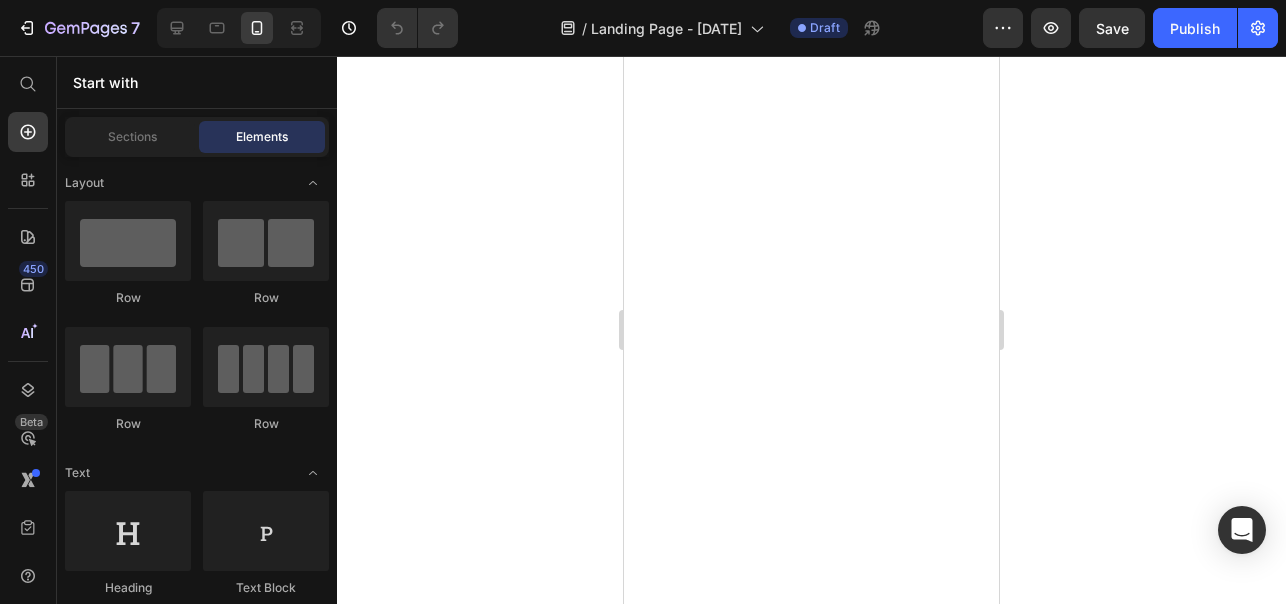 scroll, scrollTop: 0, scrollLeft: 0, axis: both 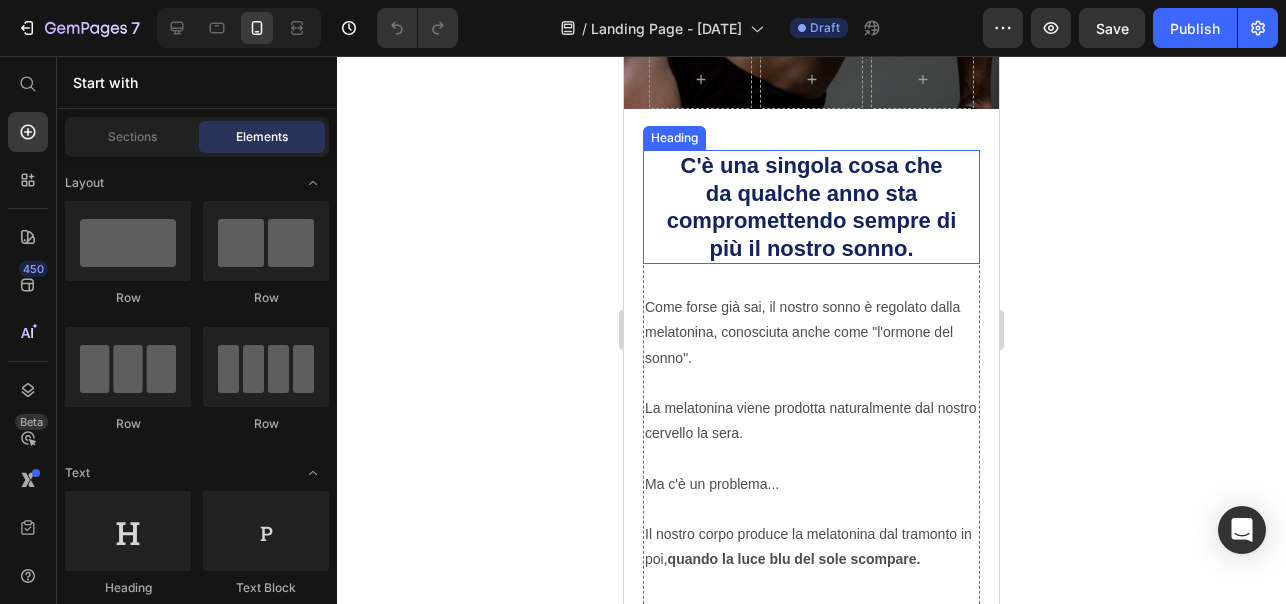 click on "C'è una singola cosa che da qualche anno sta compromettendo sempre di più il nostro sonno." at bounding box center [812, 207] 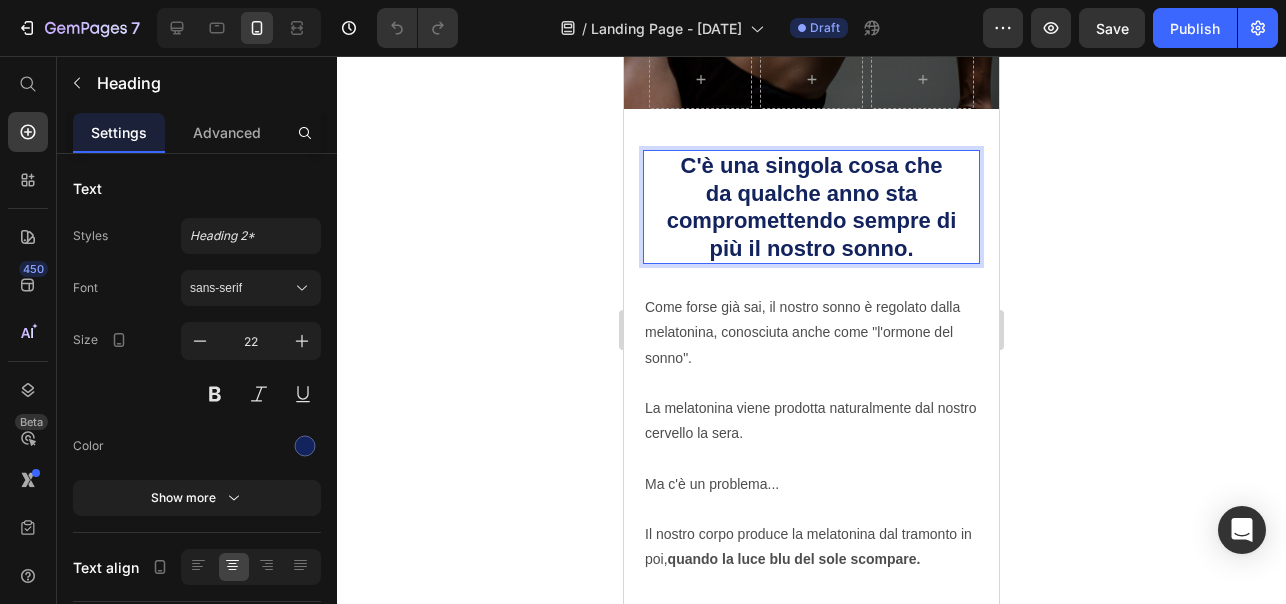 click on "C'è una singola cosa che da qualche anno sta compromettendo sempre di più il nostro sonno." at bounding box center [812, 207] 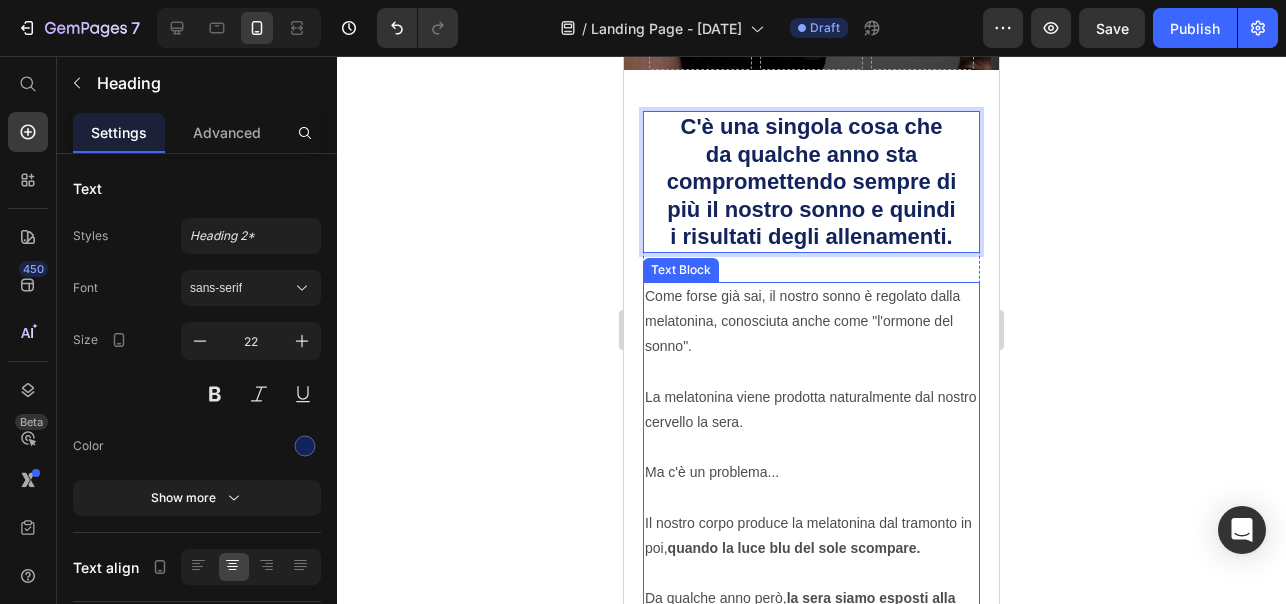 scroll, scrollTop: 543, scrollLeft: 0, axis: vertical 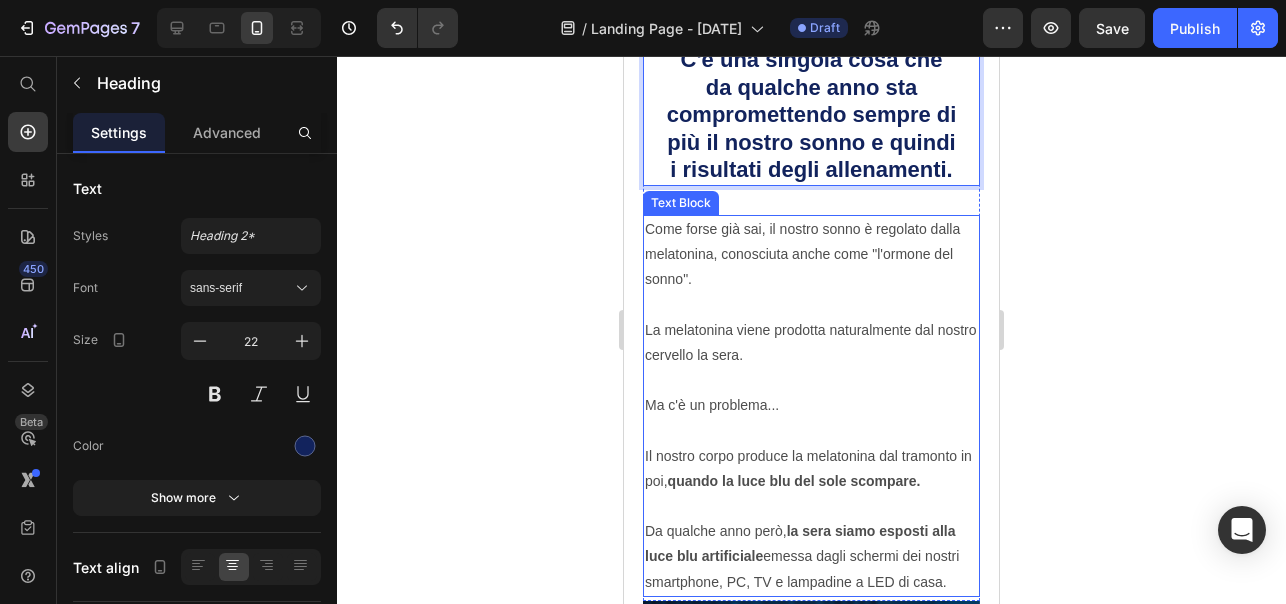 click on "Come forse già sai, il nostro sonno è regolato dalla melatonina, conosciuta anche come "l'ormone del sonno". La melatonina viene prodotta naturalmente dal nostro cervello la sera. Ma c'è un problema... Il nostro corpo produce la melatonina dal tramonto in poi,  quando la luce blu del sole scompare. Da qualche anno però,  la sera siamo esposti alla luce blu artificiale  emessa dagli schermi dei nostri smartphone, PC, TV e lampadine a LED di casa." at bounding box center [811, 406] 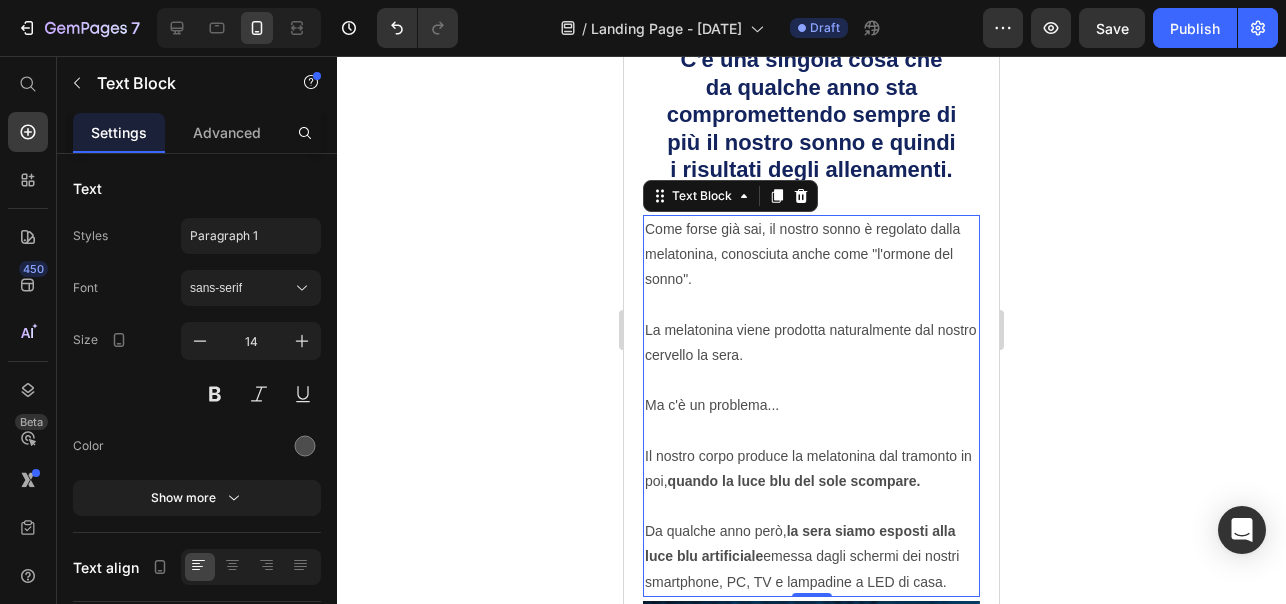 click on "Come forse già sai, il nostro sonno è regolato dalla melatonina, conosciuta anche come "l'ormone del sonno". La melatonina viene prodotta naturalmente dal nostro cervello la sera. Ma c'è un problema... Il nostro corpo produce la melatonina dal tramonto in poi,  quando la luce blu del sole scompare. Da qualche anno però,  la sera siamo esposti alla luce blu artificiale  emessa dagli schermi dei nostri smartphone, PC, TV e lampadine a LED di casa." at bounding box center [811, 406] 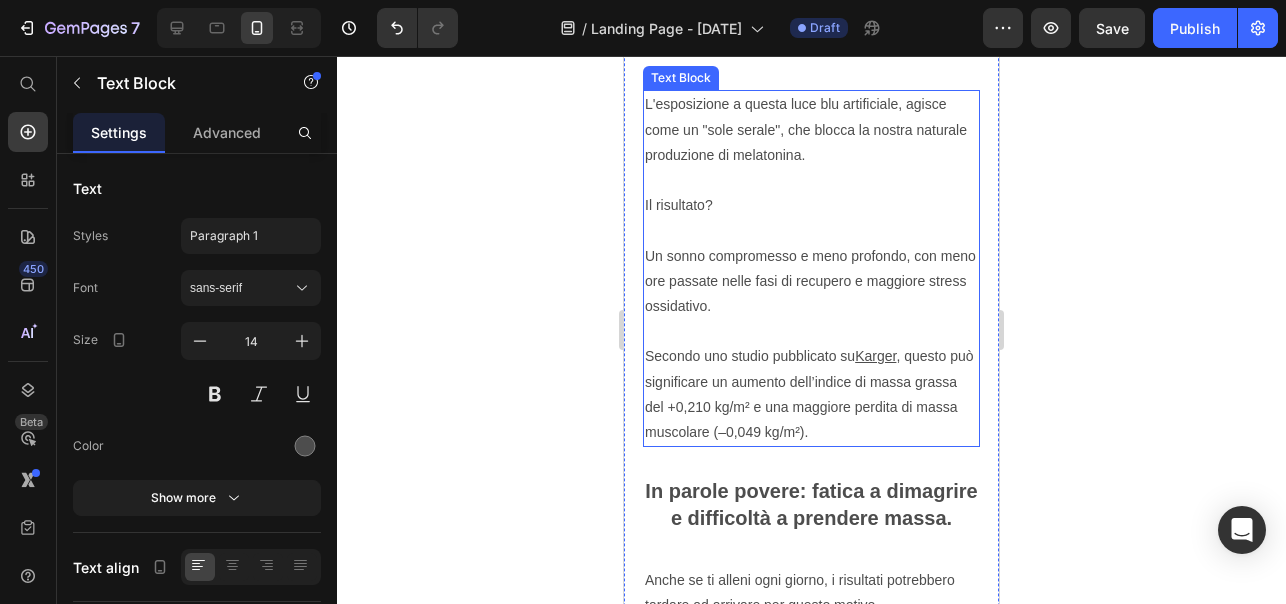 scroll, scrollTop: 1300, scrollLeft: 0, axis: vertical 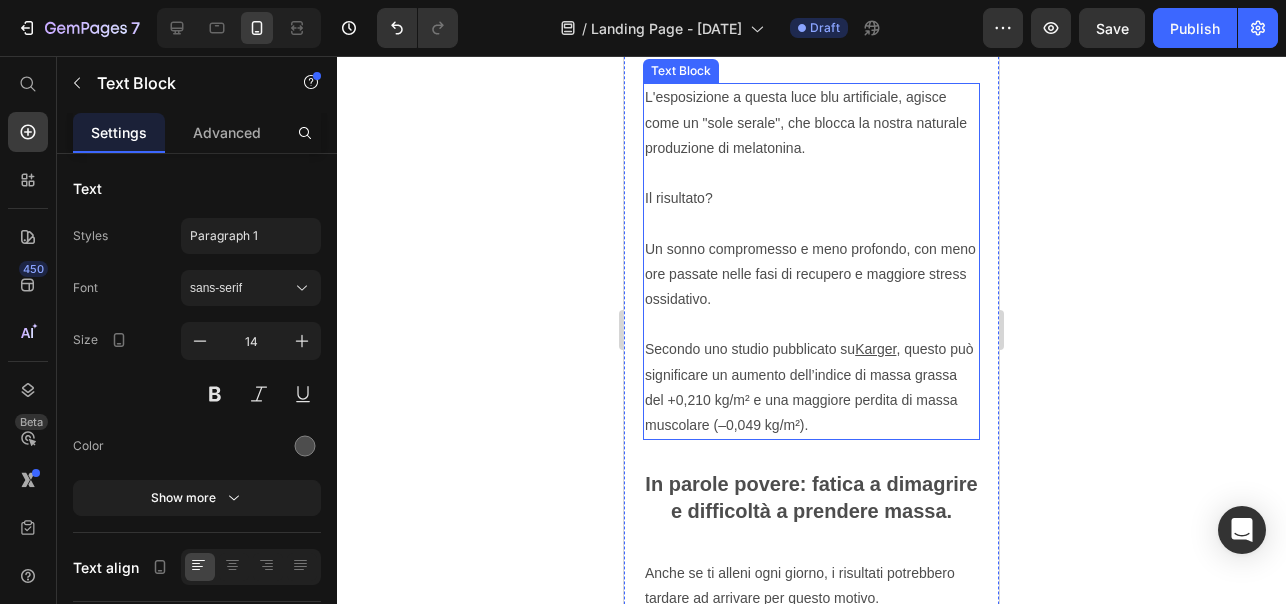 click on "L'esposizione a questa luce blu artificiale, agisce come un "sole serale", che blocca la nostra naturale produzione di melatonina. Il risultato? Un sonno compromesso e meno profondo, con meno ore passate nelle fasi di recupero maggiore. Secondo uno studio pubblicato su Karger, questo può significare un aumento dell’indice di massa grassa del +0,210 kg/m² e una maggiore perdita di massa muscolare (–0,049 kg/m²)." at bounding box center (811, 261) 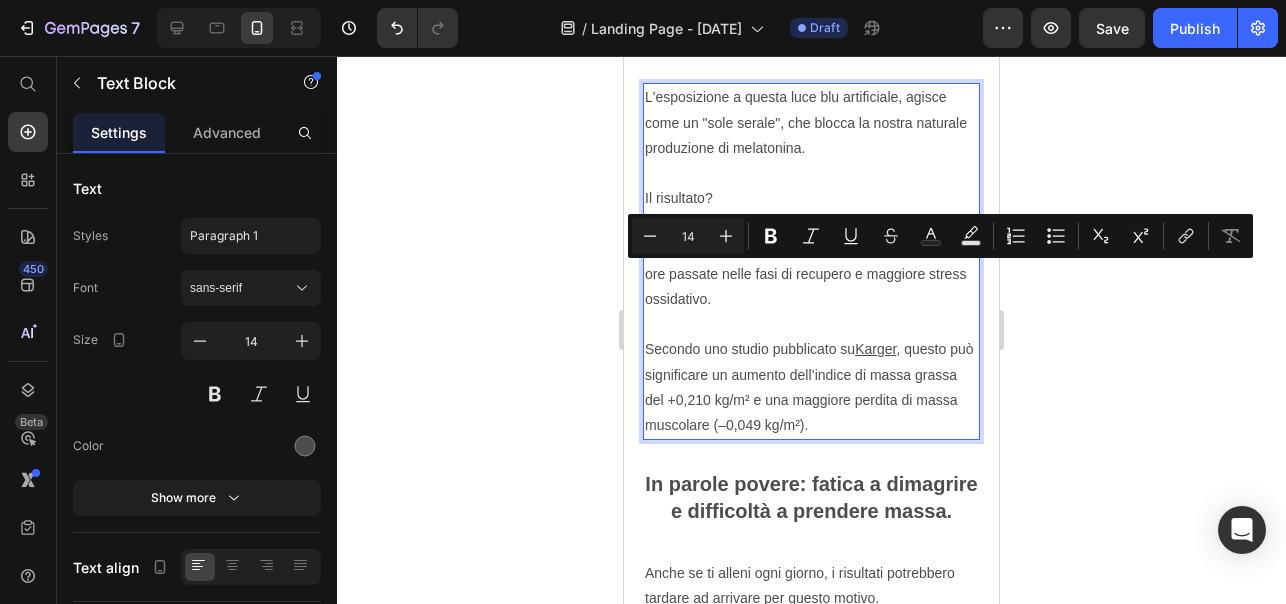 click on "L'esposizione a questa luce blu artificiale, agisce come un "sole serale", che blocca la nostra naturale produzione di melatonina. Il risultato? Un sonno compromesso e meno profondo, con meno ore passate nelle fasi di recupero maggiore. Secondo uno studio pubblicato su Karger, questo può significare un aumento dell’indice di massa grassa del +0,210 kg/m² e una maggiore perdita di massa muscolare (–0,049 kg/m²)." at bounding box center [811, 261] 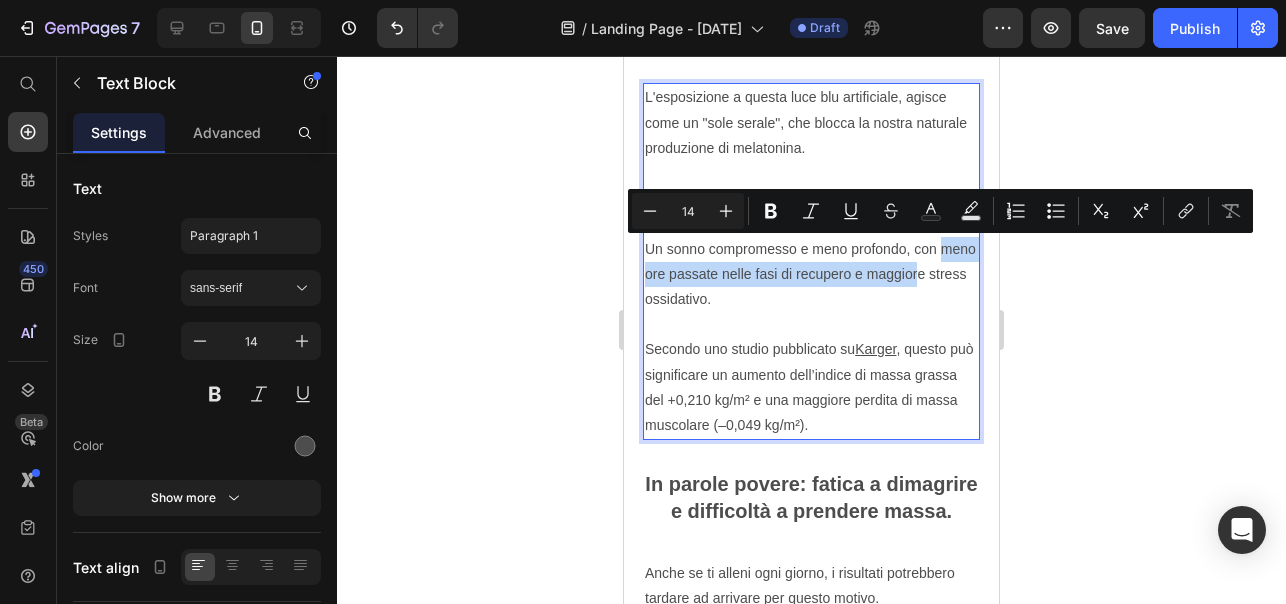 drag, startPoint x: 925, startPoint y: 276, endPoint x: 1471, endPoint y: 271, distance: 546.0229 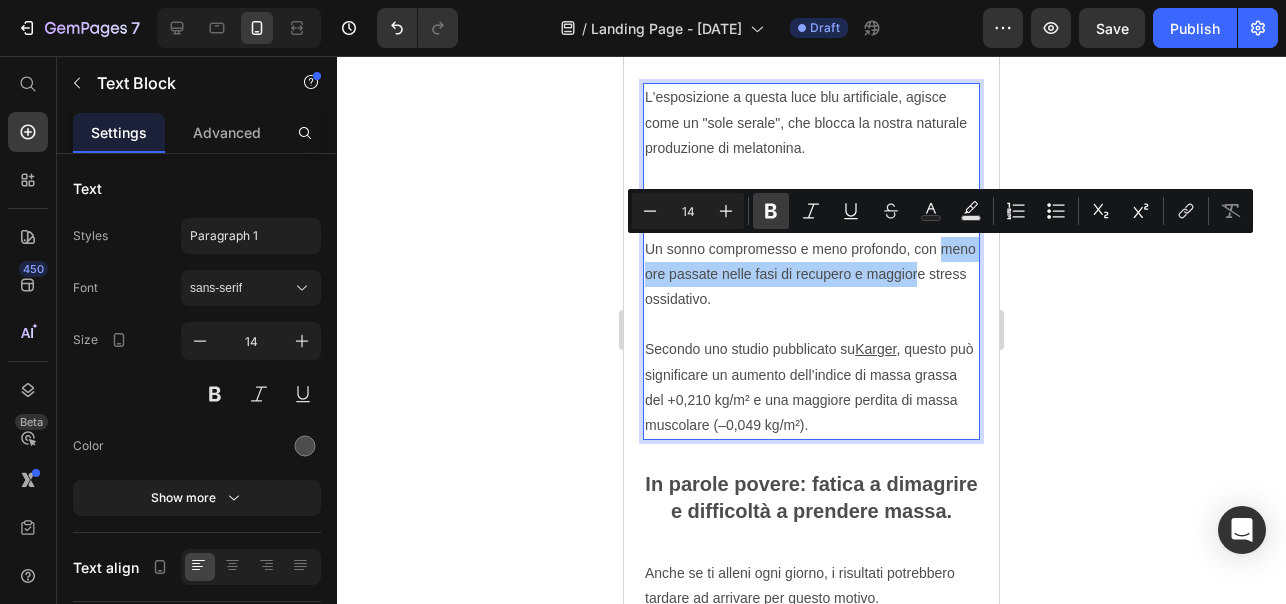 click on "Bold" at bounding box center (771, 211) 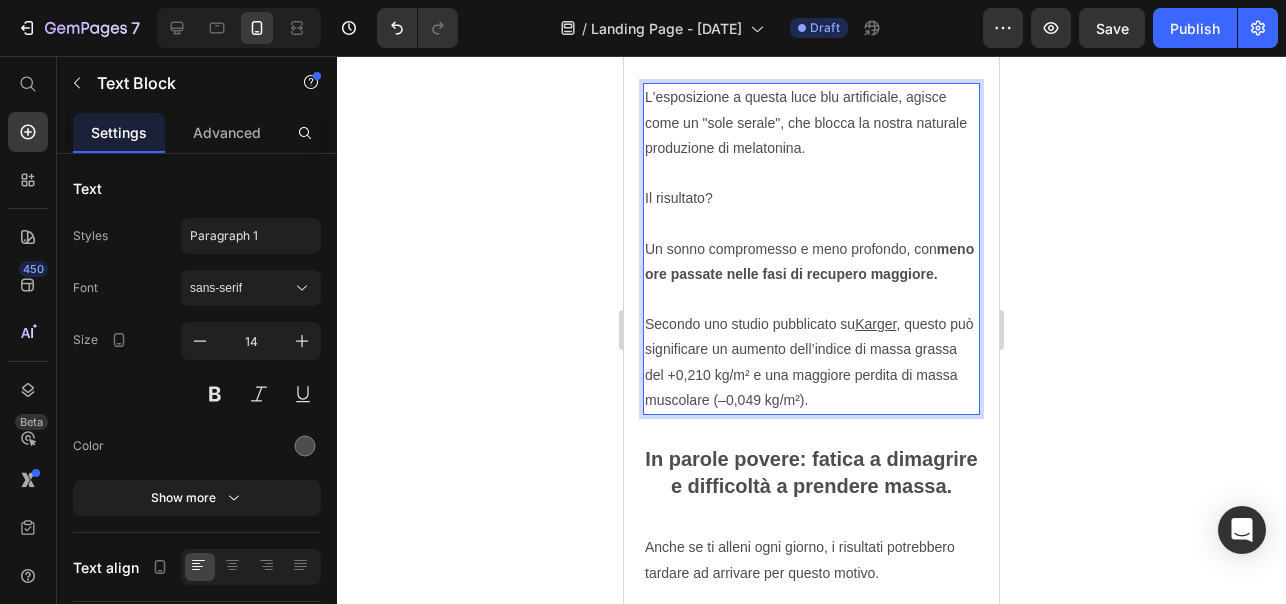 click on "L'esposizione a questa luce blu artificiale, agisce come un "sole serale", che blocca la nostra naturale produzione di melatonina. Il risultato? Un sonno compromesso e meno profondo, con  meno ore passate nelle fasi di recupero maggiore. Secondo uno studio pubblicato su  Karger , questo può significare un aumento dell’indice di massa grassa del +0,210 kg/m² e una maggiore perdita di massa muscolare (–0,049 kg/m²)." at bounding box center [811, 249] 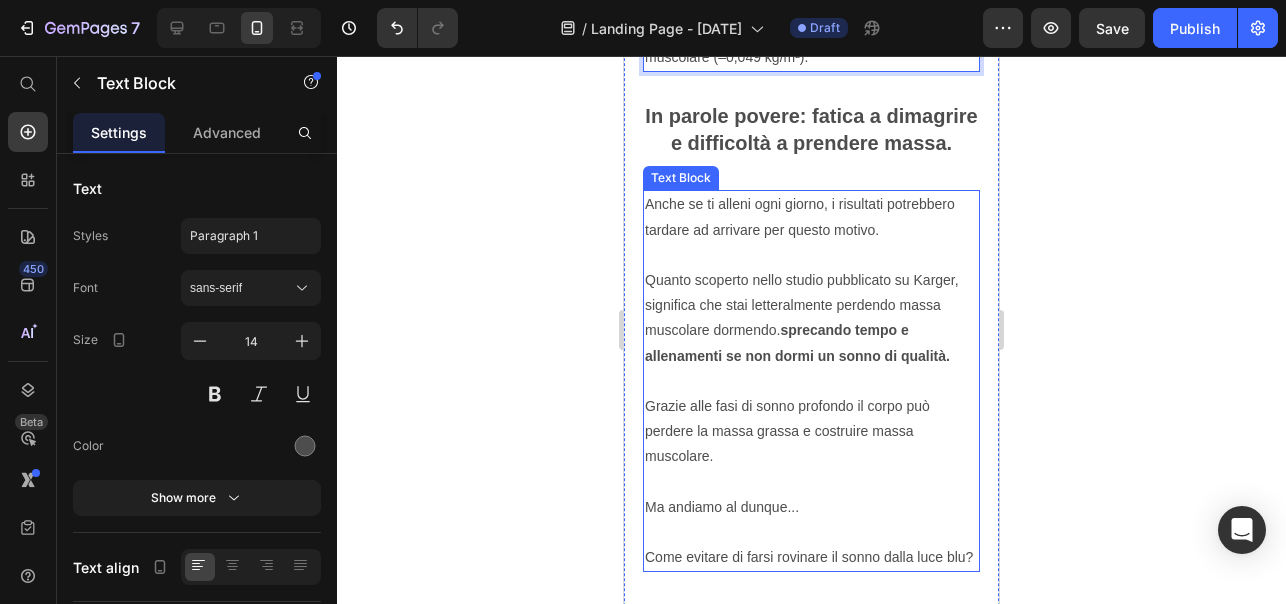scroll, scrollTop: 1587, scrollLeft: 0, axis: vertical 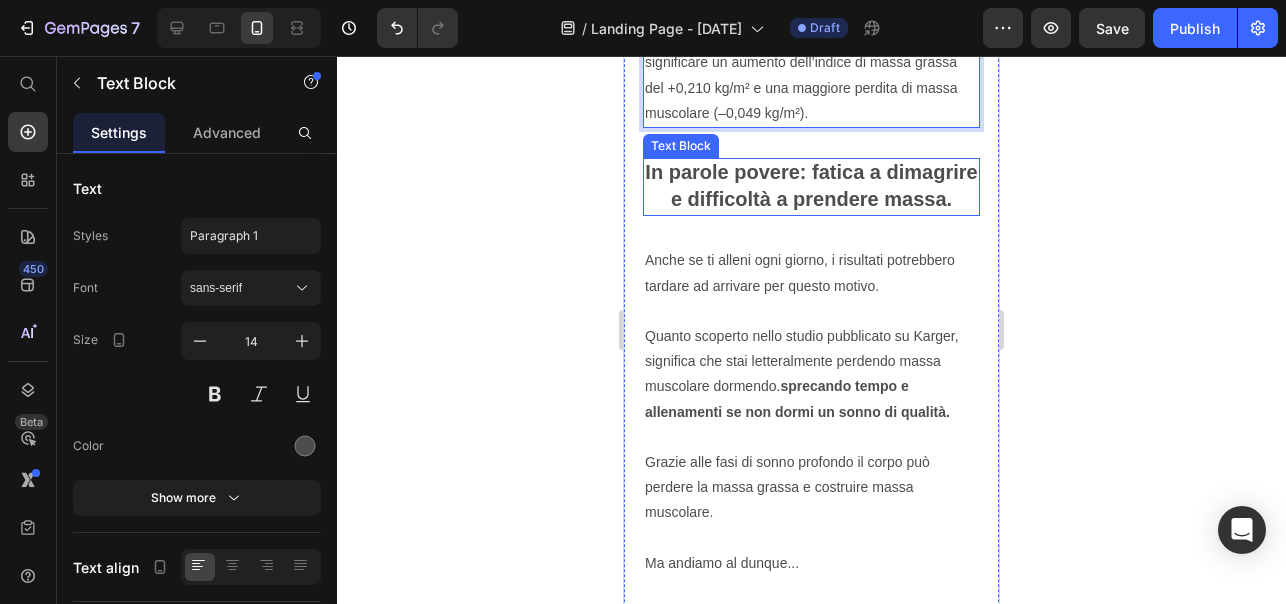 click on "In parole povere: fatica a dimagrire e difficoltà a prendere massa." at bounding box center [811, 185] 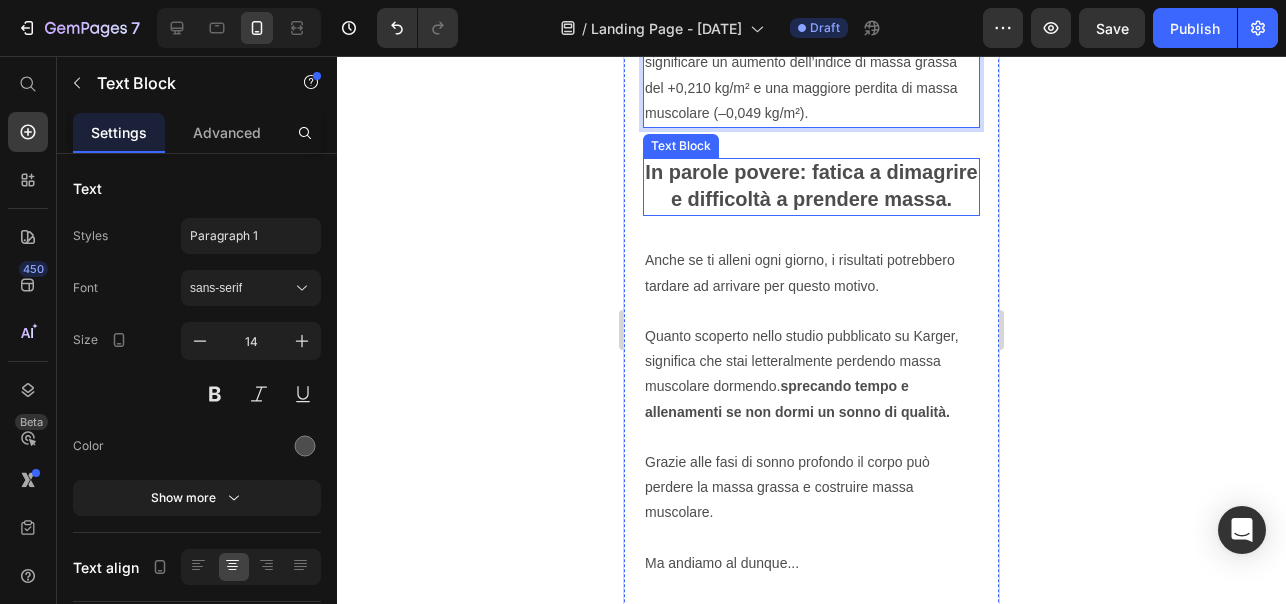 click on "In parole povere: fatica a dimagrire e difficoltà a prendere massa." at bounding box center [811, 185] 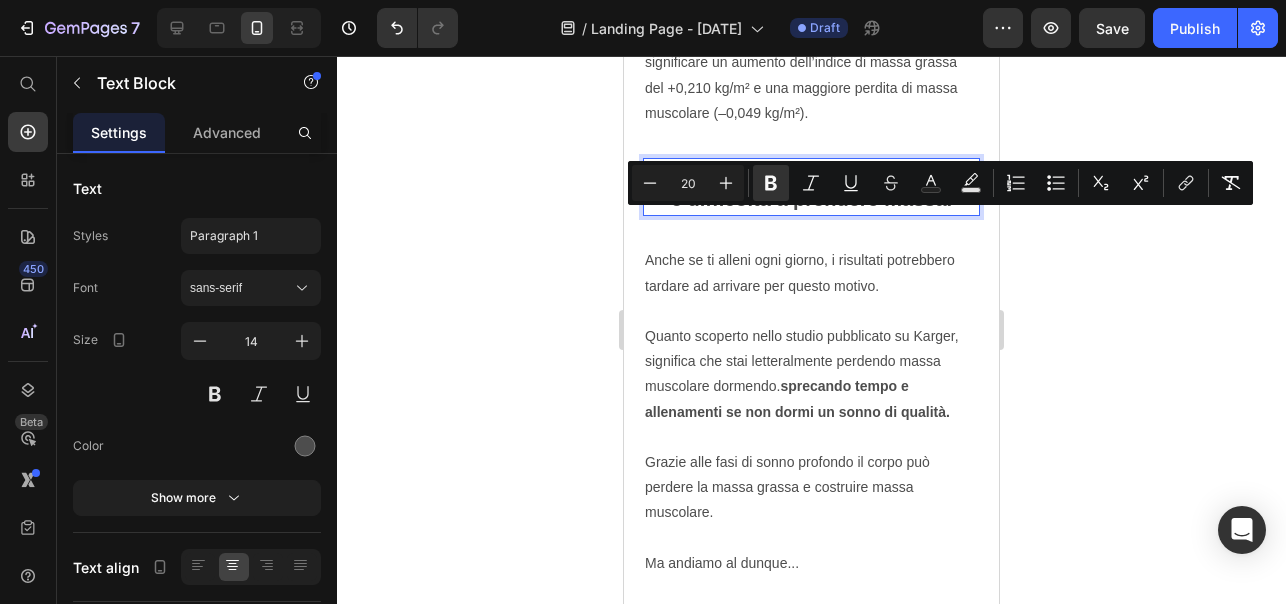 click on "In parole povere: fatica a dimagrire e difficoltà a prendere massa." at bounding box center [811, 187] 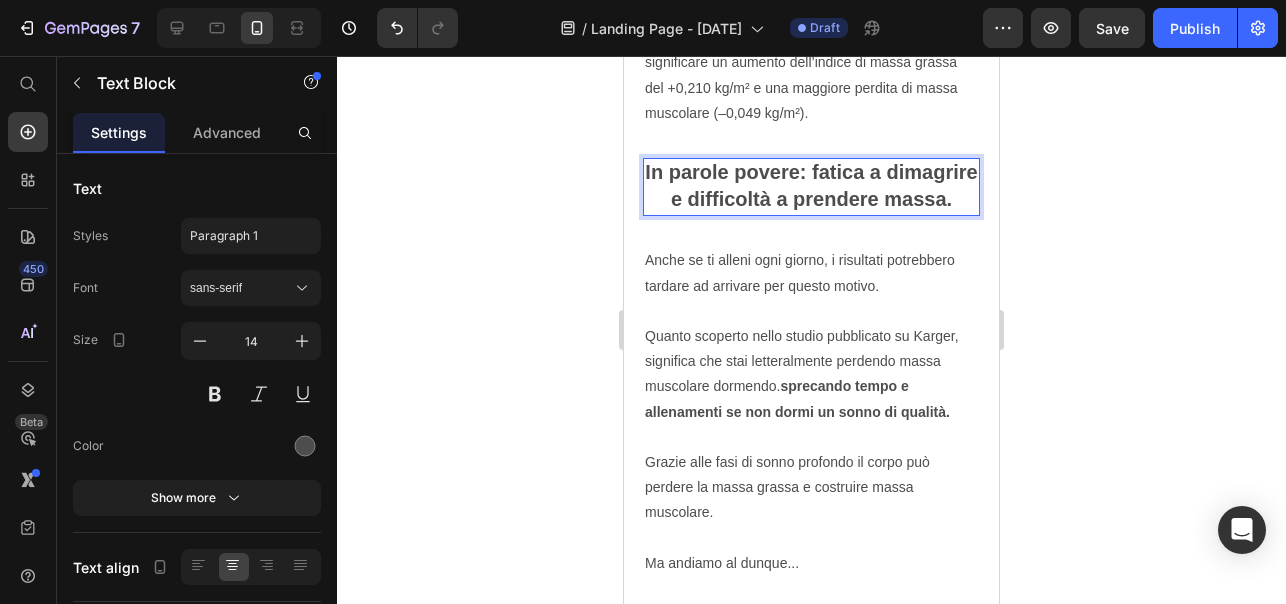 click on "In parole povere: fatica a dimagrire e difficoltà a prendere massa." at bounding box center (811, 185) 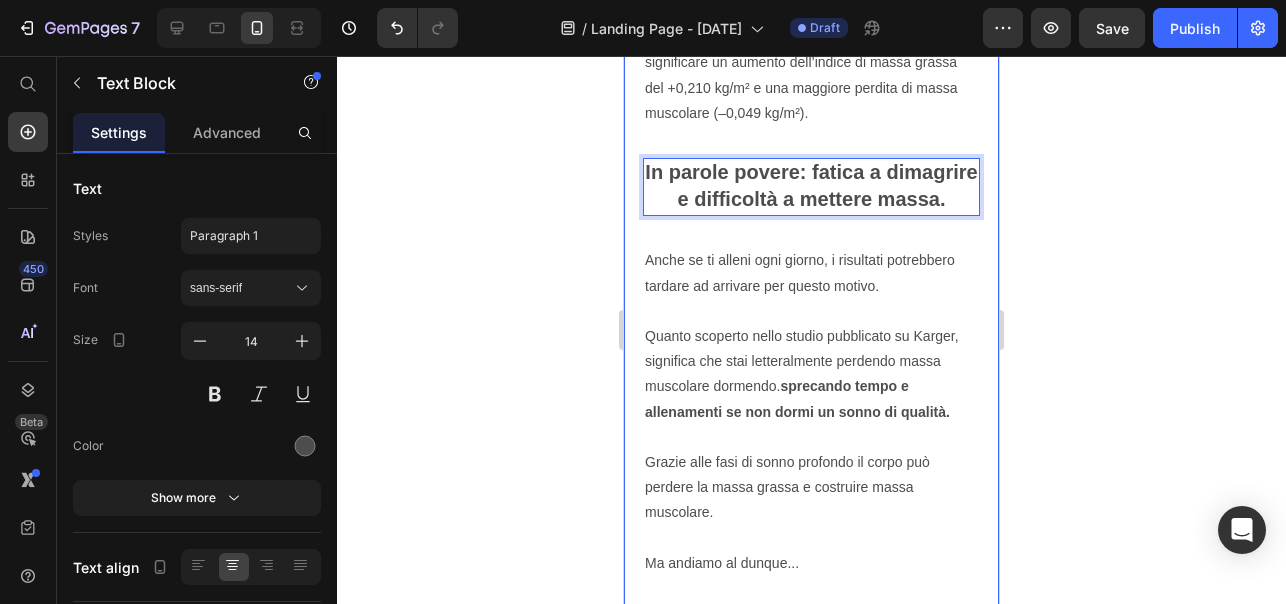 click 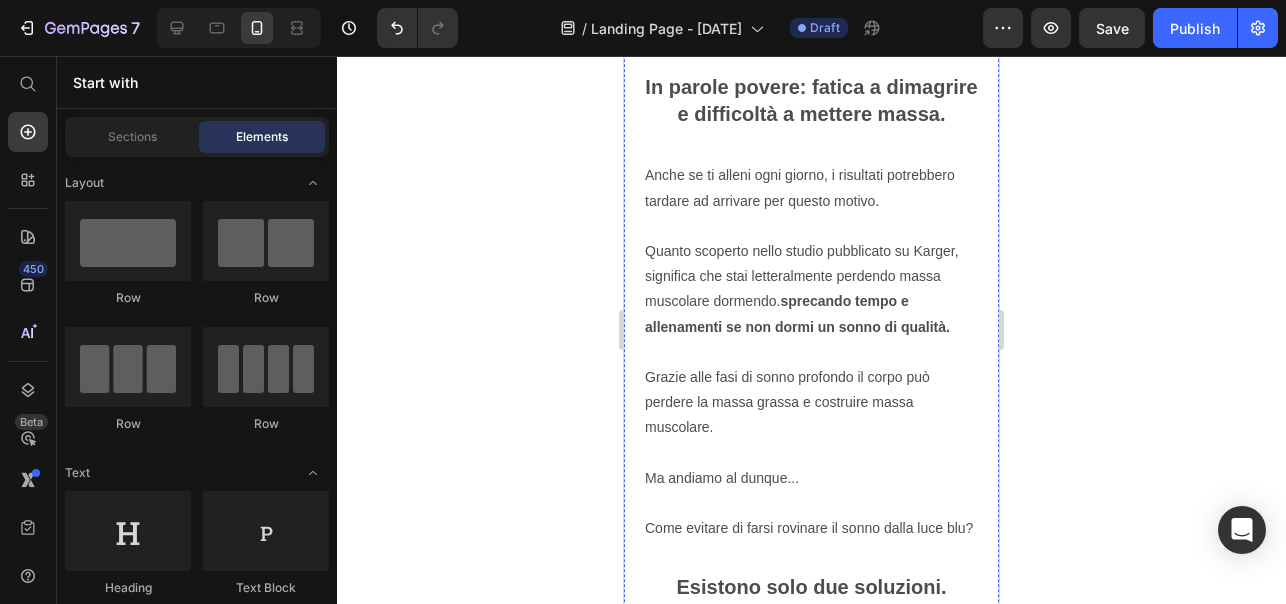 scroll, scrollTop: 1663, scrollLeft: 0, axis: vertical 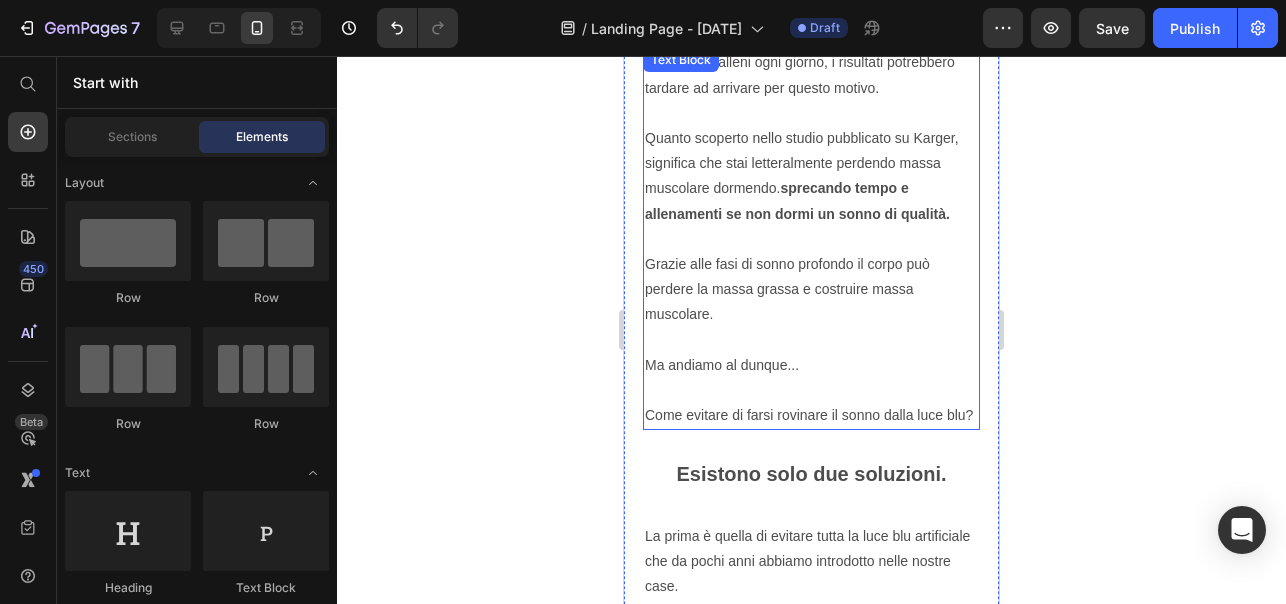 click on "Anche se ti alleni ogni giorno, i risultati potrebbero tardare ad arrivare per questo motivo. Quanto scoperto nello studio pubblicato su Karger, significa che stai letteralmente  sprecando tempo e allenamenti se non dormi un sonno di qualità. Grazie alle fasi di sonno profondo il corpo può perdere la massa grassa e costruire massa muscolare. Ma andiamo al dunque... Come evitare di farsi rovinare il sonno dalla luce blu?" at bounding box center [811, 239] 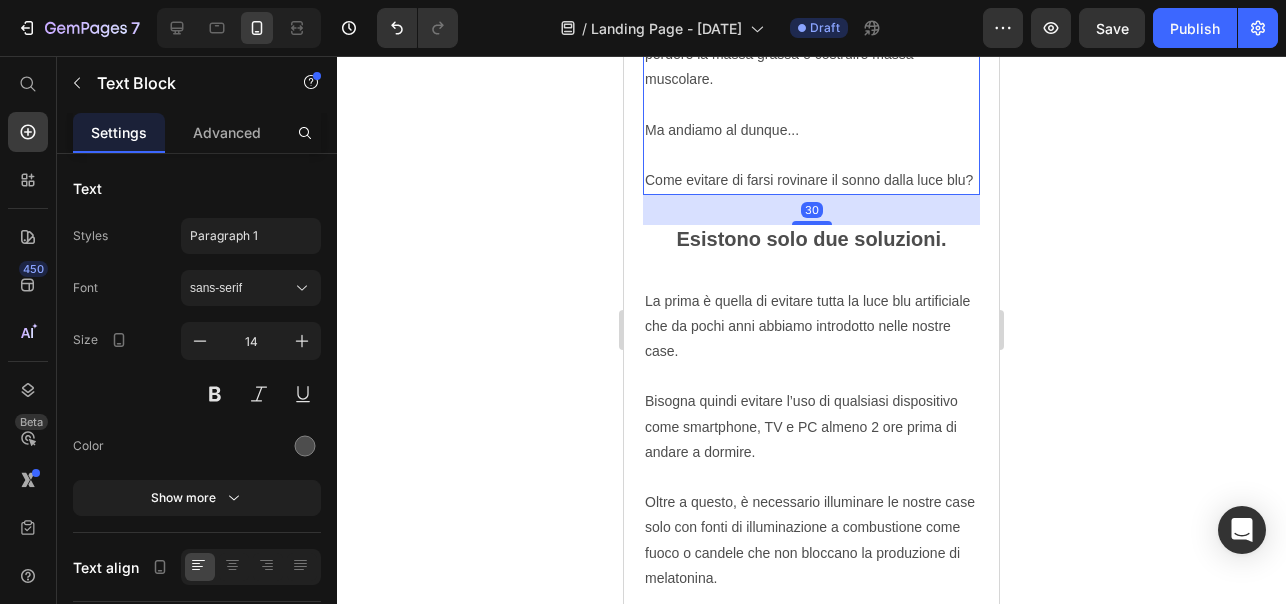 scroll, scrollTop: 2023, scrollLeft: 0, axis: vertical 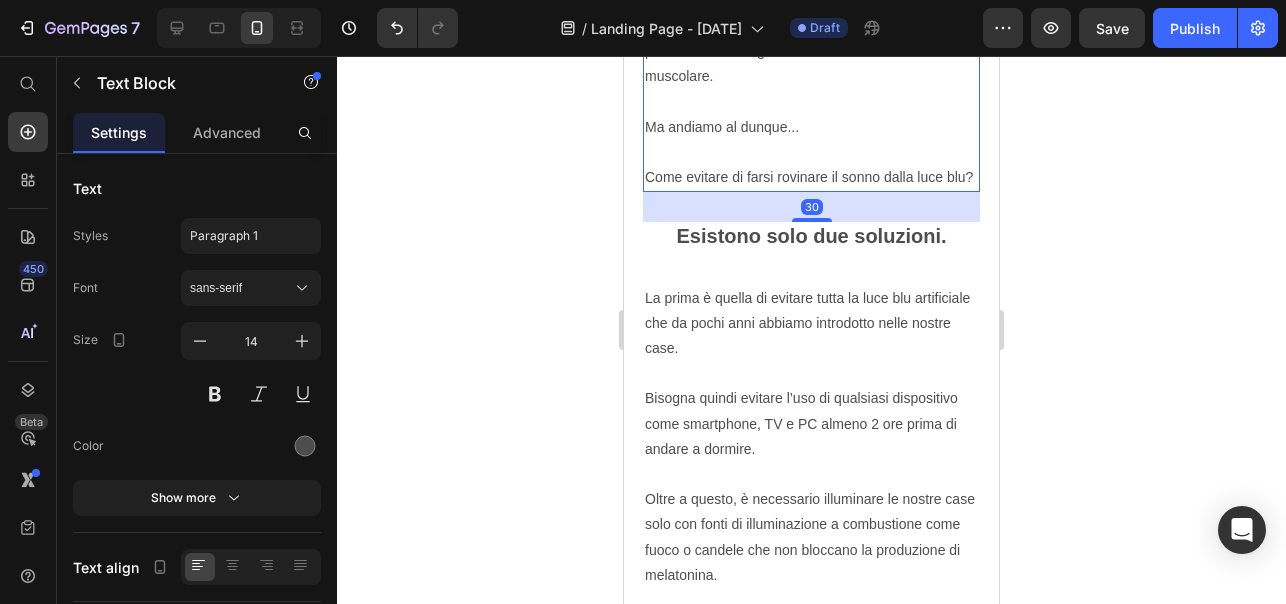 click 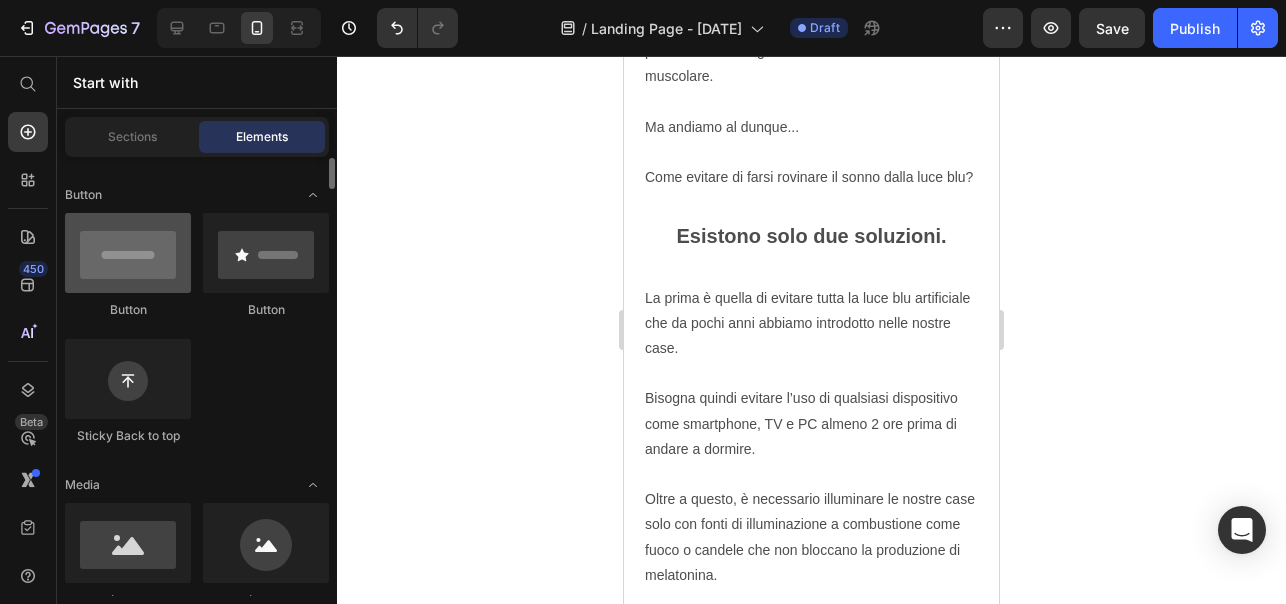 scroll, scrollTop: 456, scrollLeft: 0, axis: vertical 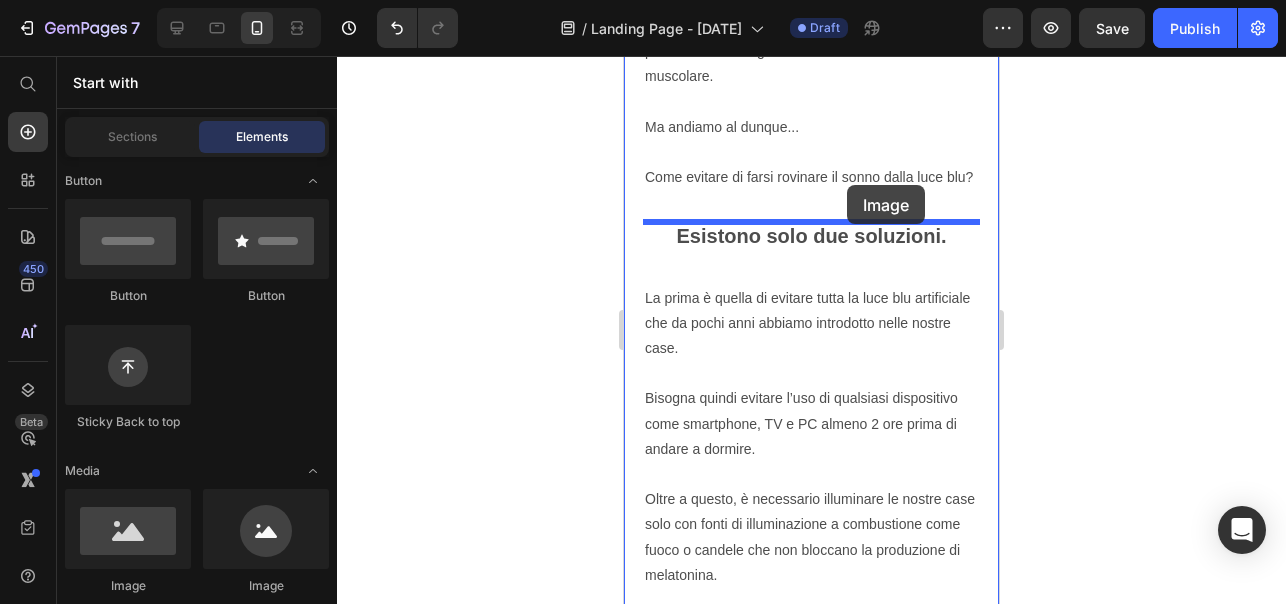drag, startPoint x: 780, startPoint y: 587, endPoint x: 847, endPoint y: 185, distance: 407.54507 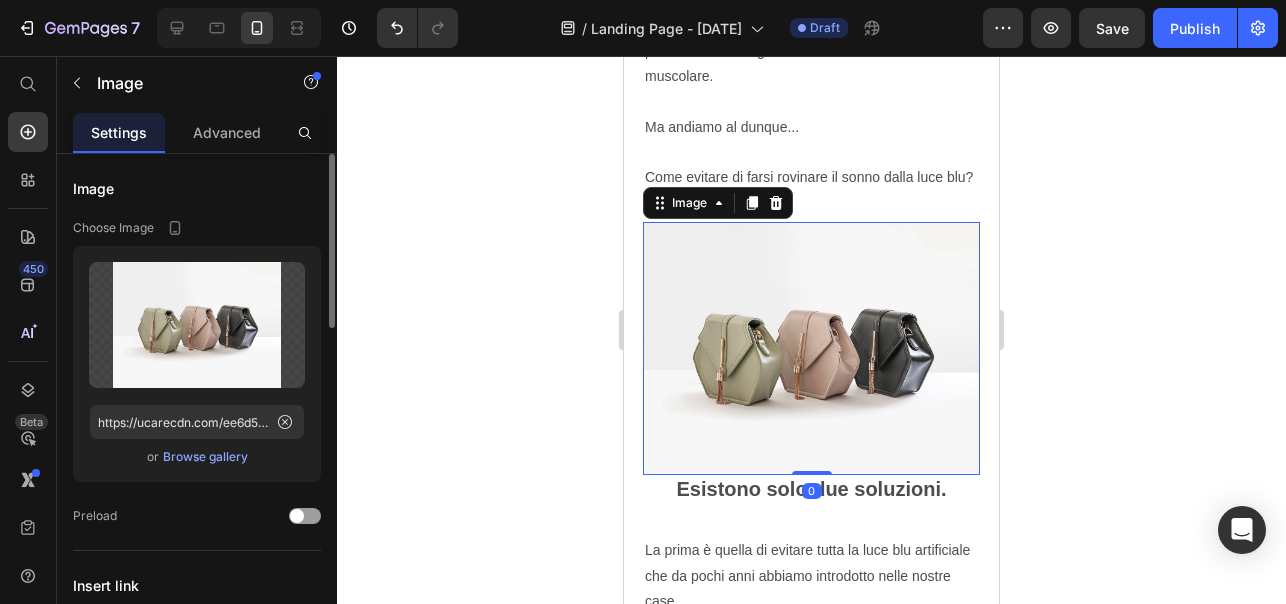 click on "Browse gallery" at bounding box center [205, 457] 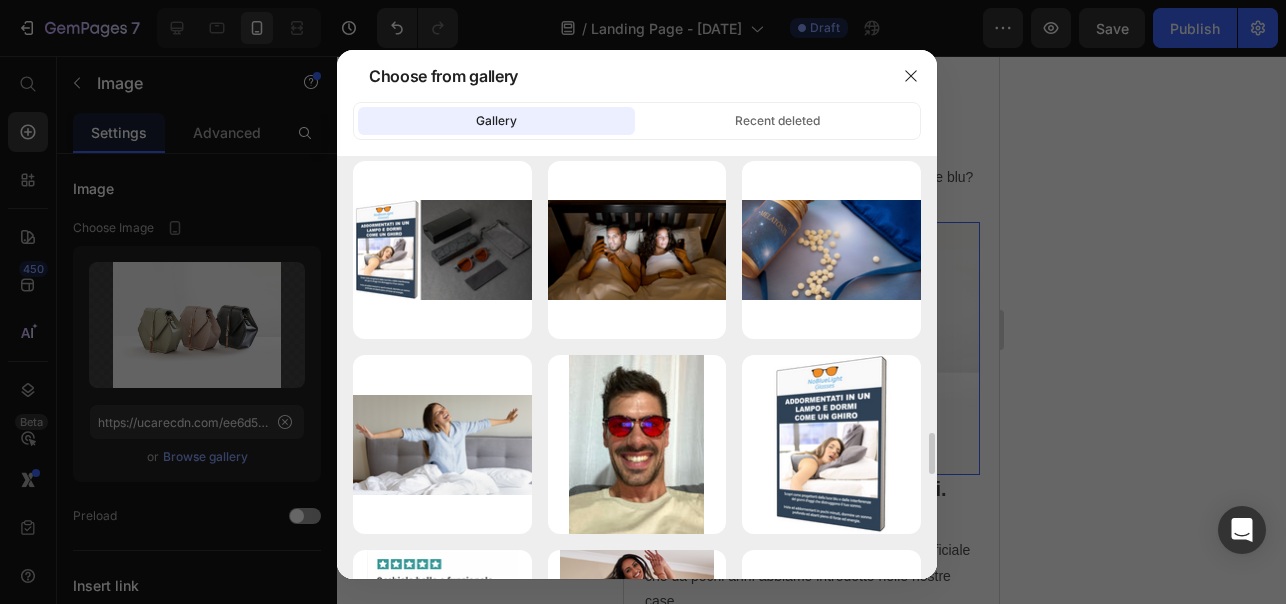 scroll, scrollTop: 3132, scrollLeft: 0, axis: vertical 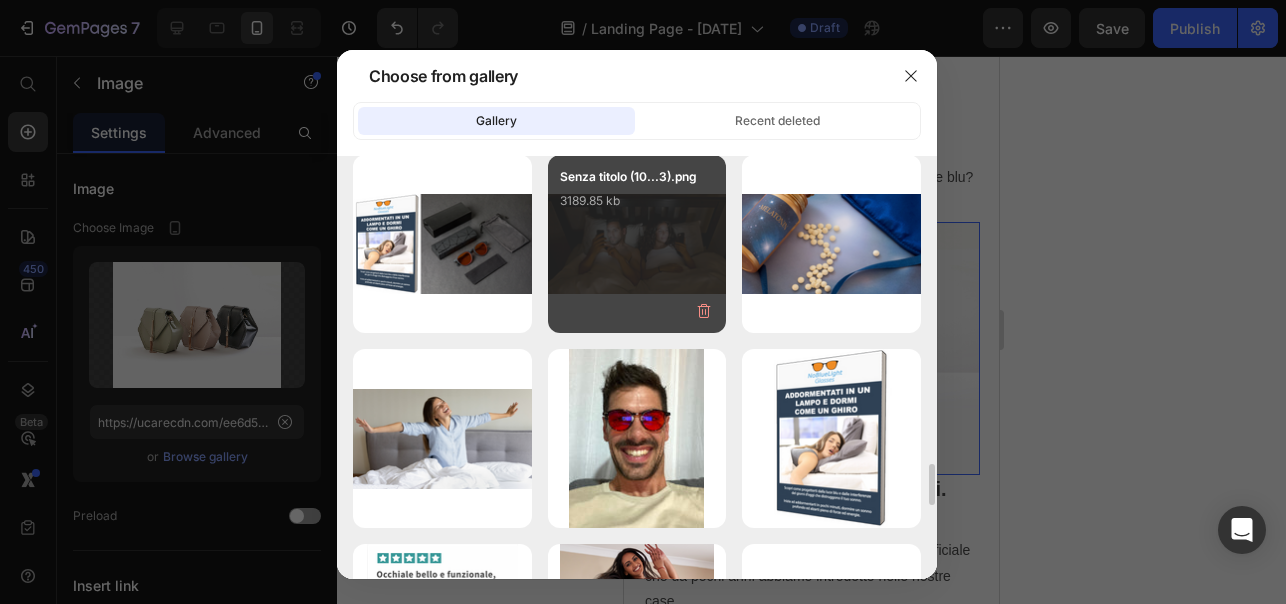 click on "Senza titolo (10...3).png 3189.85 kb" at bounding box center [637, 207] 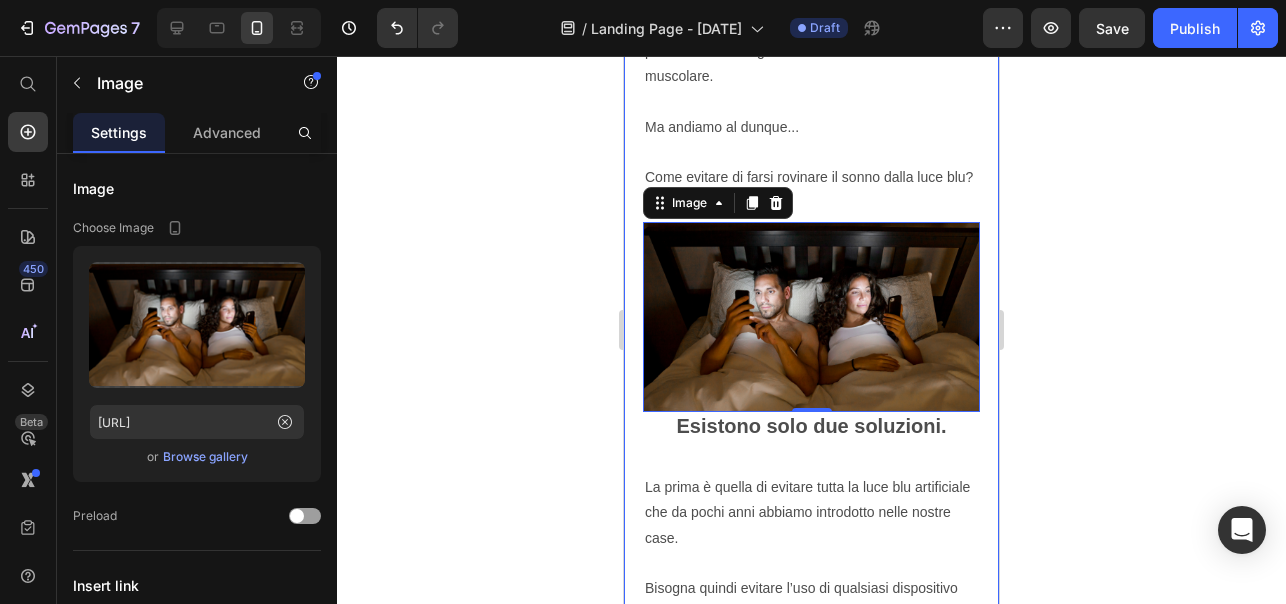 click 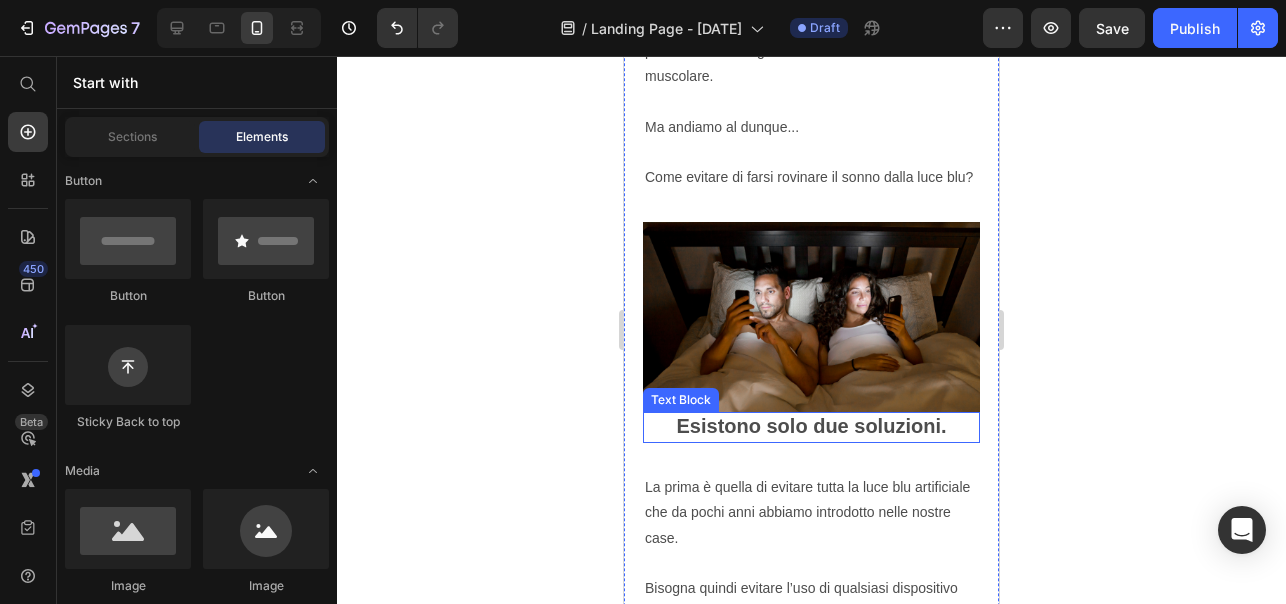 click on "Esistono solo due soluzioni." at bounding box center [811, 426] 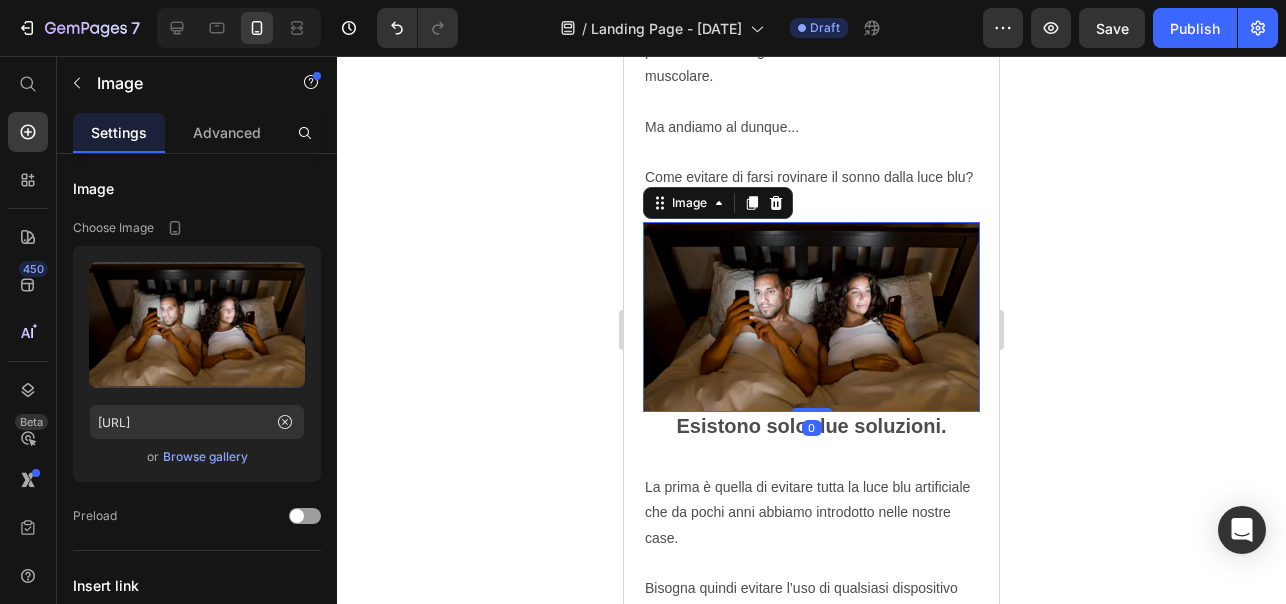 click at bounding box center (811, 317) 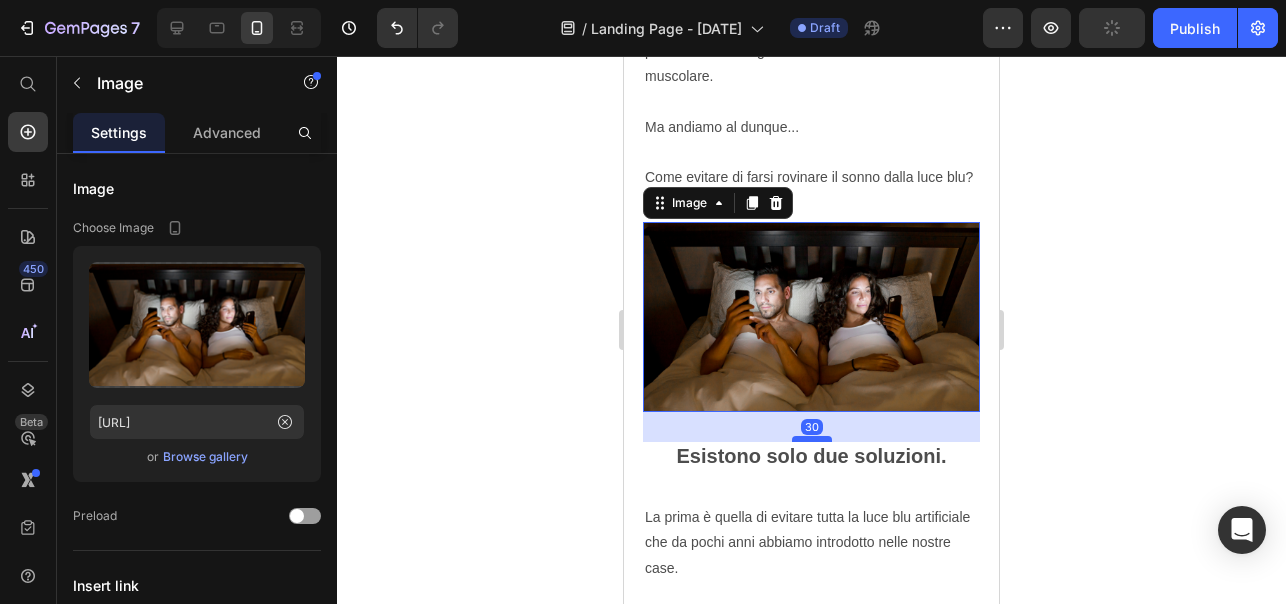 drag, startPoint x: 817, startPoint y: 407, endPoint x: 1753, endPoint y: 365, distance: 936.94183 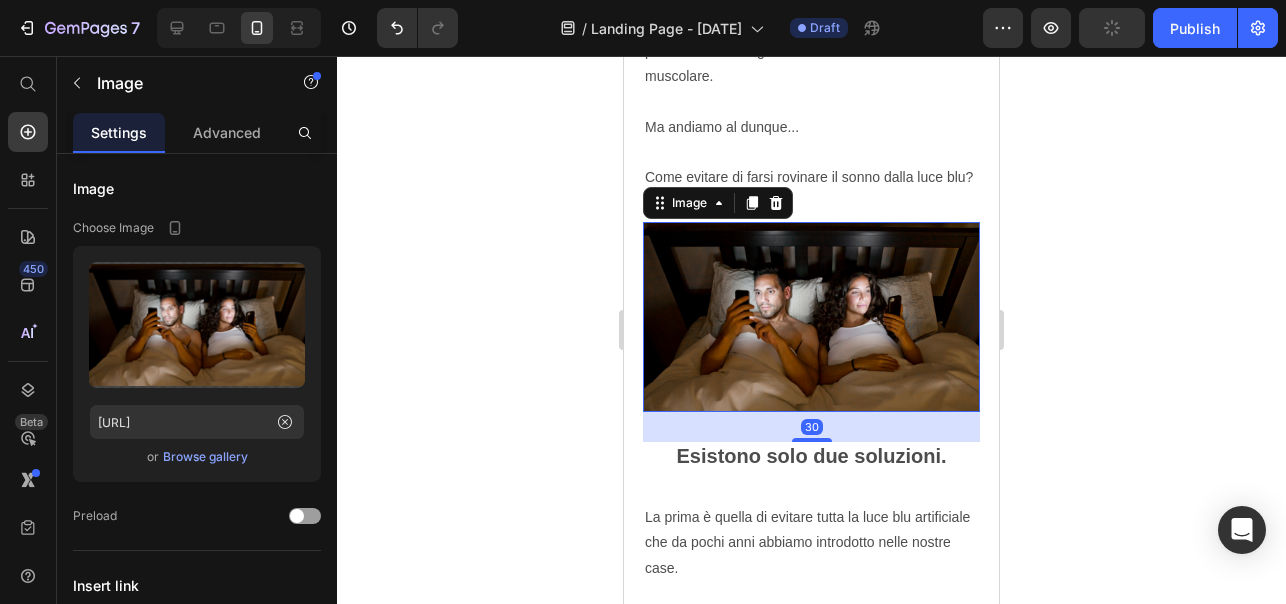click 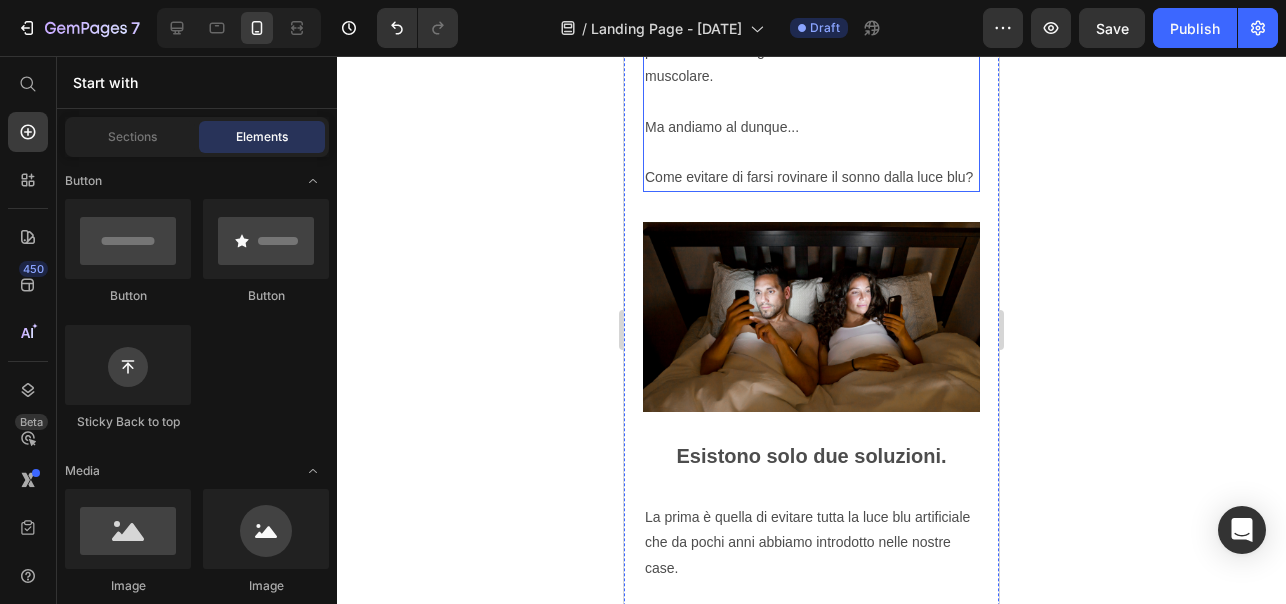 click on "Anche se ti alleni ogni giorno, i risultati potrebbero tardare ad arrivare per questo motivo. Quanto scoperto nello studio pubblicato su Karger, significa che stai letteralmente  sprecando tempo e allenamenti se non dormi un sonno di qualità. Grazie alle fasi di sonno profondo il corpo può perdere la massa grassa e costruire massa muscolare. Ma andiamo al dunque... Come evitare di farsi rovinare il sonno dalla luce blu?" at bounding box center [811, 1] 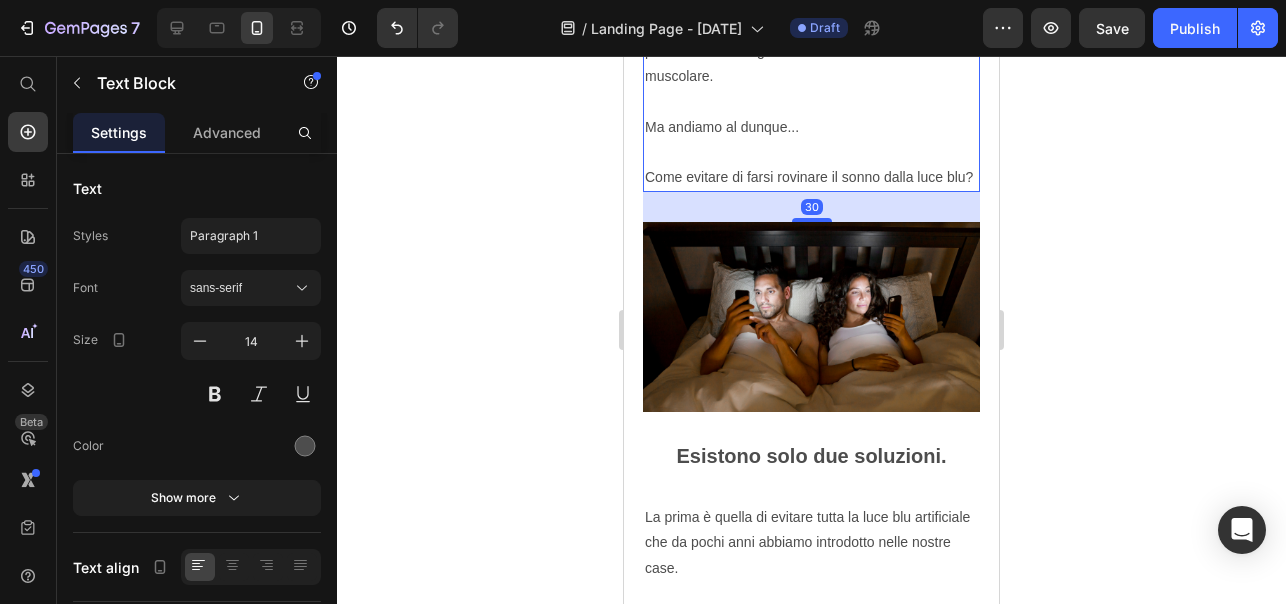 click on "Anche se ti alleni ogni giorno, i risultati potrebbero tardare ad arrivare per questo motivo. Quanto scoperto nello studio pubblicato su Karger, significa che stai letteralmente  sprecando tempo e allenamenti se non dormi un sonno di qualità. Grazie alle fasi di sonno profondo il corpo può perdere la massa grassa e costruire massa muscolare. Ma andiamo al dunque... Come evitare di farsi rovinare il sonno dalla luce blu?" at bounding box center [811, 1] 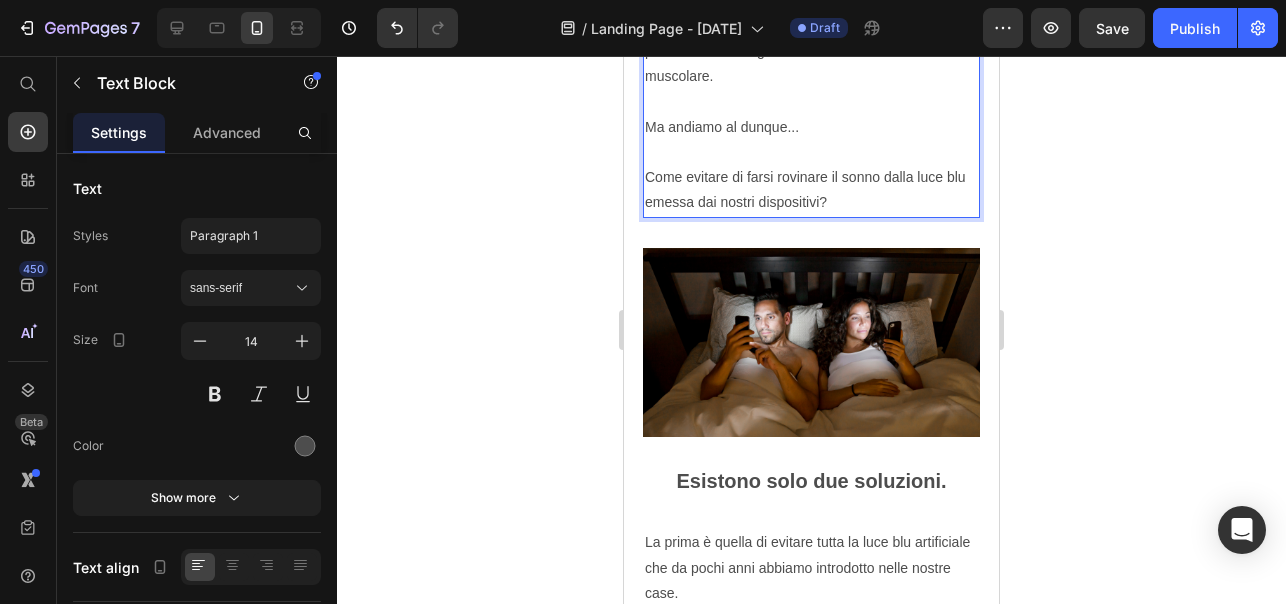 click 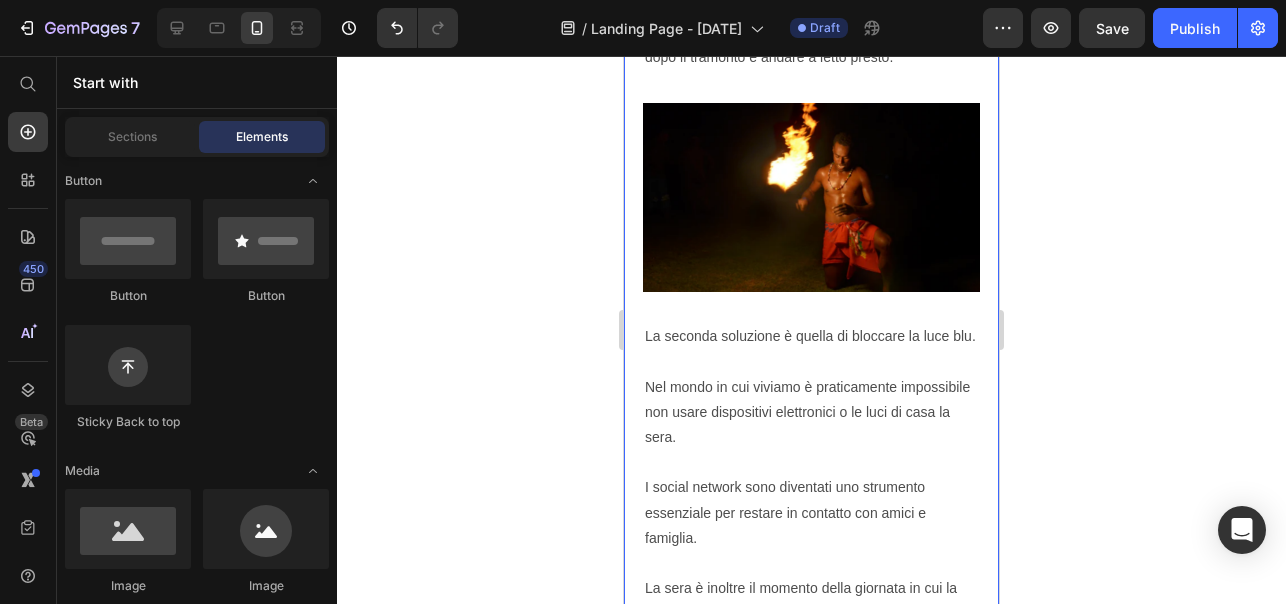 scroll, scrollTop: 2889, scrollLeft: 0, axis: vertical 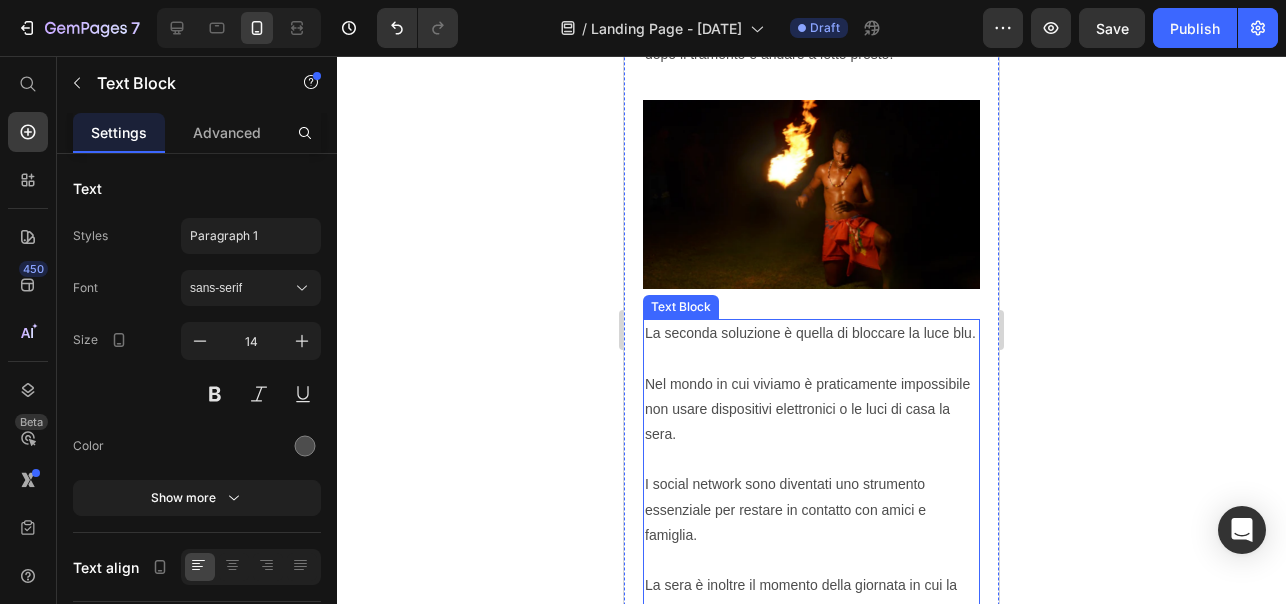 click on "La seconda soluzione è quella di bloccare la luce blu." at bounding box center (811, 346) 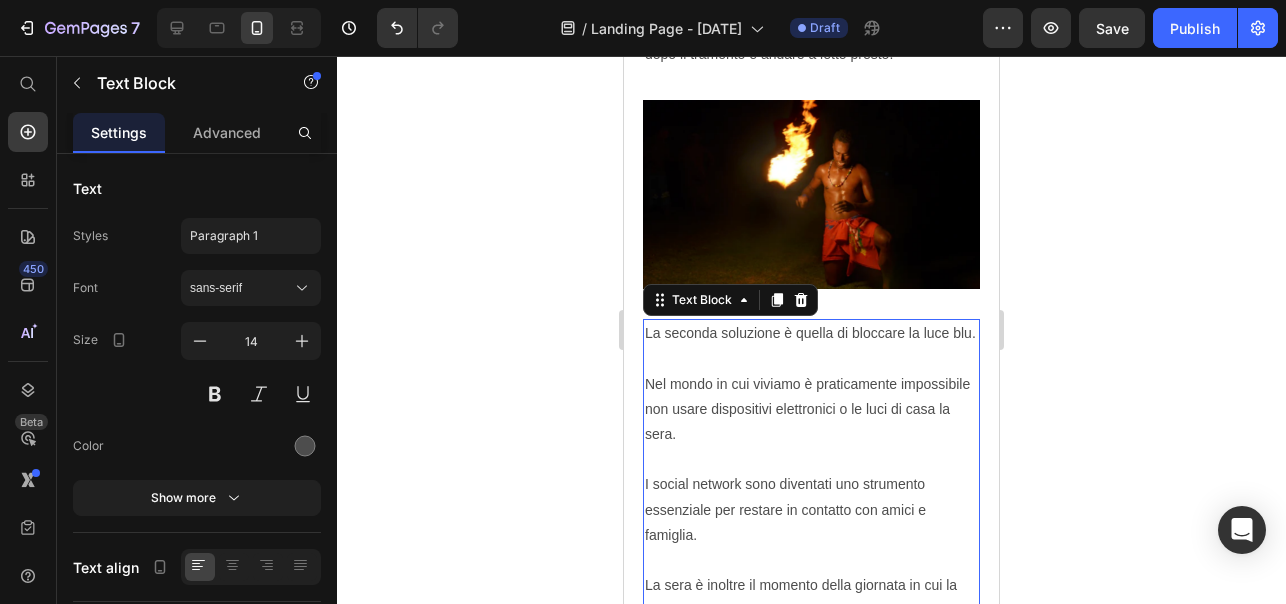 click on "La seconda soluzione è quella di bloccare la luce blu." at bounding box center [811, 346] 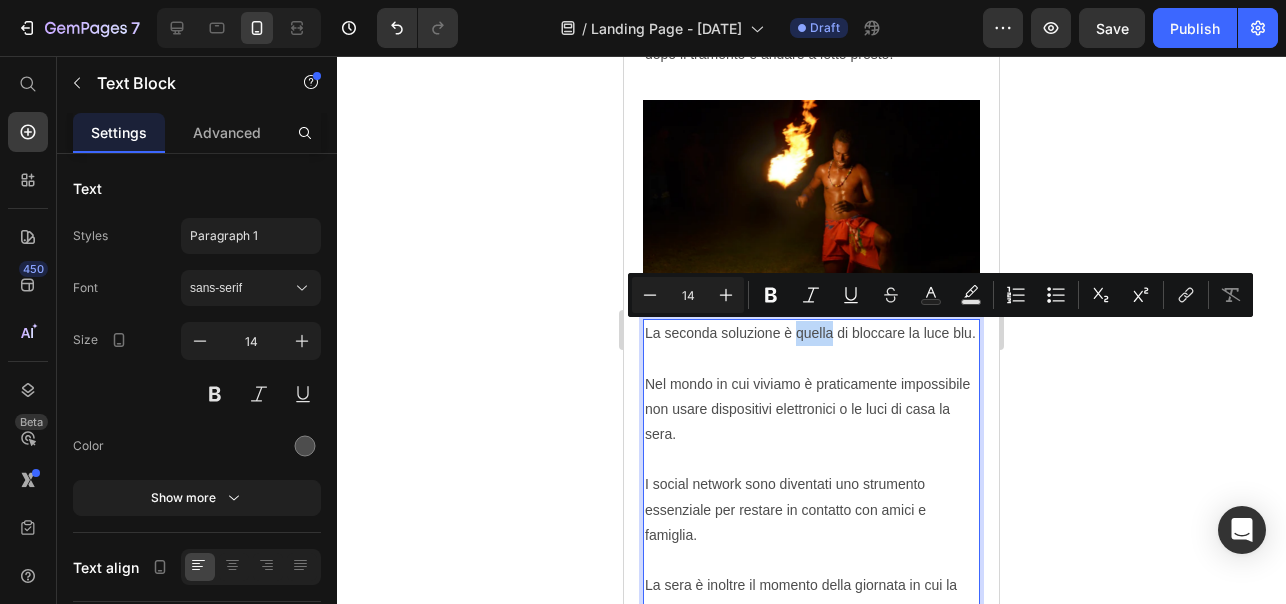 click on "La seconda soluzione è quella di bloccare la luce blu." at bounding box center (811, 346) 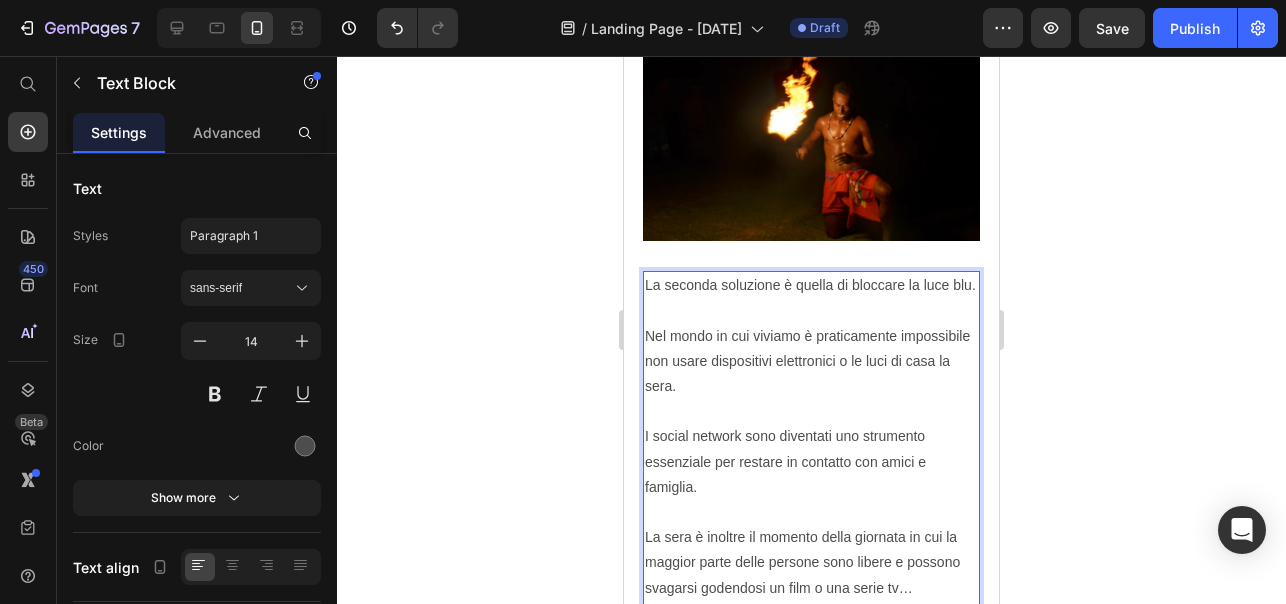 scroll, scrollTop: 2941, scrollLeft: 0, axis: vertical 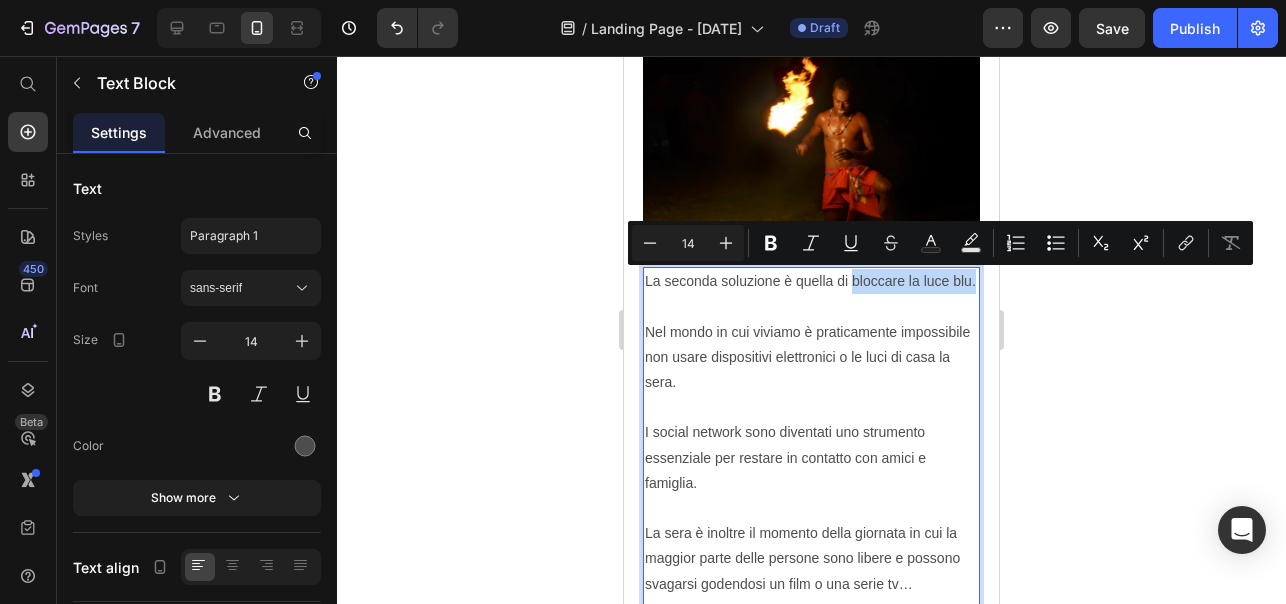 click on "La seconda soluzione è quella di bloccare la luce blu." at bounding box center (811, 294) 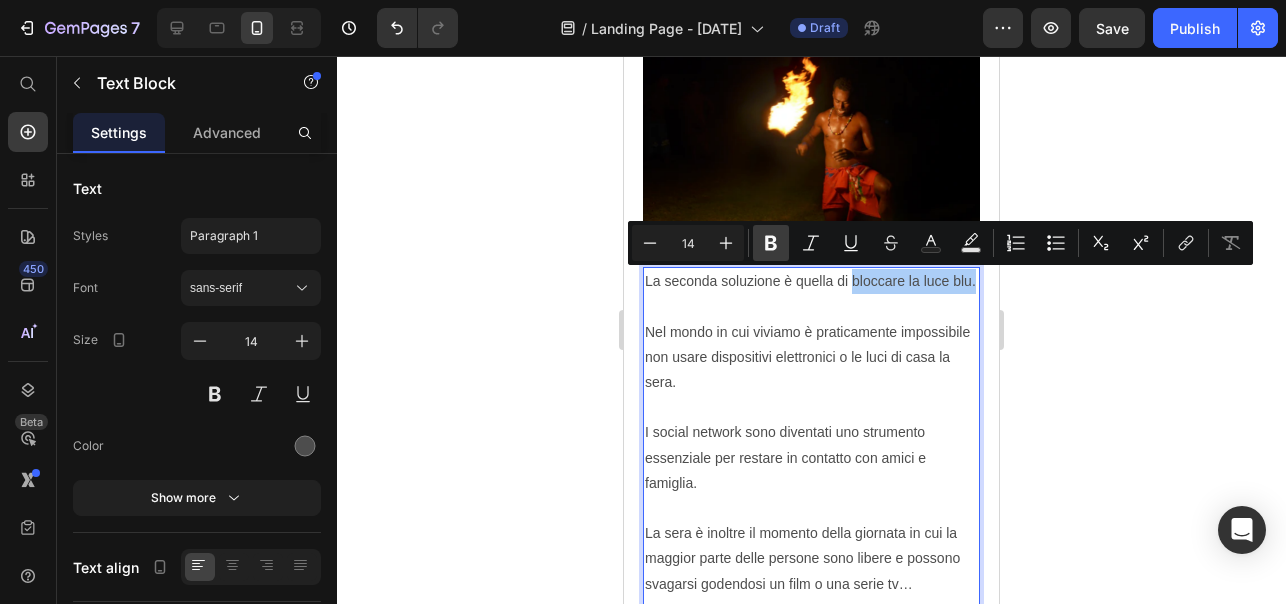 click 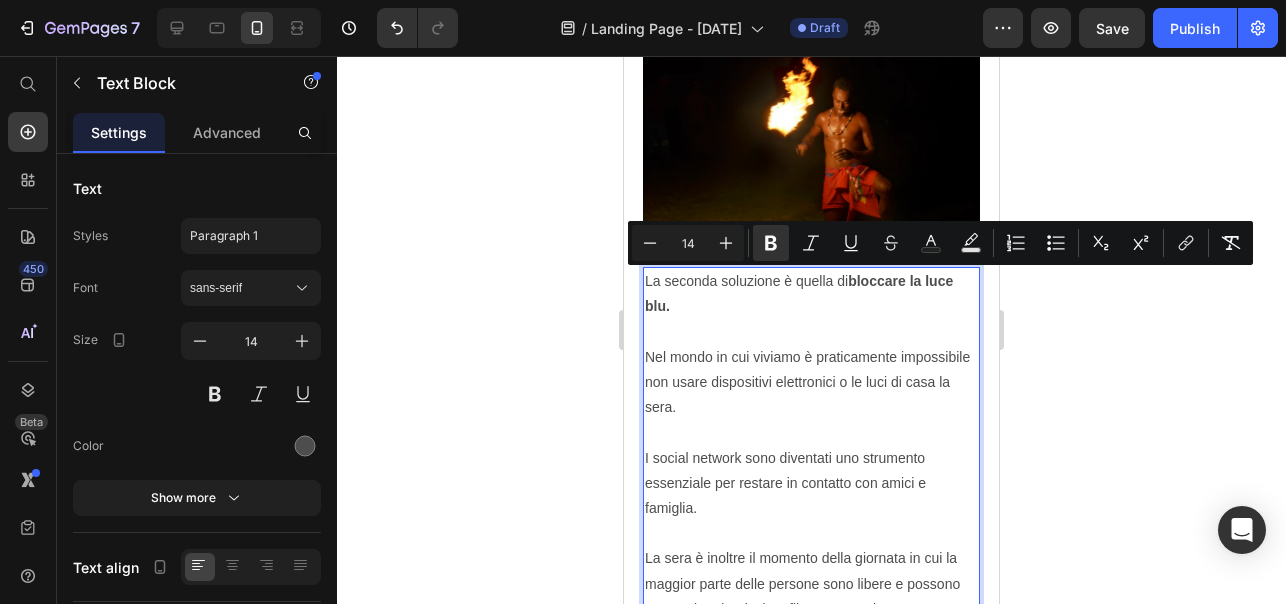 click on "Nel mondo in cui viviamo è praticamente impossibile non usare dispositivi elettronici o le luci di casa la sera." at bounding box center [811, 395] 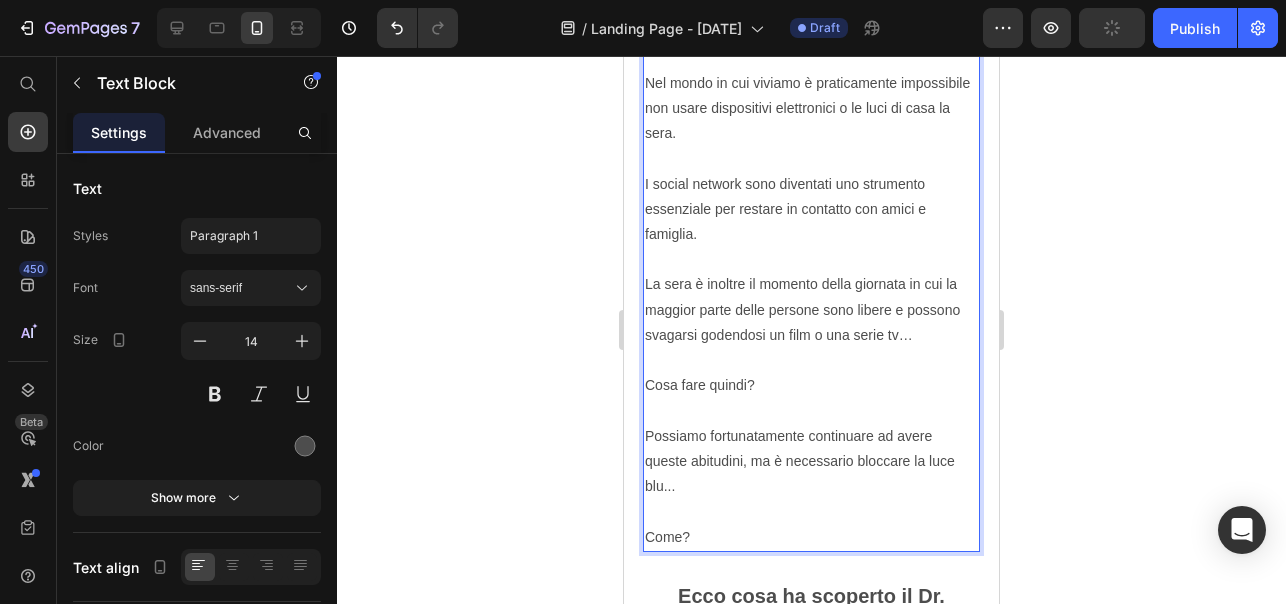 scroll, scrollTop: 3342, scrollLeft: 0, axis: vertical 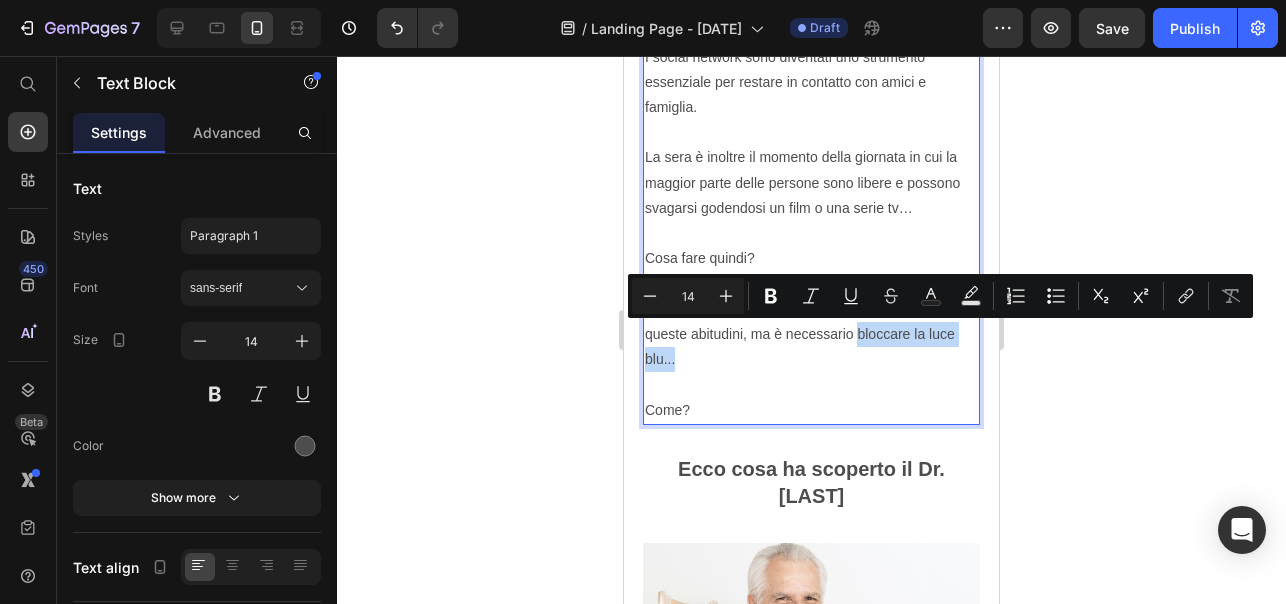 drag, startPoint x: 858, startPoint y: 336, endPoint x: 871, endPoint y: 349, distance: 18.384777 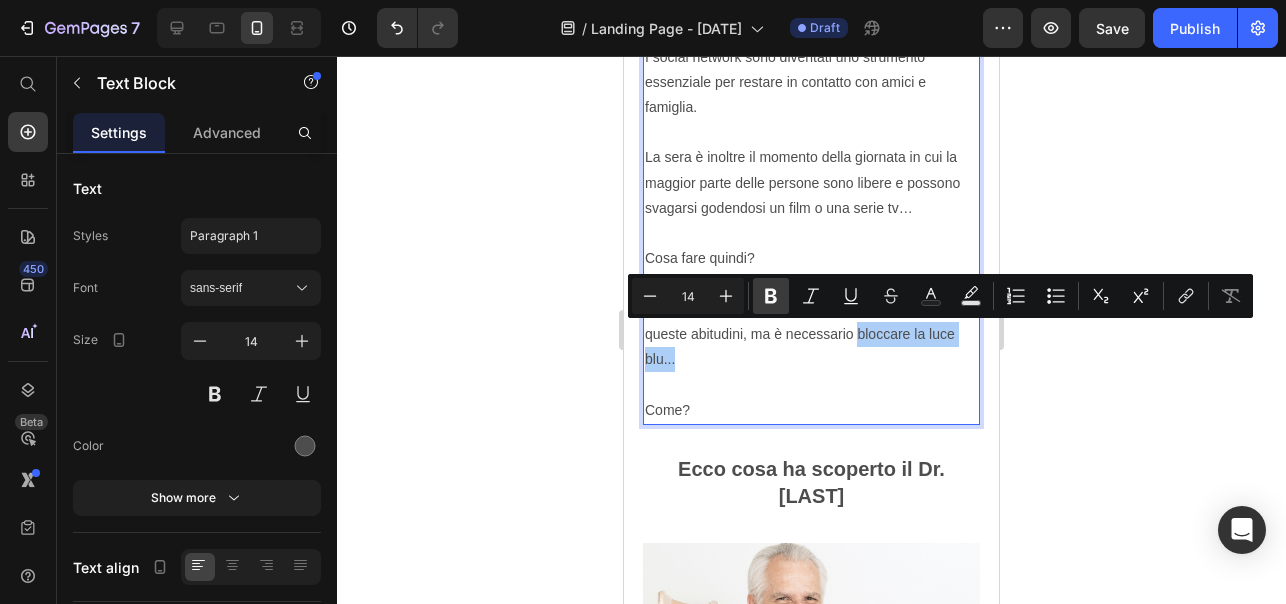 click 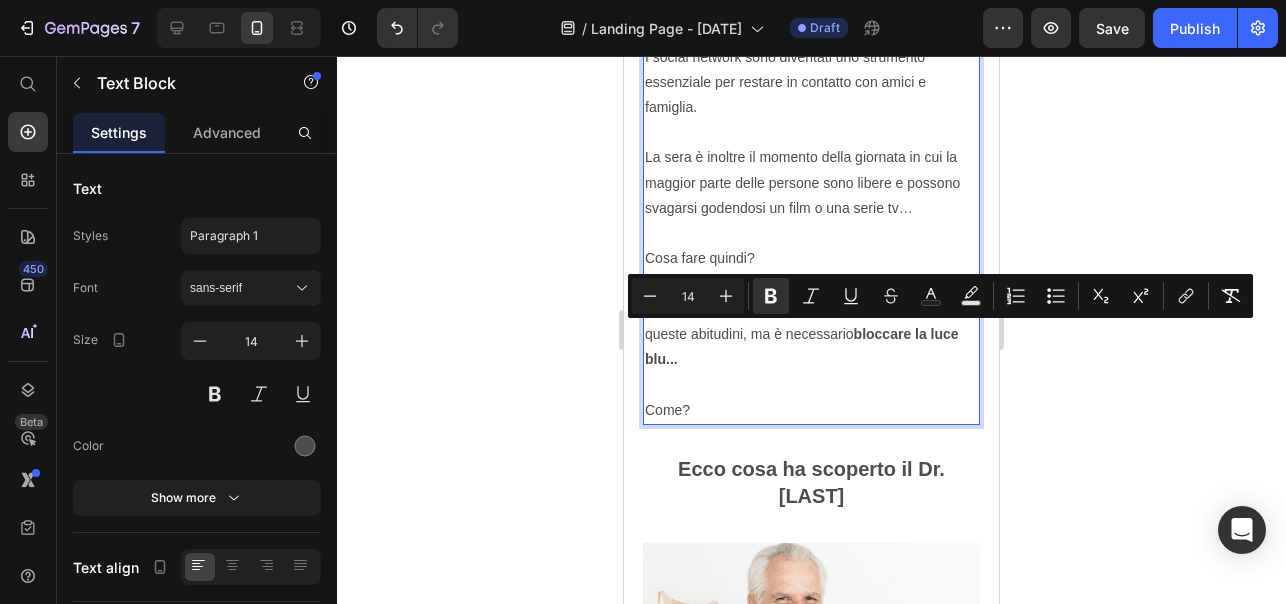 drag, startPoint x: 1401, startPoint y: 365, endPoint x: 759, endPoint y: 373, distance: 642.04987 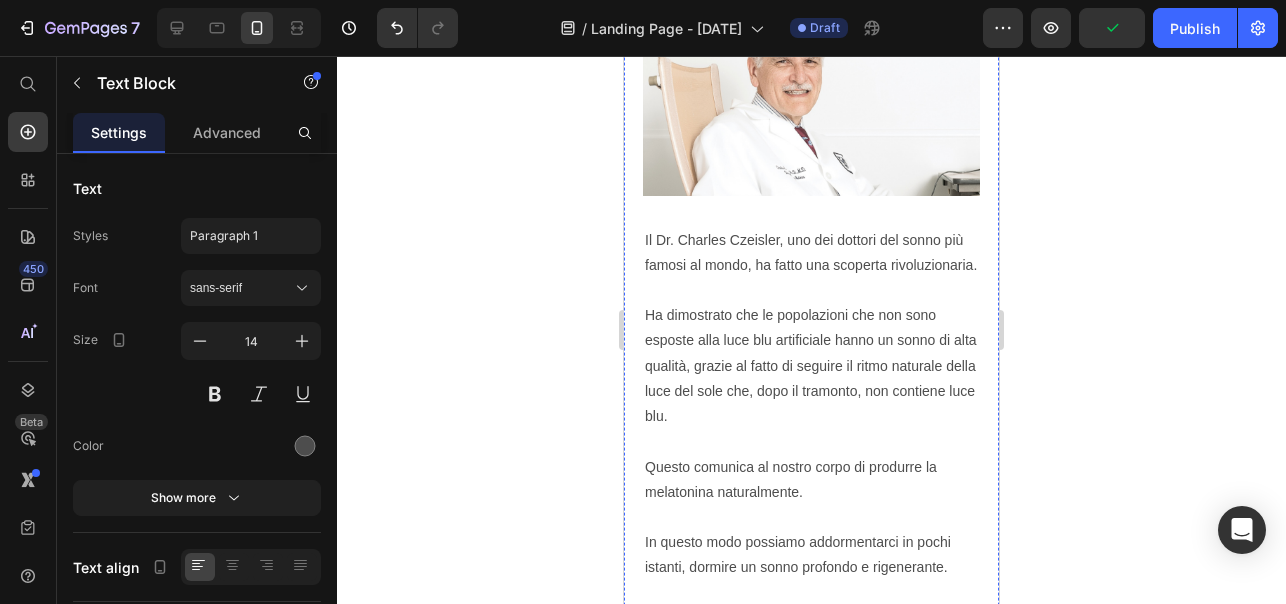 scroll, scrollTop: 3888, scrollLeft: 0, axis: vertical 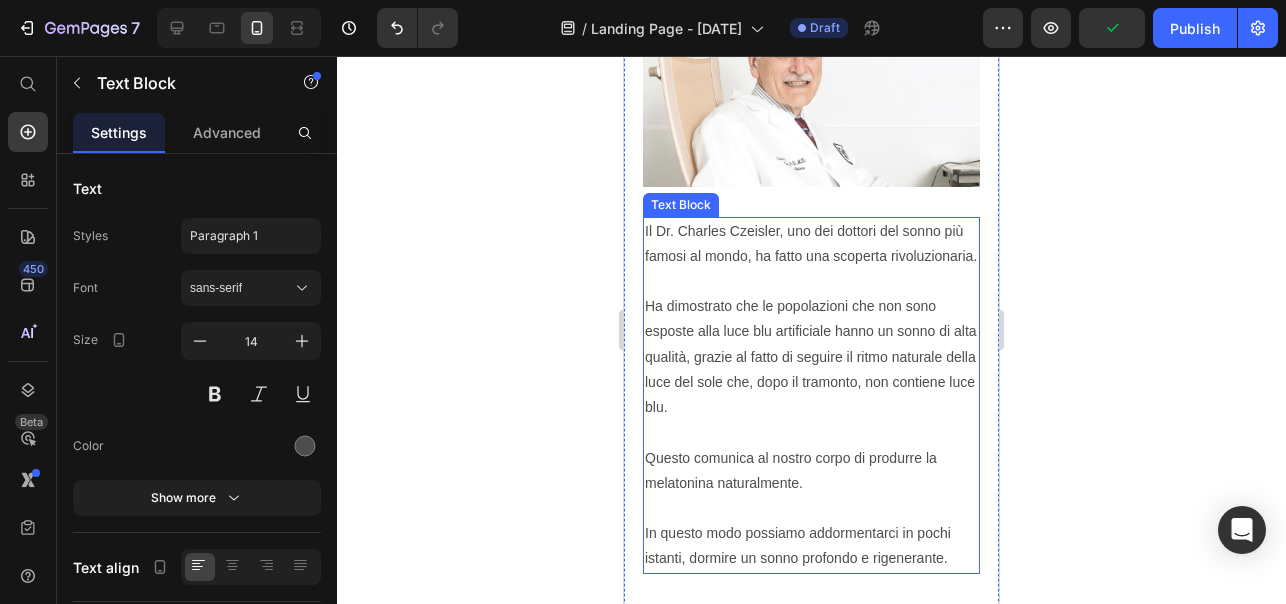 click on "Ha dimostrato che le popolazioni che non sono esposte alla luce blu artificiale hanno un sonno di alta qualità, grazie al fatto di seguire il ritmo naturale della luce del sole che, dopo il tramonto, non contiene luce blu." at bounding box center (811, 369) 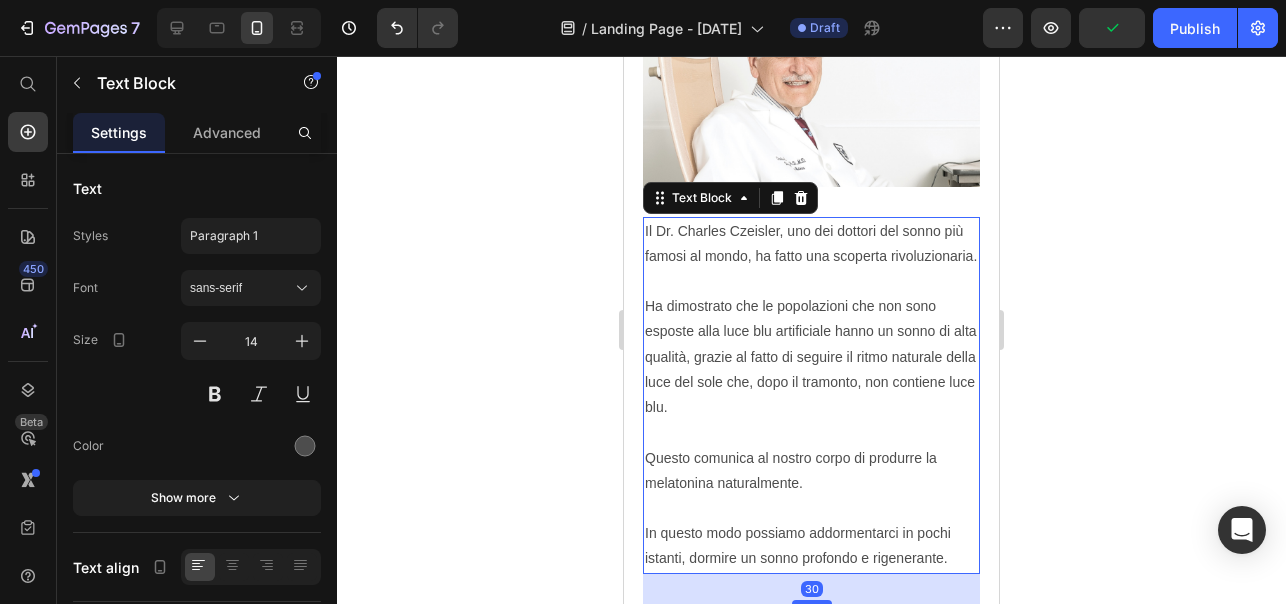 click on "Ha dimostrato che le popolazioni che non sono esposte alla luce blu artificiale hanno un sonno di alta qualità, grazie al fatto di seguire il ritmo naturale della luce del sole che, dopo il tramonto, non contiene luce blu." at bounding box center [811, 369] 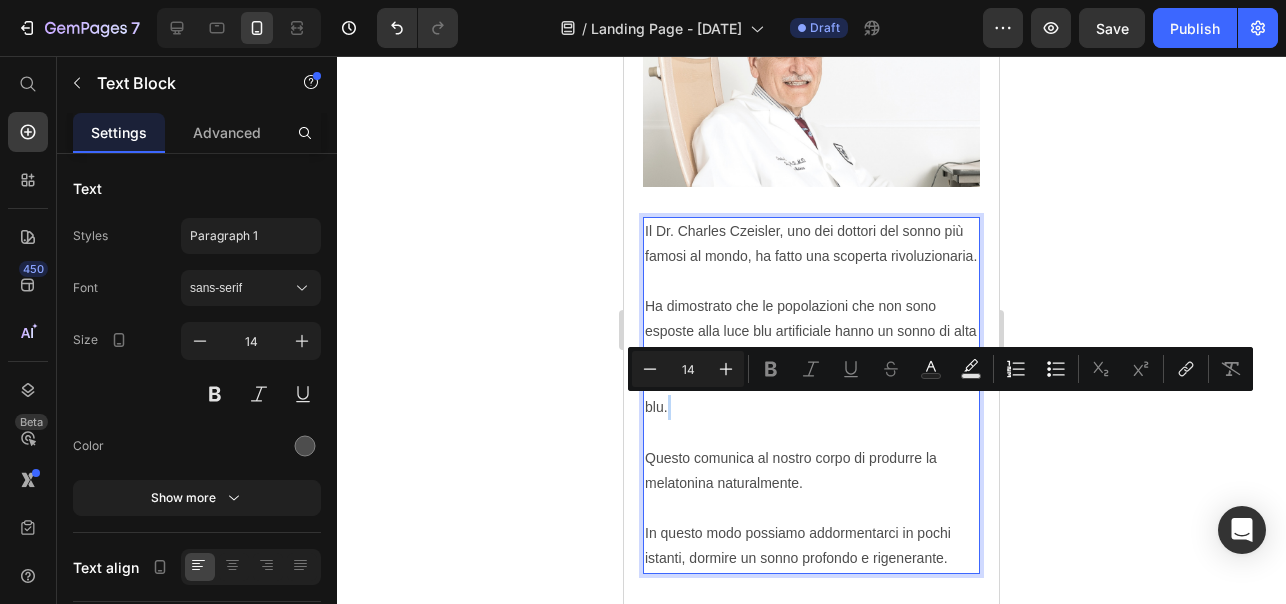 click on "Ha dimostrato che le popolazioni che non sono esposte alla luce blu artificiale hanno un sonno di alta qualità, grazie al fatto di seguire il ritmo naturale della luce del sole che, dopo il tramonto, non contiene luce blu." at bounding box center (811, 369) 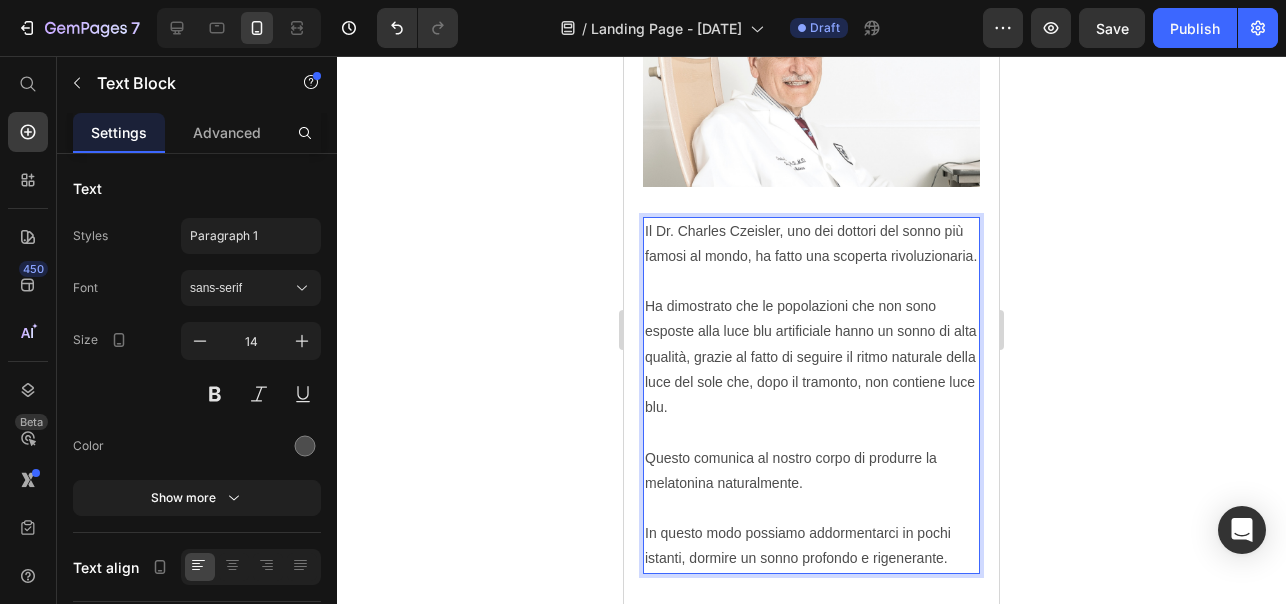 click on "Ha dimostrato che le popolazioni che non sono esposte alla luce blu artificiale hanno un sonno di alta qualità, grazie al fatto di seguire il ritmo naturale della luce del sole che, dopo il tramonto, non contiene luce blu." at bounding box center (811, 369) 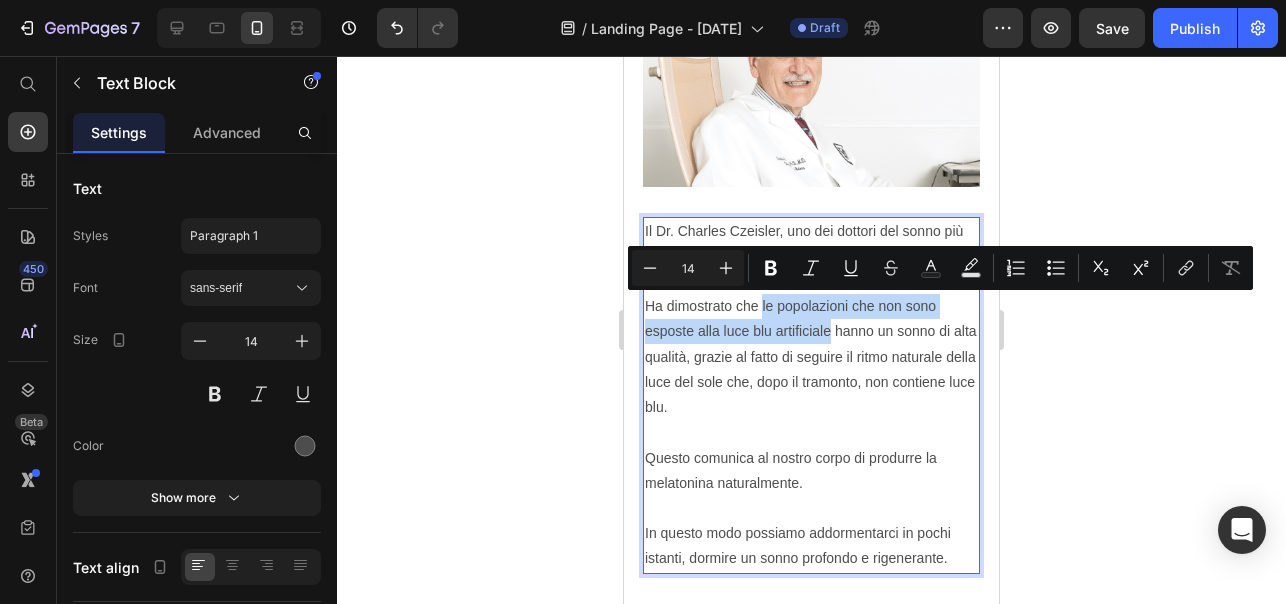 drag, startPoint x: 763, startPoint y: 309, endPoint x: 830, endPoint y: 338, distance: 73.00685 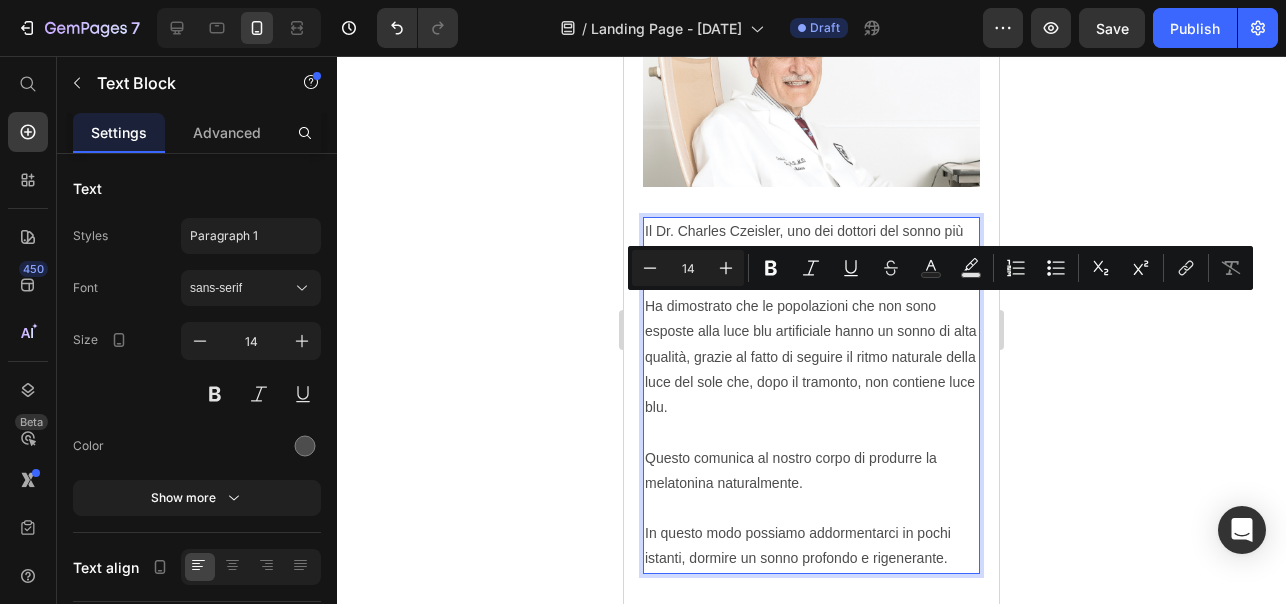 click on "Ha dimostrato che le popolazioni che non sono esposte alla luce blu artificiale hanno un sonno di alta qualità, grazie al fatto di seguire il ritmo naturale della luce del sole che, dopo il tramonto, non contiene luce blu." at bounding box center (811, 369) 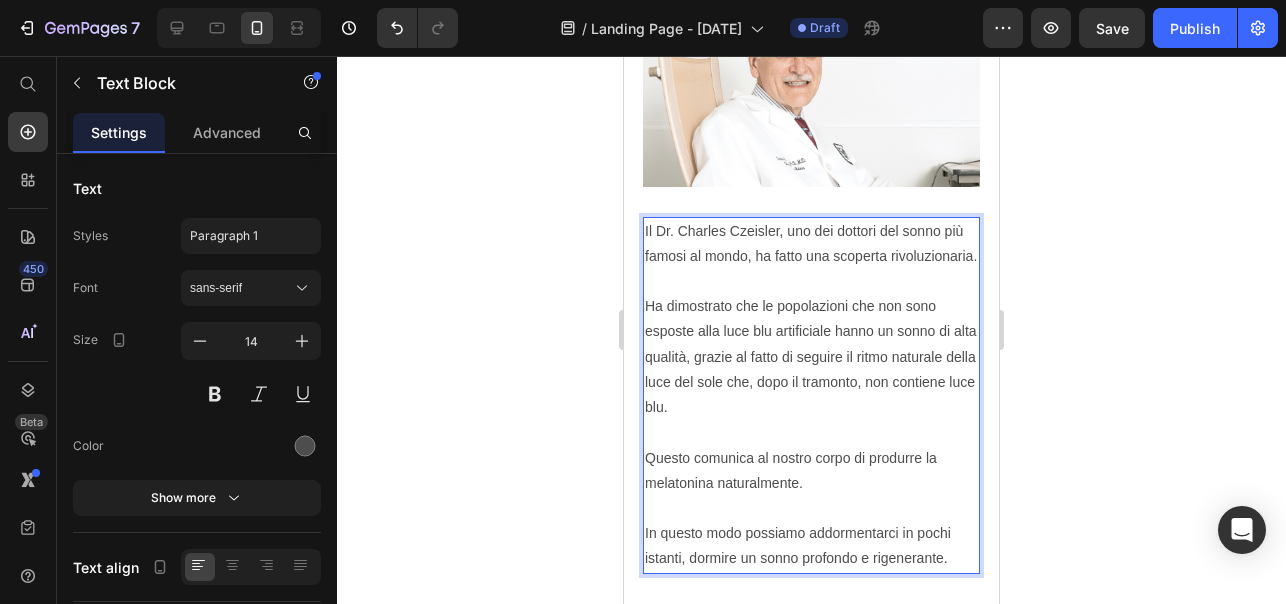 click on "Ha dimostrato che le popolazioni che non sono esposte alla luce blu artificiale hanno un sonno di alta qualità, grazie al fatto di seguire il ritmo naturale della luce del sole che, dopo il tramonto, non contiene luce blu." at bounding box center (811, 369) 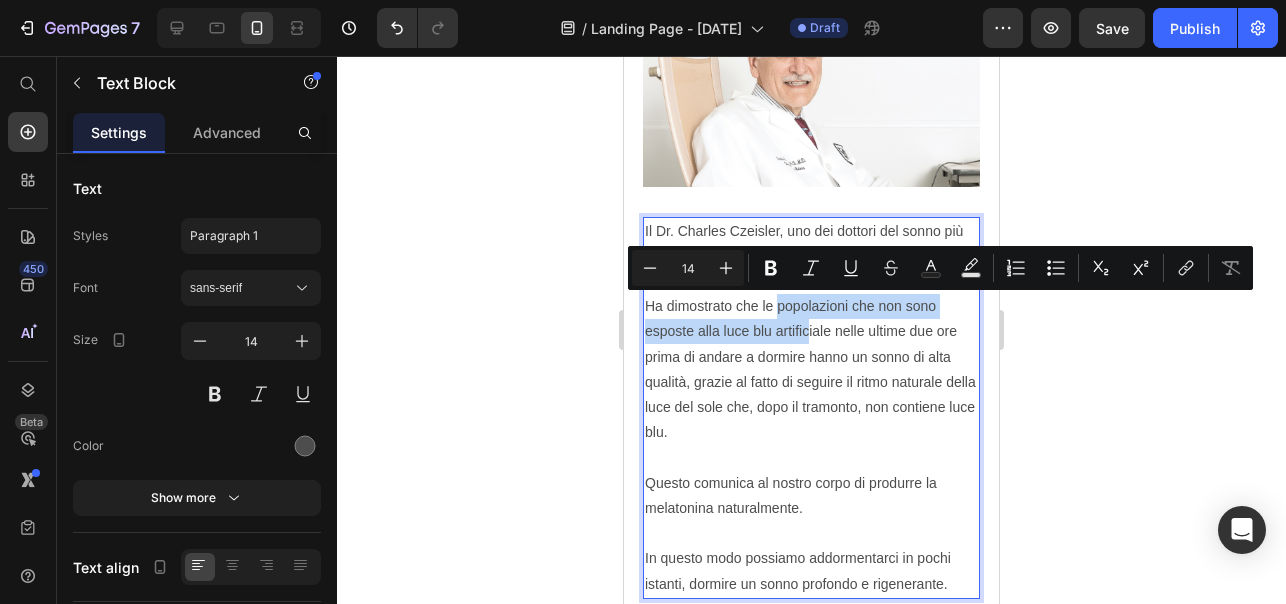 drag, startPoint x: 778, startPoint y: 306, endPoint x: 808, endPoint y: 335, distance: 41.725292 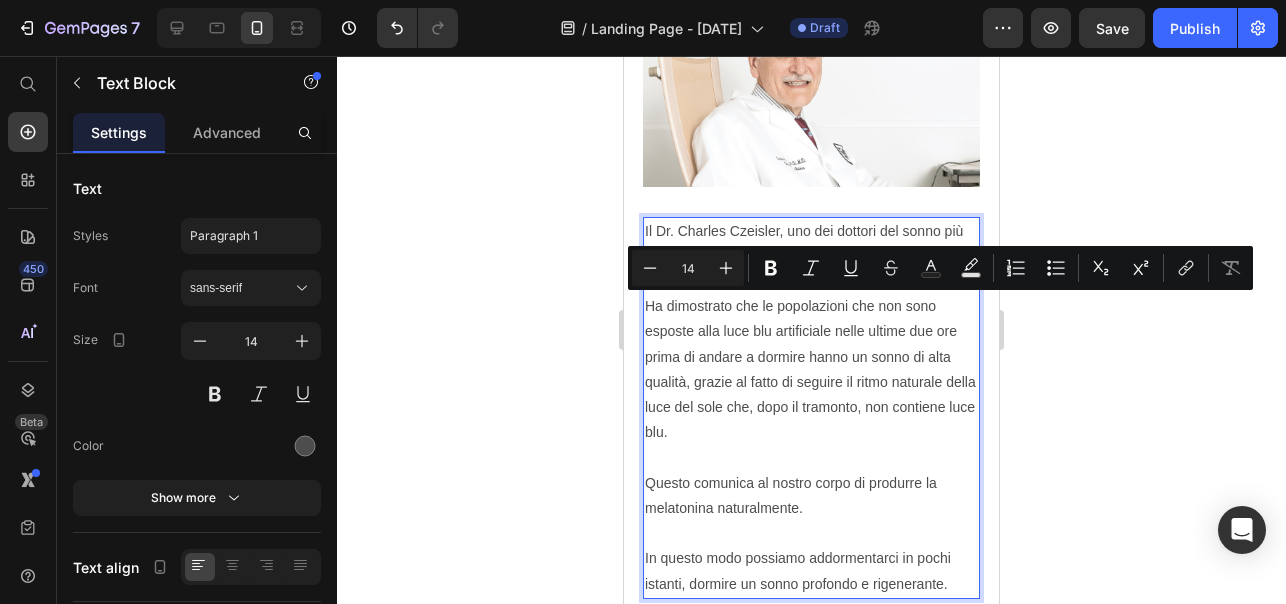 click on "Ha dimostrato che le popolazioni che non sono esposte alla luce blu artificiale nelle ultime due ore prima di andare a dormire hanno un sonno di alta qualità, grazie al fatto di seguire il ritmo naturale della luce del sole che, dopo il tramonto, non contiene luce blu." at bounding box center [811, 382] 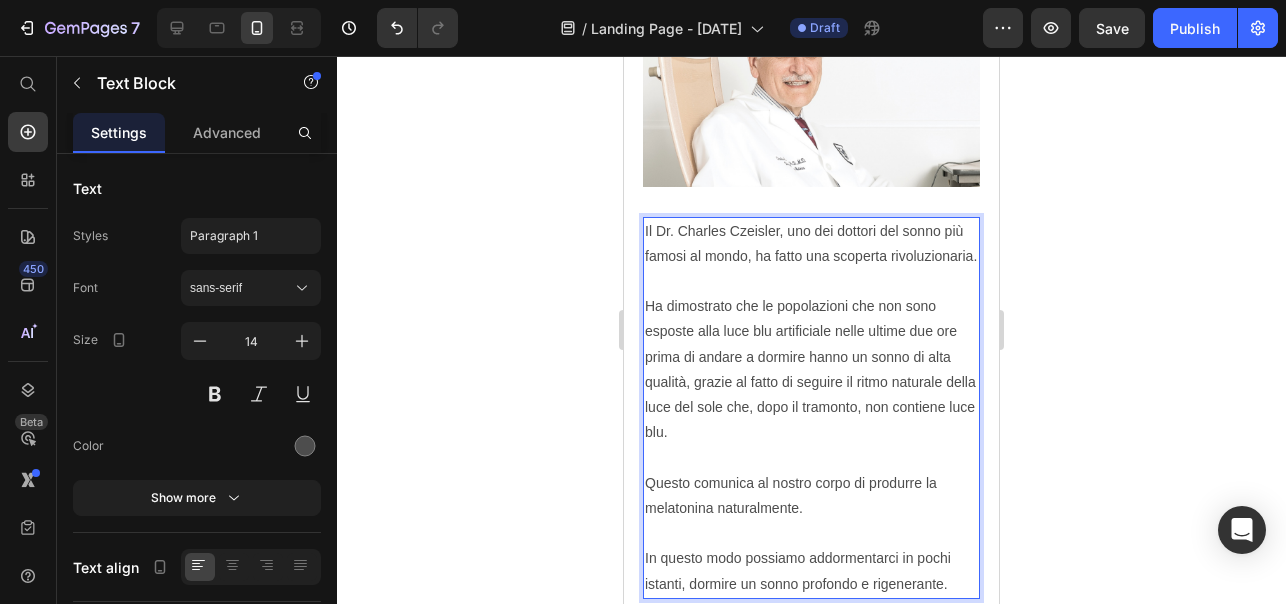 click on "Ha dimostrato che le popolazioni che non sono esposte alla luce blu artificiale nelle ultime due ore prima di andare a dormire hanno un sonno di alta qualità, grazie al fatto di seguire il ritmo naturale della luce del sole che, dopo il tramonto, non contiene luce blu." at bounding box center (811, 382) 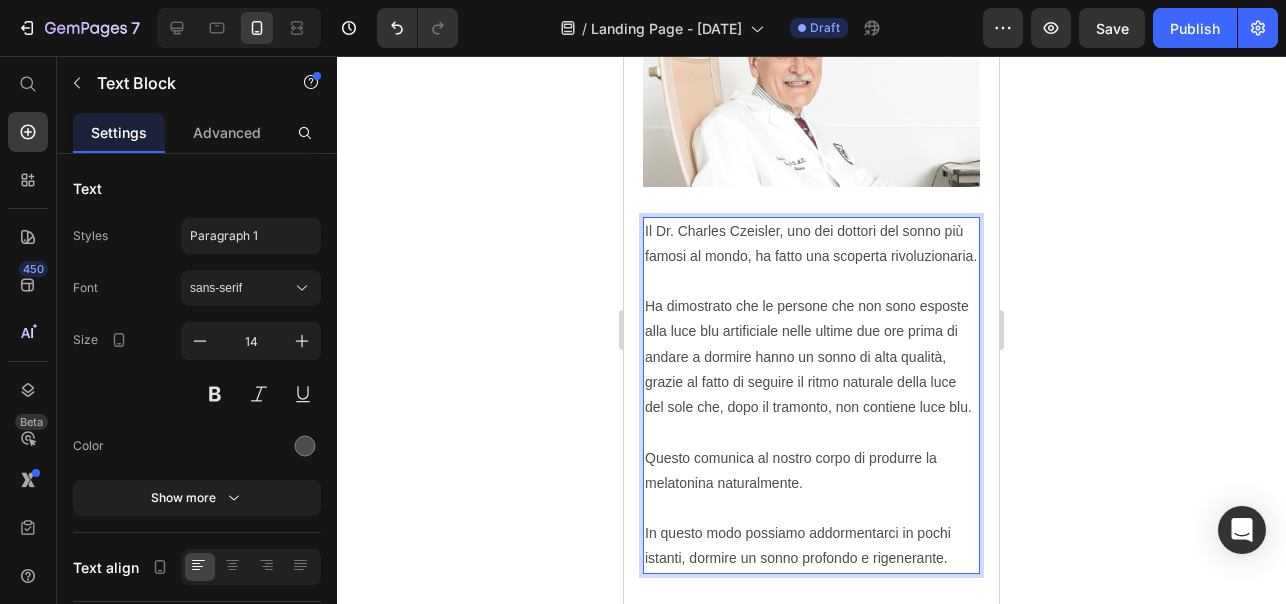 click on "Ha dimostrato che le persone che non sono esposte alla luce blu artificiale nelle ultime due ore prima di andare a dormire hanno un sonno di alta qualità, grazie al fatto di seguire il ritmo naturale della luce del sole che, dopo il tramonto, non contiene luce blu." at bounding box center (811, 369) 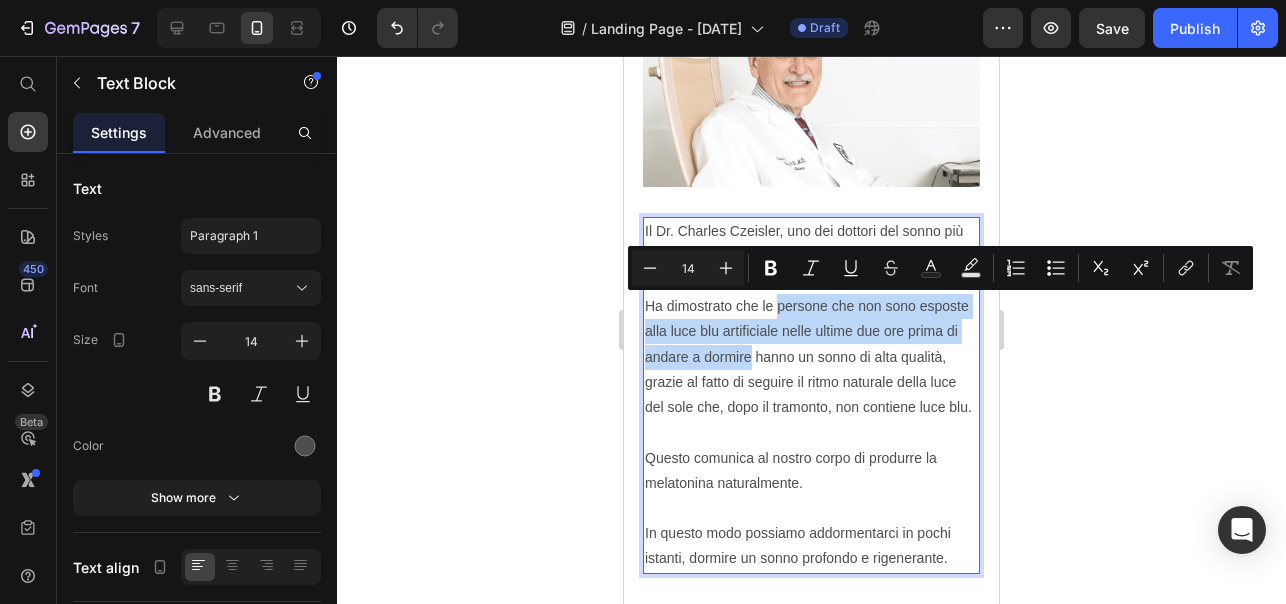 drag, startPoint x: 776, startPoint y: 310, endPoint x: 748, endPoint y: 369, distance: 65.30697 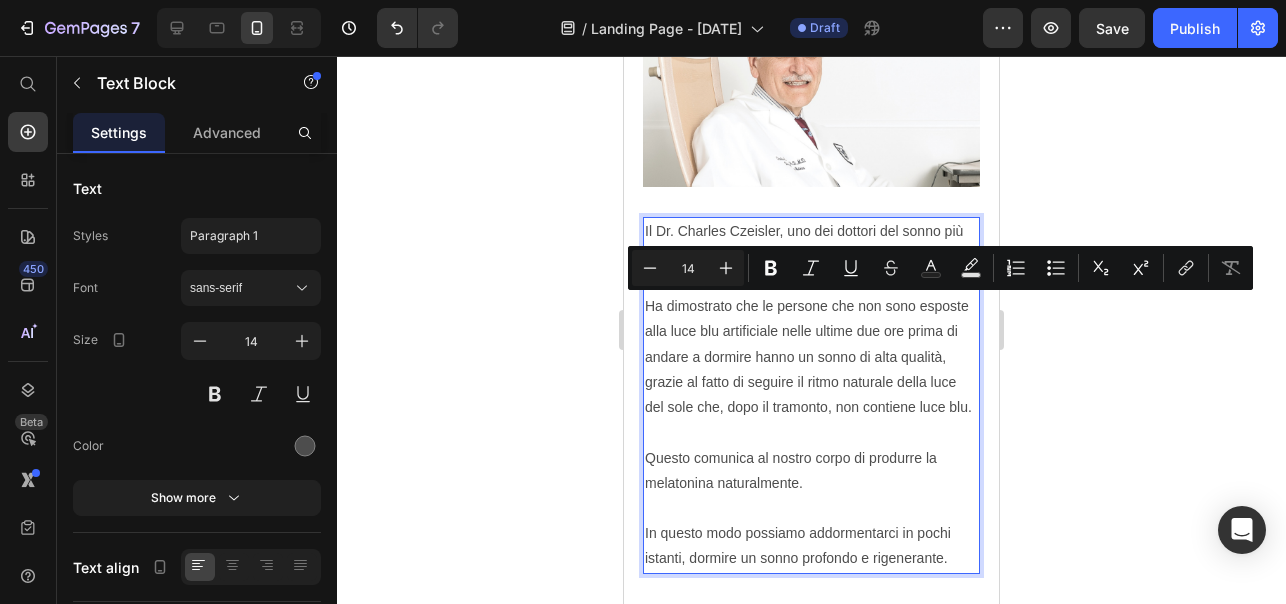 click on "Ha dimostrato che le persone che non sono esposte alla luce blu artificiale nelle ultime due ore prima di andare a dormire hanno un sonno di alta qualità, grazie al fatto di seguire il ritmo naturale della luce del sole che, dopo il tramonto, non contiene luce blu." at bounding box center [811, 369] 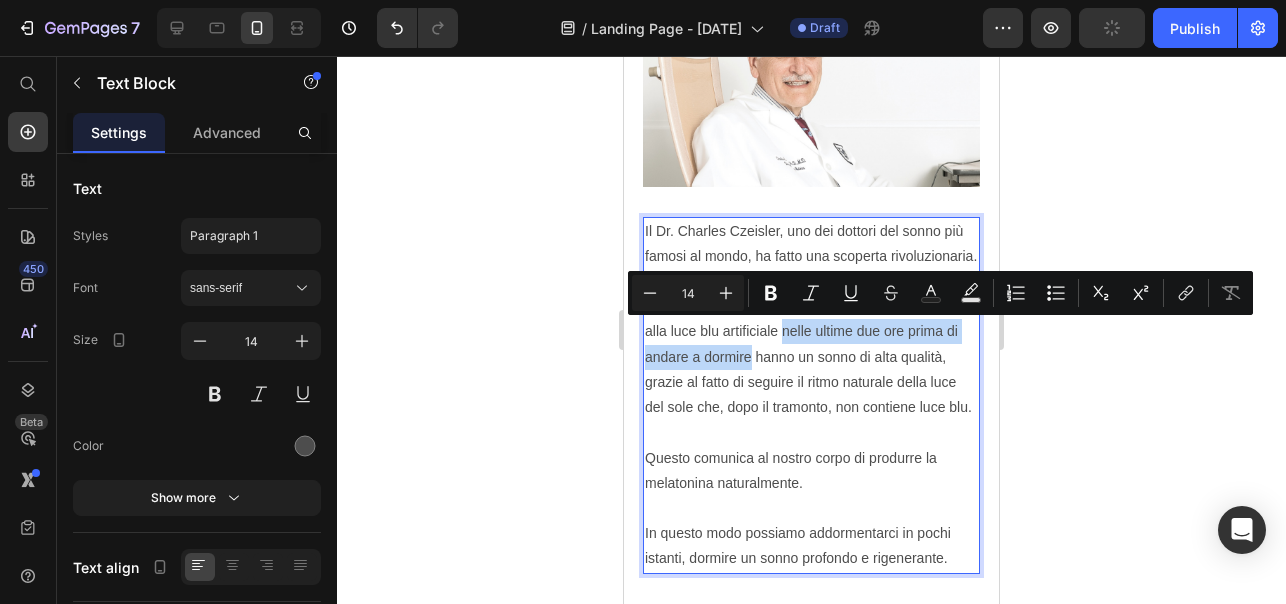 drag, startPoint x: 783, startPoint y: 331, endPoint x: 751, endPoint y: 361, distance: 43.863426 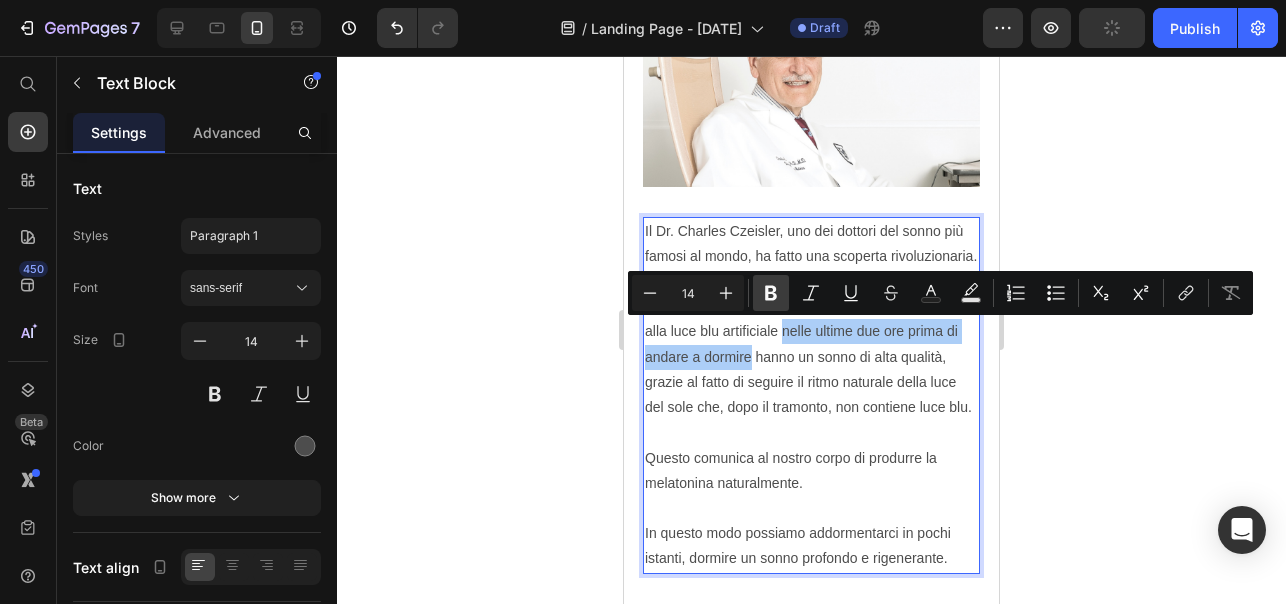 click 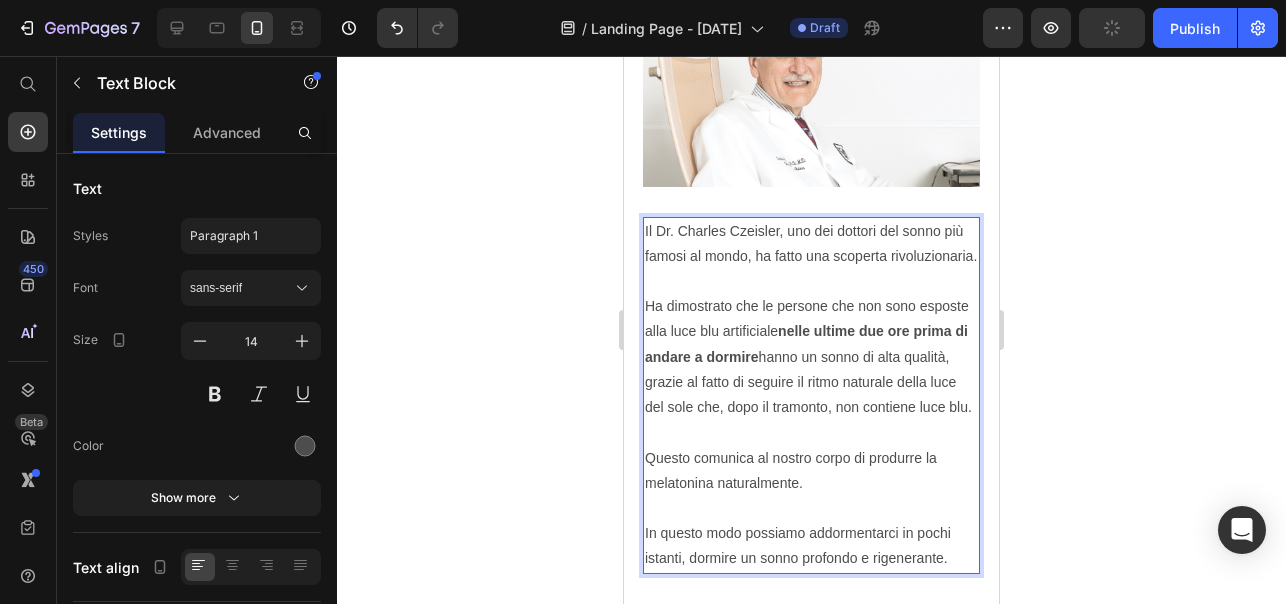 click on "Ha dimostrato che le persone che non sono esposte alla luce blu artificiale  nelle ultime due ore prima di andare a dormire  hanno un sonno di alta qualità, grazie al fatto di seguire il ritmo naturale della luce del sole che, dopo il tramonto, non contiene luce blu." at bounding box center [811, 369] 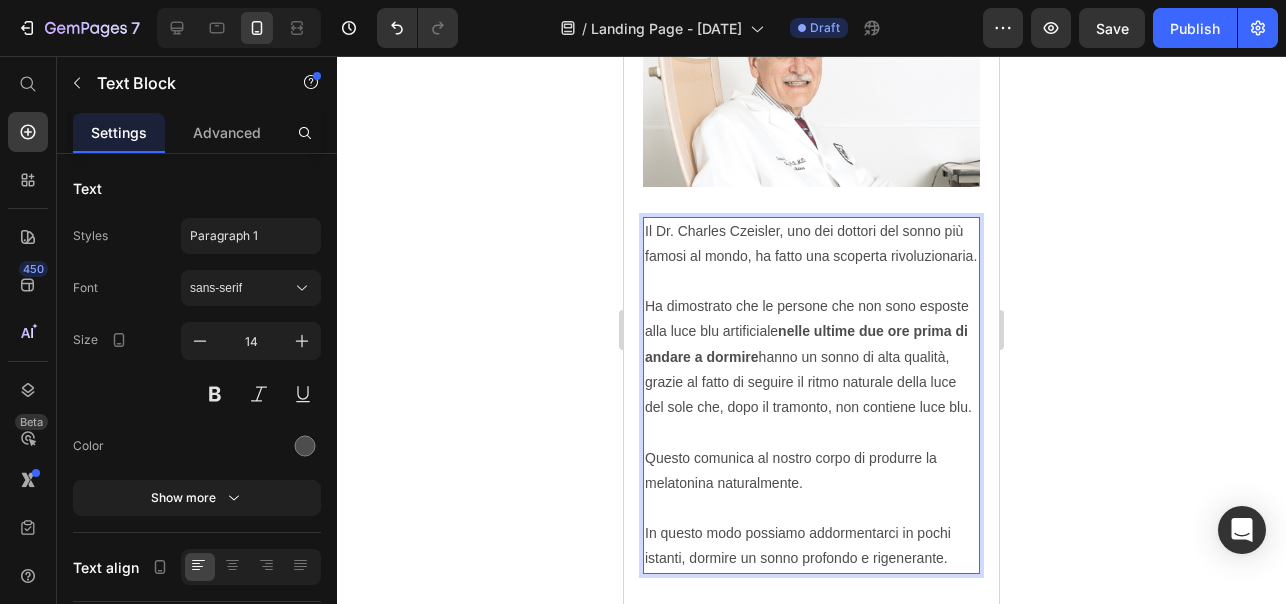 click on "Ha dimostrato che le persone che non sono esposte alla luce blu artificiale  nelle ultime due ore prima di andare a dormire  hanno un sonno di alta qualità, grazie al fatto di seguire il ritmo naturale della luce del sole che, dopo il tramonto, non contiene luce blu." at bounding box center [811, 369] 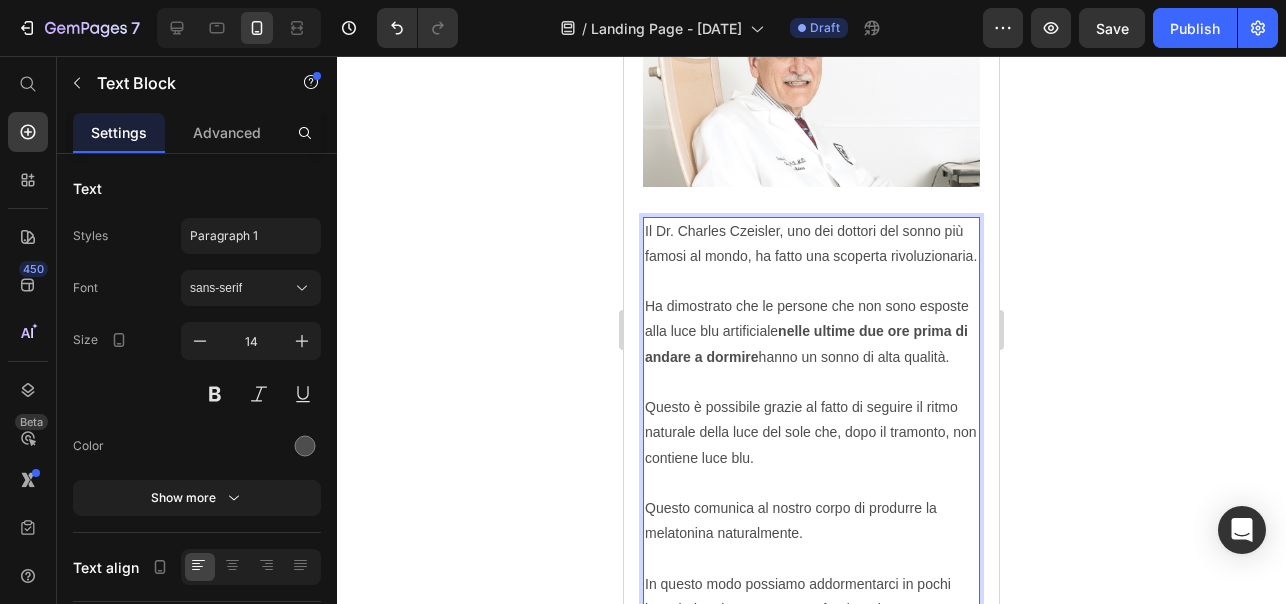 scroll, scrollTop: 3956, scrollLeft: 0, axis: vertical 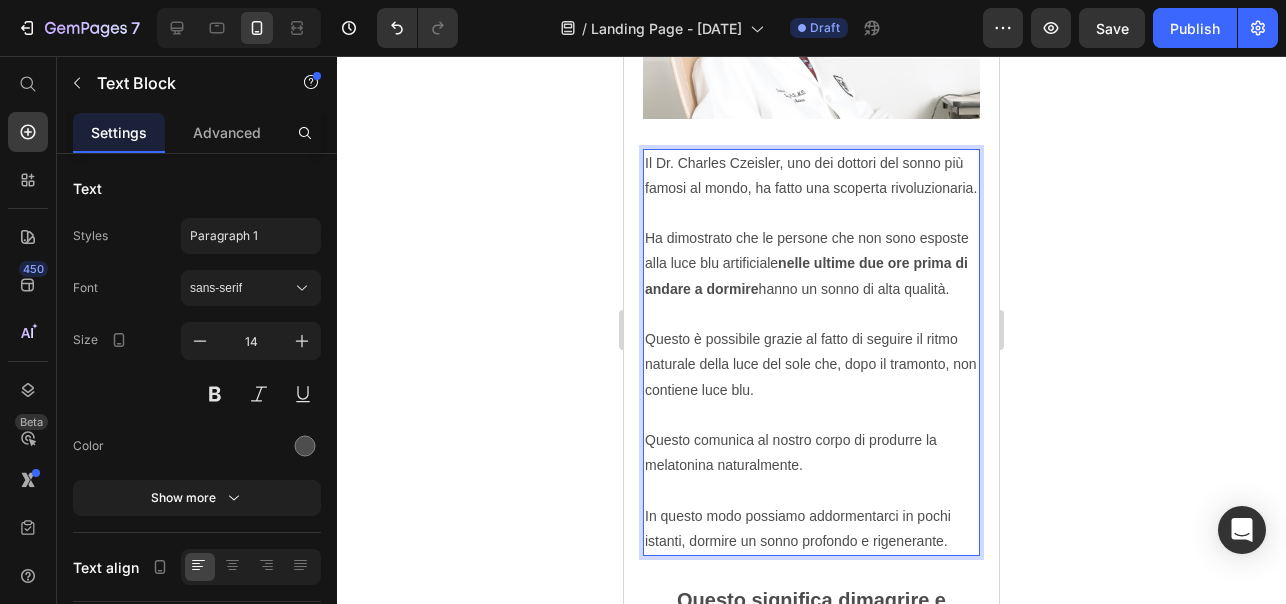 click on "Ha dimostrato che le persone che non sono esposte alla luce blu artificiale  nelle ultime due ore prima di andare a dormire  hanno un sonno di alta qualità. Questo è possibile grazie al fatto di seguire il ritmo naturale della luce del sole che, dopo il tramonto, non contiene luce blu." at bounding box center [811, 327] 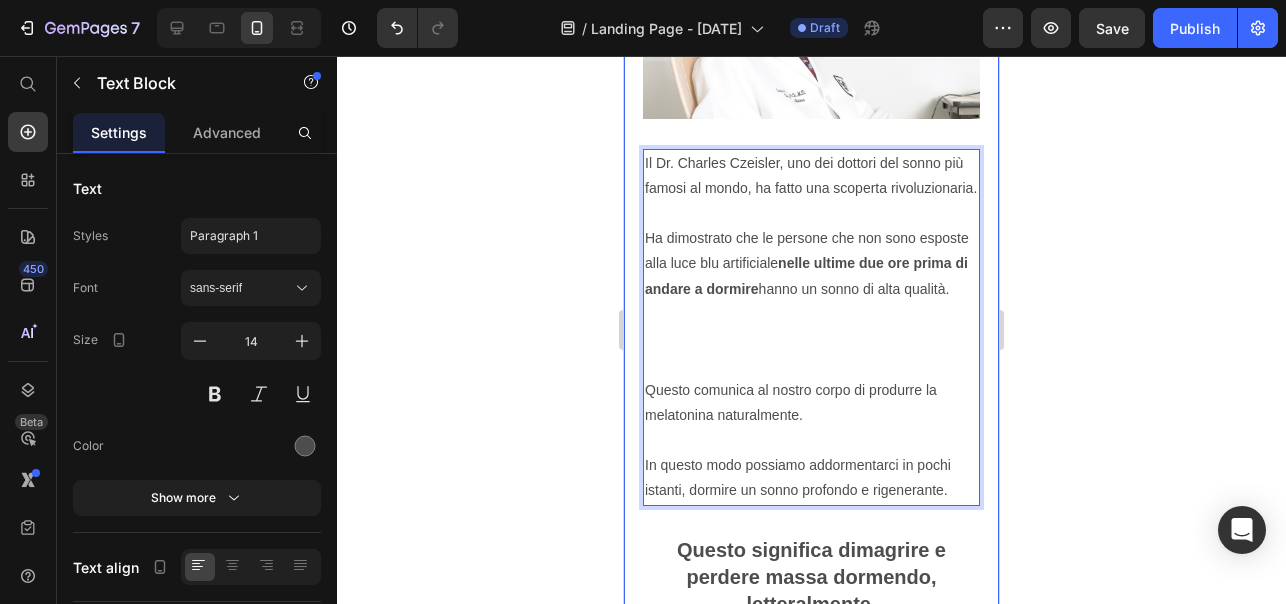 drag, startPoint x: 769, startPoint y: 391, endPoint x: 642, endPoint y: 345, distance: 135.07405 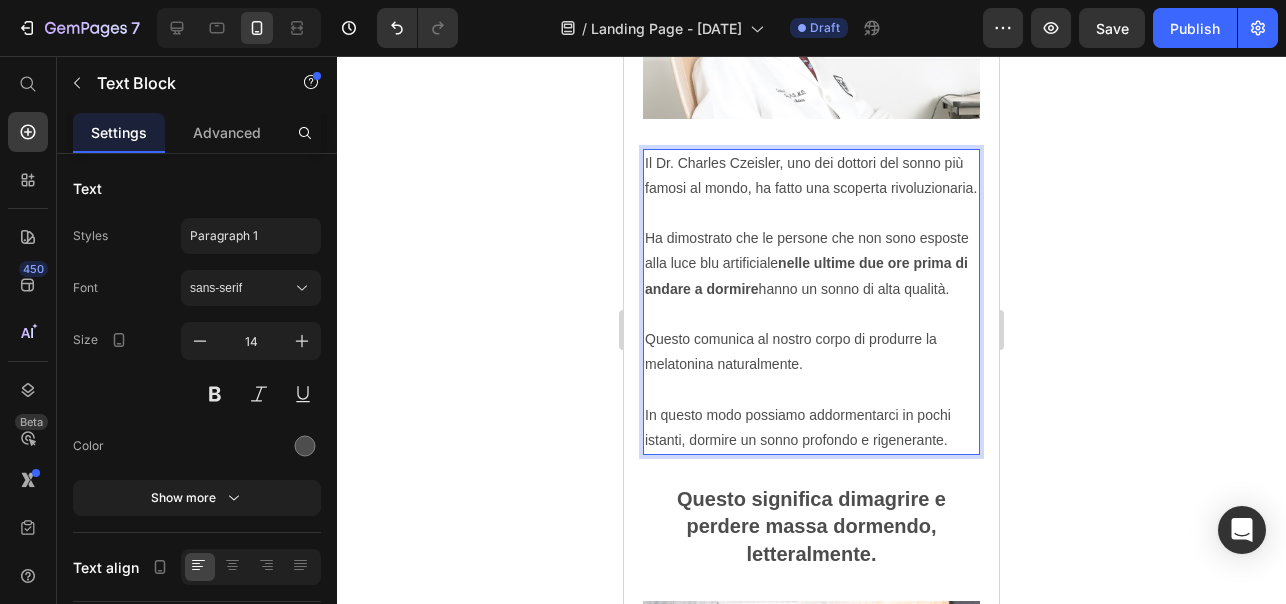 click on "Ha dimostrato che le persone che non sono esposte alla luce blu artificiale  nelle ultime due ore prima di andare a dormire  hanno un sonno di alta qualità." at bounding box center (811, 276) 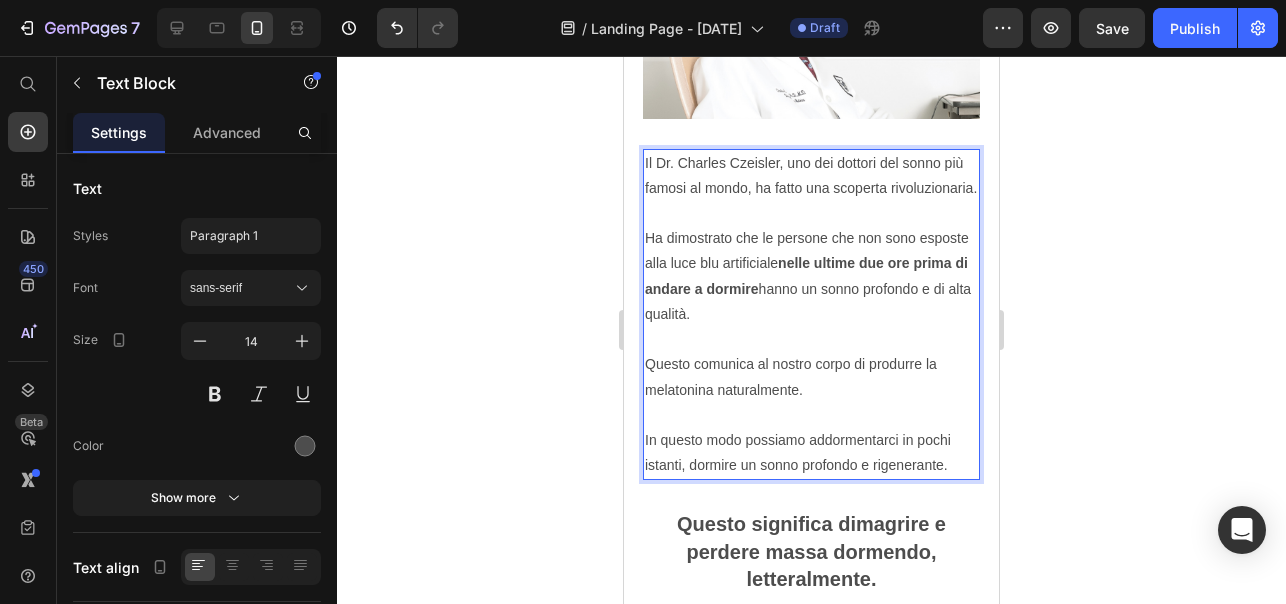 click on "Ha dimostrato che le persone che non sono esposte alla luce blu artificiale nelle ultime due ore prima di andare a dormire hanno un sonno profondo e di alta qualità." at bounding box center [811, 289] 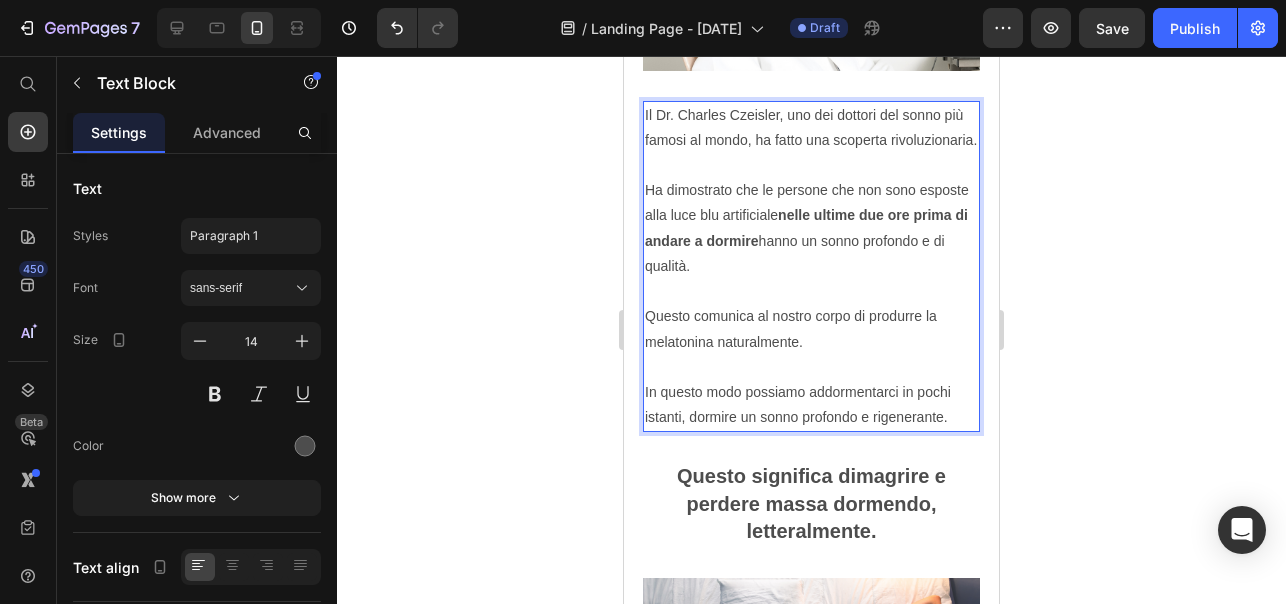 scroll, scrollTop: 4006, scrollLeft: 0, axis: vertical 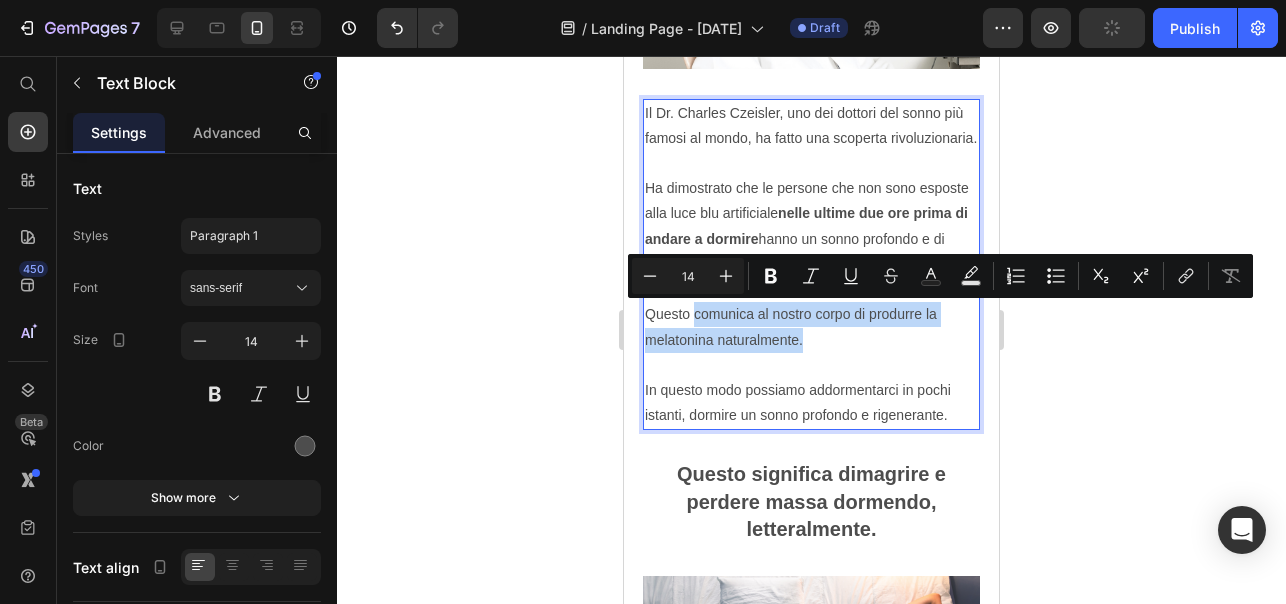 drag, startPoint x: 807, startPoint y: 339, endPoint x: 693, endPoint y: 314, distance: 116.70904 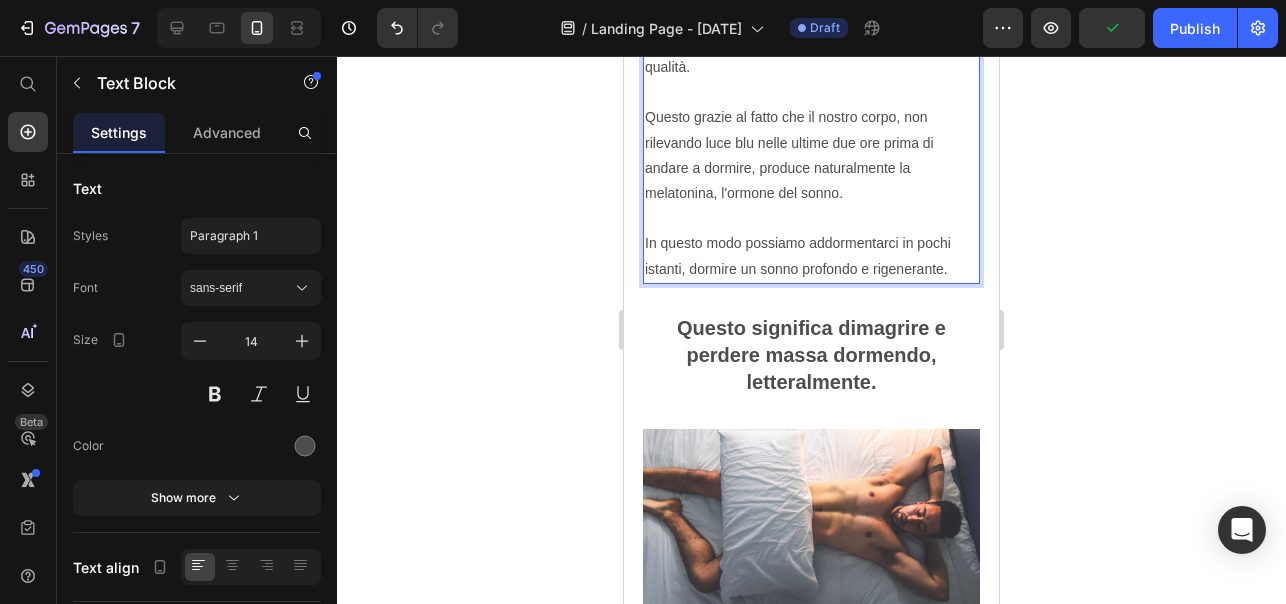 scroll, scrollTop: 4222, scrollLeft: 0, axis: vertical 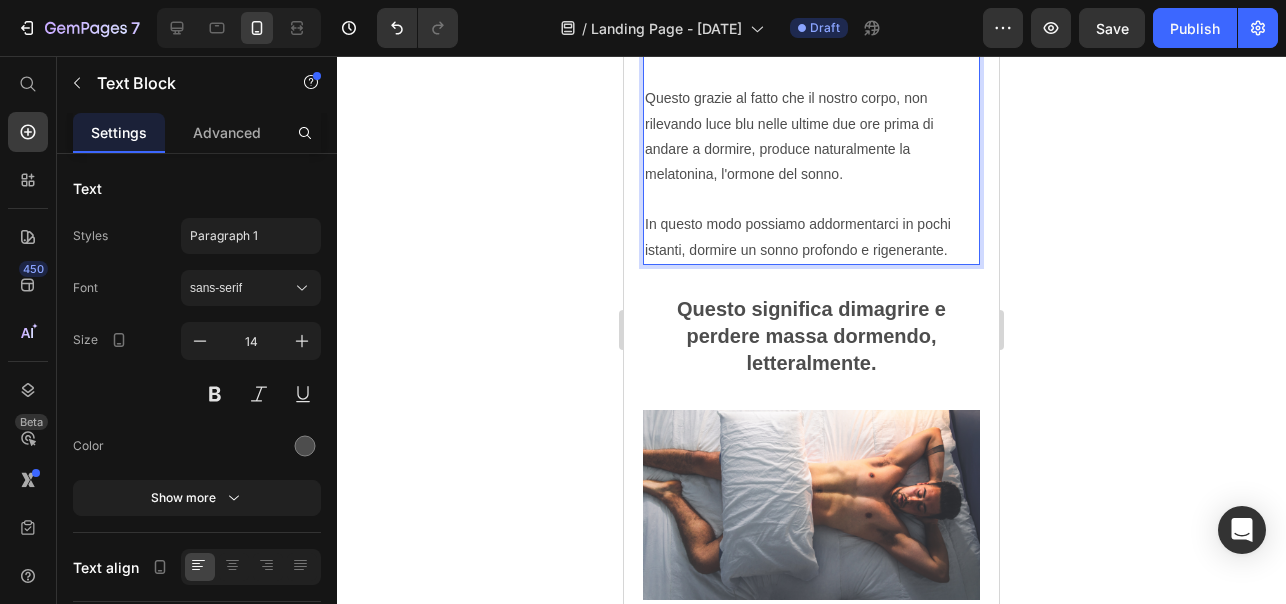 click on "Questo grazie al fatto che il nostro corpo, non rilevando luce blu nelle ultime due ore prima di andare a dormire, produce naturalmente la melatonina, l'ormone del sonno. In questo modo possiamo addormentarci in pochi istanti, dormire un sonno profondo e rigenerante." at bounding box center [811, 174] 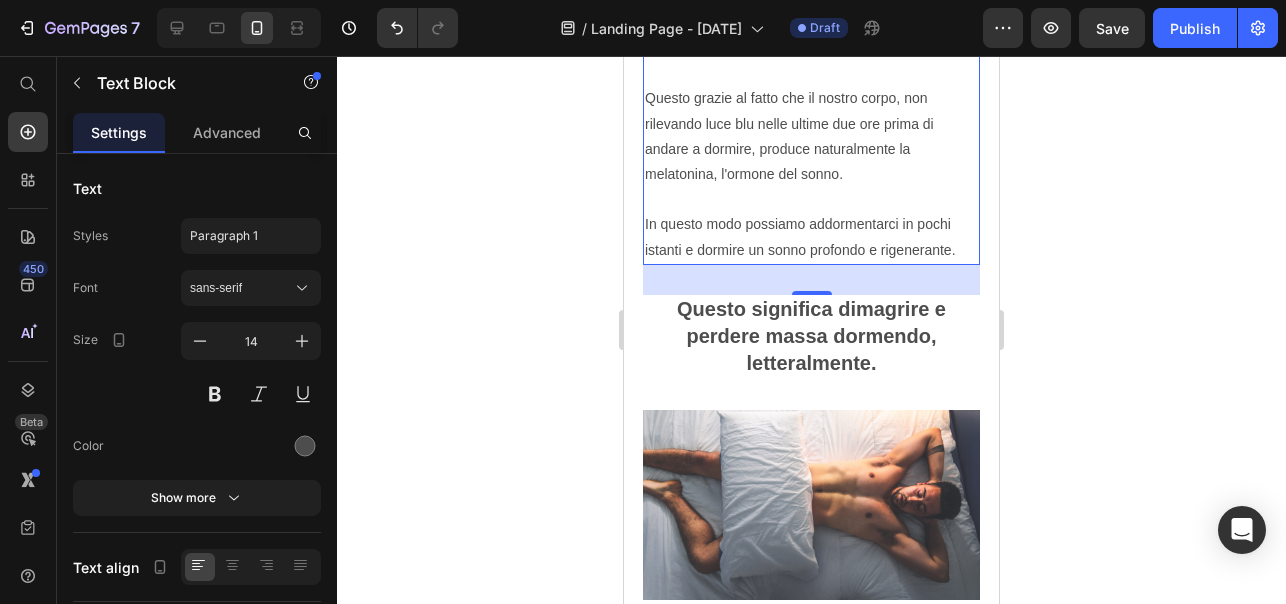 click 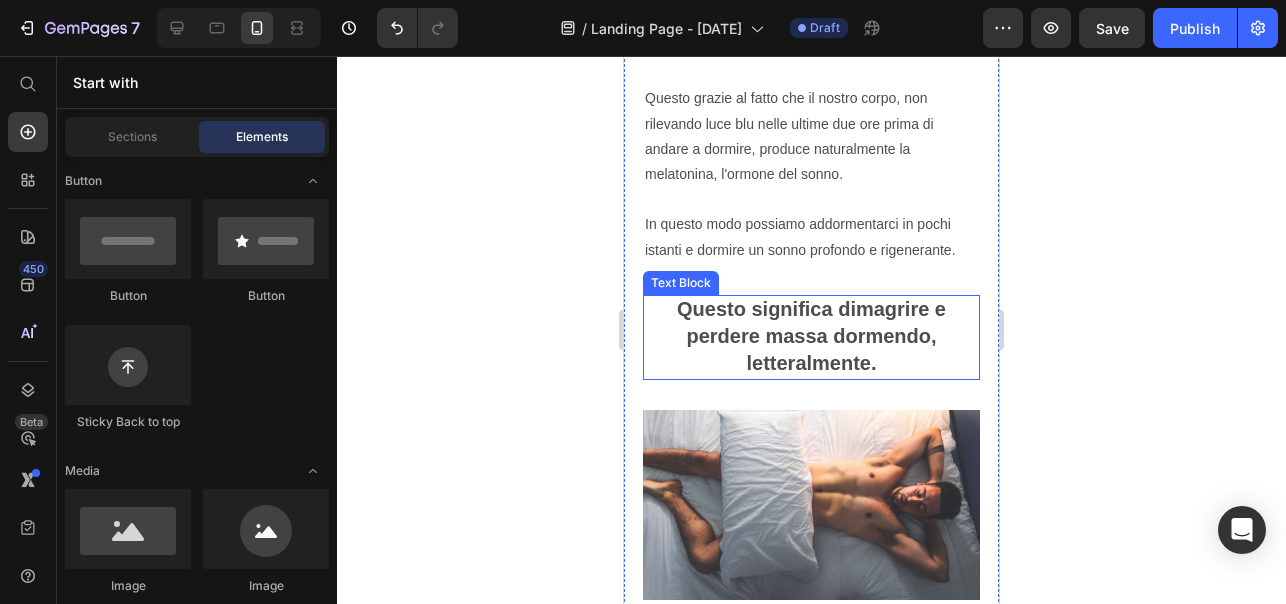 click on "Questo significa dimagrire e perdere massa dormendo, letteralmente." at bounding box center (811, 336) 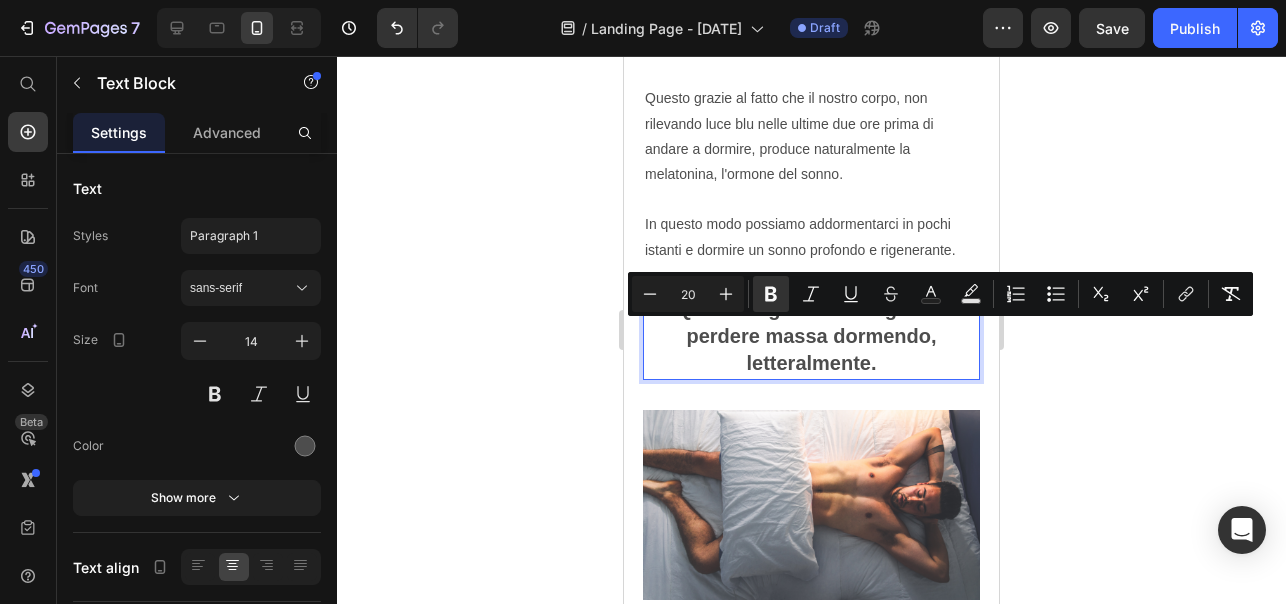click on "Questo significa dimagrire e perdere massa dormendo, letteralmente." at bounding box center [811, 336] 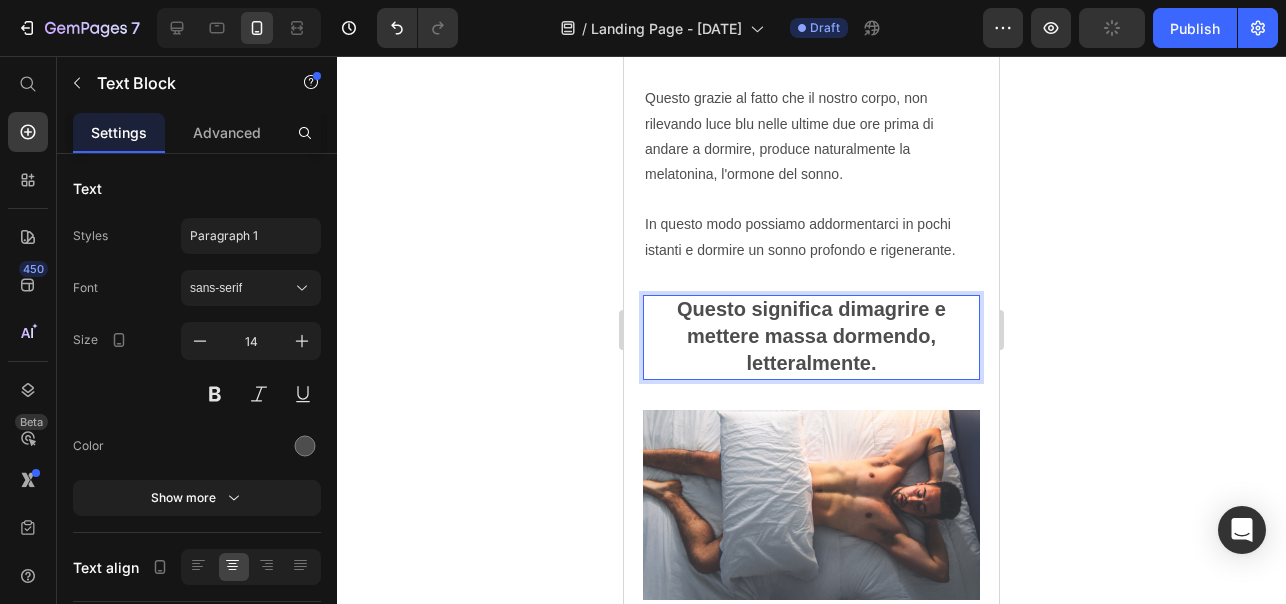 click 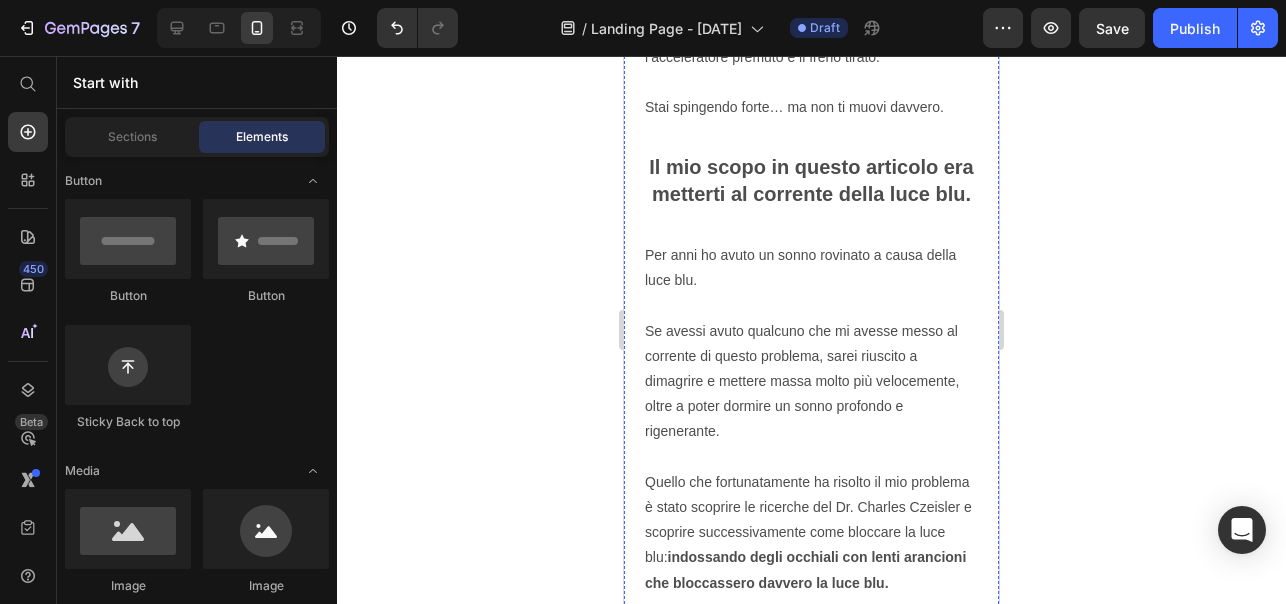 scroll, scrollTop: 4939, scrollLeft: 0, axis: vertical 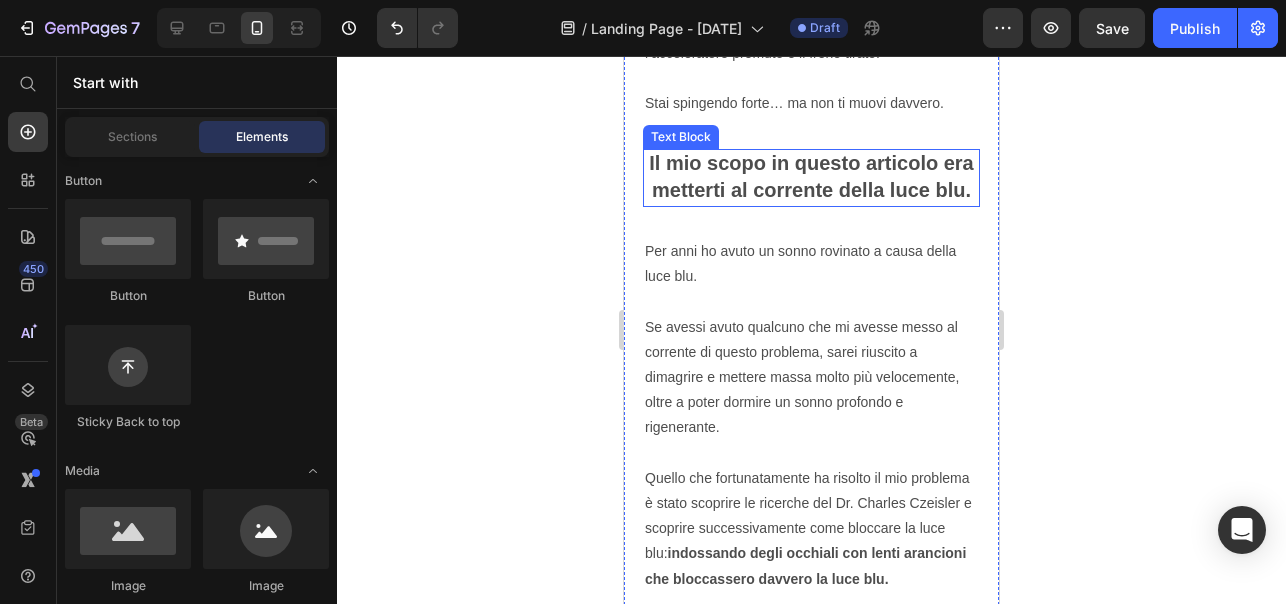 click on "Il mio scopo in questo articolo era metterti al corrente della luce blu." at bounding box center [811, 176] 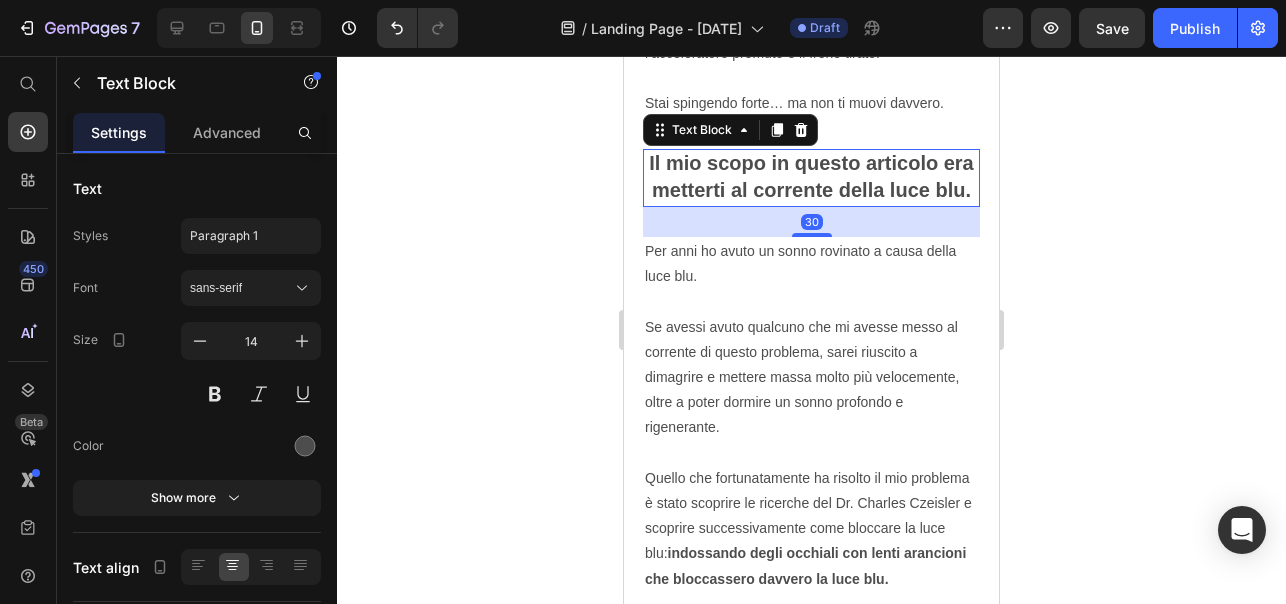 click on "Il mio scopo in questo articolo era metterti al corrente della luce blu." at bounding box center (811, 176) 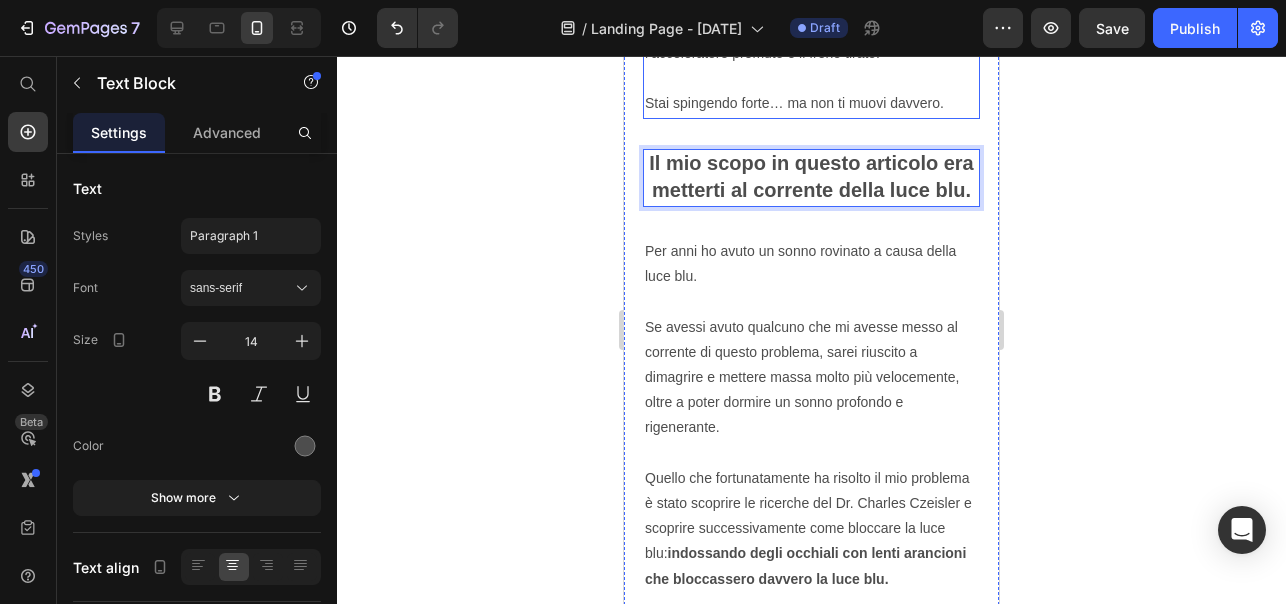 click on "Ora, per essere chiari:  l'allenamento sarà sempre di vitale importanza per ottenere risultati degli di nota. Ma senza il giusto sonno, è come guidare con l’acceleratore premuto e il freno tirato. Stai spingendo forte… ma non ti muovi davvero." at bounding box center [811, 16] 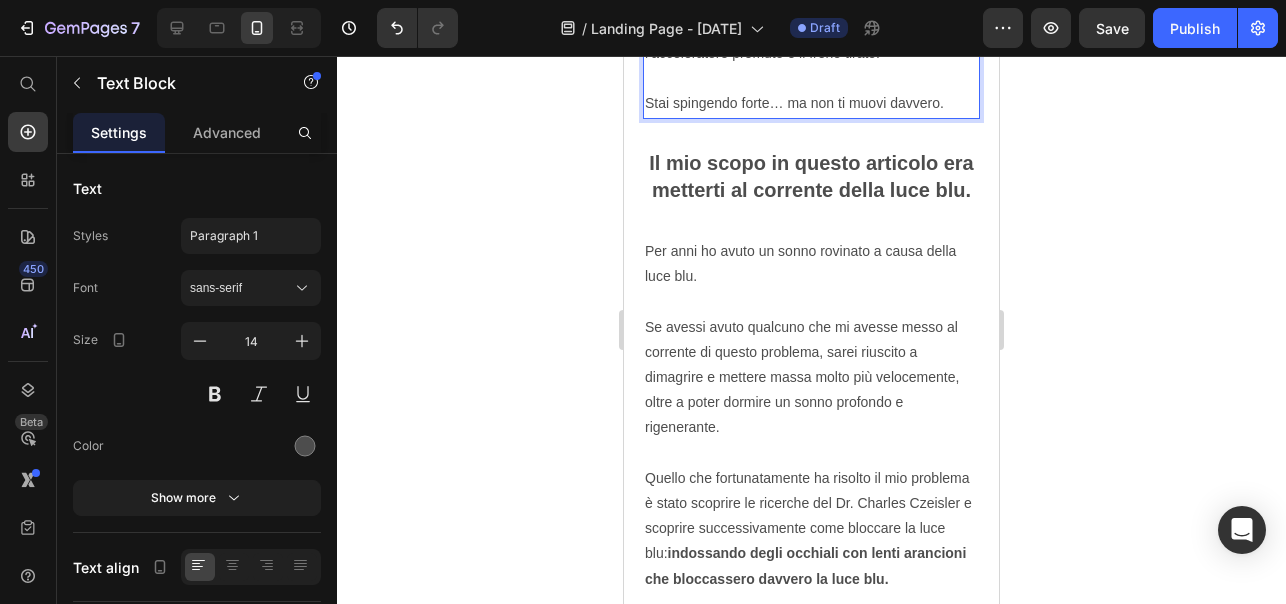 click on "Ora, per essere chiari:  l'allenamento sarà sempre di vitale importanza per ottenere risultati degli di nota. Ma senza il giusto sonno, è come guidare con l’acceleratore premuto e il freno tirato. Stai spingendo forte… ma non ti muovi davvero." at bounding box center [811, 16] 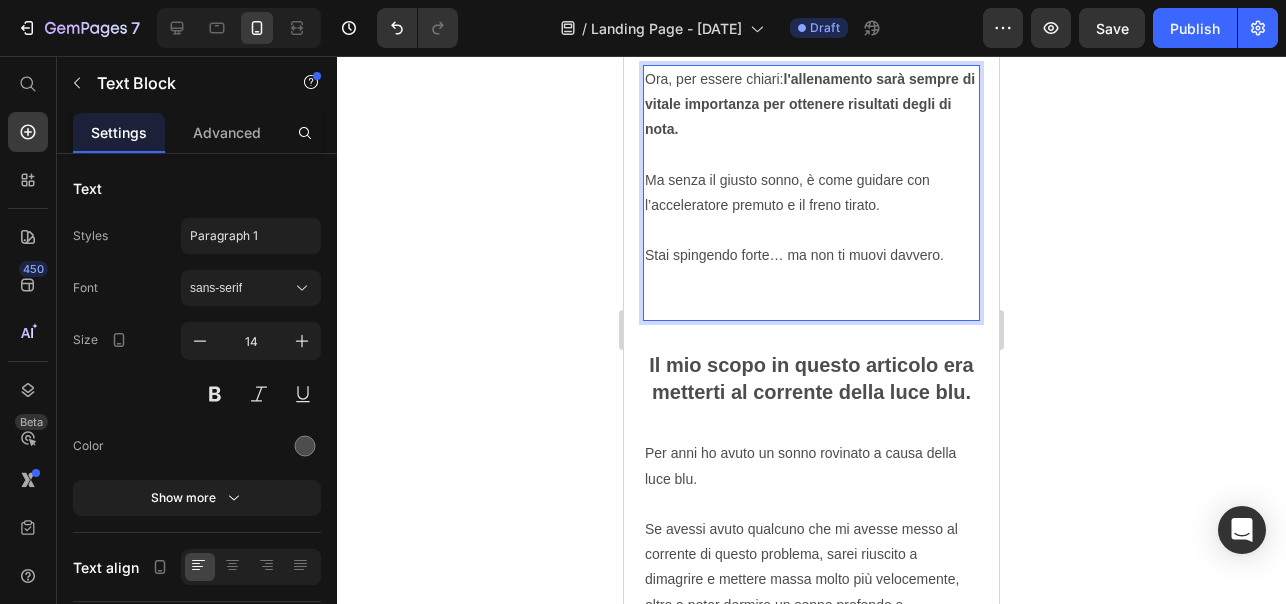 scroll, scrollTop: 4778, scrollLeft: 0, axis: vertical 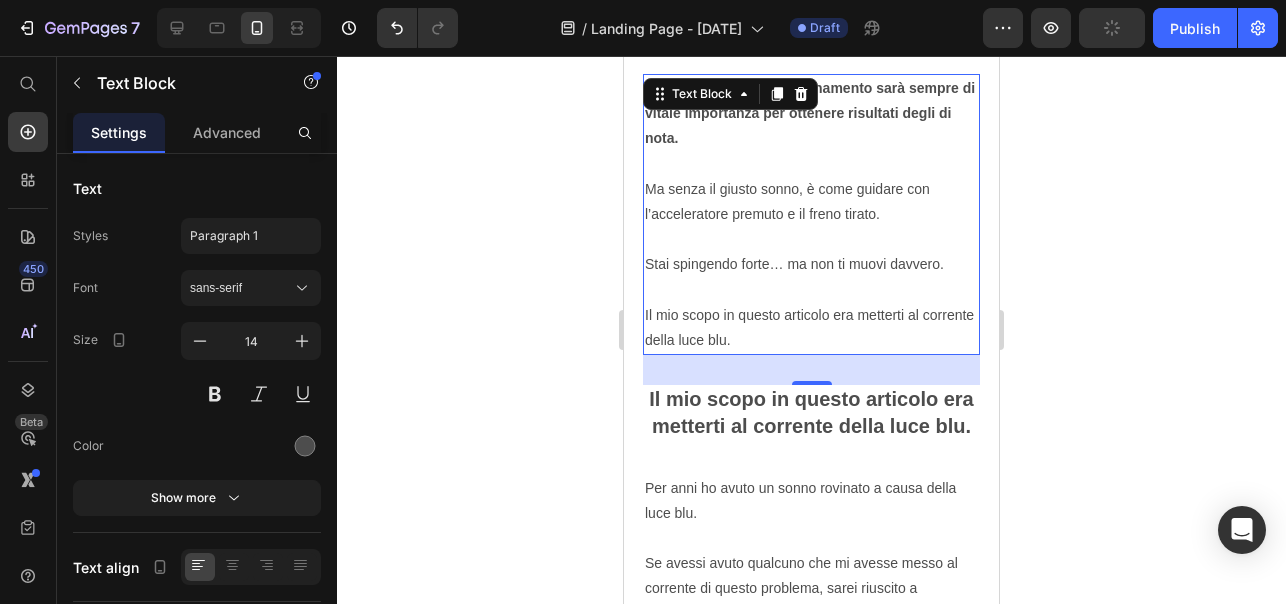 click 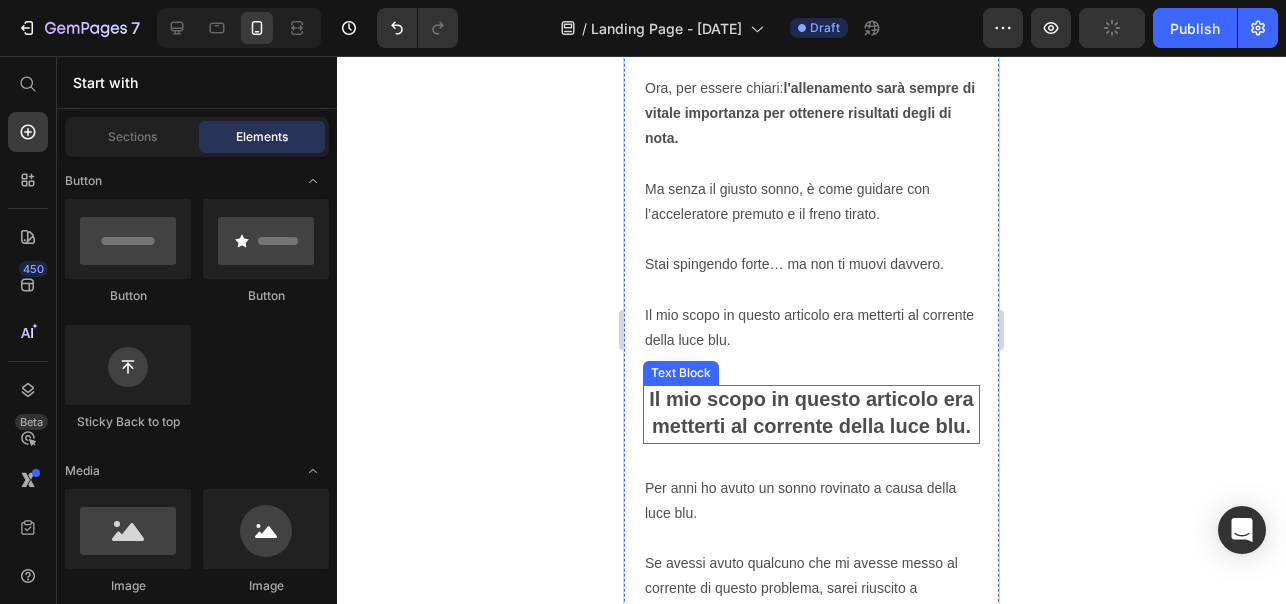click on "Il mio scopo in questo articolo era metterti al corrente della luce blu." at bounding box center [811, 412] 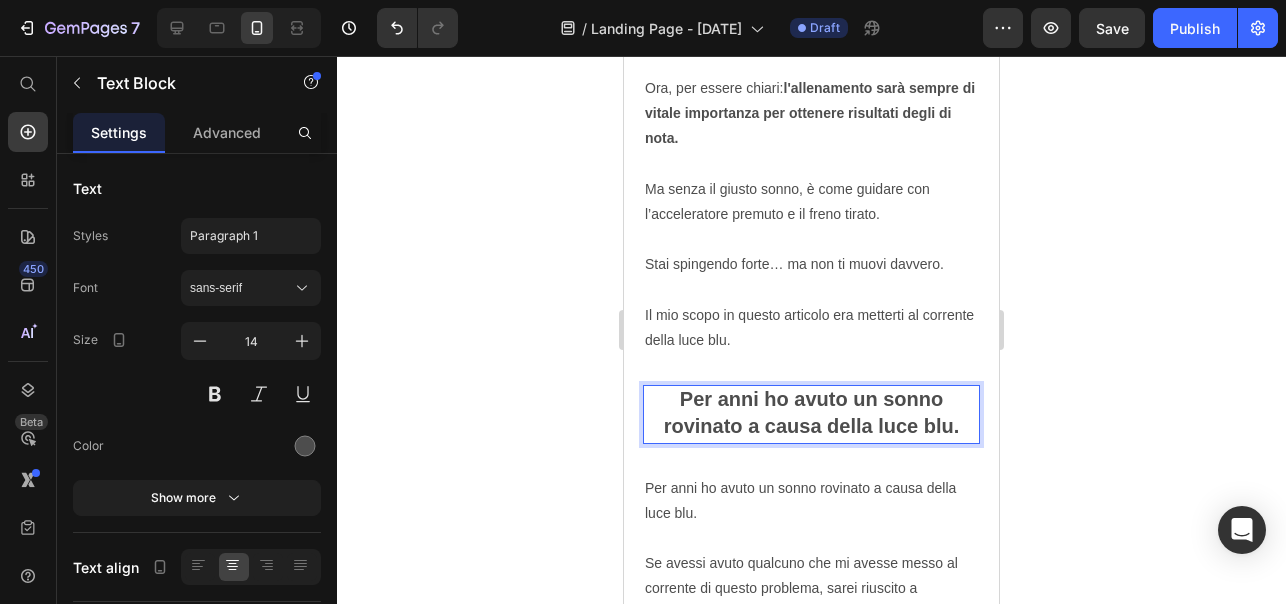 scroll, scrollTop: 4852, scrollLeft: 0, axis: vertical 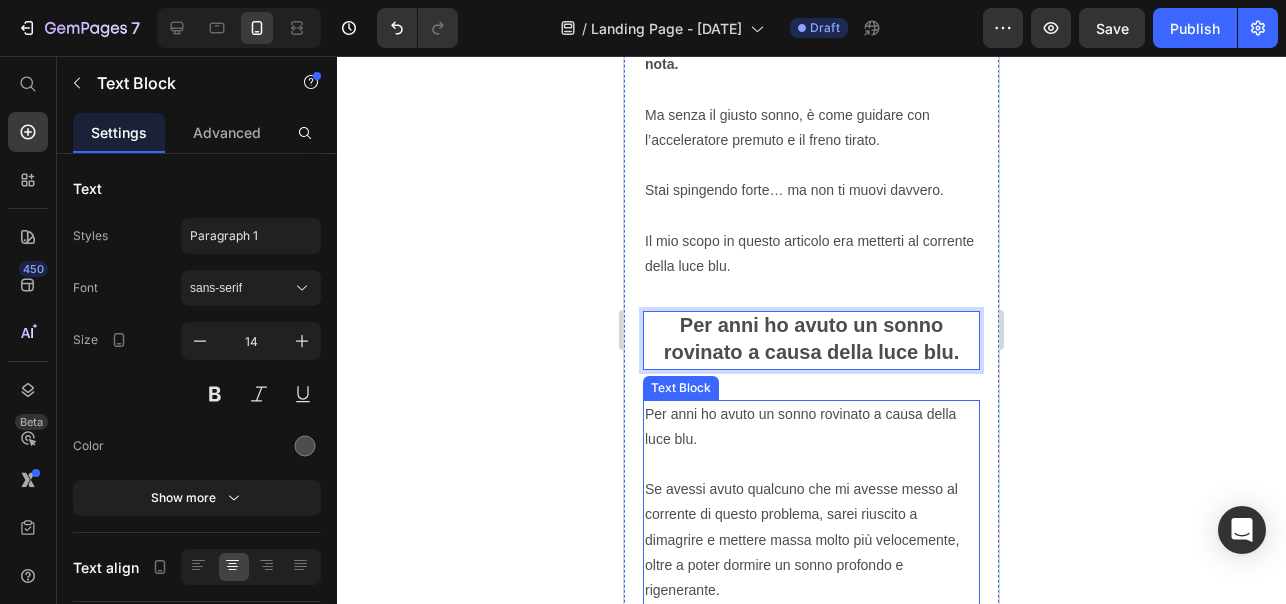 click on "Per anni ho avuto un sonno rovinato a causa della luce blu. Se avessi avuto qualcuno che mi avesse messo al corrente di questo problema, sarei riuscito a dimagrire e mettere massa molto più velocemente, oltre a poter dormire un sonno profondo e rigenerante. Quello che fortunatamente ha risolto il mio problema è stato scoprire le ricerche del Dr. Charles Czeisler e scoprire successivamente come bloccare la luce blu: indossando degli occhiali con lenti arancioni che bloccassero davvero la luce blu. Ora, ci sono molti occhiali anti luce blu sul mercato. Il problema è trovare quelli che bloccano la parte più dannosa di luce blu fino a 500nm. Bloccare questa parte permette di passare più tempo nelle fasi di sonno profondo, aiutando quindi a dimagrire e a mettere massa. Ho provato decine di occhiali prima di arrivare alla lente che ha davvero migliorato il mio sonno." at bounding box center [811, 792] 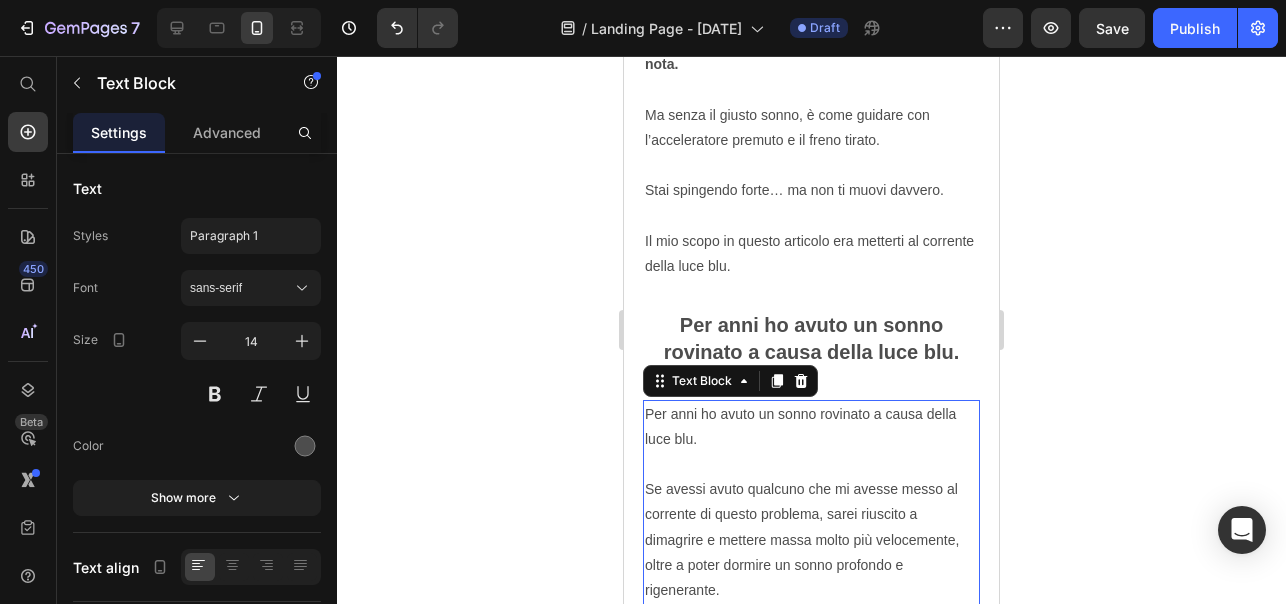 click on "Per anni ho avuto un sonno rovinato a causa della luce blu. Se avessi avuto qualcuno che mi avesse messo al corrente di questo problema, sarei riuscito a dimagrire e mettere massa molto più velocemente, oltre a poter dormire un sonno profondo e rigenerante. Quello che fortunatamente ha risolto il mio problema è stato scoprire le ricerche del Dr. Charles Czeisler e scoprire successivamente come bloccare la luce blu: indossando degli occhiali con lenti arancioni che bloccassero davvero la luce blu. Ora, ci sono molti occhiali anti luce blu sul mercato. Il problema è trovare quelli che bloccano la parte più dannosa di luce blu fino a 500nm. Bloccare questa parte permette di passare più tempo nelle fasi di sonno profondo, aiutando quindi a dimagrire e a mettere massa. Ho provato decine di occhiali prima di arrivare alla lente che ha davvero migliorato il mio sonno." at bounding box center (811, 792) 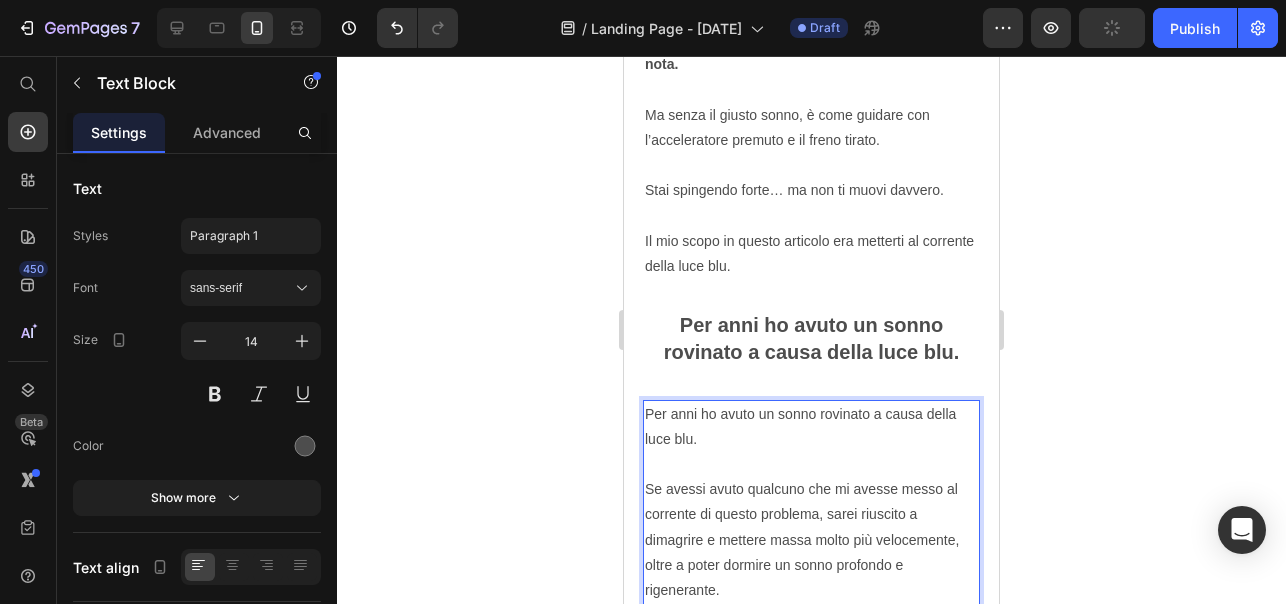 click on "Per anni ho avuto un sonno rovinato a causa della luce blu. Se avessi avuto qualcuno che mi avesse messo al corrente di questo problema, sarei riuscito a dimagrire e mettere massa molto più velocemente, oltre a poter dormire un sonno profondo e rigenerante. Quello che fortunatamente ha risolto il mio problema è stato scoprire le ricerche del Dr. Charles Czeisler e scoprire successivamente come bloccare la luce blu: indossando degli occhiali con lenti arancioni che bloccassero davvero la luce blu. Ora, ci sono molti occhiali anti luce blu sul mercato. Il problema è trovare quelli che bloccano la parte più dannosa di luce blu fino a 500nm. Bloccare questa parte permette di passare più tempo nelle fasi di sonno profondo, aiutando quindi a dimagrire e a mettere massa. Ho provato decine di occhiali prima di arrivare alla lente che ha davvero migliorato il mio sonno." at bounding box center [811, 792] 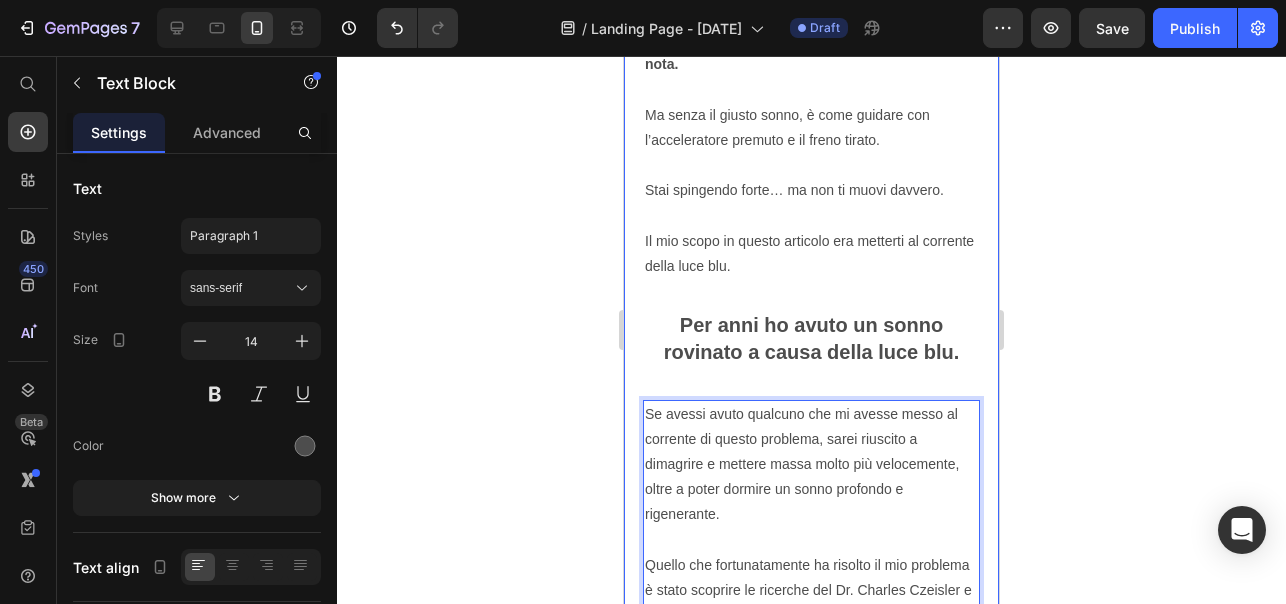 click 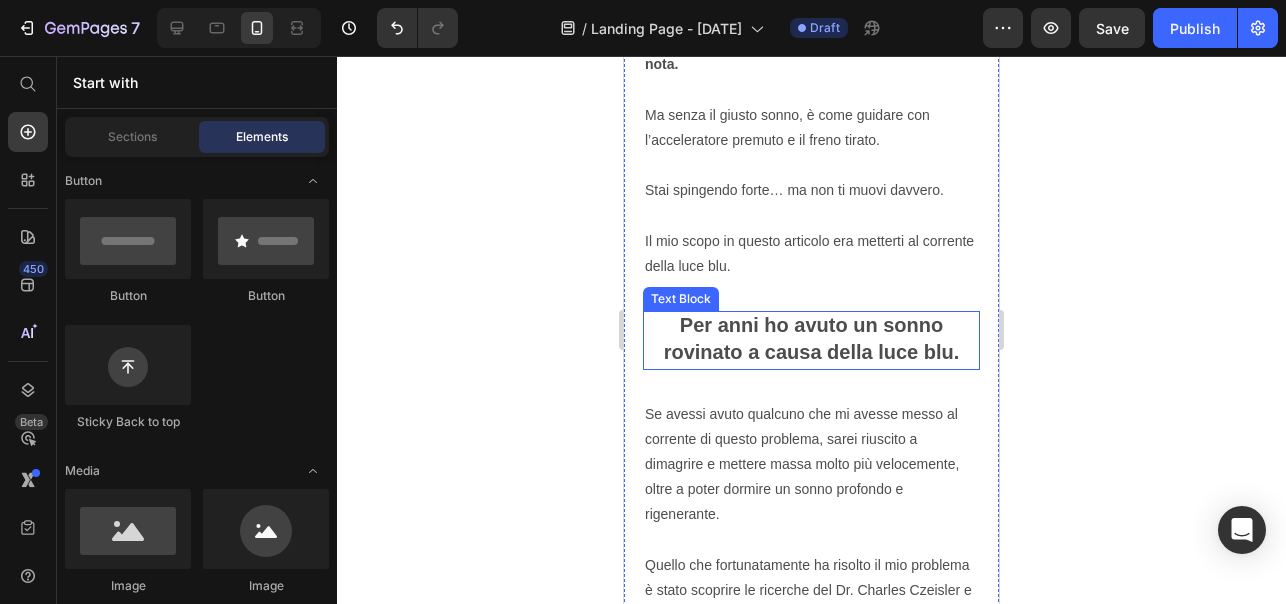 scroll, scrollTop: 4984, scrollLeft: 0, axis: vertical 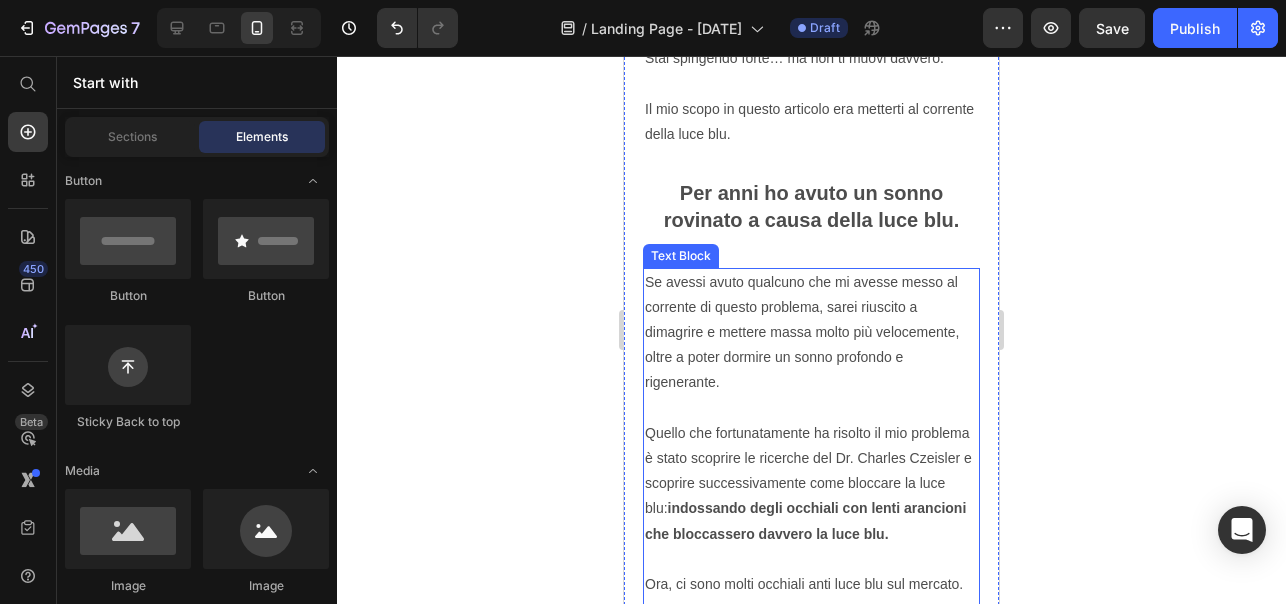 click on "Se avessi avuto qualcuno che mi avesse messo al corrente di questo problema, sarei riuscito a dimagrire e mettere massa molto più velocemente, oltre a poter dormire un sonno profondo e rigenerante. Quello che fortunatamente ha risolto il mio problema è stato scoprire le ricerche del Dr. [PERSON] e scoprire successivamente come bloccare la luce blu:  indossando degli occhiali con lenti arancioni che bloccassero davvero la luce blu. Ora, ci sono molti occhiali anti luce blu sul mercato. Il problema è trovare quelli che bloccano la parte più dannosa di luce blu fino a 500nm. Bloccare questa parte permette di passare più tempo nelle fasi di sonno profondo, aiutando quindi a dimagrire e a mettere massa. Ho provato decine di occhiali prima di arrivare alla lente che ha davvero migliorato il mio sonno. Non solo per i risultati fisici: indossando questi occhiali due ore prima di dormire mi sono subito accorto di addormentarmi prima e di dormire un sonno molto più profondo e rigenerante." at bounding box center [811, 623] 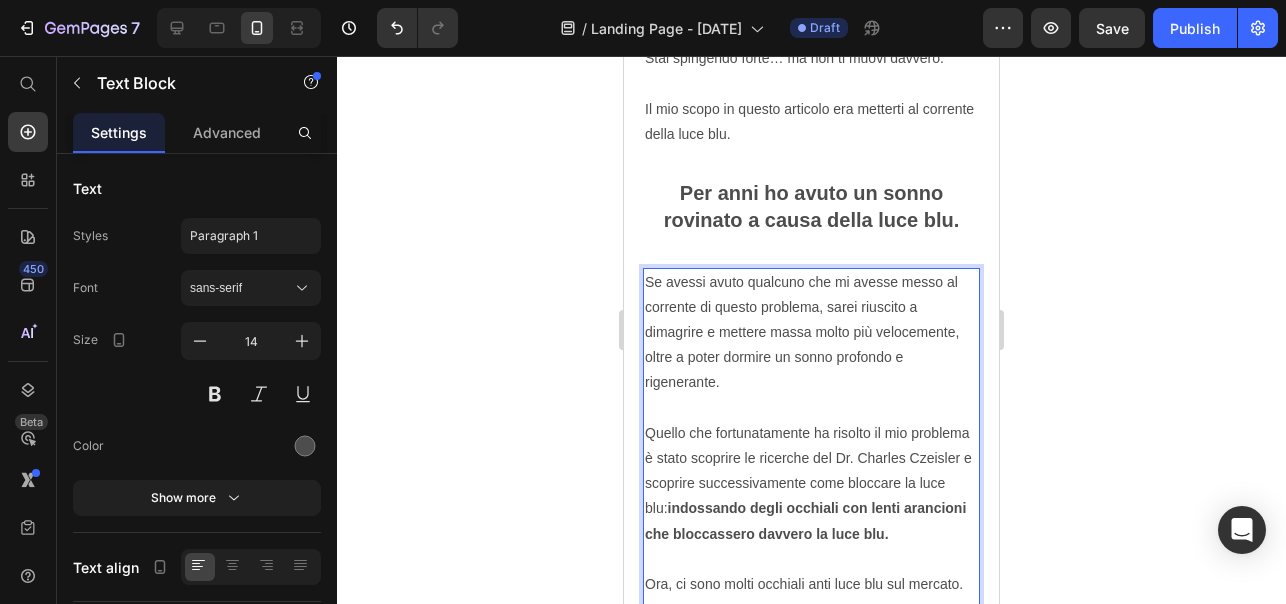 click on "Se avessi avuto qualcuno che mi avesse messo al corrente di questo problema, sarei riuscito a dimagrire e mettere massa molto più velocemente, oltre a poter dormire un sonno profondo e rigenerante. Quello che fortunatamente ha risolto il mio problema è stato scoprire le ricerche del Dr. [PERSON] e scoprire successivamente come bloccare la luce blu:  indossando degli occhiali con lenti arancioni che bloccassero davvero la luce blu. Ora, ci sono molti occhiali anti luce blu sul mercato. Il problema è trovare quelli che bloccano la parte più dannosa di luce blu fino a 500nm. Bloccare questa parte permette di passare più tempo nelle fasi di sonno profondo, aiutando quindi a dimagrire e a mettere massa. Ho provato decine di occhiali prima di arrivare alla lente che ha davvero migliorato il mio sonno. Non solo per i risultati fisici: indossando questi occhiali due ore prima di dormire mi sono subito accorto di addormentarmi prima e di dormire un sonno molto più profondo e rigenerante." at bounding box center (811, 623) 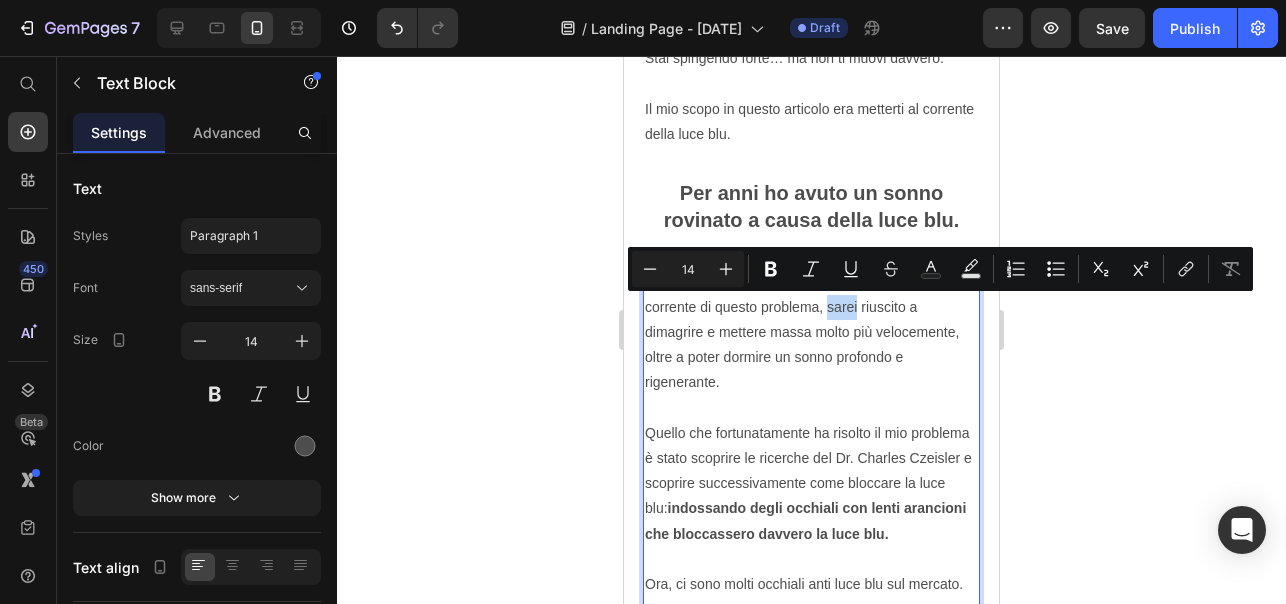 click on "Se avessi avuto qualcuno che mi avesse messo al corrente di questo problema, sarei riuscito a dimagrire e mettere massa molto più velocemente, oltre a poter dormire un sonno profondo e rigenerante. Quello che fortunatamente ha risolto il mio problema è stato scoprire le ricerche del Dr. [PERSON] e scoprire successivamente come bloccare la luce blu:  indossando degli occhiali con lenti arancioni che bloccassero davvero la luce blu. Ora, ci sono molti occhiali anti luce blu sul mercato. Il problema è trovare quelli che bloccano la parte più dannosa di luce blu fino a 500nm. Bloccare questa parte permette di passare più tempo nelle fasi di sonno profondo, aiutando quindi a dimagrire e a mettere massa. Ho provato decine di occhiali prima di arrivare alla lente che ha davvero migliorato il mio sonno. Non solo per i risultati fisici: indossando questi occhiali due ore prima di dormire mi sono subito accorto di addormentarmi prima e di dormire un sonno molto più profondo e rigenerante." at bounding box center [811, 623] 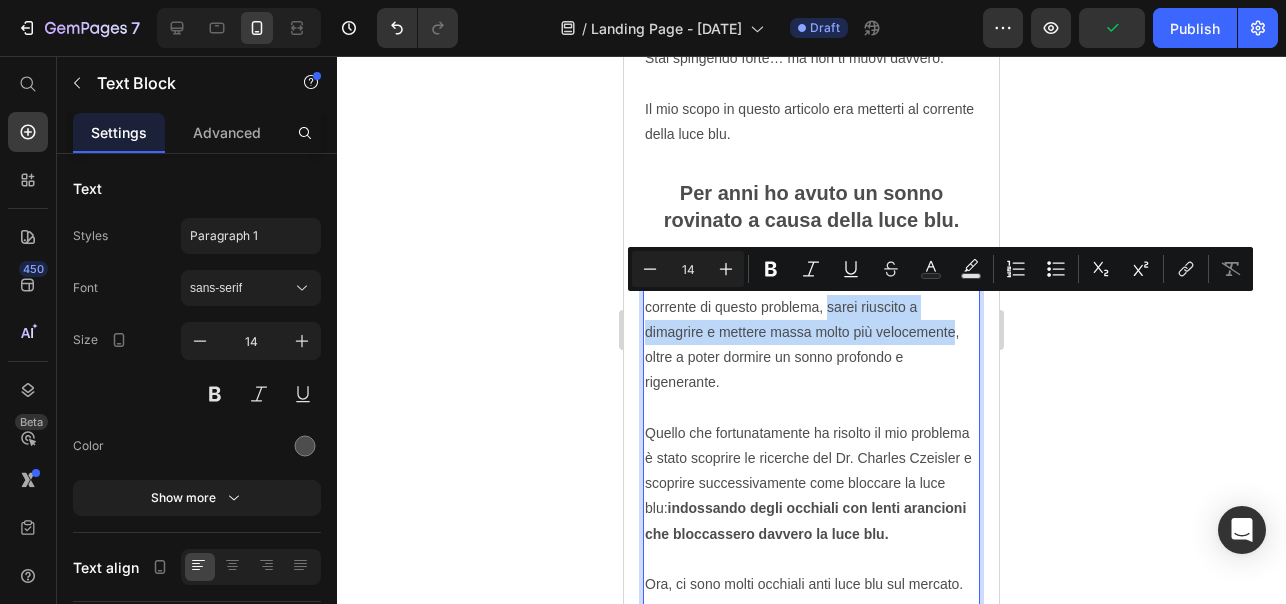 drag, startPoint x: 827, startPoint y: 309, endPoint x: 953, endPoint y: 334, distance: 128.45622 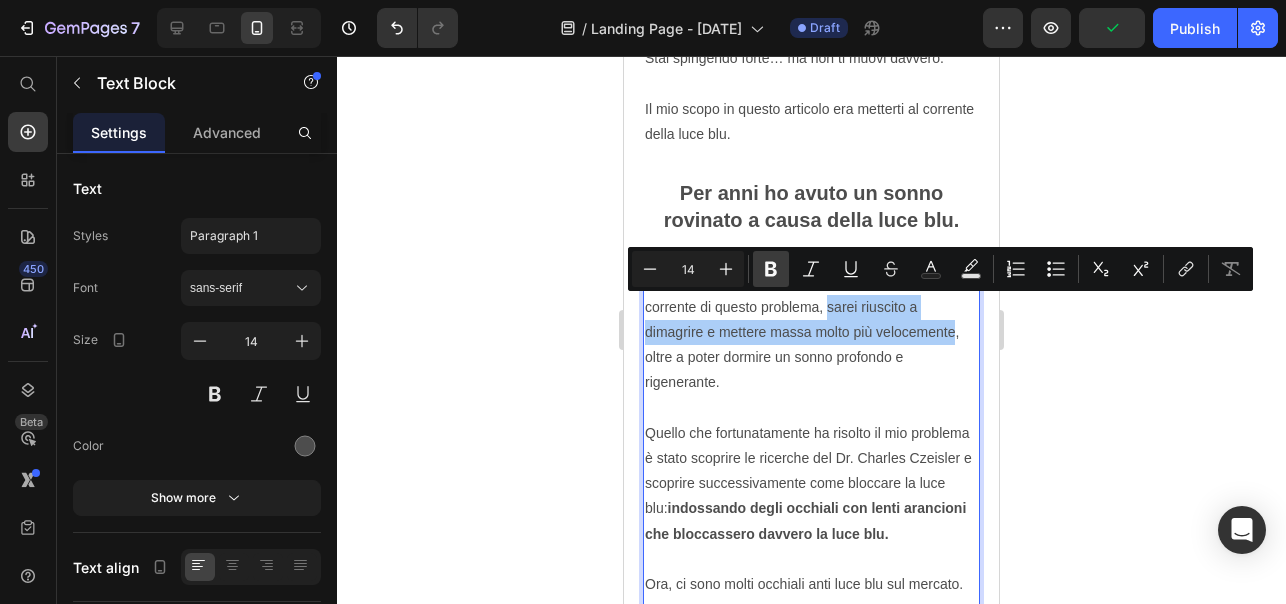 click 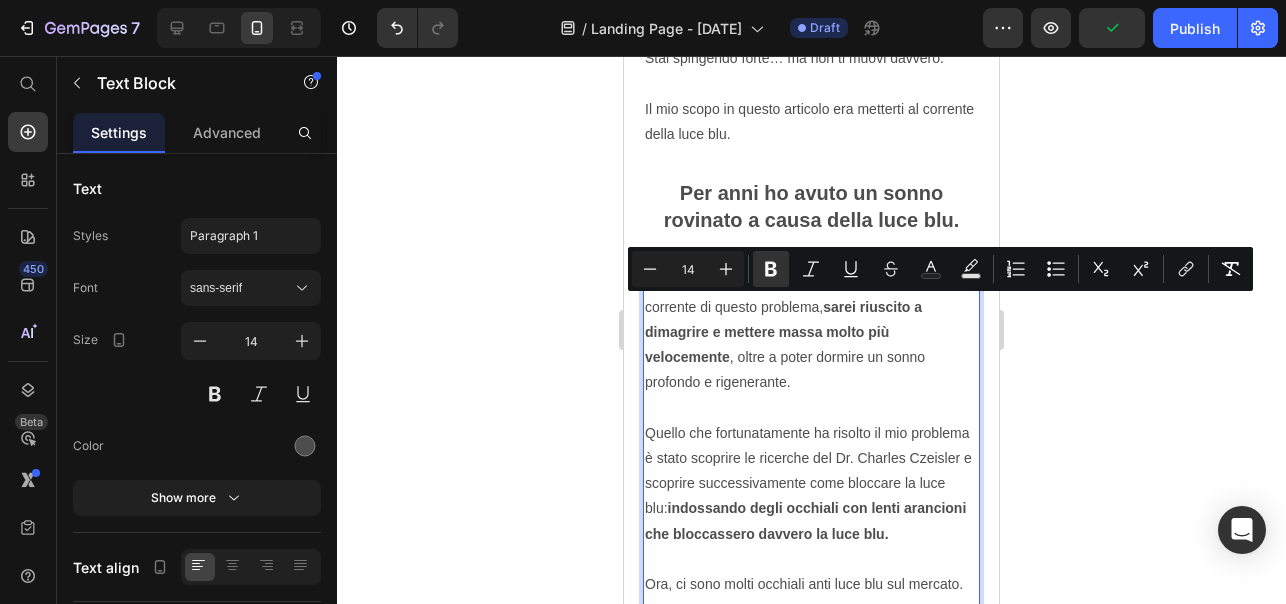 click on "Se avessi avuto qualcuno che mi avesse messo al corrente di questo problema,  sarei riuscito a dimagrire e mettere massa molto più velocemente , oltre a poter dormire un sonno profondo e rigenerante. Quello che fortunatamente ha risolto il mio problema è stato scoprire le ricerche del Dr. Charles Czeisler e scoprire successivamente come bloccare la luce blu:  indossando degli occhiali con lenti arancioni che bloccassero davvero la luce blu. Ora, ci sono molti occhiali anti luce blu sul mercato. Il problema è trovare quelli che bloccano la parte più dannosa di luce blu fino a 500nm. Bloccare questa parte permette di passare più tempo nelle fasi di sonno profondo, aiutando quindi a dimagrire e a mettere massa. Ho provato decine di occhiali prima di arrivare alla lente che ha davvero migliorato il mio sonno. Non solo per i risultati fisici: indossando questi occhiali due ore prima di dormire mi sono subito accorto di addormentarmi prima e di dormire un sonno molto più profondo e rigenerante." at bounding box center (811, 623) 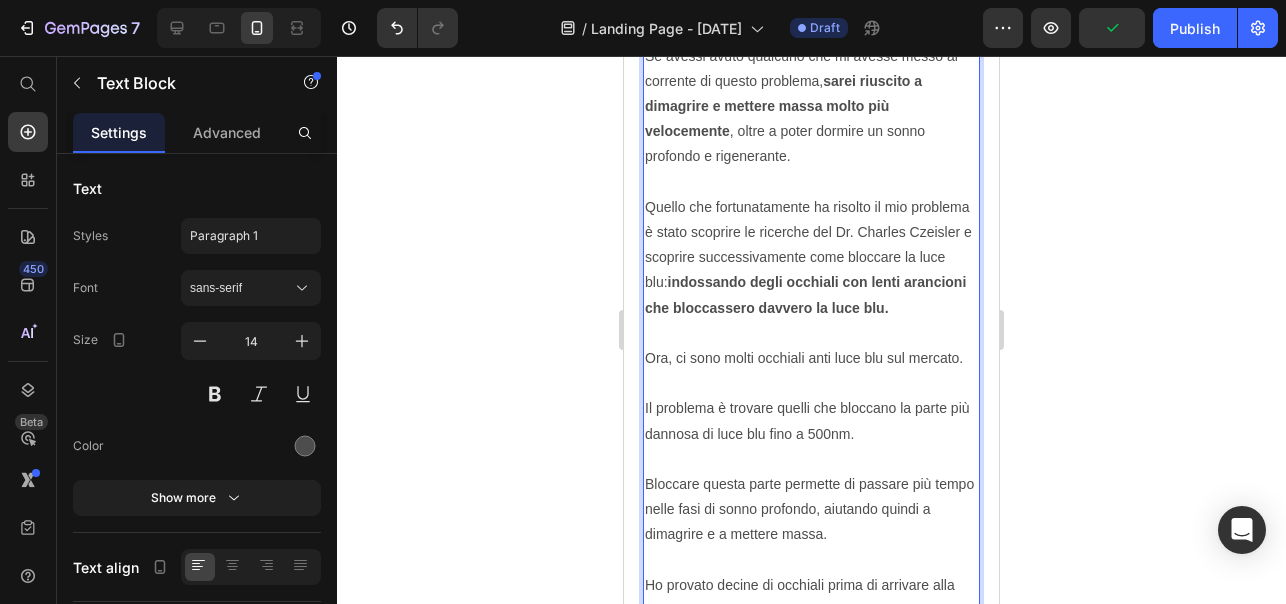 scroll, scrollTop: 5207, scrollLeft: 0, axis: vertical 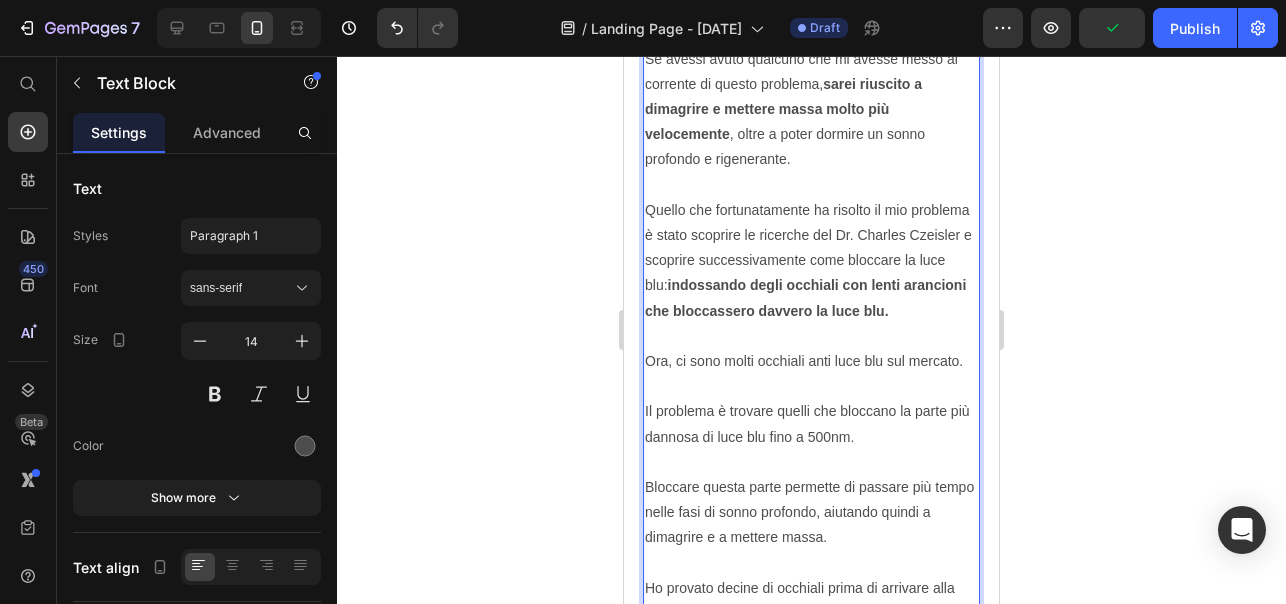 click on "indossando degli occhiali con lenti arancioni che bloccassero davvero la luce blu." at bounding box center (805, 297) 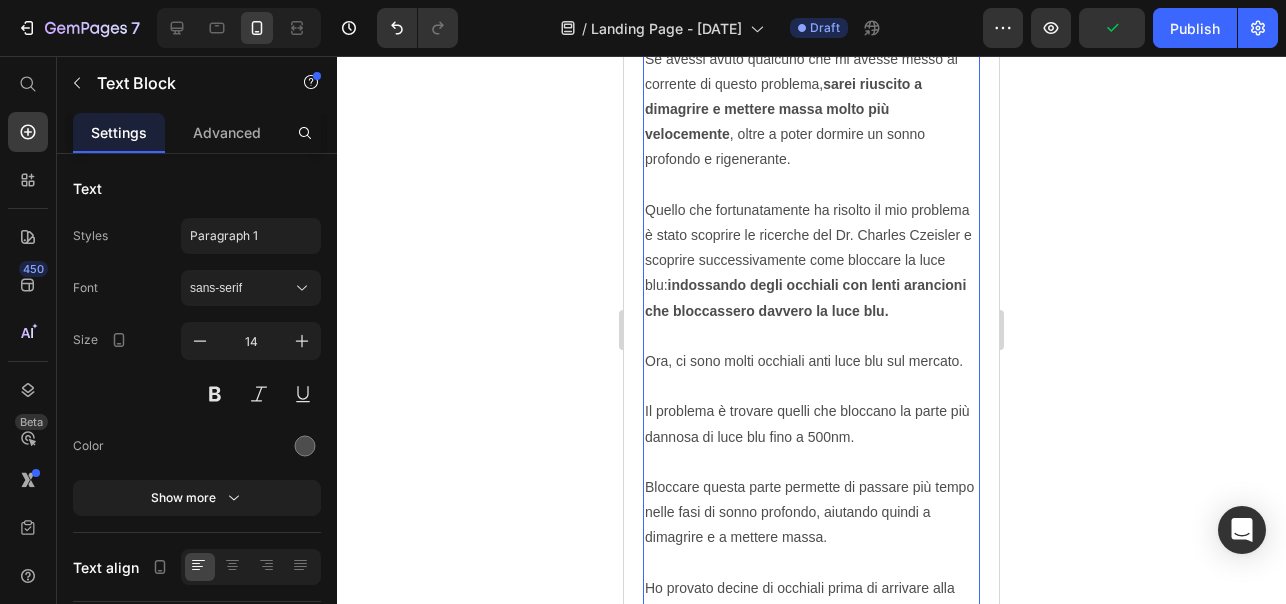 click 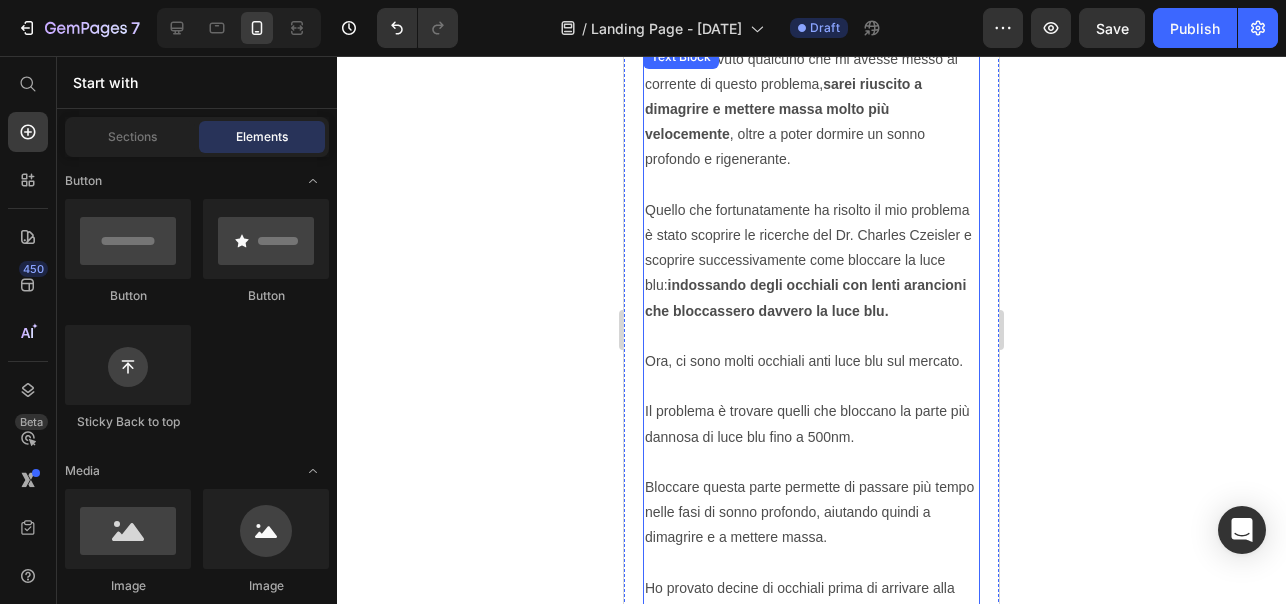 click on "Se avessi avuto qualcuno che mi avesse messo al corrente di questo problema,  sarei riuscito a dimagrire e mettere massa molto più velocemente , oltre a poter dormire un sonno profondo e rigenerante. Quello che fortunatamente ha risolto il mio problema è stato scoprire le ricerche del Dr. Charles Czeisler e scoprire successivamente come bloccare la luce blu:  indossando degli occhiali con lenti arancioni che bloccassero davvero la luce blu. Ora, ci sono molti occhiali anti luce blu sul mercato. Il problema è trovare quelli che bloccano la parte più dannosa di luce blu fino a 500nm. Bloccare questa parte permette di passare più tempo nelle fasi di sonno profondo, aiutando quindi a dimagrire e a mettere massa. Ho provato decine di occhiali prima di arrivare alla lente che ha davvero migliorato il mio sonno. Non solo per i risultati fisici: indossando questi occhiali due ore prima di dormire mi sono subito accorto di addormentarmi prima e di dormire un sonno molto più profondo e rigenerante." at bounding box center [811, 400] 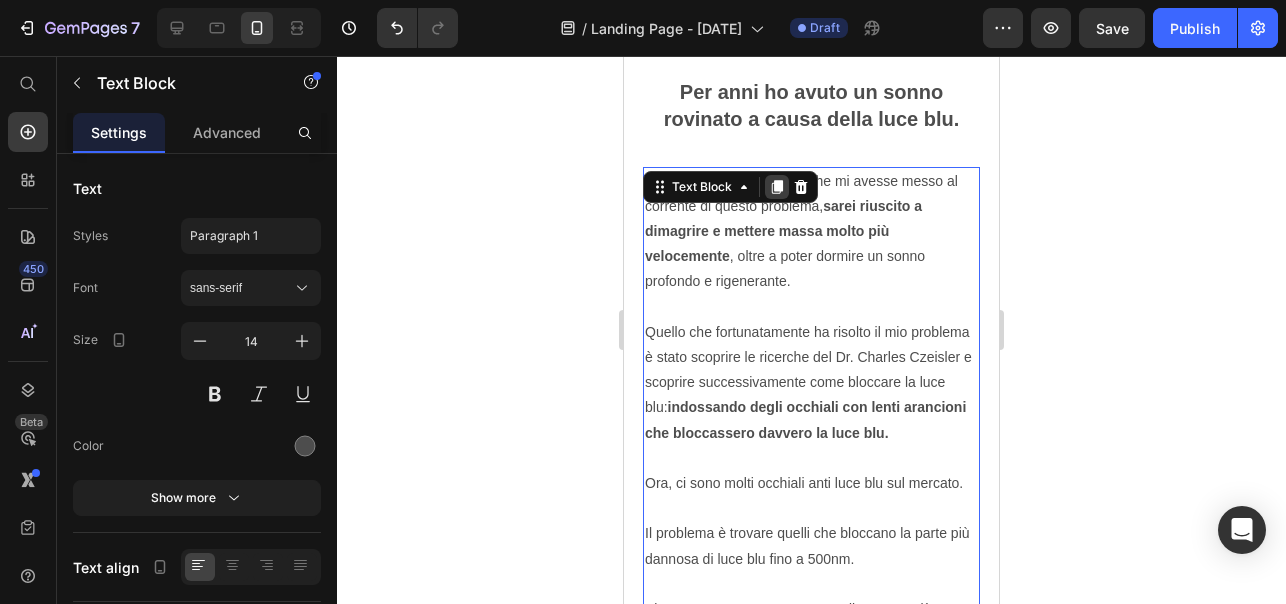 click 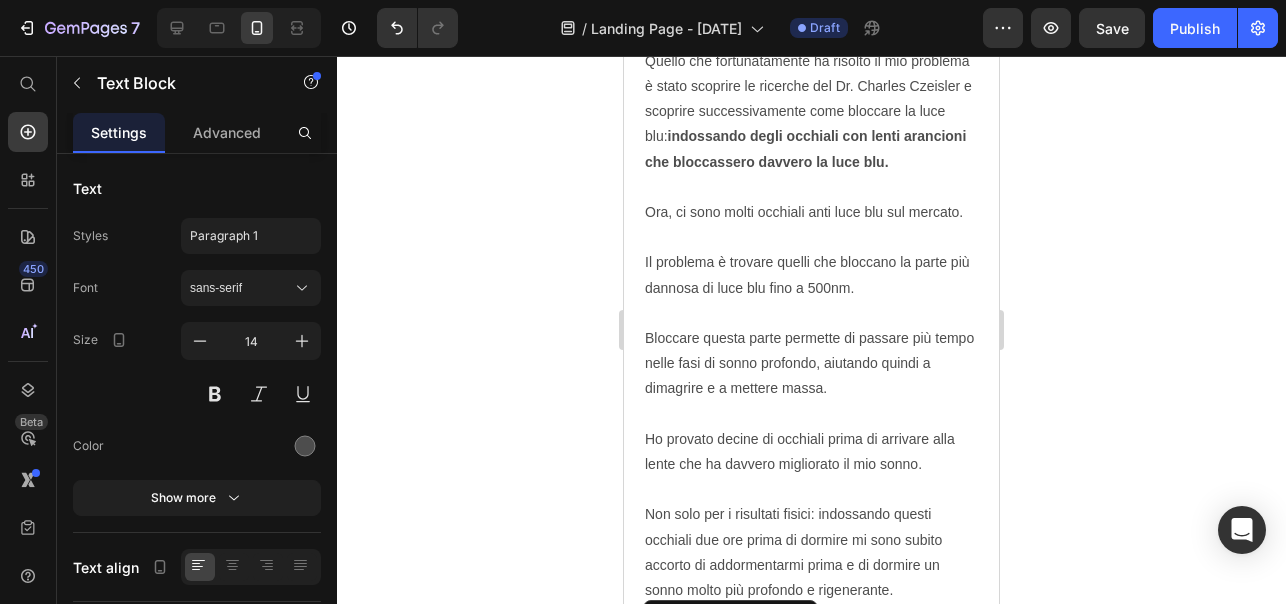 scroll, scrollTop: 5360, scrollLeft: 0, axis: vertical 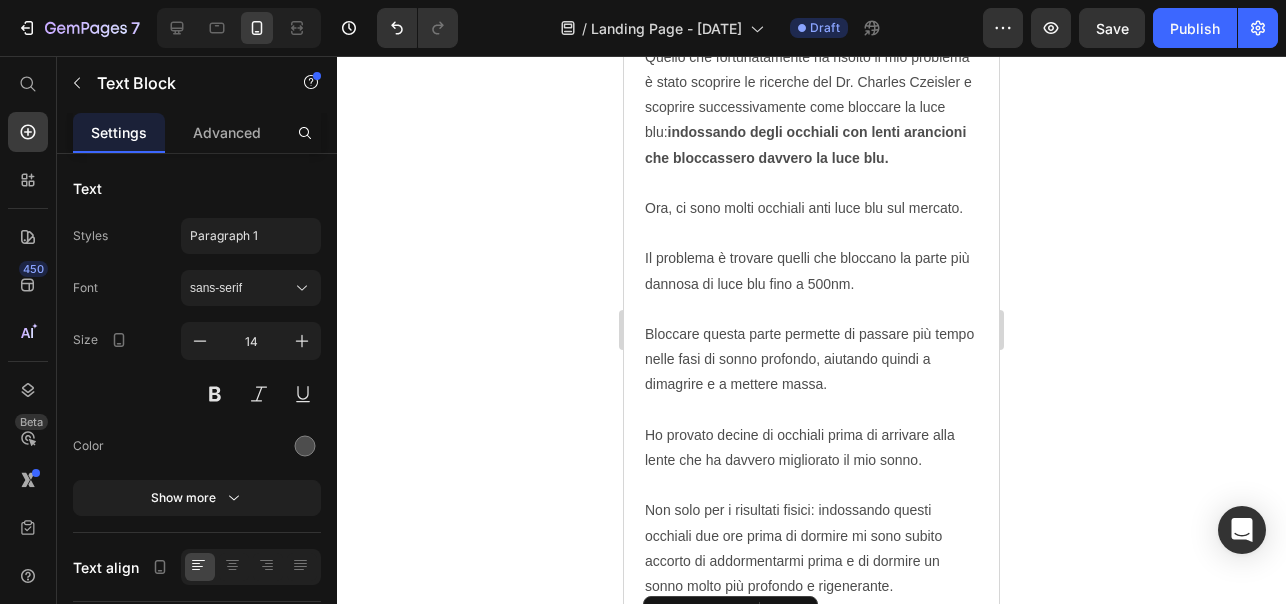 click on "Se avessi avuto qualcuno che mi avesse messo al corrente di questo problema,  sarei riuscito a dimagrire e mettere massa molto più velocemente , oltre a poter dormire un sonno profondo e rigenerante. Quello che fortunatamente ha risolto il mio problema è stato scoprire le ricerche del Dr. Charles Czeisler e scoprire successivamente come bloccare la luce blu:  indossando degli occhiali con lenti arancioni che bloccassero davvero la luce blu. Ora, ci sono molti occhiali anti luce blu sul mercato. Il problema è trovare quelli che bloccano la parte più dannosa di luce blu fino a 500nm. Bloccare questa parte permette di passare più tempo nelle fasi di sonno profondo, aiutando quindi a dimagrire e a mettere massa. Ho provato decine di occhiali prima di arrivare alla lente che ha davvero migliorato il mio sonno. Non solo per i risultati fisici: indossando questi occhiali due ore prima di dormire mi sono subito accorto di addormentarmi prima e di dormire un sonno molto più profondo e rigenerante." at bounding box center (811, 247) 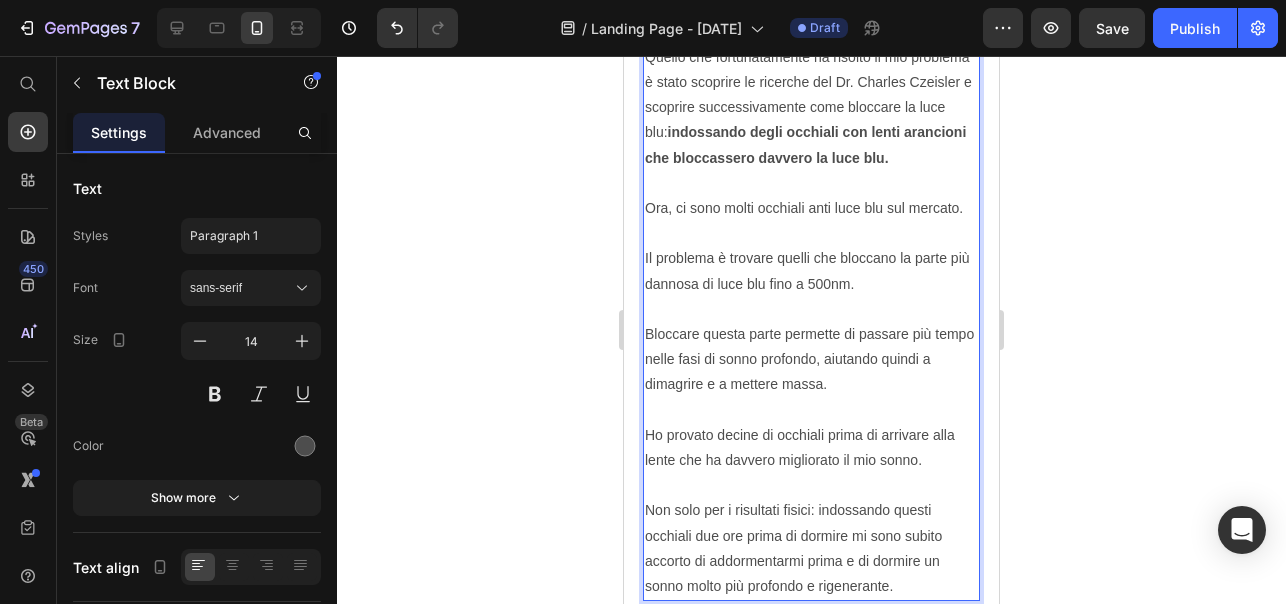 click on "Se avessi avuto qualcuno che mi avesse messo al corrente di questo problema,  sarei riuscito a dimagrire e mettere massa molto più velocemente , oltre a poter dormire un sonno profondo e rigenerante. Quello che fortunatamente ha risolto il mio problema è stato scoprire le ricerche del Dr. Charles Czeisler e scoprire successivamente come bloccare la luce blu:  indossando degli occhiali con lenti arancioni che bloccassero davvero la luce blu. Ora, ci sono molti occhiali anti luce blu sul mercato. Il problema è trovare quelli che bloccano la parte più dannosa di luce blu fino a 500nm. Bloccare questa parte permette di passare più tempo nelle fasi di sonno profondo, aiutando quindi a dimagrire e a mettere massa. Ho provato decine di occhiali prima di arrivare alla lente che ha davvero migliorato il mio sonno. Non solo per i risultati fisici: indossando questi occhiali due ore prima di dormire mi sono subito accorto di addormentarmi prima e di dormire un sonno molto più profondo e rigenerante." at bounding box center (811, 247) 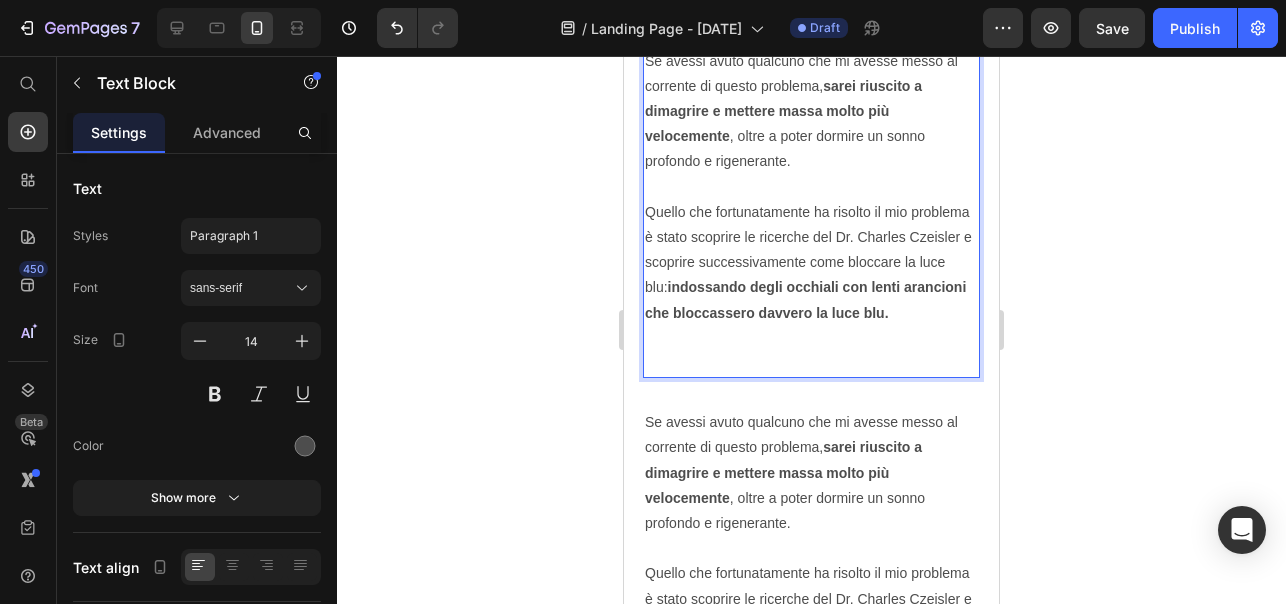 scroll, scrollTop: 5177, scrollLeft: 0, axis: vertical 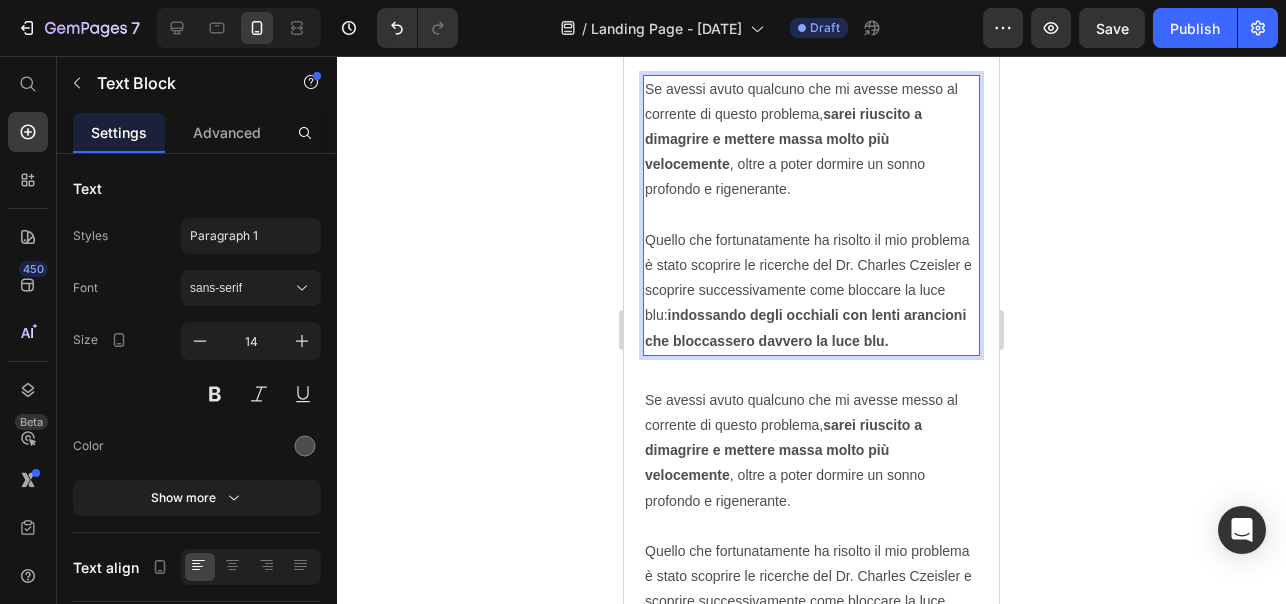 click 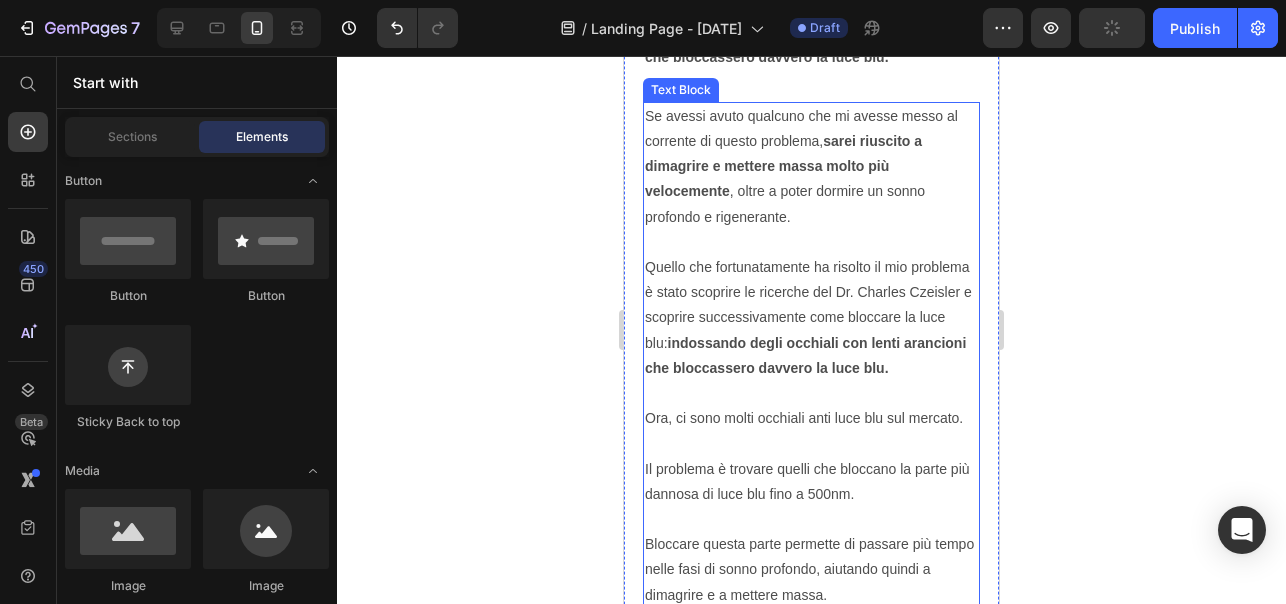 scroll, scrollTop: 5462, scrollLeft: 0, axis: vertical 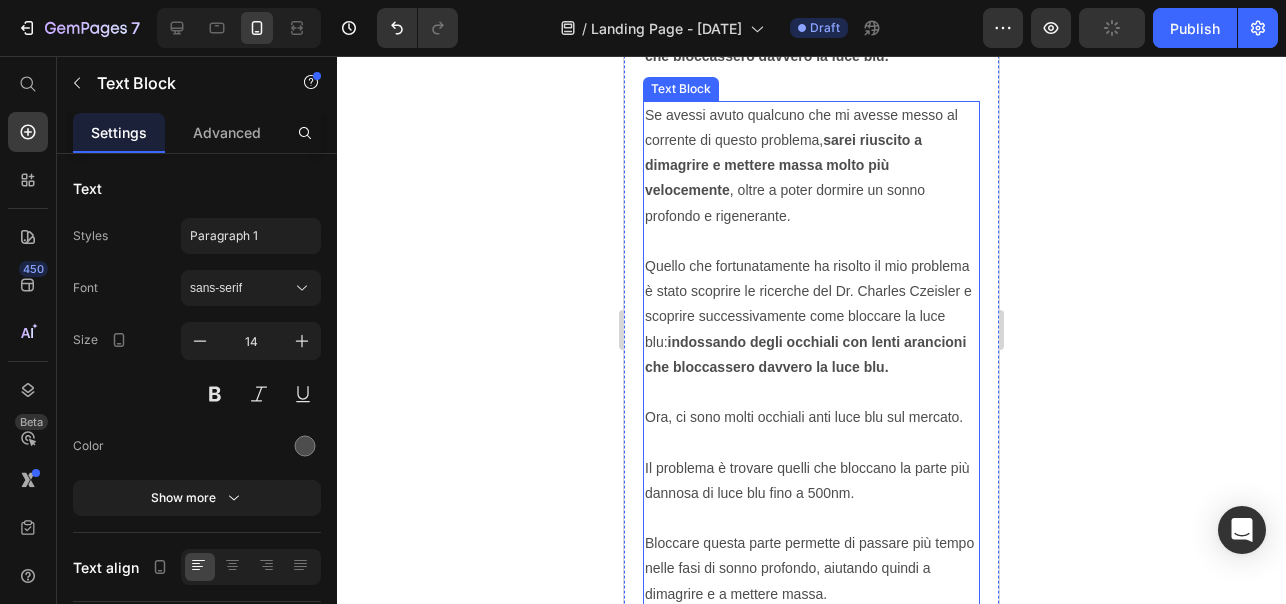 click on "Se avessi avuto qualcuno che mi avesse messo al corrente di questo problema,  sarei riuscito a dimagrire e mettere massa molto più velocemente , oltre a poter dormire un sonno profondo e rigenerante. Quello che fortunatamente ha risolto il mio problema è stato scoprire le ricerche del Dr. Charles Czeisler e scoprire successivamente come bloccare la luce blu:  indossando degli occhiali con lenti arancioni che bloccassero davvero la luce blu. Ora, ci sono molti occhiali anti luce blu sul mercato. Il problema è trovare quelli che bloccano la parte più dannosa di luce blu fino a 500nm. Bloccare questa parte permette di passare più tempo nelle fasi di sonno profondo, aiutando quindi a dimagrire e a mettere massa. Ho provato decine di occhiali prima di arrivare alla lente che ha davvero migliorato il mio sonno. Non solo per i risultati fisici: indossando questi occhiali due ore prima di dormire mi sono subito accorto di addormentarmi prima e di dormire un sonno molto più profondo e rigenerante." at bounding box center [811, 456] 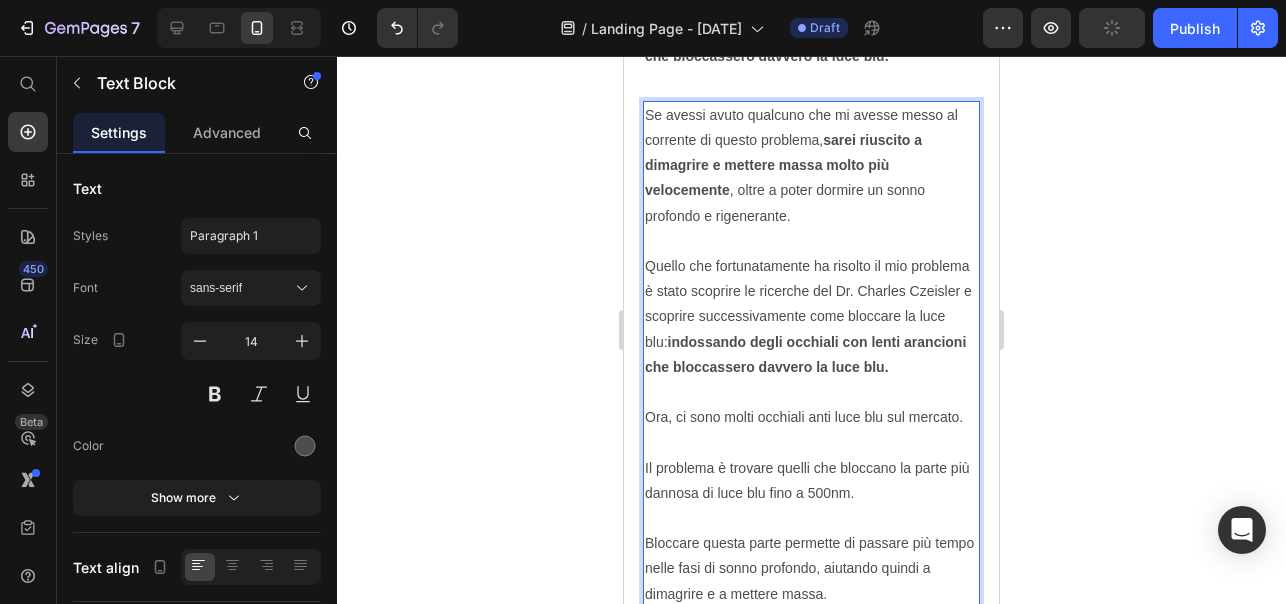 click on "Se avessi avuto qualcuno che mi avesse messo al corrente di questo problema,  sarei riuscito a dimagrire e mettere massa molto più velocemente , oltre a poter dormire un sonno profondo e rigenerante. Quello che fortunatamente ha risolto il mio problema è stato scoprire le ricerche del Dr. Charles Czeisler e scoprire successivamente come bloccare la luce blu:  indossando degli occhiali con lenti arancioni che bloccassero davvero la luce blu. Ora, ci sono molti occhiali anti luce blu sul mercato. Il problema è trovare quelli che bloccano la parte più dannosa di luce blu fino a 500nm. Bloccare questa parte permette di passare più tempo nelle fasi di sonno profondo, aiutando quindi a dimagrire e a mettere massa. Ho provato decine di occhiali prima di arrivare alla lente che ha davvero migliorato il mio sonno. Non solo per i risultati fisici: indossando questi occhiali due ore prima di dormire mi sono subito accorto di addormentarmi prima e di dormire un sonno molto più profondo e rigenerante." at bounding box center [811, 456] 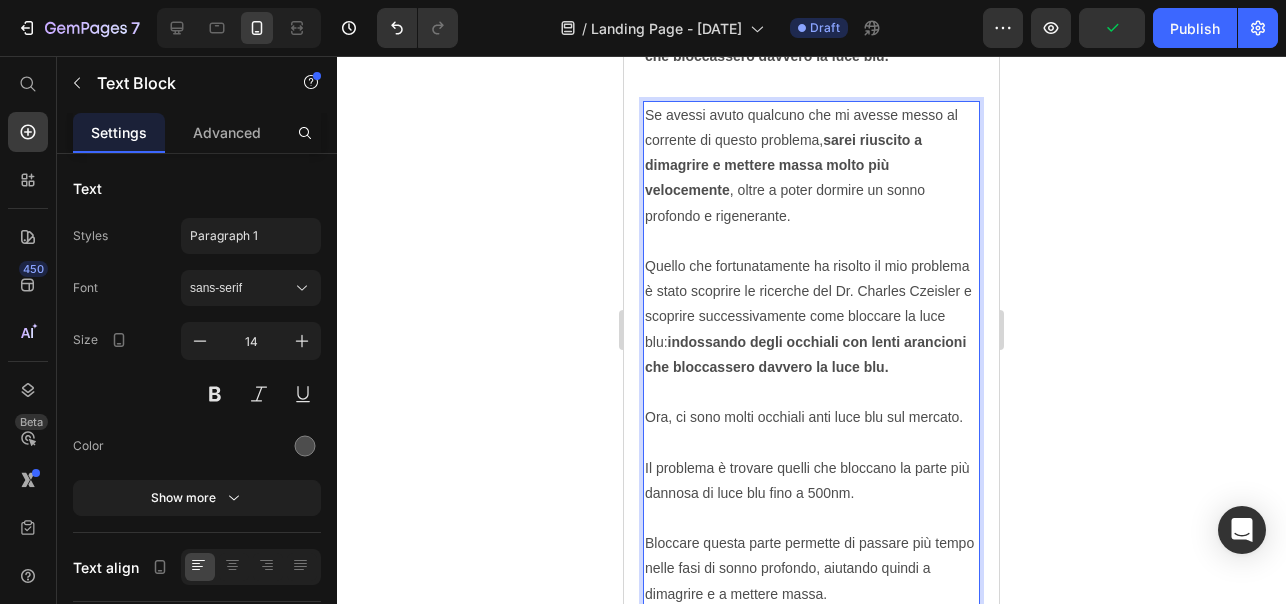 click on "Se avessi avuto qualcuno che mi avesse messo al corrente di questo problema,  sarei riuscito a dimagrire e mettere massa molto più velocemente , oltre a poter dormire un sonno profondo e rigenerante. Quello che fortunatamente ha risolto il mio problema è stato scoprire le ricerche del Dr. Charles Czeisler e scoprire successivamente come bloccare la luce blu:  indossando degli occhiali con lenti arancioni che bloccassero davvero la luce blu. Ora, ci sono molti occhiali anti luce blu sul mercato. Il problema è trovare quelli che bloccano la parte più dannosa di luce blu fino a 500nm. Bloccare questa parte permette di passare più tempo nelle fasi di sonno profondo, aiutando quindi a dimagrire e a mettere massa. Ho provato decine di occhiali prima di arrivare alla lente che ha davvero migliorato il mio sonno. Non solo per i risultati fisici: indossando questi occhiali due ore prima di dormire mi sono subito accorto di addormentarmi prima e di dormire un sonno molto più profondo e rigenerante." at bounding box center (811, 456) 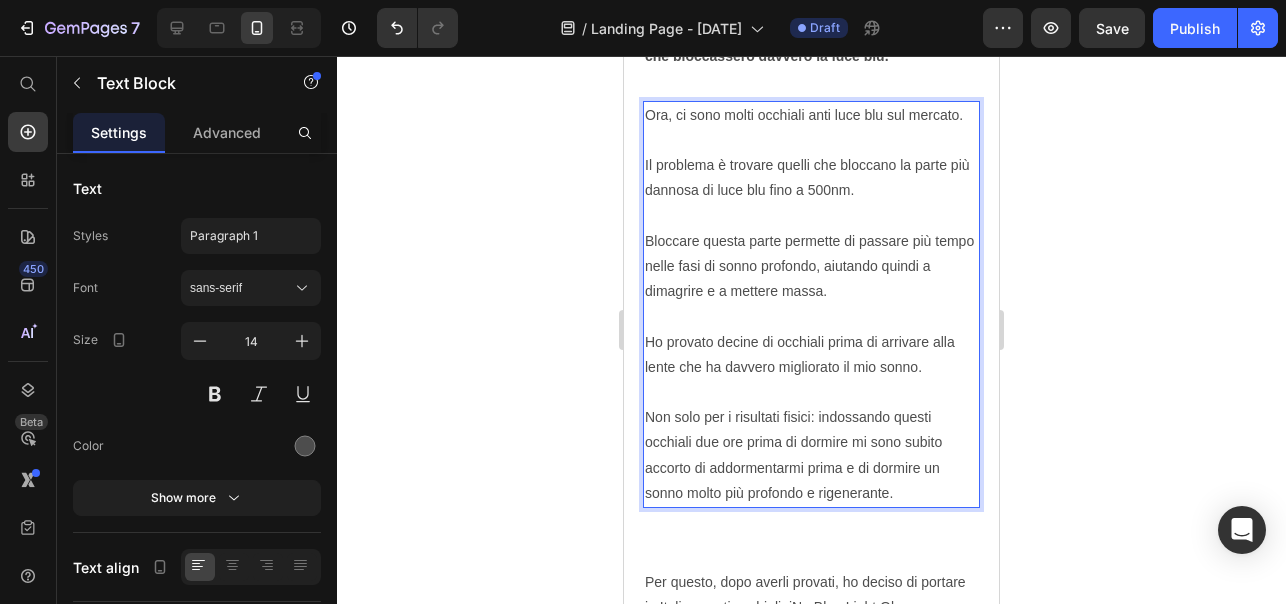 scroll, scrollTop: 5360, scrollLeft: 0, axis: vertical 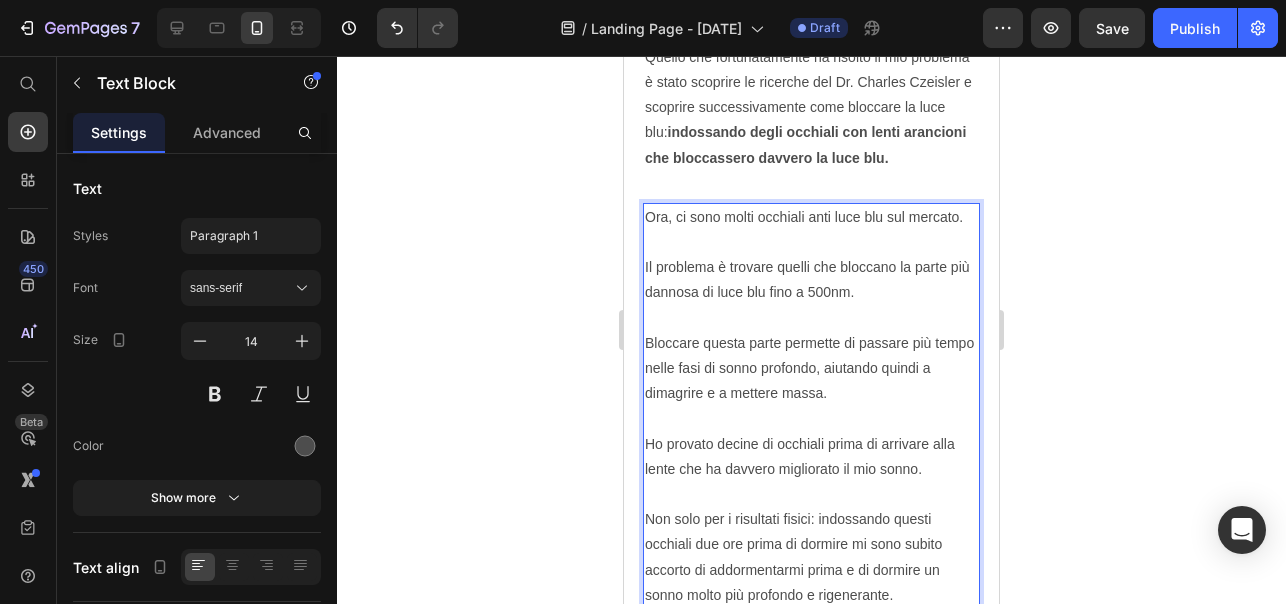 click 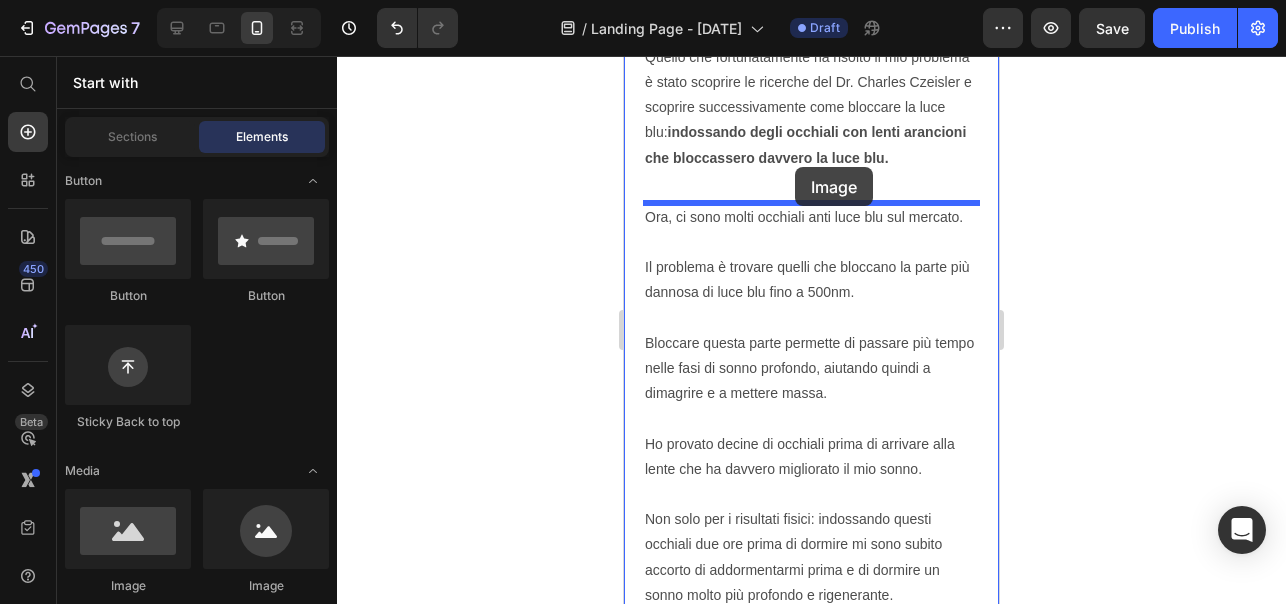 drag, startPoint x: 763, startPoint y: 575, endPoint x: 794, endPoint y: 171, distance: 405.18762 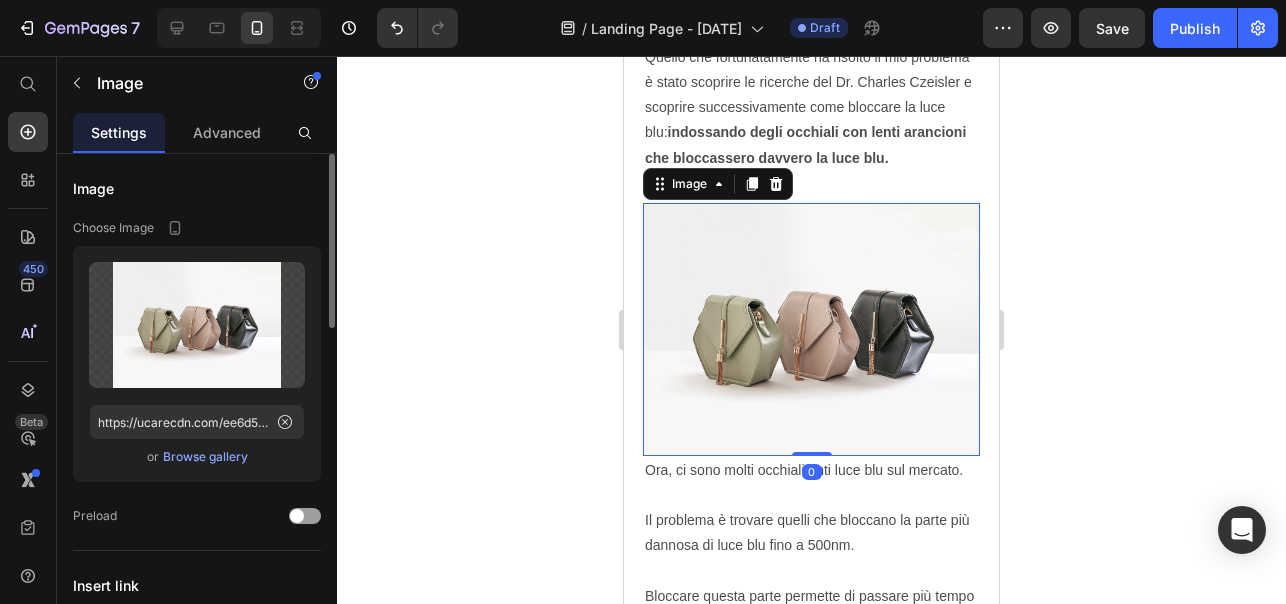 click on "Browse gallery" at bounding box center [205, 457] 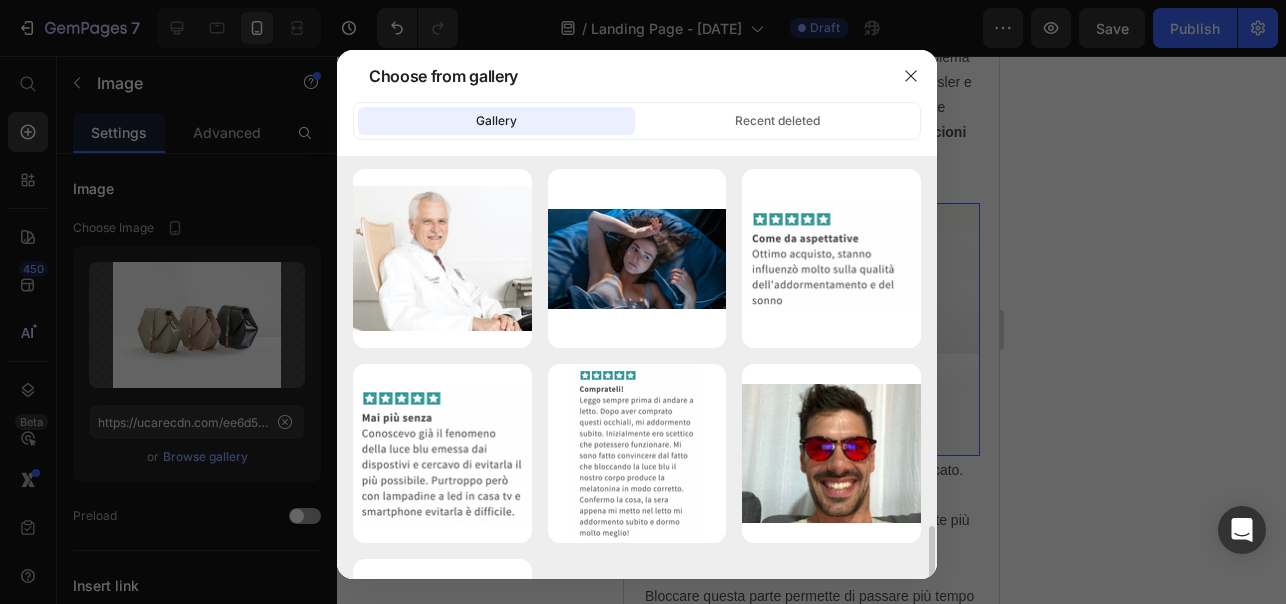 scroll, scrollTop: 2748, scrollLeft: 0, axis: vertical 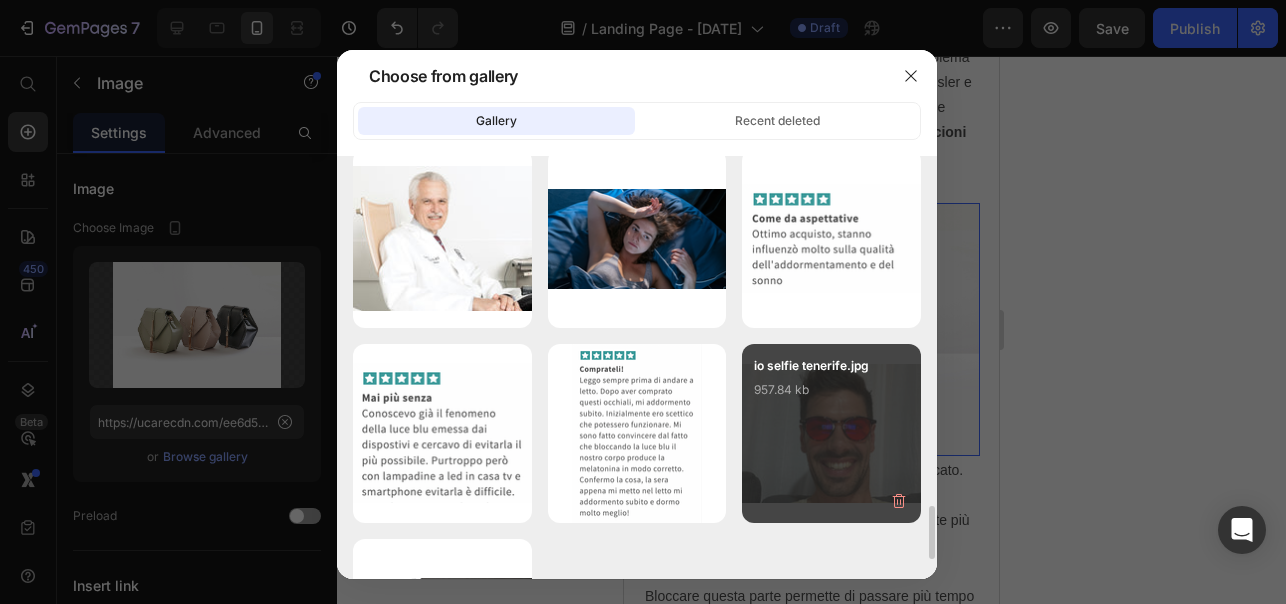 click on "io selfie tenerife.jpg 957.84 kb" at bounding box center [831, 433] 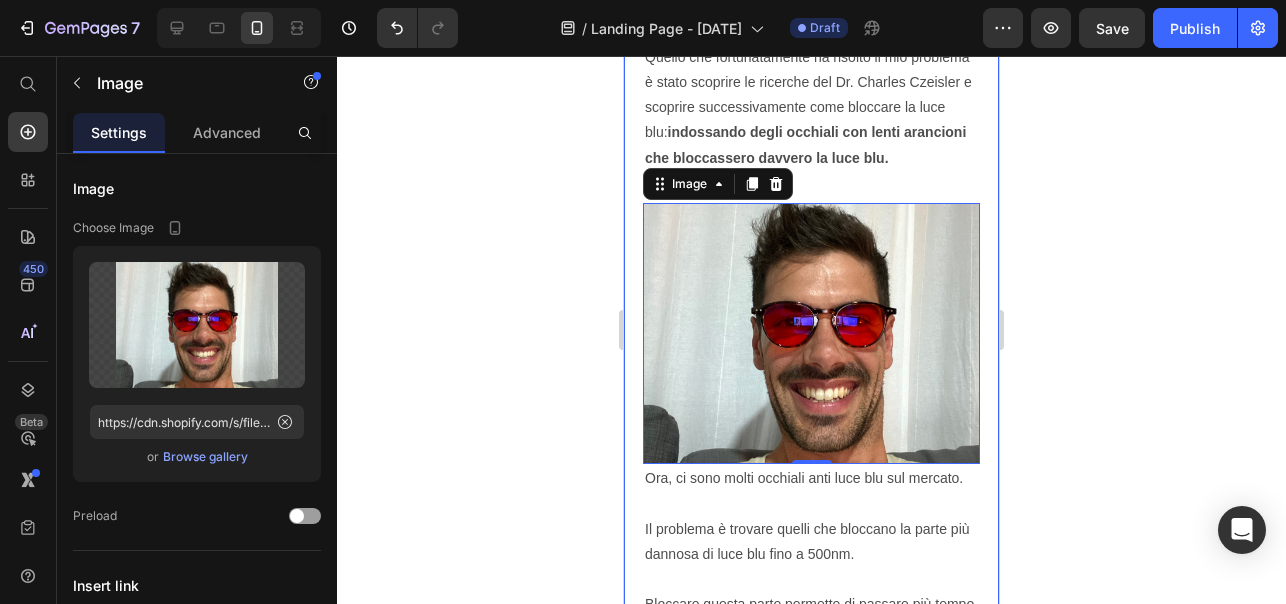 click 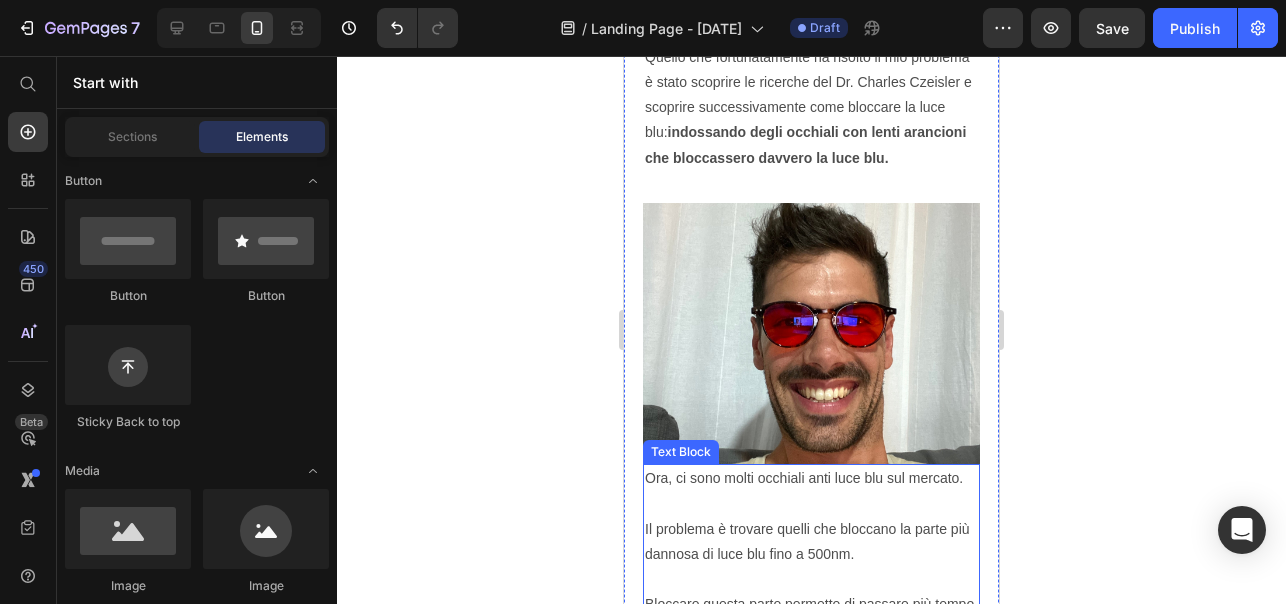 click on "Ora, ci sono molti occhiali anti luce blu sul mercato. Il problema è trovare quelli che bloccano la parte più dannosa di luce blu fino a 500nm. Bloccare questa parte permette di passare più tempo nelle fasi di sonno profondo, aiutando quindi a dimagrire e a mettere massa. Ho provato decine di occhiali prima di arrivare alla lente che ha davvero migliorato il mio sonno. Non solo per i risultati fisici: indossando questi occhiali due ore prima di dormire mi sono subito accorto di addormentarmi prima e di dormire un sonno molto più profondo e rigenerante." at bounding box center (811, 667) 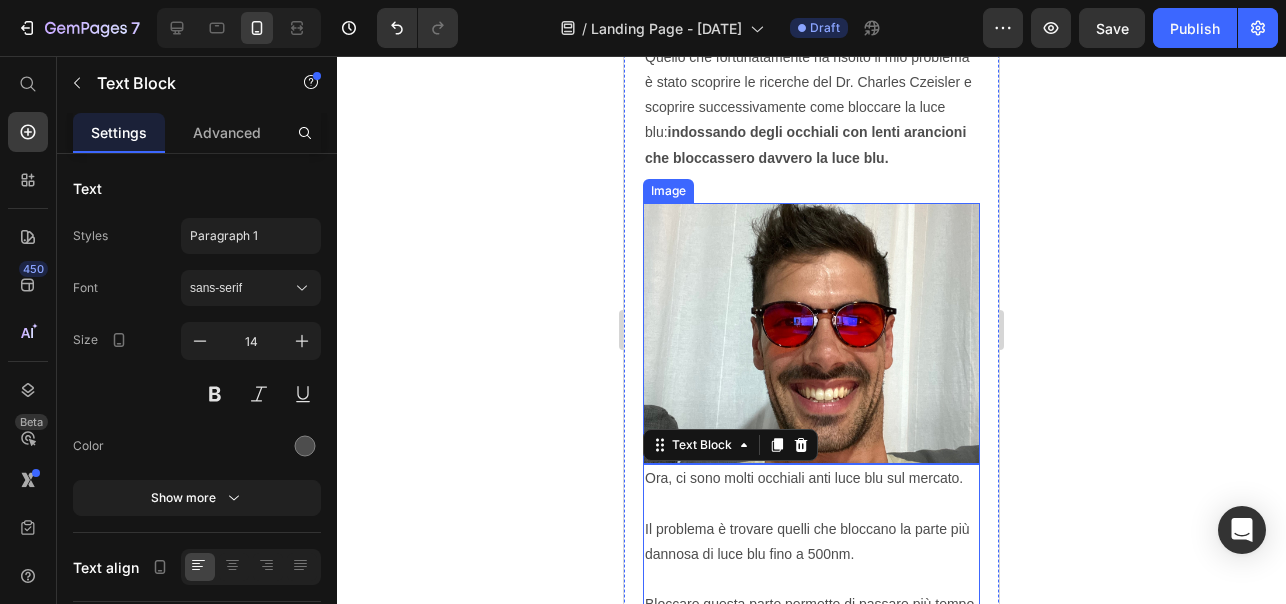 click at bounding box center [811, 334] 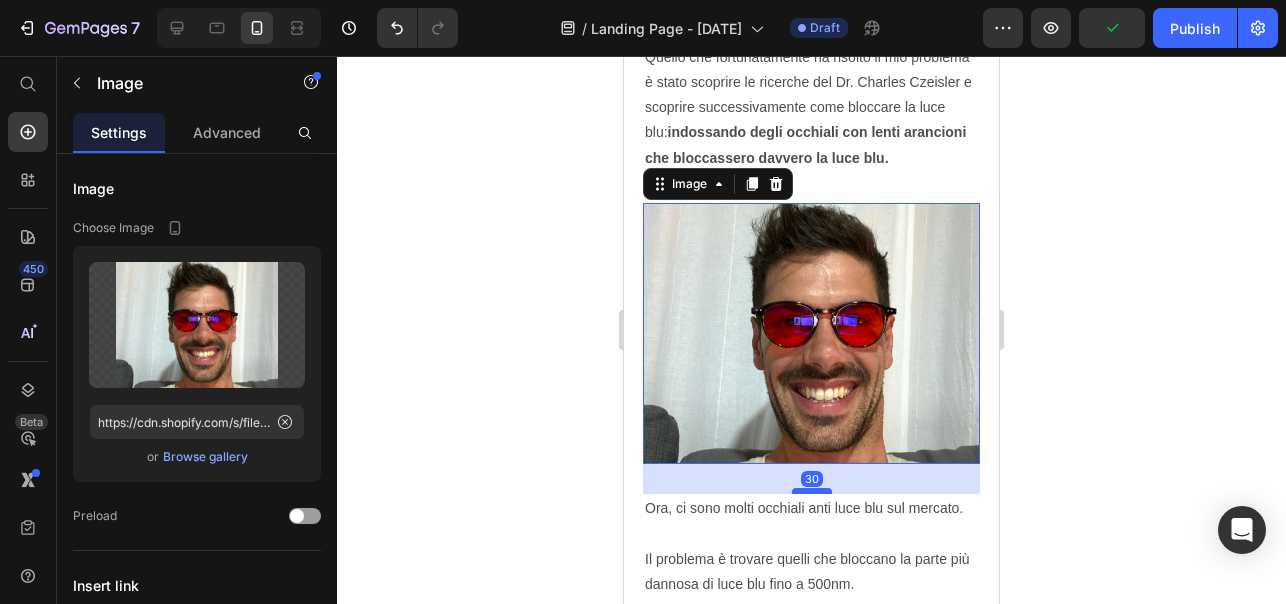 drag, startPoint x: 813, startPoint y: 461, endPoint x: 1226, endPoint y: 500, distance: 414.8373 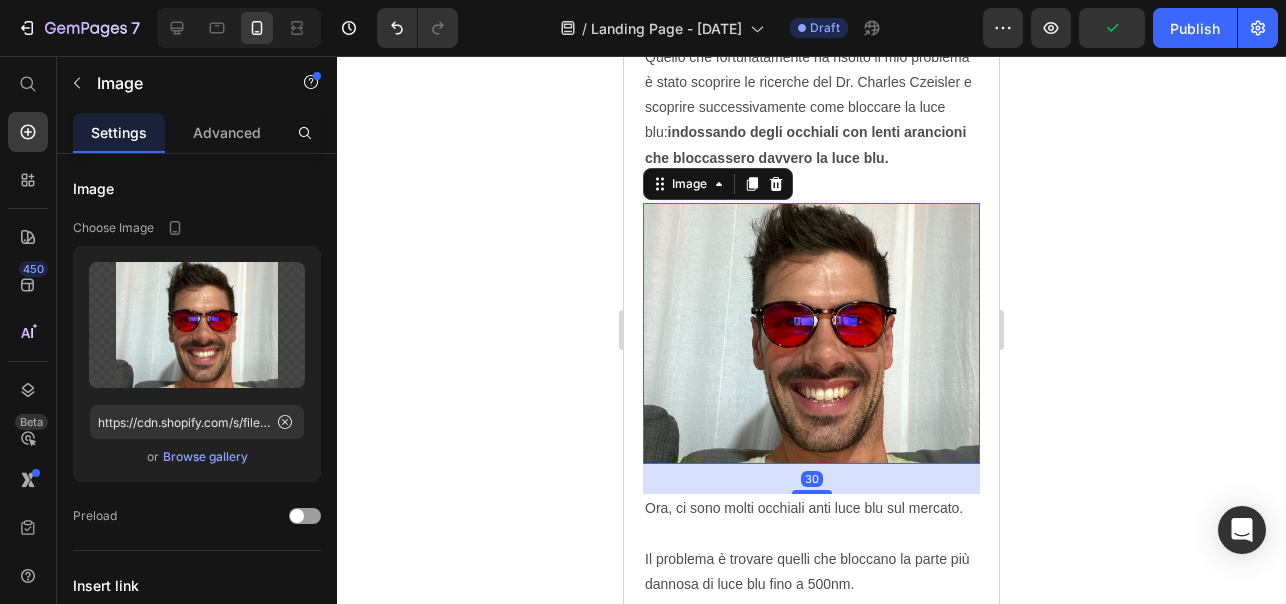 click 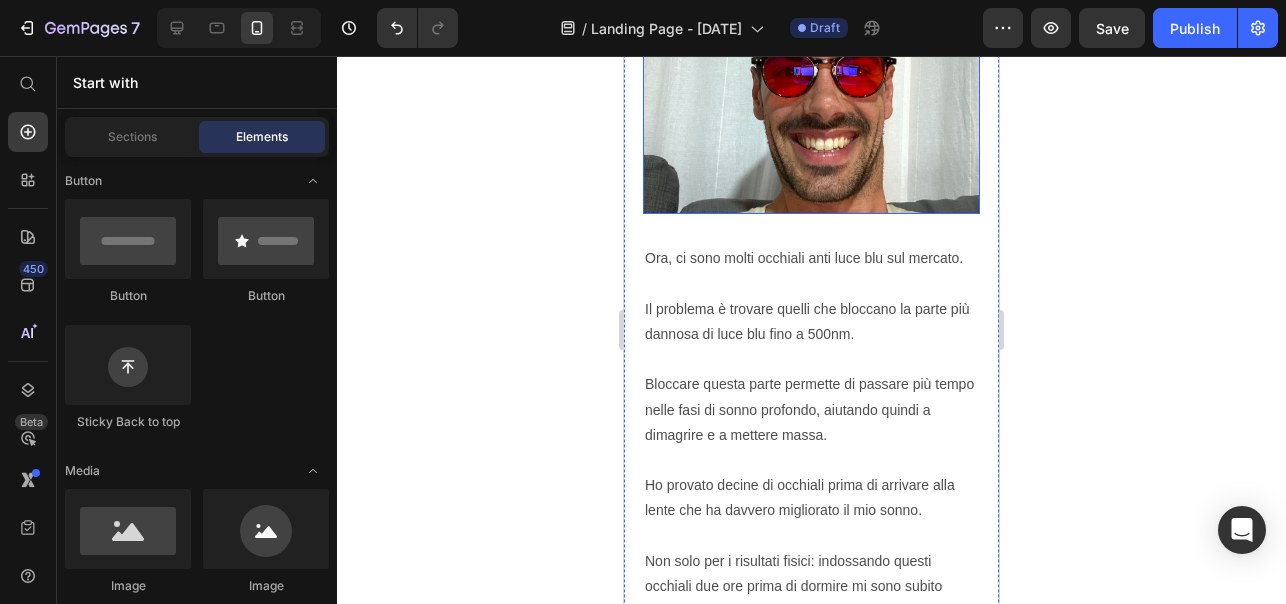 scroll, scrollTop: 5613, scrollLeft: 0, axis: vertical 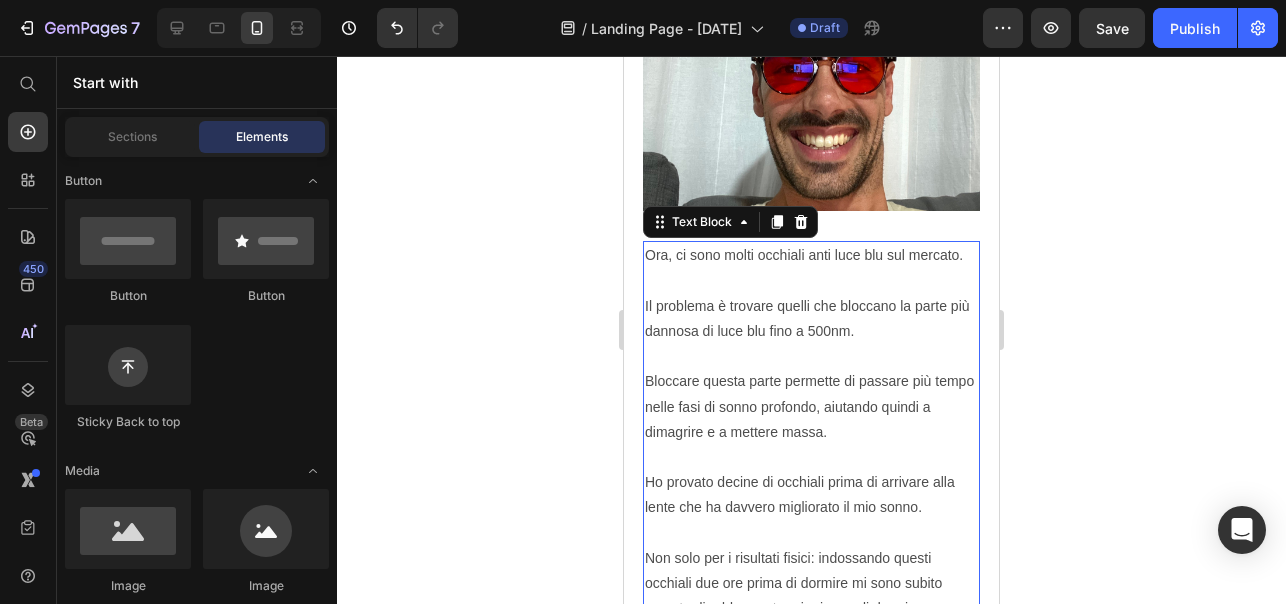 click on "Ora, ci sono molti occhiali anti luce blu sul mercato. Il problema è trovare quelli che bloccano la parte più dannosa di luce blu fino a 500nm. Bloccare questa parte permette di passare più tempo nelle fasi di sonno profondo, aiutando quindi a dimagrire e a mettere massa. Ho provato decine di occhiali prima di arrivare alla lente che ha davvero migliorato il mio sonno. Non solo per i risultati fisici: indossando questi occhiali due ore prima di dormire mi sono subito accorto di addormentarmi prima e di dormire un sonno molto più profondo e rigenerante." at bounding box center [811, 444] 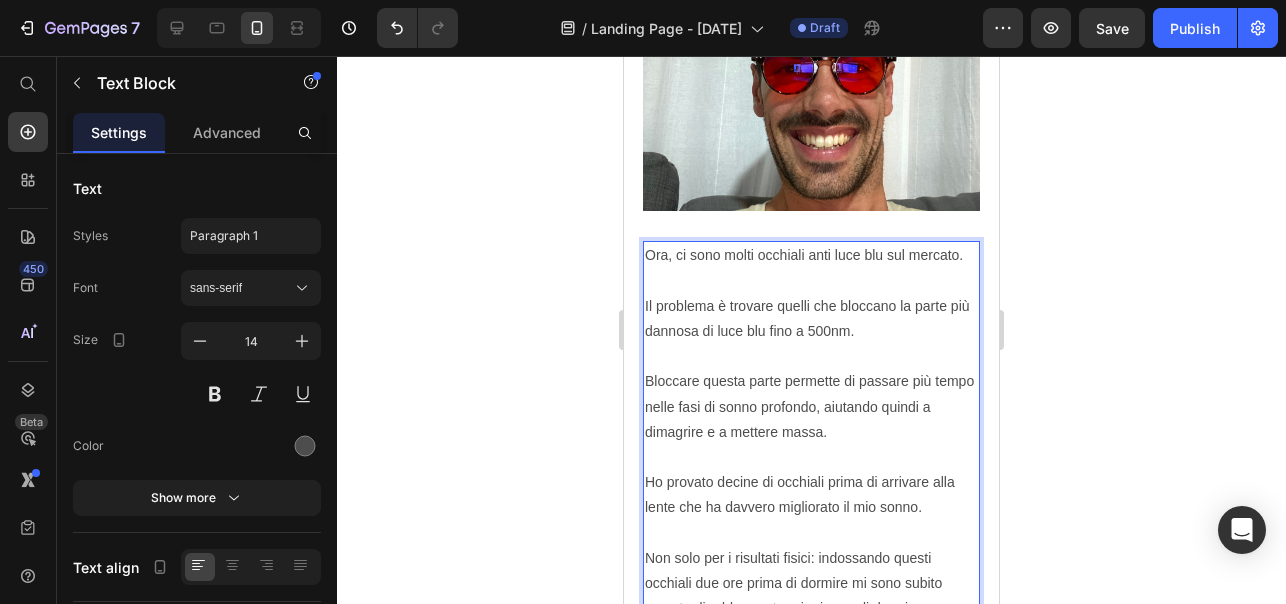 click on "Ora, ci sono molti occhiali anti luce blu sul mercato. Il problema è trovare quelli che bloccano la parte più dannosa di luce blu fino a 500nm. Bloccare questa parte permette di passare più tempo nelle fasi di sonno profondo, aiutando quindi a dimagrire e a mettere massa. Ho provato decine di occhiali prima di arrivare alla lente che ha davvero migliorato il mio sonno. Non solo per i risultati fisici: indossando questi occhiali due ore prima di dormire mi sono subito accorto di addormentarmi prima e di dormire un sonno molto più profondo e rigenerante." at bounding box center [811, 444] 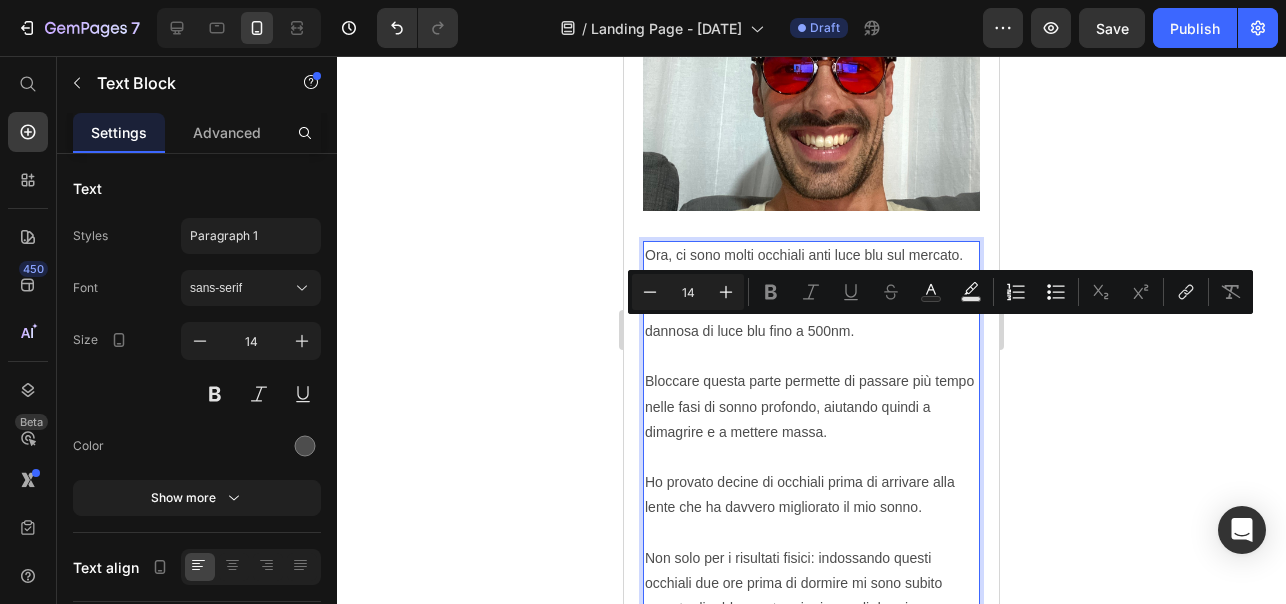 click on "Ora, ci sono molti occhiali anti luce blu sul mercato. Il problema è trovare quelli che bloccano la parte più dannosa di luce blu fino a 500nm. Bloccare questa parte permette di passare più tempo nelle fasi di sonno profondo, aiutando quindi a dimagrire e a mettere massa. Ho provato decine di occhiali prima di arrivare alla lente che ha davvero migliorato il mio sonno. Non solo per i risultati fisici: indossando questi occhiali due ore prima di dormire mi sono subito accorto di addormentarmi prima e di dormire un sonno molto più profondo e rigenerante." at bounding box center [811, 444] 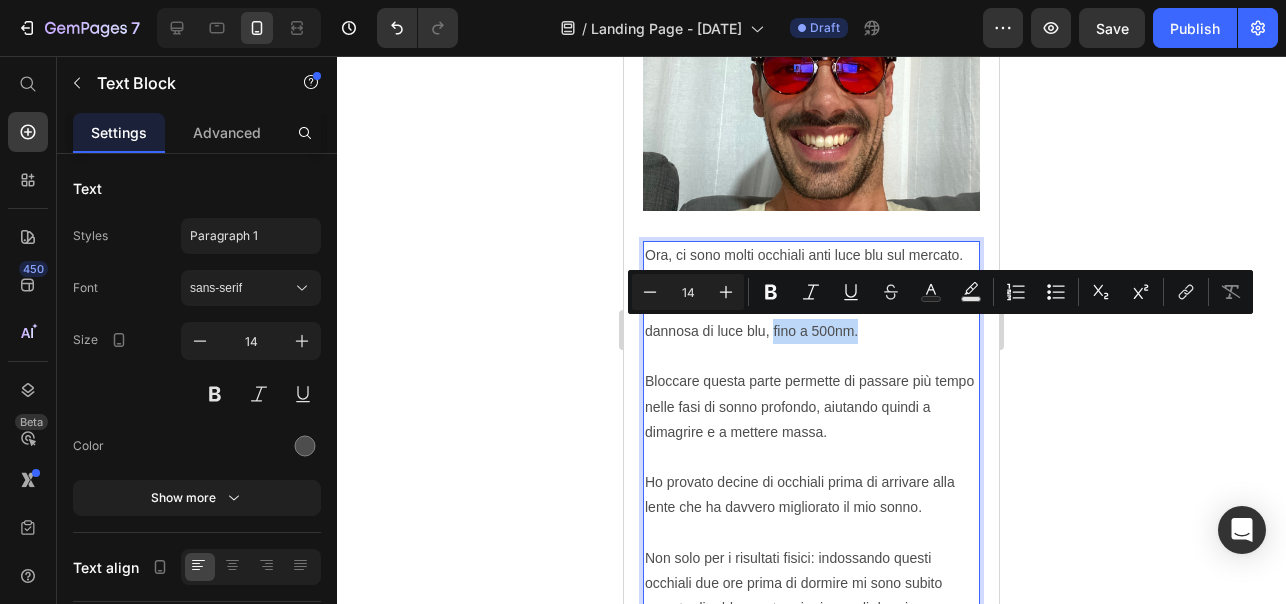 drag, startPoint x: 876, startPoint y: 331, endPoint x: 773, endPoint y: 338, distance: 103.23759 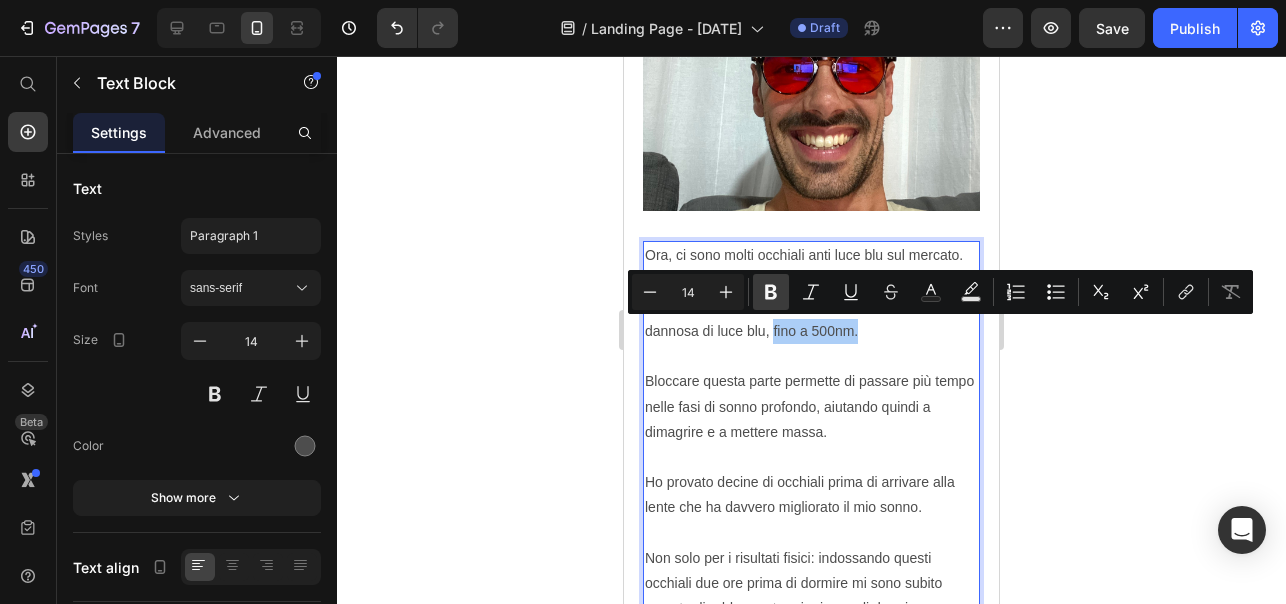 click 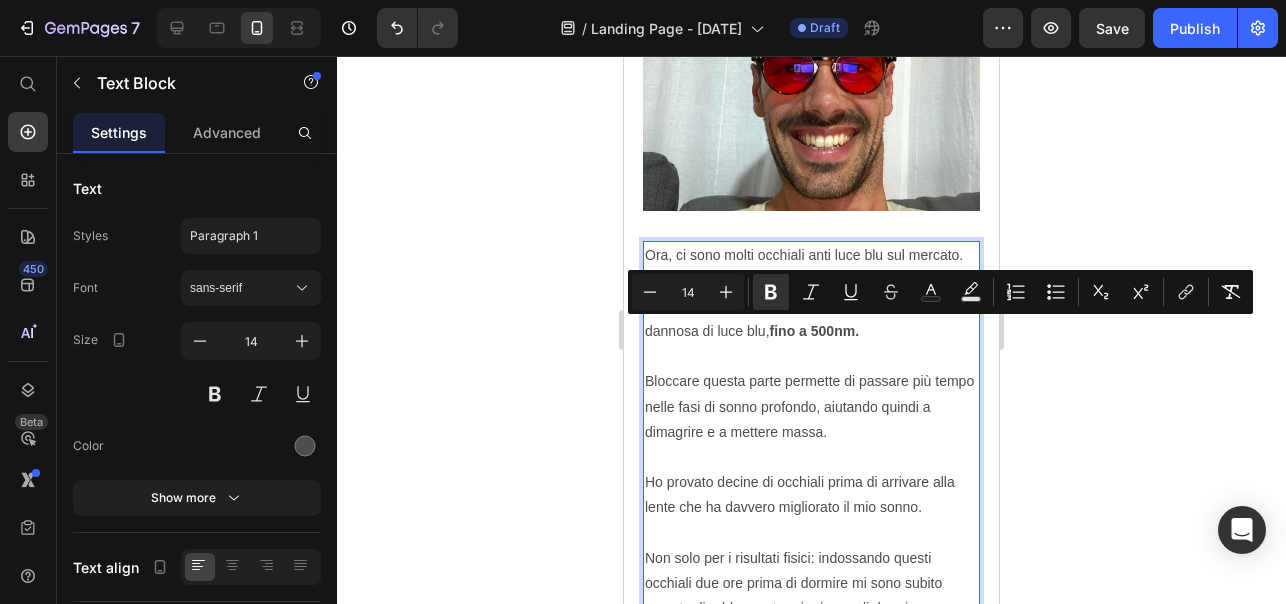 click on "Ora, ci sono molti occhiali anti luce blu sul mercato. Il problema è trovare quelli che bloccano la parte più dannosa di luce blu, fino a 500nm. Bloccare questa parte permette di passare più tempo nelle fasi di sonno profondo, aiutando quindi a dimagrire e a mettere massa. Ho provato decine di occhiali prima di arrivare alla lente che ha davvero migliorato il mio sonno. Non solo per i risultati fisici: indossando questi occhiali due ore prima di dormire mi sono subito accorto di addormentarmi prima e di dormire un sonno molto più profondo e rigenerante." at bounding box center [811, 444] 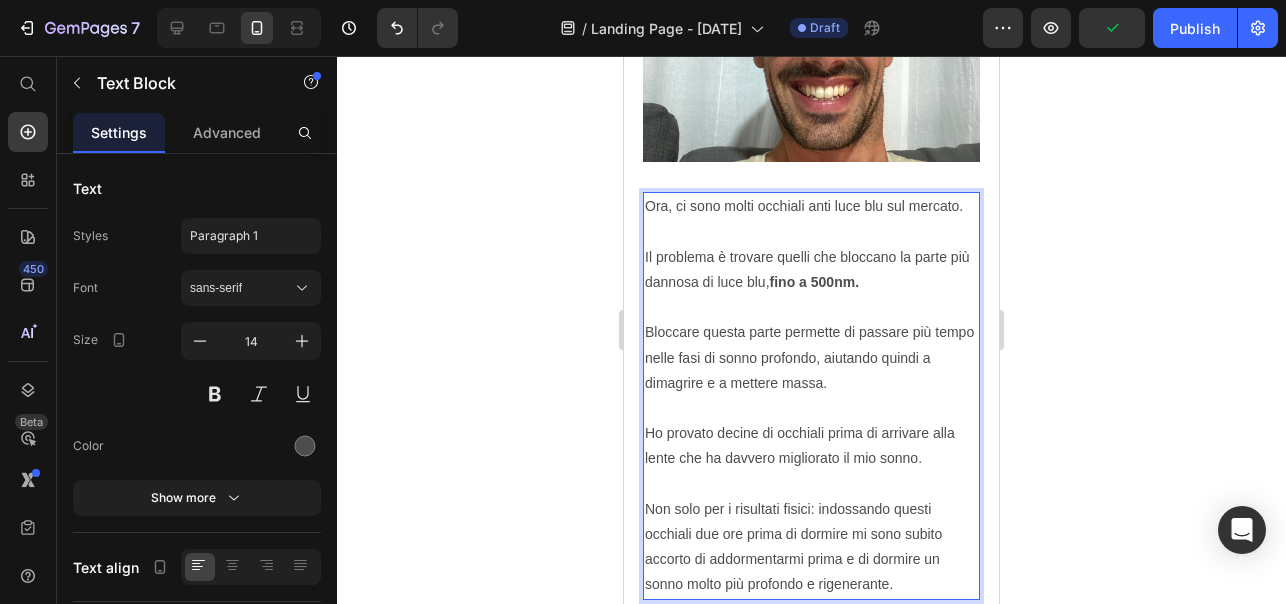 scroll, scrollTop: 5671, scrollLeft: 0, axis: vertical 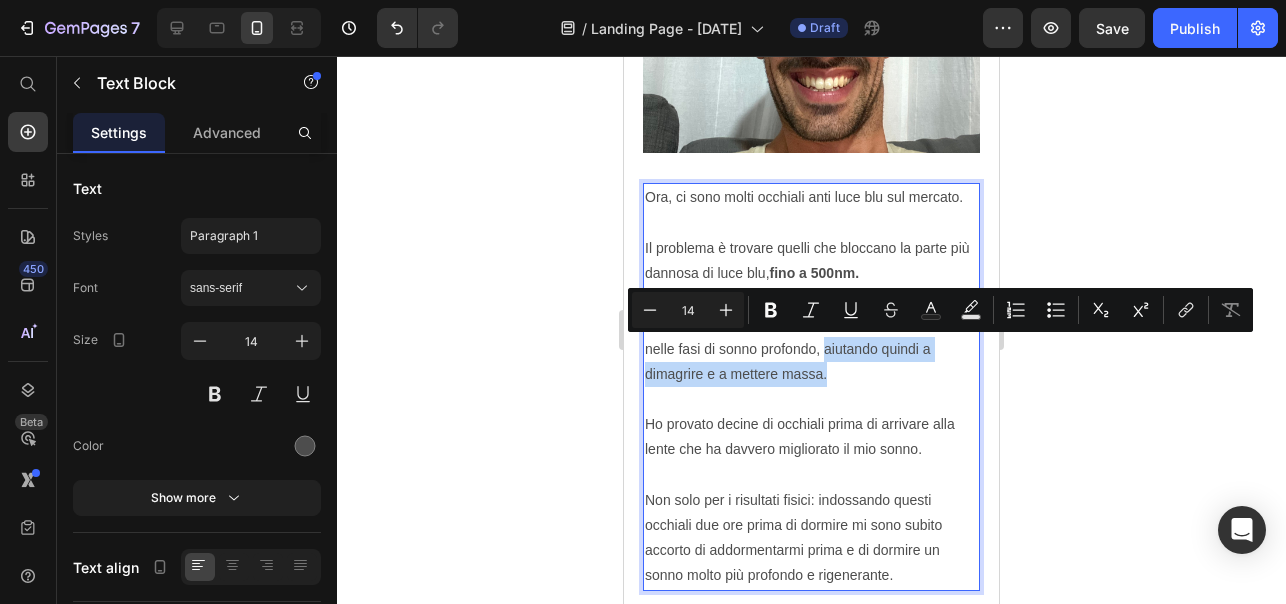 drag, startPoint x: 832, startPoint y: 373, endPoint x: 825, endPoint y: 351, distance: 23.086792 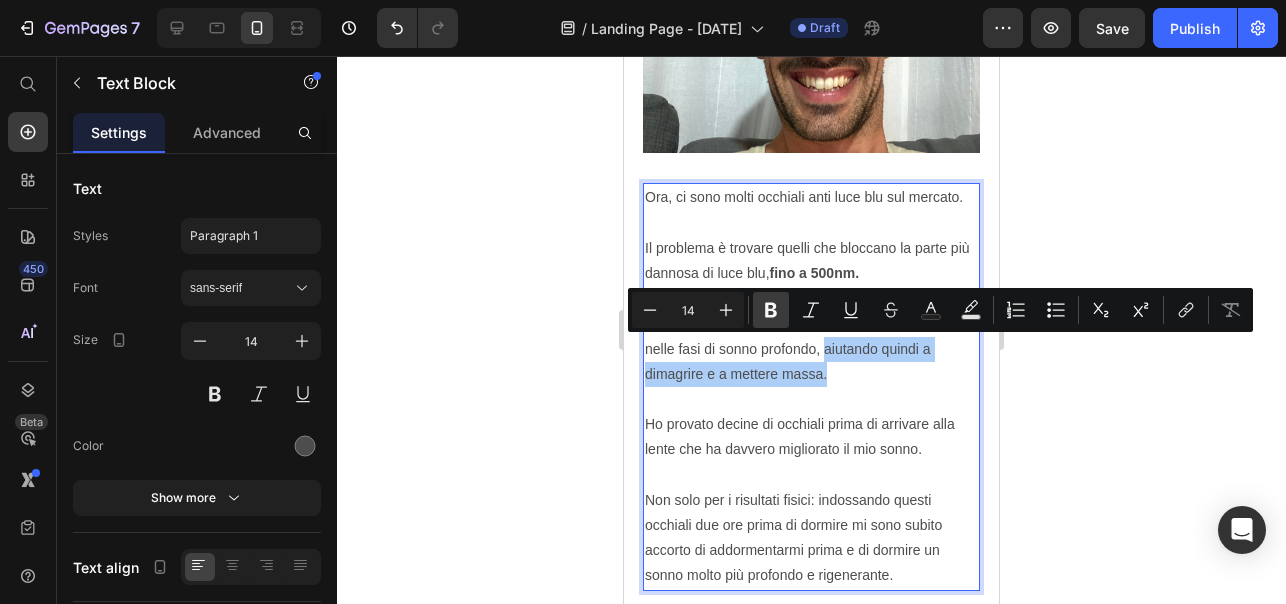 click 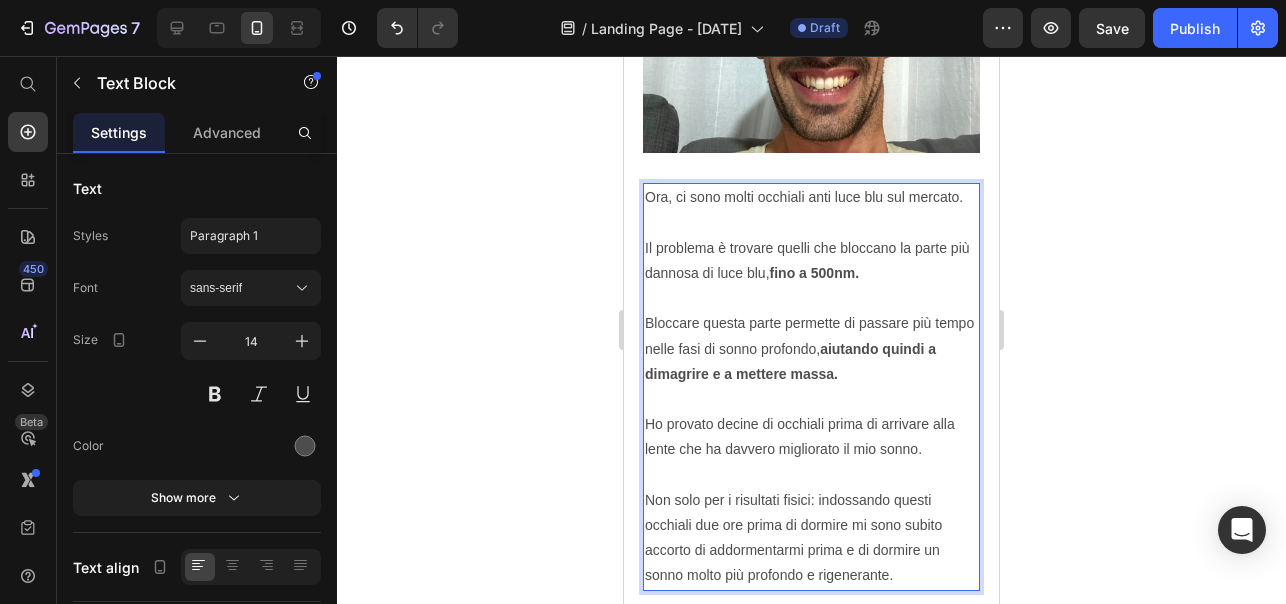 click on "Ora, ci sono molti occhiali anti luce blu sul mercato. Il problema è trovare quelli che bloccano la parte più dannosa di luce blu,  fino a 500nm. Bloccare questa parte permette di passare più tempo nelle fasi di sonno profondo,  aiutando quindi a dimagrire e a mettere massa. Ho provato decine di occhiali prima di arrivare alla lente che ha davvero migliorato il mio sonno. Non solo per i risultati fisici: indossando questi occhiali due ore prima di dormire mi sono subito accorto di addormentarmi prima e di dormire un sonno molto più profondo e rigenerante." at bounding box center (811, 386) 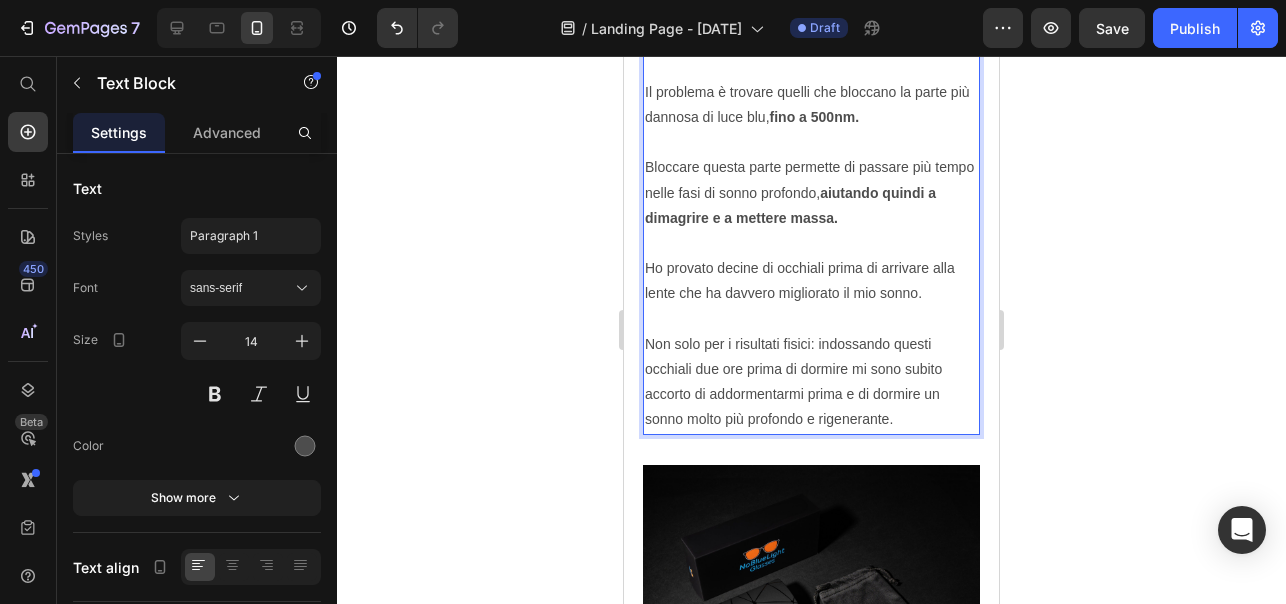 scroll, scrollTop: 5829, scrollLeft: 0, axis: vertical 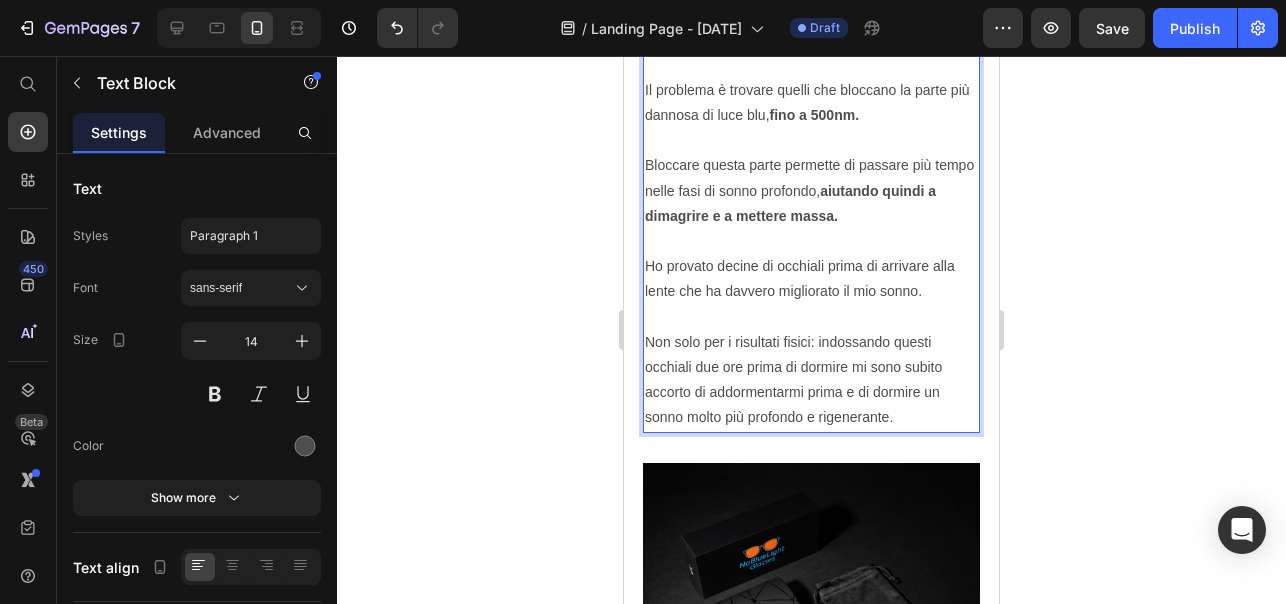 click on "Ora, ci sono molti occhiali anti luce blu sul mercato. Il problema è trovare quelli che bloccano la parte più dannosa di luce blu,  fino a 500nm. Bloccare questa parte permette di passare più tempo nelle fasi di sonno profondo,  aiutando quindi a dimagrire e a mettere massa. ⁠⁠⁠⁠⁠⁠⁠ Ho provato decine di occhiali prima di arrivare alla lente che ha davvero migliorato il mio sonno. Non solo per i risultati fisici: indossando questi occhiali due ore prima di dormire mi sono subito accorto di addormentarmi prima e di dormire un sonno molto più profondo e rigenerante." at bounding box center [811, 228] 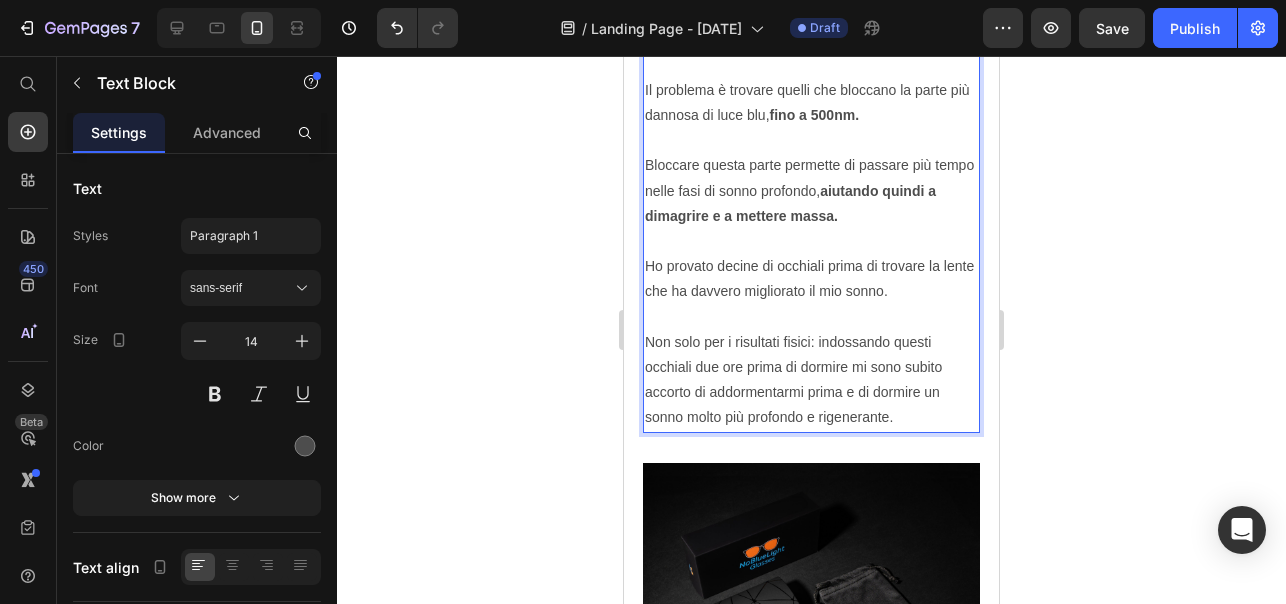 click on "Ora, ci sono molti occhiali anti luce blu sul mercato. Il problema è trovare quelli che bloccano la parte più dannosa di luce blu,  fino a 500nm. Bloccare questa parte permette di passare più tempo nelle fasi di sonno profondo,  aiutando quindi a dimagrire e a mettere massa. Ho provato decine di occhiali prima di trovare la lente che ha davvero migliorato il mio sonno. Non solo per i risultati fisici: indossando questi occhiali due ore prima di dormire mi sono subito accorto di addormentarmi prima e di dormire un sonno molto più profondo e rigenerante." at bounding box center (811, 228) 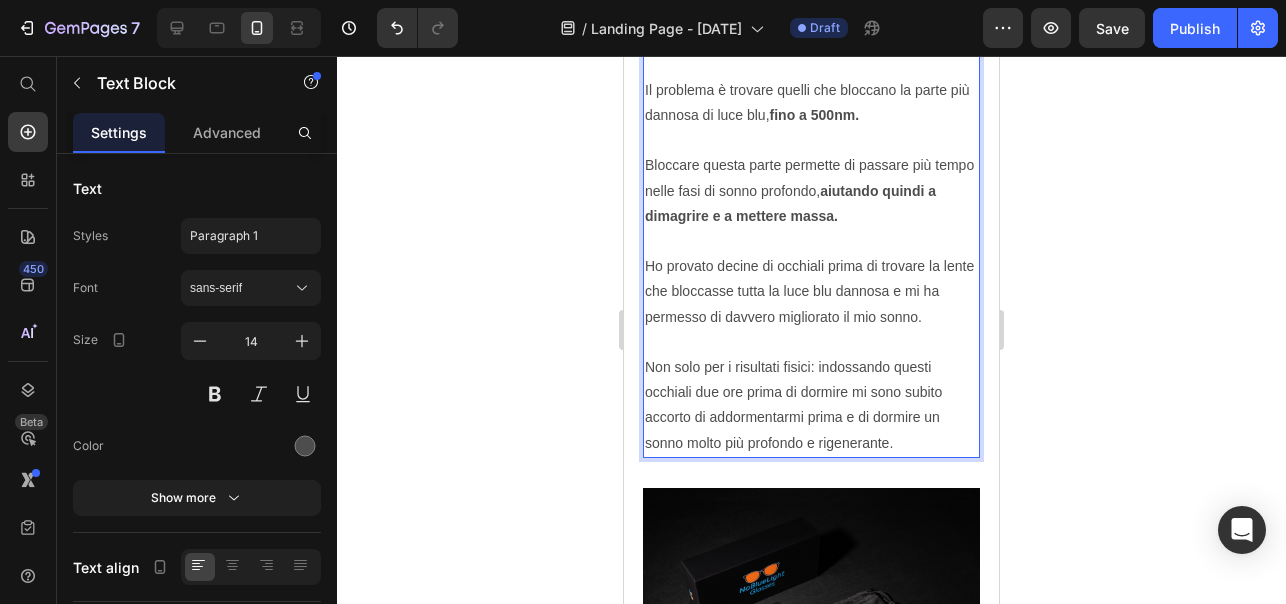 click on "Ora, ci sono molti occhiali anti luce blu sul mercato. Il problema è trovare quelli che bloccano la parte più dannosa di luce blu,  fino a 500nm. Bloccare questa parte permette di passare più tempo nelle fasi di sonno profondo,  aiutando quindi a dimagrire e a mettere massa. Ho provato decine di occhiali prima di trovare la lente che bloccasse tutta la luce blu dannosa e mi ha permesso di davvero migliorato il mio sonno. Non solo per i risultati fisici: indossando questi occhiali due ore prima di dormire mi sono subito accorto di addormentarmi prima e di dormire un sonno molto più profondo e rigenerante." at bounding box center (811, 241) 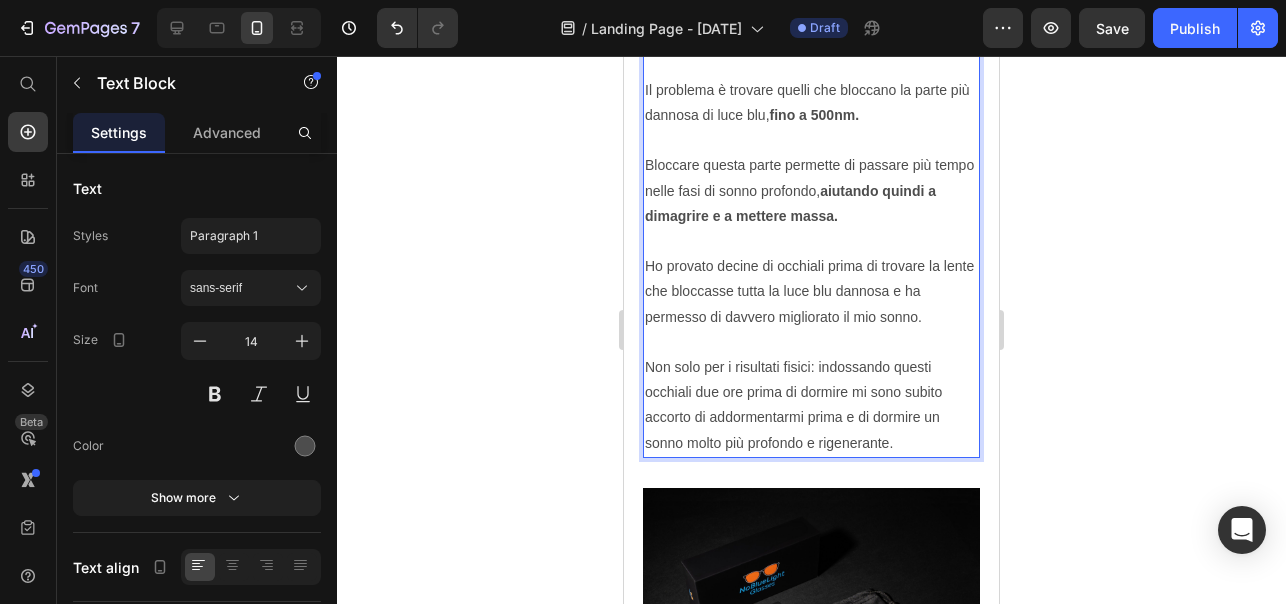 click on "Ora, ci sono molti occhiali anti luce blu sul mercato. Il problema è trovare quelli che bloccano la parte più dannosa di luce blu,  fino a 500nm. Bloccare questa parte permette di passare più tempo nelle fasi di sonno profondo,  aiutando quindi a dimagrire e a mettere massa. Ho provato decine di occhiali prima di trovare la lente che bloccasse tutta la luce blu dannosa e ha permesso di davvero migliorato il mio sonno. Non solo per i risultati fisici: indossando questi occhiali due ore prima di dormire mi sono subito accorto di addormentarmi prima e di dormire un sonno molto più profondo e rigenerante." at bounding box center [811, 241] 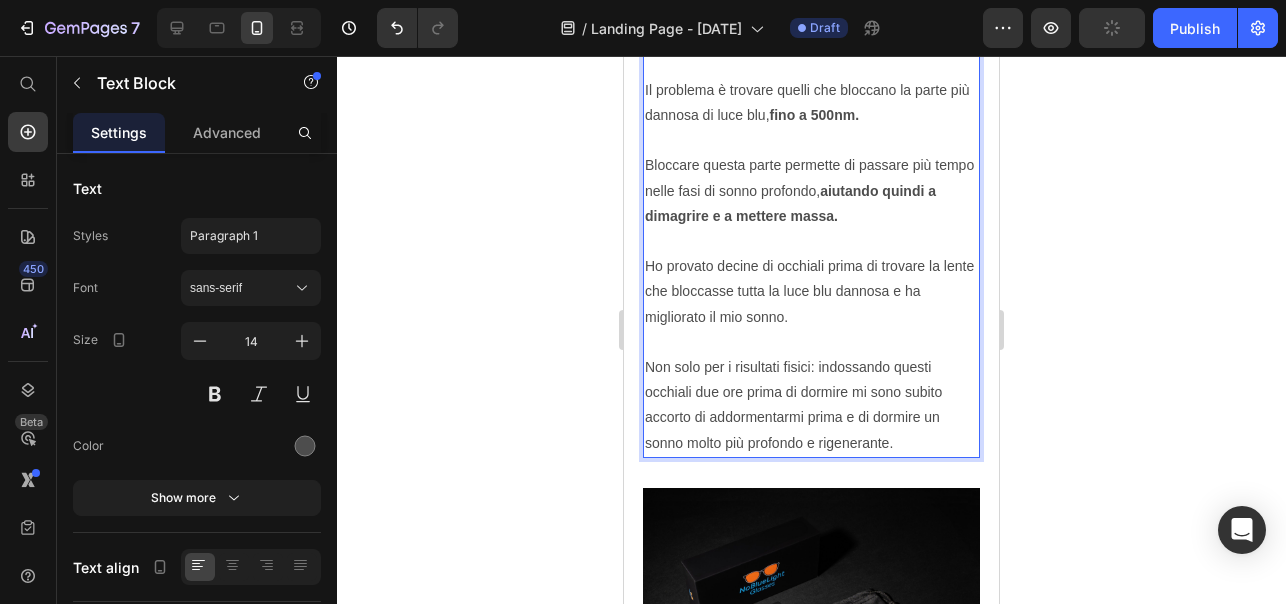 click on "Ora, ci sono molti occhiali anti luce blu sul mercato. Il problema è trovare quelli che bloccano la parte più dannosa di luce blu, fino a 500nm. Bloccare questa parte permette di passare più tempo nelle fasi di sonno profondo, aiutando quindi a dimagrire e a mettere massa. Ho provato decine di occhiali prima di trovare la lente che bloccasse tutta la luce blu dannosa e ha migliorato il mio sonno. Non solo per i risultati fisici: indossando questi occhiali due ore prima di dormire mi sono subito accorto di addormentarmi prima e di dormire un sonno molto più profondo e rigenerante." at bounding box center (811, 241) 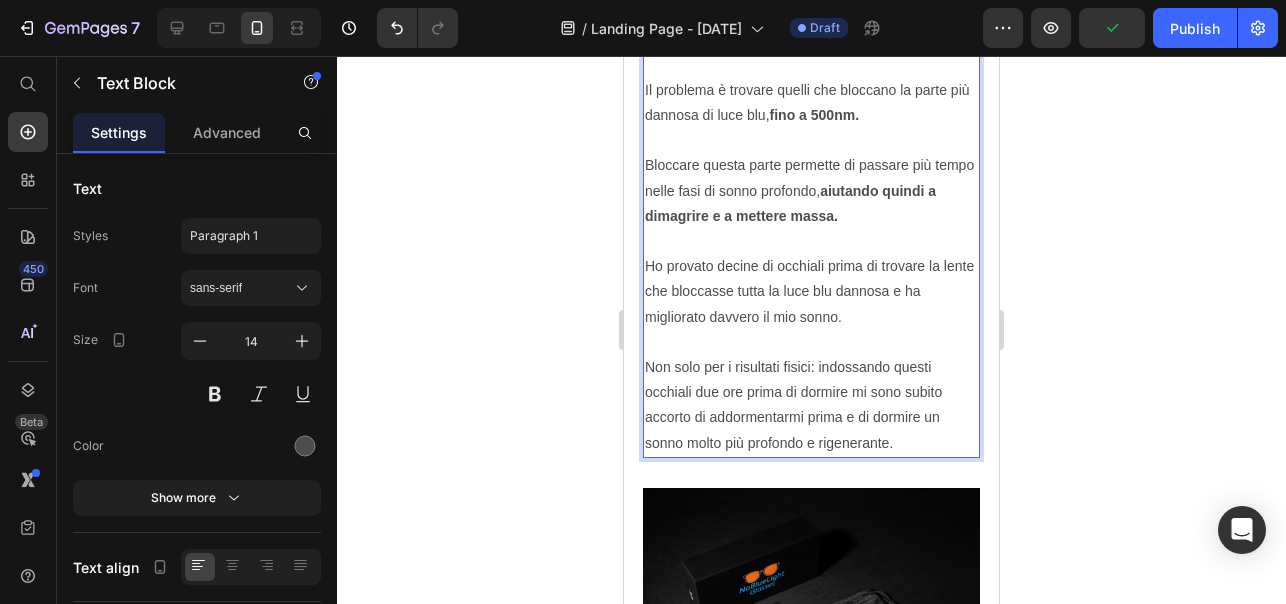click on "Ora, ci sono molti occhiali anti luce blu sul mercato. Il problema è trovare quelli che bloccano la parte più dannosa di luce blu,  fino a 500nm. Bloccare questa parte permette di passare più tempo nelle fasi di sonno profondo,  aiutando quindi a dimagrire e a mettere massa. Ho provato decine di occhiali prima di trovare la lente che bloccasse tutta la luce blu dannosa e ha migliorato davvero il mio sonno. Non solo per i risultati fisici: indossando questi occhiali due ore prima di dormire mi sono subito accorto di addormentarmi prima e di dormire un sonno molto più profondo e rigenerante." at bounding box center [811, 241] 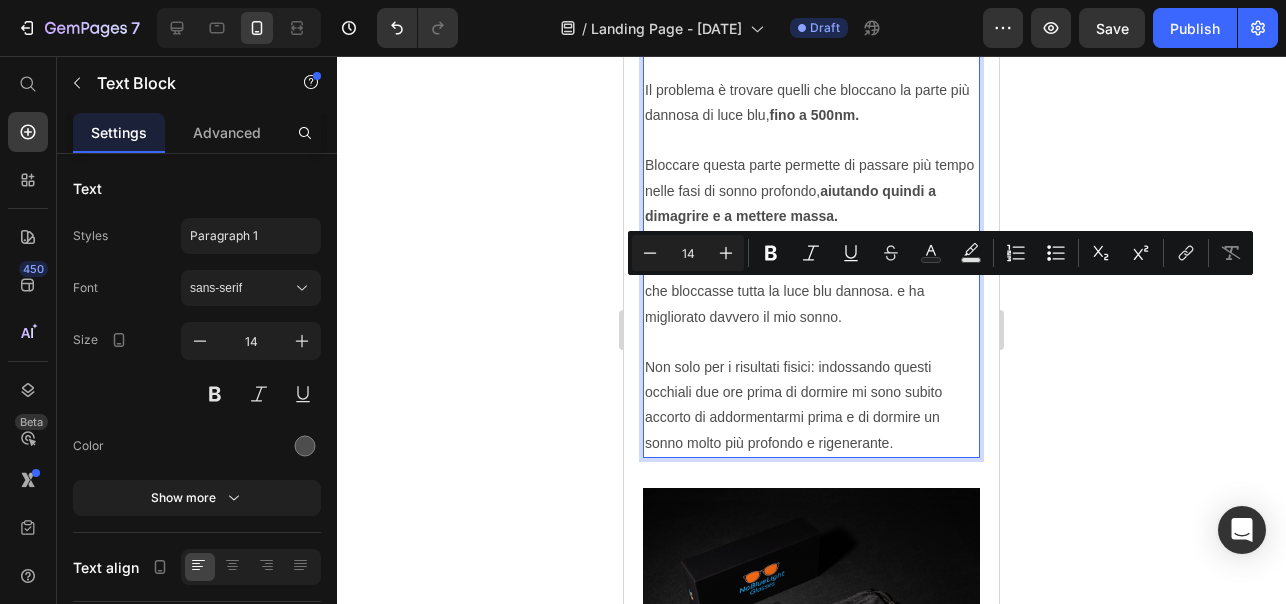 drag, startPoint x: 857, startPoint y: 312, endPoint x: 894, endPoint y: 293, distance: 41.59327 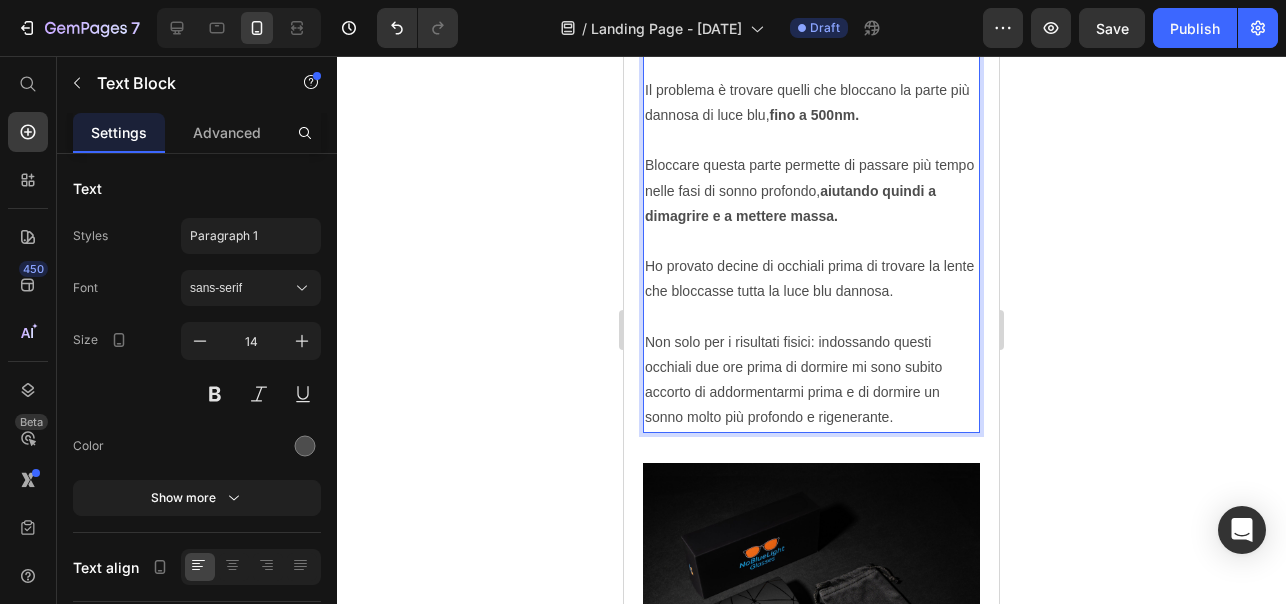 click on "Ora, ci sono molti occhiali anti luce blu sul mercato. Il problema è trovare quelli che bloccano la parte più dannosa di luce blu,  fino a 500nm. Bloccare questa parte permette di passare più tempo nelle fasi di sonno profondo,  aiutando quindi a dimagrire e a mettere massa. Ho provato decine di occhiali prima di trovare la lente che bloccasse tutta la luce blu dannosa. Non solo per i risultati fisici: indossando questi occhiali due ore prima di dormire mi sono subito accorto di addormentarmi prima e di dormire un sonno molto più profondo e rigenerante." at bounding box center (811, 228) 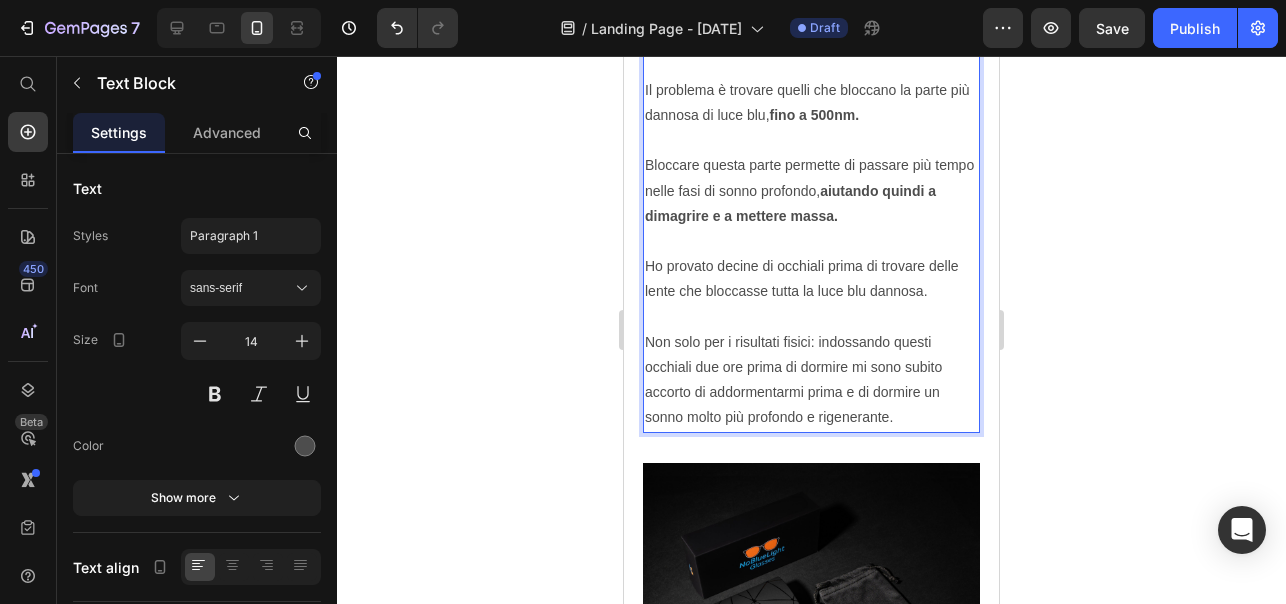 click on "Ora, ci sono molti occhiali anti luce blu sul mercato. Il problema è trovare quelli che bloccano la parte più dannosa di luce blu,  fino a 500nm. Bloccare questa parte permette di passare più tempo nelle fasi di sonno profondo,  aiutando quindi a dimagrire e a mettere massa. Ho provato decine di occhiali prima di trovare delle lente che bloccasse tutta la luce blu dannosa. Non solo per i risultati fisici: indossando questi occhiali due ore prima di dormire mi sono subito accorto di addormentarmi prima e di dormire un sonno molto più profondo e rigenerante." at bounding box center [811, 228] 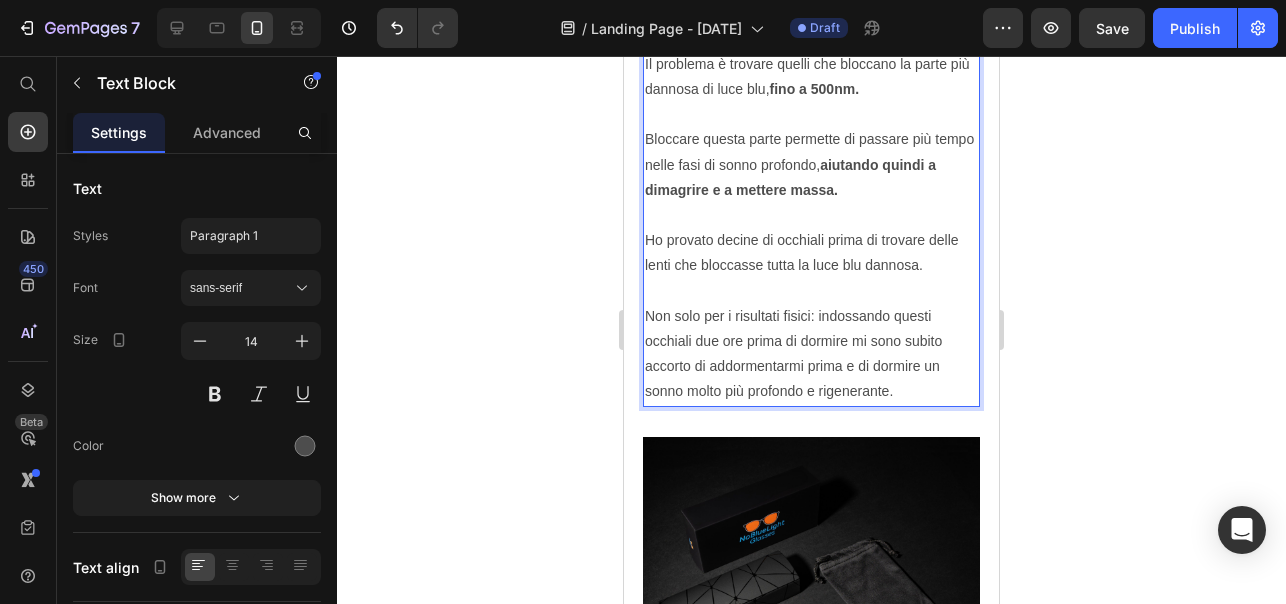 scroll, scrollTop: 5857, scrollLeft: 0, axis: vertical 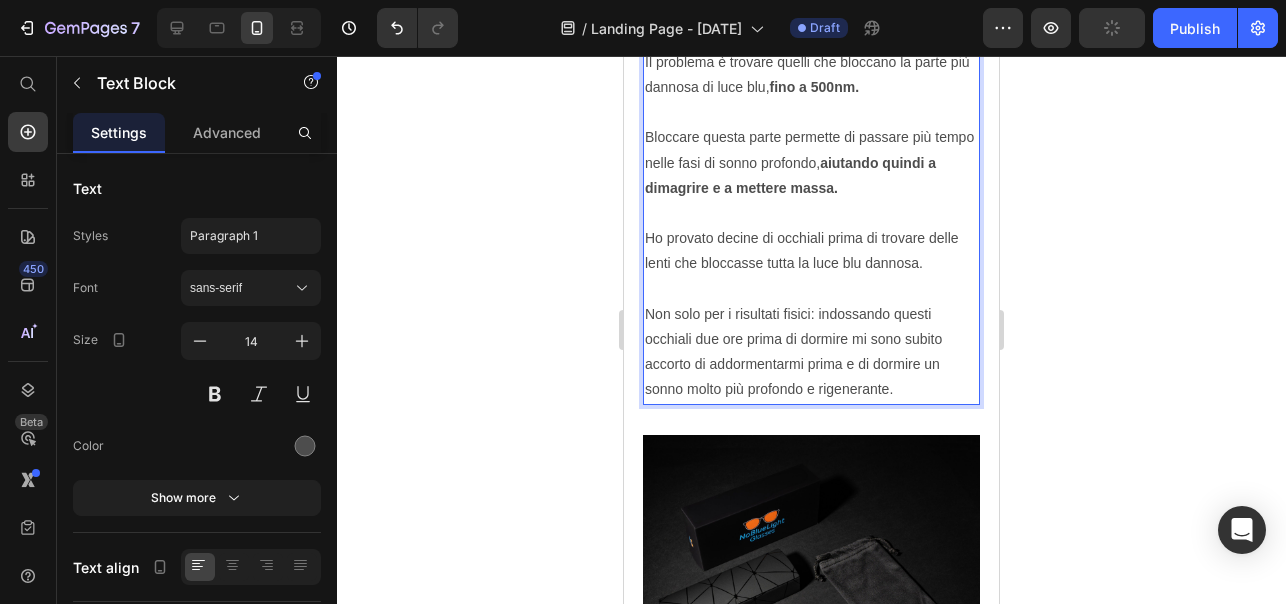 click on "Ora, ci sono molti occhiali anti luce blu sul mercato. Il problema è trovare quelli che bloccano la parte più dannosa di luce blu,  fino a 500nm. Bloccare questa parte permette di passare più tempo nelle fasi di sonno profondo,  aiutando quindi a dimagrire e a mettere massa. Ho provato decine di occhiali prima di trovare delle lenti che bloccassero tutta la luce blu dannosa. Non solo per i risultati fisici: indossando questi occhiali due ore prima di dormire mi sono subito accorto di addormentarmi prima e di dormire un sonno molto più profondo e rigenerante." at bounding box center (811, 200) 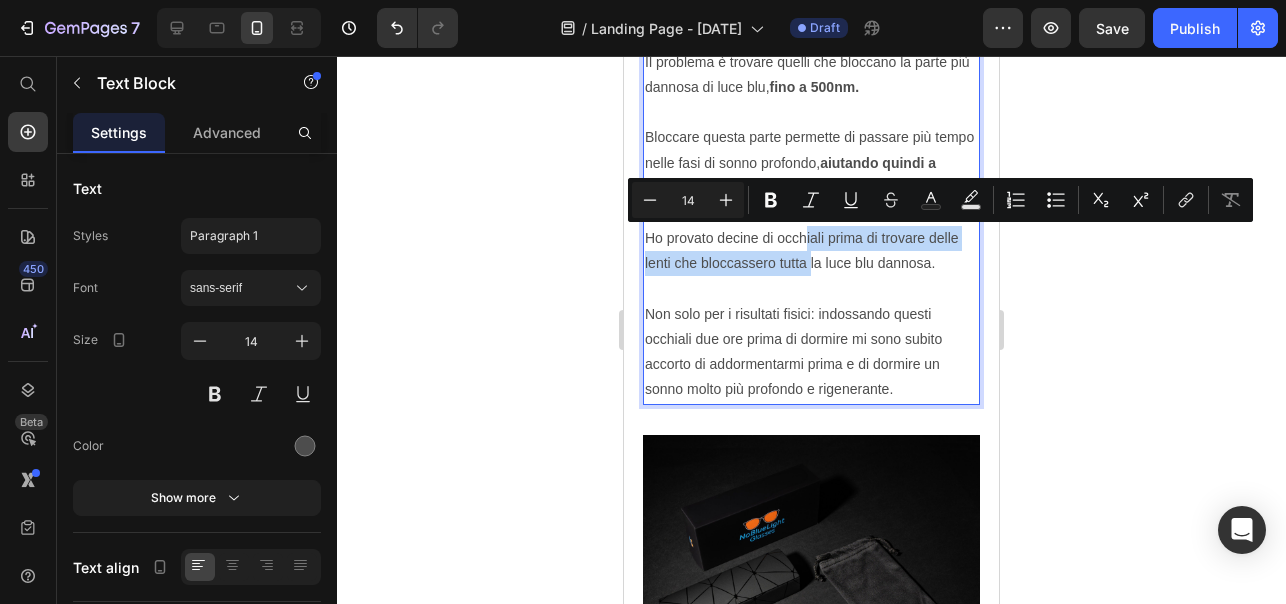 drag, startPoint x: 810, startPoint y: 276, endPoint x: 804, endPoint y: 234, distance: 42.426407 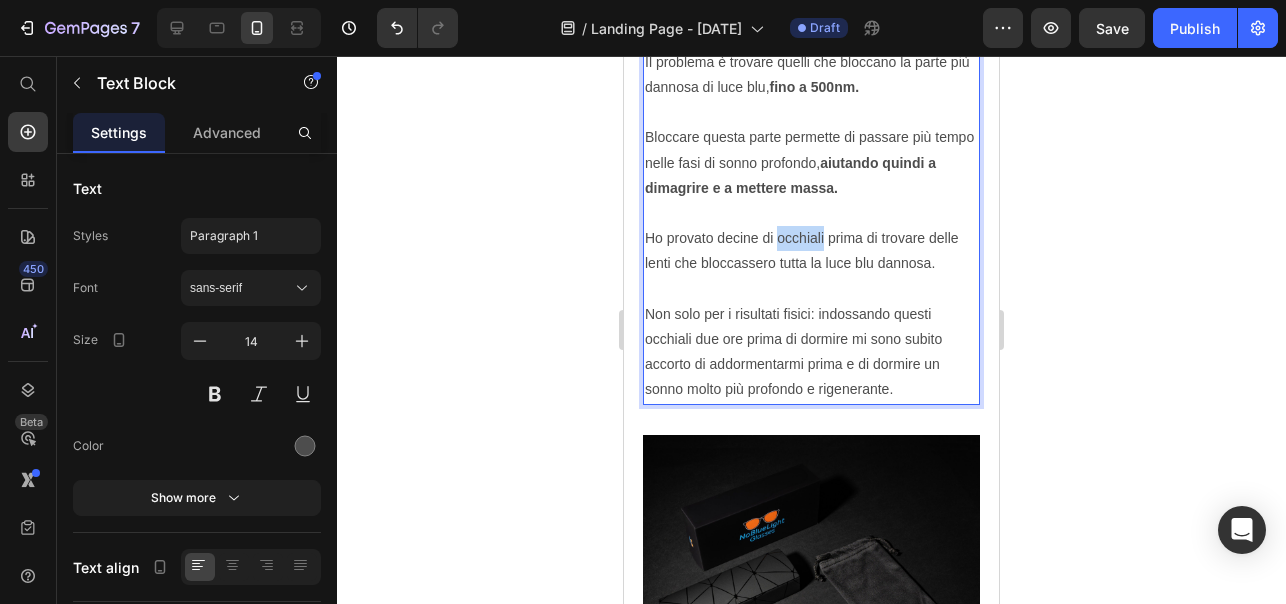 click on "Ora, ci sono molti occhiali anti luce blu sul mercato. Il problema è trovare quelli che bloccano la parte più dannosa di luce blu,  fino a 500nm. Bloccare questa parte permette di passare più tempo nelle fasi di sonno profondo,  aiutando quindi a dimagrire e a mettere massa. Ho provato decine di occhiali prima di trovare delle lenti che bloccassero tutta la luce blu dannosa. Non solo per i risultati fisici: indossando questi occhiali due ore prima di dormire mi sono subito accorto di addormentarmi prima e di dormire un sonno molto più profondo e rigenerante." at bounding box center (811, 200) 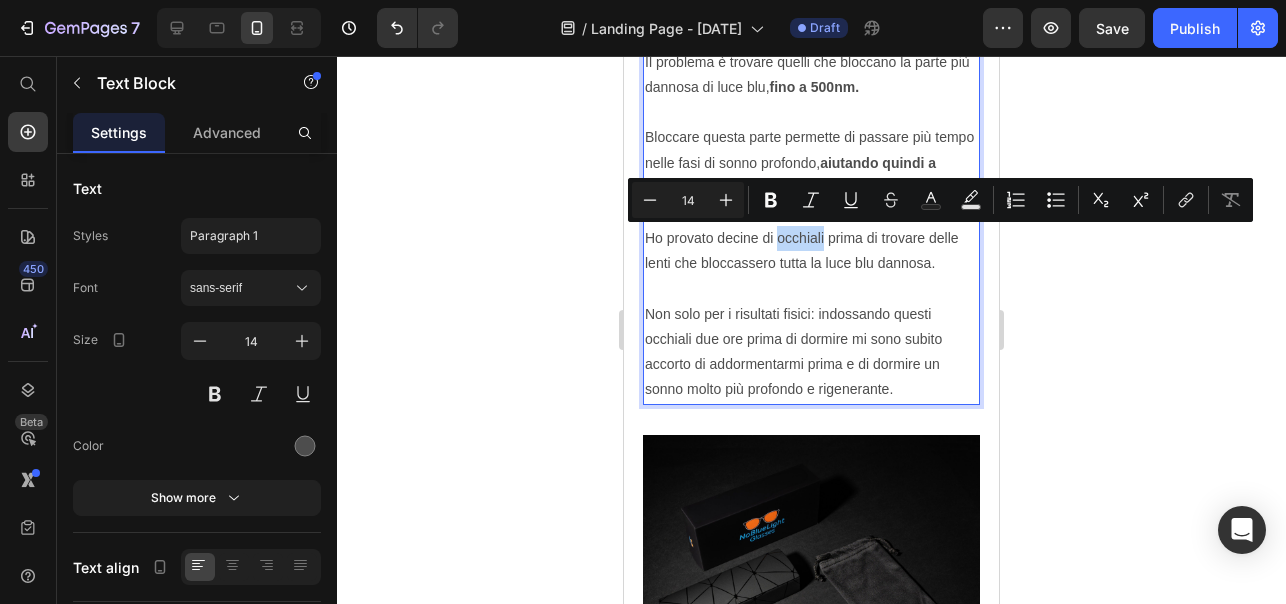 click on "Ora, ci sono molti occhiali anti luce blu sul mercato. Il problema è trovare quelli che bloccano la parte più dannosa di luce blu,  fino a 500nm. Bloccare questa parte permette di passare più tempo nelle fasi di sonno profondo,  aiutando quindi a dimagrire e a mettere massa. Ho provato decine di occhiali prima di trovare delle lenti che bloccassero tutta la luce blu dannosa. Non solo per i risultati fisici: indossando questi occhiali due ore prima di dormire mi sono subito accorto di addormentarmi prima e di dormire un sonno molto più profondo e rigenerante." at bounding box center (811, 200) 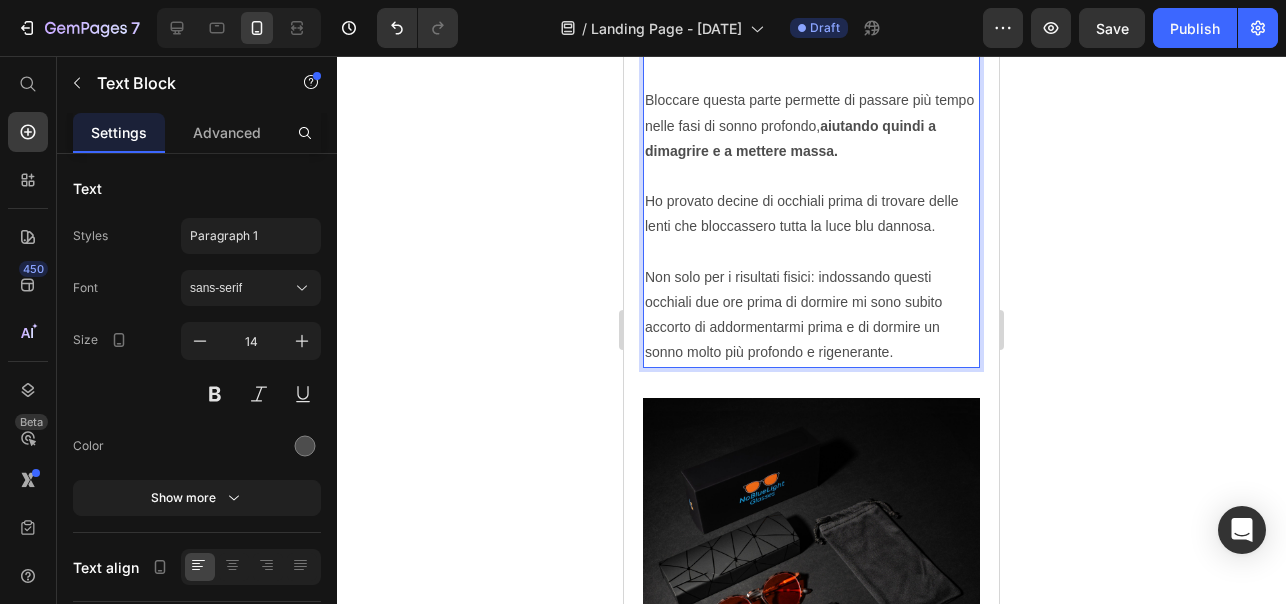 scroll, scrollTop: 5895, scrollLeft: 0, axis: vertical 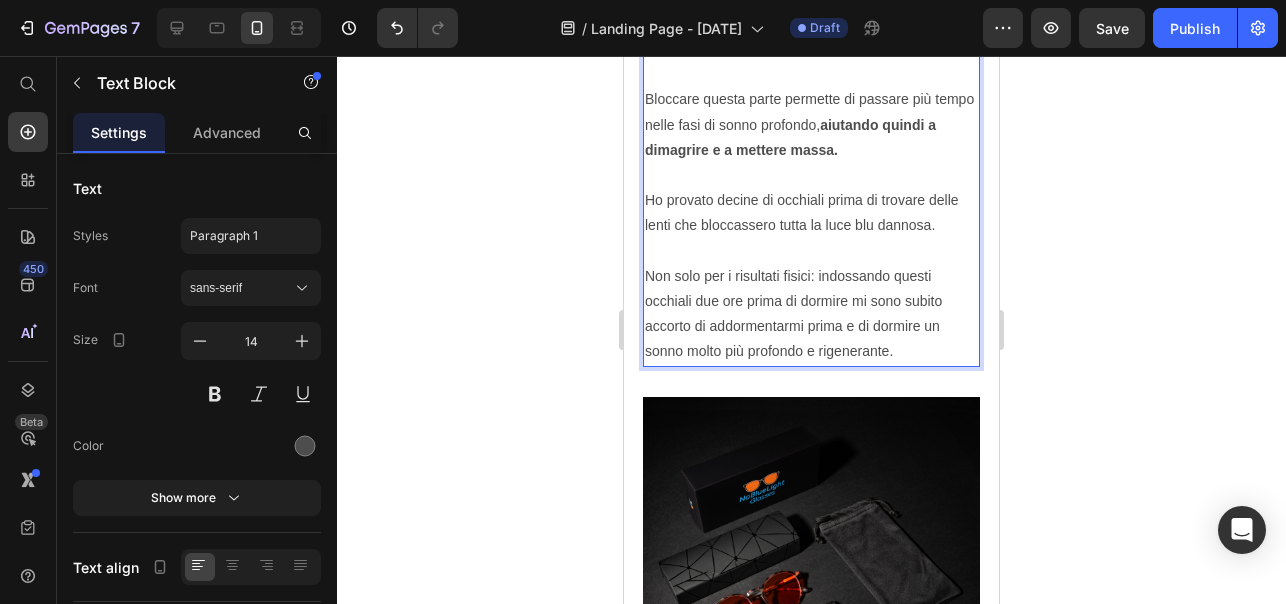 click on "Ora, ci sono molti occhiali anti luce blu sul mercato. Il problema è trovare quelli che bloccano la parte più dannosa di luce blu,  fino a 500nm. Bloccare questa parte permette di passare più tempo nelle fasi di sonno profondo,  aiutando quindi a dimagrire e a mettere massa. Ho provato decine di occhiali prima di trovare delle lenti che bloccassero tutta la luce blu dannosa. Non solo per i risultati fisici: indossando questi occhiali due ore prima di dormire mi sono subito accorto di addormentarmi prima e di dormire un sonno molto più profondo e rigenerante." at bounding box center [811, 162] 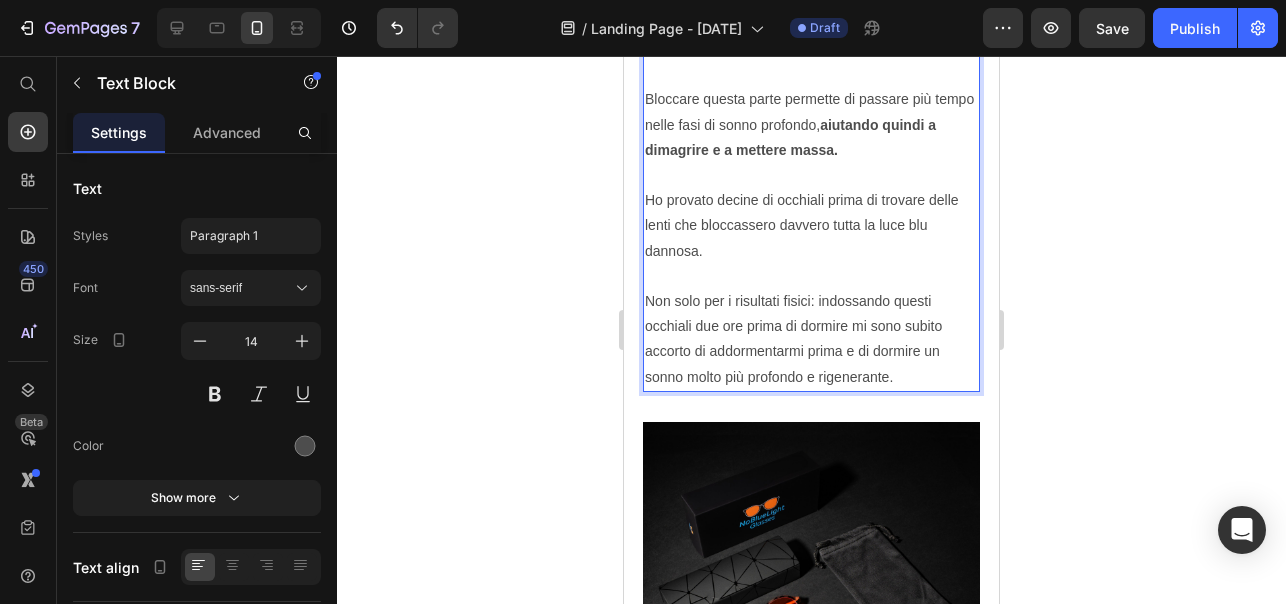 click on "Ora, ci sono molti occhiali anti luce blu sul mercato. Il problema è trovare quelli che bloccano la parte più dannosa di luce blu, fino a 500nm. Bloccare questa parte permette di passare più tempo nelle fasi di sonno profondo, aiutando quindi a dimagrire e a mettere massa. Ho provato decine di occhiali prima di trovare delle lenti che bloccassero davvero tutta la luce blu dannosa. Non solo per i risultati fisici: indossando questi occhiali due ore prima di dormire mi sono subito accorto di addormentarmi prima e di dormire un sonno molto più profondo e rigenerante." at bounding box center (811, 175) 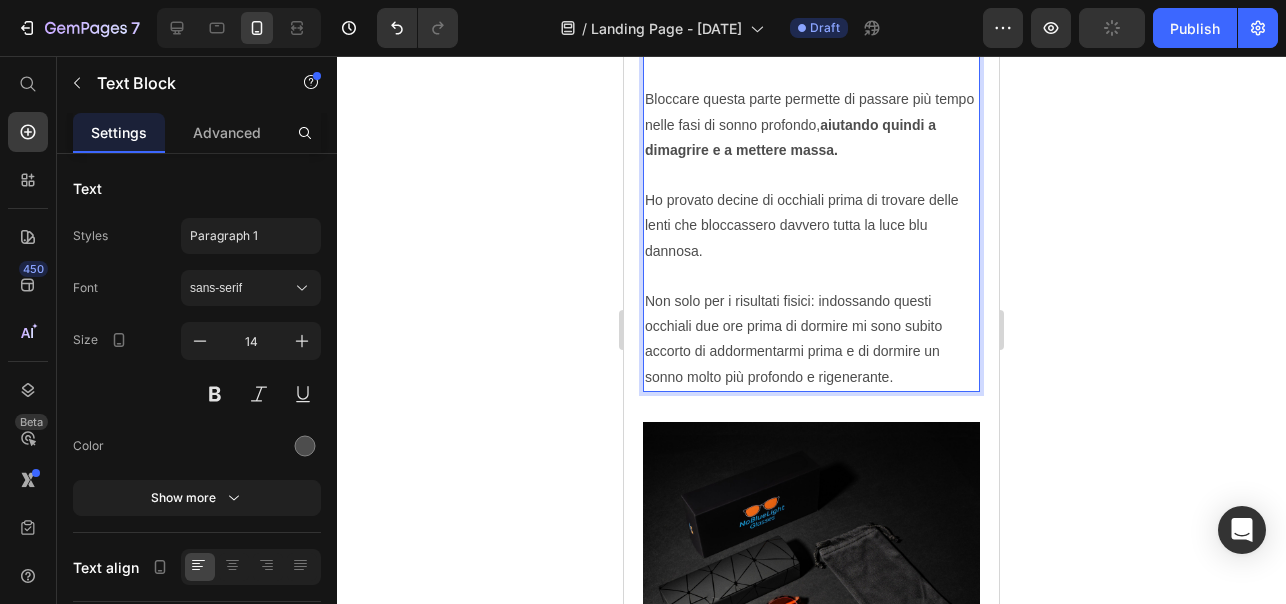 scroll, scrollTop: 5908, scrollLeft: 0, axis: vertical 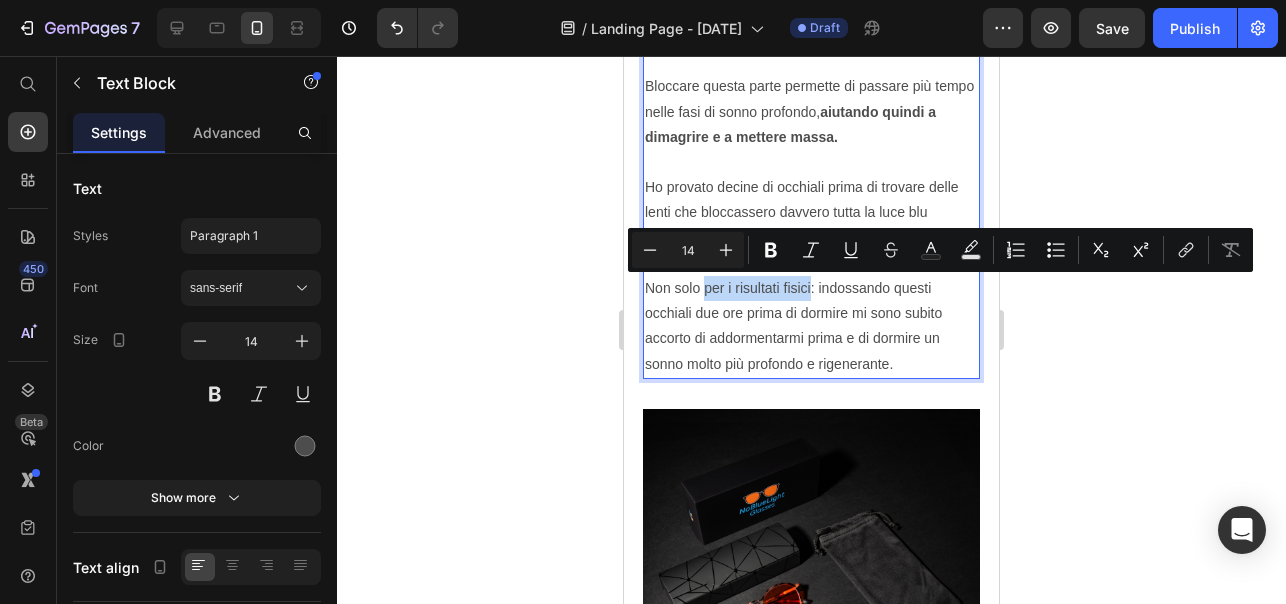 drag, startPoint x: 811, startPoint y: 290, endPoint x: 703, endPoint y: 291, distance: 108.00463 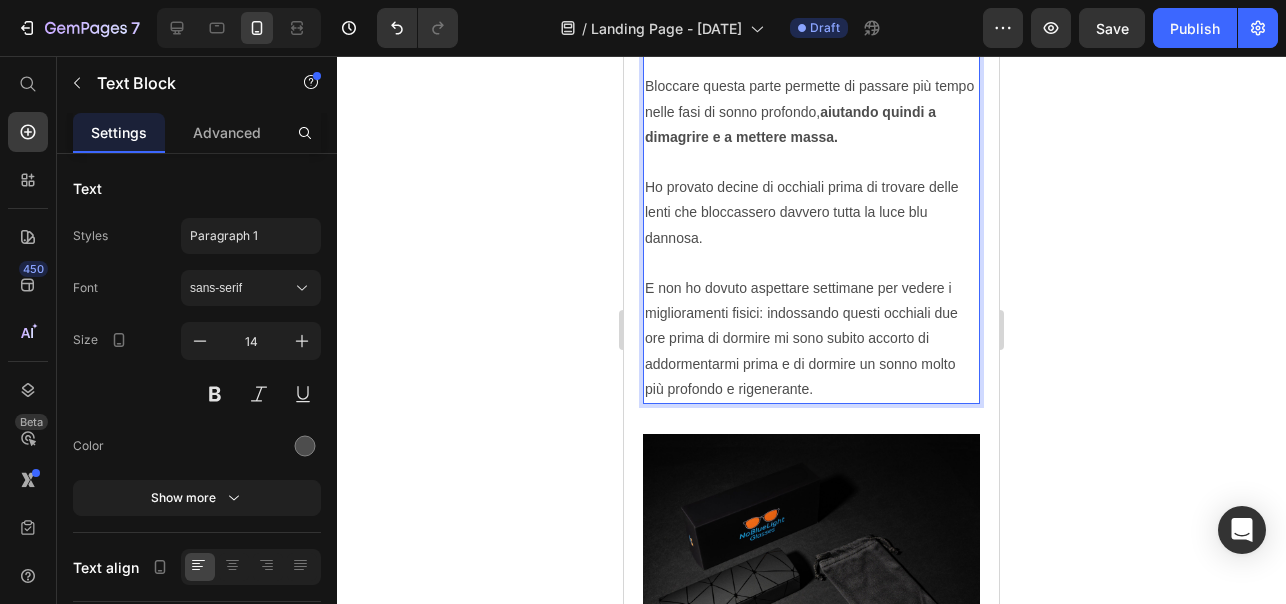 click on "Ora, ci sono molti occhiali anti luce blu sul mercato. Il problema è trovare quelli che bloccano la parte più dannosa di luce blu,  fino a 500nm. Bloccare questa parte permette di passare più tempo nelle fasi di sonno profondo,  aiutando quindi a dimagrire e a mettere massa. Ho provato decine di occhiali prima di trovare delle lenti che bloccassero davvero tutta la luce blu dannosa. E non ho dovuto aspettare settimane per vedere i miglioramenti fisici: indossando questi occhiali due ore prima di dormire mi sono subito accorto di addormentarmi prima e di dormire un sonno molto più profondo e rigenerante." at bounding box center [811, 175] 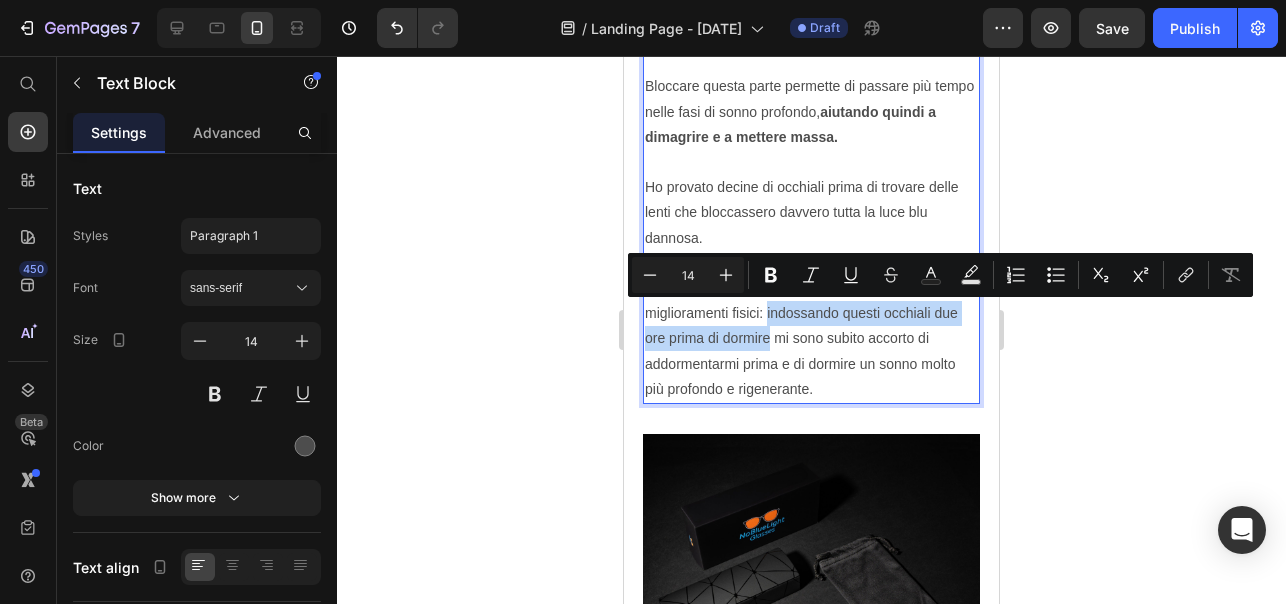 drag, startPoint x: 766, startPoint y: 314, endPoint x: 770, endPoint y: 337, distance: 23.345236 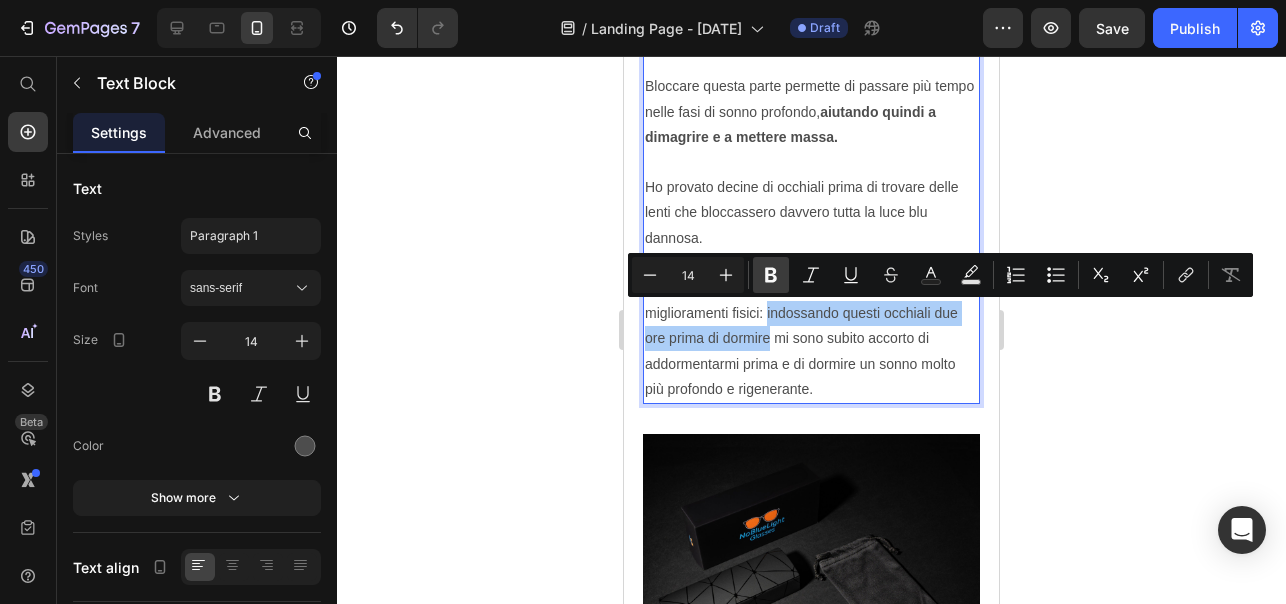 click on "Bold" at bounding box center (771, 275) 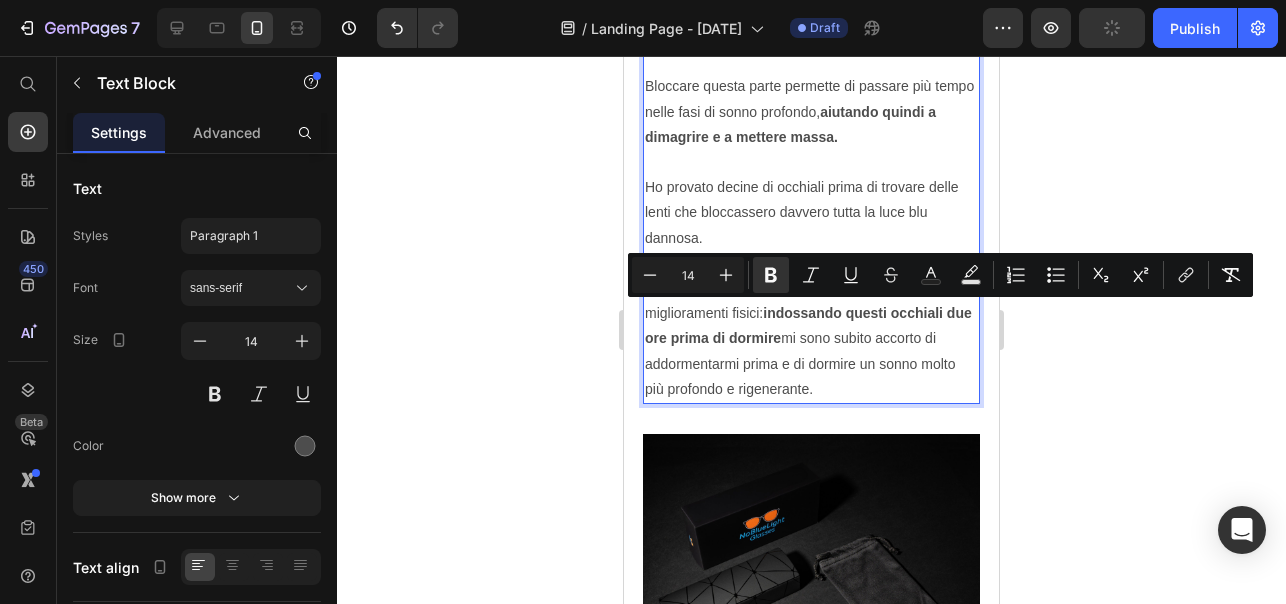 click on "Ora, ci sono molti occhiali anti luce blu sul mercato. Il problema è trovare quelli che bloccano la parte più dannosa di luce blu,  fino a 500nm. Bloccare questa parte permette di passare più tempo nelle fasi di sonno profondo,  aiutando quindi a dimagrire e a mettere massa. Ho provato decine di occhiali prima di trovare delle lenti che bloccassero davvero tutta la luce blu dannosa. E non ho dovuto aspettare settimane per vedere i miglioramenti fisici:  indossando questi occhiali due ore prima di dormire  mi sono subito accorto di addormentarmi prima e di dormire un sonno molto più profondo e rigenerante." at bounding box center [811, 175] 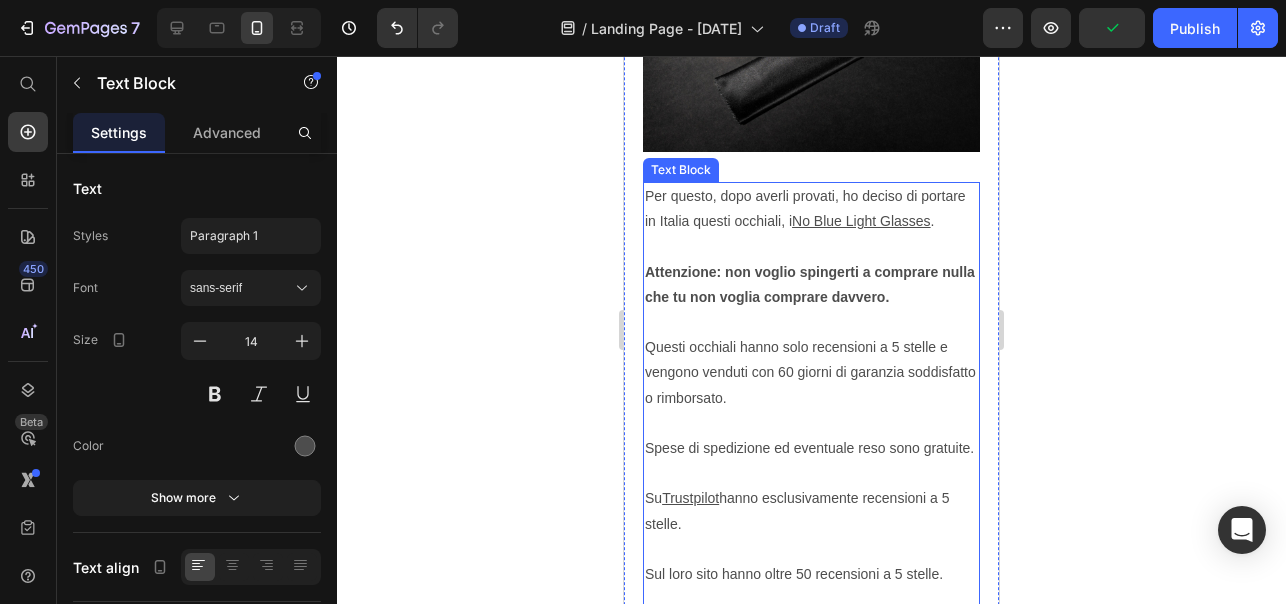 scroll, scrollTop: 6616, scrollLeft: 0, axis: vertical 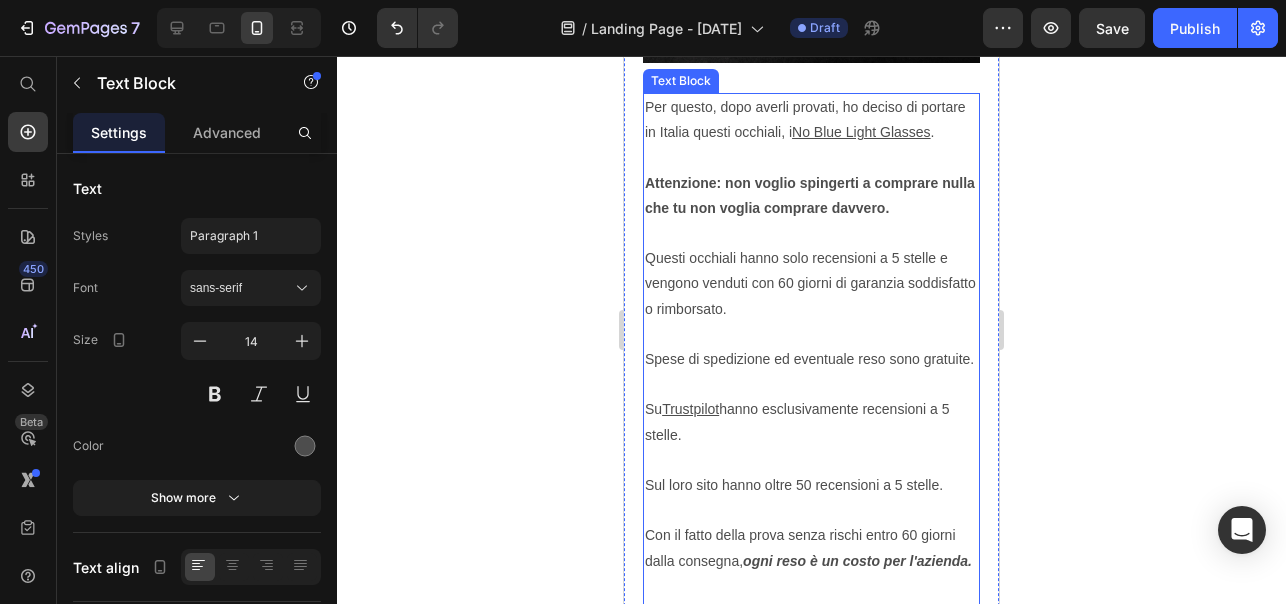 click on "Per questo, dopo averli provati, ho deciso di portare in Italia questi occhiali, i  No Blue Light Glasses . Attenzione: non voglio spingerti a comprare nulla che tu non voglia comprare davvero. Questi occhiali hanno solo recensioni a 5 stelle e vengono venduti con 60 giorni di garanzia soddisfatto o rimborsato. Spese di spedizione ed eventuale reso sono gratuite. Su  Trustpilot  hanno esclusivamente recensioni a 5 stelle. Sul loro sito hanno oltre 50 recensioni a 5 stelle. Con il fatto della prova senza rischi entro 60 giorni dalla consegna,  ogni reso è un costo per l'azienda. Per questo ho premesso che non voglio spingerti a comprarli se non sei interessato a migliorare i risultati ed il sonno:  se facessi il reso, l'azienda dovrebbe sostenere i costi di spedizione, reso e dell'occhiale usato. Il mio scopo in questo articolo era metterti al corrente di un problema che ha pesantemente influenzato i miei allenamenti e la mia vita. [URL] Un caro saluto! [FIRST]" at bounding box center [811, 599] 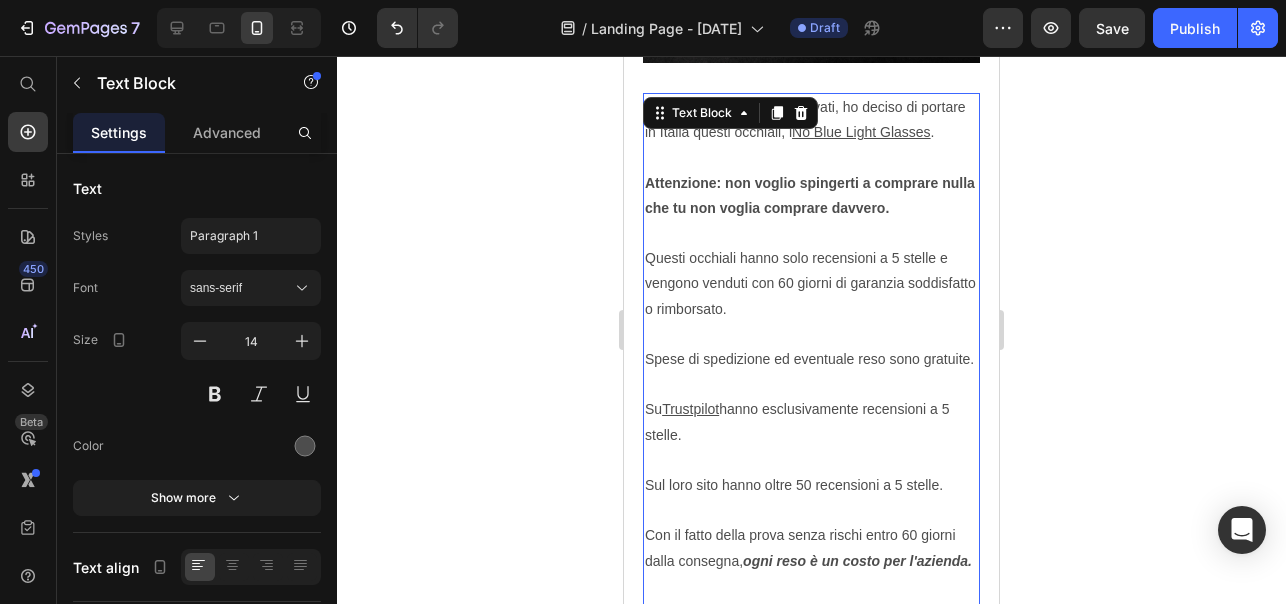 click on "Per questo, dopo averli provati, ho deciso di portare in Italia questi occhiali, i  No Blue Light Glasses . Attenzione: non voglio spingerti a comprare nulla che tu non voglia comprare davvero. Questi occhiali hanno solo recensioni a 5 stelle e vengono venduti con 60 giorni di garanzia soddisfatto o rimborsato. Spese di spedizione ed eventuale reso sono gratuite. Su  Trustpilot  hanno esclusivamente recensioni a 5 stelle. Sul loro sito hanno oltre 50 recensioni a 5 stelle. Con il fatto della prova senza rischi entro 60 giorni dalla consegna,  ogni reso è un costo per l'azienda. Per questo ho premesso che non voglio spingerti a comprarli se non sei interessato a migliorare i risultati ed il sonno:  se facessi il reso, l'azienda dovrebbe sostenere i costi di spedizione, reso e dell'occhiale usato. Il mio scopo in questo articolo era metterti al corrente di un problema che ha pesantemente influenzato i miei allenamenti e la mia vita. [URL] Un caro saluto! [FIRST]" at bounding box center (811, 599) 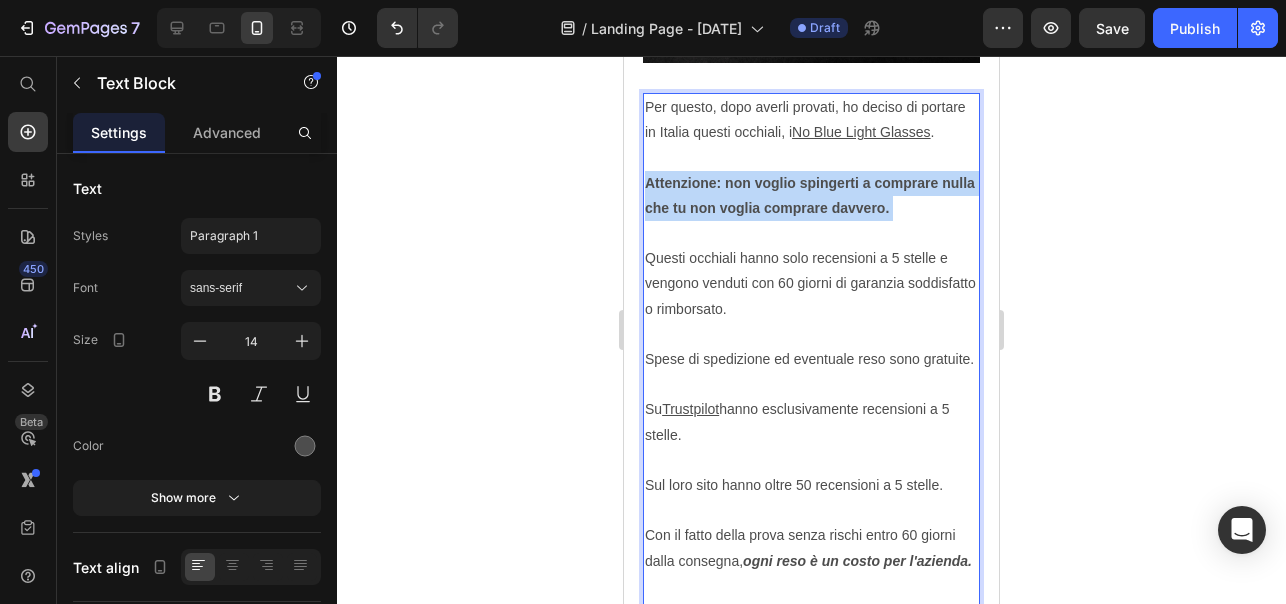 click on "Per questo, dopo averli provati, ho deciso di portare in Italia questi occhiali, i  No Blue Light Glasses . Attenzione: non voglio spingerti a comprare nulla che tu non voglia comprare davvero. Questi occhiali hanno solo recensioni a 5 stelle e vengono venduti con 60 giorni di garanzia soddisfatto o rimborsato. Spese di spedizione ed eventuale reso sono gratuite. Su  Trustpilot  hanno esclusivamente recensioni a 5 stelle. Sul loro sito hanno oltre 50 recensioni a 5 stelle. Con il fatto della prova senza rischi entro 60 giorni dalla consegna,  ogni reso è un costo per l'azienda. Per questo ho premesso che non voglio spingerti a comprarli se non sei interessato a migliorare i risultati ed il sonno:  se facessi il reso, l'azienda dovrebbe sostenere i costi di spedizione, reso e dell'occhiale usato. Il mio scopo in questo articolo era metterti al corrente di un problema che ha pesantemente influenzato i miei allenamenti e la mia vita. [URL] Un caro saluto! [FIRST]" at bounding box center (811, 599) 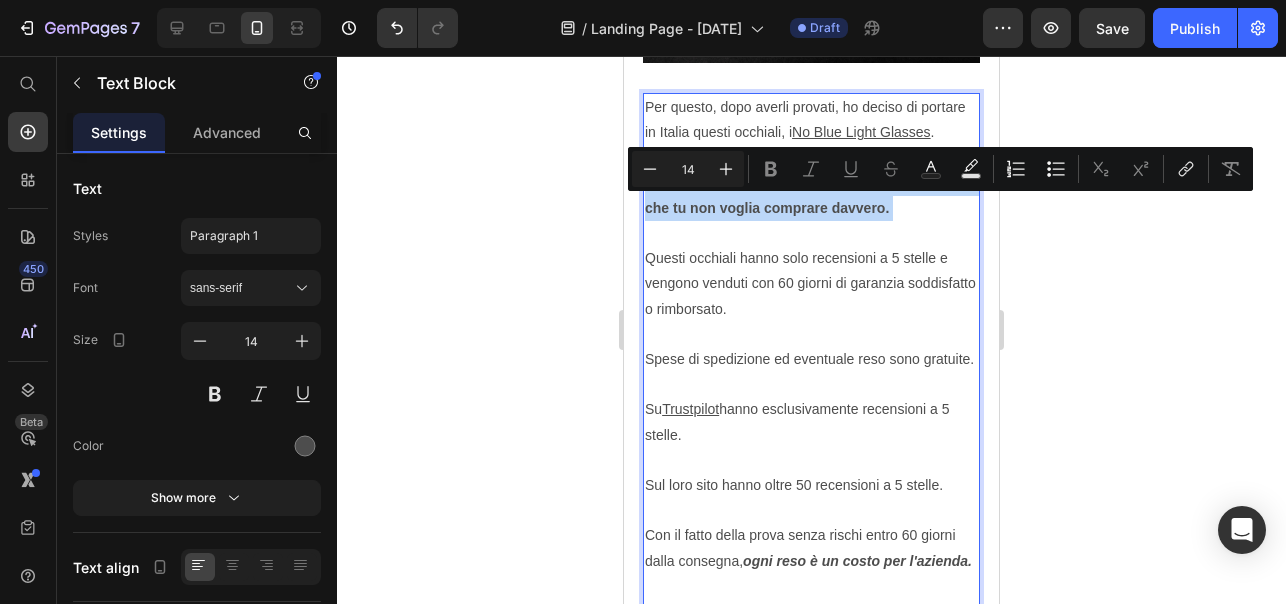 click on "Per questo, dopo averli provati, ho deciso di portare in Italia questi occhiali, i  No Blue Light Glasses . Attenzione: non voglio spingerti a comprare nulla che tu non voglia comprare davvero. Questi occhiali hanno solo recensioni a 5 stelle e vengono venduti con 60 giorni di garanzia soddisfatto o rimborsato. Spese di spedizione ed eventuale reso sono gratuite. Su  Trustpilot  hanno esclusivamente recensioni a 5 stelle. Sul loro sito hanno oltre 50 recensioni a 5 stelle. Con il fatto della prova senza rischi entro 60 giorni dalla consegna,  ogni reso è un costo per l'azienda. Per questo ho premesso che non voglio spingerti a comprarli se non sei interessato a migliorare i risultati ed il sonno:  se facessi il reso, l'azienda dovrebbe sostenere i costi di spedizione, reso e dell'occhiale usato. Il mio scopo in questo articolo era metterti al corrente di un problema che ha pesantemente influenzato i miei allenamenti e la mia vita. [URL] Un caro saluto! [FIRST]" at bounding box center [811, 599] 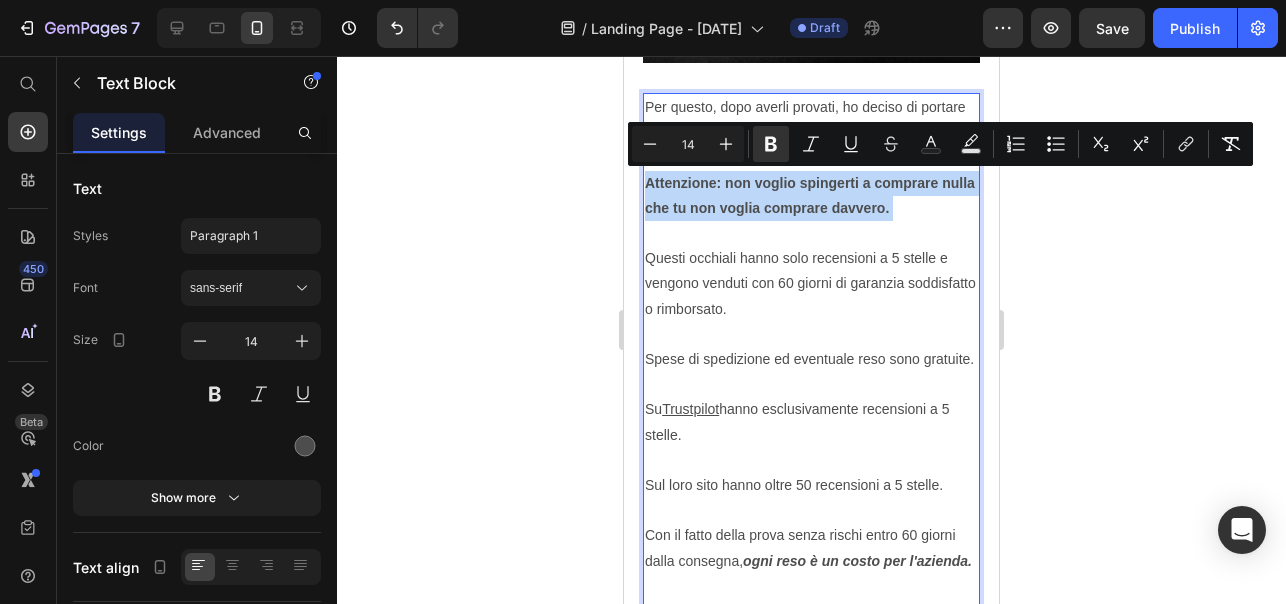 click on "Per questo, dopo averli provati, ho deciso di portare in Italia questi occhiali, i  No Blue Light Glasses . Attenzione: non voglio spingerti a comprare nulla che tu non voglia comprare davvero. Questi occhiali hanno solo recensioni a 5 stelle e vengono venduti con 60 giorni di garanzia soddisfatto o rimborsato. Spese di spedizione ed eventuale reso sono gratuite. Su  Trustpilot  hanno esclusivamente recensioni a 5 stelle. Sul loro sito hanno oltre 50 recensioni a 5 stelle. Con il fatto della prova senza rischi entro 60 giorni dalla consegna,  ogni reso è un costo per l'azienda. Per questo ho premesso che non voglio spingerti a comprarli se non sei interessato a migliorare i risultati ed il sonno:  se facessi il reso, l'azienda dovrebbe sostenere i costi di spedizione, reso e dell'occhiale usato. Il mio scopo in questo articolo era metterti al corrente di un problema che ha pesantemente influenzato i miei allenamenti e la mia vita. [URL] Un caro saluto! [FIRST]" at bounding box center (811, 599) 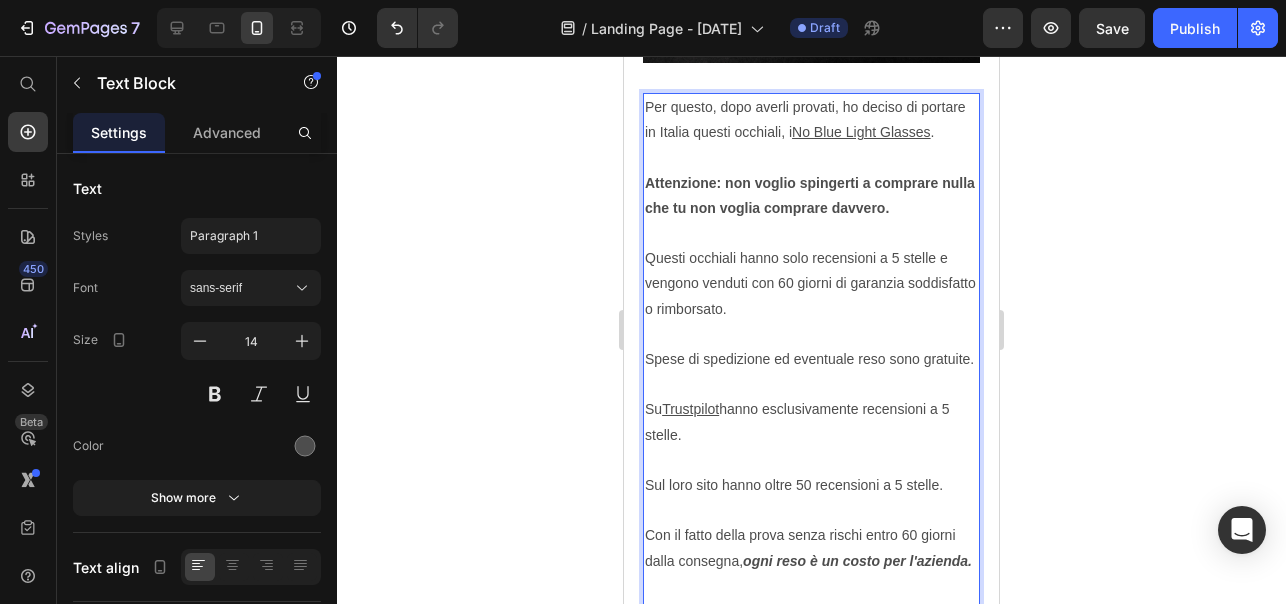 click on "Per questo, dopo averli provati, ho deciso di portare in Italia questi occhiali, i  No Blue Light Glasses . Attenzione: non voglio spingerti a comprare nulla che tu non voglia comprare davvero. Questi occhiali hanno solo recensioni a 5 stelle e vengono venduti con 60 giorni di garanzia soddisfatto o rimborsato. Spese di spedizione ed eventuale reso sono gratuite. Su  Trustpilot  hanno esclusivamente recensioni a 5 stelle. Sul loro sito hanno oltre 50 recensioni a 5 stelle. Con il fatto della prova senza rischi entro 60 giorni dalla consegna,  ogni reso è un costo per l'azienda. Per questo ho premesso che non voglio spingerti a comprarli se non sei interessato a migliorare i risultati ed il sonno:  se facessi il reso, l'azienda dovrebbe sostenere i costi di spedizione, reso e dell'occhiale usato. Il mio scopo in questo articolo era metterti al corrente di un problema che ha pesantemente influenzato i miei allenamenti e la mia vita. [URL] Un caro saluto! [FIRST]" at bounding box center [811, 599] 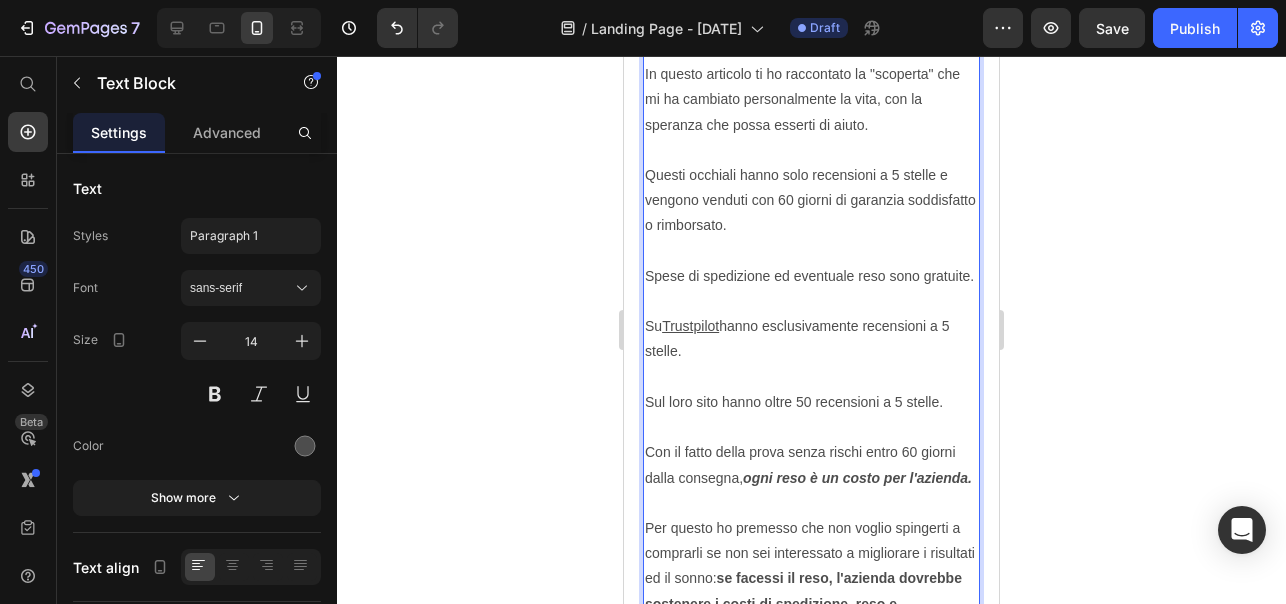 scroll, scrollTop: 6802, scrollLeft: 0, axis: vertical 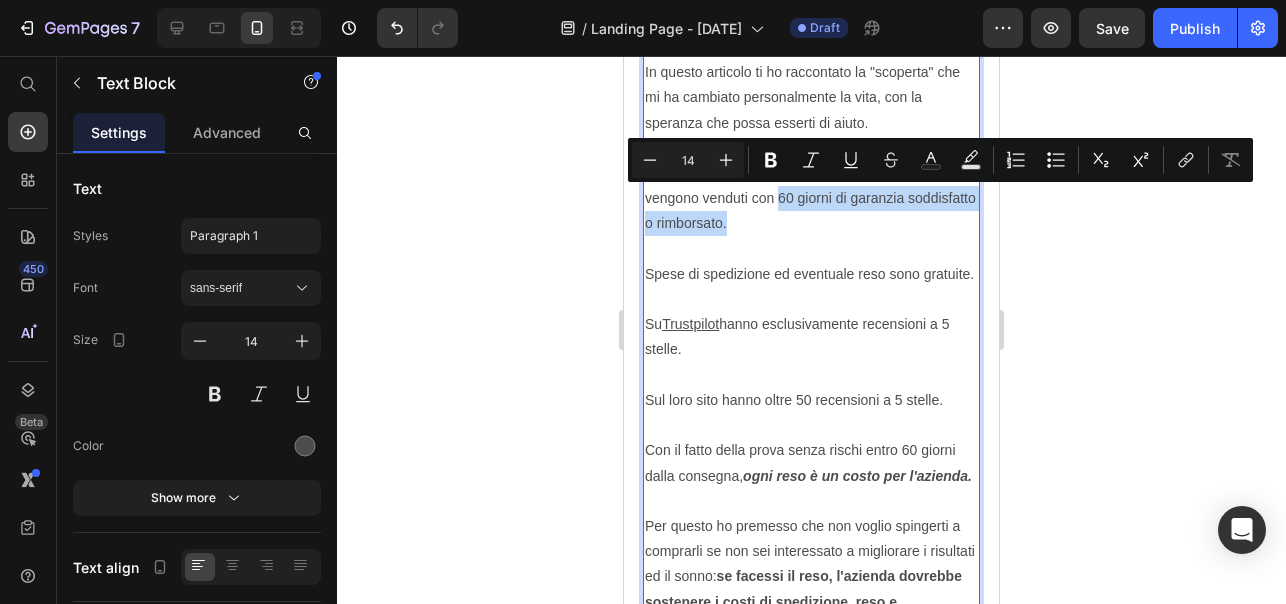 drag, startPoint x: 778, startPoint y: 200, endPoint x: 791, endPoint y: 223, distance: 26.41969 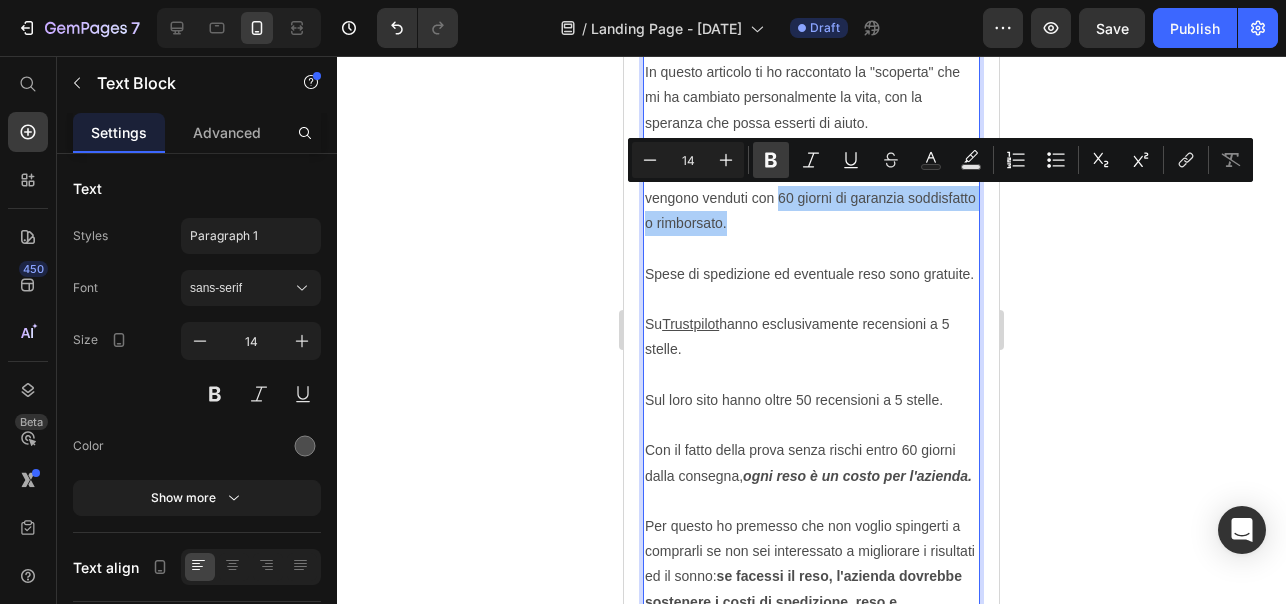 click 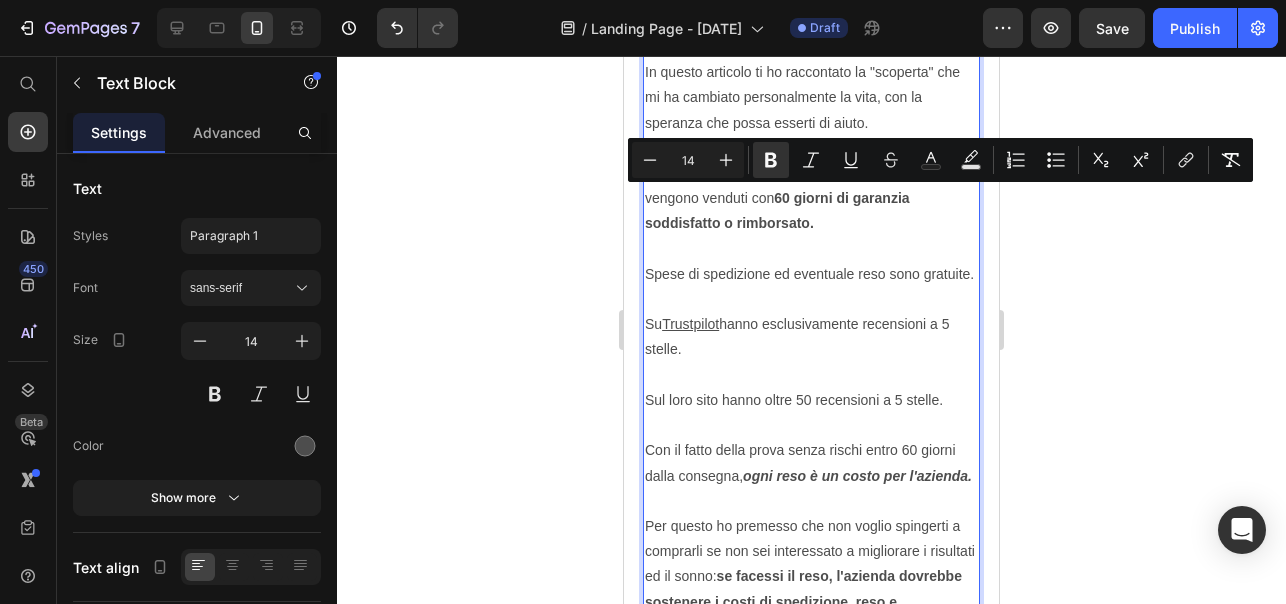 click on "Per questo, dopo averli provati, ho deciso di portare in Italia questi occhiali, i No Blue Light Glasses . Attenzione: non voglio spingerti a comprare nulla che tu non voglia comprare davvero. In questo articolo ti ho raccontato la "scoperta" che mi ha cambiato personalmente la vita, con la speranza che possa esserti di aiuto. Questi occhiali hanno solo recensioni a 5 stelle e vengono venduti con 60 giorni di garanzia soddisfatto o rimborsato. Spese di spedizione ed eventuale reso sono gratuite. Su Trustpilot hanno esclusivamente recensioni a 5 stelle. Sul loro sito hanno oltre 50 recensioni a 5 stelle. Con il fatto della prova senza rischi entro 60 giorni dalla consegna, ogni reso è un costo per l'azienda. Per questo ho premesso che non voglio spingerti a comprarli se non sei interessato a migliorare i risultati ed il sonno: se facessi il reso, l'azienda dovrebbe sostenere i costi di spedizione, reso e dell'occhiale usato. https://nobluelightglasses.com/collections/all Un caro saluto! [NAME]" at bounding box center (811, 463) 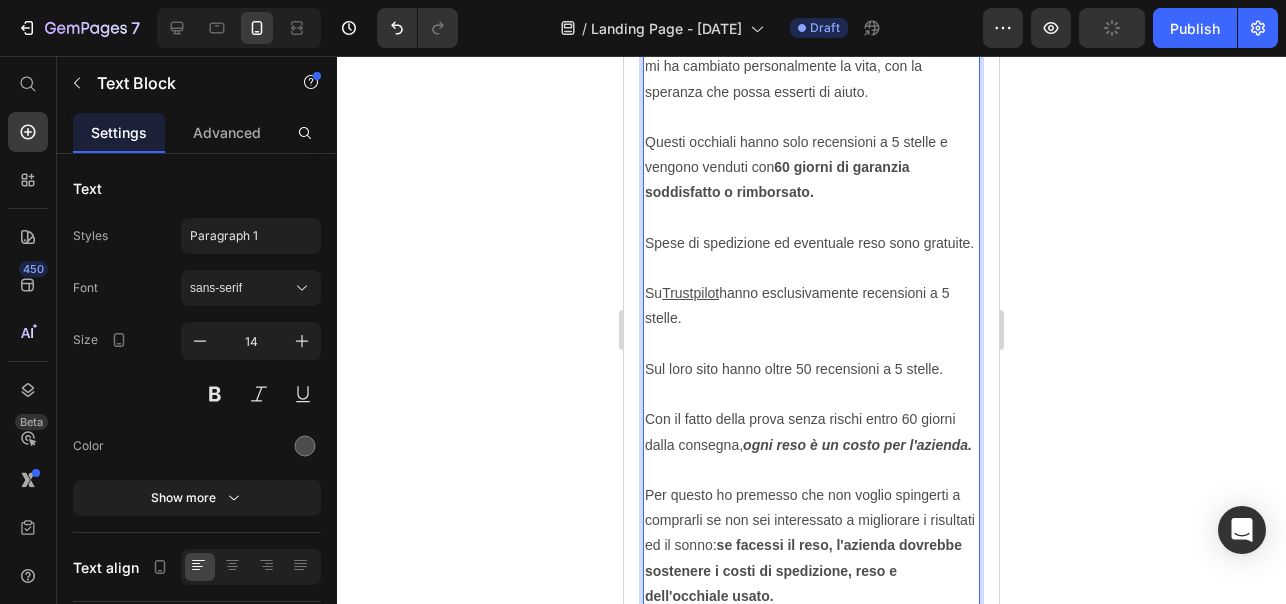 scroll, scrollTop: 6835, scrollLeft: 0, axis: vertical 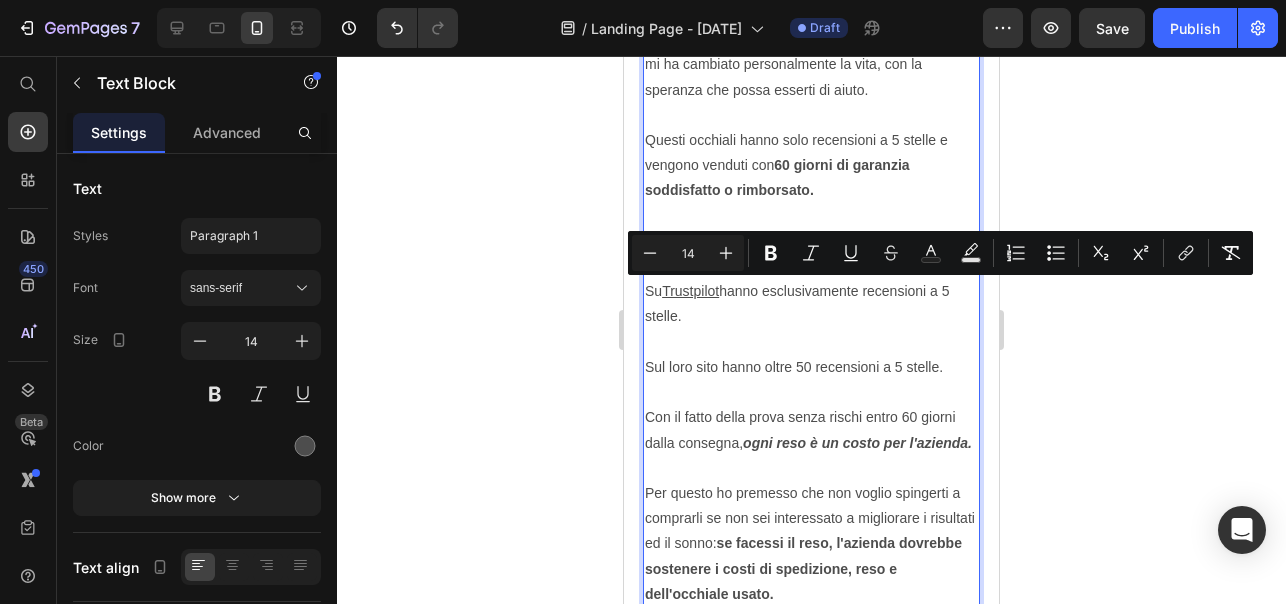 drag, startPoint x: 683, startPoint y: 315, endPoint x: 647, endPoint y: 294, distance: 41.677334 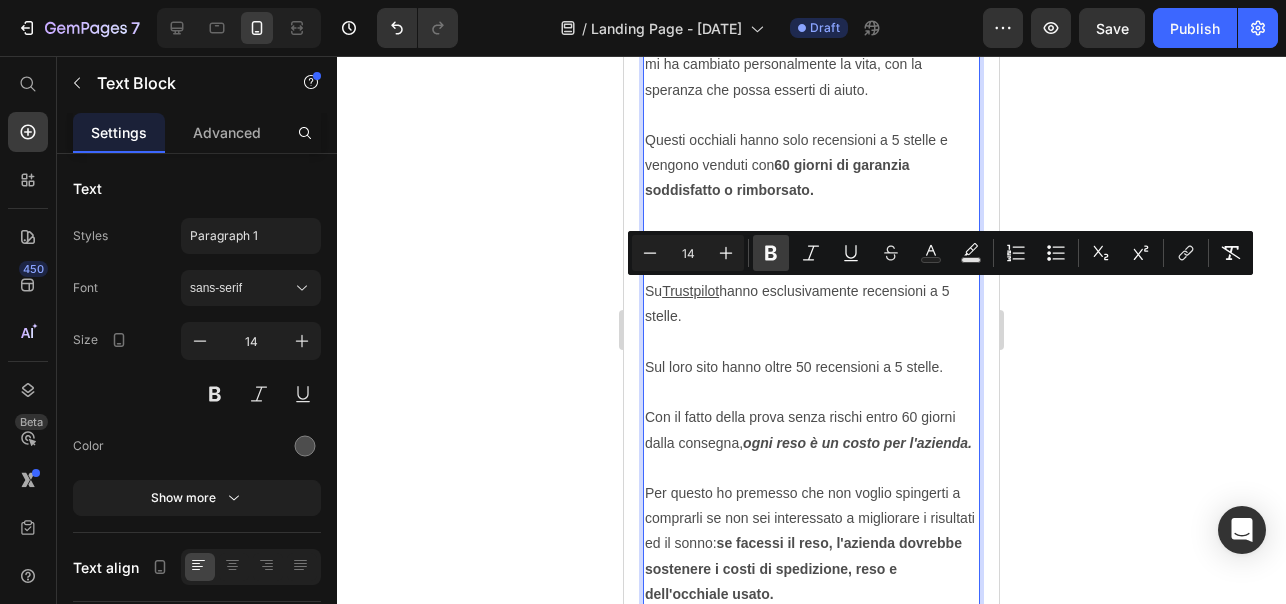 click 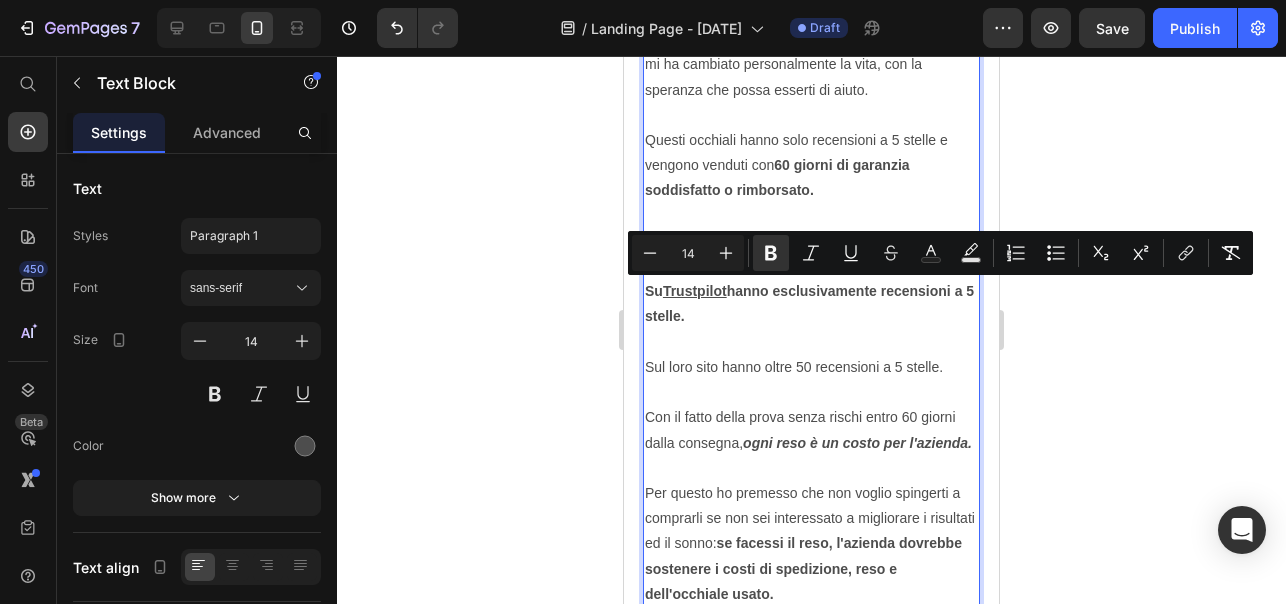 click on "Per questo, dopo averli provati, ho deciso di portare in Italia questi occhiali, i No Blue Light Glasses . Attenzione: non voglio spingerti a comprare nulla che tu non voglia comprare davvero. In questo articolo ti ho raccontato la "scoperta" che mi ha cambiato personalmente la vita, con la speranza che possa esserti di aiuto. Questi occhiali hanno solo recensioni a 5 stelle e vengono venduti con 60 giorni di garanzia soddisfatto o rimborsato. Spese di spedizione ed eventuale reso sono gratuite. Su Trustpilot hanno esclusivamente recensioni a 5 stelle. Sul loro sito hanno oltre 50 recensioni a 5 stelle. Con il fatto della prova senza rischi entro 60 giorni dalla consegna, ogni reso è un costo per l'azienda. Per questo ho premesso che non voglio spingerti a comprarli se non sei interessato a migliorare i risultati ed il sonno: se facessi il reso, l'azienda dovrebbe sostenere i costi di spedizione, reso e dell'occhiale usato. https://nobluelightglasses.com/collections/all Un caro saluto! [NAME]" at bounding box center (811, 430) 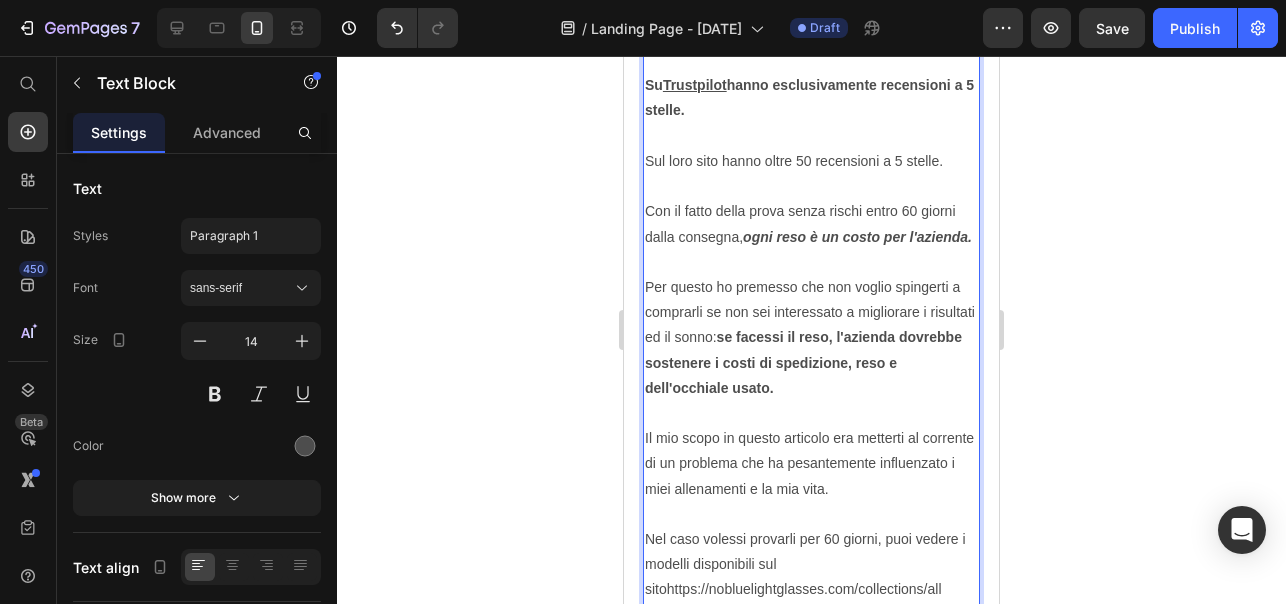 scroll, scrollTop: 7046, scrollLeft: 0, axis: vertical 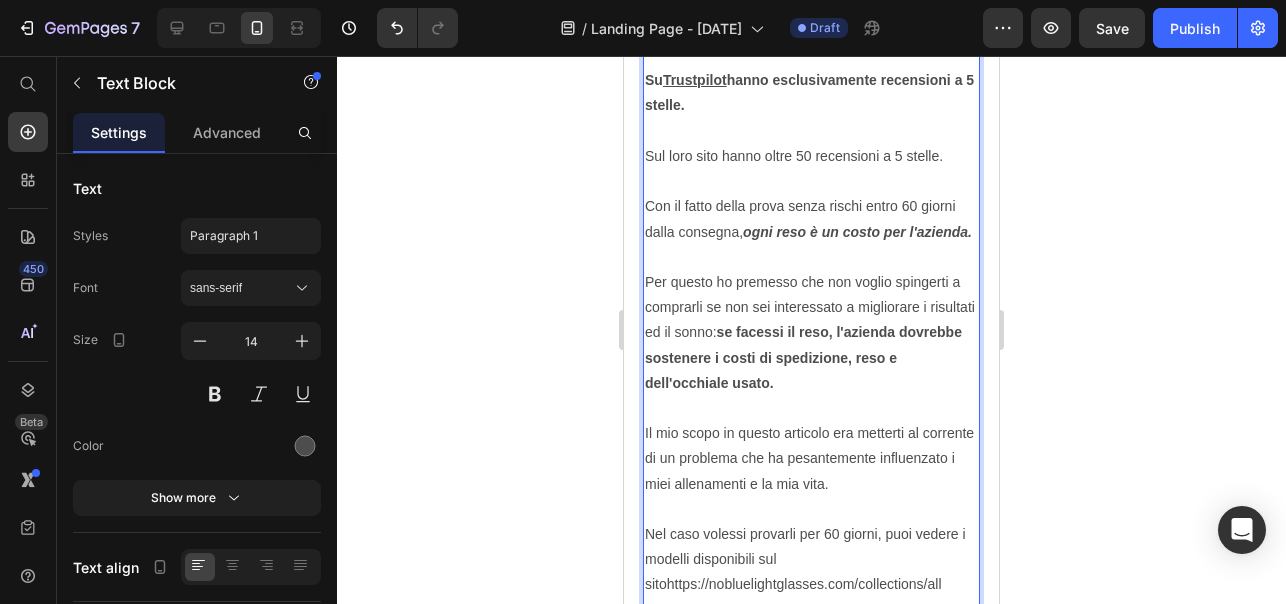 click on "Per questo, dopo averli provati, ho deciso di portare in Italia questi occhiali, i  No Blue Light Glasses . Attenzione: non voglio spingerti a comprare nulla che tu non voglia comprare davvero. In questo articolo ti ho raccontato la "scoperta" che mi ha cambiato personalmente la vita, con la speranza che possa esserti di aiuto. Questi occhiali hanno solo recensioni a 5 stelle e vengono venduti con  60 giorni di garanzia soddisfatto o rimborsato. Spese di spedizione ed eventuale reso sono gratuite. Su  Trustpilot  hanno esclusivamente recensioni a 5 stelle. Sul loro sito hanno oltre 50 recensioni a 5 stelle. ⁠⁠⁠⁠⁠⁠⁠ Con il fatto della prova senza rischi entro 60 giorni dalla consegna,  ogni reso è un costo per l'azienda. Per questo ho premesso che non voglio spingerti a comprarli se non sei interessato a migliorare i risultati ed il sonno:  se facessi il reso, l'azienda dovrebbe sostenere i costi di spedizione, reso e dell'occhiale usato. [URL] [FIRST]" at bounding box center [811, 219] 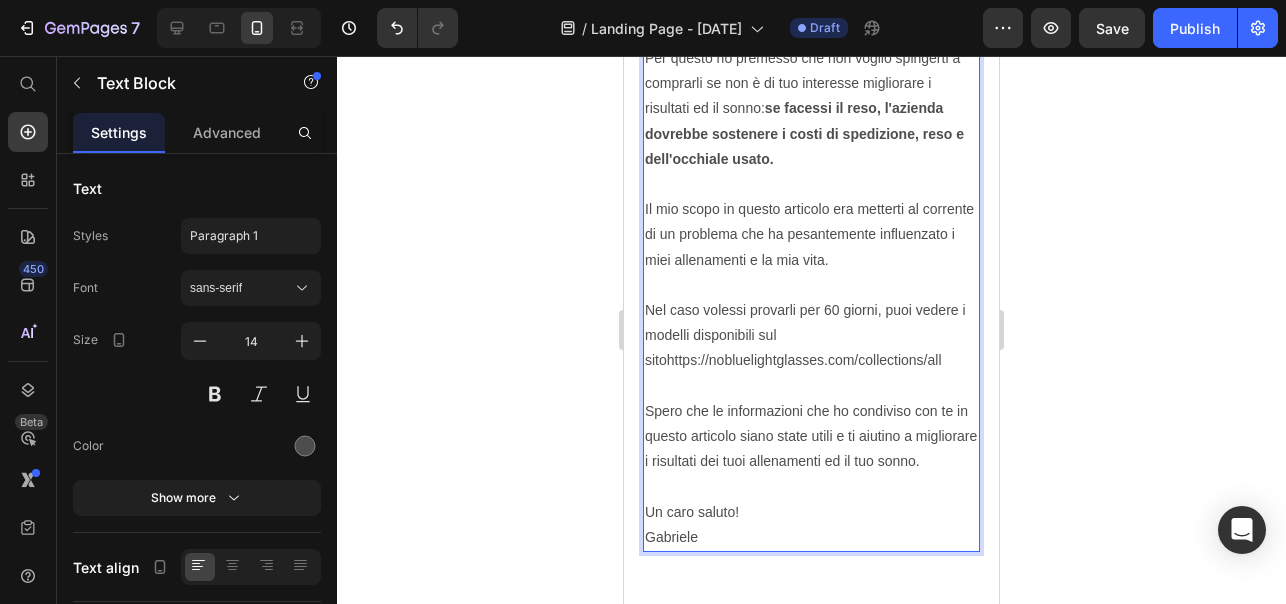 scroll, scrollTop: 7273, scrollLeft: 0, axis: vertical 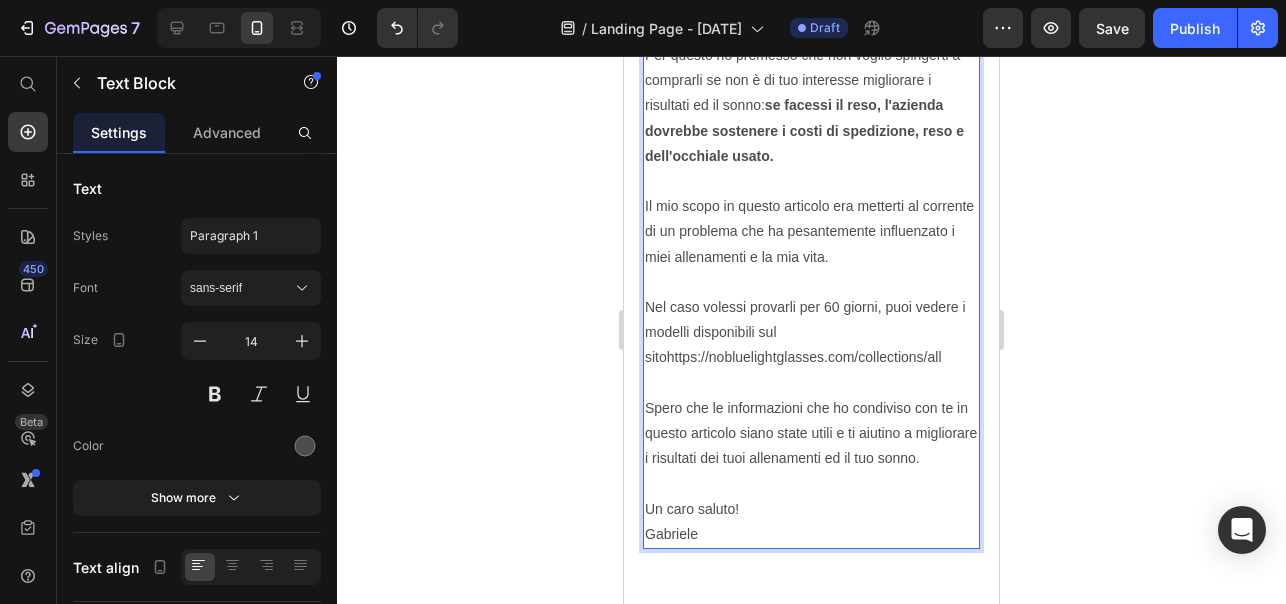 click on "Per questo, dopo averli provati, ho deciso di portare in Italia questi occhiali, i  No Blue Light Glasses . Attenzione: non voglio spingerti a comprare nulla che tu non voglia comprare davvero. In questo articolo ti ho raccontato la "scoperta" che mi ha cambiato personalmente la vita, con la speranza che possa esserti di aiuto. Questi occhiali hanno solo recensioni a 5 stelle e vengono venduti con  60 giorni di garanzia soddisfatto o rimborsato. Spese di spedizione ed eventuale reso sono gratuite. Su  Trustpilot  hanno esclusivamente recensioni a 5 stelle. Sul loro sito hanno oltre 50 recensioni a 5 stelle. Con il fatto della prova senza rischi entro 60 giorni dalla consegna,  ogni reso è un costo per l'azienda. Per questo ho premesso che non voglio spingerti a comprarli se non è di tuo interesse migliorare i risultati ed il sonno:  se facessi il reso, l'azienda dovrebbe sostenere i costi di spedizione, reso e dell'occhiale usato. [URL] Un caro saluto! [FIRST]" at bounding box center (811, -8) 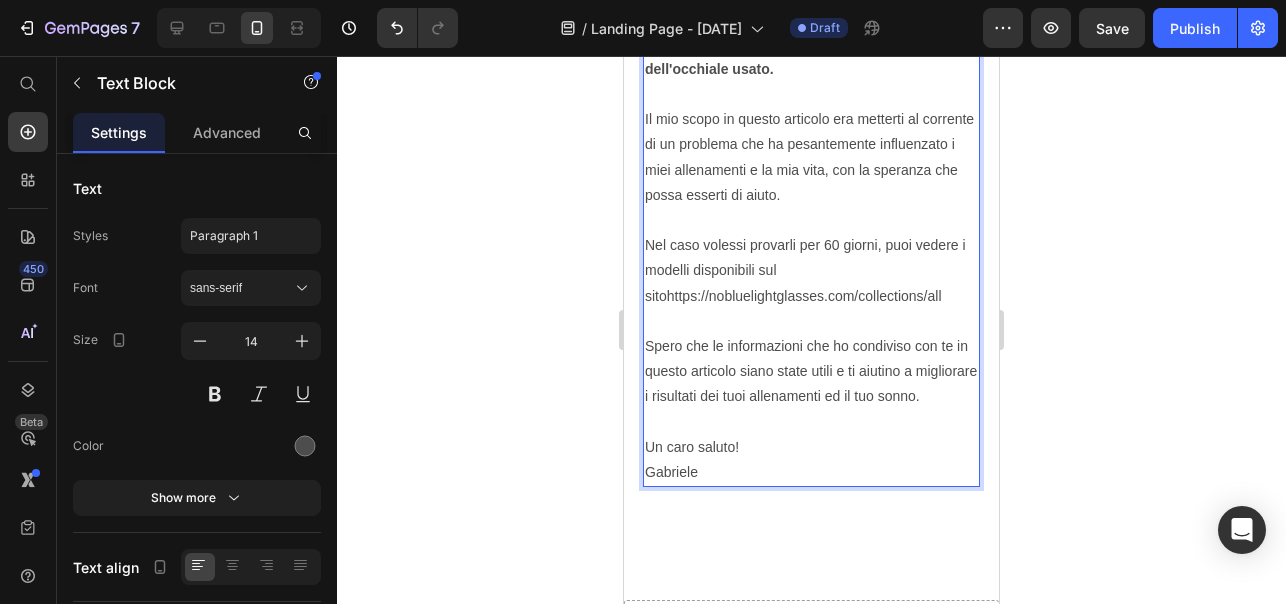 scroll, scrollTop: 7361, scrollLeft: 0, axis: vertical 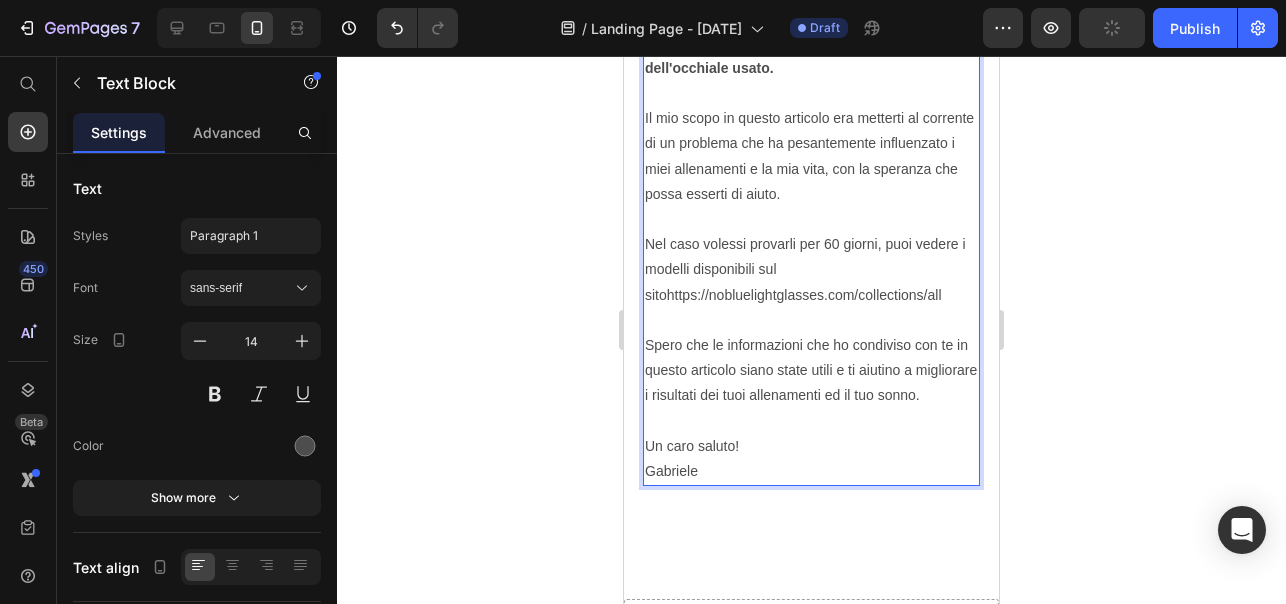 click on "Per questo, dopo averli provati, ho deciso di portare in Italia questi occhiali, i  No Blue Light Glasses . Attenzione: non voglio spingerti a comprare nulla che tu non voglia comprare davvero. In questo articolo ti ho raccontato la "scoperta" che mi ha cambiato personalmente la vita, con la speranza che possa esserti di aiuto. Questi occhiali hanno solo recensioni a 5 stelle e vengono venduti con  60 giorni di garanzia soddisfatto o rimborsato. Spese di spedizione ed eventuale reso sono gratuite. Su  Trustpilot  hanno esclusivamente recensioni a 5 stelle. Sul loro sito hanno oltre 50 recensioni a 5 stelle. Con il fatto della prova senza rischi entro 60 giorni dalla consegna,  ogni reso è un costo per l'azienda. Per questo ho premesso che non voglio spingerti a comprarli se non è di tuo interesse migliorare i risultati ed il sonno:  se facessi il reso, l'azienda dovrebbe sostenere i costi di spedizione, reso e dell'occhiale usato. [URL] Un caro saluto! [FIRST]" at bounding box center (811, -83) 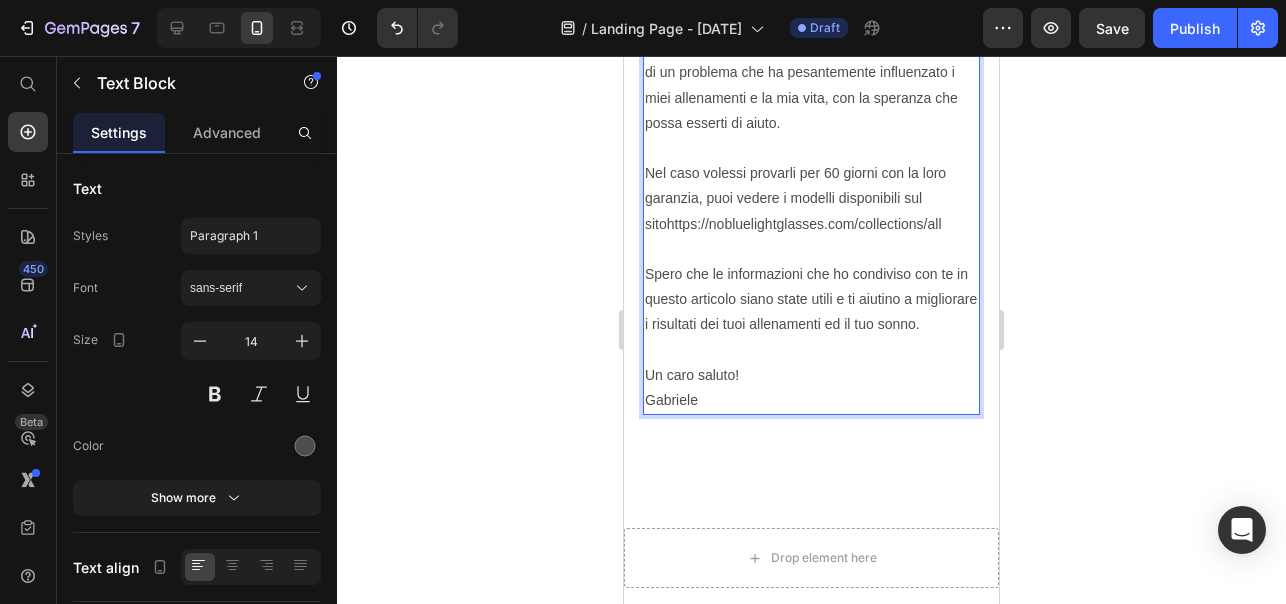 scroll, scrollTop: 7433, scrollLeft: 0, axis: vertical 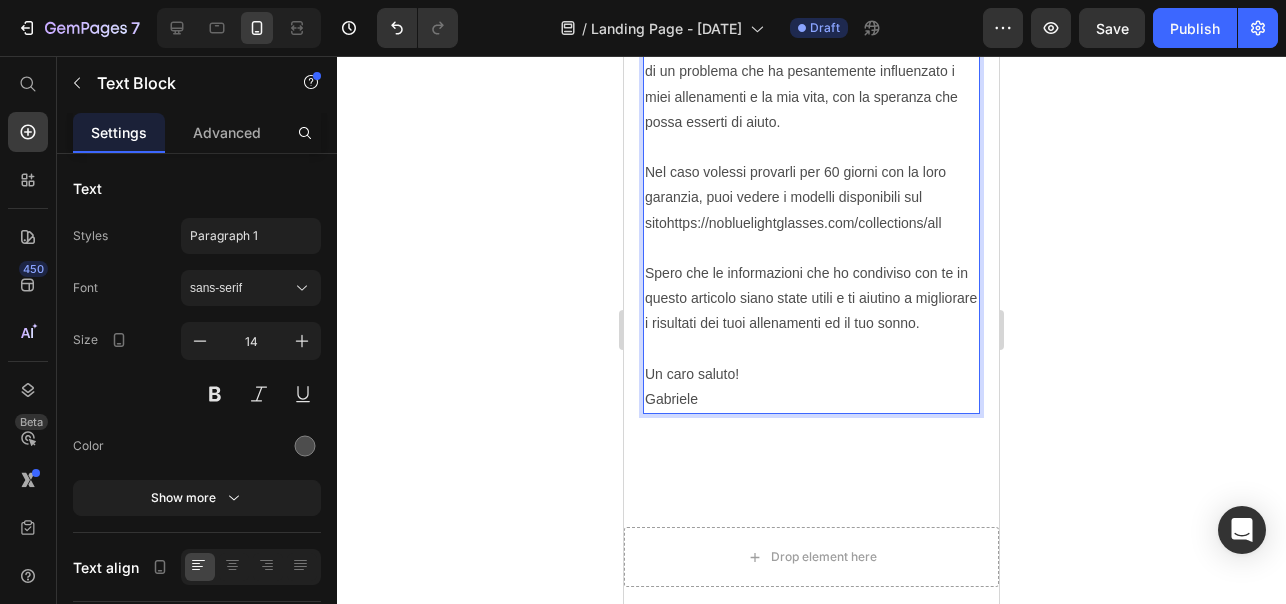 click on "Per questo, dopo averli provati, ho deciso di portare in Italia questi occhiali, i  No Blue Light Glasses . Attenzione: non voglio spingerti a comprare nulla che tu non voglia comprare davvero. In questo articolo ti ho raccontato la "scoperta" che mi ha cambiato personalmente la vita, con la speranza che possa esserti di aiuto. Questi occhiali hanno solo recensioni a 5 stelle e vengono venduti con  60 giorni di garanzia soddisfatto o rimborsato. Spese di spedizione ed eventuale reso sono gratuite. Su  Trustpilot  hanno esclusivamente recensioni a 5 stelle. Sul loro sito hanno oltre 50 recensioni a 5 stelle. Con il fatto della prova senza rischi entro 60 giorni dalla consegna,  ogni reso è un costo per l'azienda. Per questo ho premesso che non voglio spingerti a comprarli se non è di tuo interesse migliorare i risultati ed il sonno:  se facessi il reso, l'azienda dovrebbe sostenere i costi di spedizione, reso e dell'occhiale usato. [URL] Un caro saluto! [FIRST]" at bounding box center [811, -155] 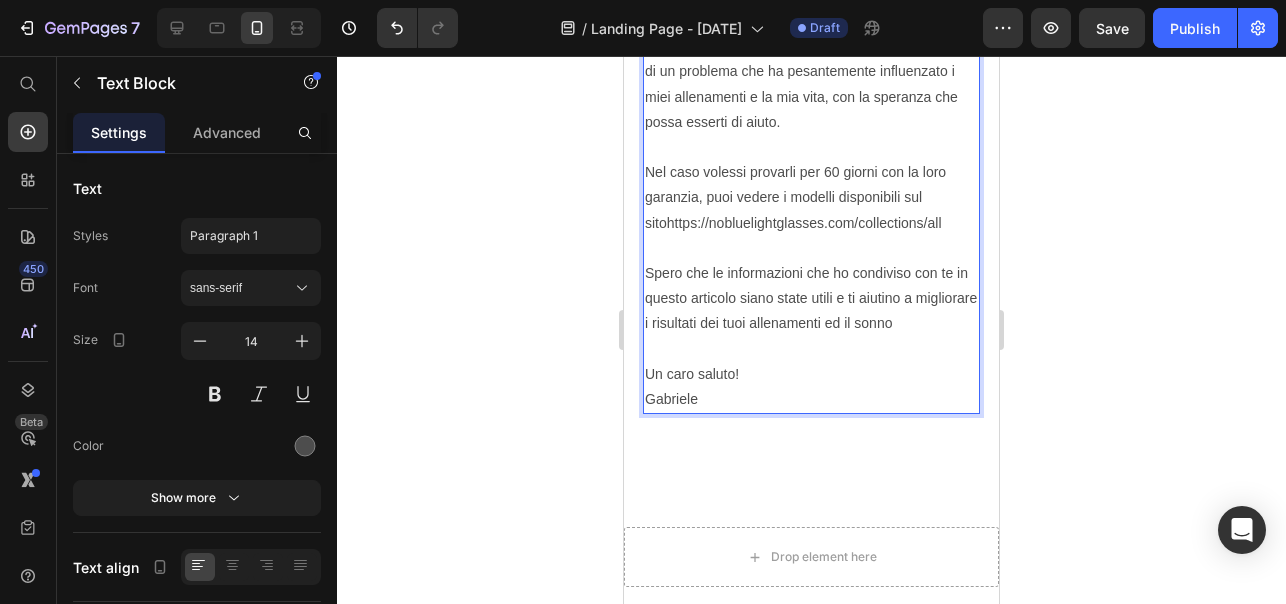 click on "Per questo, dopo averli provati, ho deciso di portare in Italia questi occhiali, i  No Blue Light Glasses . Attenzione: non voglio spingerti a comprare nulla che tu non voglia comprare davvero. In questo articolo ti ho raccontato la "scoperta" che mi ha cambiato personalmente la vita, con la speranza che possa esserti di aiuto. Questi occhiali hanno solo recensioni a 5 stelle e vengono venduti con  60 giorni di garanzia soddisfatto o rimborsato. Spese di spedizione ed eventuale reso sono gratuite. Su  Trustpilot  hanno esclusivamente recensioni a 5 stelle. Sul loro sito hanno oltre 50 recensioni a 5 stelle. Con il fatto della prova senza rischi entro 60 giorni dalla consegna,  ogni reso è un costo per l'azienda. Per questo ho premesso che non voglio spingerti a comprarli se non è di tuo interesse migliorare i risultati ed il sonno:  se facessi il reso, l'azienda dovrebbe sostenere i costi di spedizione, reso e dell'occhiale usato. [URL] Un caro saluto! [FIRST]" at bounding box center (811, -155) 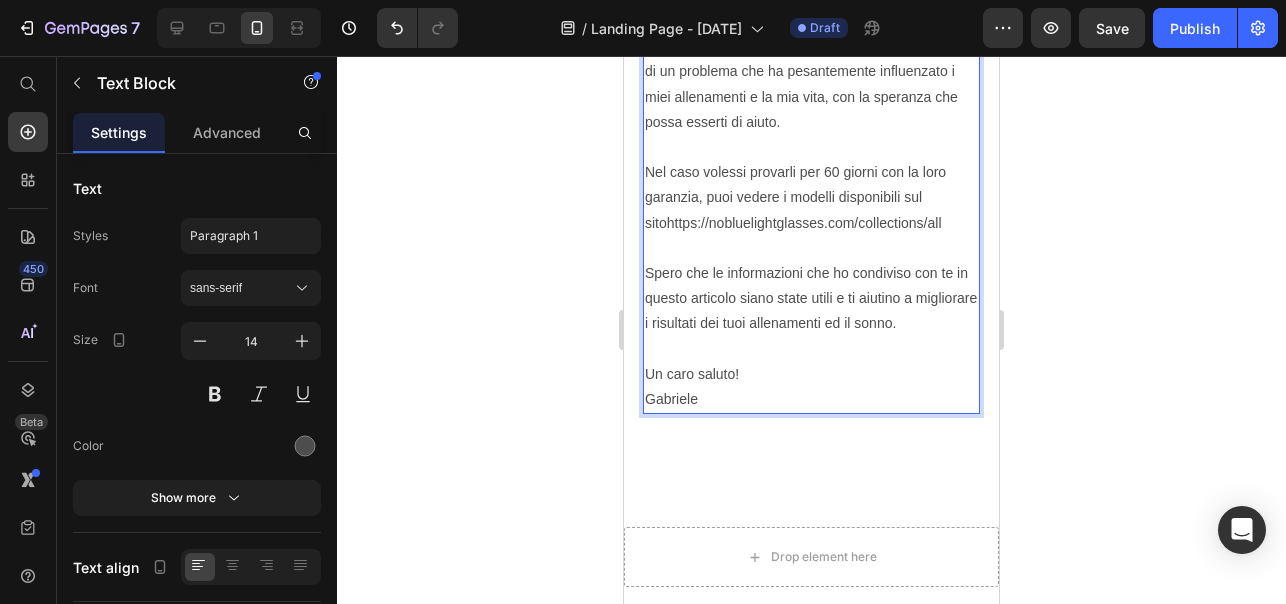 click 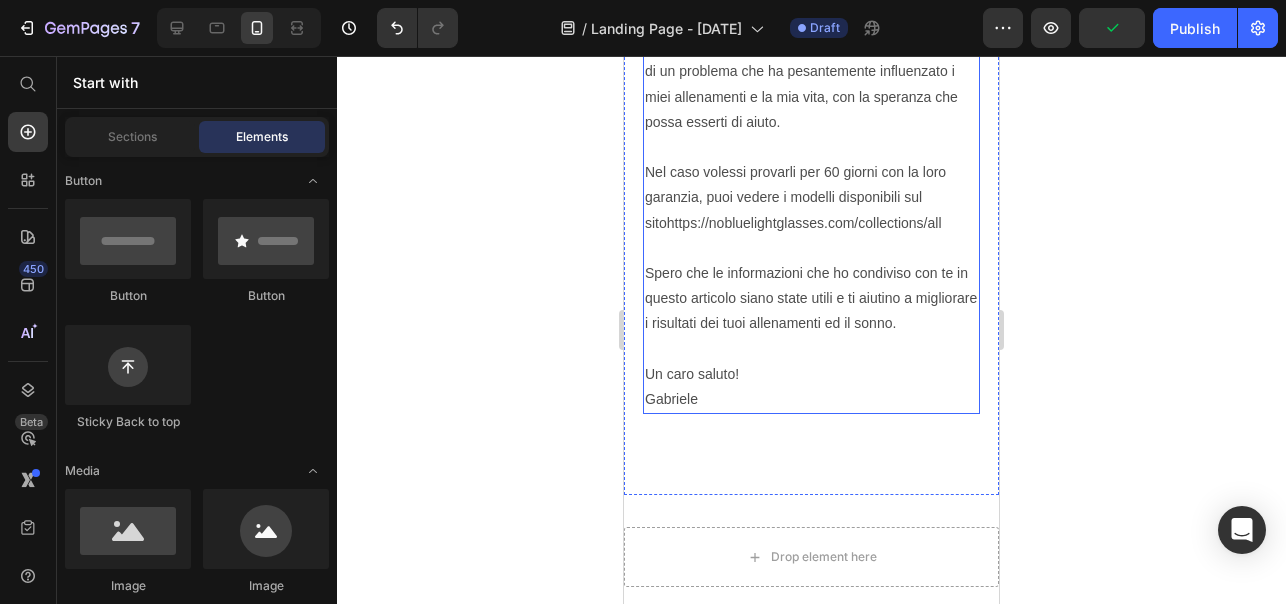 click on "Per questo, dopo averli provati, ho deciso di portare in Italia questi occhiali, i  No Blue Light Glasses . Attenzione: non voglio spingerti a comprare nulla che tu non voglia comprare davvero. In questo articolo ti ho raccontato la "scoperta" che mi ha cambiato personalmente la vita, con la speranza che possa esserti di aiuto. Questi occhiali hanno solo recensioni a 5 stelle e vengono venduti con  60 giorni di garanzia soddisfatto o rimborsato. Spese di spedizione ed eventuale reso sono gratuite. Su  Trustpilot  hanno esclusivamente recensioni a 5 stelle. Sul loro sito hanno oltre 50 recensioni a 5 stelle. Con il fatto della prova senza rischi entro 60 giorni dalla consegna,  ogni reso è un costo per l'azienda. Per questo ho premesso che non voglio spingerti a comprarli se non è di tuo interesse migliorare i risultati ed il sonno:  se facessi il reso, l'azienda dovrebbe sostenere i costi di spedizione, reso e dell'occhiale usato. [URL] Un caro saluto! [FIRST]" at bounding box center [811, -155] 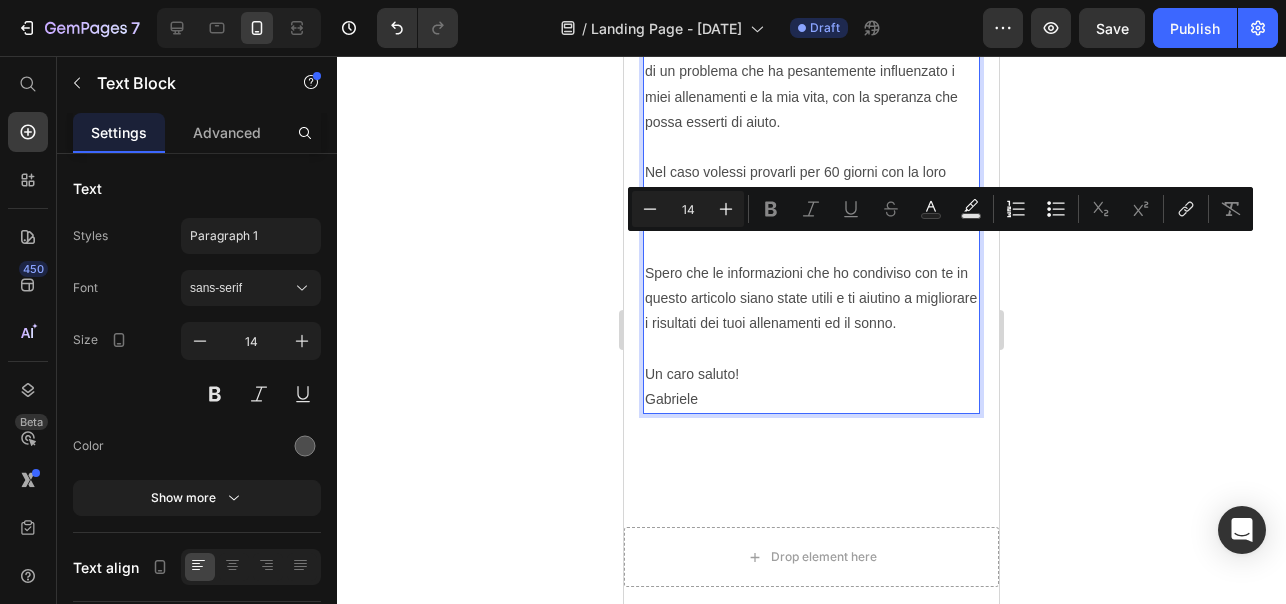 click on "Per questo, dopo averli provati, ho deciso di portare in Italia questi occhiali, i  No Blue Light Glasses . Attenzione: non voglio spingerti a comprare nulla che tu non voglia comprare davvero. In questo articolo ti ho raccontato la "scoperta" che mi ha cambiato personalmente la vita, con la speranza che possa esserti di aiuto. Questi occhiali hanno solo recensioni a 5 stelle e vengono venduti con  60 giorni di garanzia soddisfatto o rimborsato. Spese di spedizione ed eventuale reso sono gratuite. Su  Trustpilot  hanno esclusivamente recensioni a 5 stelle. Sul loro sito hanno oltre 50 recensioni a 5 stelle. Con il fatto della prova senza rischi entro 60 giorni dalla consegna,  ogni reso è un costo per l'azienda. Per questo ho premesso che non voglio spingerti a comprarli se non è di tuo interesse migliorare i risultati ed il sonno:  se facessi il reso, l'azienda dovrebbe sostenere i costi di spedizione, reso e dell'occhiale usato. [URL] Un caro saluto! [FIRST]" at bounding box center [811, -155] 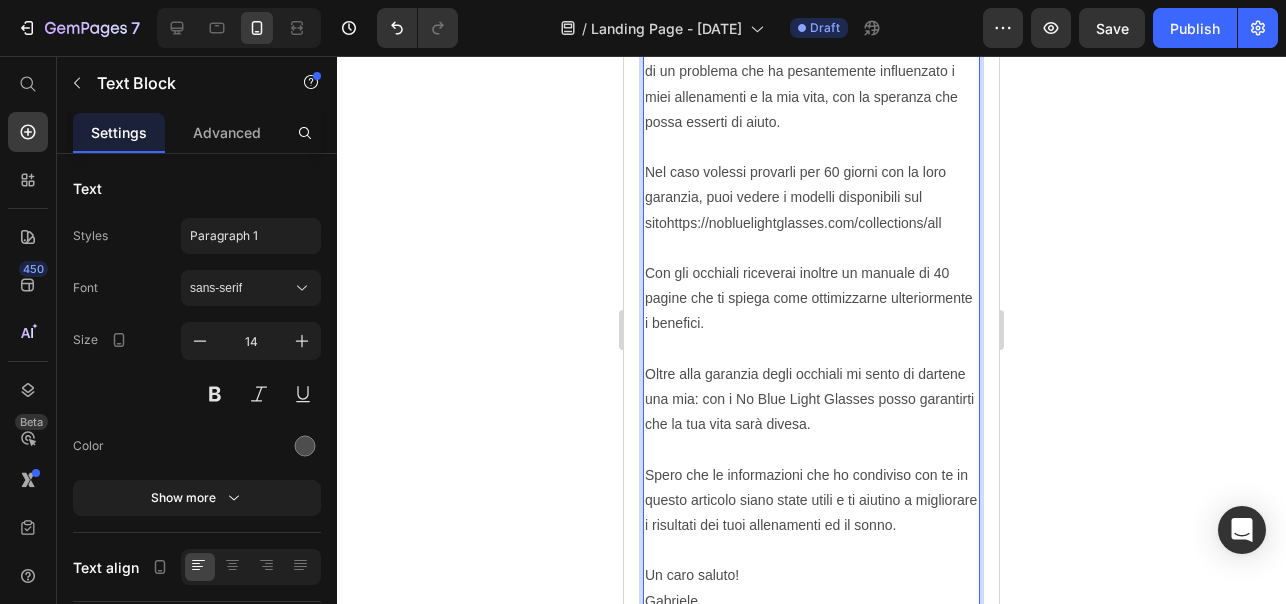 scroll, scrollTop: 7487, scrollLeft: 0, axis: vertical 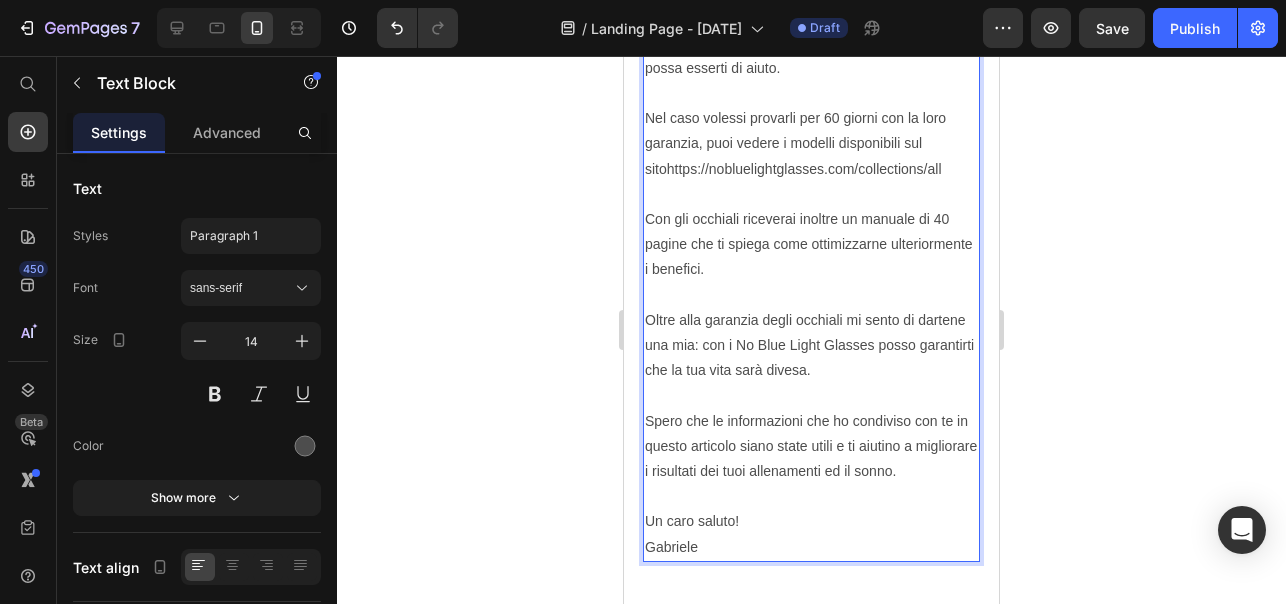 click on "Per questo, dopo averli provati, ho deciso di portare in Italia questi occhiali, i  No Blue Light Glasses . Attenzione: non voglio spingerti a comprare nulla che tu non voglia comprare davvero. In questo articolo ti ho raccontato la "scoperta" che mi ha cambiato personally la vita, con la speranza che possa esserti di aiuto. Questi occhiali hanno solo recensioni a 5 stelle e vengono venduti con  60 giorni di garanzia soddisfatto o rimborsato. Spese di spedizione ed eventuale reso sono gratuite. Su  Trustpilot  hanno esclusivamente recensioni a 5 stelle. Sul loro sito hanno oltre 50 recensioni a 5 stelle. Con il fatto della prova senza rischi entro 60 giorni dalla consegna,  ogni reso è un costo per l'azienda. Per questo ho premesso che non voglio spingerti a comprarli se non è di tuo interesse migliorare i risultati ed il sonno:  se facessi il reso, l'azienda dovrebbe sostenere i costi di spedizione, reso e dell'occhiale usato. https://nobluelightglasses.com/collections/all ⁠⁠⁠⁠⁠⁠⁠ [LAST]" at bounding box center (811, -108) 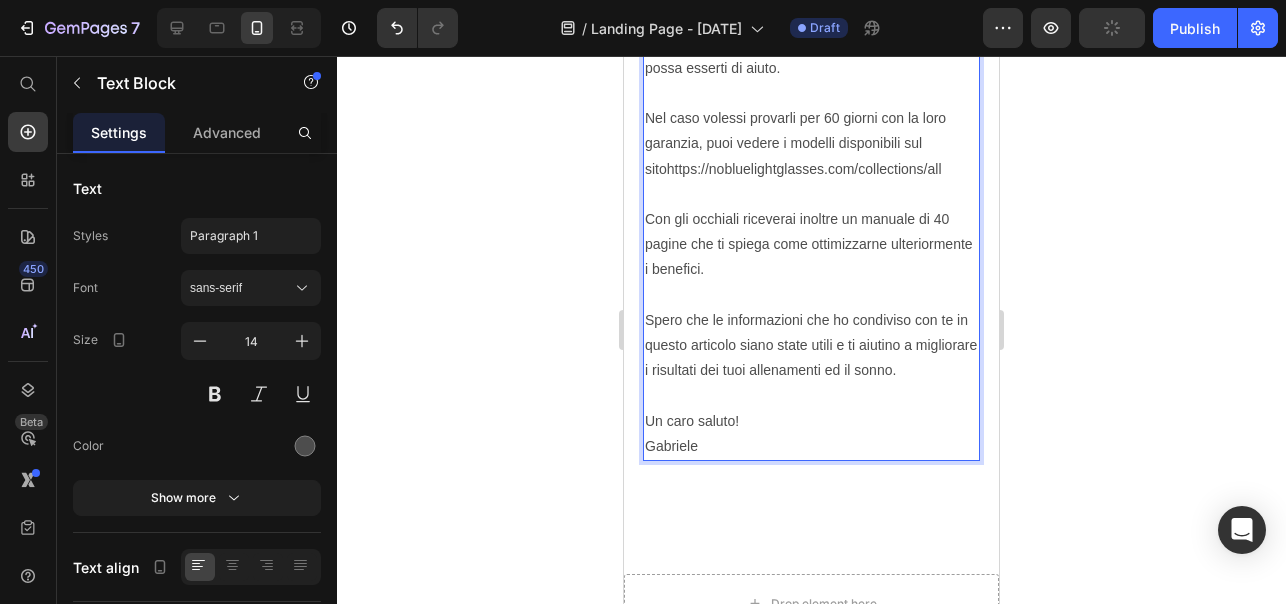 click on "Per questo, dopo averli provati, ho deciso di portare in Italia questi occhiali, i  No Blue Light Glasses . Attenzione: non voglio spingerti a comprare nulla che tu non voglia comprare davvero. In questo articolo ti ho raccontato la "scoperta" che mi ha cambiato personalmente la vita, con la speranza che possa esserti di aiuto. Questi occhiali hanno solo recensioni a 5 stelle e vengono venduti con  60 giorni di garanzia soddisfatto o rimborsato. Spese di spedizione ed eventuale reso sono gratuite. Su  Trustpilot  hanno esclusivamente recensioni a 5 stelle. Sul loro sito hanno oltre 50 recensioni a 5 stelle. Con il fatto della prova senza rischi entro 60 giorni dalla consegna,  ogni reso è un costo per l'azienda. Per questo ho premesso che non voglio spingerti a comprarli se non è di tuo interesse migliorare i risultati ed il sonno:  se facessi il reso, l'azienda dovrebbe sostenere i costi di spedizione, reso e dell'occhiale usato. [URL] Un caro saluto! [FIRST]" at bounding box center [811, -159] 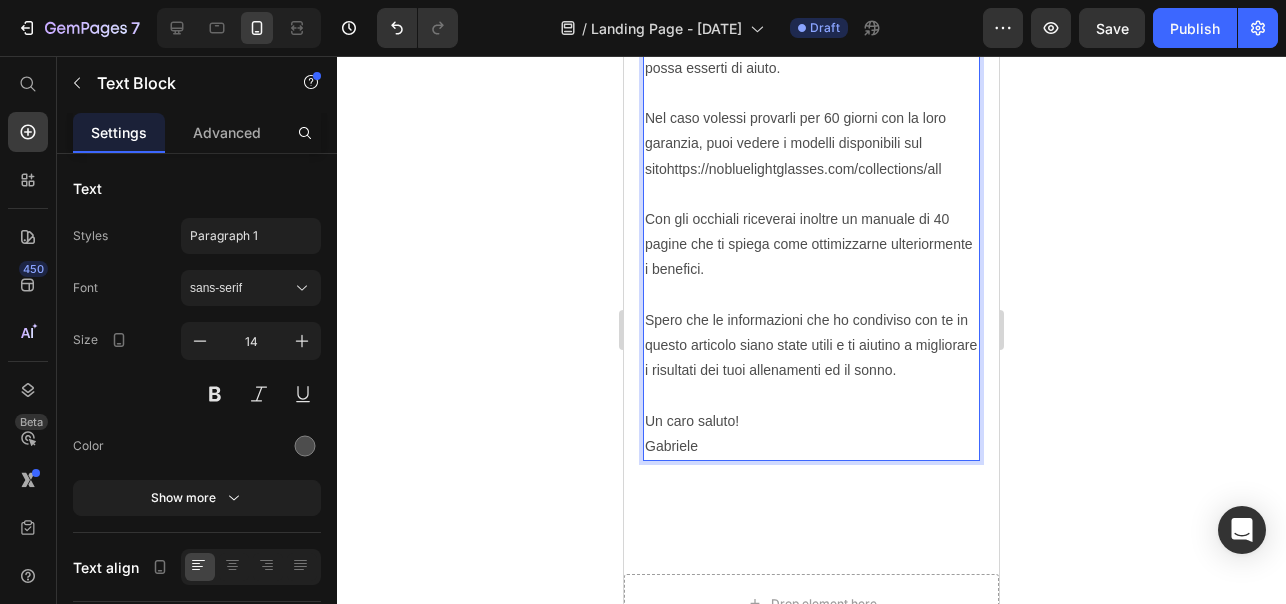 click on "Per questo, dopo averli provati, ho deciso di portare in Italia questi occhiali, i  No Blue Light Glasses . Attenzione: non voglio spingerti a comprare nulla che tu non voglia comprare davvero. In questo articolo ti ho raccontato la "scoperta" che mi ha cambiato personalmente la vita, con la speranza che possa esserti di aiuto. Questi occhiali hanno solo recensioni a 5 stelle e vengono venduti con  60 giorni di garanzia soddisfatto o rimborsato. Spese di spedizione ed eventuale reso sono gratuite. Su  Trustpilot  hanno esclusivamente recensioni a 5 stelle. Sul loro sito hanno oltre 50 recensioni a 5 stelle. Con il fatto della prova senza rischi entro 60 giorni dalla consegna,  ogni reso è un costo per l'azienda. Per questo ho premesso che non voglio spingerti a comprarli se non è di tuo interesse migliorare i risultati ed il sonno:  se facessi il reso, l'azienda dovrebbe sostenere i costi di spedizione, reso e dell'occhiale usato. [URL] Un caro saluto! [FIRST]" at bounding box center [811, -159] 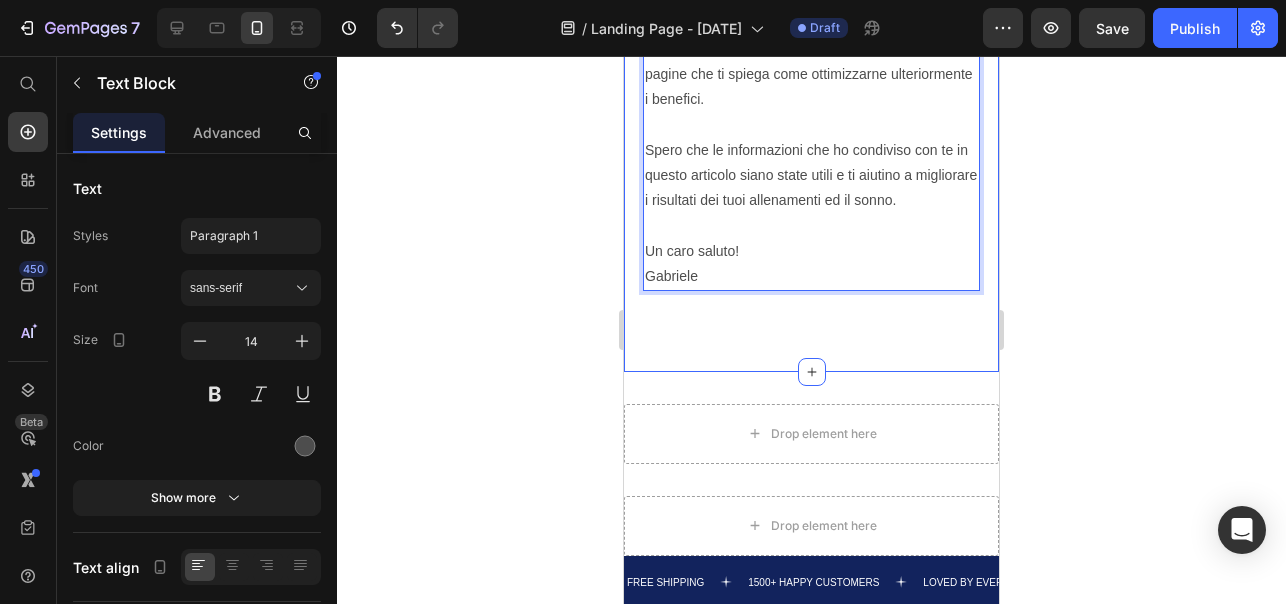 scroll, scrollTop: 7666, scrollLeft: 0, axis: vertical 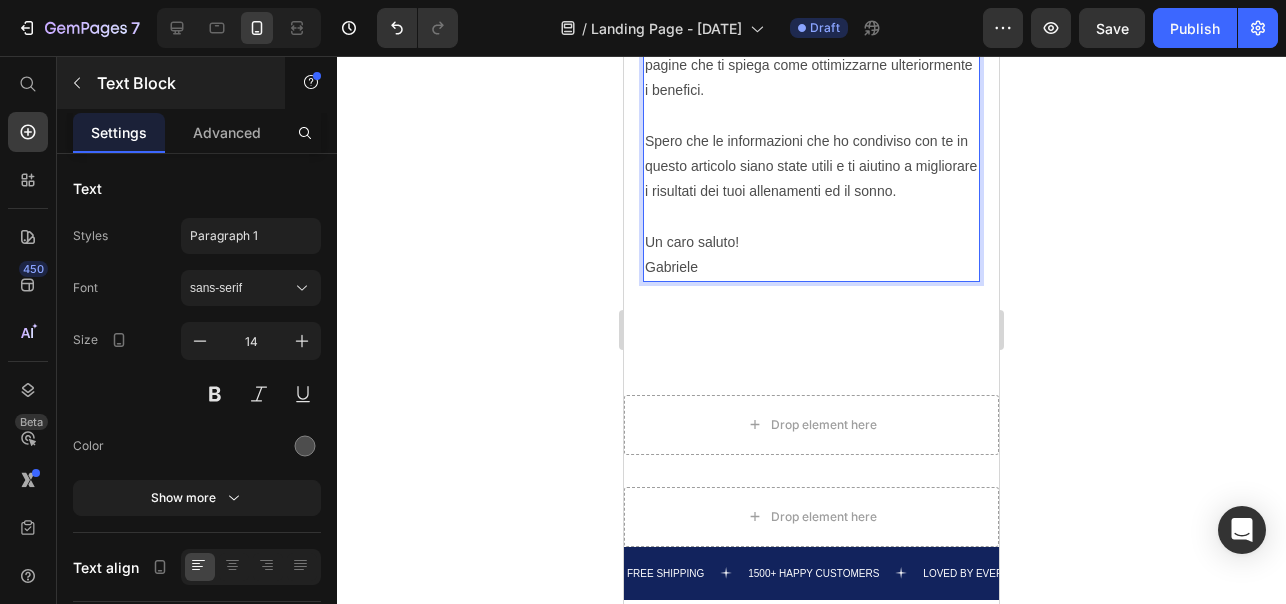 click 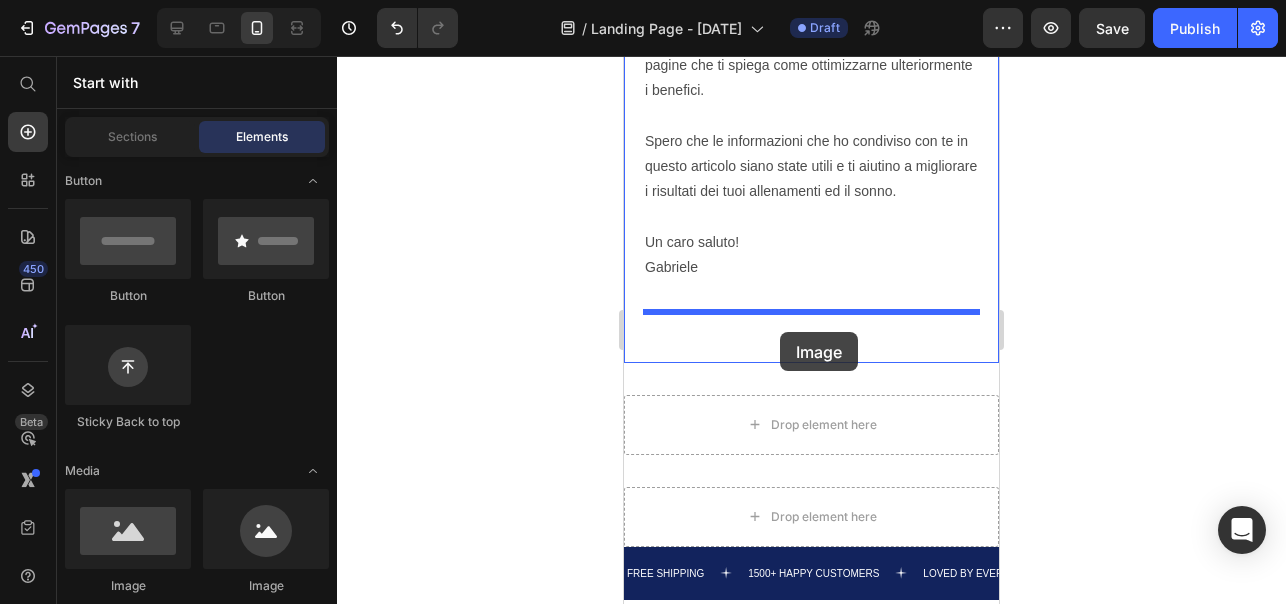 drag, startPoint x: 757, startPoint y: 593, endPoint x: 786, endPoint y: 363, distance: 231.82104 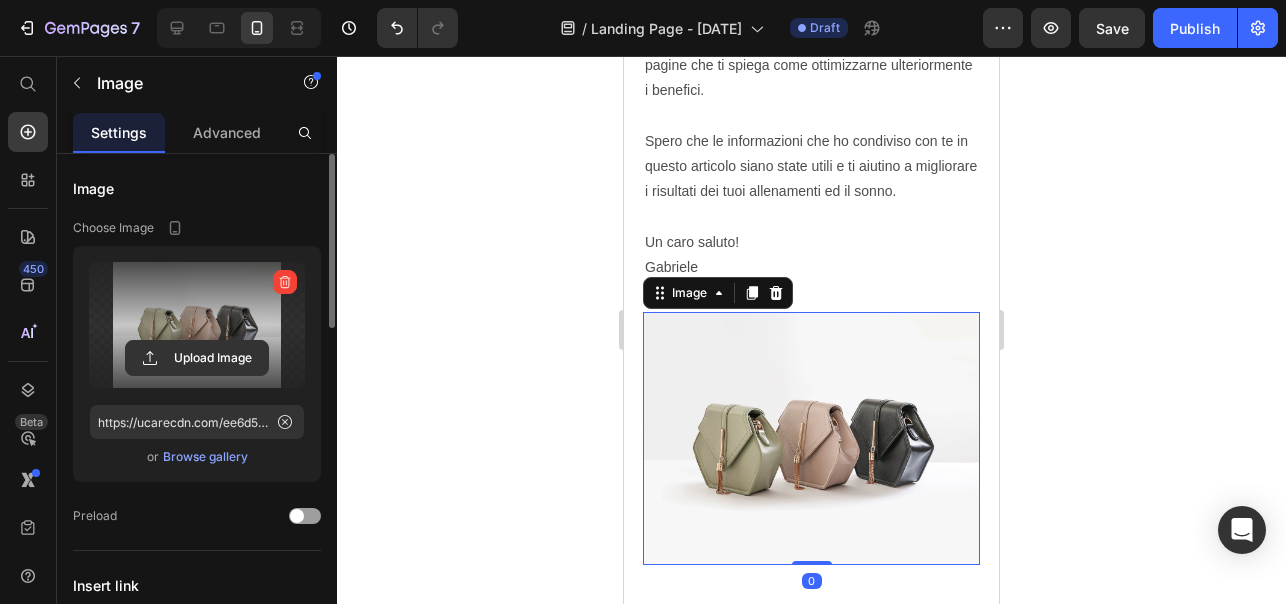click at bounding box center [197, 325] 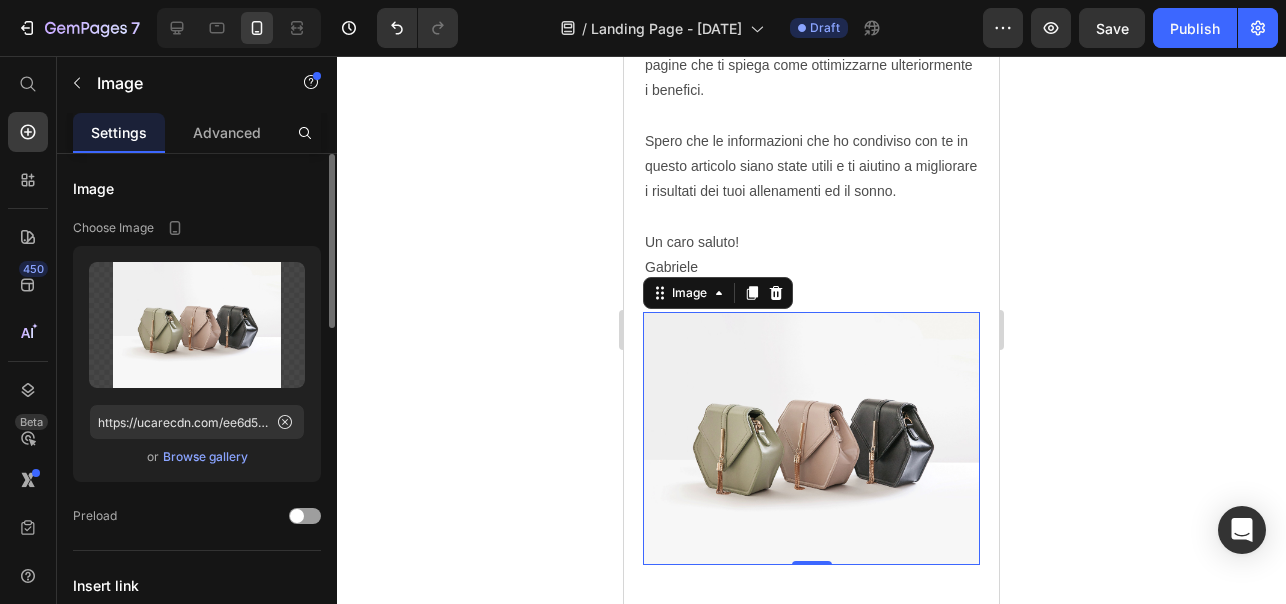 click on "Browse gallery" at bounding box center (205, 457) 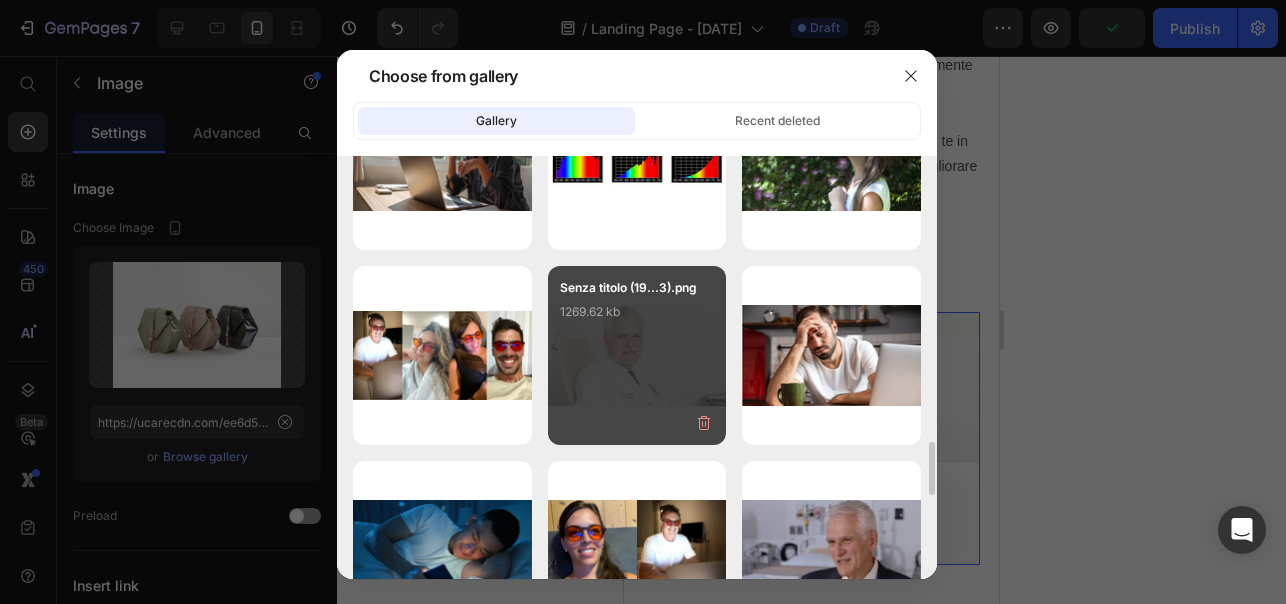 scroll, scrollTop: 2240, scrollLeft: 0, axis: vertical 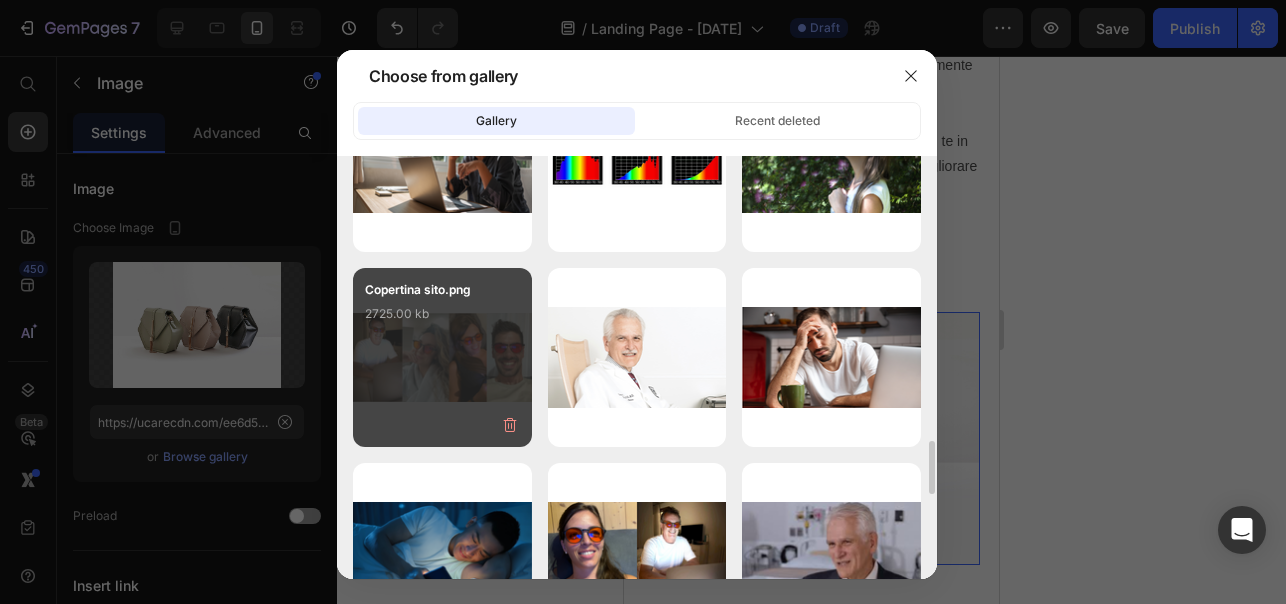 click on "Copertina sito.png 2725.00 kb" at bounding box center (442, 320) 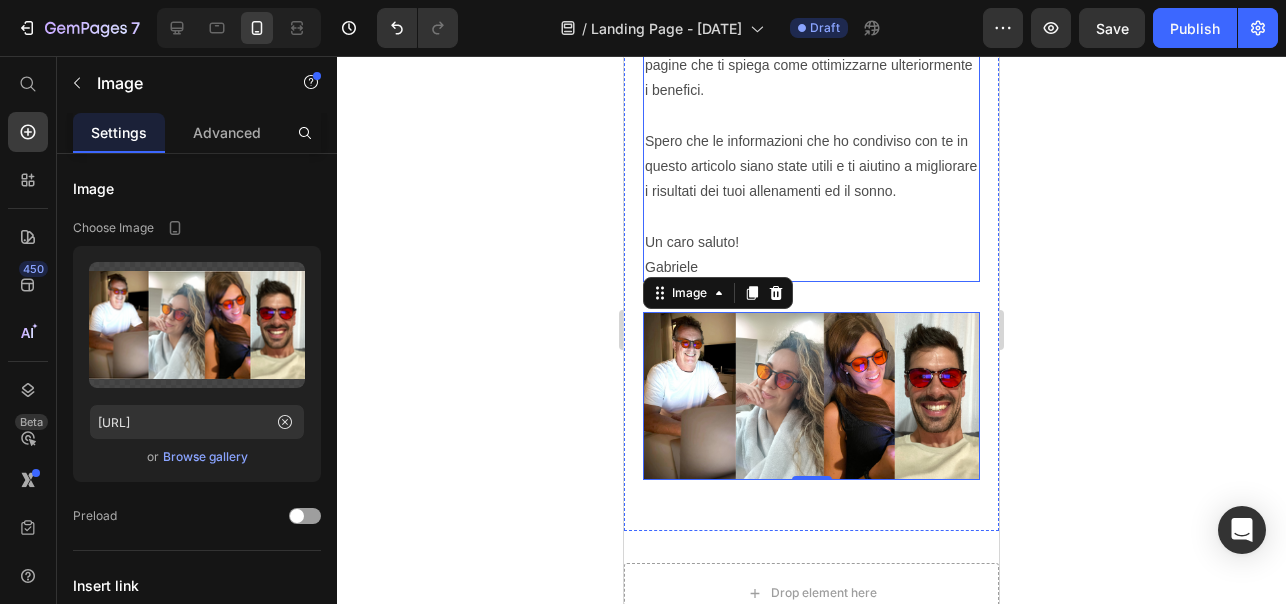 click on "Per questo, dopo averli provati, ho deciso di portare in Italia questi occhiali, i  No Blue Light Glasses . Attenzione: non voglio spingerti a comprare nulla che tu non voglia comprare davvero. In questo articolo ti ho raccontato la "scoperta" che mi ha cambiato personalmente la vita, con la speranza che possa esserti di aiuto. Questi occhiali hanno solo recensioni a 5 stelle e vengono venduti con  60 giorni di garanzia soddisfatto o rimborsato. Spese di spedizione ed eventuale reso sono gratuite. Su  Trustpilot  hanno esclusivamente recensioni a 5 stelle. Sul loro sito hanno oltre 50 recensioni a 5 stelle. Con il fatto della prova senza rischi entro 60 giorni dalla consegna,  ogni reso è un costo per l'azienda. Per questo ho premesso che non voglio spingerti a comprarli se non è di tuo interesse migliorare i risultati ed il sonno:  se facessi il reso, l'azienda dovrebbe sostenere i costi di spedizione, reso e dell'occhiale usato. [URL] Un caro saluto! [FIRST]" at bounding box center (811, -338) 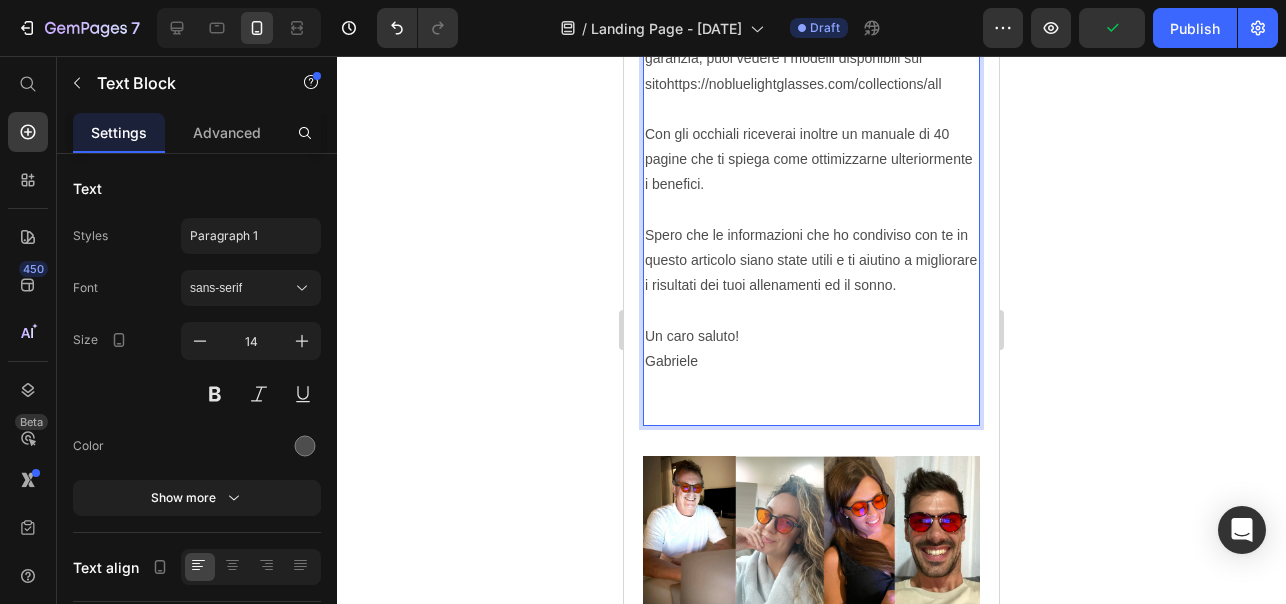 scroll, scrollTop: 7432, scrollLeft: 0, axis: vertical 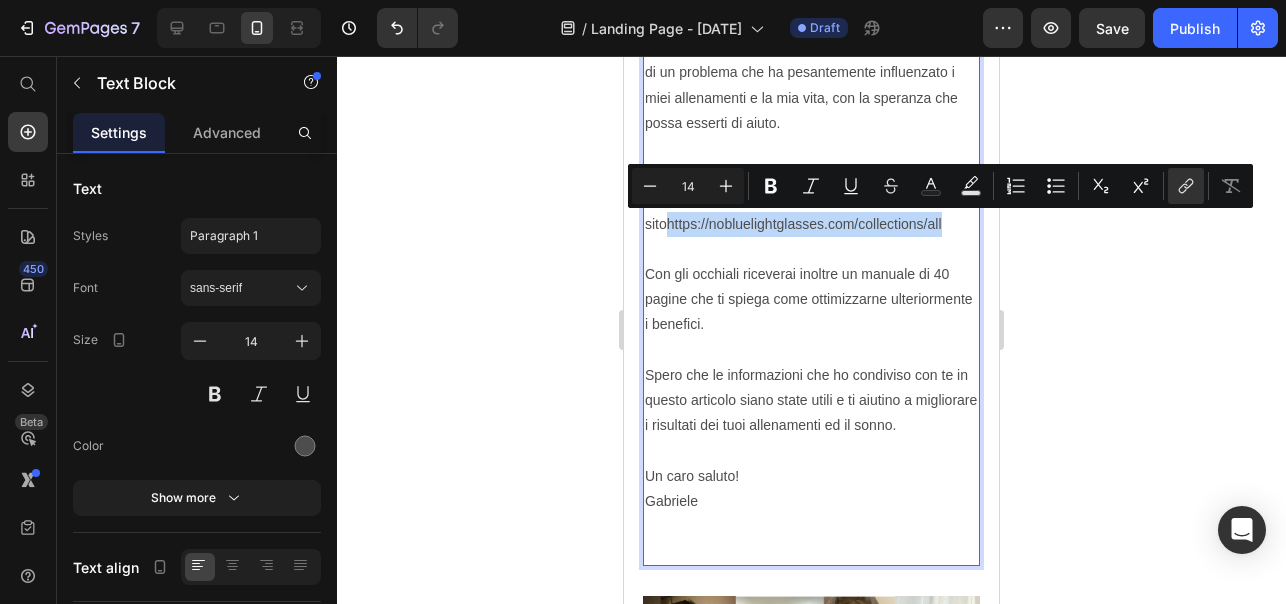 copy on "https://nobluelightglasses.com/collections/all" 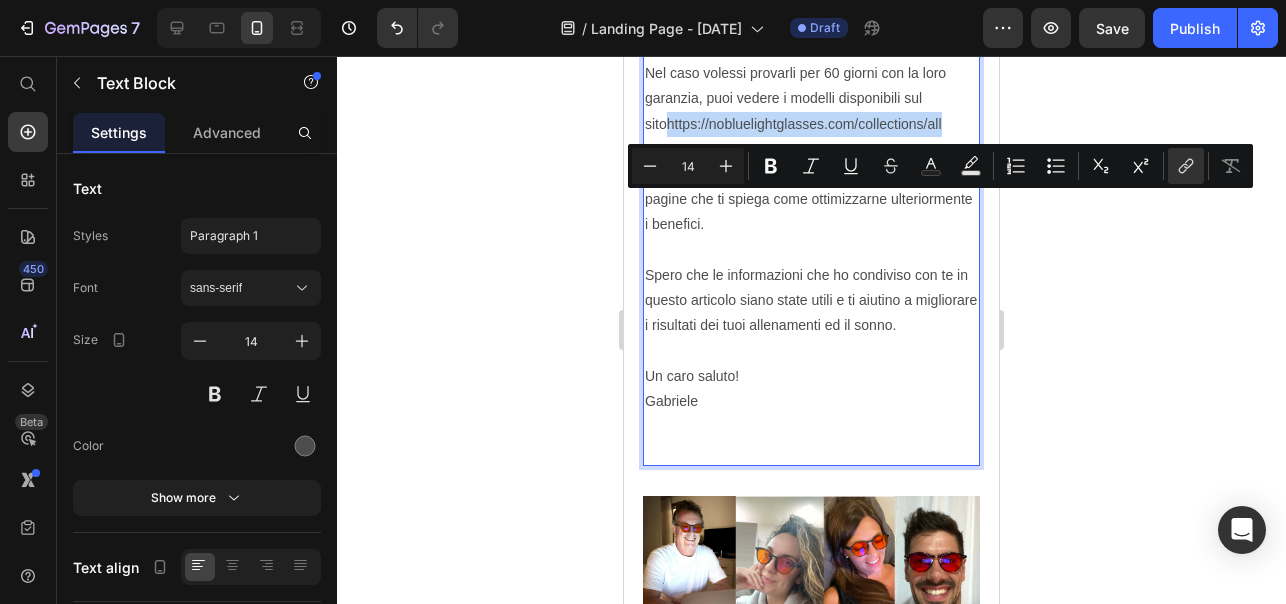 scroll, scrollTop: 7534, scrollLeft: 0, axis: vertical 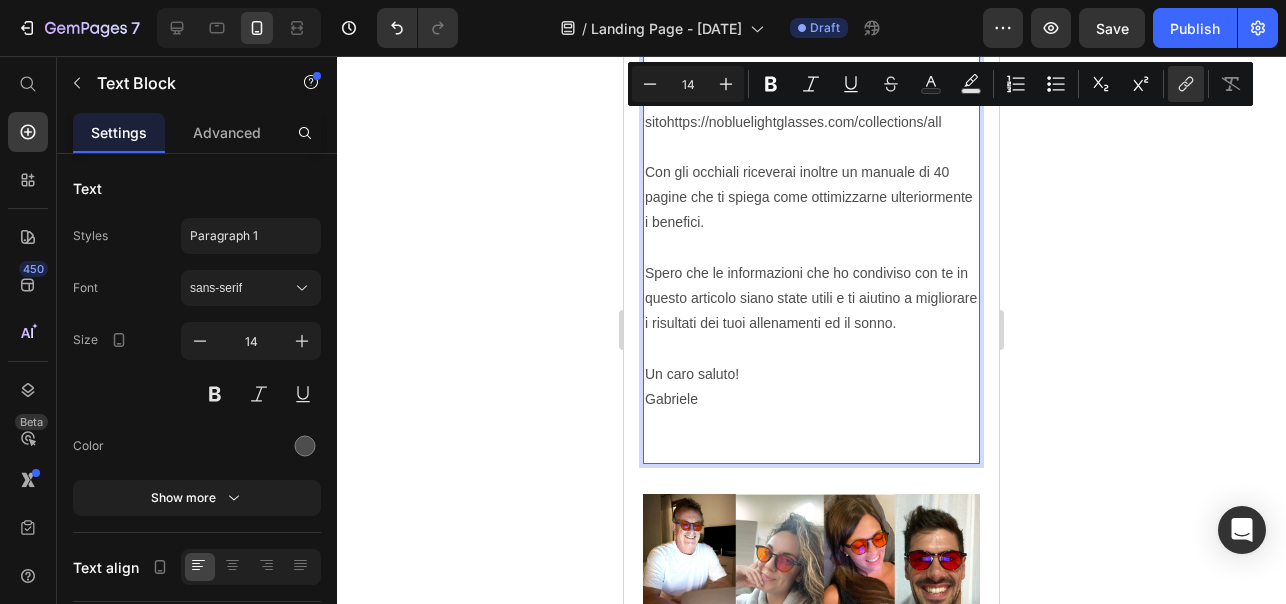 click on "Per questo, dopo averli provati, ho deciso di portare in Italia questi occhiali, i  No Blue Light Glasses . Attenzione: non voglio spingerti a comprare nulla che tu non voglia comprare davvero. In questo articolo ti ho raccontato la "scoperta" che mi ha cambiato personalmente la vita, con la speranza che possa esserti di aiuto. Questi occhiali hanno solo recensioni a 5 stelle e vengono venduti con  60 giorni di garanzia soddisfatto o rimborsato. Spese di spedizione ed eventuale reso sono gratuite. Su  Trustpilot  hanno esclusivamente recensioni a 5 stelle. Sul loro sito hanno oltre 50 recensioni a 5 stelle. Con il fatto della prova senza rischi entro 60 giorni dalla consegna,  ogni reso è un costo per l'azienda. Per questo ho premesso che non voglio spingerti a comprarli se non è di tuo interesse migliorare i risultati ed il sonno:  se facessi il reso, l'azienda dovrebbe sostenere i costi di spedizione, reso e dell'occhiale usato. [URL] Un caro saluto! [FIRST]" at bounding box center [811, -181] 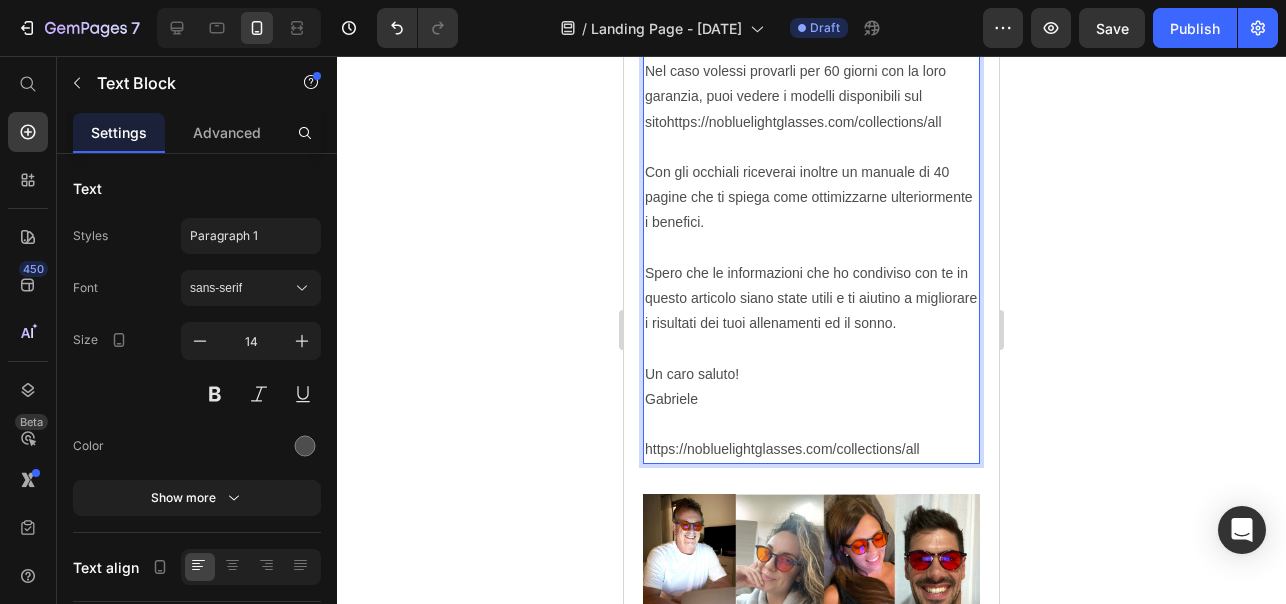 click 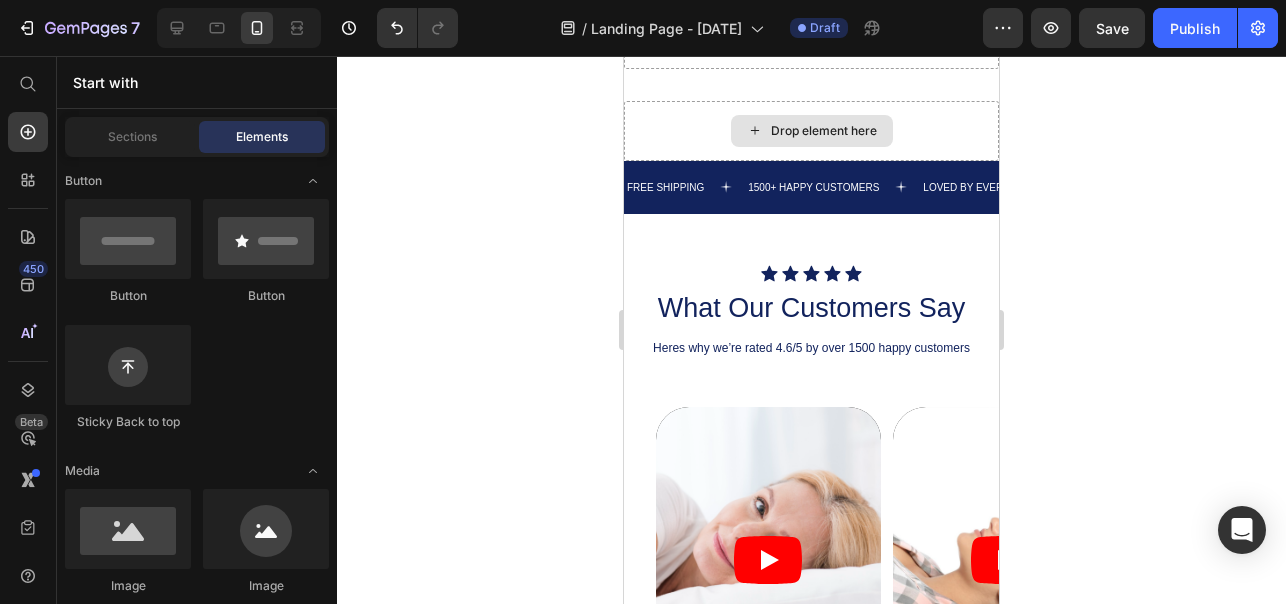 scroll, scrollTop: 8274, scrollLeft: 0, axis: vertical 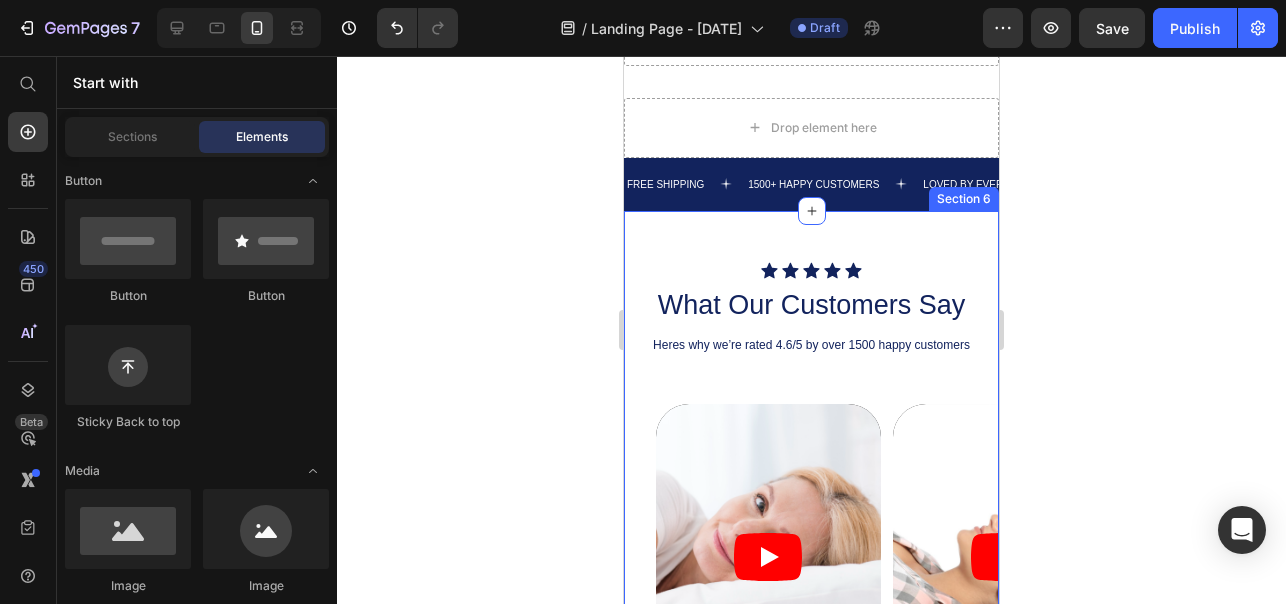 click on "Icon
Icon
Icon
Icon
Icon Icon List What Our Customers Say Heading Heres why we’re rated 4.6/5 by over 1500 happy customers Text Block Video Video Video Carousel GET YOURS NOW Button Row Section 6" at bounding box center (811, 531) 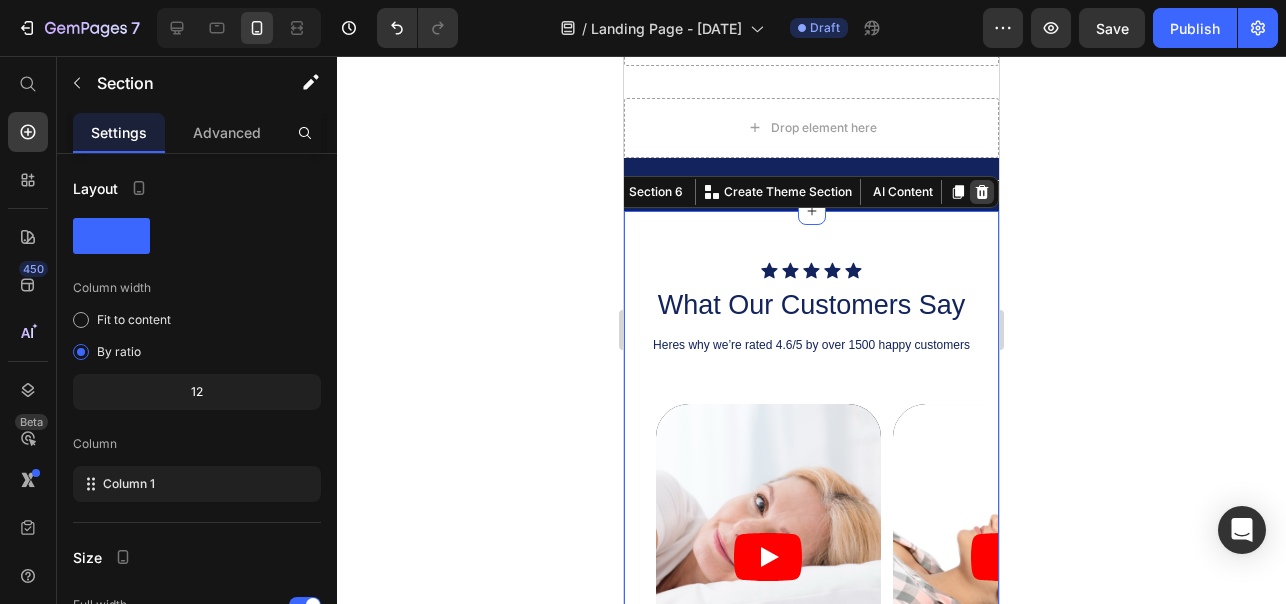 click 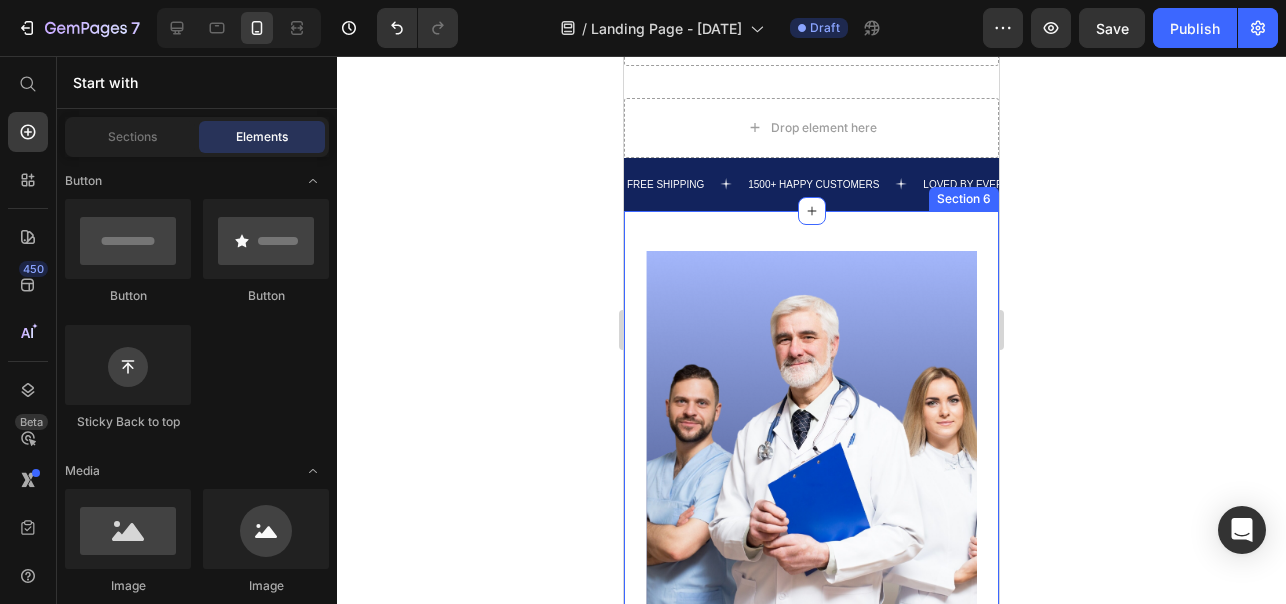click on "Image Recommended by the doctors Heading Image Memory Foam Text Block Contours to your neck and head for personalized support Text Block Row Image Hypoallergenic Cover Text Block Resists dust mites and allergens Text Block Row Image Adjustable Height Text Block Customize pillow loft to your preference Text Block Row Row Row GET YOURS NOW Button Row Section 6" at bounding box center (811, 696) 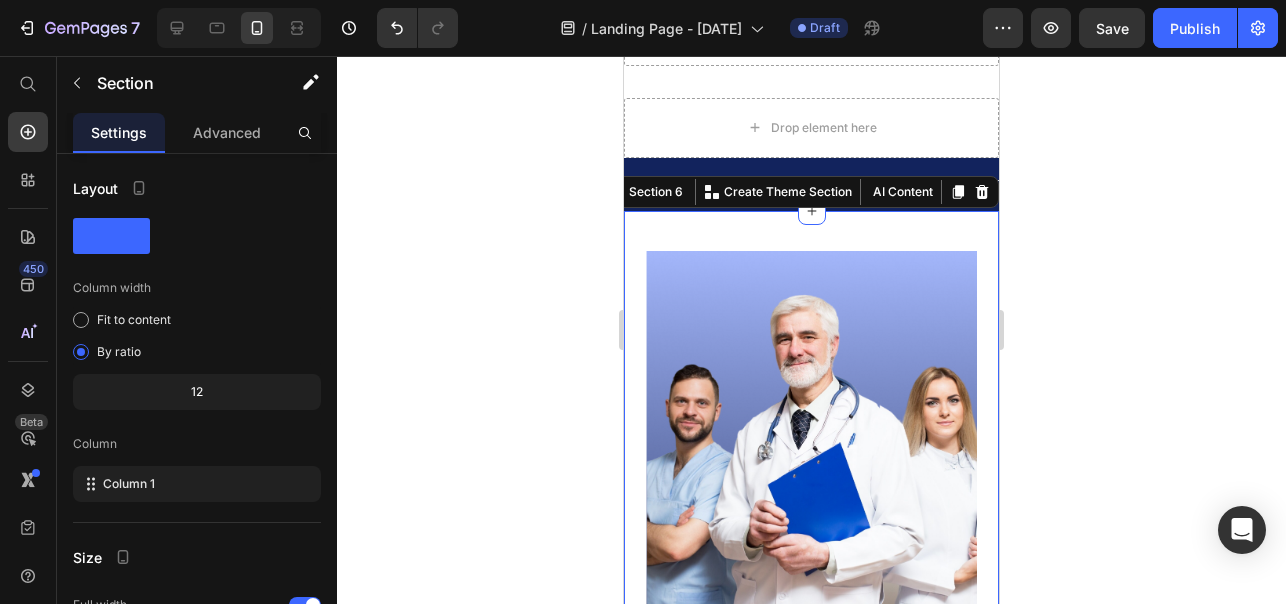 click on "Image Recommended by the doctors Heading Image Memory Foam Text Block Contours to your neck and head for personalized support Text Block Row Image Hypoallergenic Cover Text Block Resists dust mites and allergens Text Block Row Image Adjustable Height Text Block Customize pillow loft to your preference Text Block Row Row Row GET YOURS NOW Button Row Section 6   You can create reusable sections Create Theme Section AI Content Write with GemAI What would you like to describe here? Tone and Voice Persuasive Product Modello Bambino / Viso piccolo (Tartaruga) Show more Generate" at bounding box center [811, 696] 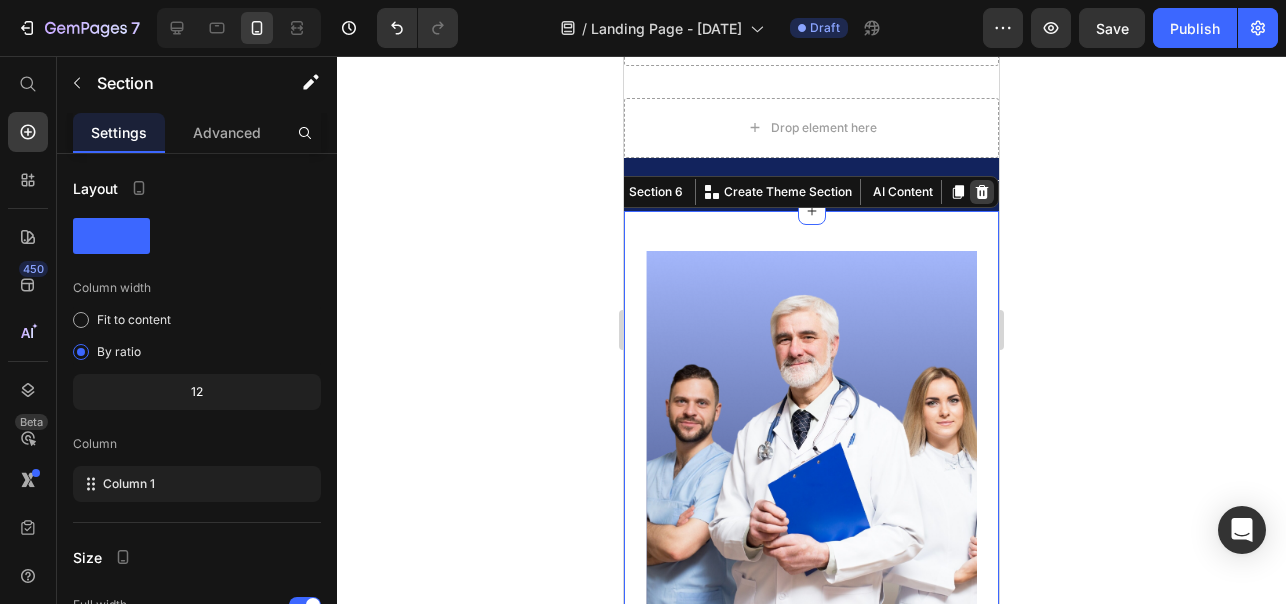 click 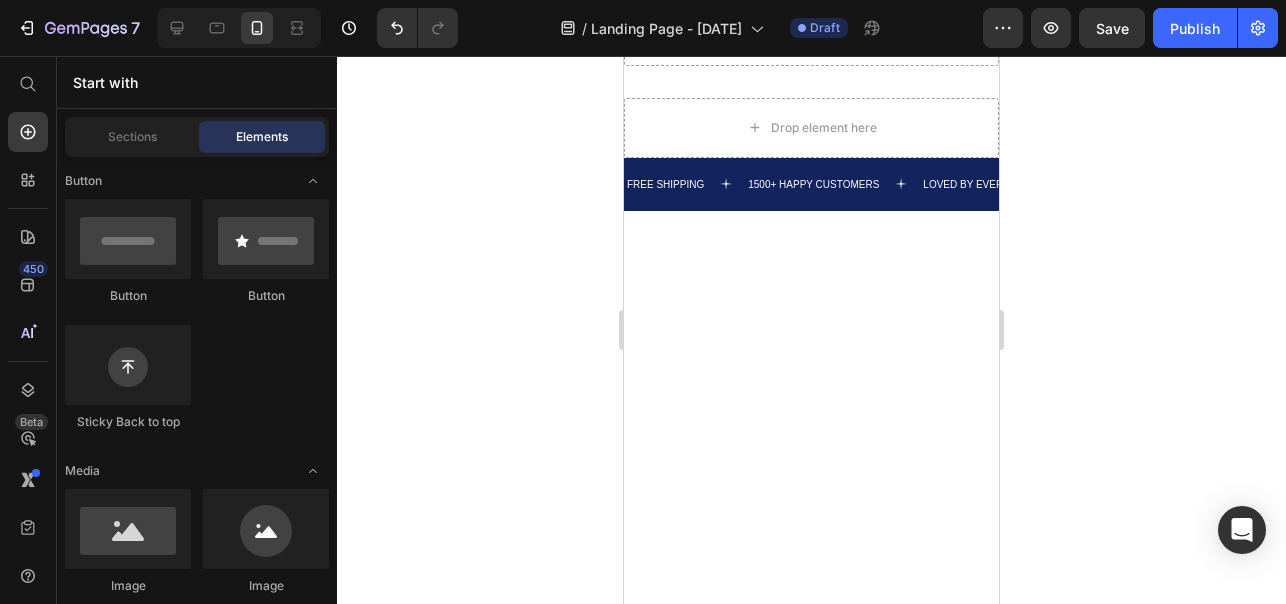 click at bounding box center [811, 680] 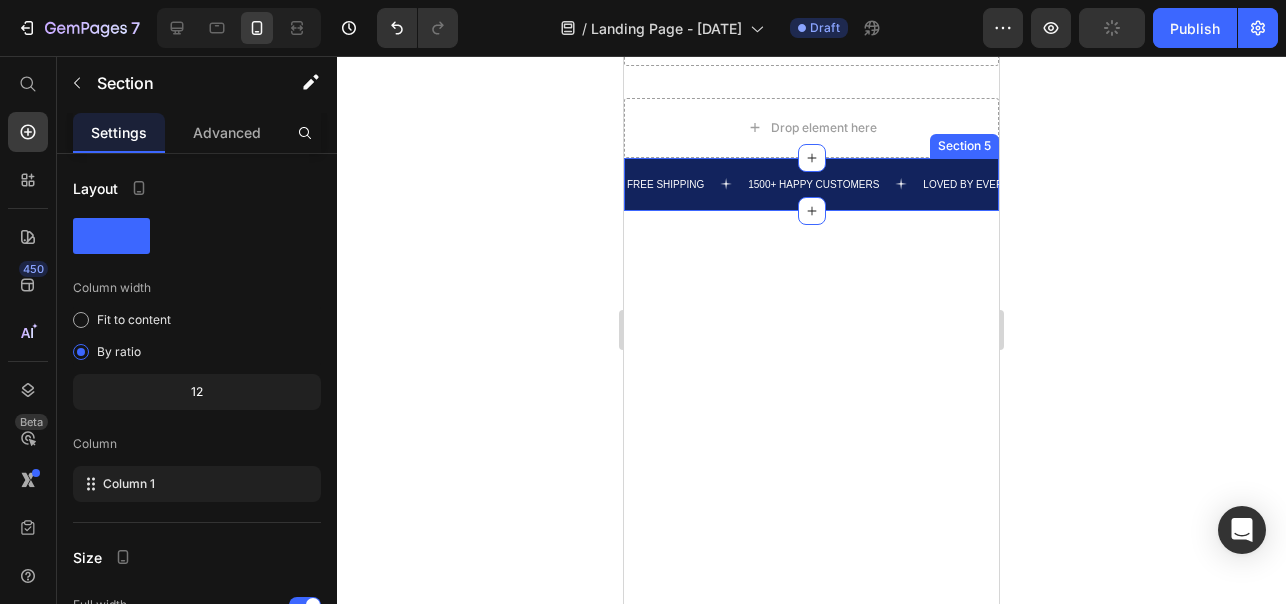 click on "FREE SHIPPING Text
1500+ HAPPY CUSTOMERS Text
LOVED BY EVERYONE Text
FREE SHIPPING Text
1500+ HAPPY CUSTOMERS Text
LOVED BY EVERYONE Text
Marquee Section 5" at bounding box center (811, 184) 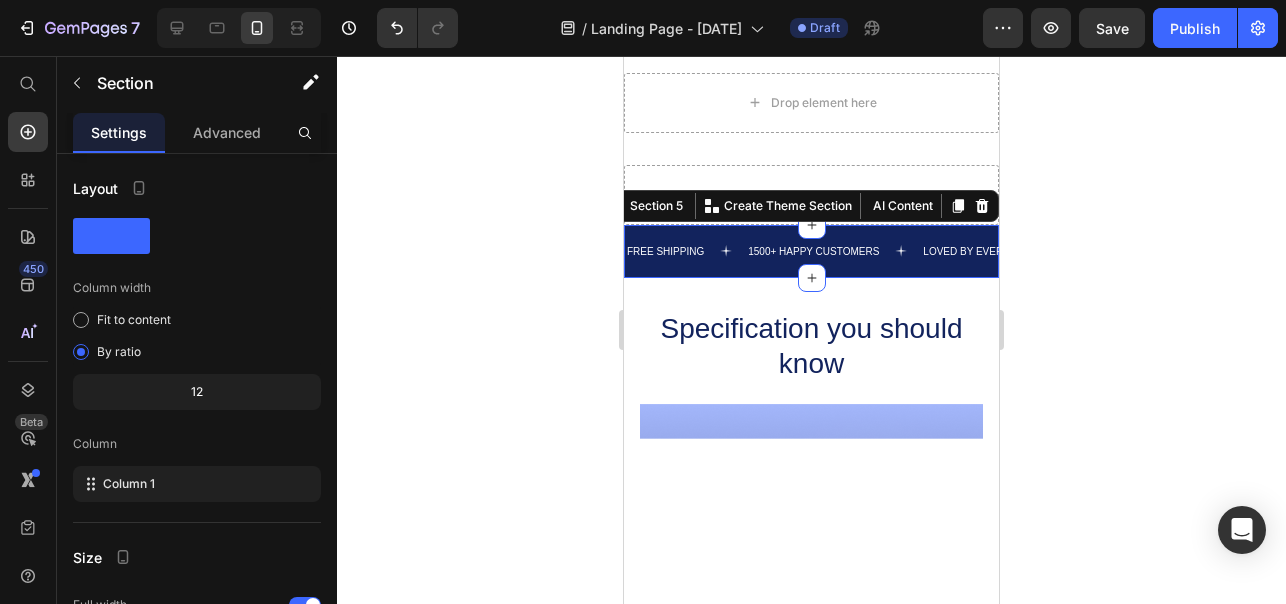 scroll, scrollTop: 8209, scrollLeft: 0, axis: vertical 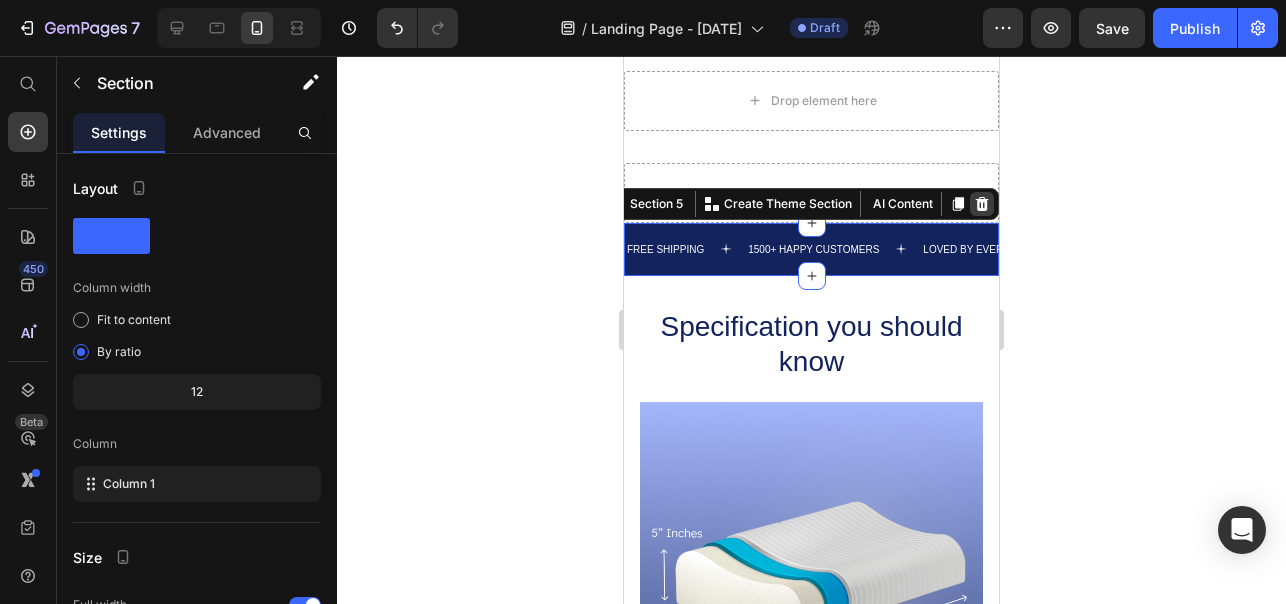 click 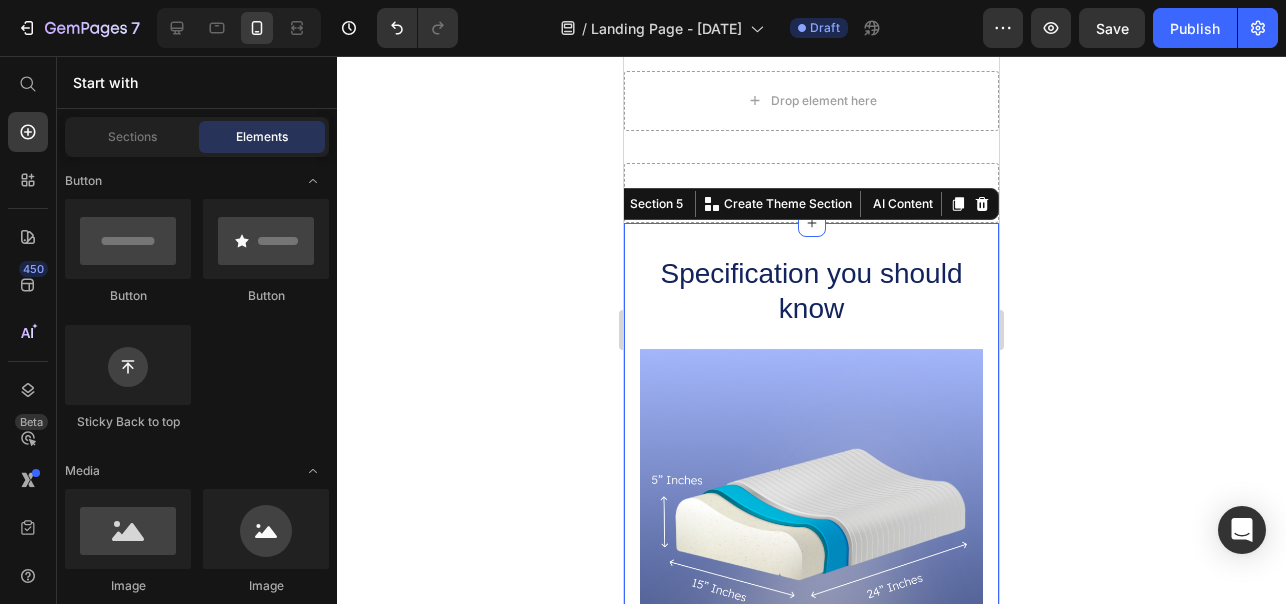 click on "Specification you should know Heading Image
Dimensions 24 inches Width, 15 inches Length, 5 Inches Height Text Block Ensure that the pillow's size and shape match your body frame and sleep style. A contoured pillow, for instance, is excellent for side sleepers, while a cervical neck pillow is perfect for those with neck pain. Text Block Row
Material
Care Instructions Accordion Row Row Section 5   You can create reusable sections Create Theme Section AI Content Write with GemAI What would you like to describe here? Tone and Voice Persuasive Product Modello Bambino / Viso piccolo (Tartaruga) Show more Generate" at bounding box center [811, 692] 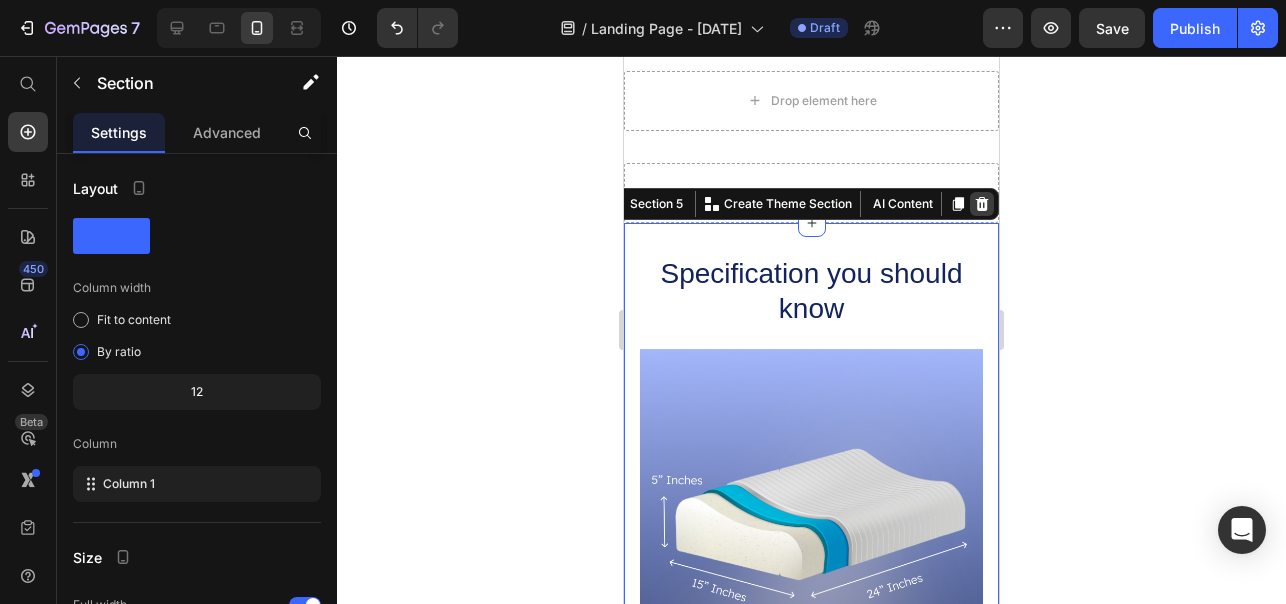 click at bounding box center (982, 204) 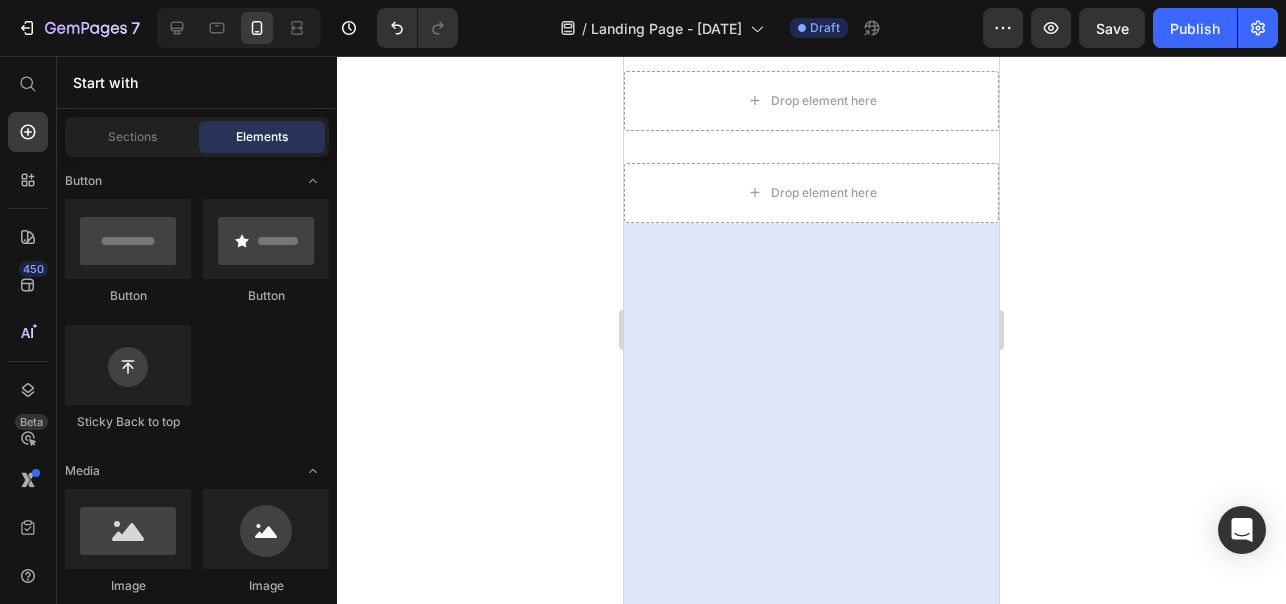 click at bounding box center [811, 834] 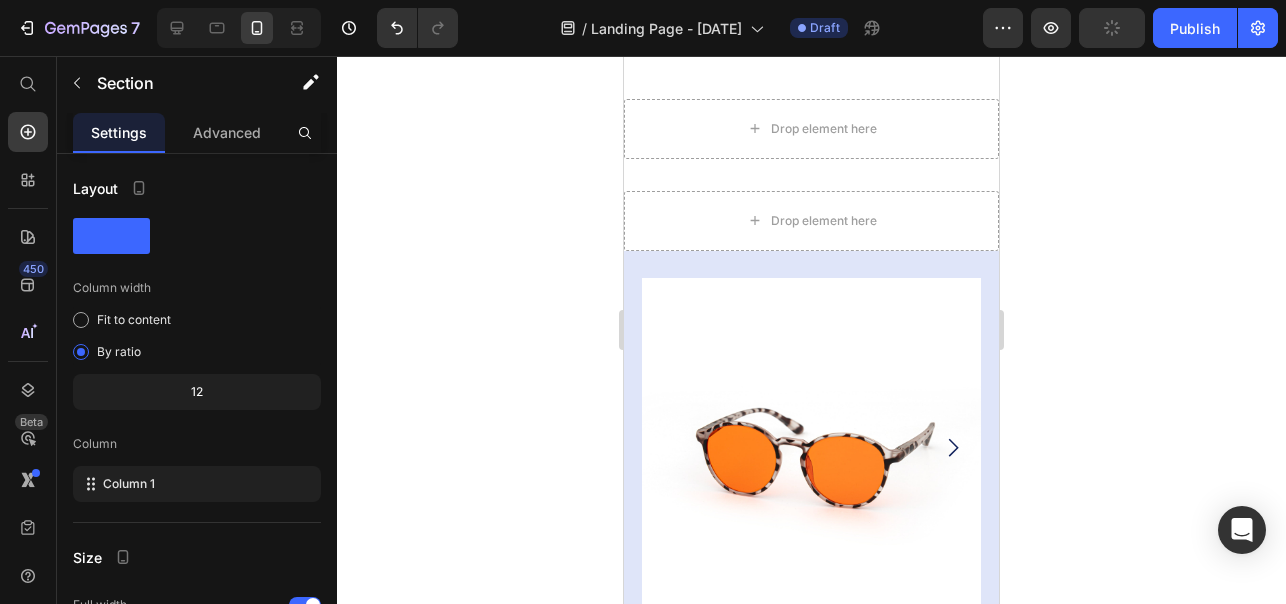 scroll, scrollTop: 8084, scrollLeft: 0, axis: vertical 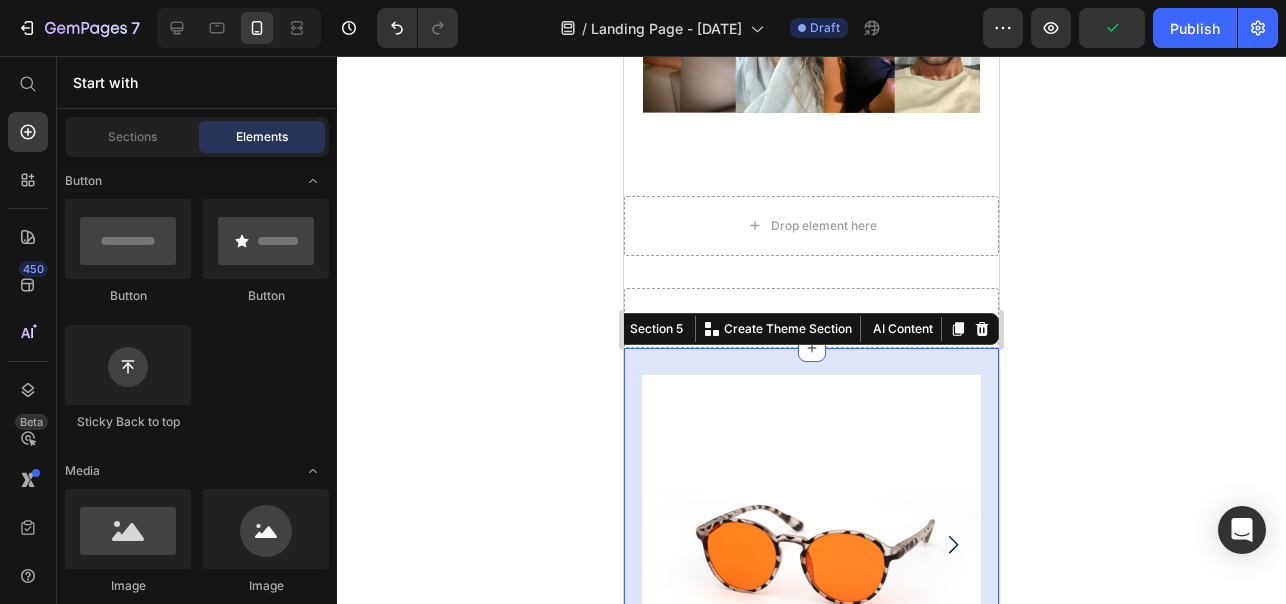 click on "Product Images
Icon
Icon
Icon
Icon
Icon Icon List Modello Bambino / Viso piccolo (Tartaruga) Product Title Expert-engineered Pillow for Orthopedic Support Text Block €57,00 Product Price Quantity Text Block 1 Product Quantity buy now Add to Cart Row •Occhiali con montatura tartaruga e lenti arancioni che bloccano la luce blu.
•Montatura per bambini o per persone con viso piccolo •Simulano lo spettro di luce presente in natura la sera bloccando la luce blu, favorendo e stimolando il sonno. Da indossare 2 ore prima di andare a letto. •Larghezza montatura 125mm   Larghezza lente 46mm   Altezza lente 44mm
•Certificati CE e conformi a tutti i requisiti di sicurezza.
•60 giorni di prova senza rischi con la nostra garanzia soddisfatto o rimborsato al 100%. •Spese di spedizione e reso gratuite.
Show more Product Description Product Section 5   You can create reusable sections Create Theme Section AI Content Write with GemAI What would you like to describe here?" at bounding box center (811, 959) 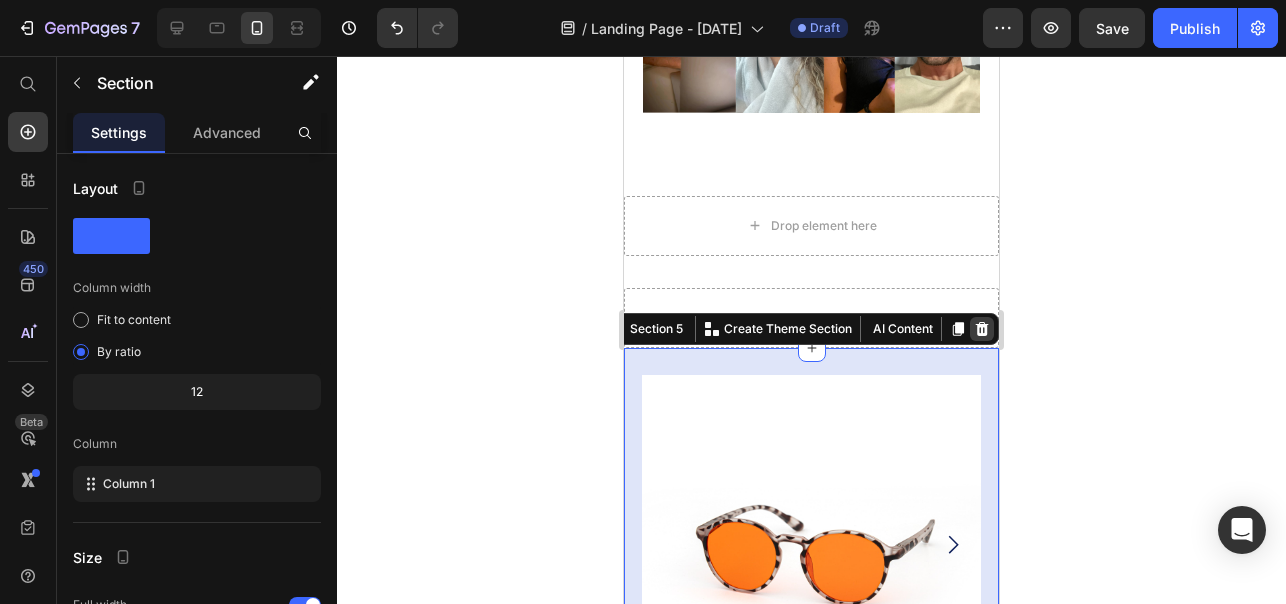 click 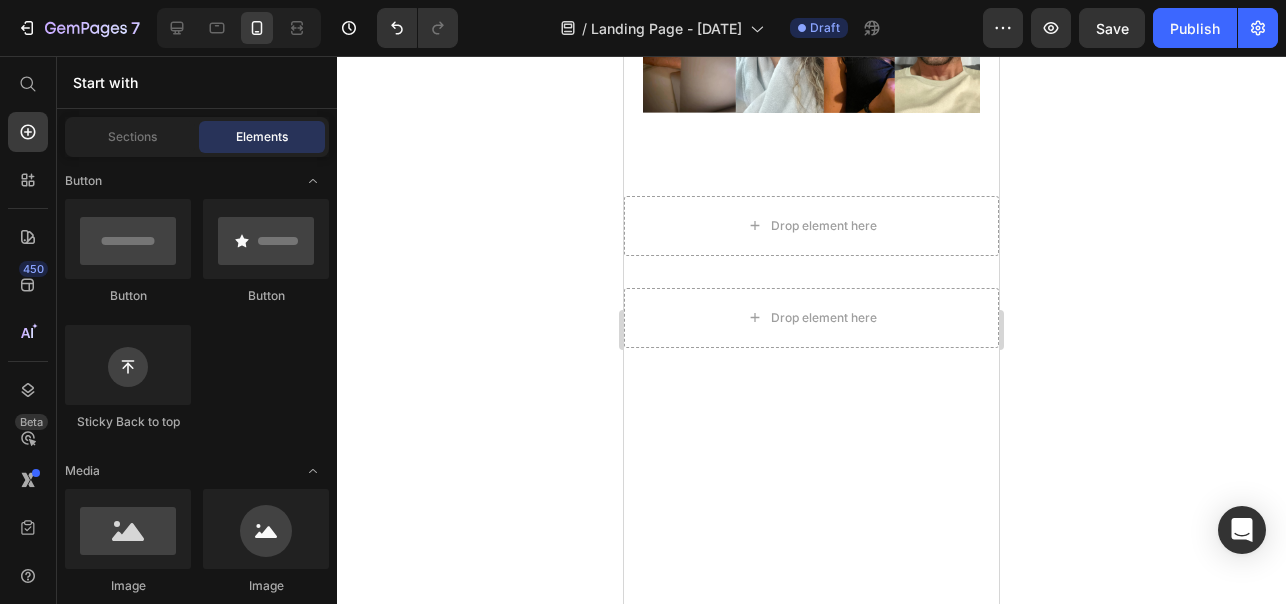 click at bounding box center (811, 669) 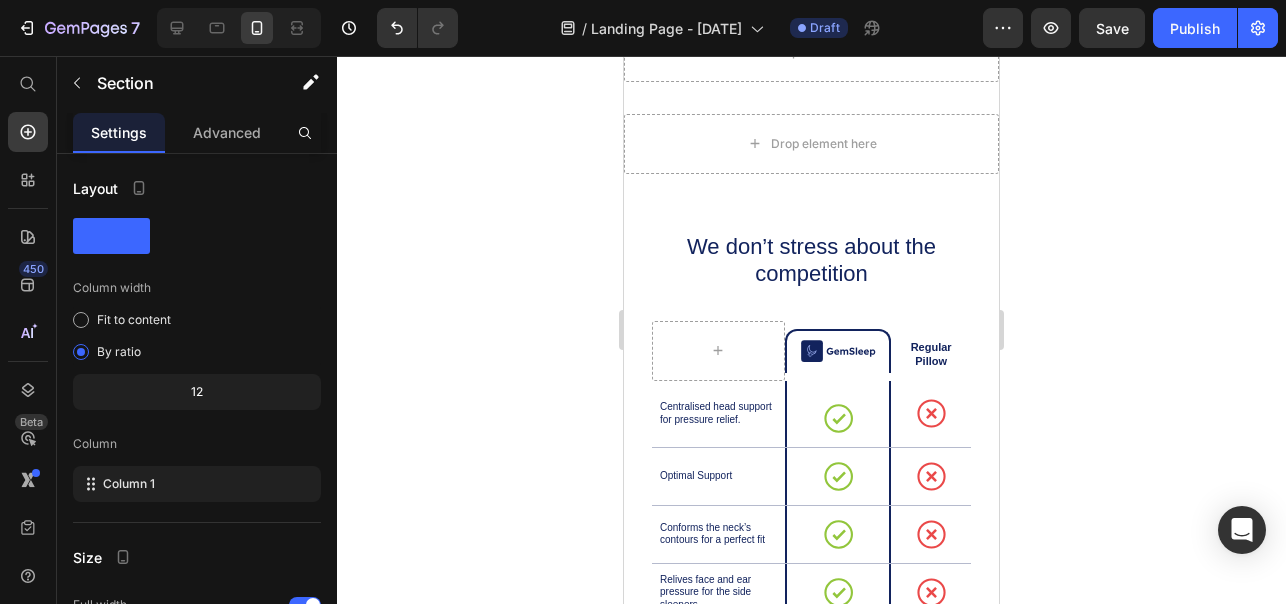 scroll, scrollTop: 8206, scrollLeft: 0, axis: vertical 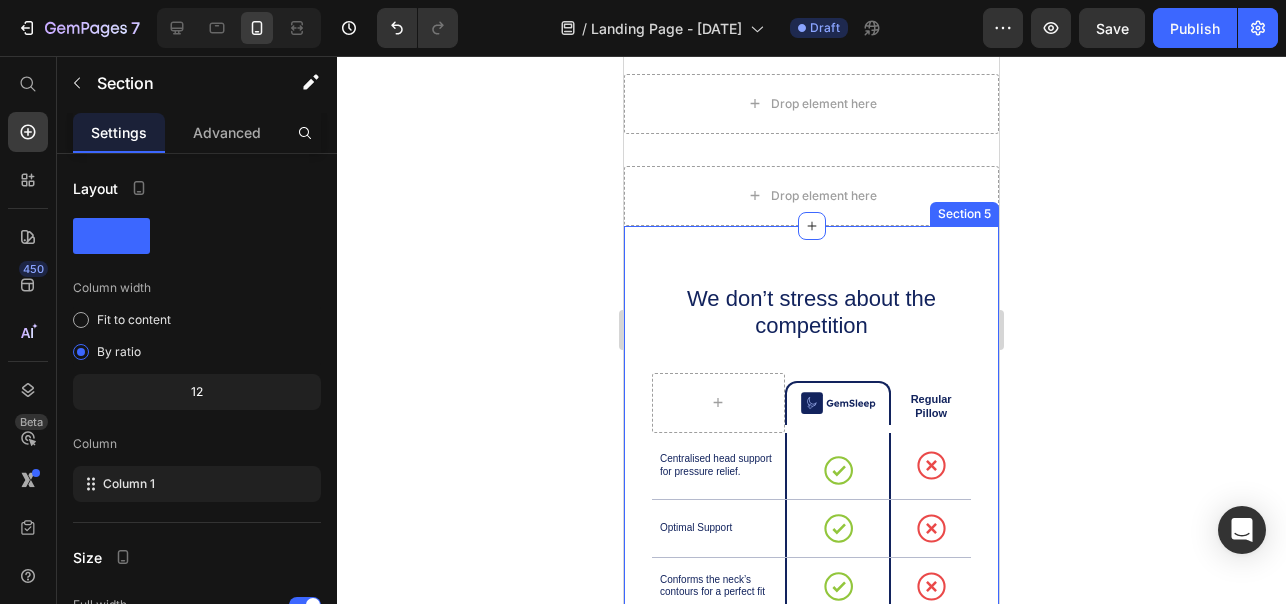 click on "We don’t stress about the competition Heading
Image Row Regular Pillow Text Block Row Centralised head support for pressure relief. Text Block
Icon Row
Icon Row Row Optimal Support Text Block
Icon Row
Icon Row Row Conforms the neck’s contours for a perfect fit Text Block
Icon Row
Icon Row Row Relives face and ear pressure for the side sleepers. Text Block
Icon Row
Icon Row Row
Row
Row Row Row
Row
Row Row Section 5" at bounding box center [811, 547] 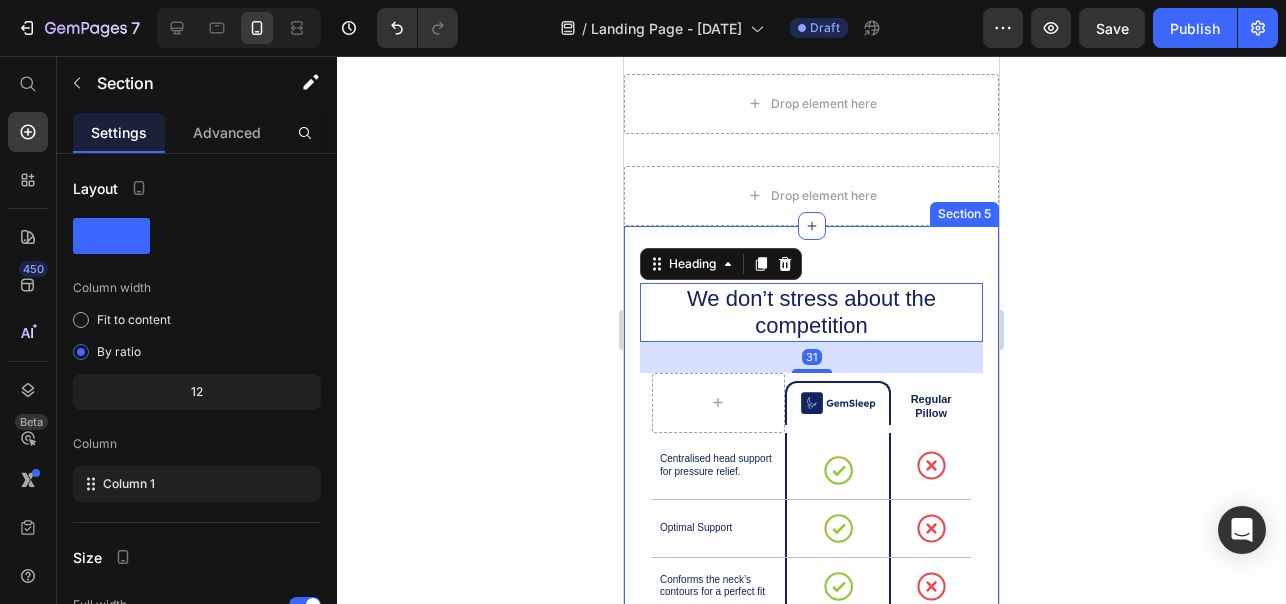 click on "We don’t stress about the competition Heading   31
Image Row Regular Pillow Text Block Row Centralised head support for pressure relief. Text Block
Icon Row
Icon Row Row Optimal Support Text Block
Icon Row
Icon Row Row Conforms the neck’s contours for a perfect fit Text Block
Icon Row
Icon Row Row Relives face and ear pressure for the side sleepers. Text Block
Icon Row
Icon Row Row
Row
Row Row Row
Row
Row Row Section 5" at bounding box center [811, 547] 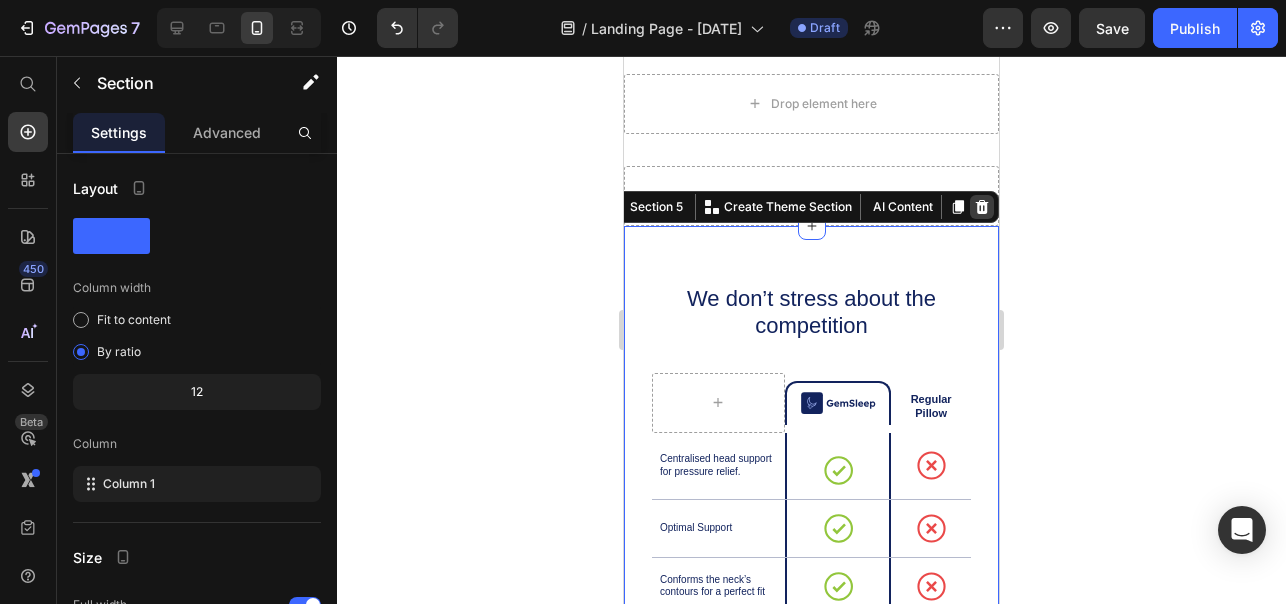 click 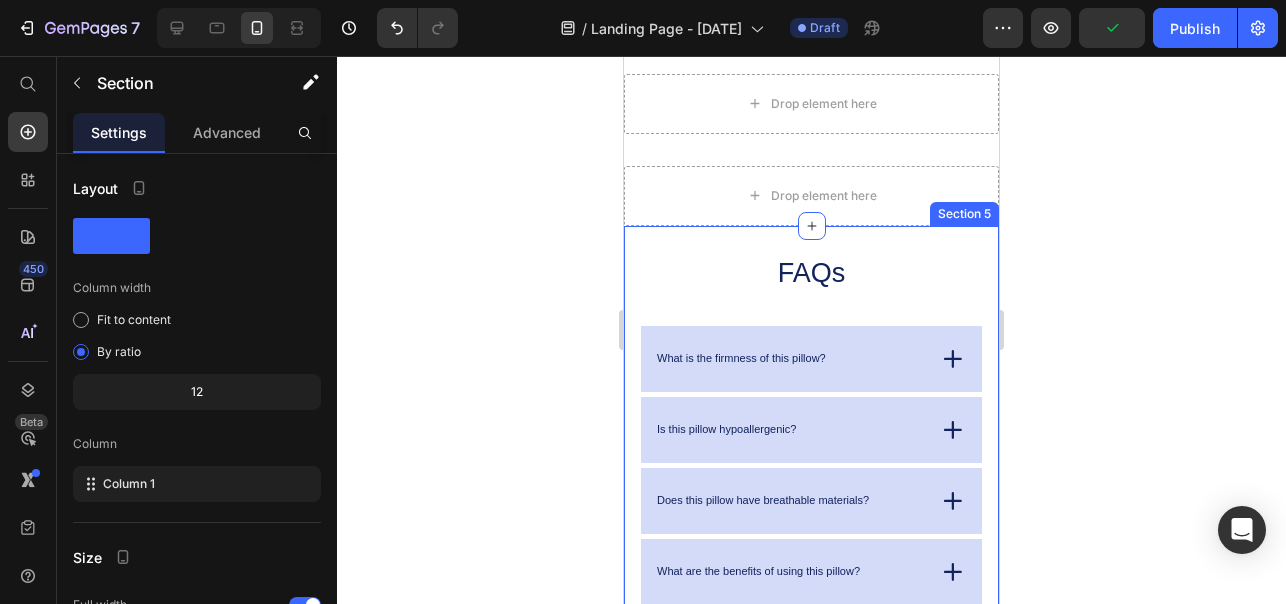 click on "FAQs Heading
What is the firmness of this pillow?
Is this pillow hypoallergenic?
Does this pillow have breathable materials?
What are the benefits of using this pillow?
How does this pillow differ from a regular pillow? Accordion Row Section 5" at bounding box center [811, 468] 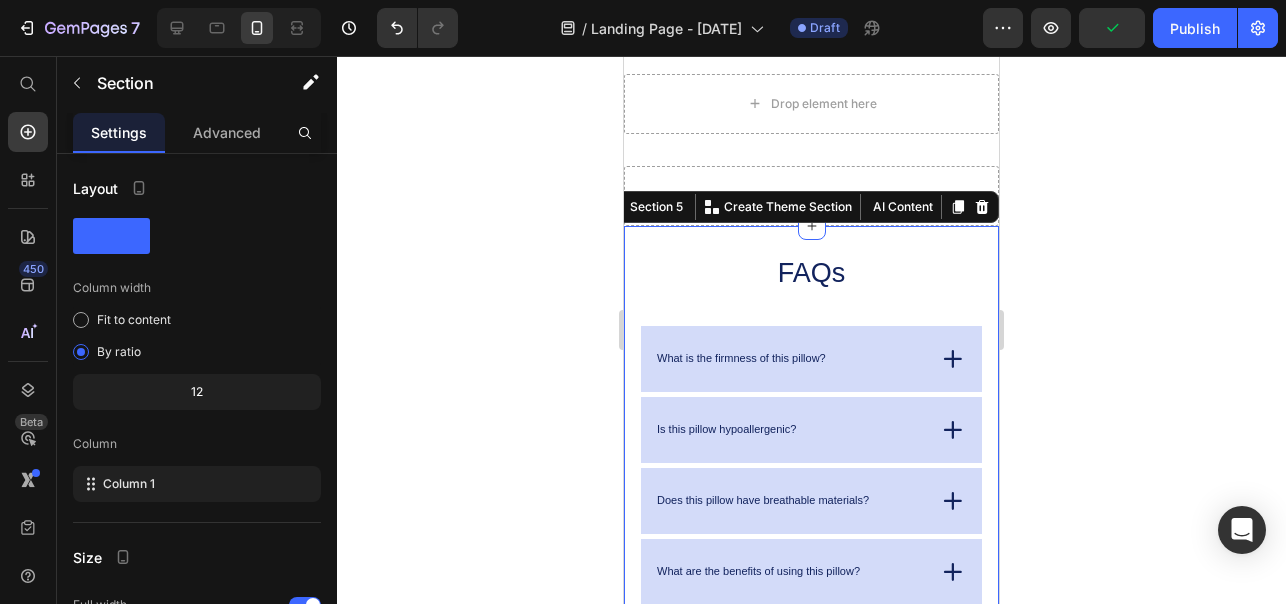 click 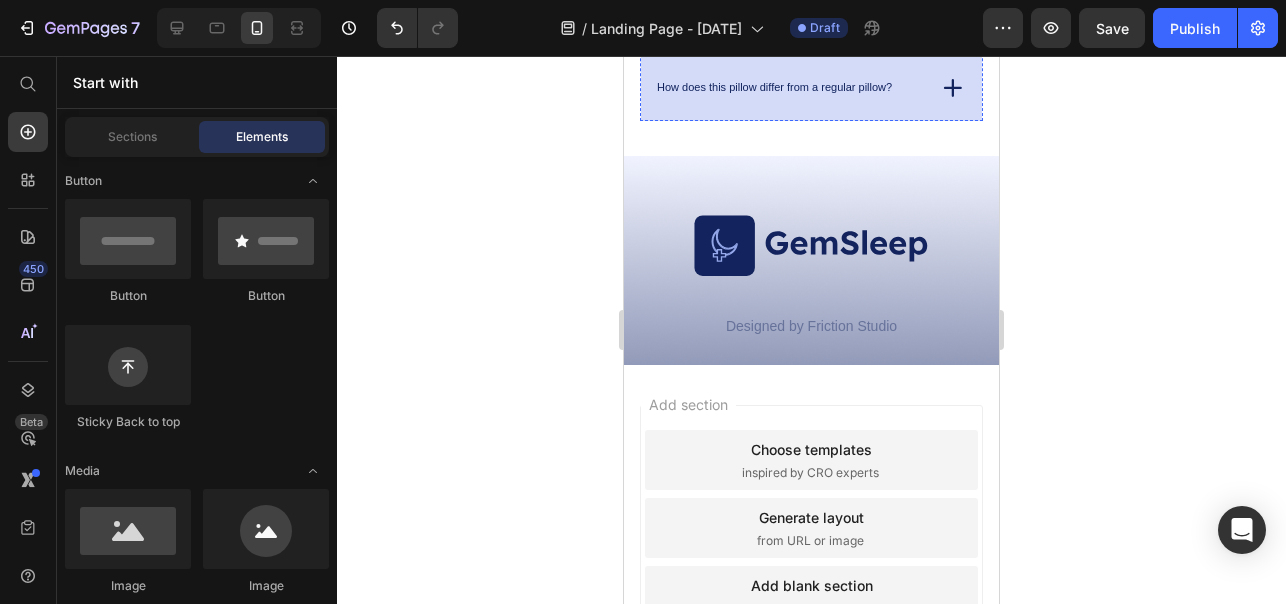 scroll, scrollTop: 8764, scrollLeft: 0, axis: vertical 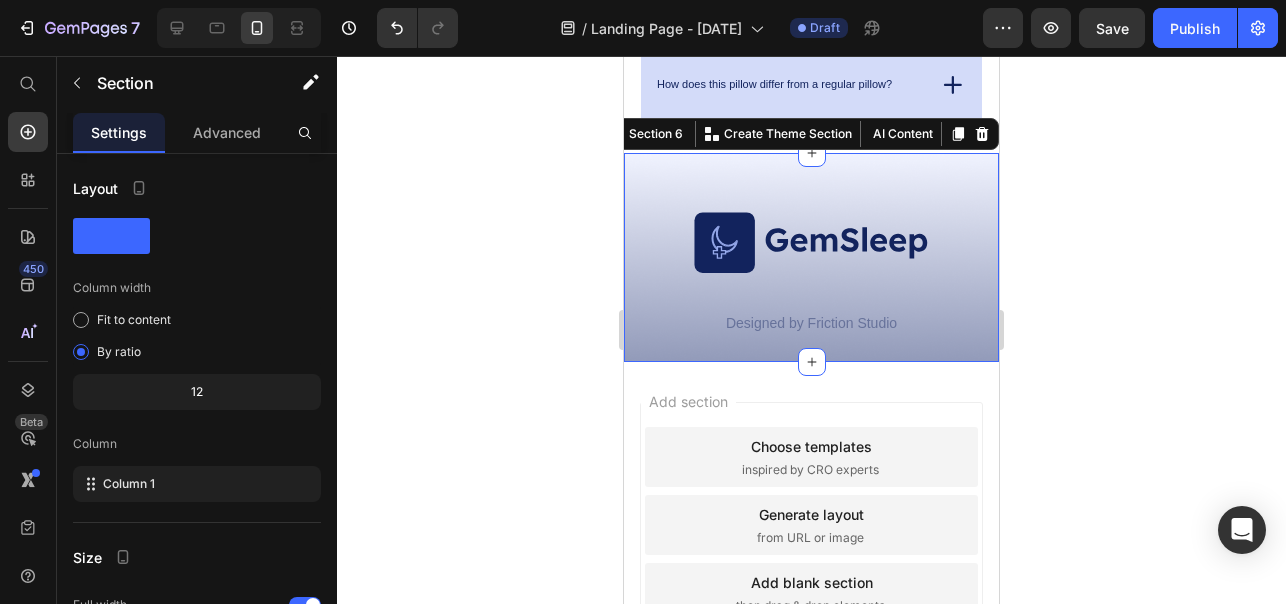 click on "Image Designed by Friction Studio Text Block Row Section 6   You can create reusable sections Create Theme Section AI Content Write with GemAI What would you like to describe here? Tone and Voice Persuasive Product Modello Bambino / Viso piccolo (Tartaruga) Show more Generate" at bounding box center [811, 257] 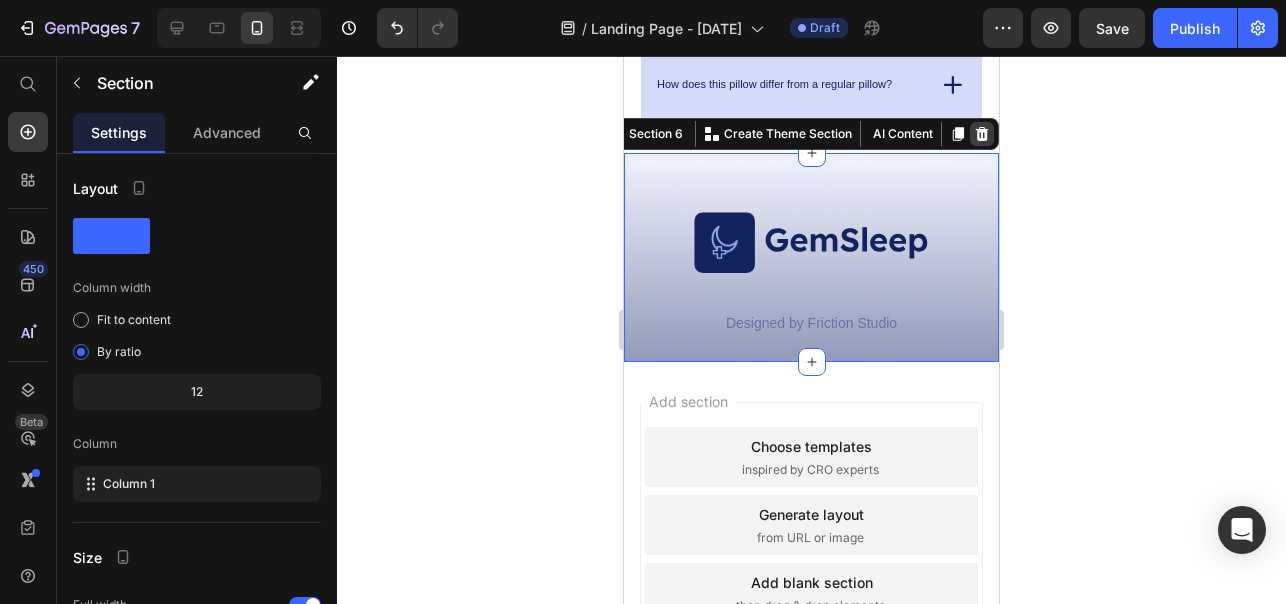click 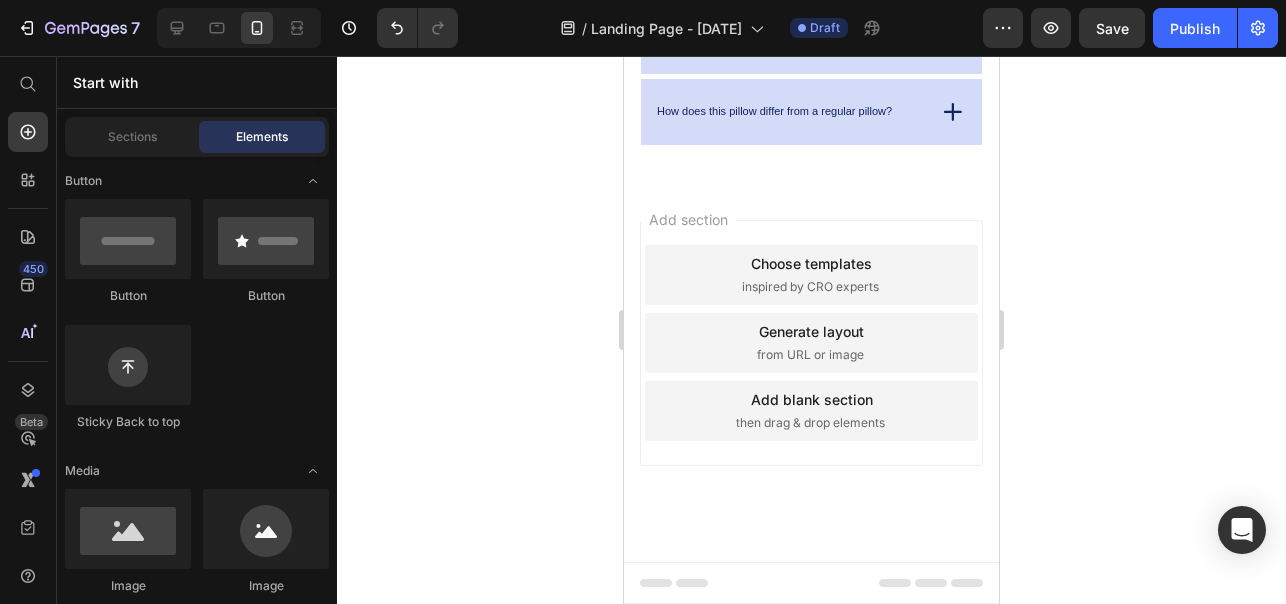 scroll, scrollTop: 8736, scrollLeft: 0, axis: vertical 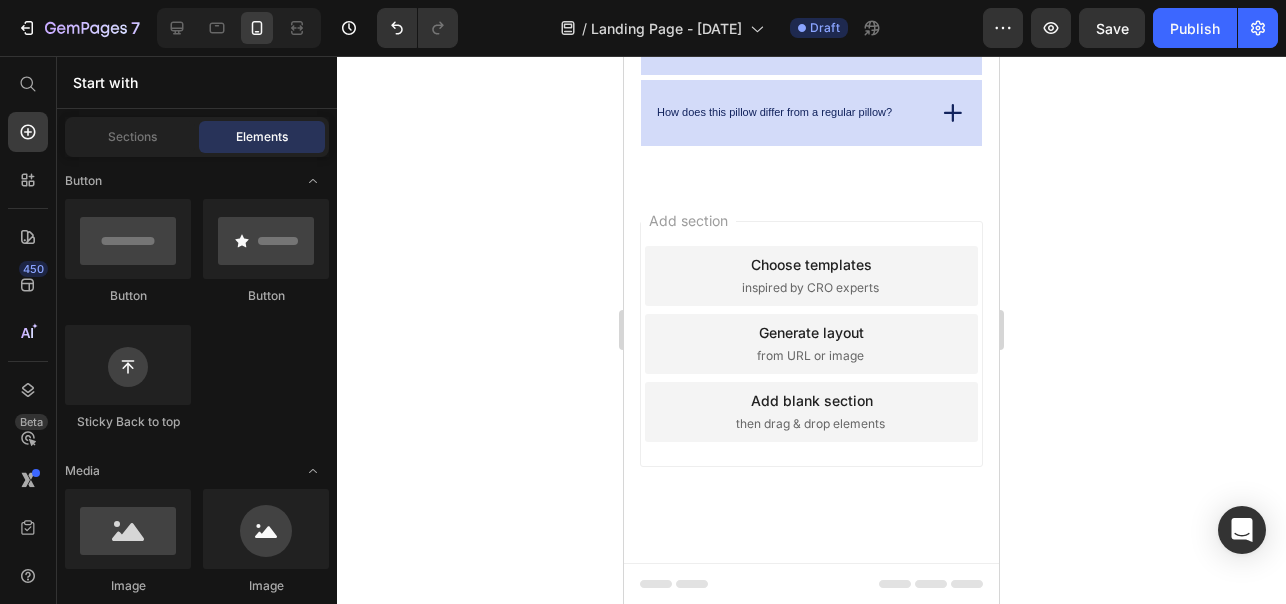 click on "Add section Choose templates inspired by CRO experts Generate layout from URL or image Add blank section then drag & drop elements" at bounding box center (811, 344) 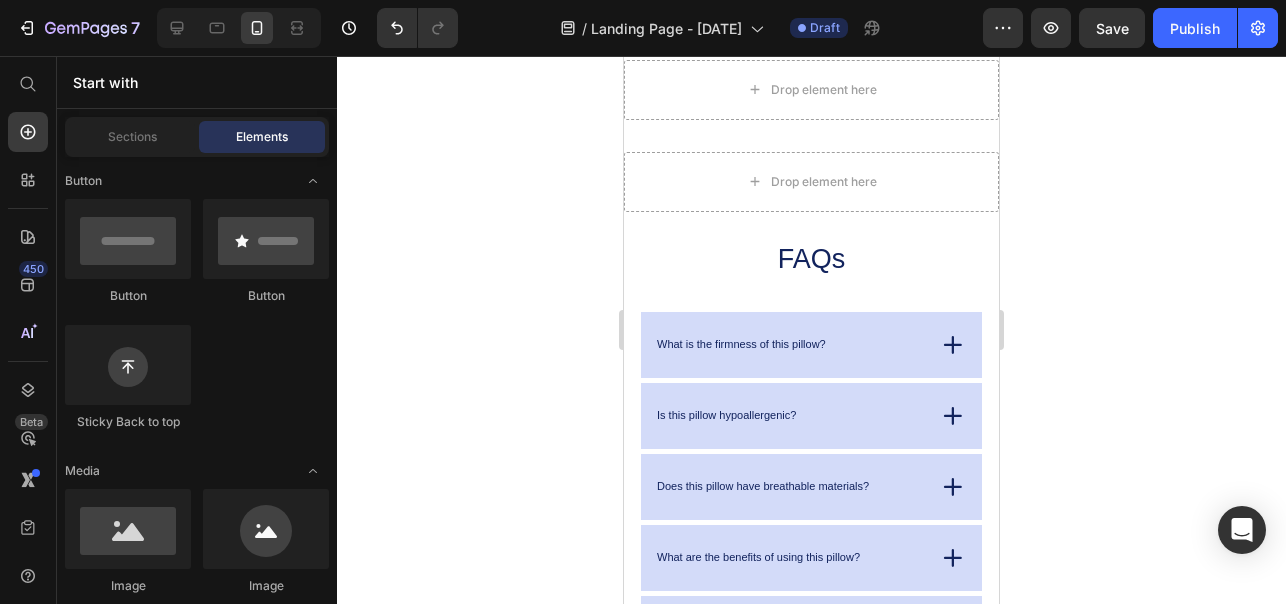 scroll, scrollTop: 8135, scrollLeft: 0, axis: vertical 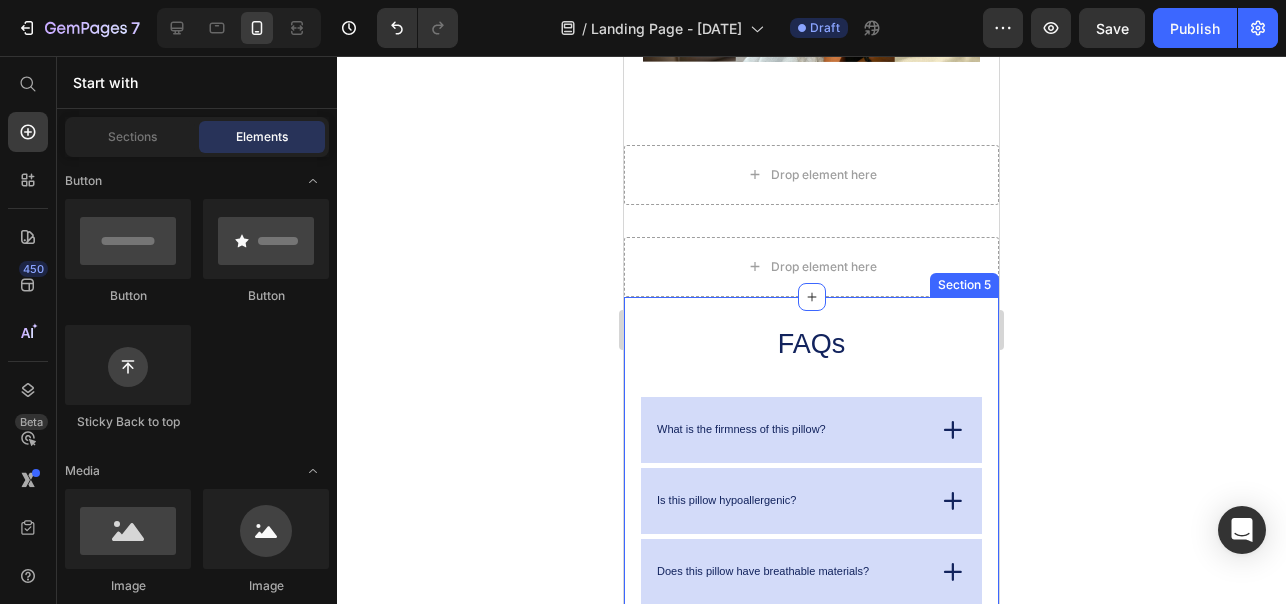 click on "FAQs Heading
What is the firmness of this pillow?
Is this pillow hypoallergenic?
Does this pillow have breathable materials?
What are the benefits of using this pillow?
How does this pillow differ from a regular pillow? Accordion Row Section 5" at bounding box center (811, 539) 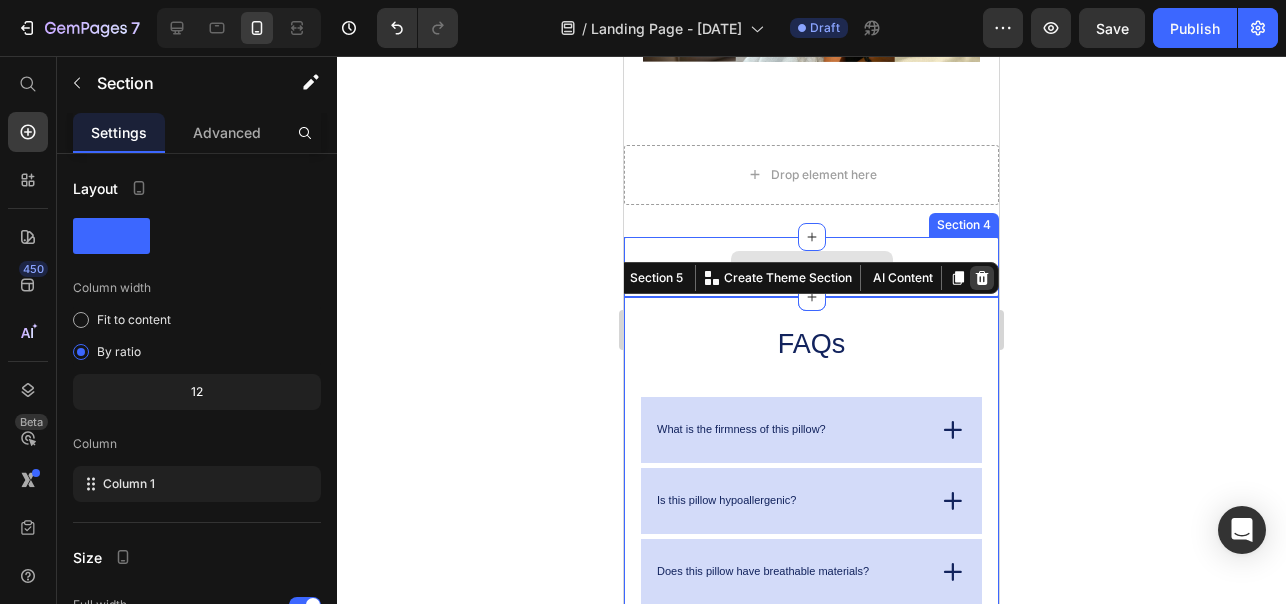 click 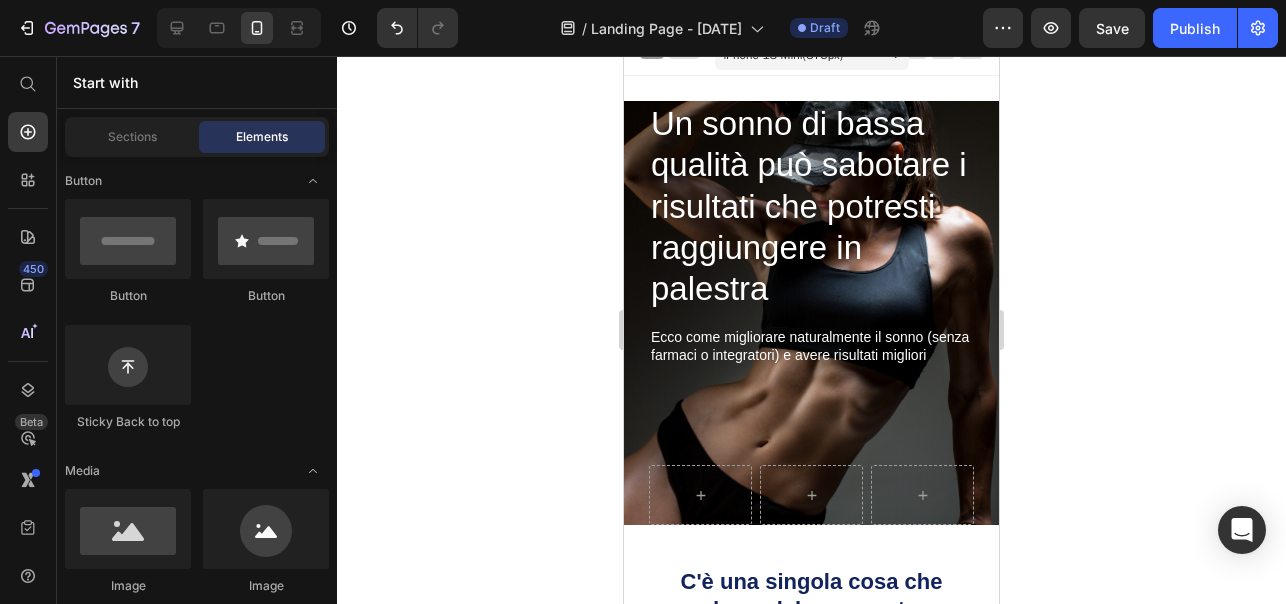 scroll, scrollTop: 0, scrollLeft: 0, axis: both 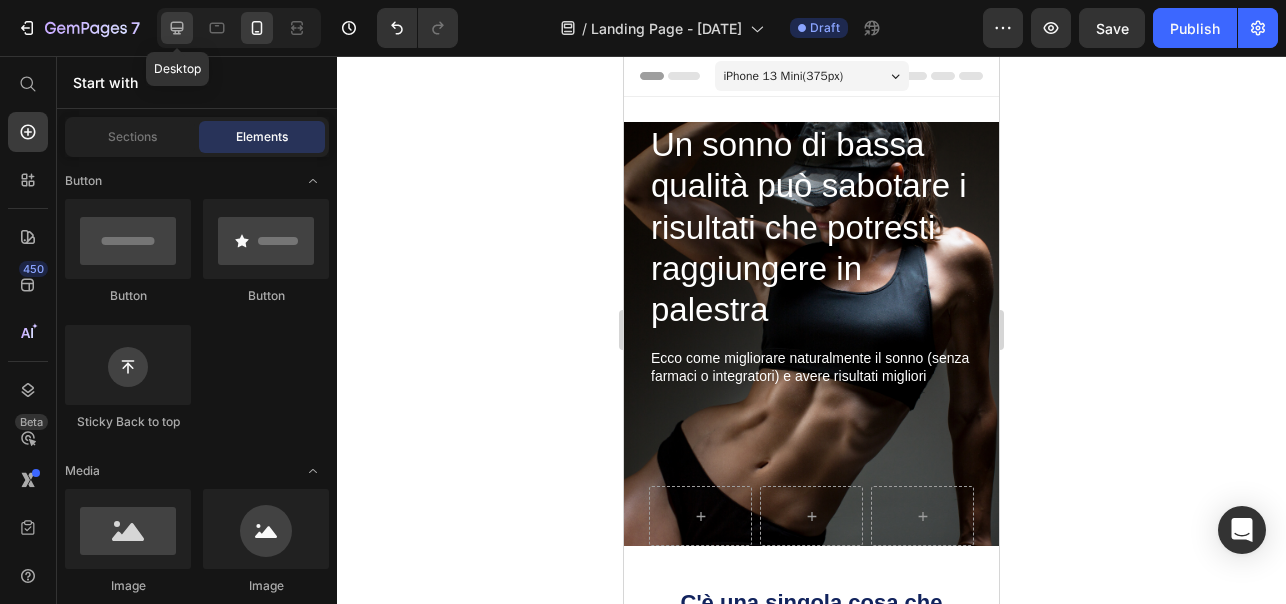 click 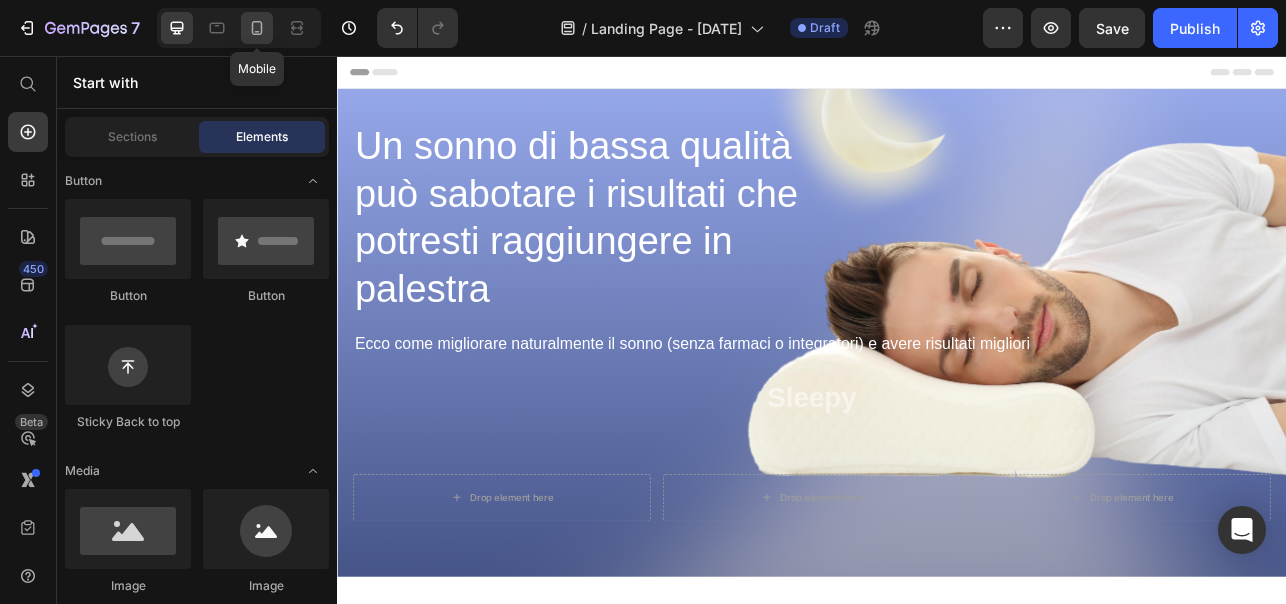 click 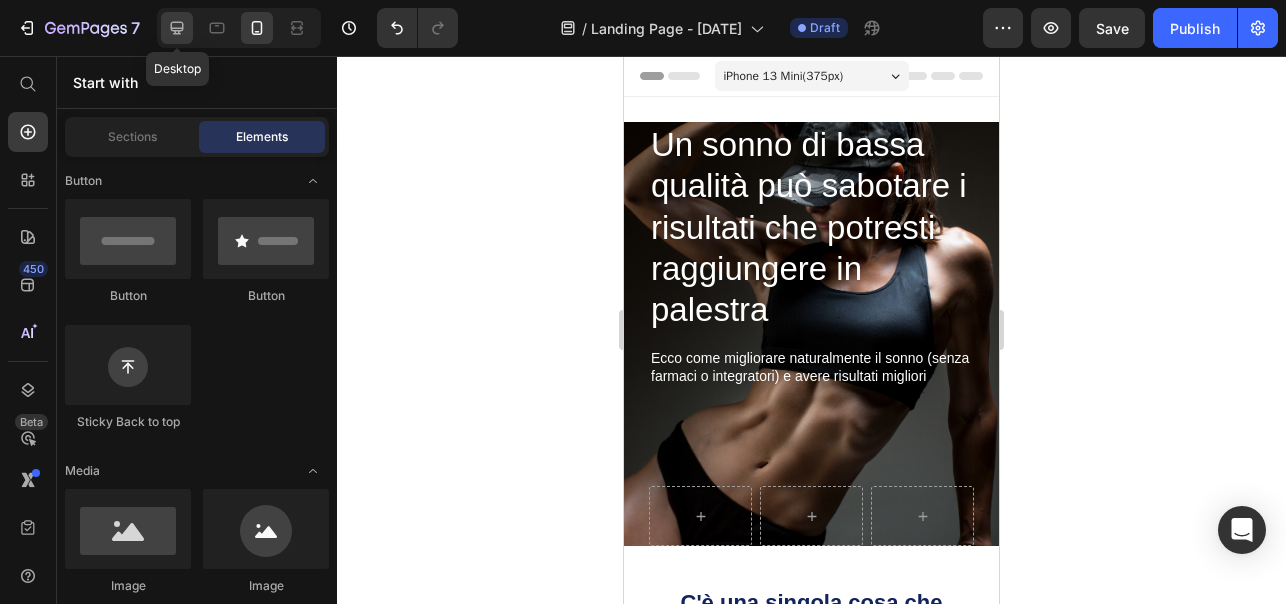 click 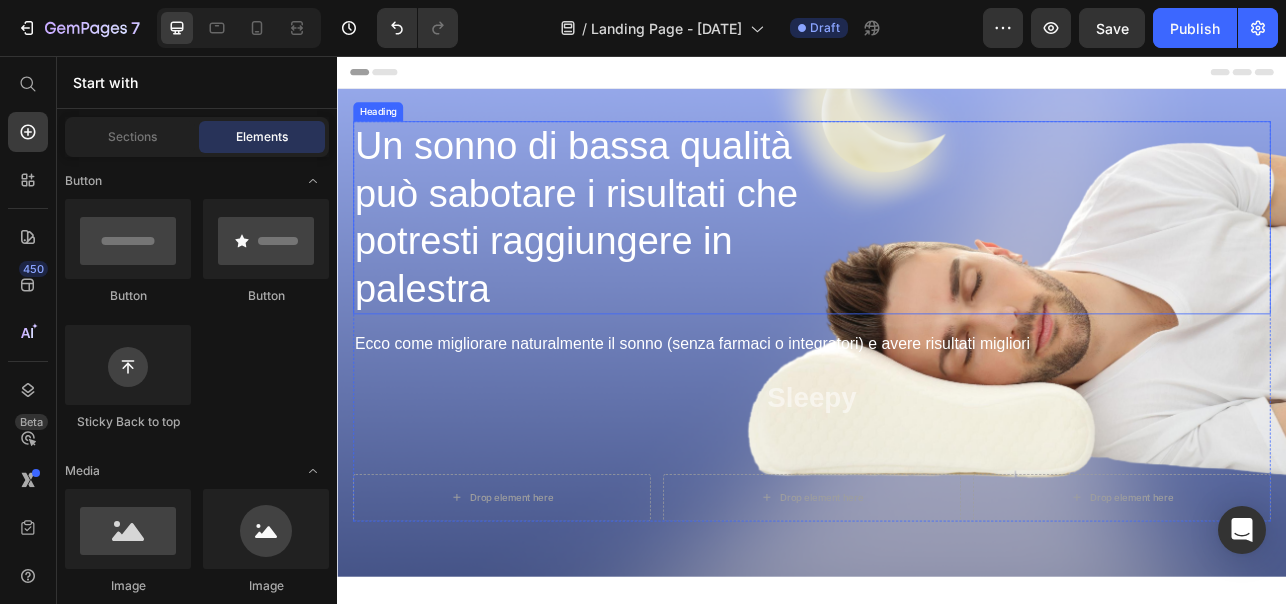 click on "Un sonno di bassa qualità può sabotare i risultati che potresti raggiungere in palestra Heading Ecco come migliorare naturalmente il sonno (senza farmaci o integratori) e avere risultati migliori Text Block Sleepy Text Block
Drop element here
Drop element here
Drop element here Row Row Section 1" at bounding box center (937, 405) 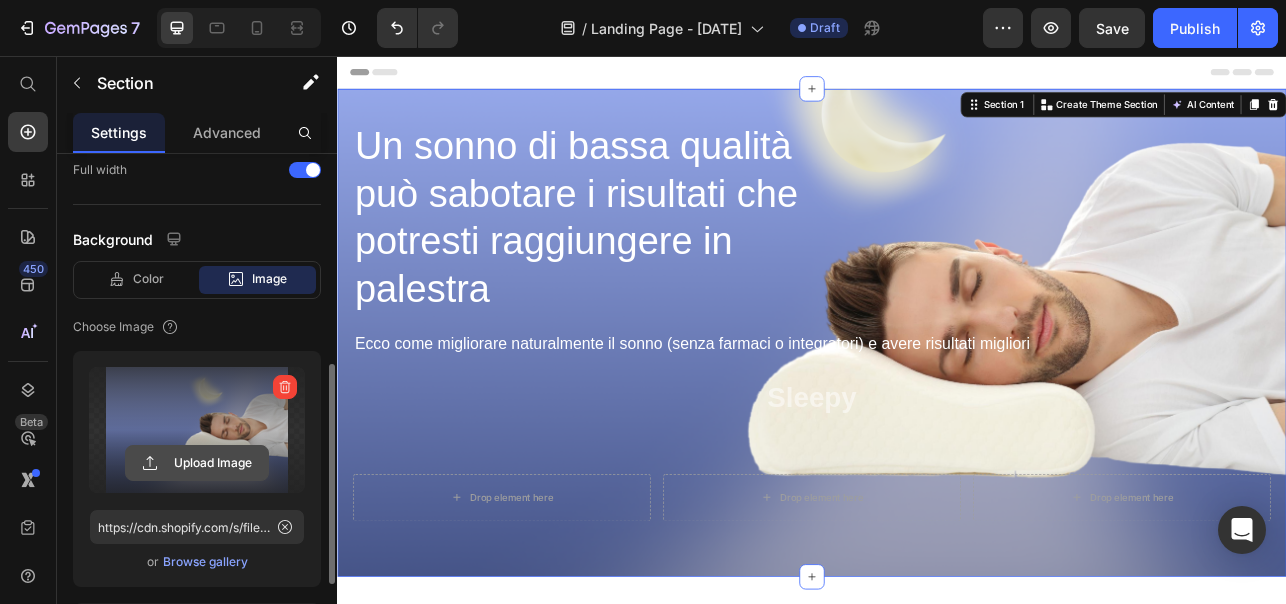 scroll, scrollTop: 480, scrollLeft: 0, axis: vertical 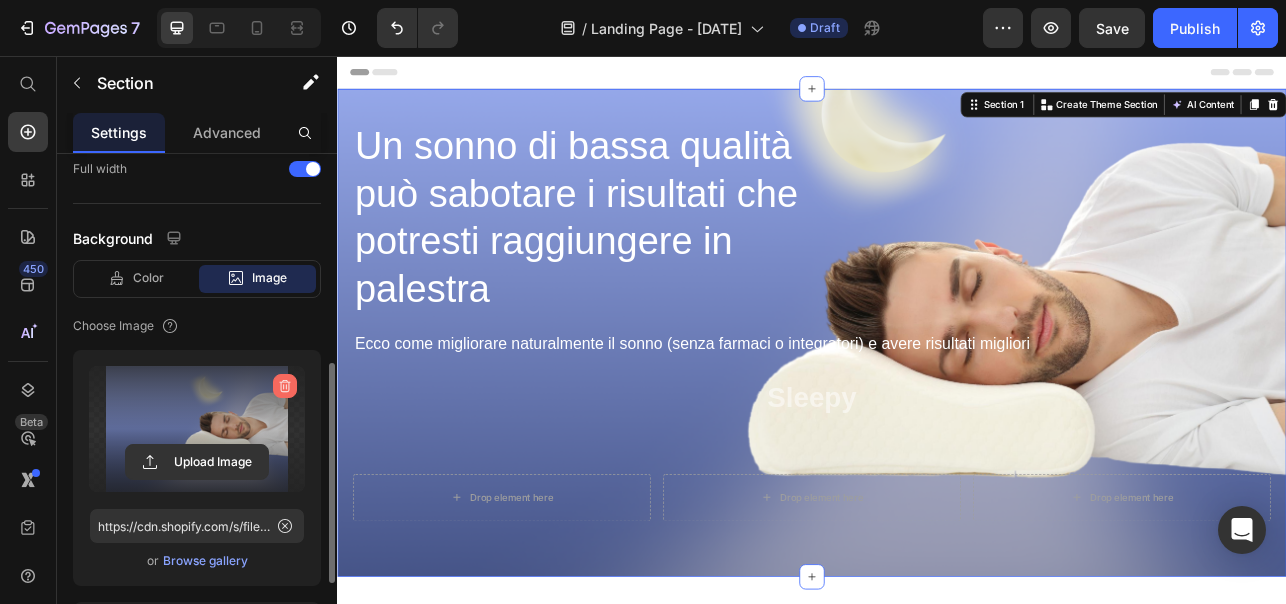 click at bounding box center (285, 386) 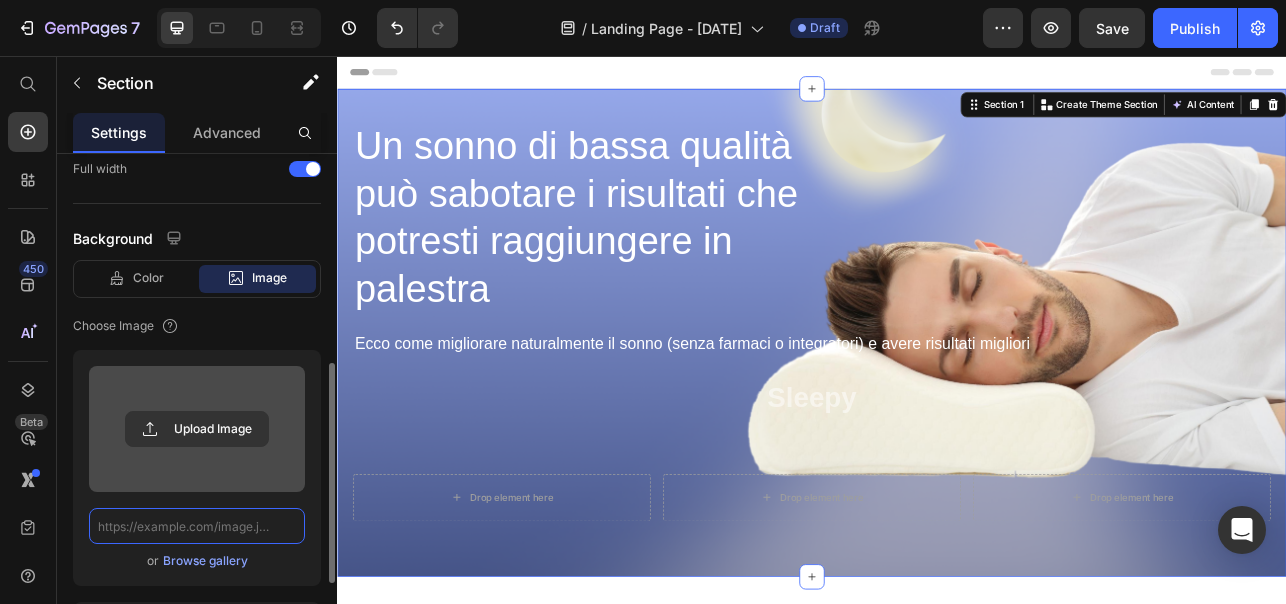 scroll, scrollTop: 0, scrollLeft: 0, axis: both 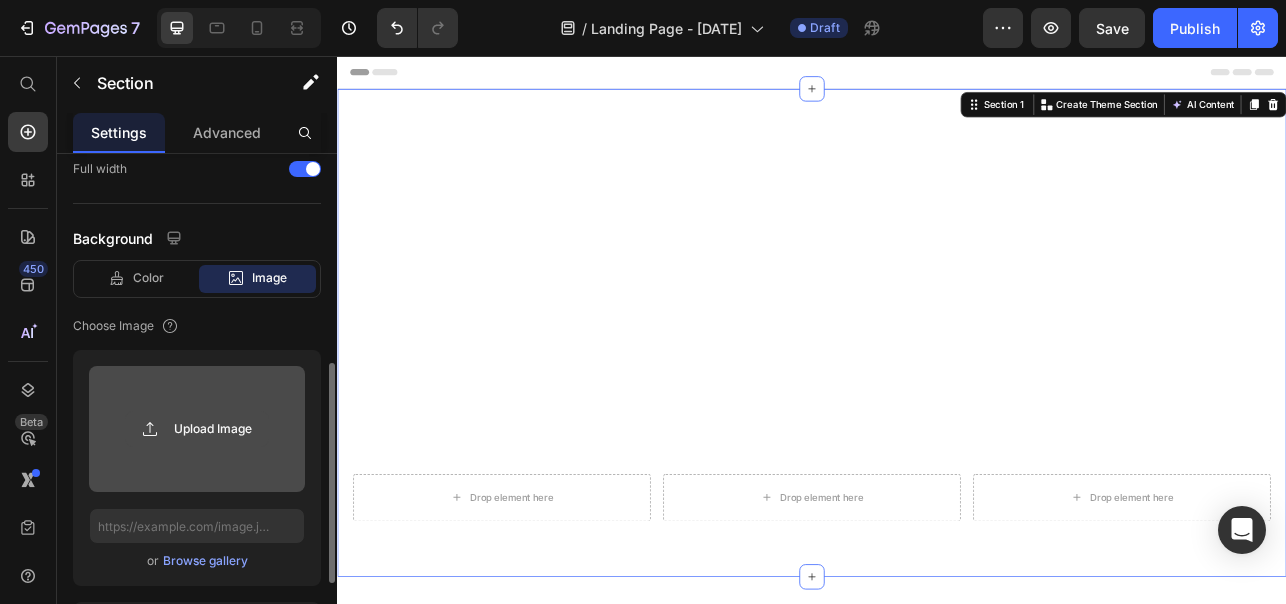 click 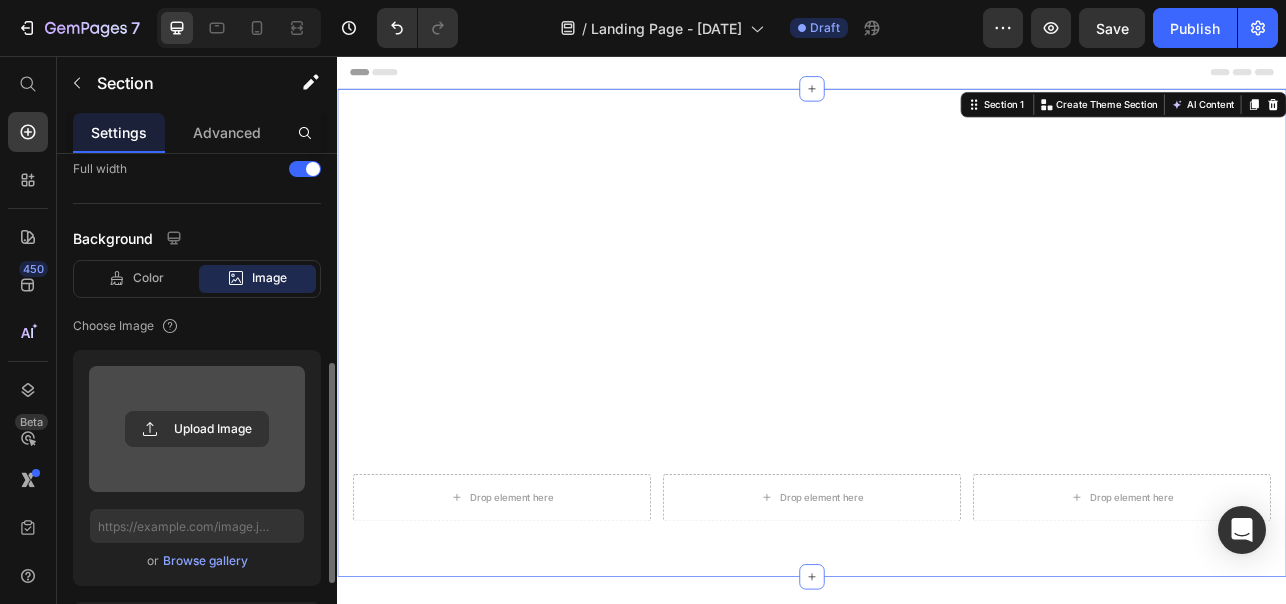 scroll, scrollTop: 529, scrollLeft: 0, axis: vertical 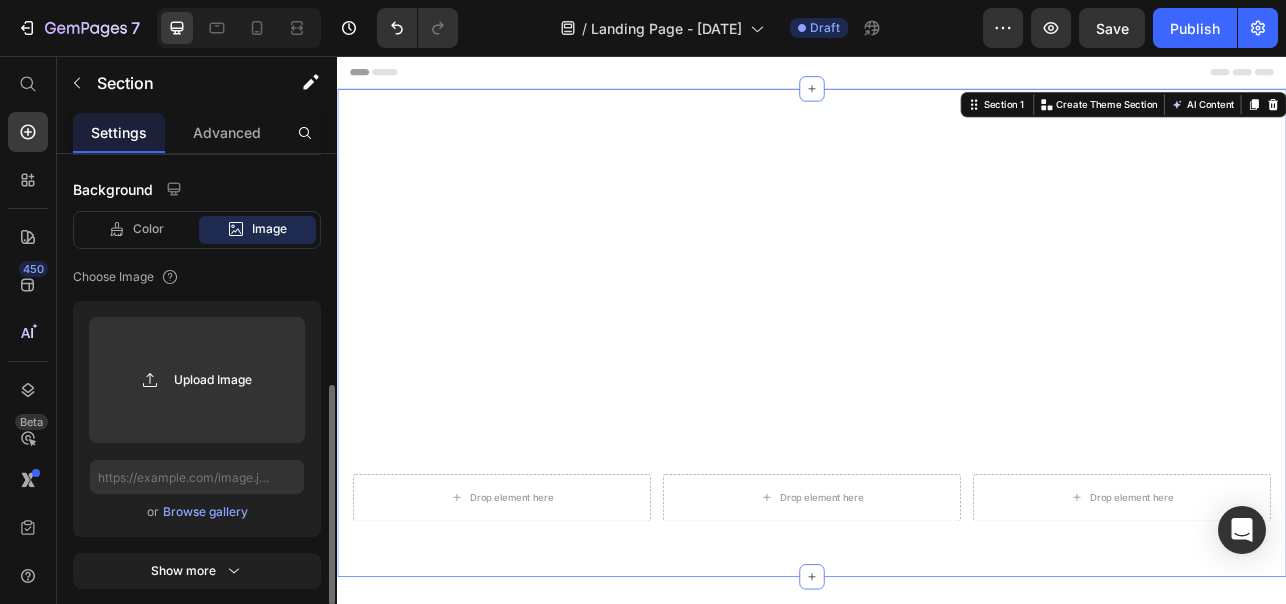 click on "Browse gallery" at bounding box center [205, 512] 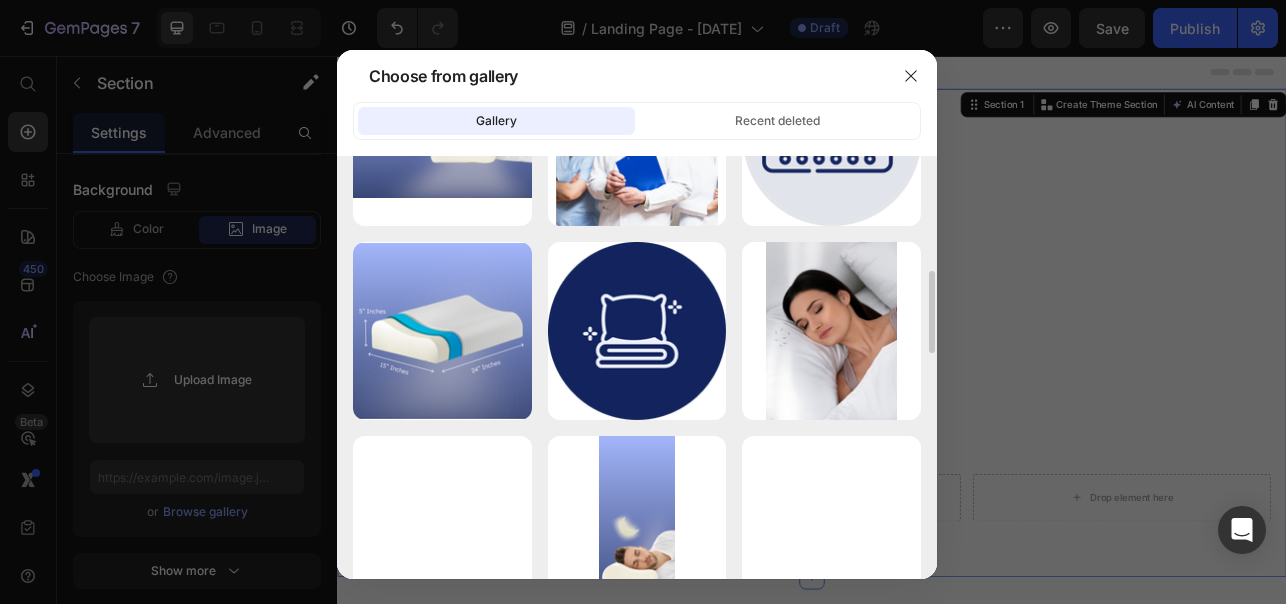 scroll, scrollTop: 711, scrollLeft: 0, axis: vertical 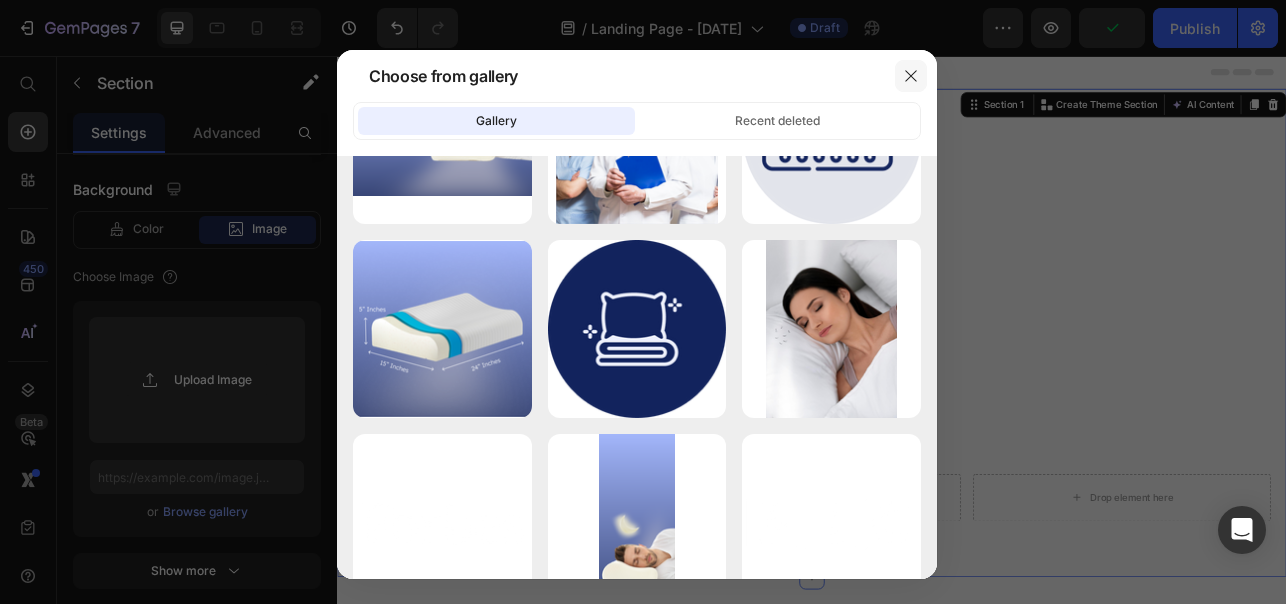 click 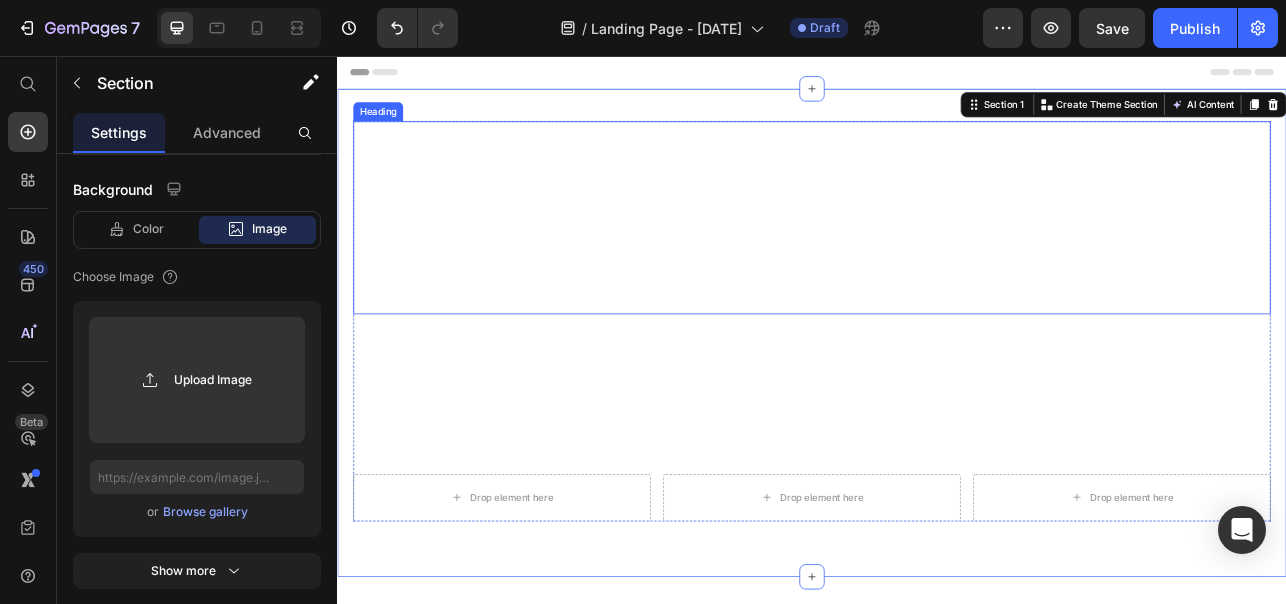 type on "https://cdn.shopify.com/s/files/1/0888/0478/6515/files/gempages_552376144410706713-530fb1c1-d4ca-4117-9dd0-340a0b519967.png" 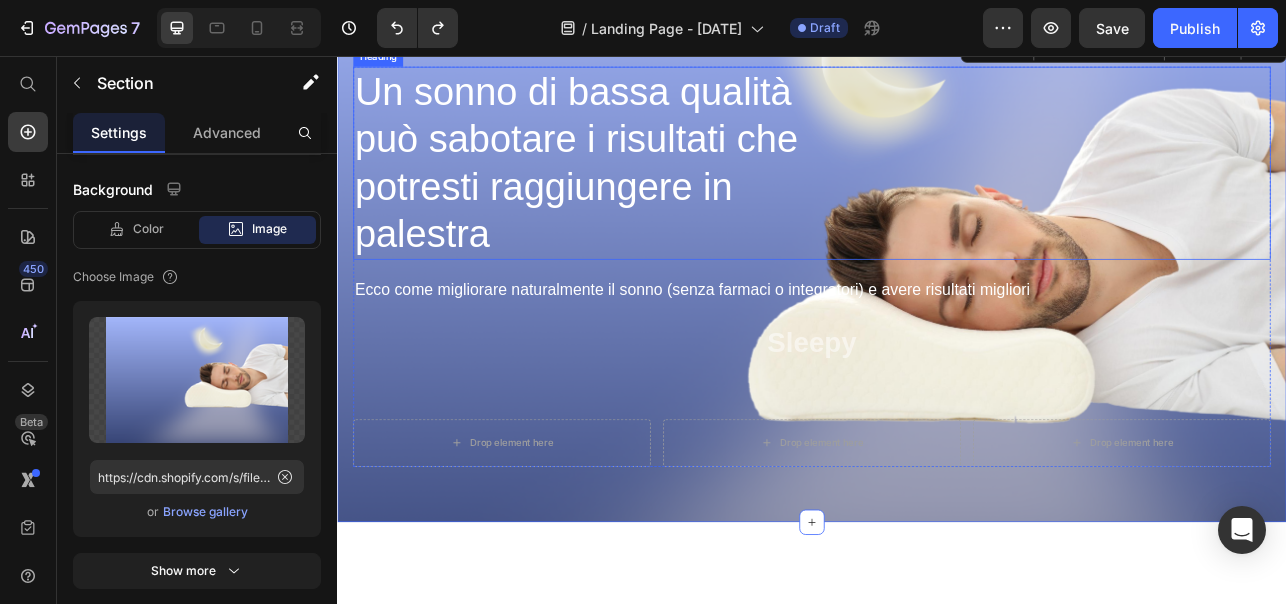 scroll, scrollTop: 22, scrollLeft: 0, axis: vertical 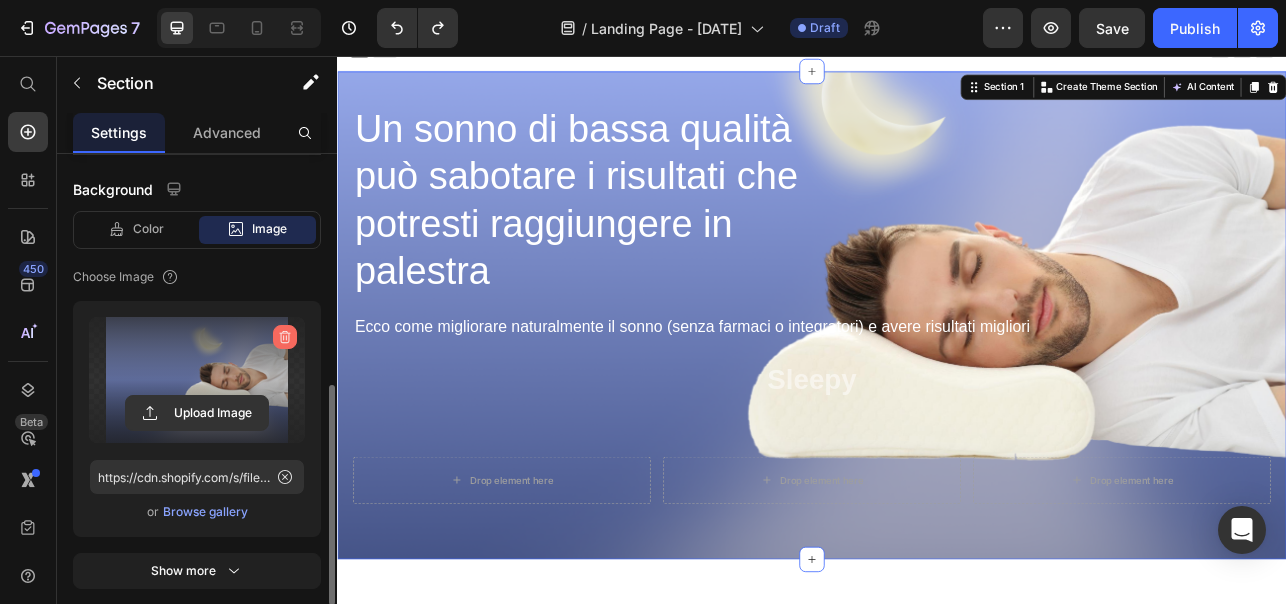 click 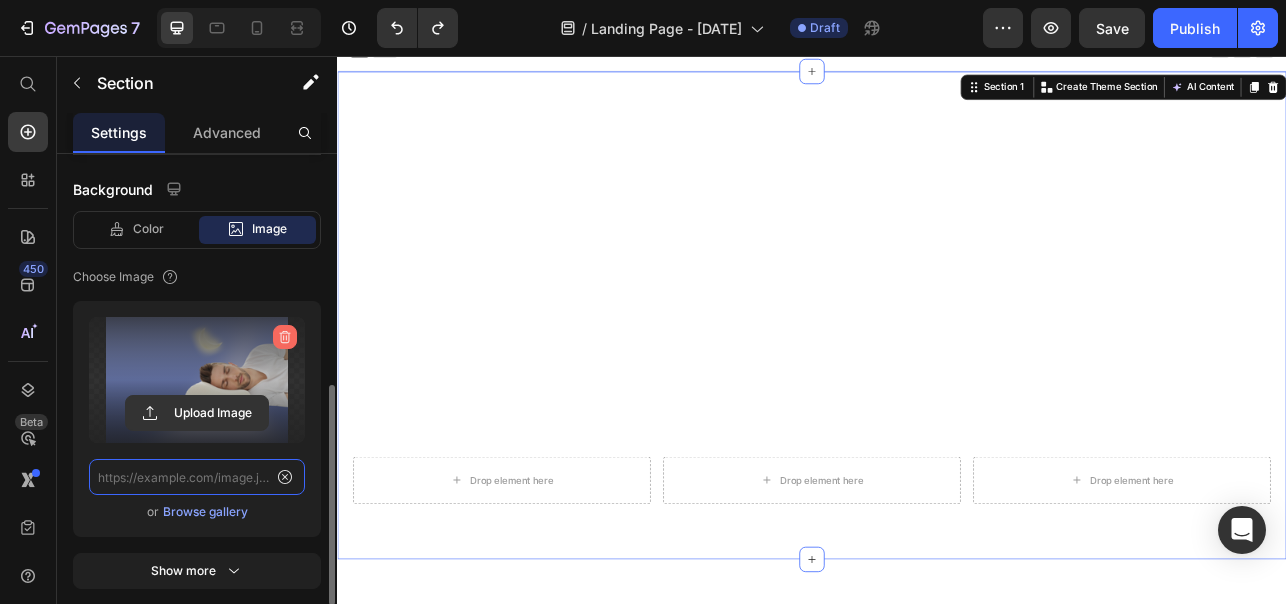 scroll, scrollTop: 0, scrollLeft: 0, axis: both 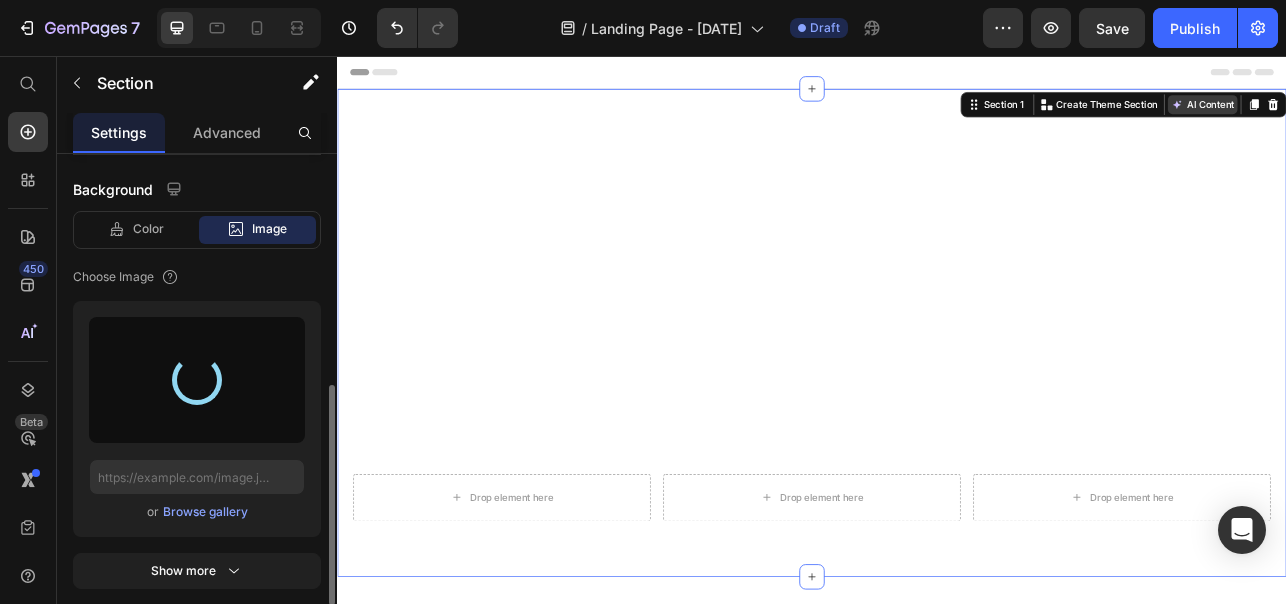 click on "AI Content" at bounding box center [1431, 117] 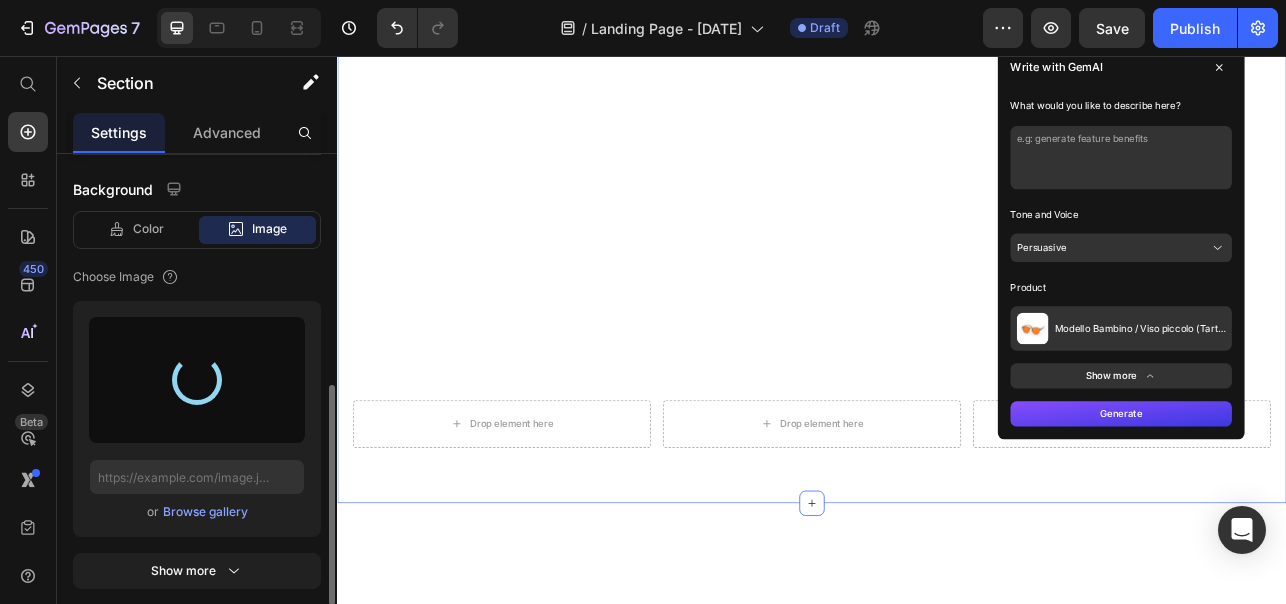 scroll, scrollTop: 0, scrollLeft: 0, axis: both 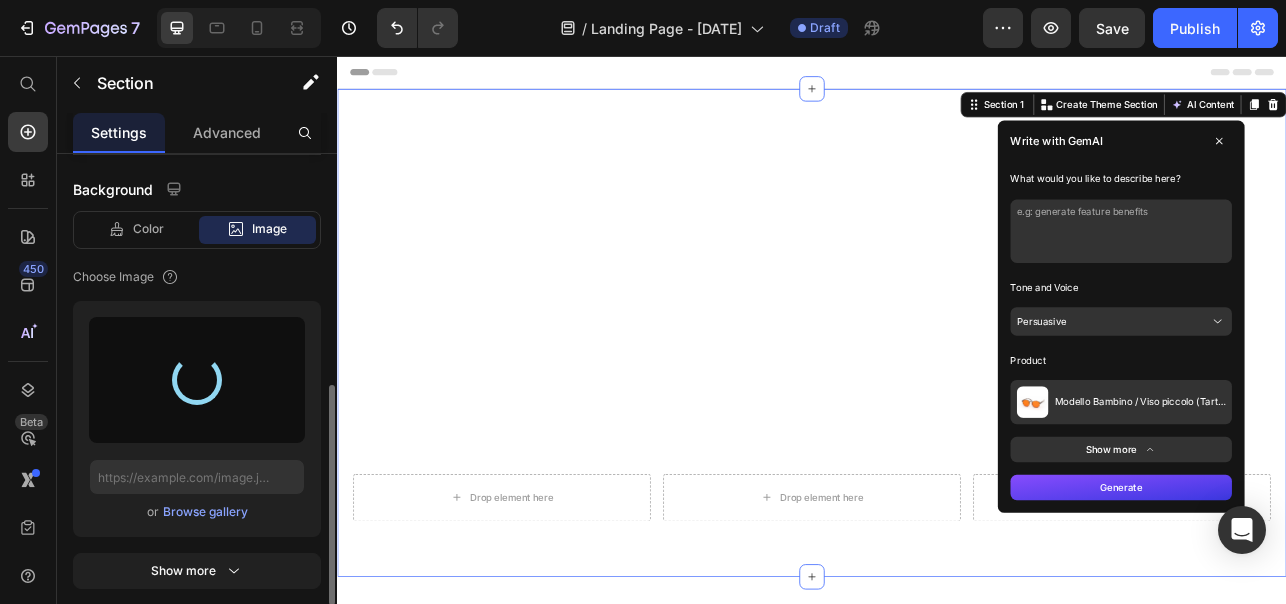 type on "https://cdn.shopify.com/s/files/1/0888/0478/6515/files/gempages_552376144410706713-73728545-399f-42f4-9229-dcff4fcc0e16.png" 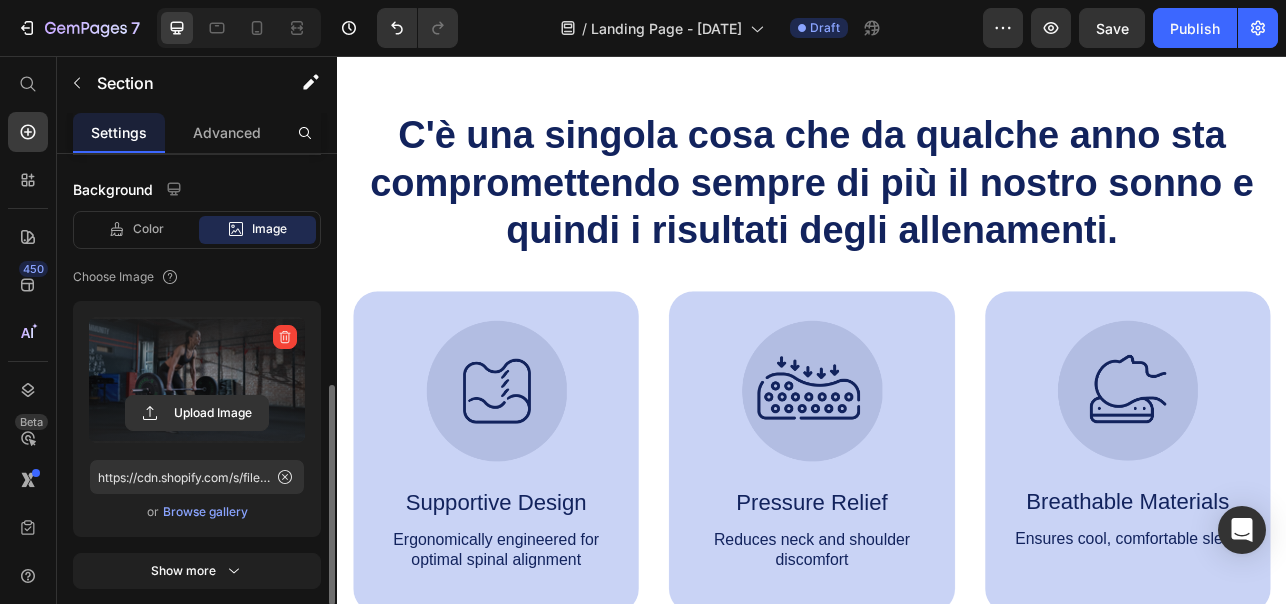 scroll, scrollTop: 0, scrollLeft: 0, axis: both 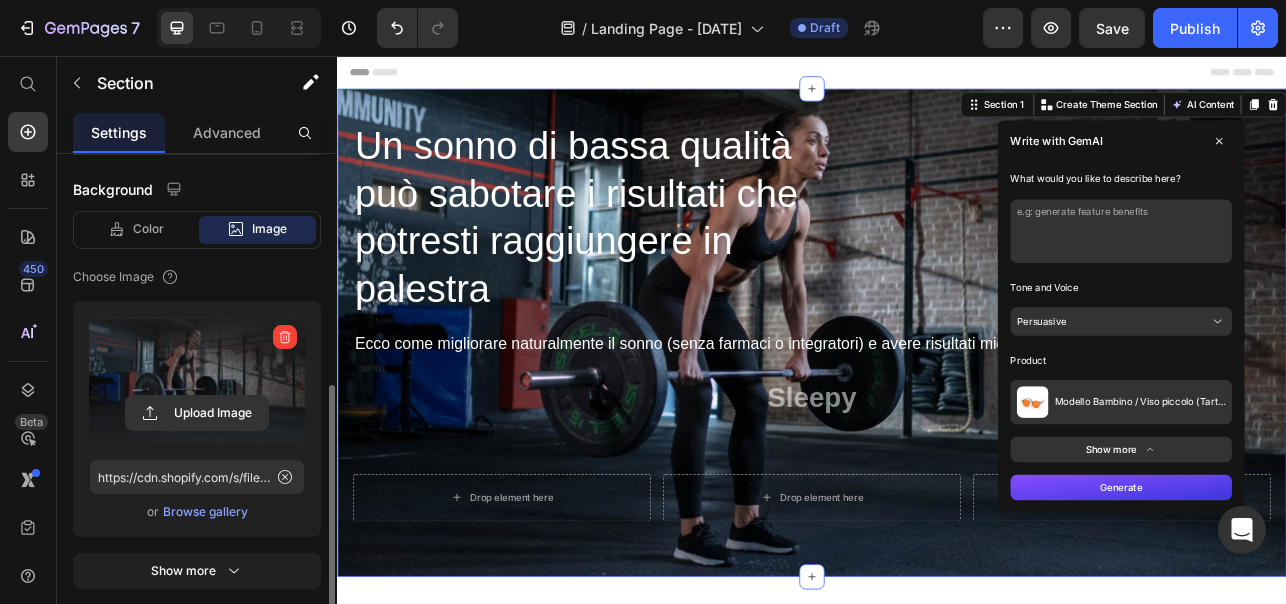 click at bounding box center [1328, 277] 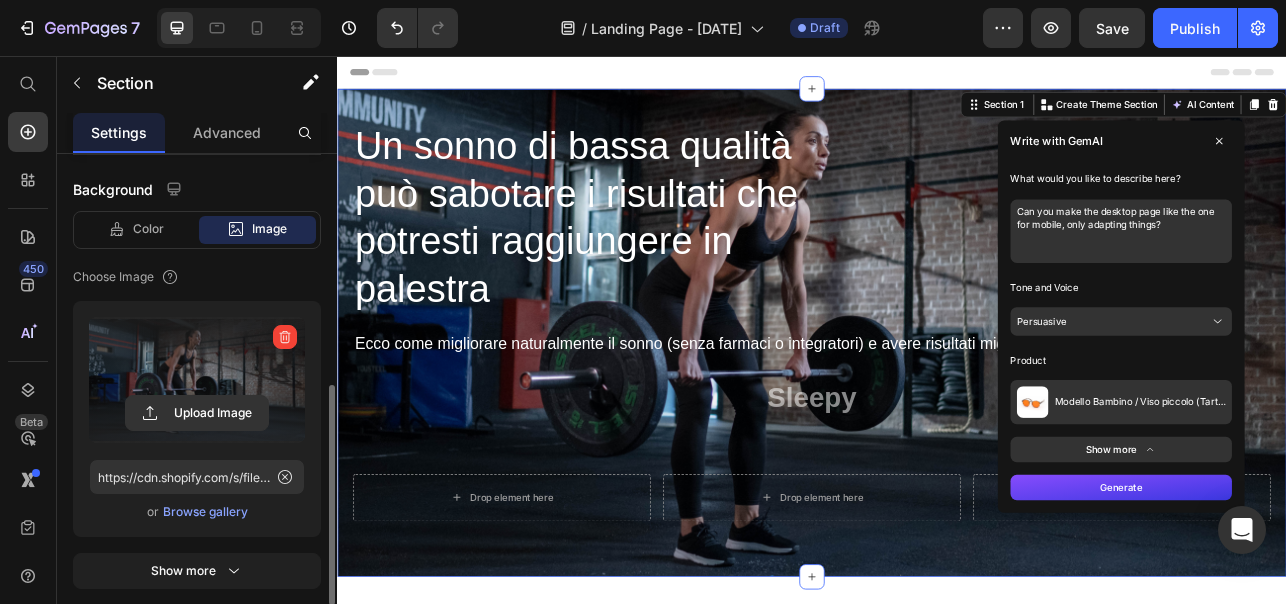 type on "Can you make the desktop page like the one for mobile, only adapting things?" 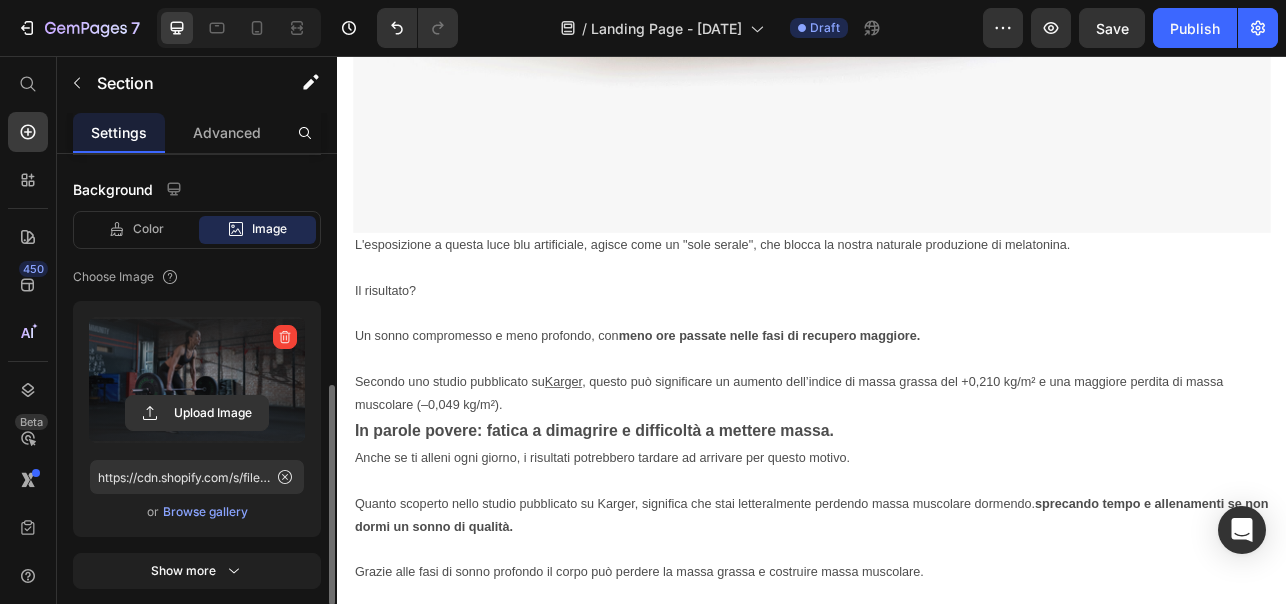 scroll, scrollTop: 2204, scrollLeft: 0, axis: vertical 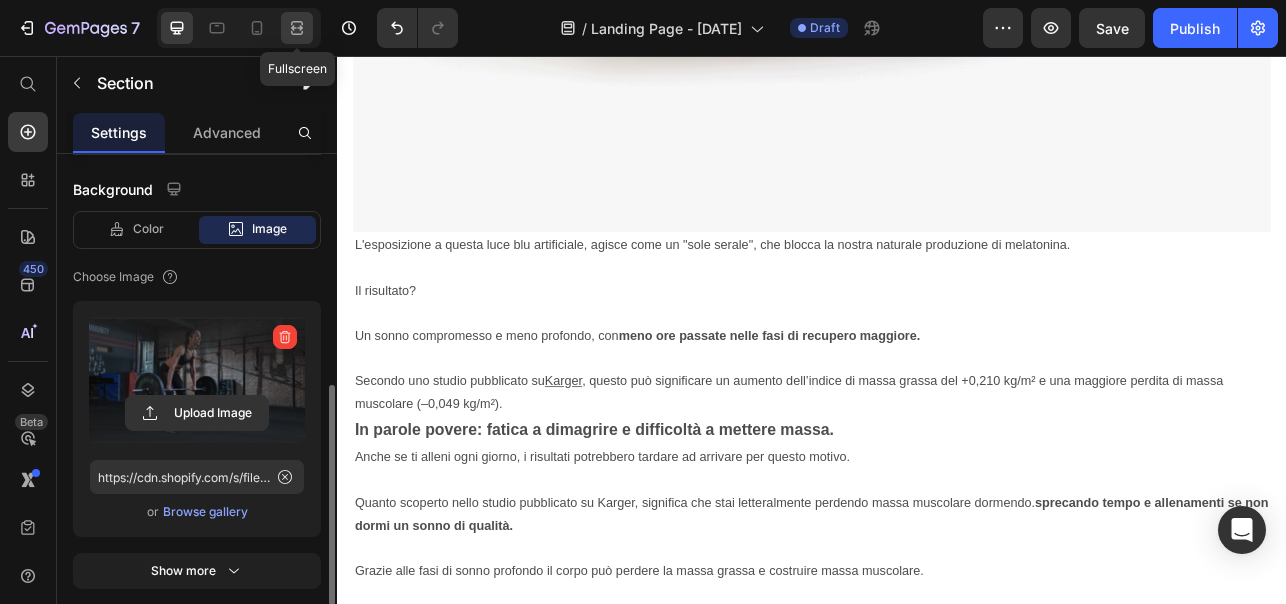 click 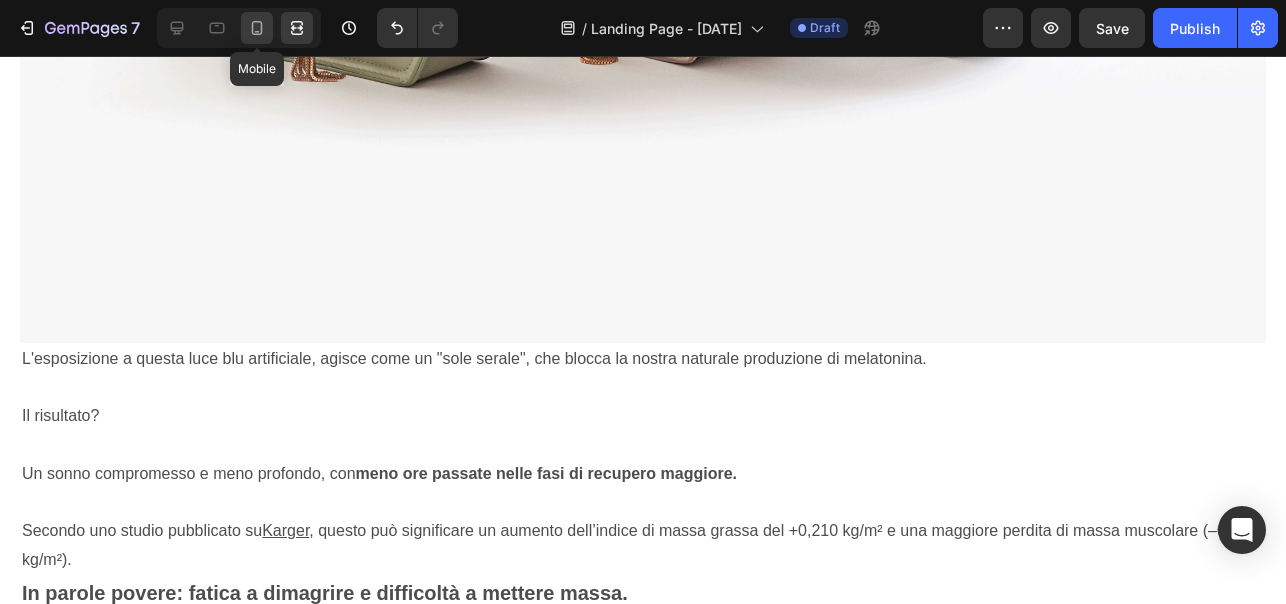 click 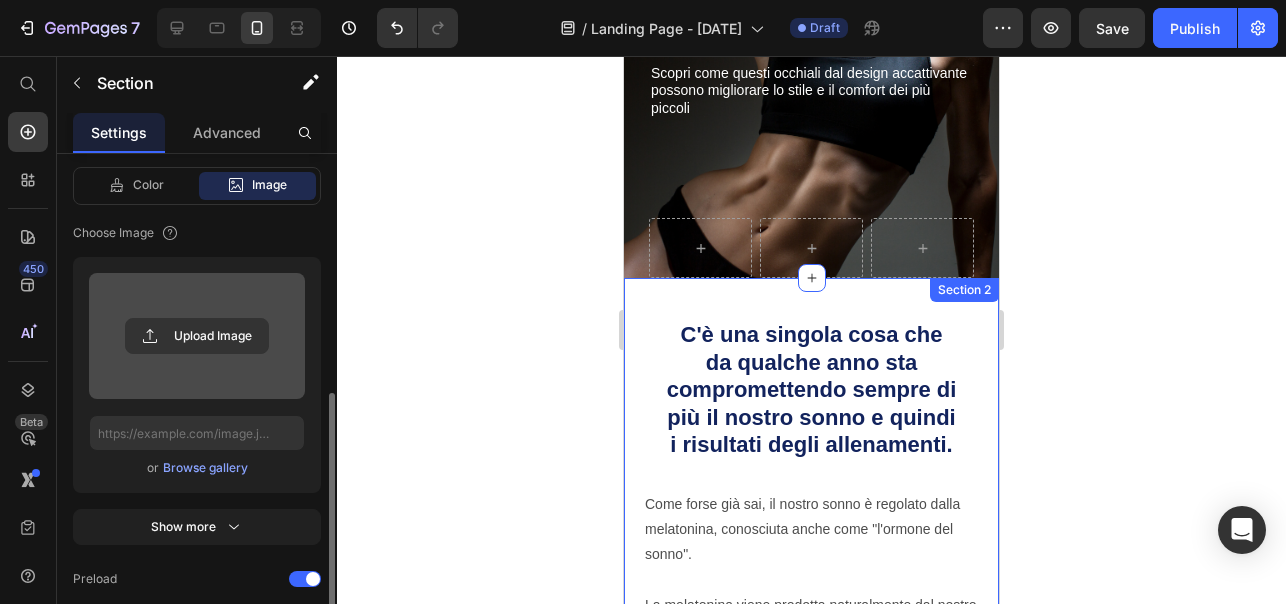 scroll, scrollTop: 0, scrollLeft: 0, axis: both 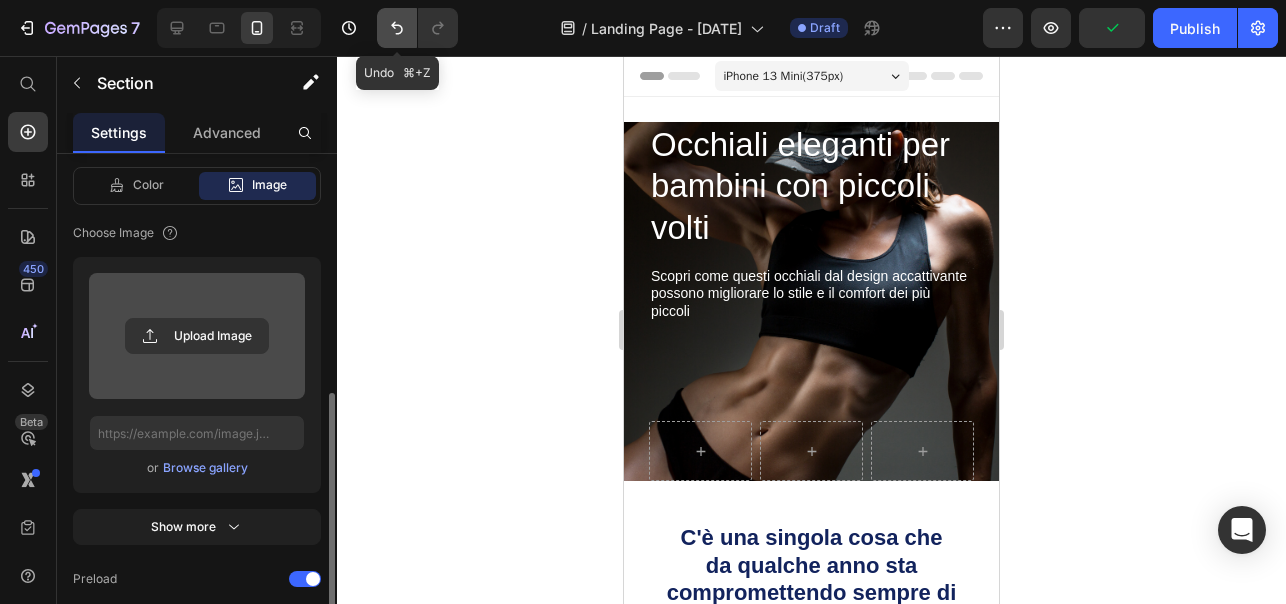 click 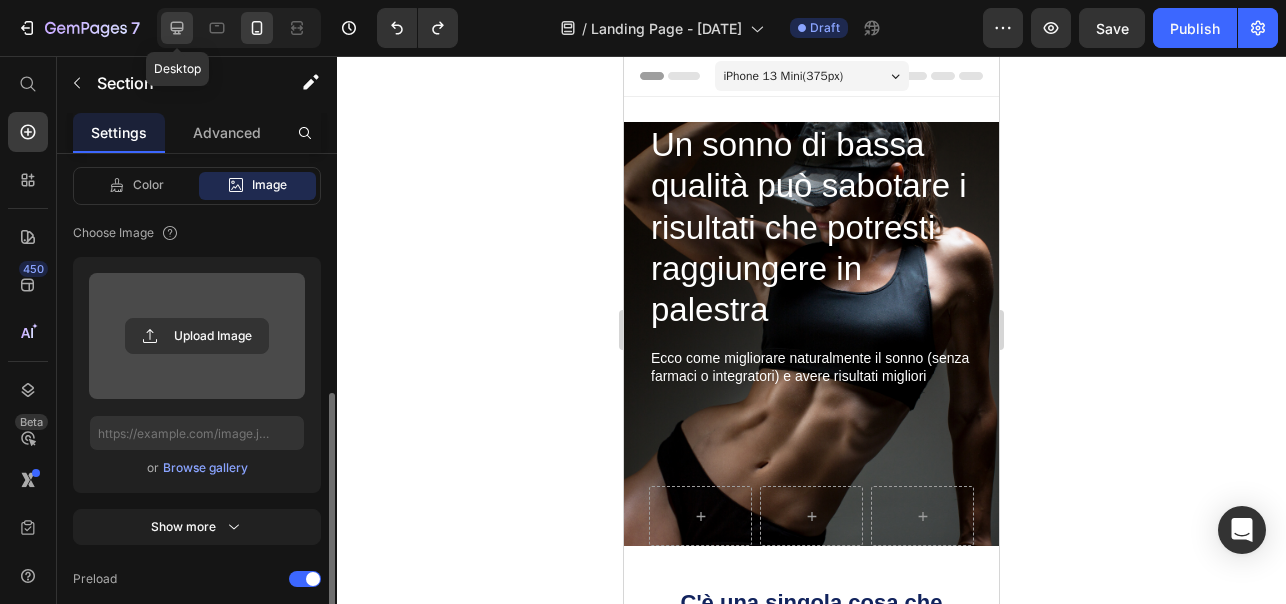 click 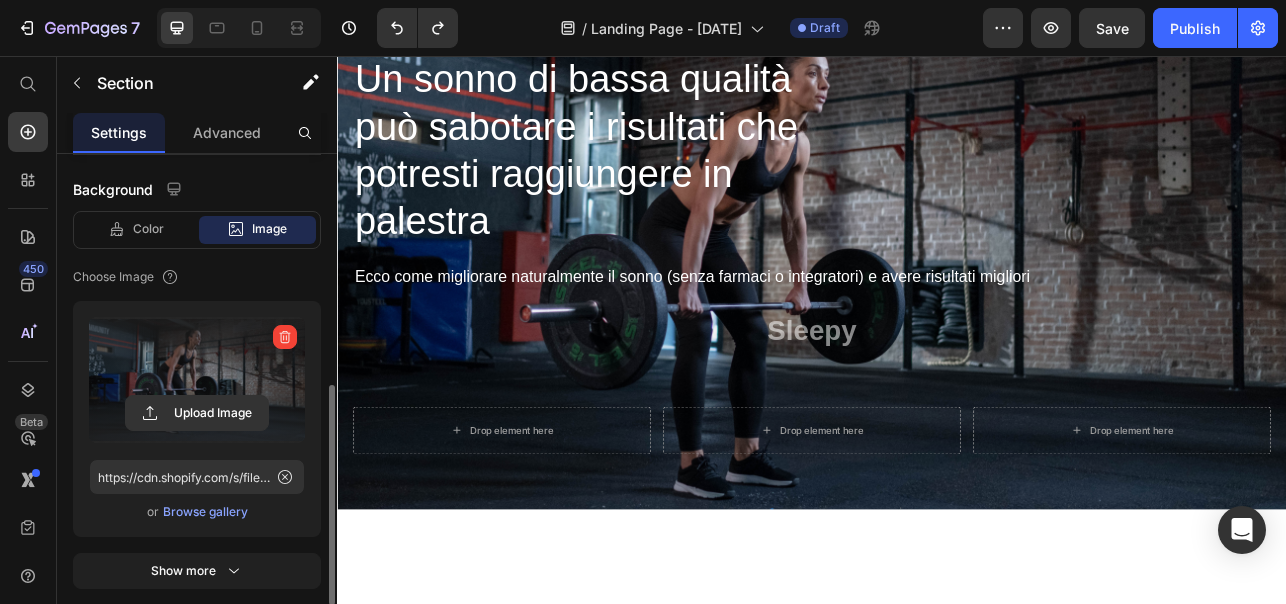 scroll, scrollTop: 0, scrollLeft: 0, axis: both 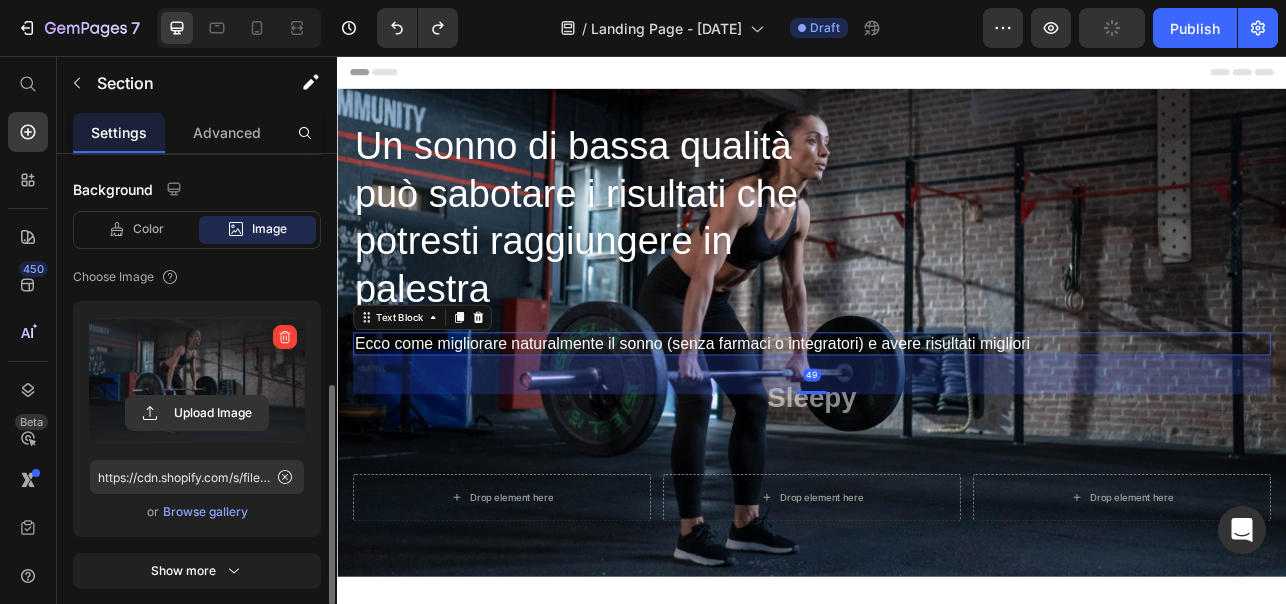 click on "Ecco come migliorare naturalmente il sonno (senza farmaci o integratori) e avere risultati migliori" at bounding box center [937, 419] 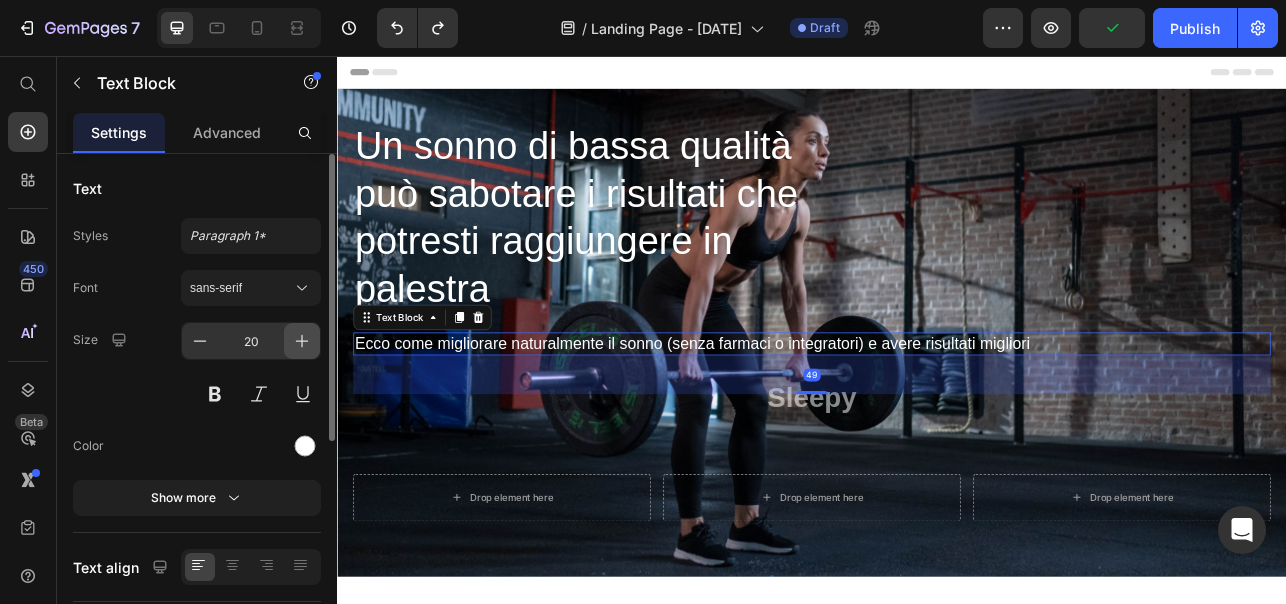 click at bounding box center [302, 341] 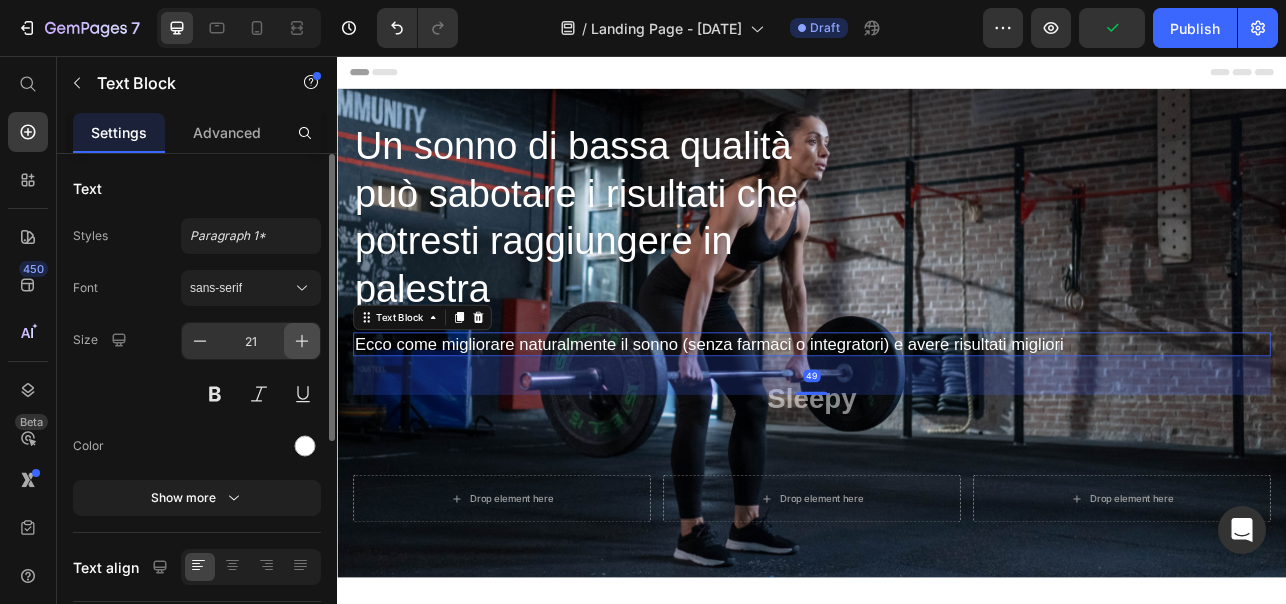 click at bounding box center (302, 341) 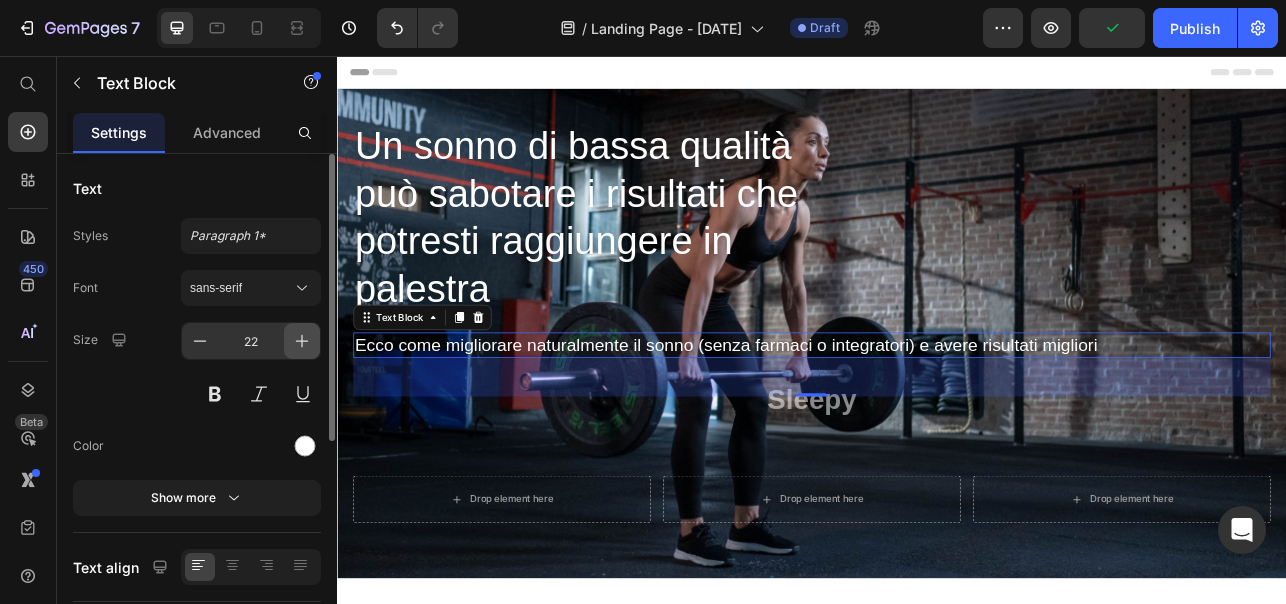 click at bounding box center [302, 341] 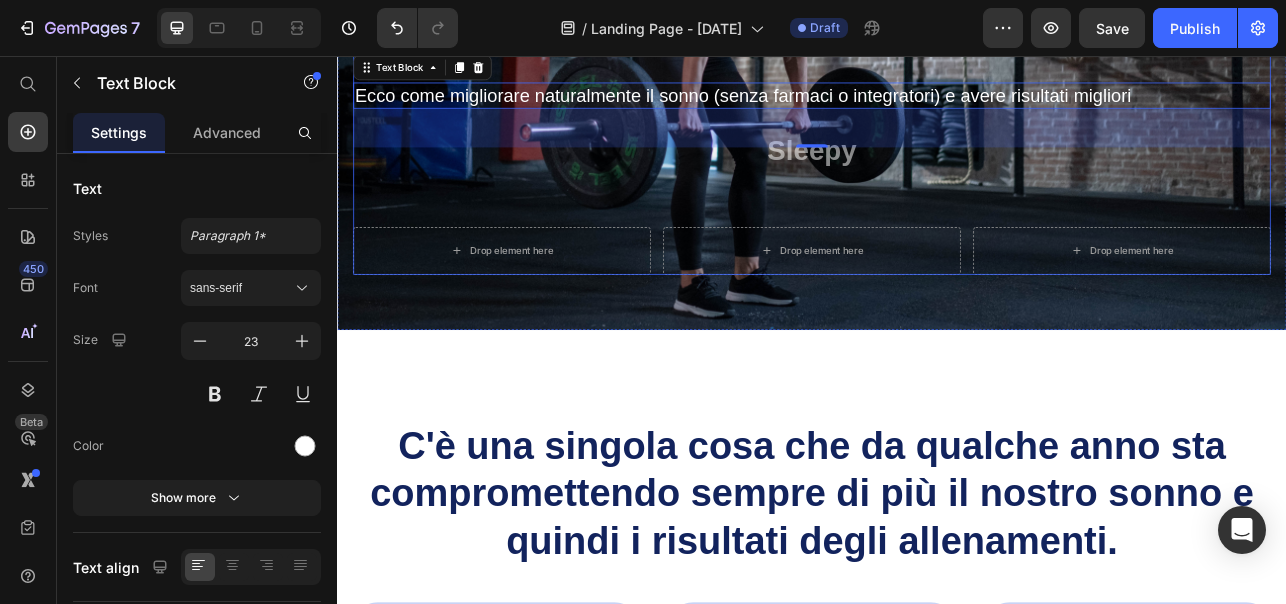 scroll, scrollTop: 317, scrollLeft: 0, axis: vertical 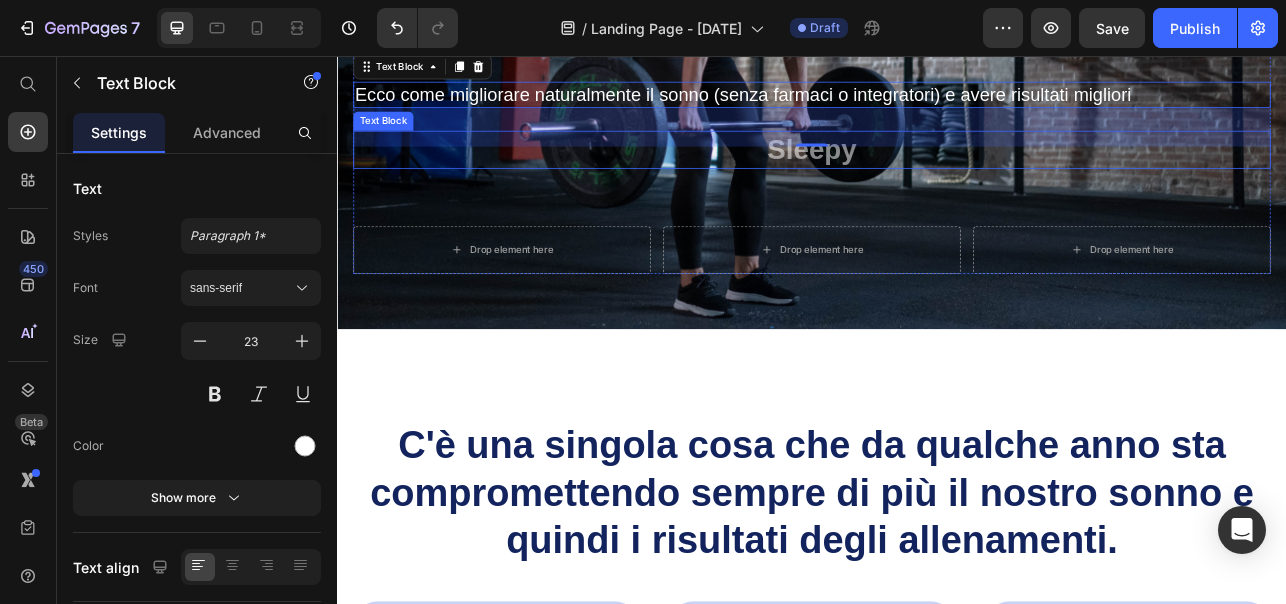 click on "Sleepy" at bounding box center (937, 174) 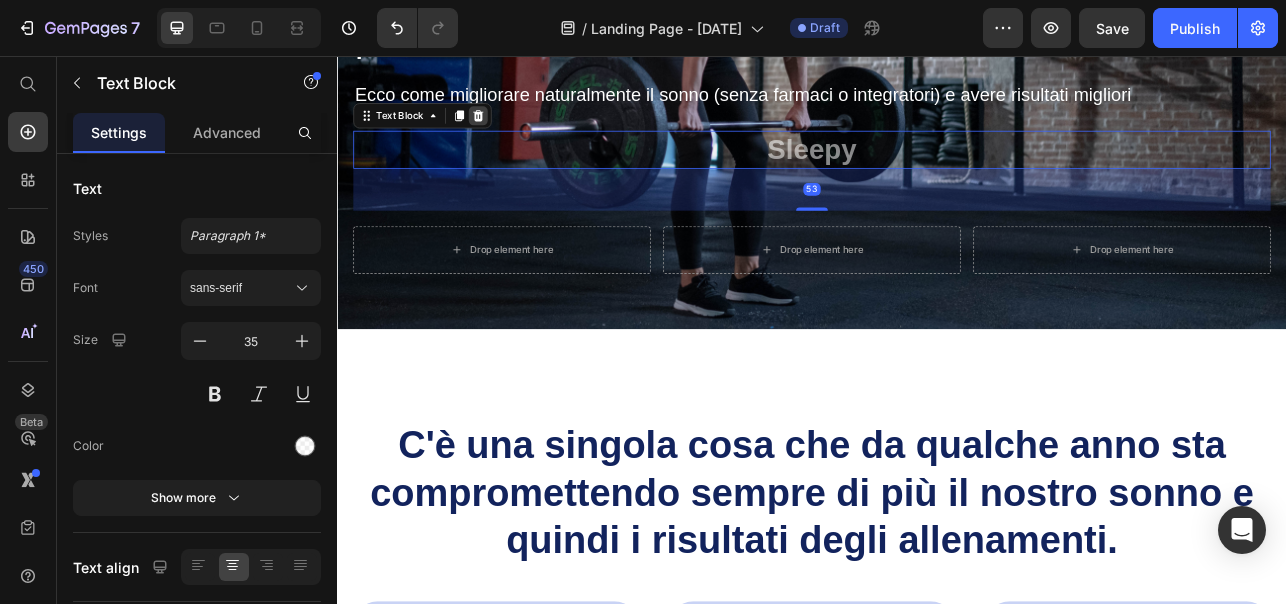 click 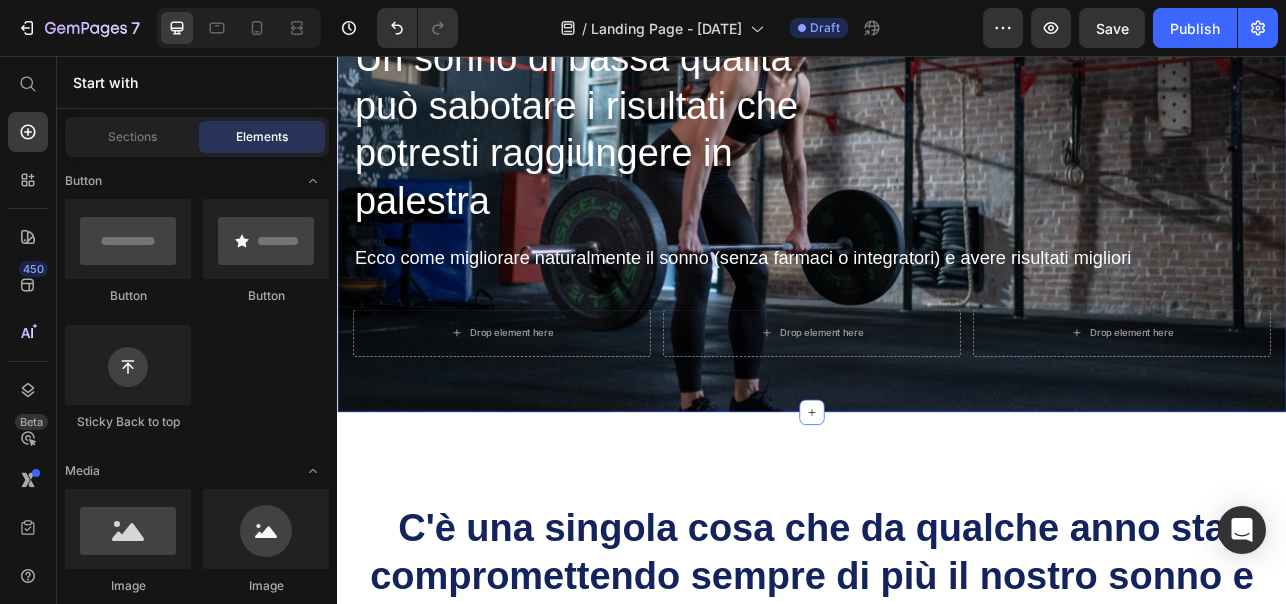 scroll, scrollTop: 0, scrollLeft: 0, axis: both 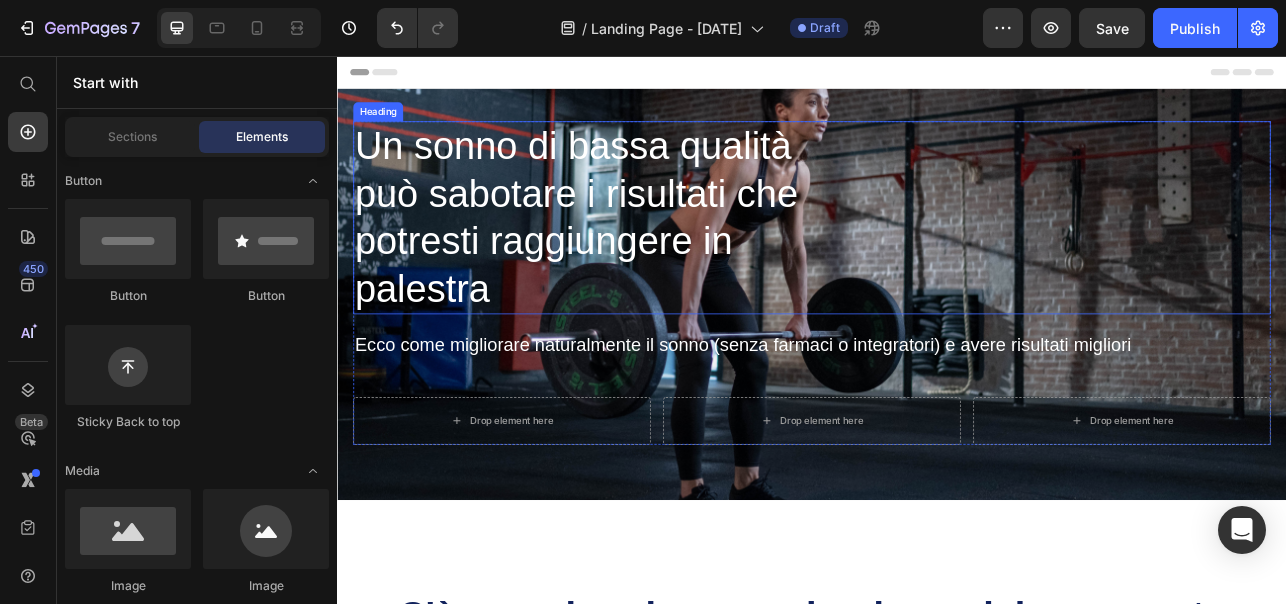 click on "Un sonno di bassa qualità può sabotare i risultati che potresti raggiungere in palestra" at bounding box center (671, 260) 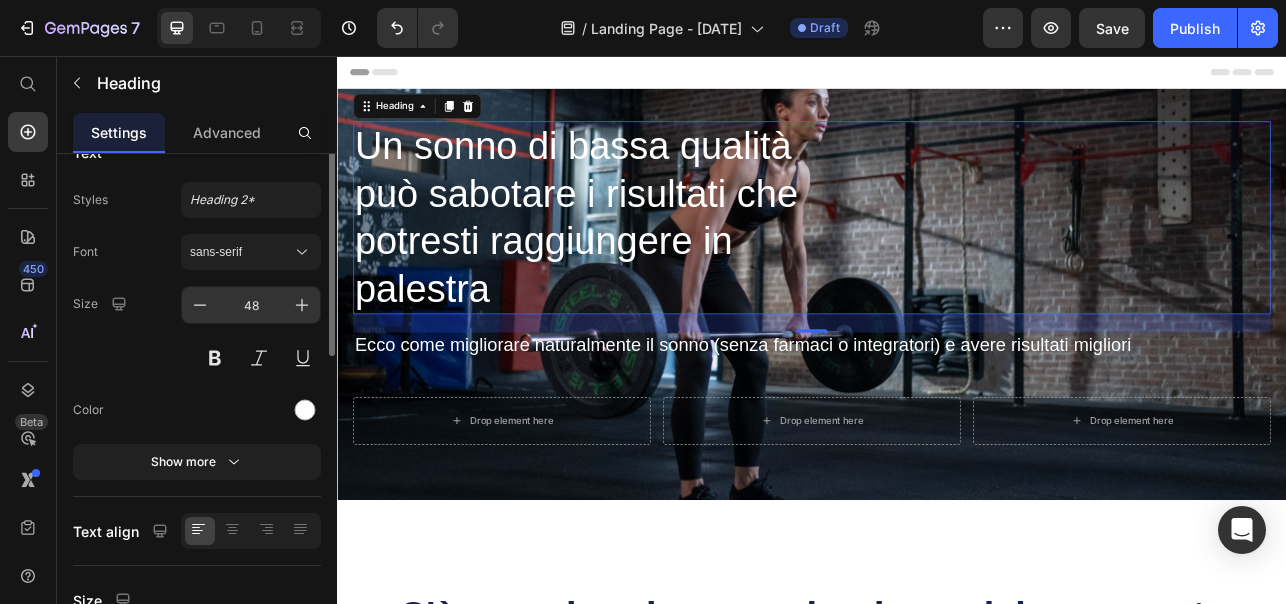 scroll, scrollTop: 0, scrollLeft: 0, axis: both 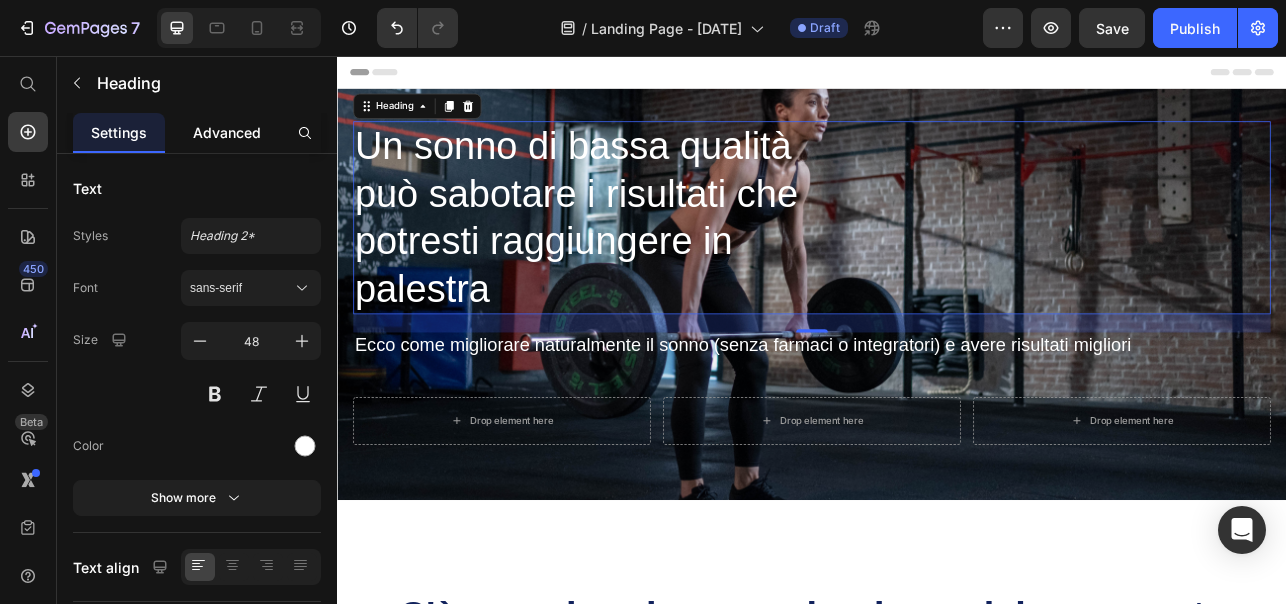 click on "Advanced" at bounding box center (227, 132) 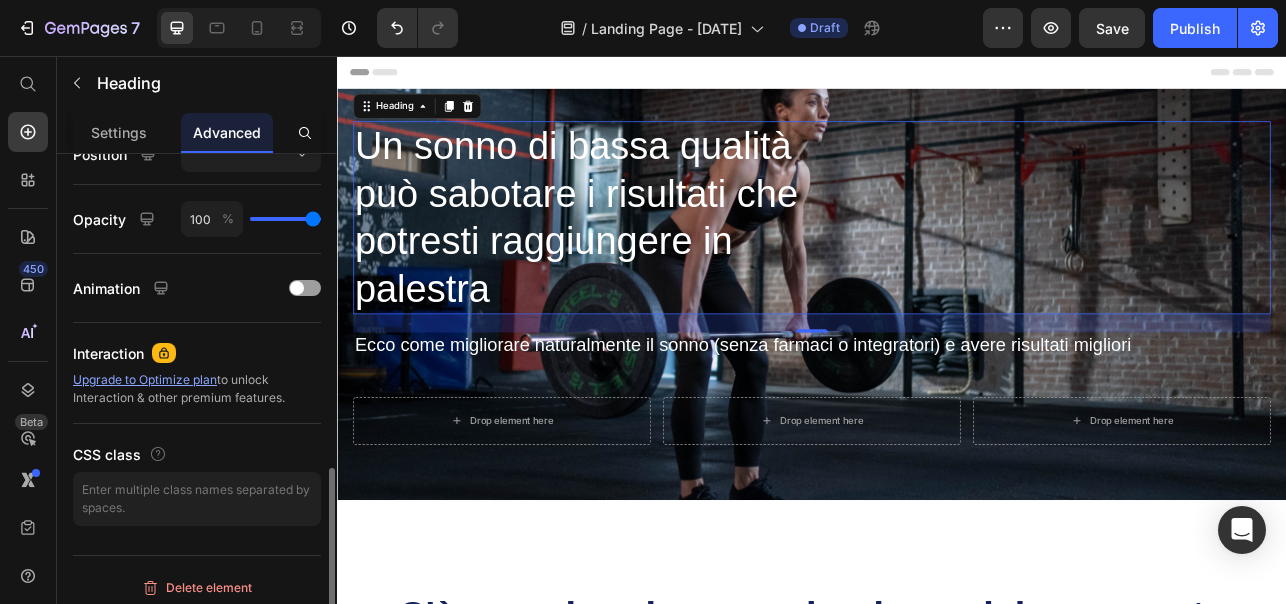 scroll, scrollTop: 762, scrollLeft: 0, axis: vertical 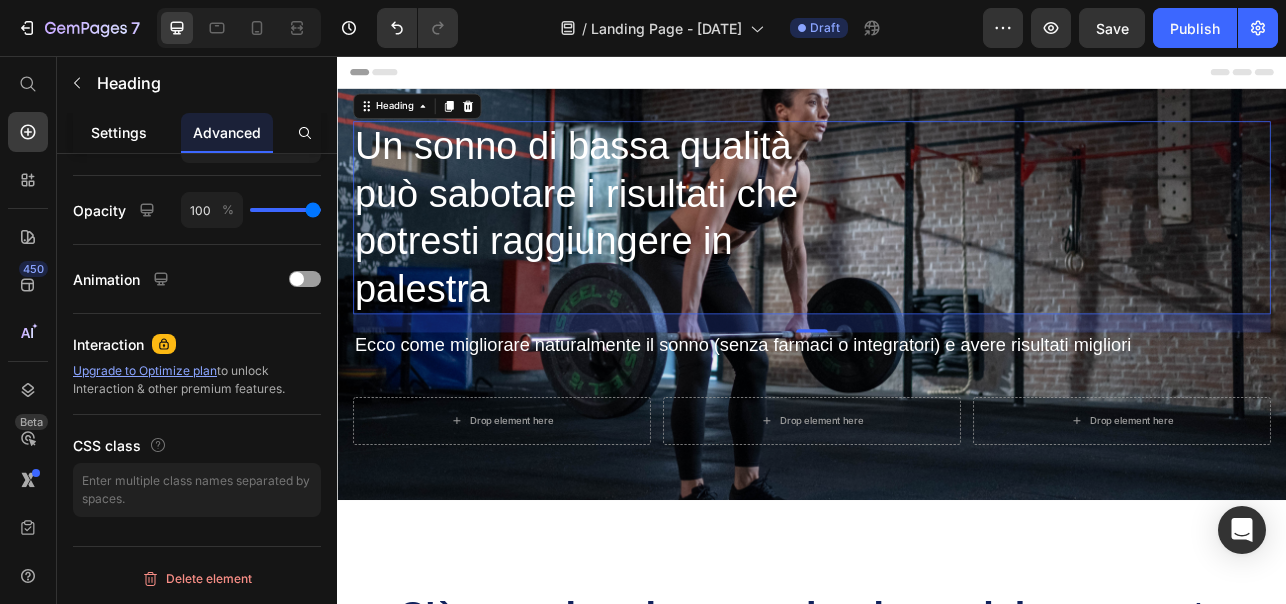 click on "Settings" 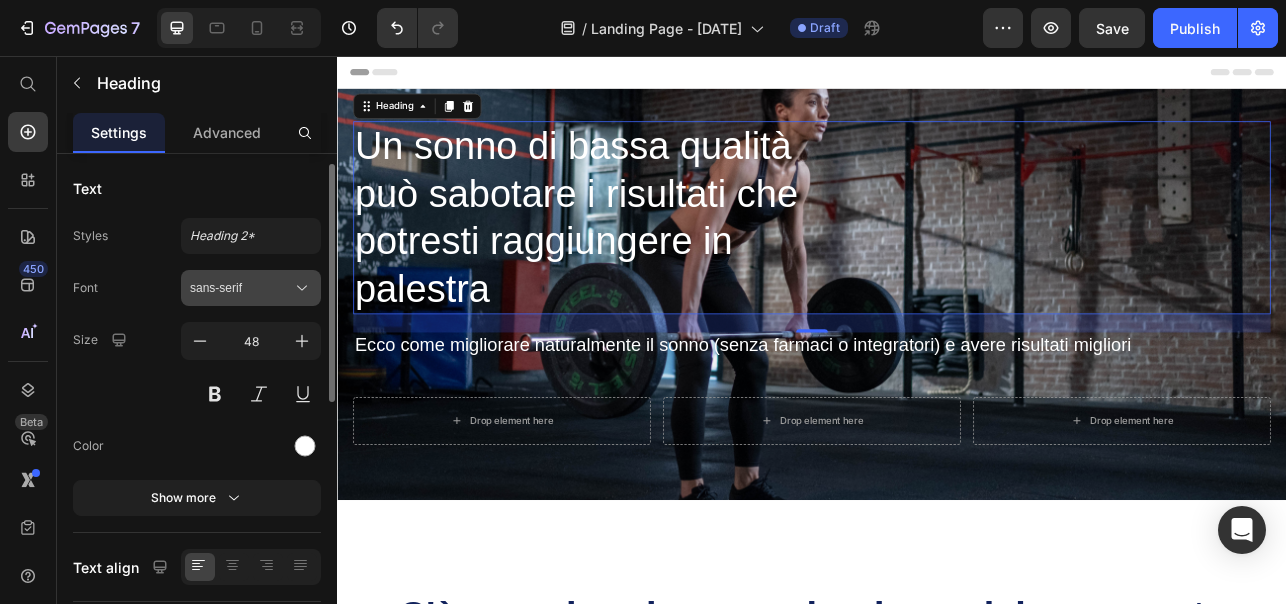 scroll, scrollTop: 15, scrollLeft: 0, axis: vertical 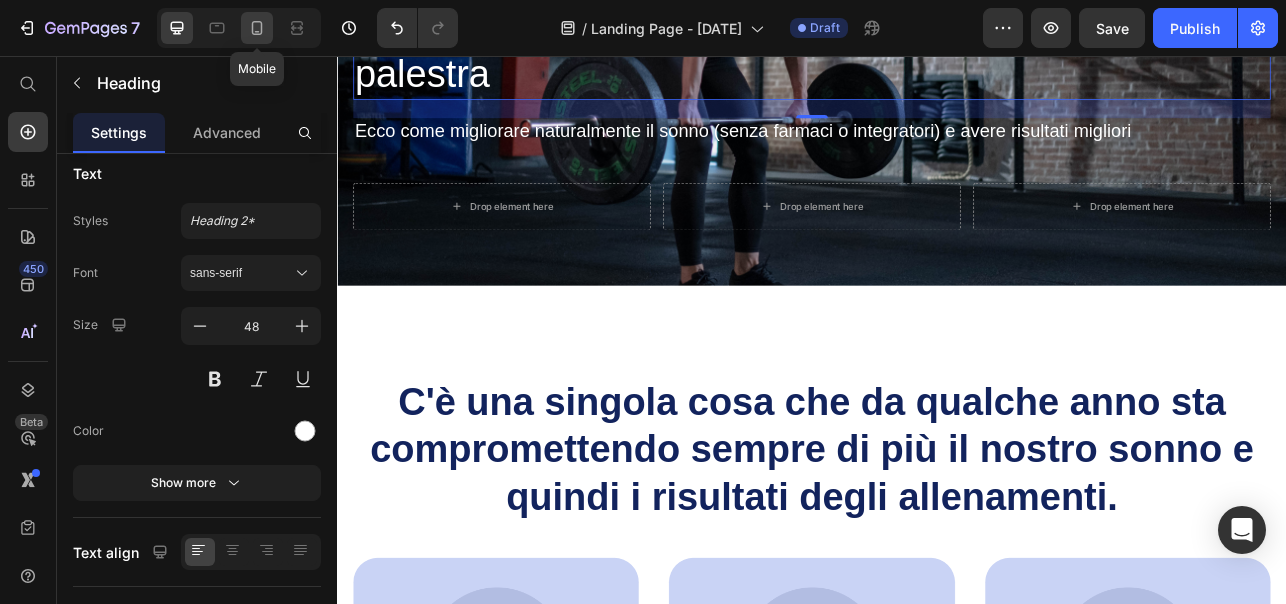 click 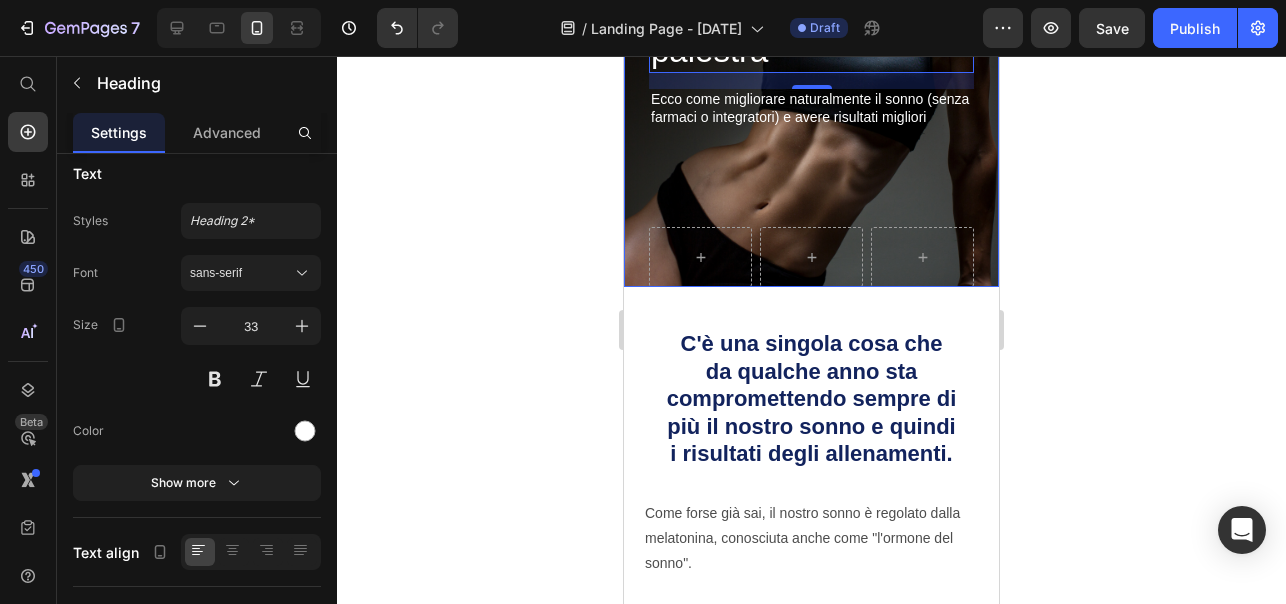scroll, scrollTop: 383, scrollLeft: 0, axis: vertical 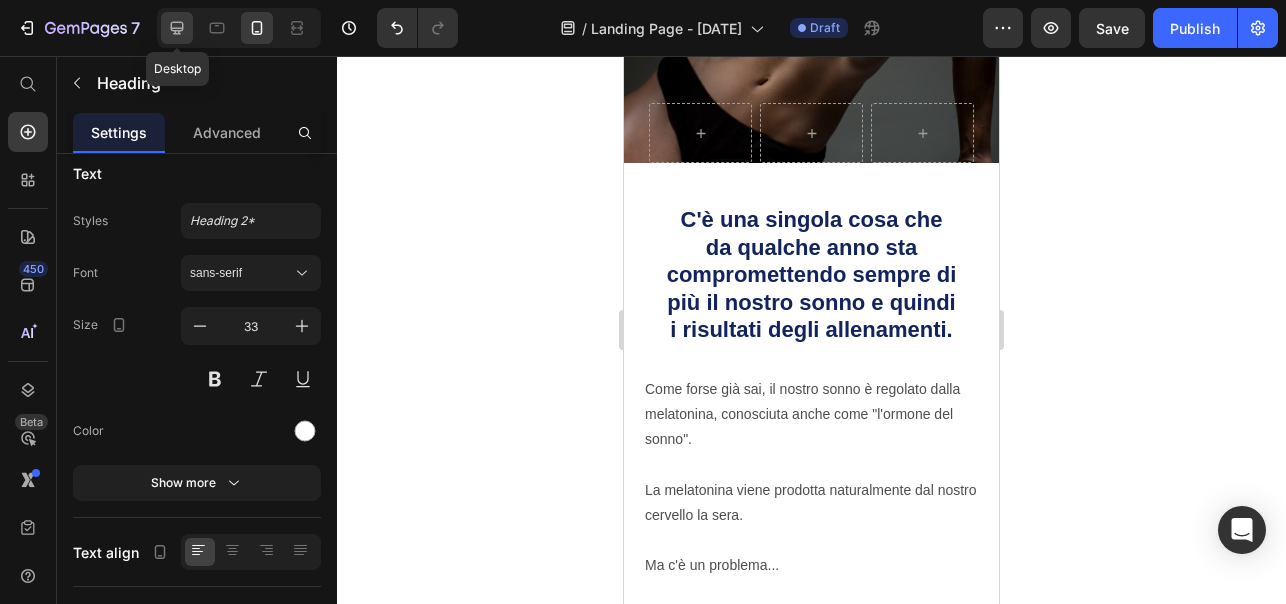 click 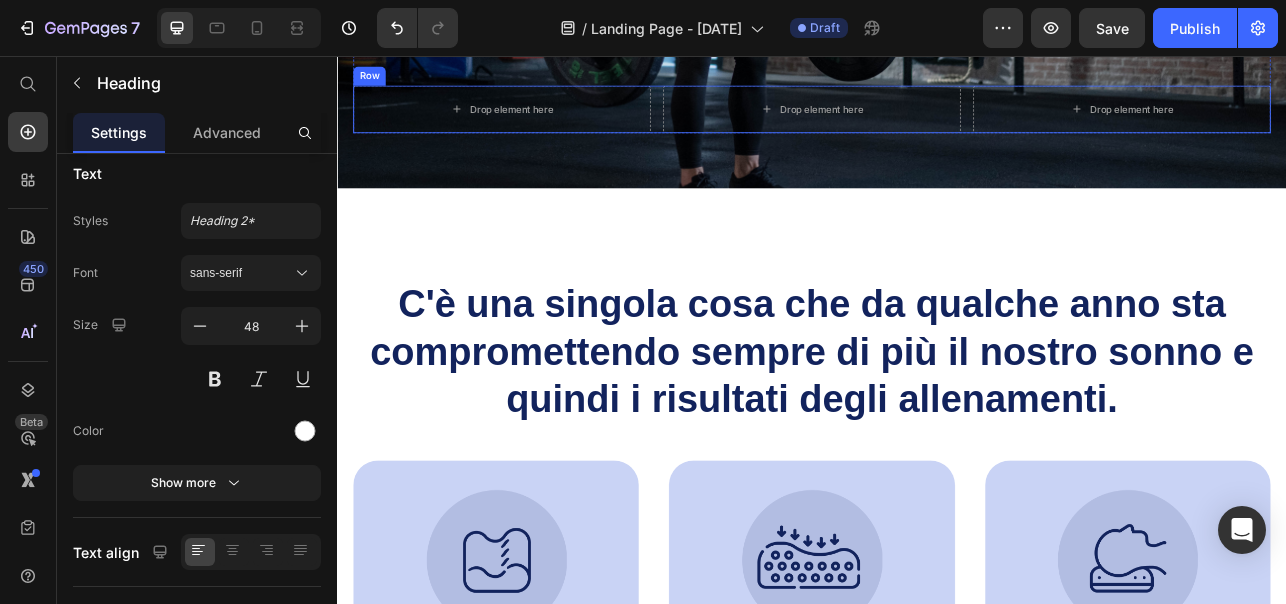 scroll, scrollTop: 568, scrollLeft: 0, axis: vertical 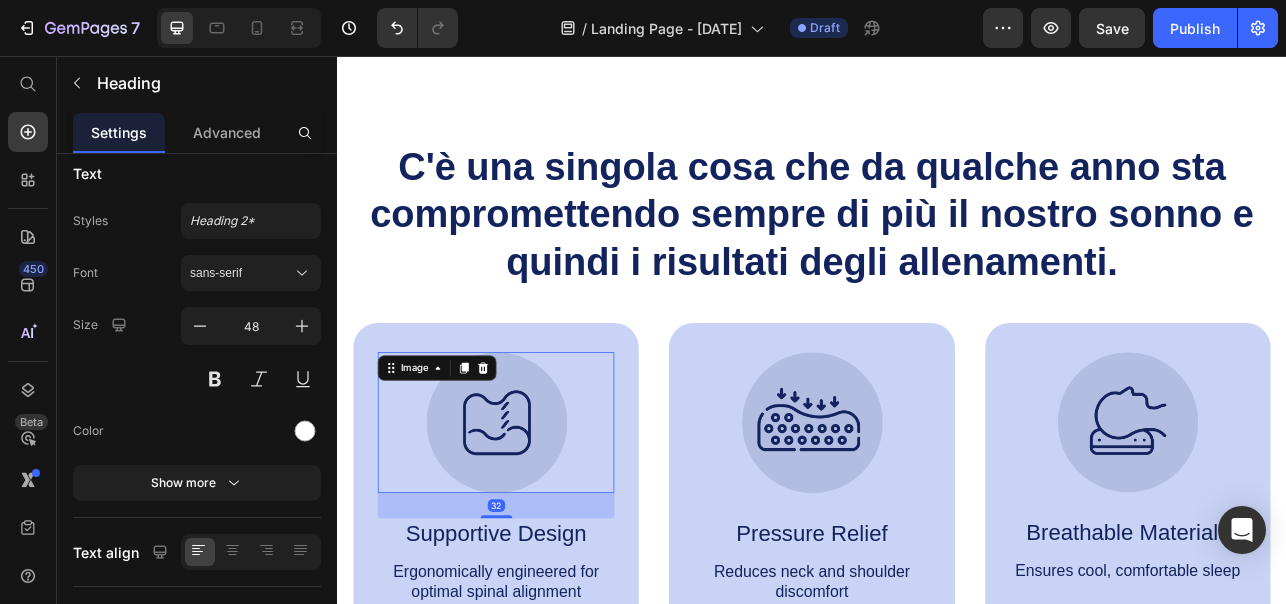 click at bounding box center (537, 519) 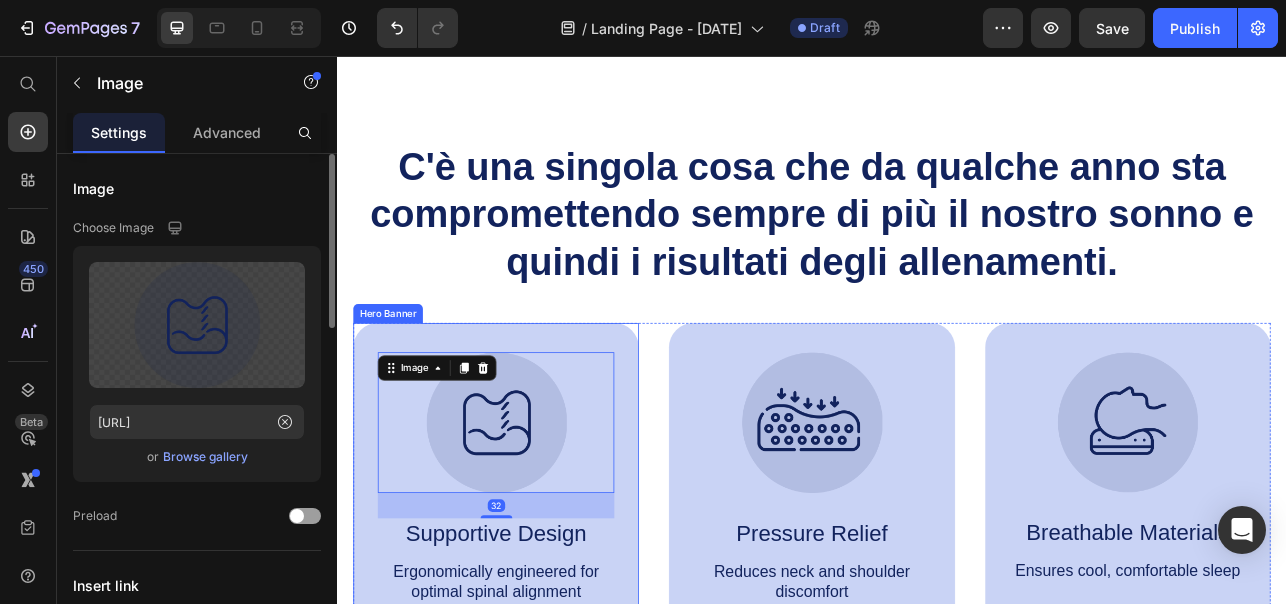 click on "Image   32 Supportive Design Text Block Ergonomically engineered for optimal spinal alignment Text Block" at bounding box center (537, 596) 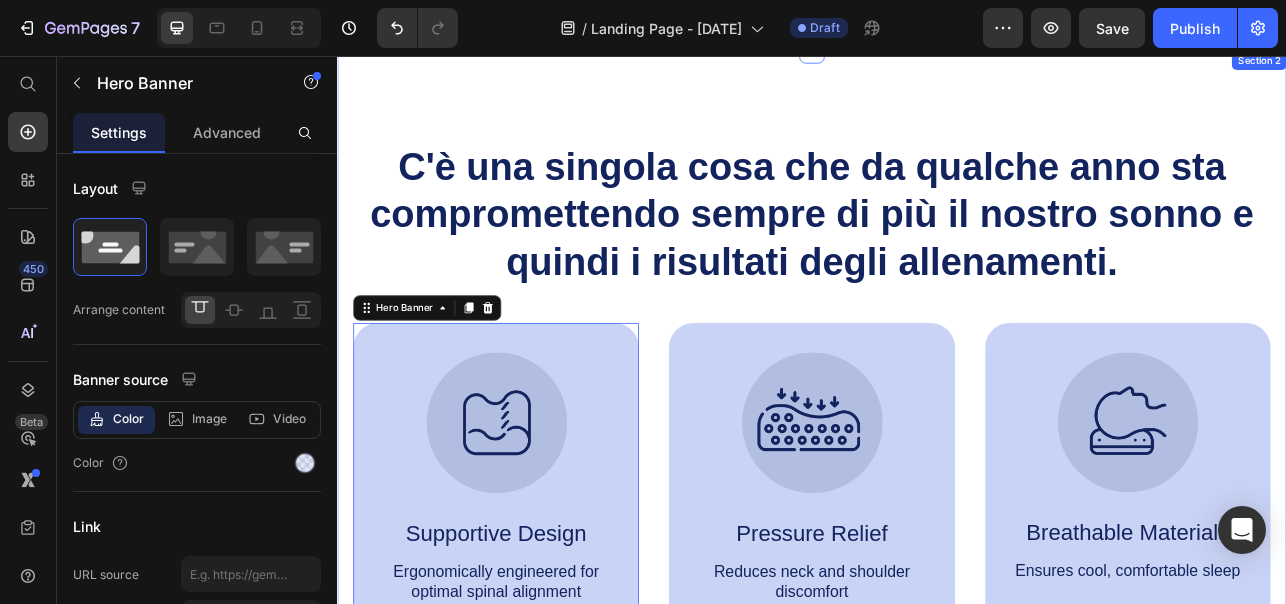 click on "C'è una singola cosa che da qualche anno sta compromettendo sempre di più il nostro sonno e quindi i risultati degli allenamenti. Heading Image Supportive Design Text Block Ergonomically engineered for optimal spinal alignment Text Block Hero Banner   0 Image Pressure Relief Text Block Reduces neck and shoulder discomfort Text Block Hero Banner Image Breathable Materials Text Block Ensures cool, comfortable sleep Text Block Hero Banner Row Come forse già sai, il nostro sonno è regolato dalla melatonina, conosciuta anche come "l'ormone del sonno". La melatonina viene prodotta naturalmente dal nostro cervello la sera. Ma c'è un problema... Il nostro corpo produce la melatonina dal tramonto in poi,  quando la luce blu del sole scompare. Da qualche anno però,  la sera siamo esposti alla luce blu artificiale  emessa dagli schermi dei nostri smartphone, PC, TV e lampadine a LED di casa. Text Block Text Block Row Image Il risultato? Un sonno compromesso e meno profondo, con  Secondo uno studio pubblicato su  ." at bounding box center (937, 5653) 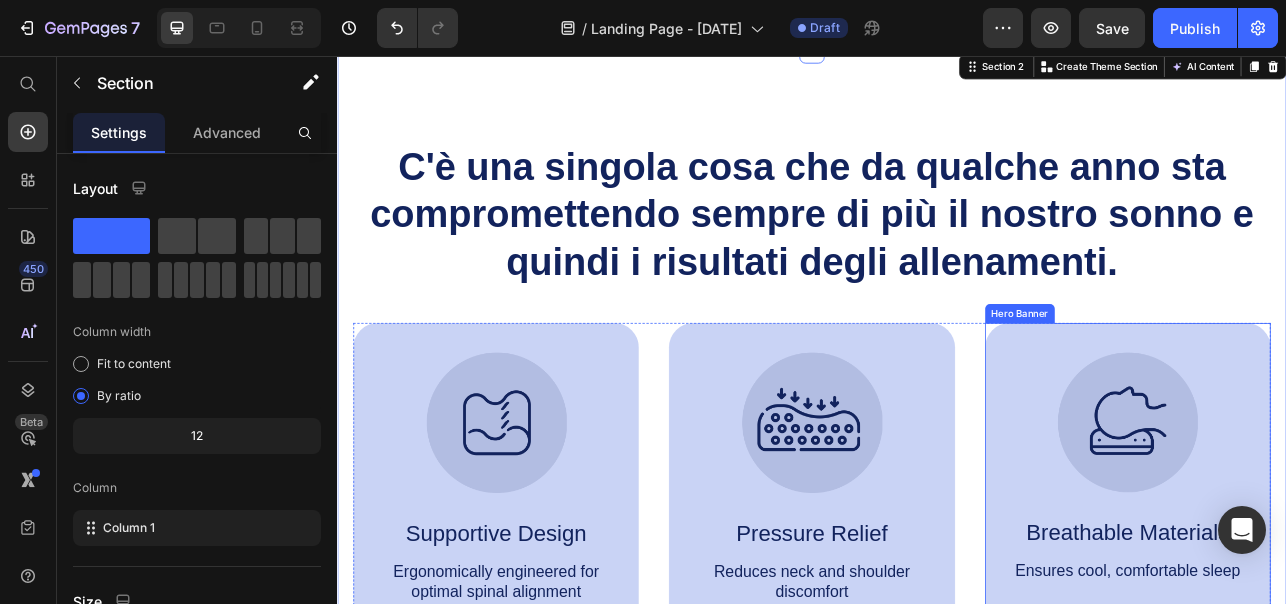 click on "Image Breathable Materials Text Block Ensures cool, comfortable sleep Text Block" at bounding box center (1336, 584) 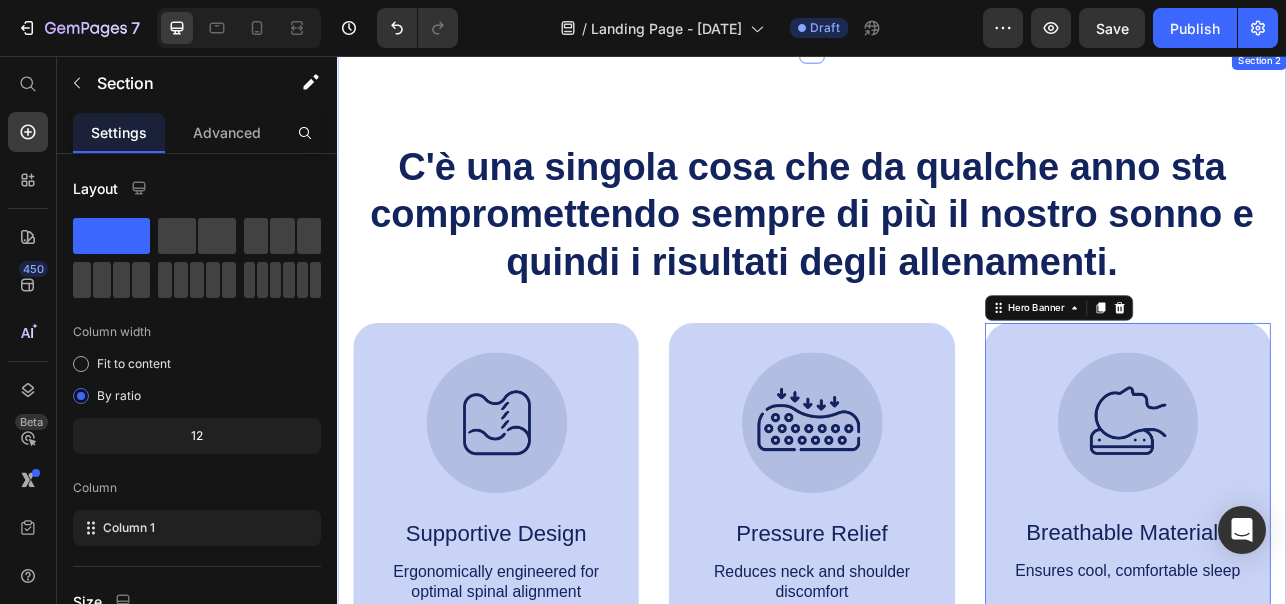 click on "C'è una singola cosa che da qualche anno sta compromettendo sempre di più il nostro sonno e quindi i risultati degli allenamenti. Heading Image Supportive Design Text Block Ergonomically engineered for optimal spinal alignment Text Block Hero Banner Image Pressure Relief Text Block Reduces neck and shoulder discomfort Text Block Hero Banner Image Breathable Materials Text Block Ensures cool, comfortable sleep Text Block Hero Banner   0 Row Come forse già sai, il nostro sonno è regolato dalla melatonina, conosciuta anche come "l'ormone del sonno". La melatonina viene prodotta naturalmente dal nostro cervello la sera. Ma c'è un problema... Il nostro corpo produce la melatonina dal tramonto in poi,  quando la luce blu del sole scompare. Da qualche anno però,  la sera siamo esposti alla luce blu artificiale  emessa dagli schermi dei nostri smartphone, PC, TV e lampadine a LED di casa. Text Block Text Block Row Image Il risultato? Un sonno compromesso e meno profondo, con  Secondo uno studio pubblicato su  [PUBLICATION]." at bounding box center [937, 5653] 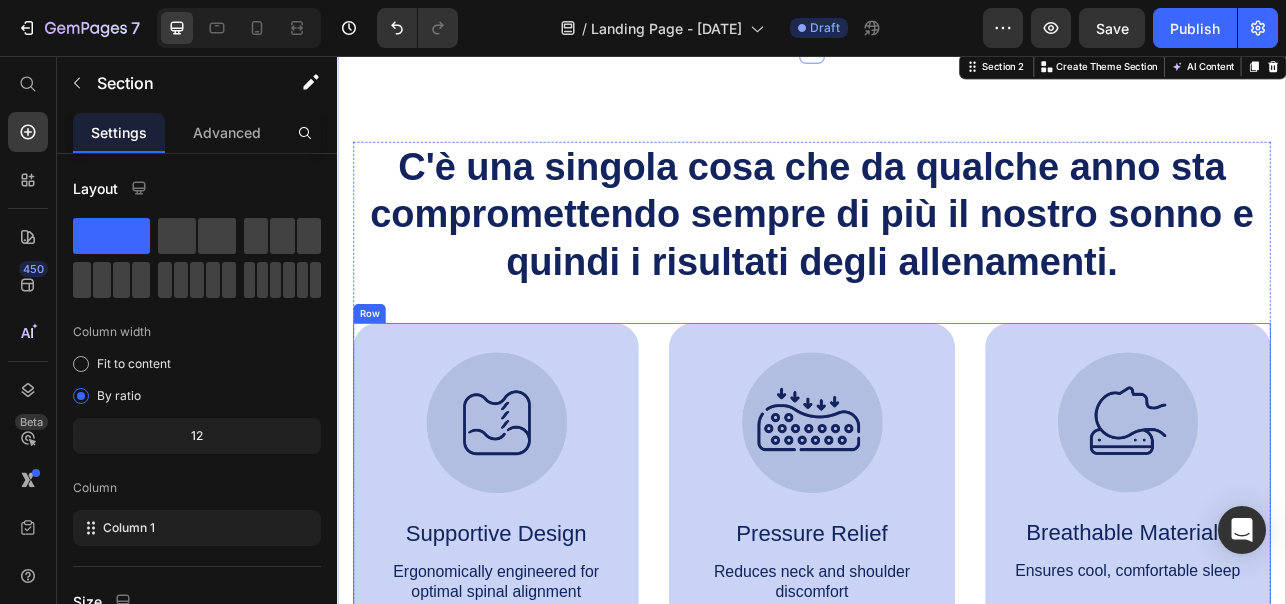 click on "Image Supportive Design Text Block Ergonomically engineered for optimal spinal alignment Text Block Hero Banner Image Pressure Relief Text Block Reduces neck and shoulder discomfort Text Block Hero Banner Image Breathable Materials Text Block Ensures cool, comfortable sleep Text Block Hero Banner Row" at bounding box center (937, 596) 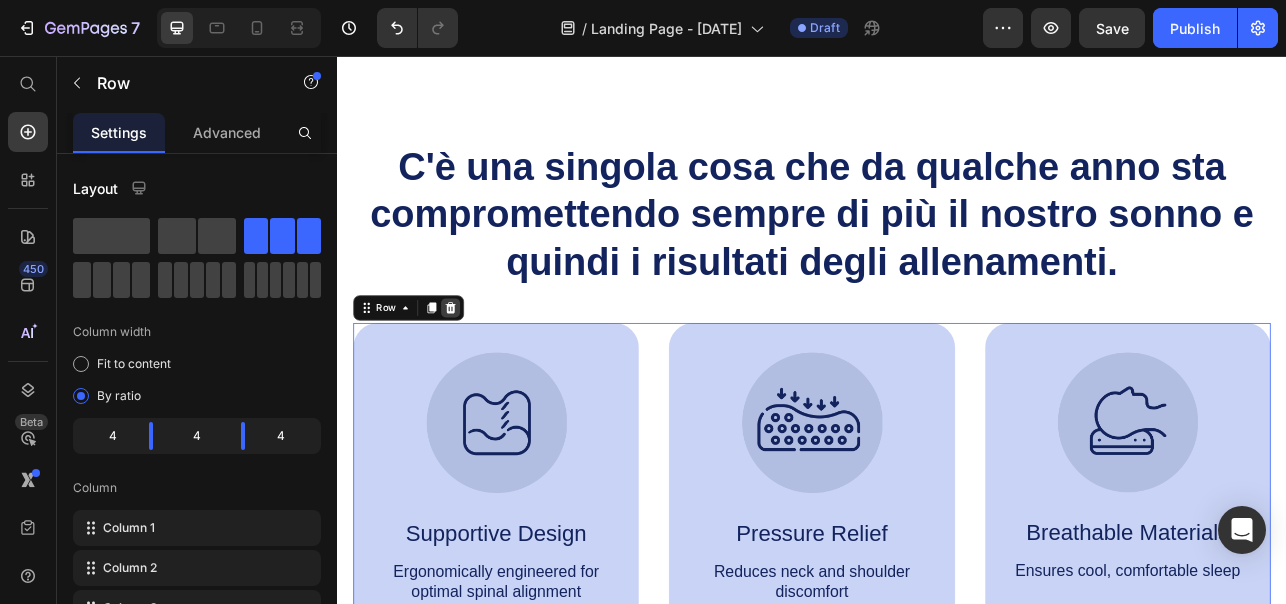 click at bounding box center [480, 374] 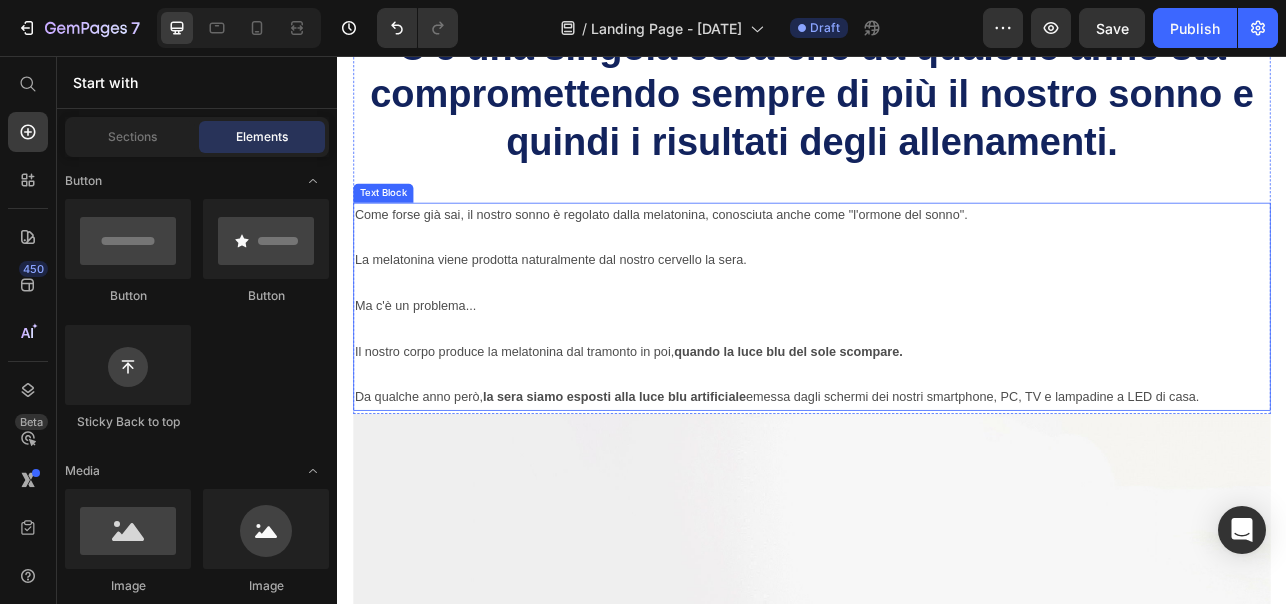 scroll, scrollTop: 738, scrollLeft: 0, axis: vertical 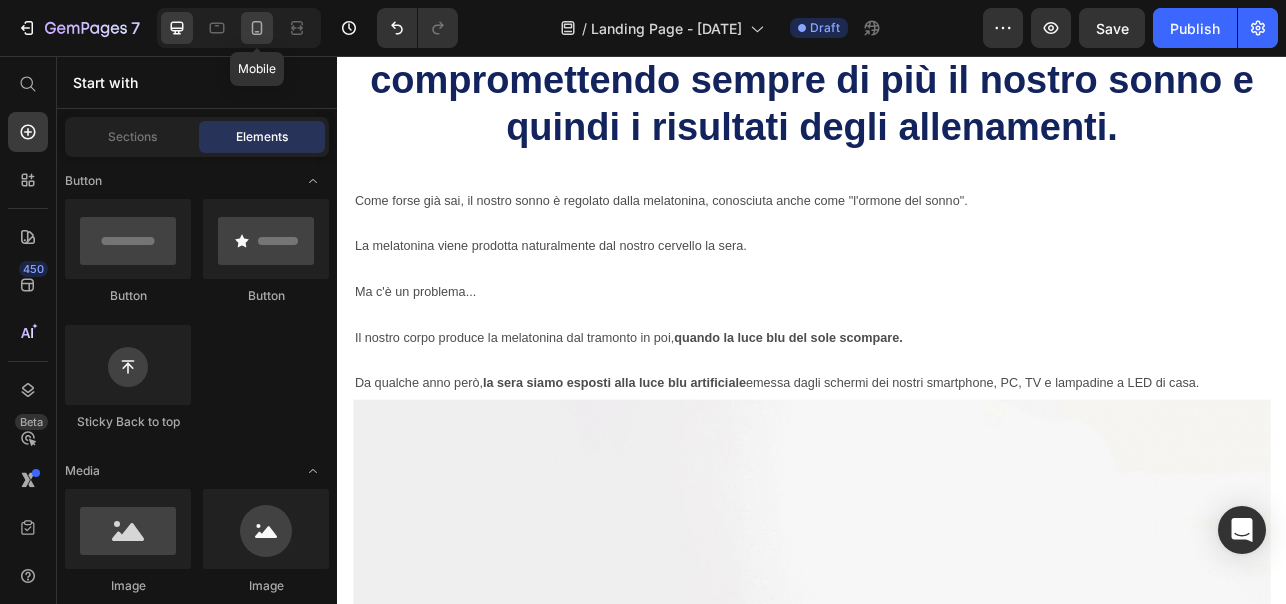 click 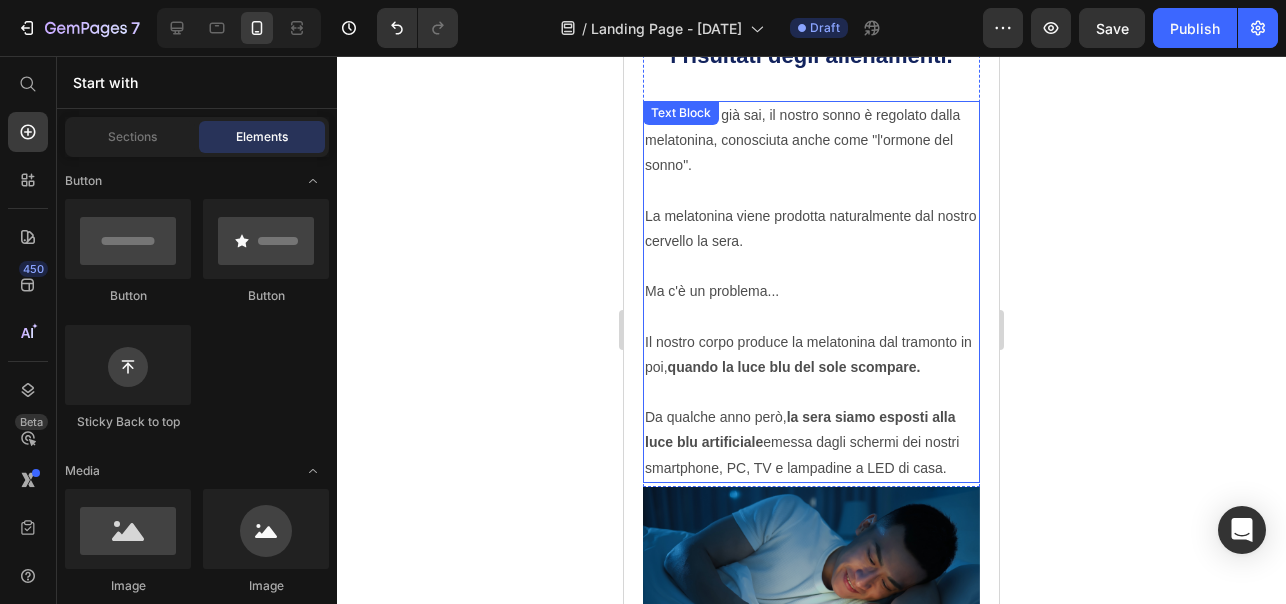 scroll, scrollTop: 677, scrollLeft: 0, axis: vertical 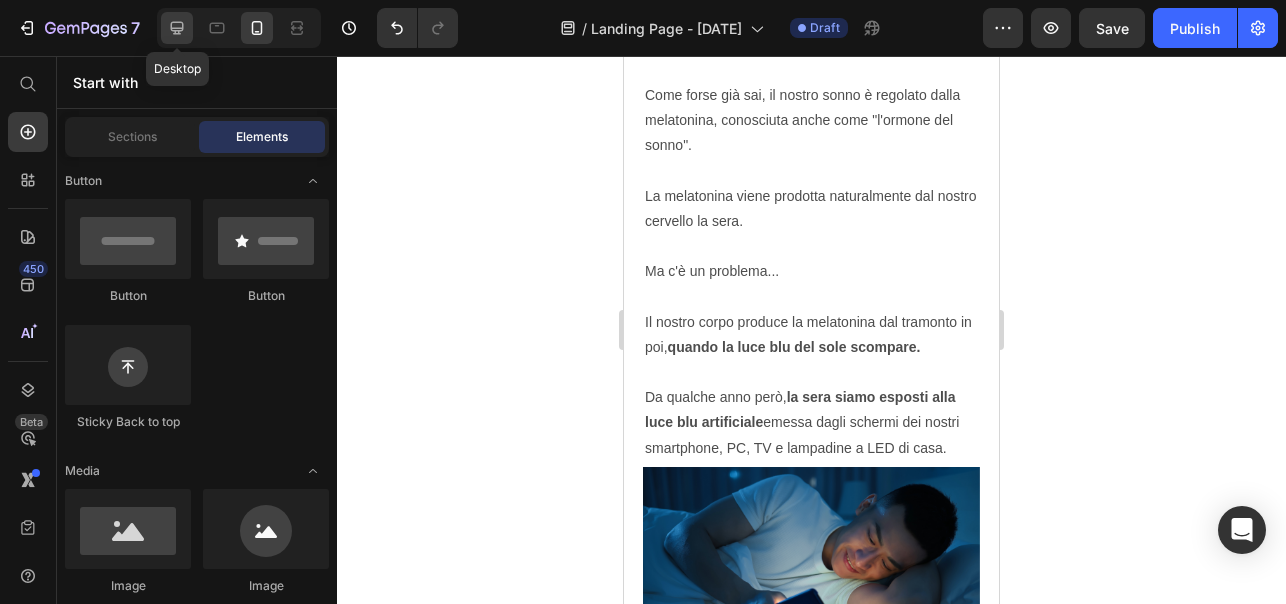 click 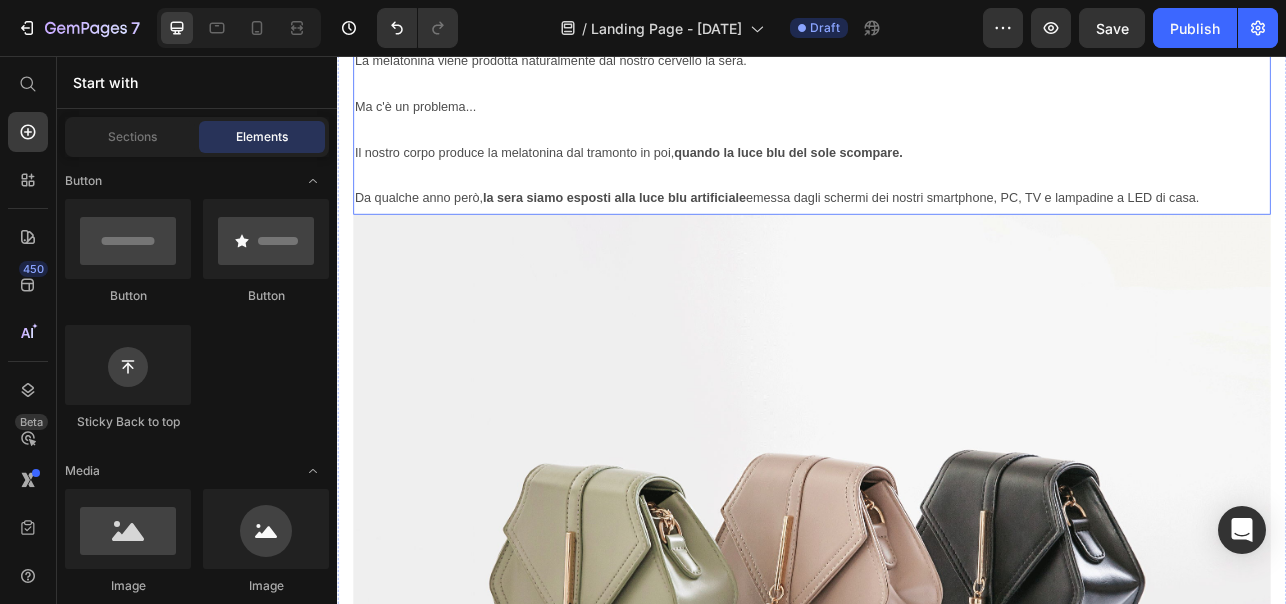 scroll, scrollTop: 1012, scrollLeft: 0, axis: vertical 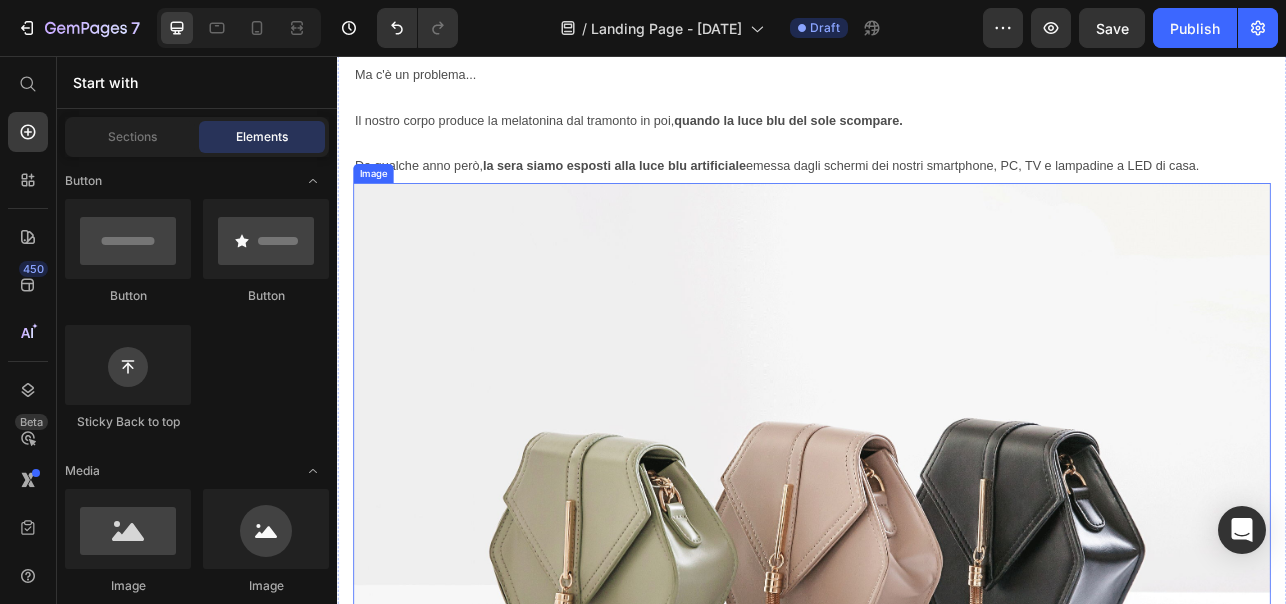 click at bounding box center [937, 651] 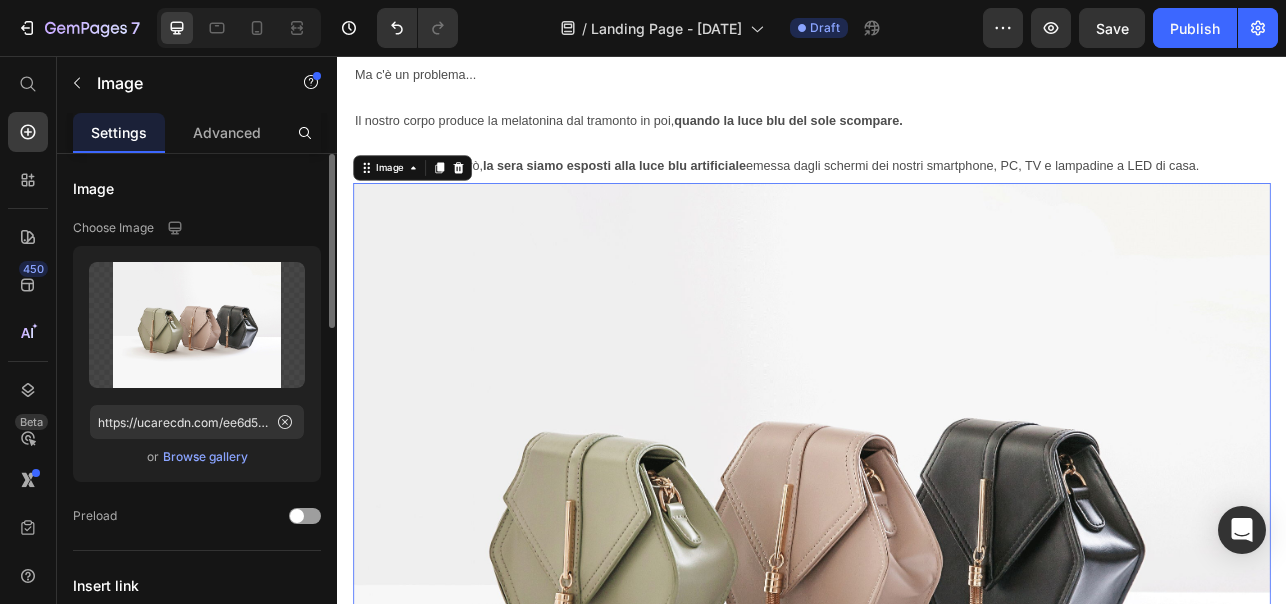 click on "Browse gallery" at bounding box center [205, 457] 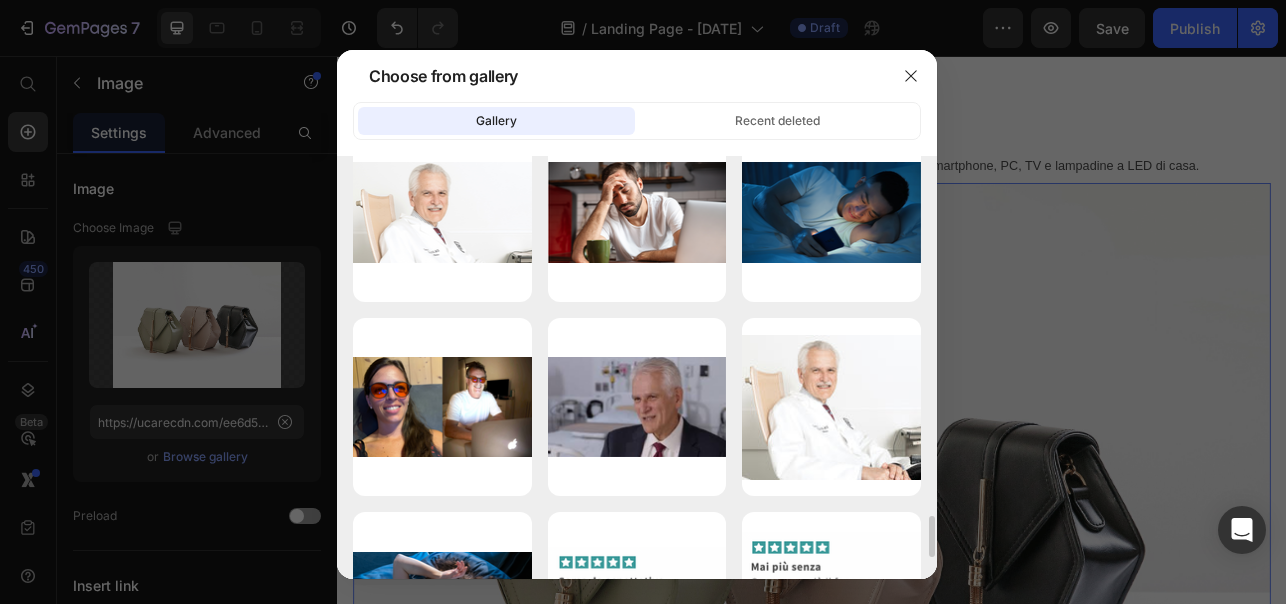 scroll, scrollTop: 3564, scrollLeft: 0, axis: vertical 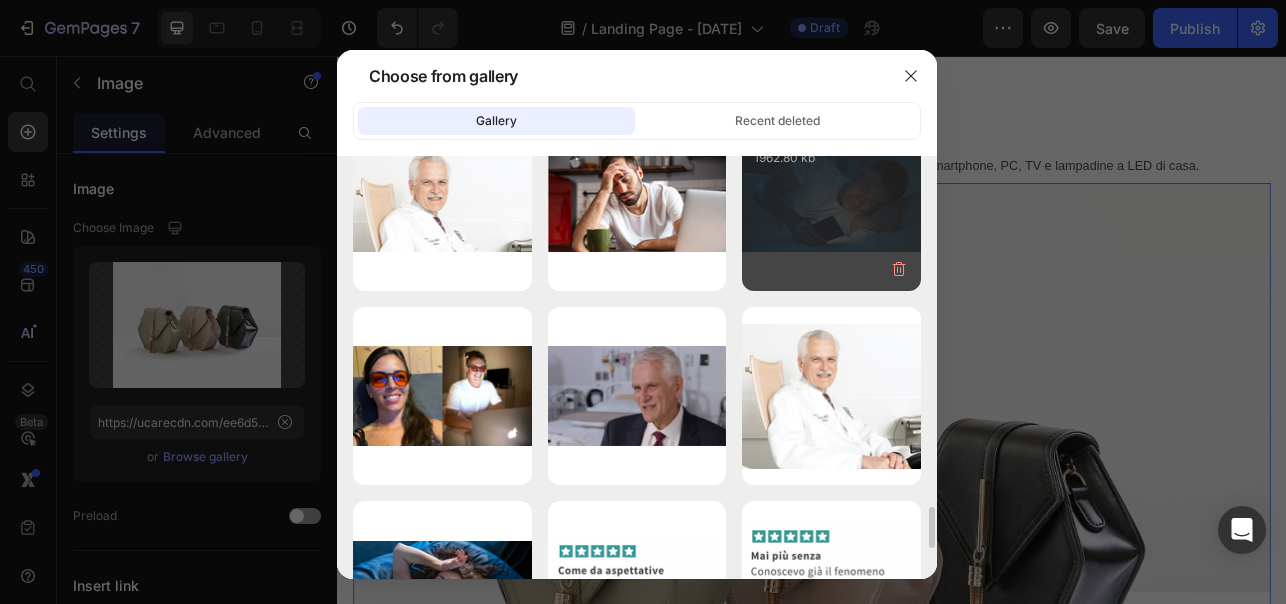 click on "Senza titolo (19...x).png 1962.80 kb" at bounding box center (831, 201) 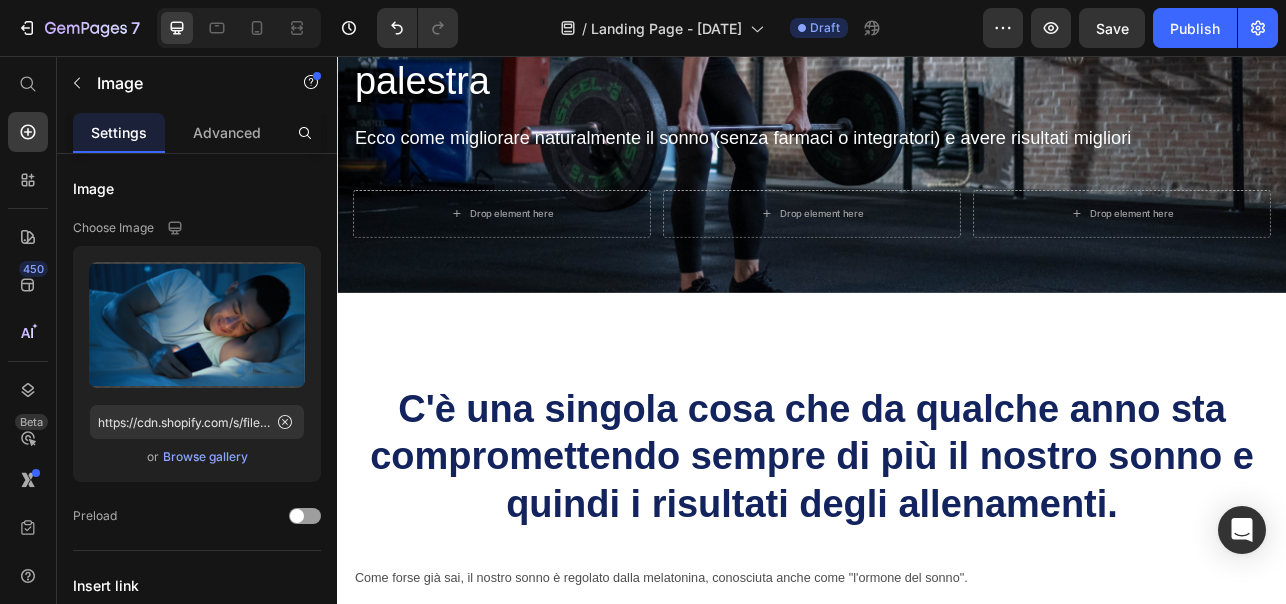 scroll, scrollTop: 0, scrollLeft: 0, axis: both 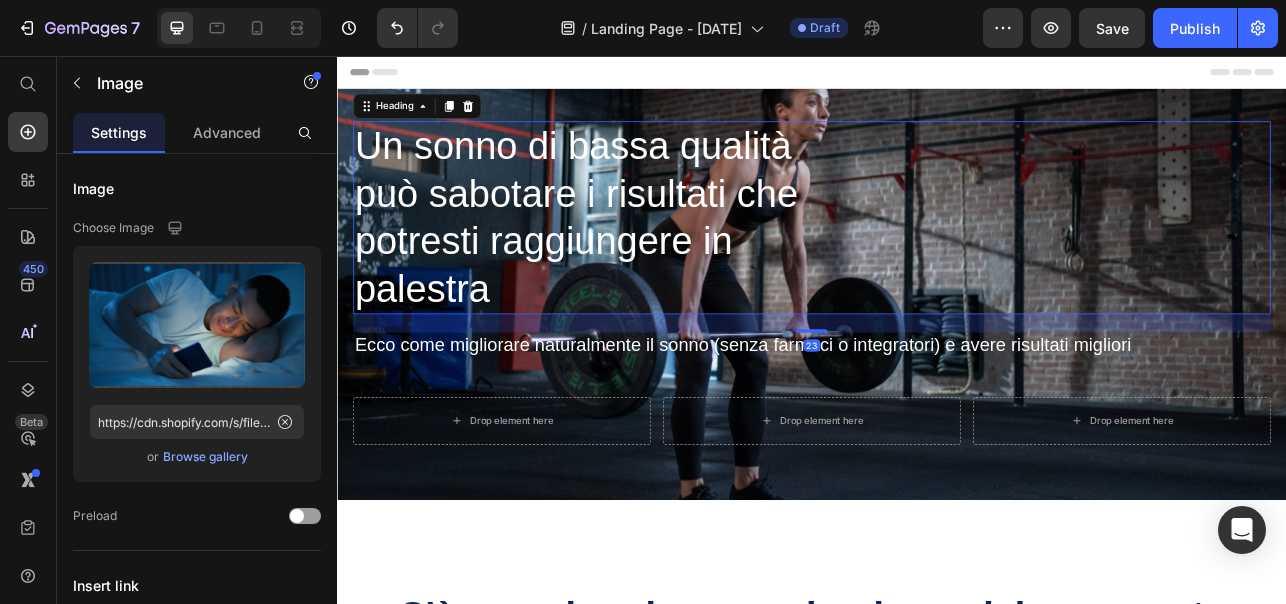 click on "Un sonno di bassa qualità può sabotare i risultati che potresti raggiungere in palestra" at bounding box center (937, 260) 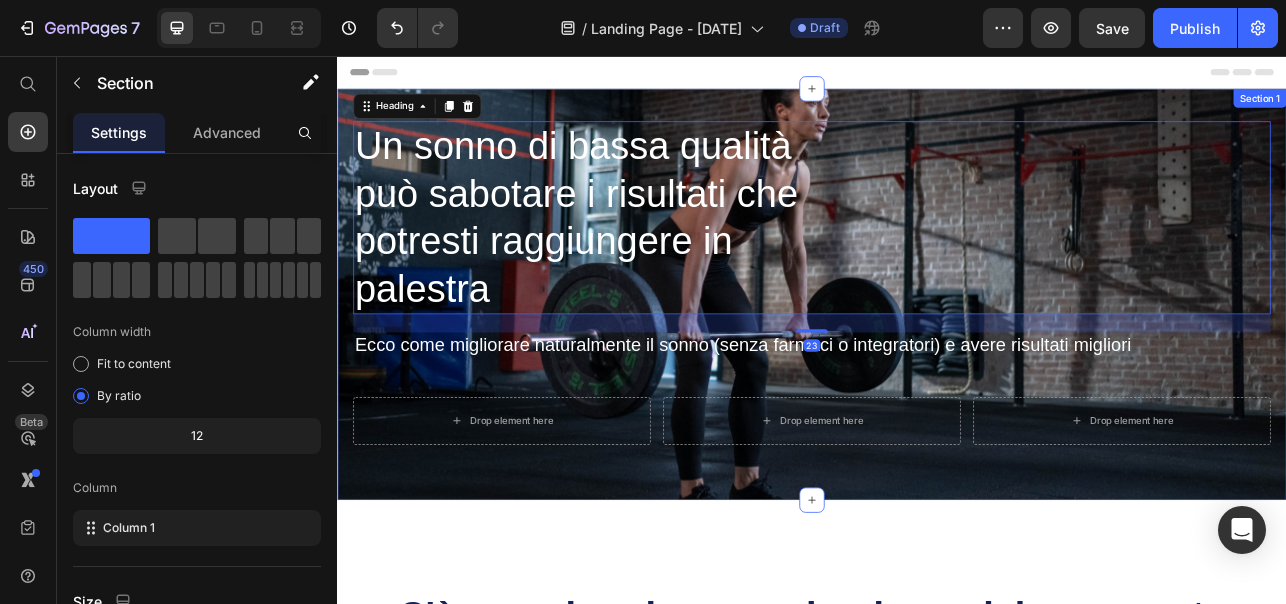 click on "Un sonno di bassa qualità può sabotare i risultati che potresti raggiungere in palestra Heading   23 Ecco come migliorare naturalmente il sonno (senza farmaci o integratori) e avere risultati migliori Text Block
Drop element here
Drop element here
Drop element here Row Row Section 1" at bounding box center [937, 357] 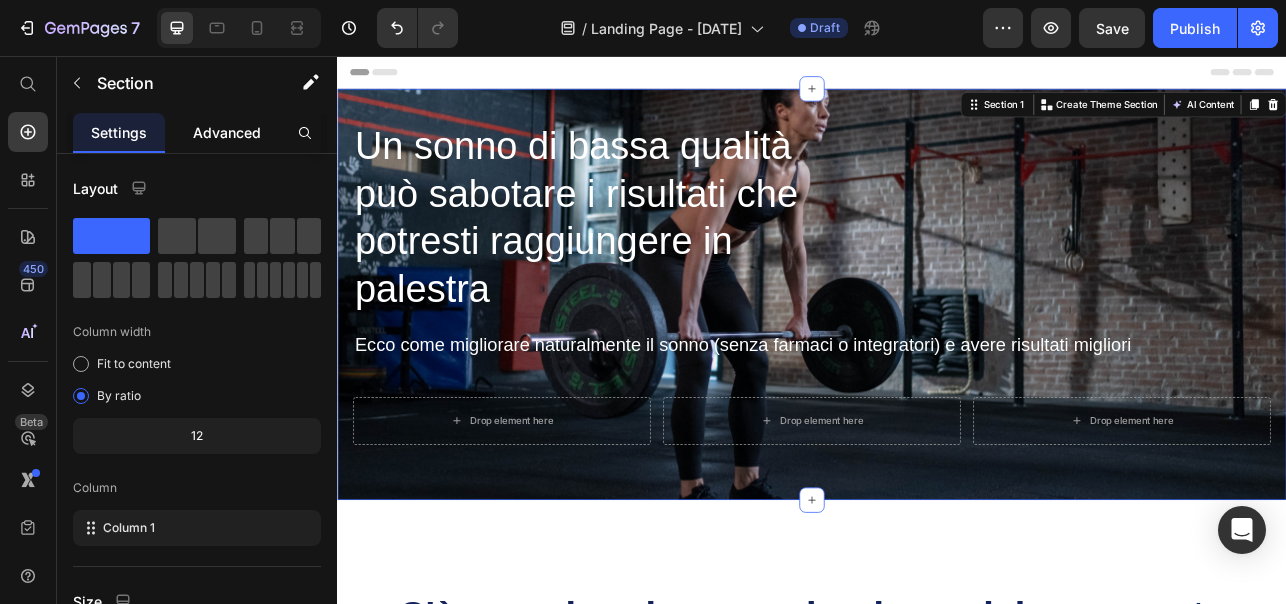 click on "Advanced" at bounding box center [227, 132] 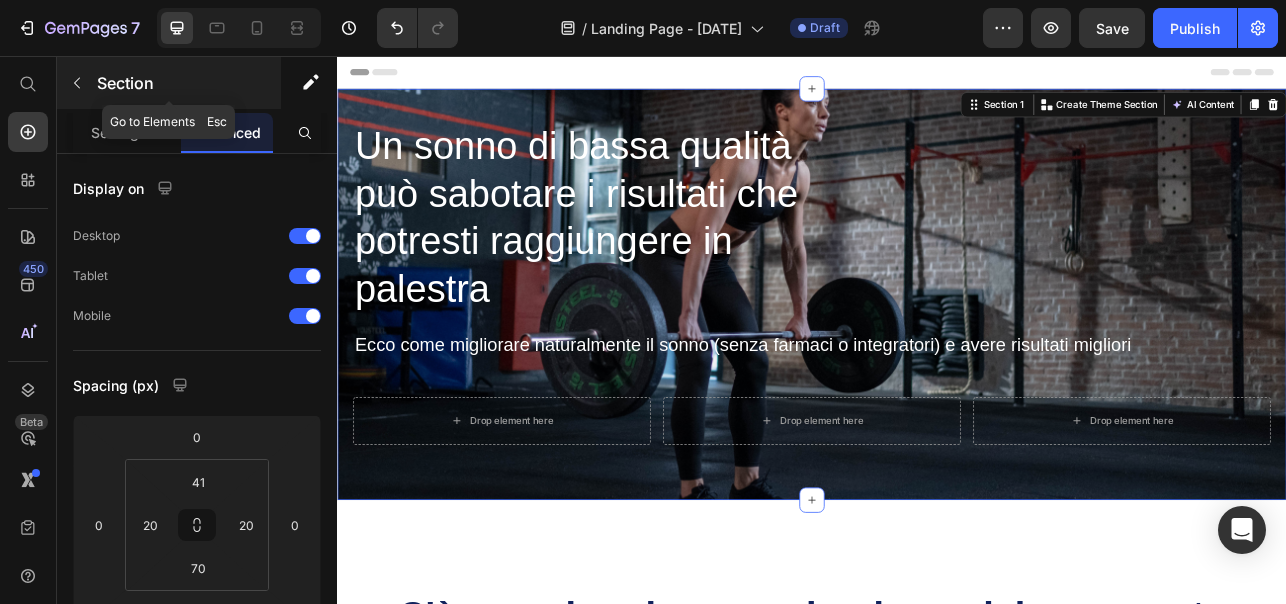 click 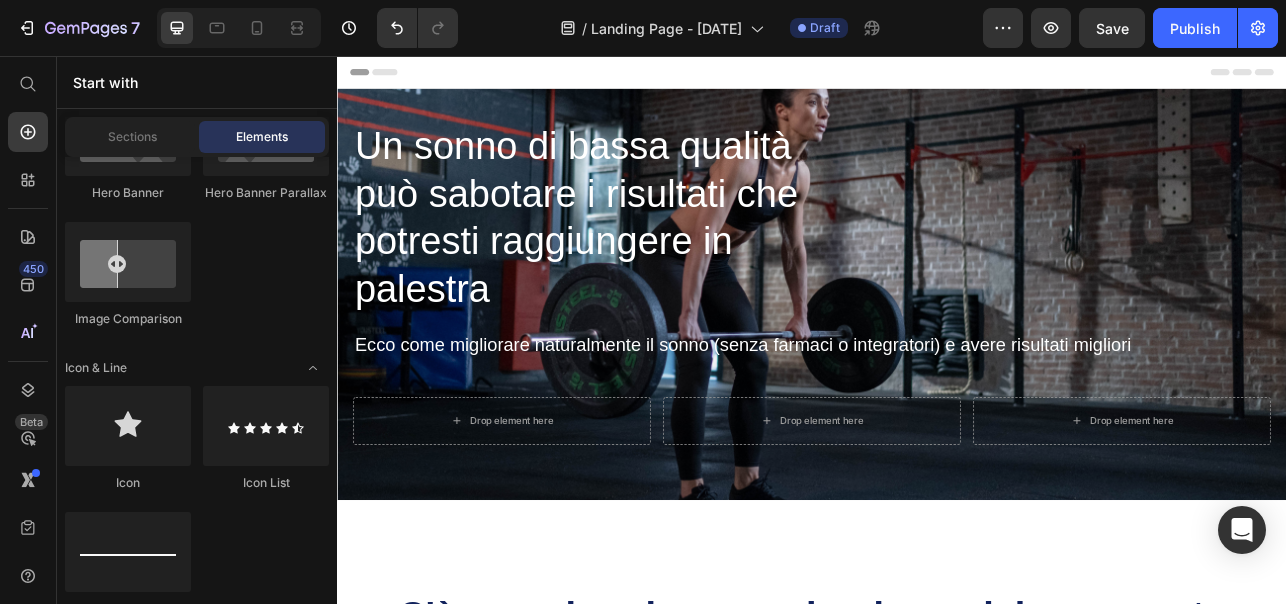 scroll, scrollTop: 0, scrollLeft: 0, axis: both 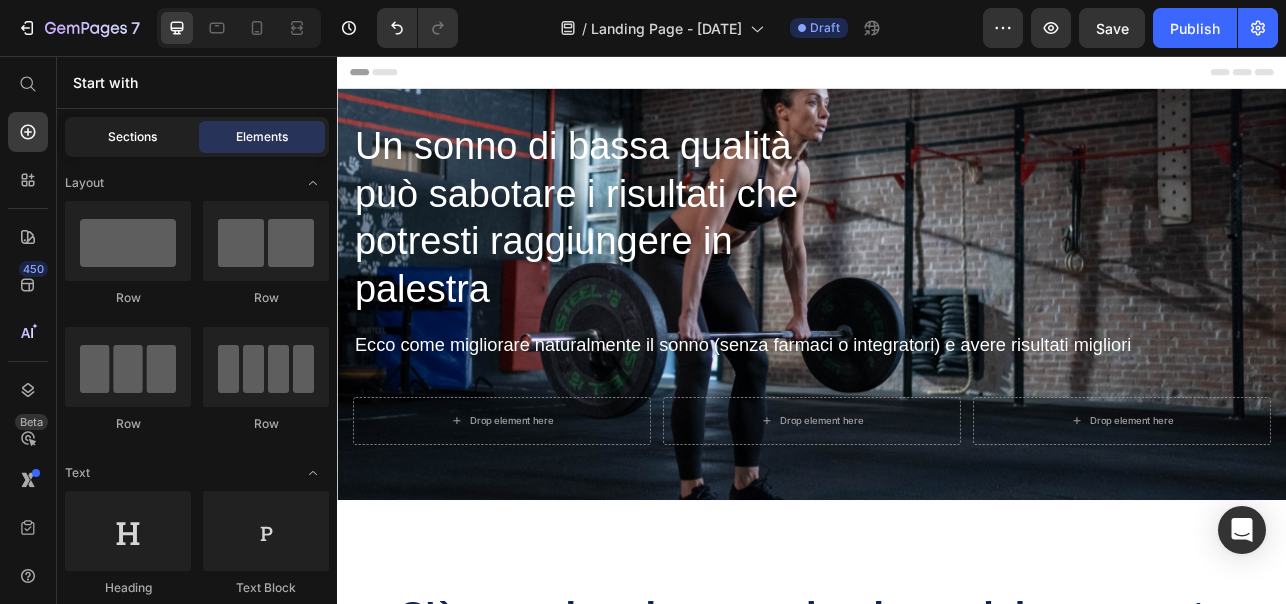 click on "Sections" at bounding box center (132, 137) 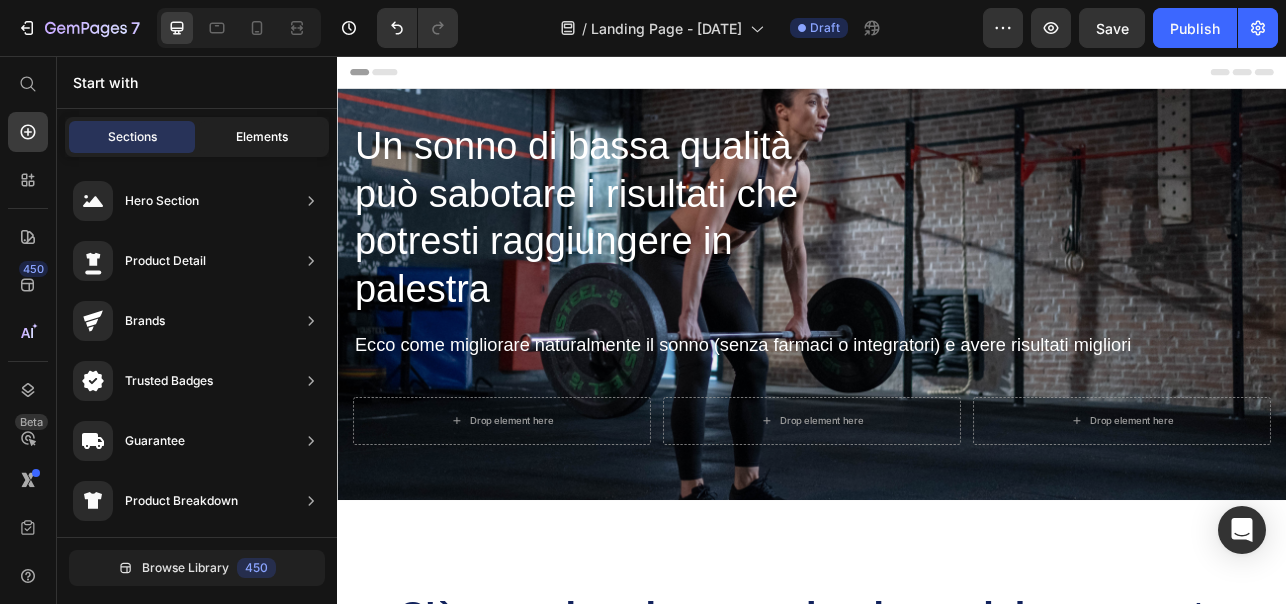 click on "Elements" 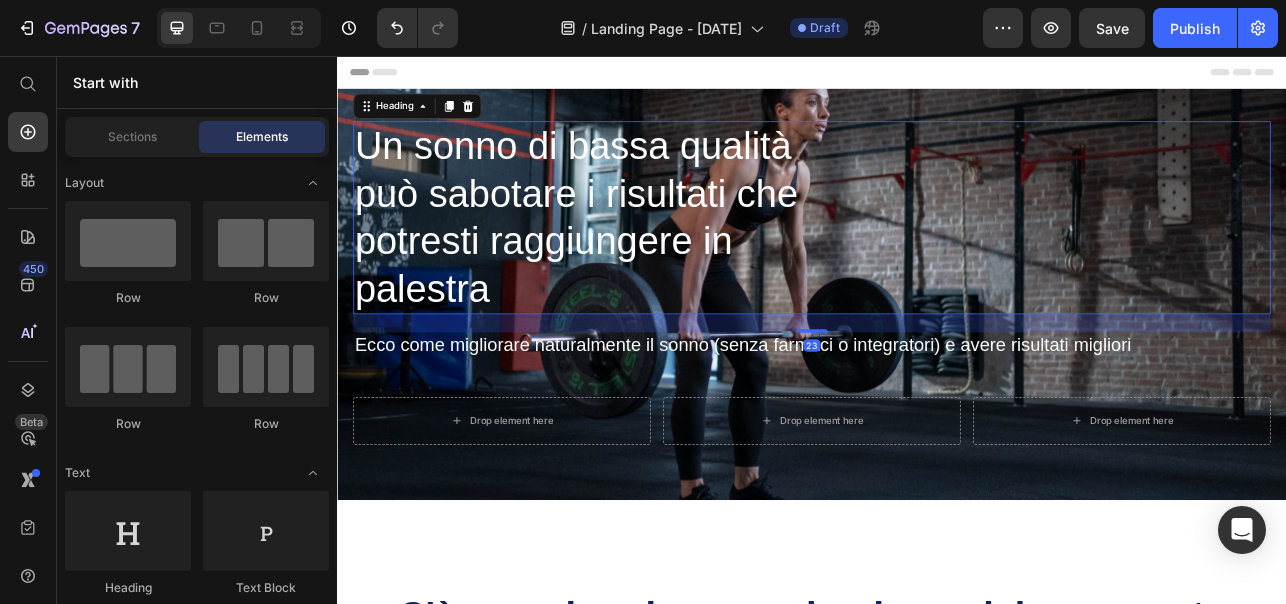 click on "Un sonno di bassa qualità può sabotare i risultati che potresti raggiungere in palestra" at bounding box center (671, 260) 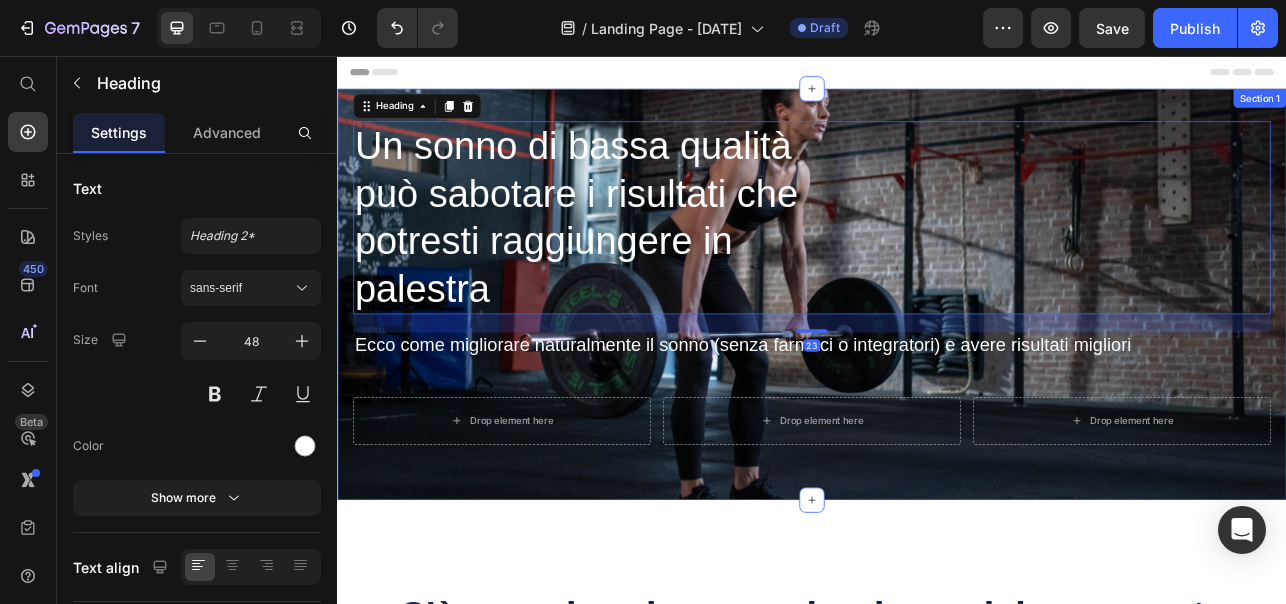 click on "Un sonno di bassa qualità può sabotare i risultati che potresti raggiungere in palestra Heading   23 Ecco come migliorare naturalmente il sonno (senza farmaci o integratori) e avere risultati migliori Text Block
Drop element here
Drop element here
Drop element here Row Row Section 1" at bounding box center (937, 357) 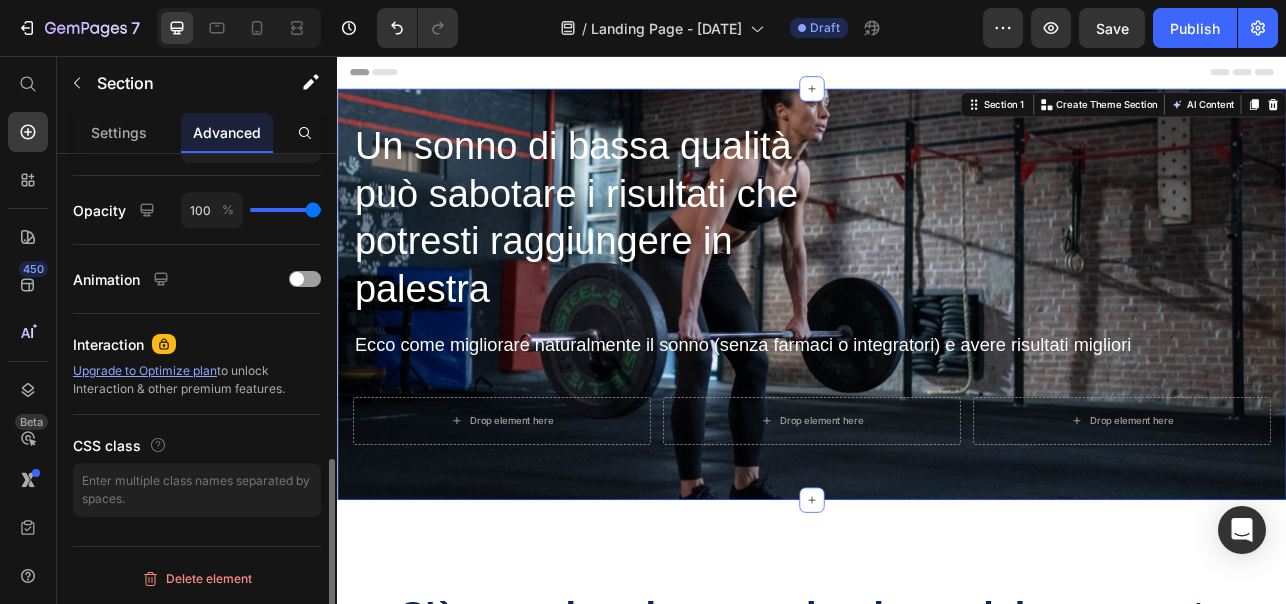 scroll, scrollTop: 0, scrollLeft: 0, axis: both 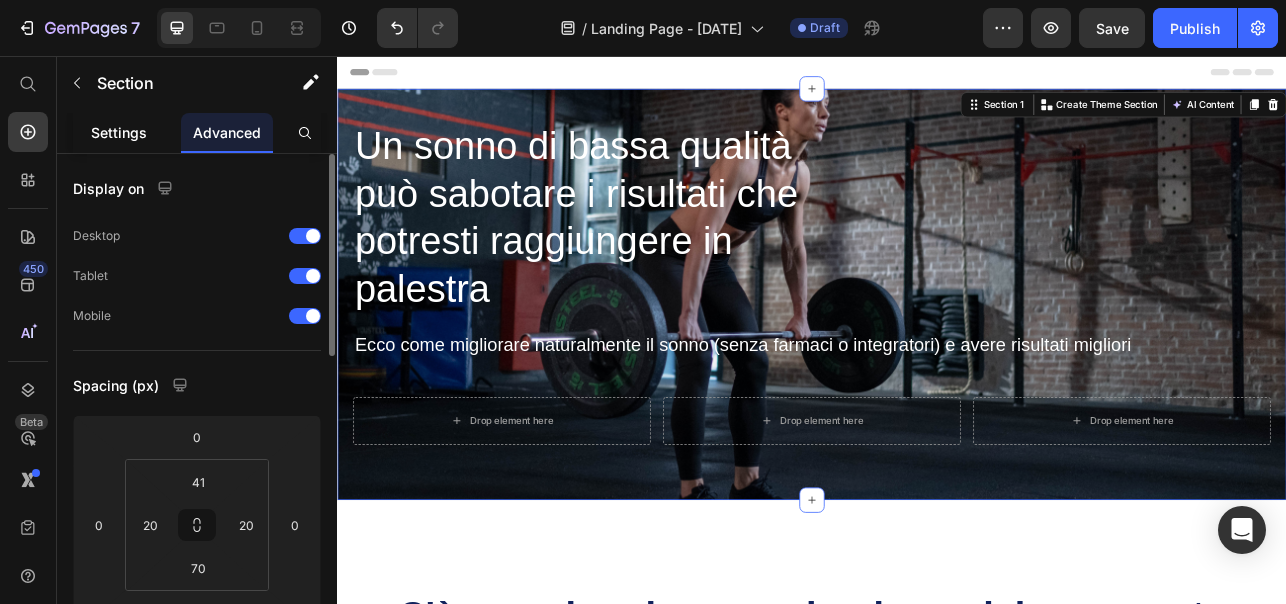 click on "Settings" 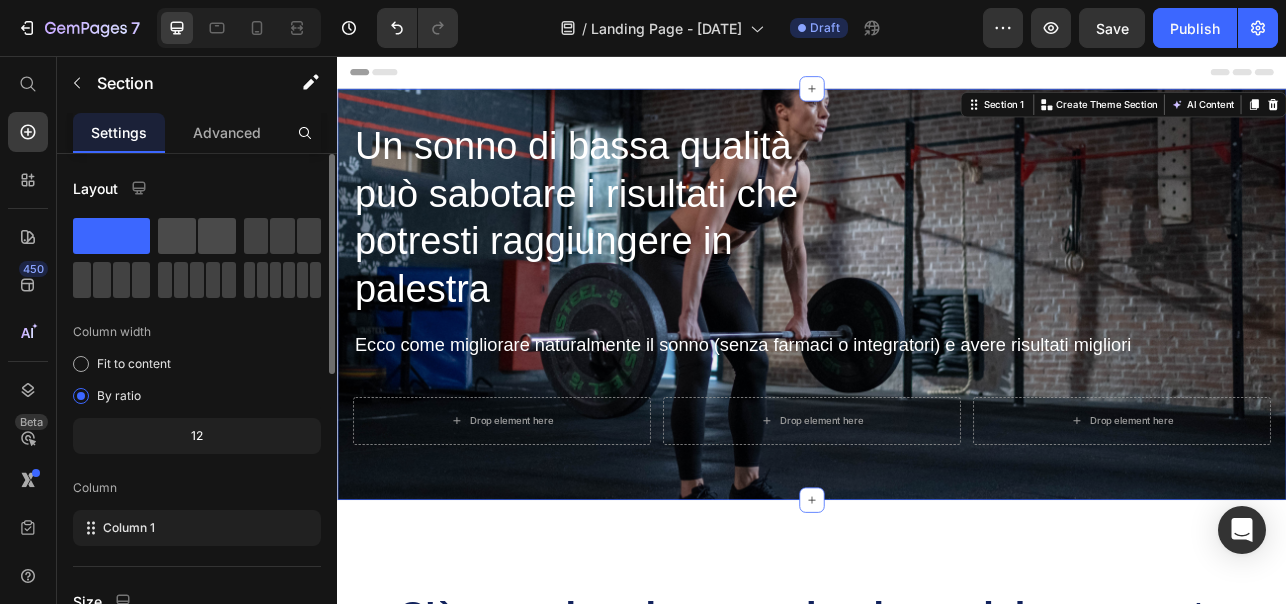 click 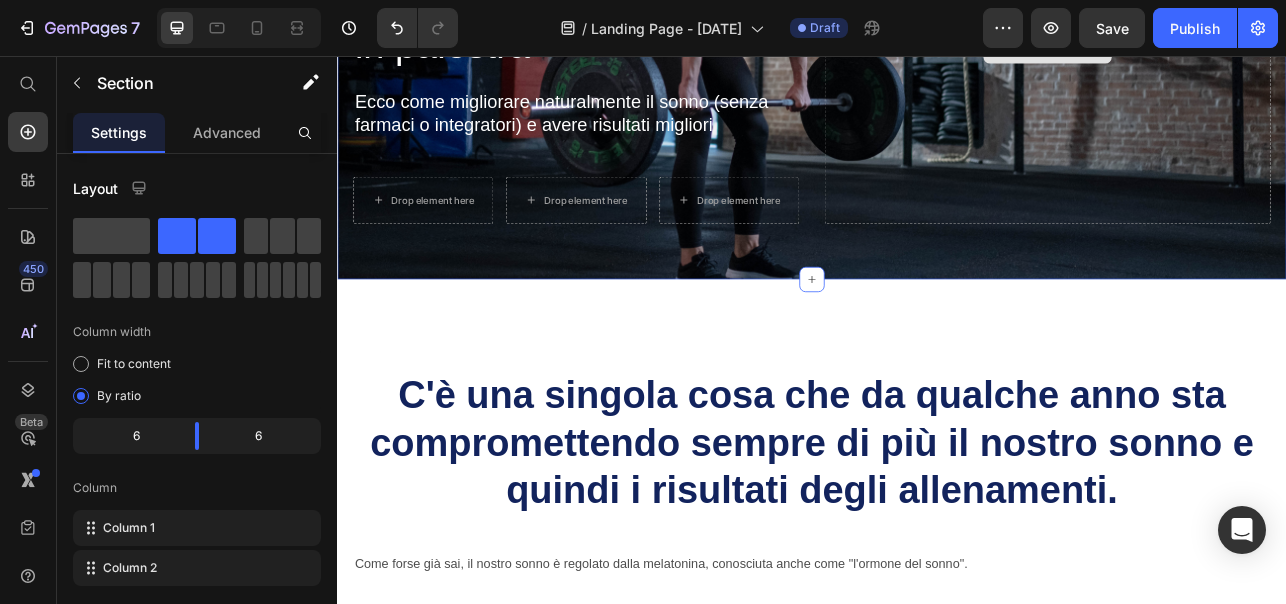 scroll, scrollTop: 310, scrollLeft: 0, axis: vertical 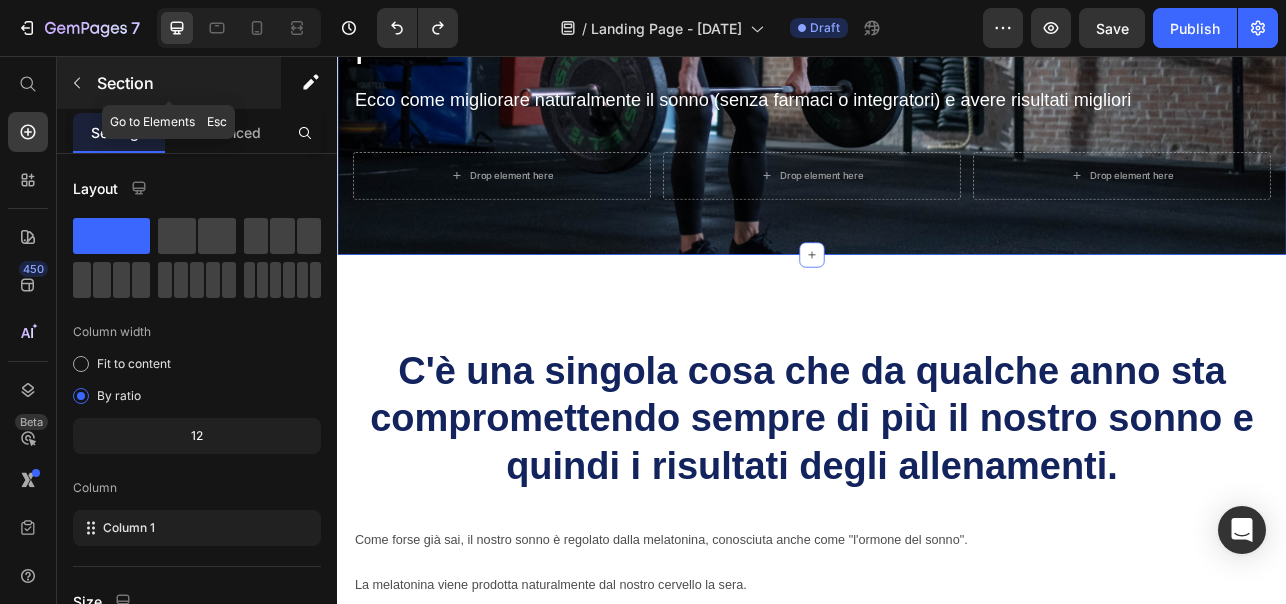 click 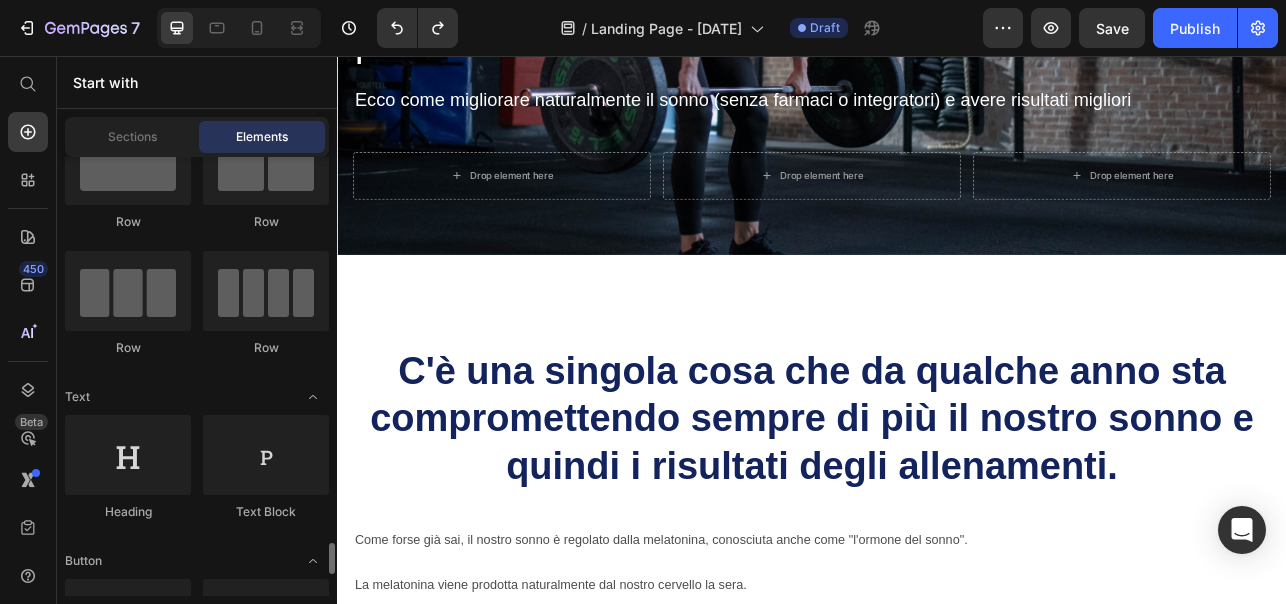 scroll, scrollTop: 0, scrollLeft: 0, axis: both 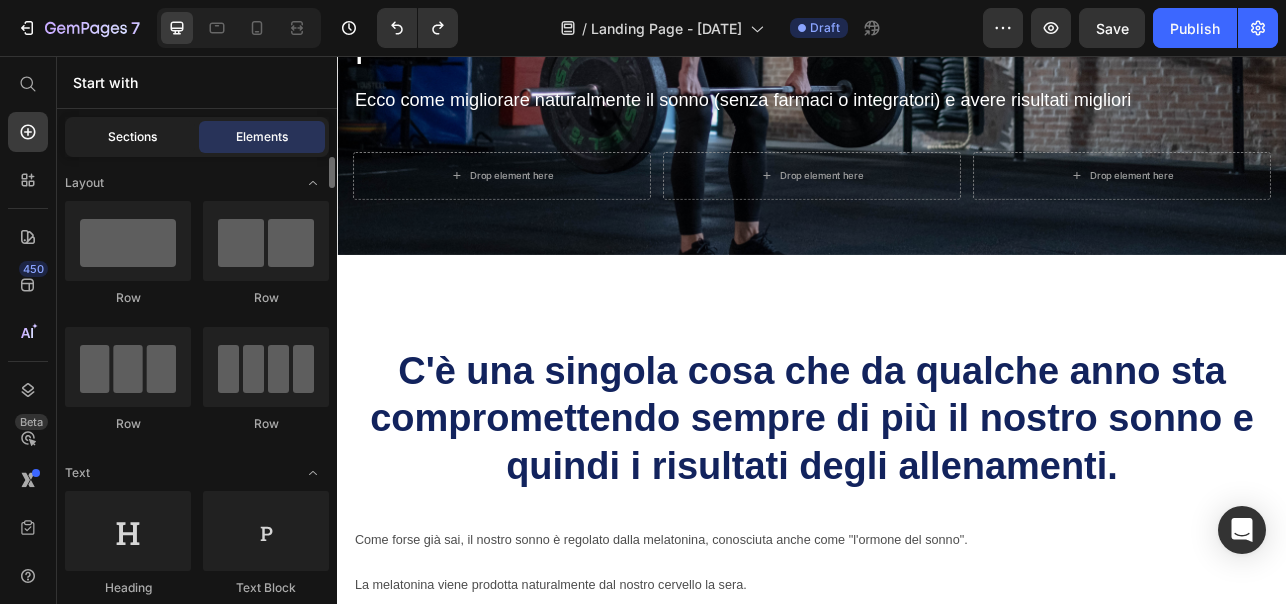 click on "Sections" at bounding box center (132, 137) 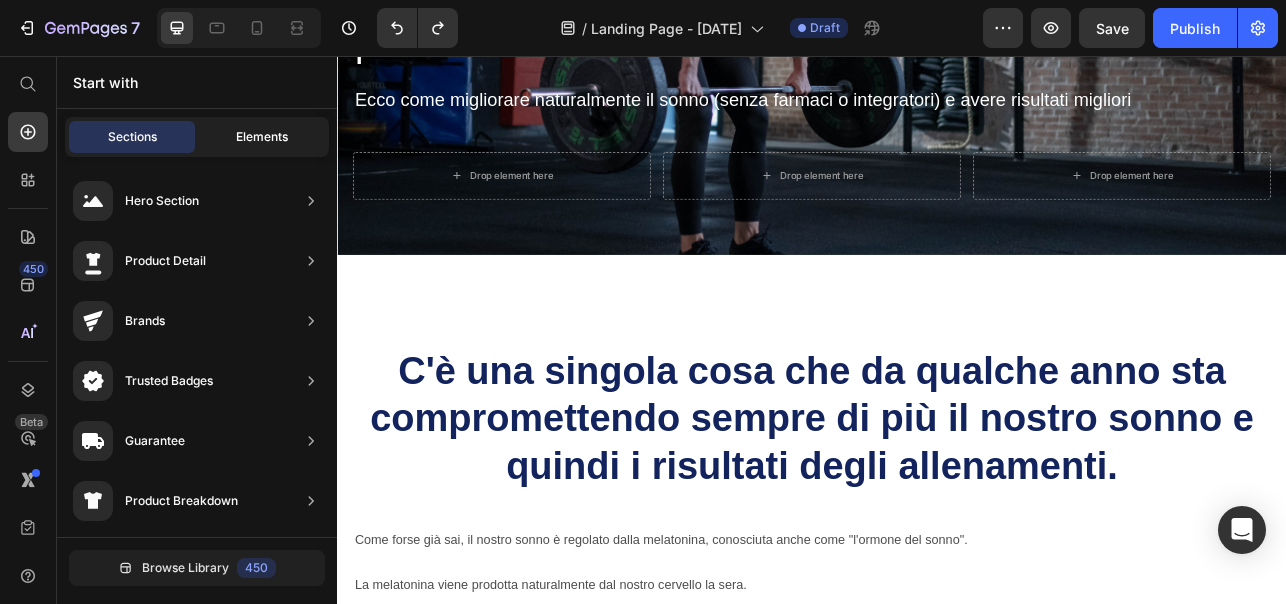 click on "Elements" at bounding box center (262, 137) 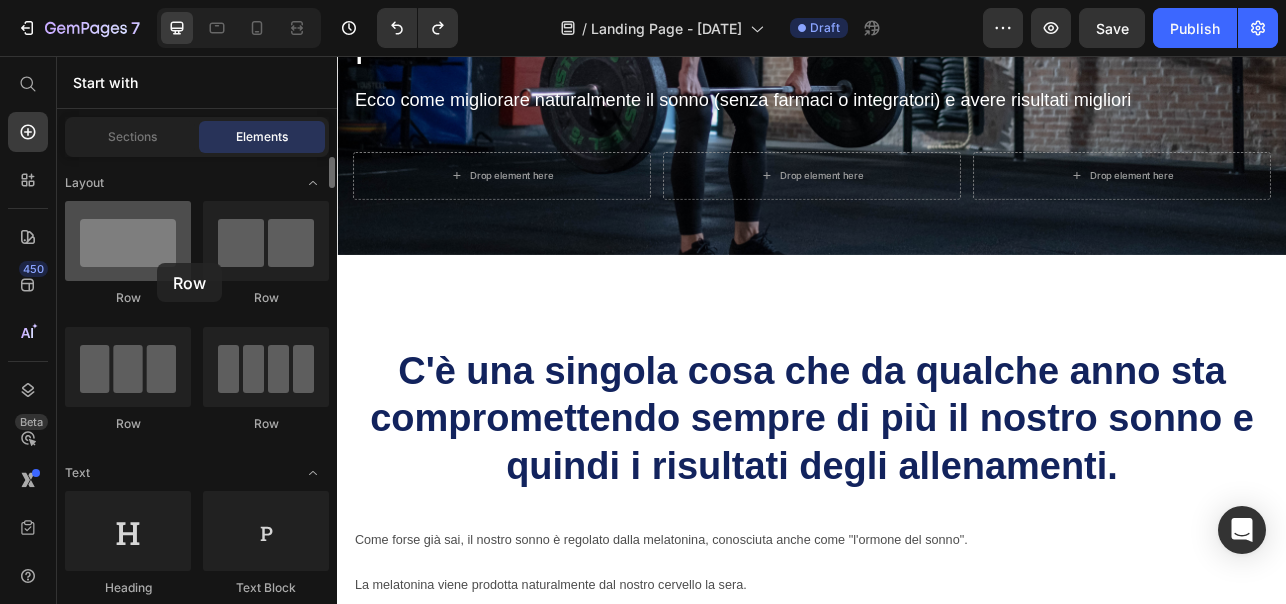 click at bounding box center [128, 241] 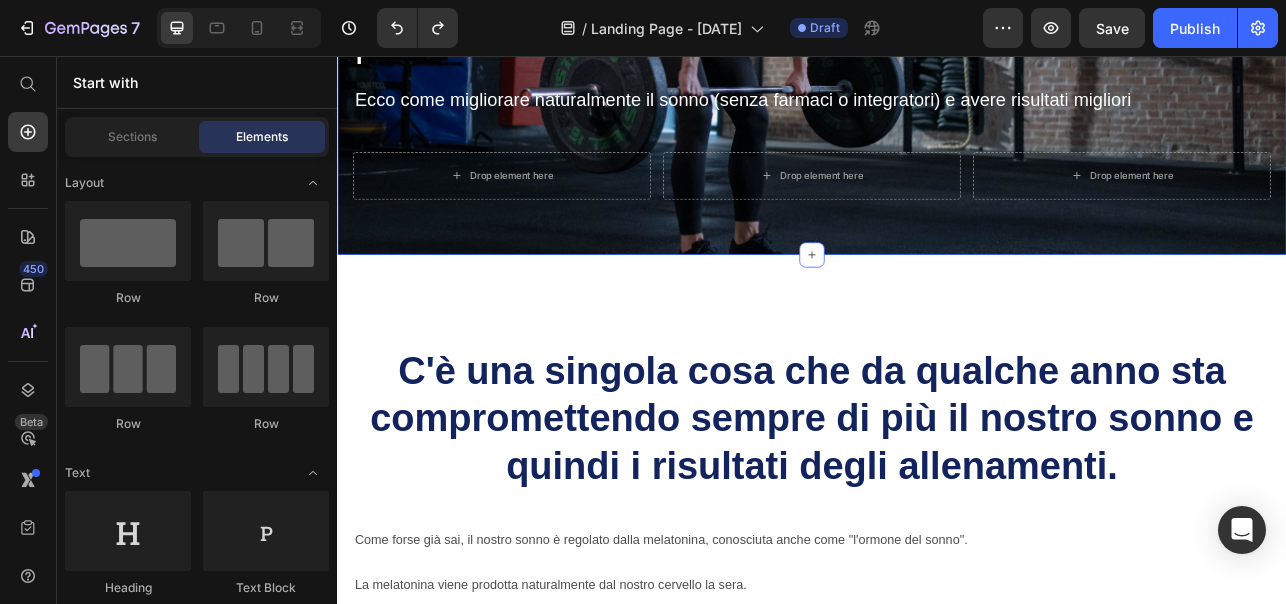 click on "Un sonno di bassa qualità può sabotare i risultati che potresti raggiungere in palestra Heading Ecco come migliorare naturalmente il sonno (senza farmaci o integratori) e avere risultati migliori Text Block
Drop element here
Drop element here
Drop element here Row Row Section 1" at bounding box center [937, 47] 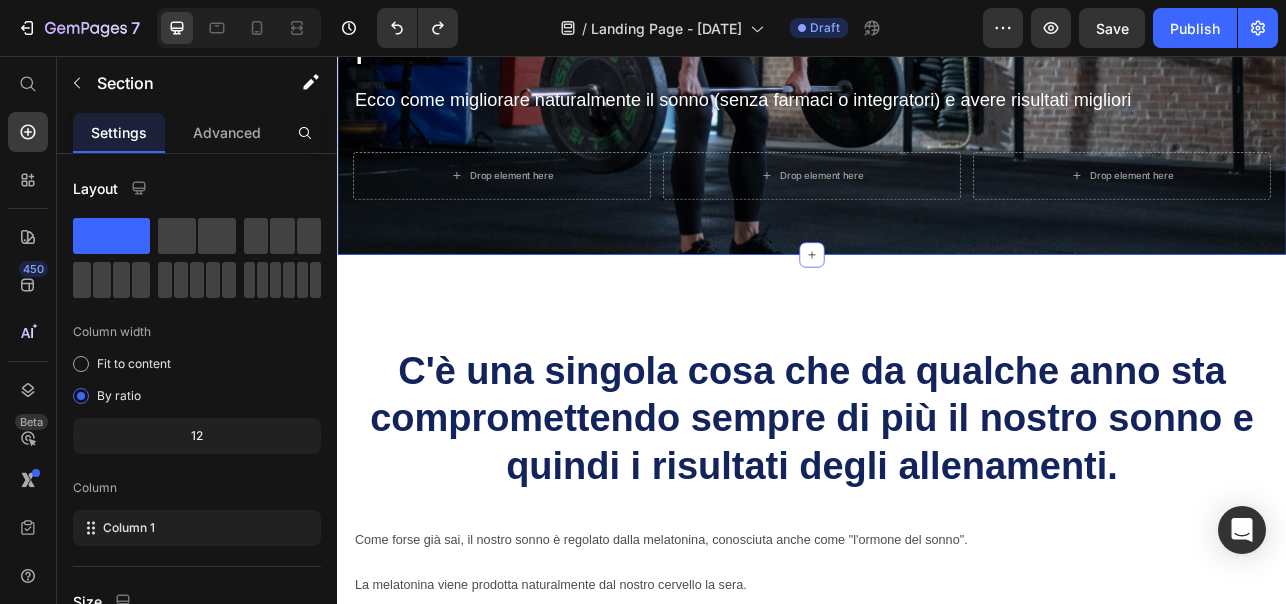 scroll, scrollTop: 0, scrollLeft: 0, axis: both 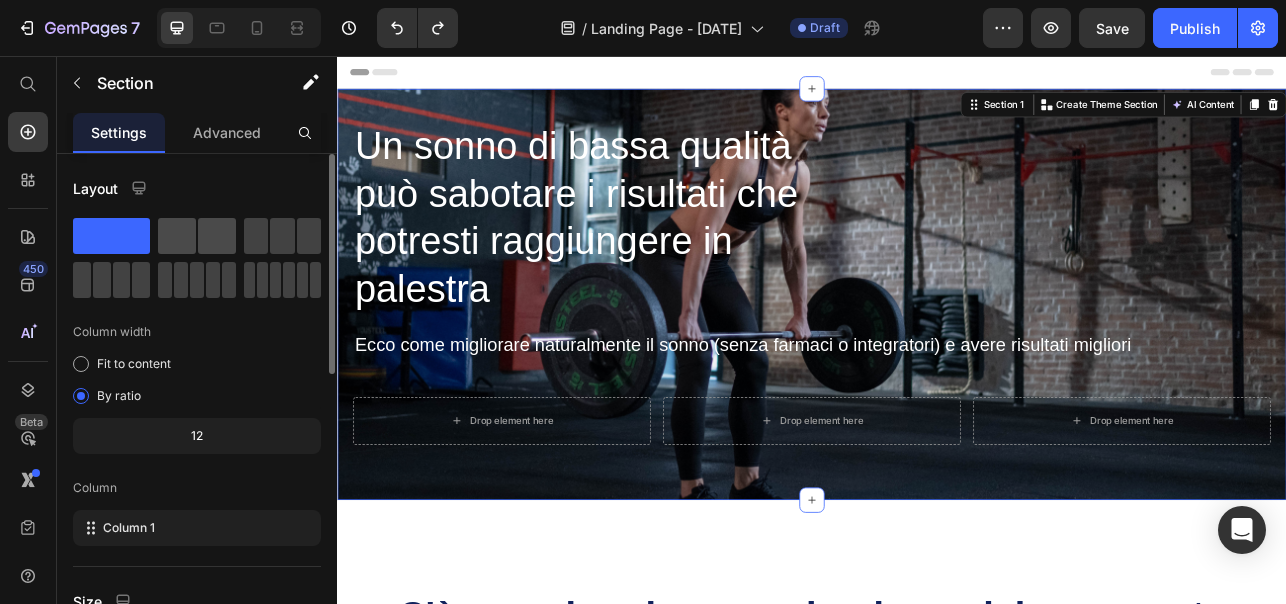 click 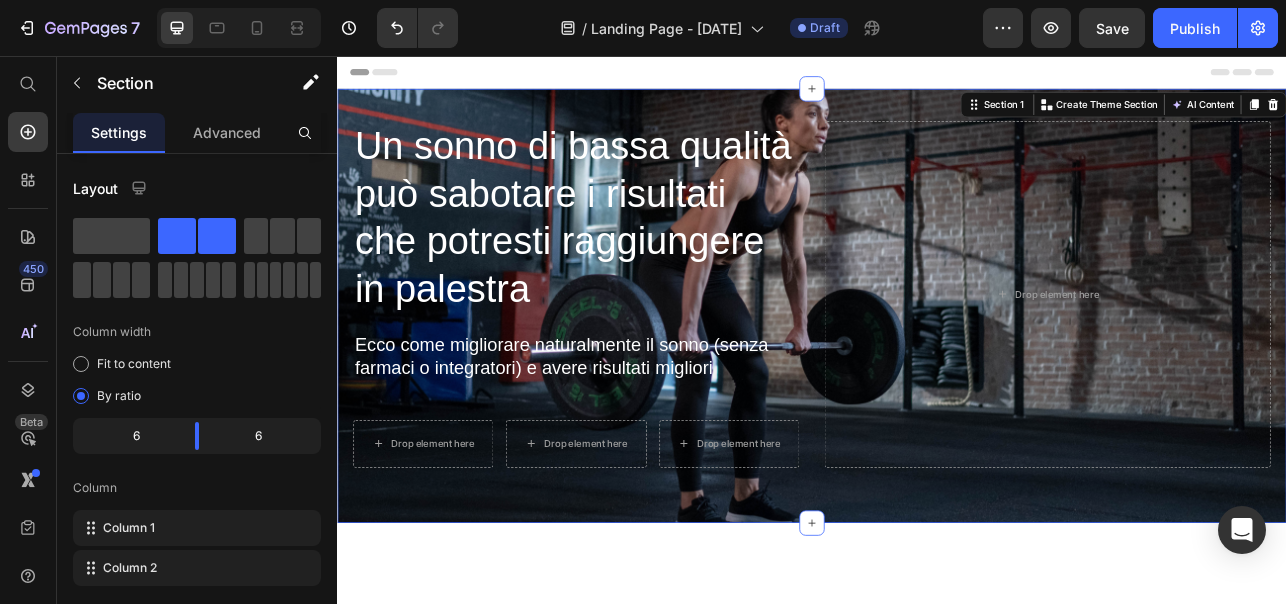 click on "Un sonno di bassa qualità può sabotare i risultati che potresti raggiungere in palestra Heading Ecco come migliorare naturalmente il sonno (senza farmaci o integratori) e avere risultati migliori Text Block
Drop element here
Drop element here
Drop element here Row Row
Drop element here Section 1   You can create reusable sections Create Theme Section AI Content Write with GemAI What would you like to describe here? Tone and Voice Persuasive Product Modello Bambino / Viso piccolo (Tartaruga) Show more Generate" at bounding box center (937, 371) 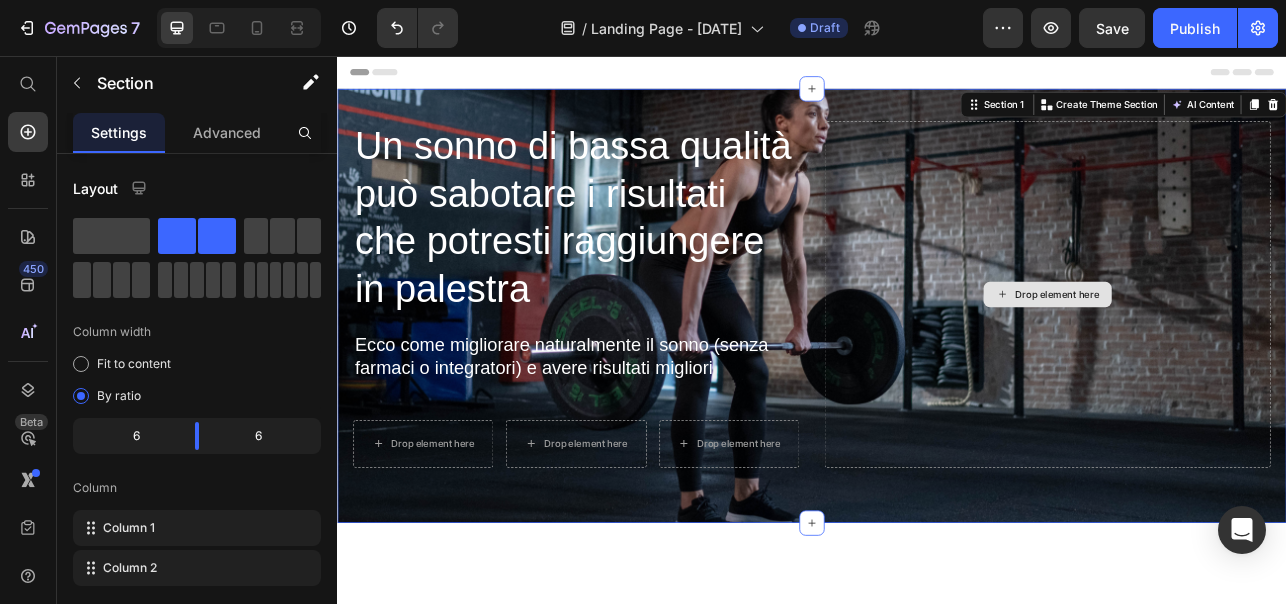 click on "Drop element here" at bounding box center (1235, 357) 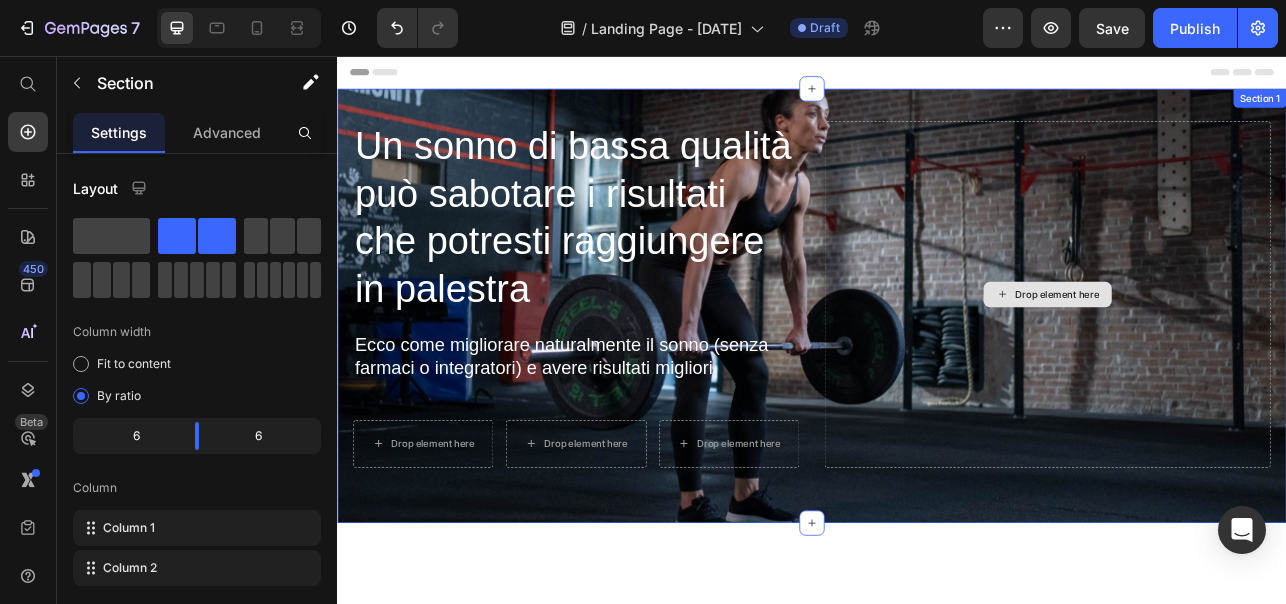 click on "Drop element here" at bounding box center (1235, 357) 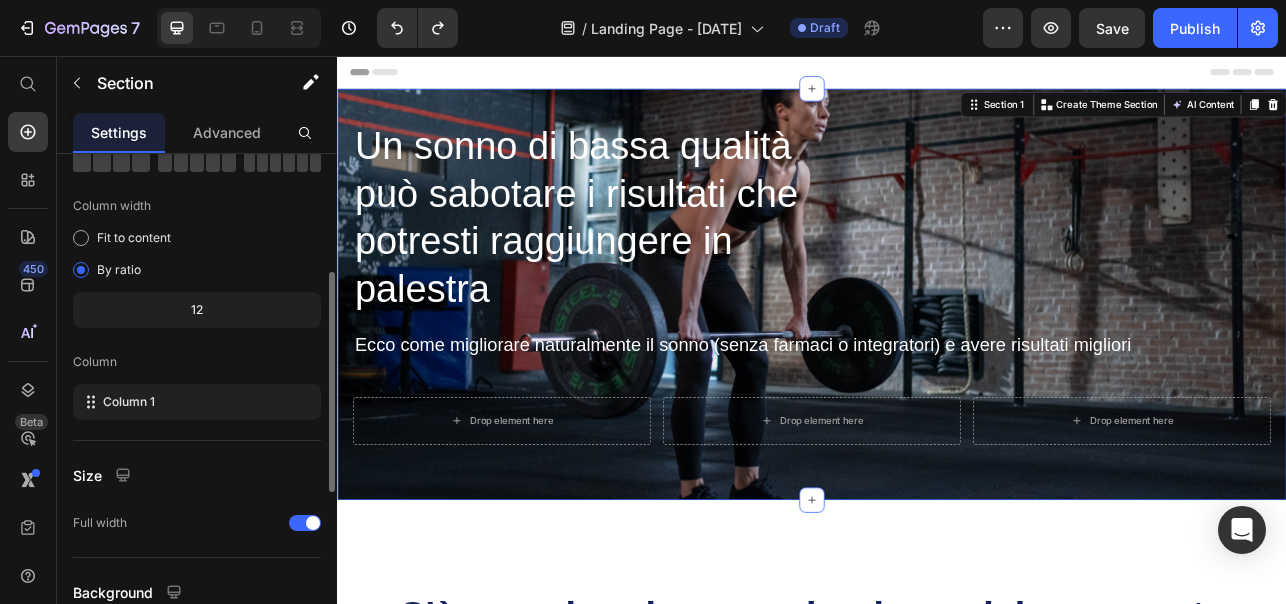 scroll, scrollTop: 171, scrollLeft: 0, axis: vertical 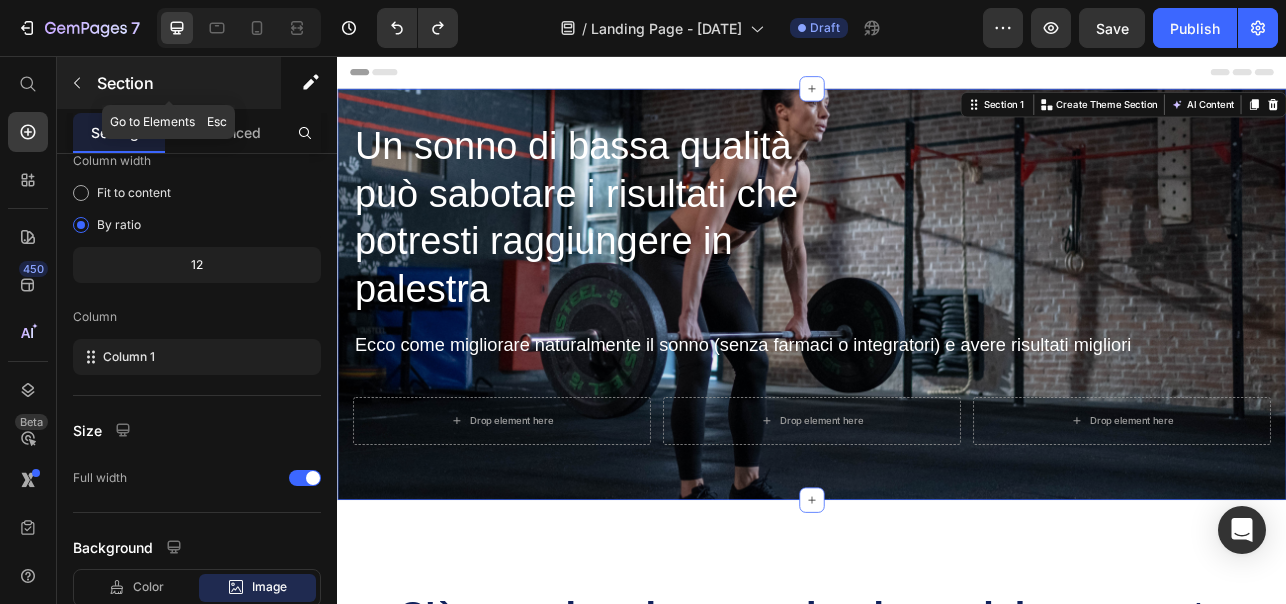 click 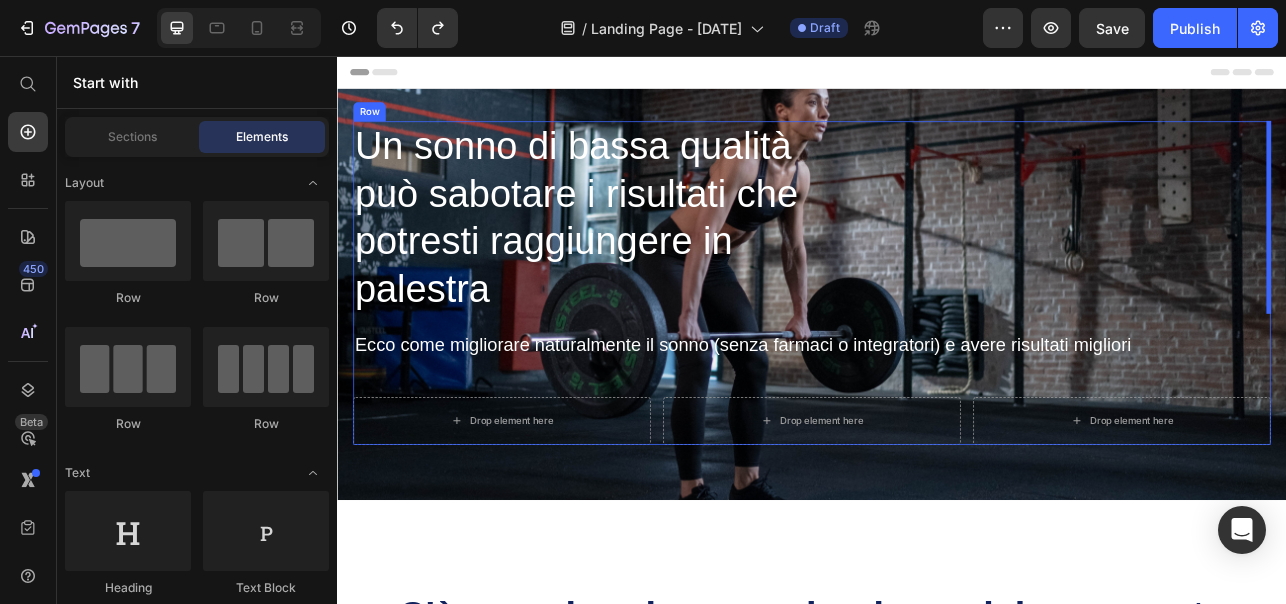 drag, startPoint x: 460, startPoint y: 328, endPoint x: 1536, endPoint y: 304, distance: 1076.2676 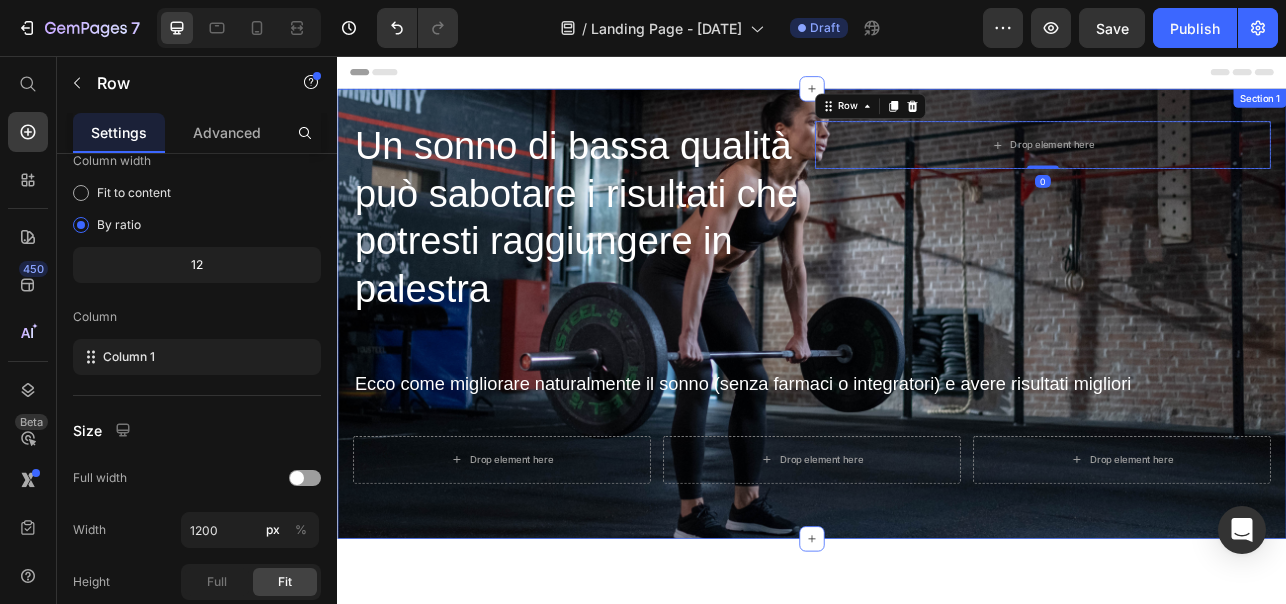 scroll, scrollTop: 0, scrollLeft: 0, axis: both 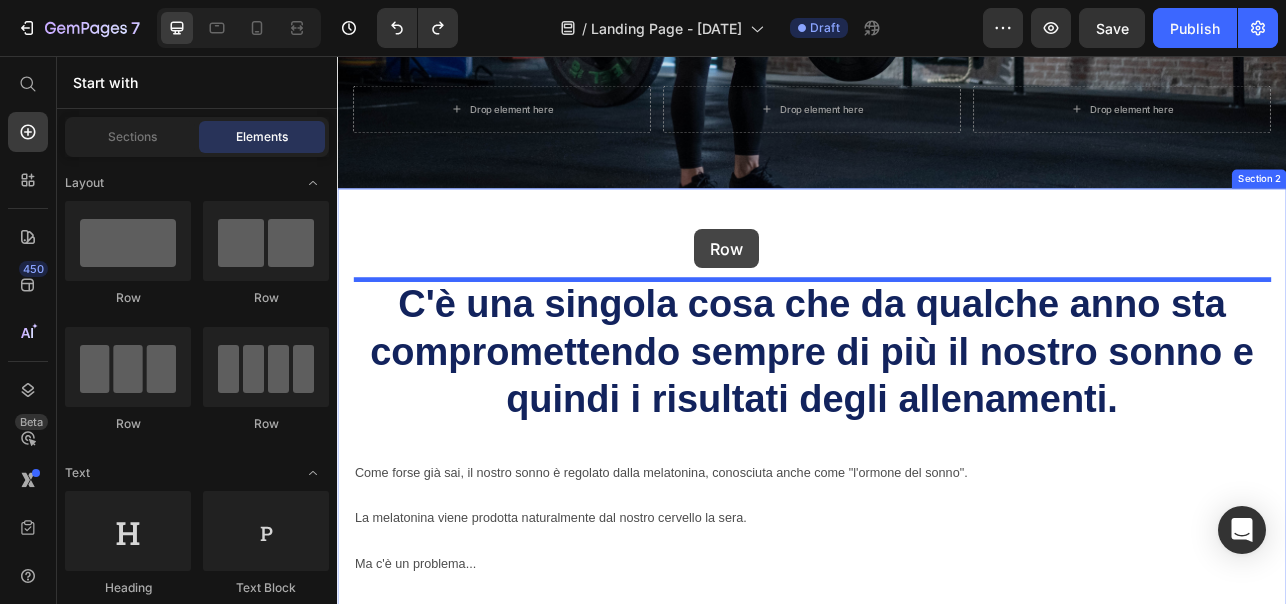 drag, startPoint x: 592, startPoint y: 311, endPoint x: 788, endPoint y: 274, distance: 199.46178 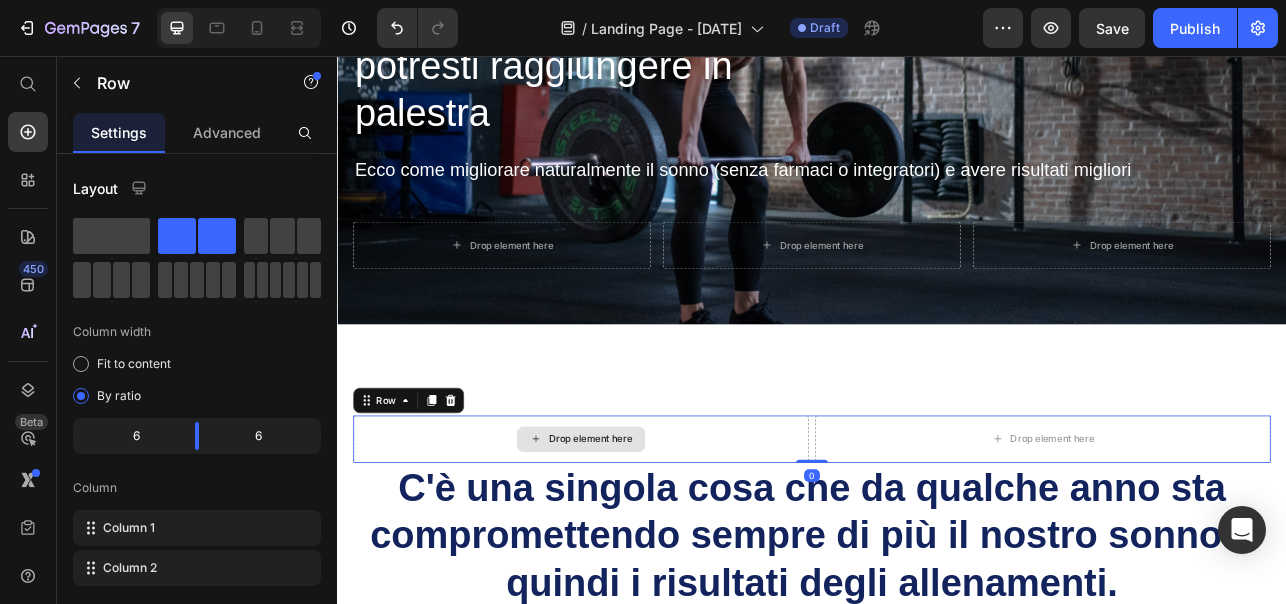 scroll, scrollTop: 191, scrollLeft: 0, axis: vertical 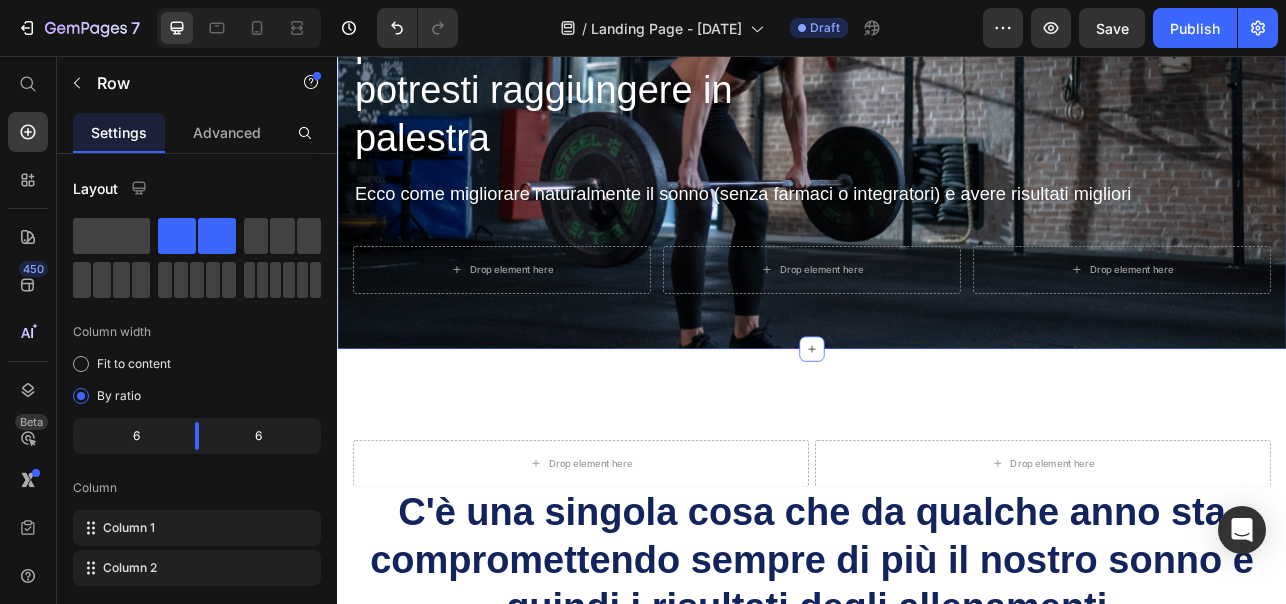 click on "Un sonno di bassa qualità può sabotare i risultati che potresti raggiungere in palestra Heading Ecco come migliorare naturalmente il sonno (senza farmaci o integratori) e avere risultati migliori Text Block
Drop element here
Drop element here
Drop element here Row Row Section 1   You can create reusable sections Create Theme Section AI Content Write with GemAI What would you like to describe here? Tone and Voice Persuasive Product Modello Bambino / Viso piccolo (Tartaruga) Show more Generate" at bounding box center (937, 166) 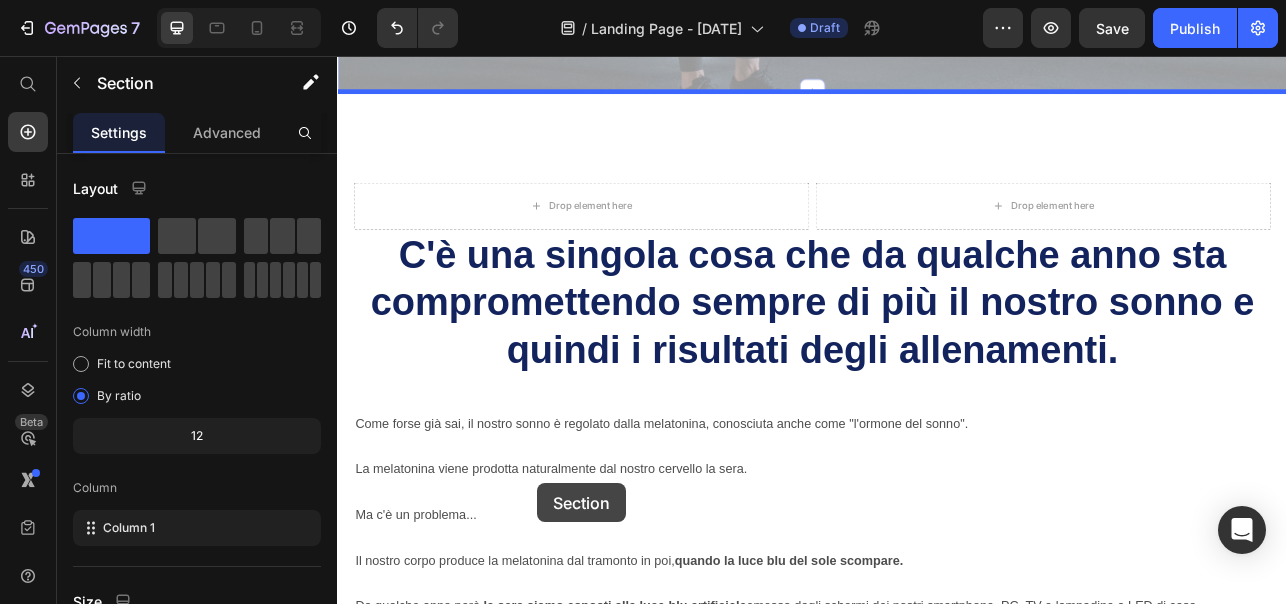 scroll, scrollTop: 523, scrollLeft: 0, axis: vertical 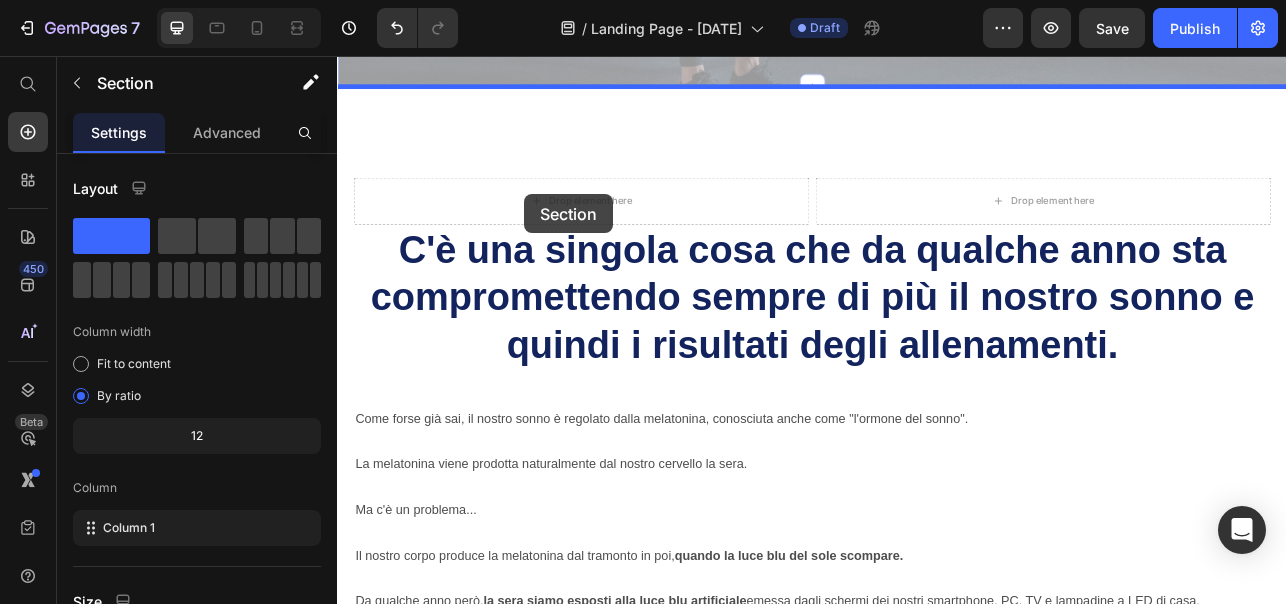 drag, startPoint x: 595, startPoint y: 400, endPoint x: 574, endPoint y: 231, distance: 170.29973 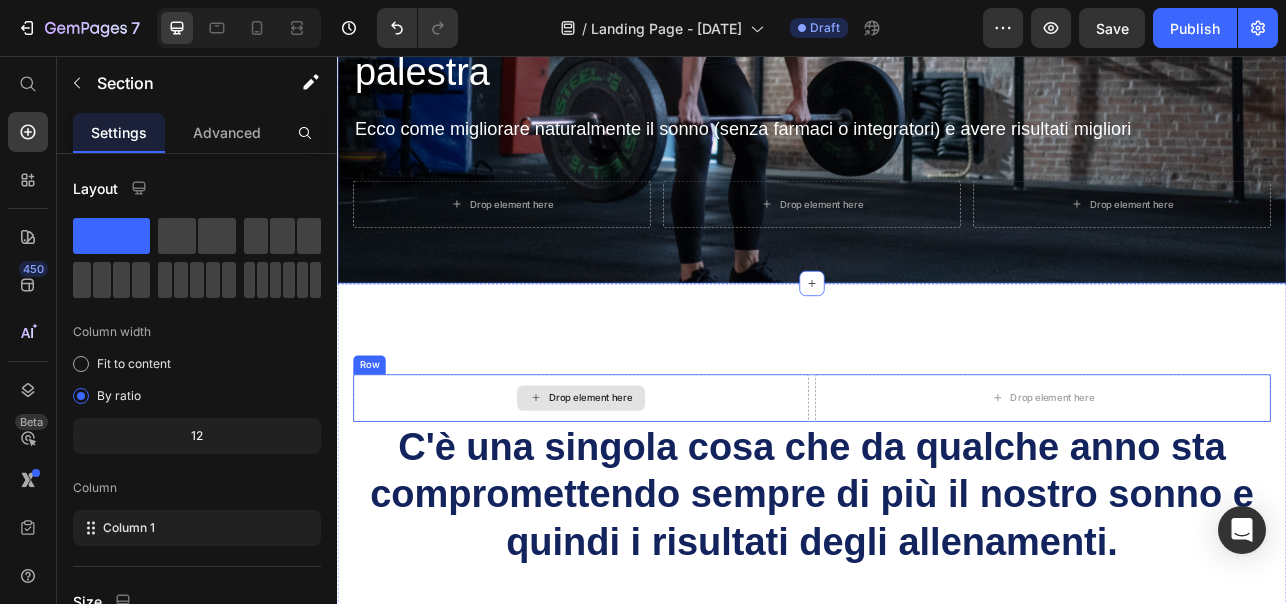 scroll, scrollTop: 0, scrollLeft: 0, axis: both 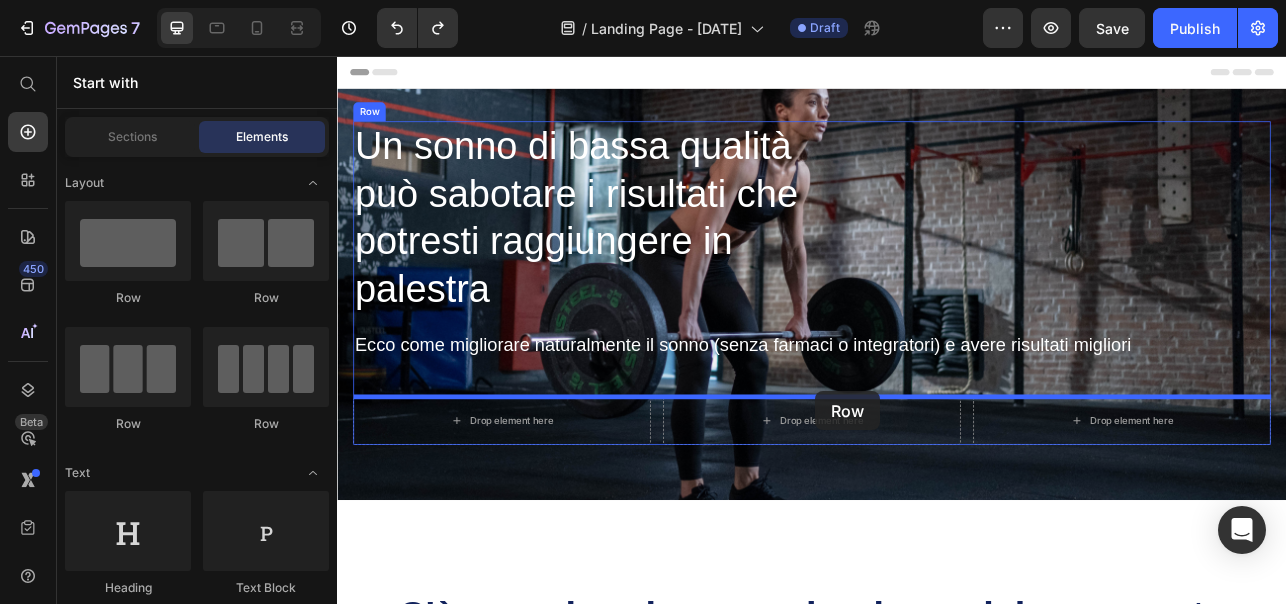 drag, startPoint x: 566, startPoint y: 306, endPoint x: 942, endPoint y: 480, distance: 414.30905 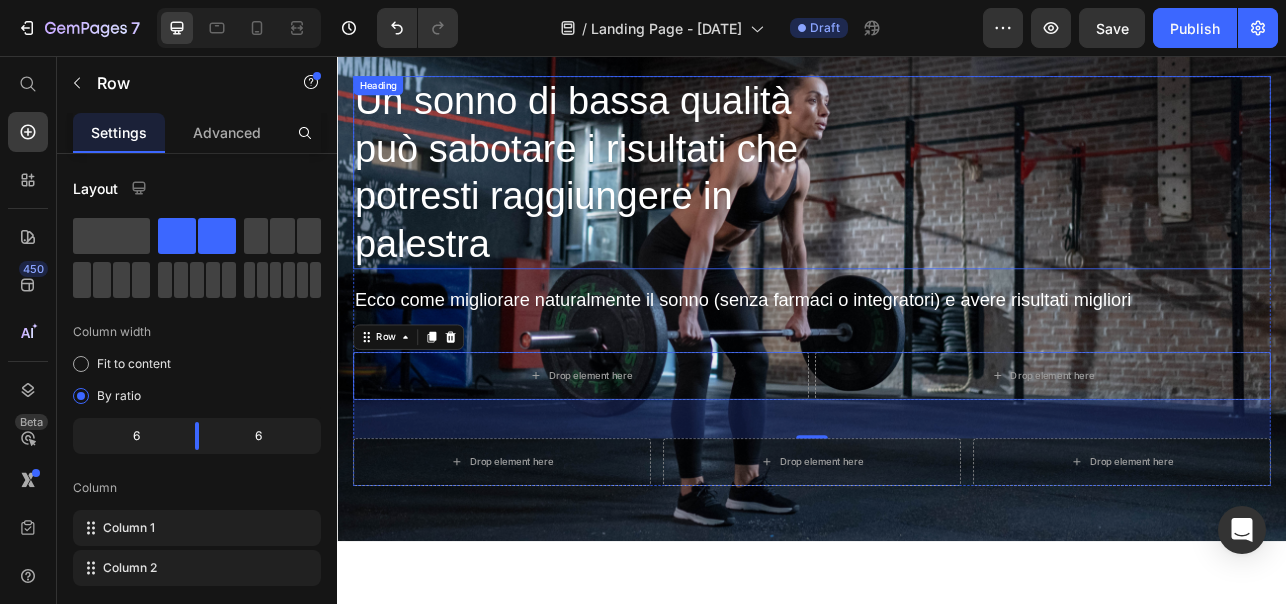 scroll, scrollTop: 0, scrollLeft: 0, axis: both 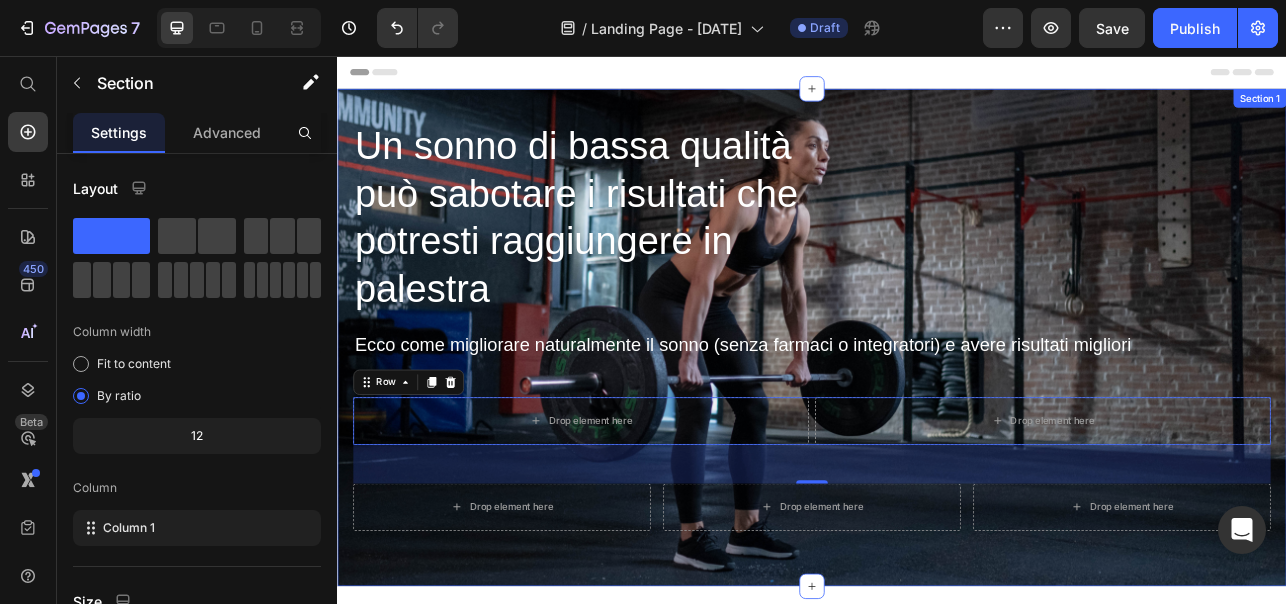 click on "Un sonno di bassa qualità può sabotare i risultati che potresti raggiungere in palestra Heading Ecco come migliorare naturalmente il sonno (senza farmaci o integratori) e avere risultati migliori Text Block
Drop element here
Drop element here Row   49
Drop element here
Drop element here
Drop element here Row Row Section 1" at bounding box center [937, 411] 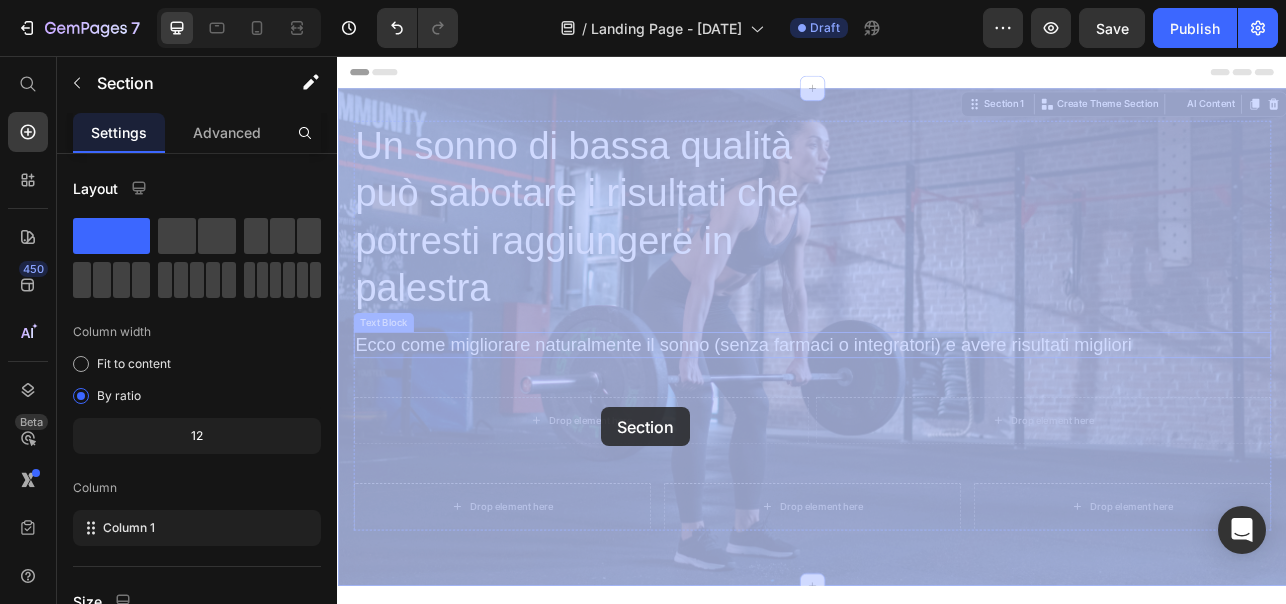 drag, startPoint x: 791, startPoint y: 118, endPoint x: 726, endPoint y: 528, distance: 415.12045 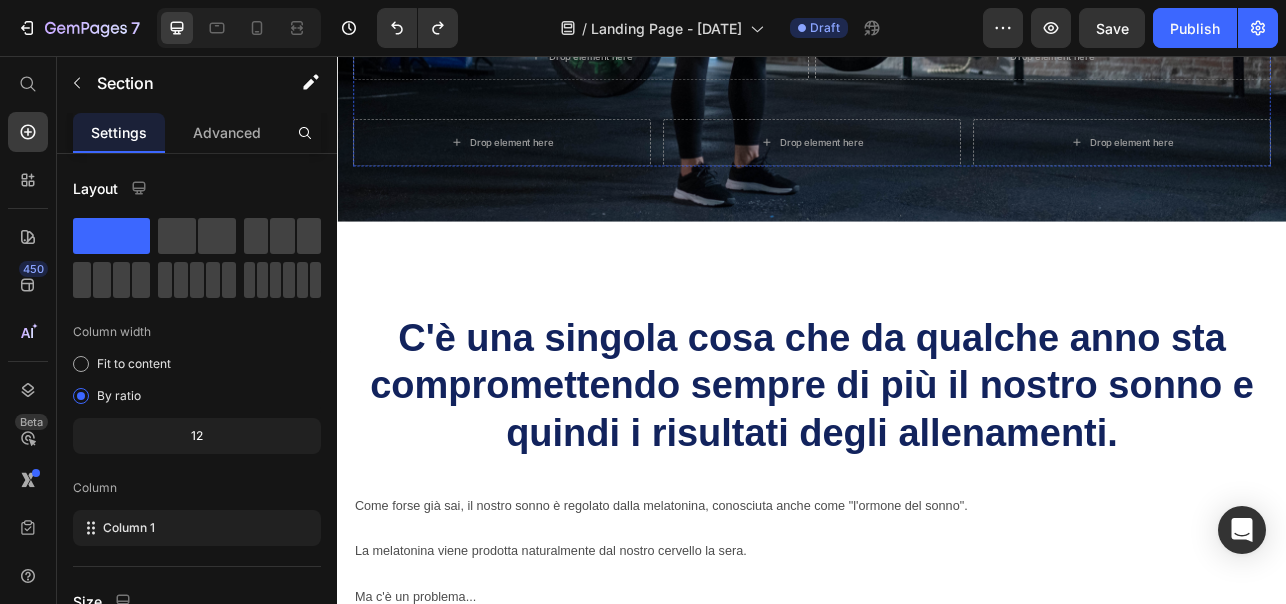 scroll, scrollTop: 462, scrollLeft: 0, axis: vertical 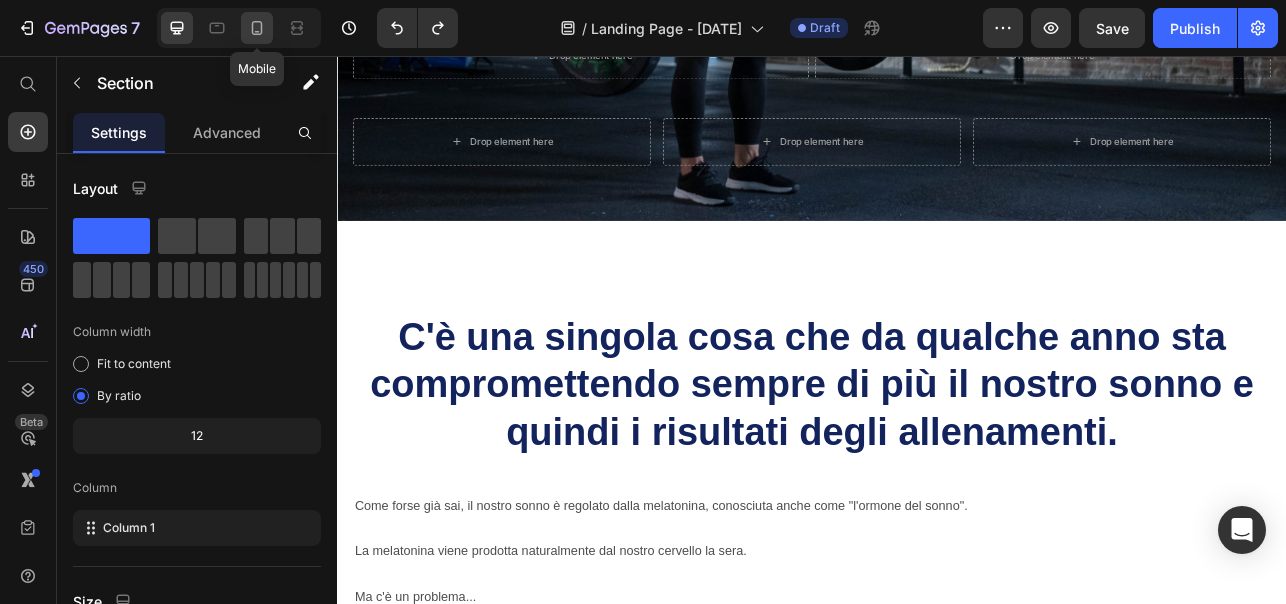 click 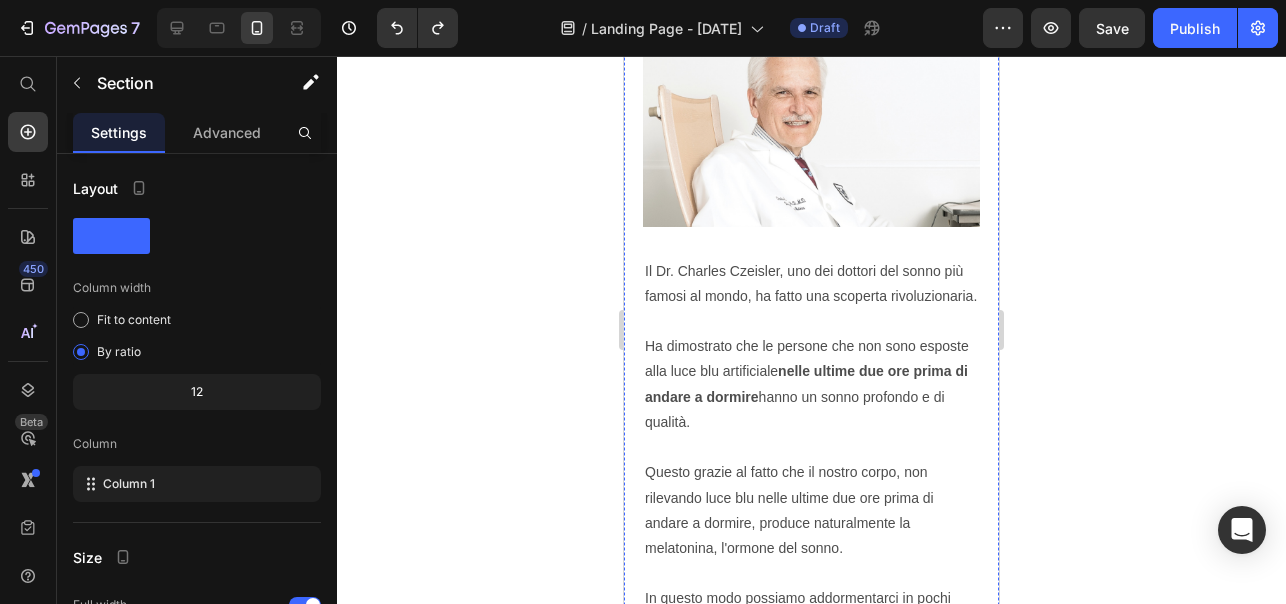 scroll, scrollTop: 4040, scrollLeft: 0, axis: vertical 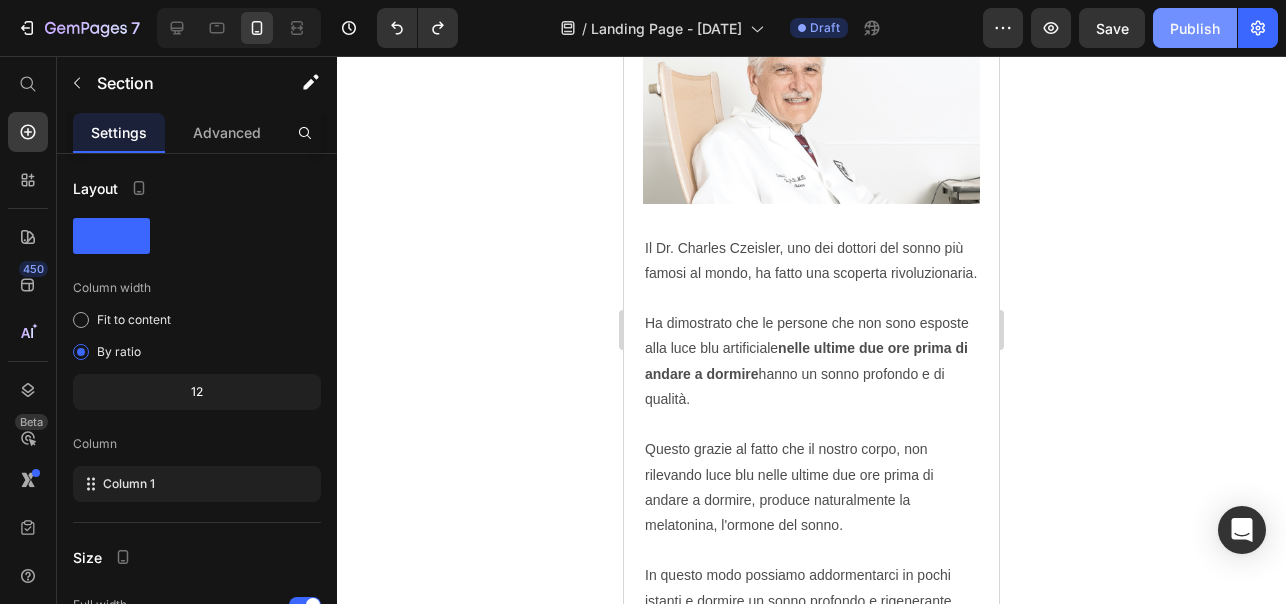 click on "Publish" at bounding box center (1195, 28) 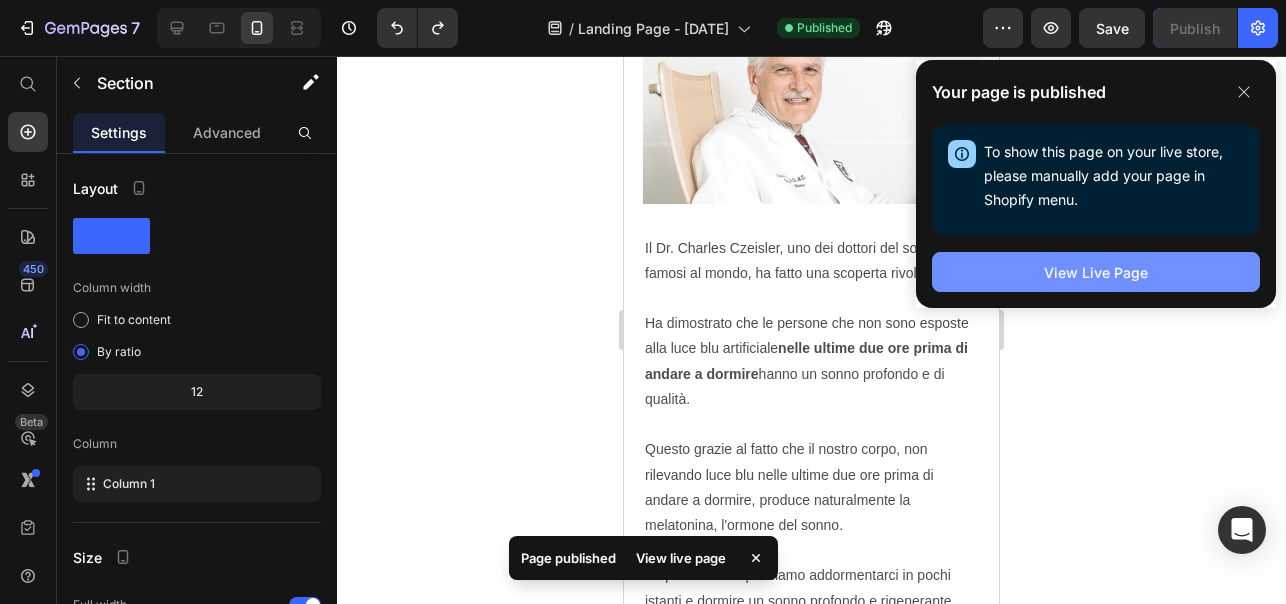 click on "View Live Page" at bounding box center [1096, 272] 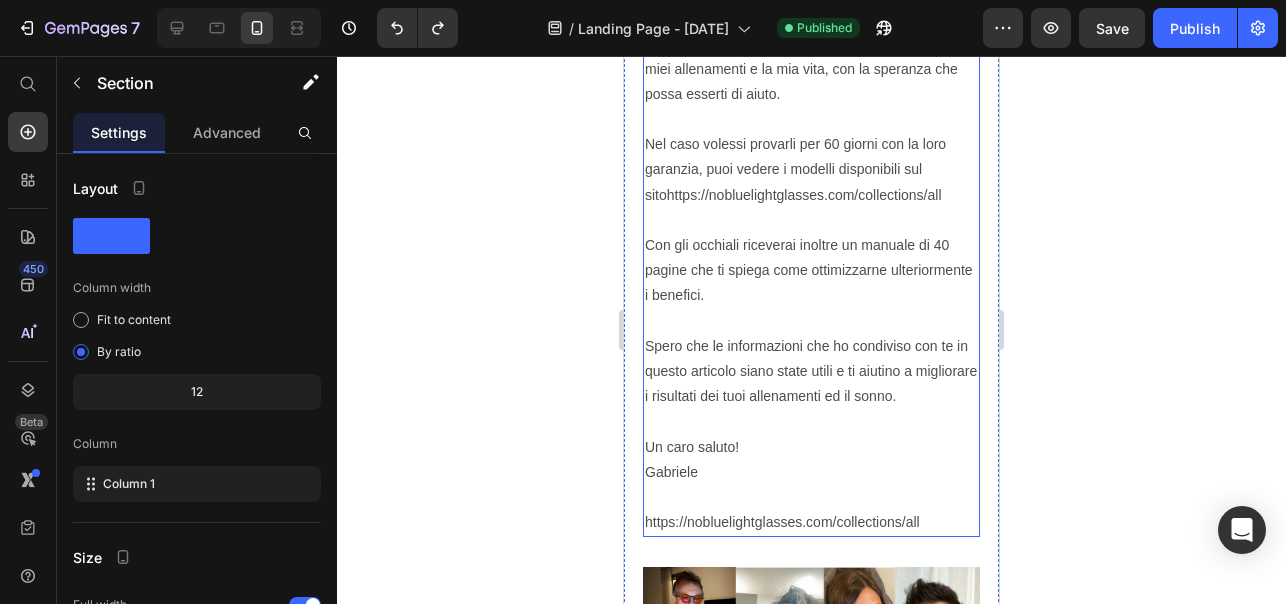 scroll, scrollTop: 7631, scrollLeft: 0, axis: vertical 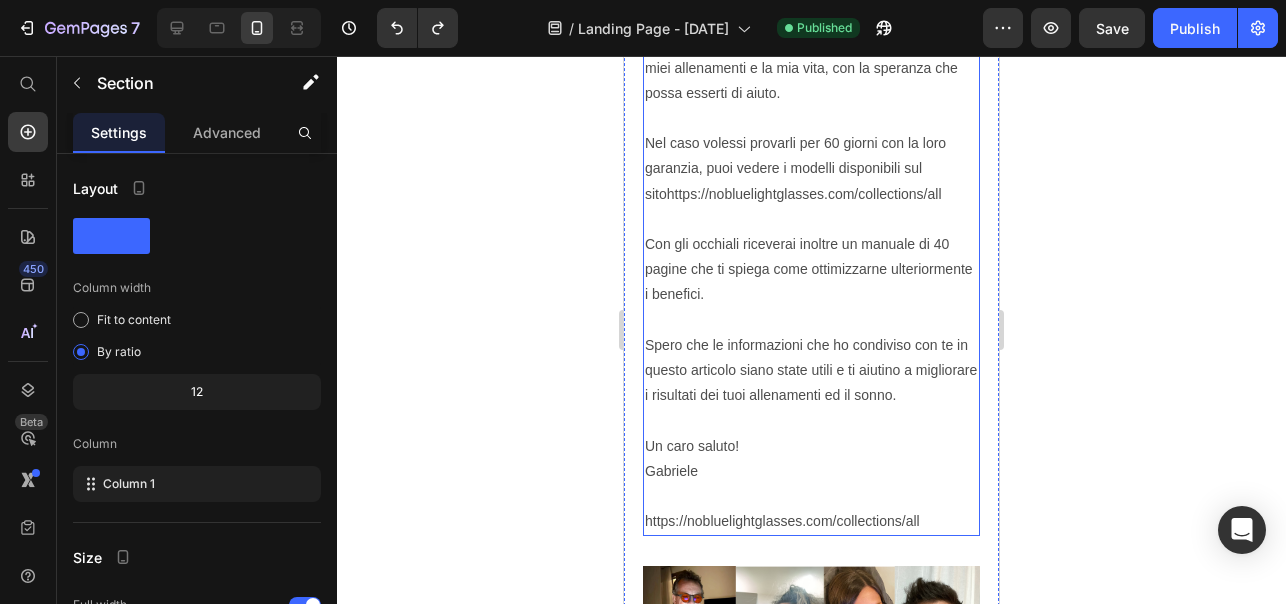 click on "Per questo, dopo averli provati, ho deciso di portare in Italia questi occhiali, i  No Blue Light Glasses . Attenzione: non voglio spingerti a comprare nulla che tu non voglia comprare davvero. In questo articolo ti ho raccontato la "scoperta" che mi ha cambiato personalmente la vita, con la speranza che possa esserti di aiuto. Questi occhiali hanno solo recensioni a 5 stelle e vengono venduti con  60 giorni di garanzia soddisfatto o rimborsato. Spese di spedizione ed eventuale reso sono gratuite. Su  Trustpilot  hanno esclusivamente recensioni a 5 stelle. Sul loro sito hanno oltre 50 recensioni a 5 stelle. Con il fatto della prova senza rischi entro 60 giorni dalla consegna,  ogni reso è un costo per l'azienda. Per questo ho premesso che non voglio spingerti a comprarli se non è di tuo interesse migliorare i risultati ed il sonno:  se facessi il reso, l'azienda dovrebbe sostenere i costi di spedizione, reso e dell'occhiale usato. [URL] Un caro saluto! [FIRST]" at bounding box center (811, -109) 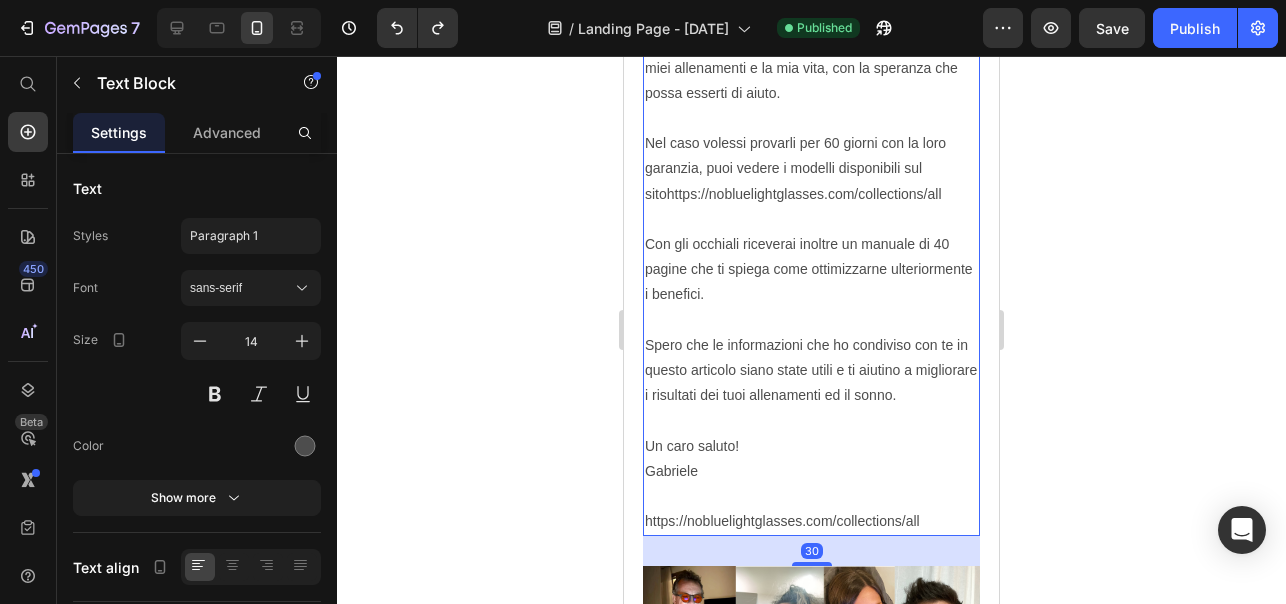 click on "Per questo, dopo averli provati, ho deciso di portare in Italia questi occhiali, i  No Blue Light Glasses . Attenzione: non voglio spingerti a comprare nulla che tu non voglia comprare davvero. In questo articolo ti ho raccontato la "scoperta" che mi ha cambiato personalmente la vita, con la speranza che possa esserti di aiuto. Questi occhiali hanno solo recensioni a 5 stelle e vengono venduti con  60 giorni di garanzia soddisfatto o rimborsato. Spese di spedizione ed eventuale reso sono gratuite. Su  Trustpilot  hanno esclusivamente recensioni a 5 stelle. Sul loro sito hanno oltre 50 recensioni a 5 stelle. Con il fatto della prova senza rischi entro 60 giorni dalla consegna,  ogni reso è un costo per l'azienda. Per questo ho premesso che non voglio spingerti a comprarli se non è di tuo interesse migliorare i risultati ed il sonno:  se facessi il reso, l'azienda dovrebbe sostenere i costi di spedizione, reso e dell'occhiale usato. [URL] Un caro saluto! [FIRST]" at bounding box center [811, -109] 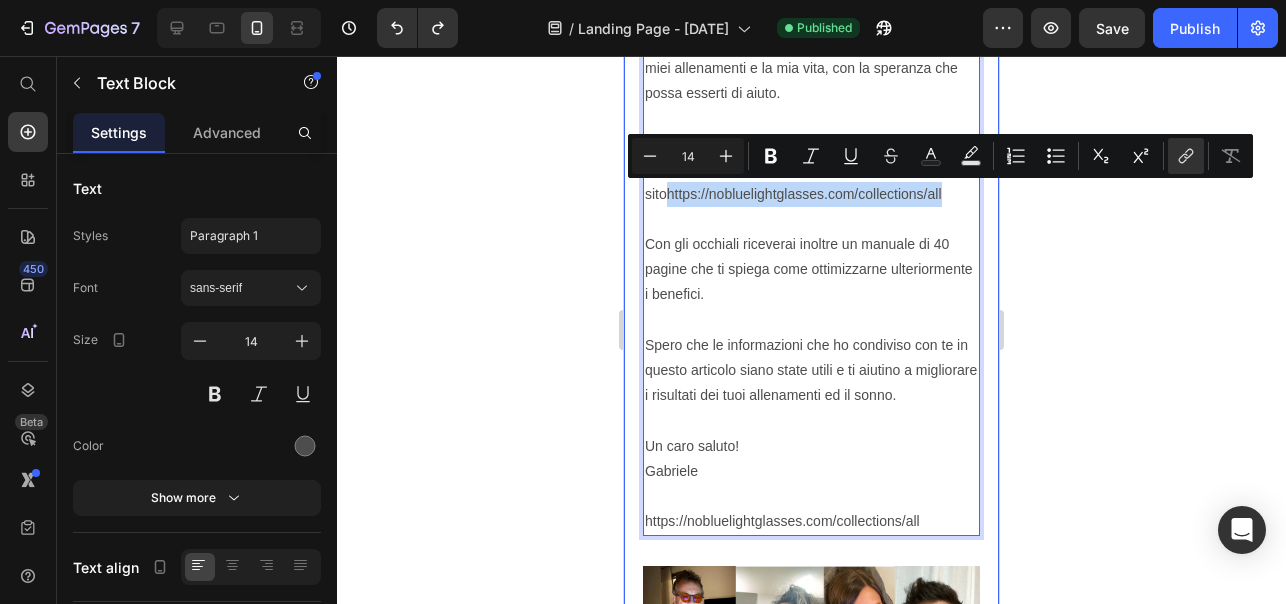 drag, startPoint x: 933, startPoint y: 196, endPoint x: 641, endPoint y: 202, distance: 292.06165 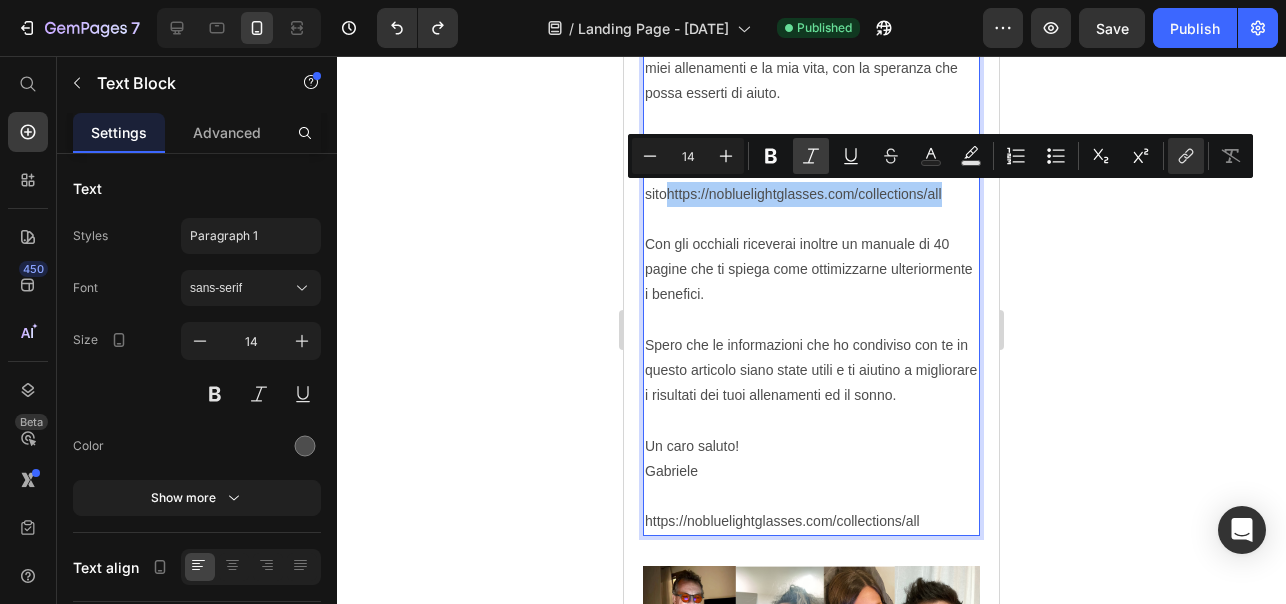 click 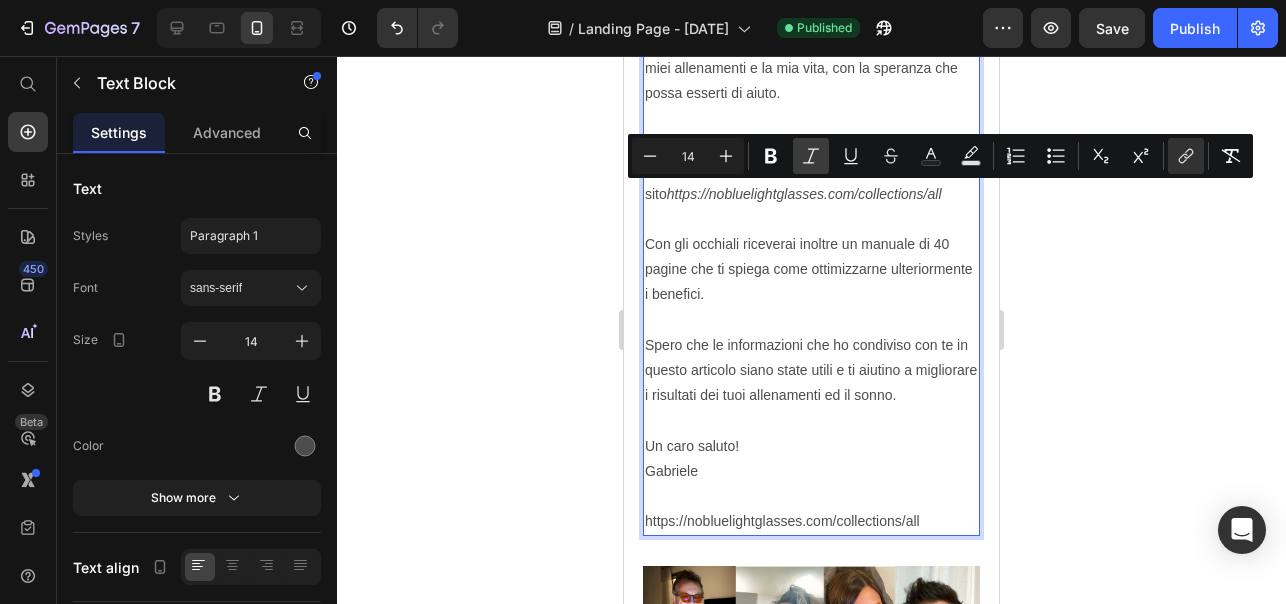 click 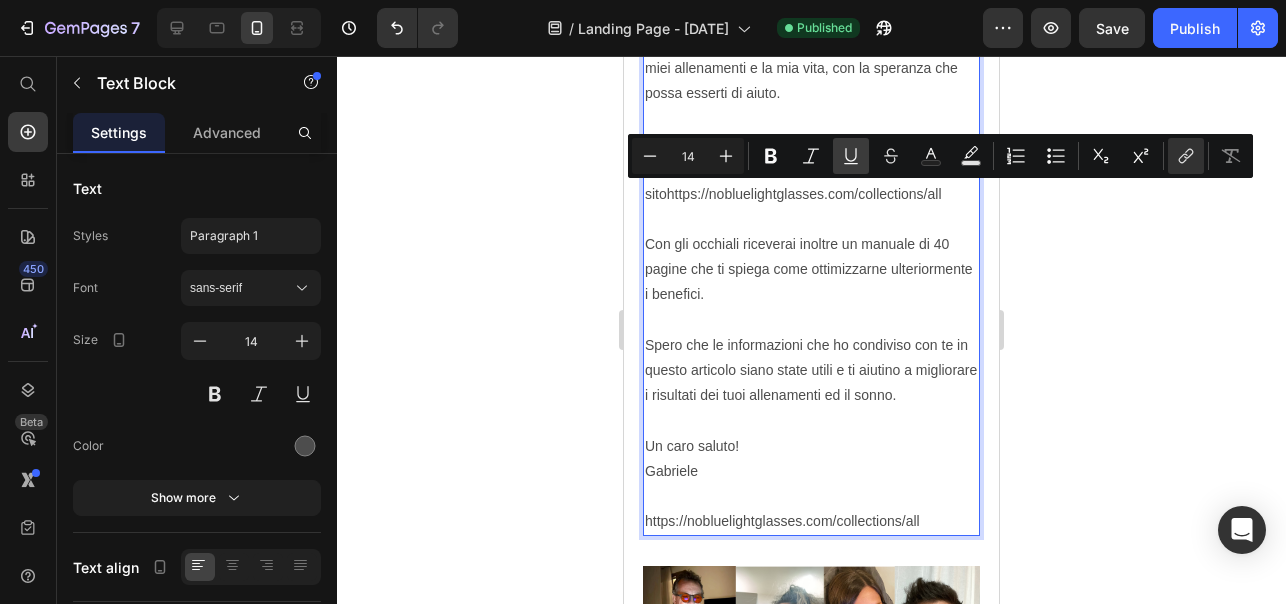 click 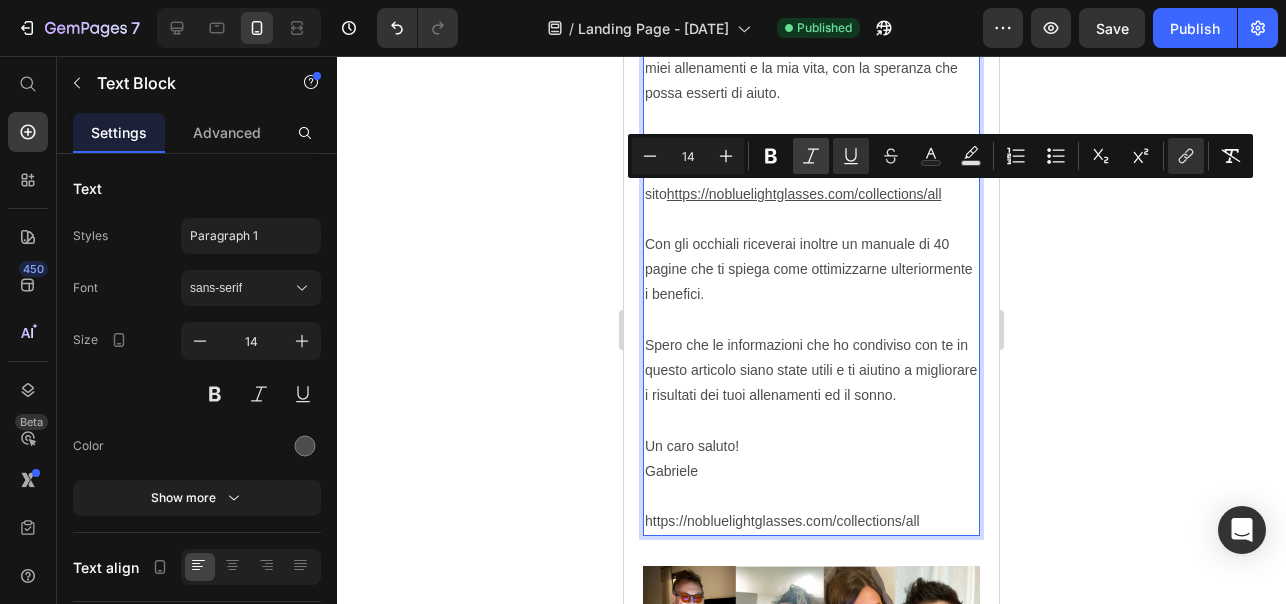 click 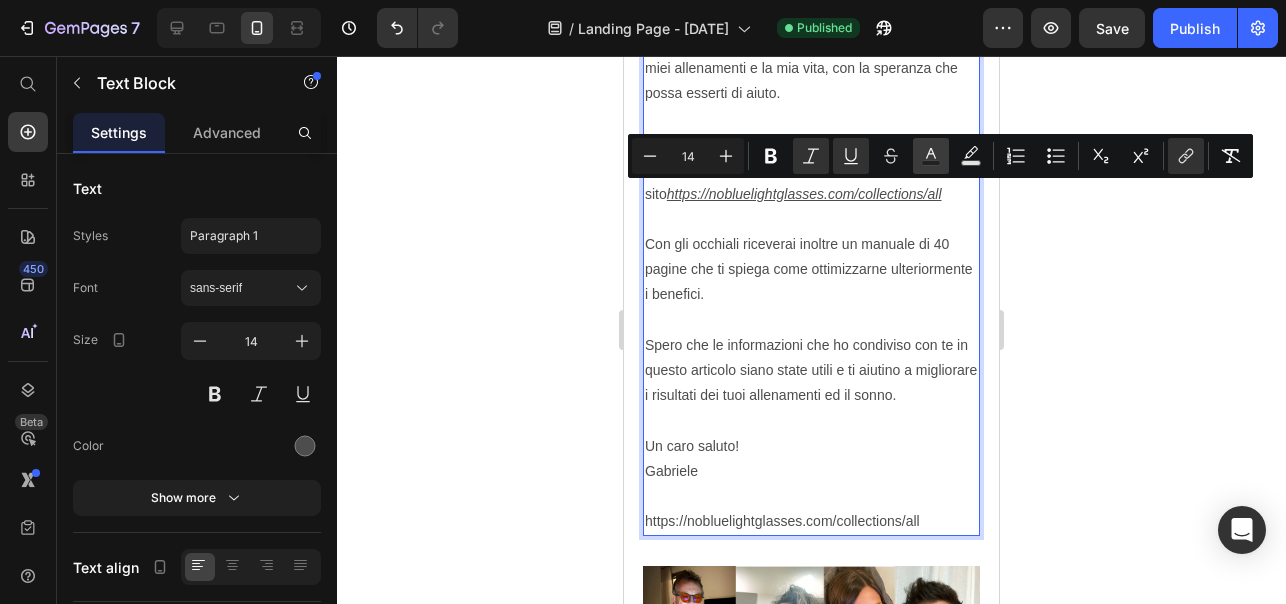 click 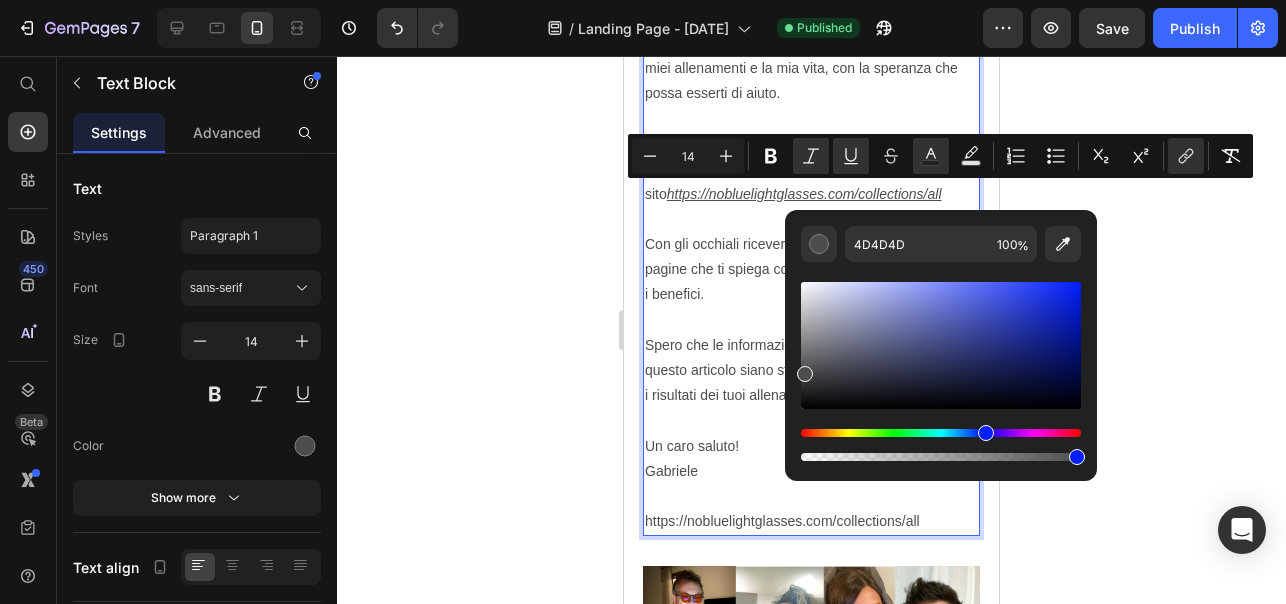 click at bounding box center [941, 433] 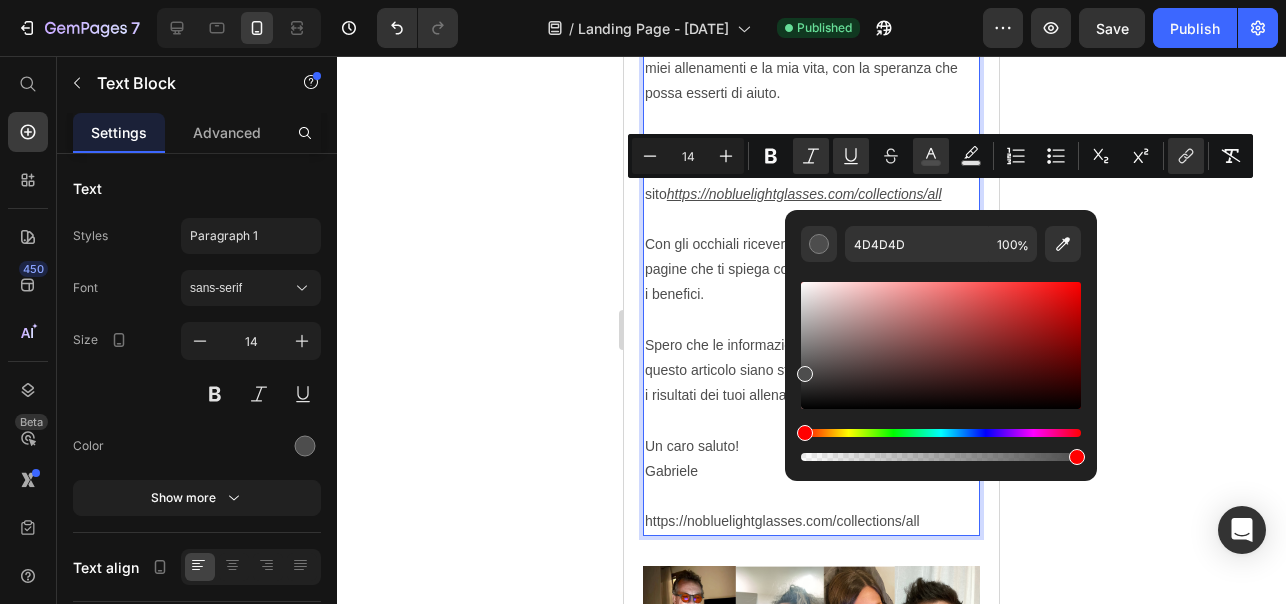 click at bounding box center [941, 445] 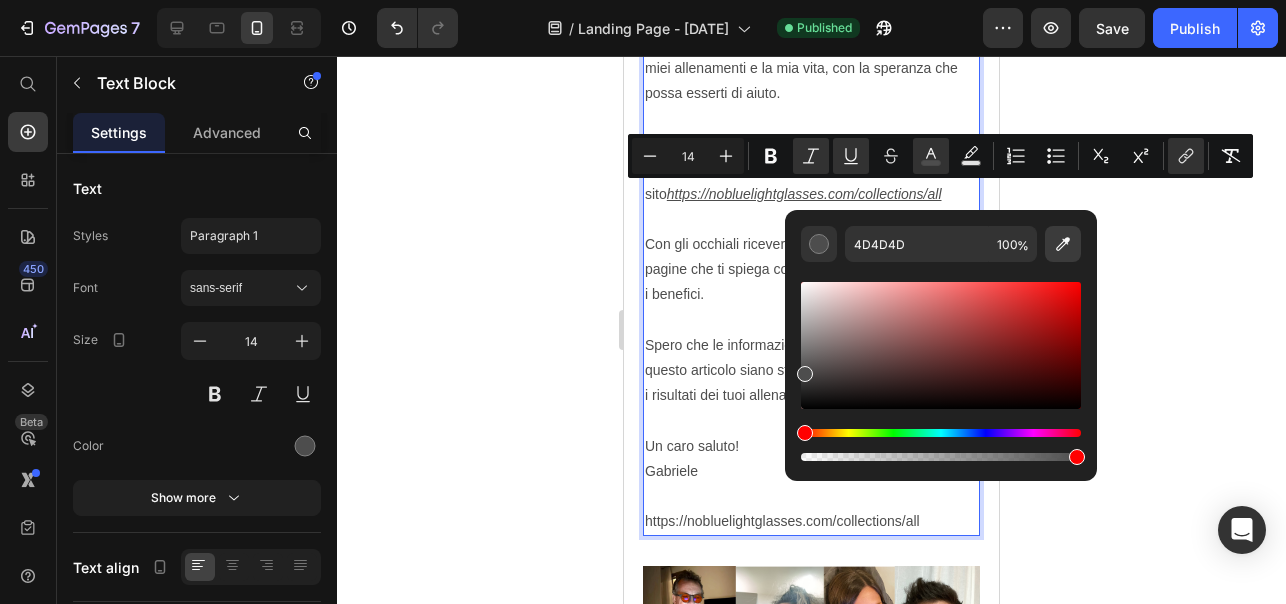 click at bounding box center [1063, 244] 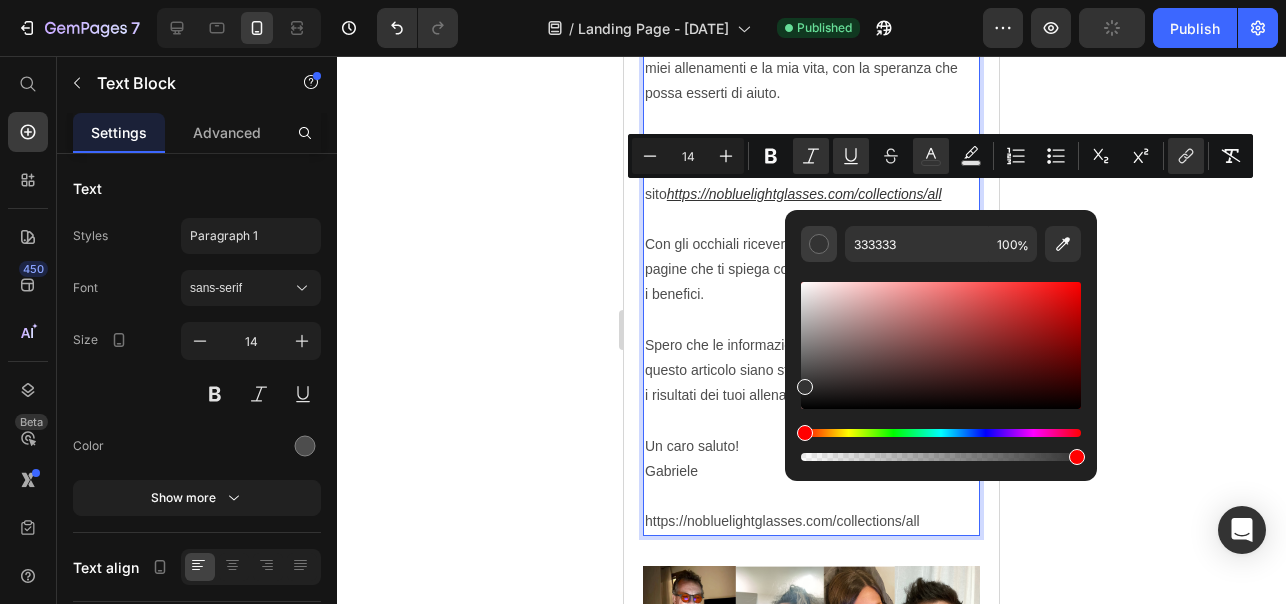 click at bounding box center [819, 244] 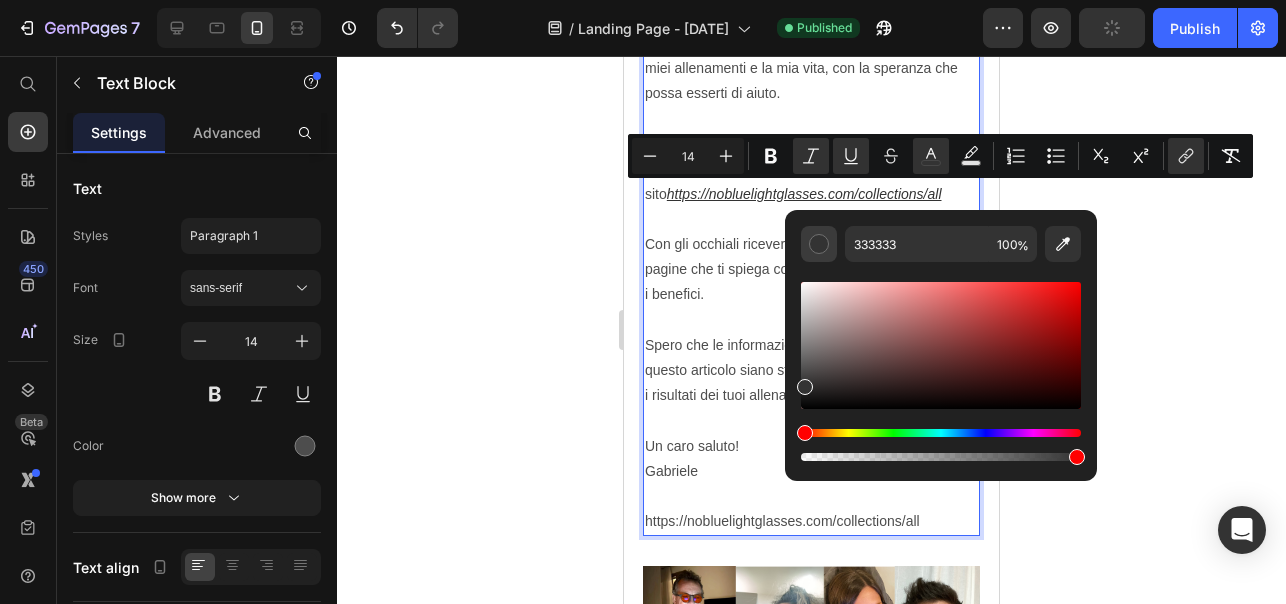 click at bounding box center (819, 244) 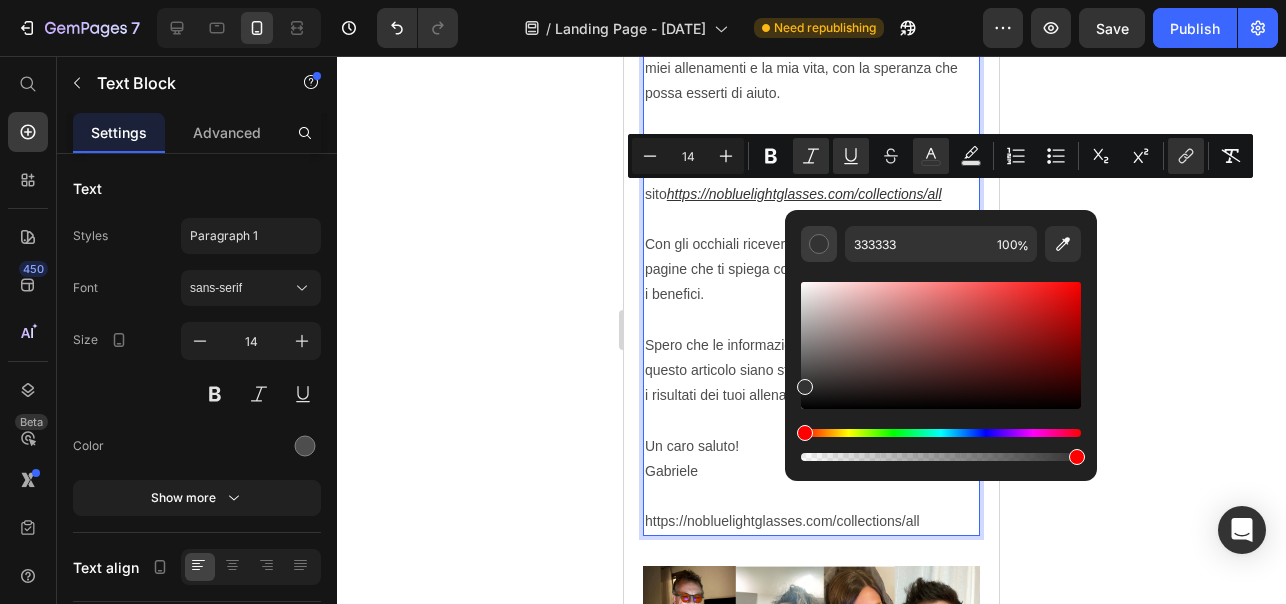 click at bounding box center [819, 244] 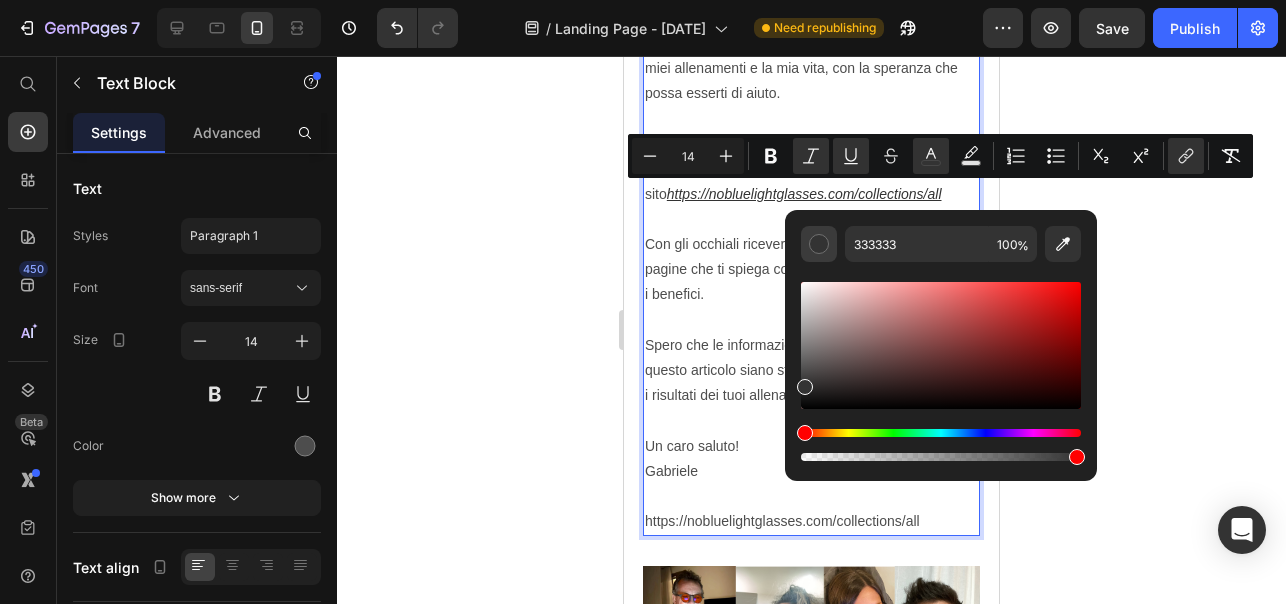 click at bounding box center [819, 244] 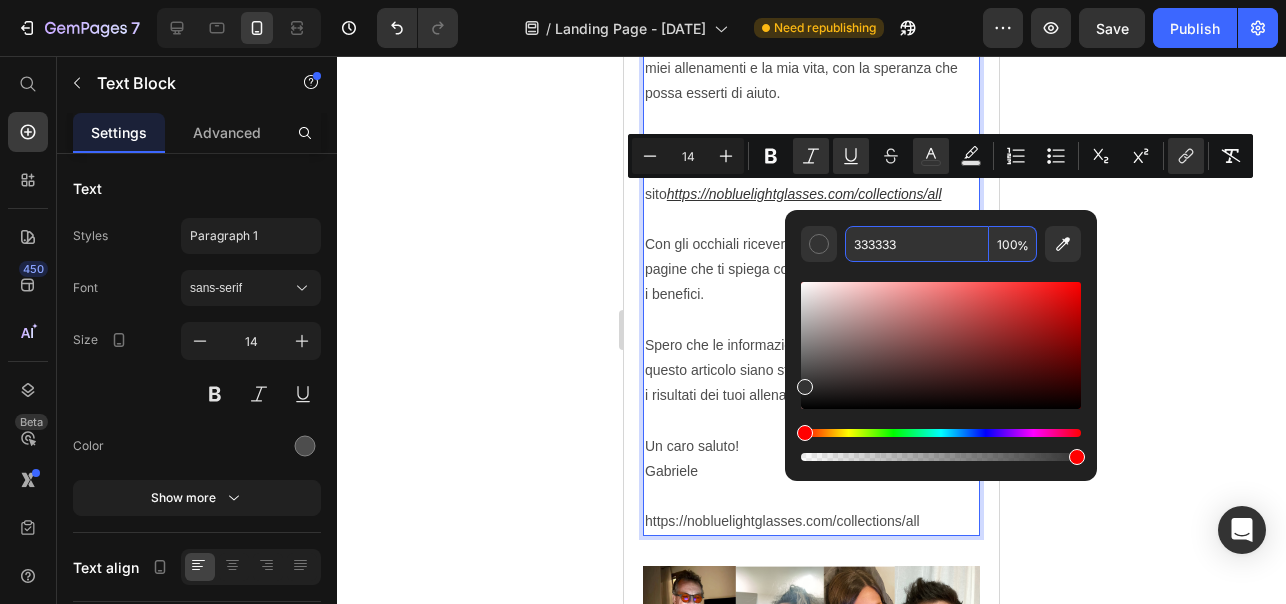 click on "333333" at bounding box center [917, 244] 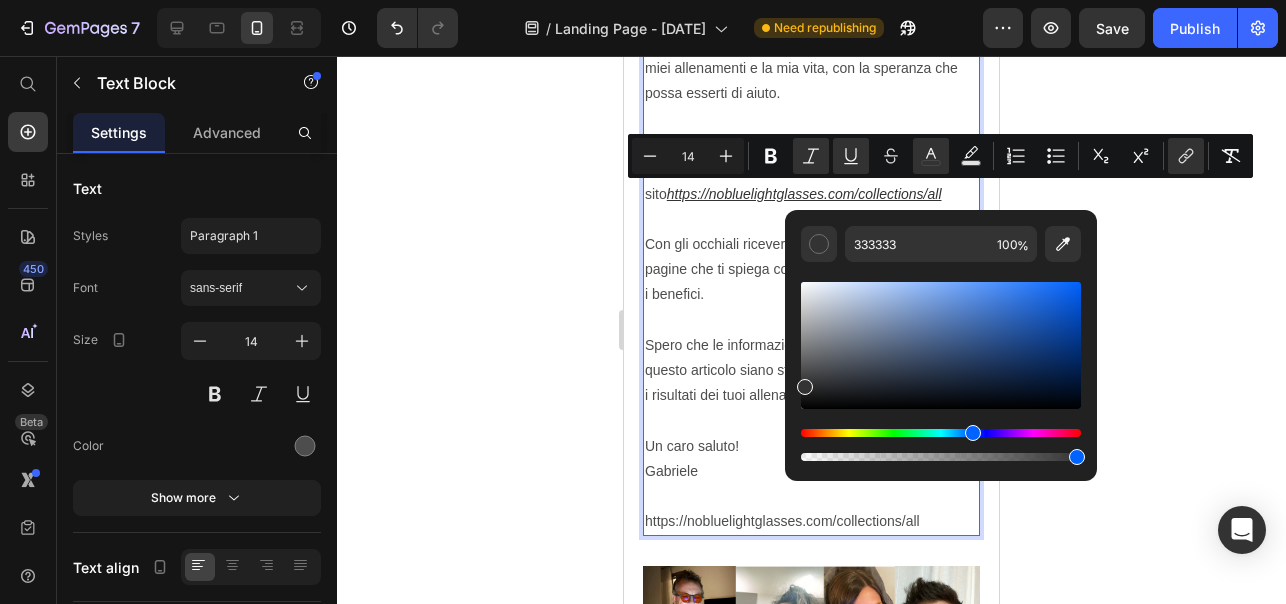 drag, startPoint x: 979, startPoint y: 436, endPoint x: 970, endPoint y: 430, distance: 10.816654 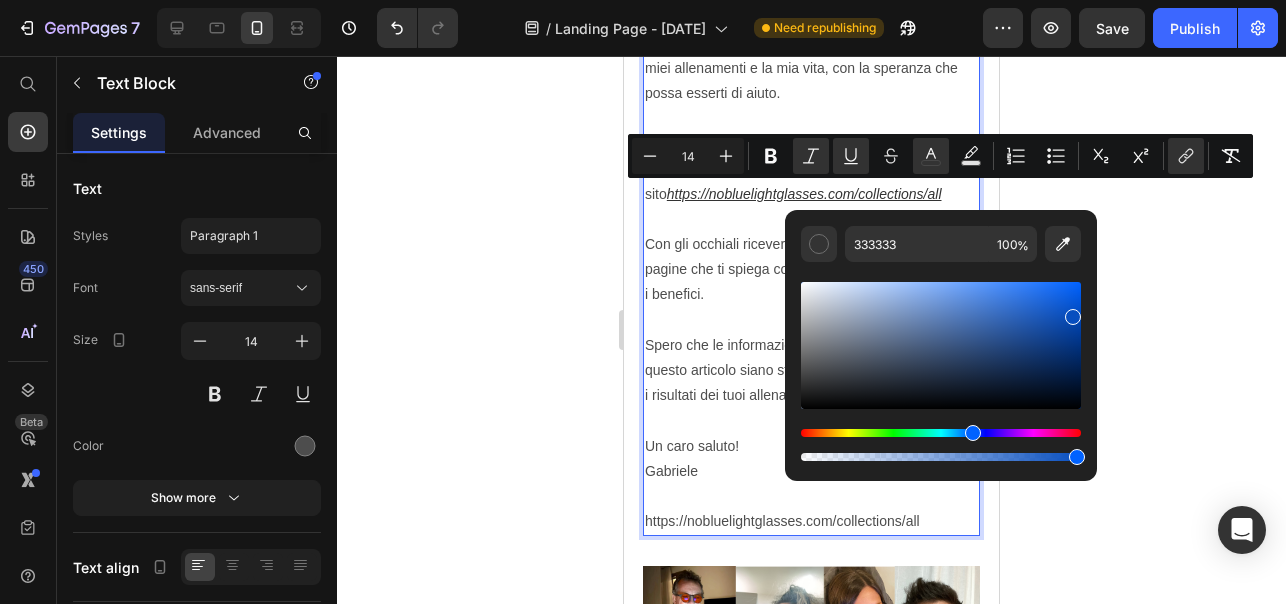 click at bounding box center (941, 345) 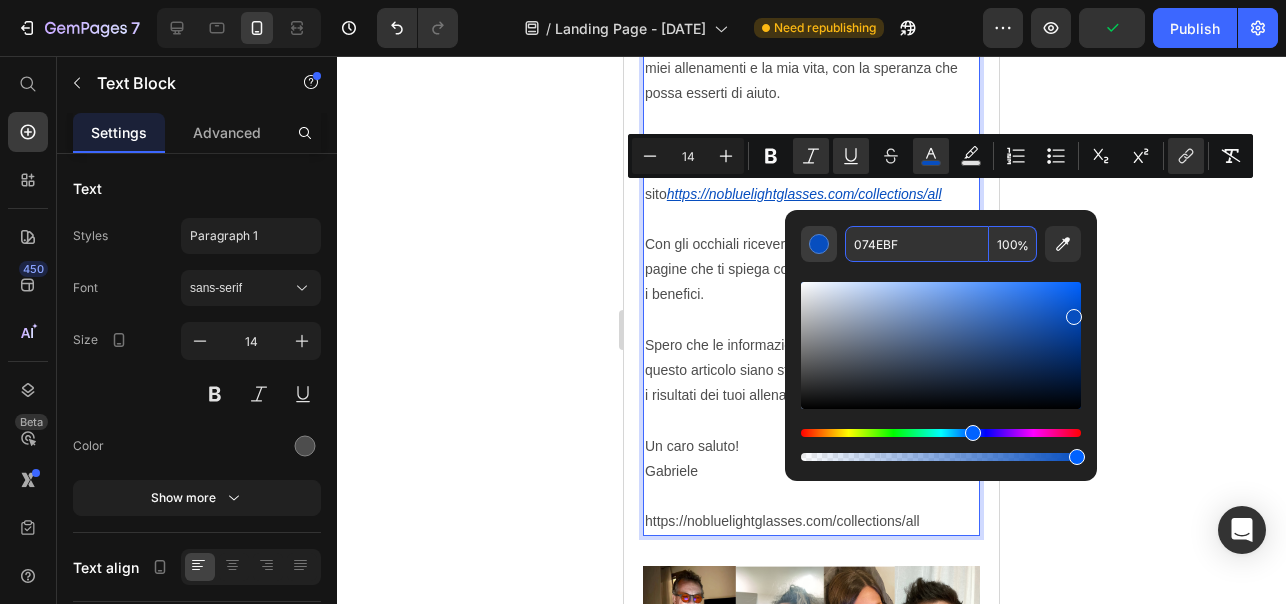 drag, startPoint x: 919, startPoint y: 241, endPoint x: 833, endPoint y: 244, distance: 86.05231 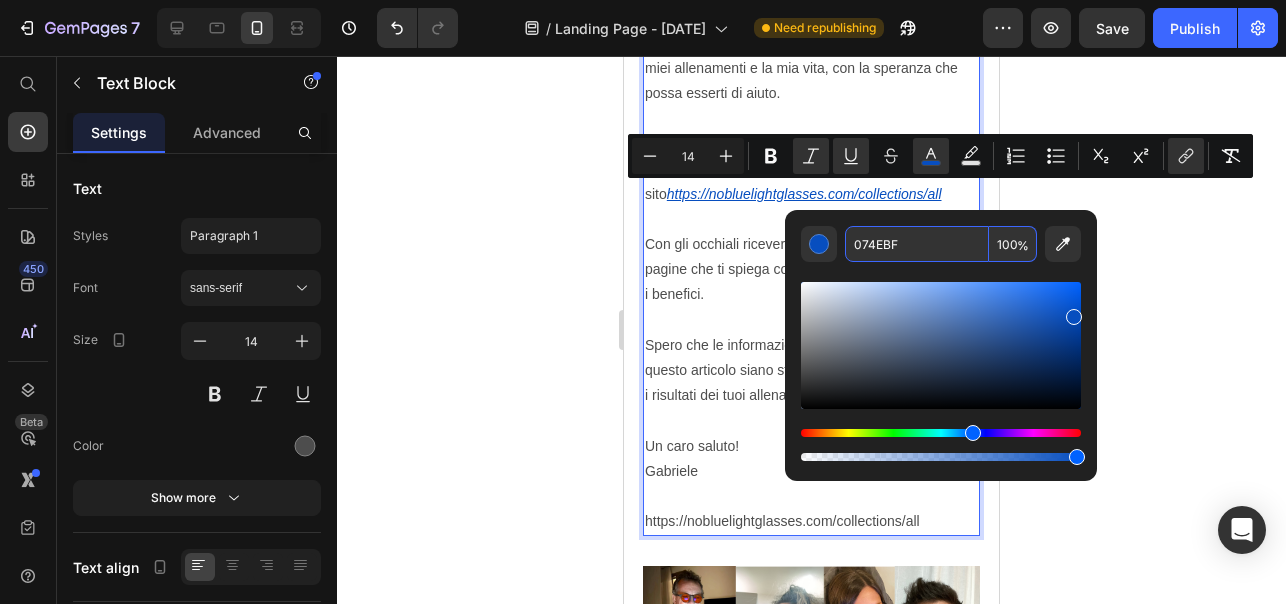 drag, startPoint x: 909, startPoint y: 245, endPoint x: 837, endPoint y: 242, distance: 72.06247 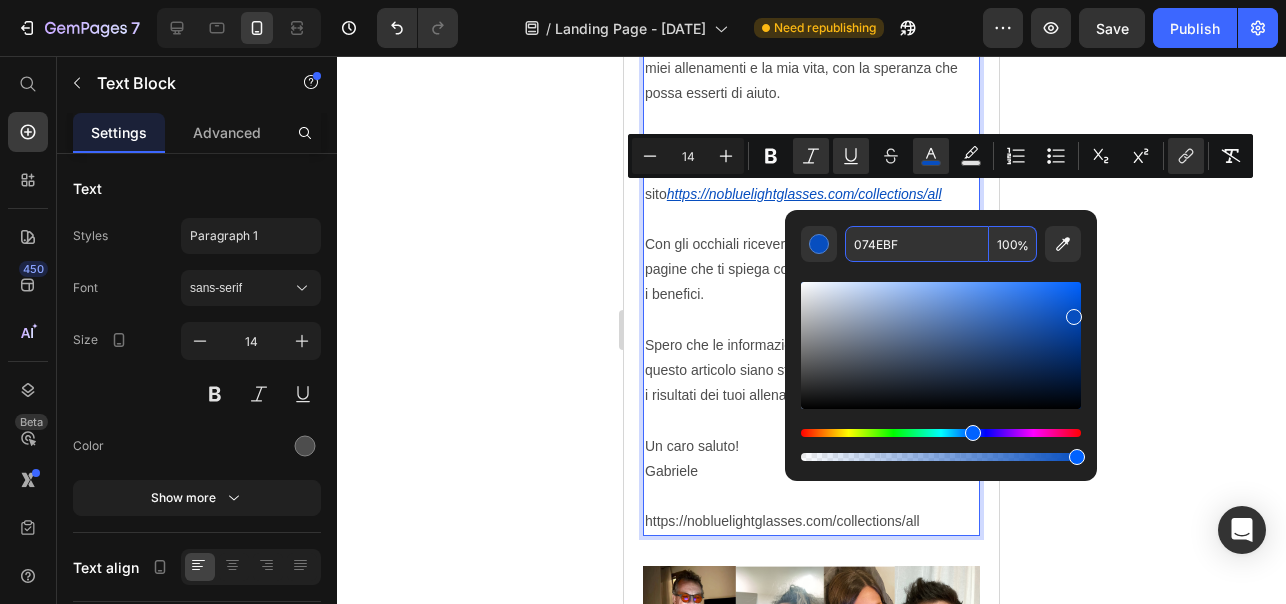 click 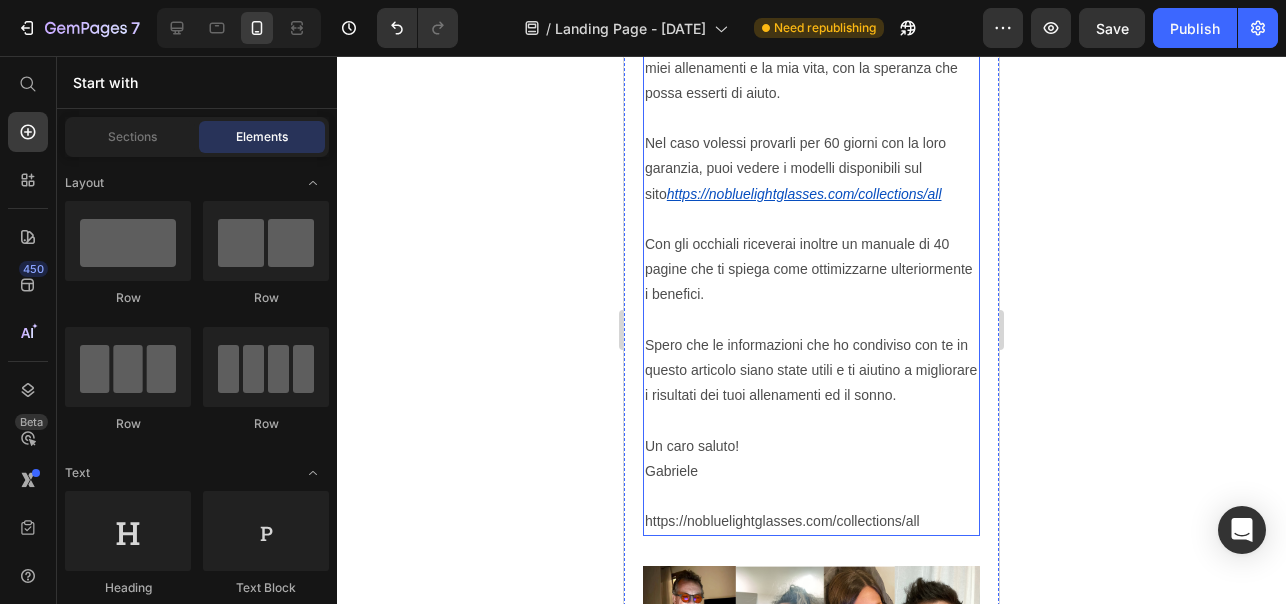 click on "https://nobluelightglasses.com/collections/all" at bounding box center (804, 194) 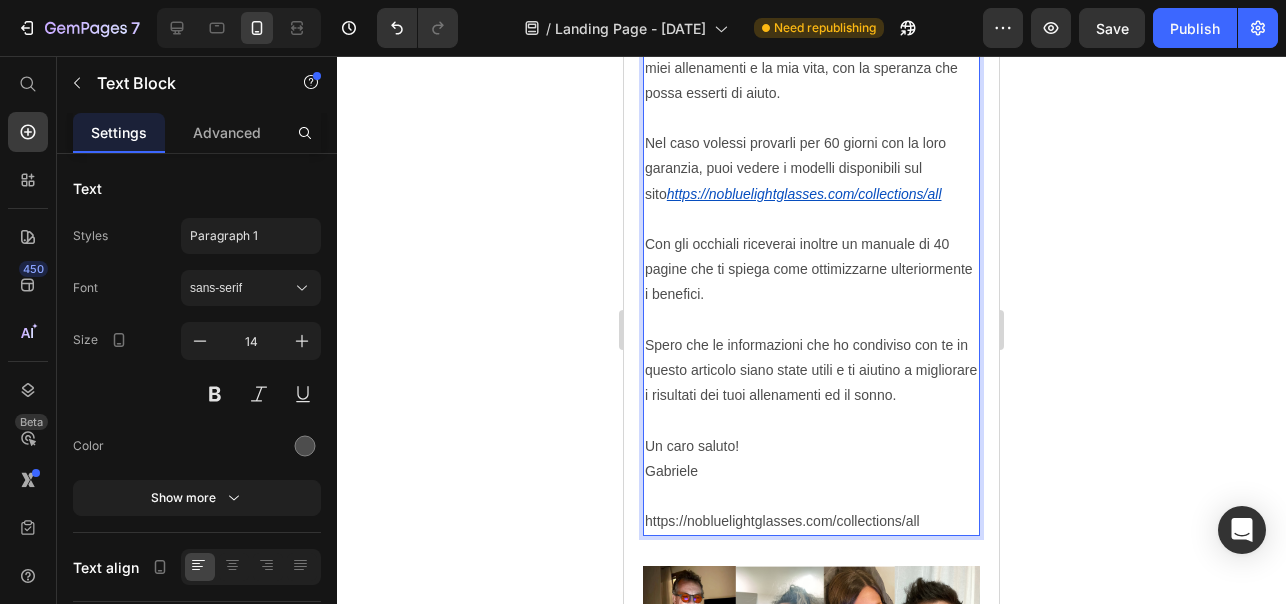click on "https://nobluelightglasses.com/collections/all" at bounding box center (804, 194) 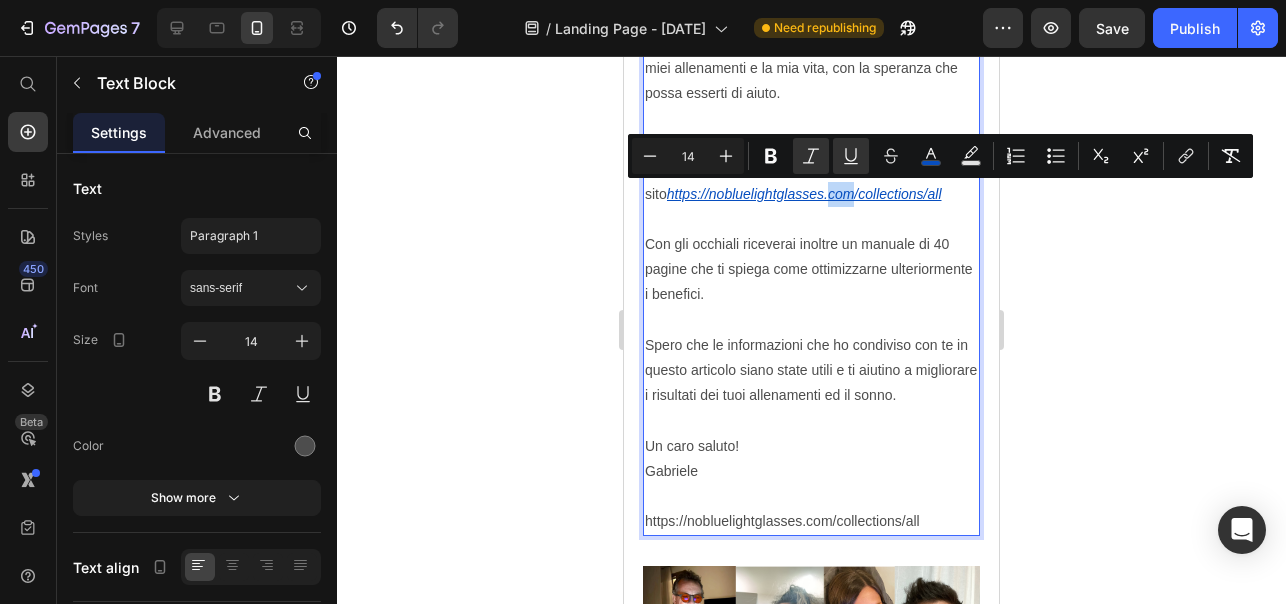 click on "Per questo, dopo averli provati, ho deciso di portare in Italia questi occhiali, i  No Blue Light Glasses . Attenzione: non voglio spingerti a comprare nulla che tu non voglia comprare davvero. In questo articolo ti ho raccontato la "scoperta" che mi ha cambiato personalmente la vita, con la speranza che possa esserti di aiuto. Questi occhiali hanno solo recensioni a 5 stelle e vengono venduti con  60 giorni di garanzia soddisfatto o rimborsato. Spese di spedizione ed eventuale reso sono gratuite. Su  Trustpilot  hanno esclusivamente recensioni a 5 stelle. Sul loro sito hanno oltre 50 recensioni a 5 stelle. Con il fatto della prova senza rischi entro 60 giorni dalla consegna,  ogni reso è un costo per l'azienda. Per questo ho premesso che non voglio spingerti a comprarli se non è di tuo interesse migliorare i risultati ed il sonno:  se facessi il reso, l'azienda dovrebbe sostenere i costi di spedizione, reso e dell'occhiale usato. [URL] Un caro saluto! [FIRST]" at bounding box center [811, -109] 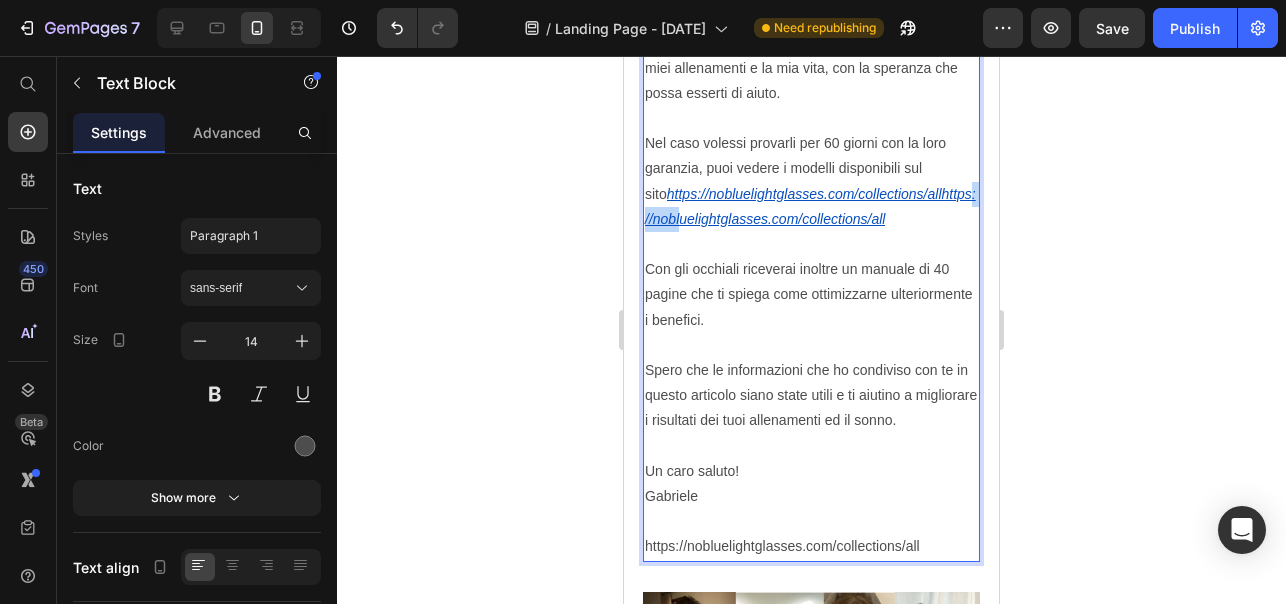 drag, startPoint x: 938, startPoint y: 195, endPoint x: 659, endPoint y: 214, distance: 279.6462 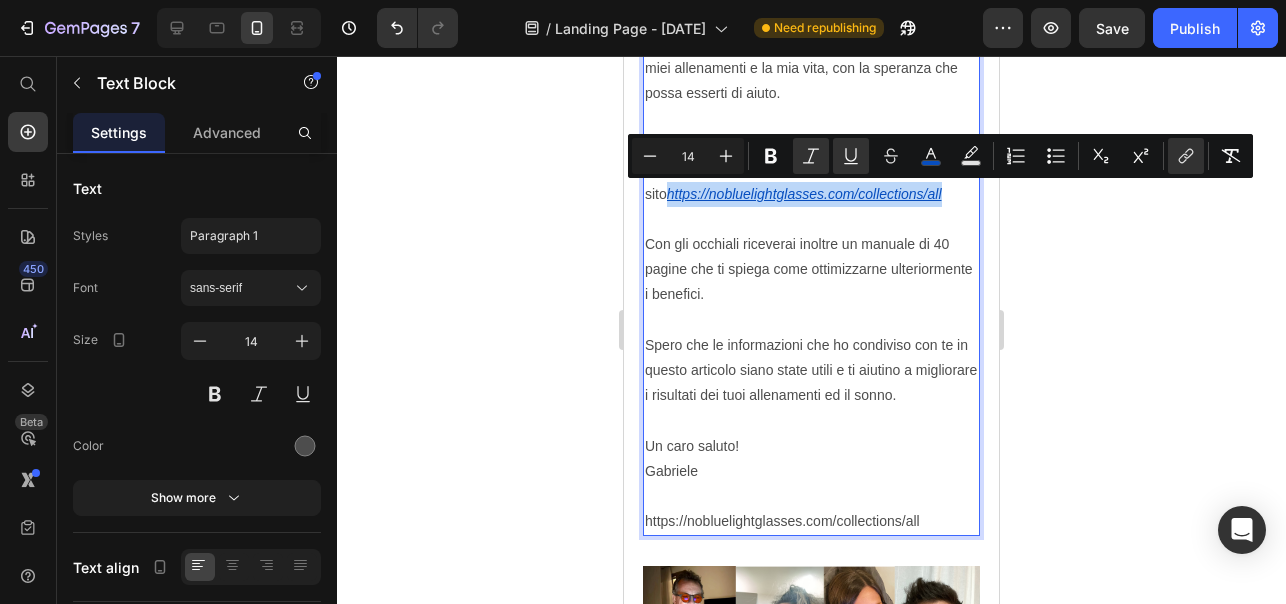 drag, startPoint x: 928, startPoint y: 199, endPoint x: 1378, endPoint y: 224, distance: 450.6939 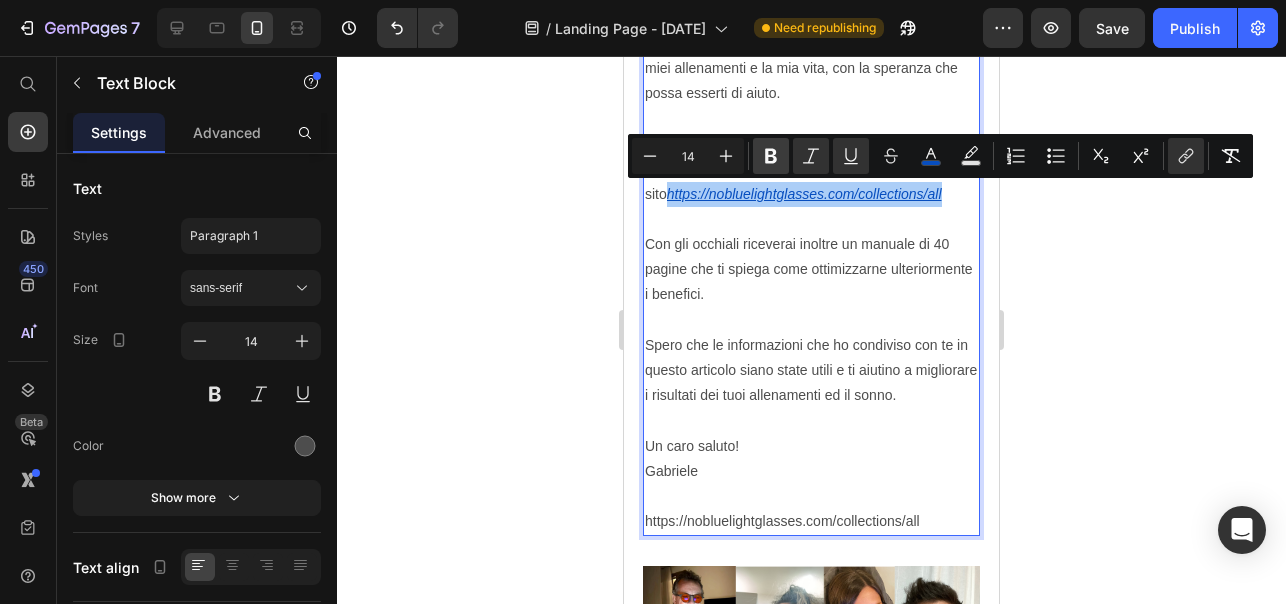 click 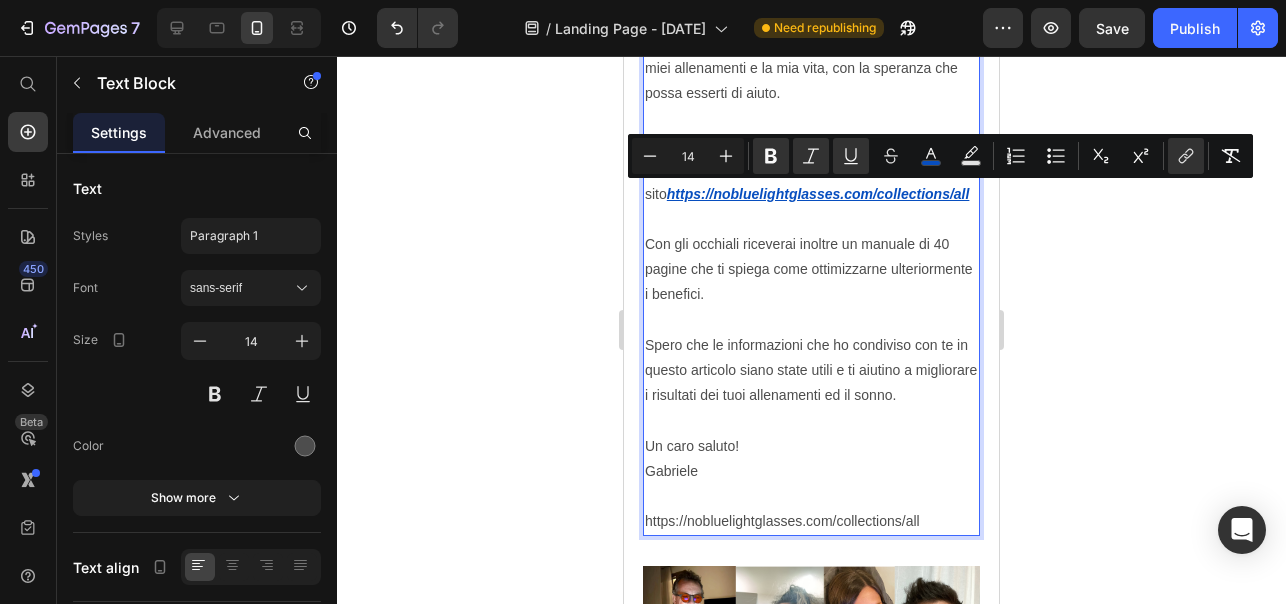 click on "Per questo, dopo averli provati, ho deciso di portare in Italia questi occhiali, i  No Blue Light Glasses . Attenzione: non voglio spingerti a comprare nulla che tu non voglia comprare davvero. In questo articolo ti ho raccontato la "scoperta" che mi ha cambiato personalmente la vita, con la speranza che possa esserti di aiuto. Questi occhiali hanno solo recensioni a 5 stelle e vengono venduti con  60 giorni di garanzia soddisfatto o rimborsato. Spese di spedizione ed eventuale reso sono gratuite. Su  Trustpilot  hanno esclusivamente recensioni a 5 stelle. Sul loro sito hanno oltre 50 recensioni a 5 stelle. Con il fatto della prova senza rischi entro 60 giorni dalla consegna,  ogni reso è un costo per l'azienda. Per questo ho premesso che non voglio spingerti a comprarli se non è di tuo interesse migliorare i risultati ed il sonno:  se facessi il reso, l'azienda dovrebbe sostenere i costi di spedizione, reso e dell'occhiale usato. [URL] Un caro saluto! [FIRST]" at bounding box center (811, -109) 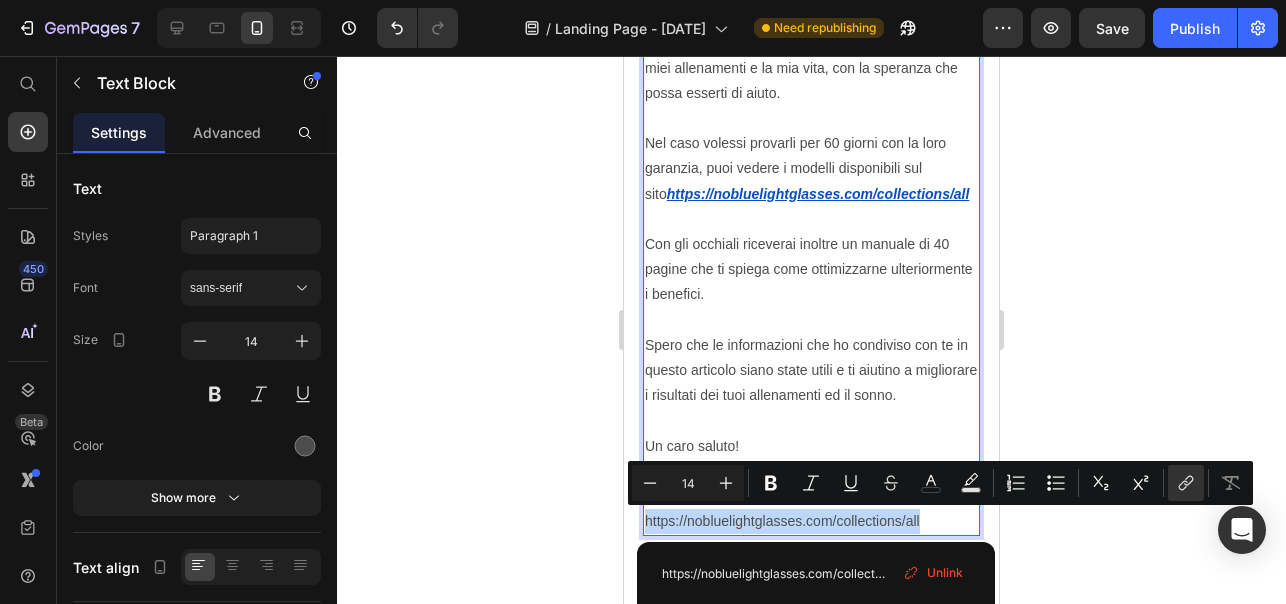 drag, startPoint x: 934, startPoint y: 521, endPoint x: 1446, endPoint y: 551, distance: 512.8782 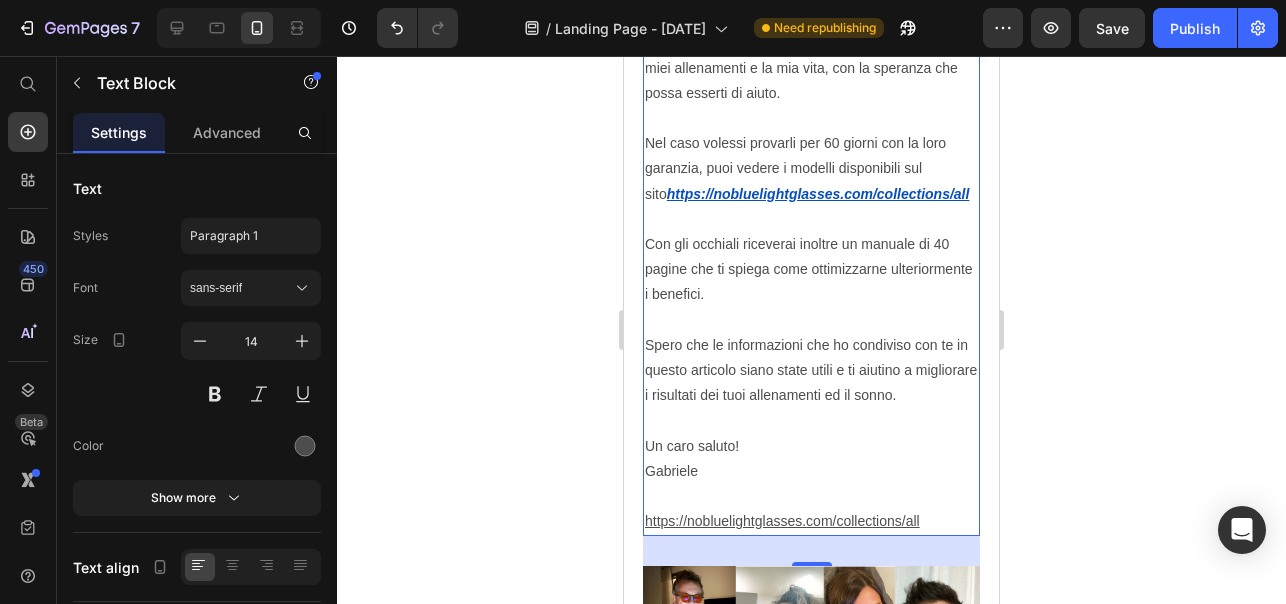 click on "https://nobluelightglasses.com/collections/all" at bounding box center (782, 521) 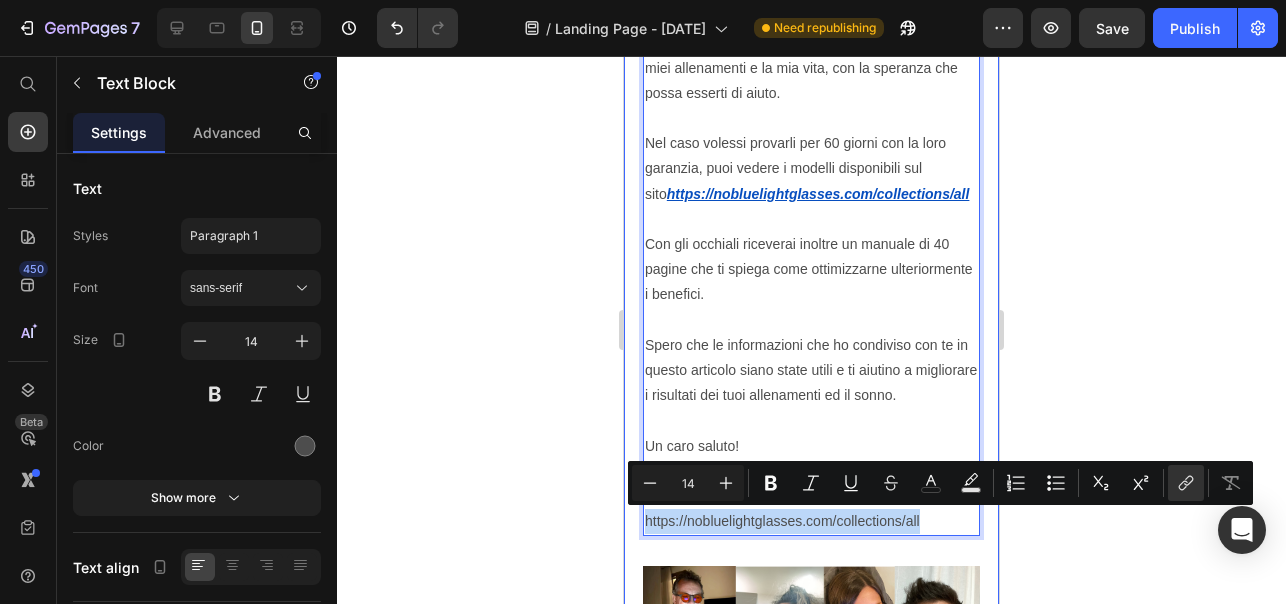 drag, startPoint x: 930, startPoint y: 520, endPoint x: 640, endPoint y: 533, distance: 290.29123 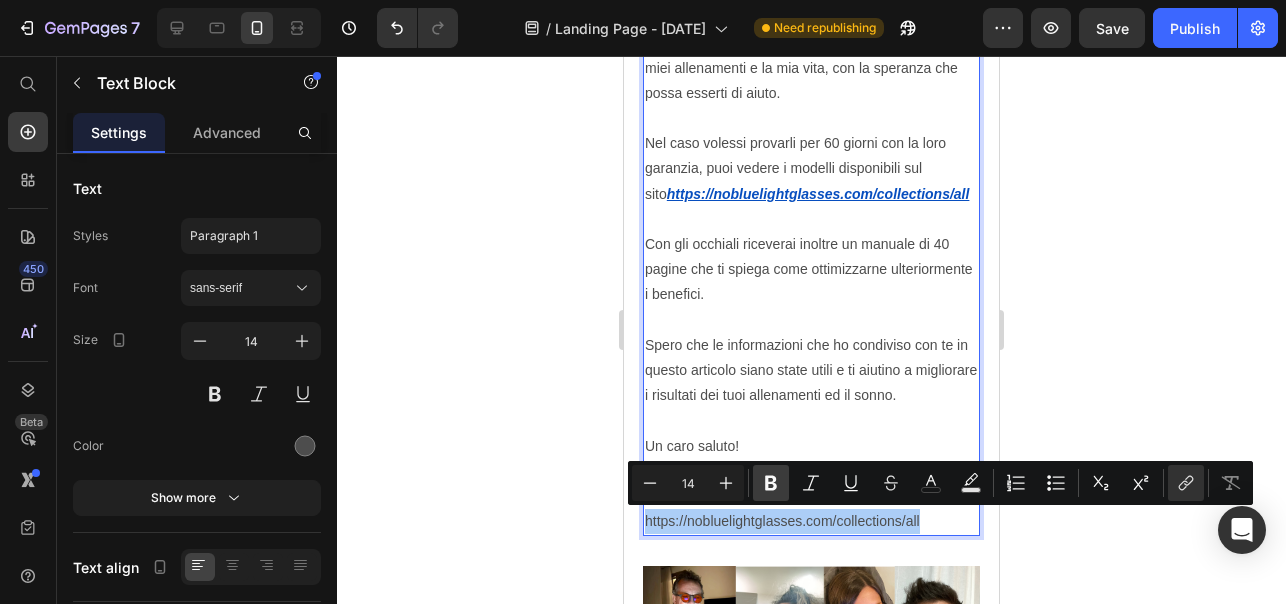 click 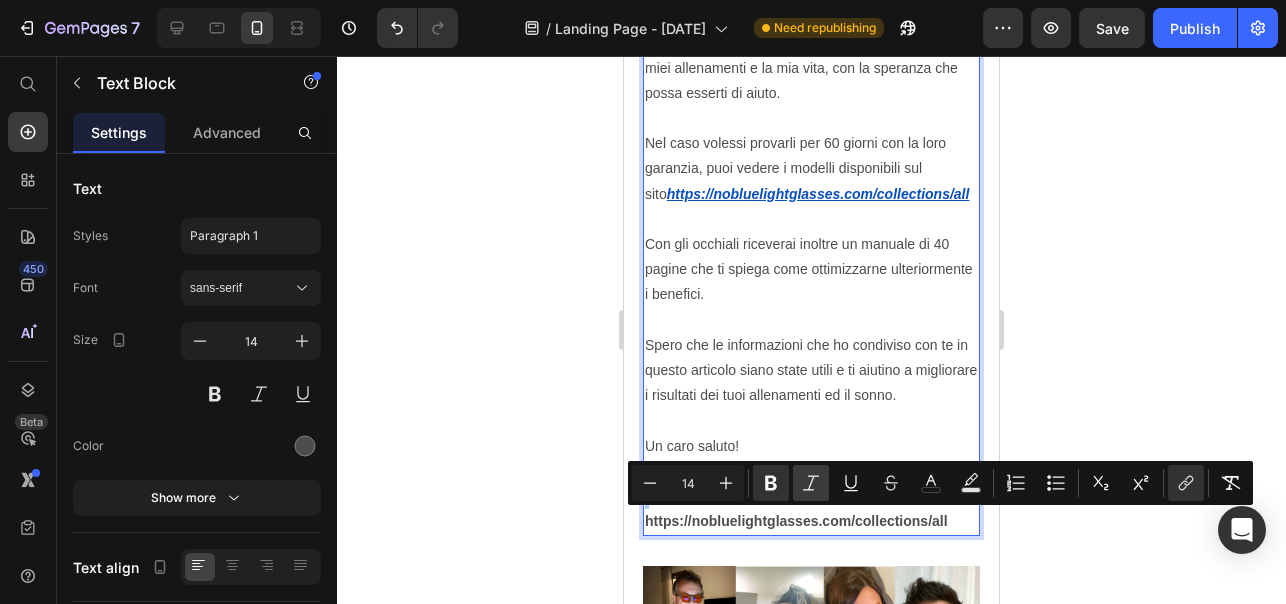 click 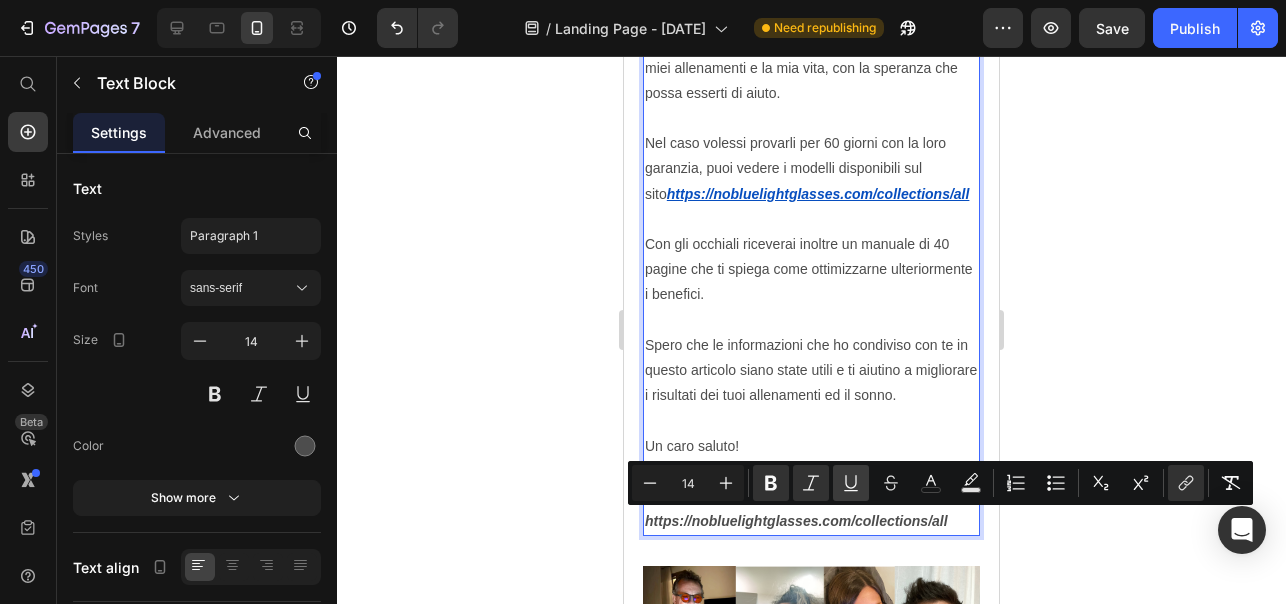 click 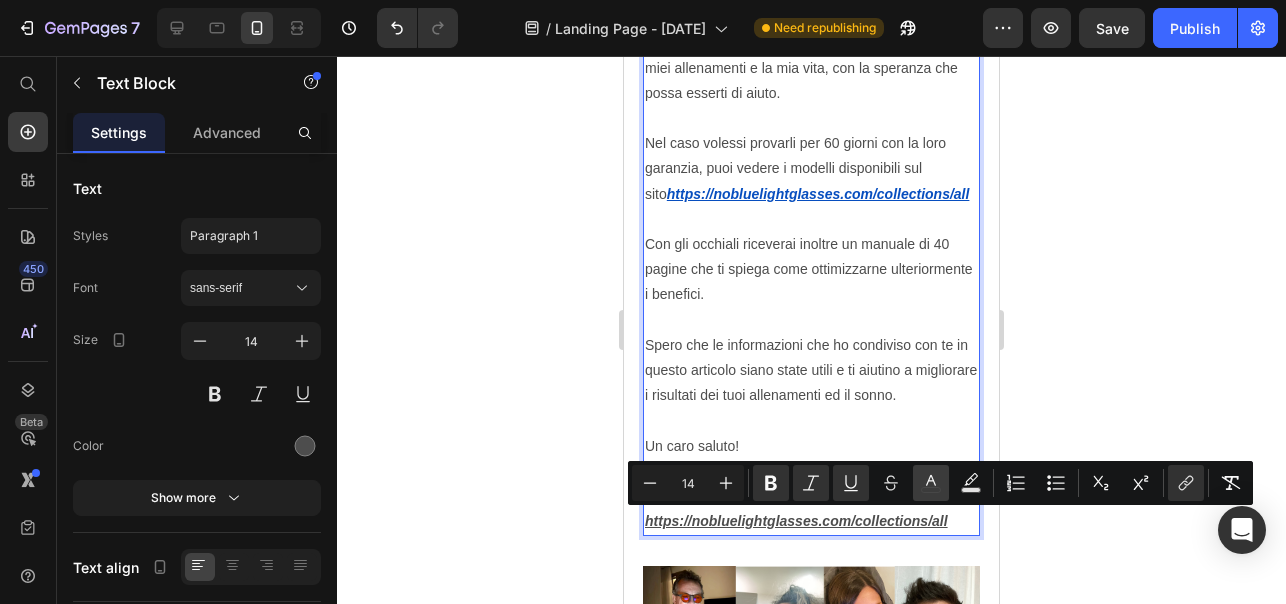 click 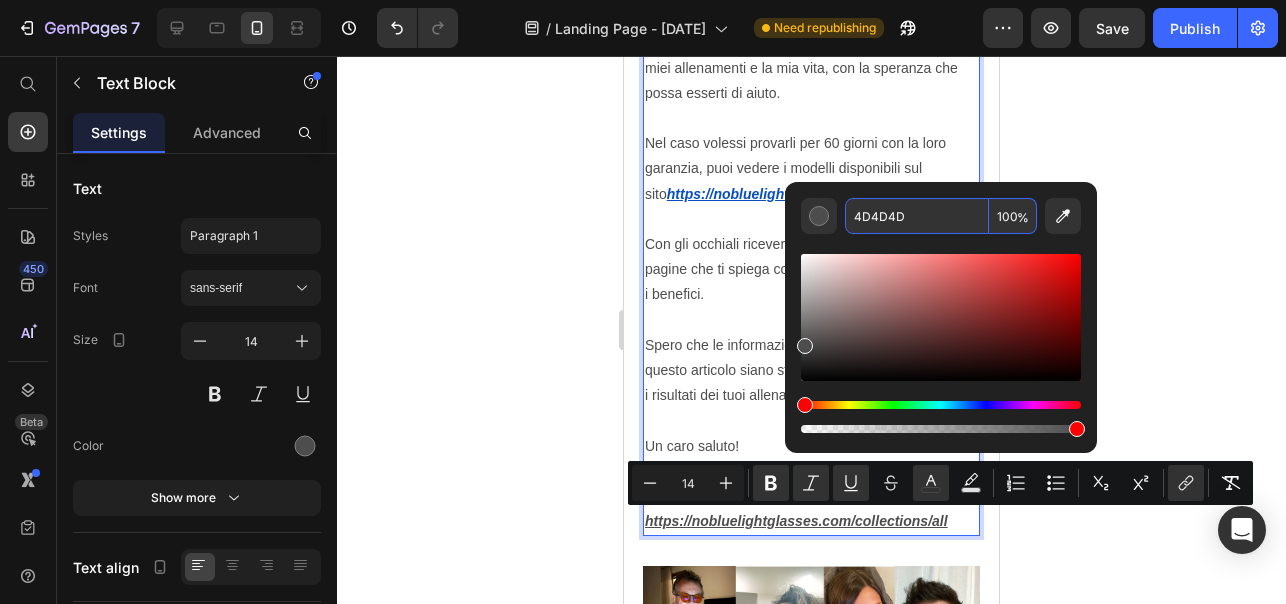 click on "4D4D4D" at bounding box center (917, 216) 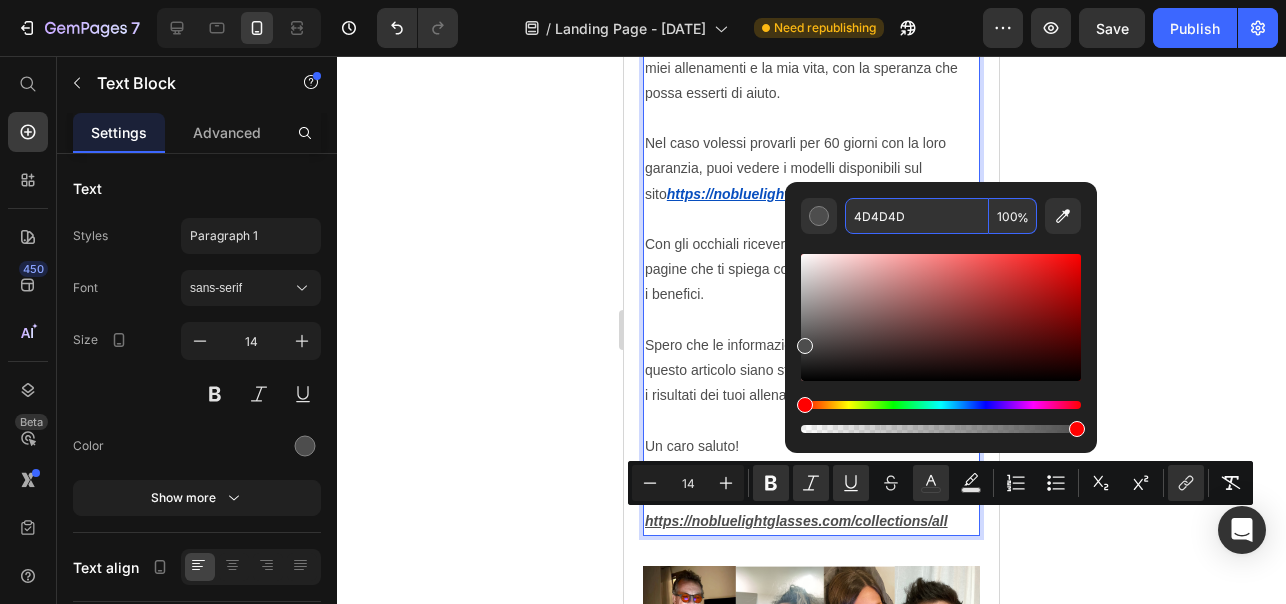 paste on "074EBF" 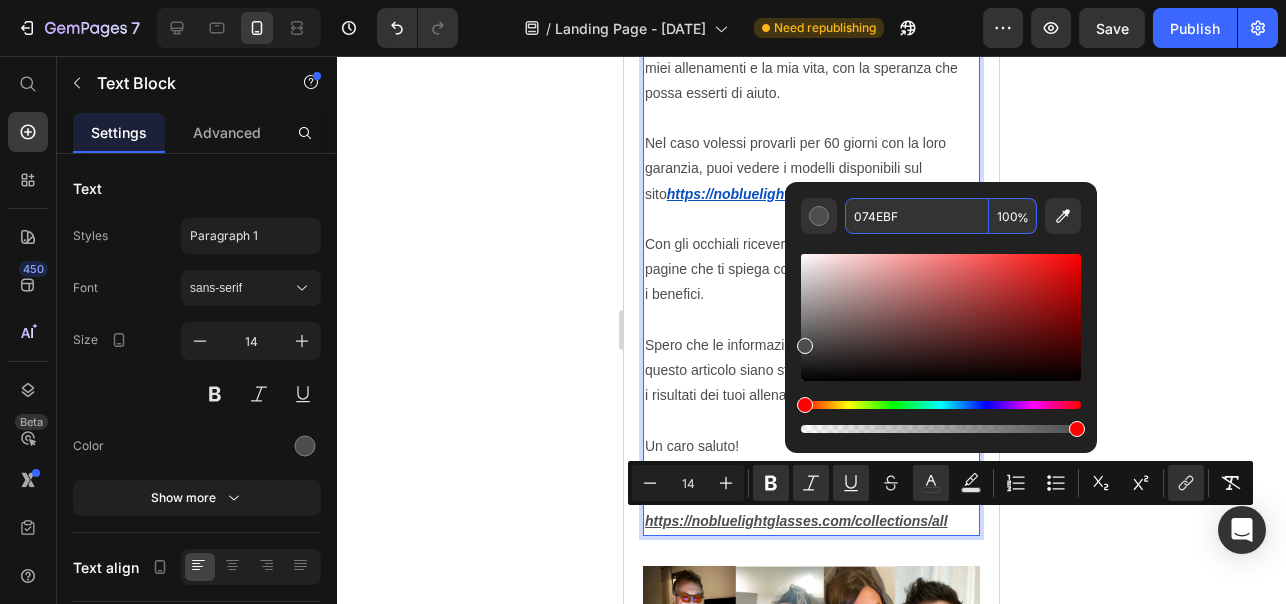 type on "074EBF" 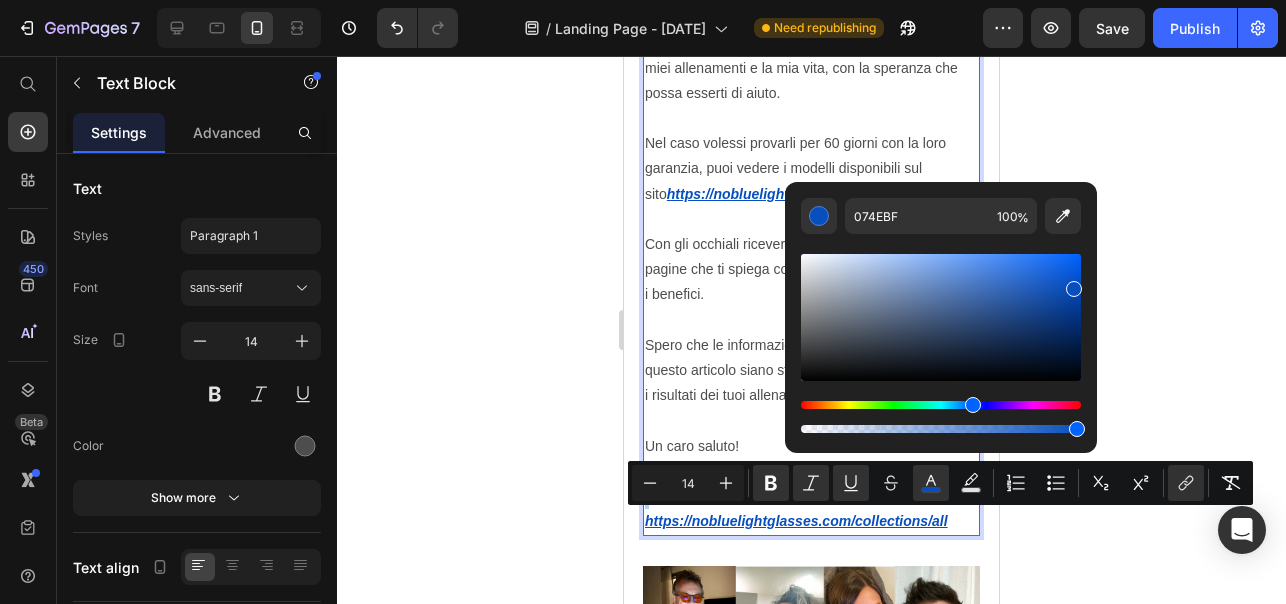 click 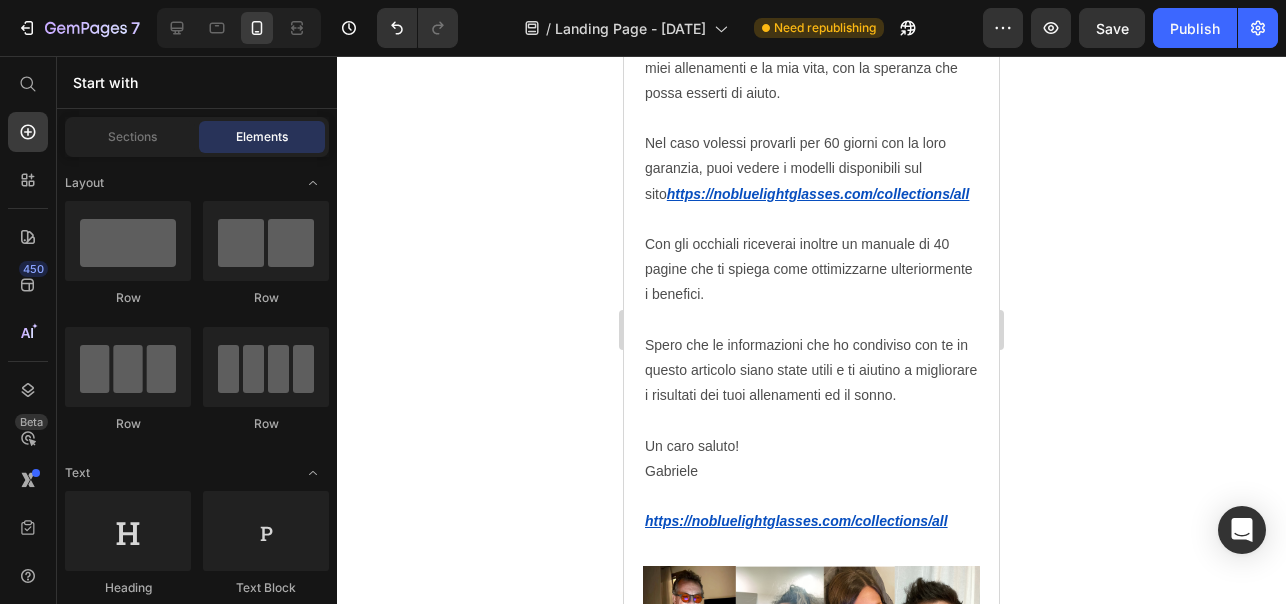 click 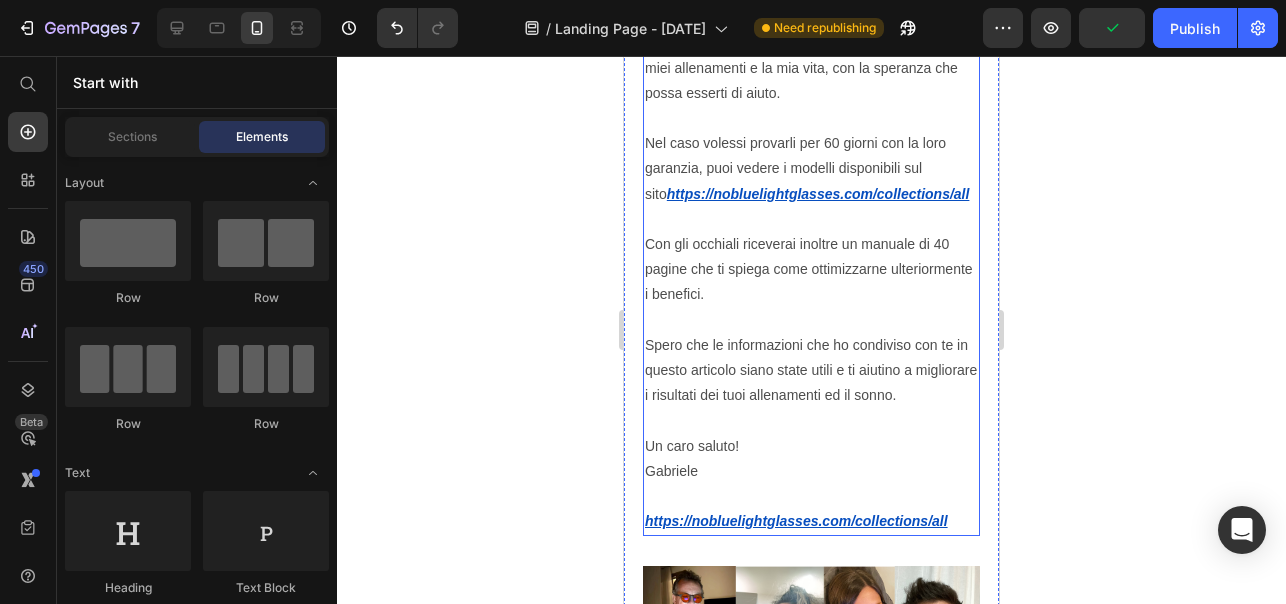 click on "Per questo, dopo averli provati, ho deciso di portare in Italia questi occhiali, i  No Blue Light Glasses . Attenzione: non voglio spingerti a comprare nulla che tu non voglia comprare davvero. In questo articolo ti ho raccontato la "scoperta" che mi ha cambiato personalmente la vita, con la speranza che possa esserti di aiuto. Questi occhiali hanno solo recensioni a 5 stelle e vengono venduti con  60 giorni di garanzia soddisfatto o rimborsato. Spese di spedizione ed eventuale reso sono gratuite. Su  Trustpilot  hanno esclusivamente recensioni a 5 stelle. Sul loro sito hanno oltre 50 recensioni a 5 stelle. Con il fatto della prova senza rischi entro 60 giorni dalla consegna,  ogni reso è un costo per l'azienda. Per questo ho premesso che non voglio spingerti a comprarli se non è di tuo interesse migliorare i risultati ed il sonno:  se facessi il reso, l'azienda dovrebbe sostenere i costi di spedizione, reso e dell'occhiale usato. [URL] Un caro saluto! [FIRST]" at bounding box center (811, -109) 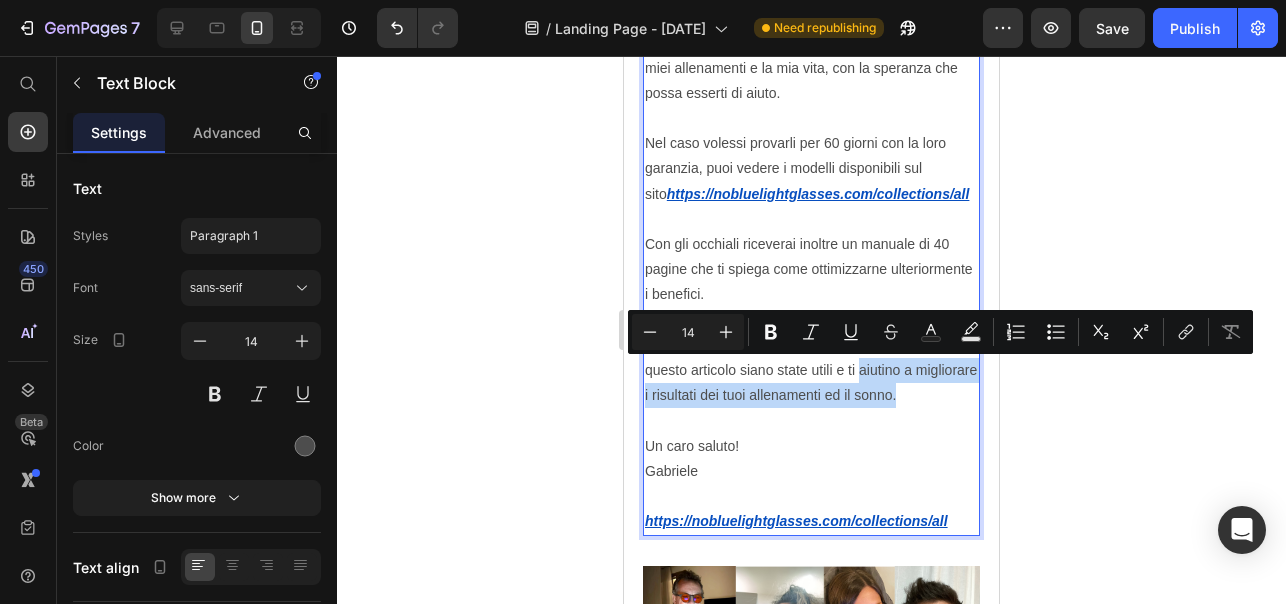 drag, startPoint x: 912, startPoint y: 395, endPoint x: 860, endPoint y: 377, distance: 55.027267 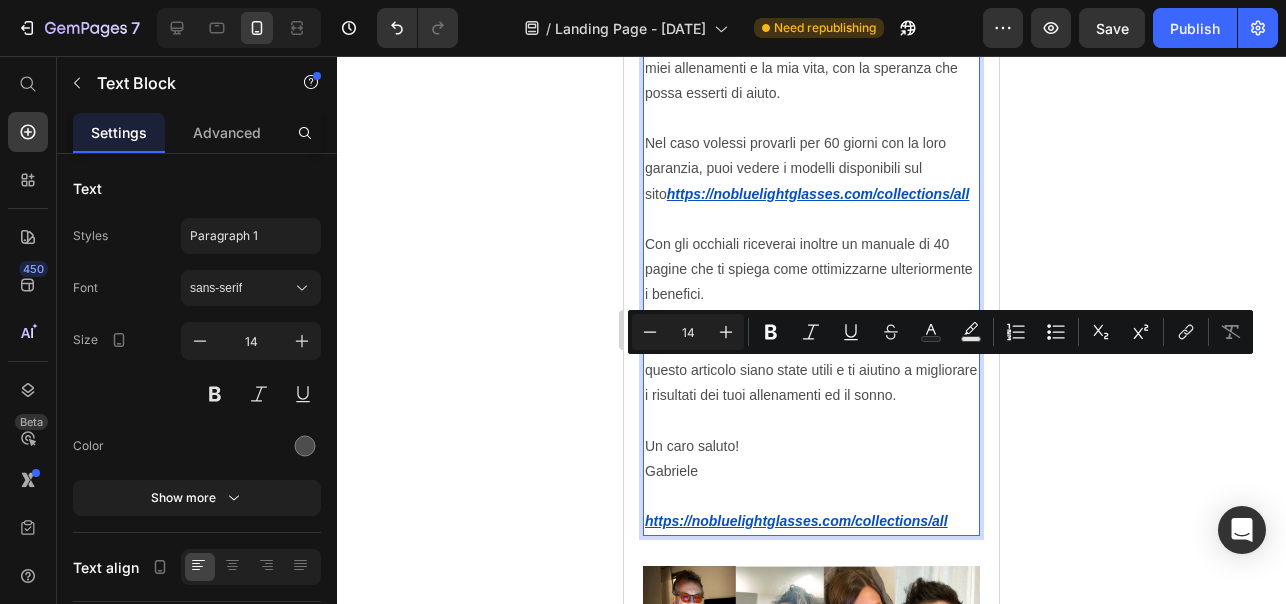 click on "Per questo, dopo averli provati, ho deciso di portare in Italia questi occhiali, i  No Blue Light Glasses . Attenzione: non voglio spingerti a comprare nulla che tu non voglia comprare davvero. In questo articolo ti ho raccontato la "scoperta" che mi ha cambiato personalmente la vita, con la speranza che possa esserti di aiuto. Questi occhiali hanno solo recensioni a 5 stelle e vengono venduti con  60 giorni di garanzia soddisfatto o rimborsato. Spese di spedizione ed eventuale reso sono gratuite. Su  Trustpilot  hanno esclusivamente recensioni a 5 stelle. Sul loro sito hanno oltre 50 recensioni a 5 stelle. Con il fatto della prova senza rischi entro 60 giorni dalla consegna,  ogni reso è un costo per l'azienda. Per questo ho premesso che non voglio spingerti a comprarli se non è di tuo interesse migliorare i risultati ed il sonno:  se facessi il reso, l'azienda dovrebbe sostenere i costi di spedizione, reso e dell'occhiale usato. [URL] Un caro saluto! [FIRST]" at bounding box center (811, -109) 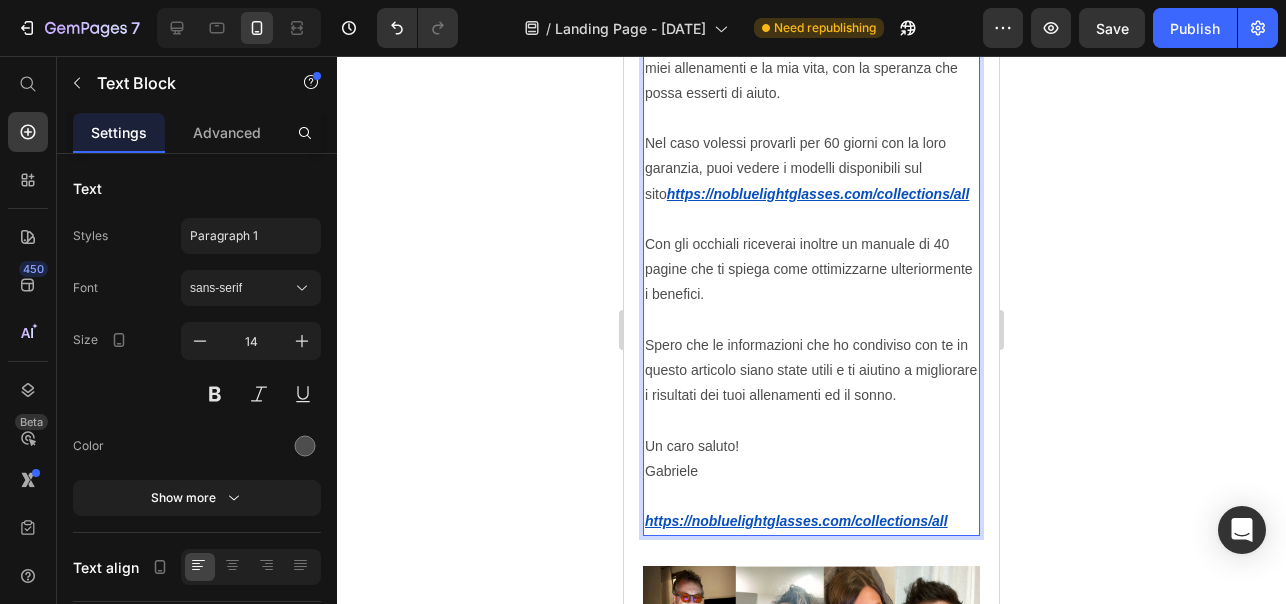 click on "Per questo, dopo averli provati, ho deciso di portare in Italia questi occhiali, i  No Blue Light Glasses . Attenzione: non voglio spingerti a comprare nulla che tu non voglia comprare davvero. In questo articolo ti ho raccontato la "scoperta" che mi ha cambiato personally la vita, con la speranza che possa esserti di aiuto. Questi occhiali hanno solo recensioni a 5 stelle e vengono venduti con  60 giorni di garanzia soddisfatto o rimborsato. Spese di spedizione ed eventuale reso sono gratuite. Su  Trustpilot  hanno esclusivamente recensioni a 5 stelle. Sul loro sito hanno oltre 50 recensioni a 5 stelle. Con il fatto della prova senza rischi entro 60 giorni dalla consegna,  ogni reso è un costo per l'azienda. Per questo ho premesso che non voglio spingerti a comprarli se non è di tuo interesse migliorare i risultati ed il sonno:  se facessi il reso, l'azienda dovrebbe sostenere i costi di spedizione, reso e dell'occhiale usato. https://nobluelightglasses.com/collections/all ⁠⁠⁠⁠⁠⁠⁠ [LAST]" at bounding box center (811, -109) 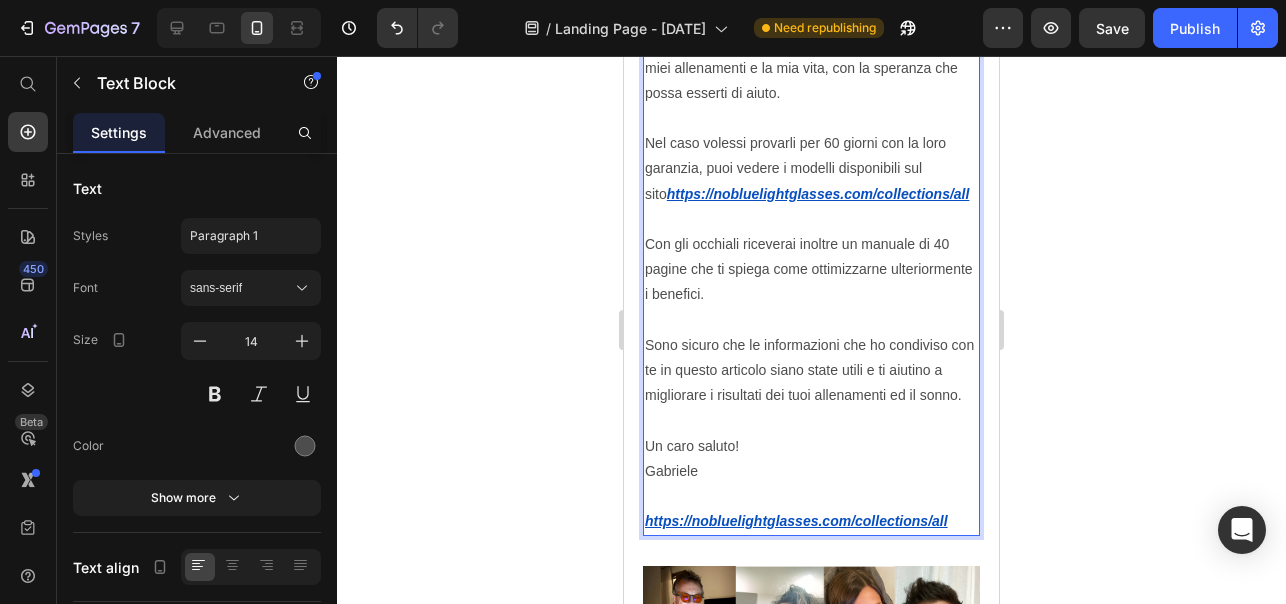 click on "Per questo, dopo averli provati, ho deciso di portare in Italia questi occhiali, i  No Blue Light Glasses . Attenzione: non voglio spingerti a comprare nulla che tu non voglia comprare davvero. In questo articolo ti ho raccontato la "scoperta" che mi ha cambiato personalmente la vita, con la speranza che possa esserti di aiuto. Questi occhiali hanno solo recensioni a 5 stelle e vengono venduti con  60 giorni di garanzia soddisfatto o rimborsato. Spese di spedizione ed eventuale reso sono gratuite. Su  Trustpilot  hanno esclusivamente recensioni a 5 stelle. Sul loro sito hanno oltre 50 recensioni a 5 stelle. Con il fatto della prova senza rischi entro 60 giorni dalla consegna,  ogni reso è un costo per l'azienda. Per questo ho premesso che non voglio spingerti a comprarli se non è di tuo interesse migliorare i risultati ed il sonno:  se facessi il reso, l'azienda dovrebbe sostenere i costi di spedizione, reso e dell'occhiale usato. [URL] Un caro saluto! [FIRST]" at bounding box center (811, -109) 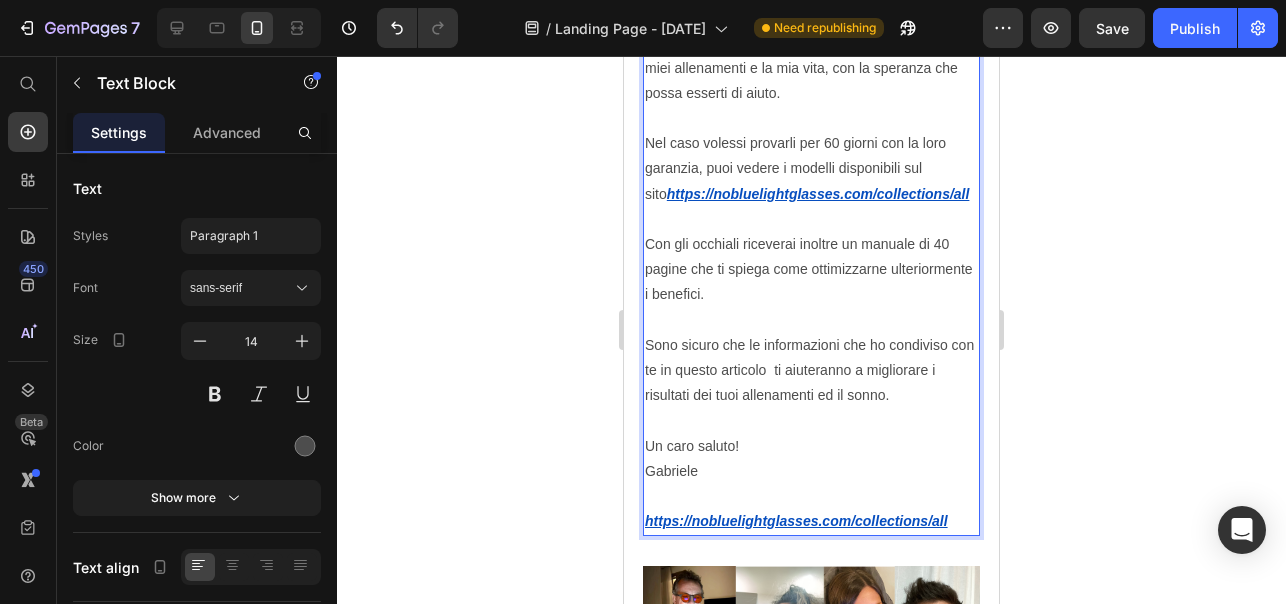 drag, startPoint x: 873, startPoint y: 373, endPoint x: 771, endPoint y: 375, distance: 102.01961 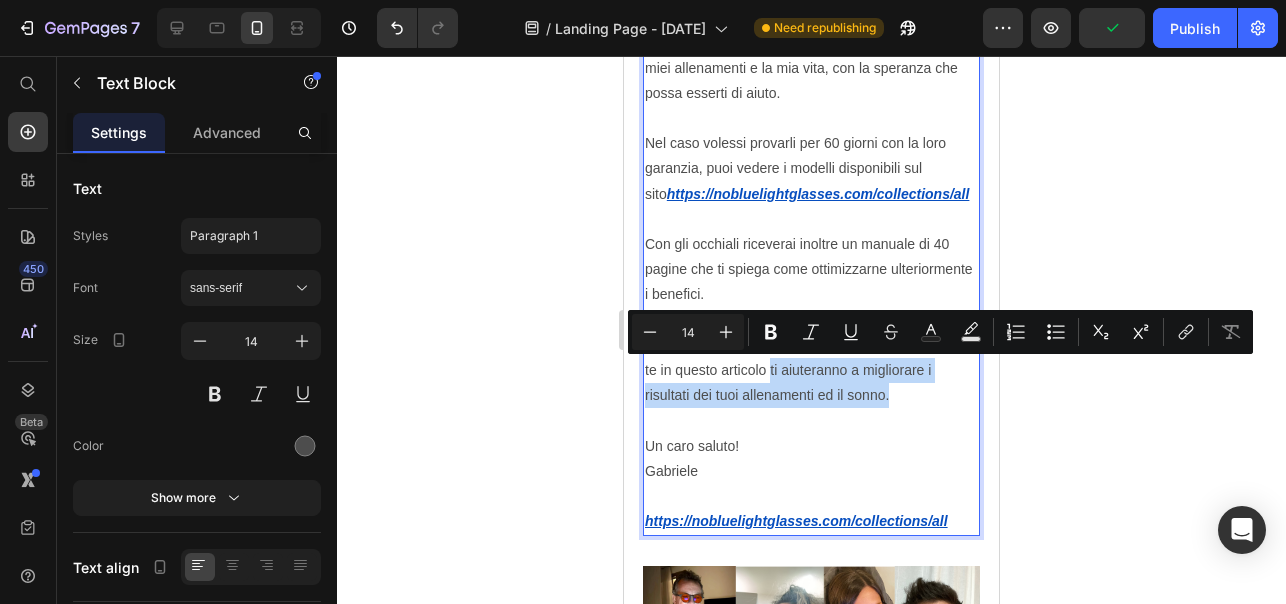 drag, startPoint x: 900, startPoint y: 394, endPoint x: 771, endPoint y: 371, distance: 131.03435 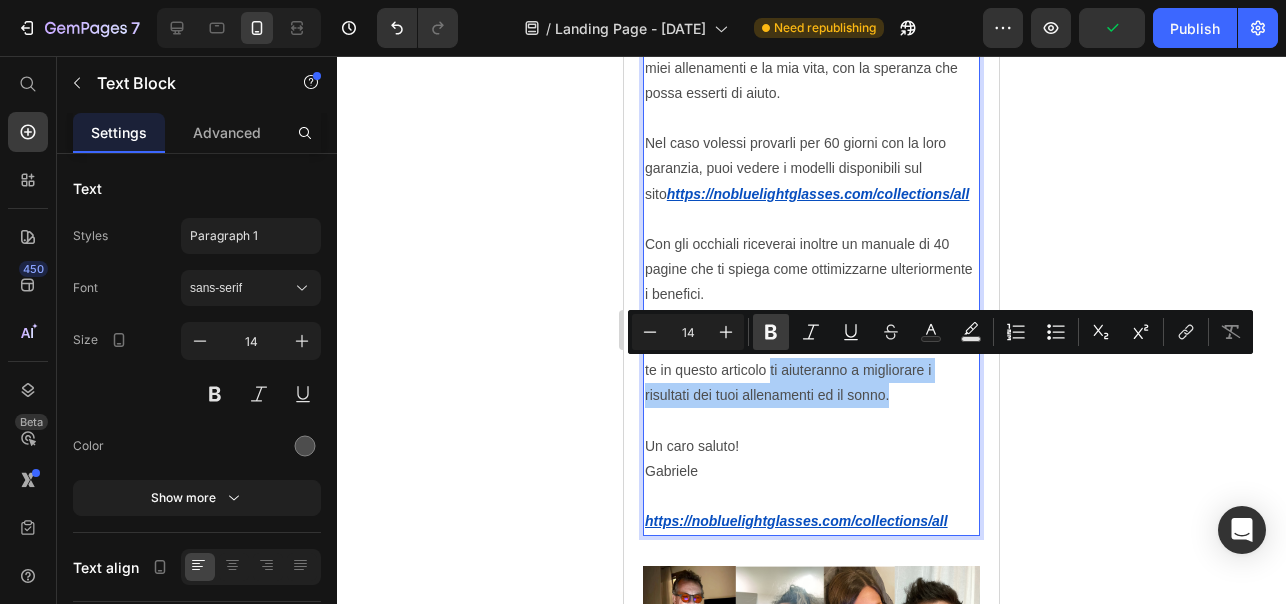 click 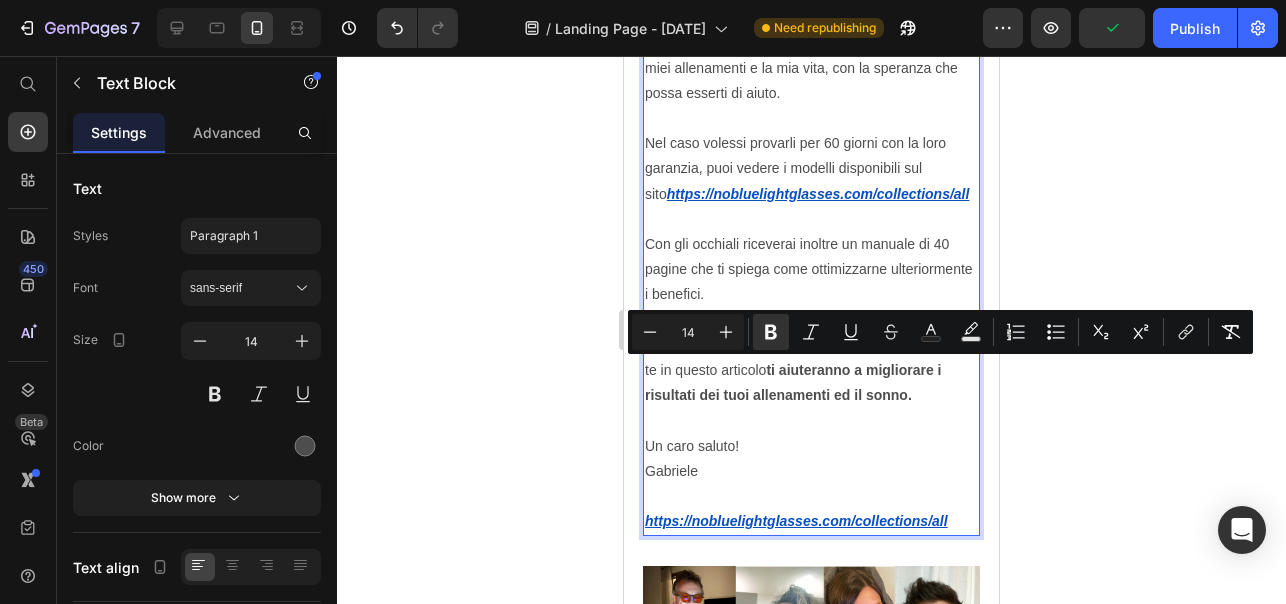 click on "Per questo, dopo averli provati, ho deciso di portare in Italia questi occhiali, i  No Blue Light Glasses . Attenzione: non voglio spingerti a comprare nulla che tu non voglia comprare davvero. In questo articolo ti ho raccontato la "scoperta" che mi ha cambiato personalmente la vita, con la speranza che possa esserti di aiuto. Questi occhiali hanno solo recensioni a 5 stelle e vengono venduti con  60 giorni di garanzia soddisfatto o rimborsato. Spese di spedizione ed eventuale reso sono gratuite. Su  Trustpilot  hanno esclusivamente recensioni a 5 stelle. Sul loro sito hanno oltre 50 recensioni a 5 stelle. Con il fatto della prova senza rischi entro 60 giorni dalla consegna,  ogni reso è un costo per l'azienda. Per questo ho premesso che non voglio spingerti a comprarli se non è di tuo interesse migliorare i risultati ed il sonno:  se facessi il reso, l'azienda dovrebbe sostenere i costi di spedizione, reso e dell'occhiale usato. [URL] Un caro saluto! [FIRST]" at bounding box center (811, -109) 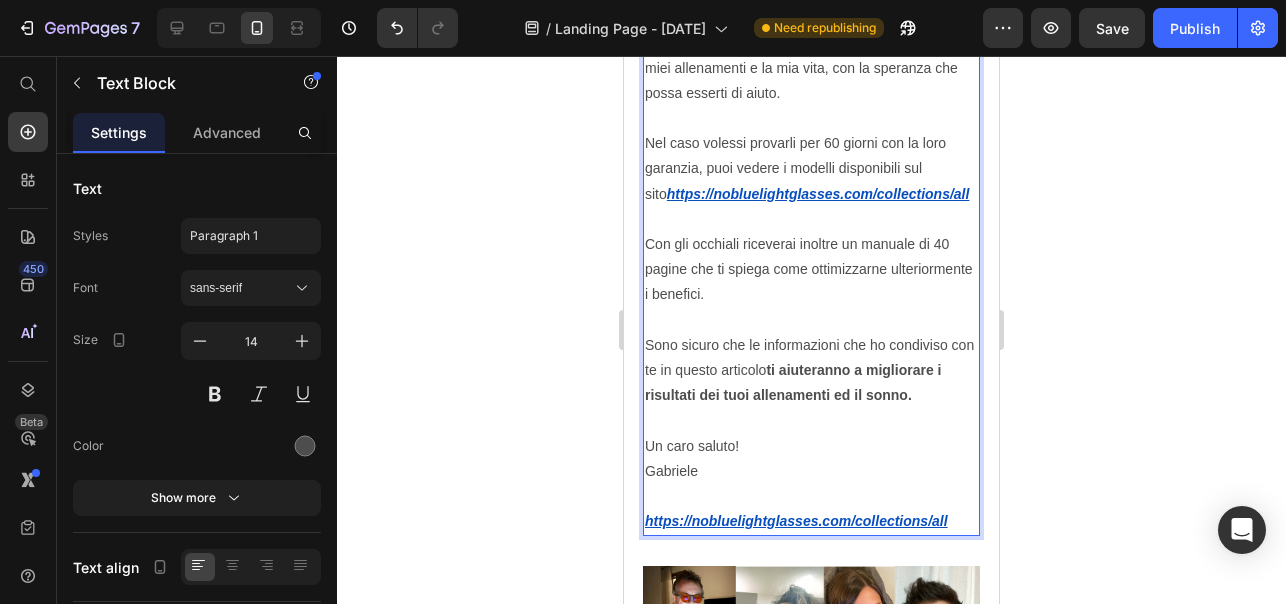 click on "ti aiuteranno a migliorare i risultati dei tuoi allenamenti ed il sonno." at bounding box center (793, 382) 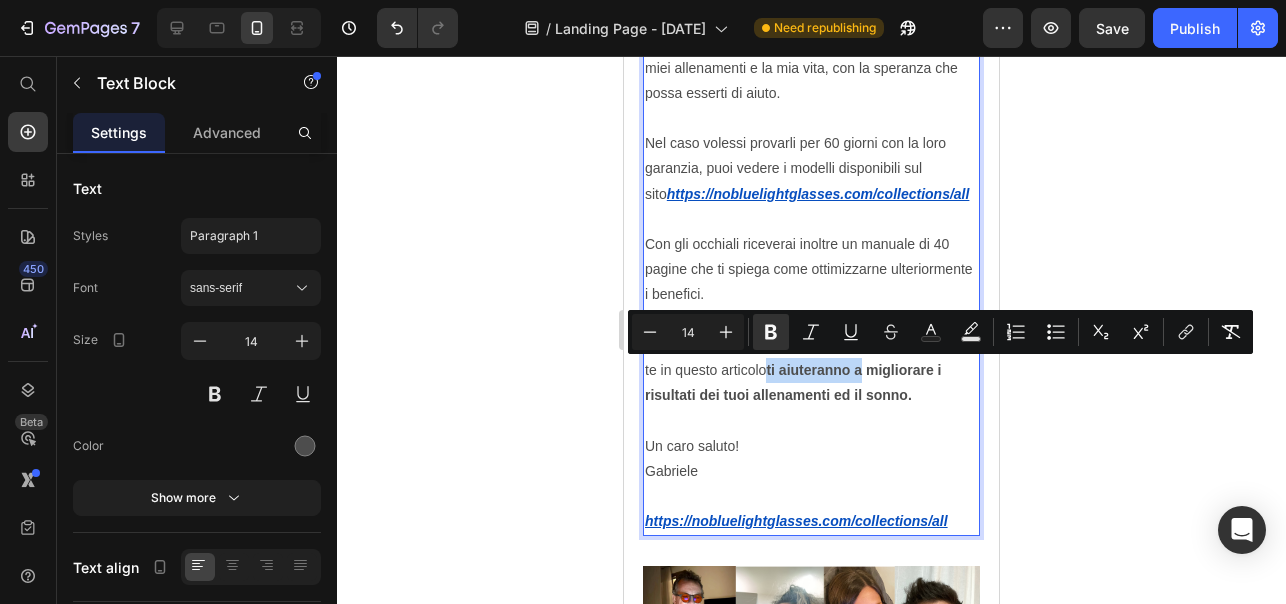 drag, startPoint x: 769, startPoint y: 369, endPoint x: 1446, endPoint y: 399, distance: 677.66437 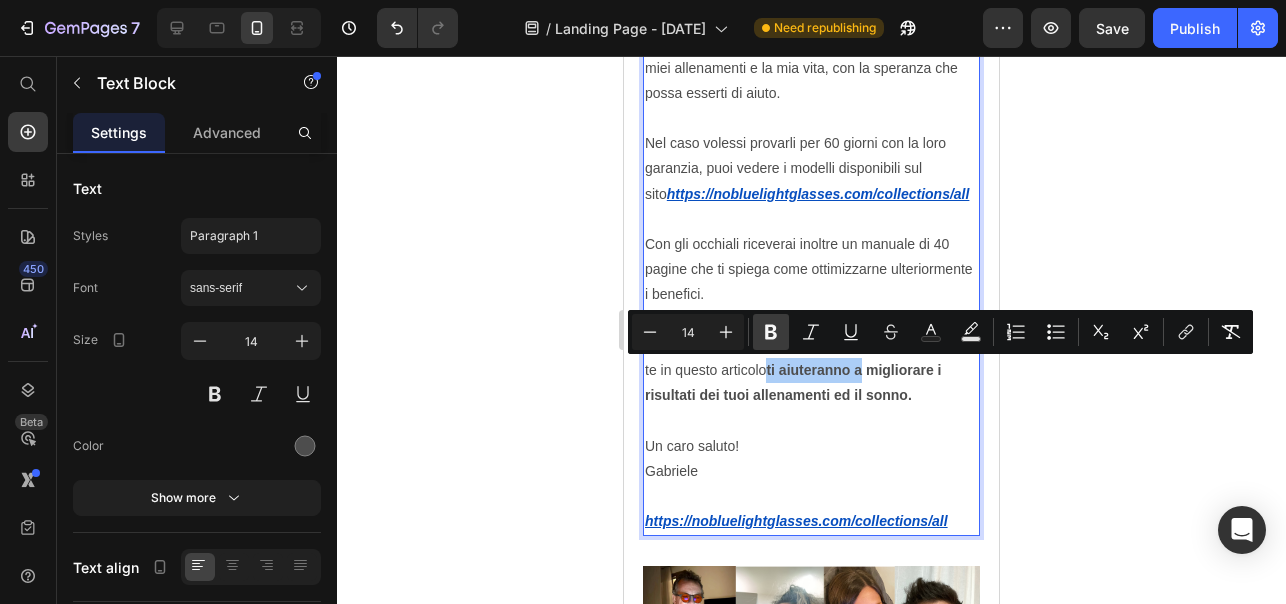 click 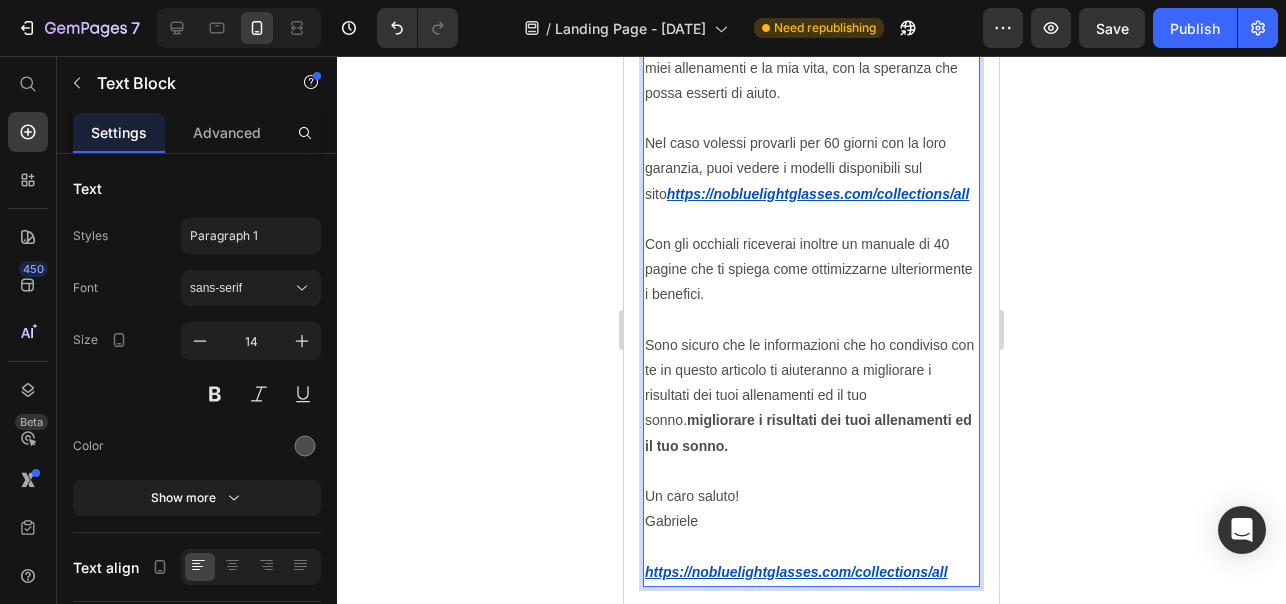 click on "Per questo, dopo averli provati, ho deciso di portare in Italia questi occhiali, i  No Blue Light Glasses . Attenzione: non voglio spingerti a comprare nulla che tu non voglia comprare davvero. In questo articolo ti ho raccontato la "scoperta" che mi ha cambiato personalmente la vita, con la speranza che possa esserti di aiuto. Questi occhiali hanno solo recensioni a 5 stelle e vengono venduti con  60 giorni di garanzia soddisfatto o rimborsato. Spese di spedizione ed eventuale reso sono gratuite. Su  Trustpilot  hanno esclusivamente recensioni a 5 stelle. Sul loro sito hanno oltre 50 recensioni a 5 stelle. Con il fatto della prova senza rischi entro 60 giorni dalla consegna,  ogni reso è un costo per l'azienda. Per questo ho premesso che non voglio spingerti a comprarli se non è di tuo interesse migliorare i risultati ed il sonno:  se facessi il reso, l'azienda dovrebbe sostenere i costi di spedizione, reso e dell'occhiale usato. [URL] Un caro saluto! [FIRST]" at bounding box center (811, -83) 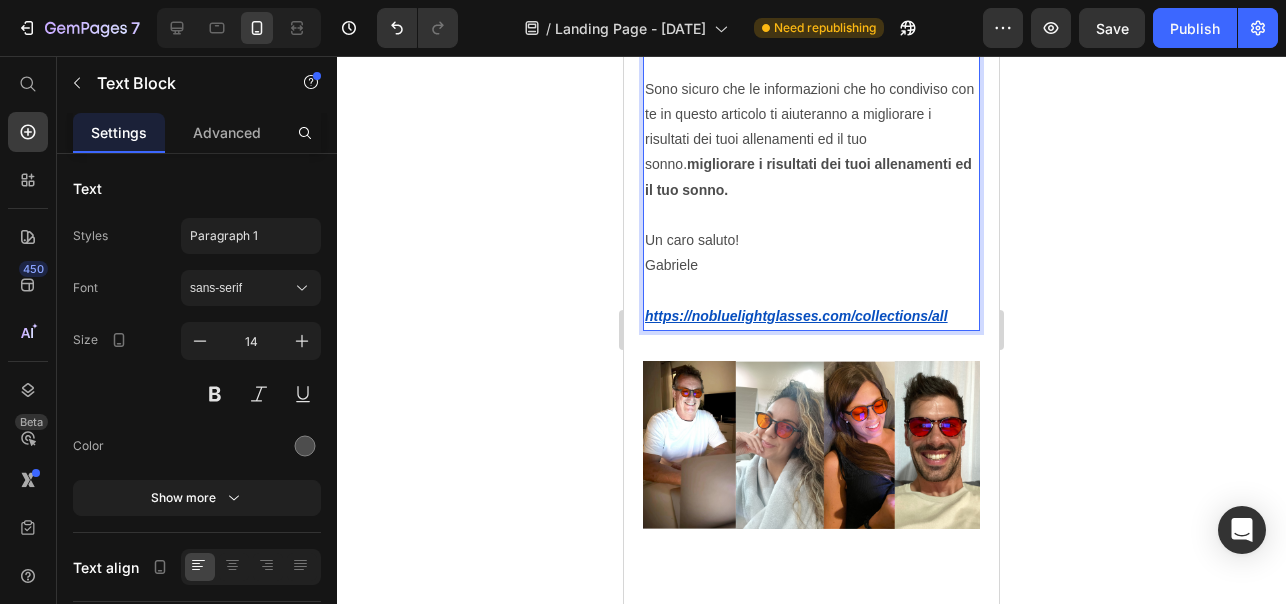 scroll, scrollTop: 7889, scrollLeft: 0, axis: vertical 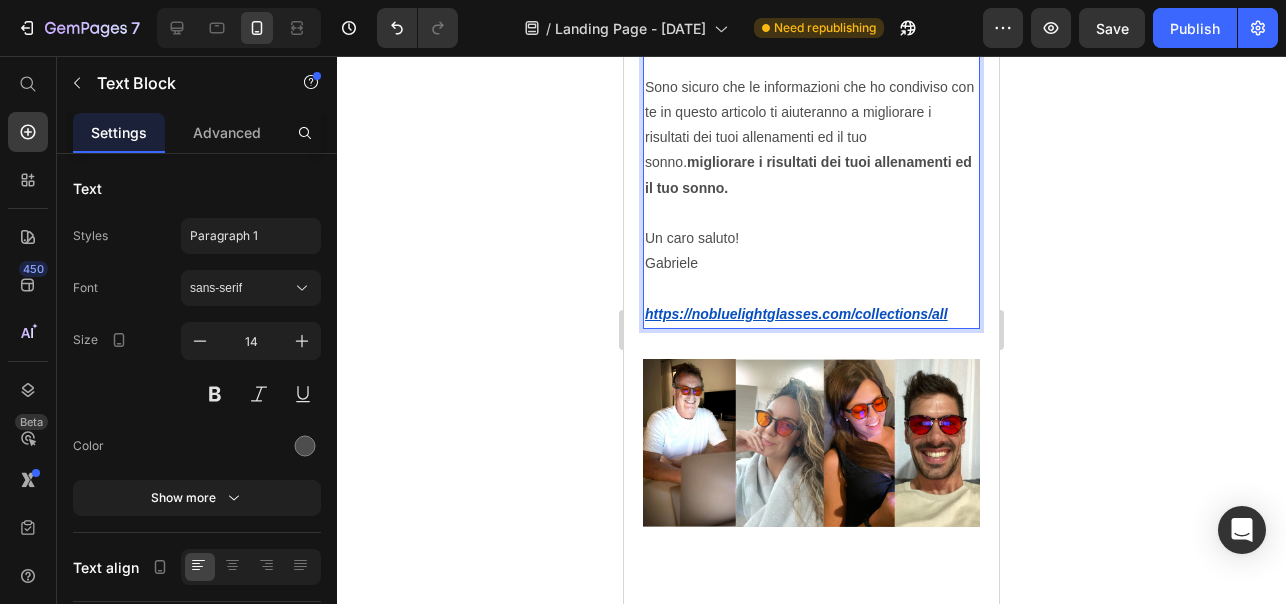 click 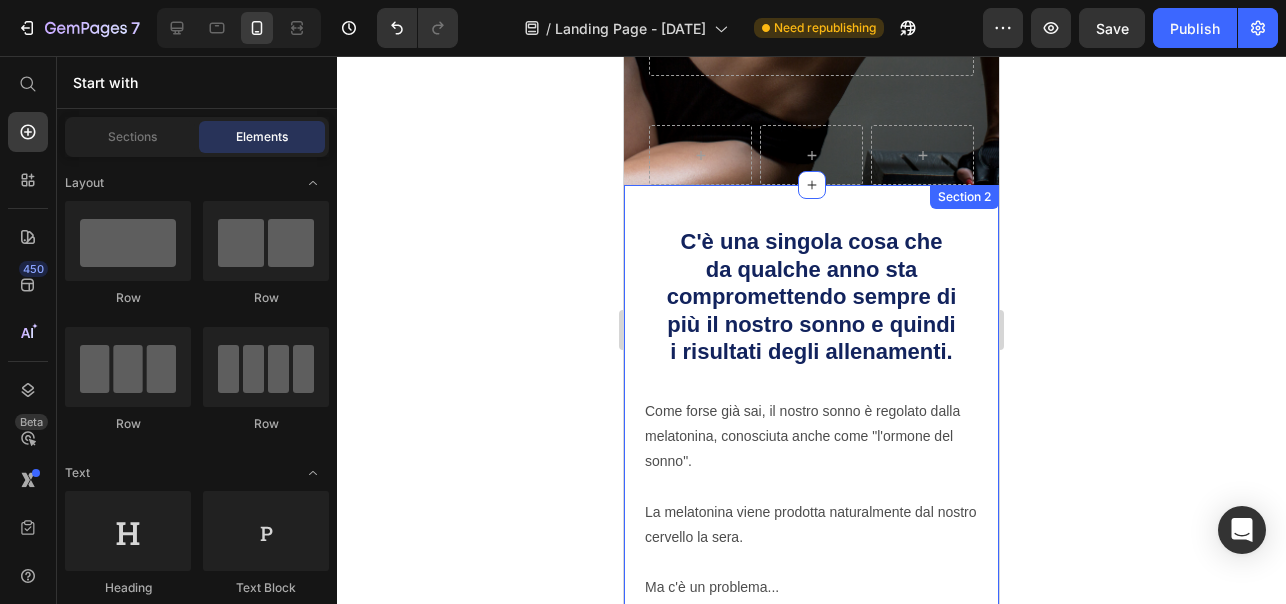 scroll, scrollTop: 0, scrollLeft: 0, axis: both 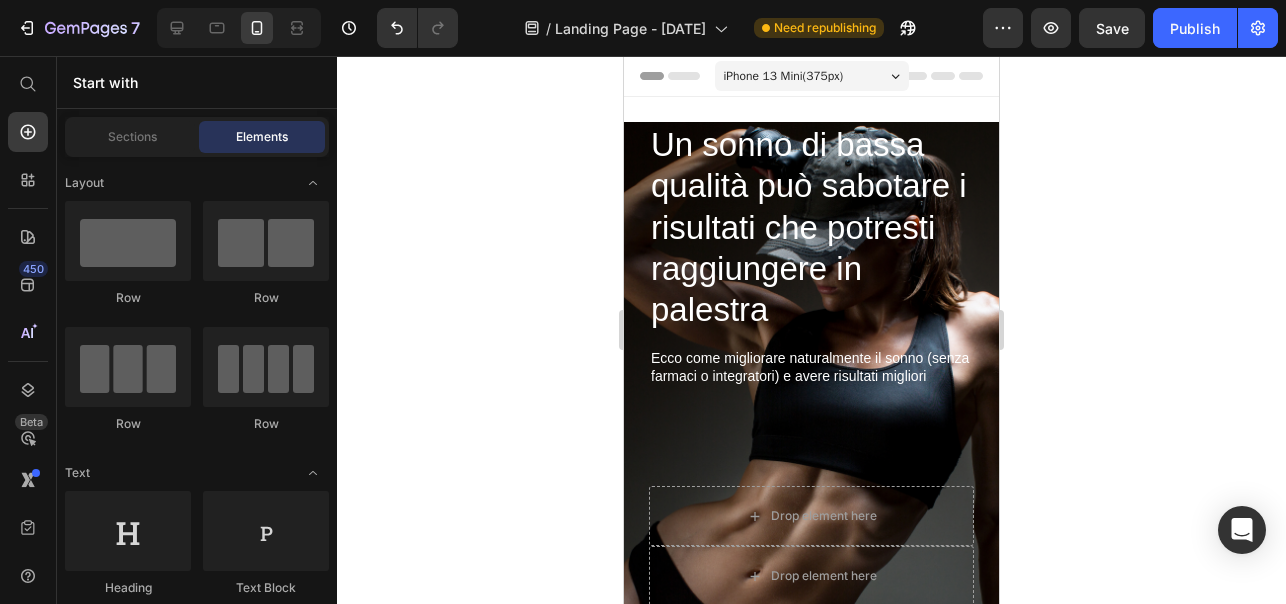 click on "Un sonno di bassa qualità può sabotare i risultati che potresti raggiungere in palestra" at bounding box center (811, 227) 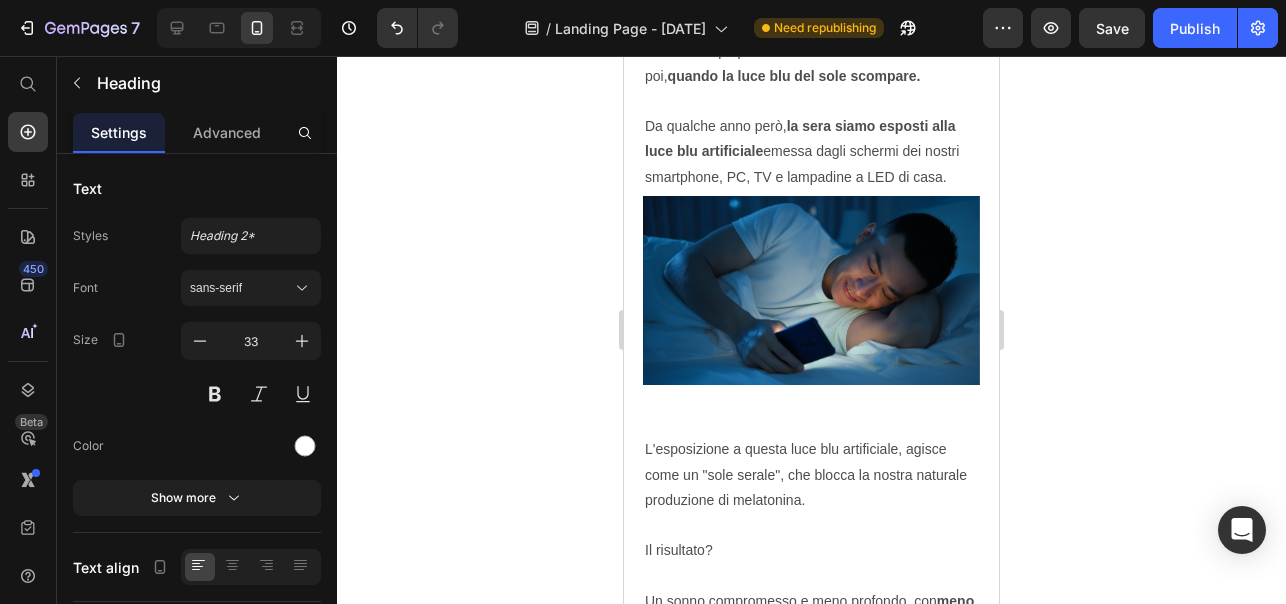 scroll, scrollTop: 1118, scrollLeft: 0, axis: vertical 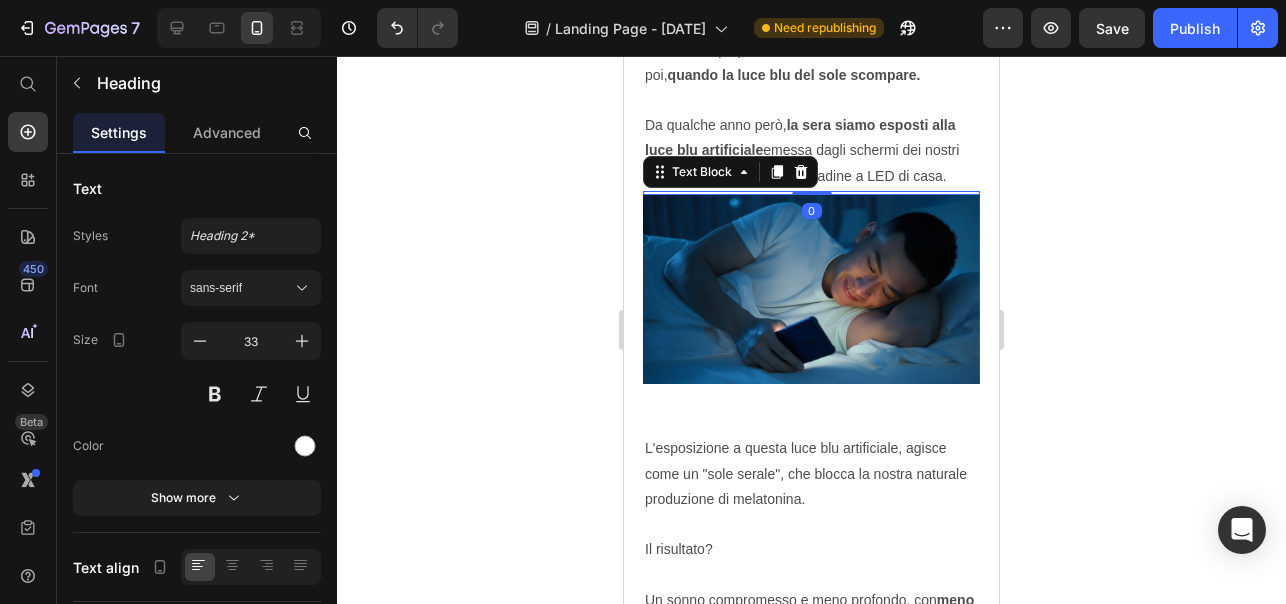 click at bounding box center [811, 193] 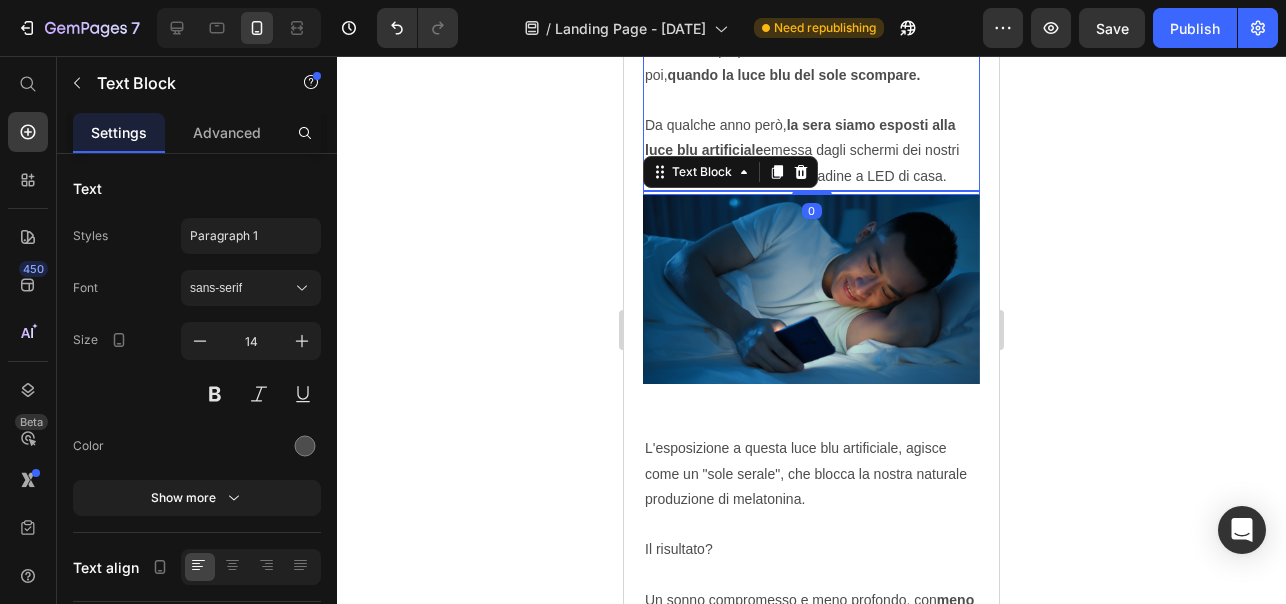 click on "Come forse già sai, il nostro sonno è regolato dalla melatonina, conosciuta anche come "l'ormone del sonno". La melatonina viene prodotta naturalmente dal nostro cervello la sera. Ma c'è un problema... Il nostro corpo produce la melatonina dal tramonto in poi,  quando la luce blu del sole scompare. Da qualche anno però,  la sera siamo esposti alla luce blu artificiale  emessa dagli schermi dei nostri smartphone, PC, TV e lampadine a LED di casa." at bounding box center [811, 0] 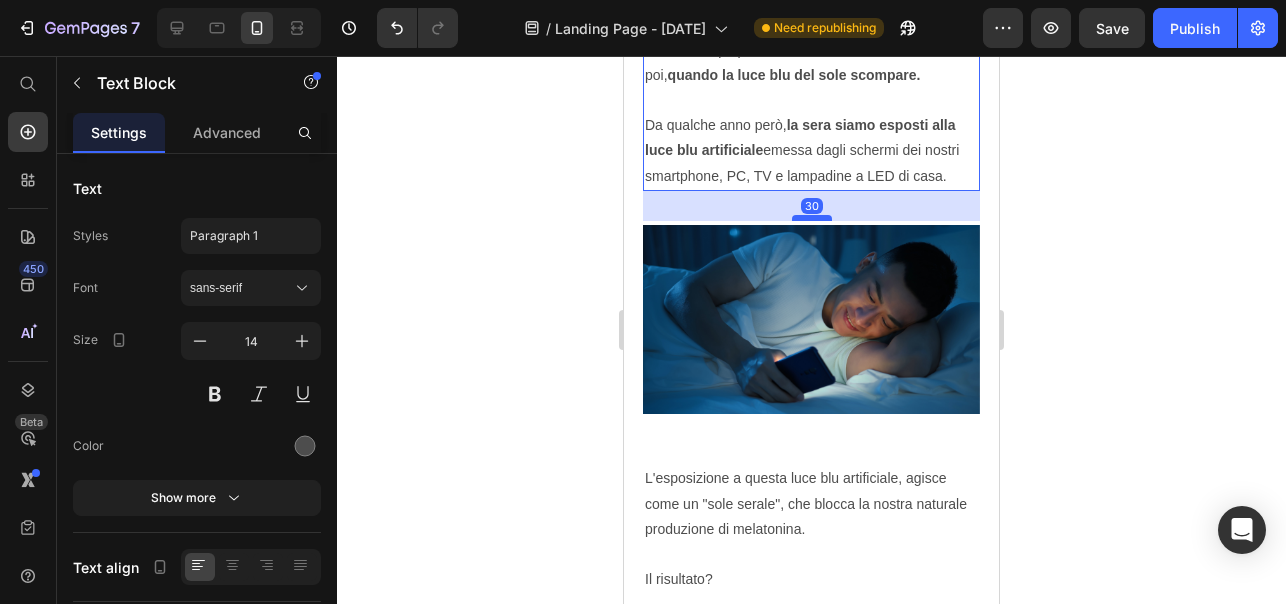drag, startPoint x: 805, startPoint y: 190, endPoint x: 803, endPoint y: 220, distance: 30.066593 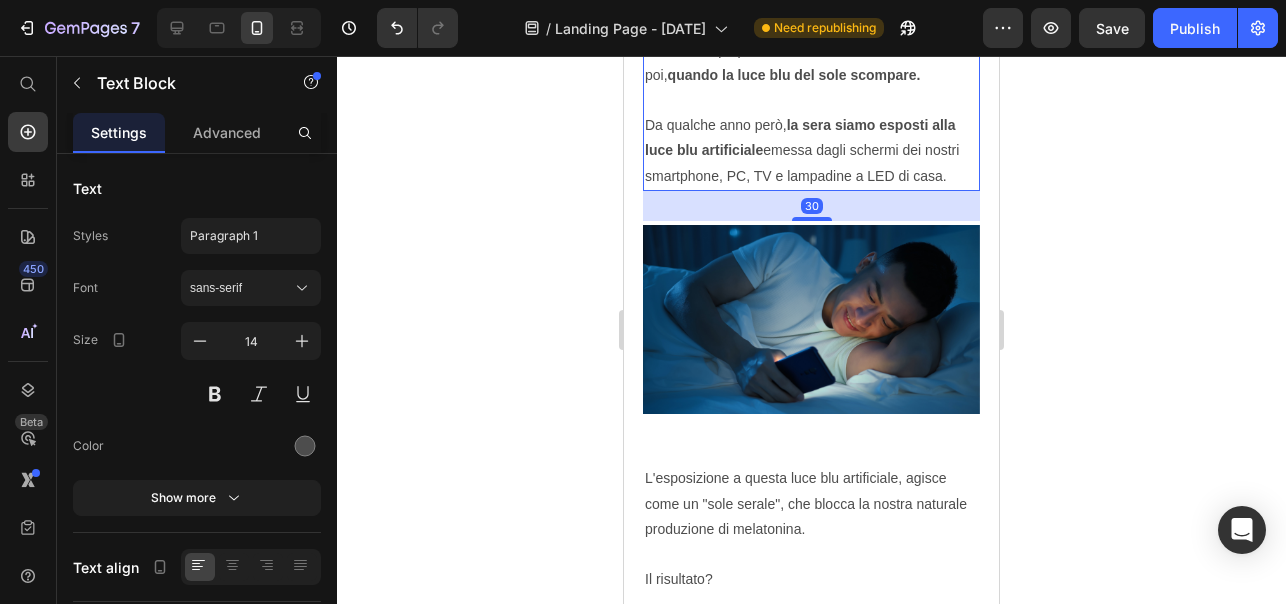 click 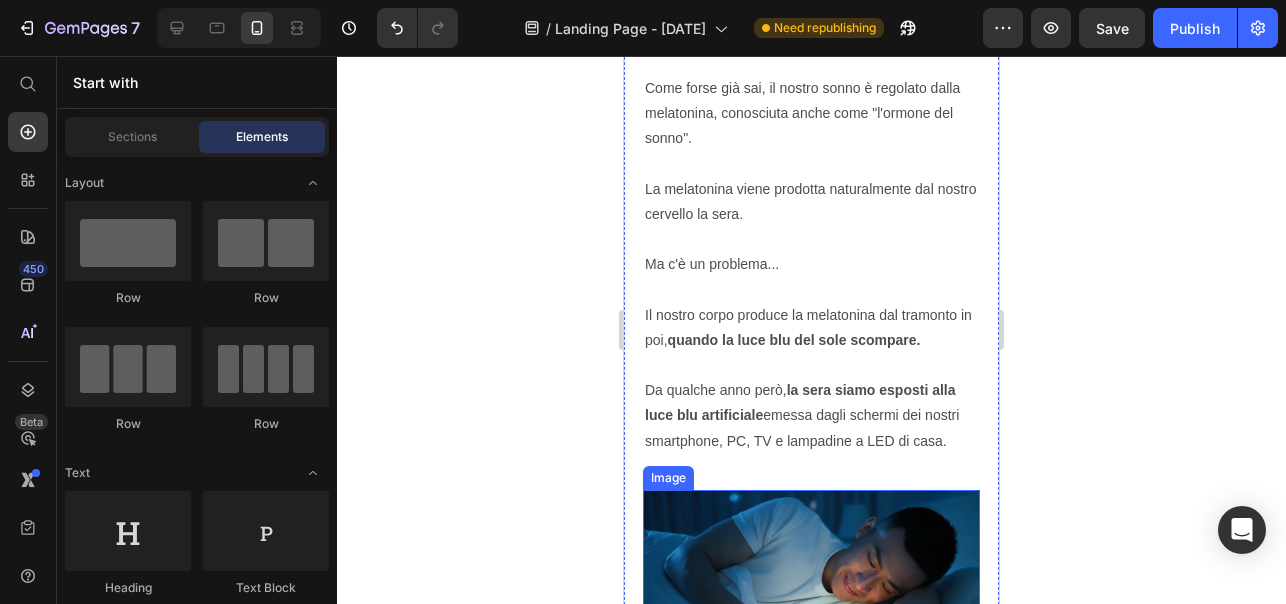 scroll, scrollTop: 0, scrollLeft: 0, axis: both 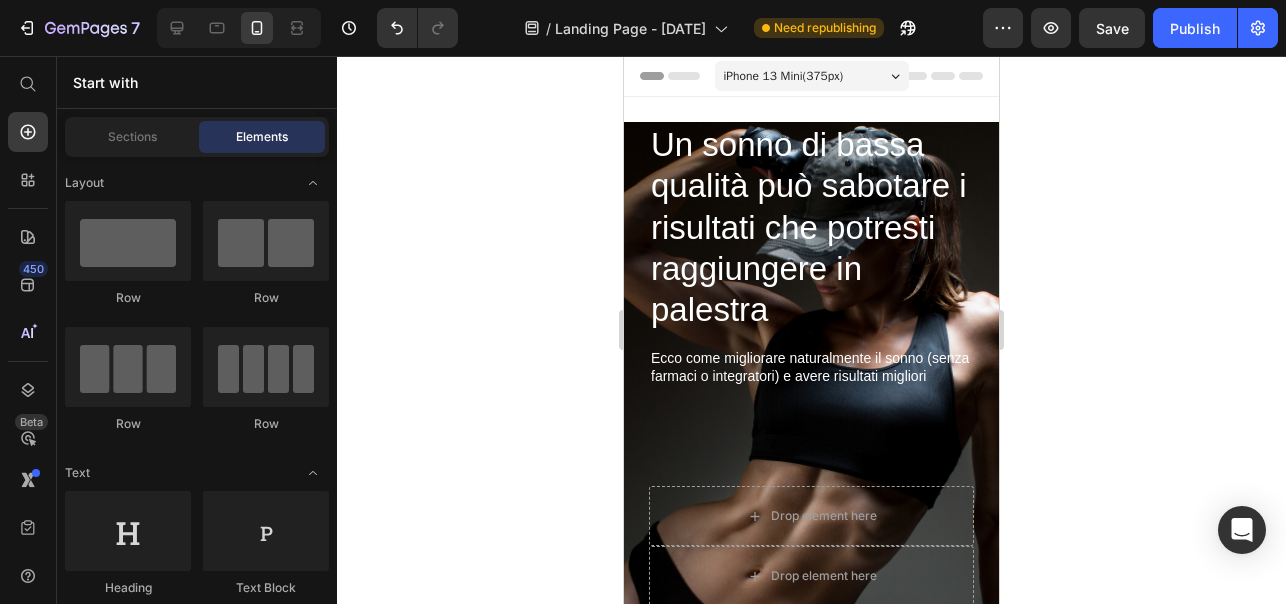 click on "Header" at bounding box center (681, 76) 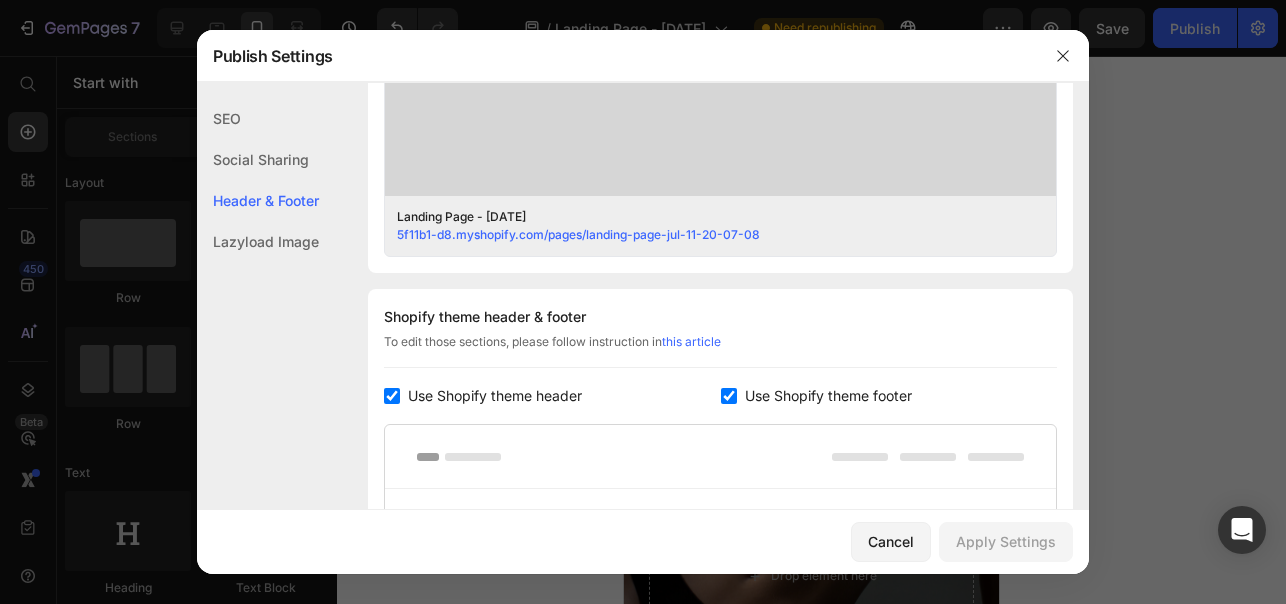 scroll, scrollTop: 937, scrollLeft: 0, axis: vertical 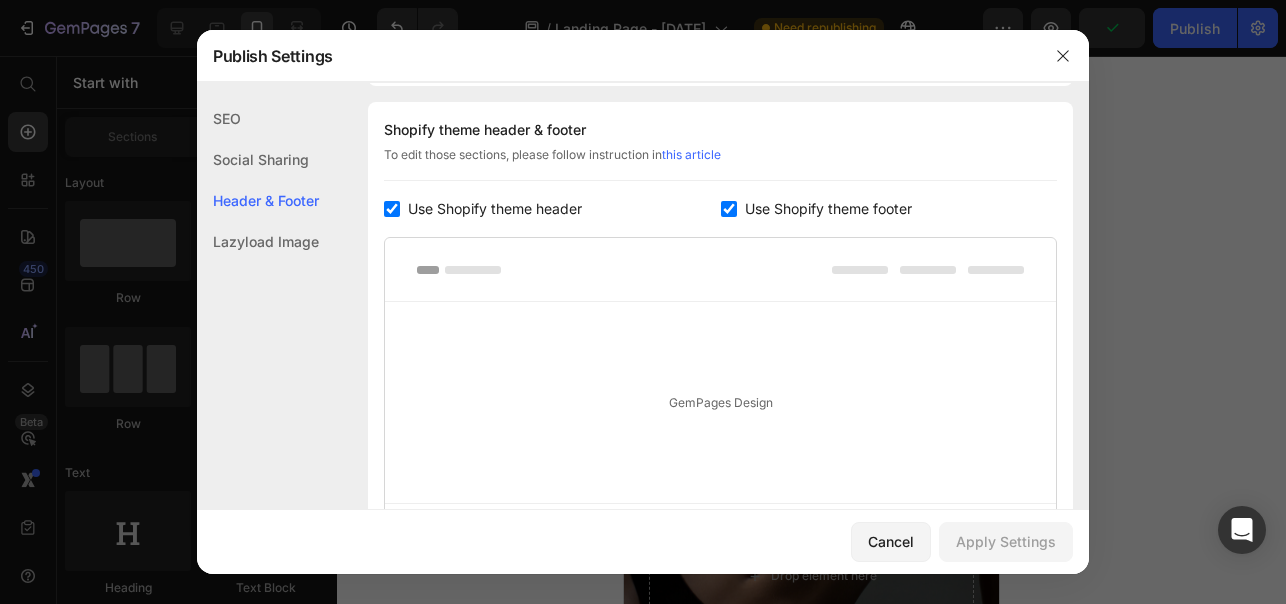 click at bounding box center [392, 209] 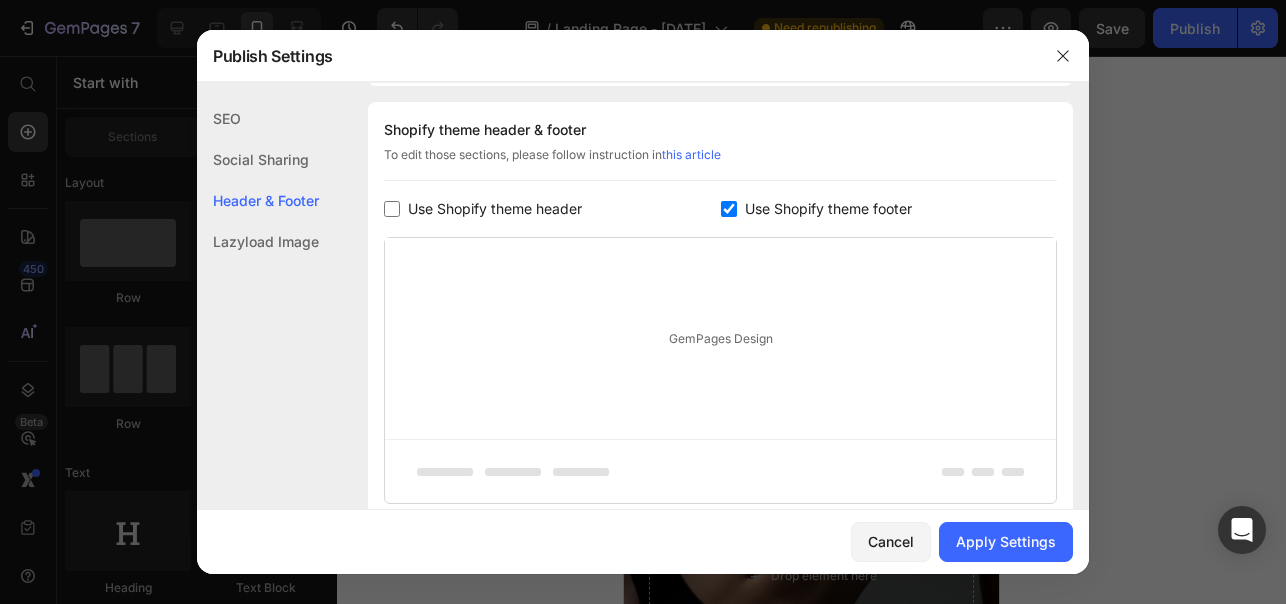 click at bounding box center (729, 209) 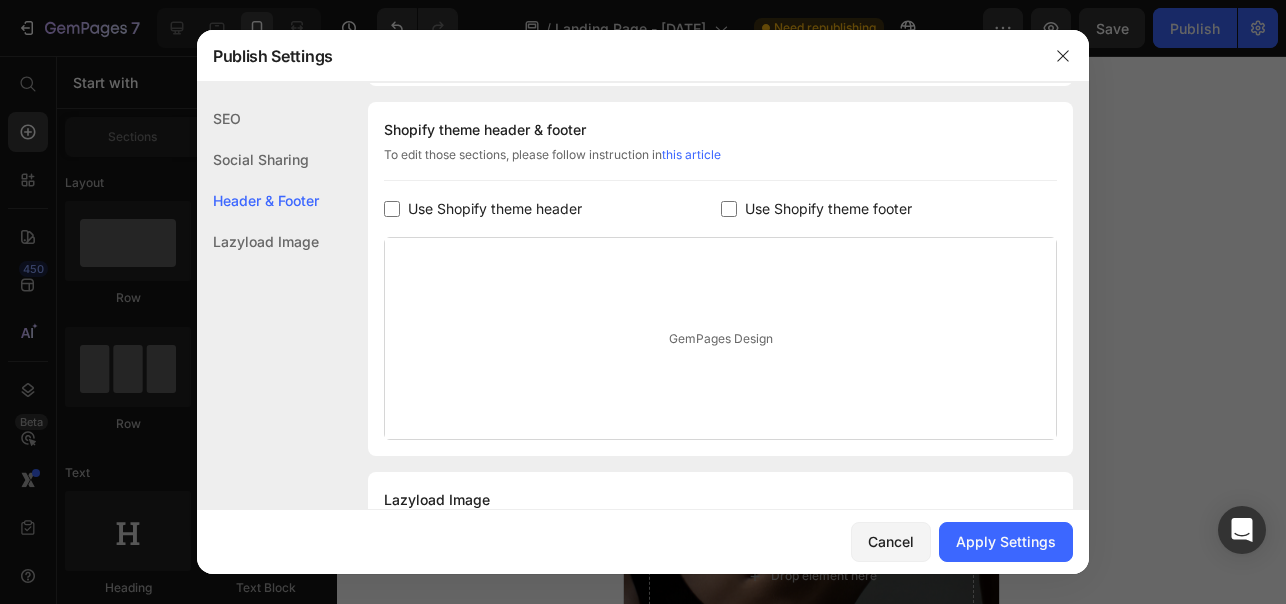 scroll, scrollTop: 1031, scrollLeft: 0, axis: vertical 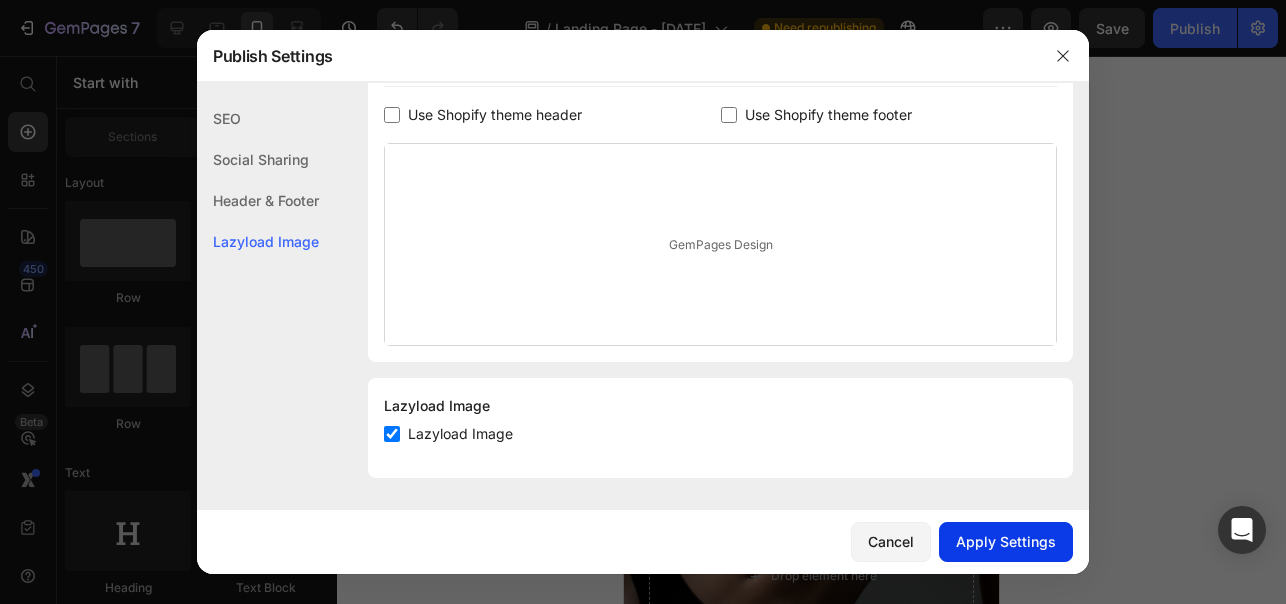 click on "Apply Settings" at bounding box center (1006, 541) 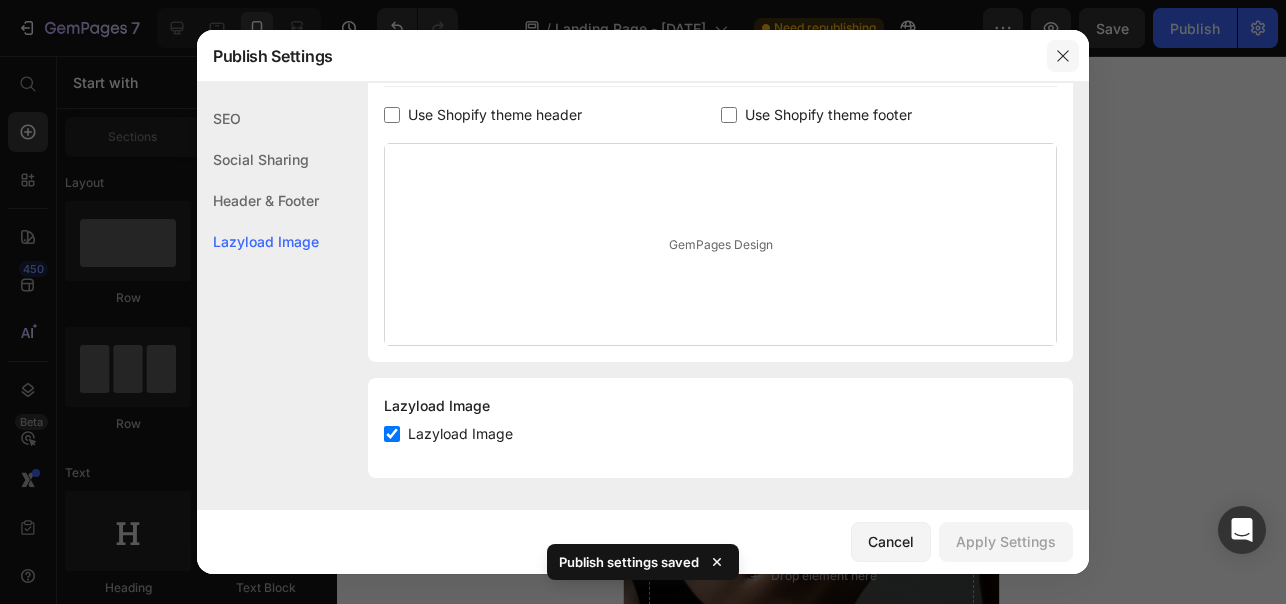 click 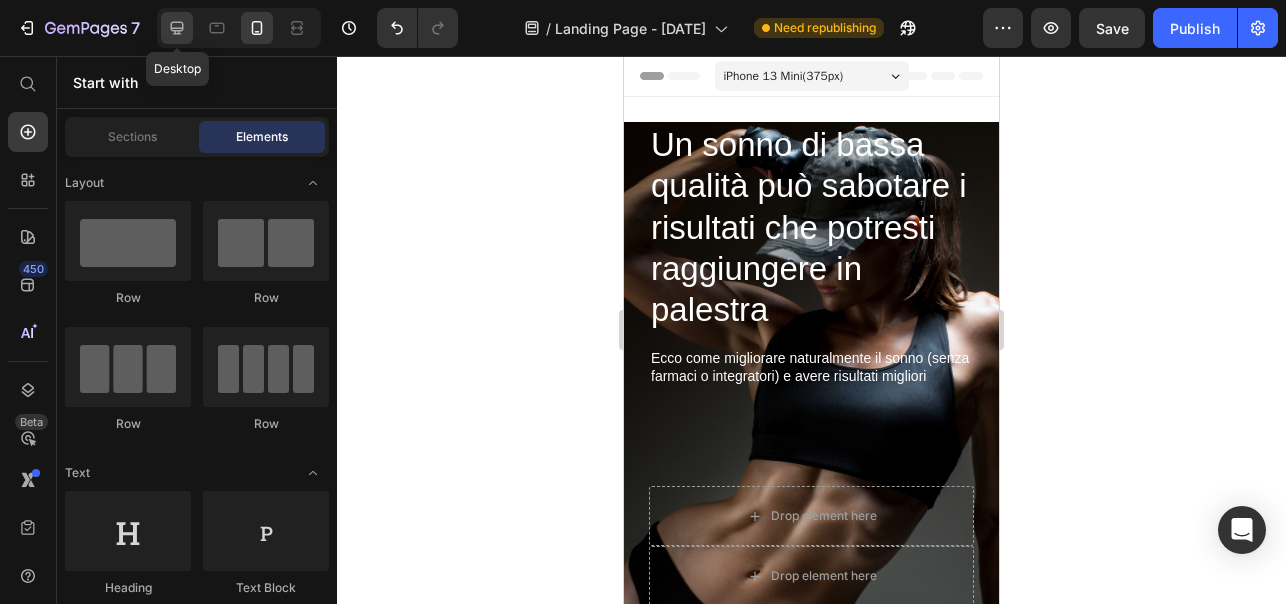 click 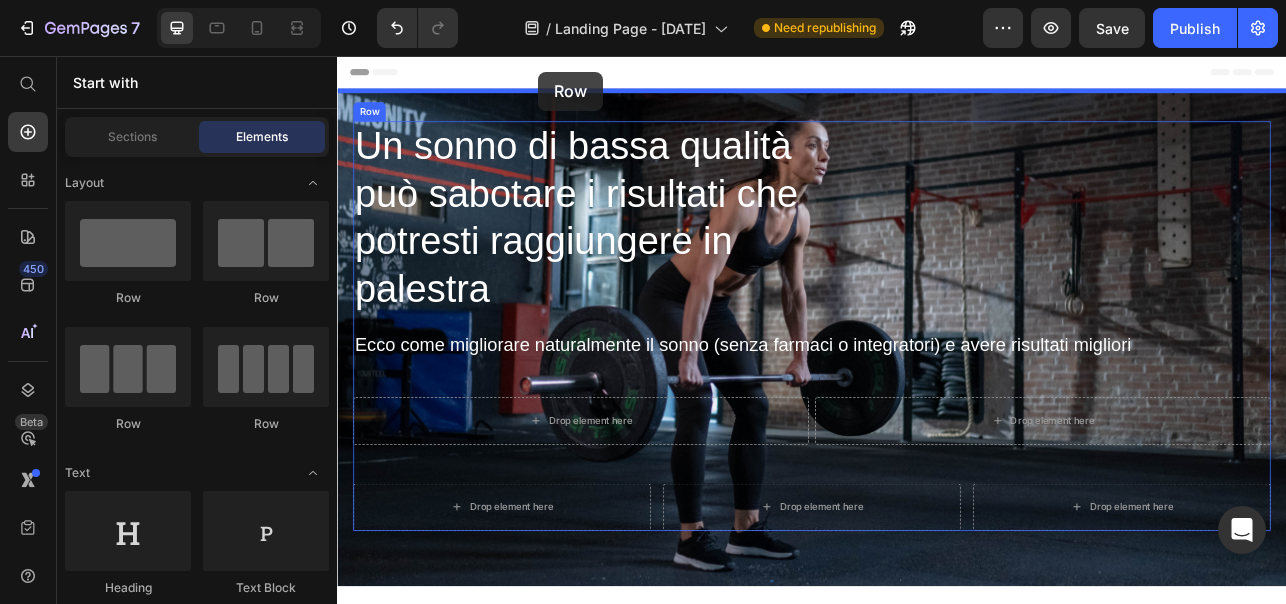 drag, startPoint x: 376, startPoint y: 235, endPoint x: 591, endPoint y: 76, distance: 267.40607 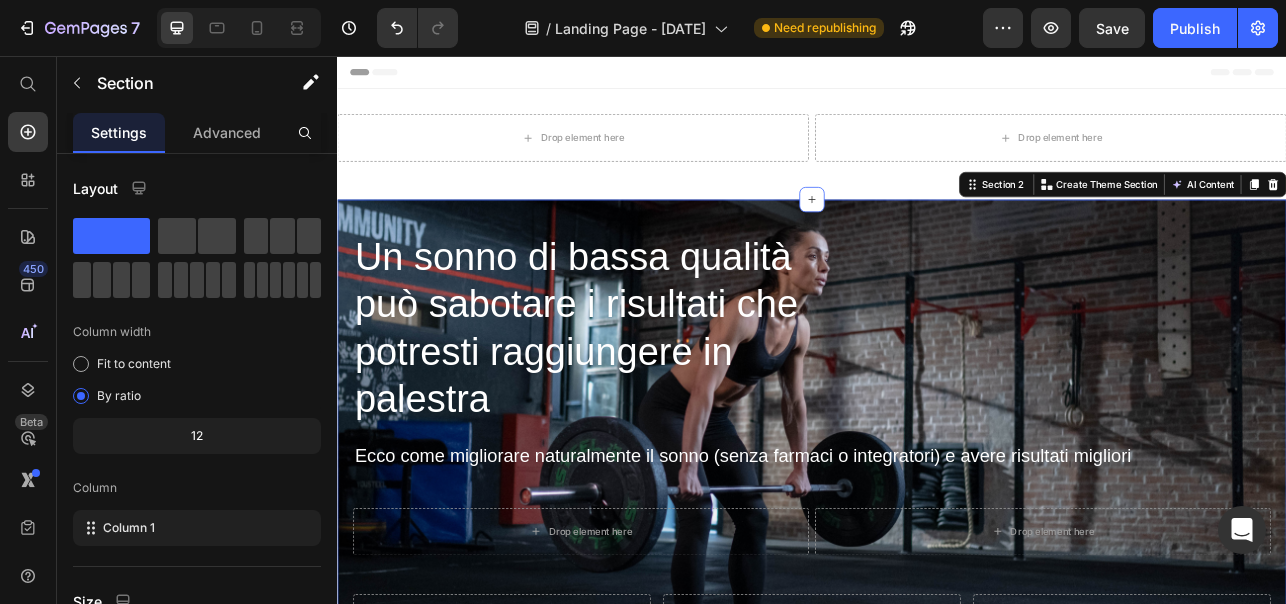 click on "Un sonno di bassa qualità può sabotare i risultati che potresti raggiungere in palestra Heading Ecco come migliorare naturalmente il sonno (senza farmaci o integratori) e avere risultati migliori Text Block
Drop element here
Drop element here Row
Drop element here
Drop element here
Drop element here Row Row Section 2   You can create reusable sections Create Theme Section AI Content Write with GemAI What would you like to describe here? Tone and Voice Persuasive Product Modello Bambino / Viso piccolo (Tartaruga) Show more Generate" at bounding box center (937, 551) 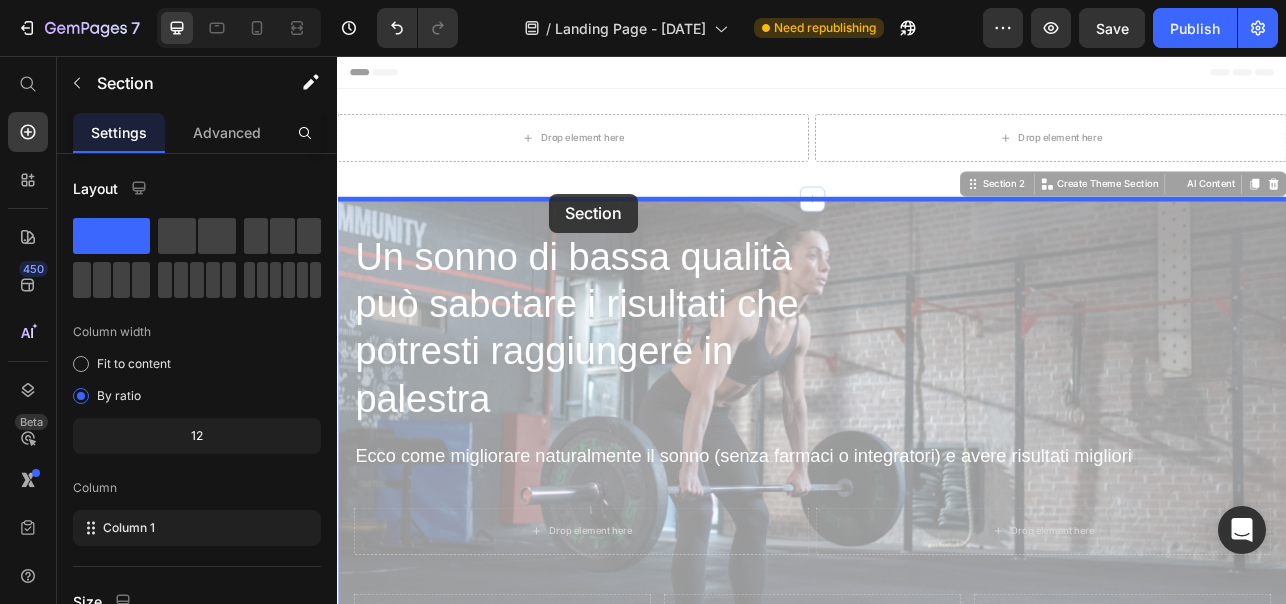 drag, startPoint x: 614, startPoint y: 256, endPoint x: 605, endPoint y: 230, distance: 27.513634 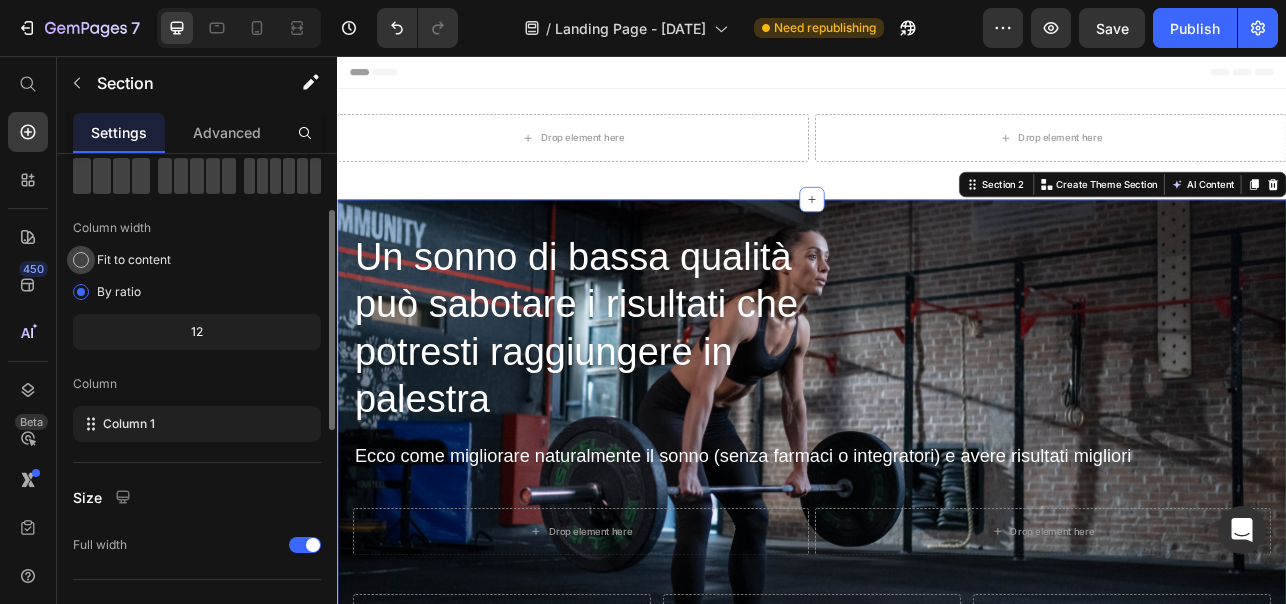 scroll, scrollTop: 113, scrollLeft: 0, axis: vertical 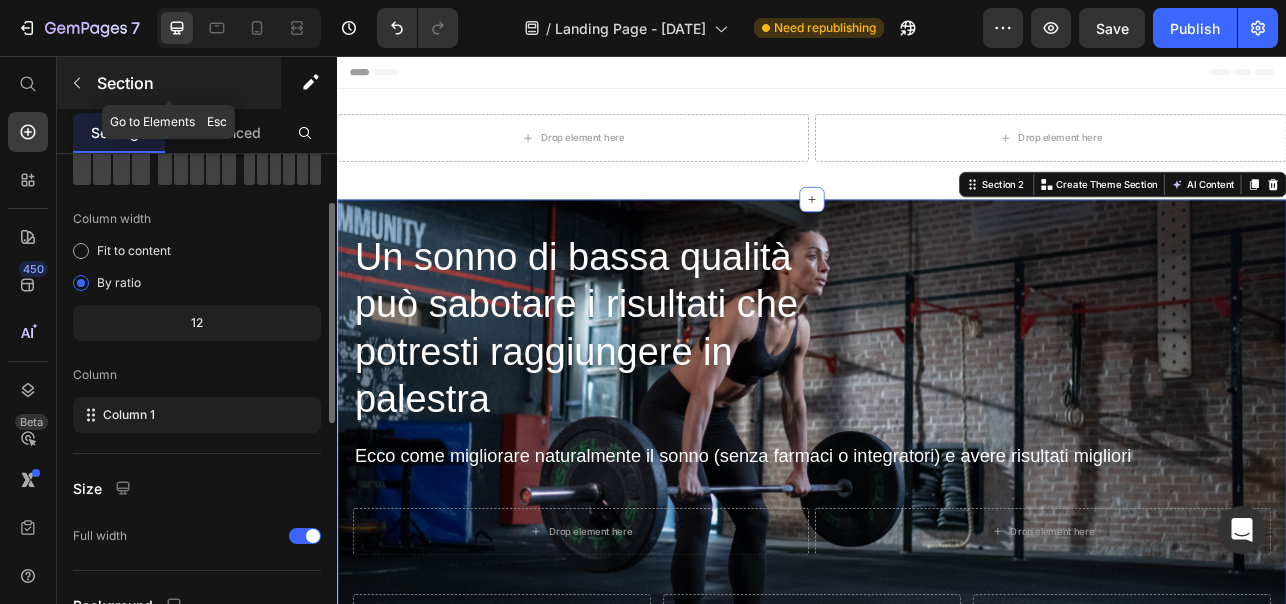 click 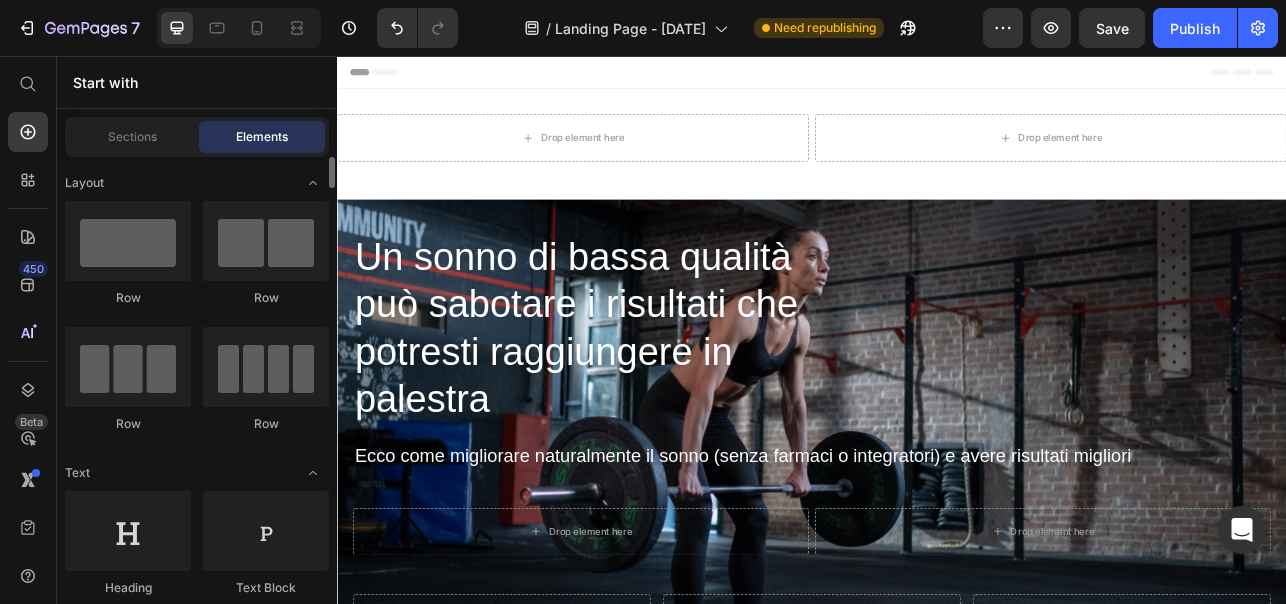 scroll, scrollTop: 11, scrollLeft: 0, axis: vertical 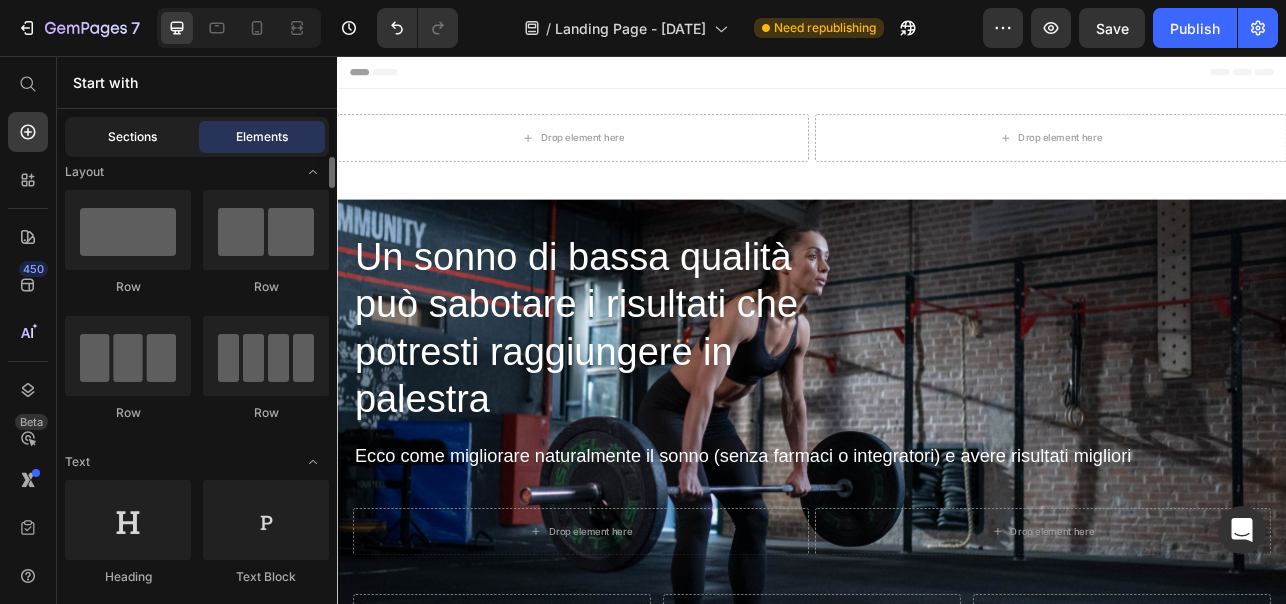 click on "Sections" at bounding box center (132, 137) 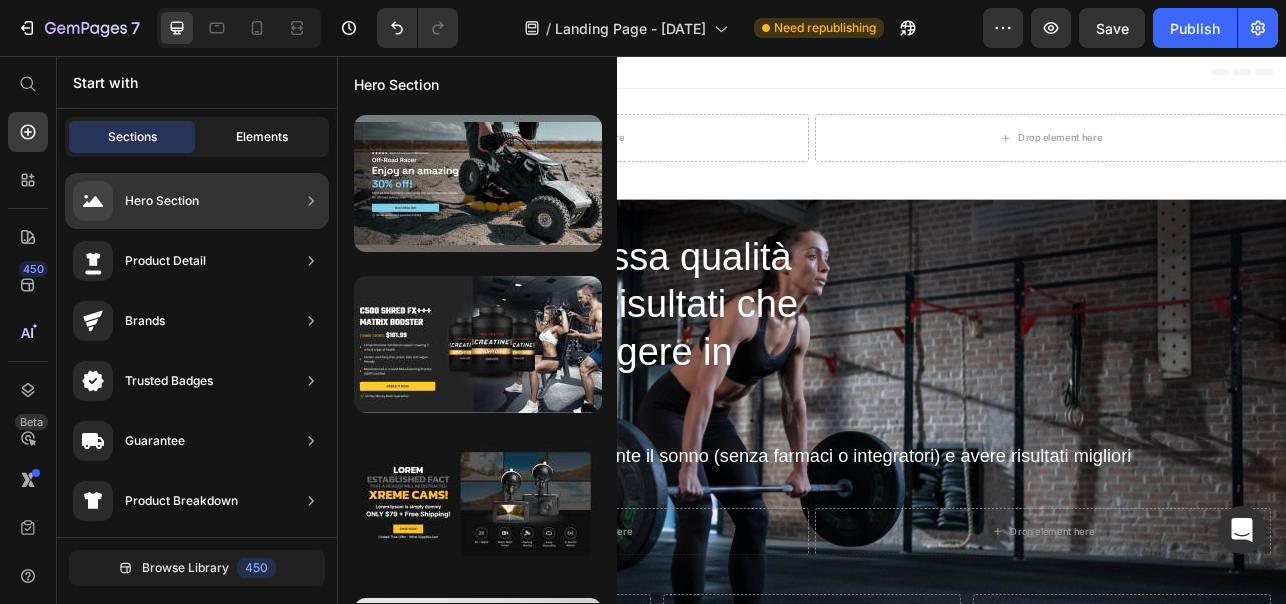 click on "Elements" at bounding box center [262, 137] 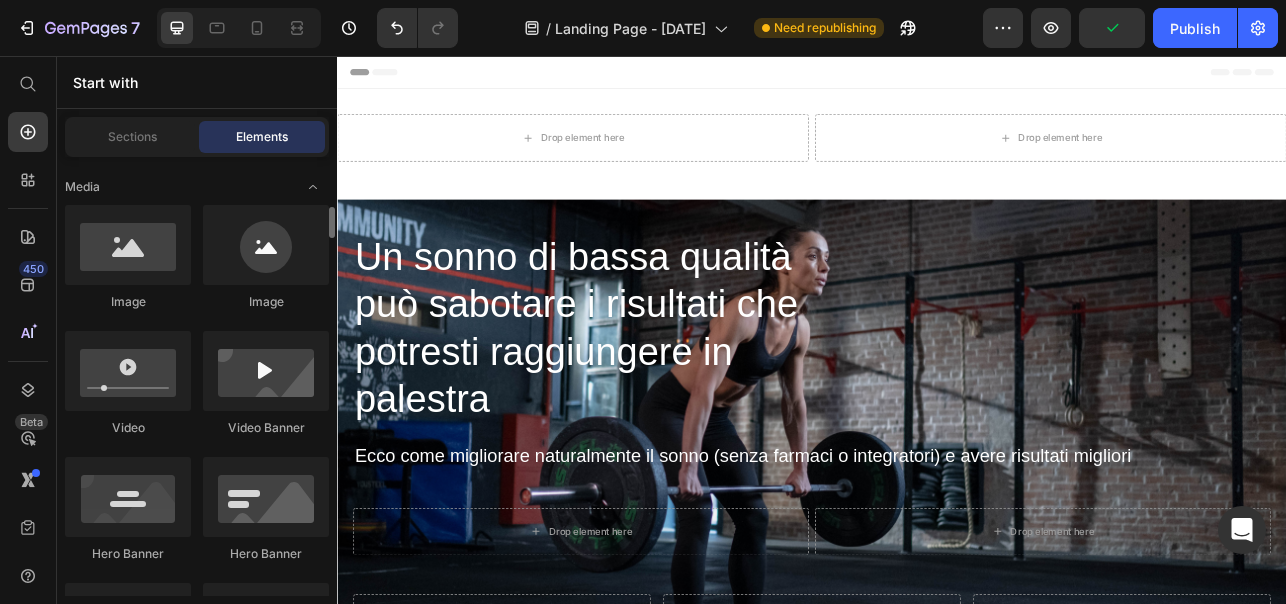 scroll, scrollTop: 742, scrollLeft: 0, axis: vertical 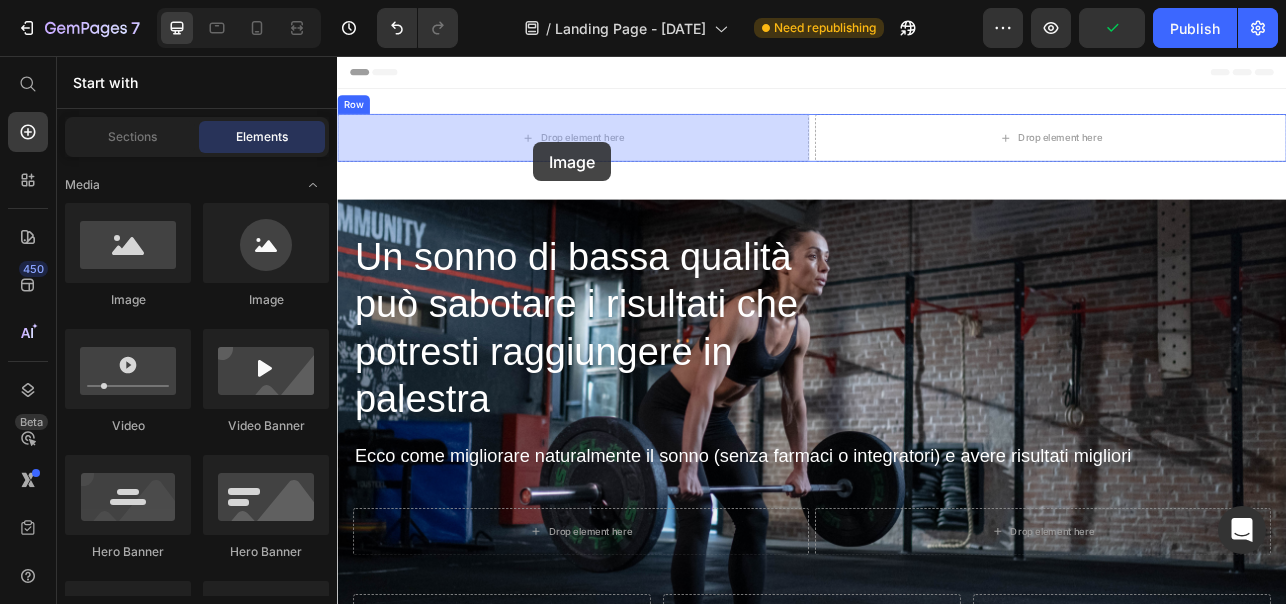 drag, startPoint x: 483, startPoint y: 330, endPoint x: 585, endPoint y: 165, distance: 193.98196 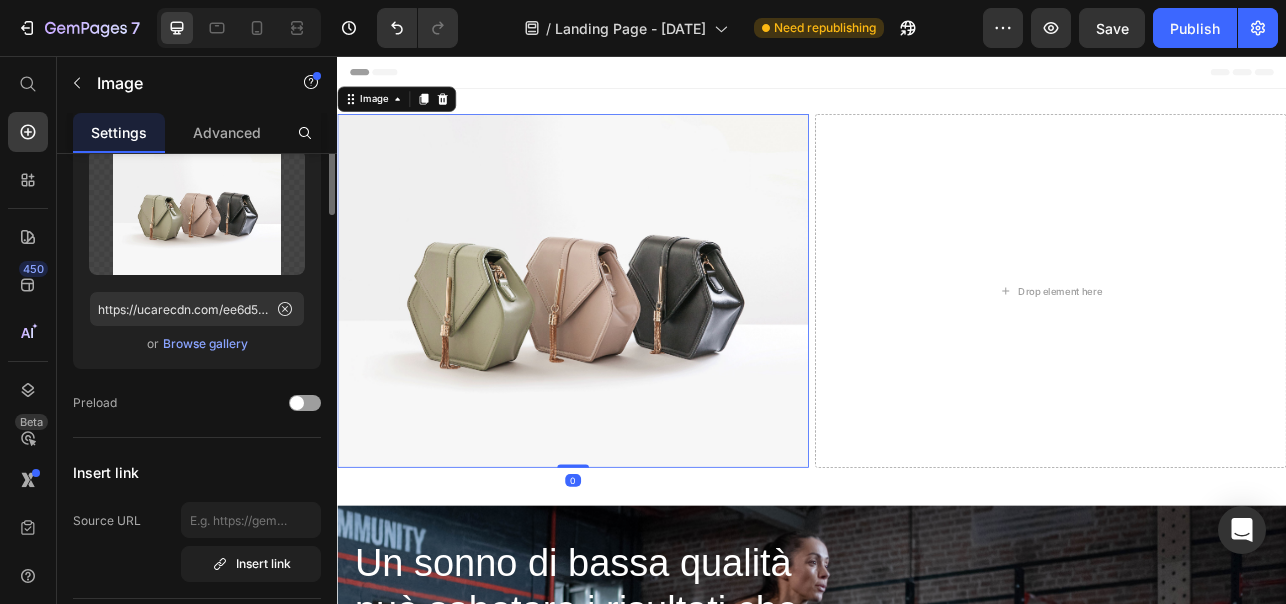 scroll, scrollTop: 0, scrollLeft: 0, axis: both 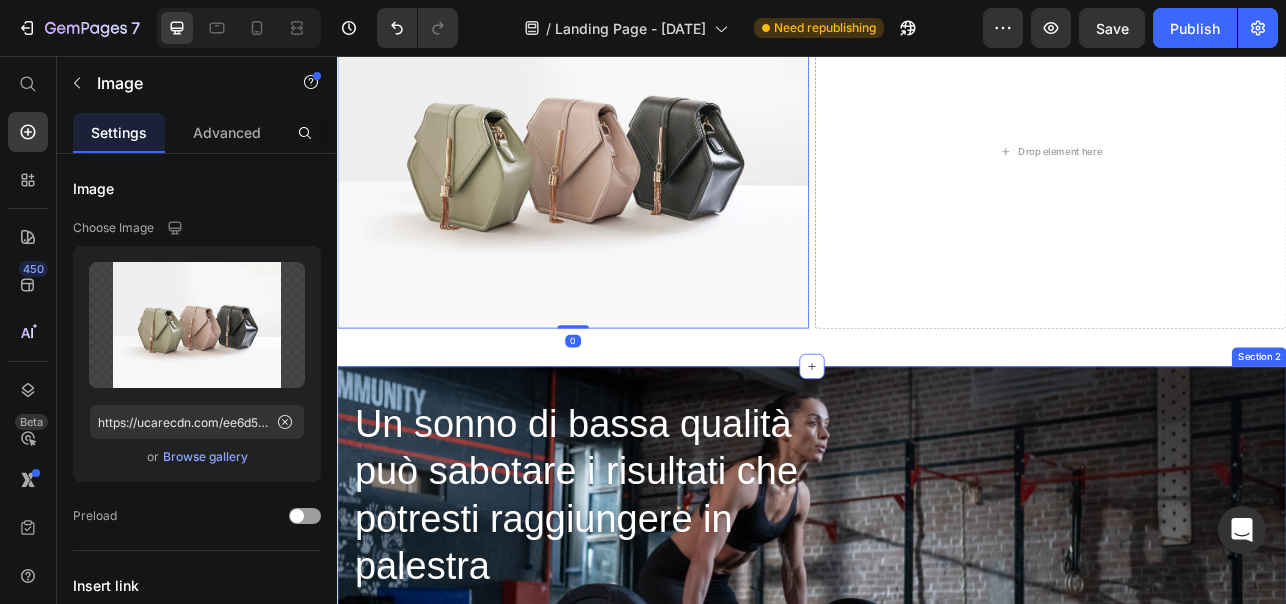 click on "Un sonno di bassa qualità può sabotare i risultati che potresti raggiungere in palestra Heading Ecco come migliorare naturalmente il sonno (senza farmaci o integratori) e avere risultati migliori Text Block
Drop element here
Drop element here Row
Drop element here
Drop element here
Drop element here Row Row Section 2" at bounding box center [937, 762] 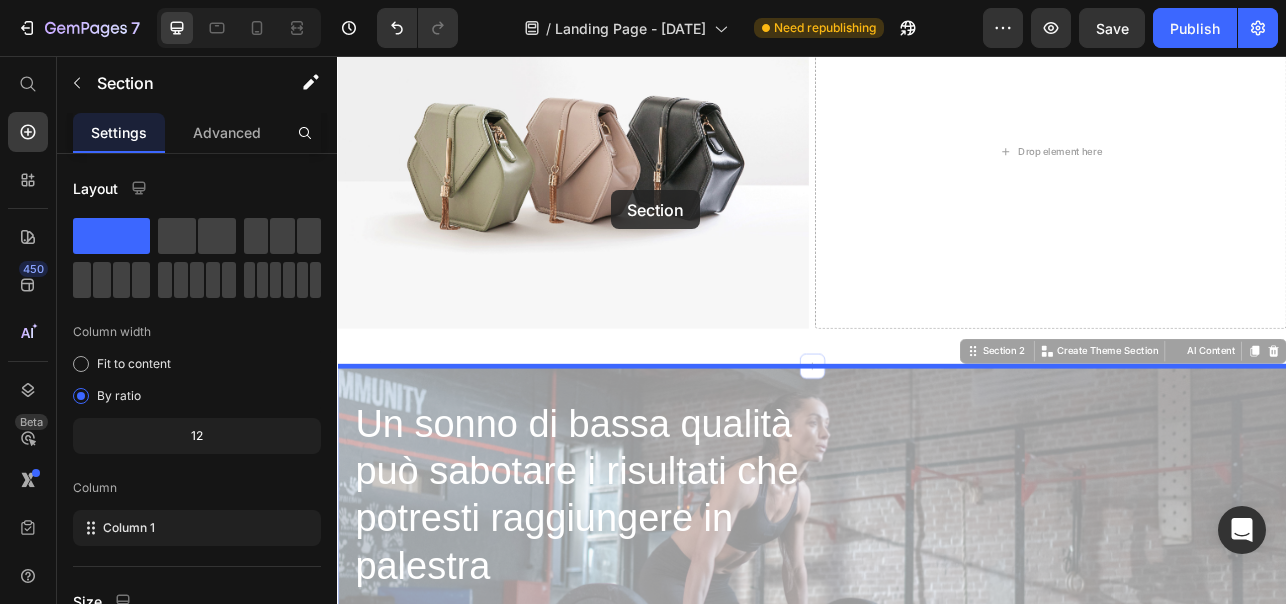 drag, startPoint x: 797, startPoint y: 482, endPoint x: 683, endPoint y: 226, distance: 280.23563 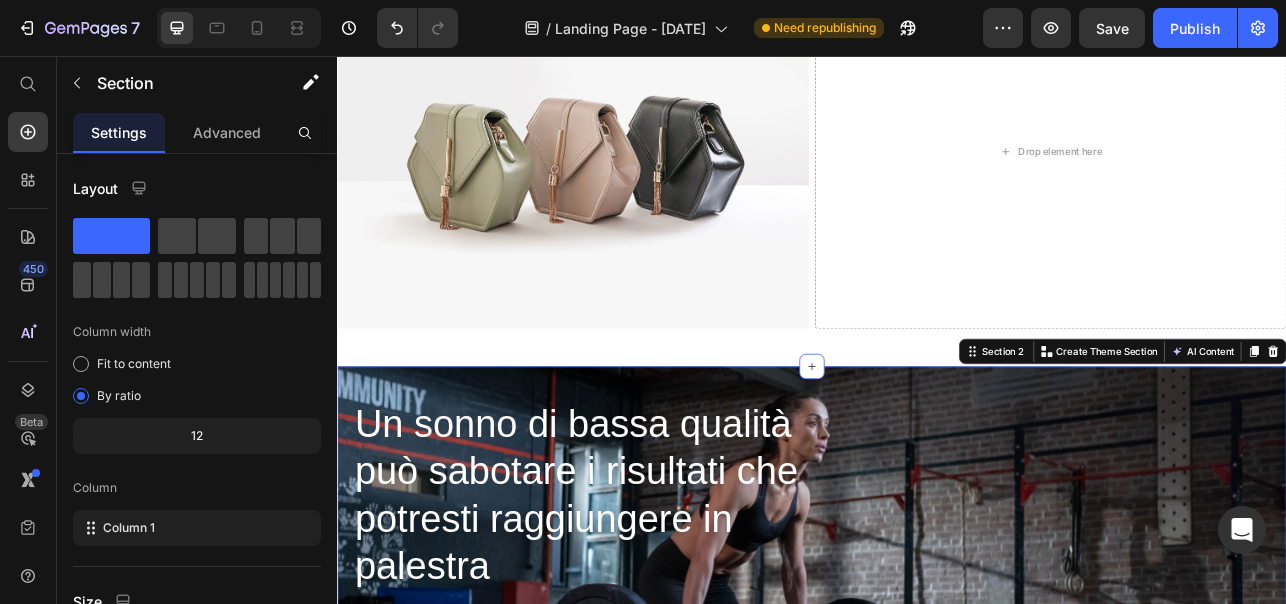 click on "Un sonno di bassa qualità può sabotare i risultati che potresti raggiungere in palestra Heading Ecco come migliorare naturalmente il sonno (senza farmaci o integratori) e avere risultati migliori Text Block
Drop element here
Drop element here Row
Drop element here
Drop element here
Drop element here Row Row Section 2   You can create reusable sections Create Theme Section AI Content Write with GemAI What would you like to describe here? Tone and Voice Persuasive Product Modello Bambino / Viso piccolo (Tartaruga) Show more Generate" at bounding box center (937, 762) 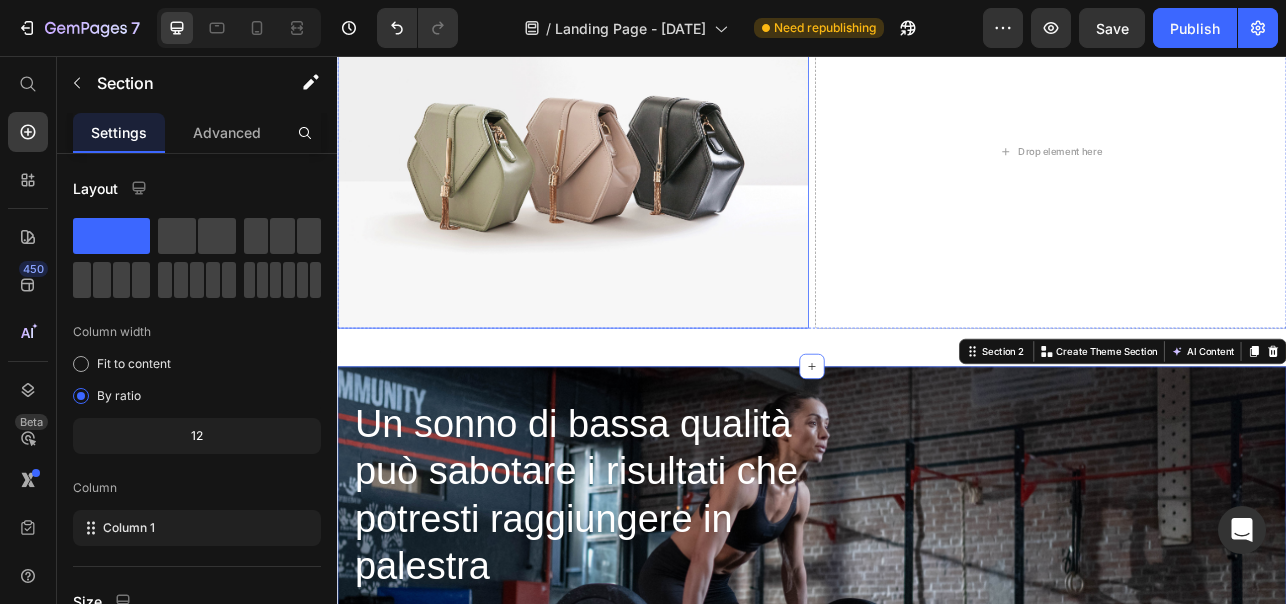 click at bounding box center [635, 176] 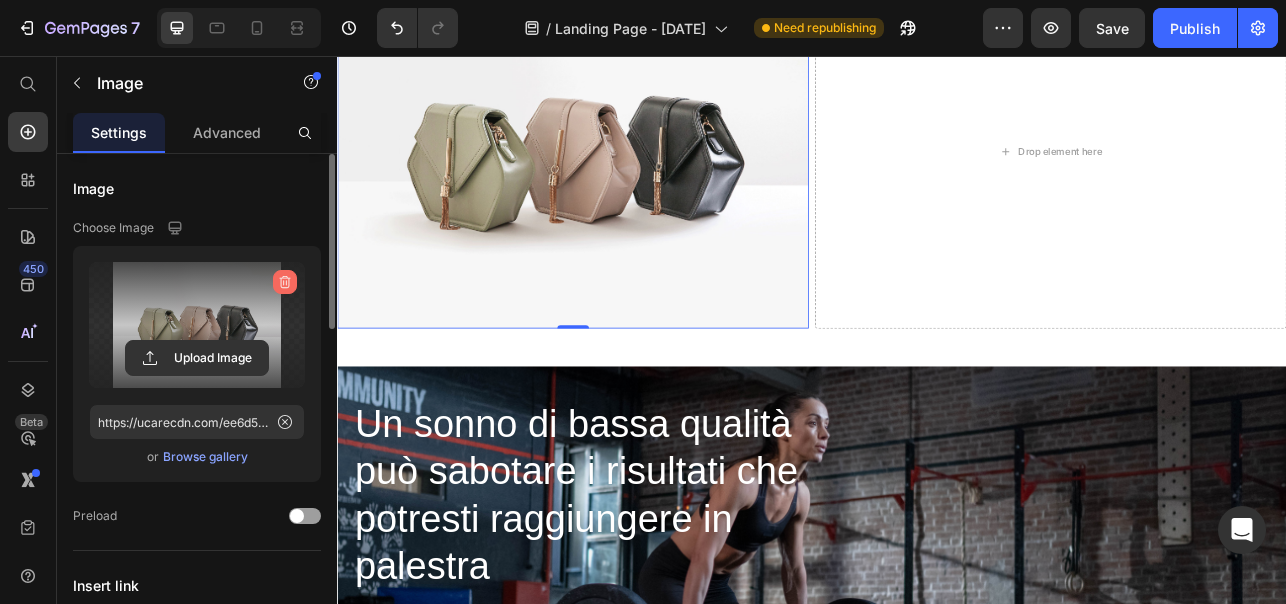 click 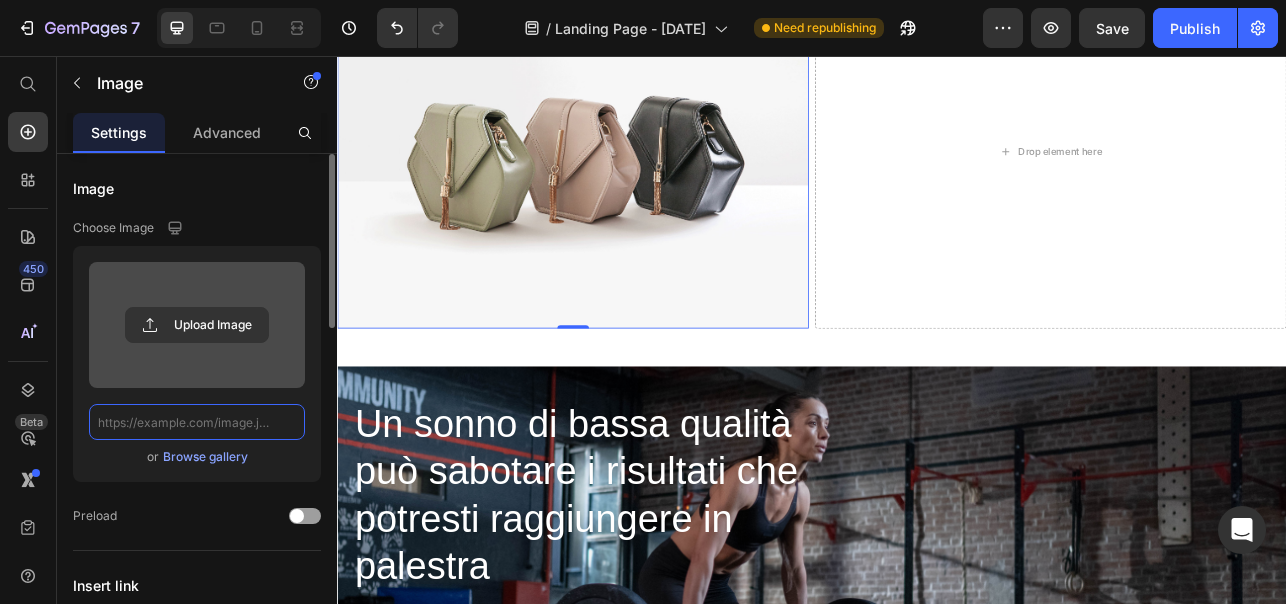 scroll, scrollTop: 0, scrollLeft: 0, axis: both 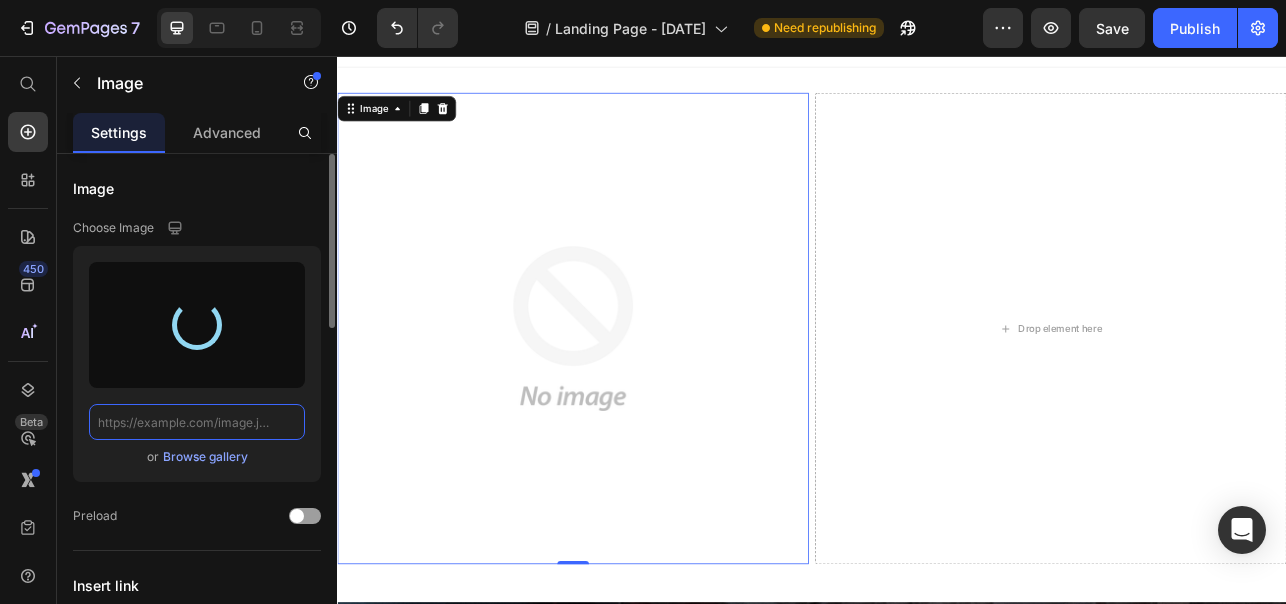 type on "https://cdn.shopify.com/s/files/1/0888/0478/6515/files/gempages_552376144410706713-73728545-399f-42f4-9229-dcff4fcc0e16.png" 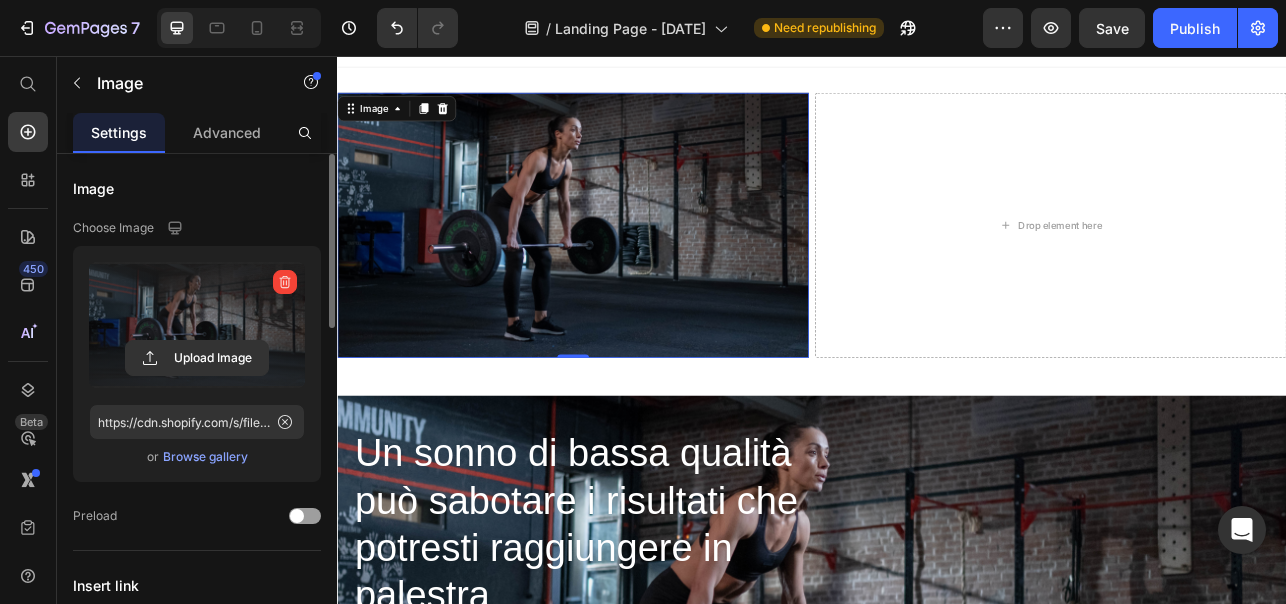 click at bounding box center [635, 269] 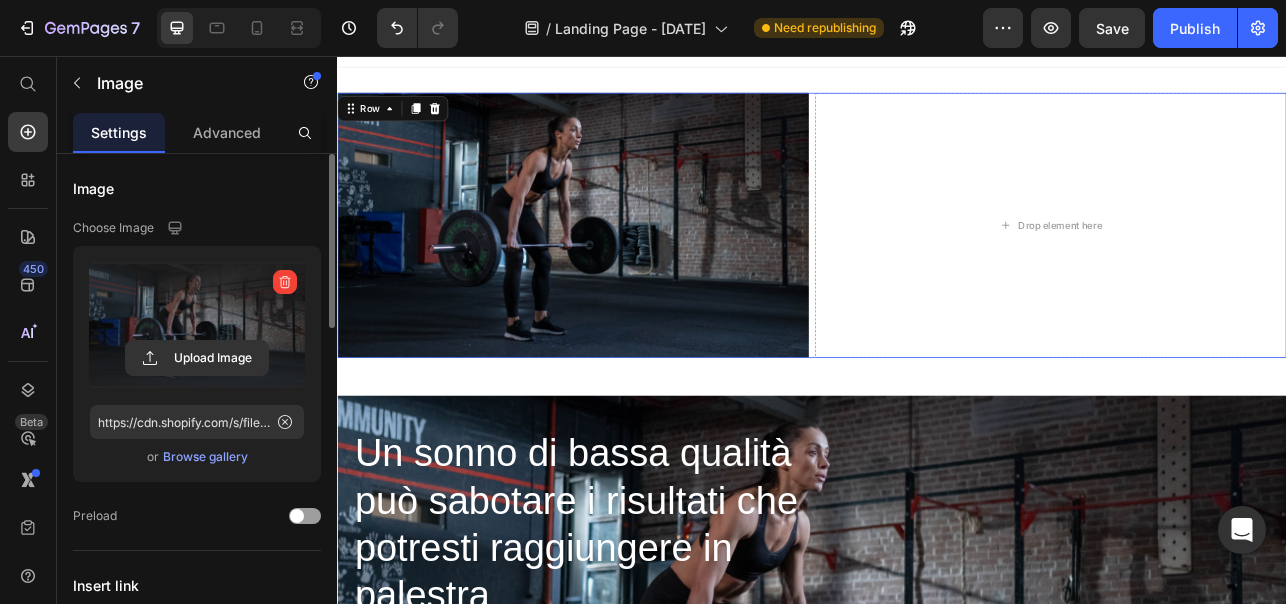 click on "Image
Drop element here Row   0" at bounding box center [937, 269] 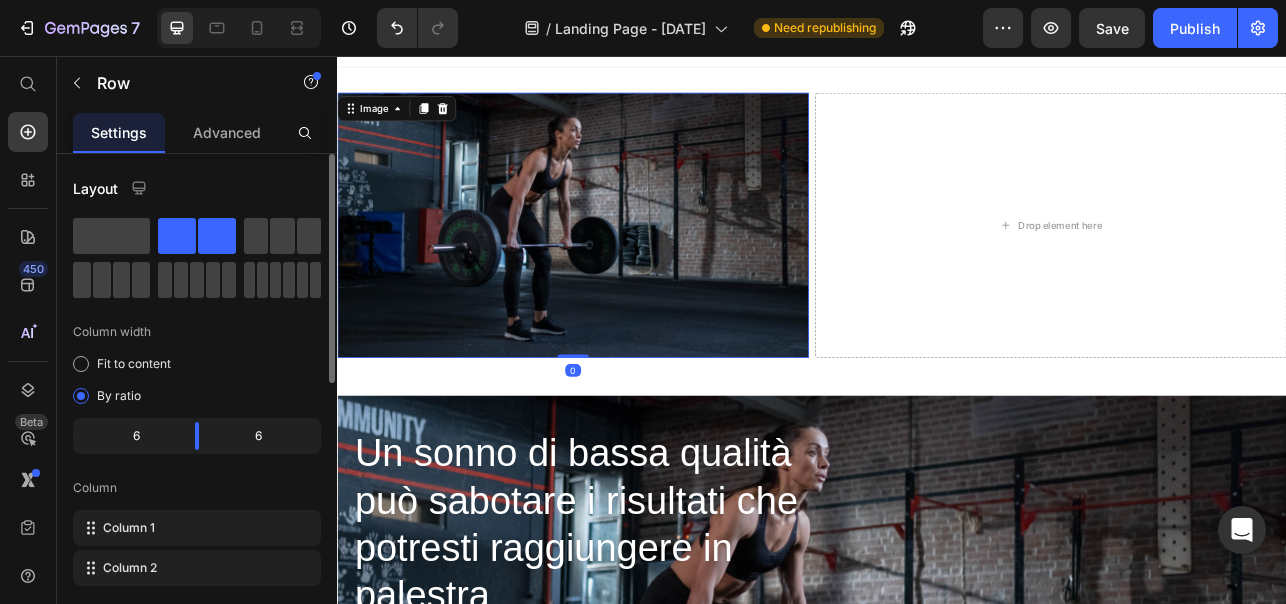 click at bounding box center (635, 269) 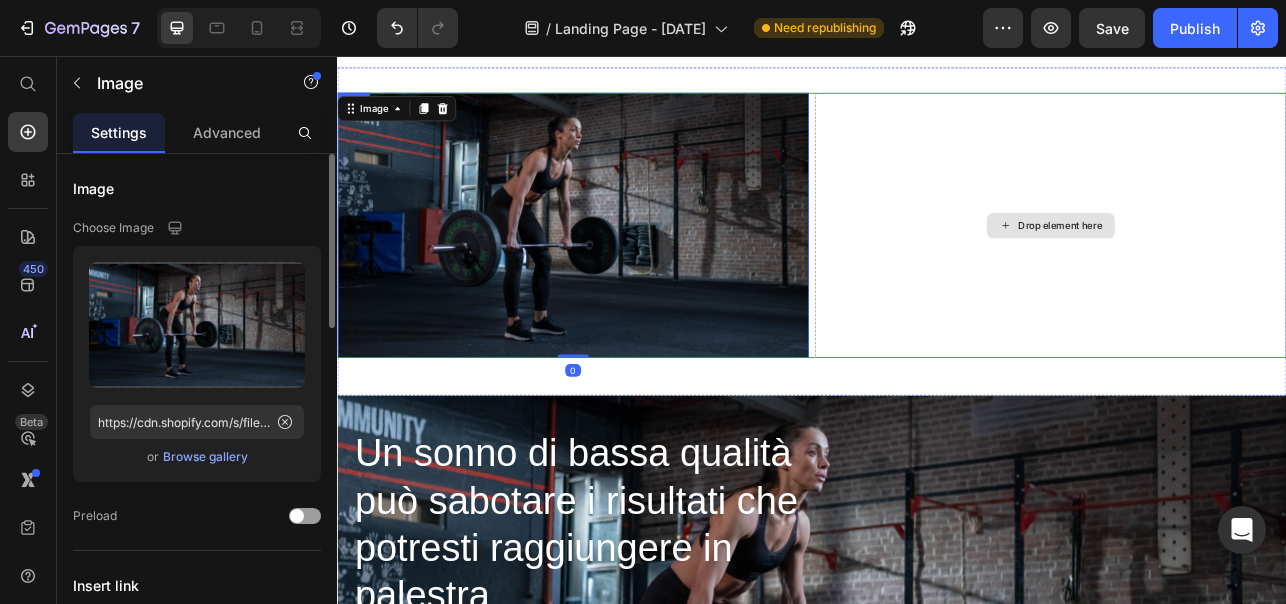 click on "Image   0
Drop element here Row" at bounding box center [937, 269] 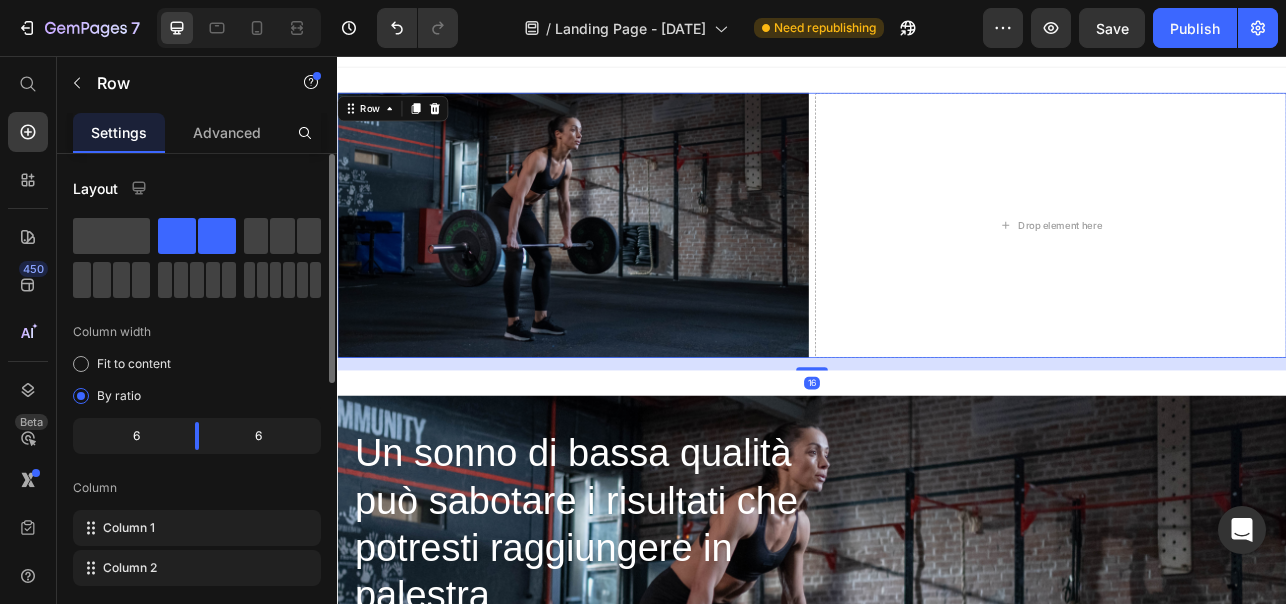 click on "Image
Drop element here Row   16" at bounding box center (937, 269) 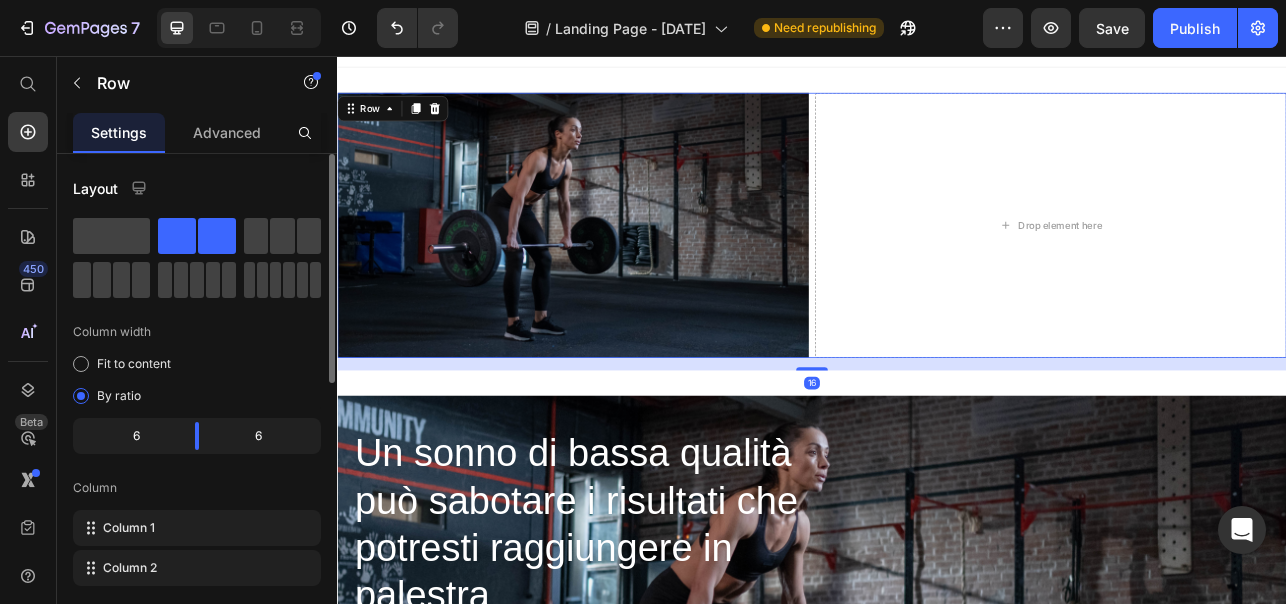 click on "Image
Drop element here Row   16" at bounding box center [937, 269] 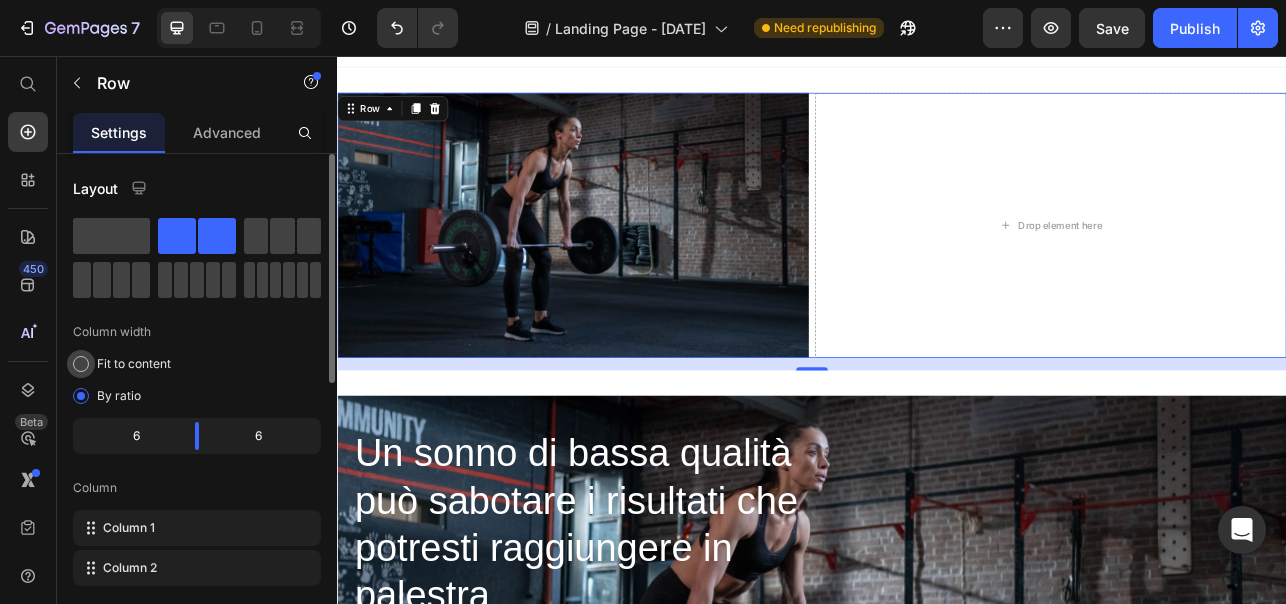 click at bounding box center (81, 364) 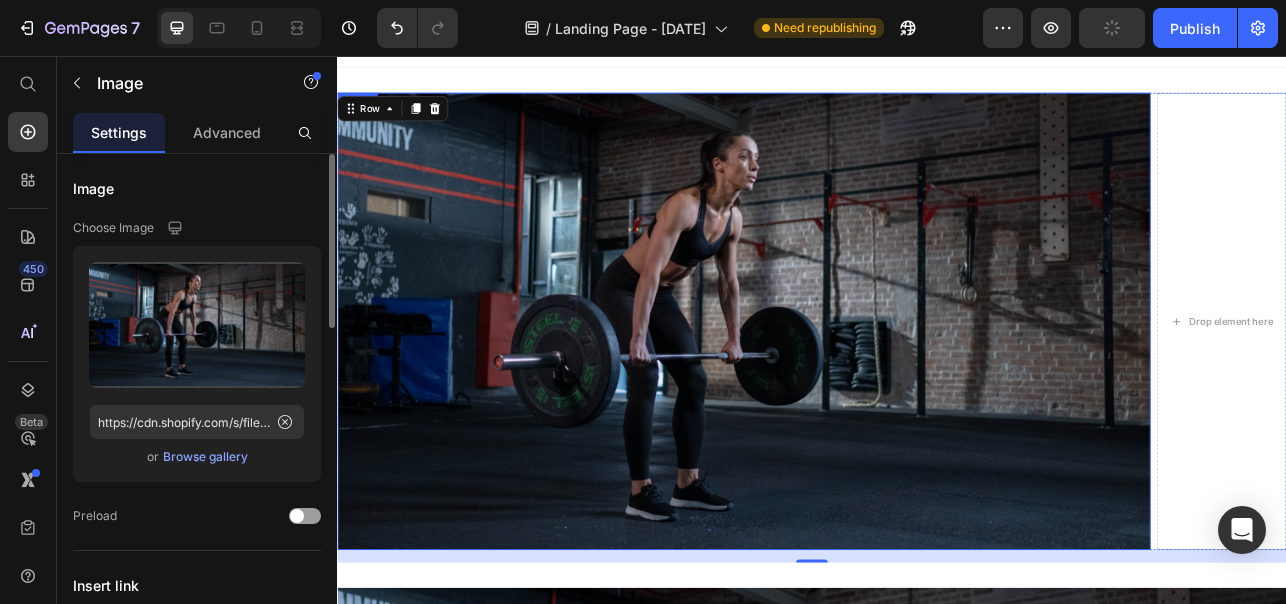 click at bounding box center (851, 391) 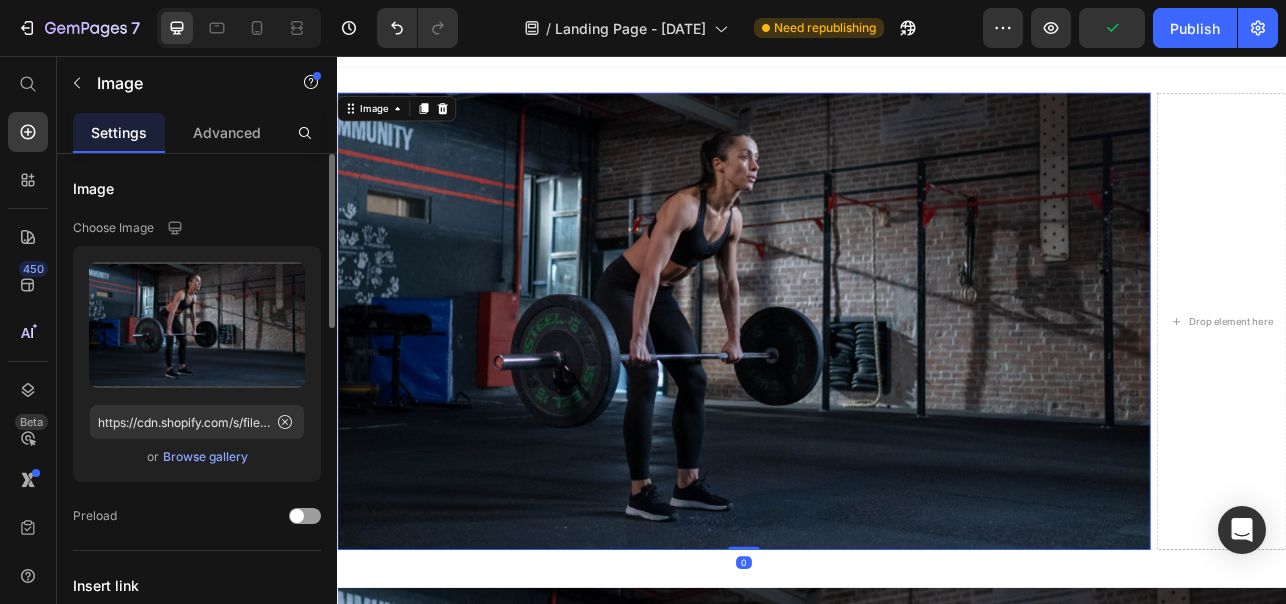 click at bounding box center [851, 391] 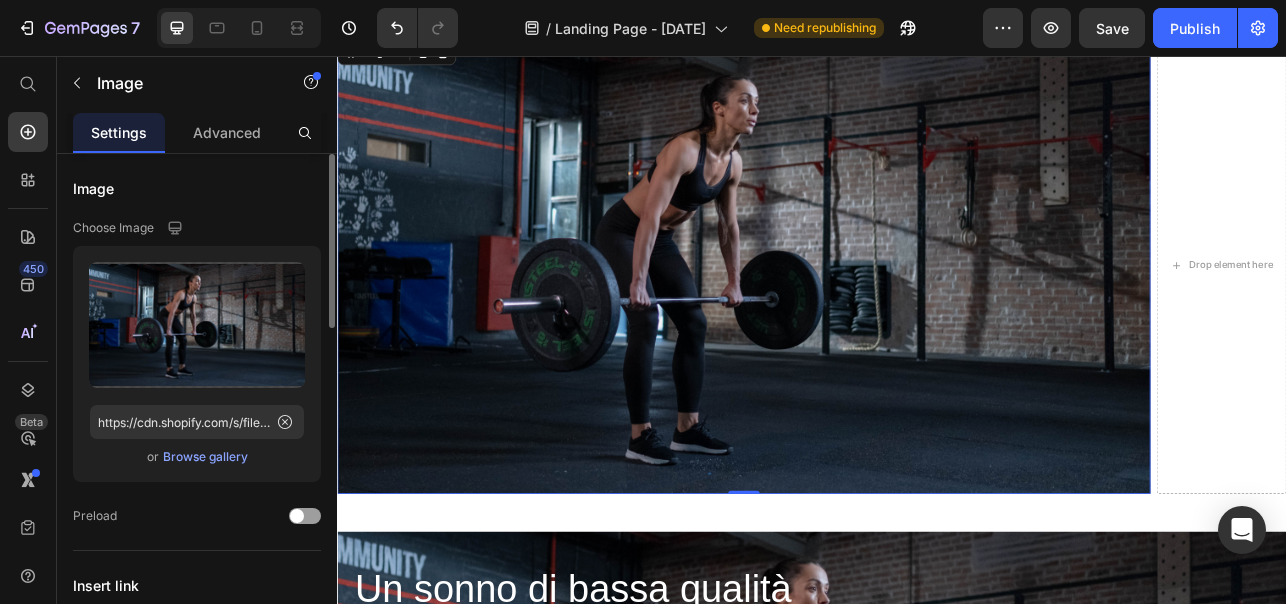 scroll, scrollTop: 0, scrollLeft: 0, axis: both 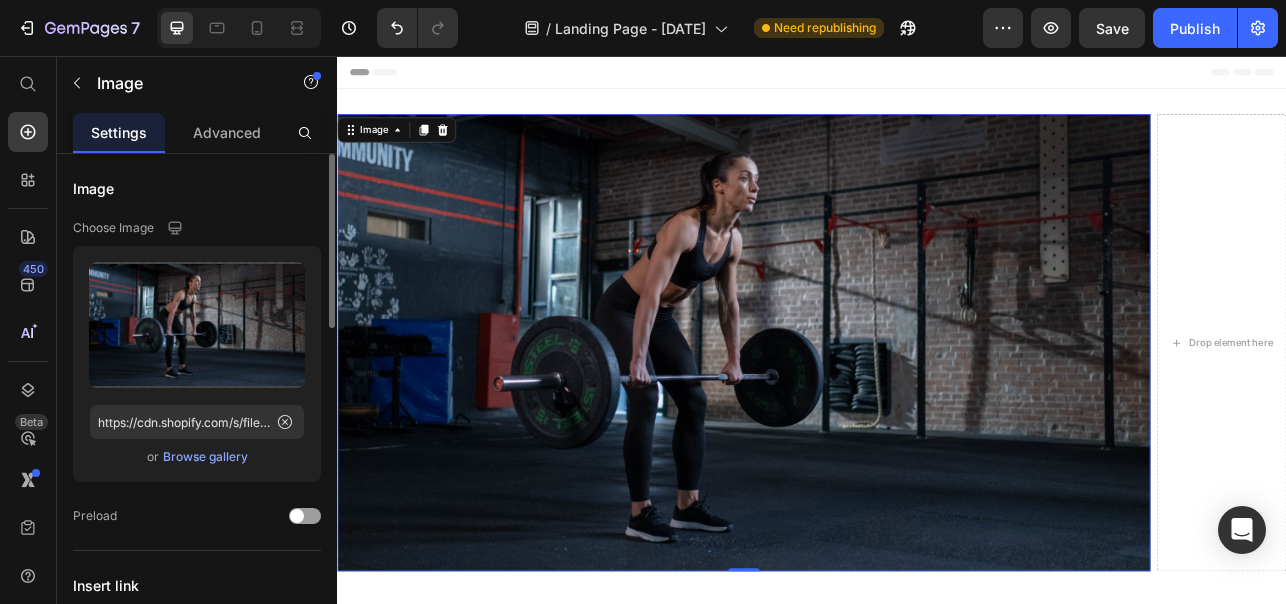 click at bounding box center (851, 418) 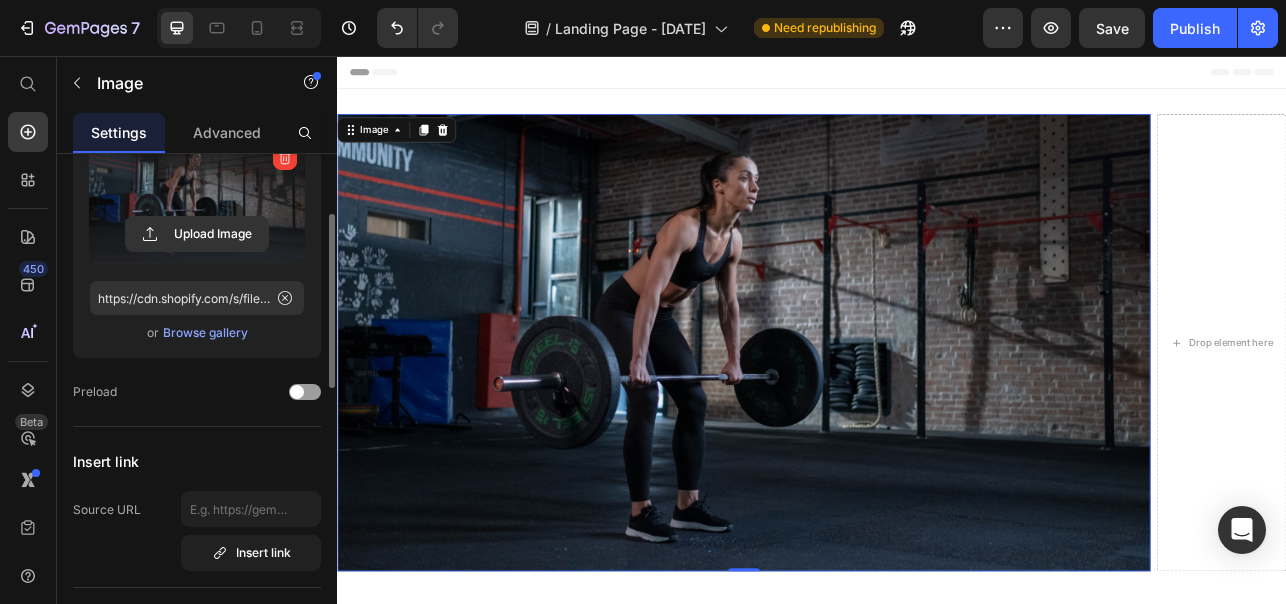 scroll, scrollTop: 137, scrollLeft: 0, axis: vertical 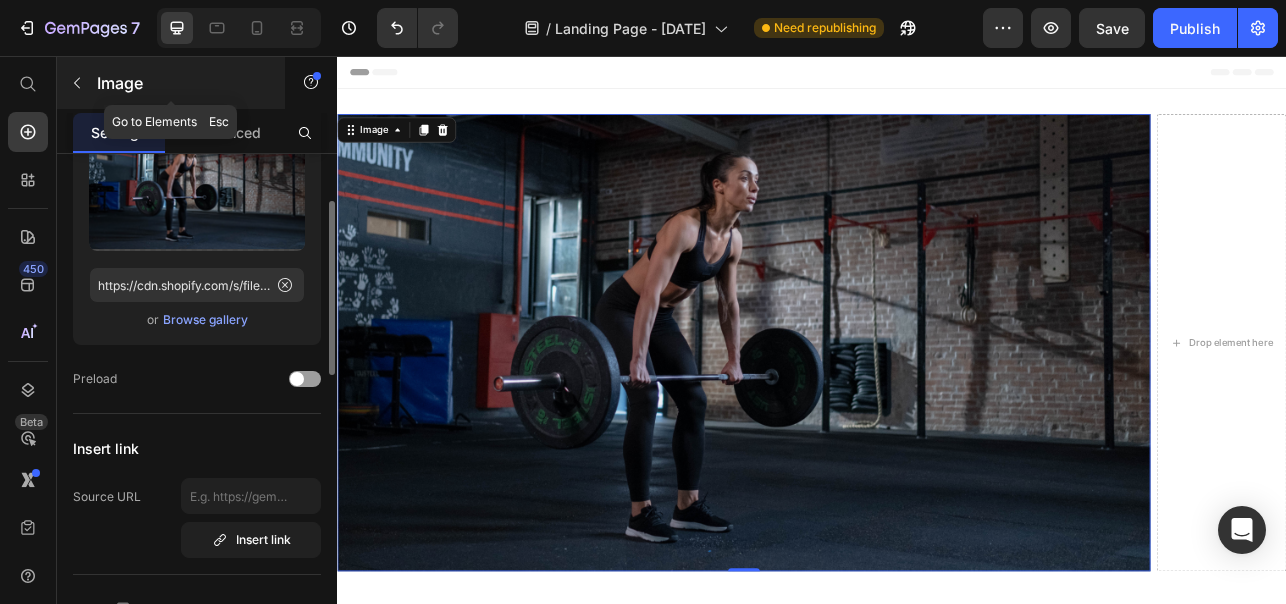 click 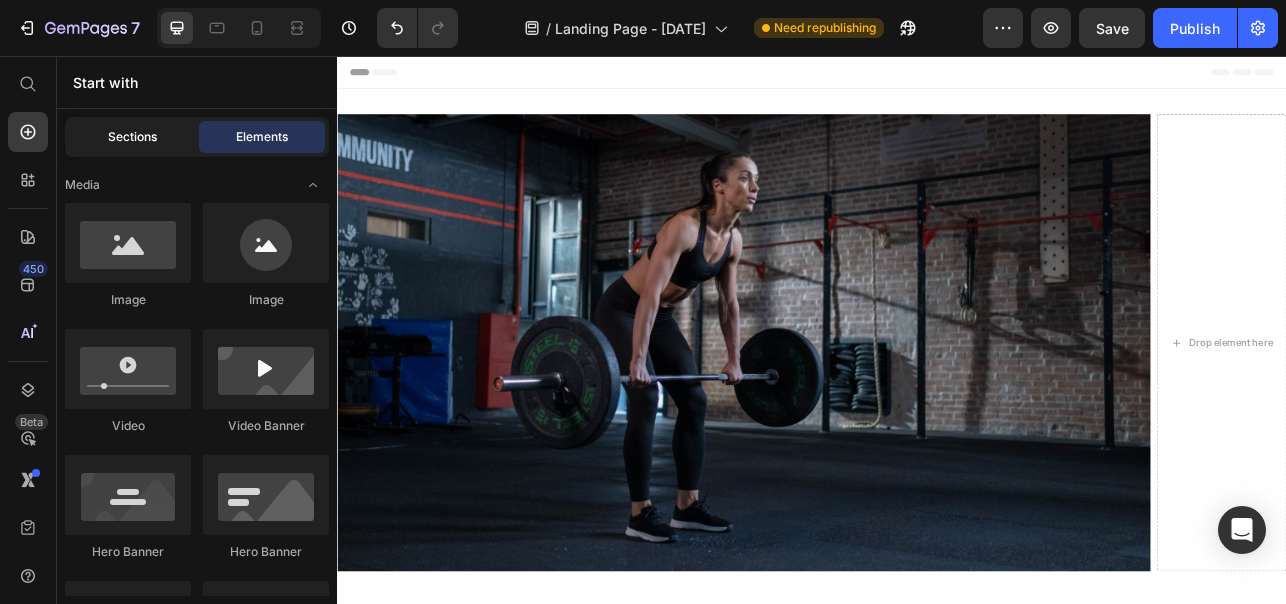 click on "Sections" at bounding box center (132, 137) 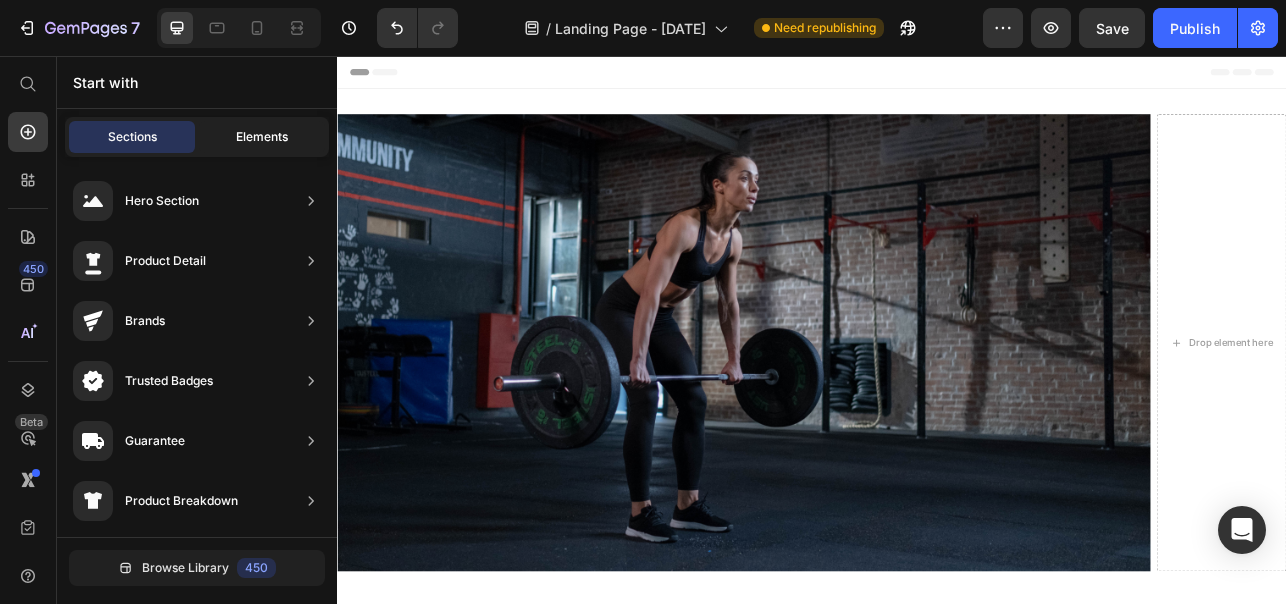 click on "Elements" 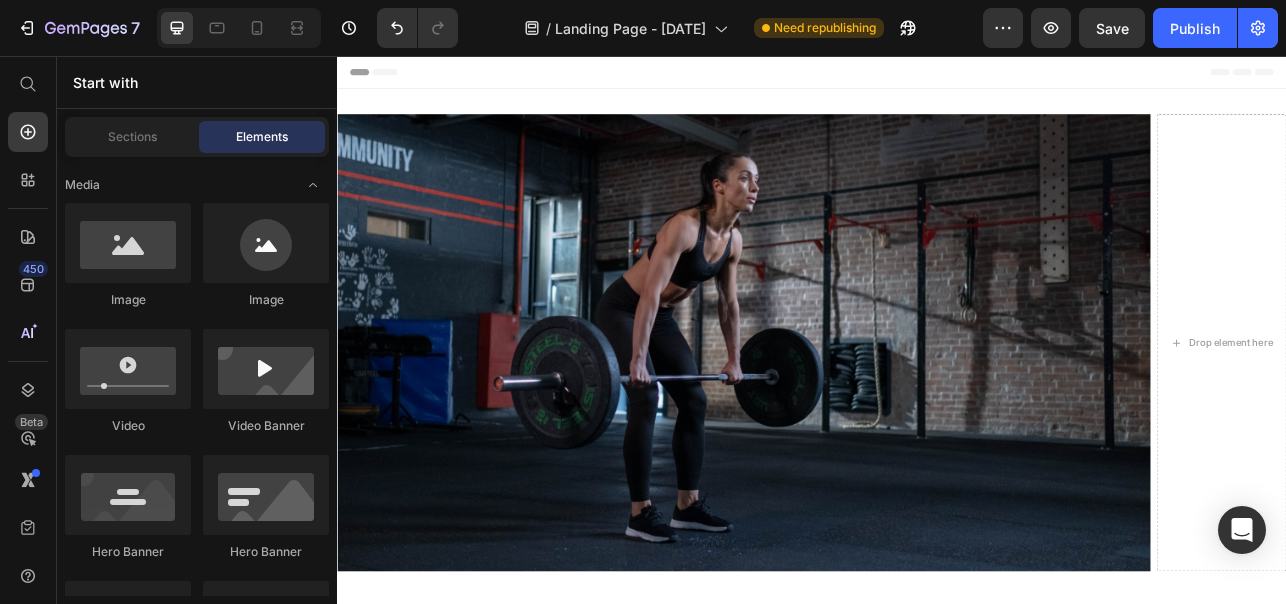 click at bounding box center [851, 418] 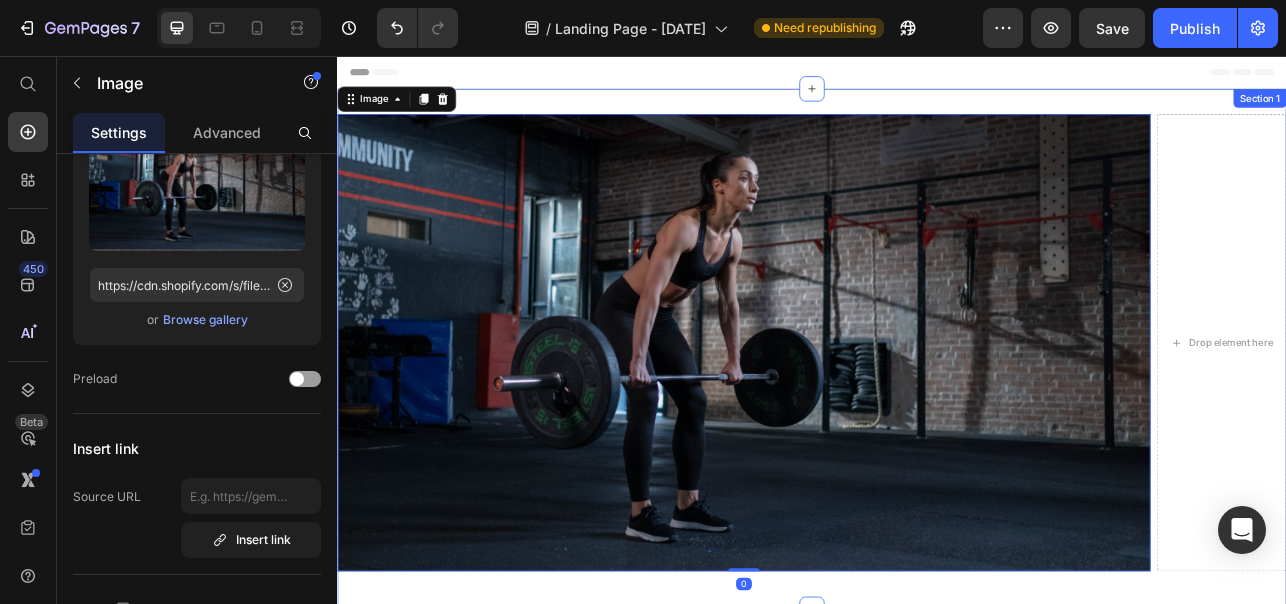 click on "Image   0
Drop element here Row Section 1" at bounding box center (937, 426) 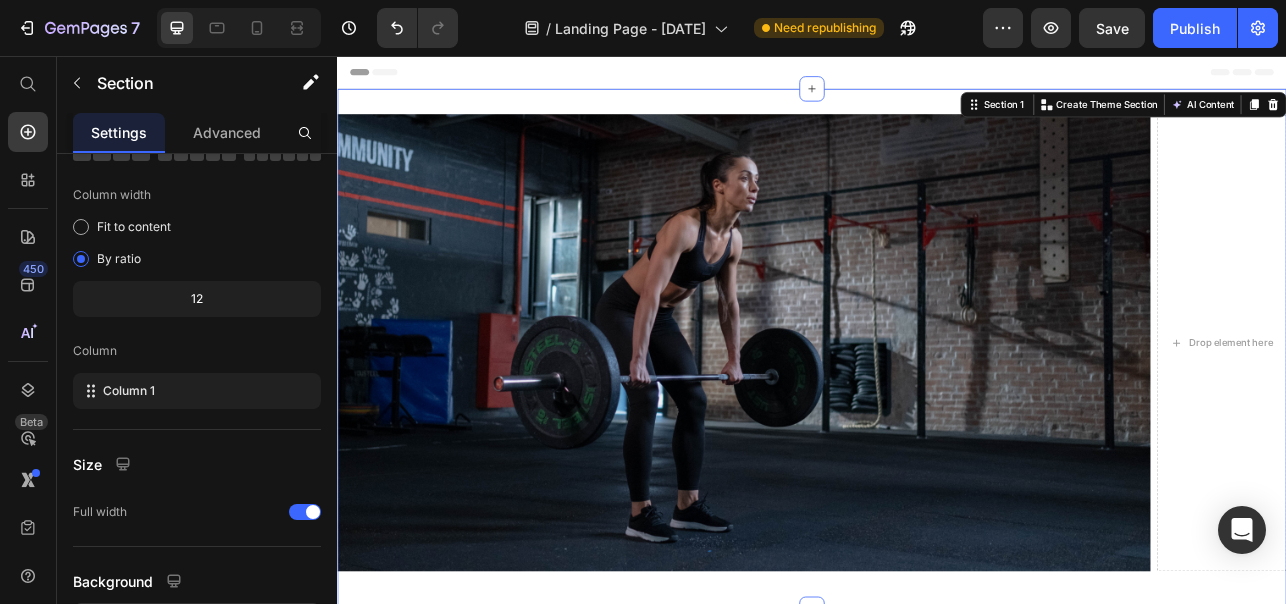 scroll, scrollTop: 0, scrollLeft: 0, axis: both 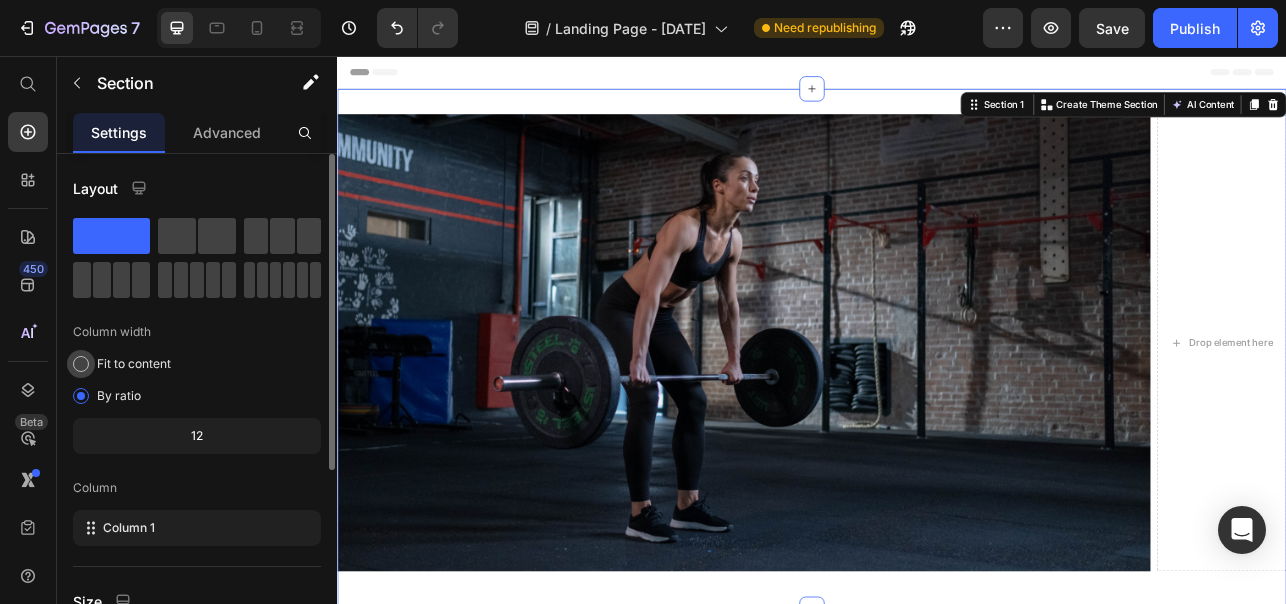 click at bounding box center (81, 364) 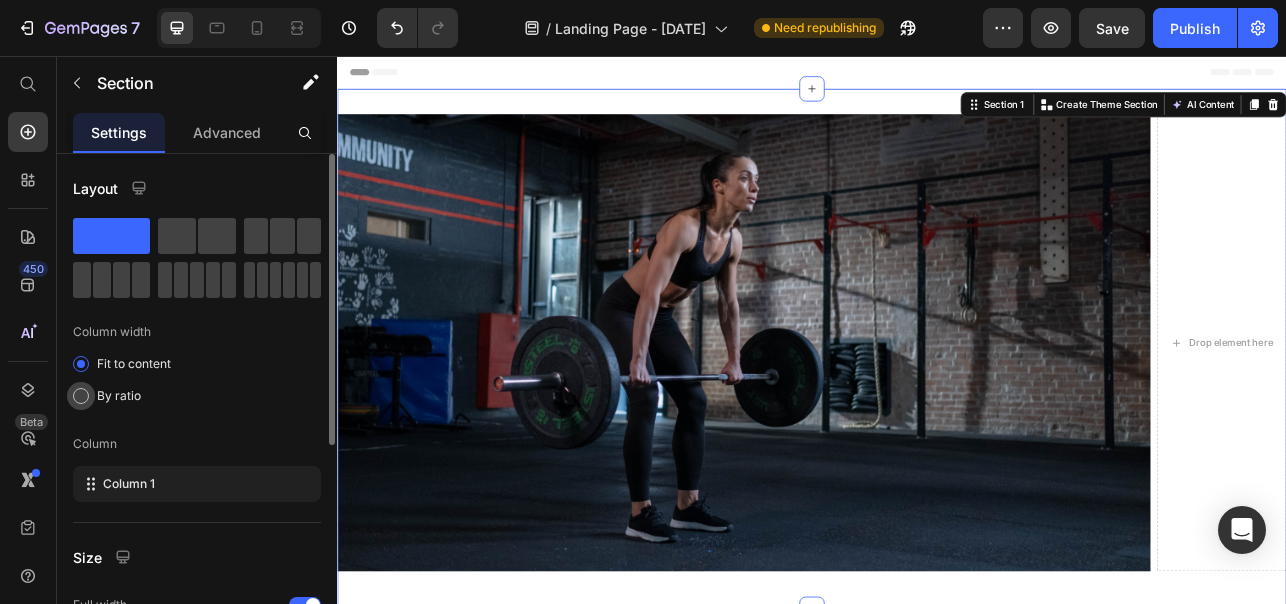 click on "By ratio" 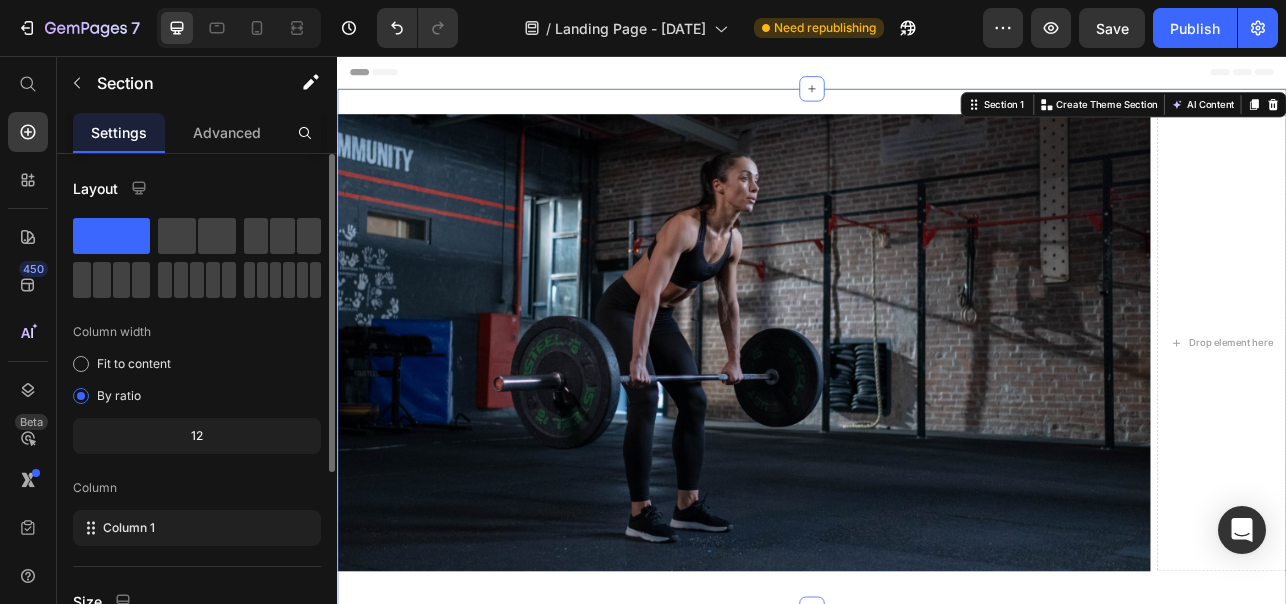 click on "12" 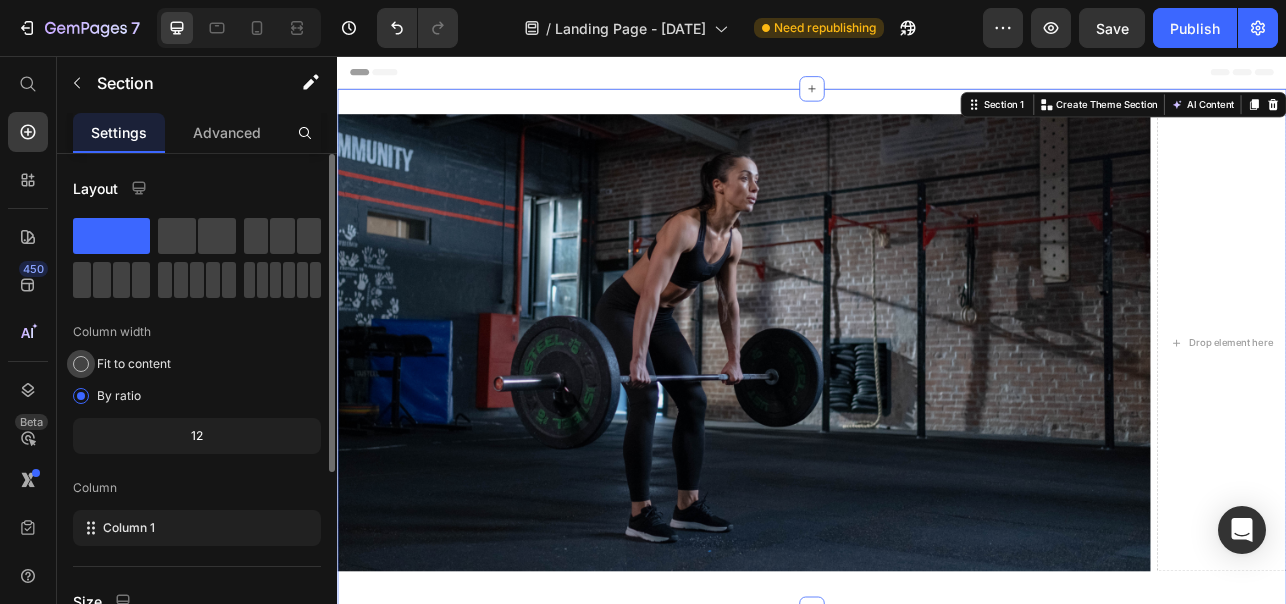click at bounding box center (81, 364) 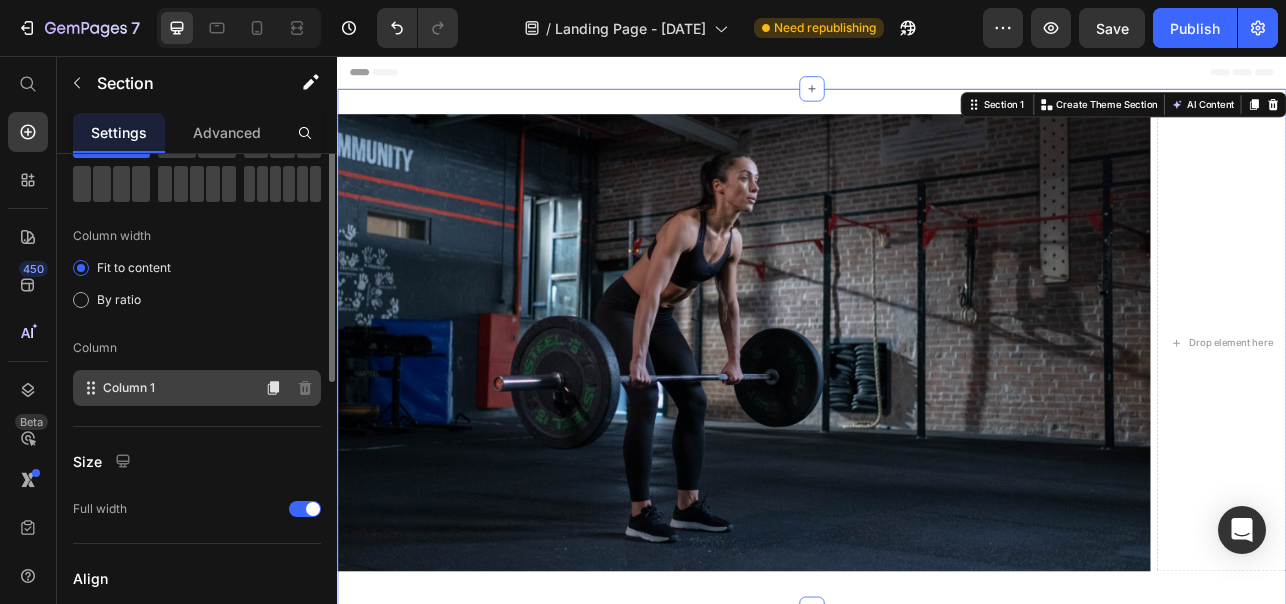 scroll, scrollTop: 0, scrollLeft: 0, axis: both 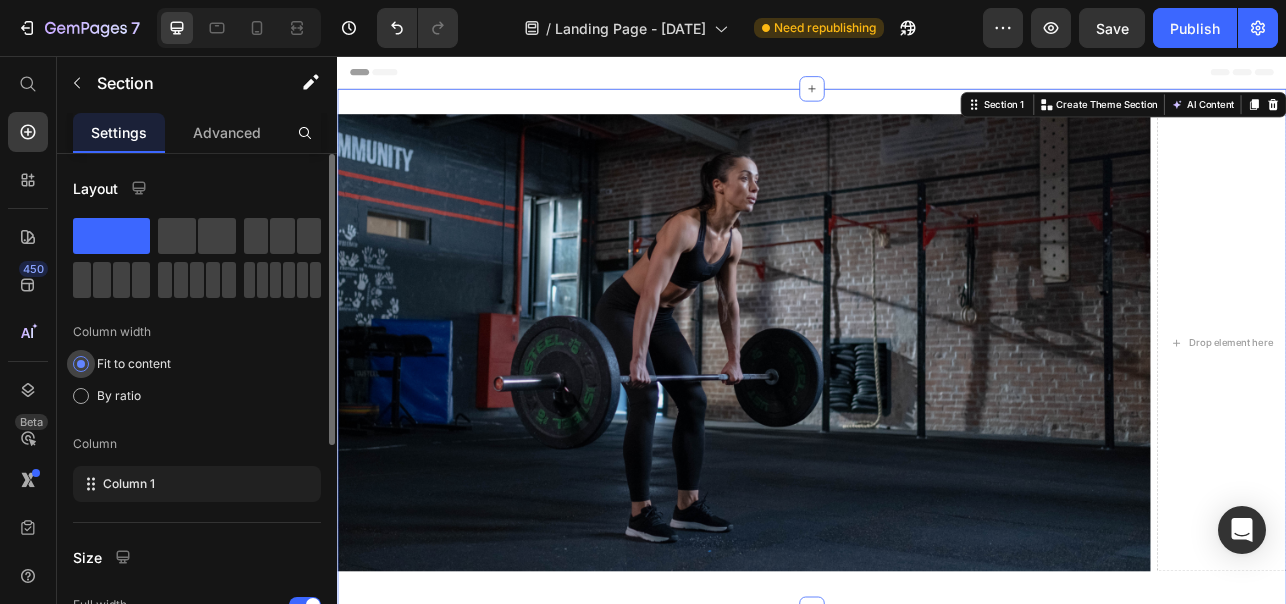 click on "Fit to content" 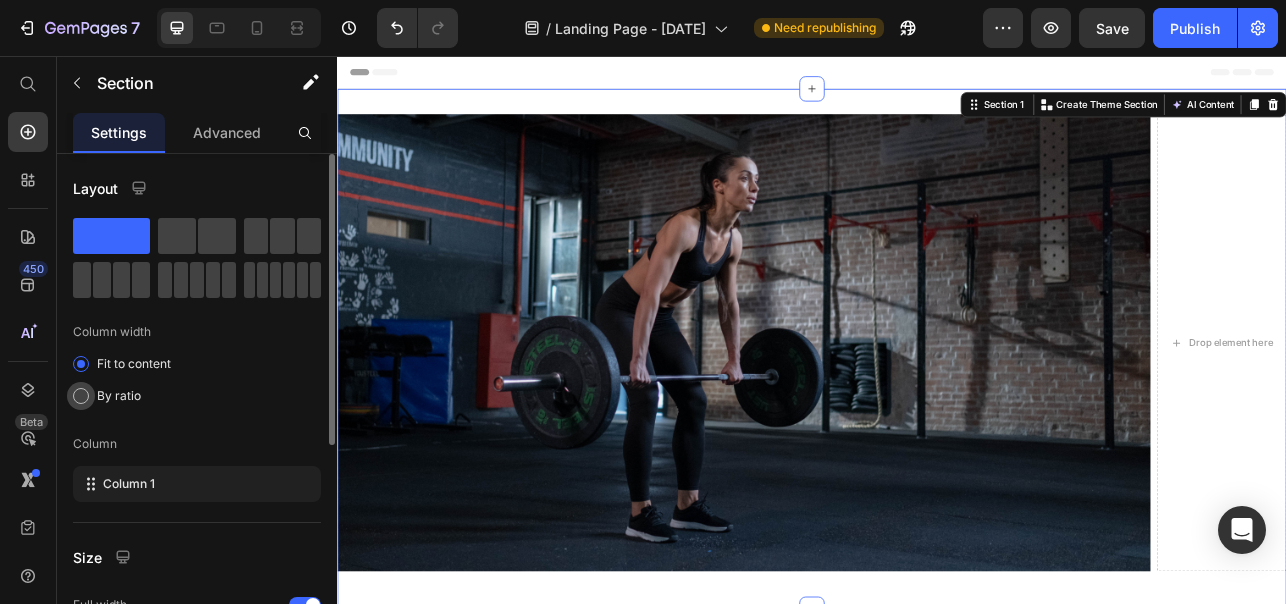click on "By ratio" 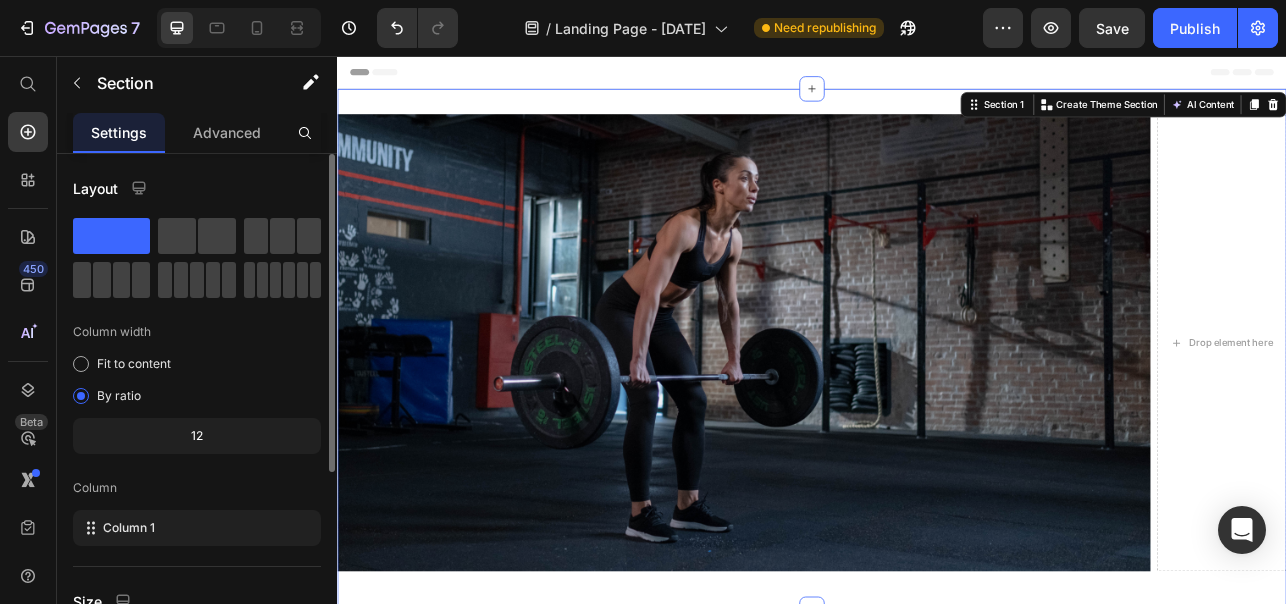 click on "12" 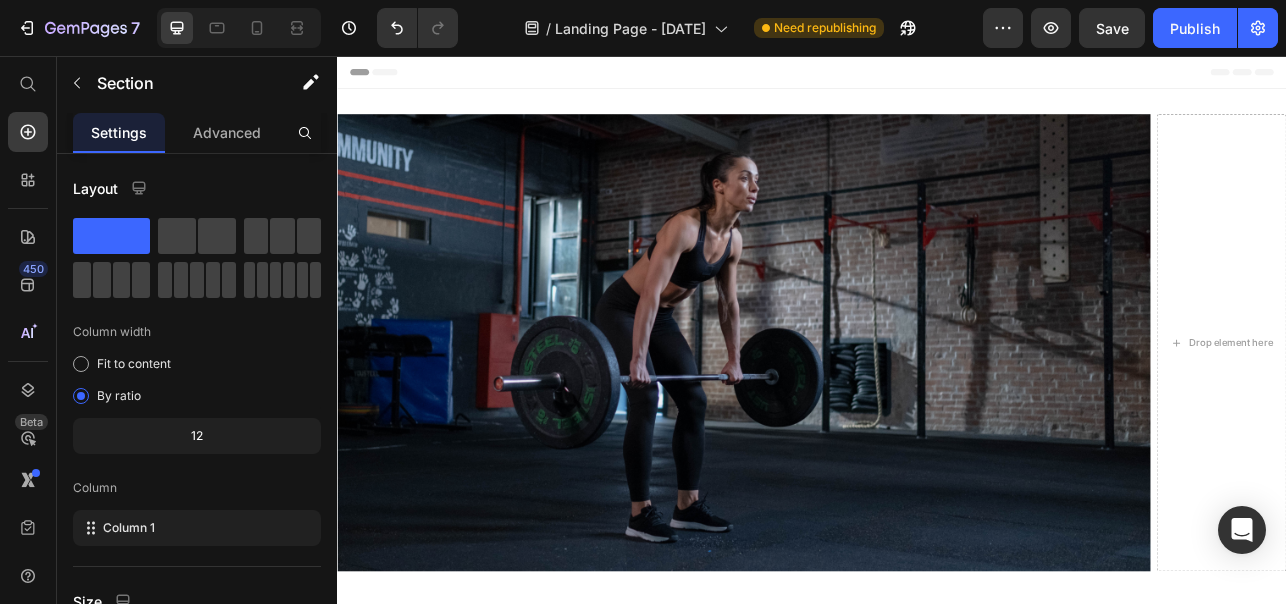 click on "Header" at bounding box center [937, 76] 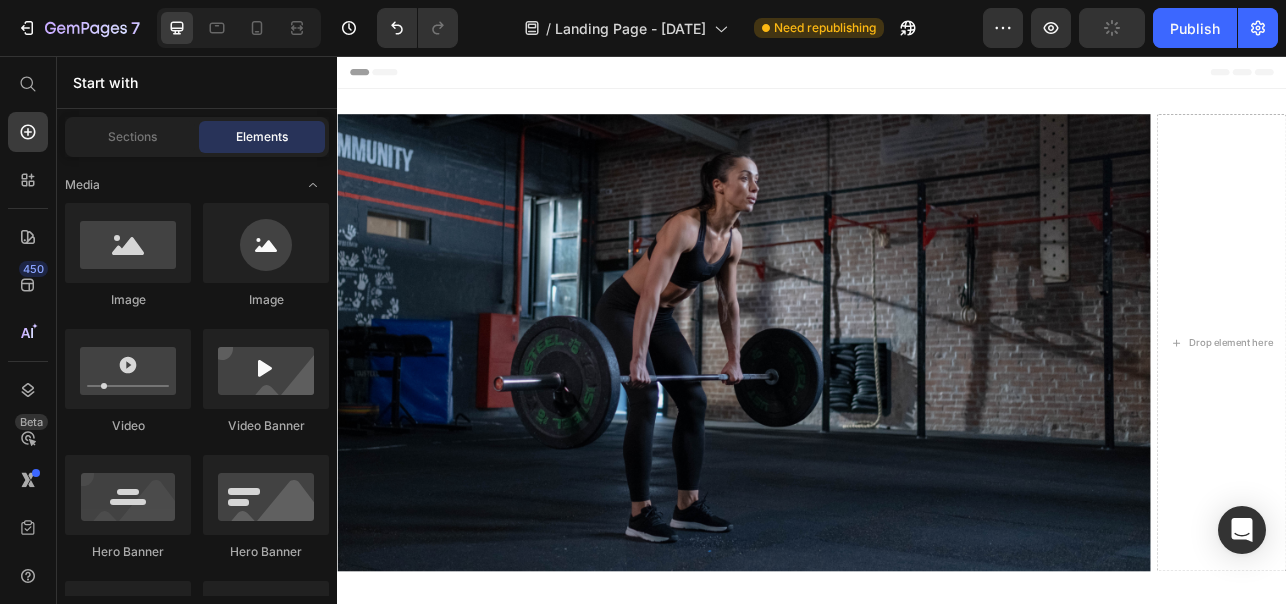 click on "Header" at bounding box center [937, 76] 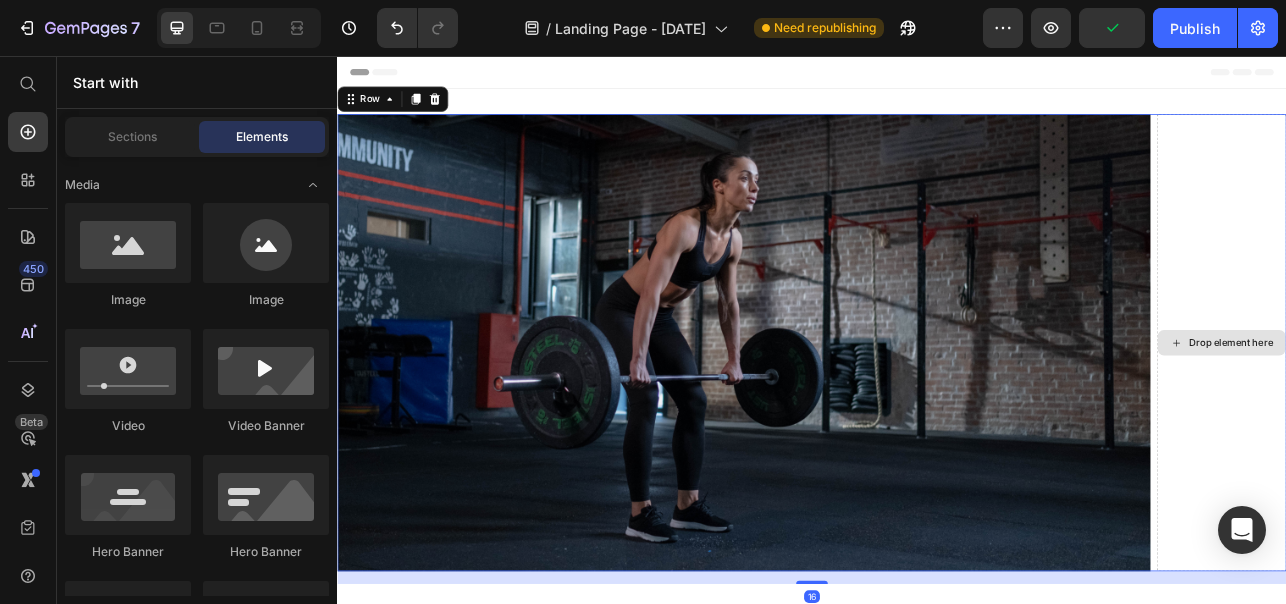 click on "Drop element here" at bounding box center (1455, 418) 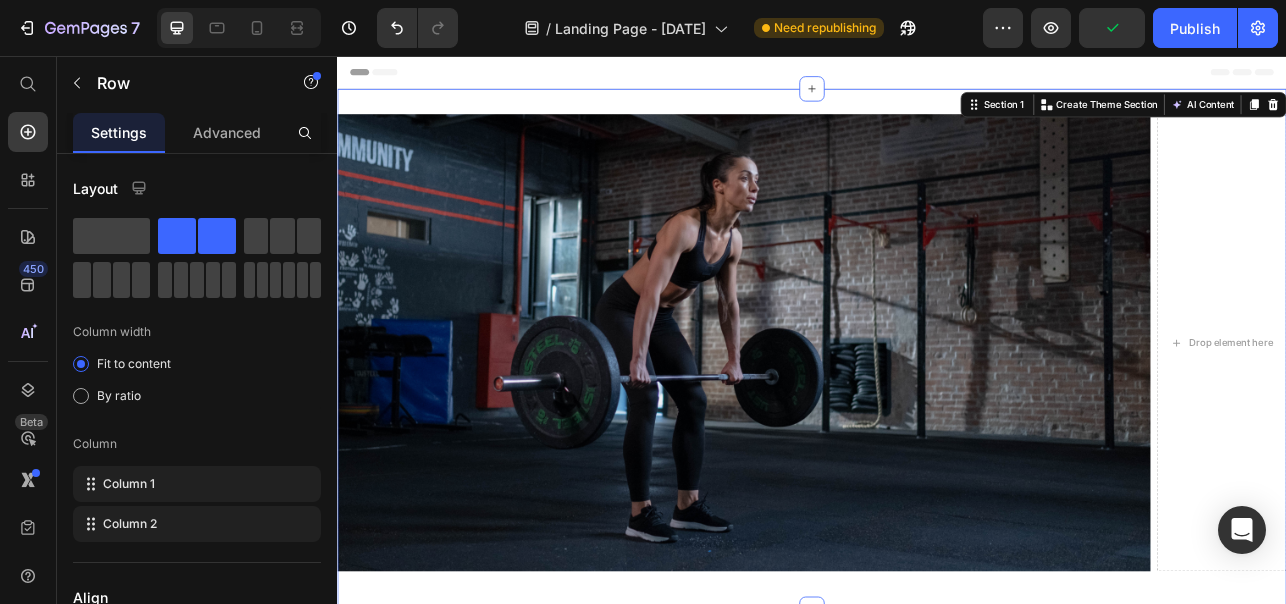 click on "Image
Drop element here Row Section 1   You can create reusable sections Create Theme Section AI Content Write with GemAI What would you like to describe here? Tone and Voice Persuasive Product Modello Bambino / Viso piccolo (Tartaruga) Show more Generate" at bounding box center (937, 426) 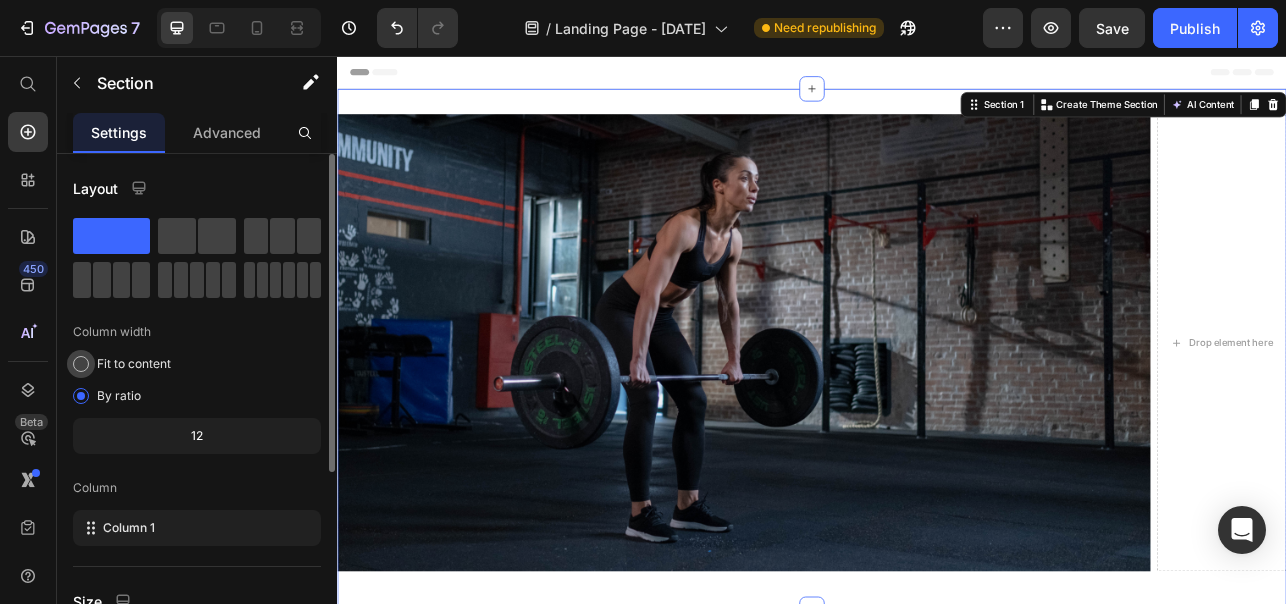 click on "Fit to content" 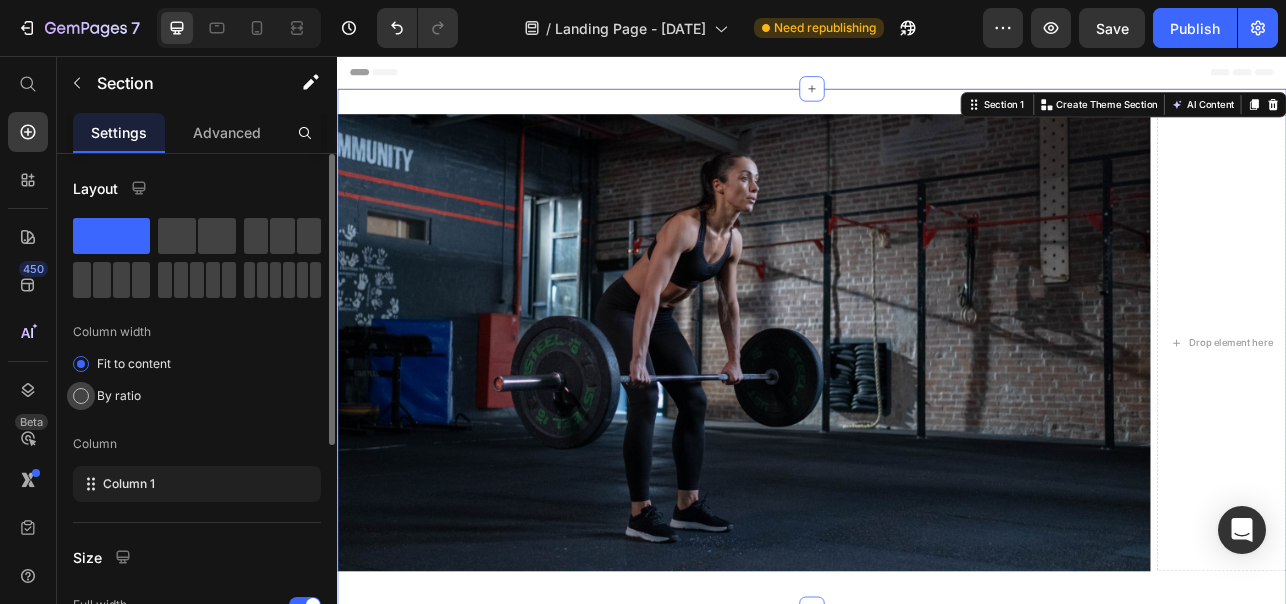 click on "By ratio" 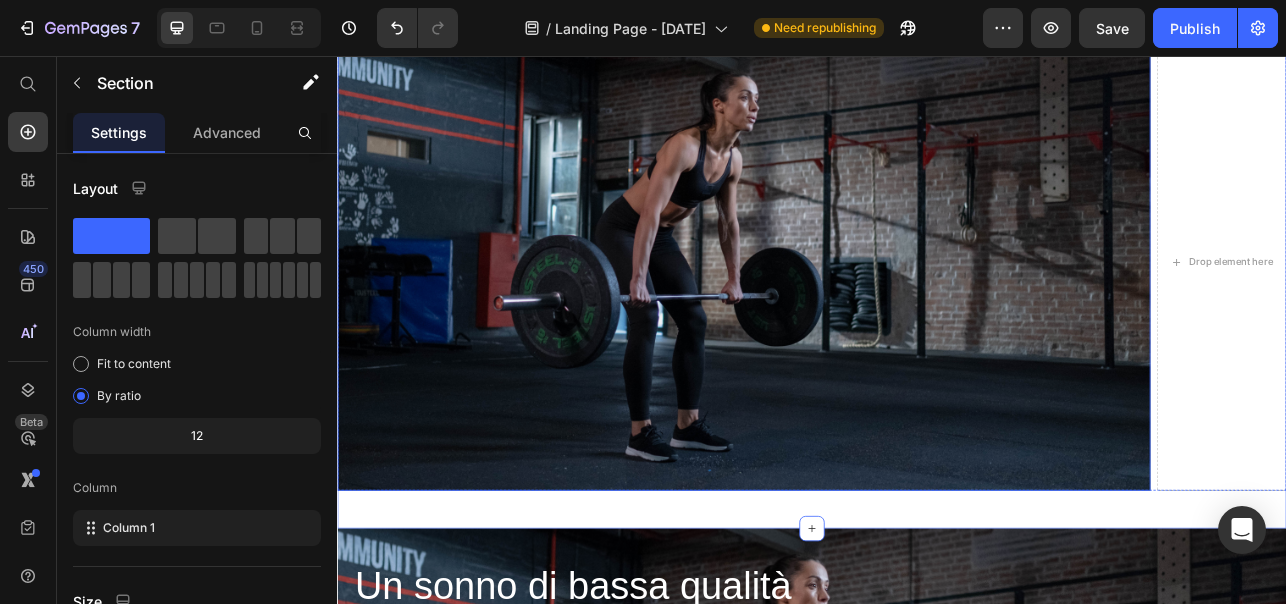 scroll, scrollTop: 120, scrollLeft: 0, axis: vertical 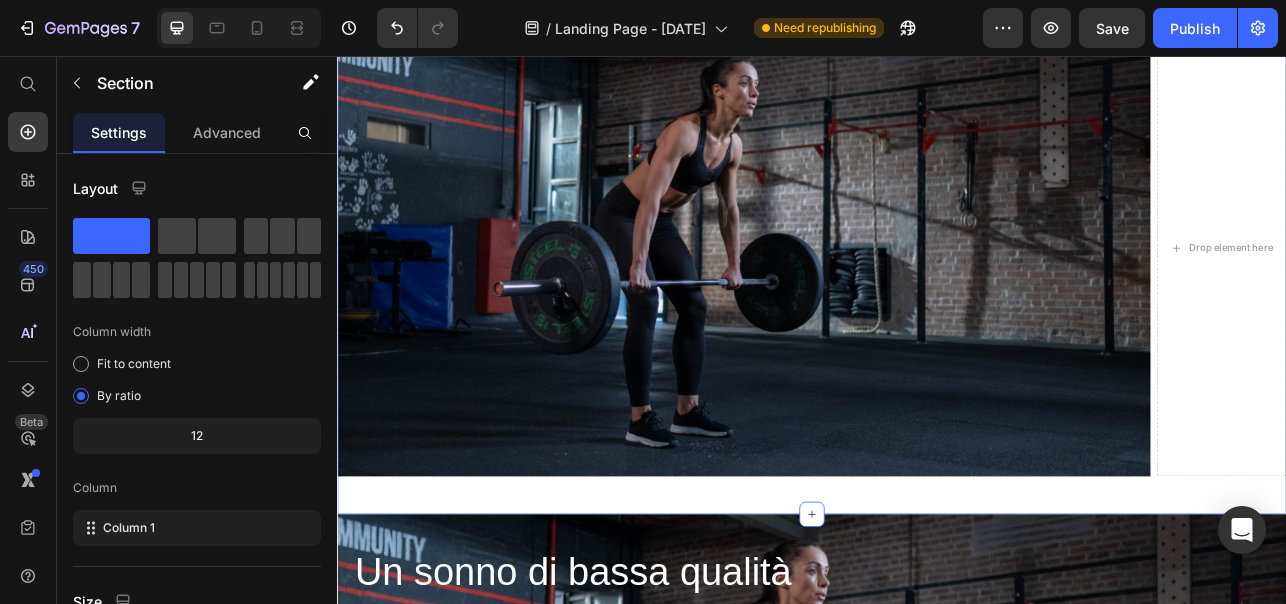 click on "Image
Drop element here Row Section 1   You can create reusable sections Create Theme Section AI Content Write with GemAI What would you like to describe here? Tone and Voice Persuasive Product Modello Bambino / Viso piccolo (Tartaruga) Show more Generate" at bounding box center (937, 306) 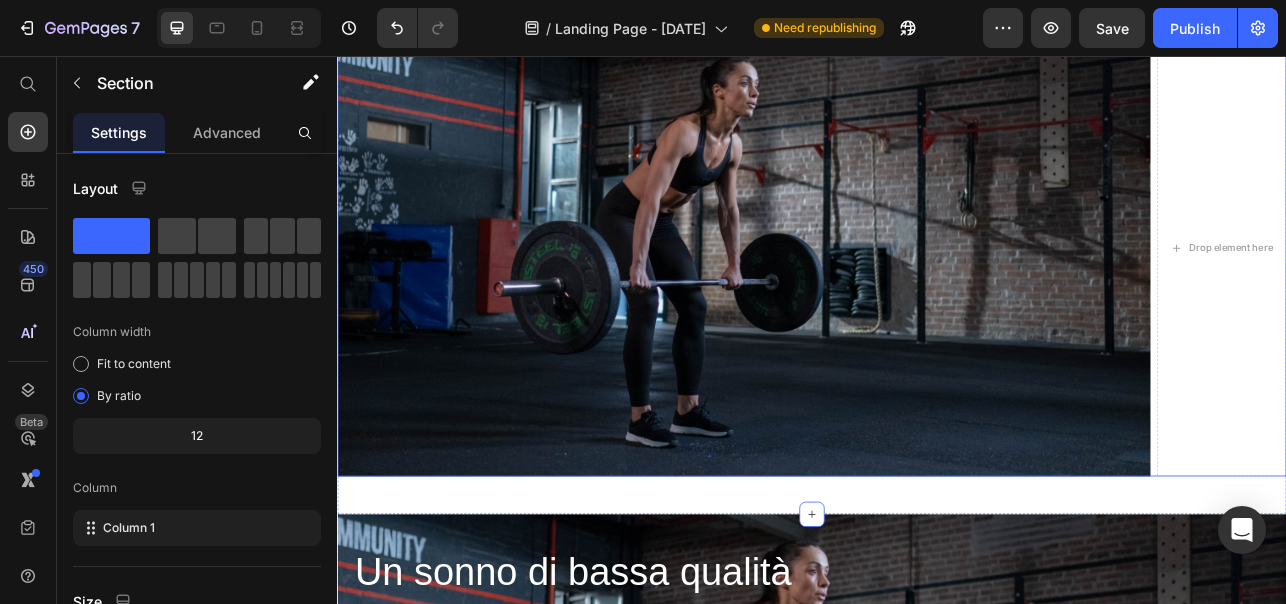 click on "Image
Drop element here Row" at bounding box center (937, 298) 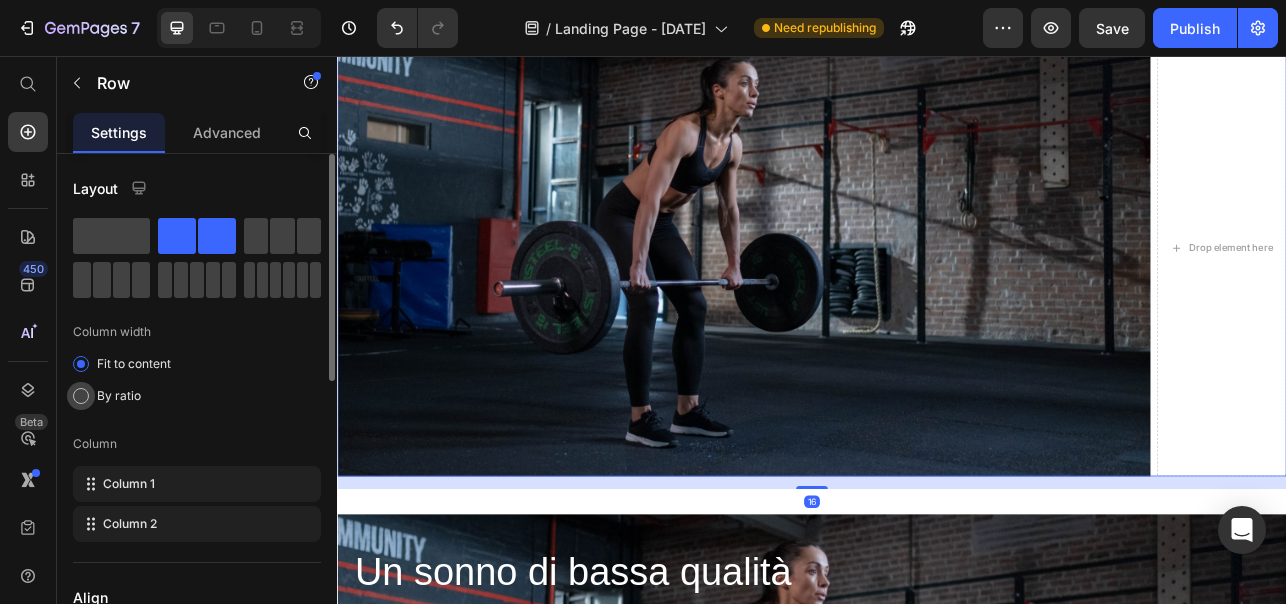 click at bounding box center (81, 396) 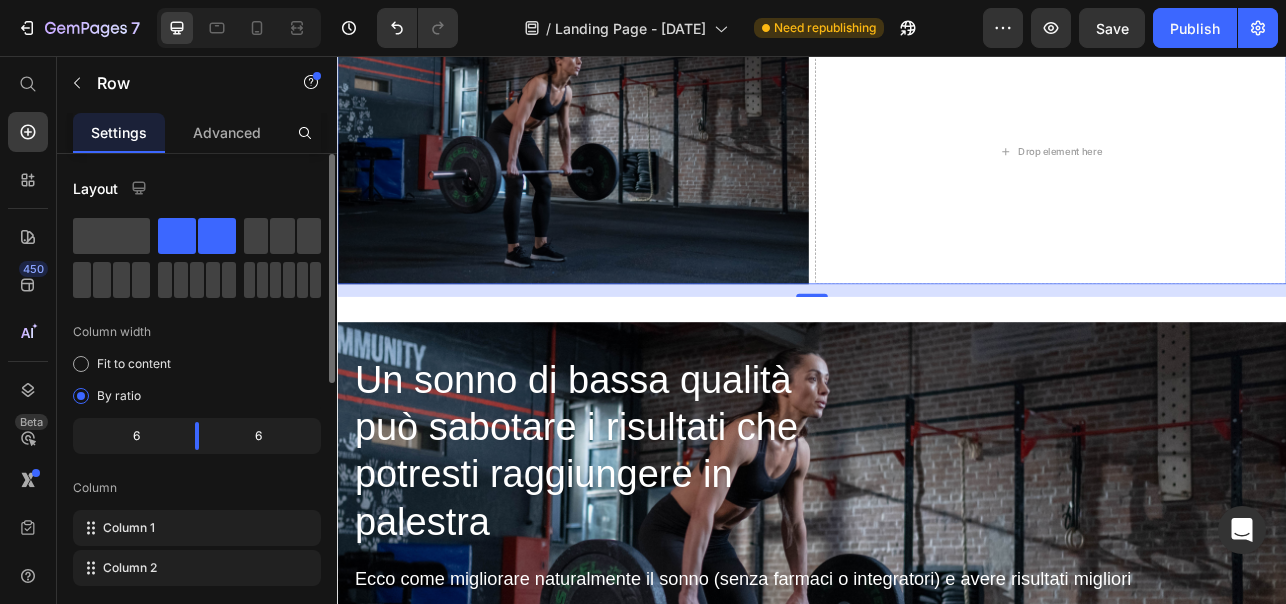 click on "6" 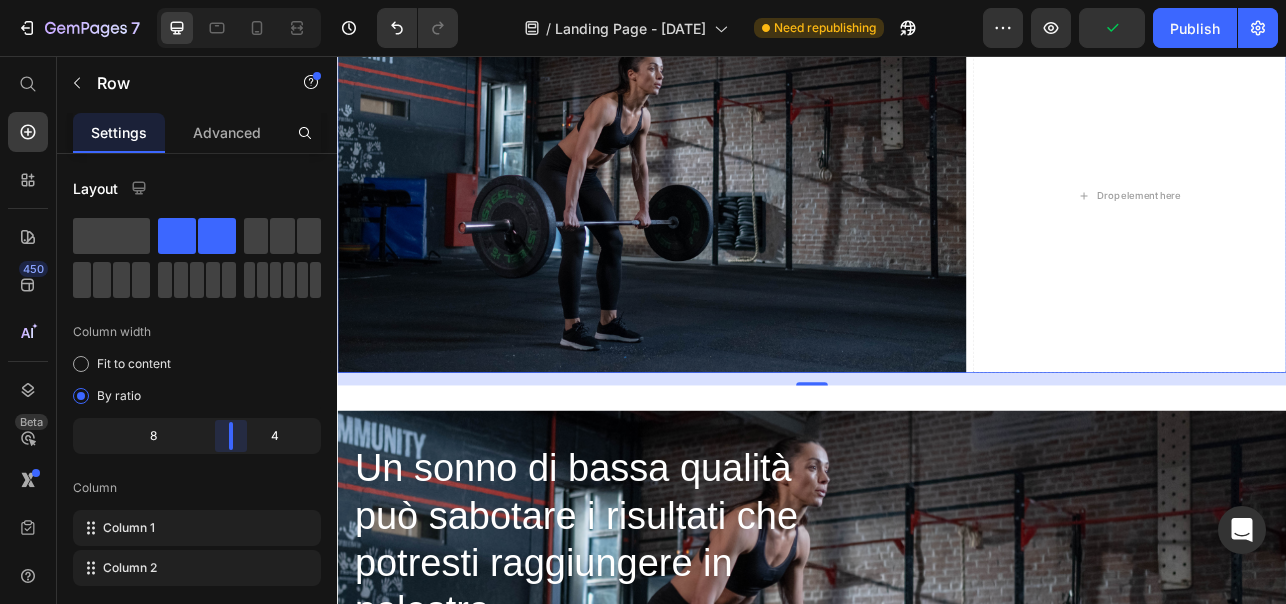 drag, startPoint x: 201, startPoint y: 432, endPoint x: 251, endPoint y: 433, distance: 50.01 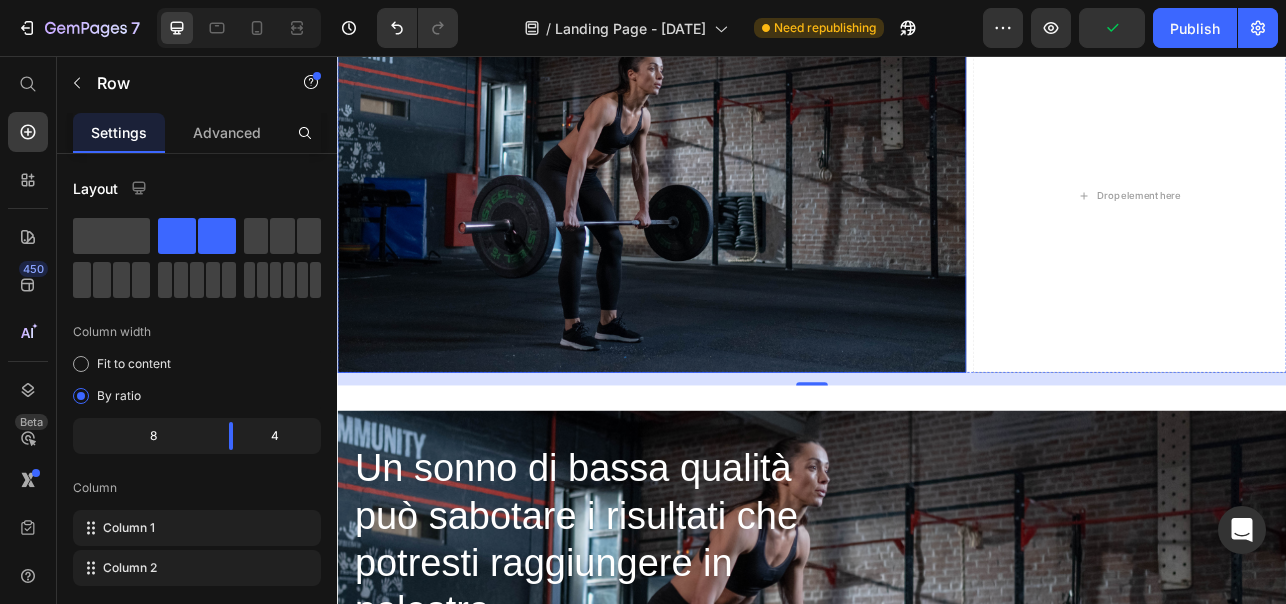 scroll, scrollTop: 0, scrollLeft: 0, axis: both 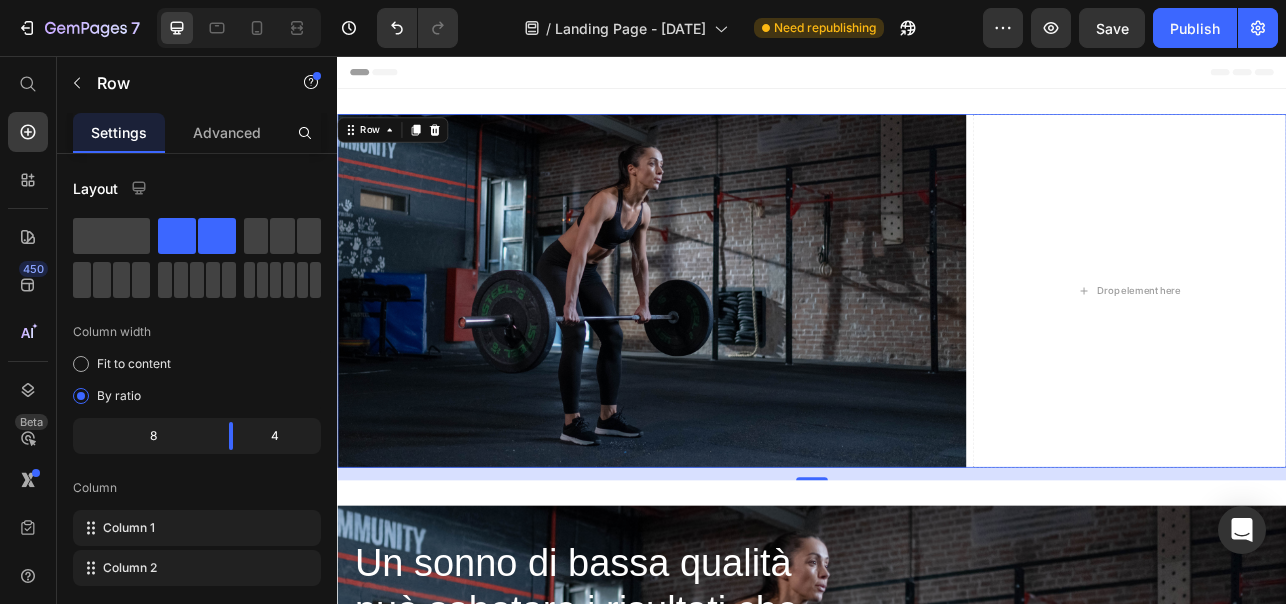 click on "Header" at bounding box center [937, 76] 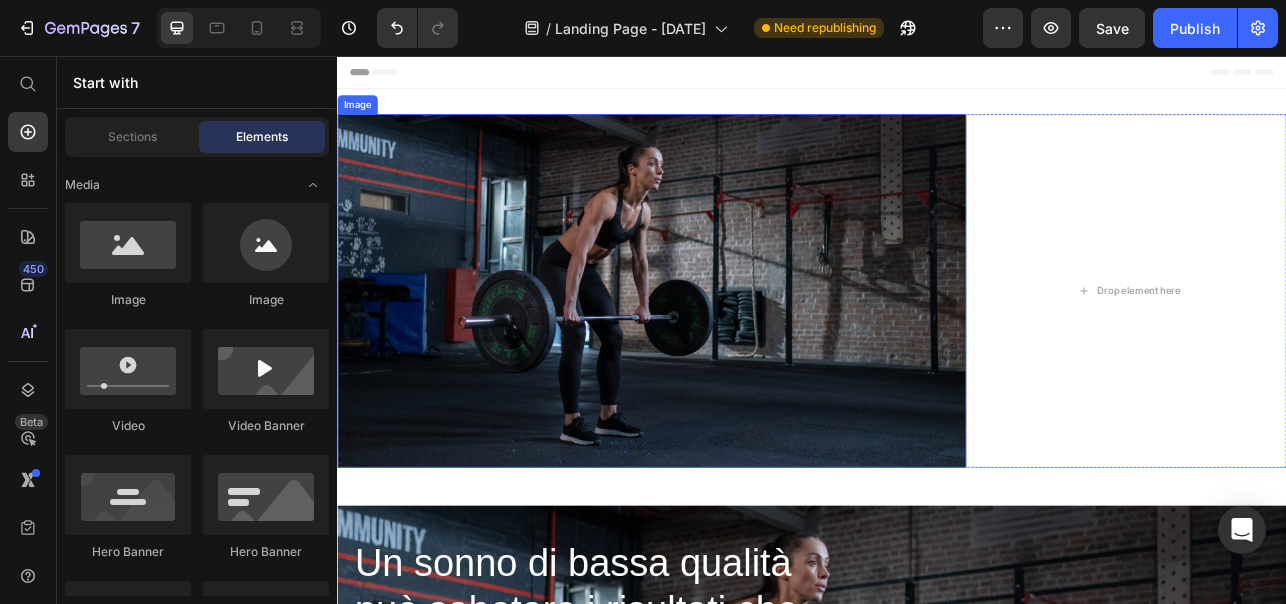 scroll, scrollTop: 177, scrollLeft: 0, axis: vertical 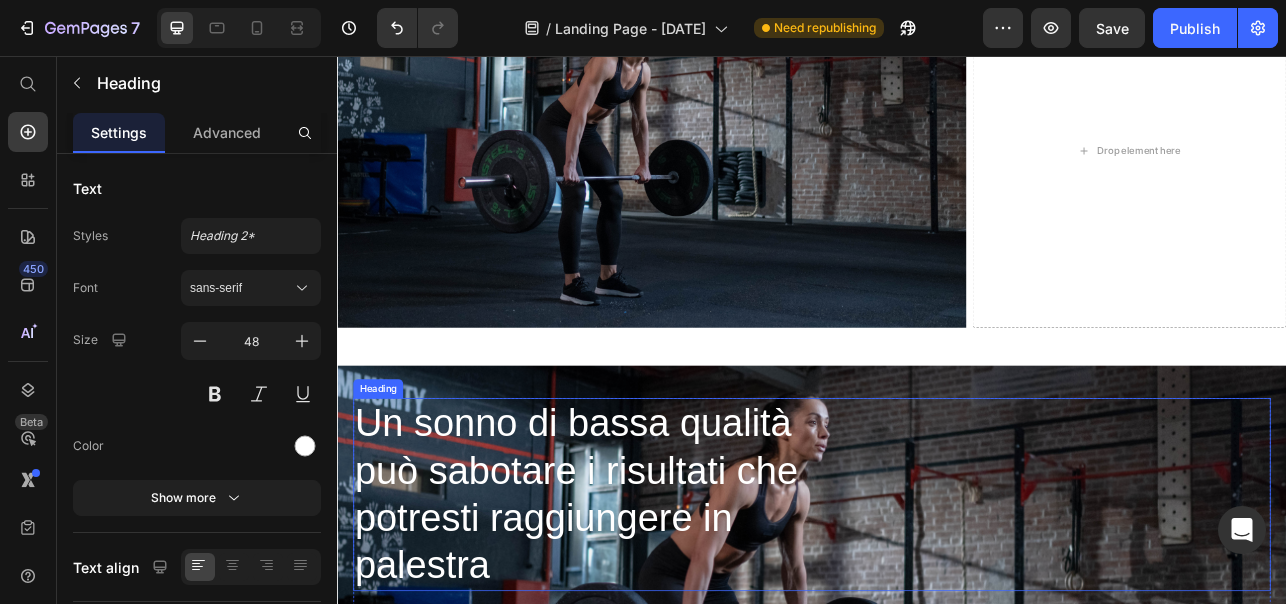 click on "Un sonno di bassa qualità può sabotare i risultati che potresti raggiungere in palestra" at bounding box center (671, 610) 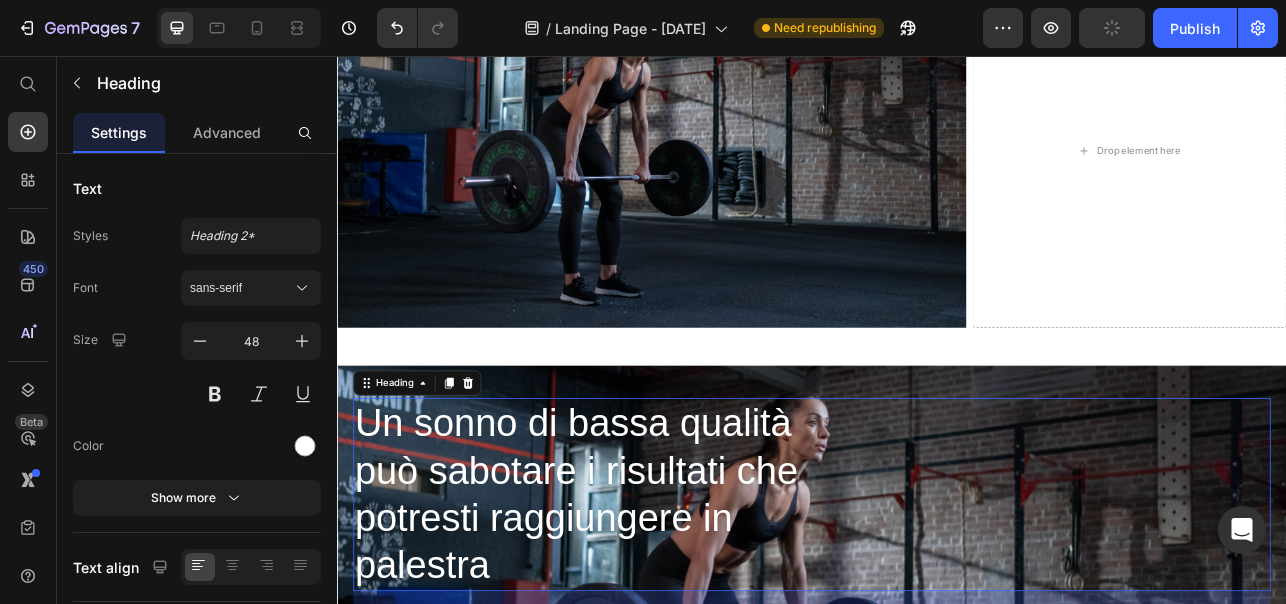 scroll, scrollTop: 0, scrollLeft: 0, axis: both 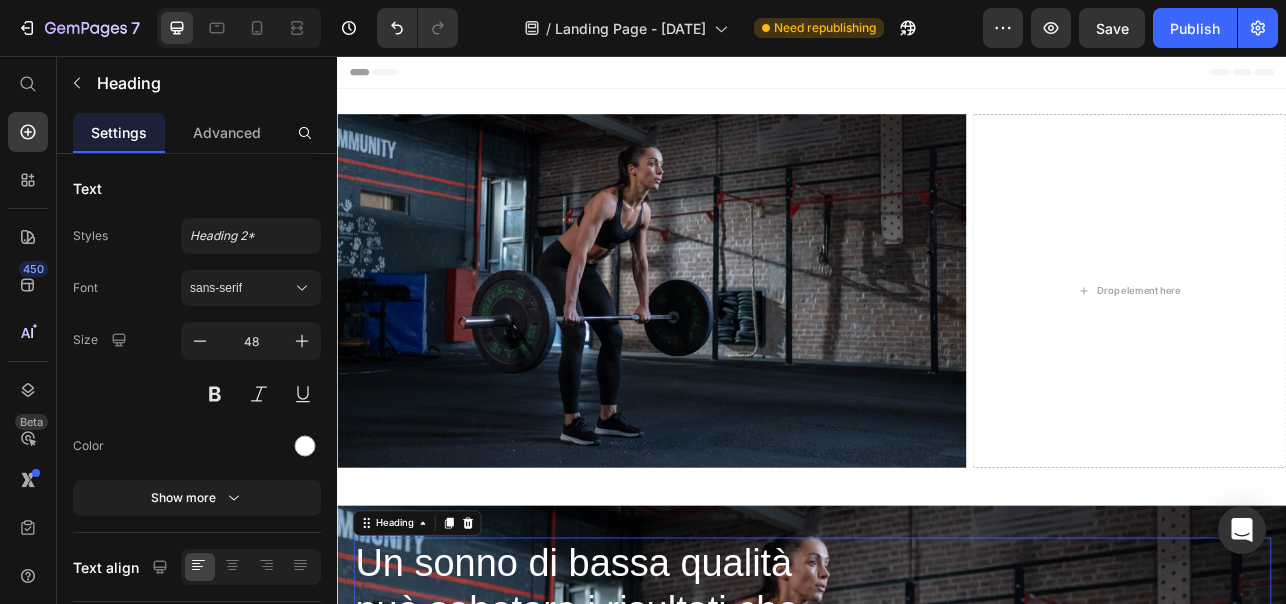 click on "Un sonno di bassa qualità può sabotare i risultati che potresti raggiungere in palestra" at bounding box center [671, 787] 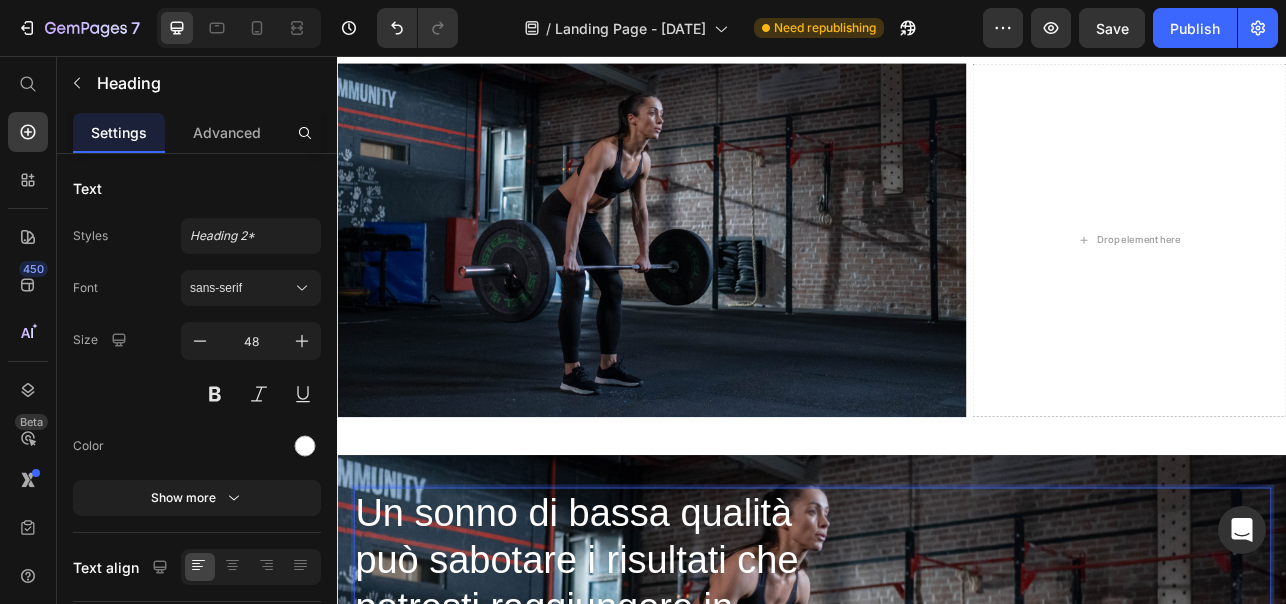 scroll, scrollTop: 81, scrollLeft: 0, axis: vertical 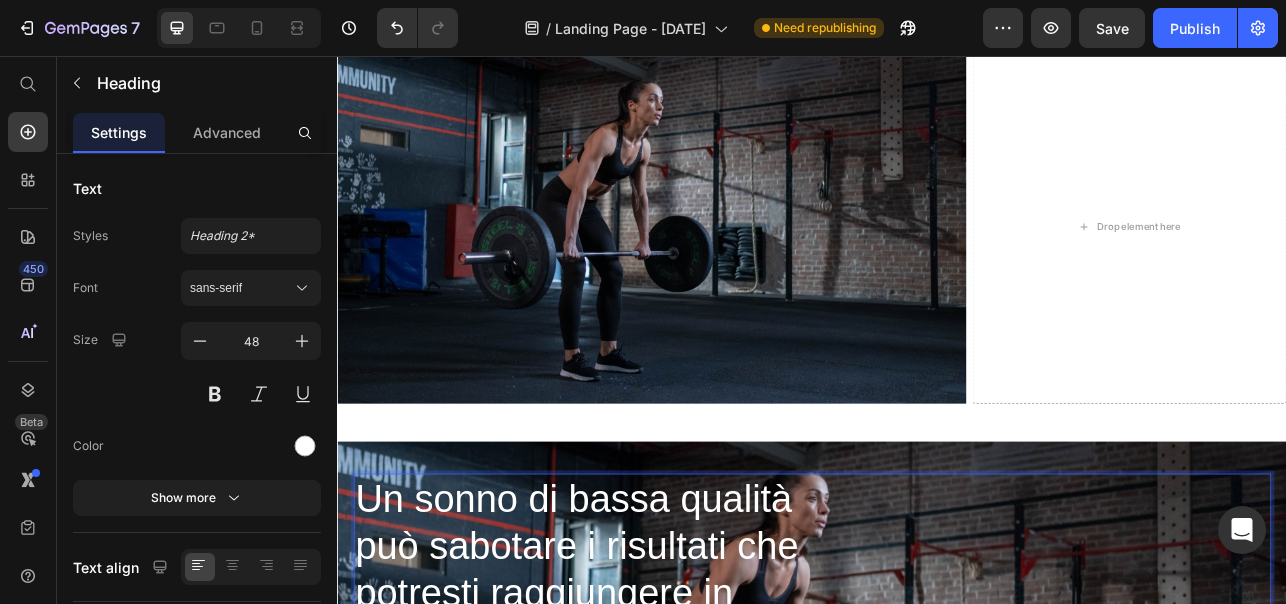 click on "Un sonno di bassa qualità può sabotare i risultati che potresti raggiungere in palestra" at bounding box center [937, 706] 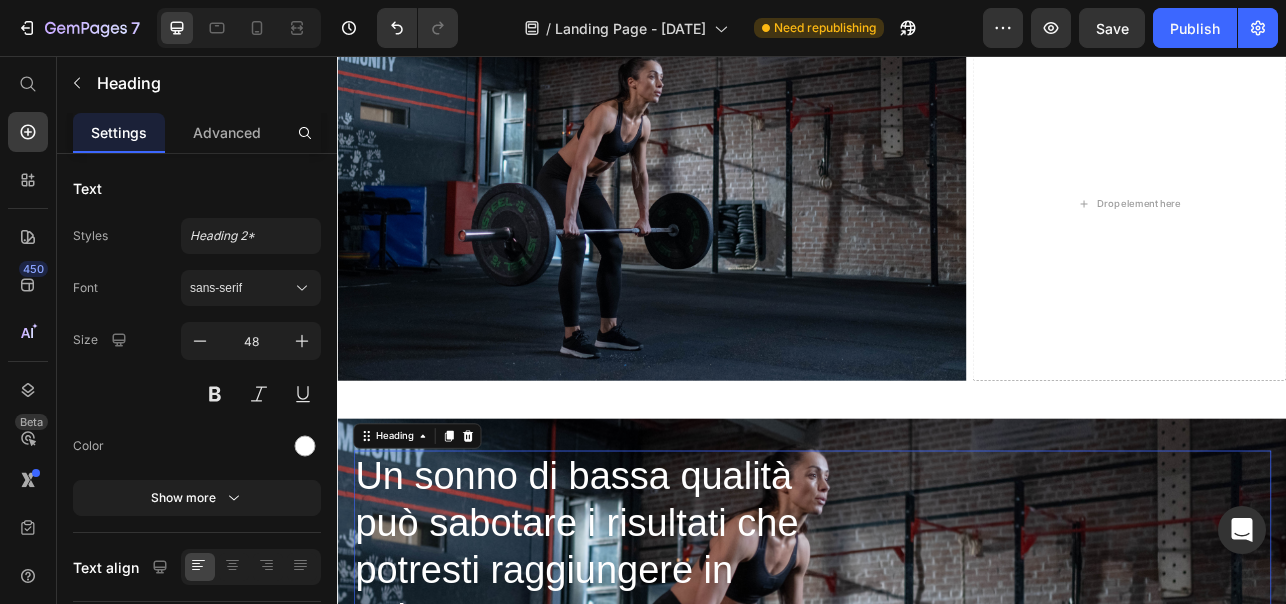 scroll, scrollTop: 94, scrollLeft: 0, axis: vertical 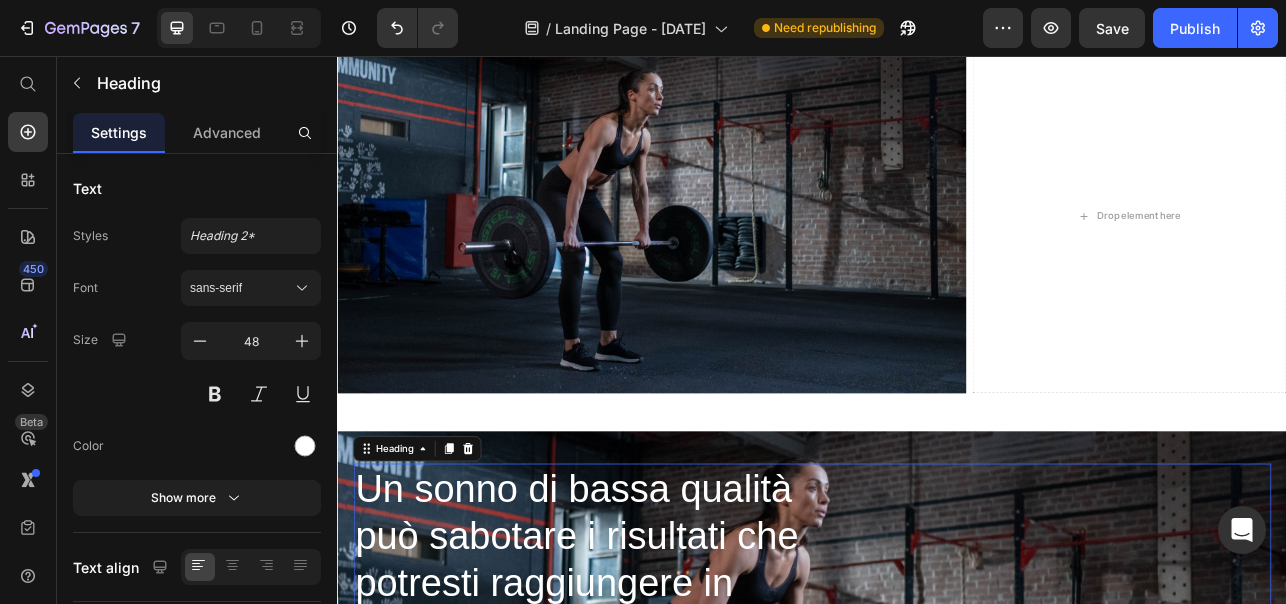 drag, startPoint x: 374, startPoint y: 558, endPoint x: 525, endPoint y: 92, distance: 489.85406 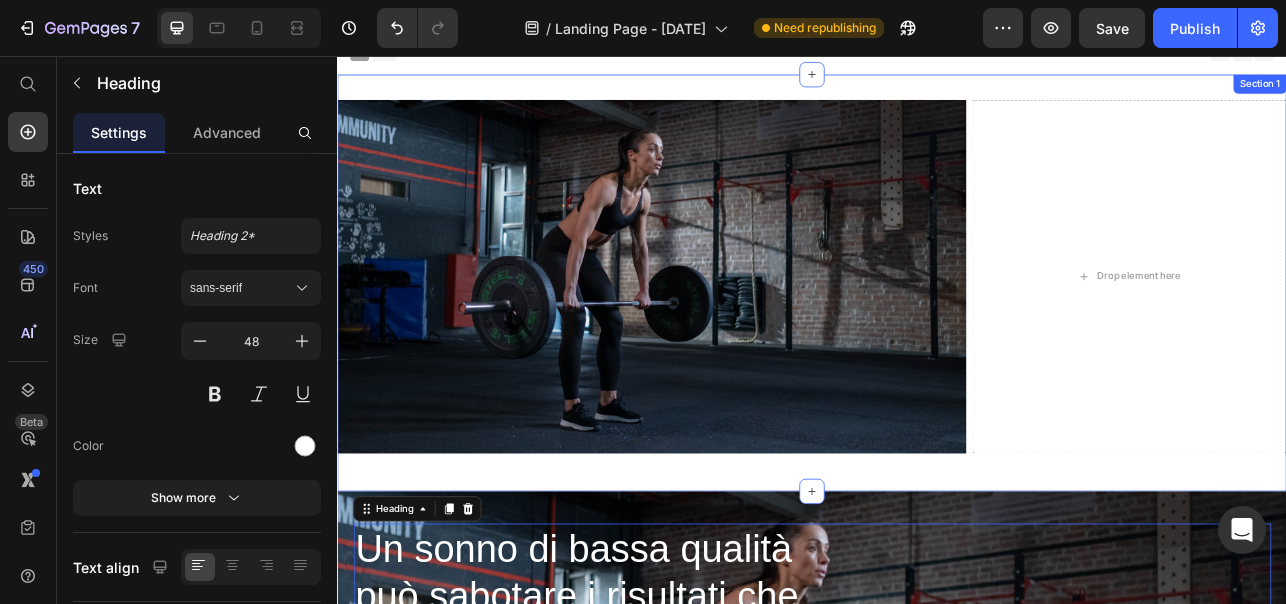 scroll, scrollTop: 7, scrollLeft: 0, axis: vertical 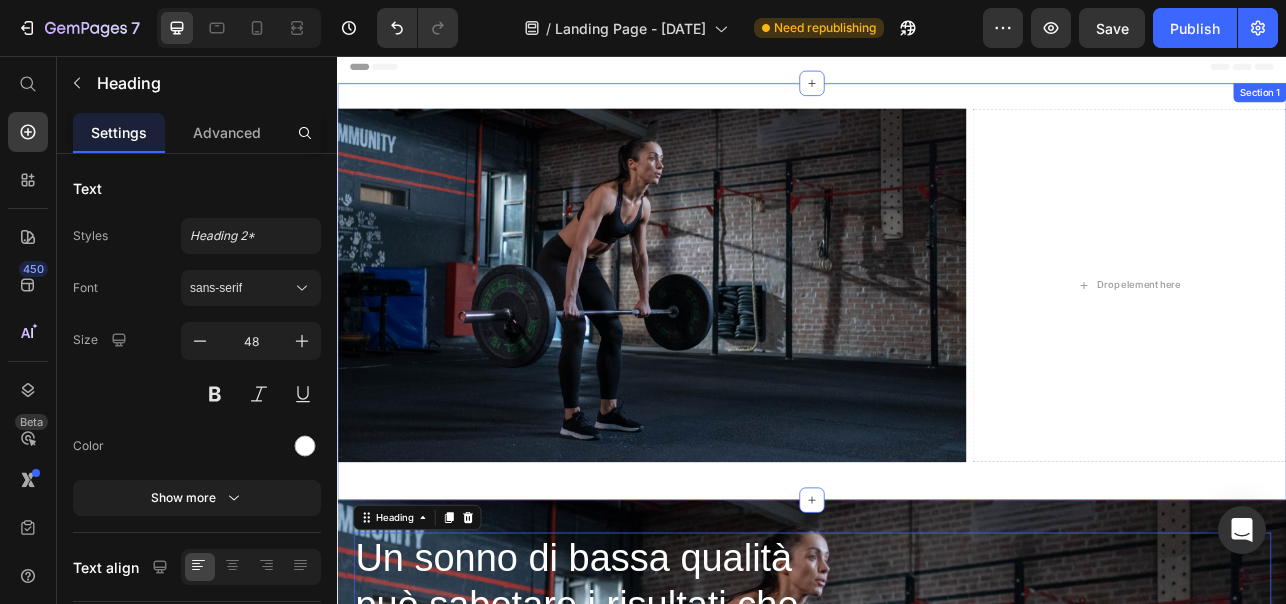 drag, startPoint x: 380, startPoint y: 645, endPoint x: 685, endPoint y: 105, distance: 620.1814 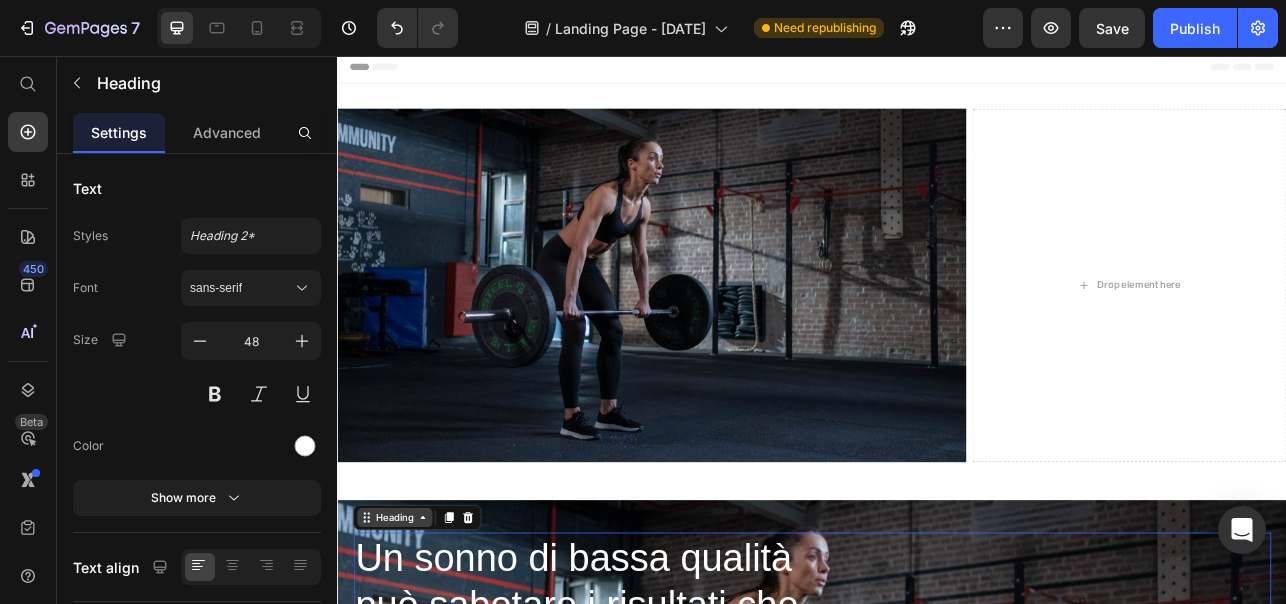 click on "Heading" at bounding box center [409, 639] 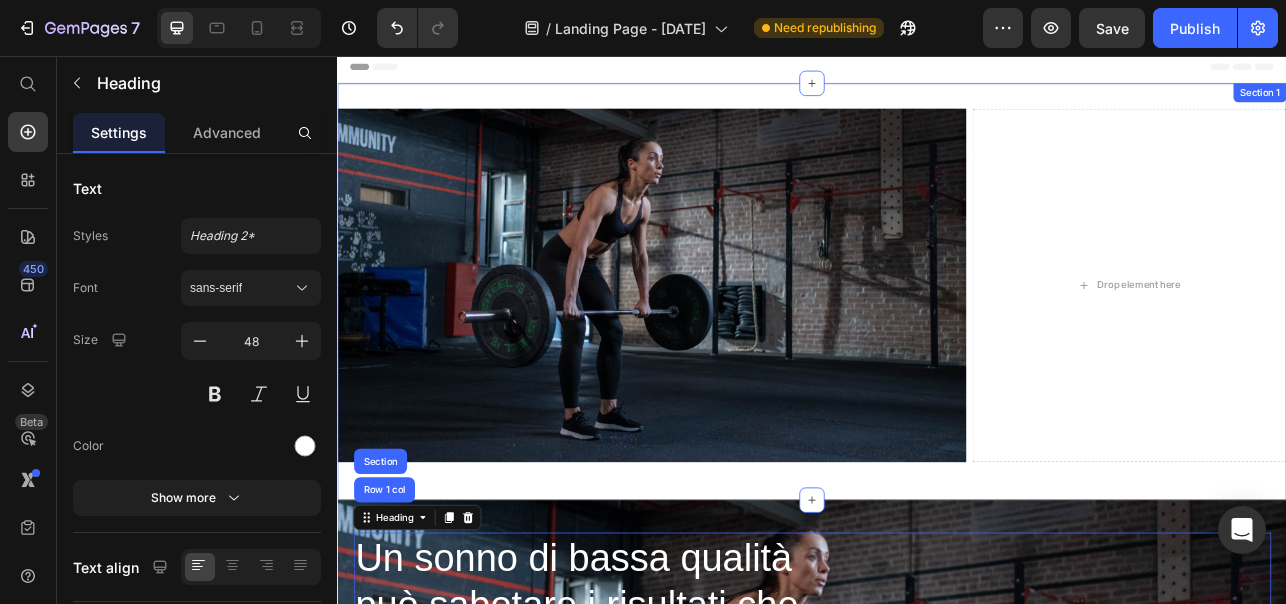 drag, startPoint x: 376, startPoint y: 649, endPoint x: 542, endPoint y: 109, distance: 564.93896 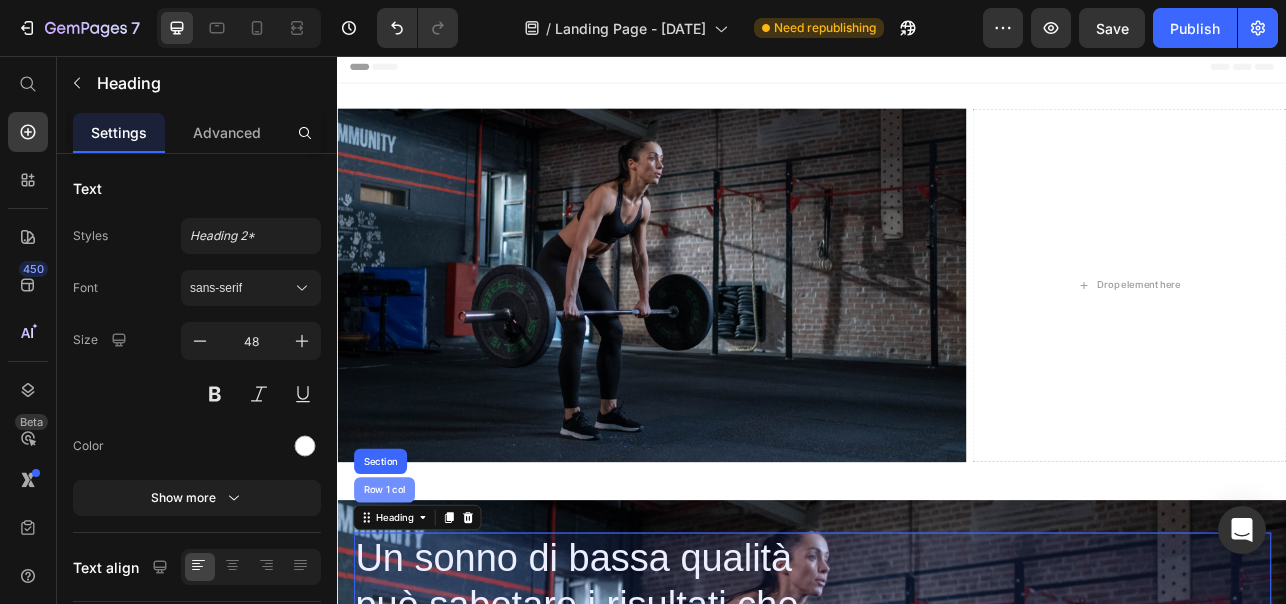 click on "Row 1 col" at bounding box center [396, 604] 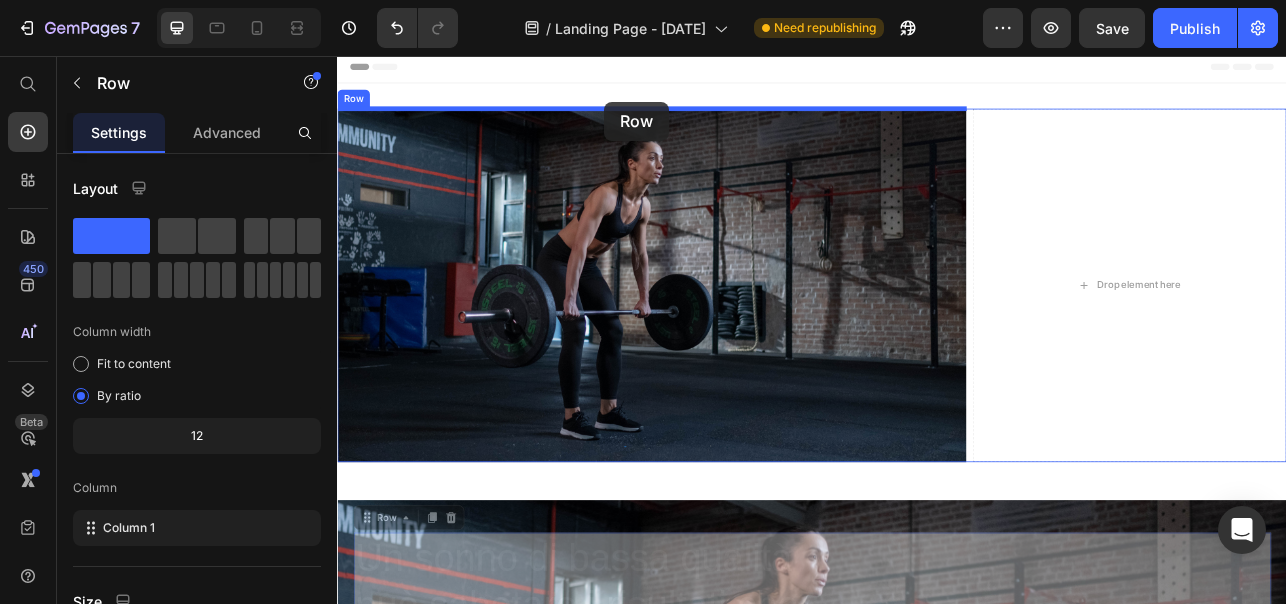 scroll, scrollTop: 0, scrollLeft: 0, axis: both 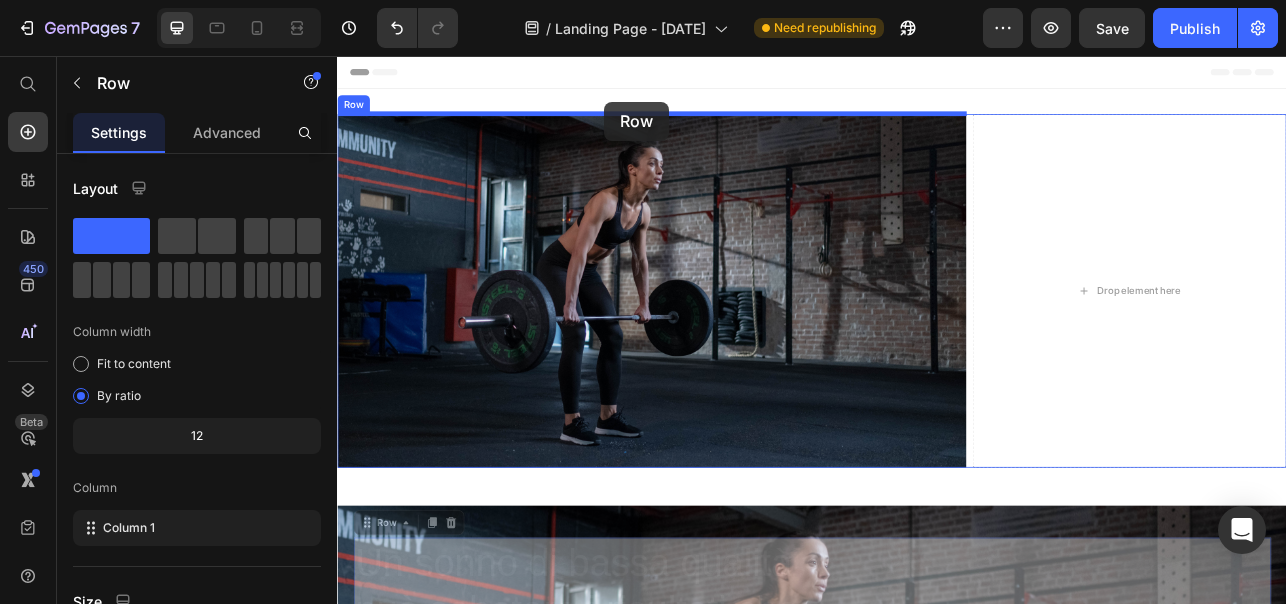 drag, startPoint x: 394, startPoint y: 636, endPoint x: 674, endPoint y: 114, distance: 592.3546 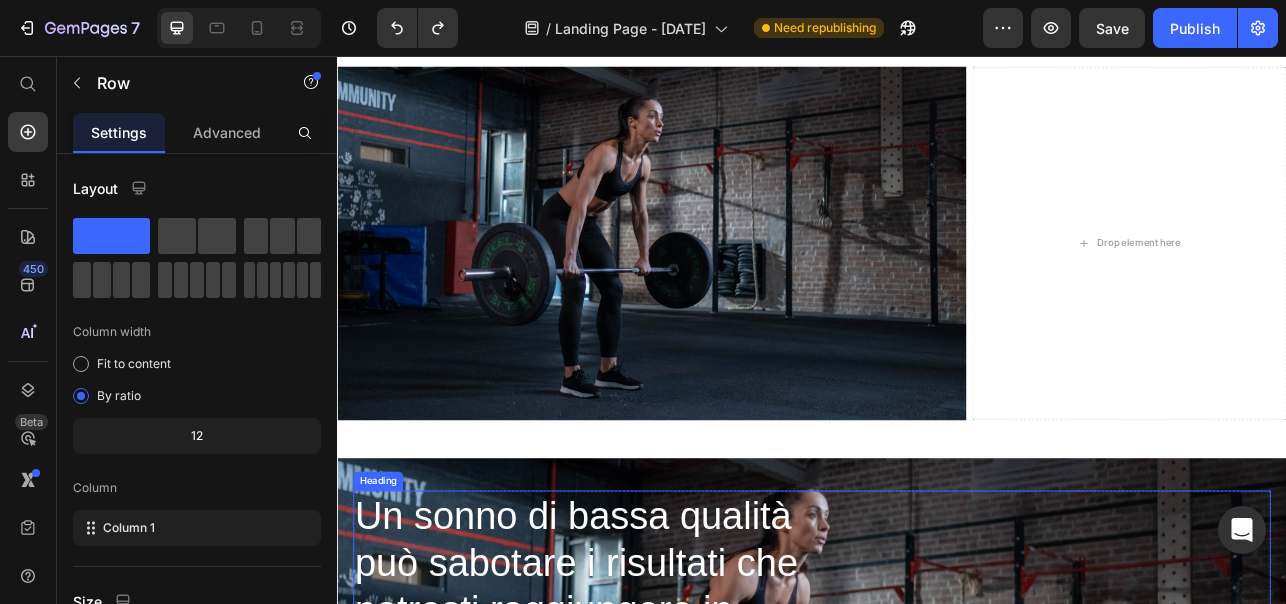 scroll, scrollTop: 68, scrollLeft: 0, axis: vertical 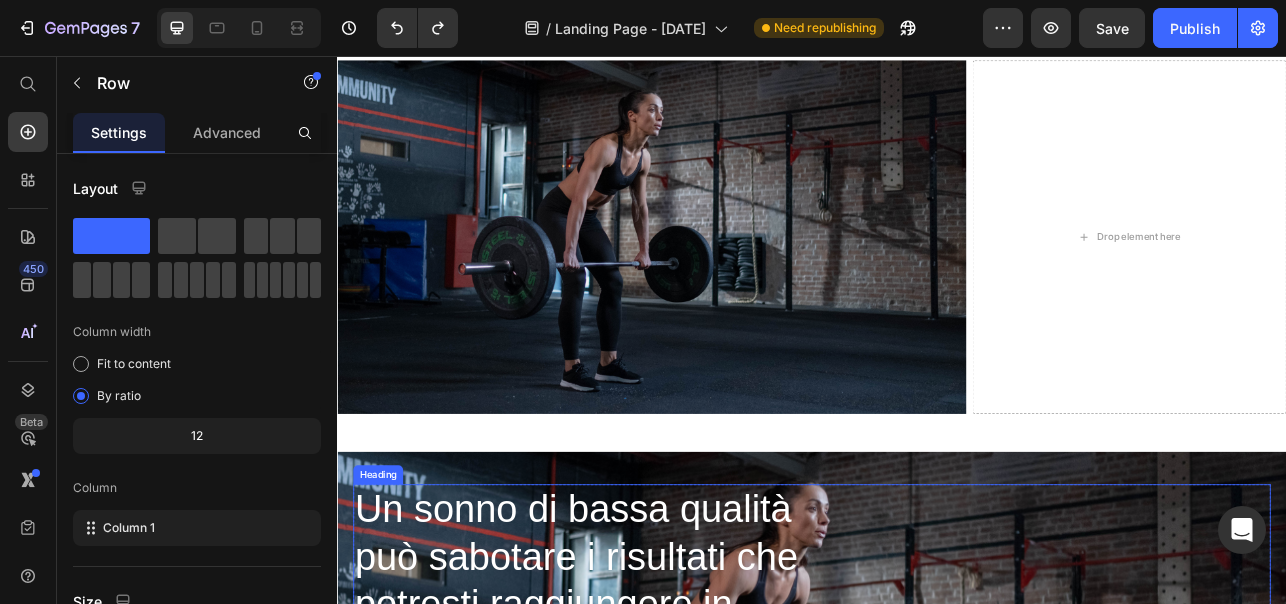 click on "Un sonno di bassa qualità può sabotare i risultati che potresti raggiungere in palestra" at bounding box center [671, 719] 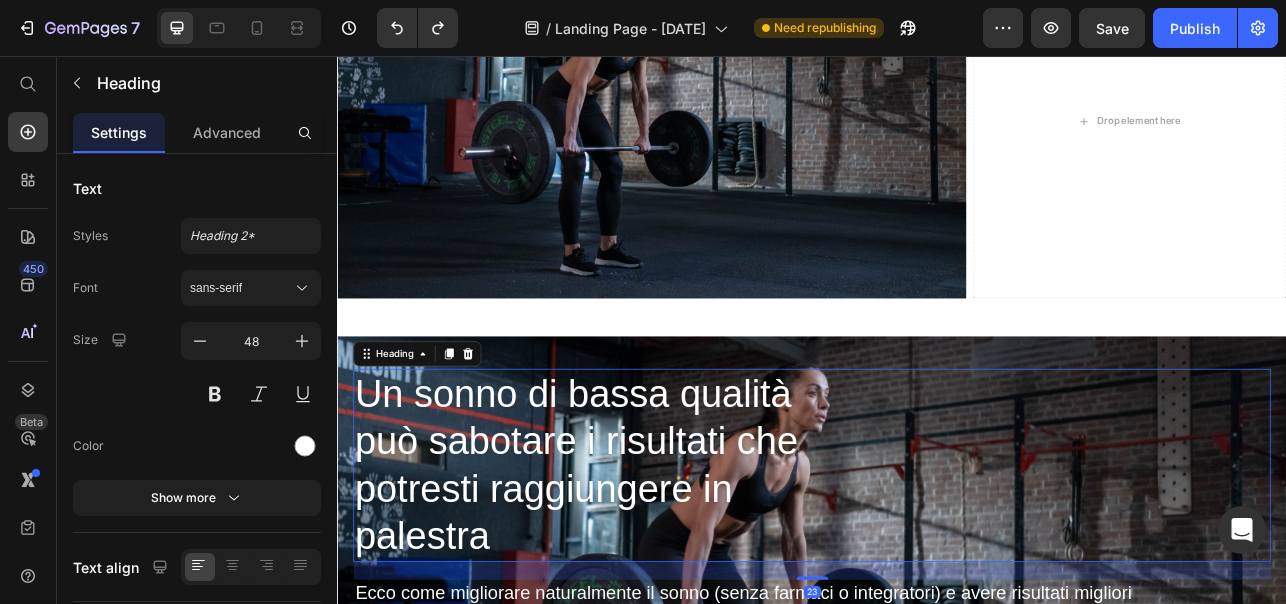scroll, scrollTop: 217, scrollLeft: 0, axis: vertical 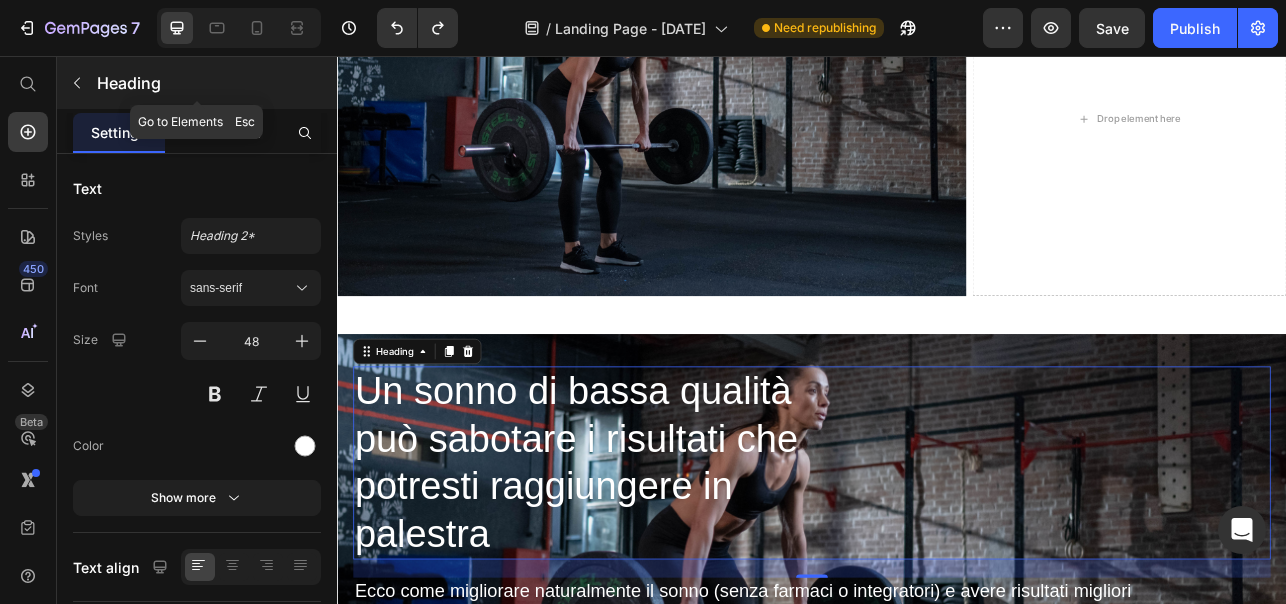 click 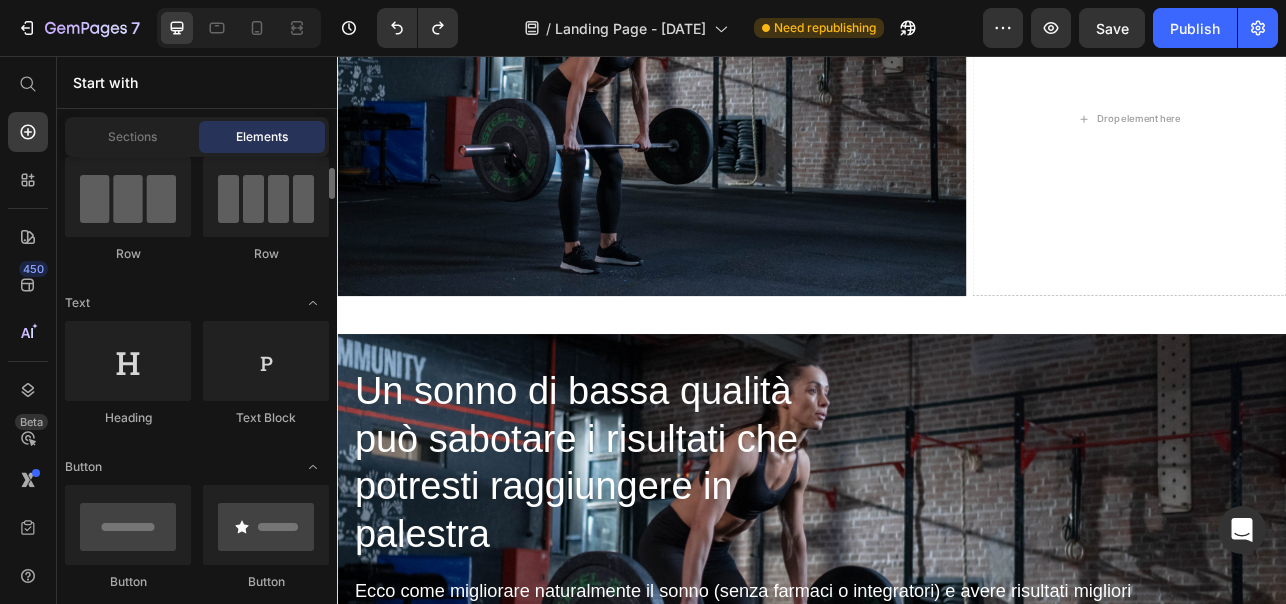 scroll, scrollTop: 169, scrollLeft: 0, axis: vertical 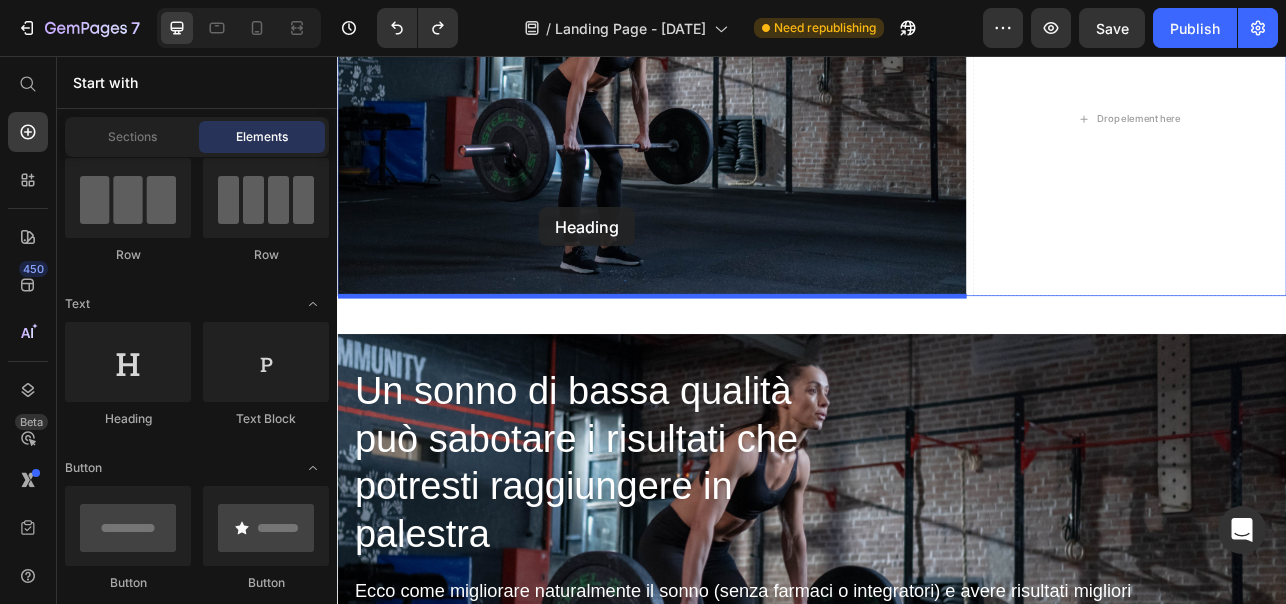 drag, startPoint x: 471, startPoint y: 407, endPoint x: 593, endPoint y: 247, distance: 201.20636 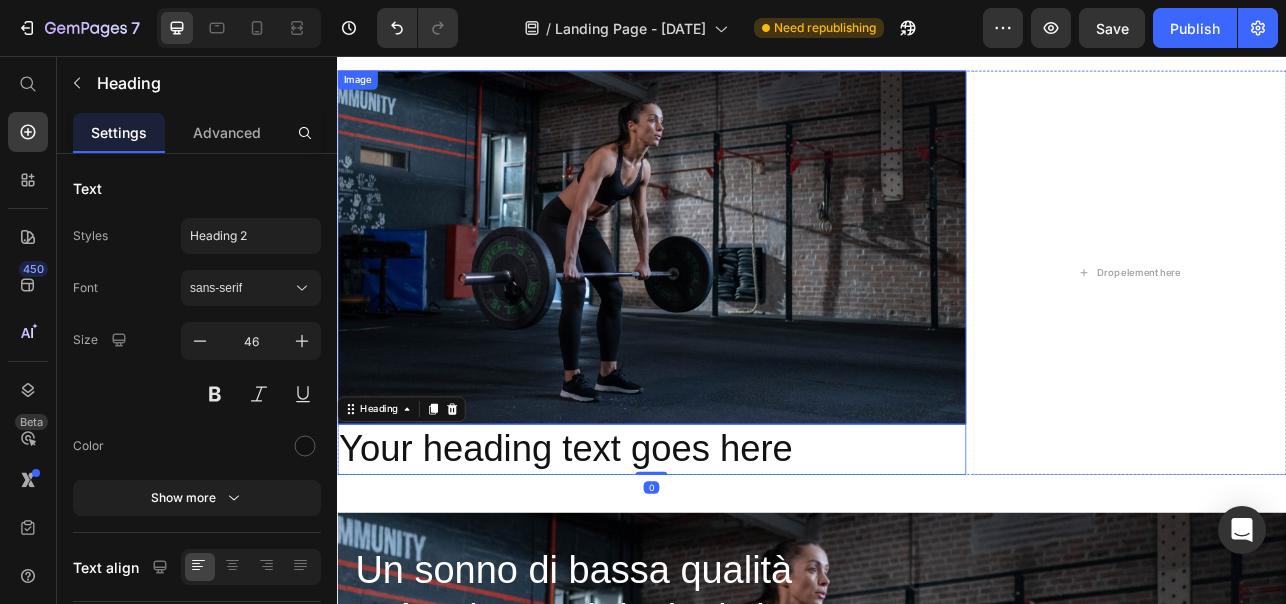 scroll, scrollTop: 0, scrollLeft: 0, axis: both 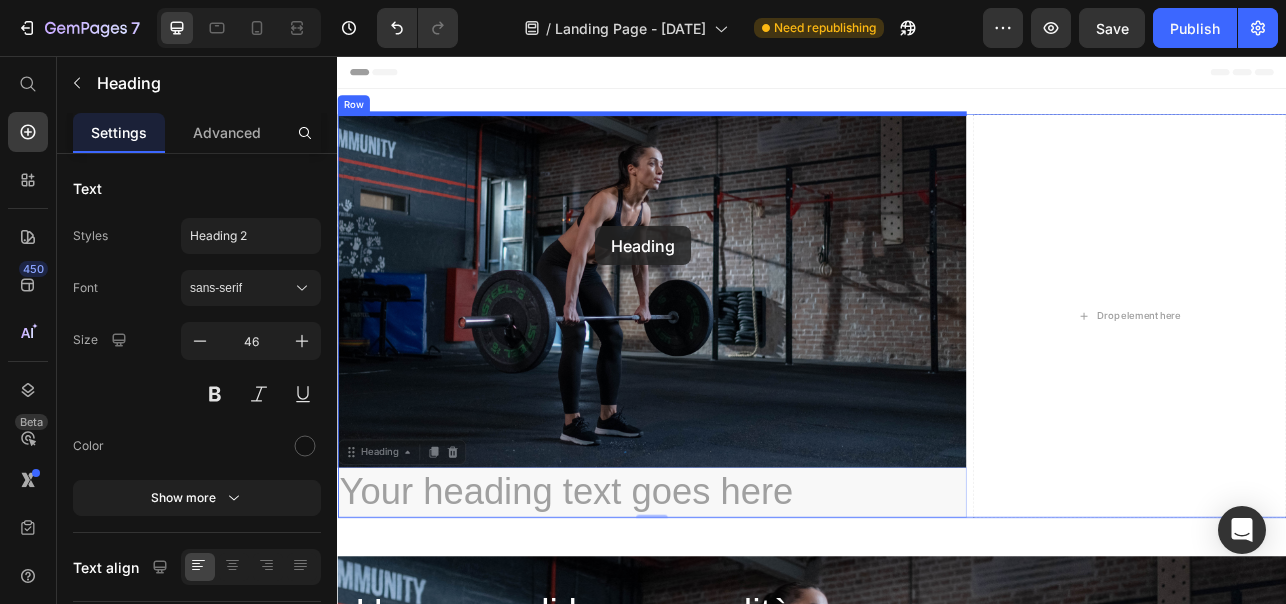 drag, startPoint x: 366, startPoint y: 564, endPoint x: 730, endPoint y: 368, distance: 413.41504 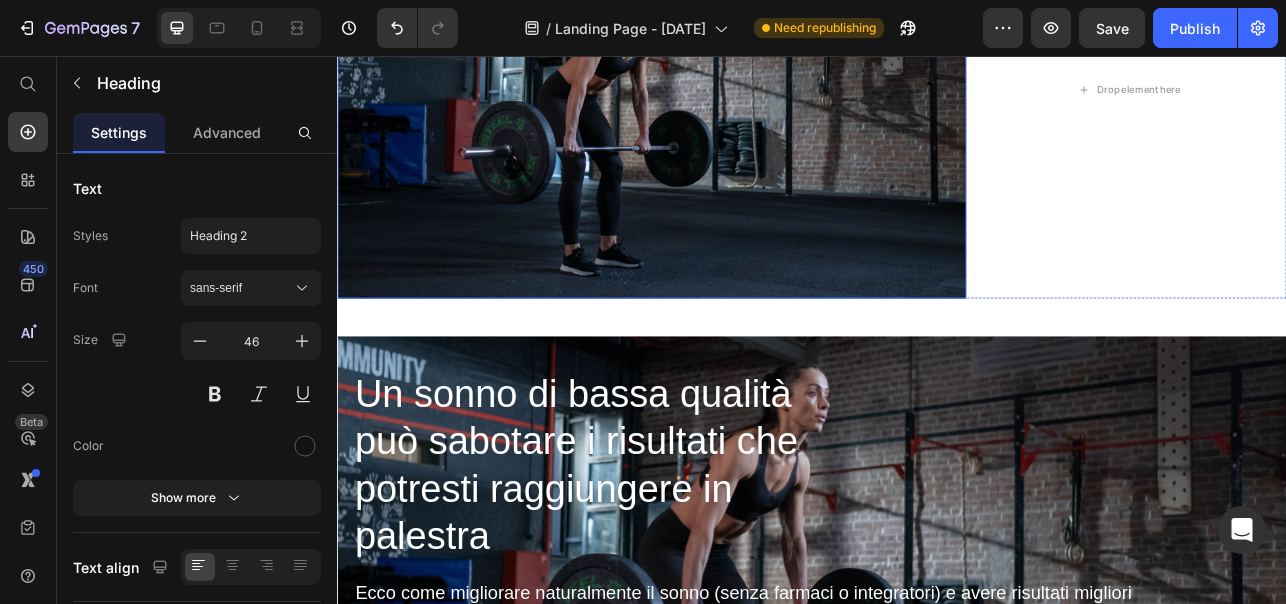 scroll, scrollTop: 297, scrollLeft: 0, axis: vertical 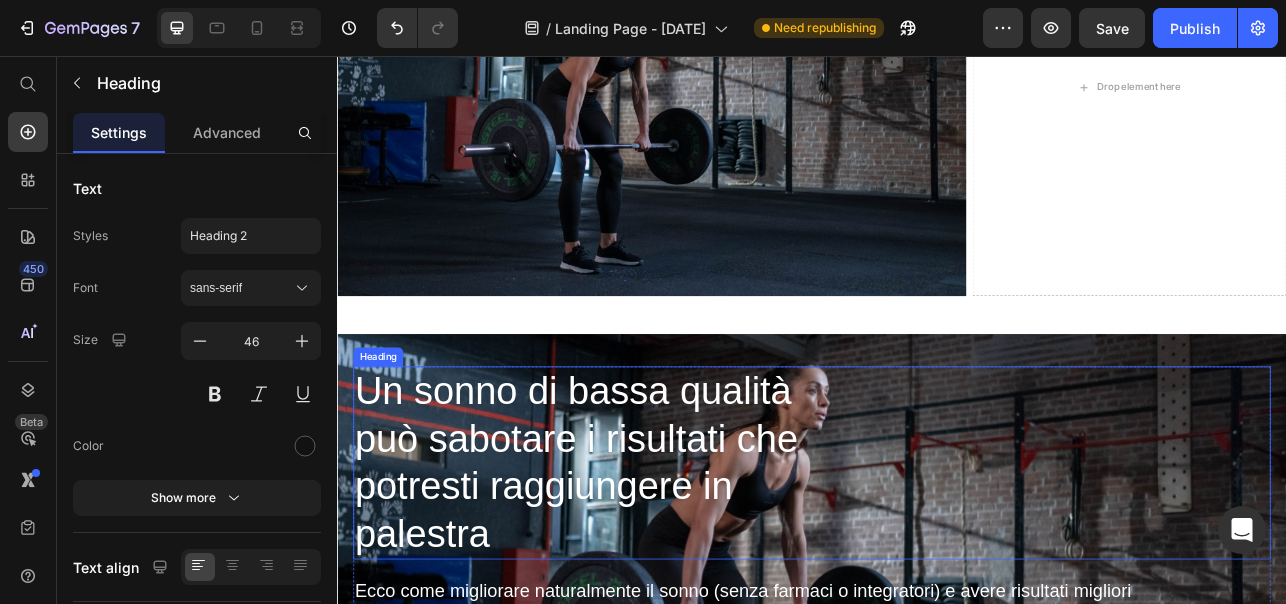 click on "Un sonno di bassa qualità può sabotare i risultati che potresti raggiungere in palestra" at bounding box center (671, 570) 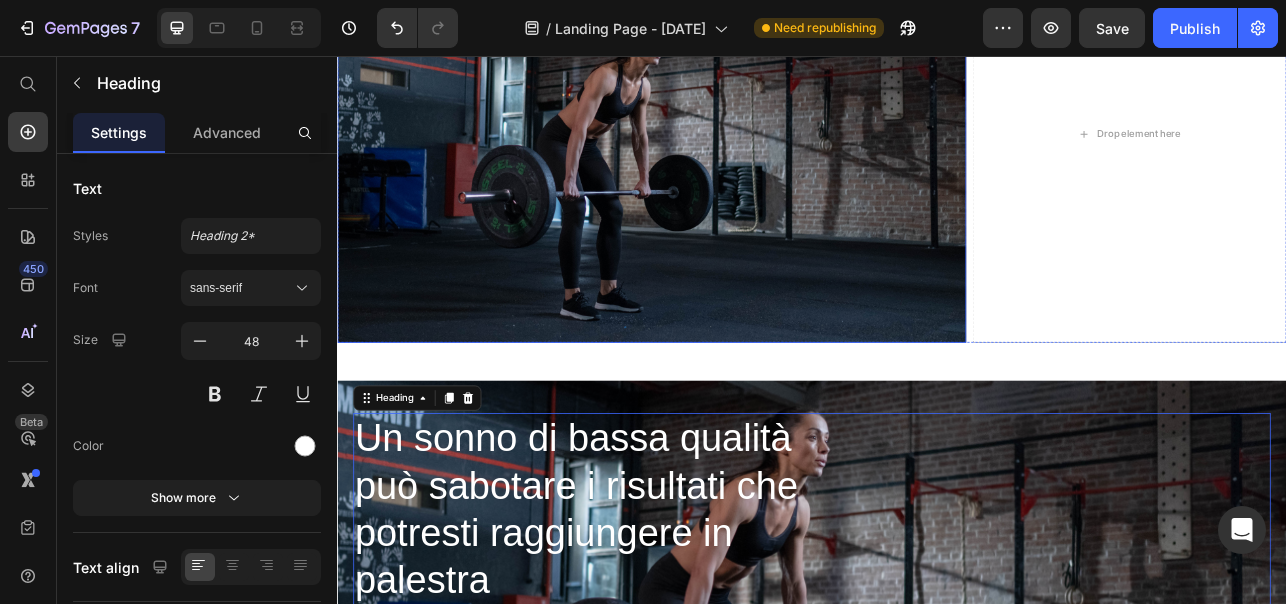 scroll, scrollTop: 0, scrollLeft: 0, axis: both 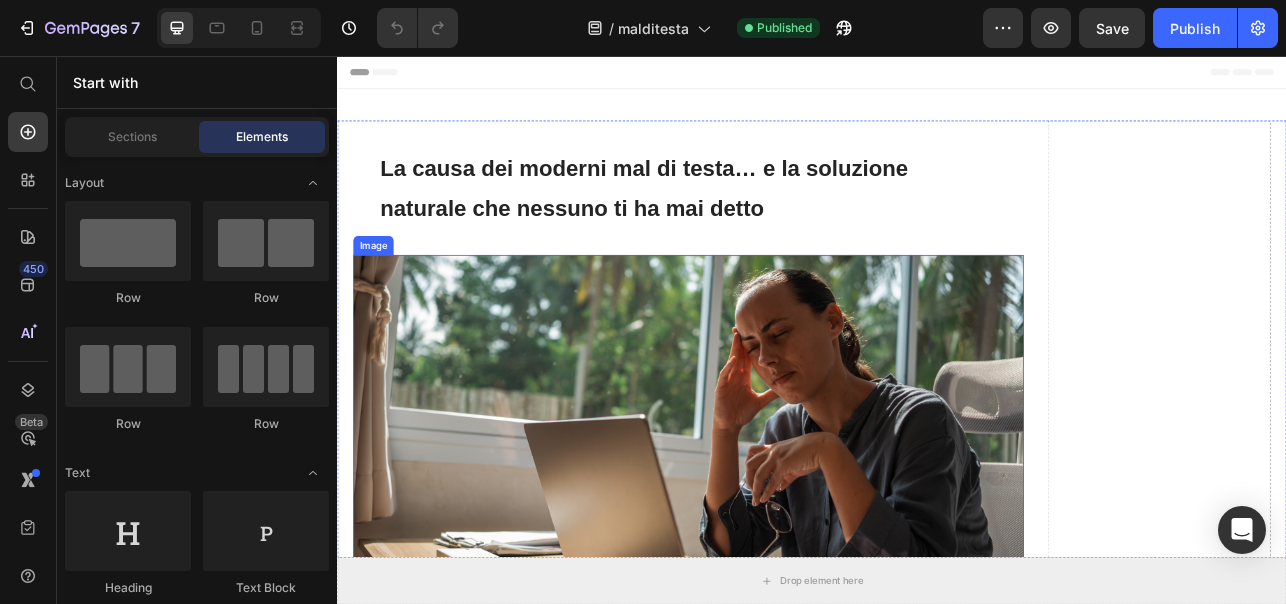 click at bounding box center (781, 545) 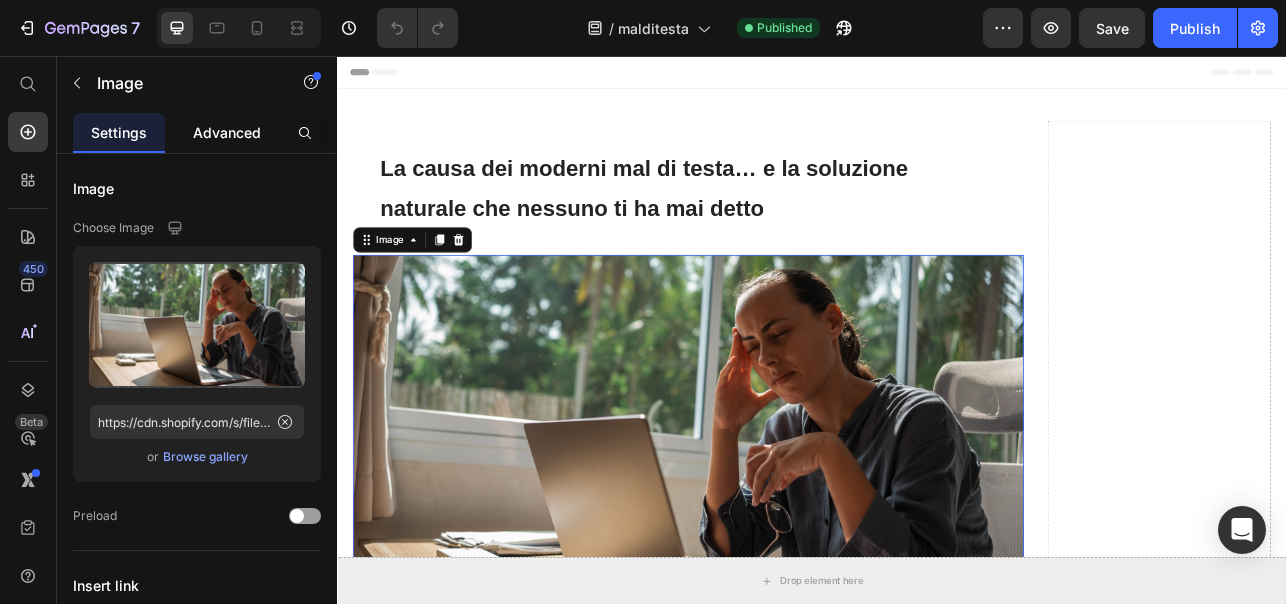click on "Advanced" at bounding box center (227, 132) 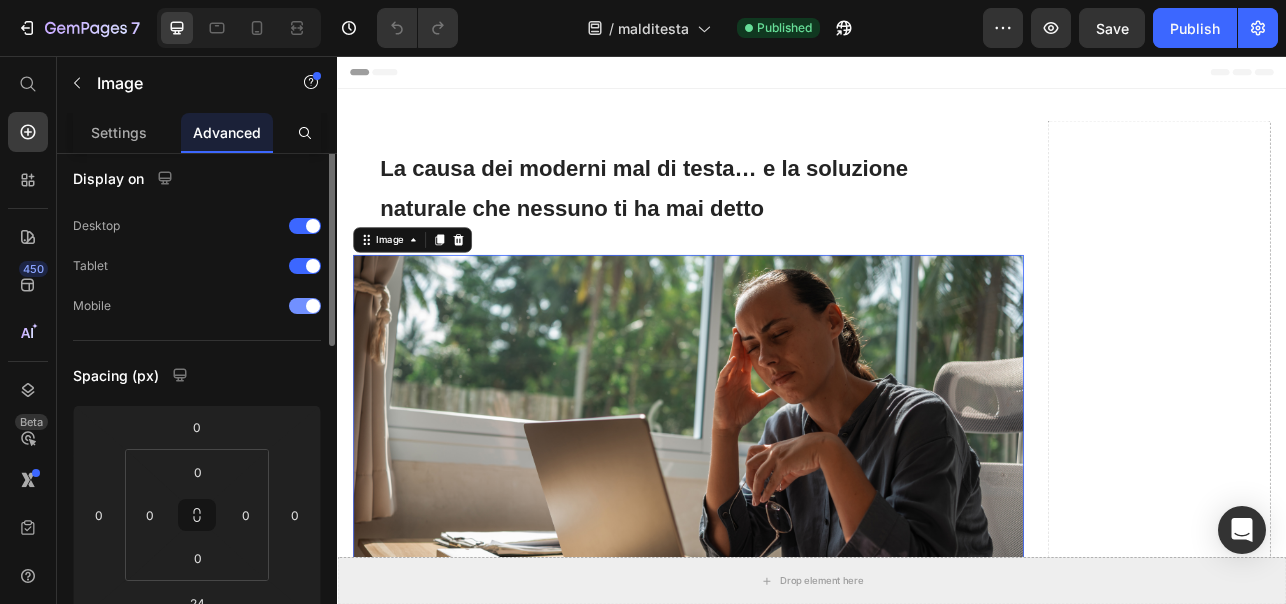 scroll, scrollTop: 0, scrollLeft: 0, axis: both 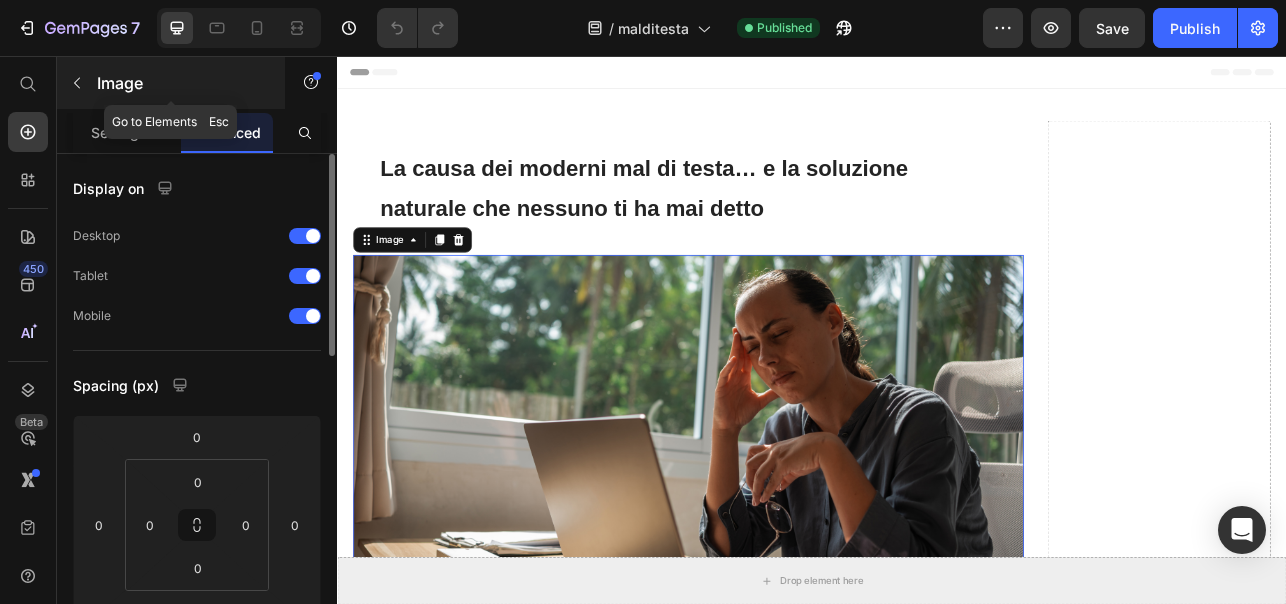 click 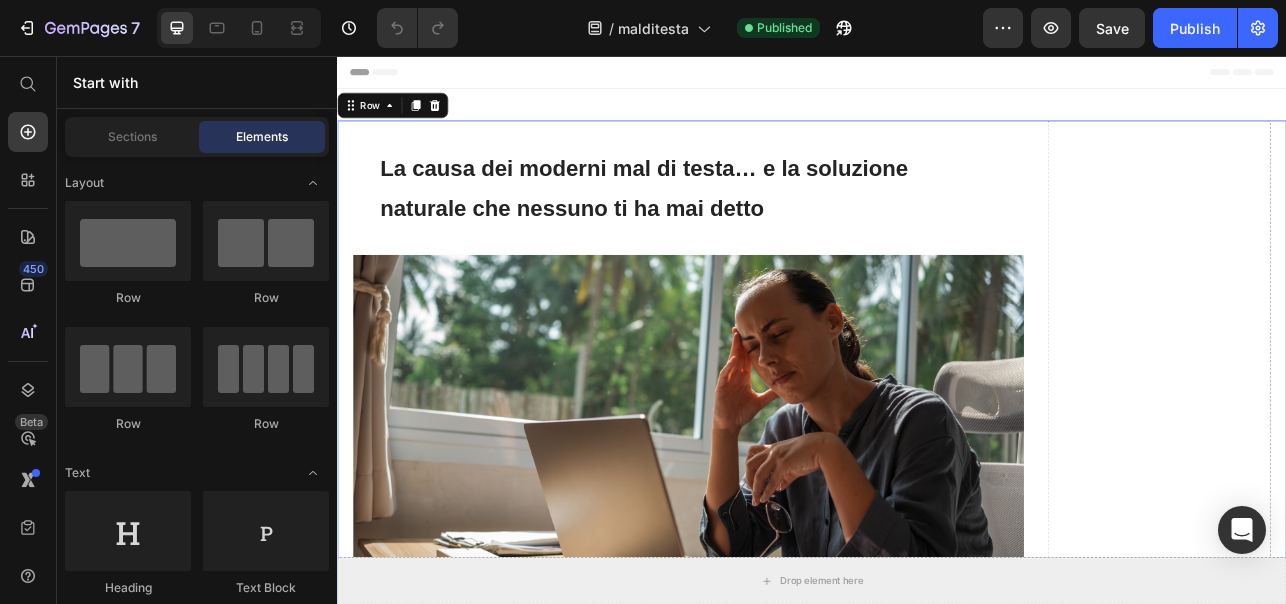 click on "Drop element here" at bounding box center [1376, 3000] 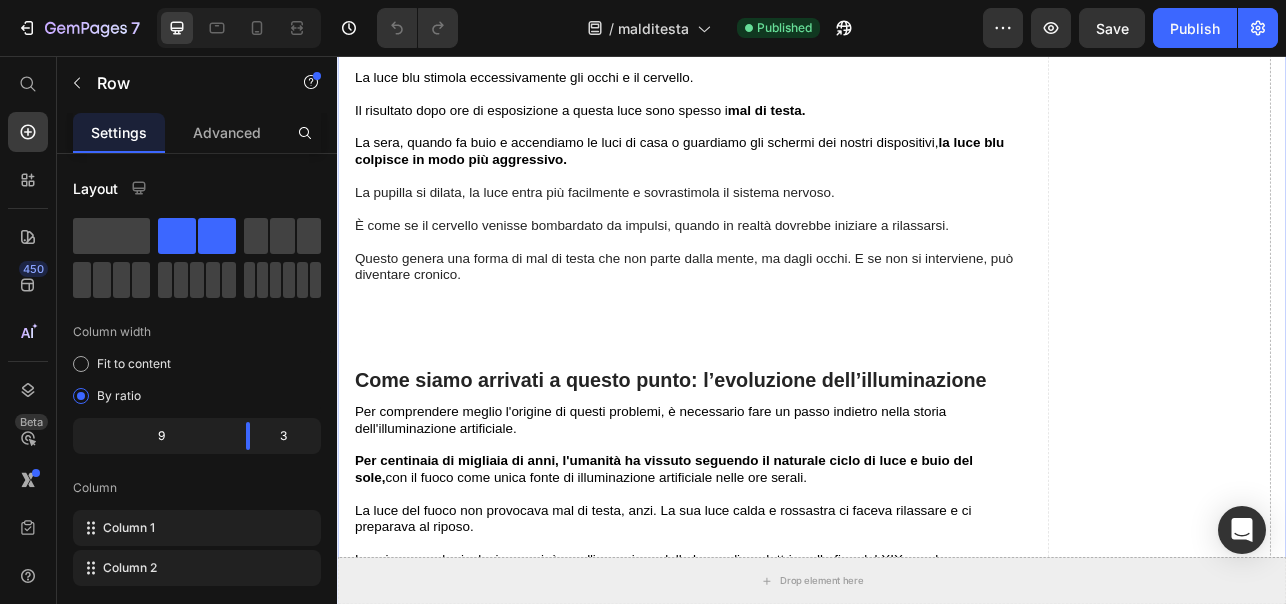 scroll, scrollTop: 1667, scrollLeft: 0, axis: vertical 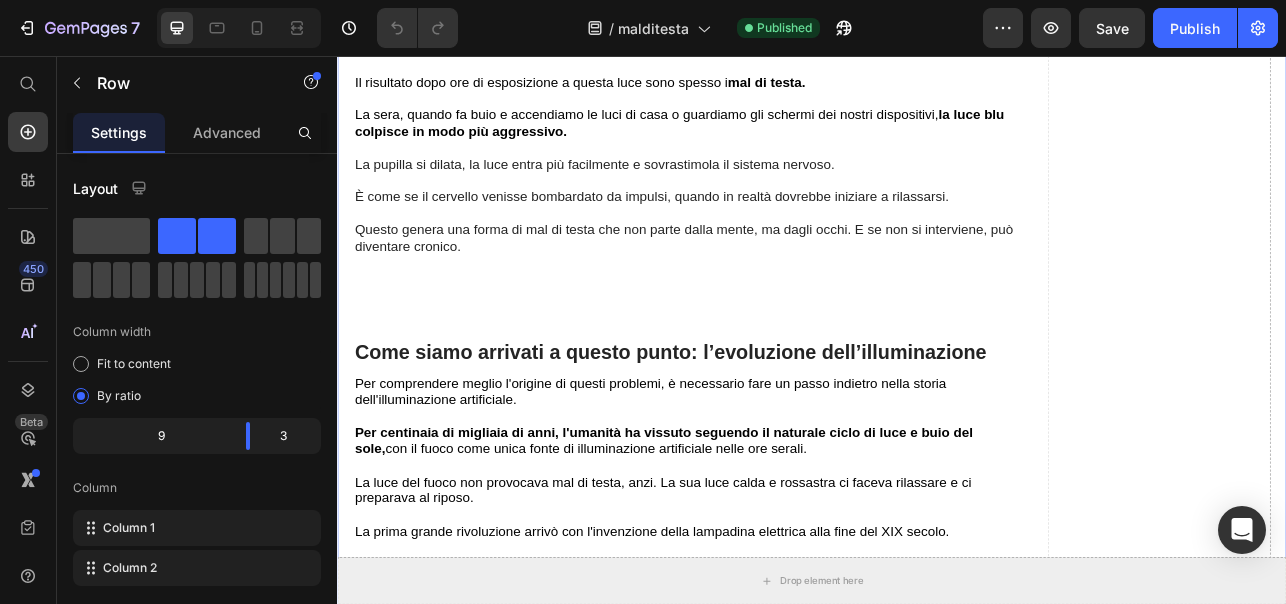 click on "Drop element here" at bounding box center (1376, 1333) 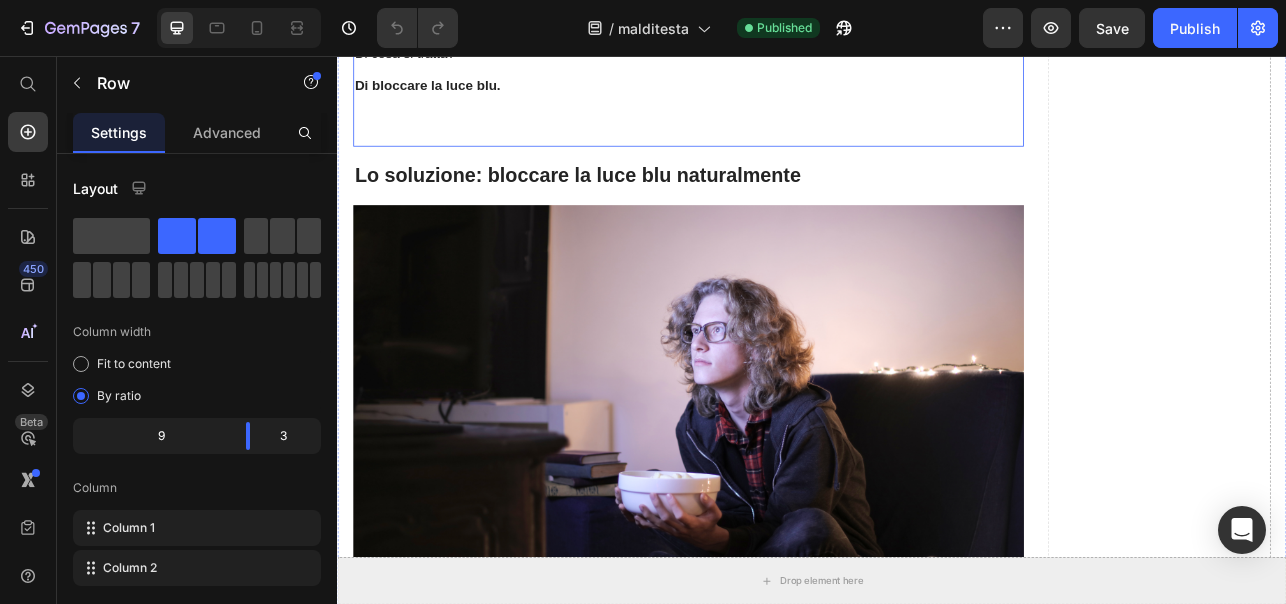 scroll, scrollTop: 2862, scrollLeft: 0, axis: vertical 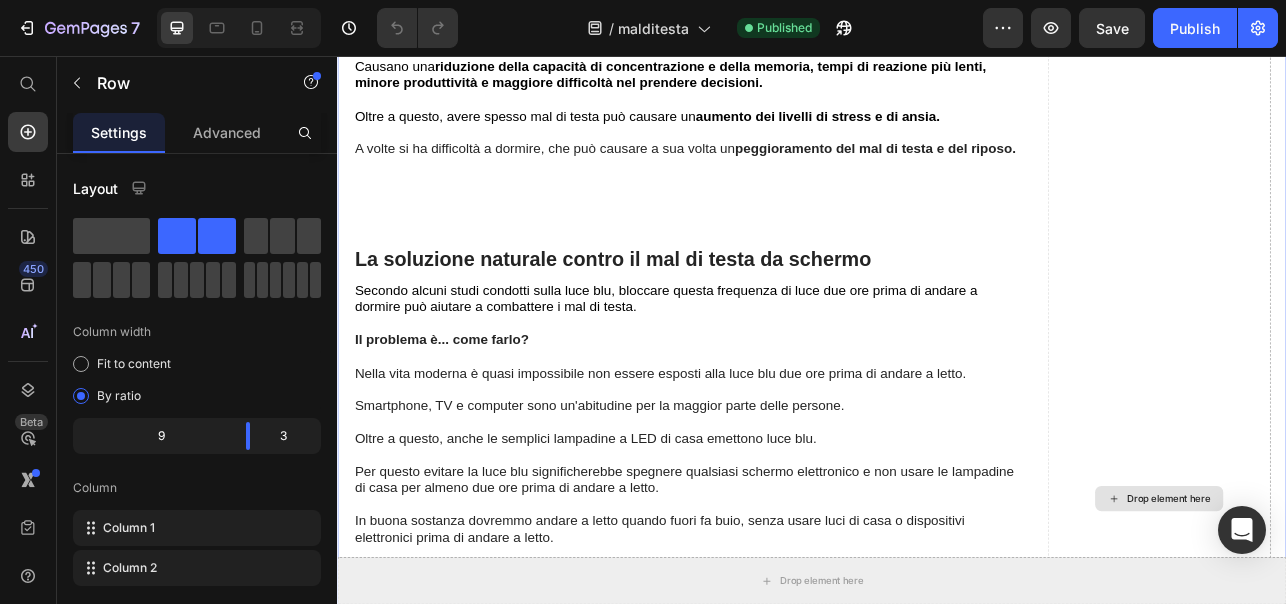 click on "Drop element here" at bounding box center (1376, 615) 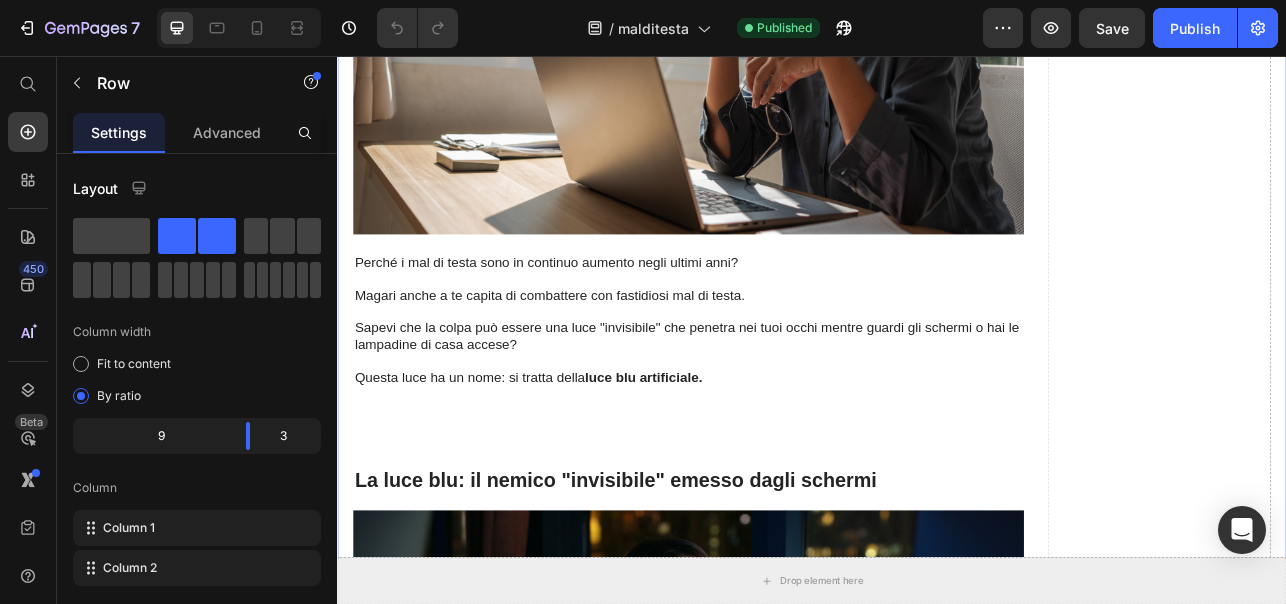 scroll, scrollTop: 0, scrollLeft: 0, axis: both 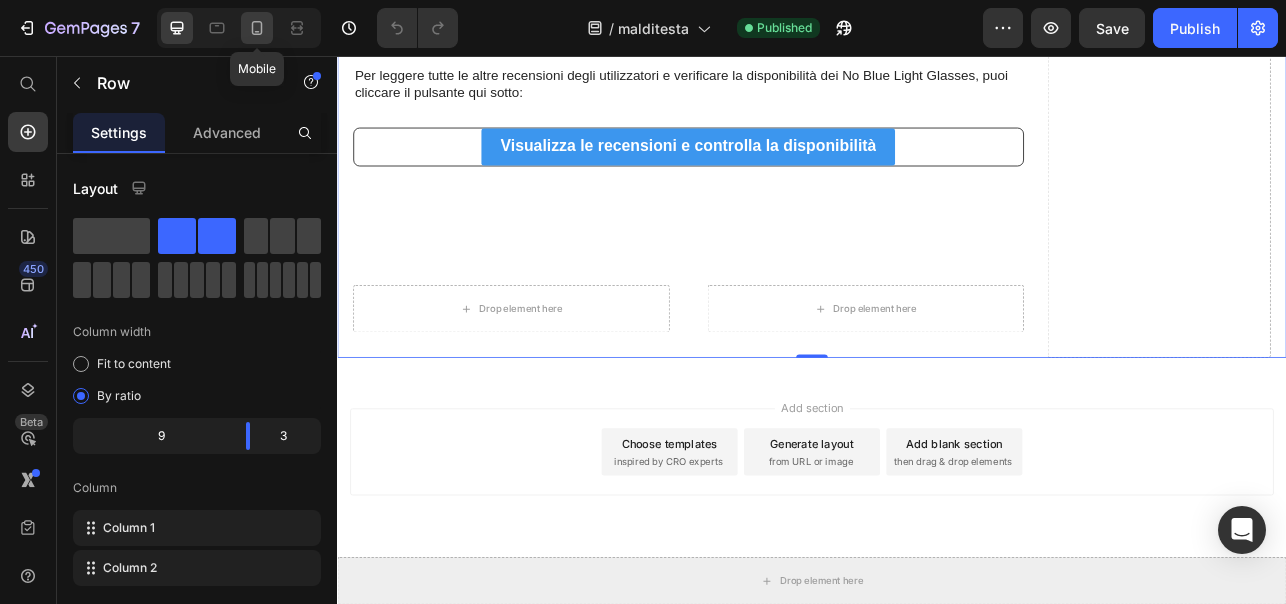 click 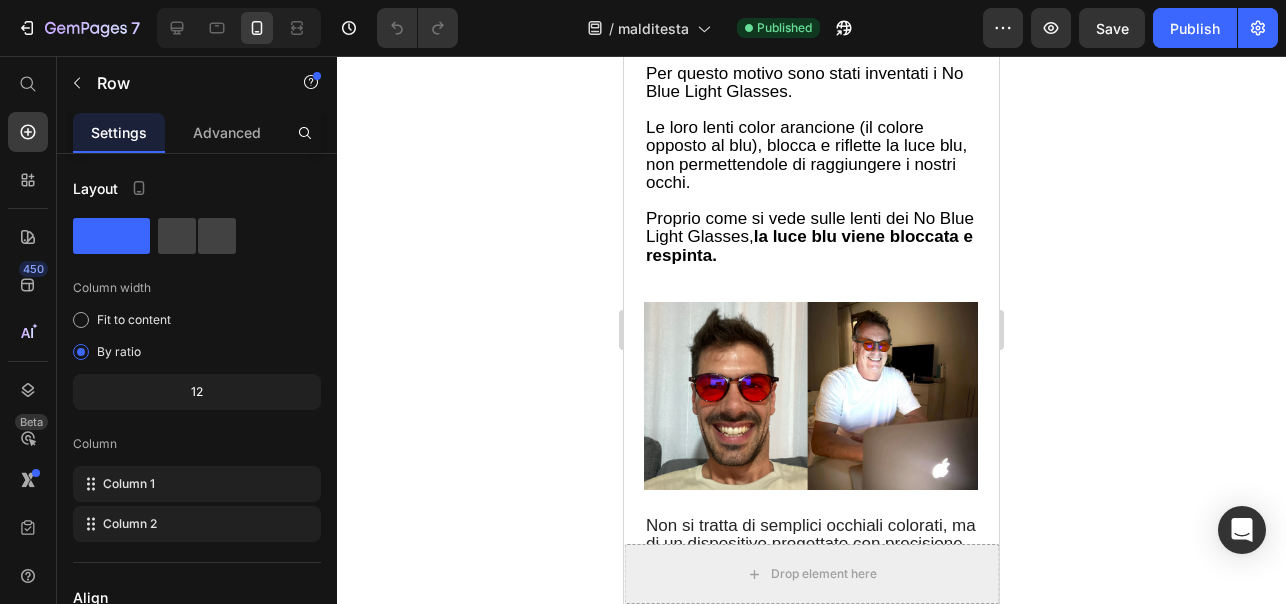scroll, scrollTop: 5425, scrollLeft: 0, axis: vertical 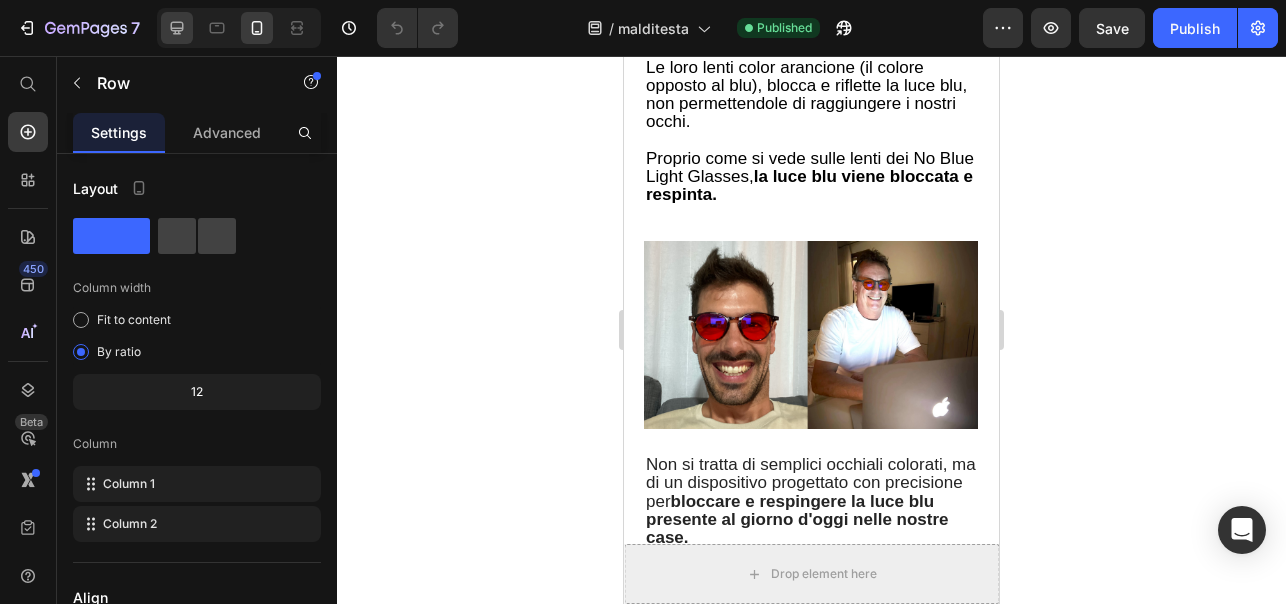 click 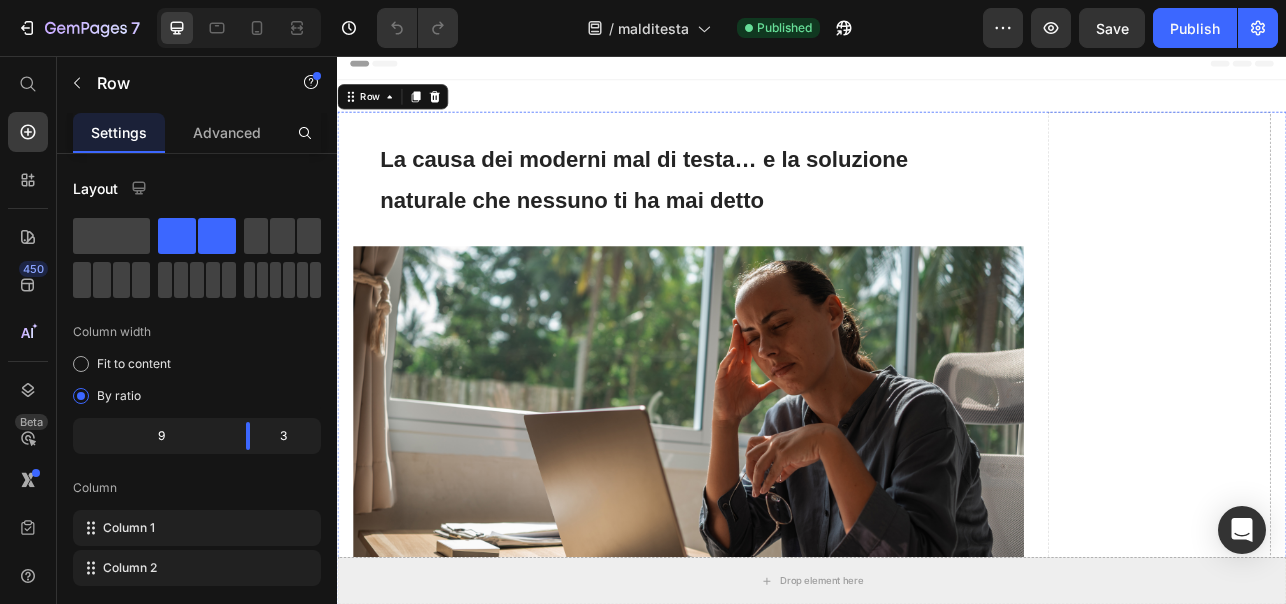 scroll, scrollTop: 0, scrollLeft: 0, axis: both 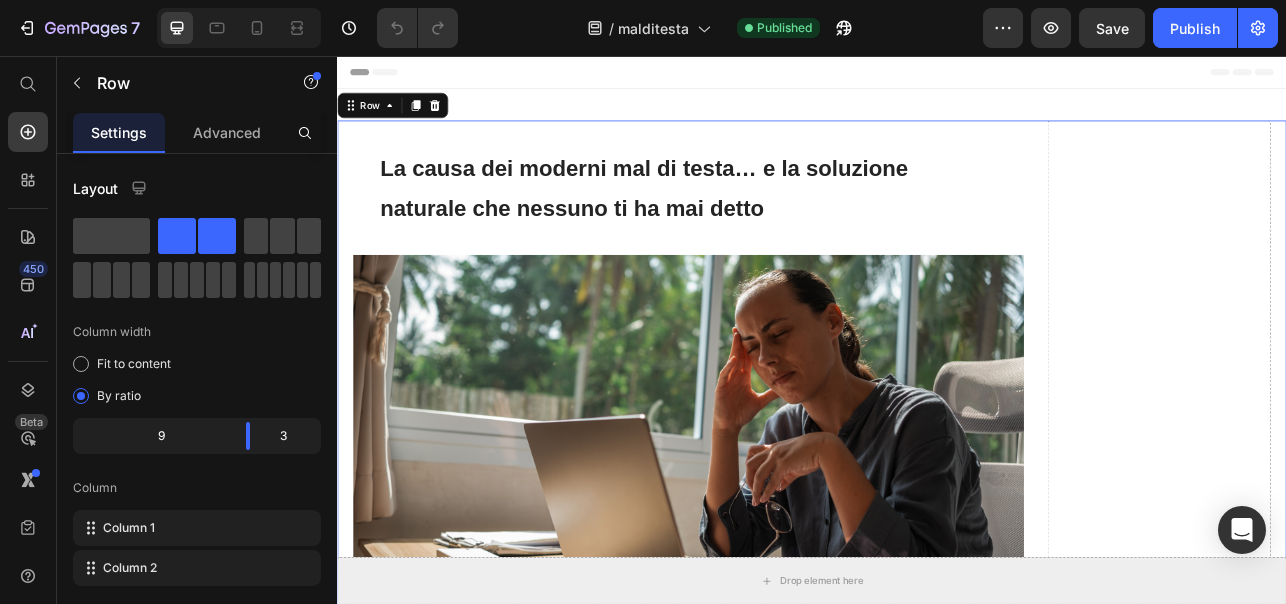 click on "La causa dei moderni mal di testa… e la soluzione naturale che nessuno ti ha mai detto Heading Image Perché i mal di testa sono in continuo aumento negli ultimi anni? Magari anche a te capita di combattere con fastidiosi mal di testa.   Sapevi che la colpa può essere una luce "invisibile" che penetra nei tuoi occhi mentre guardi gli schermi o hai le lampadine di casa accese?   Questa luce ha un nome:   si tratta della  luce blu artificiale. Text Block La luce blu: il nemico "invisibile" emesso dagli schermi Heading Image Smartphone, tablet, computer, TV, ma anche le comuni lampadine LED di casa:  tutti questi dispositivi emettono luce blu. La luce blu stimola eccessivamente gli occhi e il cervello.   Il risultato dopo ore di esposizione a questa luce sono spesso i  mal di testa. La sera, quando fa buio e accendiamo le luci di casa o guardiamo gli schermi dei nostri dispositivi,  la luce blu colpisce in modo più aggressivo.         Text Block Heading     Text Block Image   Text Block Image Image" at bounding box center (781, 4742) 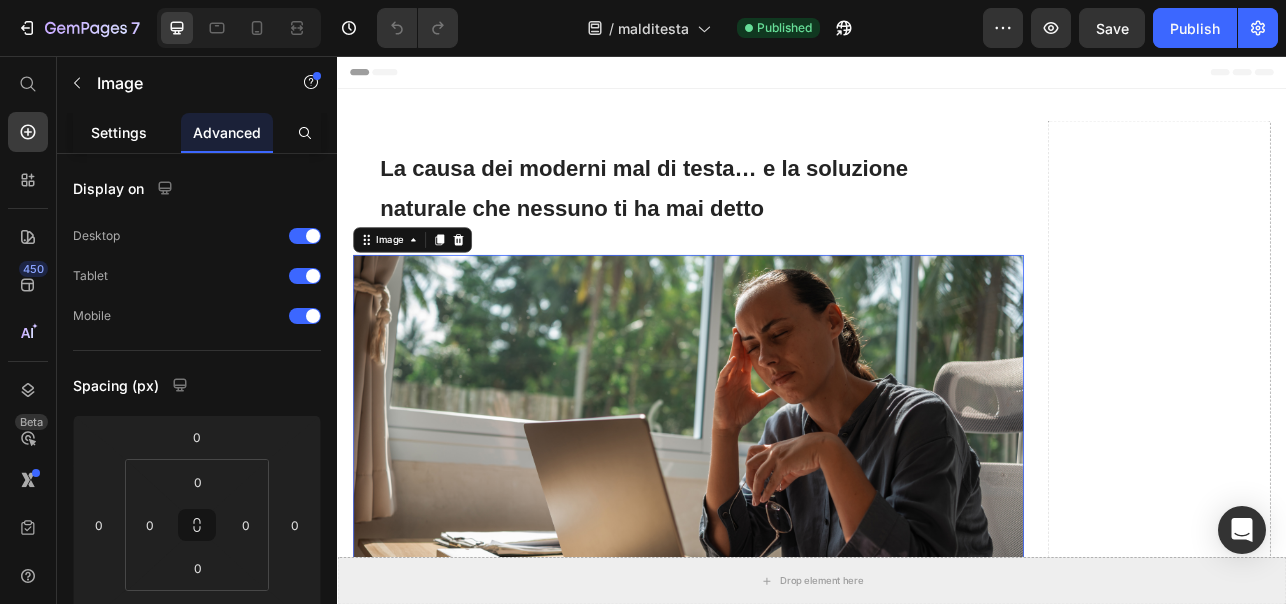 click on "Settings" 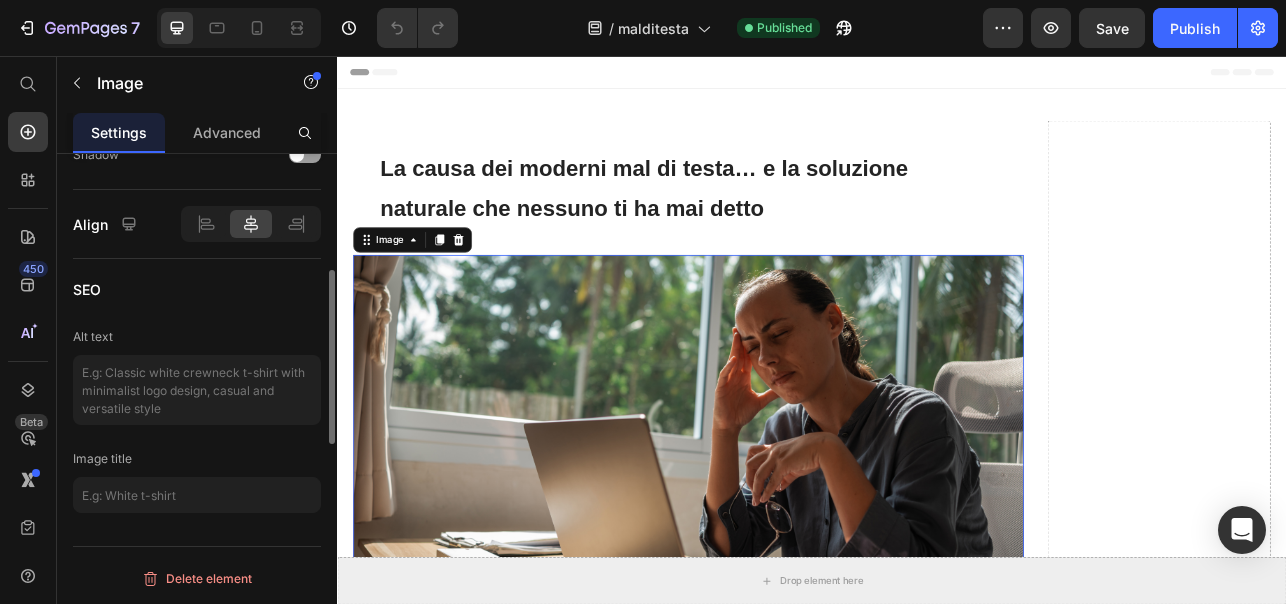scroll, scrollTop: 0, scrollLeft: 0, axis: both 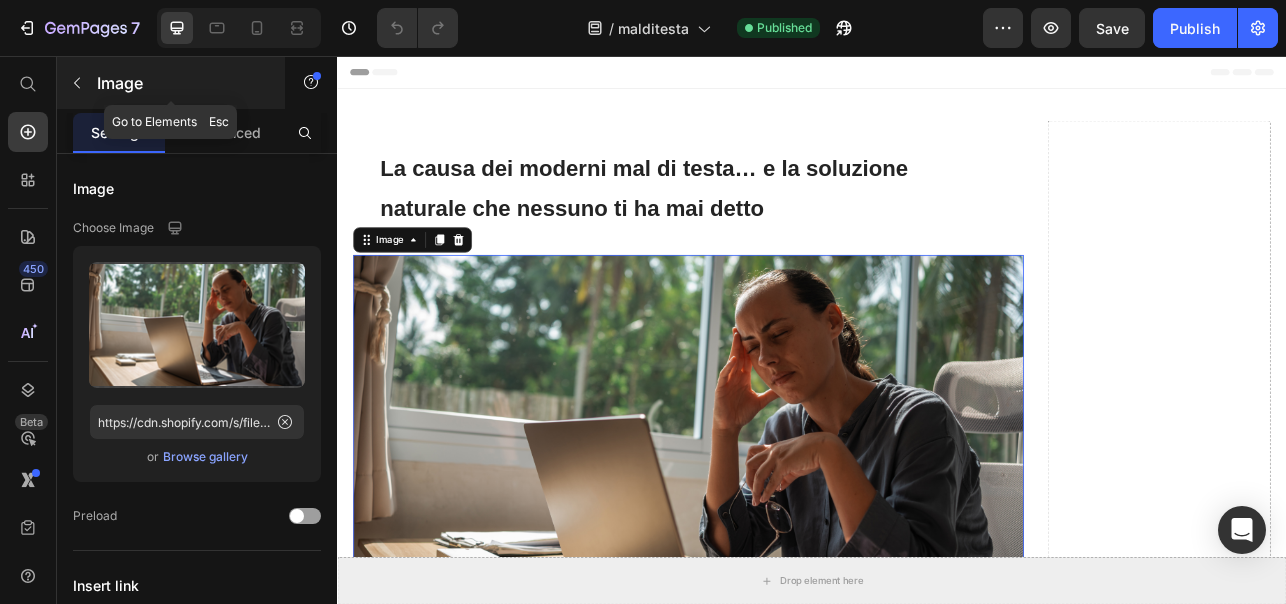 click 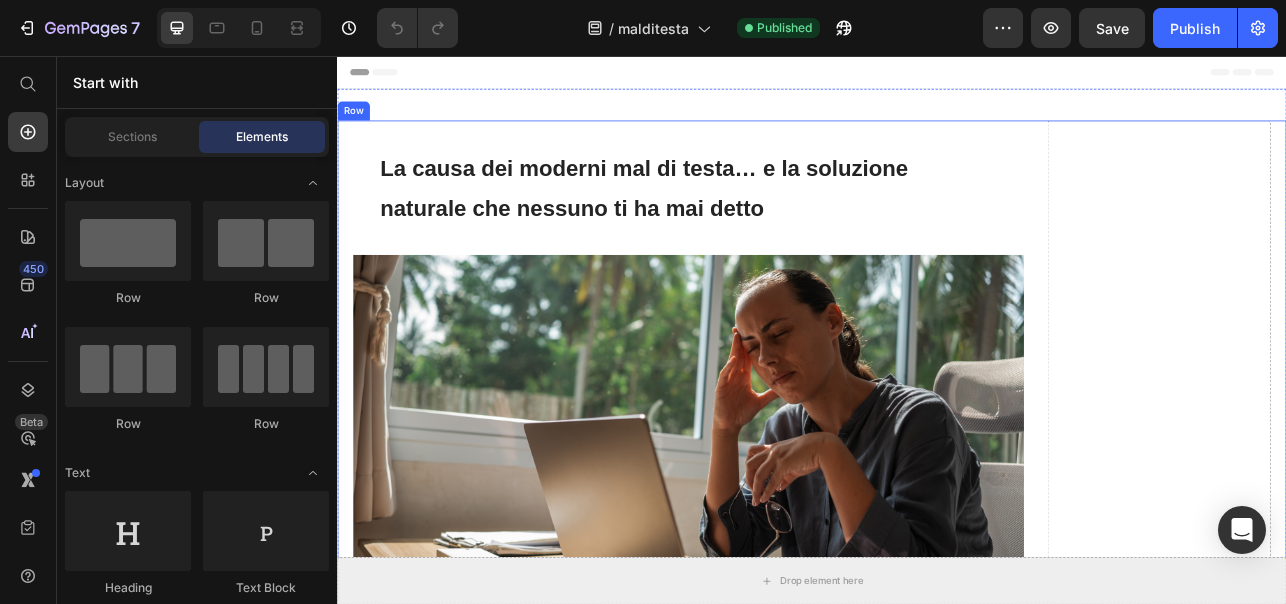 click on "La causa dei moderni mal di testa… e la soluzione naturale che nessuno ti ha mai detto Heading Image Perché i mal di testa sono in continuo aumento negli ultimi anni? Magari anche a te capita di combattere con fastidiosi mal di testa.   Sapevi che la colpa può essere una luce "invisibile" che penetra nei tuoi occhi mentre guardi gli schermi o hai le lampadine di casa accese?   Questa luce ha un nome:   si tratta della  luce blu artificiale. Text Block La luce blu: il nemico "invisibile" emesso dagli schermi Heading Image Smartphone, tablet, computer, TV, ma anche le comuni lampadine LED di casa:  tutti questi dispositivi emettono luce blu. La luce blu stimola eccessivamente gli occhi e il cervello.   Il risultato dopo ore di esposizione a questa luce sono spesso i  mal di testa. La sera, quando fa buio e accendiamo le luci di casa o guardiamo gli schermi dei nostri dispositivi,  la luce blu colpisce in modo più aggressivo.         Text Block Heading     Text Block Image   Text Block Image Image" at bounding box center [781, 4742] 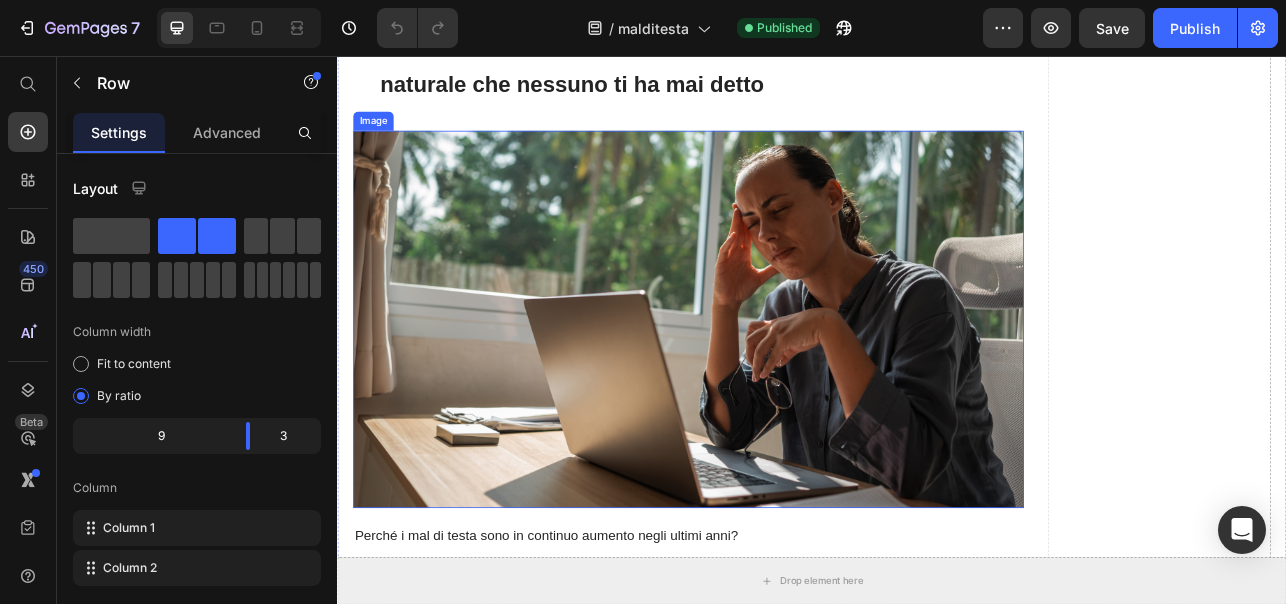 scroll, scrollTop: 0, scrollLeft: 0, axis: both 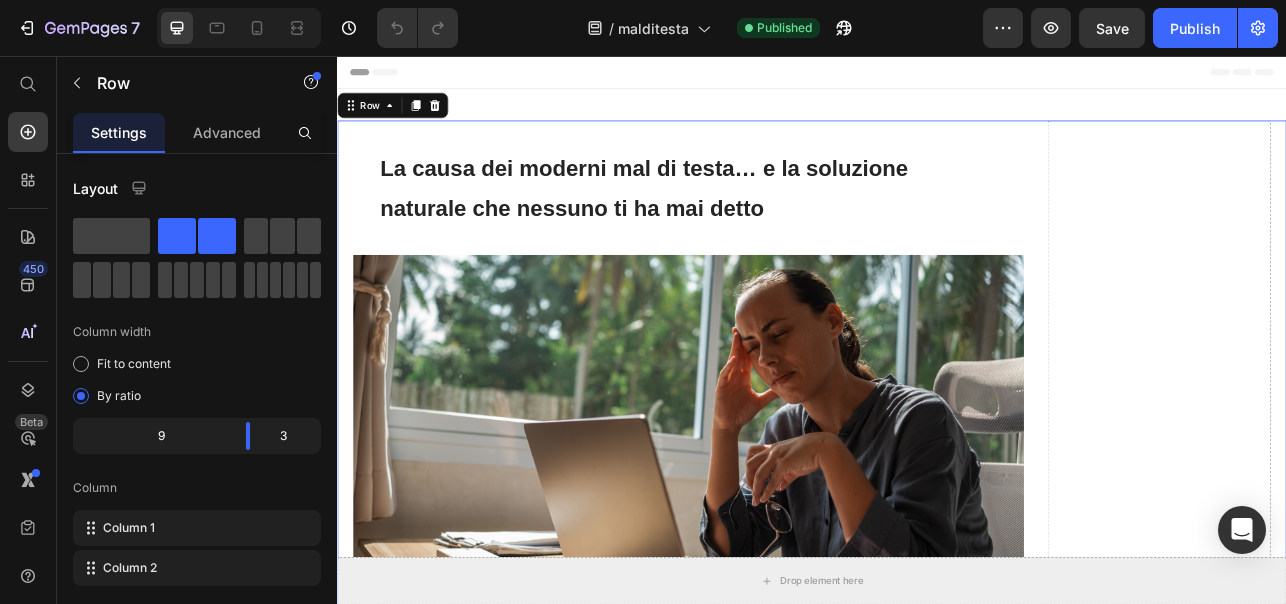 click on "La causa dei moderni mal di testa… e la soluzione naturale che nessuno ti ha mai detto Heading Image Perché i mal di testa sono in continuo aumento negli ultimi anni? Magari anche a te capita di combattere con fastidiosi mal di testa.   Sapevi che la colpa può essere una luce "invisibile" che penetra nei tuoi occhi mentre guardi gli schermi o hai le lampadine di casa accese?   Questa luce ha un nome:   si tratta della  luce blu artificiale. Text Block La luce blu: il nemico "invisibile" emesso dagli schermi Heading Image Smartphone, tablet, computer, TV, ma anche le comuni lampadine LED di casa:  tutti questi dispositivi emettono luce blu. La luce blu stimola eccessivamente gli occhi e il cervello.   Il risultato dopo ore di esposizione a questa luce sono spesso i  mal di testa. La sera, quando fa buio e accendiamo le luci di casa o guardiamo gli schermi dei nostri dispositivi,  la luce blu colpisce in modo più aggressivo.         Text Block Heading     Text Block Image   Text Block Image Image" at bounding box center (781, 4742) 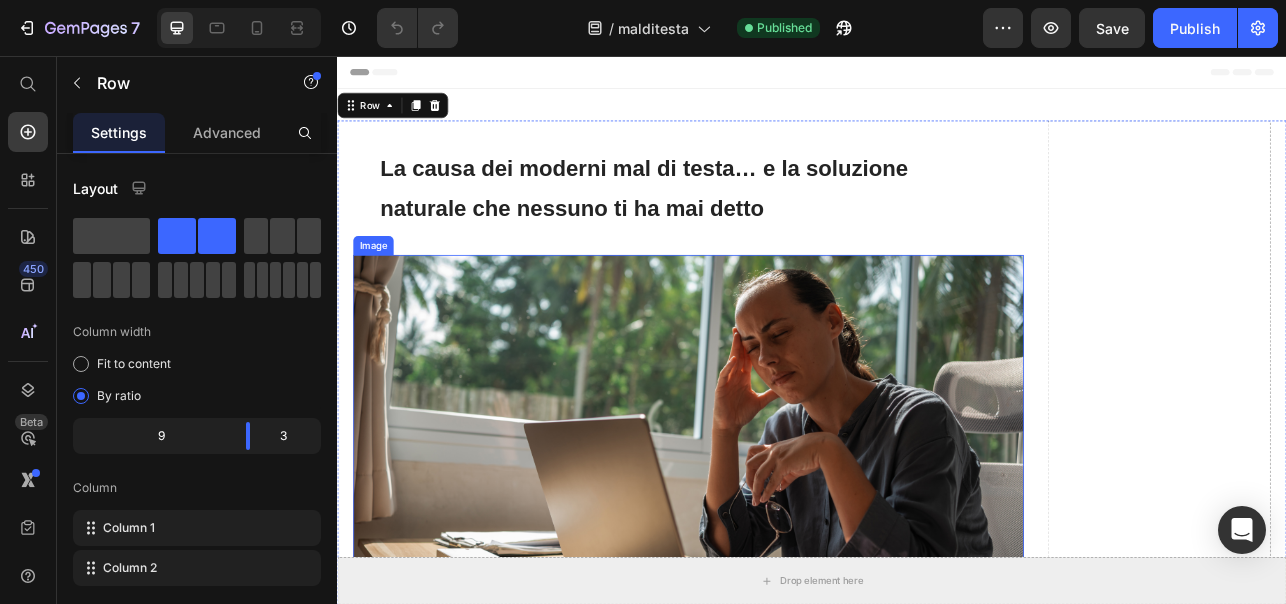 click at bounding box center [781, 545] 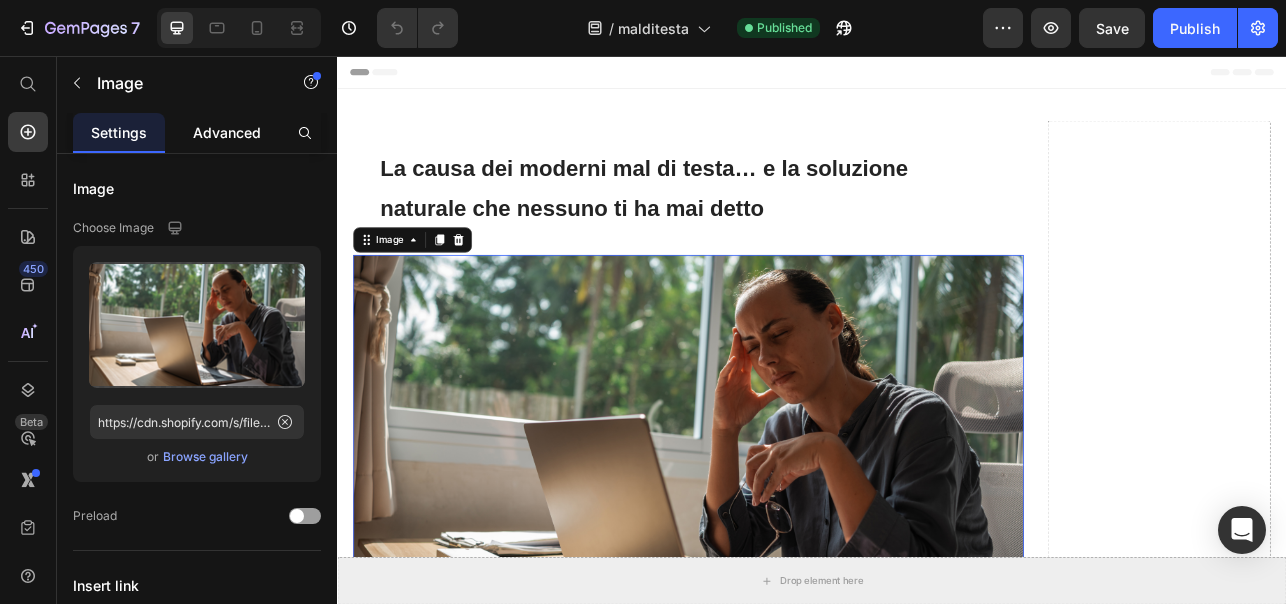 click on "Advanced" at bounding box center (227, 132) 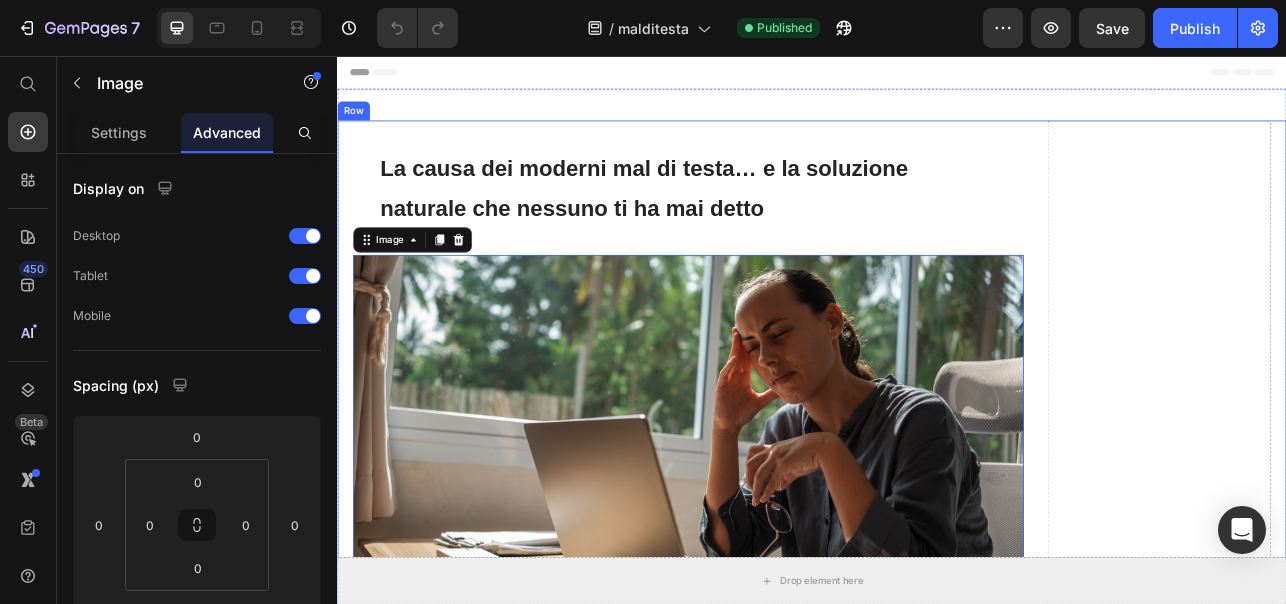 click on "La causa dei moderni mal di testa… e la soluzione naturale che nessuno ti ha mai detto Heading Image   24 Perché i mal di testa sono in continuo aumento negli ultimi anni? Magari anche a te capita di combattere con fastidiosi mal di testa.   Sapevi che la colpa può essere una luce "invisibile" che penetra nei tuoi occhi mentre guardi gli schermi o hai le lampadine di casa accese?   Questa luce ha un nome:   si tratta della  luce blu artificiale. Text Block La luce blu: il nemico "invisibile" emesso dagli schermi Heading Image Smartphone, tablet, computer, TV, ma anche le comuni lampadine LED di casa:  tutti questi dispositivi emettono luce blu. La luce blu stimola eccessivamente gli occhi e il cervello.   Il risultato dopo ore di esposizione a questa luce sono spesso i  mal di testa. La sera, quando fa buio e accendiamo le luci di casa o guardiamo gli schermi dei nostri dispositivi,  la luce blu colpisce in modo più aggressivo.         Text Block Heading     Text Block Image   Text Block Image" at bounding box center [781, 4742] 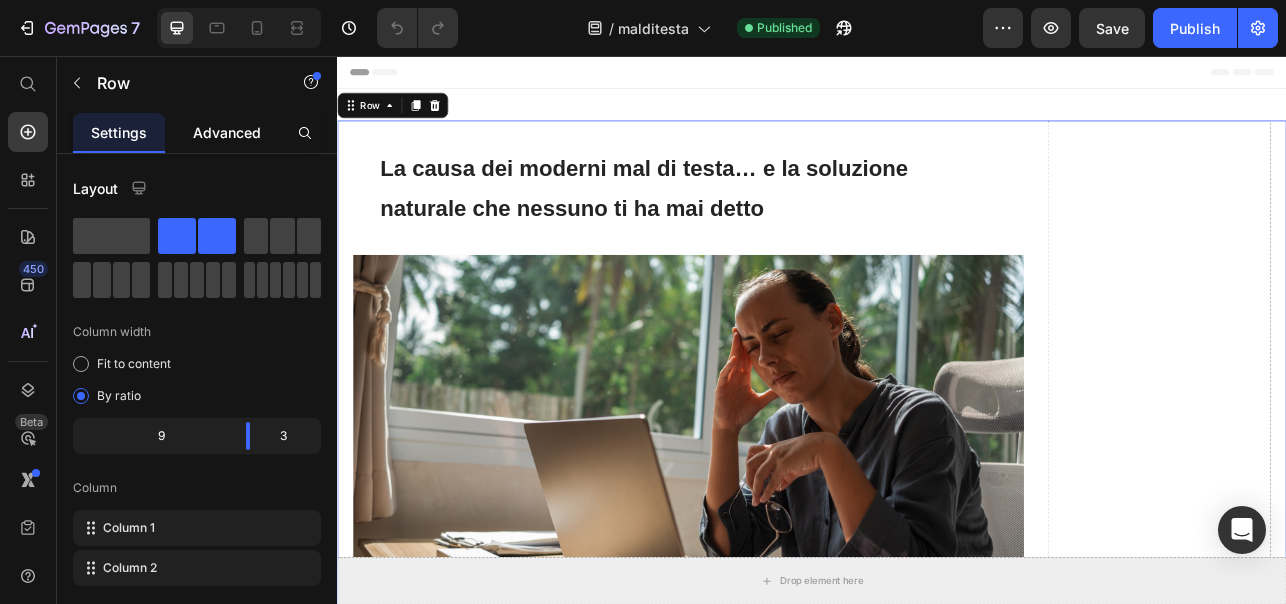 click on "Advanced" at bounding box center [227, 132] 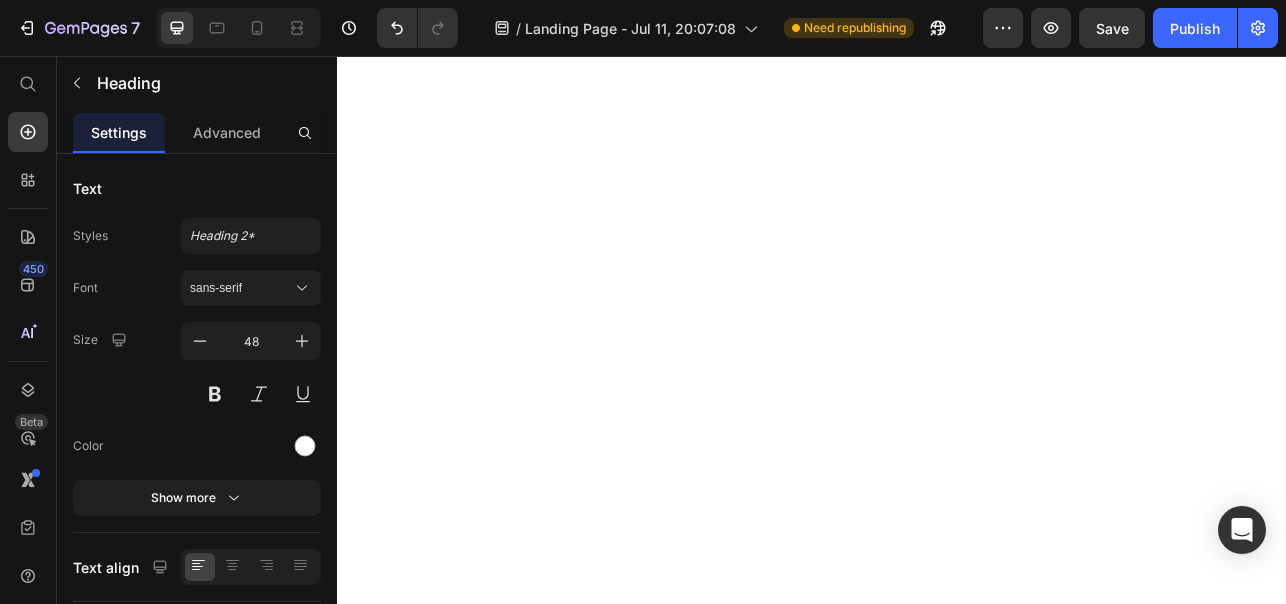 scroll, scrollTop: 0, scrollLeft: 0, axis: both 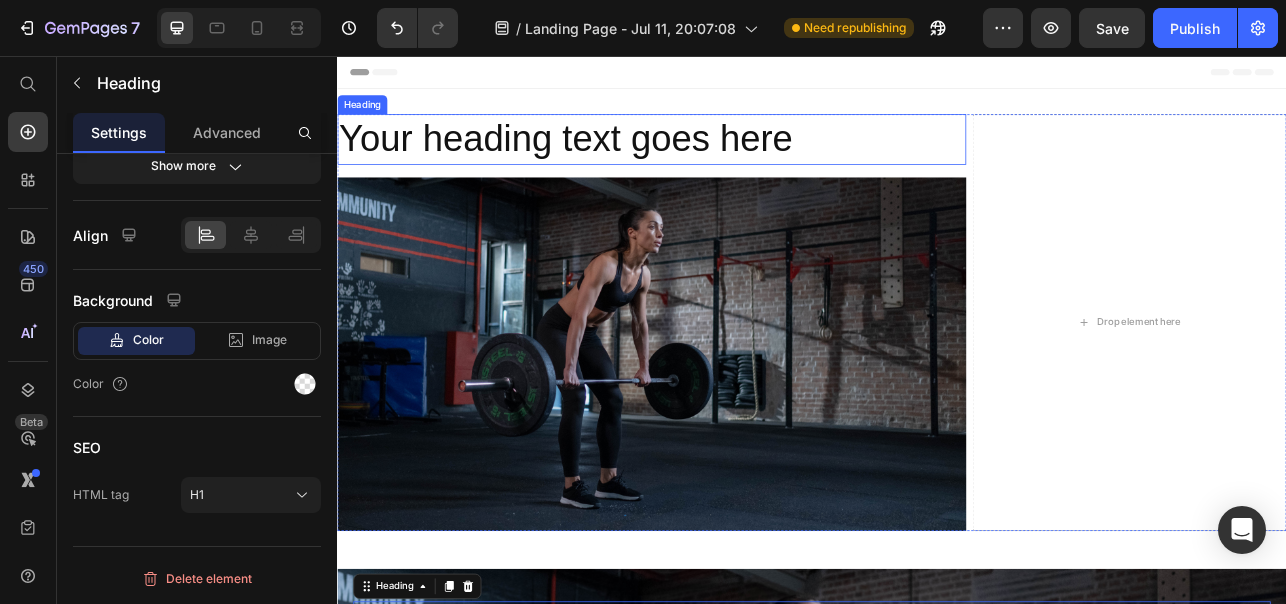 click on "Your heading text goes here" at bounding box center [734, 161] 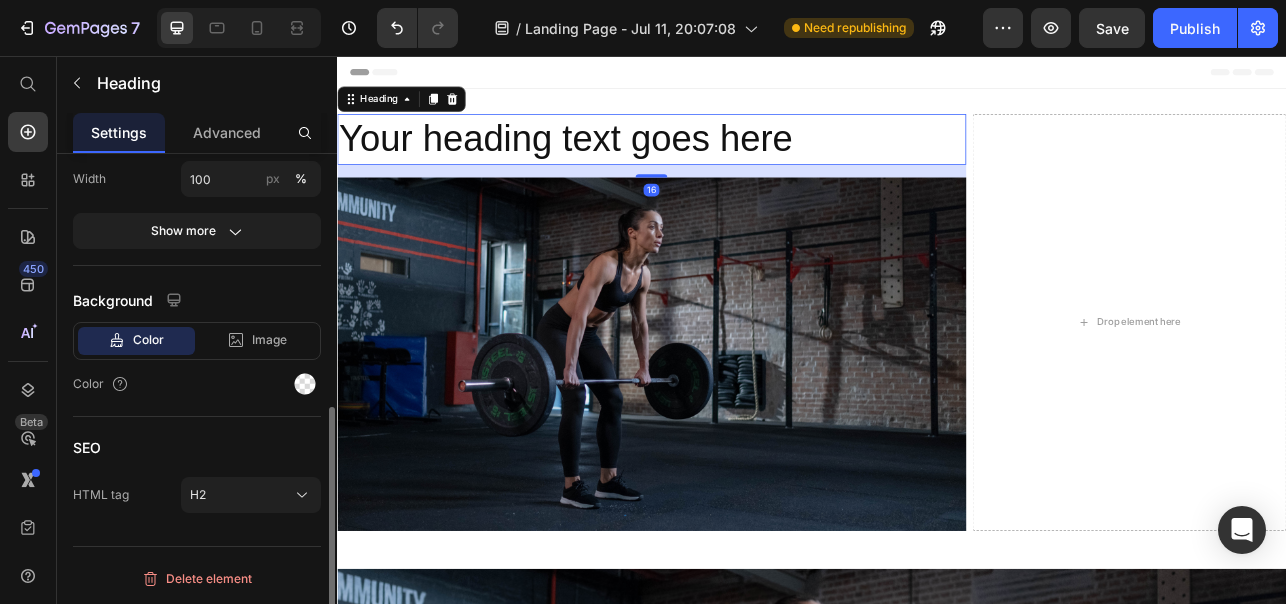 scroll, scrollTop: 505, scrollLeft: 0, axis: vertical 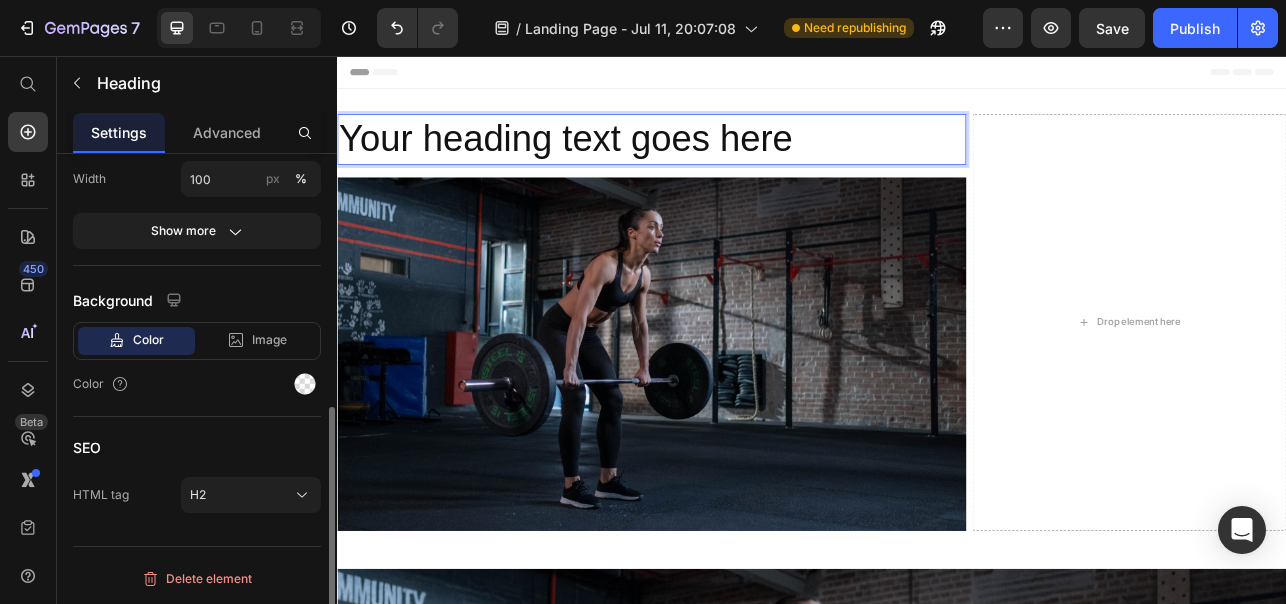 click on "Your heading text goes here" at bounding box center [734, 161] 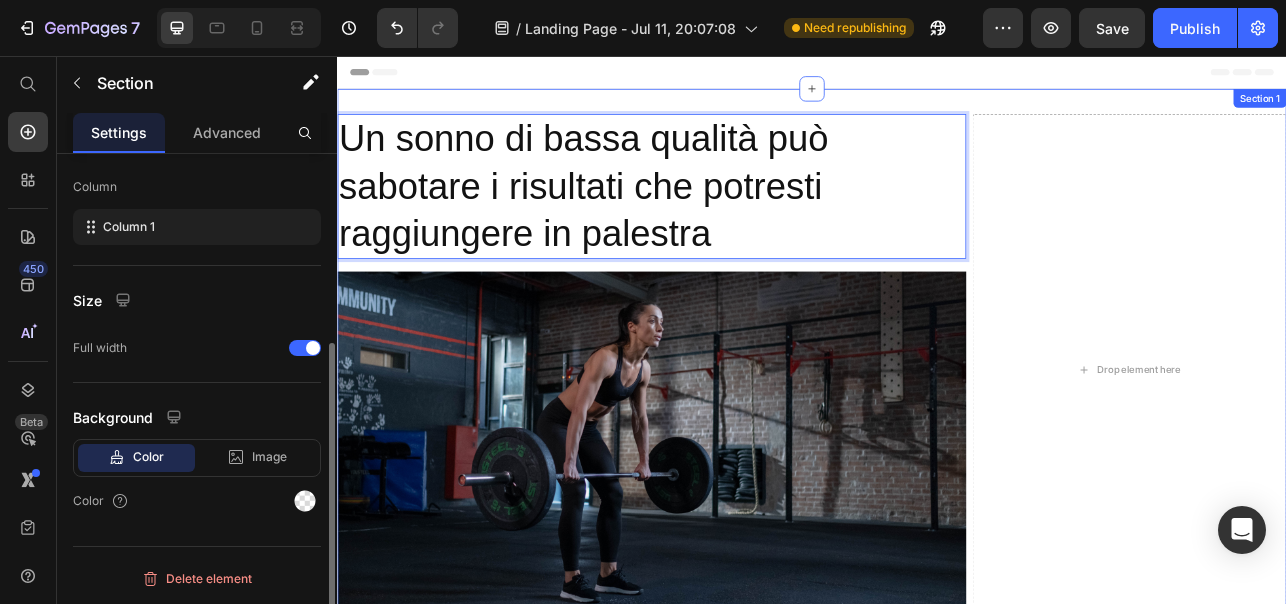 click on "Un sonno di bassa qualità può sabotare i risultati che potresti raggiungere in palestra Heading   16 Image
Drop element here Row Section 1" at bounding box center (937, 460) 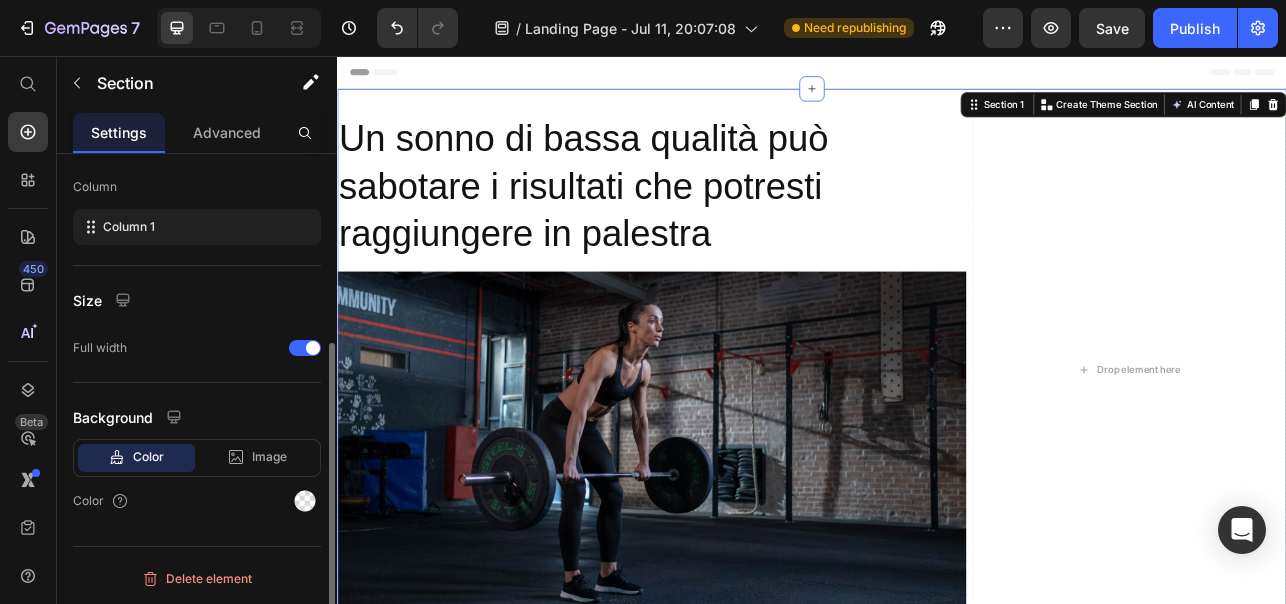scroll, scrollTop: 0, scrollLeft: 0, axis: both 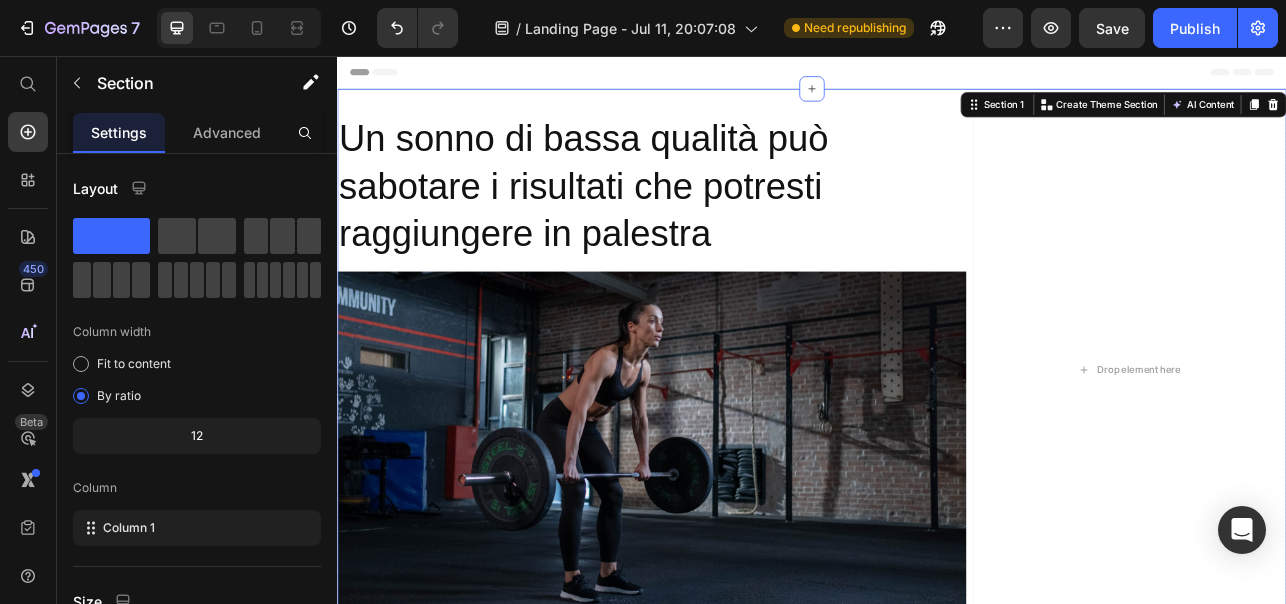 click on "Un sonno di bassa qualità può sabotare i risultati che potresti raggiungere in palestra" at bounding box center (734, 220) 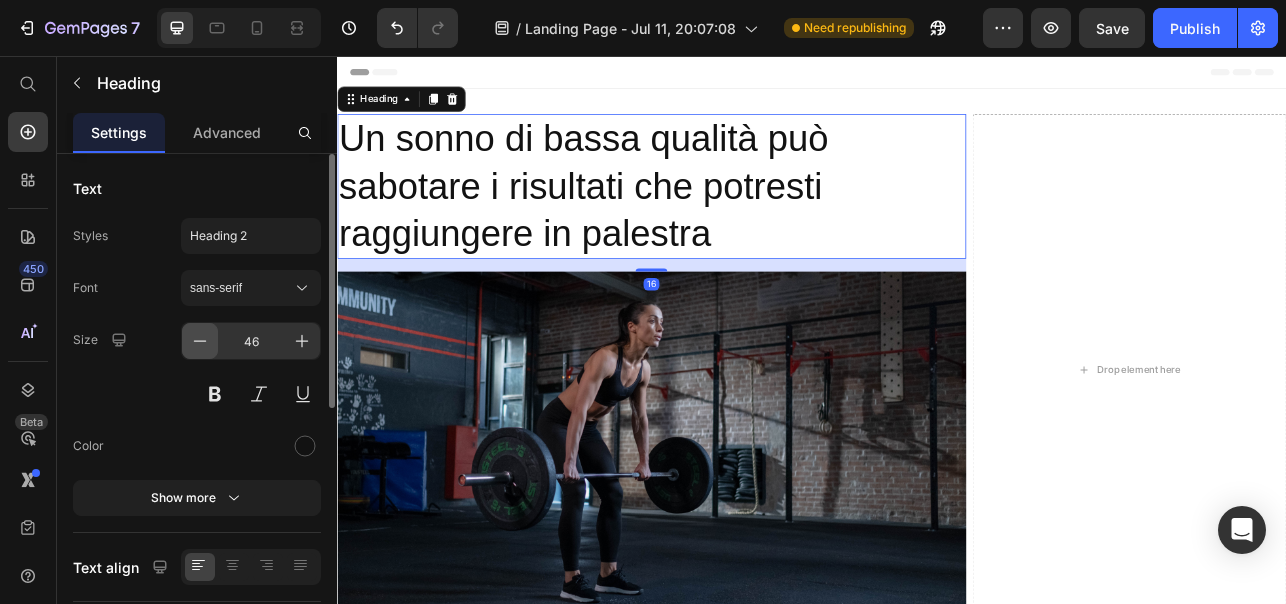click 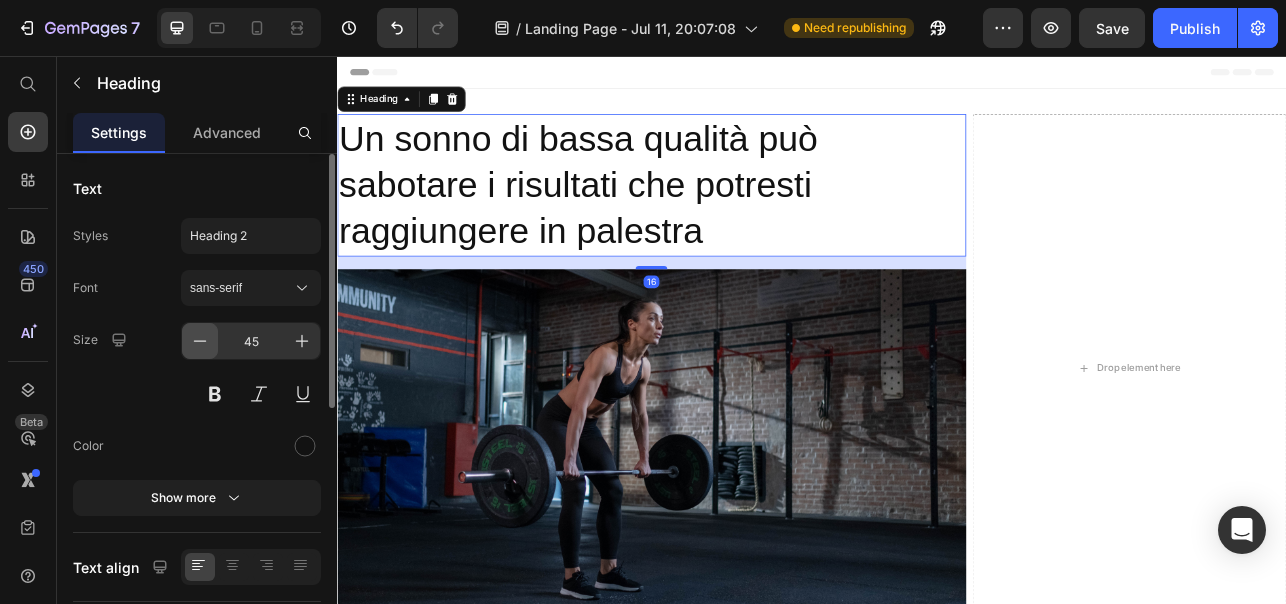 click 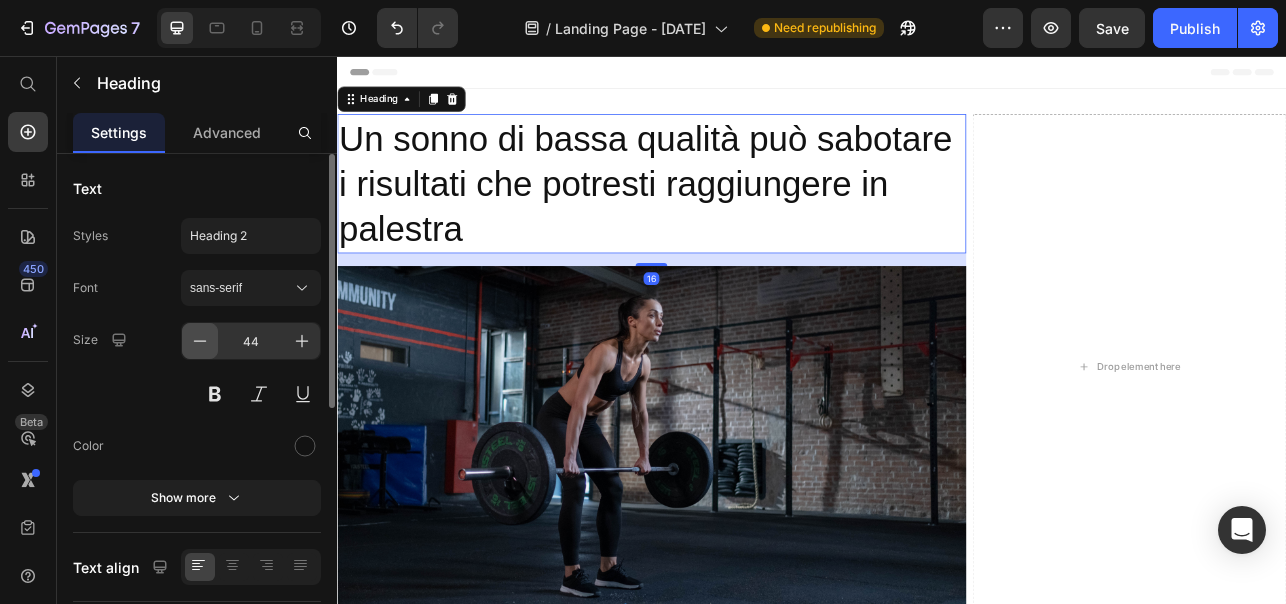 click 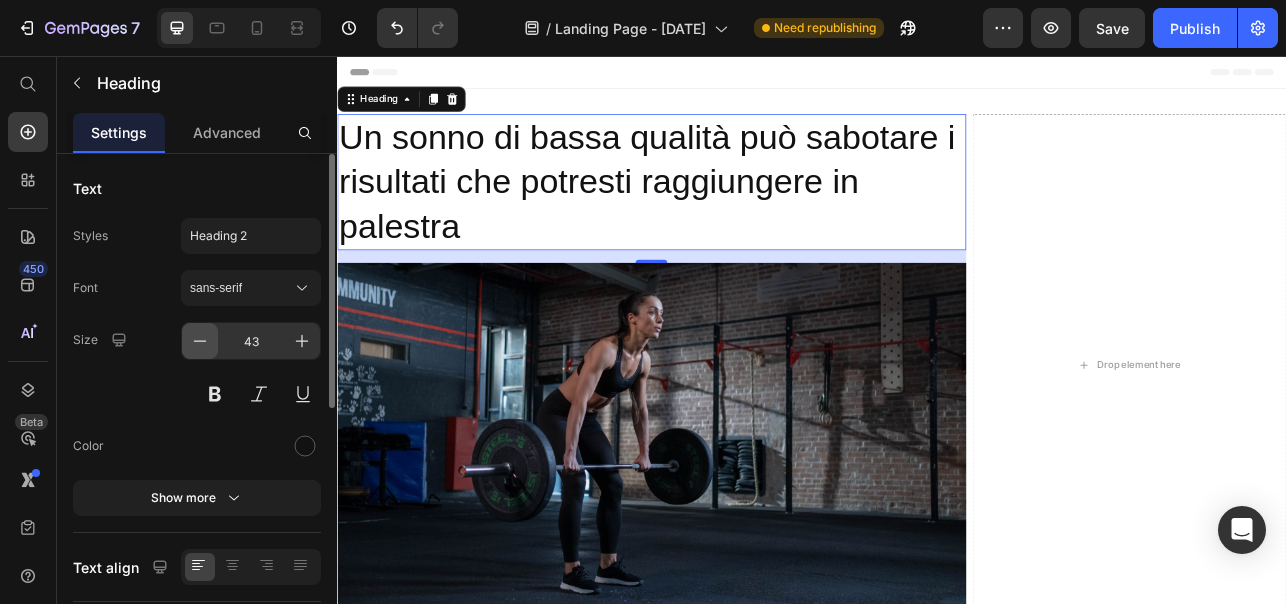click 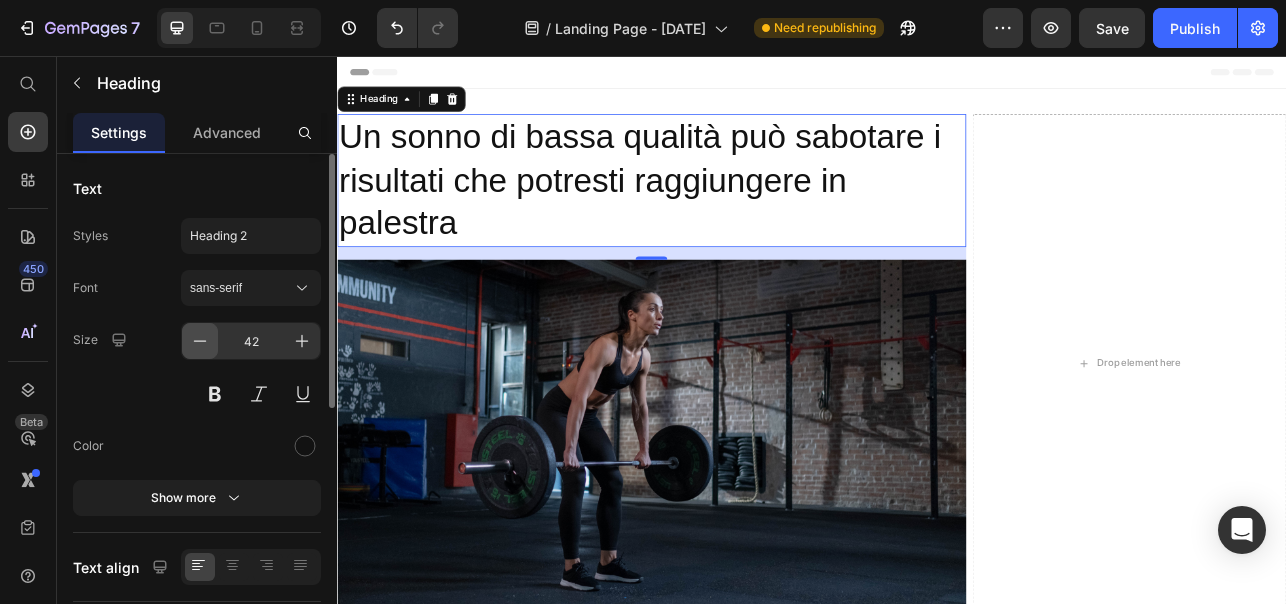 click 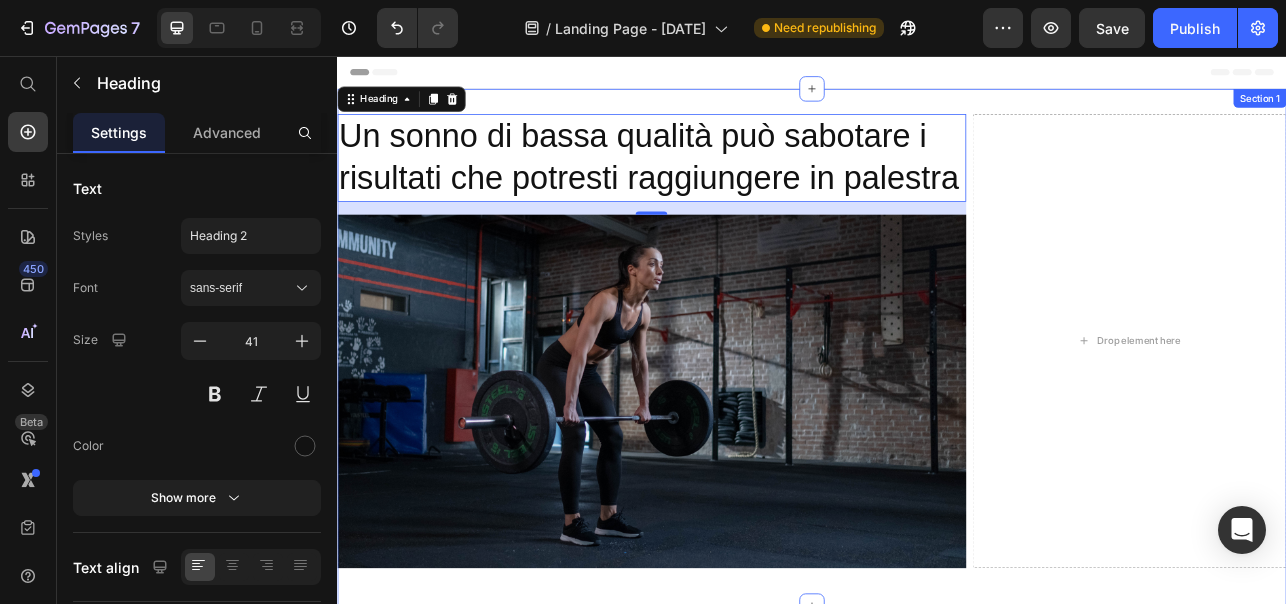click on "Header" at bounding box center [937, 76] 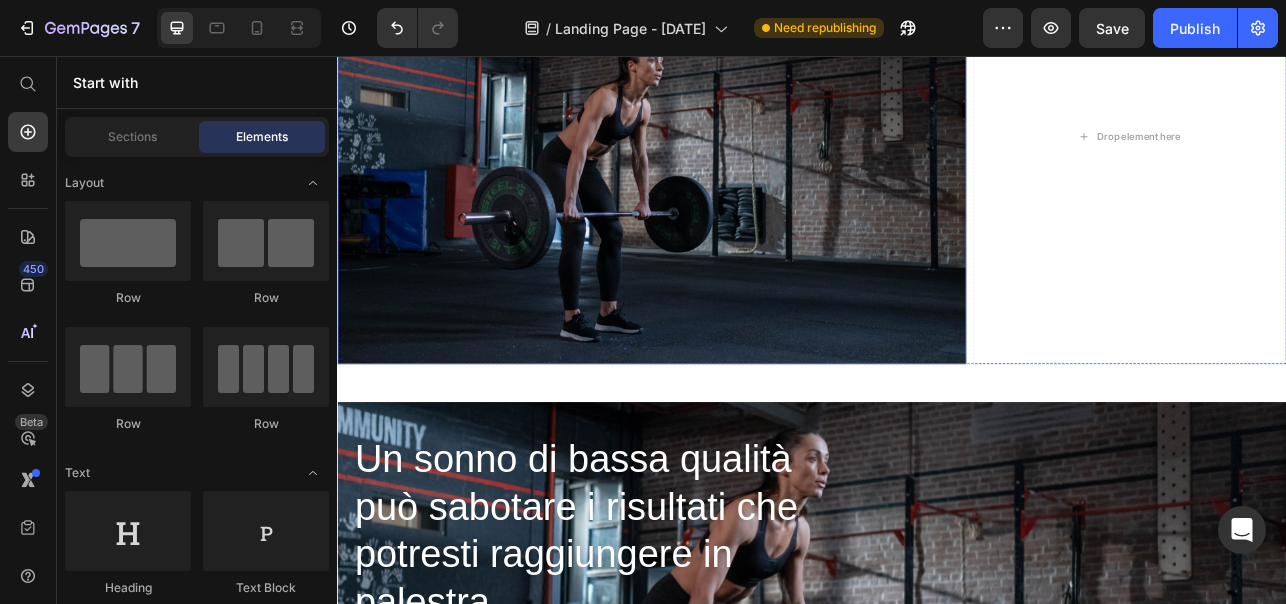 scroll, scrollTop: 259, scrollLeft: 0, axis: vertical 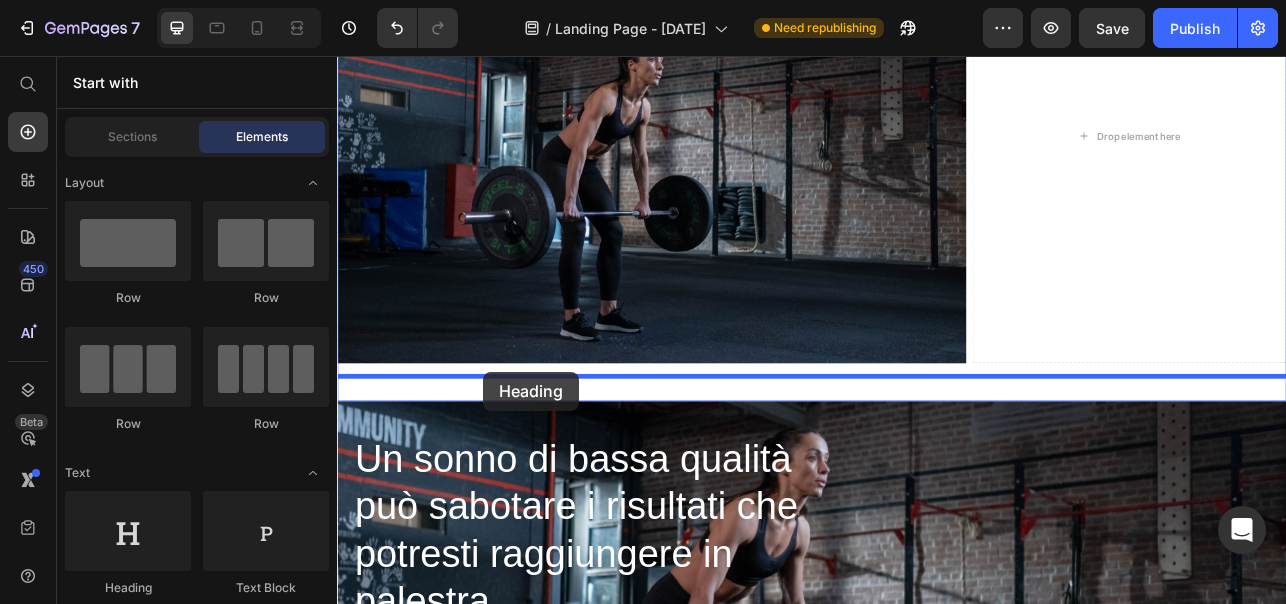drag, startPoint x: 441, startPoint y: 444, endPoint x: 522, endPoint y: 455, distance: 81.7435 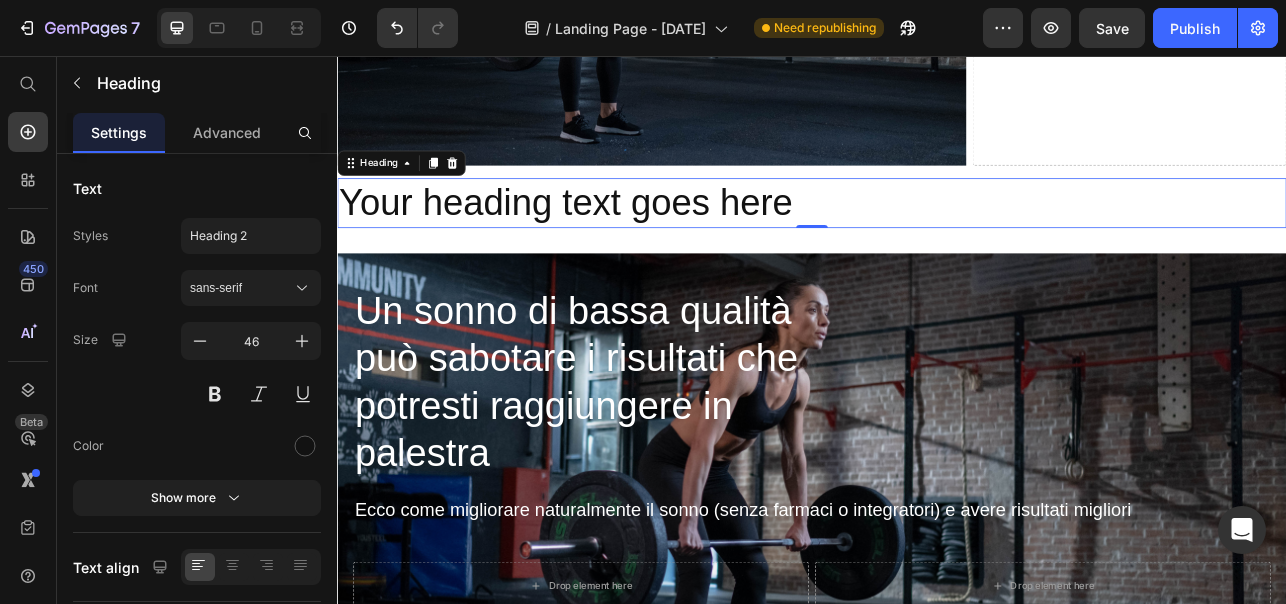 scroll, scrollTop: 543, scrollLeft: 0, axis: vertical 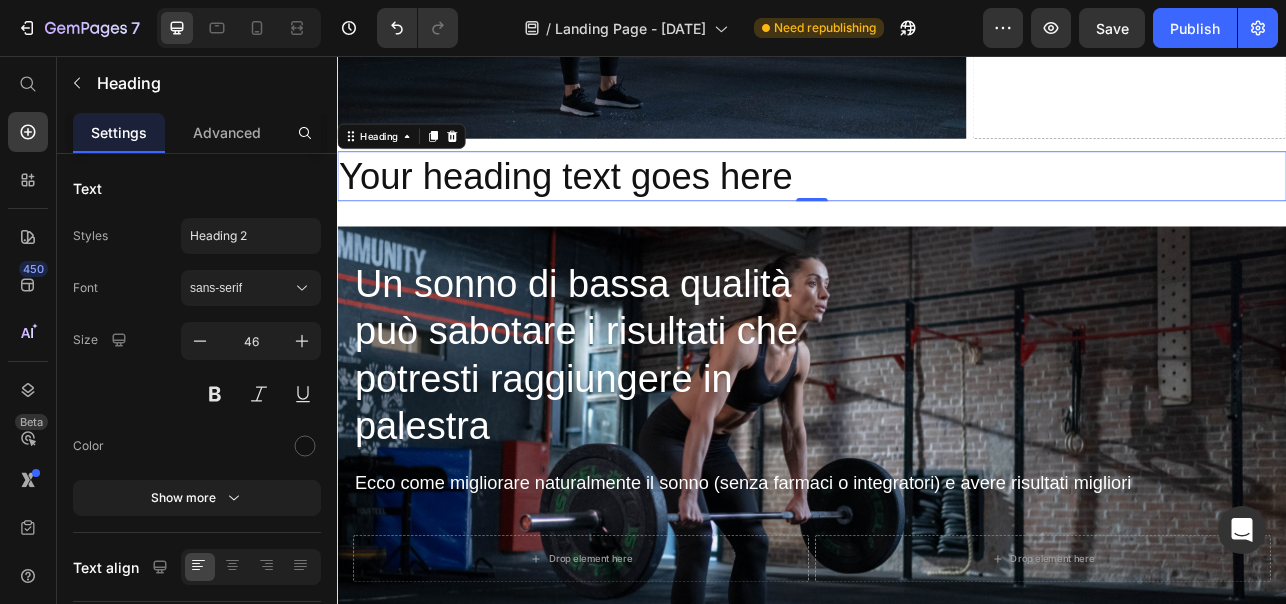 click on "Your heading text goes here" at bounding box center [937, 208] 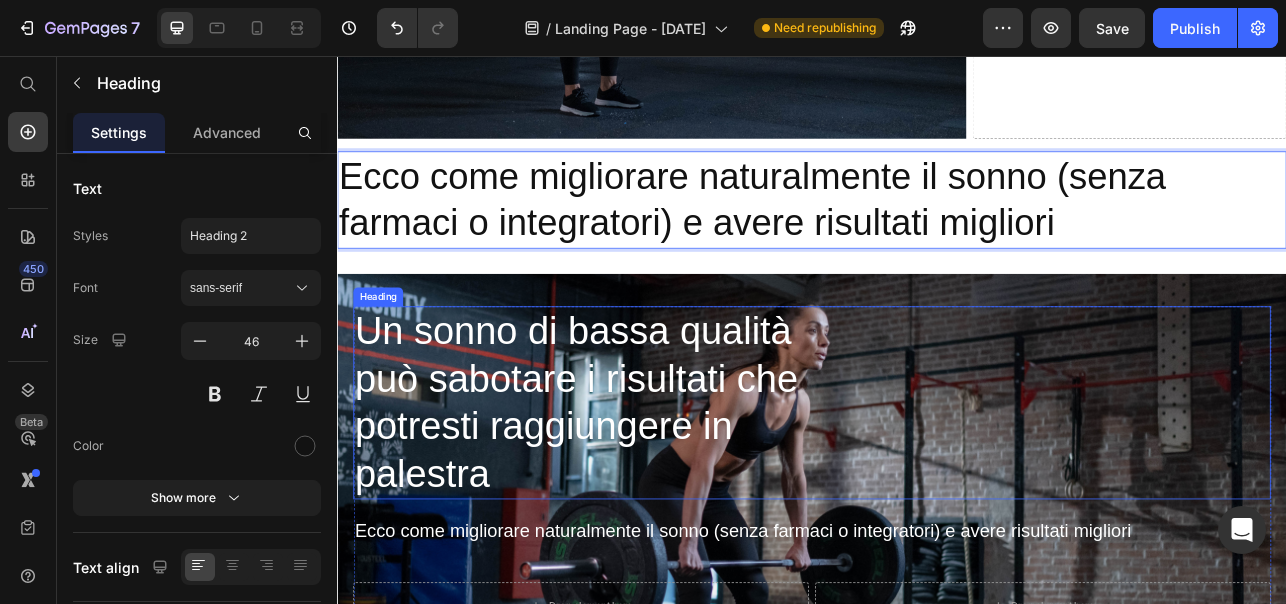 scroll, scrollTop: 544, scrollLeft: 0, axis: vertical 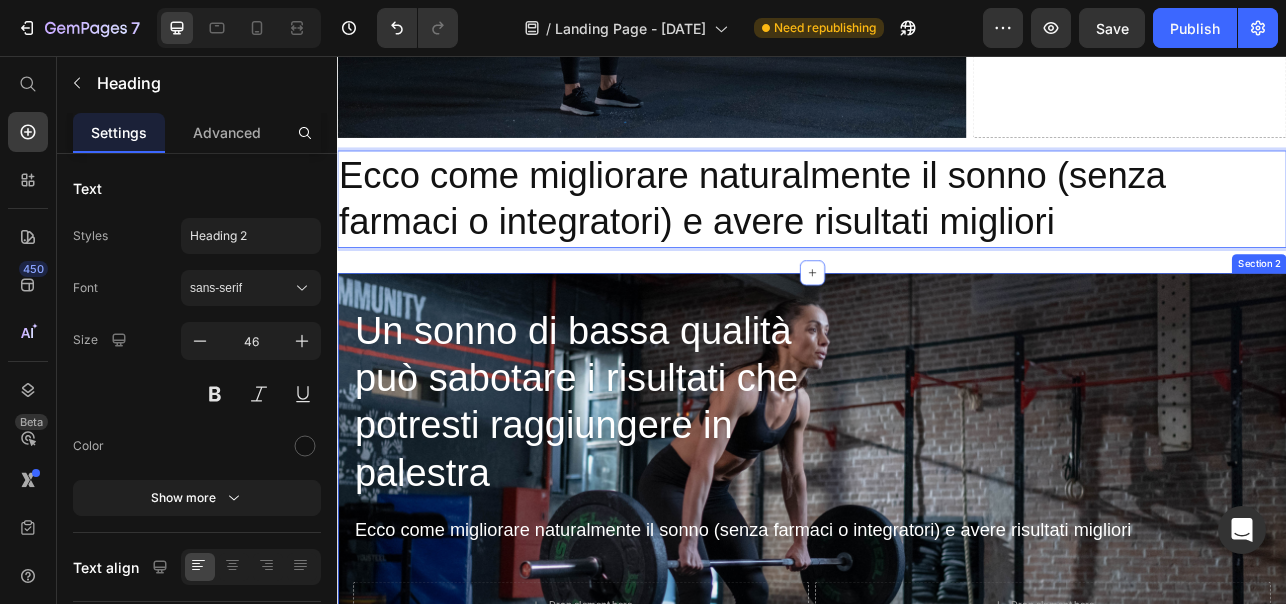 click on "Un sonno di bassa qualità può sabotare i risultati che potresti raggiungere in palestra Heading Ecco come migliorare naturalmente il sonno (senza farmaci o integratori) e avere risultati migliori Text Block
Drop element here
Drop element here Row
Drop element here
Drop element here
Drop element here Row Row Section 2" at bounding box center (937, 644) 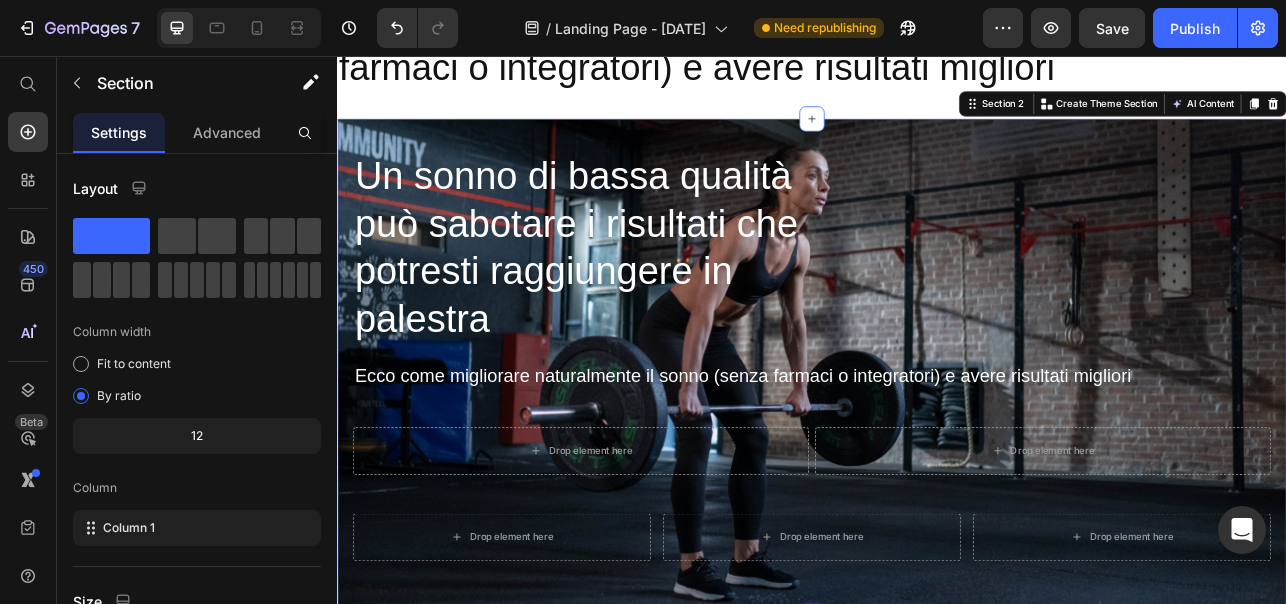 scroll, scrollTop: 740, scrollLeft: 0, axis: vertical 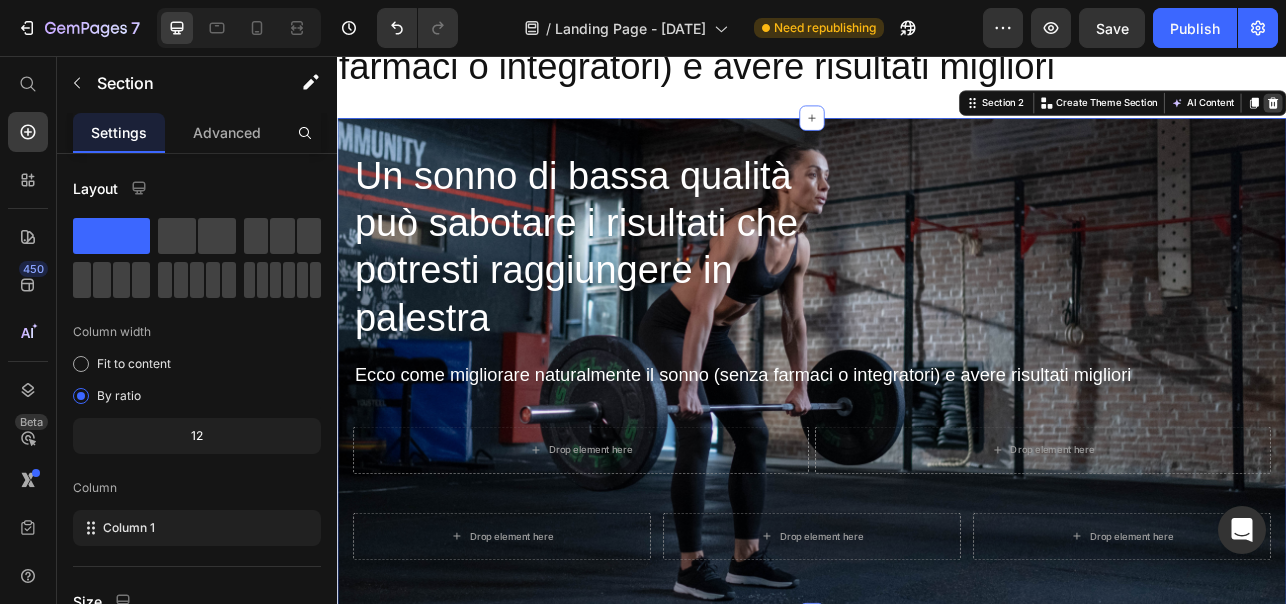 click 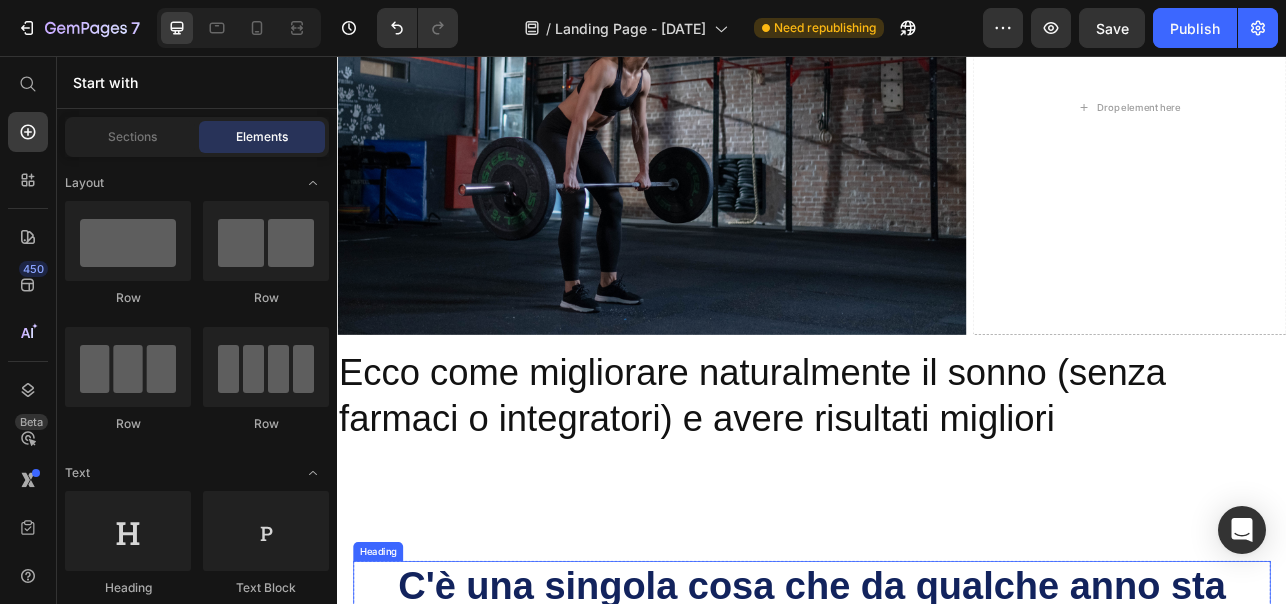 scroll, scrollTop: 204, scrollLeft: 0, axis: vertical 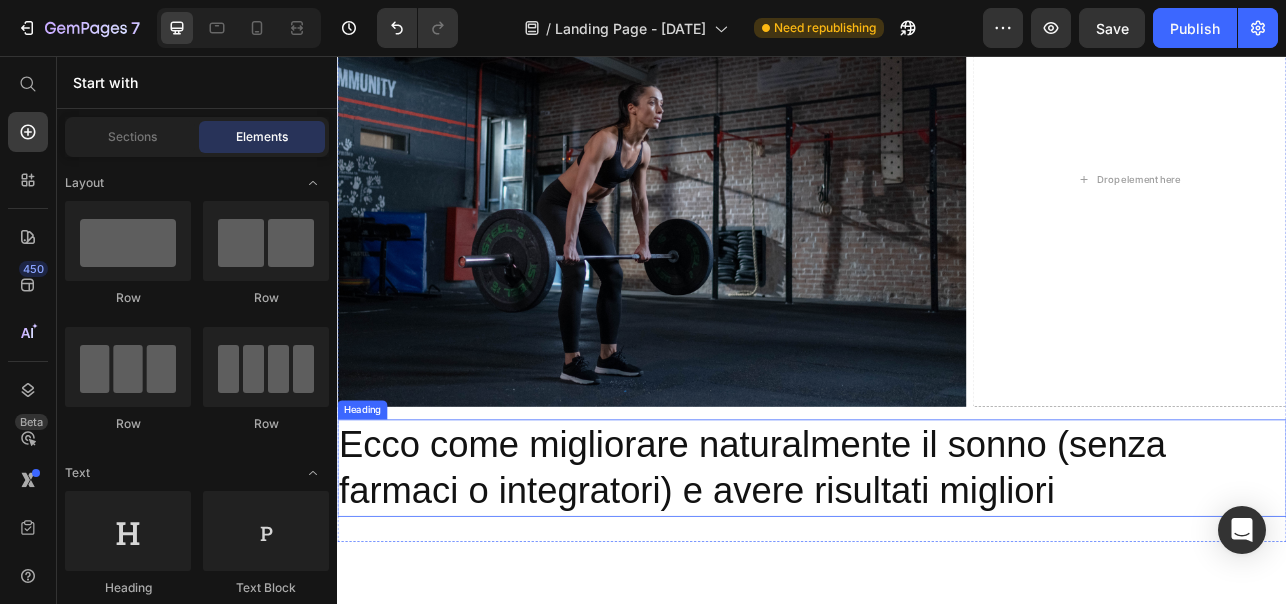 click on "Ecco come migliorare naturalmente il sonno (senza farmaci o integratori) e avere risultati migliori" at bounding box center (937, 577) 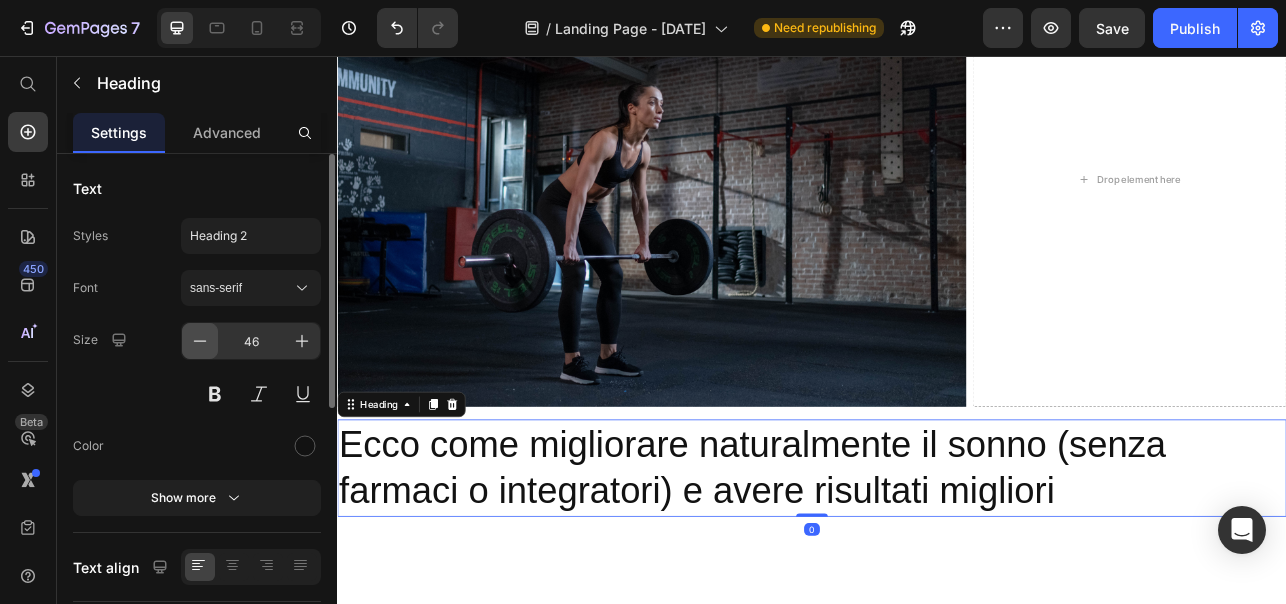 click 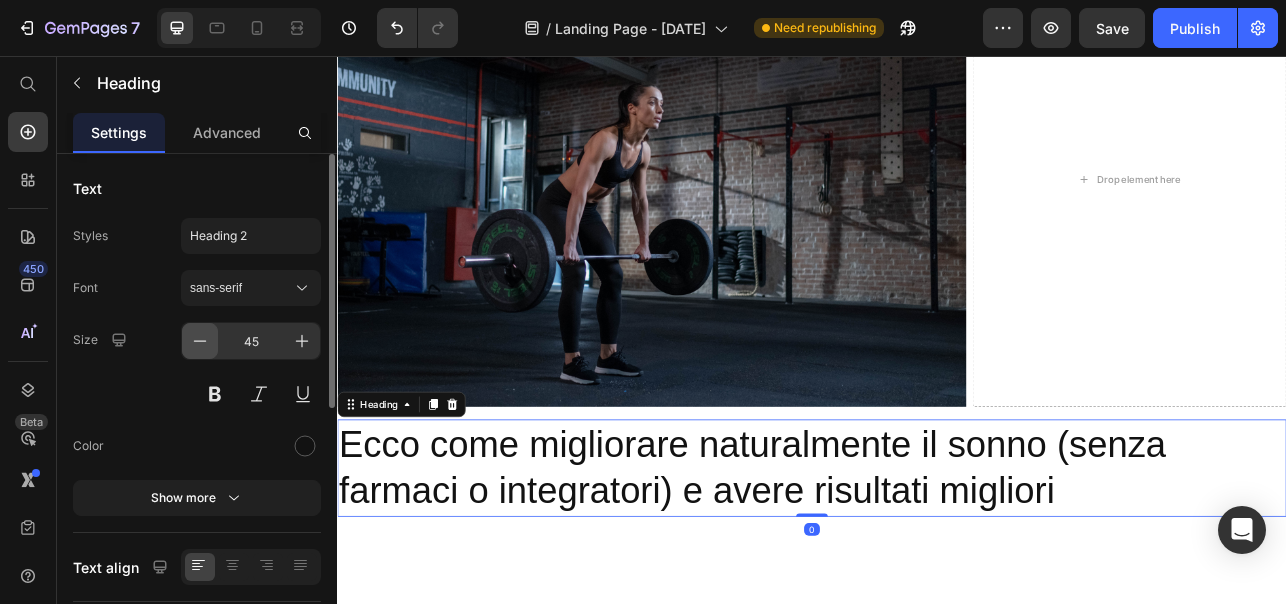 click 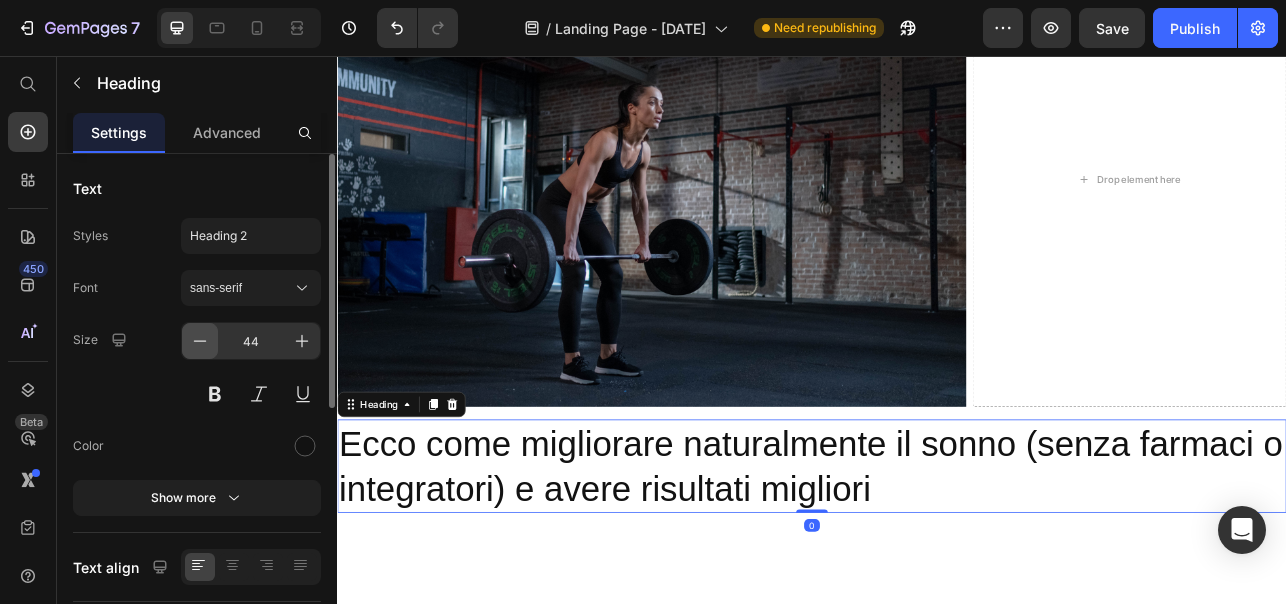 click 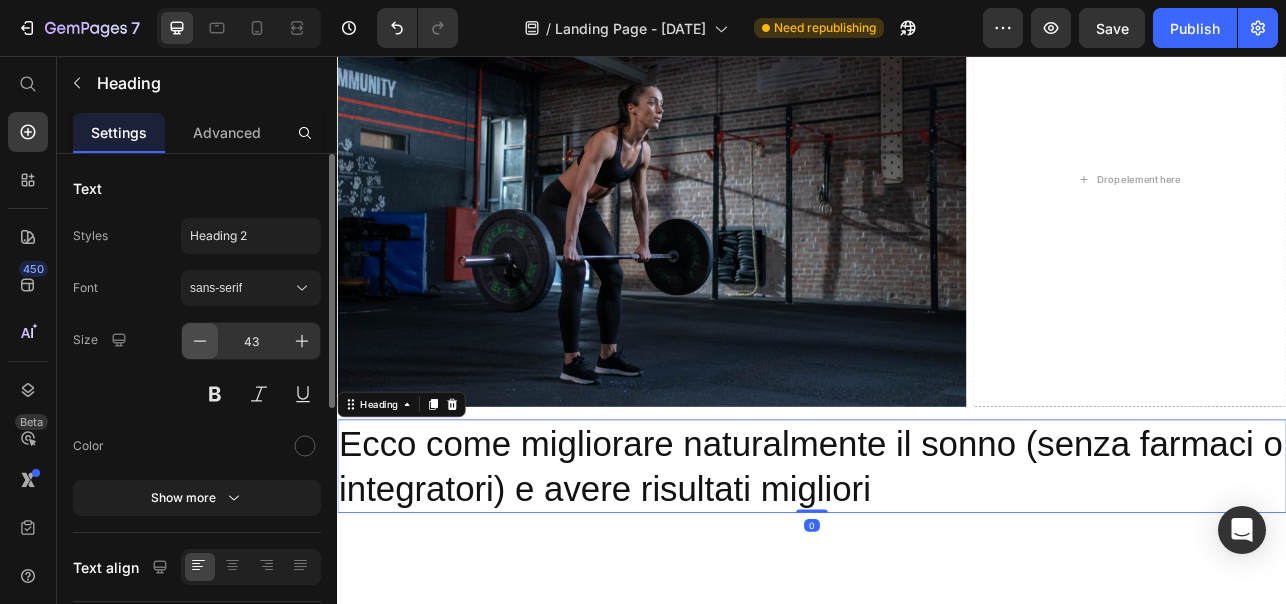 click 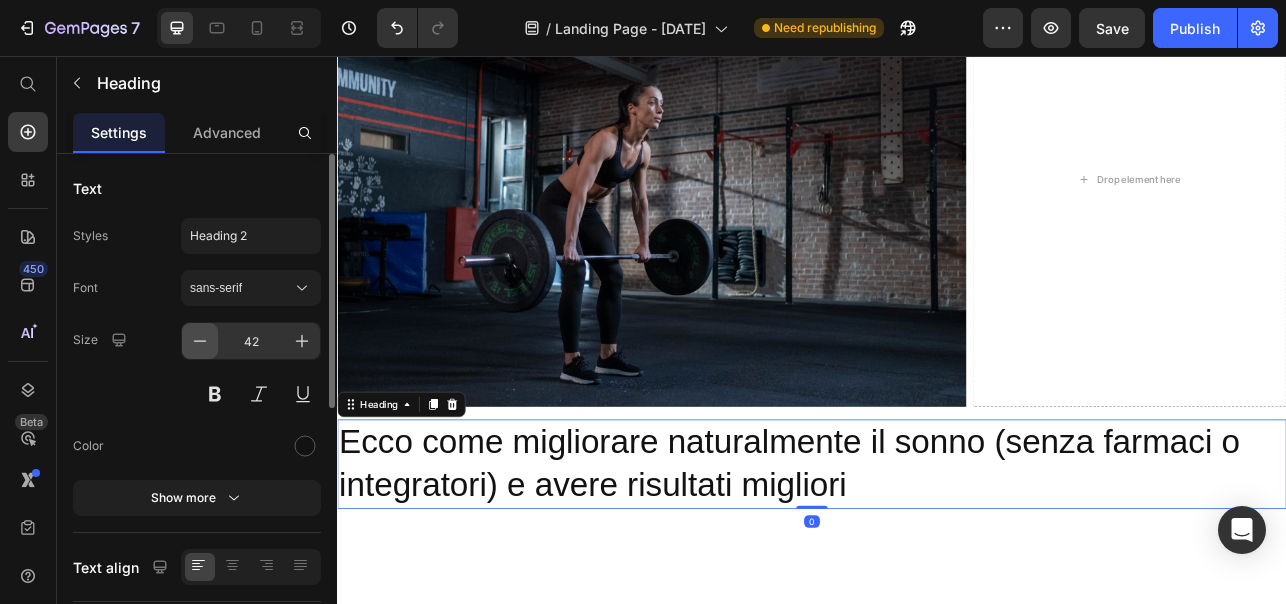 click 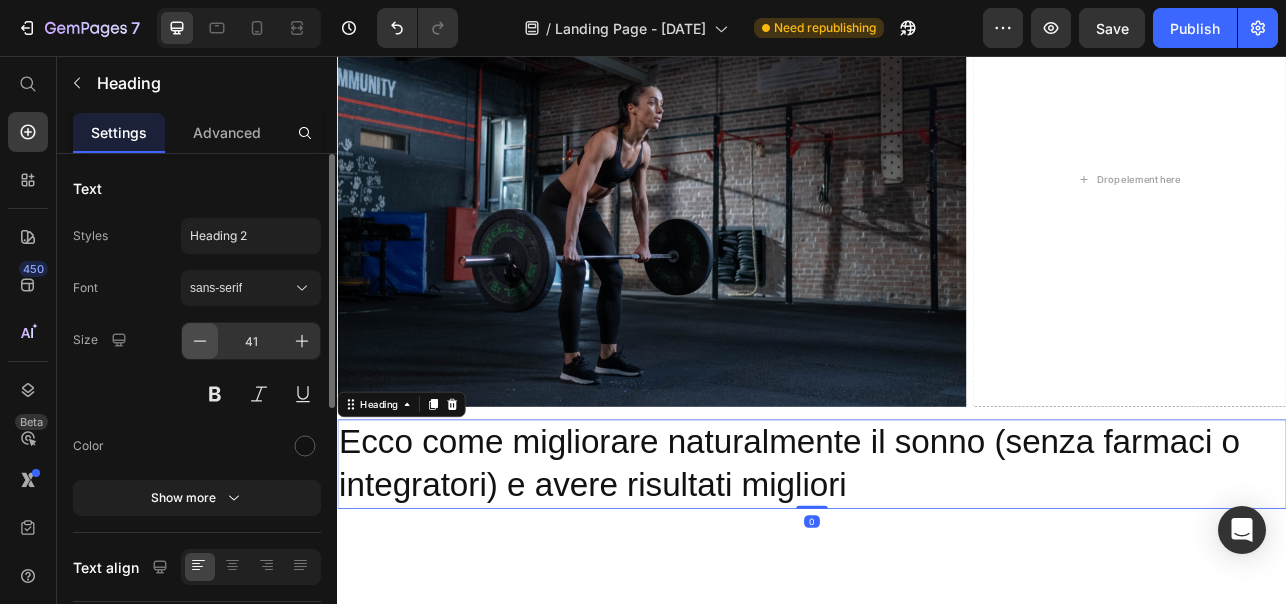 click 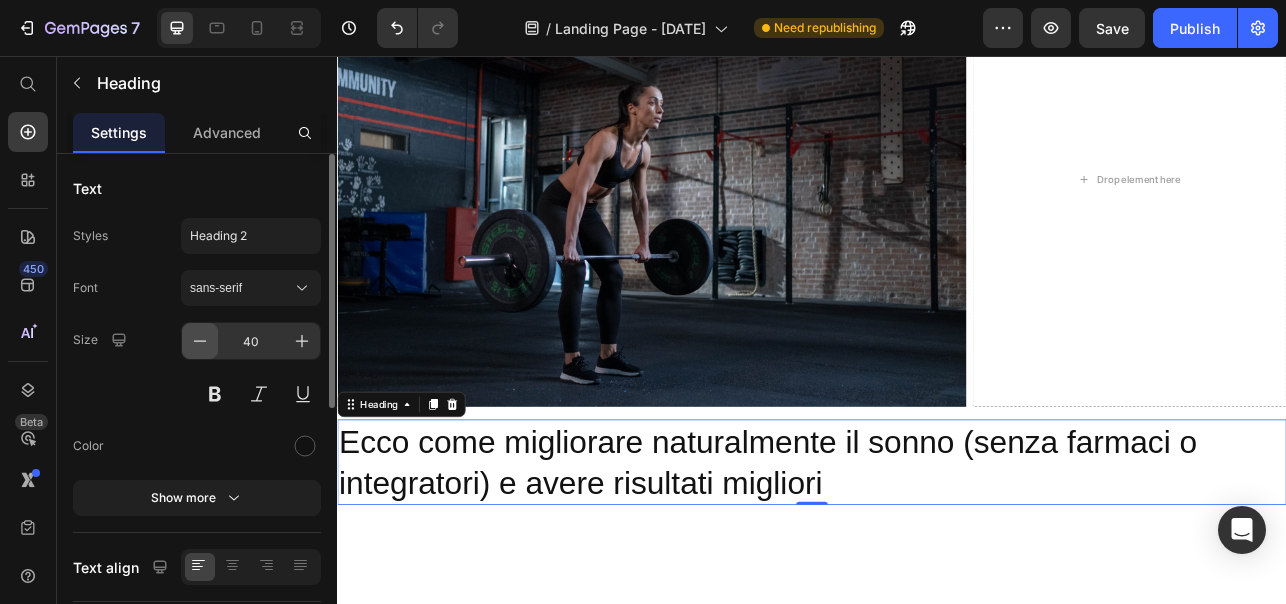 click 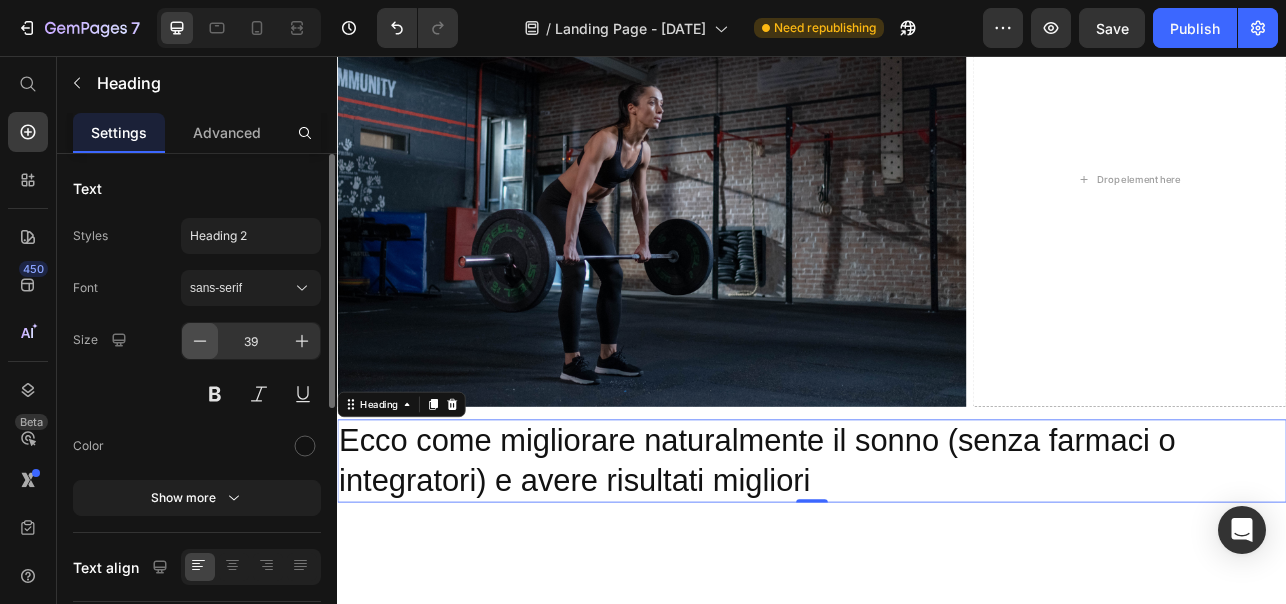 click 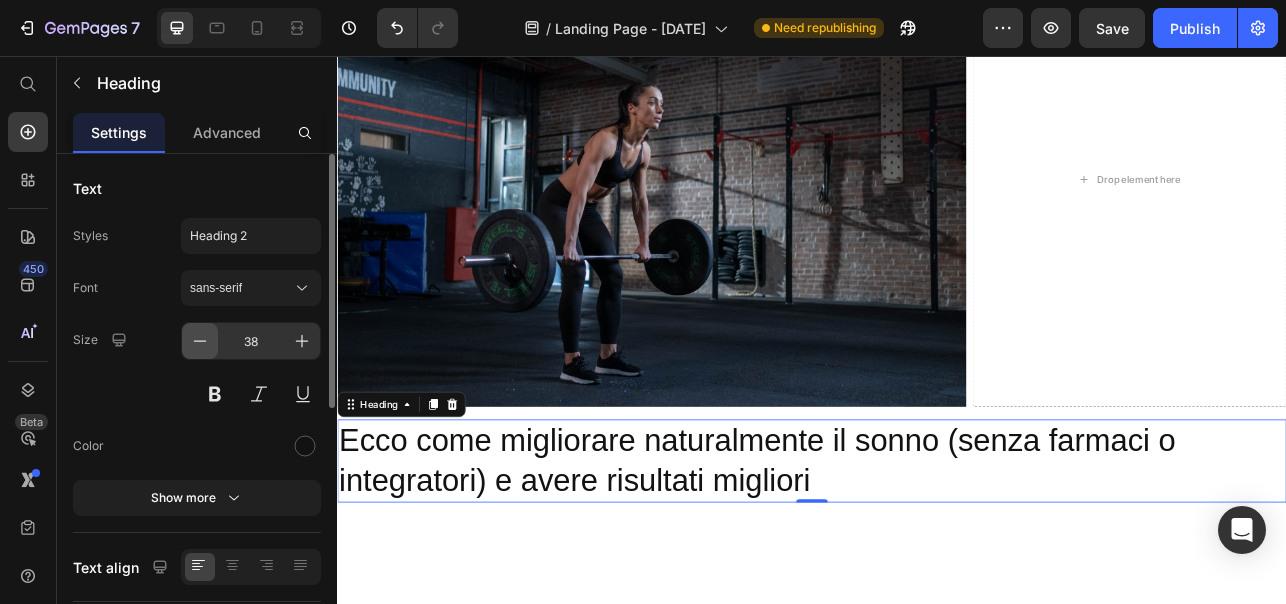 click 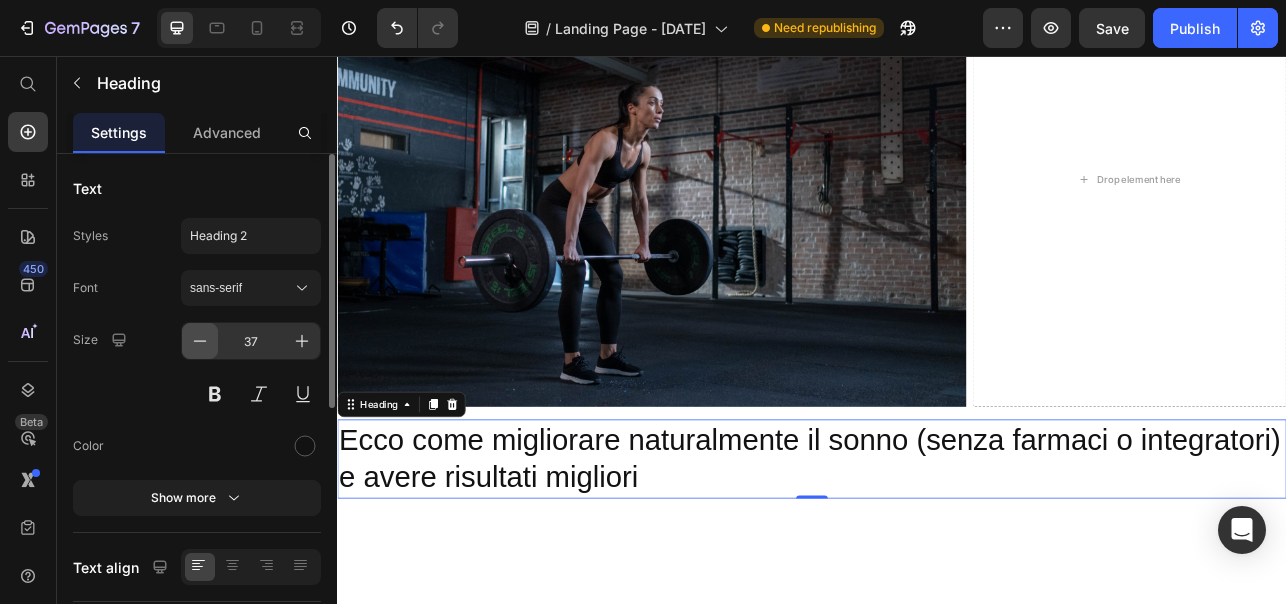 click 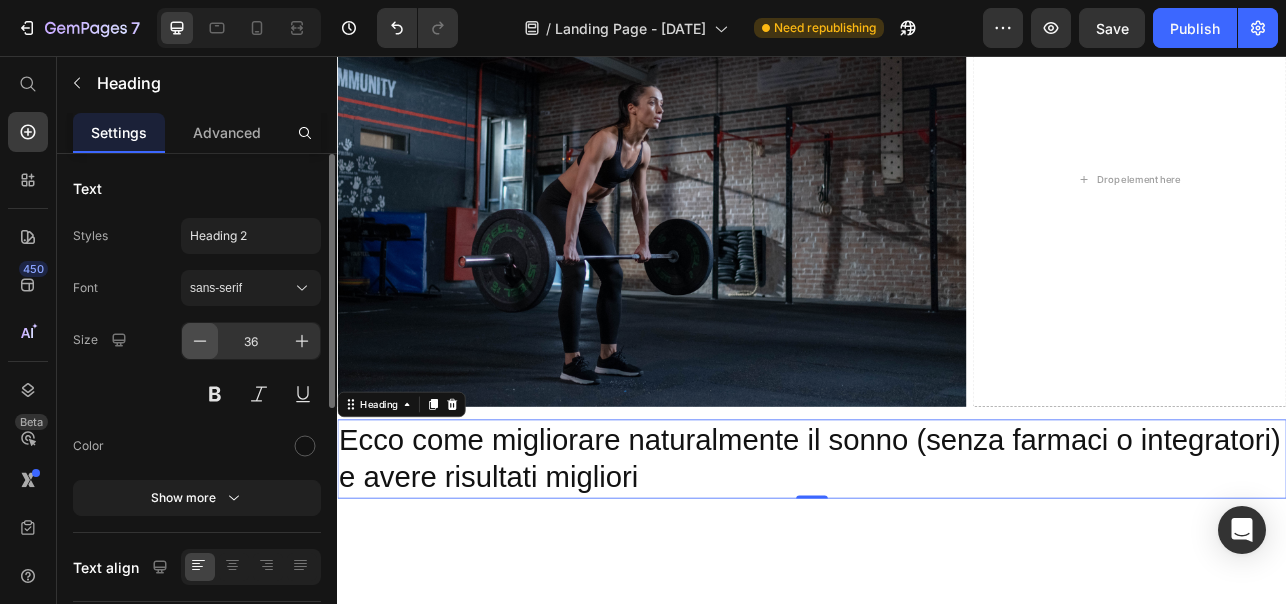 click 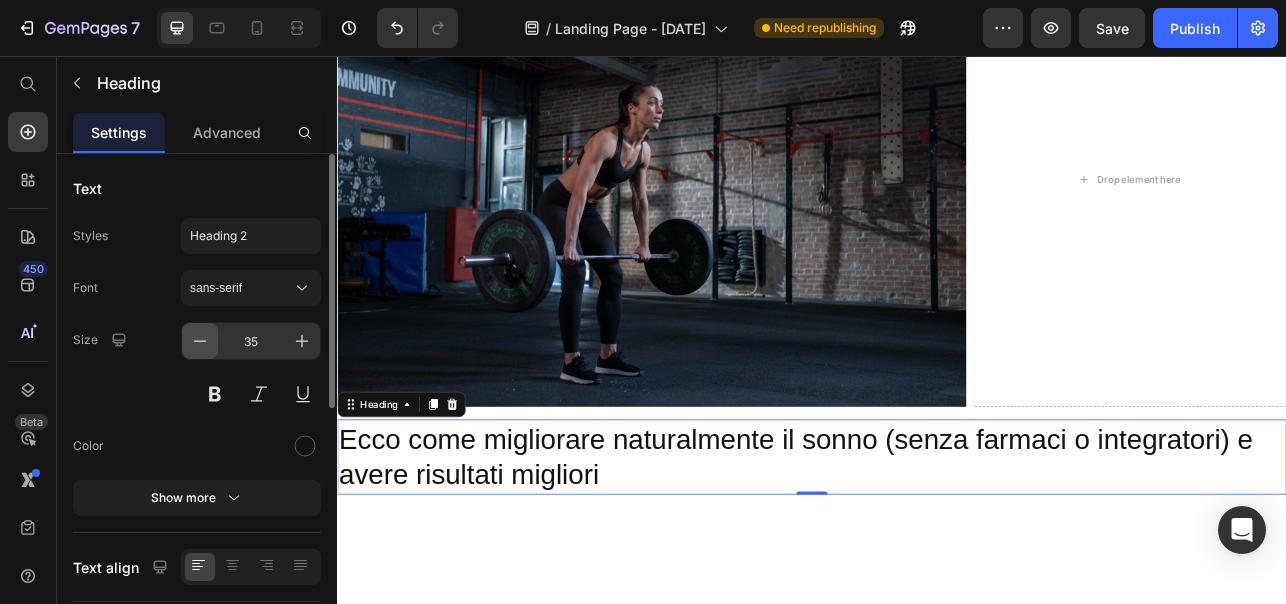 click 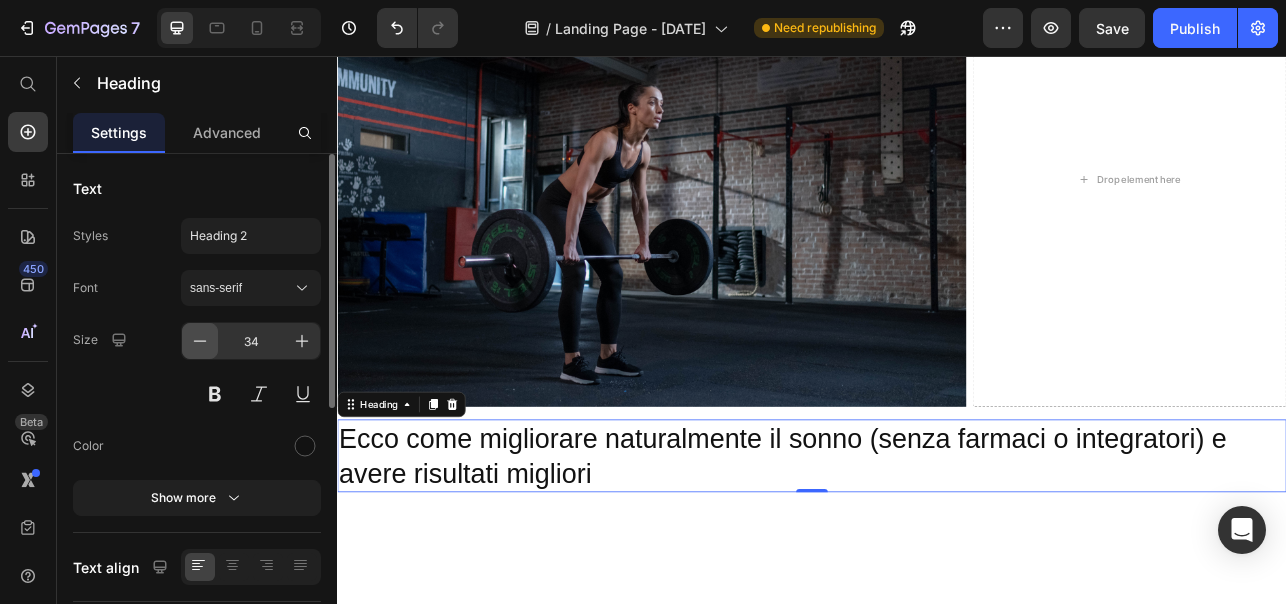 click 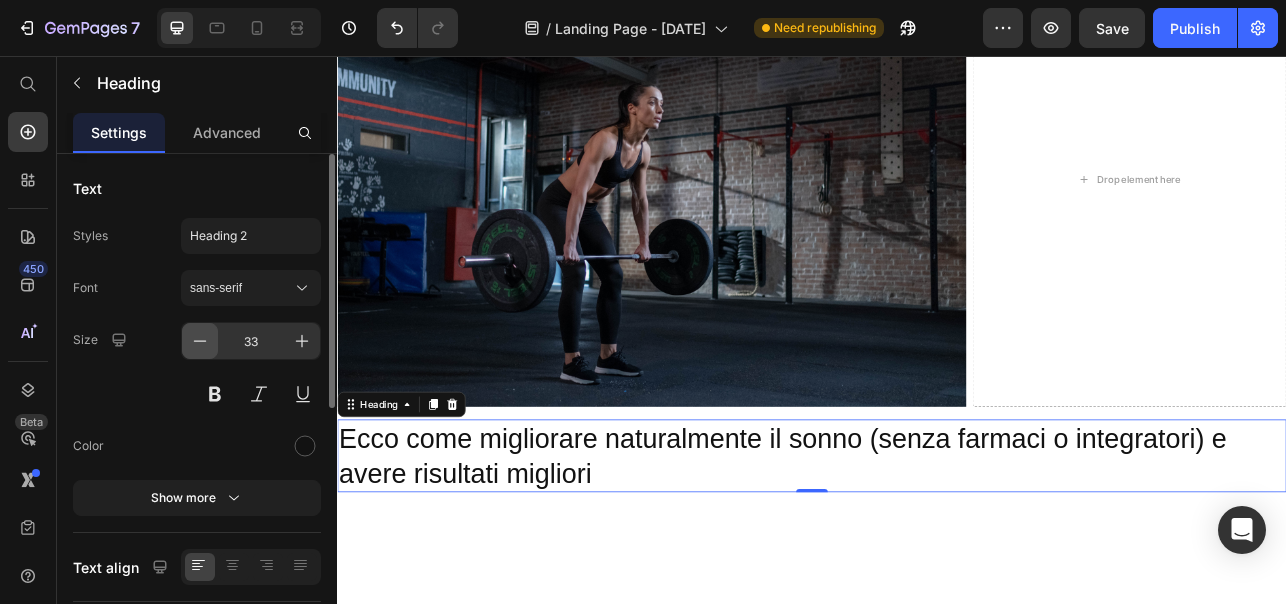 click 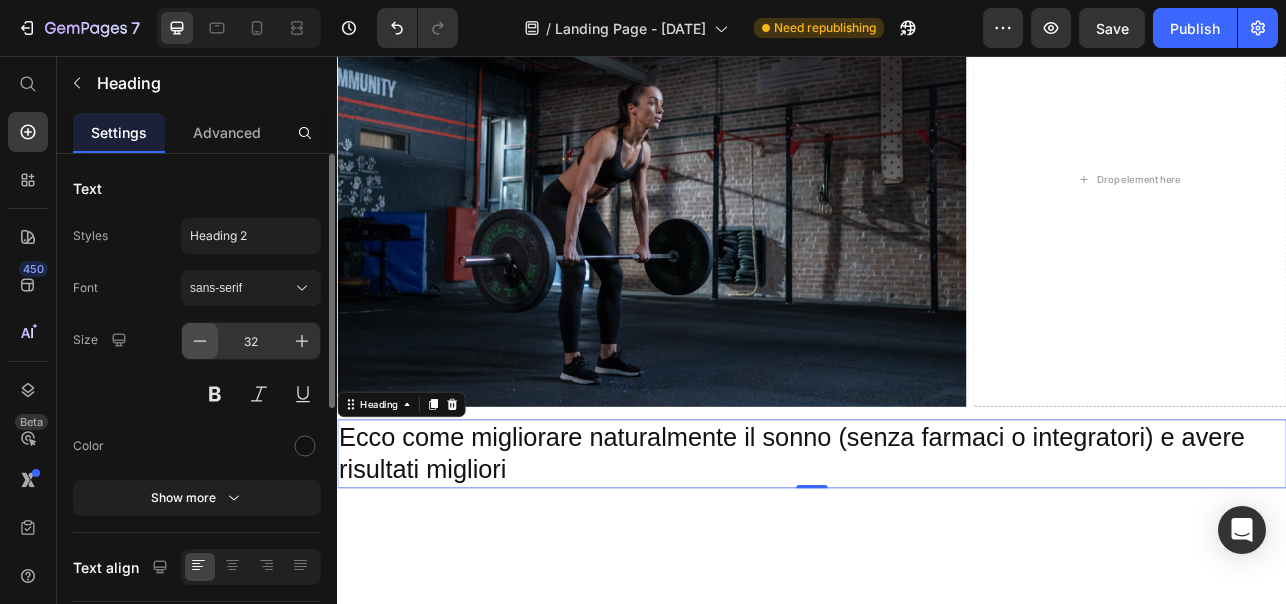 click 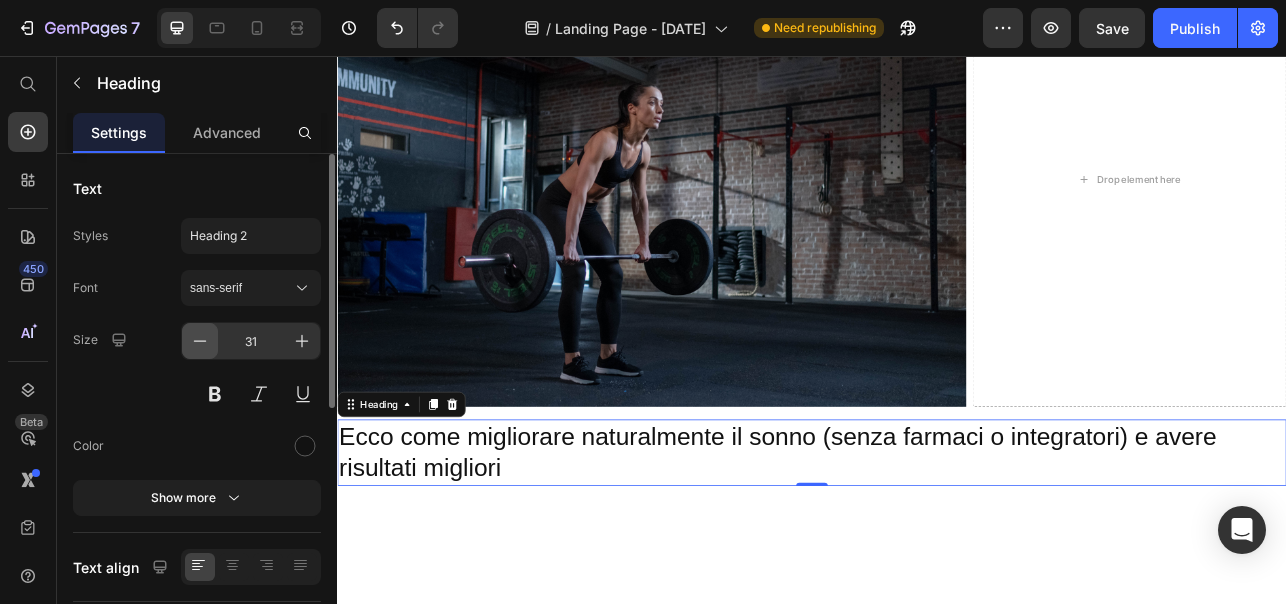 click 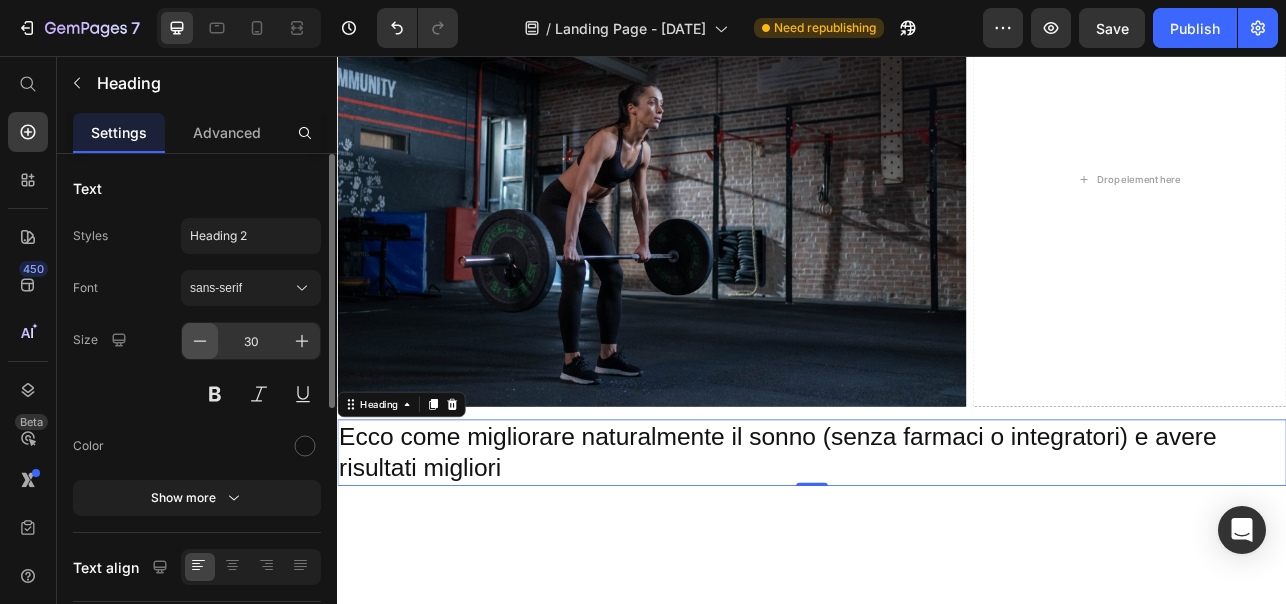 click 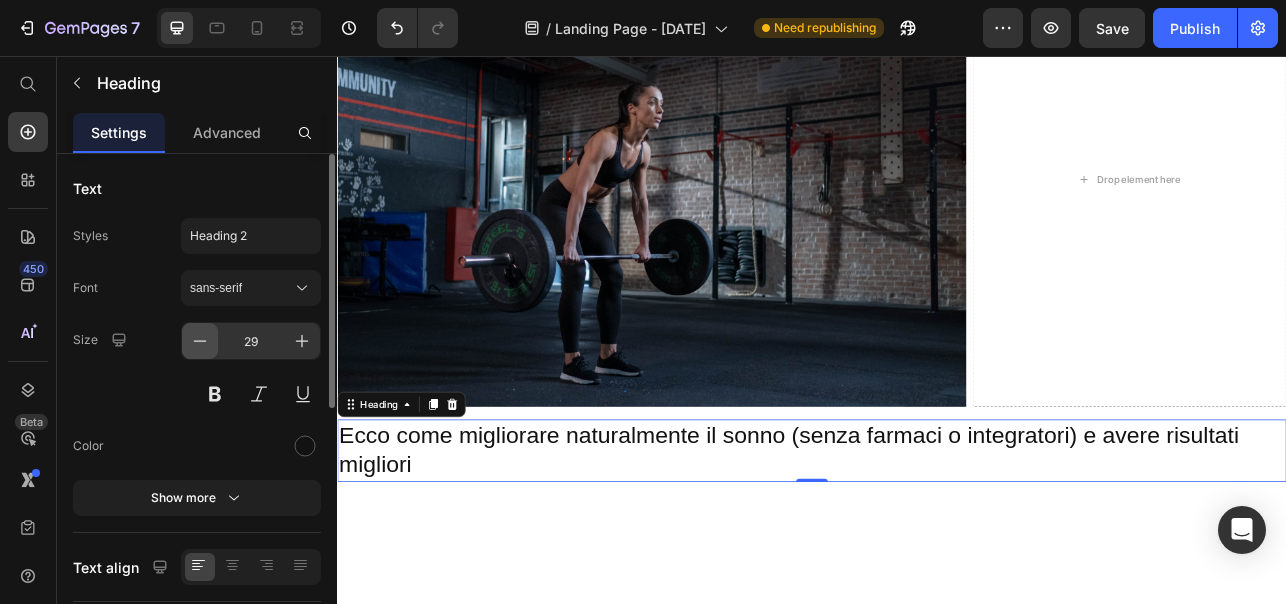 click 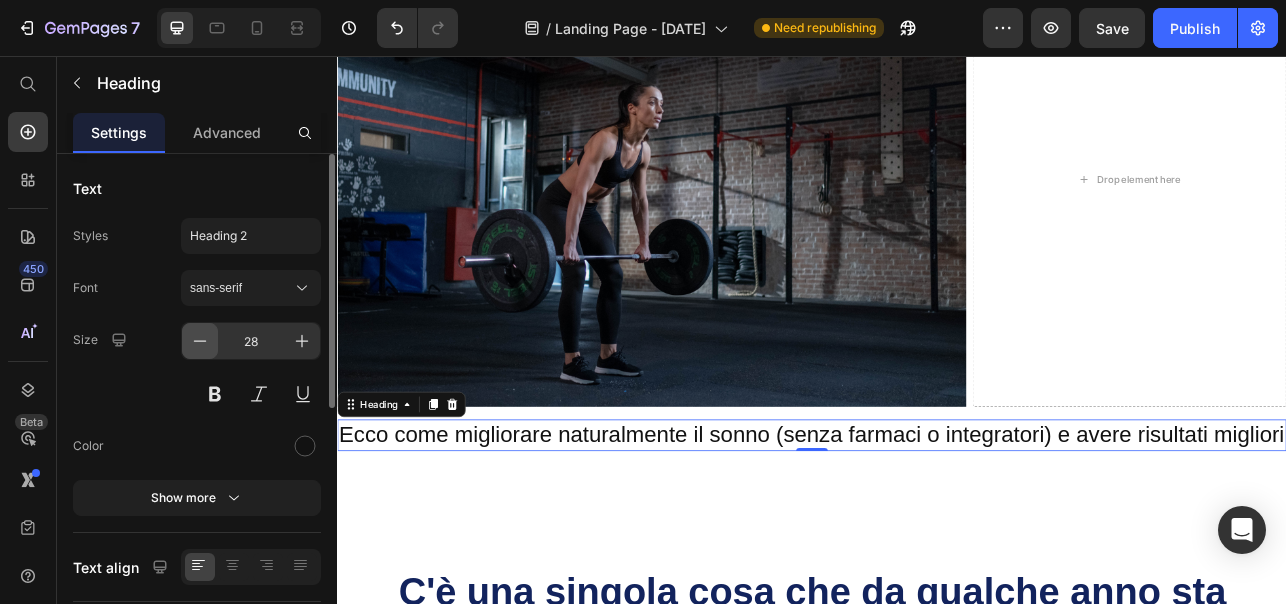 click 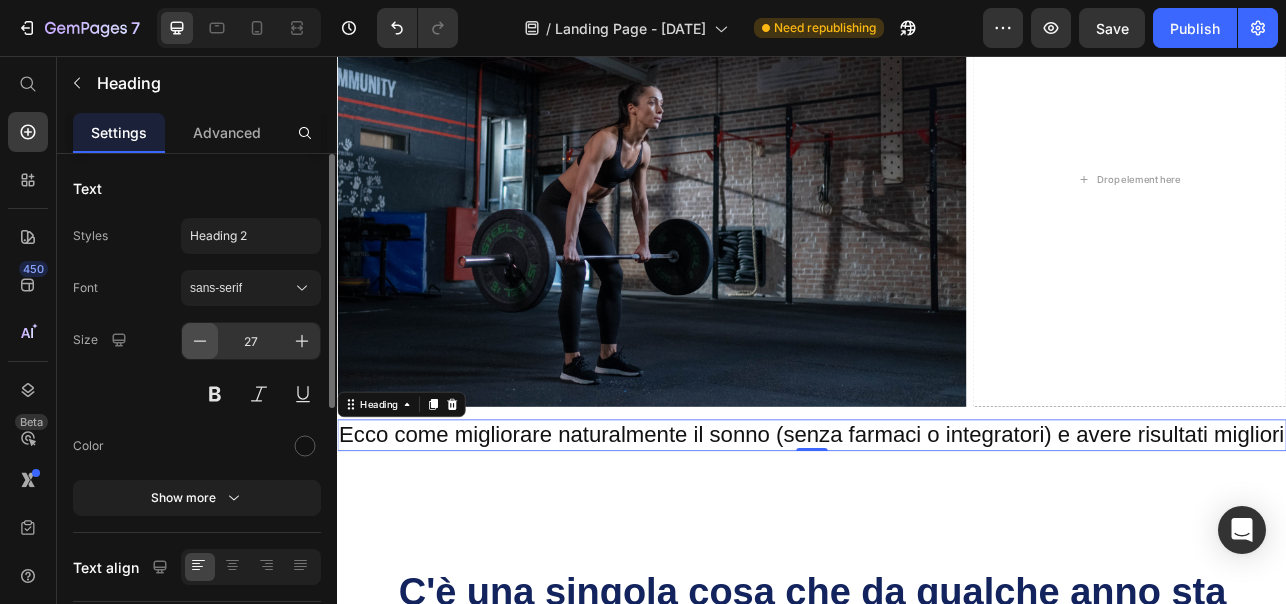 click 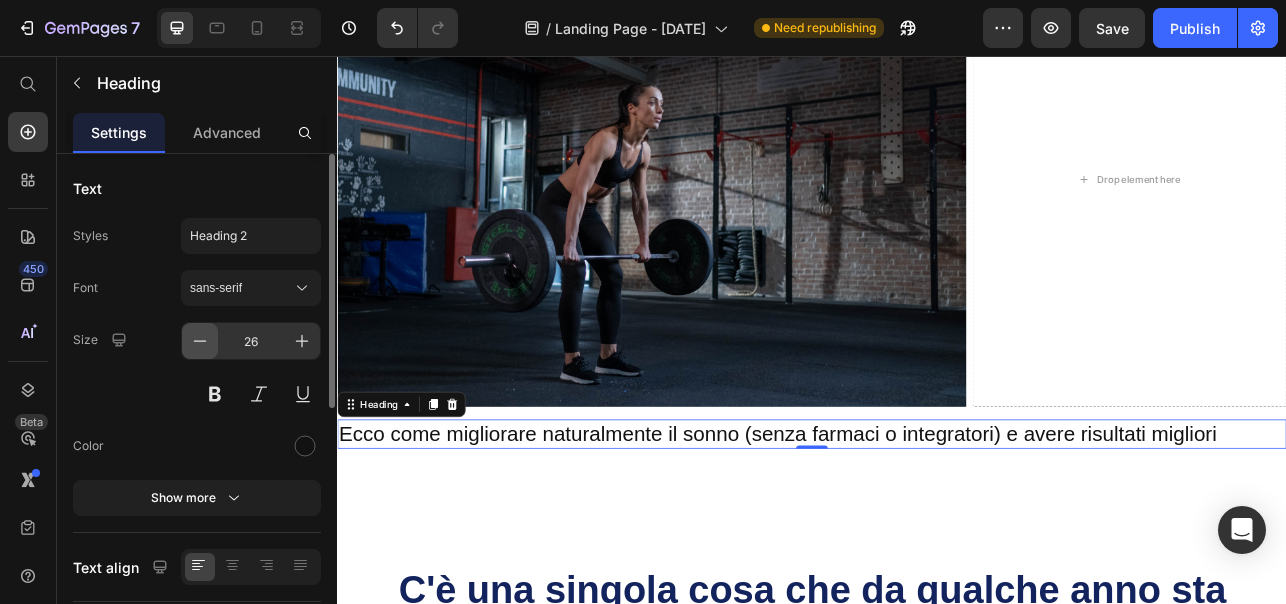 click 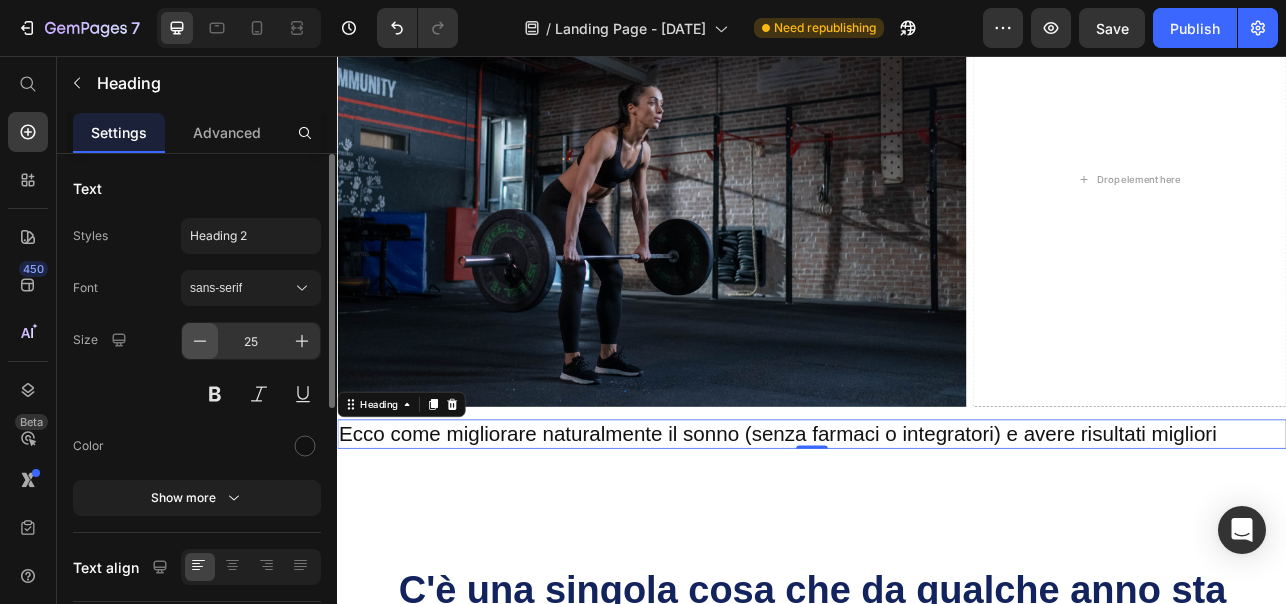 click 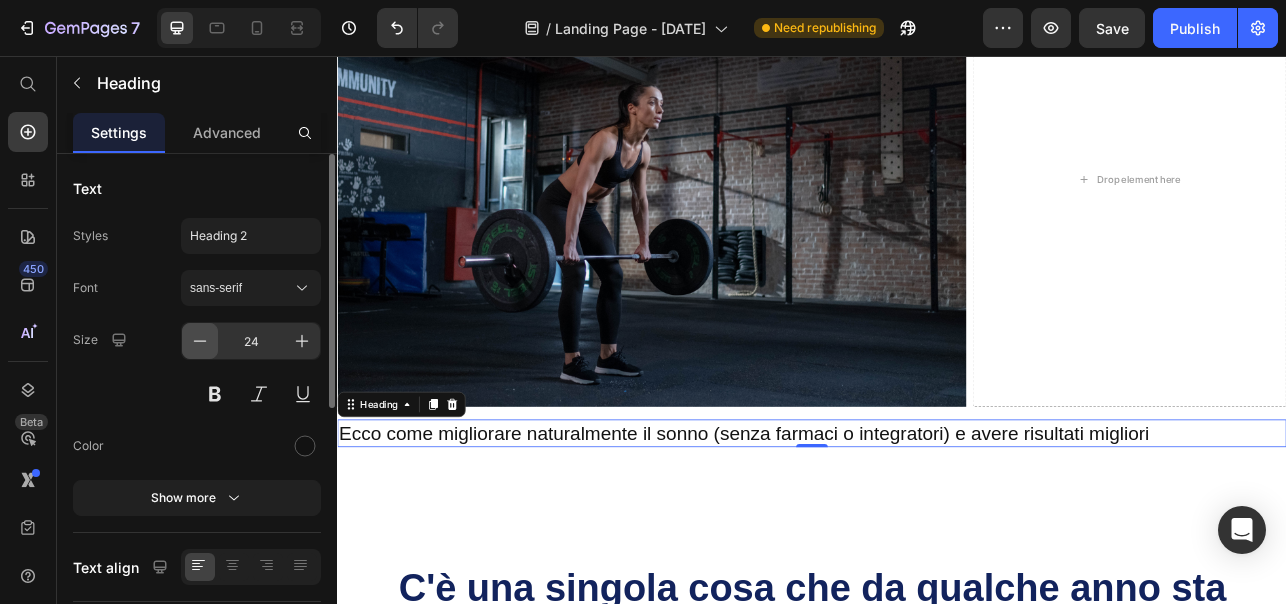 click 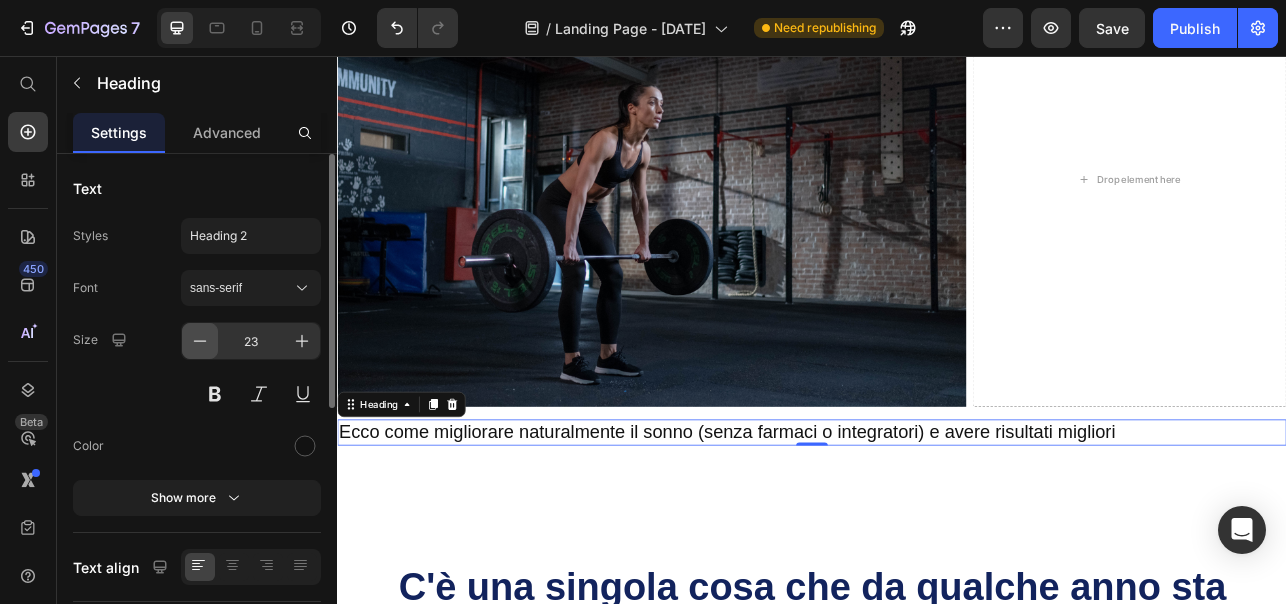 click 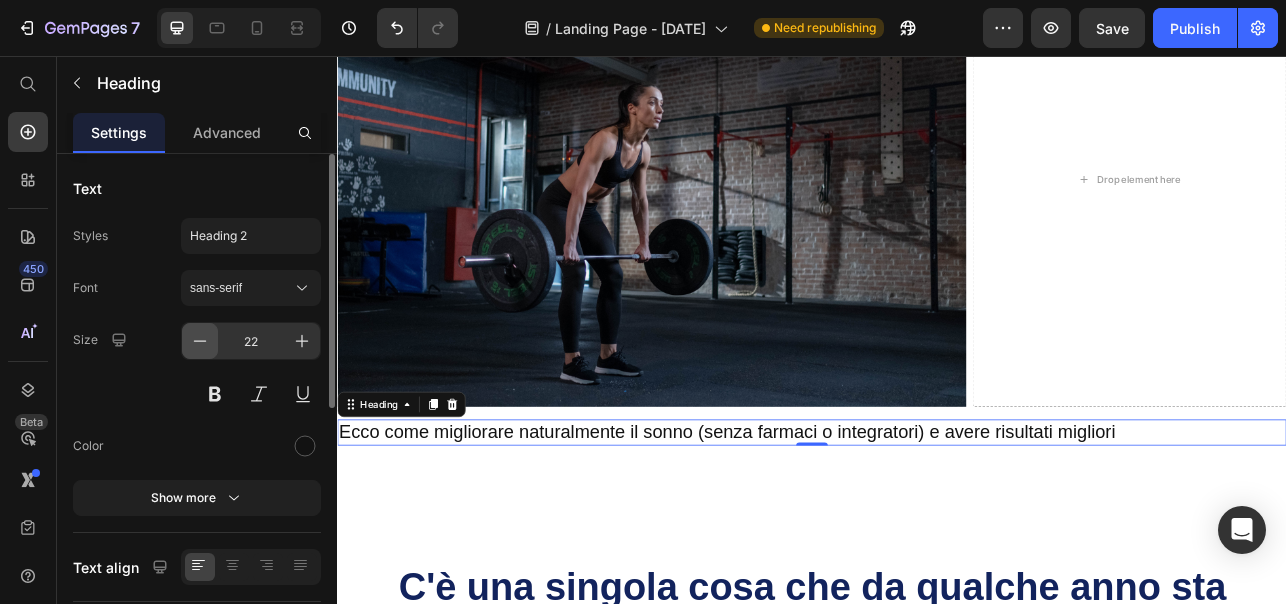click 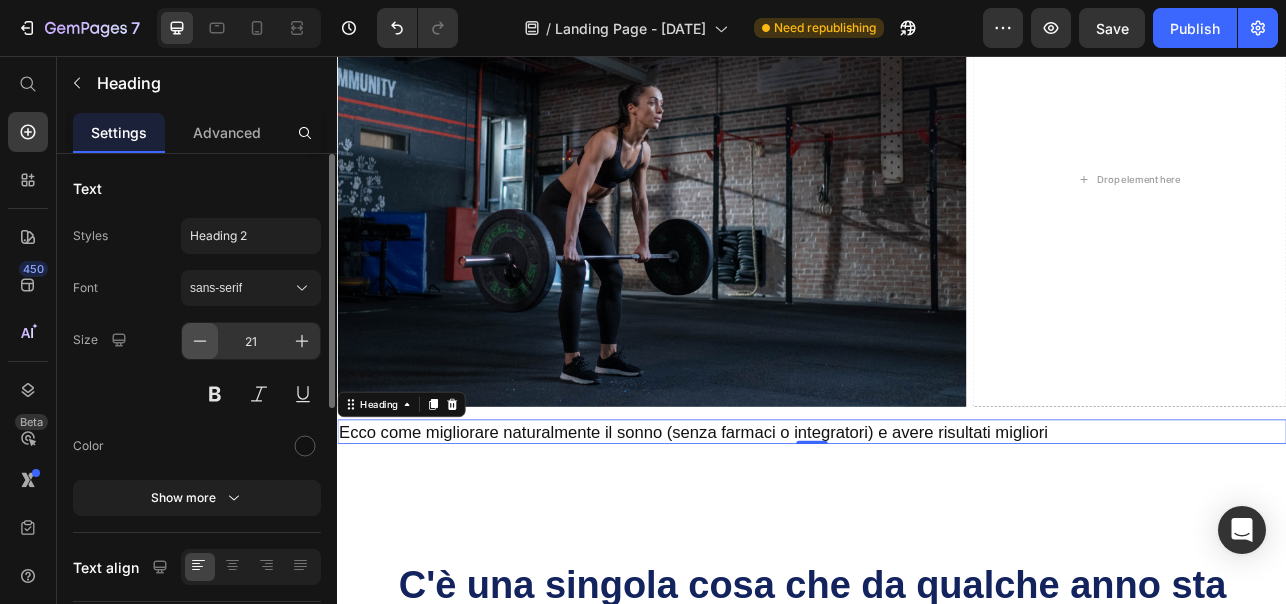 click 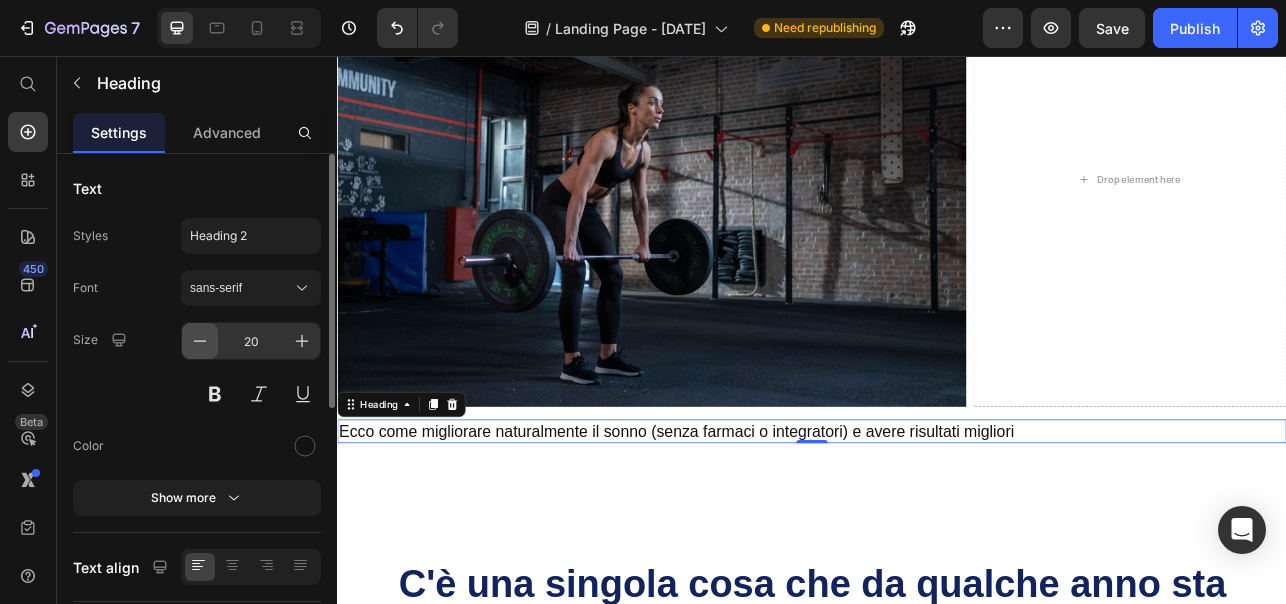 click 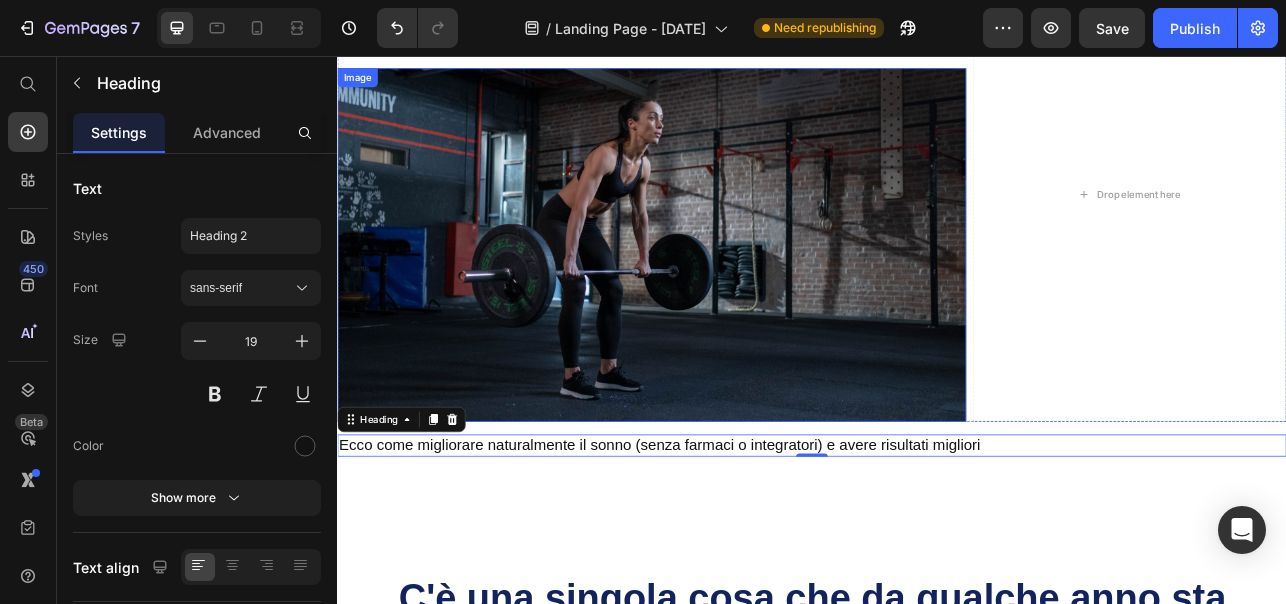 scroll, scrollTop: 216, scrollLeft: 0, axis: vertical 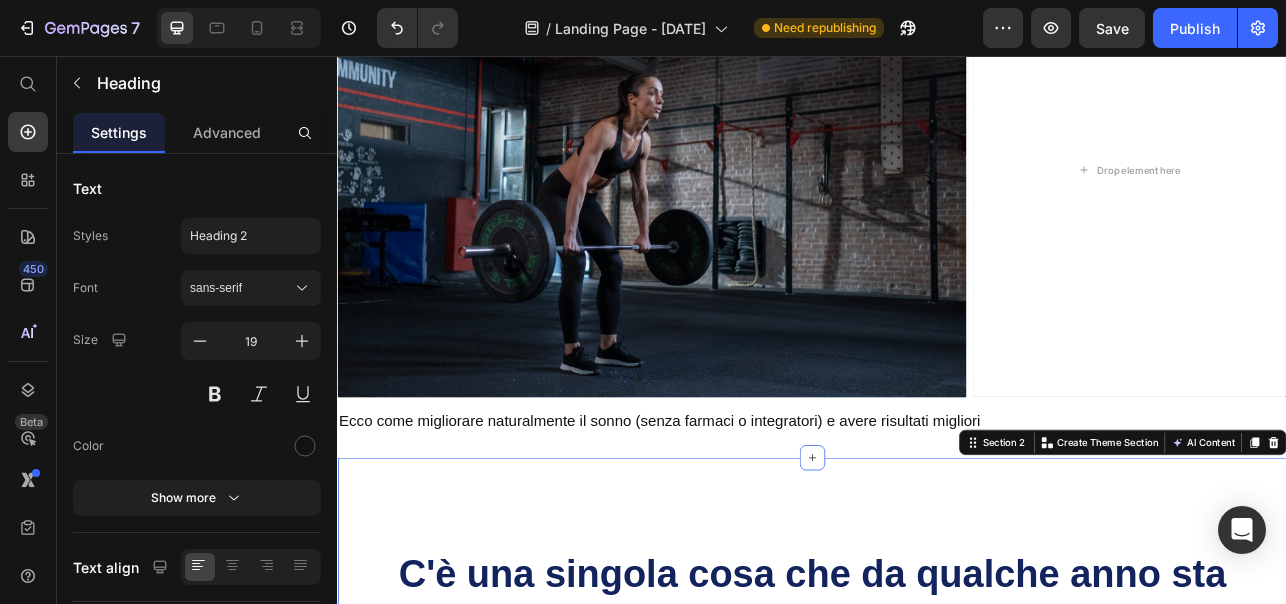 click on "C'è una singola cosa che da qualche anno sta compromettendo sempre di più il nostro sonno e quindi i risultati degli allenamenti. Heading Come forse già sai, il nostro sonno è regolato dalla melatonina, conosciuta anche come "l'ormone del sonno". La melatonina viene prodotta naturalmente dal nostro cervello la sera. Ma c'è un problema... Il nostro corpo produce la melatonina dal tramonto in poi,  quando la luce blu del sole scompare. Da qualche anno però,  la sera siamo esposti alla luce blu artificiale  emessa dagli schermi dei nostri smartphone, PC, TV e lampadine a LED di casa. Text Block Text Block Row Image L'esposizione a questa luce blu artificiale, agisce come un "sole serale", che blocca la nostra naturale produzione di melatonina. Il risultato? Un sonno compromesso e meno profondo, con  meno ore passate nelle fasi di recupero maggiore. Secondo uno studio pubblicato su  Karger Text Block In parole povere: fatica a dimagrire e difficoltà a mettere massa. Text Block Ma andiamo al dunque... Image" at bounding box center [937, 2468] 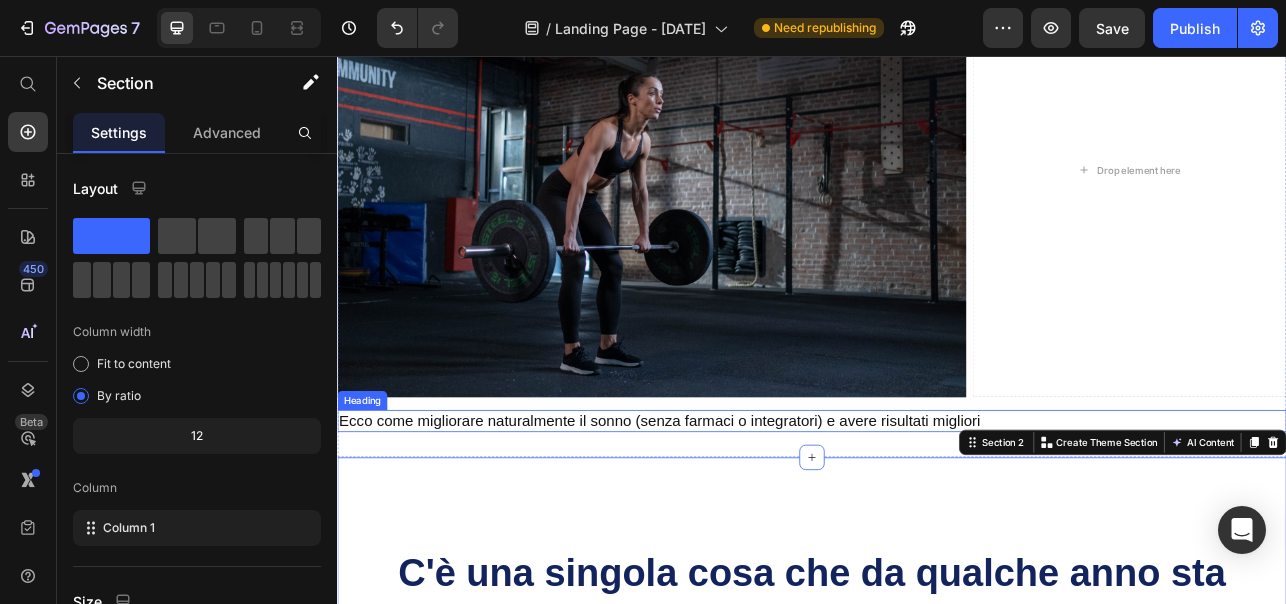 click on "Ecco come migliorare naturalmente il sonno (senza farmaci o integratori) e avere risultati migliori" at bounding box center (937, 517) 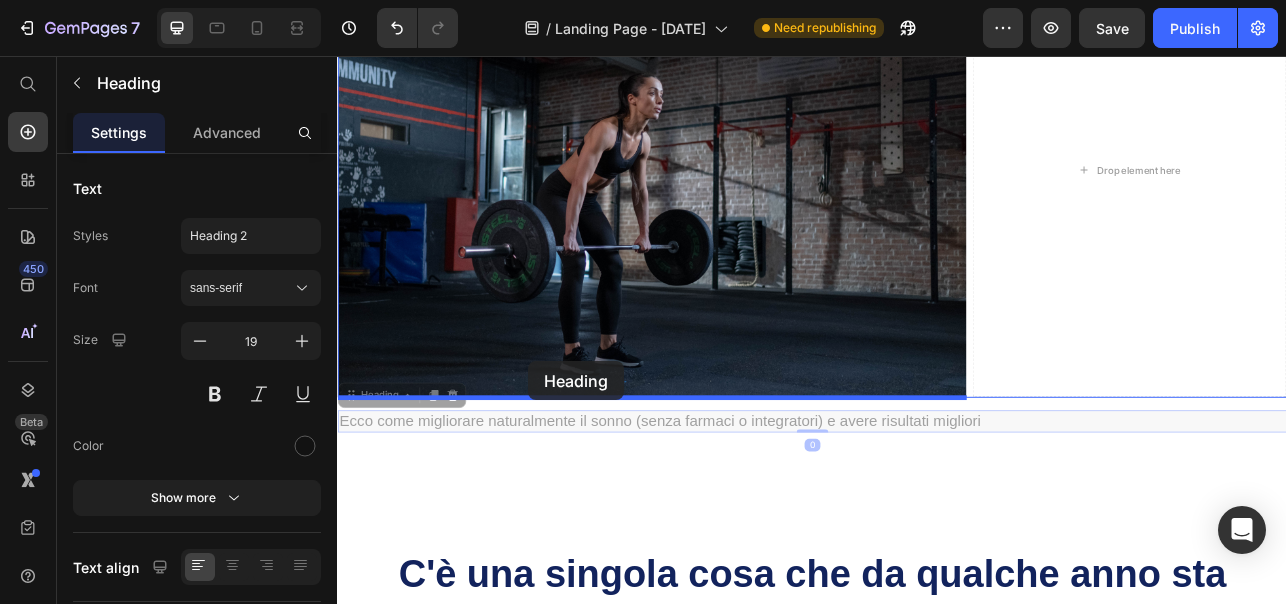 drag, startPoint x: 368, startPoint y: 482, endPoint x: 578, endPoint y: 442, distance: 213.77559 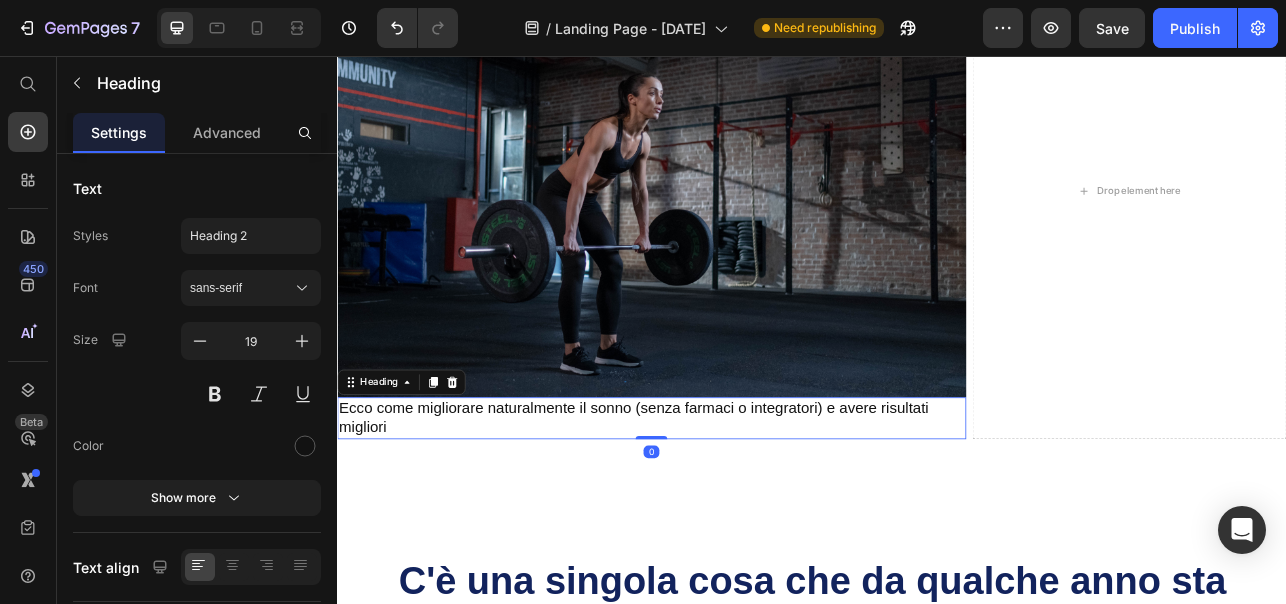 click on "Ecco come migliorare naturalmente il sonno (senza farmaci o integratori) e avere risultati migliori" at bounding box center (734, 513) 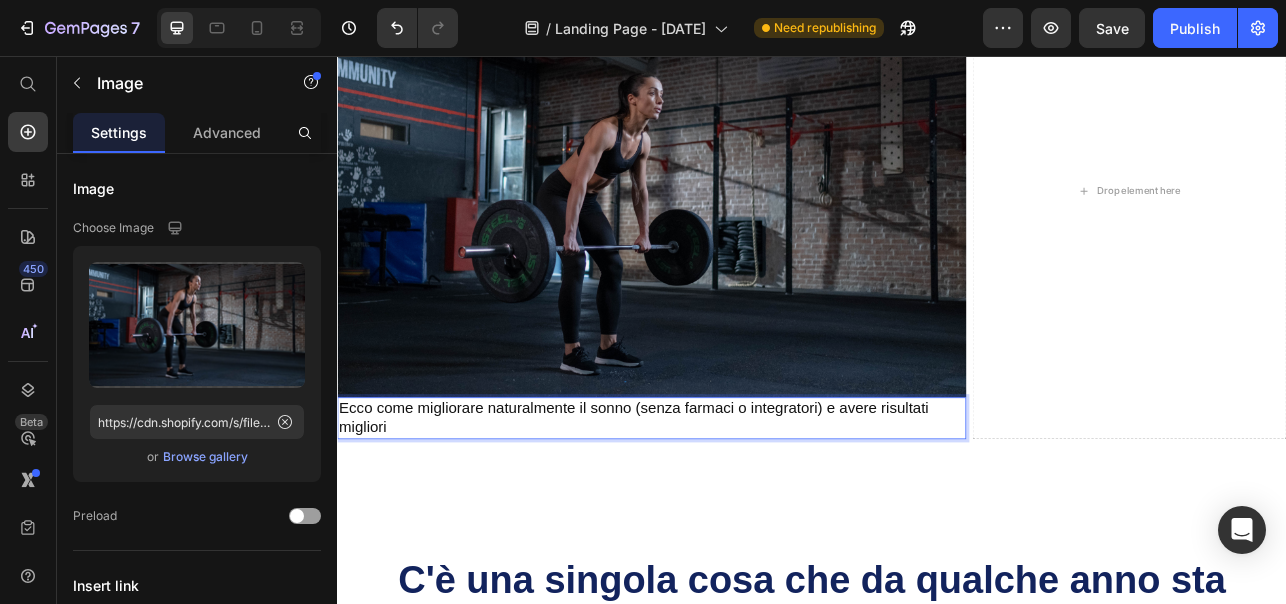 click at bounding box center (734, 263) 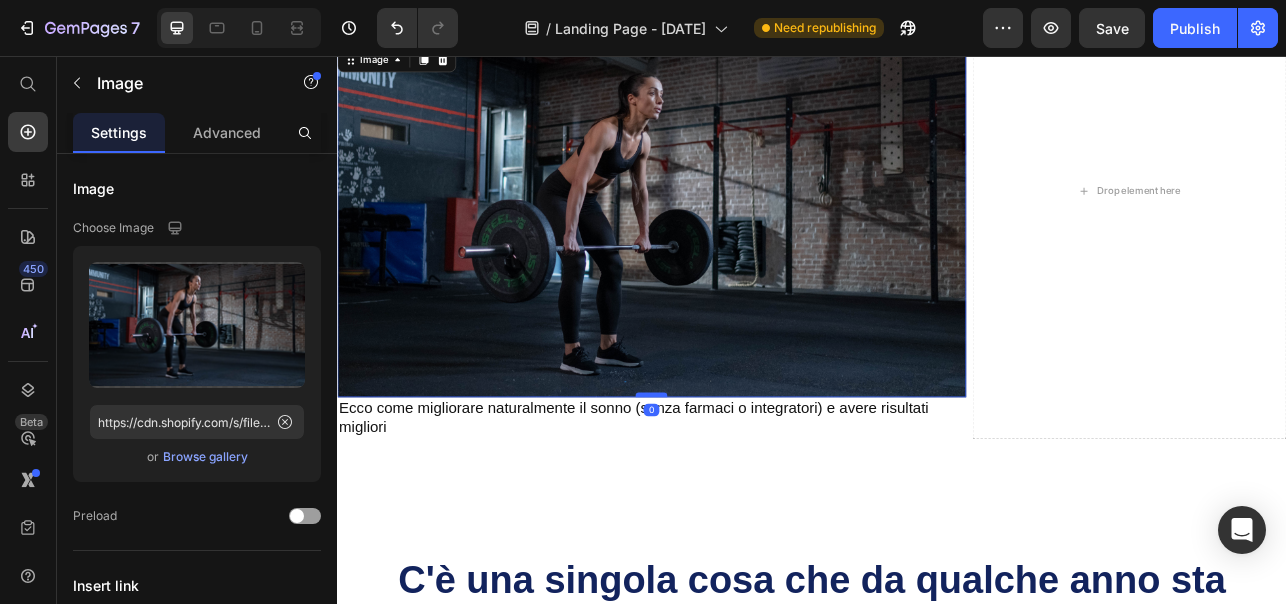 click at bounding box center [734, 484] 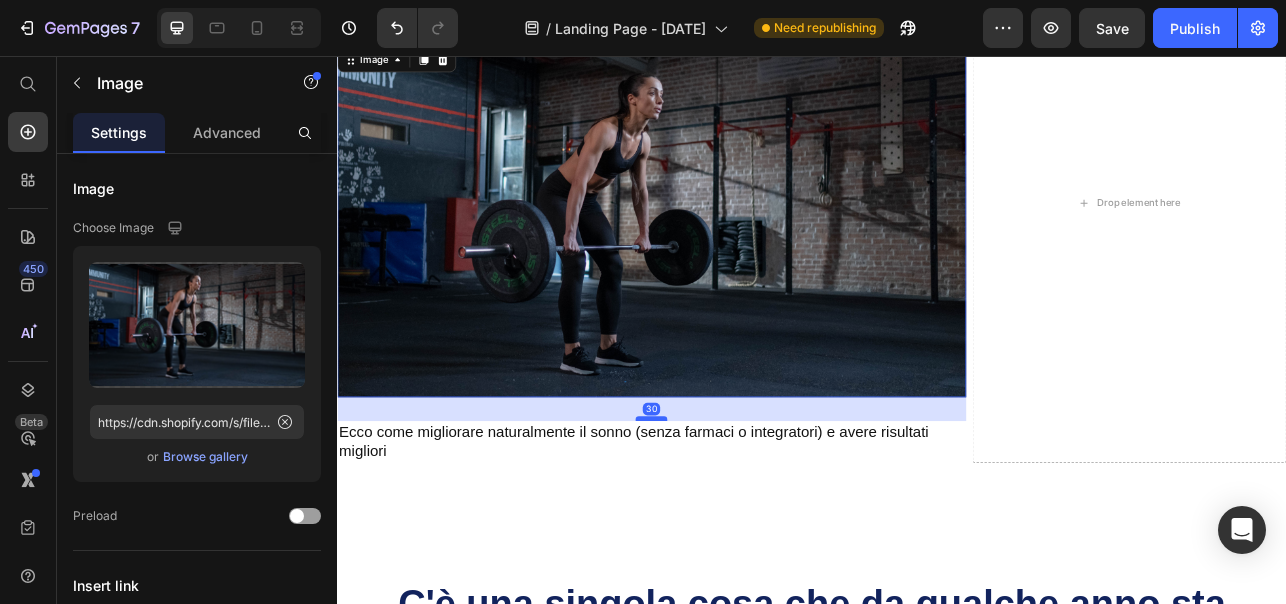 drag, startPoint x: 732, startPoint y: 485, endPoint x: 728, endPoint y: 515, distance: 30.265491 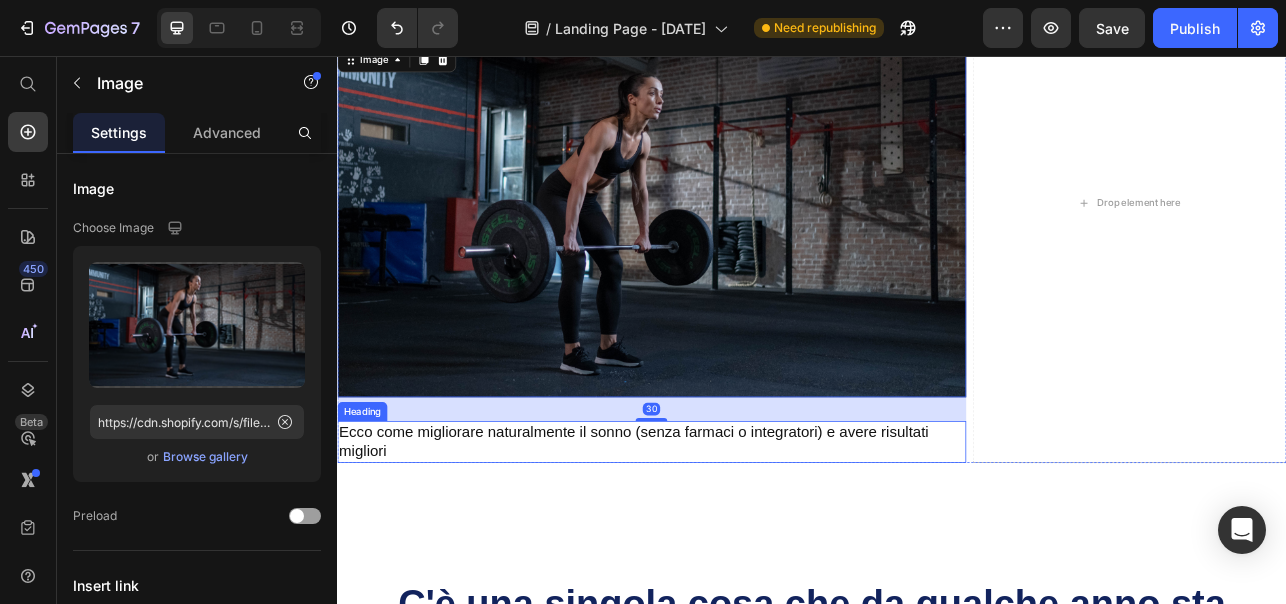 click on "Un sonno di bassa qualità può sabotare i risultati che potresti raggiungere in palestra Heading Image   30 Ecco come migliorare naturalmente il sonno (senza farmaci o integratori) e avere risultati migliori Heading
Drop element here Row Section 1" at bounding box center [937, 241] 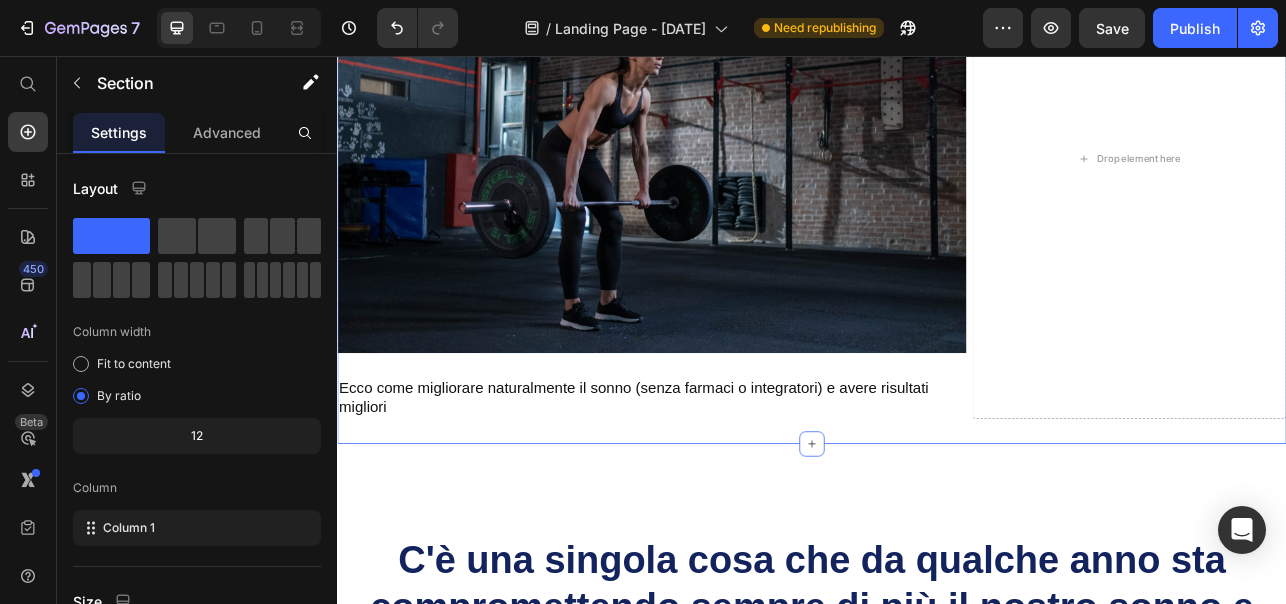 scroll, scrollTop: 296, scrollLeft: 0, axis: vertical 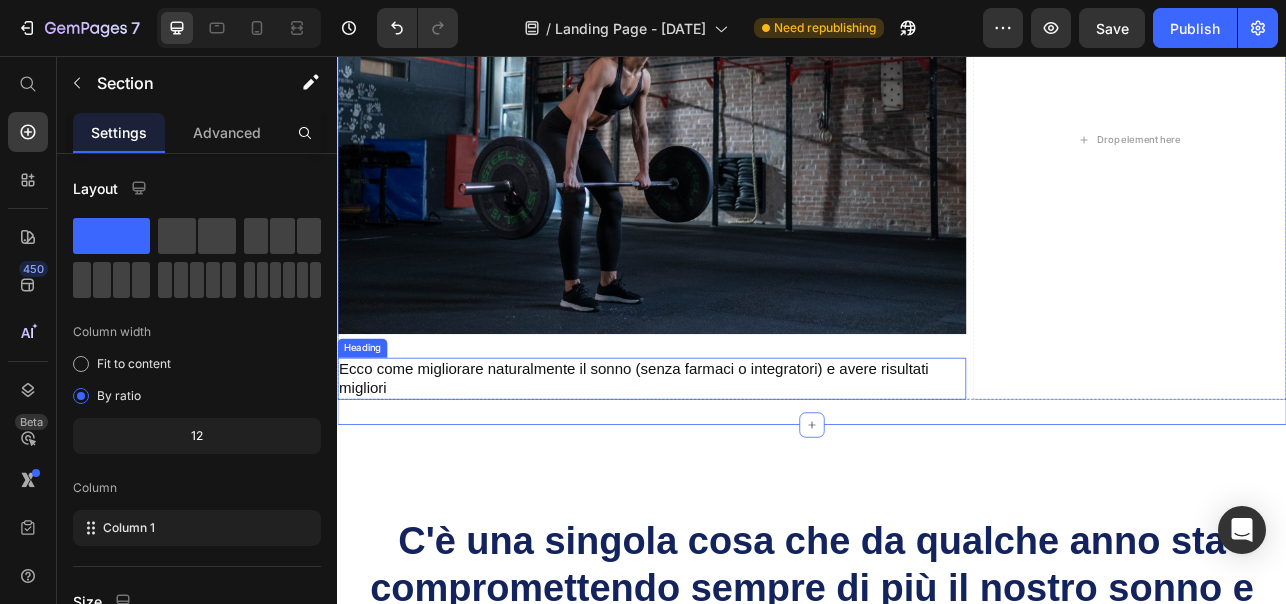 click on "Ecco come migliorare naturalmente il sonno (senza farmaci o integratori) e avere risultati migliori" at bounding box center [734, 463] 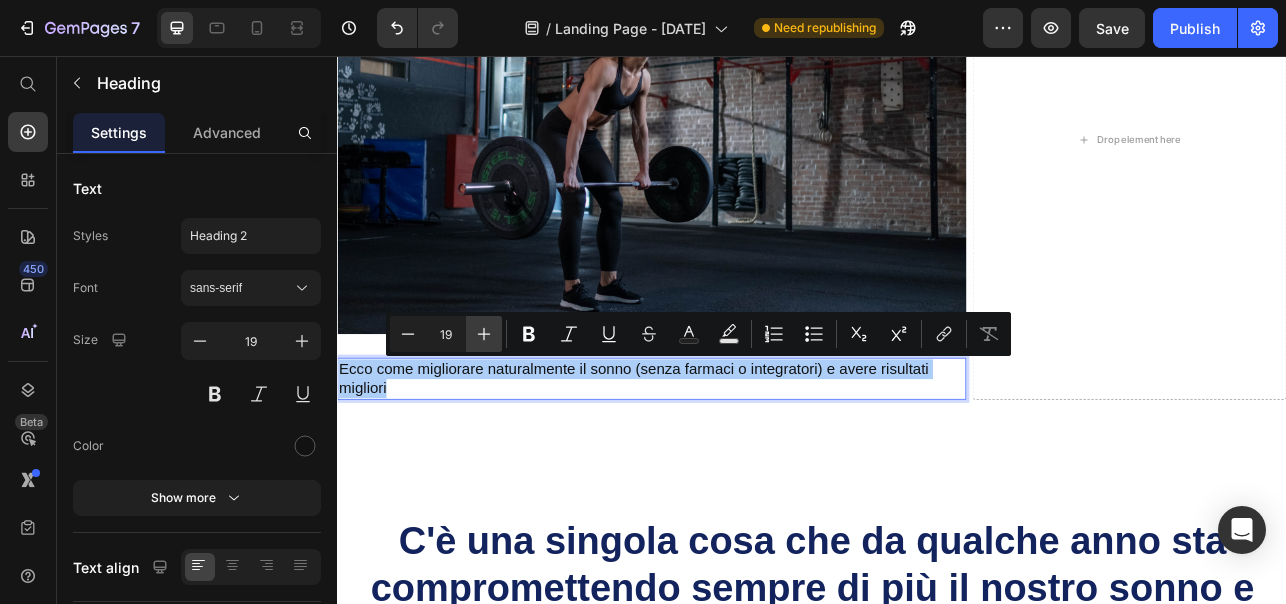 click 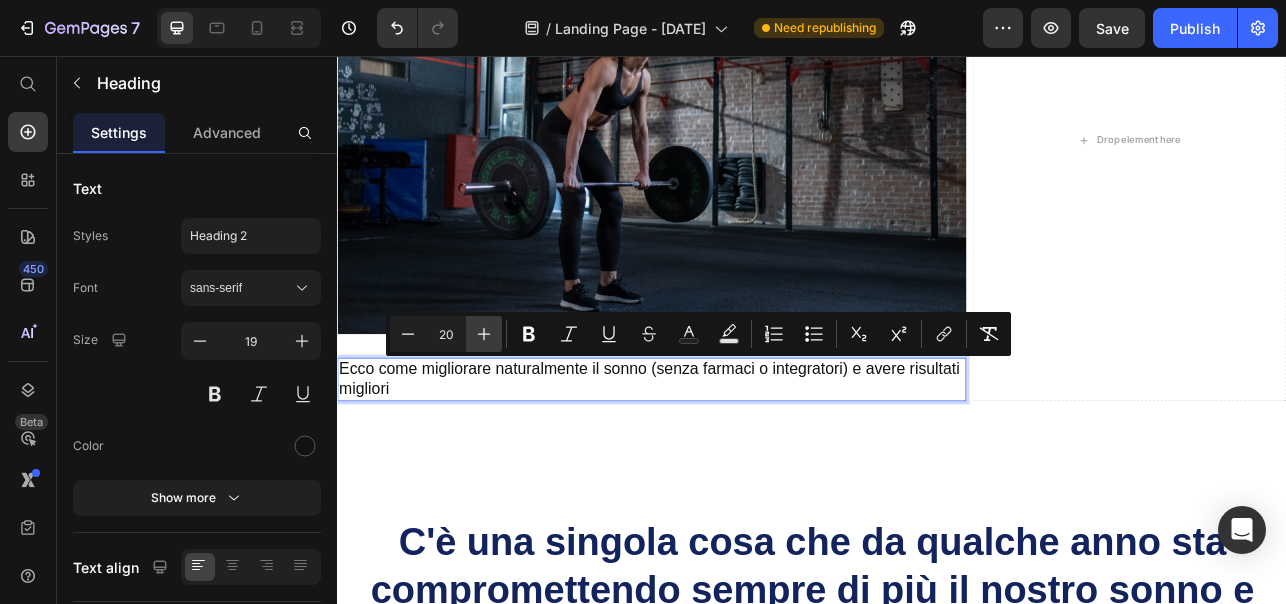 click 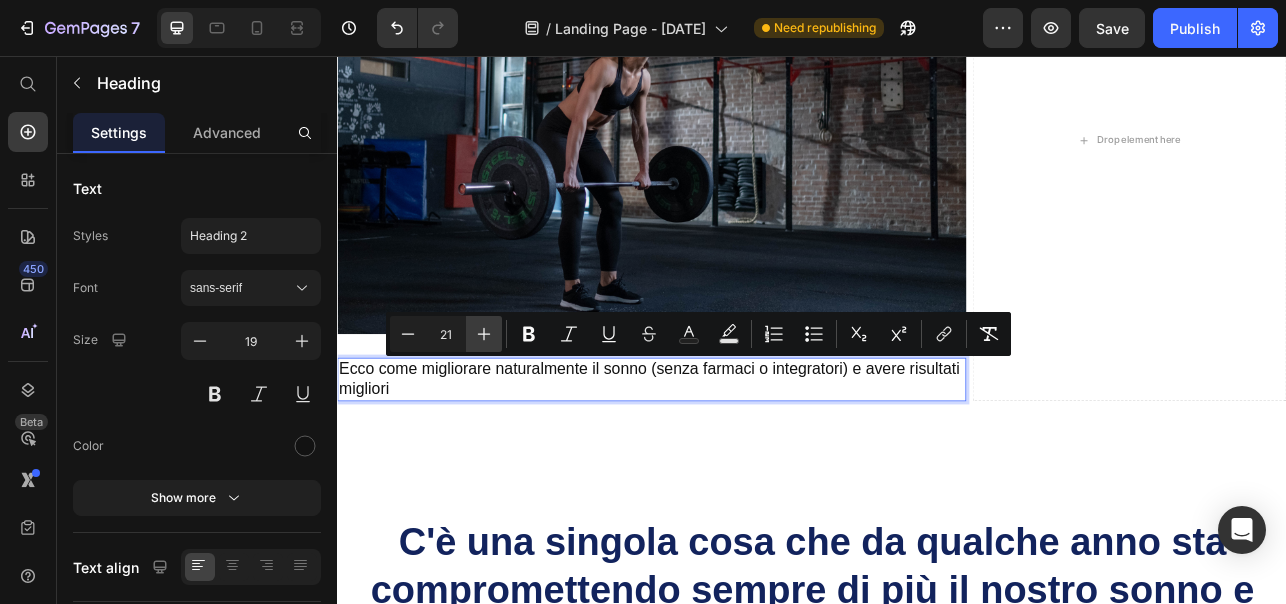 click 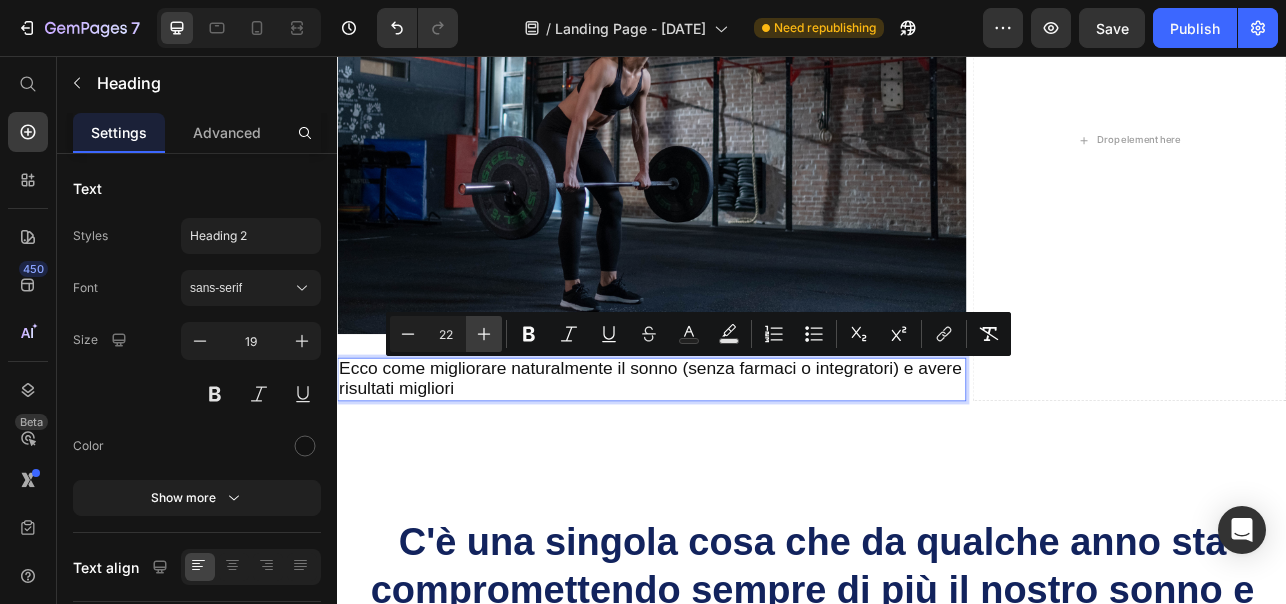 click 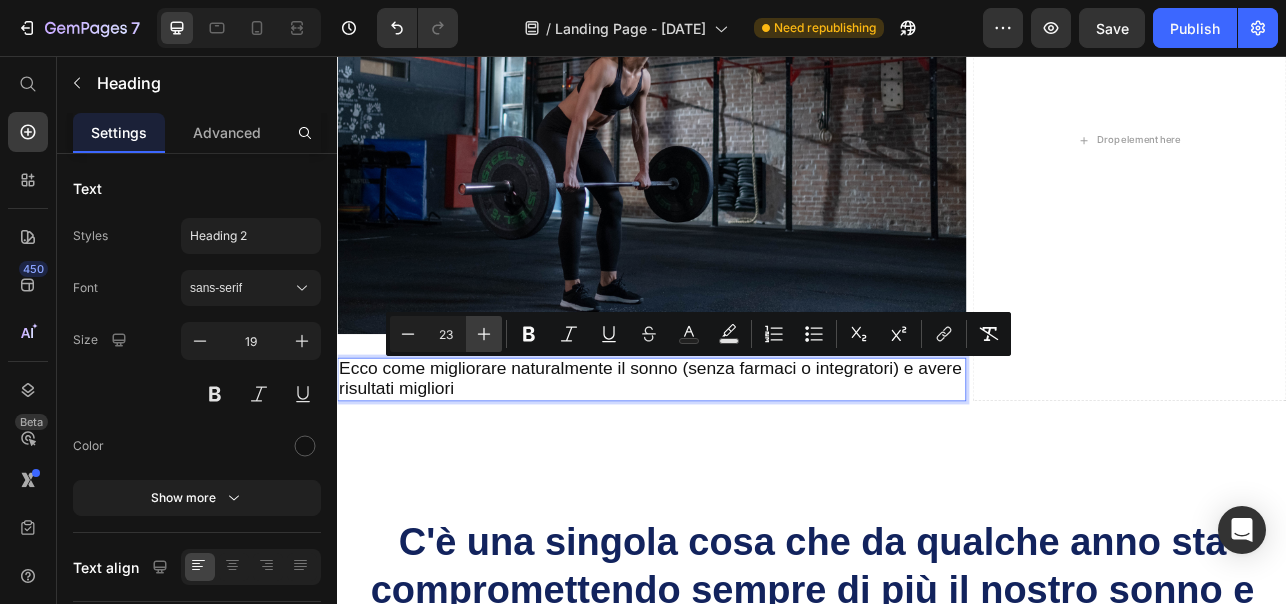 click 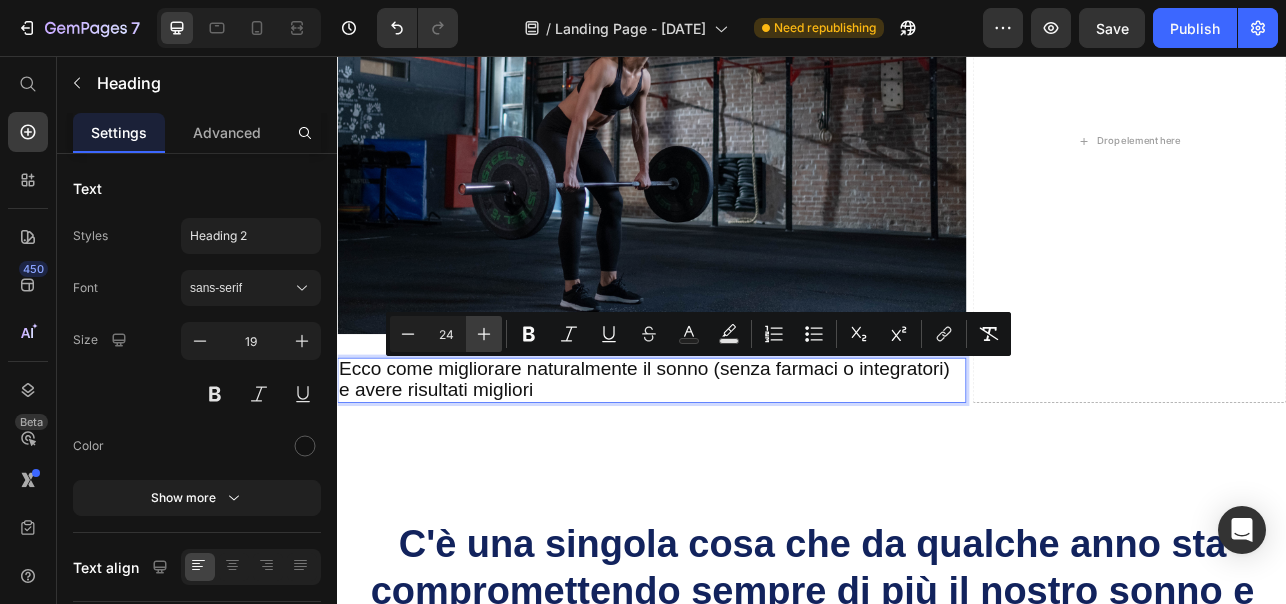 click 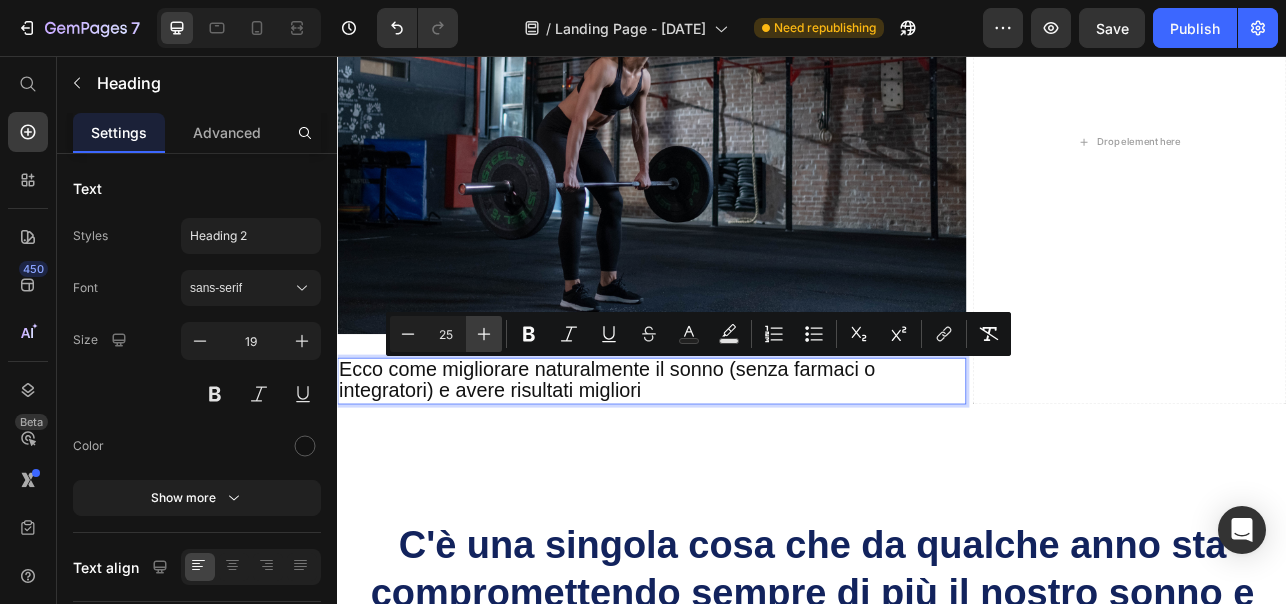 click 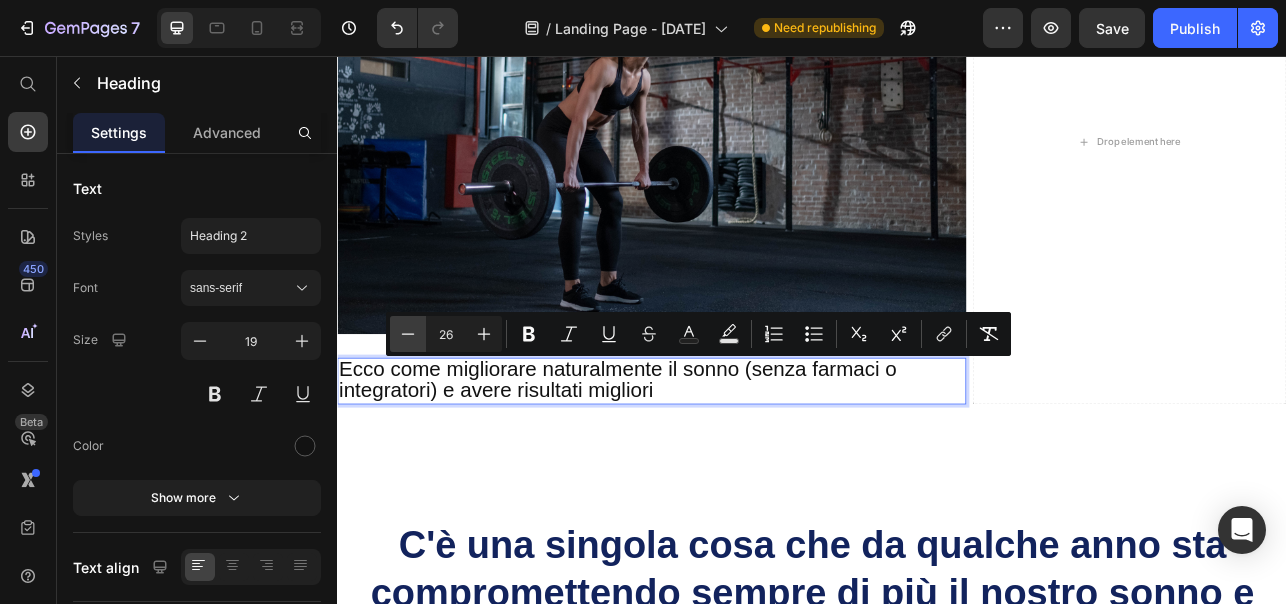 click on "Minus" at bounding box center (408, 334) 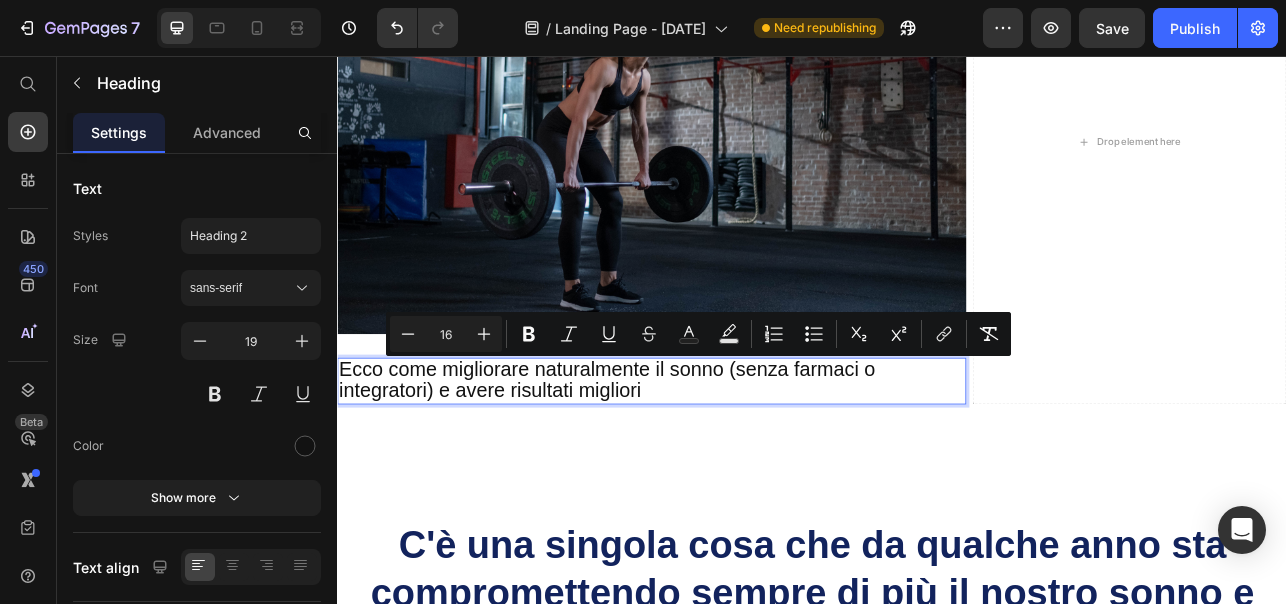 click on "Un sonno di bassa qualità può sabotare i risultati che potresti raggiungere in palestra Heading Image Ecco come migliorare naturalmente il sonno (senza farmaci o integratori) e avere risultati migliori Heading   0
Drop element here Row Section 1" at bounding box center [937, 164] 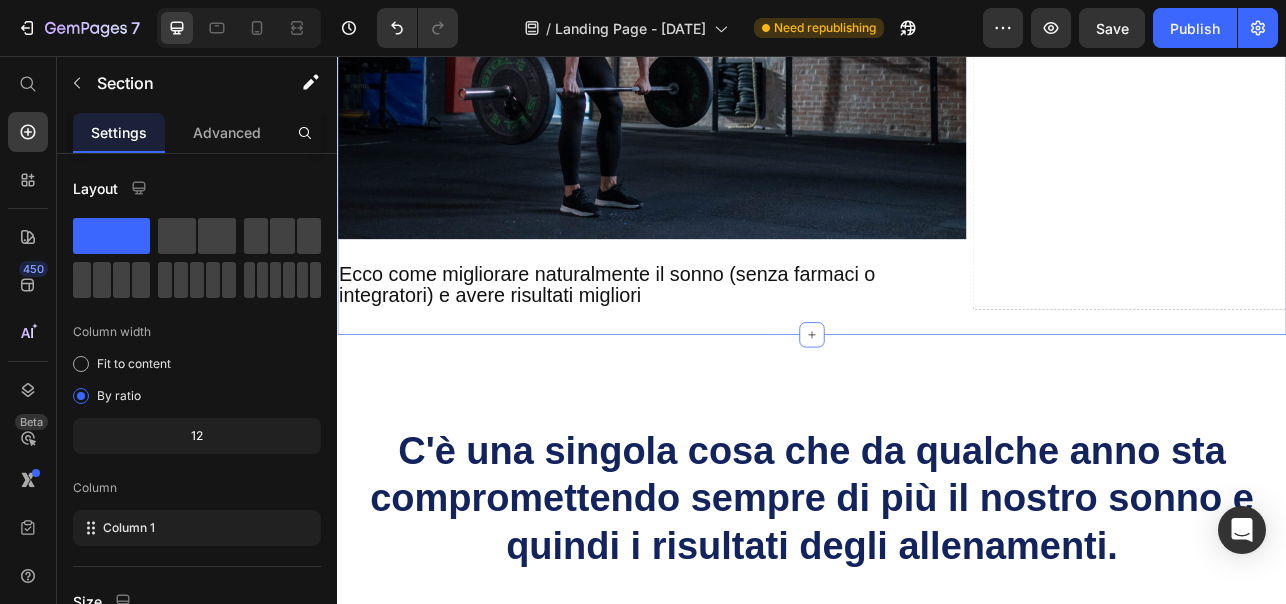 scroll, scrollTop: 488, scrollLeft: 0, axis: vertical 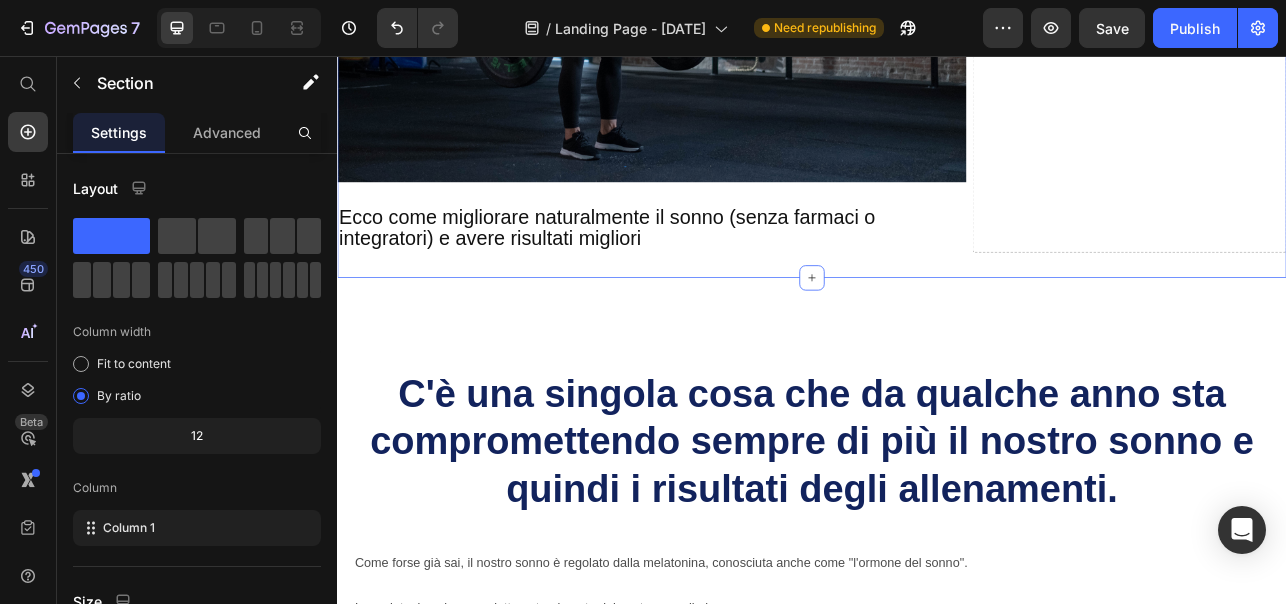 click on "C'è una singola cosa che da qualche anno sta compromettendo sempre di più il nostro sonno e quindi i risultati degli allenamenti." at bounding box center (936, 542) 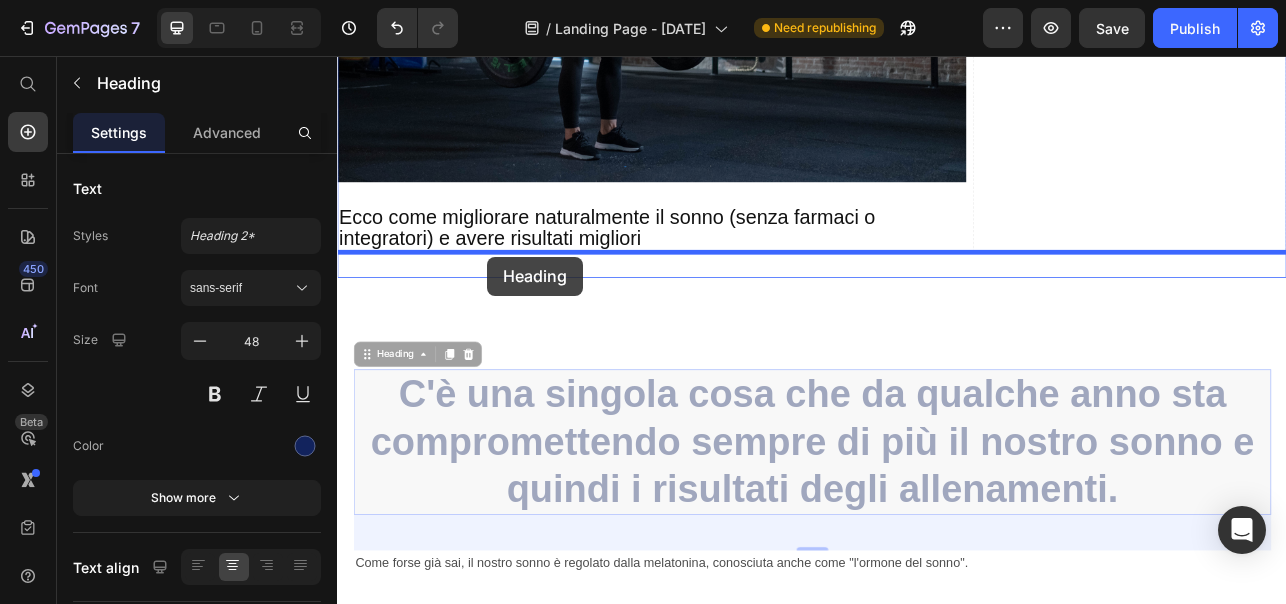 drag, startPoint x: 385, startPoint y: 429, endPoint x: 527, endPoint y: 310, distance: 185.27008 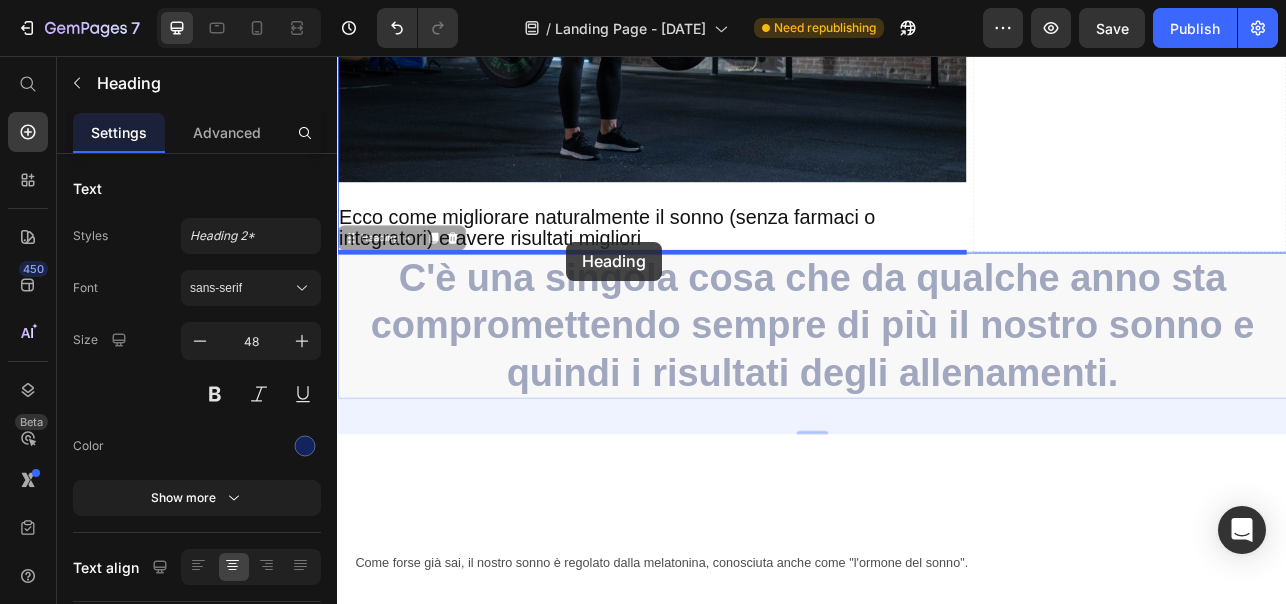 drag, startPoint x: 357, startPoint y: 285, endPoint x: 626, endPoint y: 291, distance: 269.0669 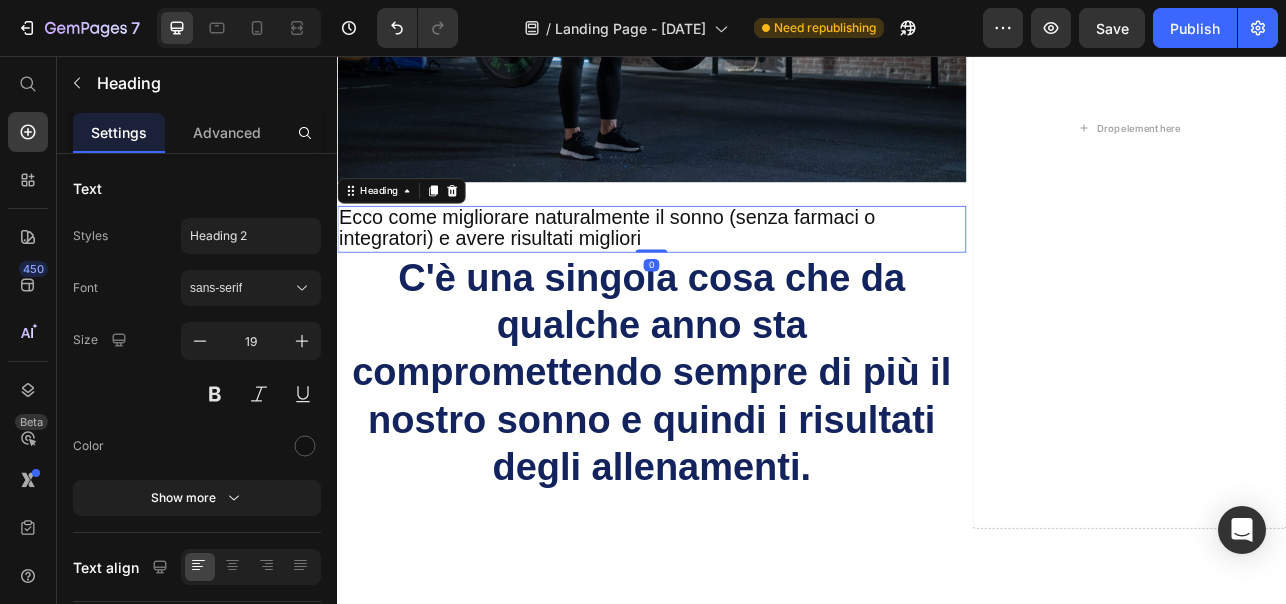 click on "Ecco come migliorare naturalmente il sonno (senza farmaci o integratori) e avere risultati migliori" at bounding box center (678, 273) 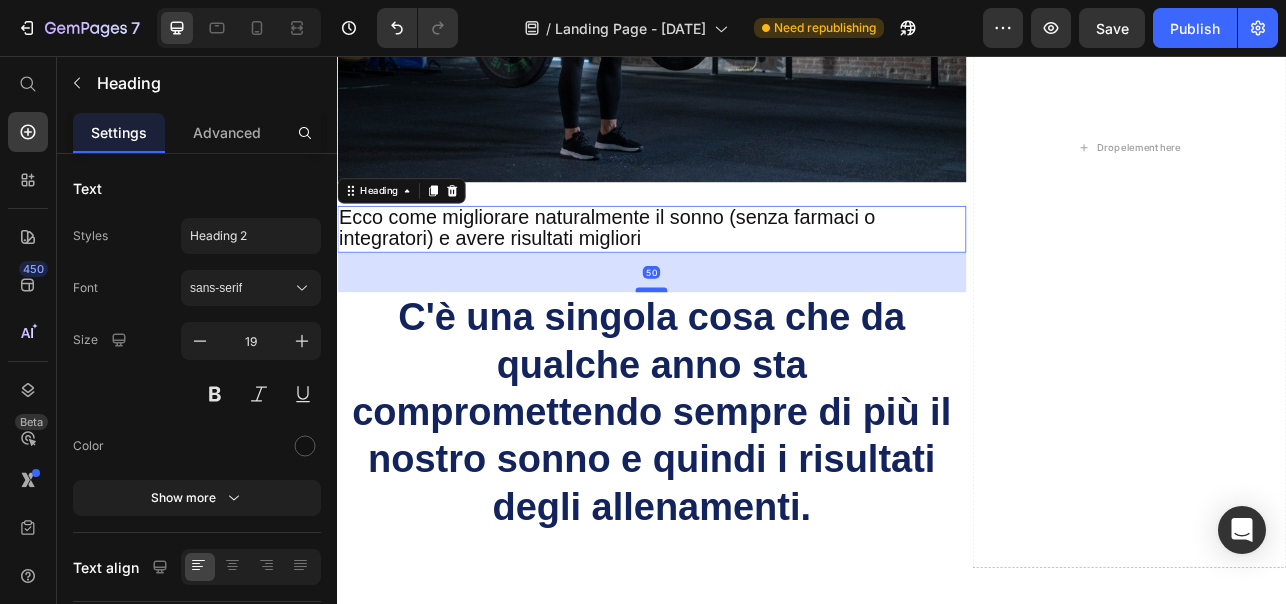 drag, startPoint x: 725, startPoint y: 300, endPoint x: 725, endPoint y: 350, distance: 50 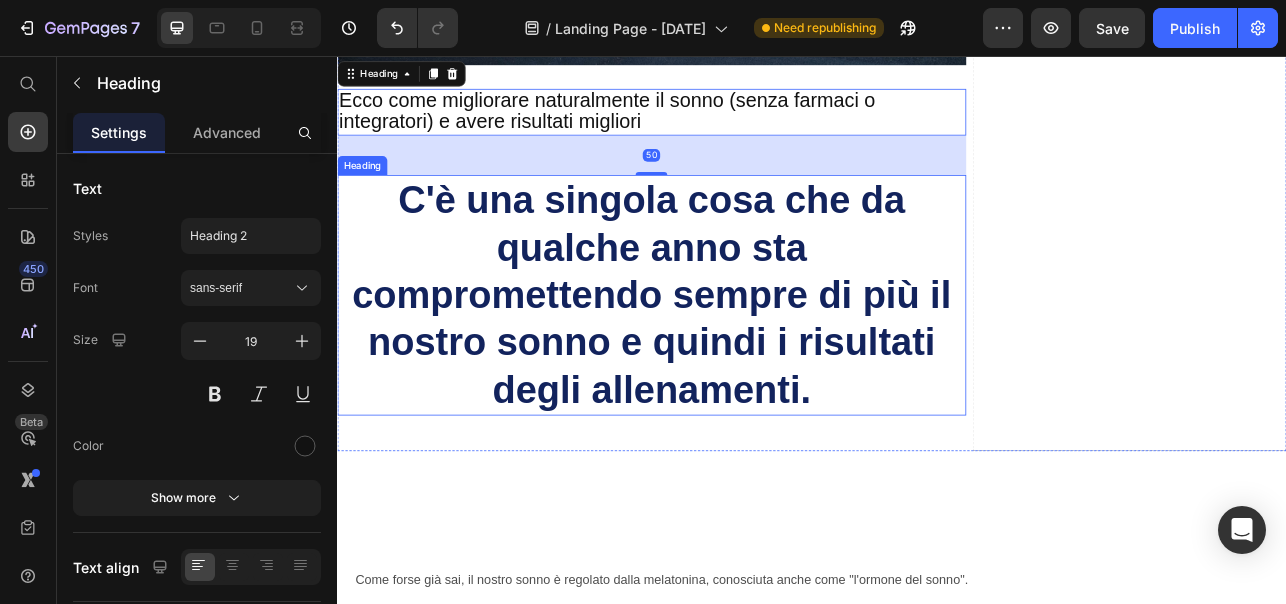 scroll, scrollTop: 638, scrollLeft: 0, axis: vertical 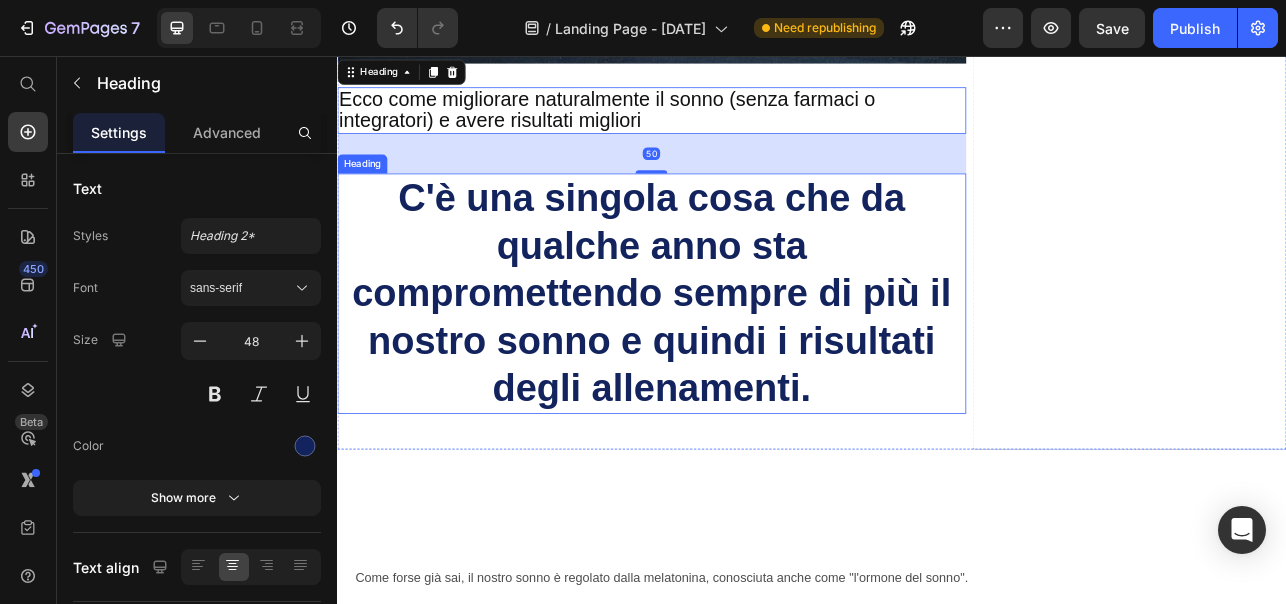 click on "C'è una singola cosa che da qualche anno sta compromettendo sempre di più il nostro sonno e quindi i risultati degli allenamenti." at bounding box center [734, 355] 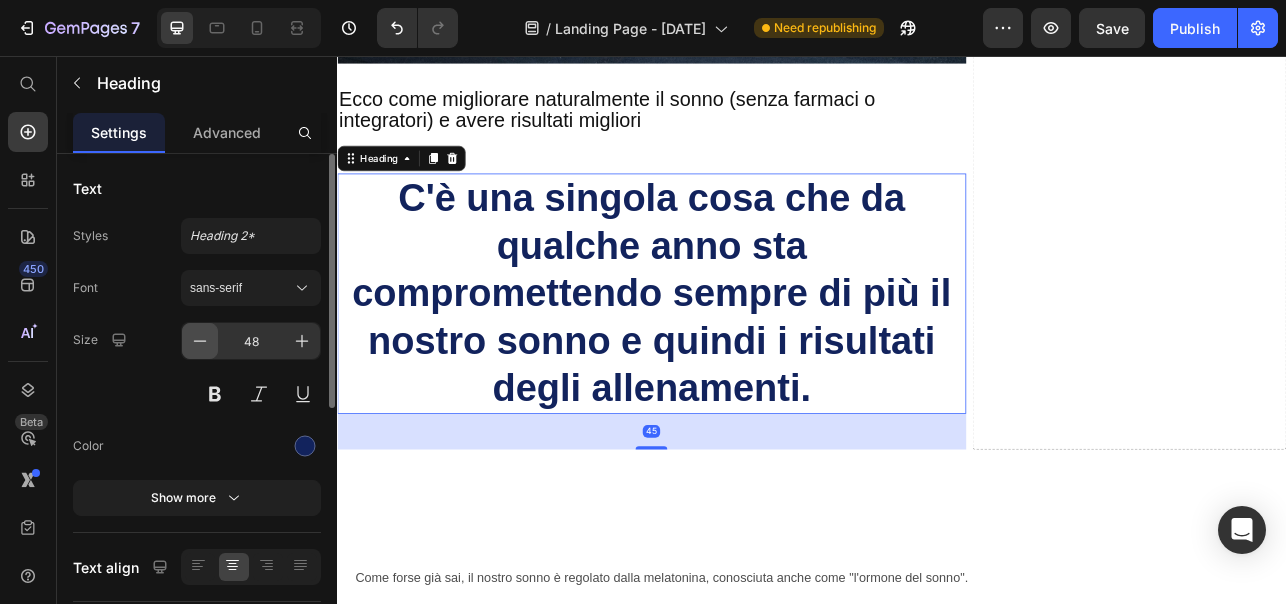 click 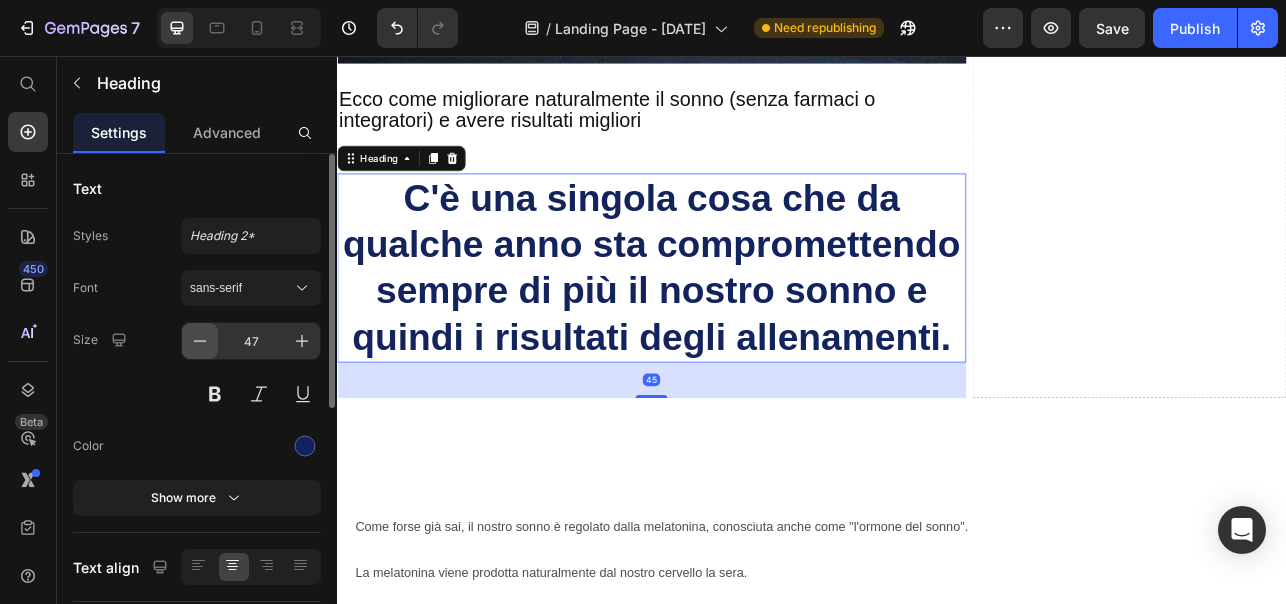 click 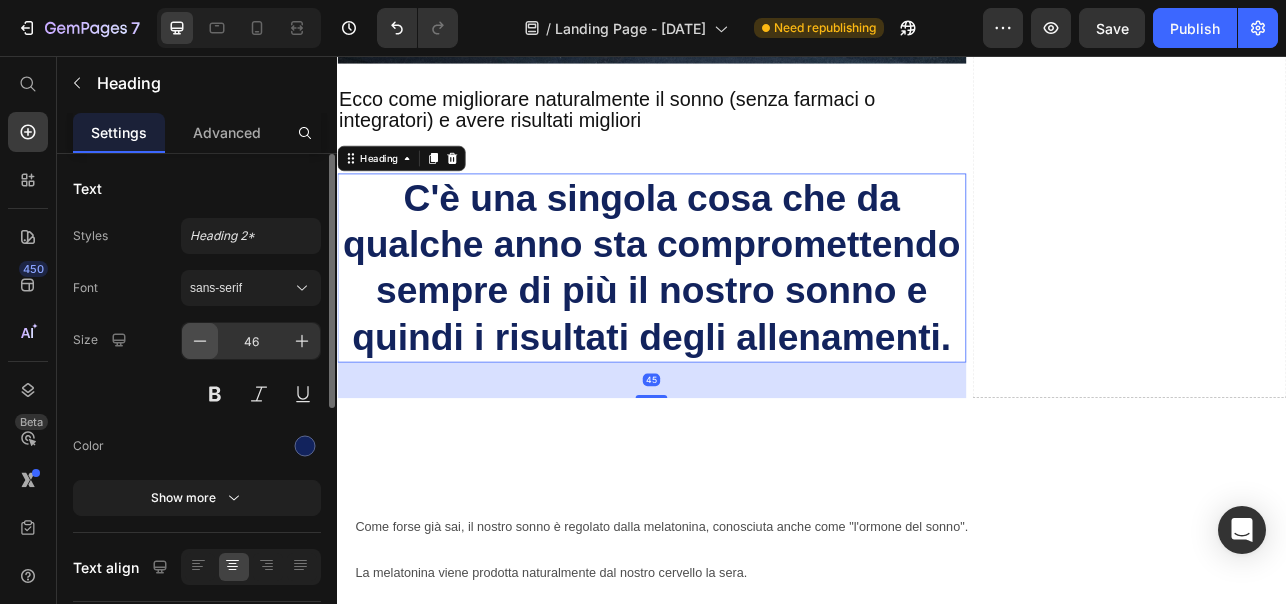 click 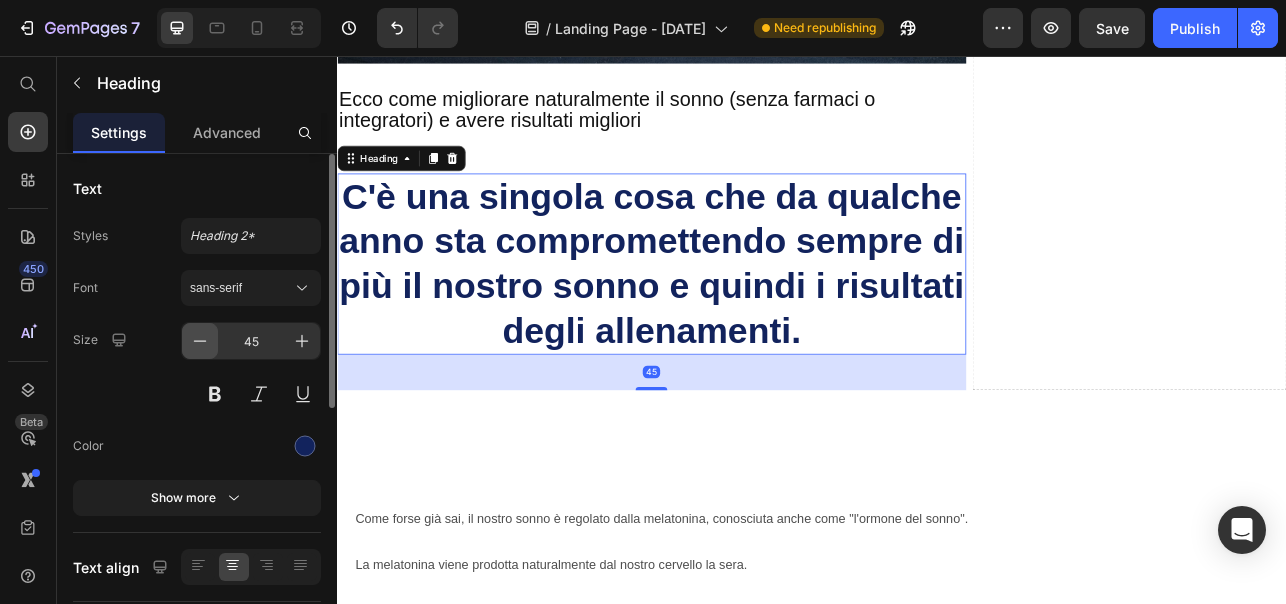 click 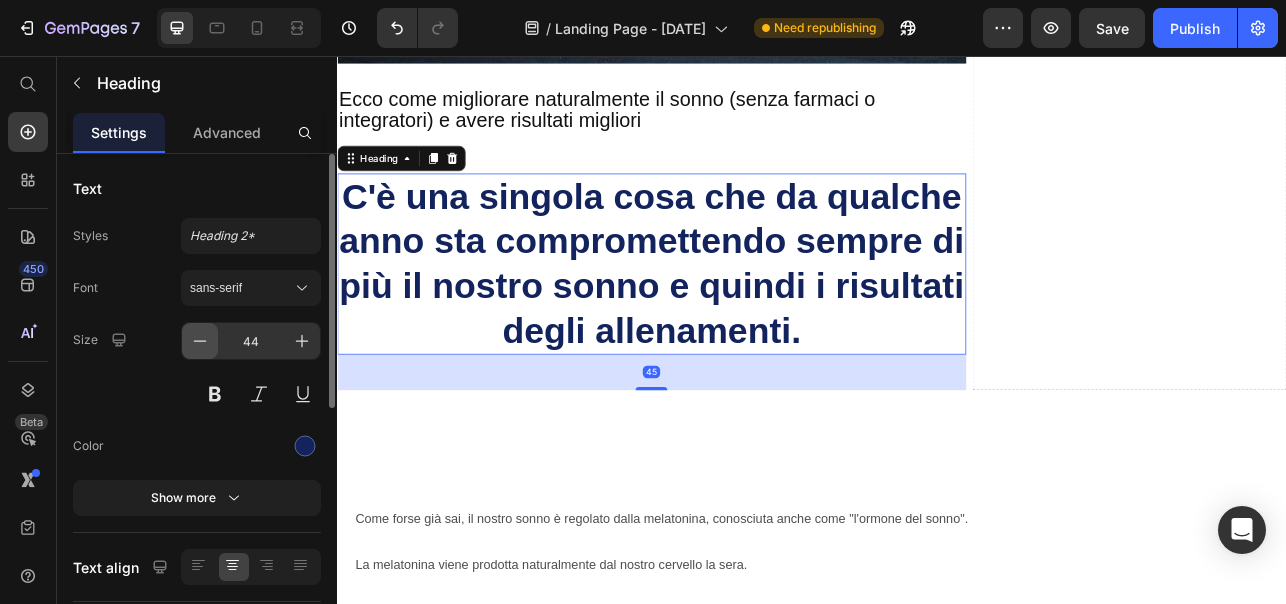 click 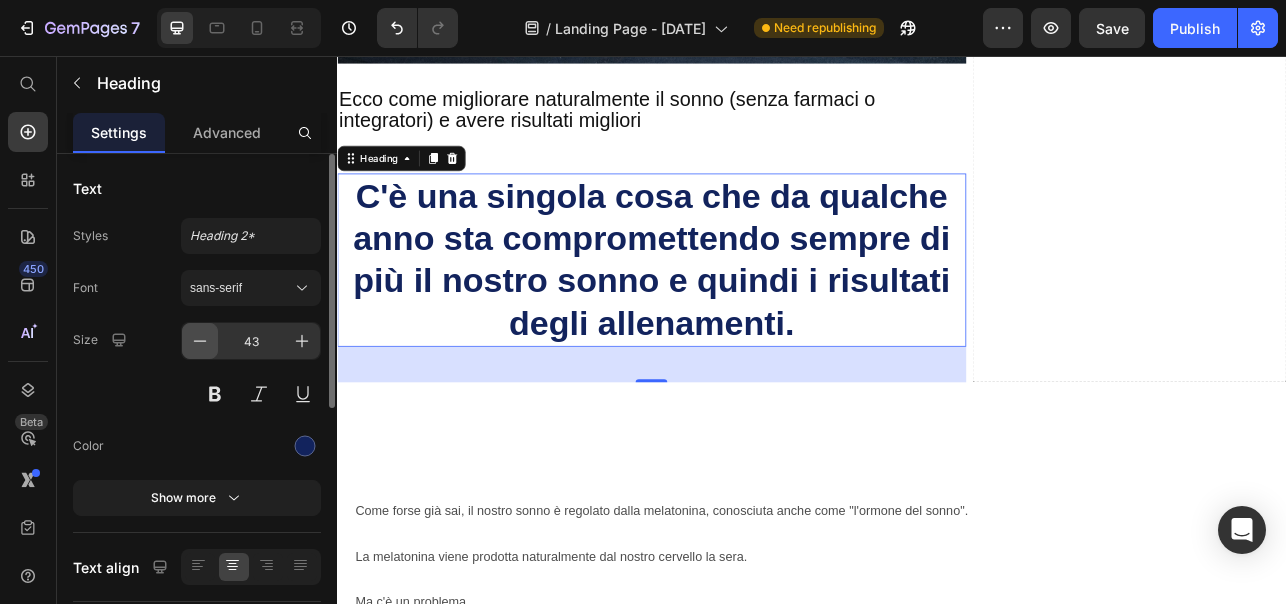 click 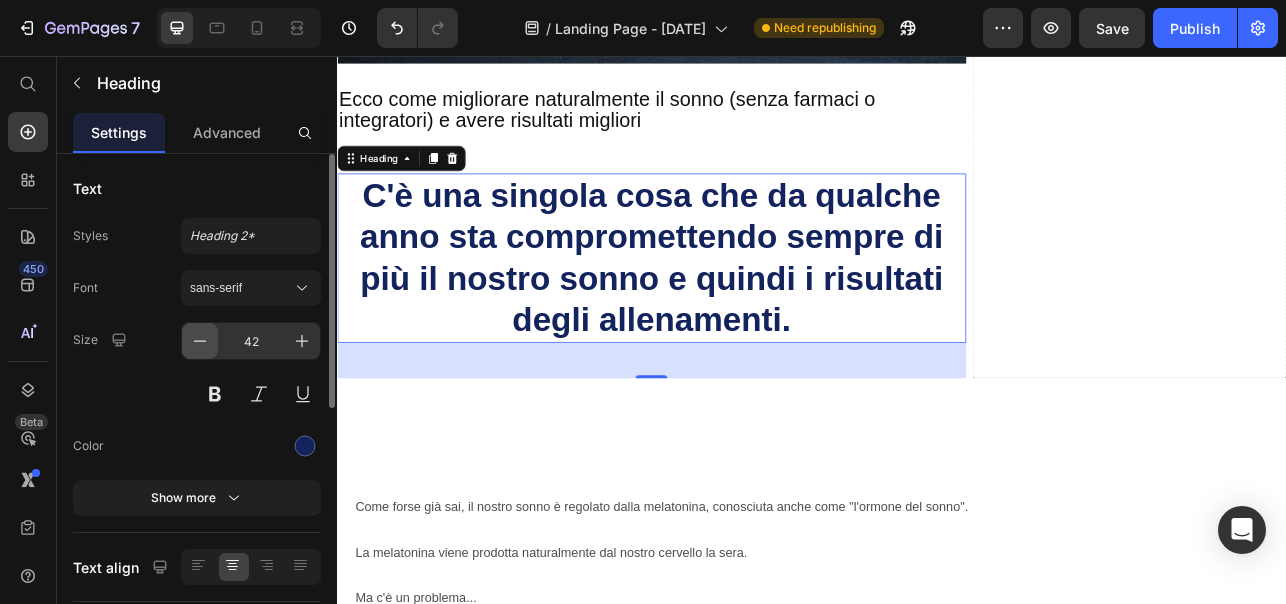 click 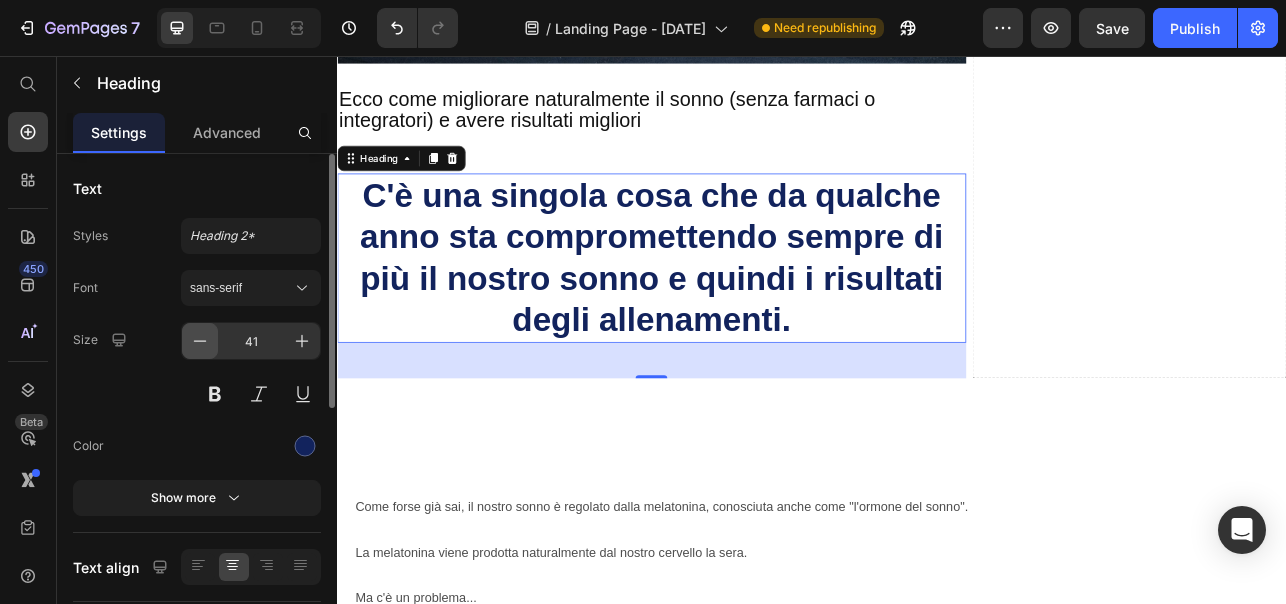 click 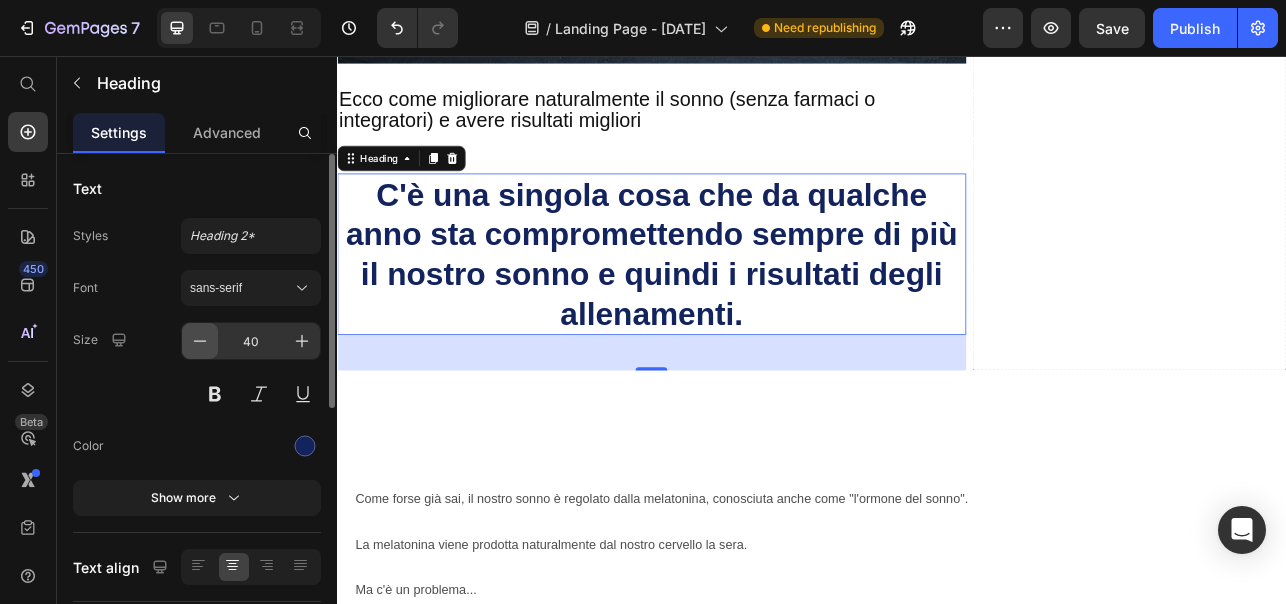 click 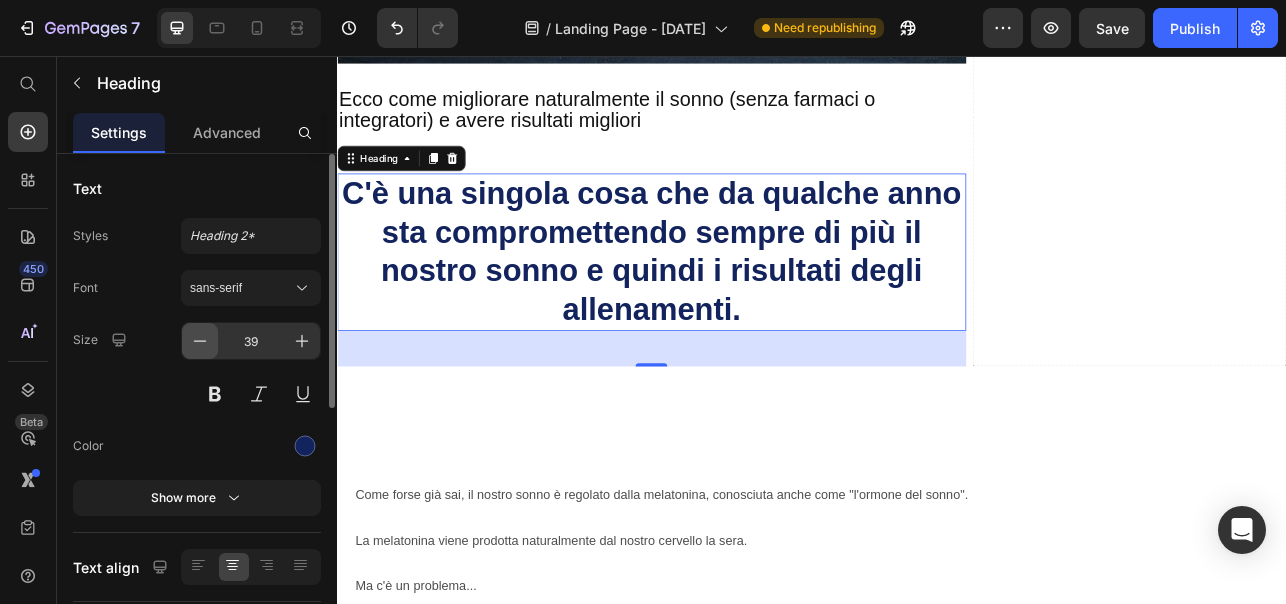 click 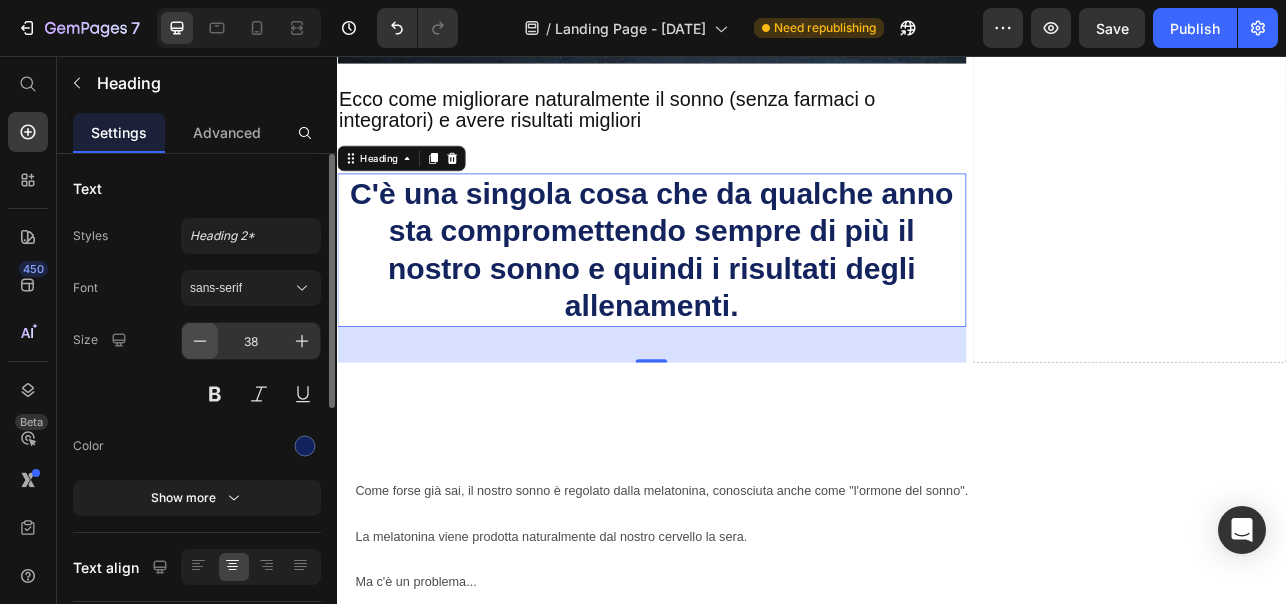click 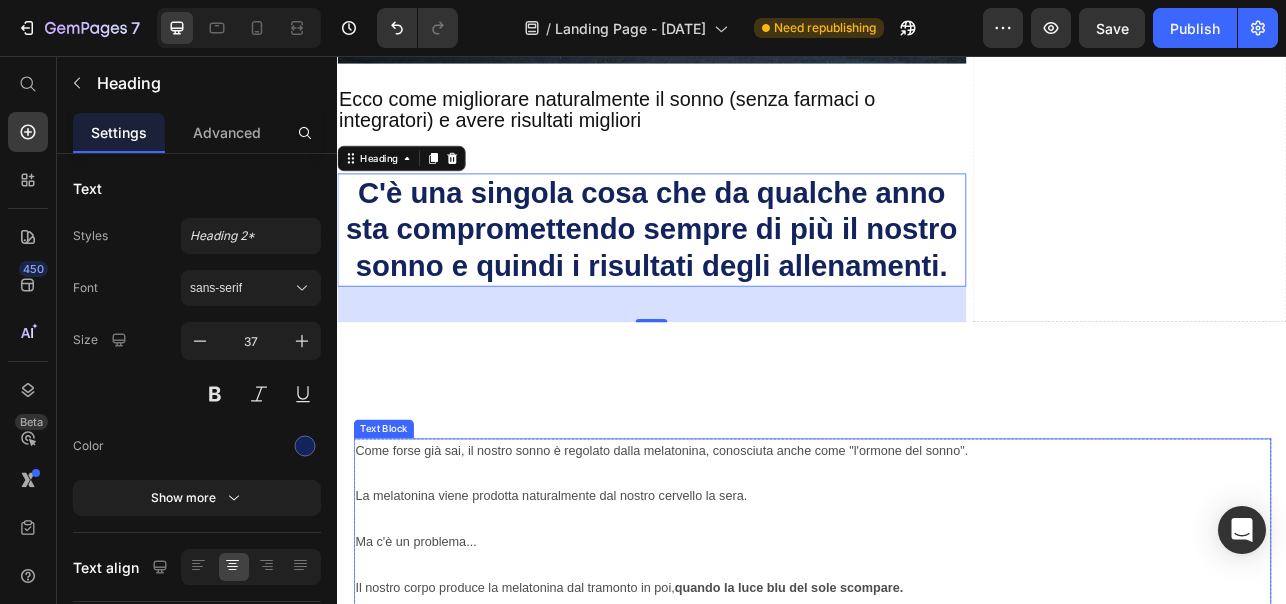 click on "Come forse già sai, il nostro sonno è regolato dalla melatonina, conosciuta anche come "l'ormone del sonno". La melatonina viene prodotta naturalmente dal nostro cervello la sera. Ma c'è un problema... Il nostro corpo produce la melatonina dal tramonto in poi,  quando la luce blu del sole scompare. Da qualche anno però,  la sera siamo esposti alla luce blu artificiale  emessa dagli schermi dei nostri smartphone, PC, TV e lampadine a LED di casa." at bounding box center [937, 670] 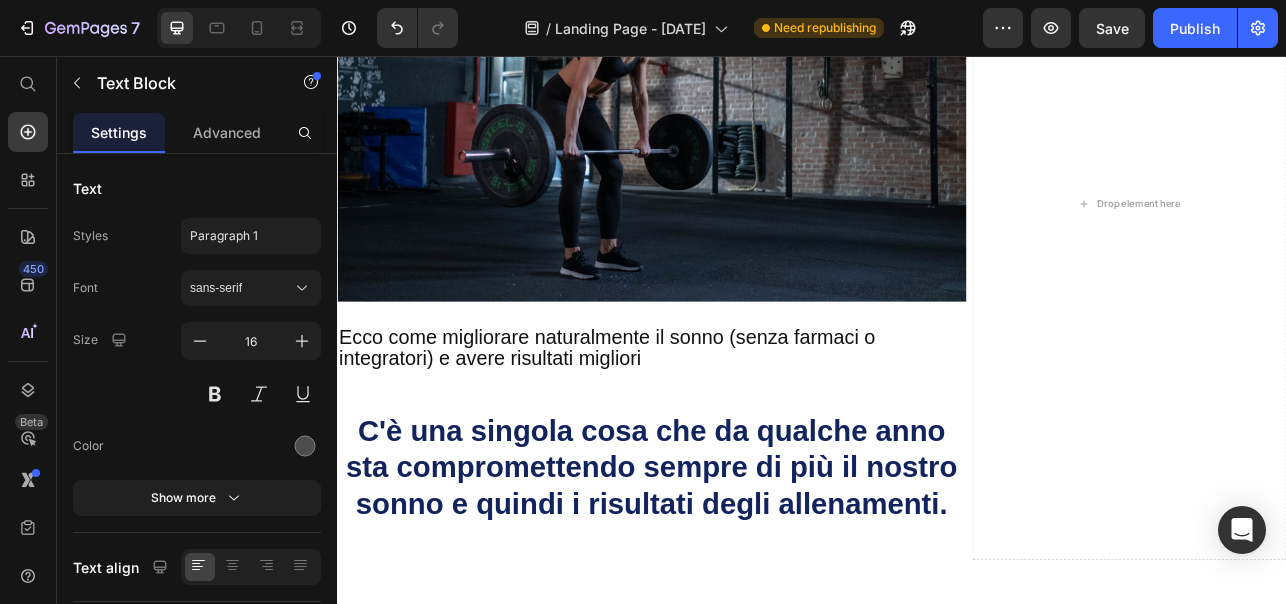 scroll, scrollTop: 0, scrollLeft: 0, axis: both 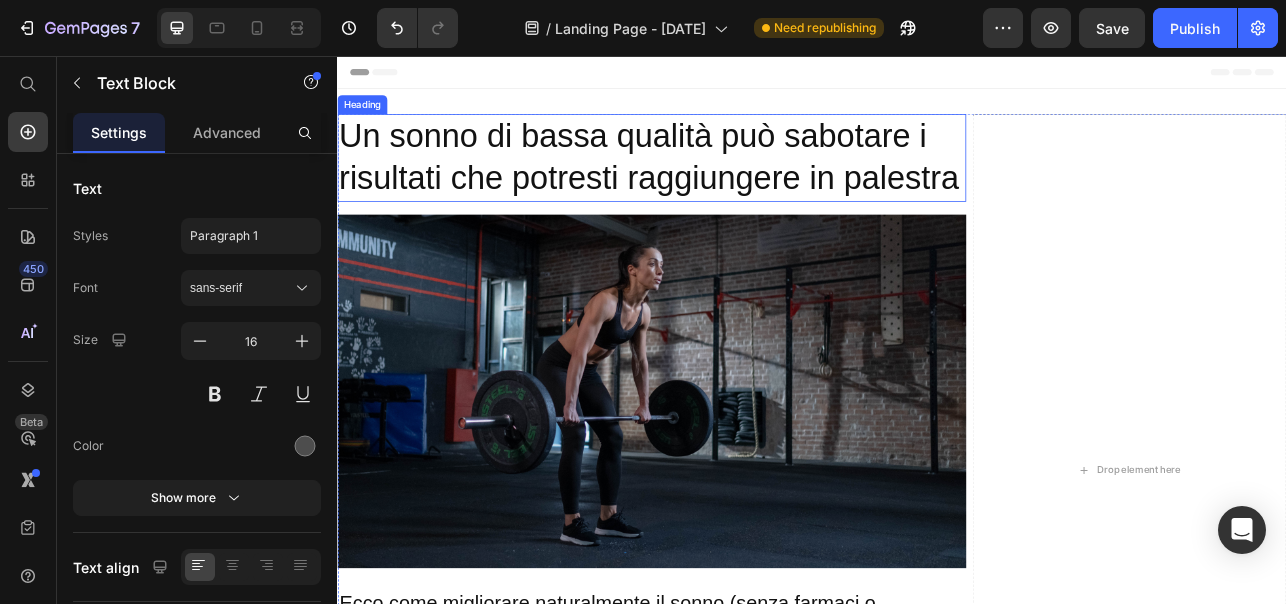 click on "Un sonno di bassa qualità può sabotare i risultati che potresti raggiungere in palestra" at bounding box center (734, 184) 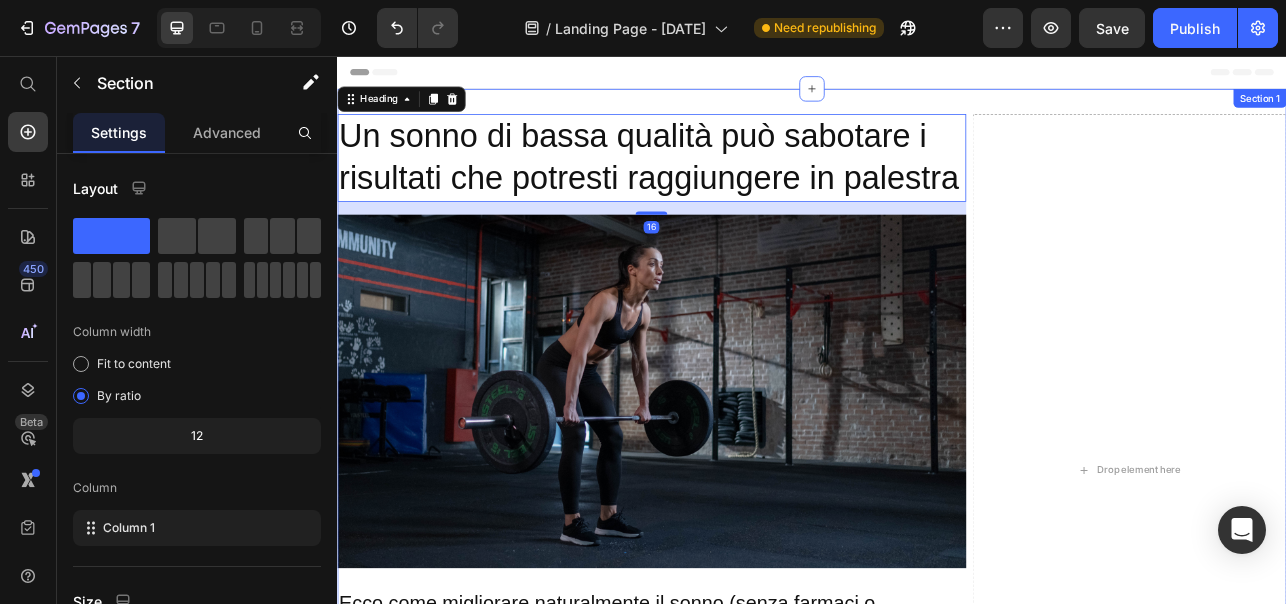 click on "Un sonno di bassa qualità può sabotare i risultati che potresti raggiungere in palestra Heading   16 Image ⁠⁠⁠⁠⁠⁠⁠ Ecco come migliorare naturalmente il sonno (senza farmaci o integratori) e avere risultati migliori Heading C'è una singola cosa che da qualche anno sta compromettendo sempre di più il nostro sonno e quindi i risultati degli allenamenti. Heading
Drop element here Row Section 1" at bounding box center [937, 579] 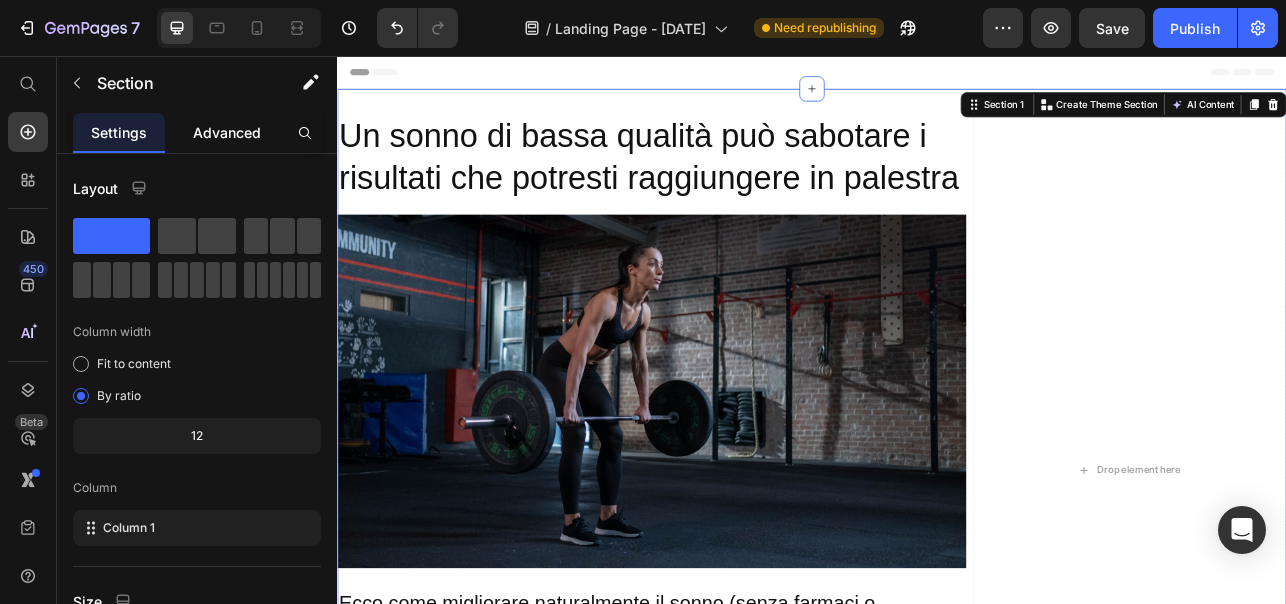 click on "Advanced" at bounding box center (227, 132) 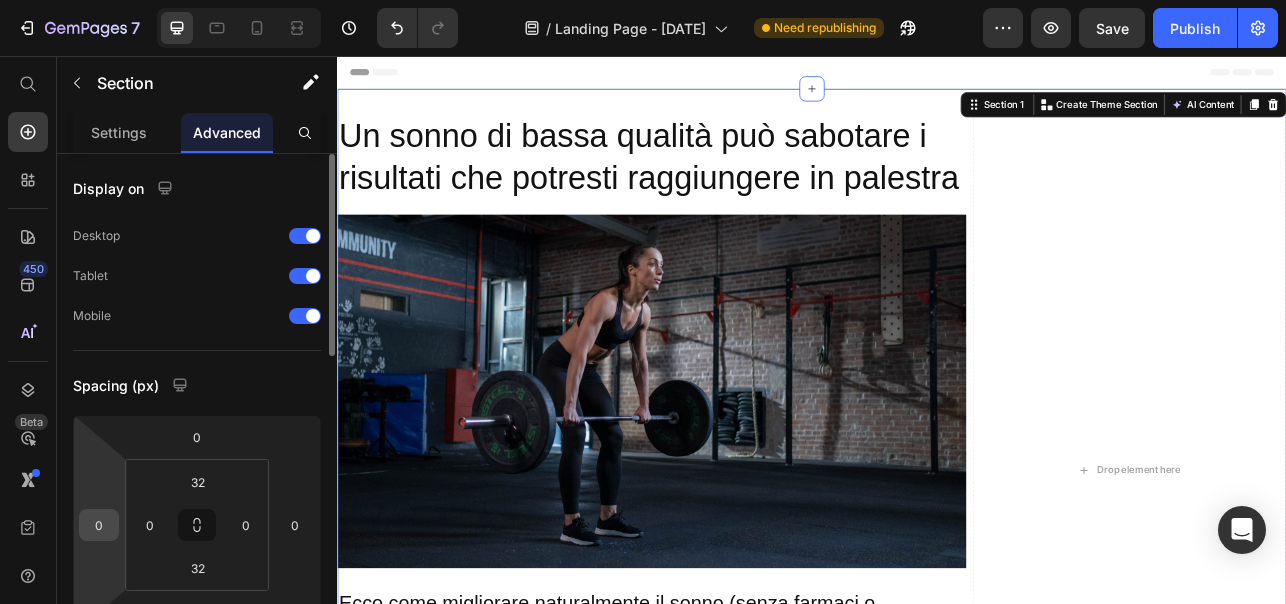 click on "0" at bounding box center [99, 525] 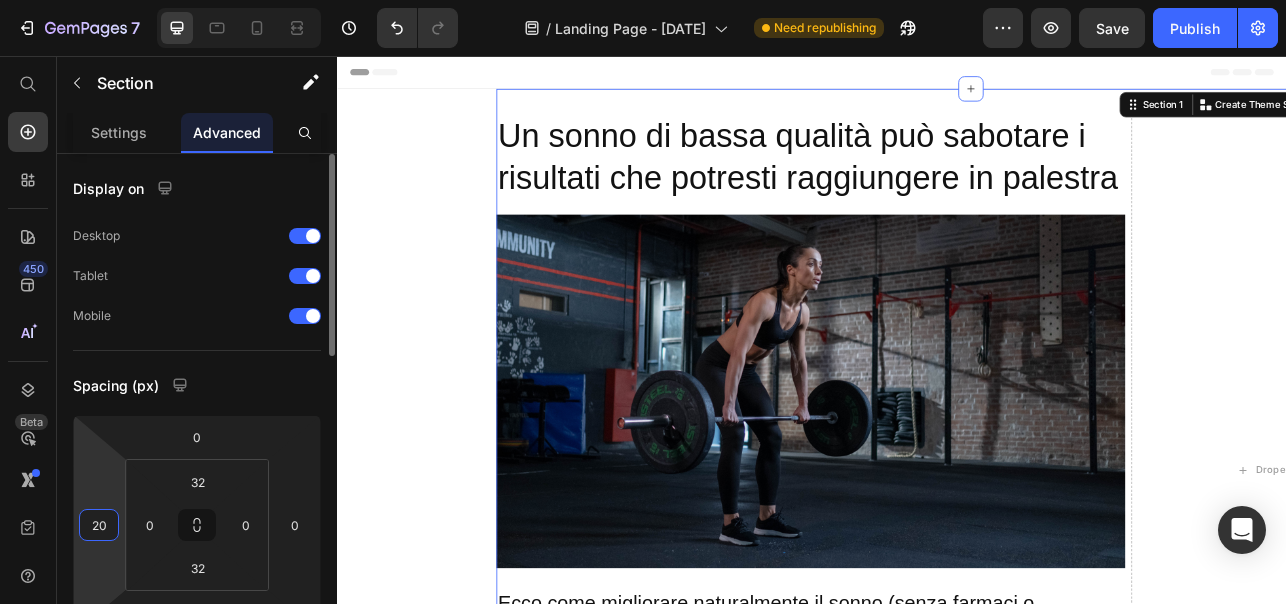 type on "2" 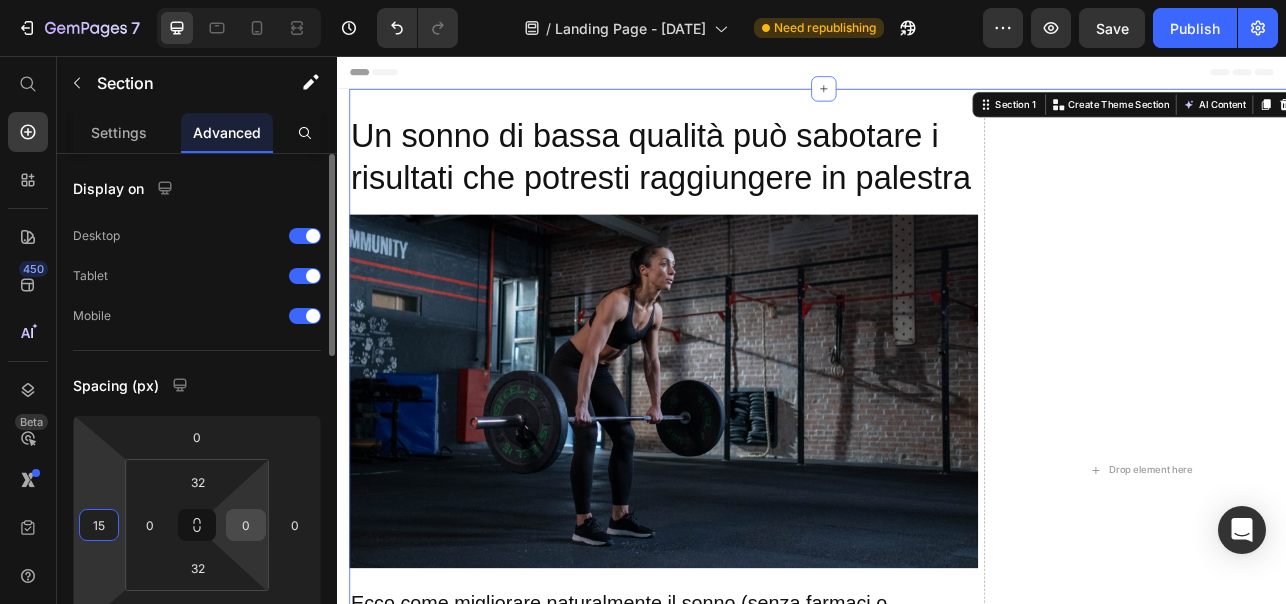 type on "15" 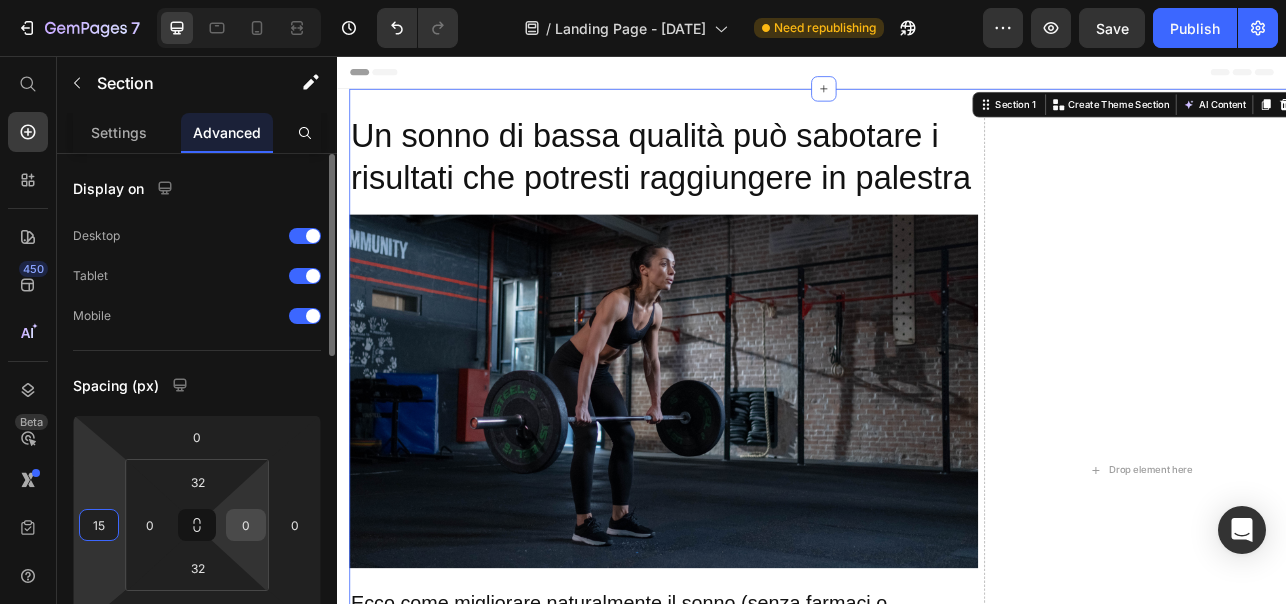 click on "0" at bounding box center (246, 525) 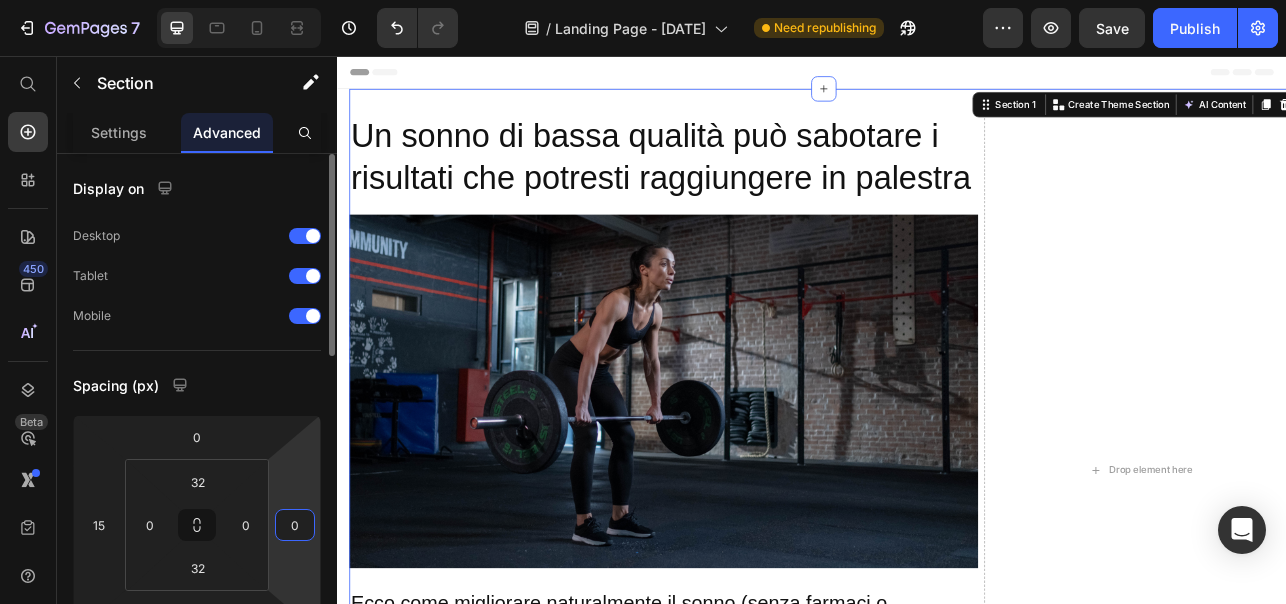click on "0" at bounding box center [295, 525] 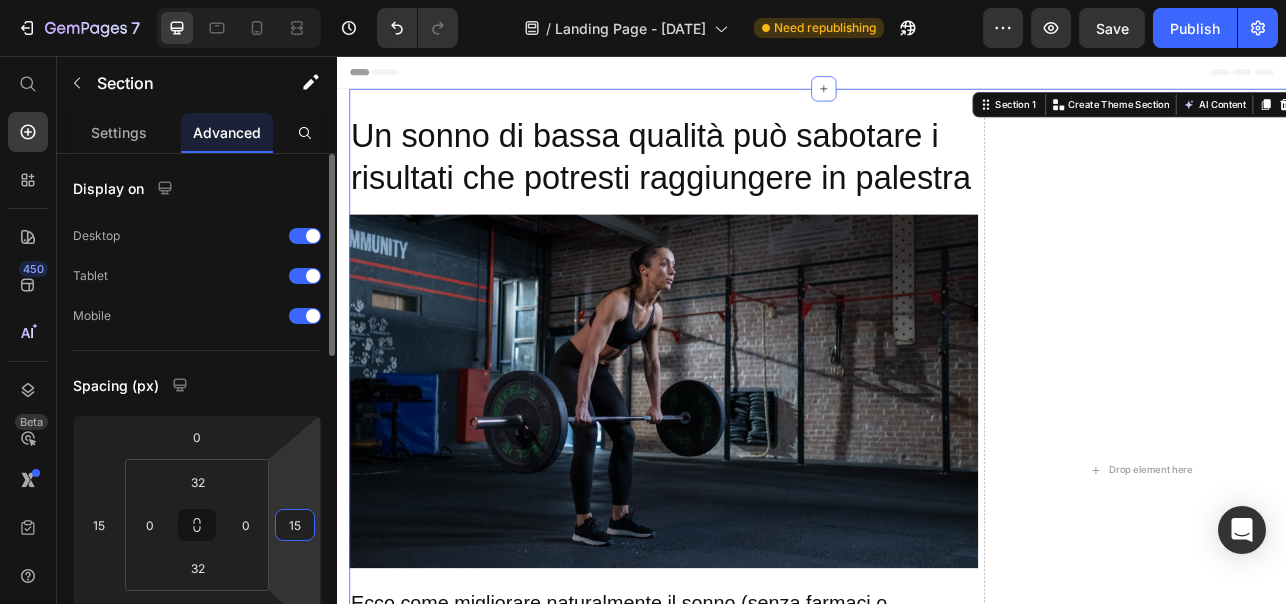 type on "15" 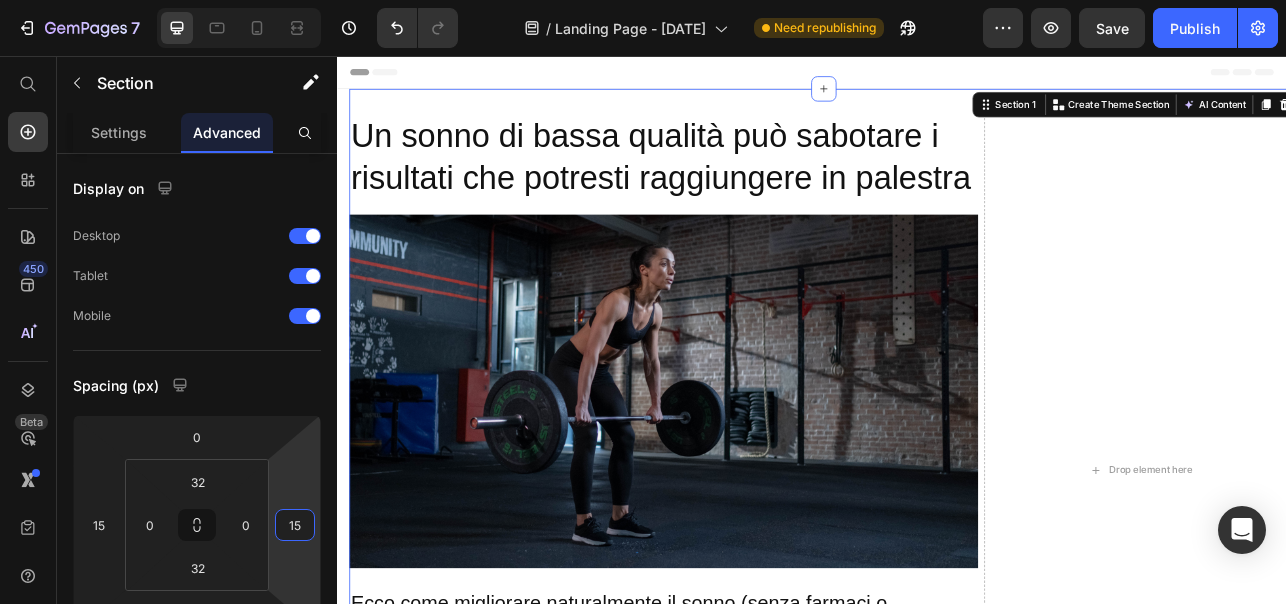 click on "Header" at bounding box center [937, 76] 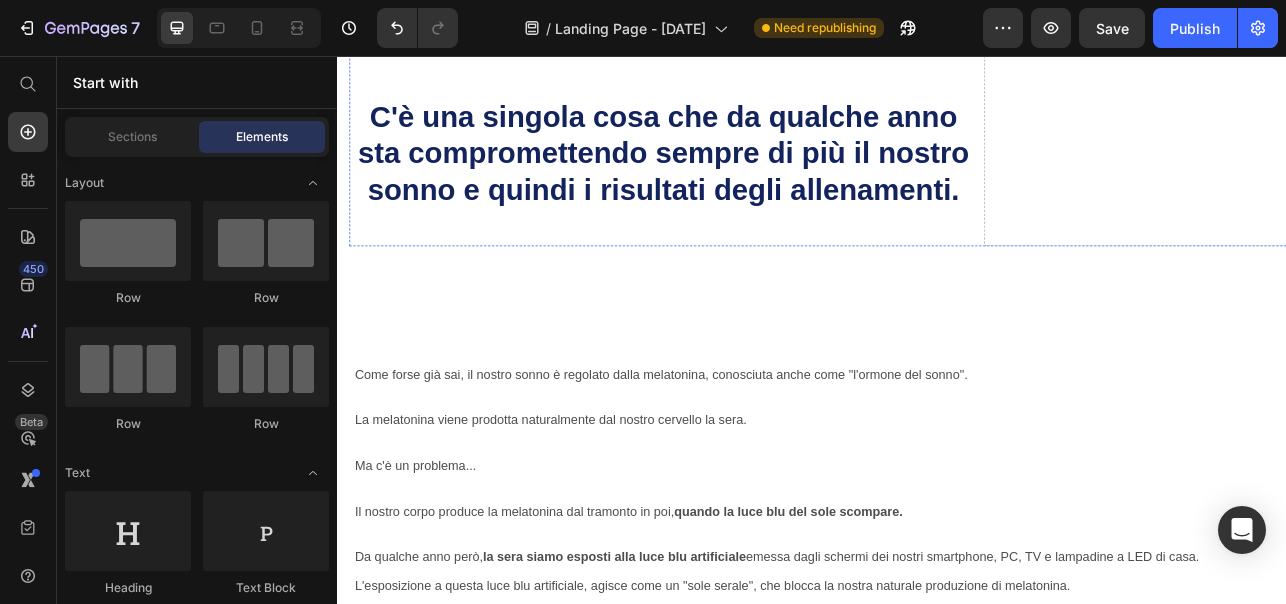 scroll, scrollTop: 738, scrollLeft: 0, axis: vertical 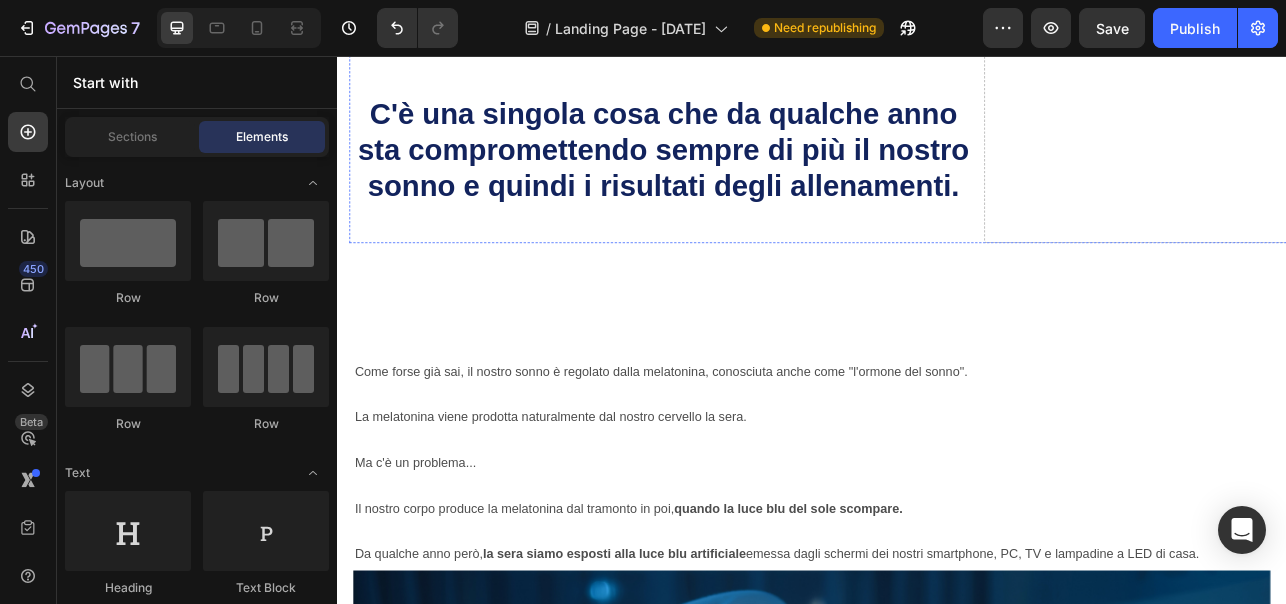 click on "Come forse già sai, il nostro sonno è regolato dalla melatonina, conosciuta anche come "l'ormone del sonno". La melatonina viene prodotta naturalmente dal nostro cervello la sera. Ma c'è un problema... Il nostro corpo produce la melatonina dal tramonto in poi,  quando la luce blu del sole scompare. Da qualche anno però,  la sera siamo esposti alla luce blu artificiale  emessa dagli schermi dei nostri smartphone, PC, TV e lampadine a LED di casa." at bounding box center [937, 570] 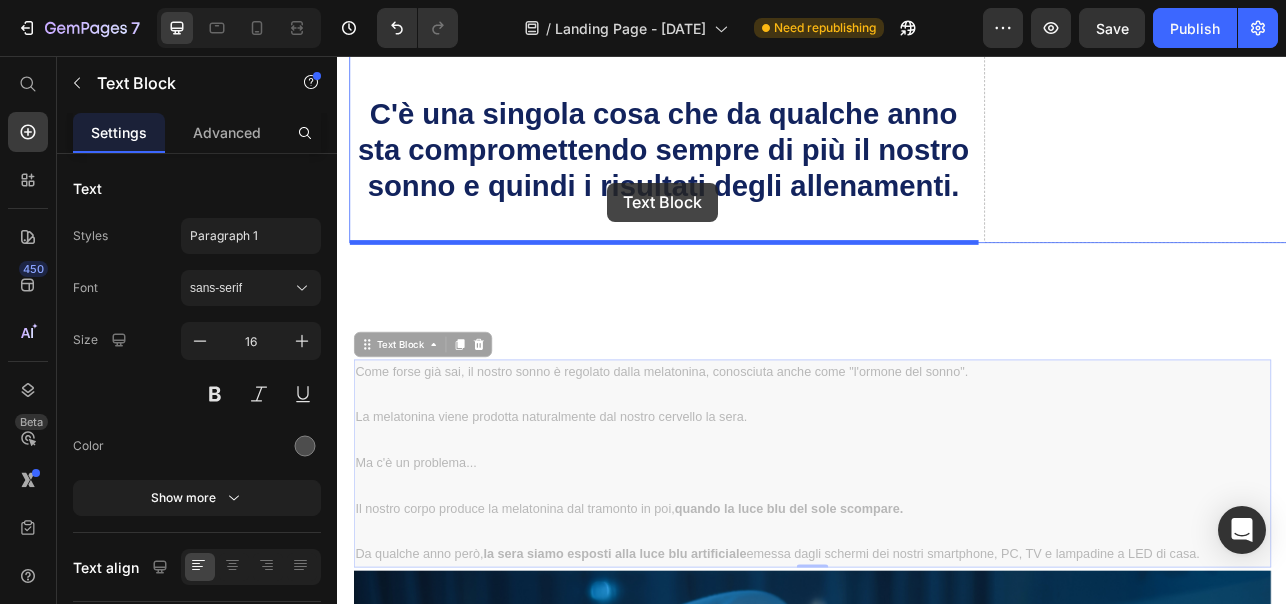 drag, startPoint x: 364, startPoint y: 416, endPoint x: 679, endPoint y: 216, distance: 373.12866 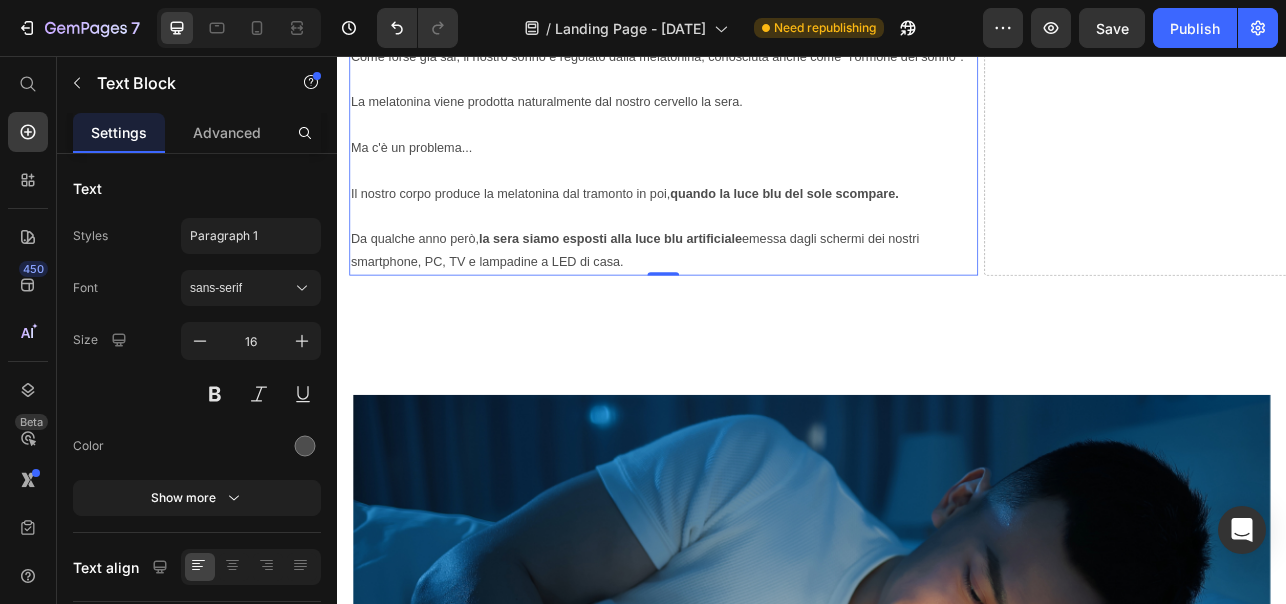 scroll, scrollTop: 992, scrollLeft: 0, axis: vertical 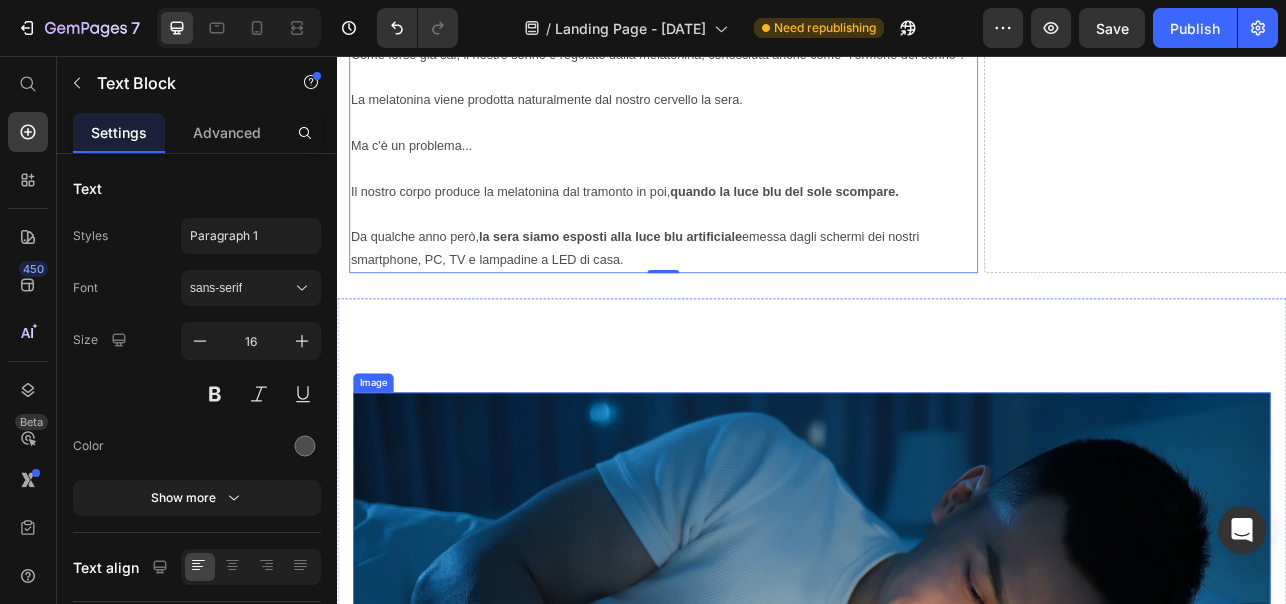 click at bounding box center (937, 807) 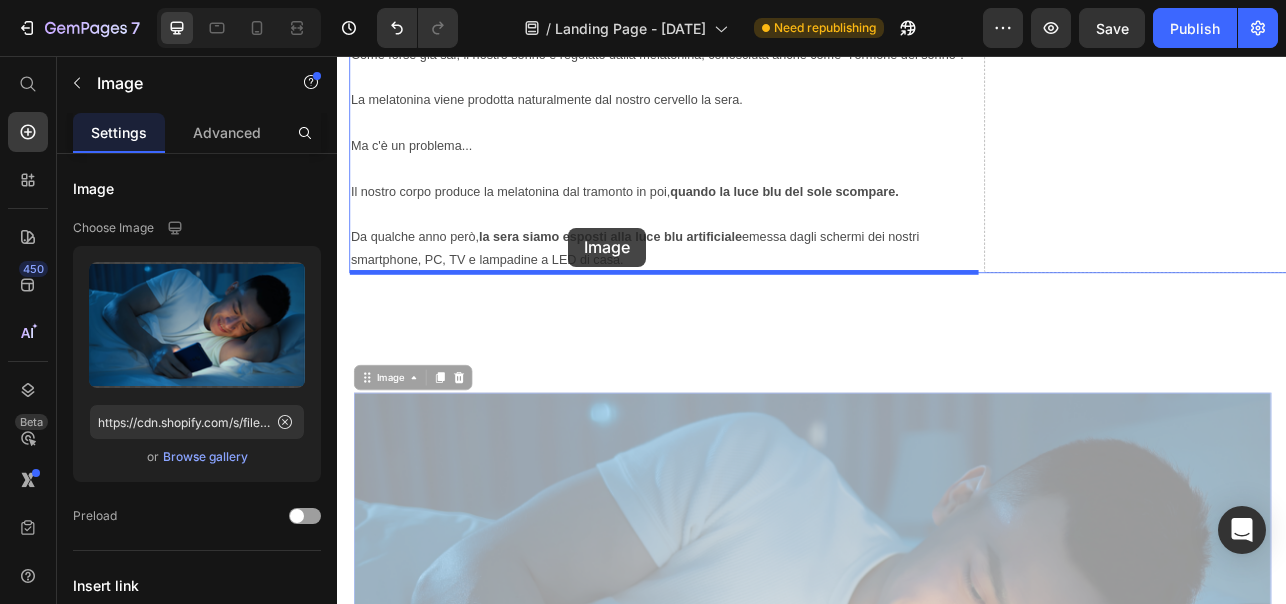 drag, startPoint x: 387, startPoint y: 466, endPoint x: 629, endPoint y: 274, distance: 308.9142 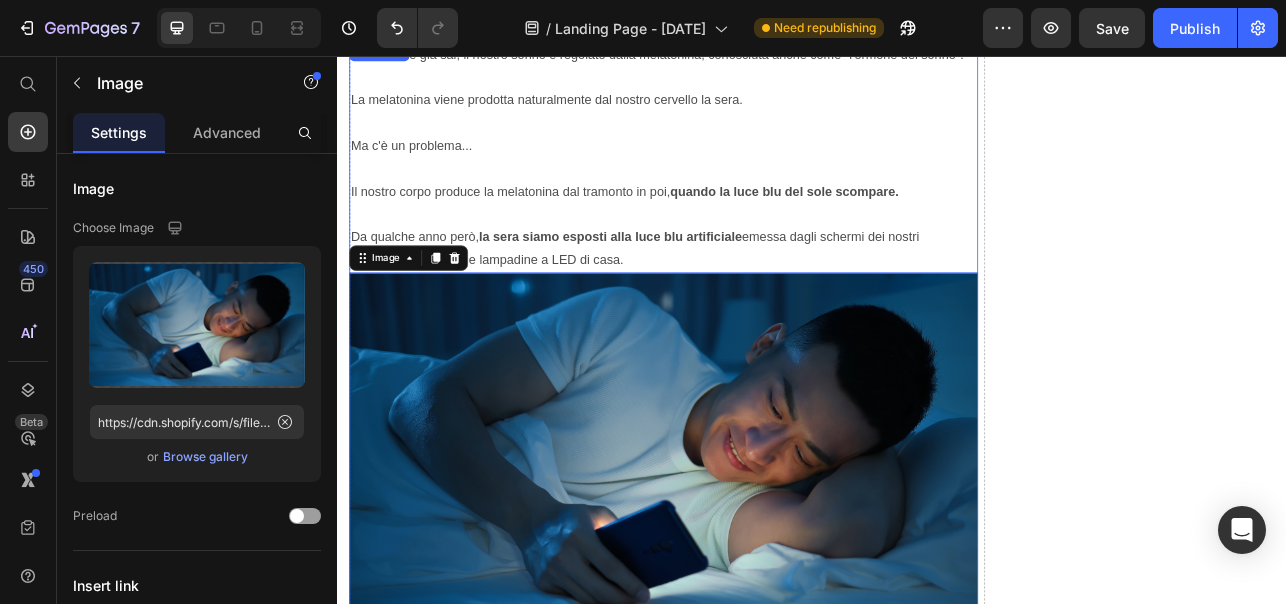 click on "Come forse già sai, il nostro sonno è regolato dalla melatonina, conosciuta anche come "l'ormone del sonno". La melatonina viene prodotta naturalmente dal nostro cervello la sera. Ma c'è un problema... Il nostro corpo produce la melatonina dal tramonto in poi,  quando la luce blu del sole scompare. Da qualche anno però,  la sera siamo esposti alla luce blu artificiale  emessa dagli schermi dei nostri smartphone, PC, TV e lampadine a LED di casa." at bounding box center [749, 184] 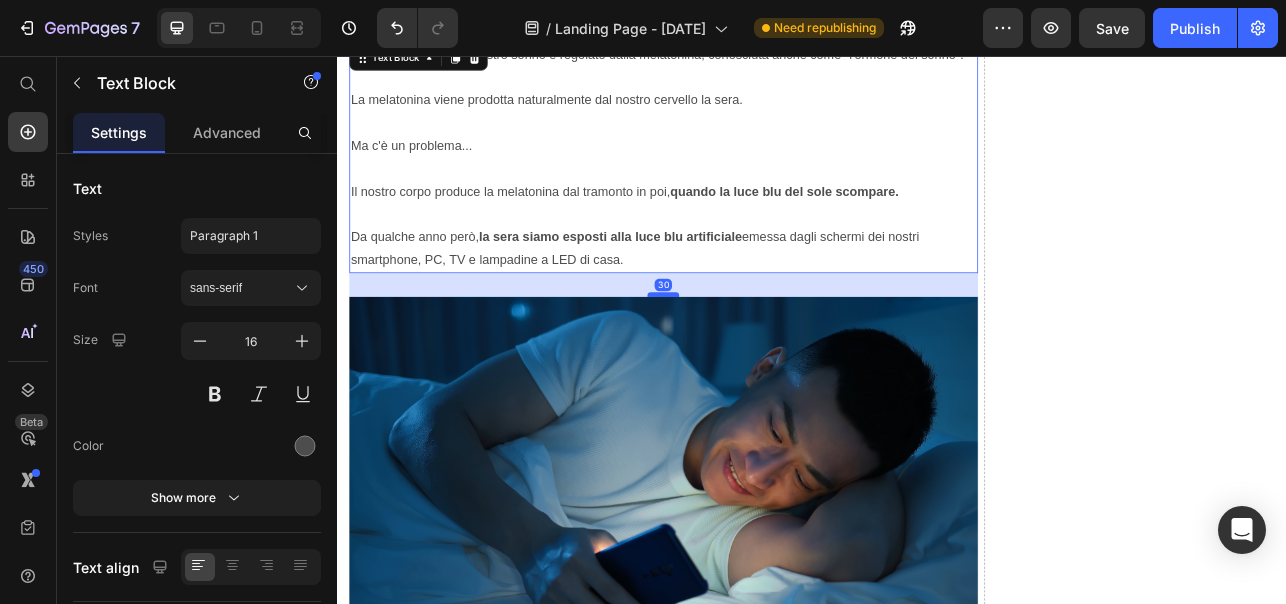 drag, startPoint x: 741, startPoint y: 325, endPoint x: 740, endPoint y: 355, distance: 30.016663 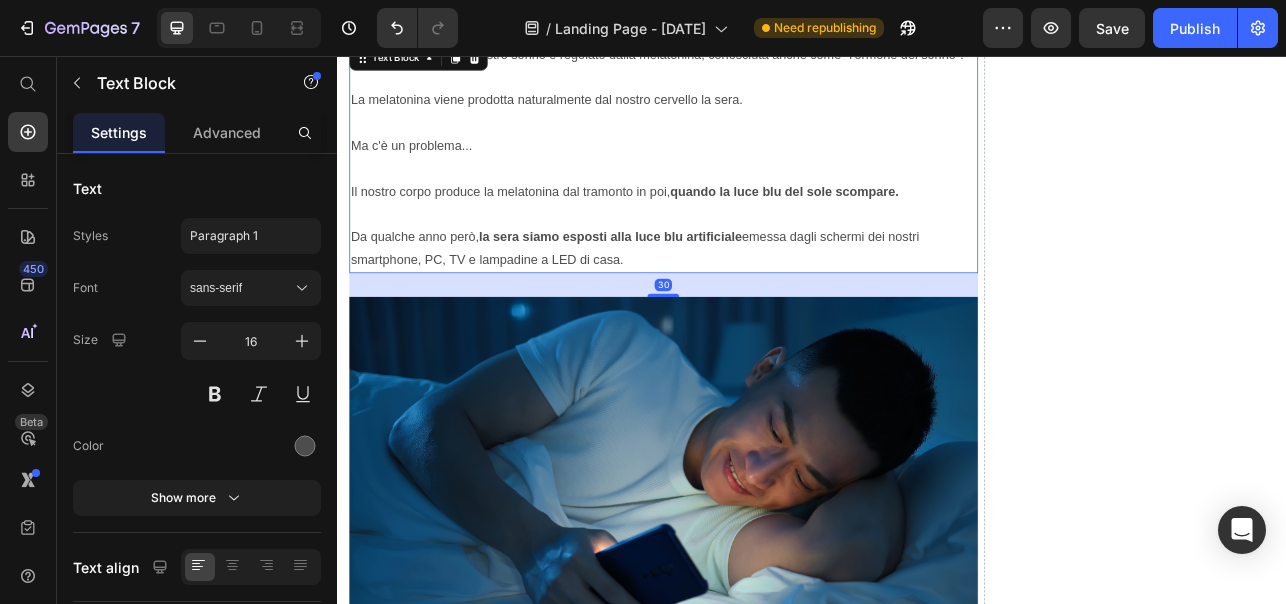 click on "Come forse già sai, il nostro sonno è regolato dalla melatonina, conosciuta anche come "l'ormone del sonno". La melatonina viene prodotta naturalmente dal nostro cervello la sera. Ma c'è un problema... Il nostro corpo produce la melatonina dal tramonto in poi,  quando la luce blu del sole scompare. Da qualche anno però,  la sera siamo esposti alla luce blu artificiale  emessa dagli schermi dei nostri smartphone, PC, TV e lampadine a LED di casa." at bounding box center (749, 184) 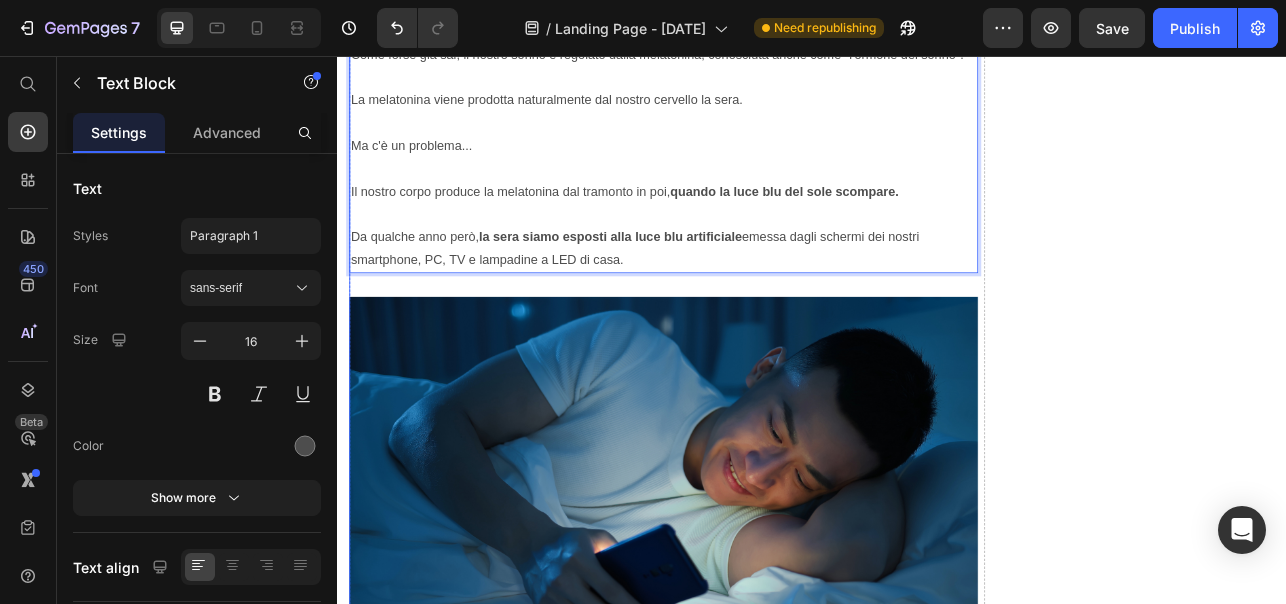 click on "Drop element here" at bounding box center (1353, -28) 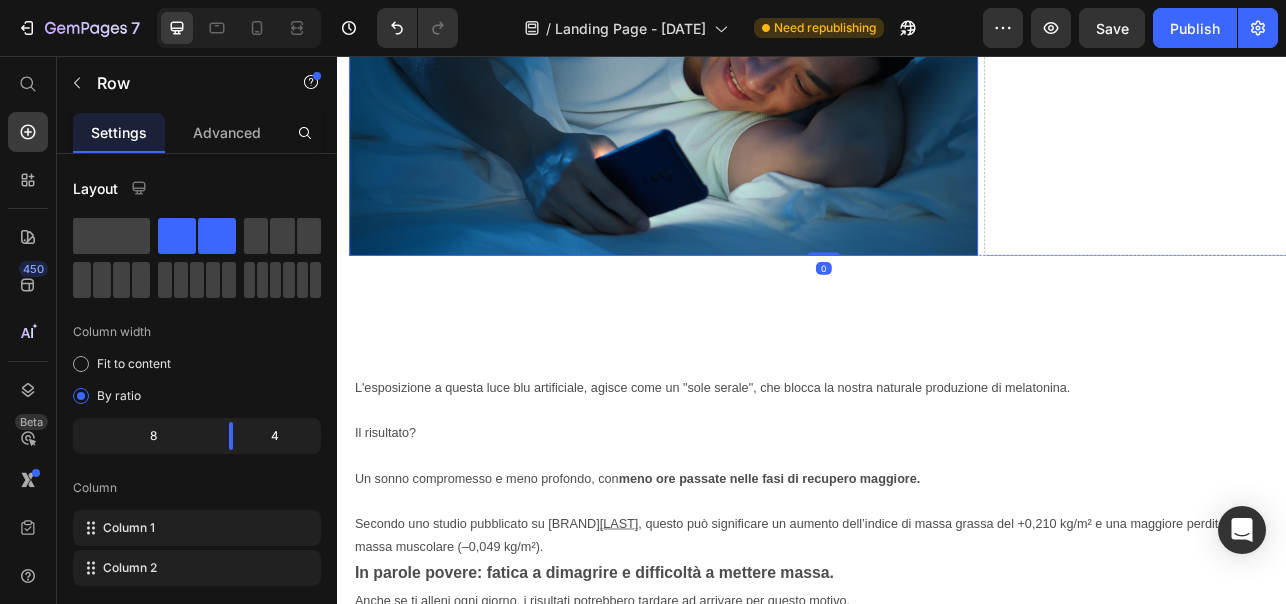 scroll, scrollTop: 1544, scrollLeft: 0, axis: vertical 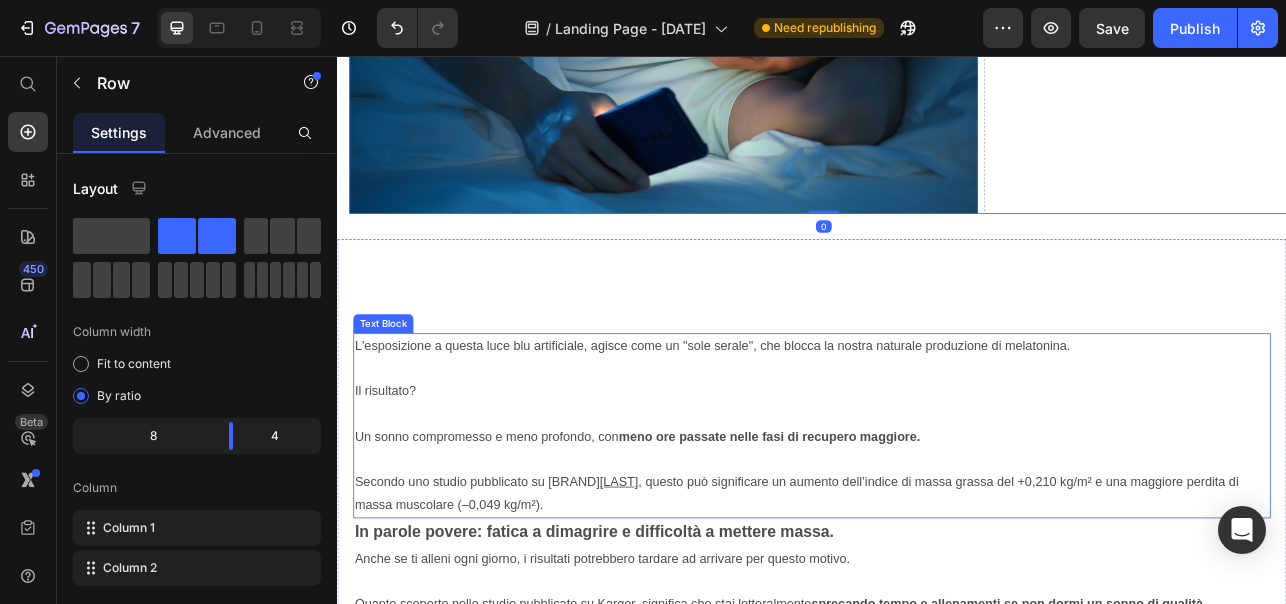 click on "L'esposizione a questa luce blu artificiale, agisce come un "sole serale", che blocca la nostra naturale produzione di melatonina. Il risultato? Un sonno compromesso e meno profondo, con  meno ore passate nelle fasi di recupero maggiore. Secondo uno studio pubblicato su  Karger , questo può significare un aumento dell’indice di massa grassa del +0,210 kg/m² e una maggiore perdita di massa muscolare (–0,049 kg/m²)." at bounding box center (937, 523) 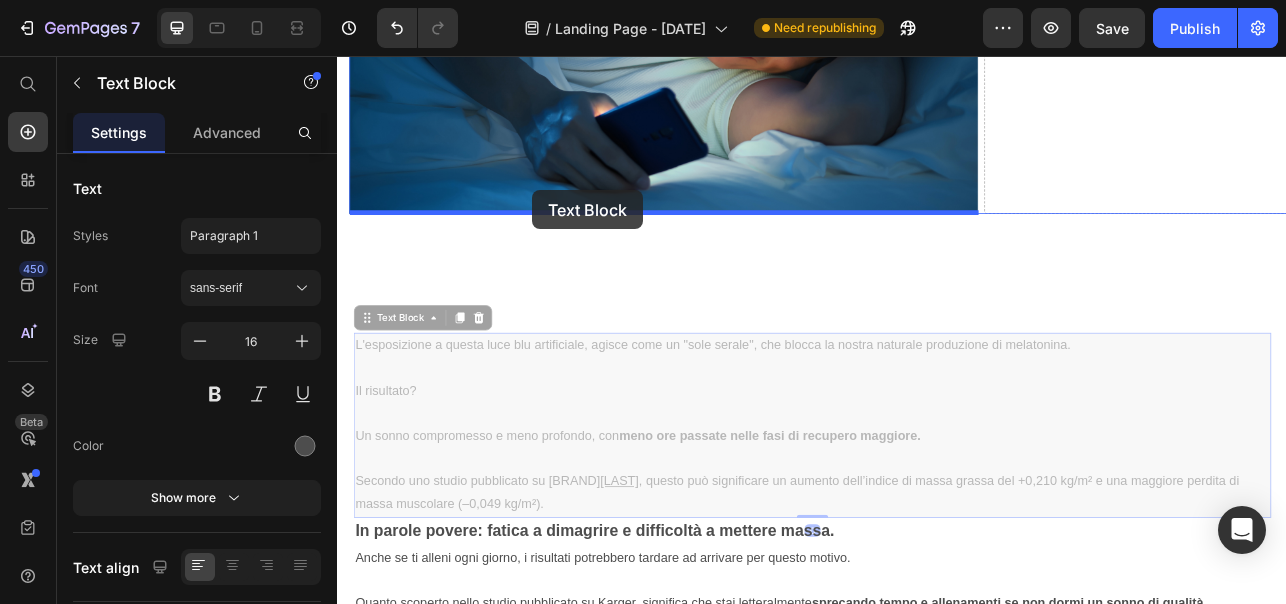 drag, startPoint x: 373, startPoint y: 384, endPoint x: 583, endPoint y: 226, distance: 262.8003 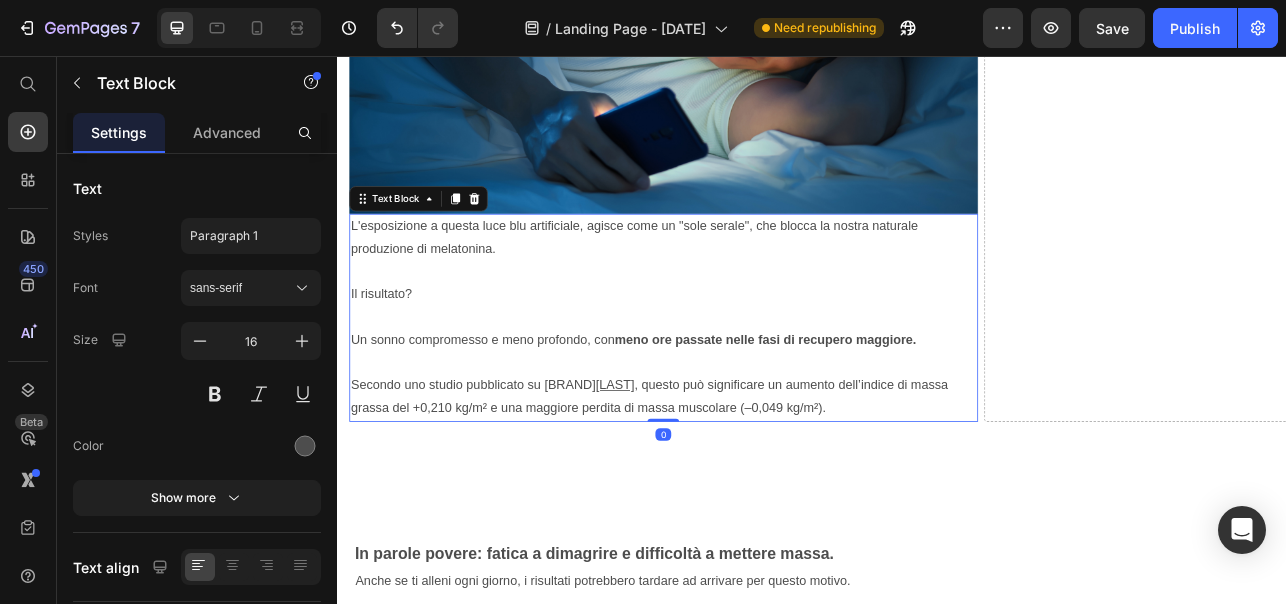 click at bounding box center [749, 31] 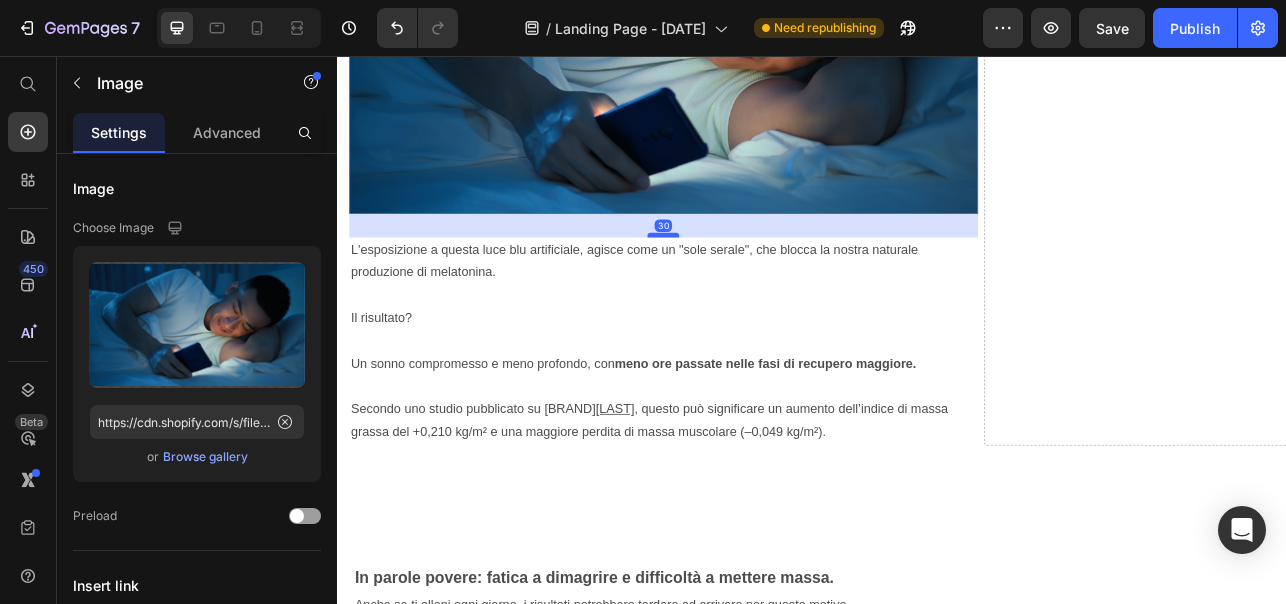 drag, startPoint x: 742, startPoint y: 252, endPoint x: 740, endPoint y: 282, distance: 30.066593 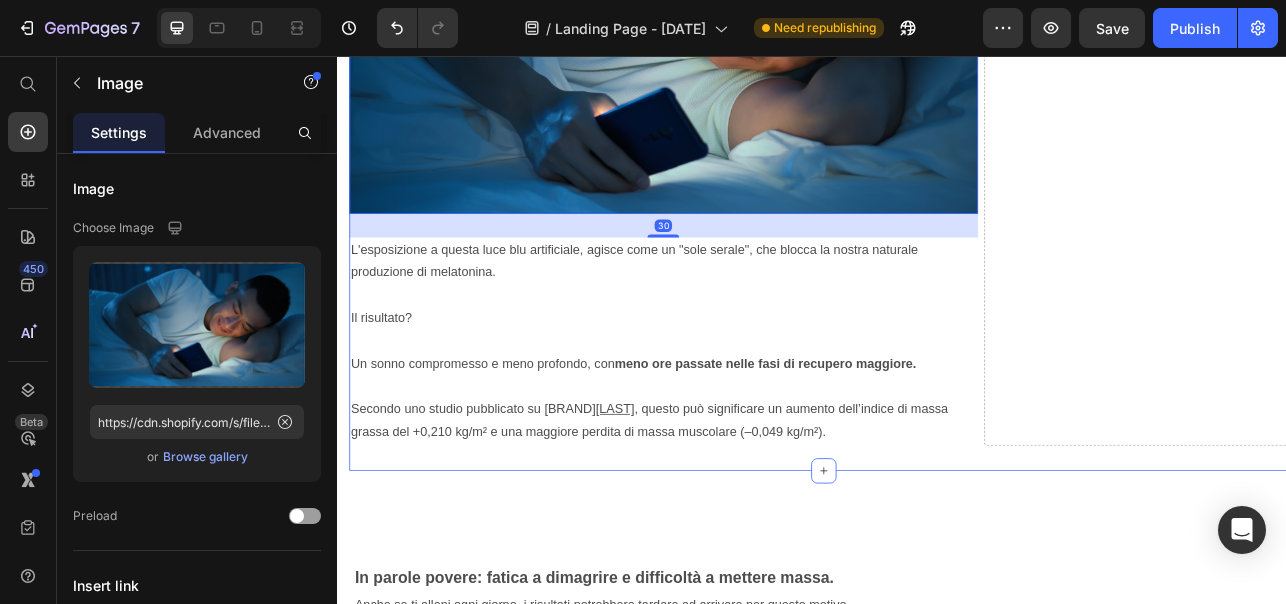 click on "Text Block Row In parole povere: fatica a dimagrire e difficoltà a mettere massa. Text Block Anche se ti alleni ogni giorno, i risultati potrebbero tardare ad arrivare per questo motivo. Quanto scoperto nello studio pubblicato su Karger, significa che stai letteralmente  sprecando tempo e allenamenti se non dormi un sonno di qualità. Grazie alle fasi di sonno profondo il corpo può perdere la massa grassa e costruire massa muscolare. Ma andiamo al dunque... Come evitare di farsi rovinare il sonno dalla luce blu emessa dai nostri dispositivi? Text Block Image Esistono solo due soluzioni. Text Block La prima è quella di evitare tutta la luce blu artificiale che da pochi anni abbiamo introdotto nelle nostre case.   Bisogna quindi evitare l’uso di qualsiasi dispositivo come smartphone, TV e PC almeno 2 ore prima di andare a dormire. Oltre a questo, è necessario illuminare le nostre case solo con fonti di illuminazione a combustione come fuoco o candele che non bloccano la produzione di melatonina.   Image" at bounding box center (937, 2122) 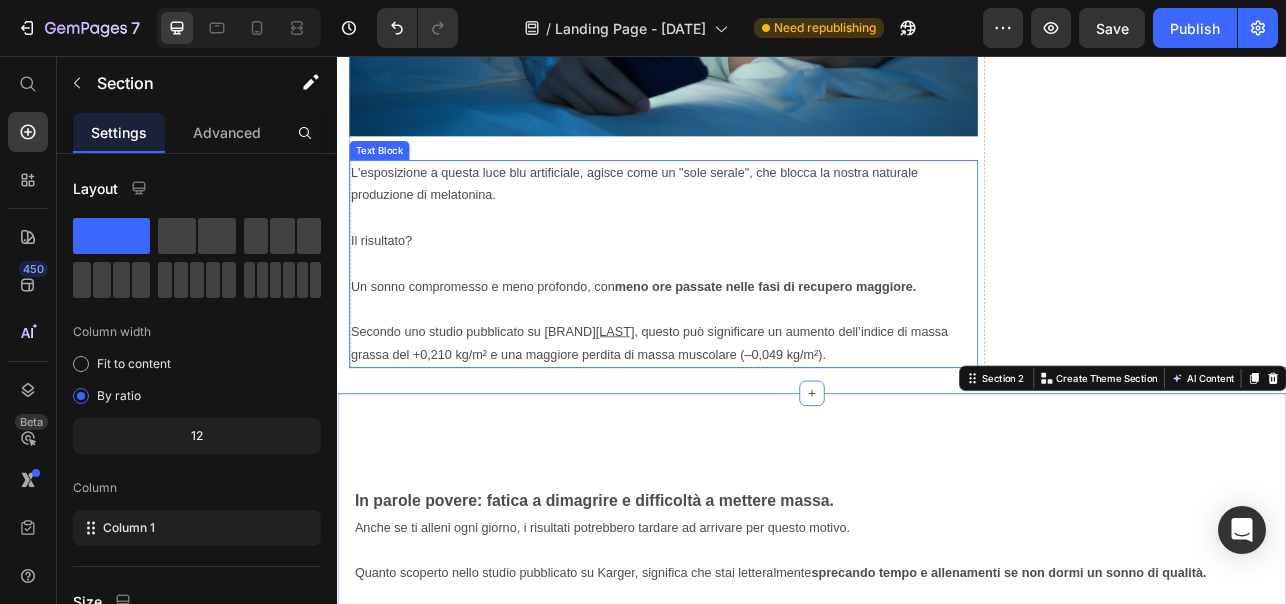 scroll, scrollTop: 1776, scrollLeft: 0, axis: vertical 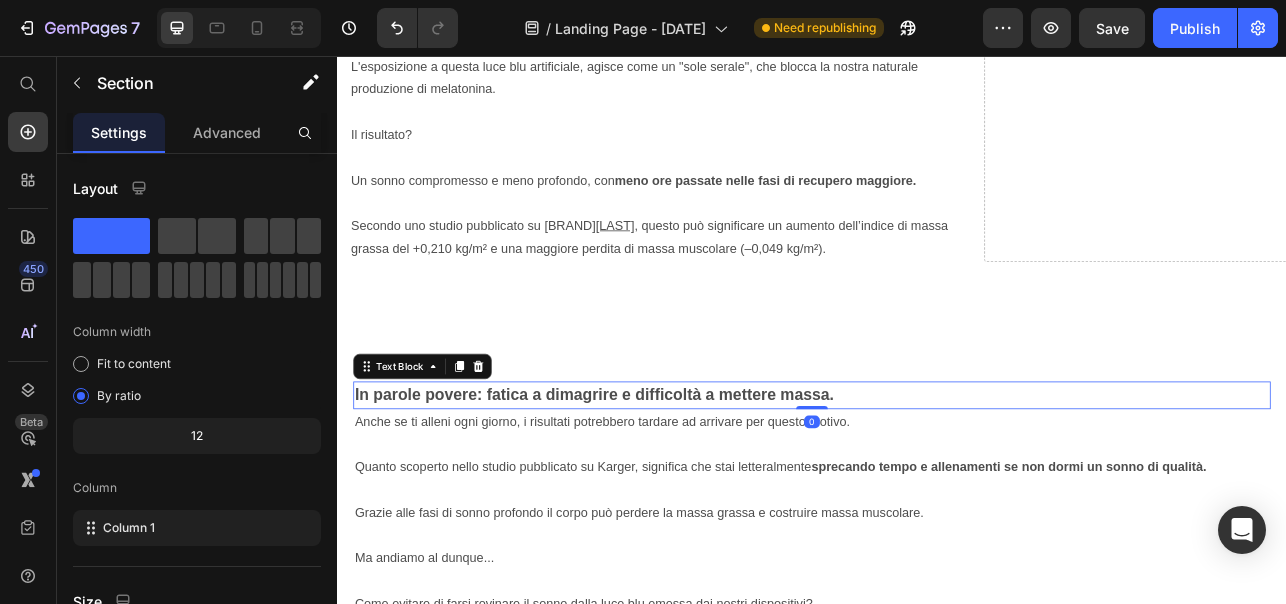 click on "In parole povere: fatica a dimagrire e difficoltà a mettere massa." at bounding box center (662, 483) 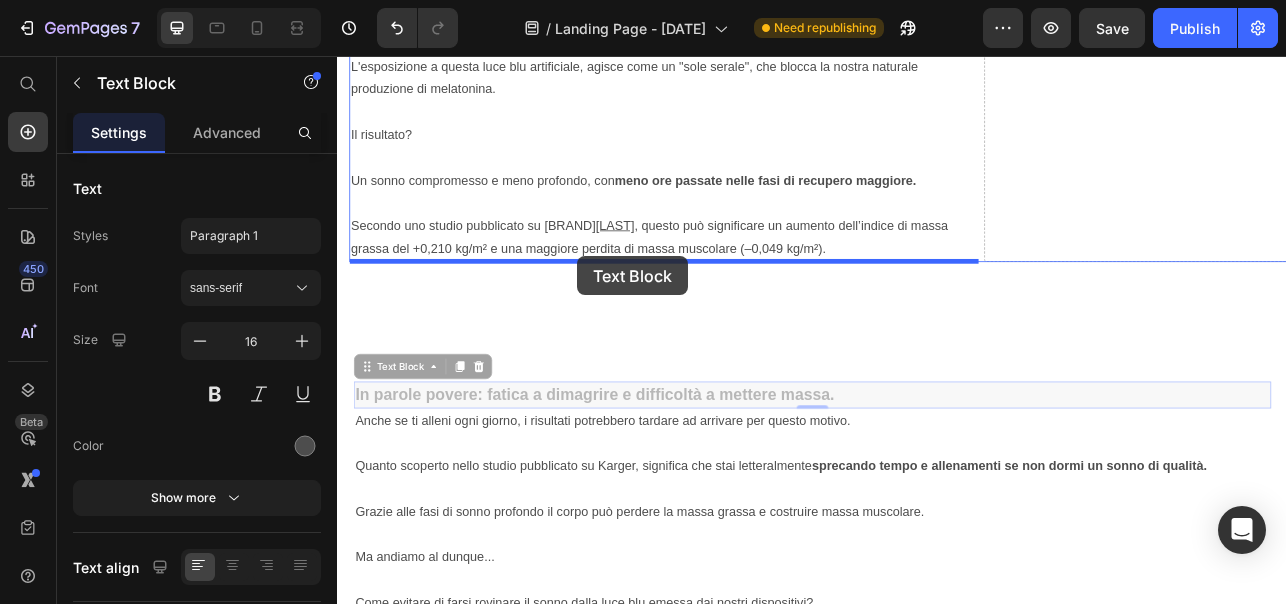 drag, startPoint x: 375, startPoint y: 454, endPoint x: 641, endPoint y: 309, distance: 302.9538 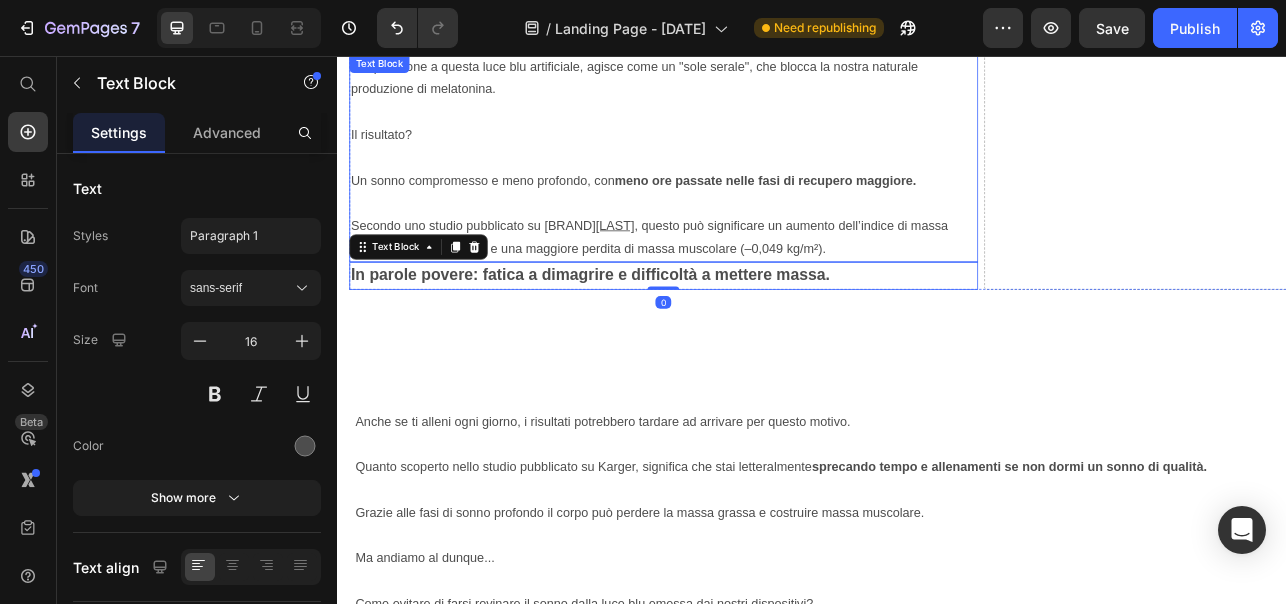 click on "L'esposizione a questa luce blu artificiale, agisce come un "sole serale", che blocca la nostra naturale produzione di melatonina. Il risultato? Un sonno compromesso e meno profondo, con  meno ore passate nelle fasi di recupero maggiore. Secondo uno studio pubblicato su  Karger , questo può significare un aumento dell’indice di massa grassa del +0,210 kg/m² e una maggiore perdita di massa muscolare (–0,049 kg/m²)." at bounding box center [749, 184] 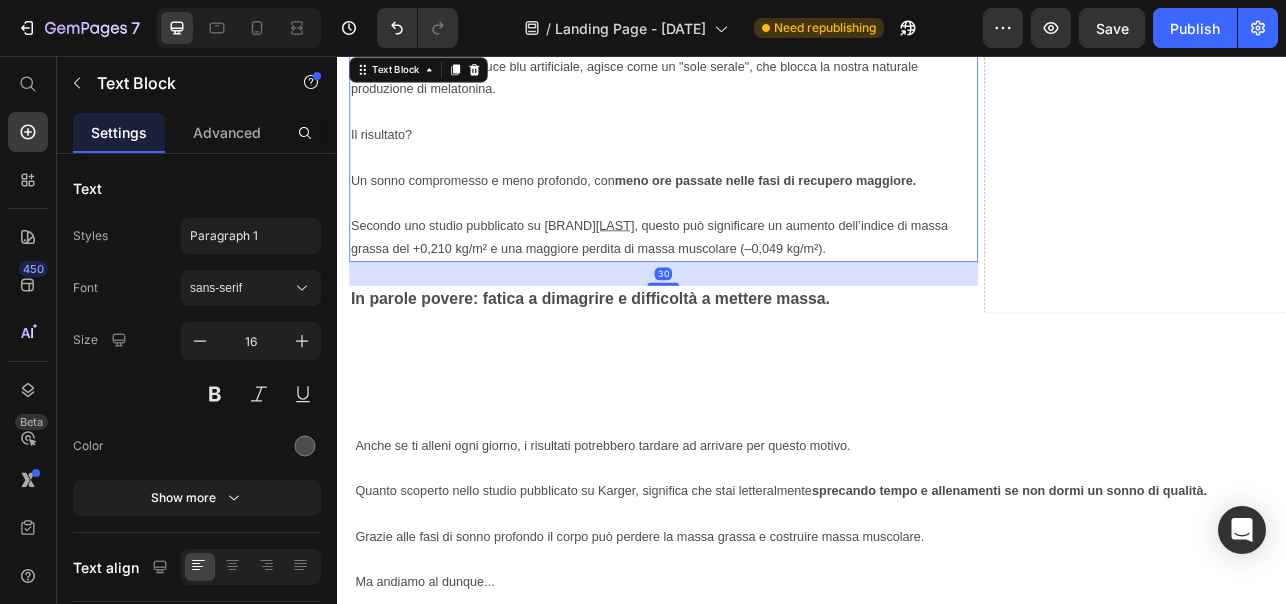 drag, startPoint x: 750, startPoint y: 309, endPoint x: 751, endPoint y: 339, distance: 30.016663 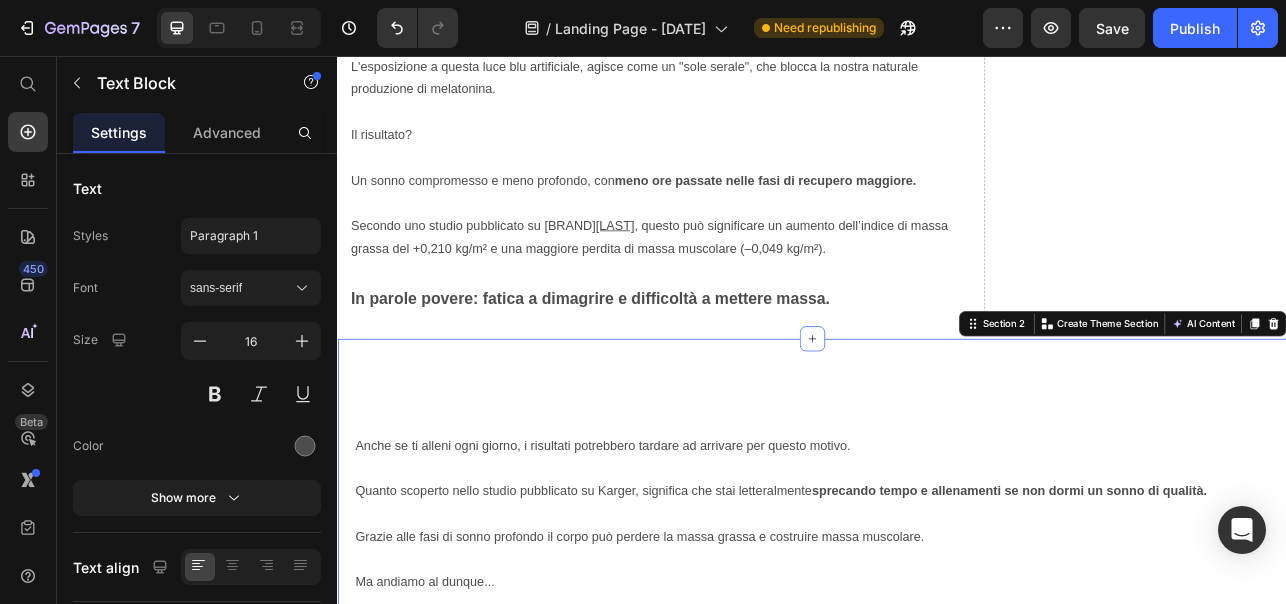click on "Text Block Row Anche se ti alleni ogni giorno, i risultati potrebbero tardare ad arrivare per questo motivo. Quanto scoperto nello studio pubblicato su Karger, significa che stai letteralmente  sprecando tempo e allenamenti se non dormi un sonno di qualità. Grazie alle fasi di sonno profondo il corpo può perdere la massa grassa e costruire massa muscolare. Ma andiamo al dunque... Come evitare di farsi rovinare il sonno dalla luce blu emessa dai nostri dispositivi? Text Block Image Esistono solo due soluzioni. Text Block La prima è quella di evitare tutta la luce blu artificiale che da pochi anni abbiamo introdotto nelle nostre case.   Bisogna quindi evitare l’uso di qualsiasi dispositivo come smartphone, TV e PC almeno 2 ore prima di andare a dormire. Oltre a questo, è necessario illuminare le nostre case solo con fonti di illuminazione a combustione come fuoco o candele che non bloccano la produzione di melatonina.   Text Block Image La seconda soluzione è quella di  bloccare la luce blu.       ." at bounding box center (937, 1938) 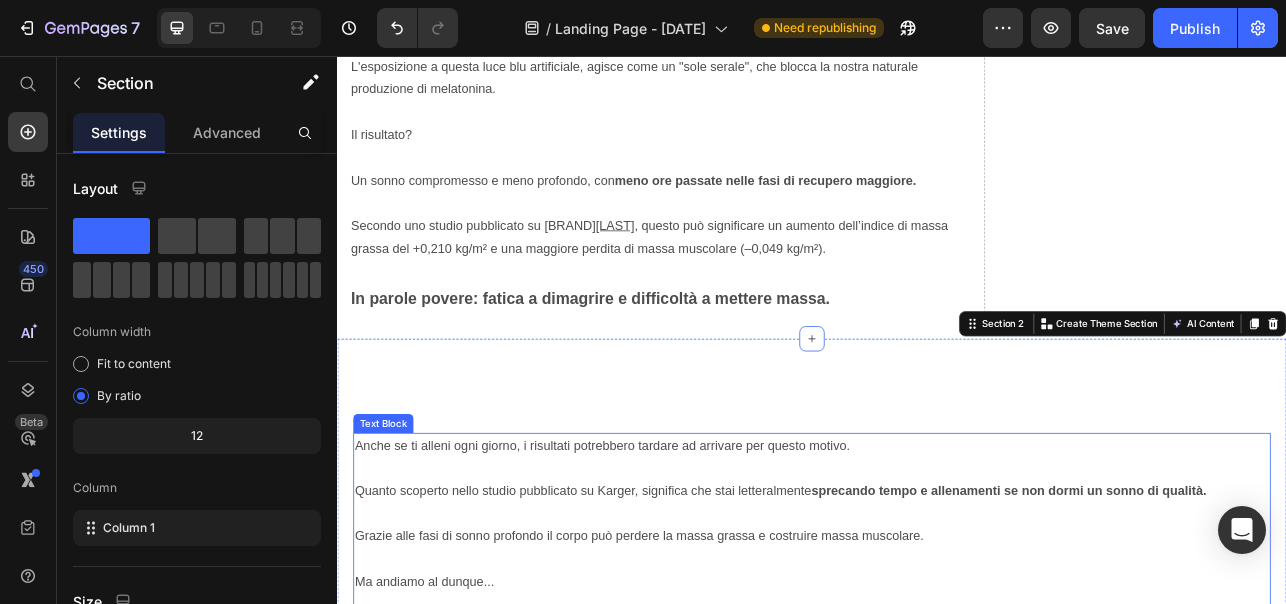 click on "Anche se ti alleni ogni giorno, i risultati potrebbero tardare ad arrivare per questo motivo. Quanto scoperto nello studio pubblicato su Karger, significa che stai letteralmente  sprecando tempo e allenamenti se non dormi un sonno di qualità. Grazie alle fasi di sonno profondo il corpo può perdere la massa grassa e costruire massa muscolare. Ma andiamo al dunque... Come evitare di farsi rovinare il sonno dalla luce blu emessa dai nostri dispositivi?" at bounding box center (937, 663) 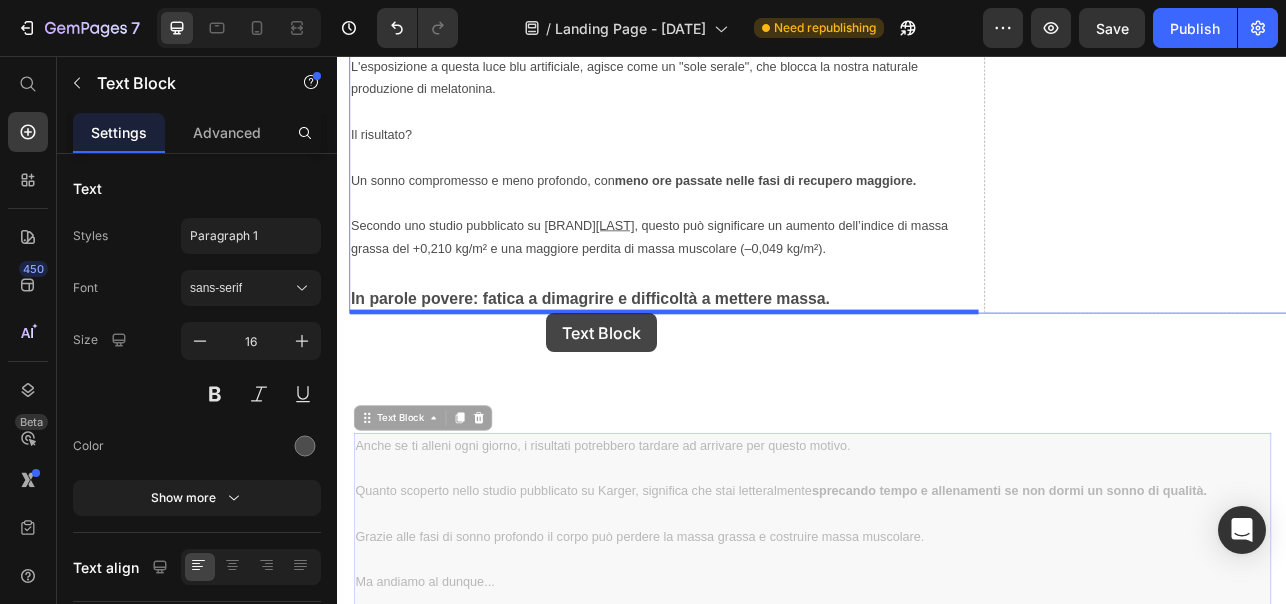 drag, startPoint x: 374, startPoint y: 512, endPoint x: 601, endPoint y: 381, distance: 262.08777 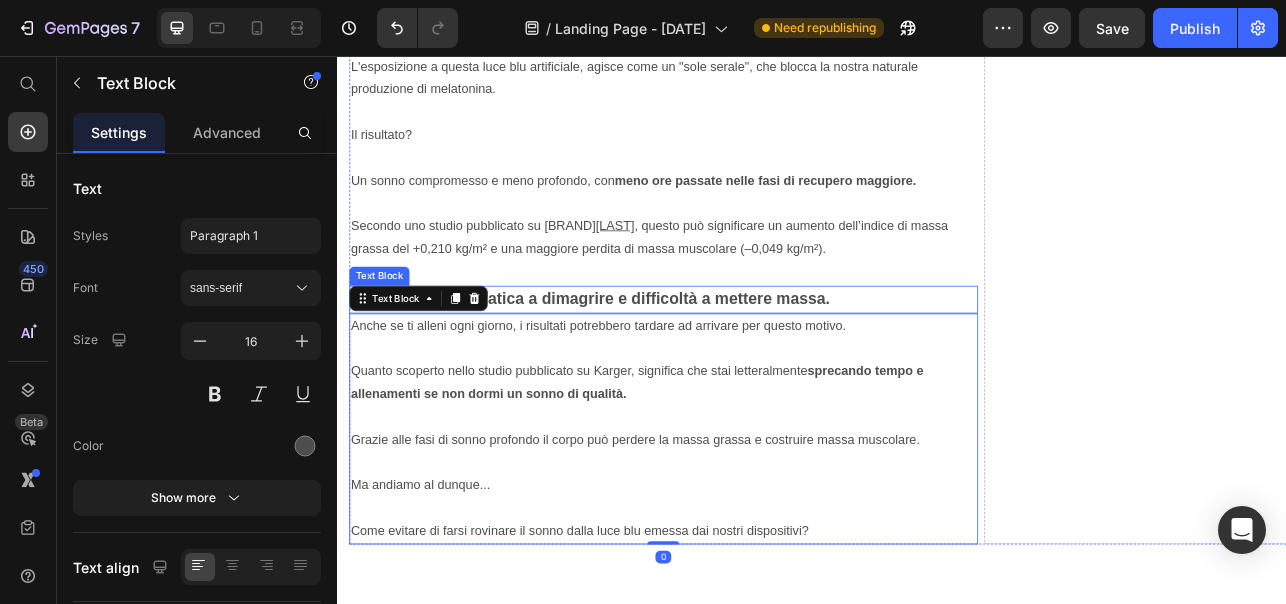 click on "In parole povere: fatica a dimagrire e difficoltà a mettere massa." at bounding box center (657, 362) 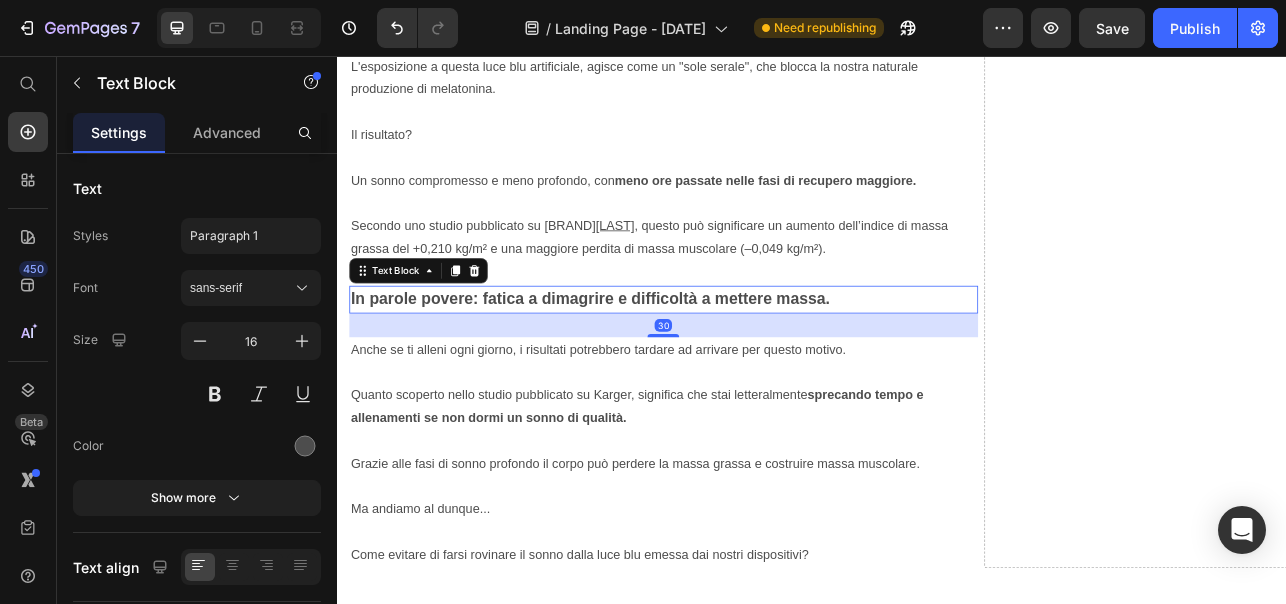 drag, startPoint x: 739, startPoint y: 378, endPoint x: 772, endPoint y: 408, distance: 44.598206 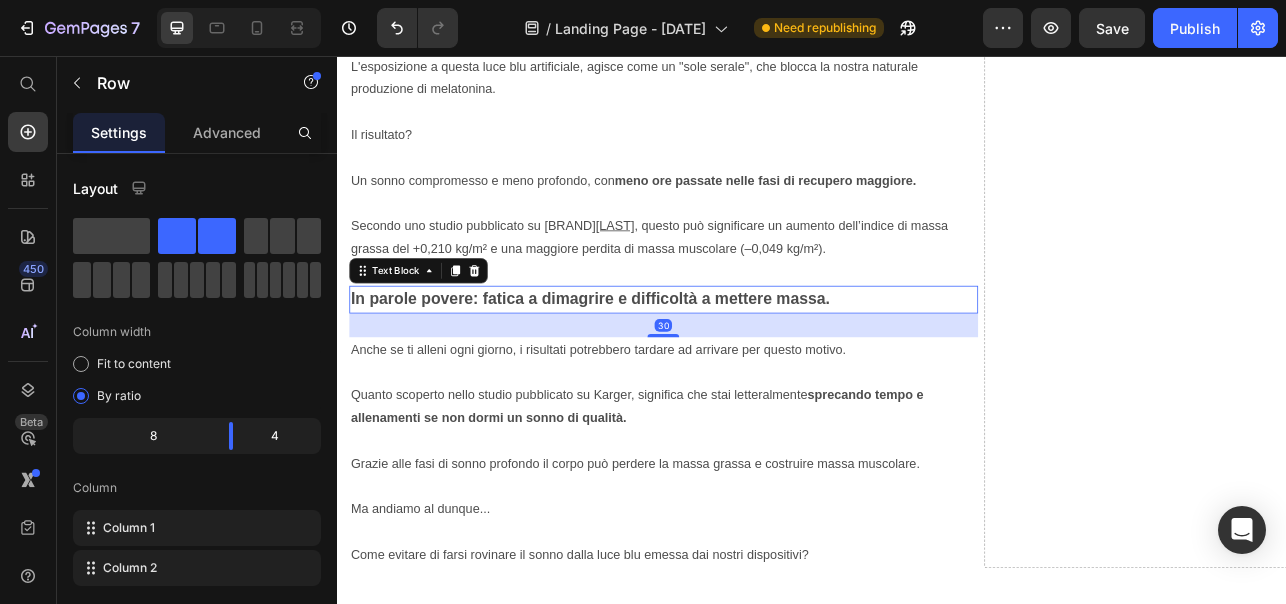 click on "Un sonno di bassa qualità può sabotare i risultati che potresti raggiungere in palestra Heading Image ⁠⁠⁠⁠⁠⁠⁠ Ecco come migliorare naturalmente il sonno (senza farmaci o integratori) e avere risultati migliori Heading C'è una singola cosa che da qualche anno sta compromettendo sempre di più il nostro sonno e quindi i risultati degli allenamenti. Heading Come forse già sai, il nostro sonno è regolato dalla melatonina, conosciuta anche come "l'ormone del sonno". La melatonina viene prodotta naturalmente dal nostro cervello la sera. Ma c'è un problema... Il nostro corpo produce la melatonina dal tramonto in poi,  quando la luce blu del sole scompare. ⁠⁠⁠⁠⁠⁠⁠ Da qualche anno però,  la sera siamo esposti alla luce blu artificiale  emessa dagli schermi dei nostri smartphone, PC, TV e lampadine a LED di casa. Text Block Image L'esposizione a questa luce blu artificiale, agisce come un "sole serale", che blocca la nostra naturale produzione di melatonina. Il risultato? Karger   30" at bounding box center (749, -472) 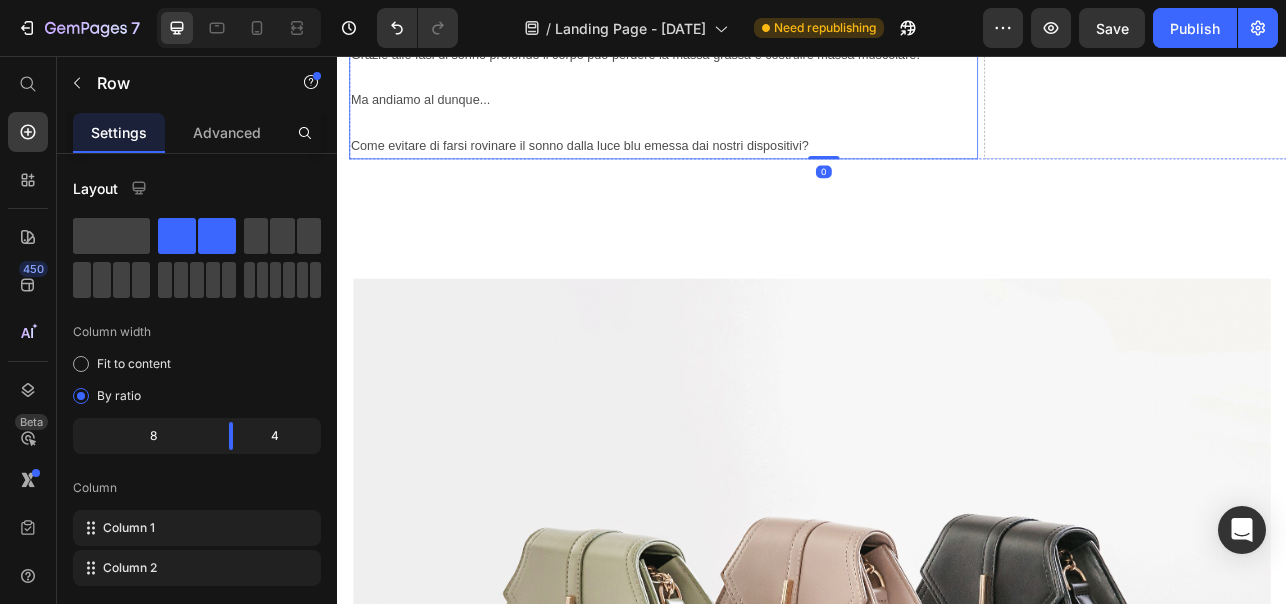 scroll, scrollTop: 2298, scrollLeft: 0, axis: vertical 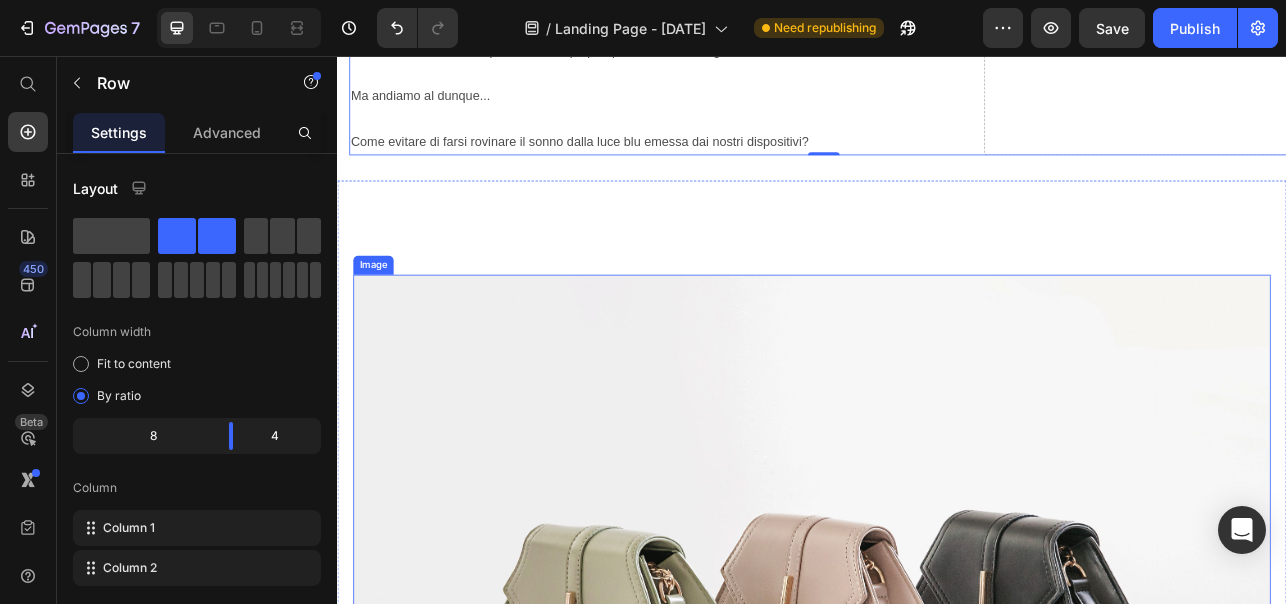 click at bounding box center (937, 767) 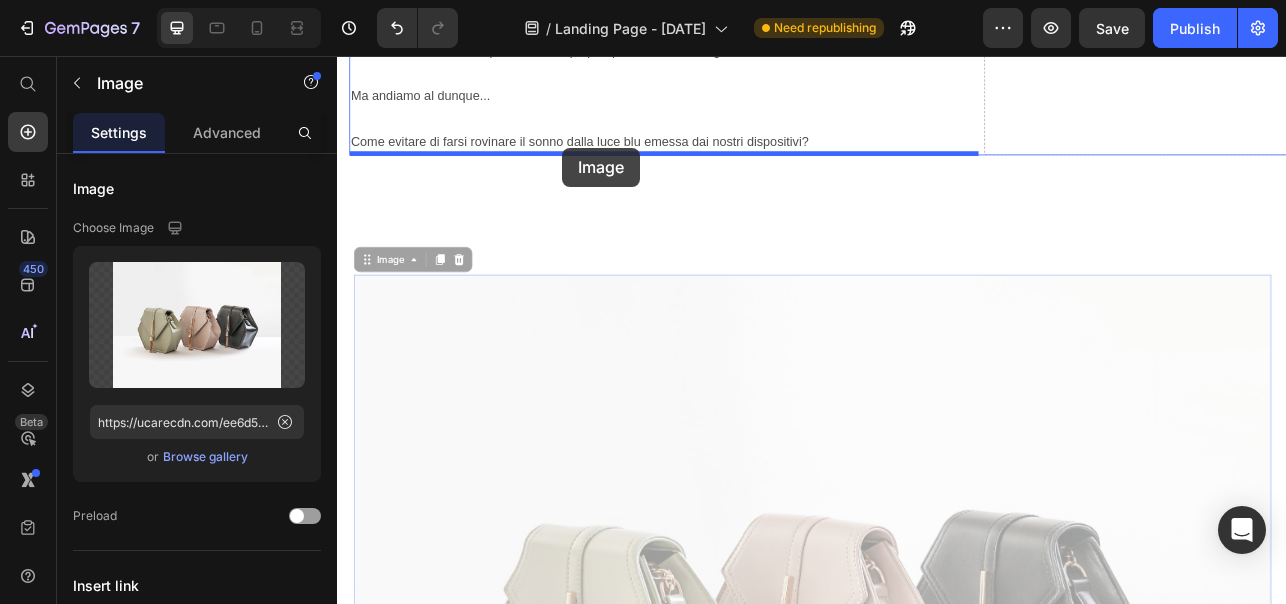 drag, startPoint x: 382, startPoint y: 316, endPoint x: 621, endPoint y: 172, distance: 279.0287 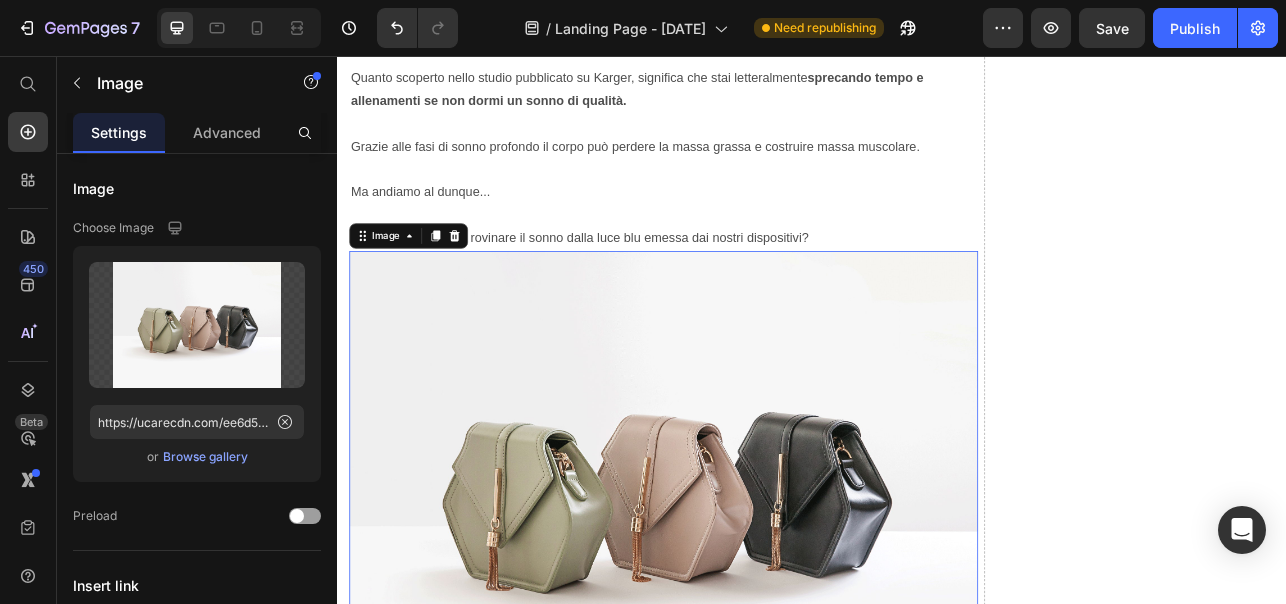 scroll, scrollTop: 2175, scrollLeft: 0, axis: vertical 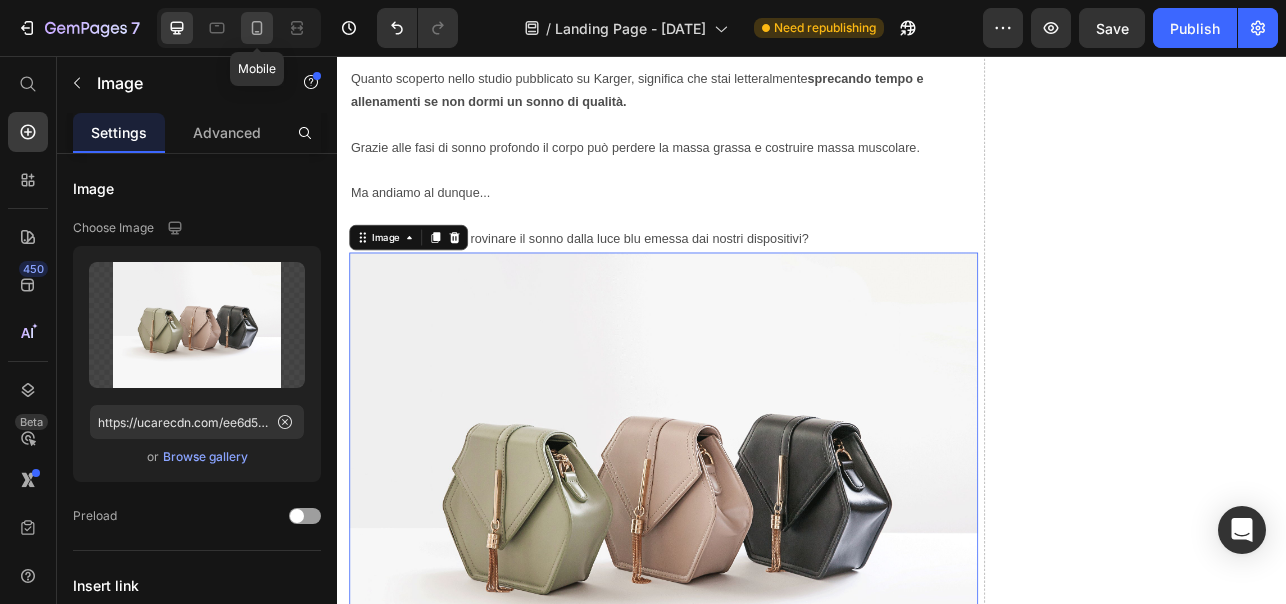 click 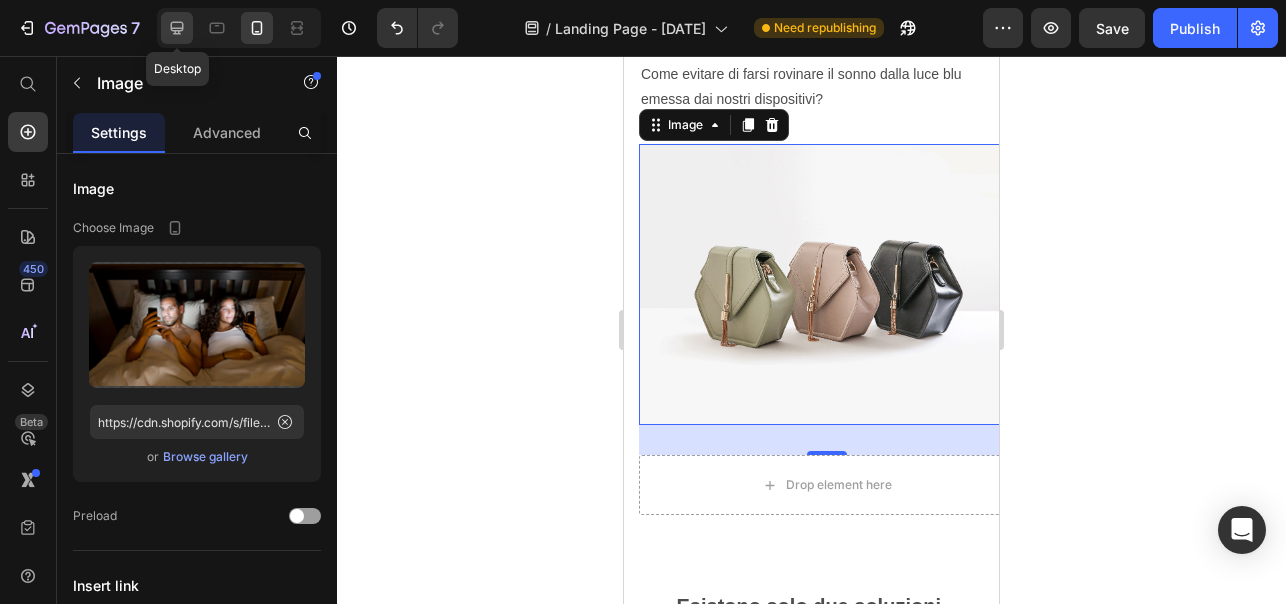 click 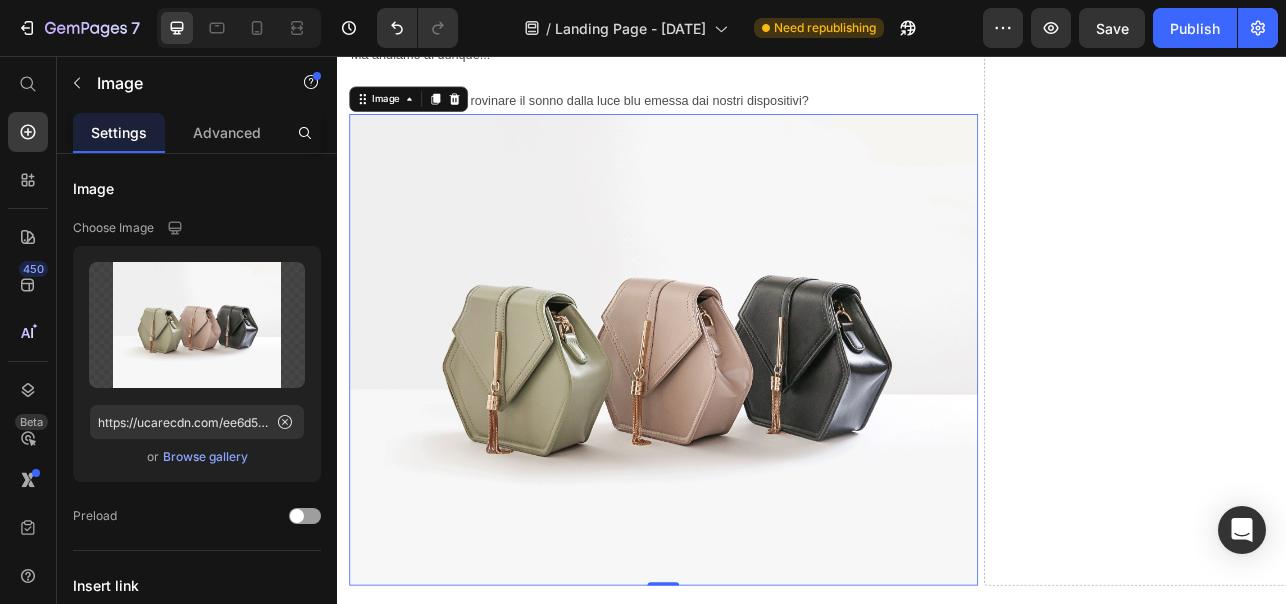 scroll, scrollTop: 2350, scrollLeft: 0, axis: vertical 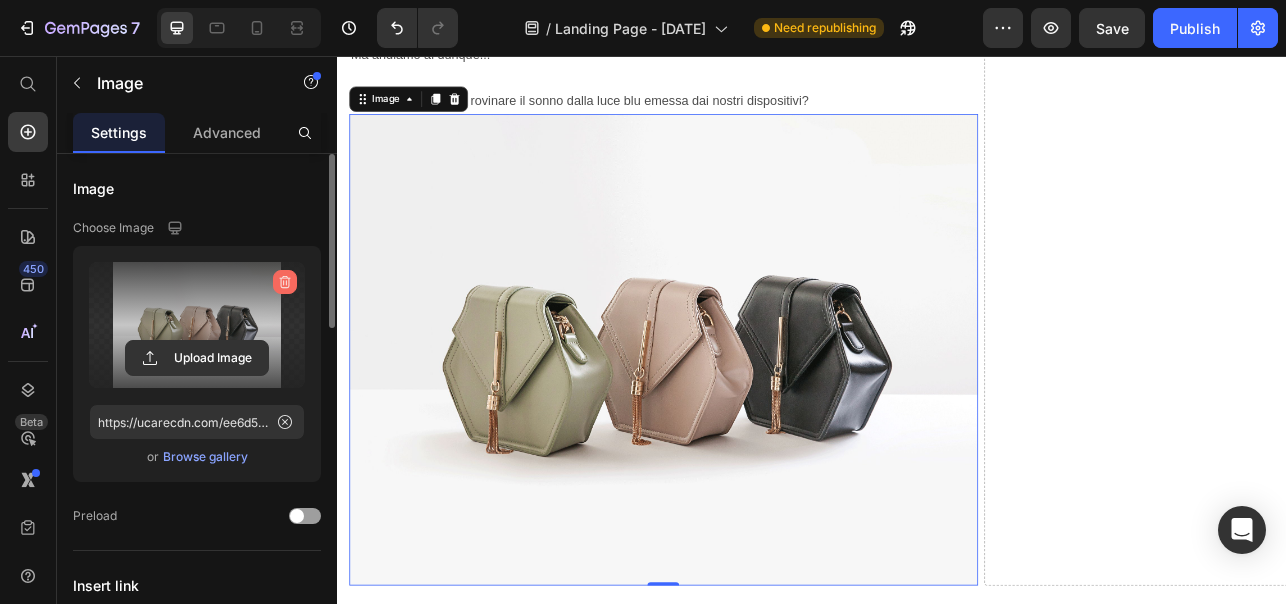 click 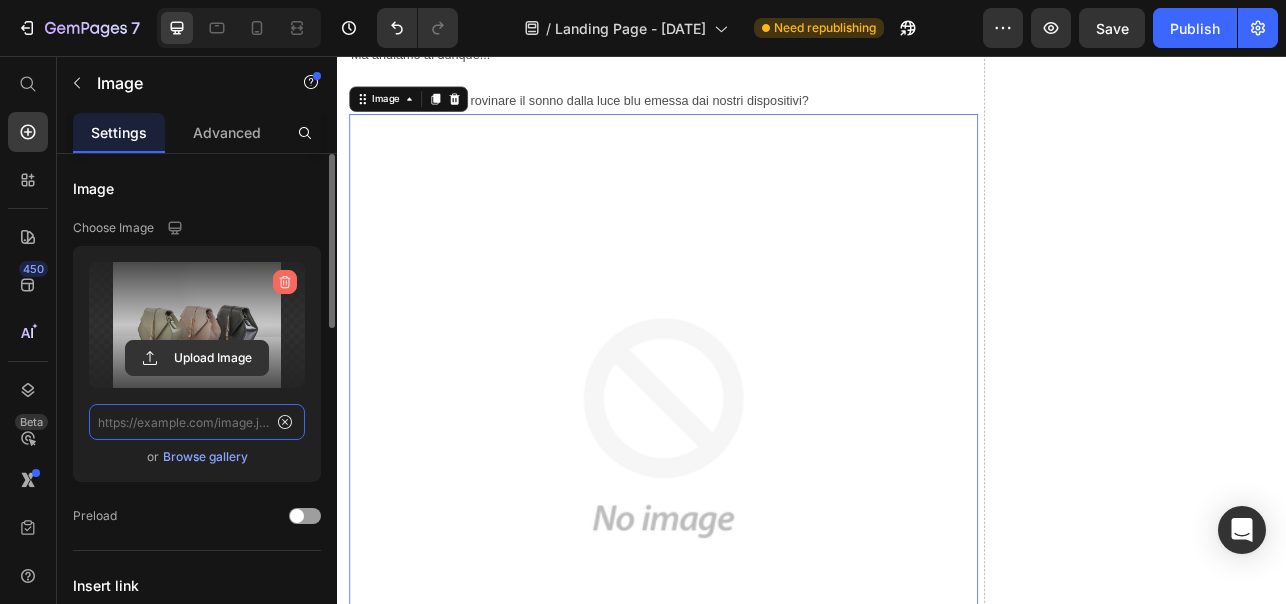 scroll, scrollTop: 0, scrollLeft: 0, axis: both 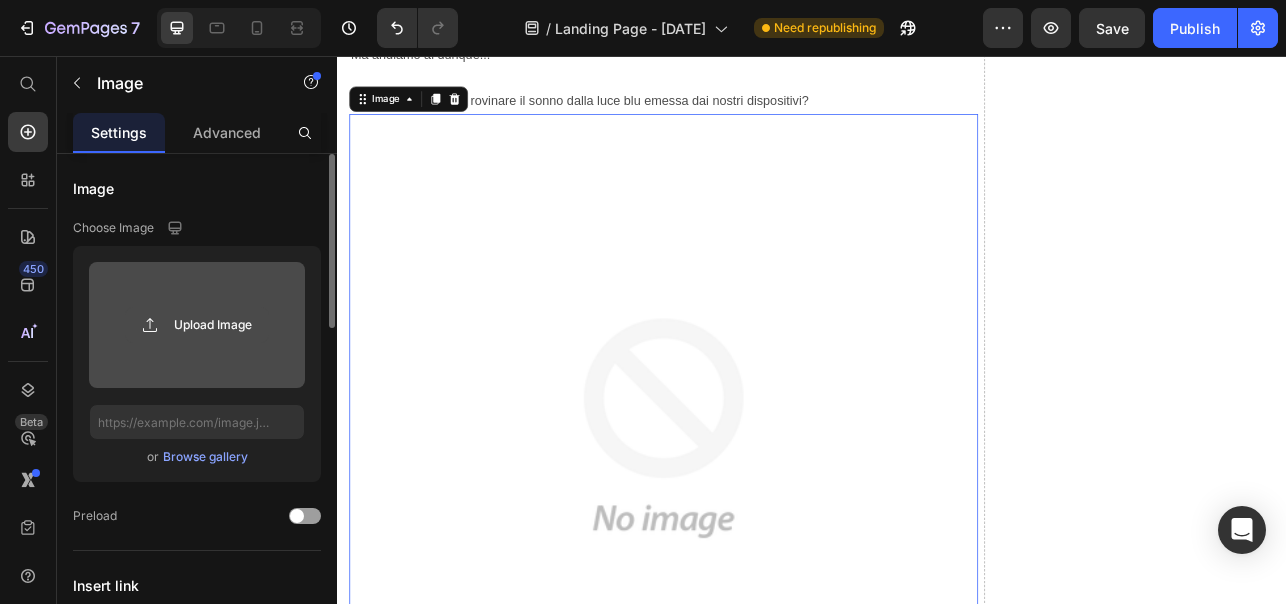 click 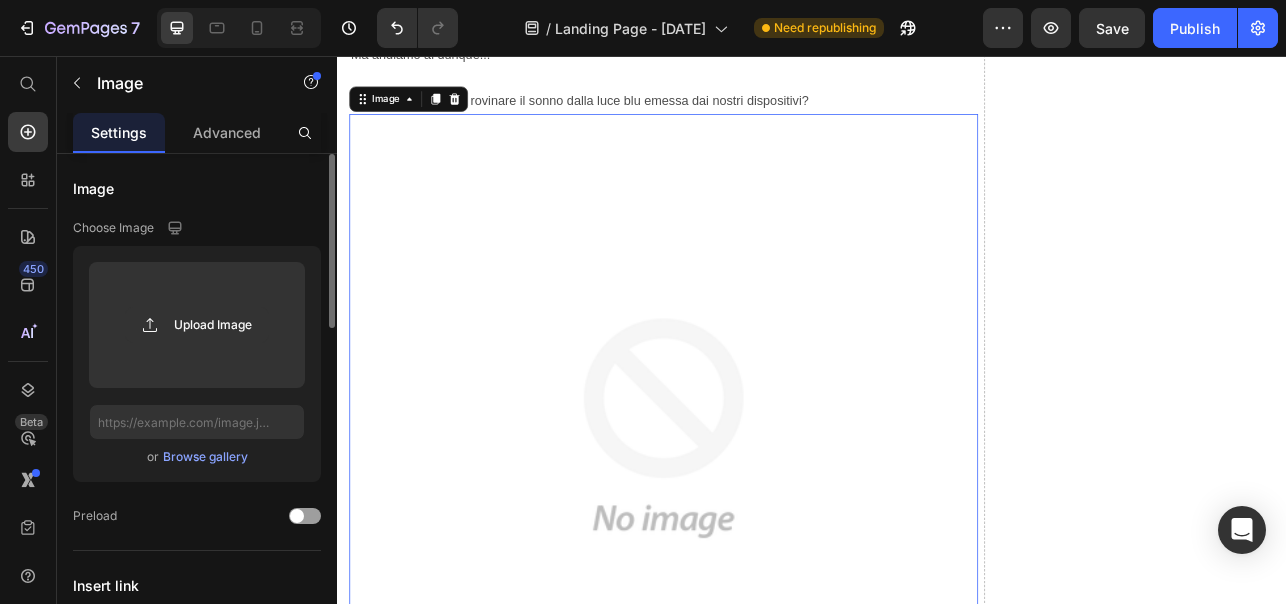 click on "Browse gallery" at bounding box center (205, 457) 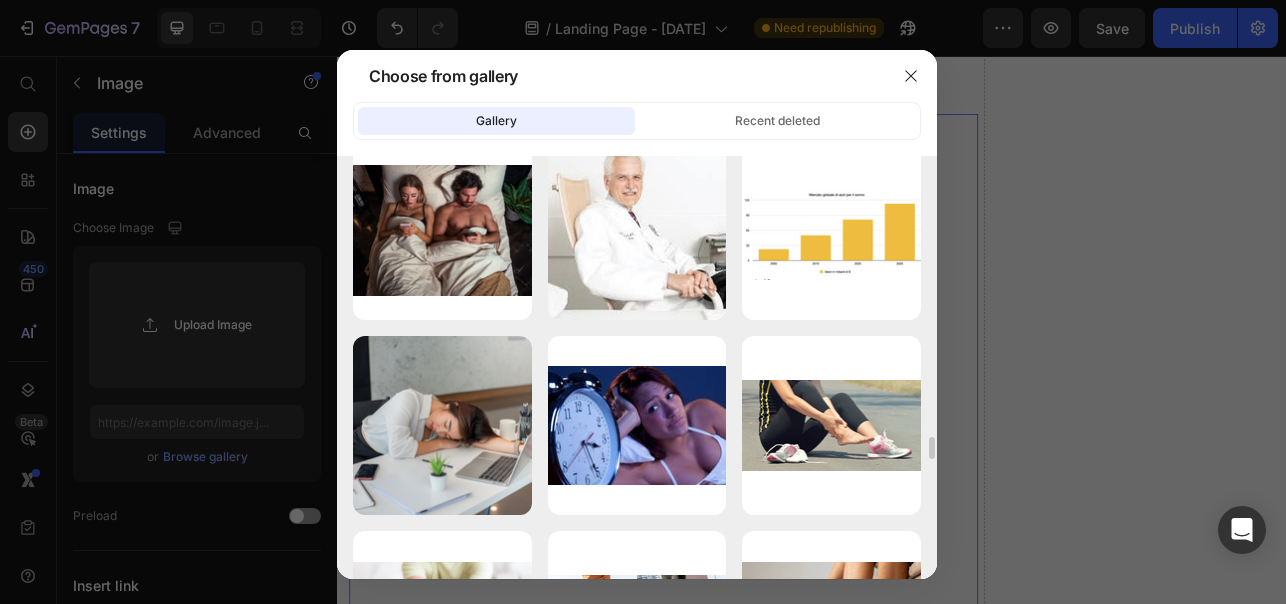 scroll, scrollTop: 5682, scrollLeft: 0, axis: vertical 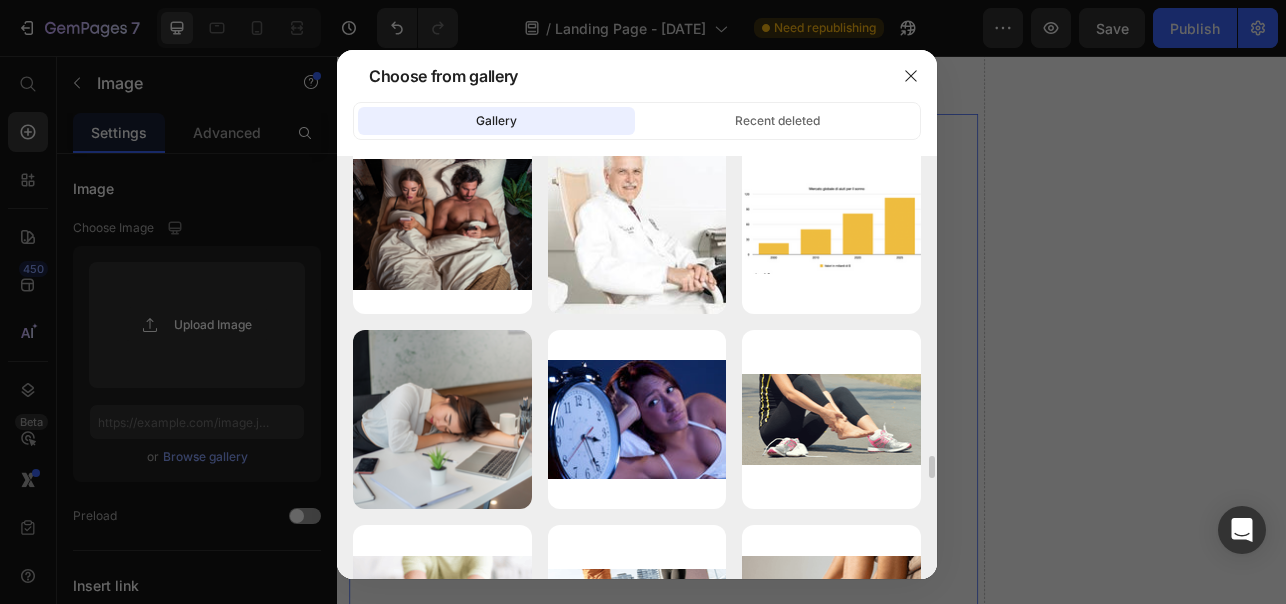 click on "Progetto senza t...8).png 2522.31 kb" at bounding box center (0, 0) 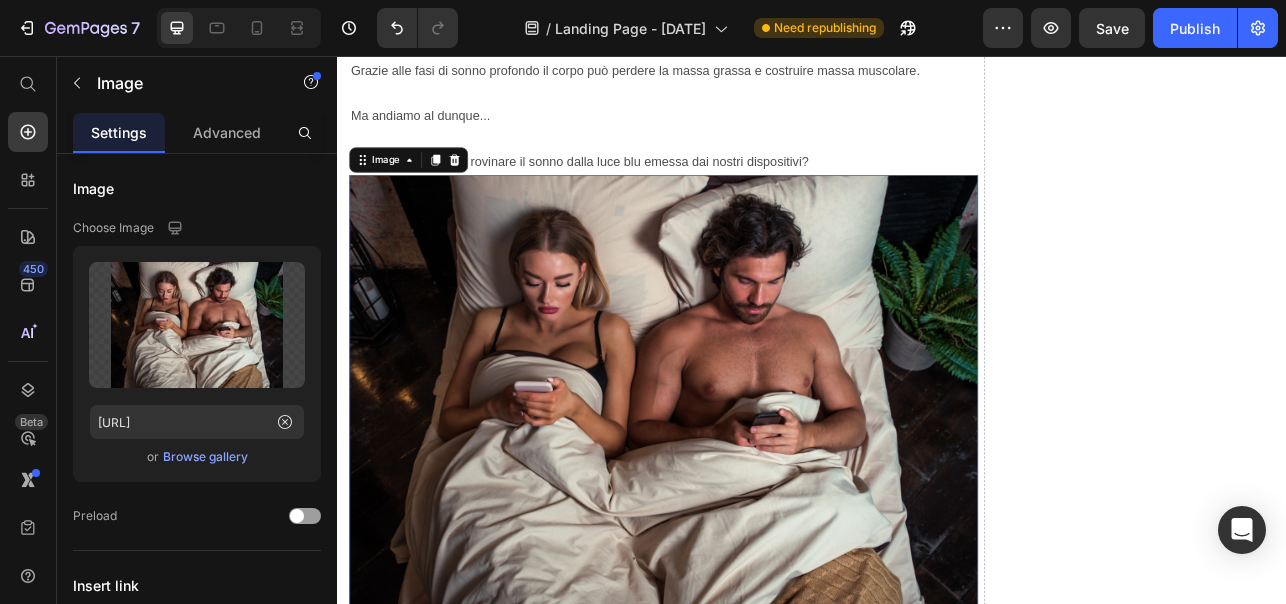 scroll, scrollTop: 2209, scrollLeft: 0, axis: vertical 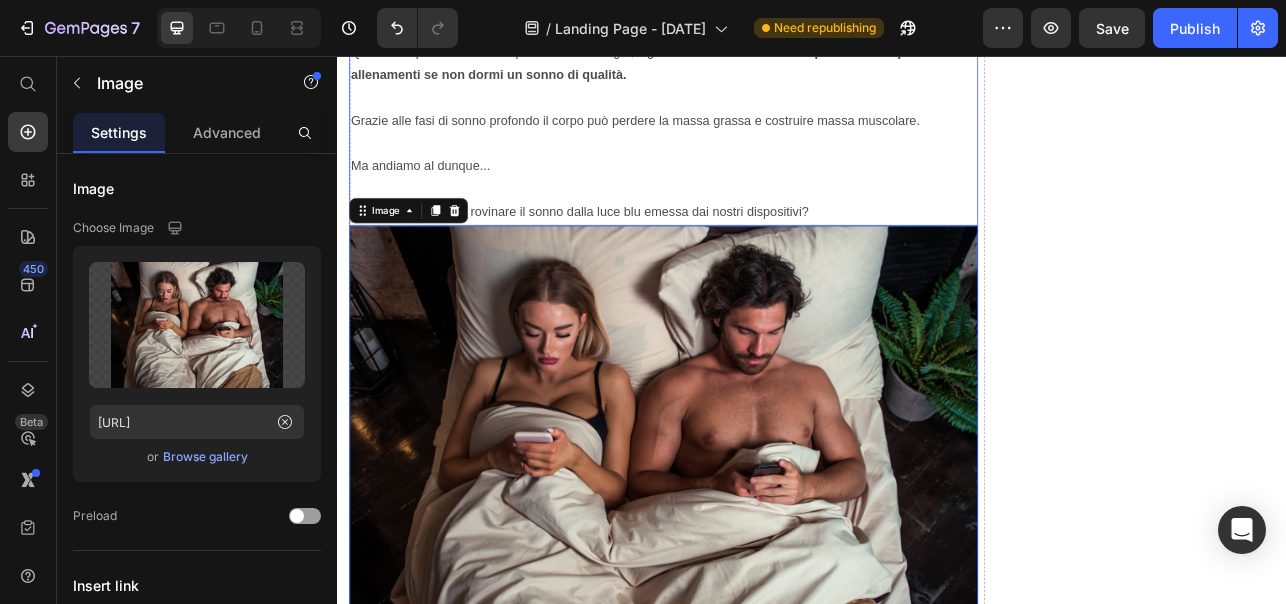 click on "Anche se ti alleni ogni giorno, i risultati potrebbero tardare ad arrivare per questo motivo. Quanto scoperto nello studio pubblicato su Karger, significa che stai letteralmente  sprecando tempo e allenamenti se non dormi un sonno di qualità. Grazie alle fasi di sonno profondo il corpo può perdere la massa grassa e costruire massa muscolare. Ma andiamo al dunque... Come evitare di farsi rovinare il sonno dalla luce blu emessa dai nostri dispositivi?" at bounding box center [749, 124] 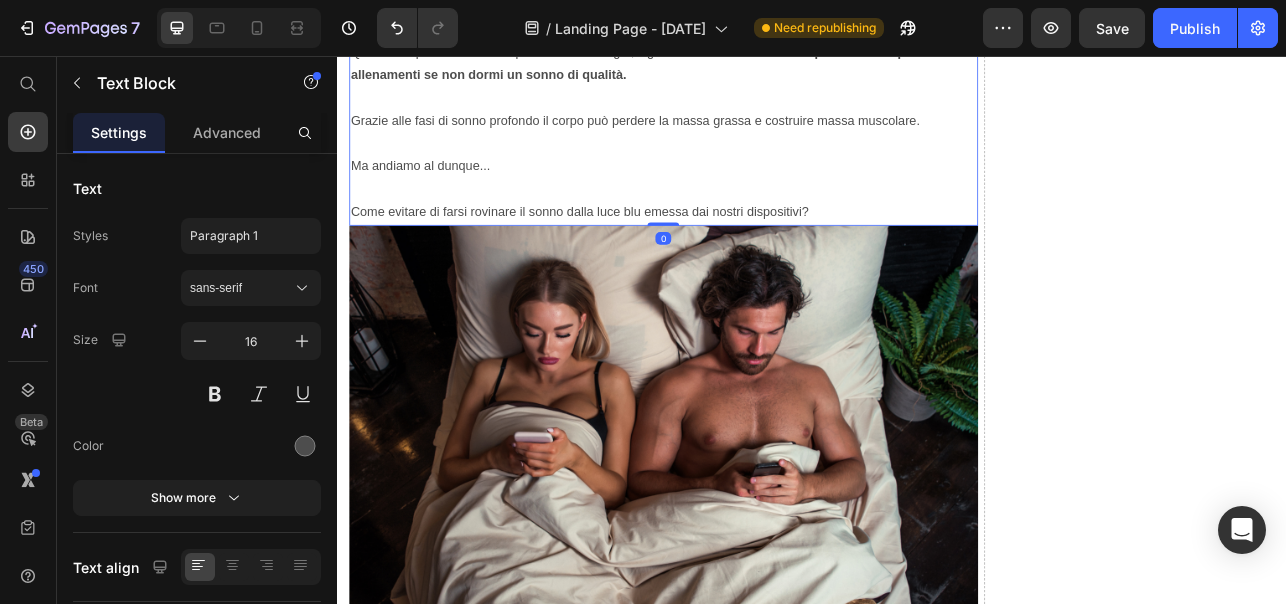 click on "Anche se ti alleni ogni giorno, i risultati potrebbero tardare ad arrivare per questo motivo. Quanto scoperto nello studio pubblicato su Karger, significa che stai letteralmente  sprecando tempo e allenamenti se non dormi un sonno di qualità. Grazie alle fasi di sonno profondo il corpo può perdere la massa grassa e costruire massa muscolare. Ma andiamo al dunque... Come evitare di farsi rovinare il sonno dalla luce blu emessa dai nostri dispositivi?" at bounding box center (749, 124) 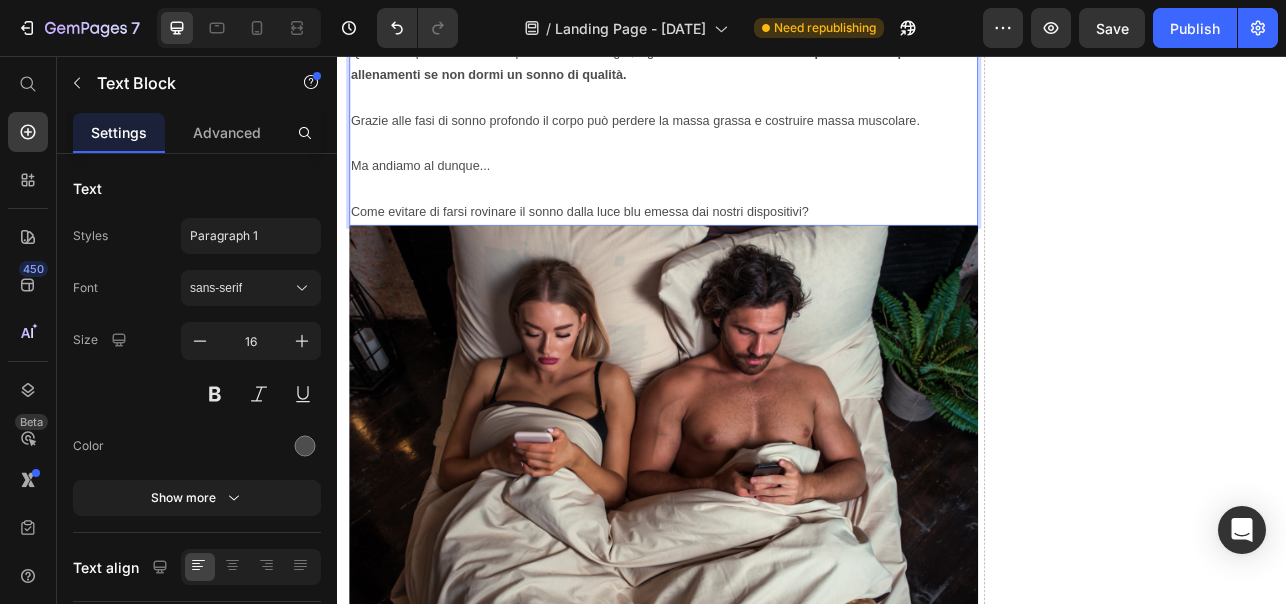 click on "Anche se ti alleni ogni giorno, i risultati potrebbero tardare ad arrivare per questo motivo. Quanto scoperto nello studio pubblicato su Karger, significa che stai letteralmente  sprecando tempo e allenamenti se non dormi un sonno di qualità. Grazie alle fasi di sonno profondo il corpo può perdere la massa grassa e costruire massa muscolare. Ma andiamo al dunque... Come evitare di farsi rovinare il sonno dalla luce blu emessa dai nostri dispositivi?" at bounding box center [749, 124] 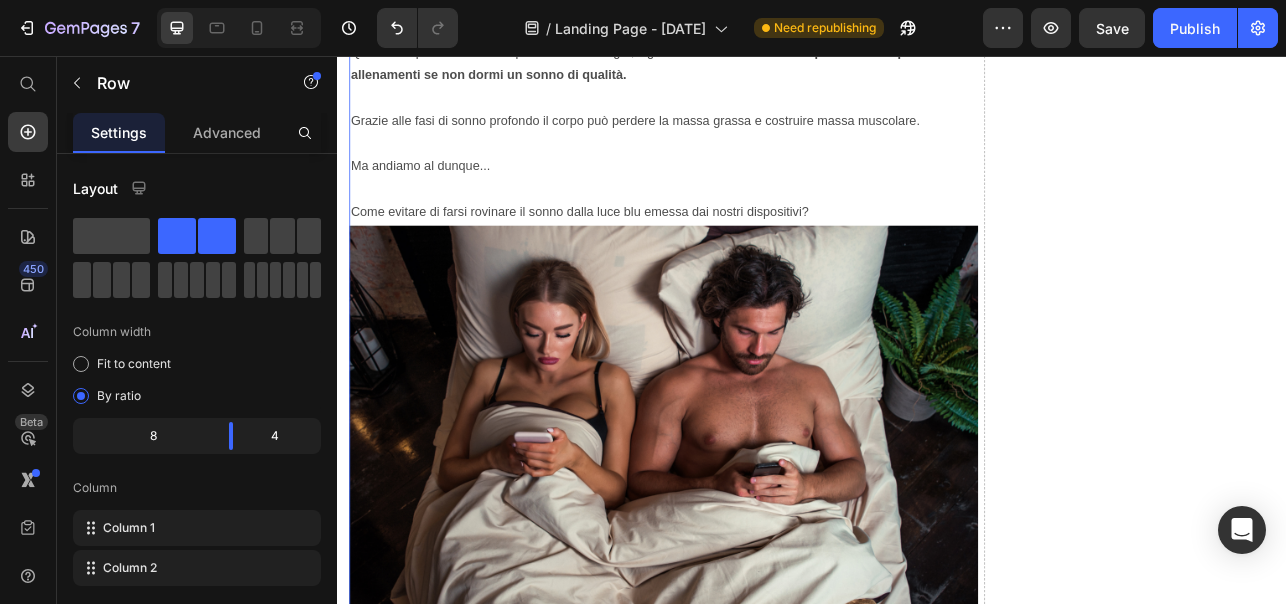 click on "Drop element here" at bounding box center (1353, -614) 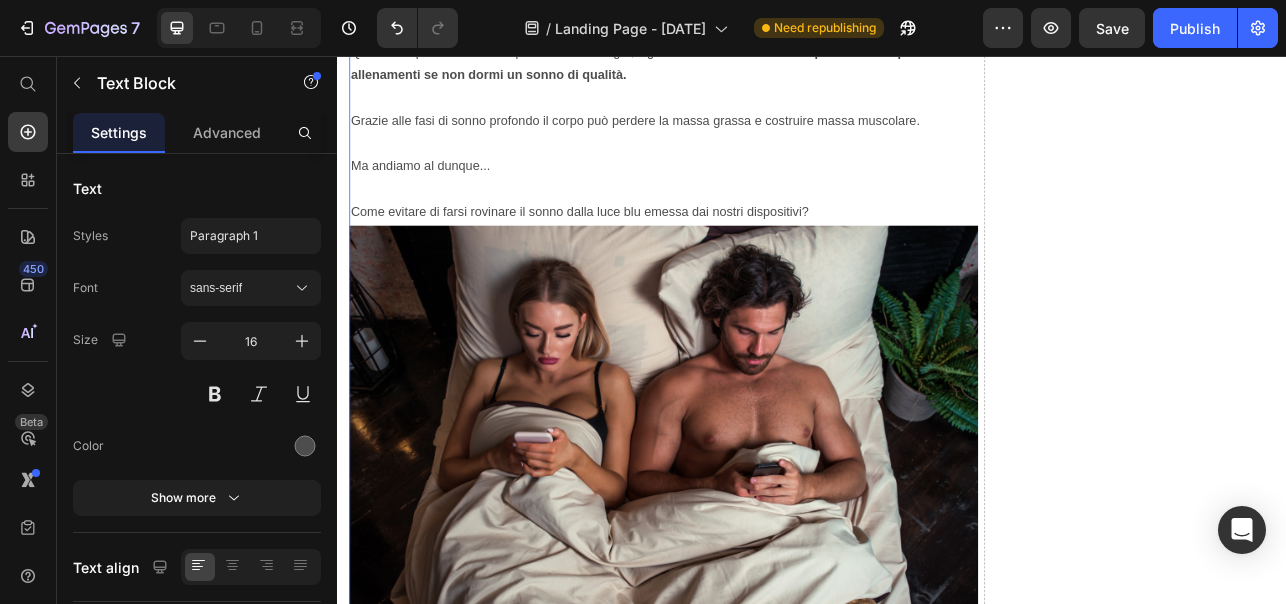 click on "Anche se ti alleni ogni giorno, i risultati potrebbero tardare ad arrivare per questo motivo. Quanto scoperto nello studio pubblicato su Karger, significa che stai letteralmente  sprecando tempo e allenamenti se non dormi un sonno di qualità. Grazie alle fasi di sonno profondo il corpo può perdere la massa grassa e costruire massa muscolare. Ma andiamo al dunque... Come evitare di farsi rovinare il sonno dalla luce blu emessa dai nostri dispositivi?" at bounding box center (749, 124) 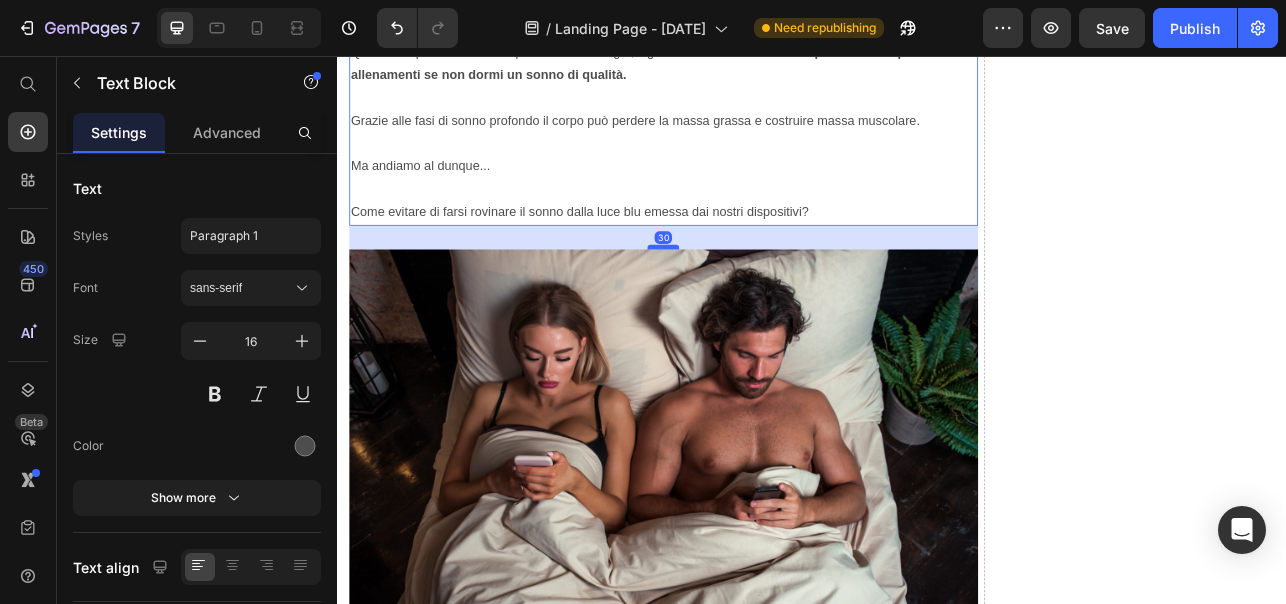 drag, startPoint x: 746, startPoint y: 263, endPoint x: 749, endPoint y: 293, distance: 30.149628 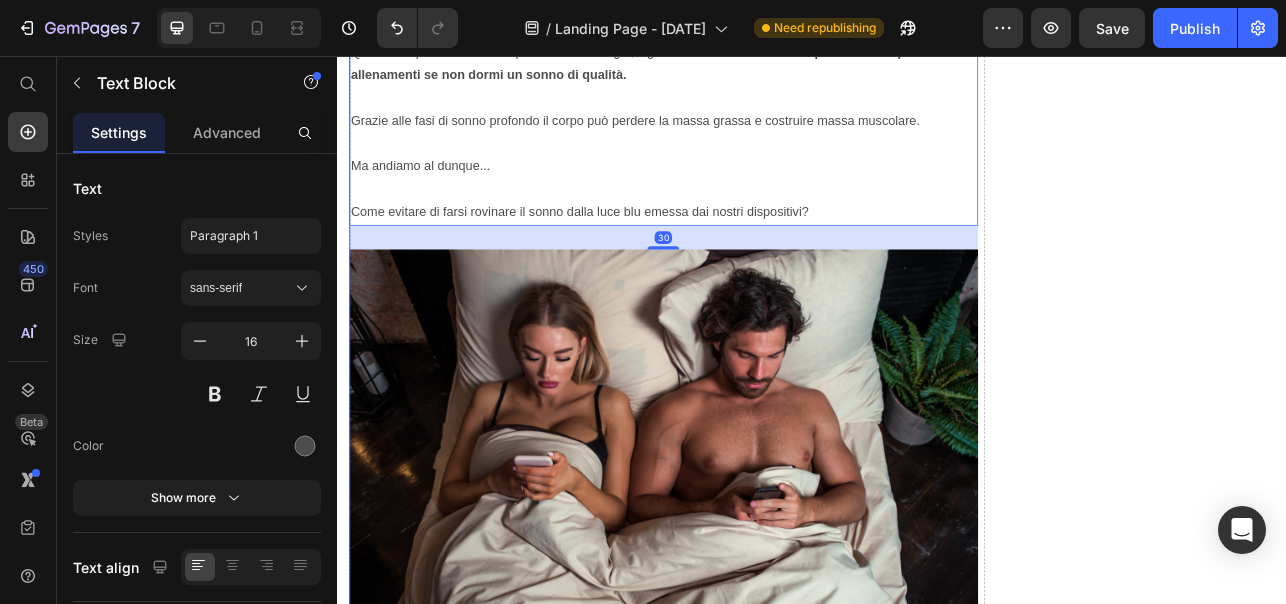 click on "Drop element here" at bounding box center [1353, -599] 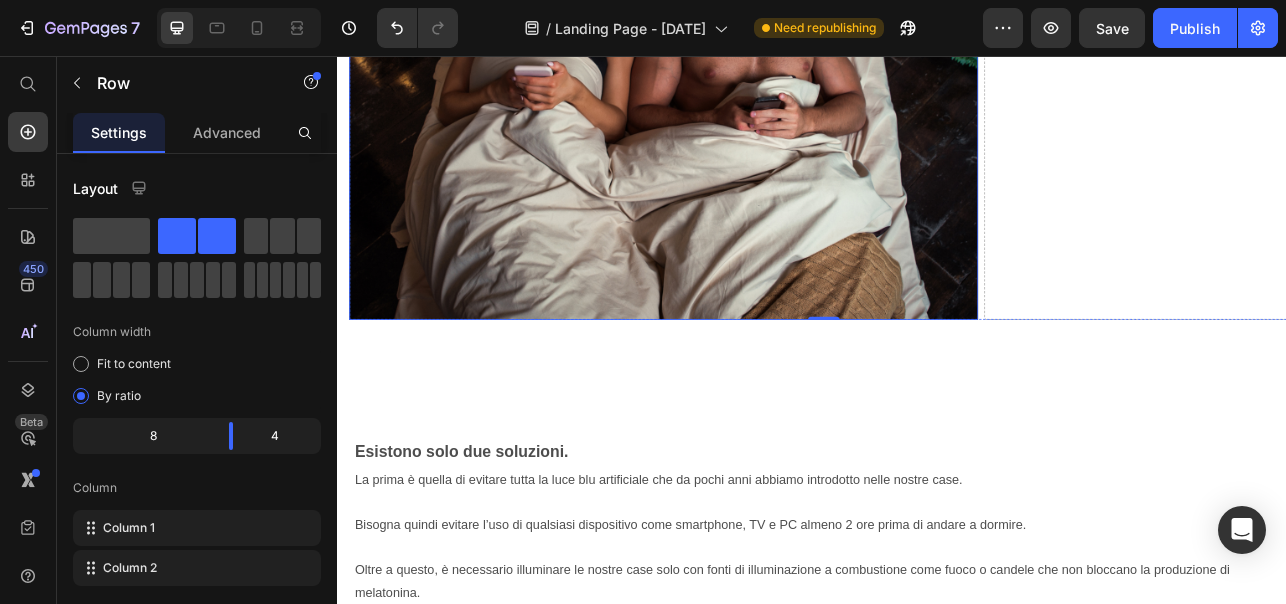 scroll, scrollTop: 2708, scrollLeft: 0, axis: vertical 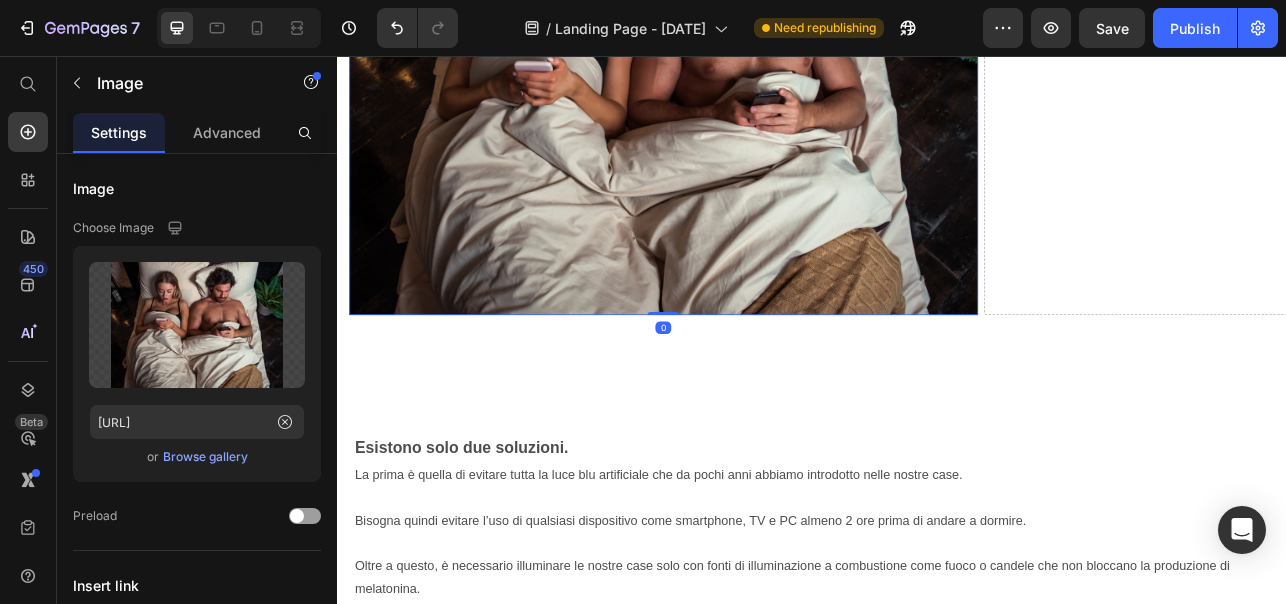 click at bounding box center (749, 92) 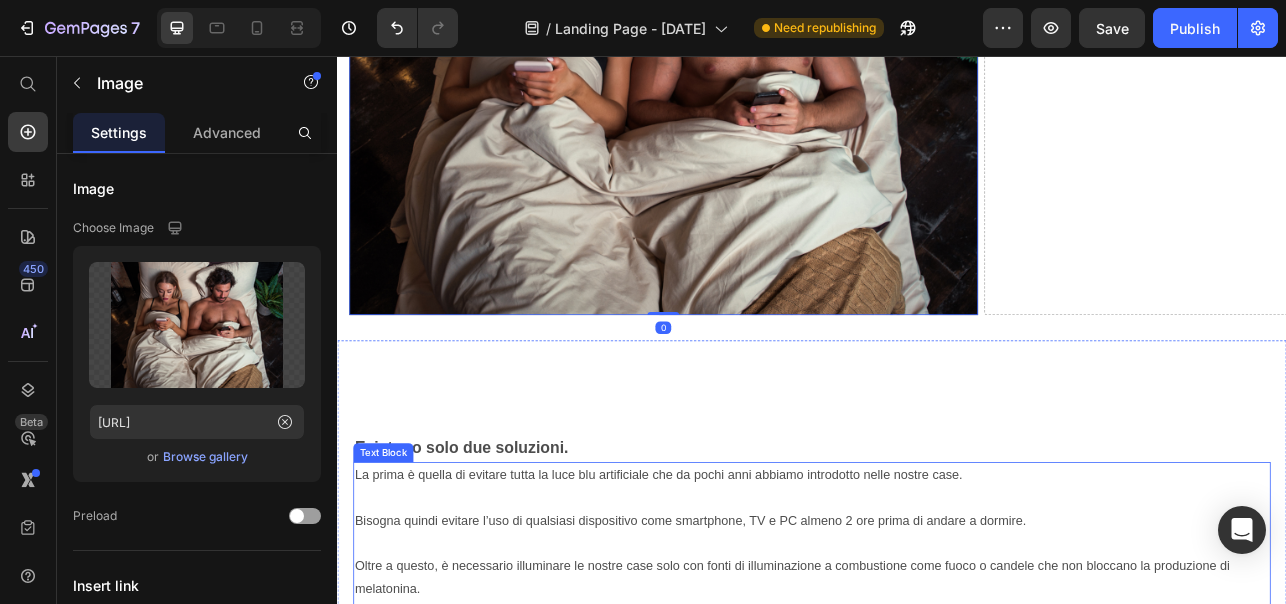 click on "La prima è quella di evitare tutta la luce blu artificiale che da pochi anni abbiamo introdotto nelle nostre case." at bounding box center (937, 600) 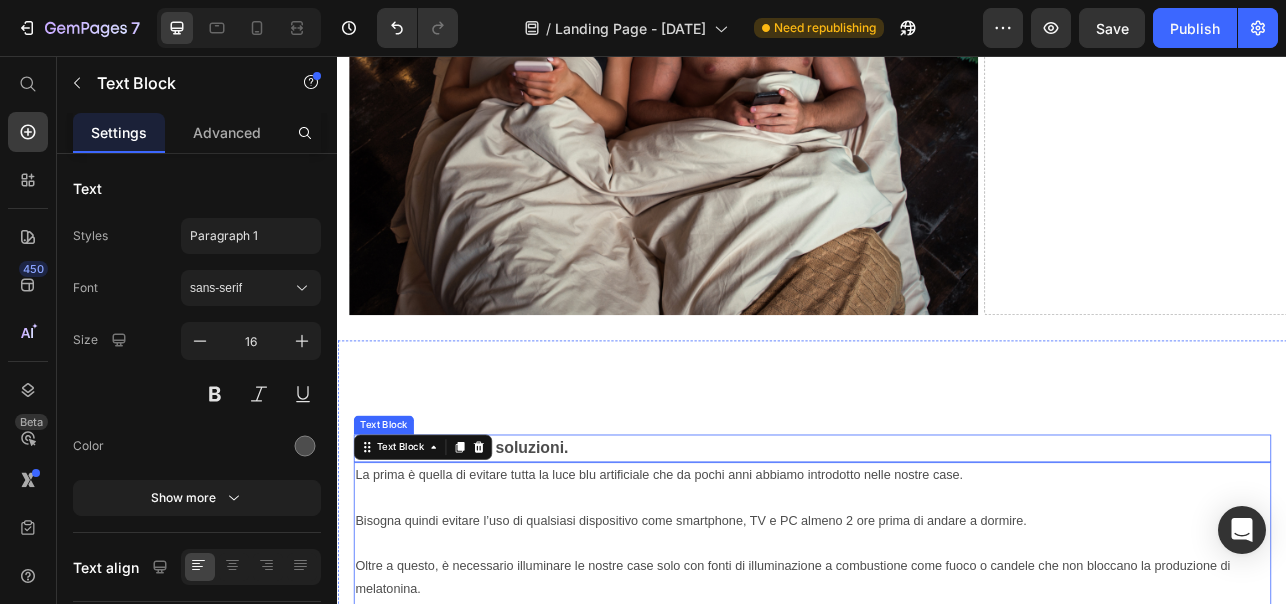 click on "Esistono solo due soluzioni." at bounding box center [494, 550] 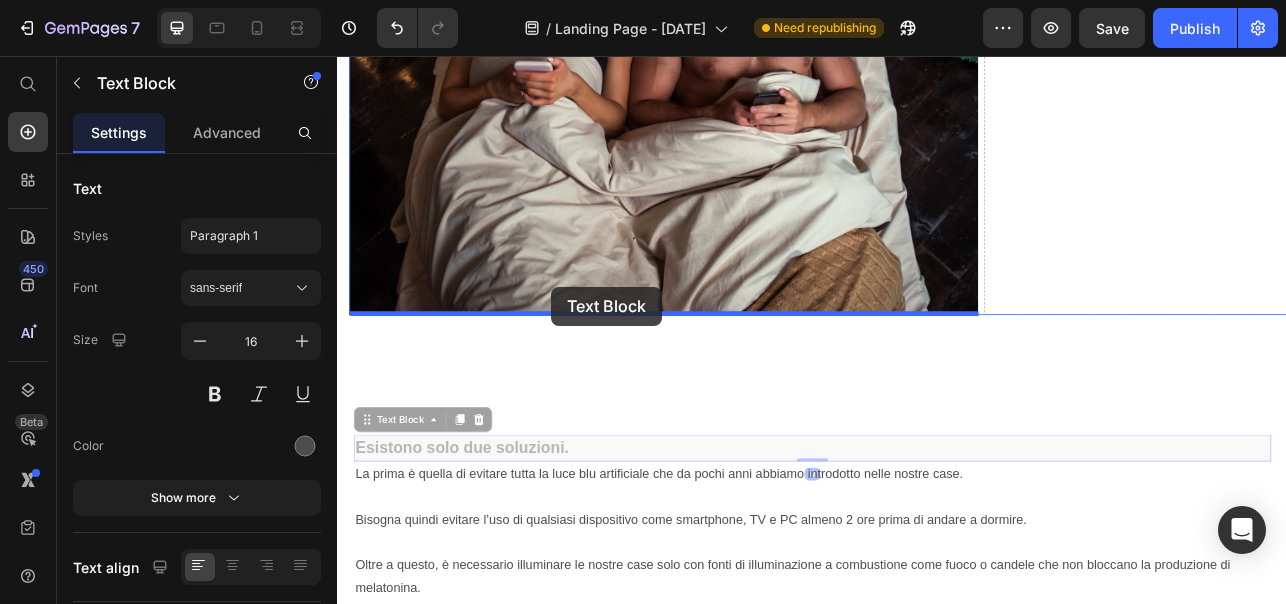 drag, startPoint x: 378, startPoint y: 520, endPoint x: 607, endPoint y: 348, distance: 286.40005 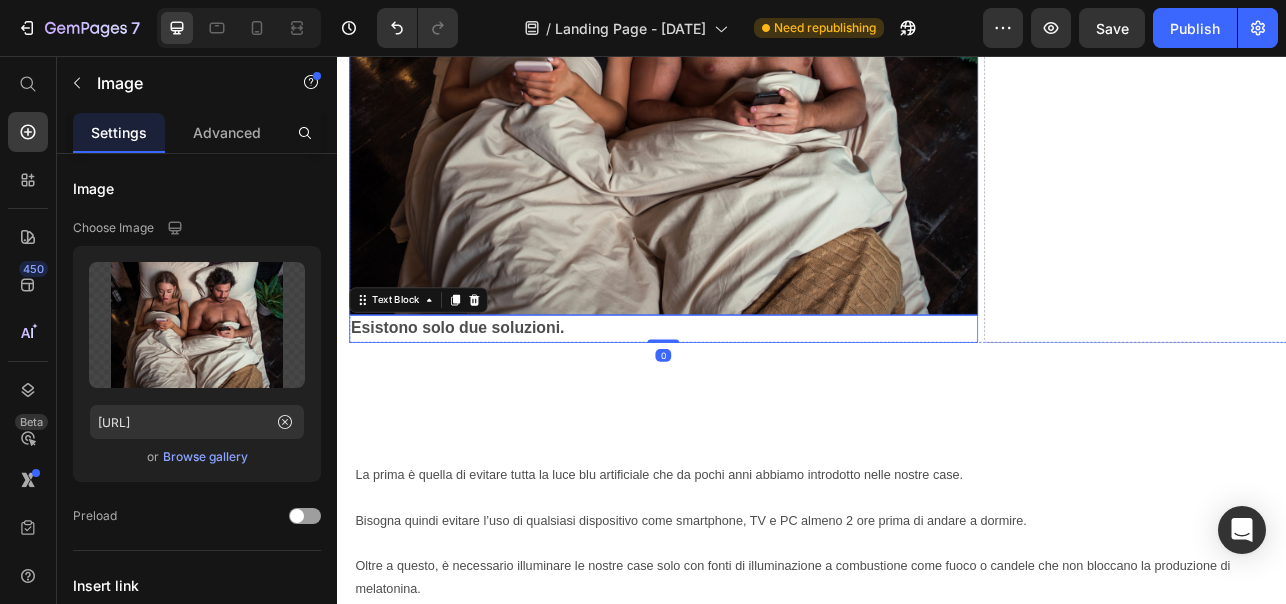 click at bounding box center (749, 92) 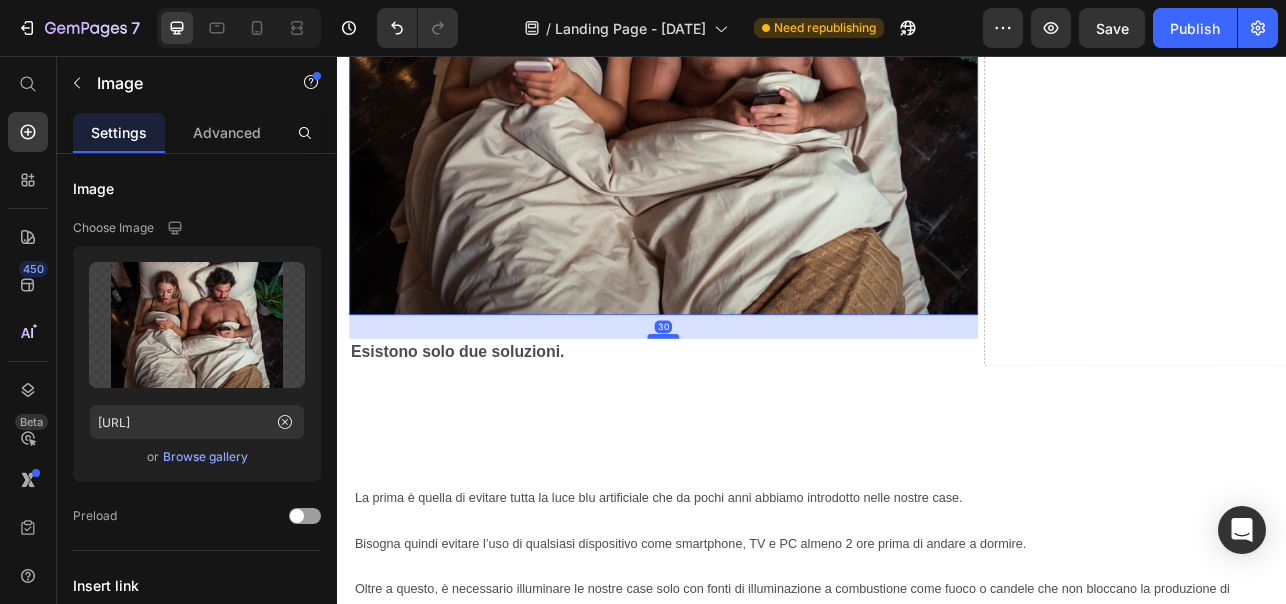 drag, startPoint x: 740, startPoint y: 377, endPoint x: 741, endPoint y: 407, distance: 30.016663 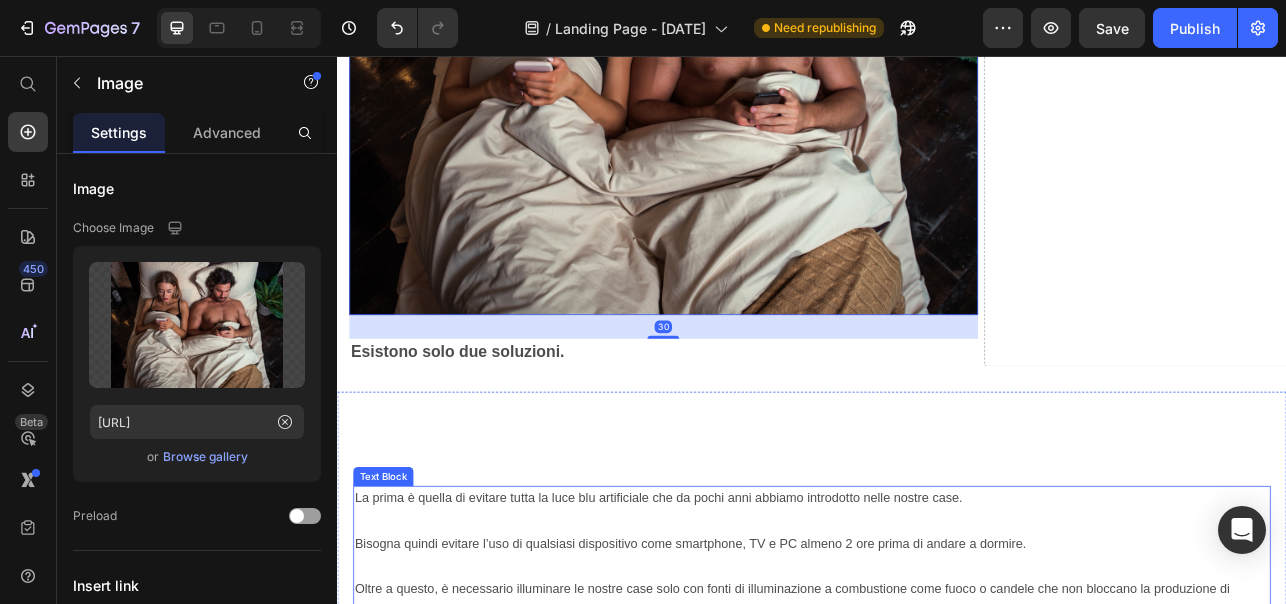 click on "Bisogna quindi evitare l’uso di qualsiasi dispositivo come smartphone, TV e PC almeno 2 ore prima di andare a dormire. Oltre a questo, è necessario illuminare le nostre case solo con fonti di illuminazione a combustione come fuoco o candele che non bloccano la produzione di melatonina." at bounding box center [937, 731] 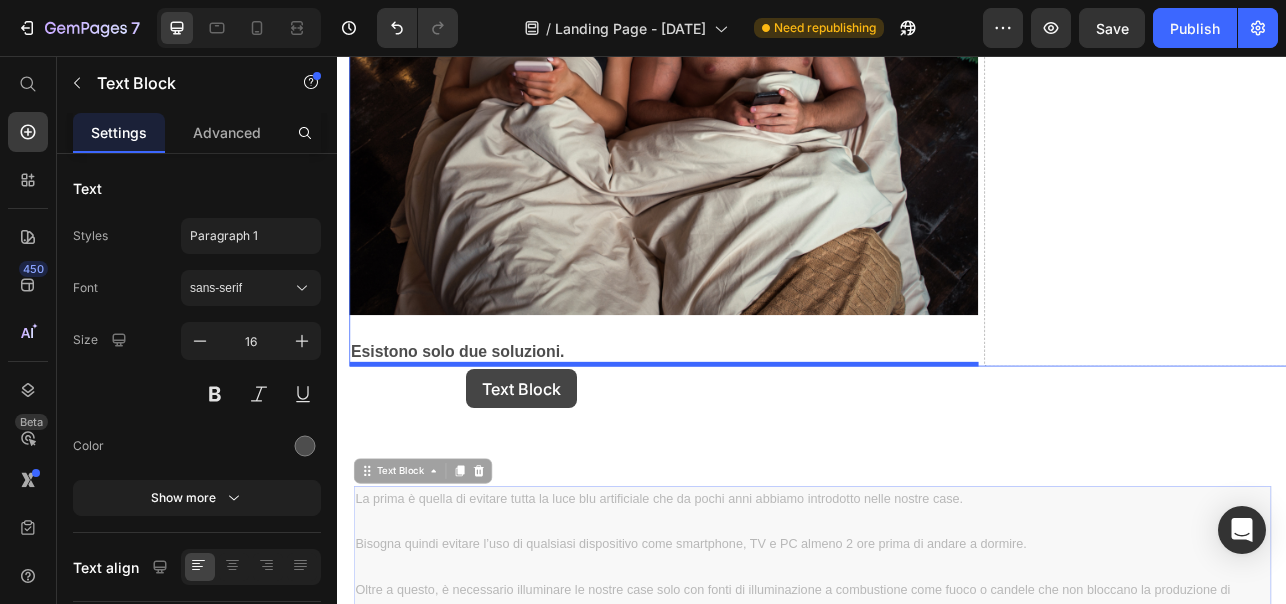 drag, startPoint x: 378, startPoint y: 577, endPoint x: 500, endPoint y: 452, distance: 174.66826 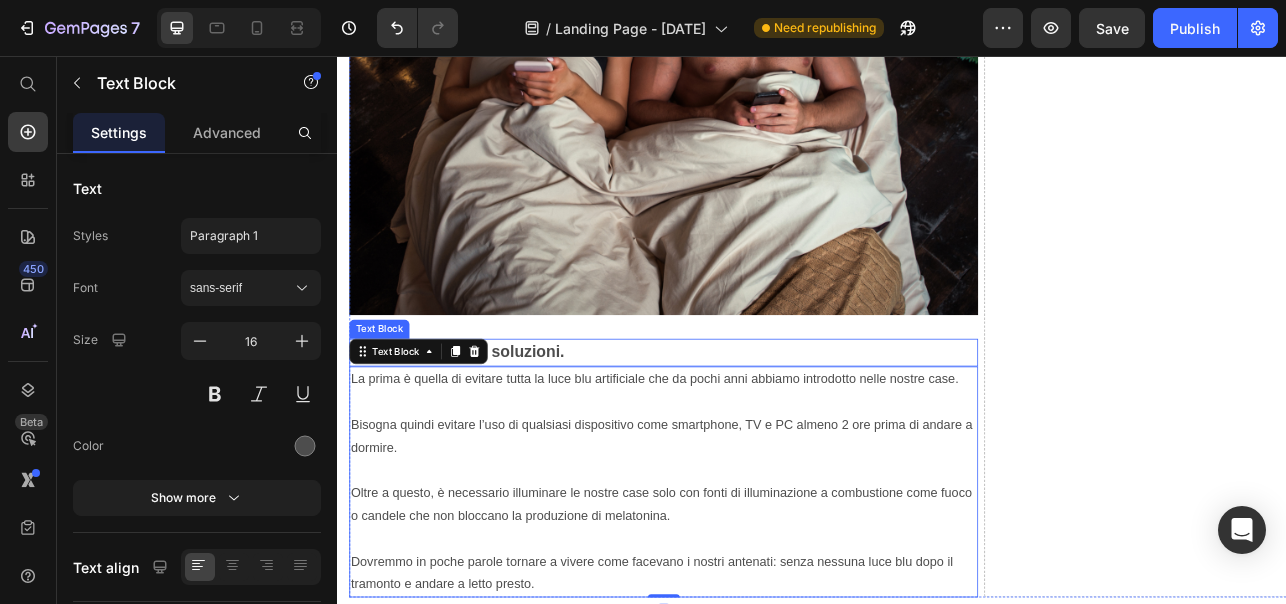 click on "Esistono solo due soluzioni." at bounding box center (749, 430) 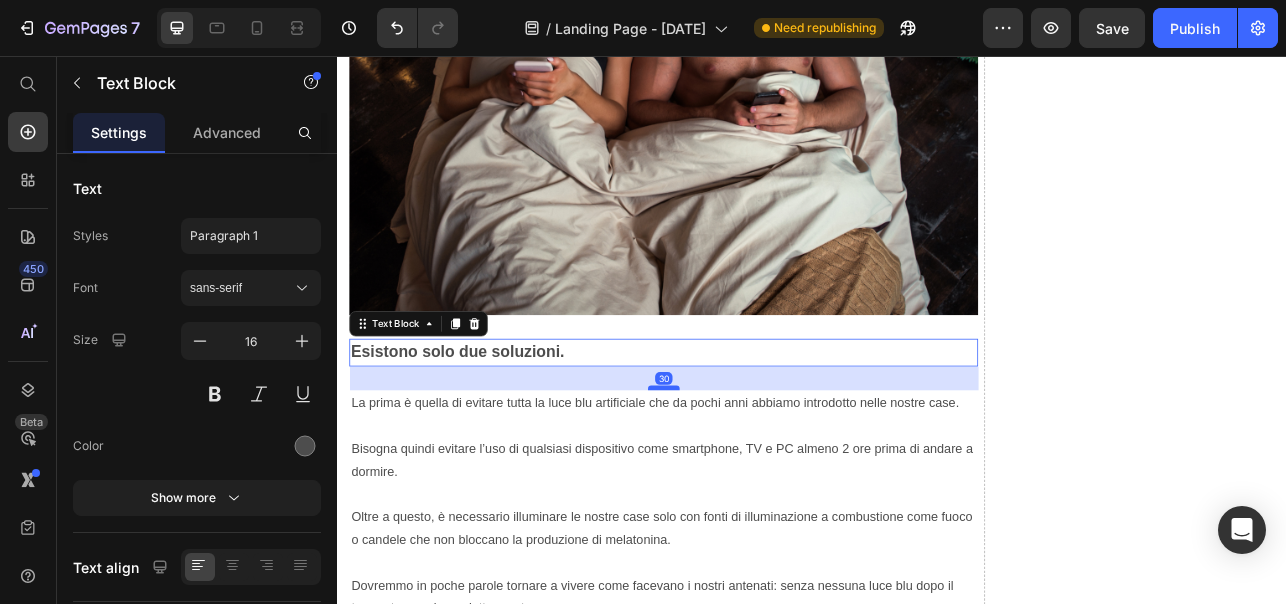 drag, startPoint x: 744, startPoint y: 443, endPoint x: 752, endPoint y: 473, distance: 31.04835 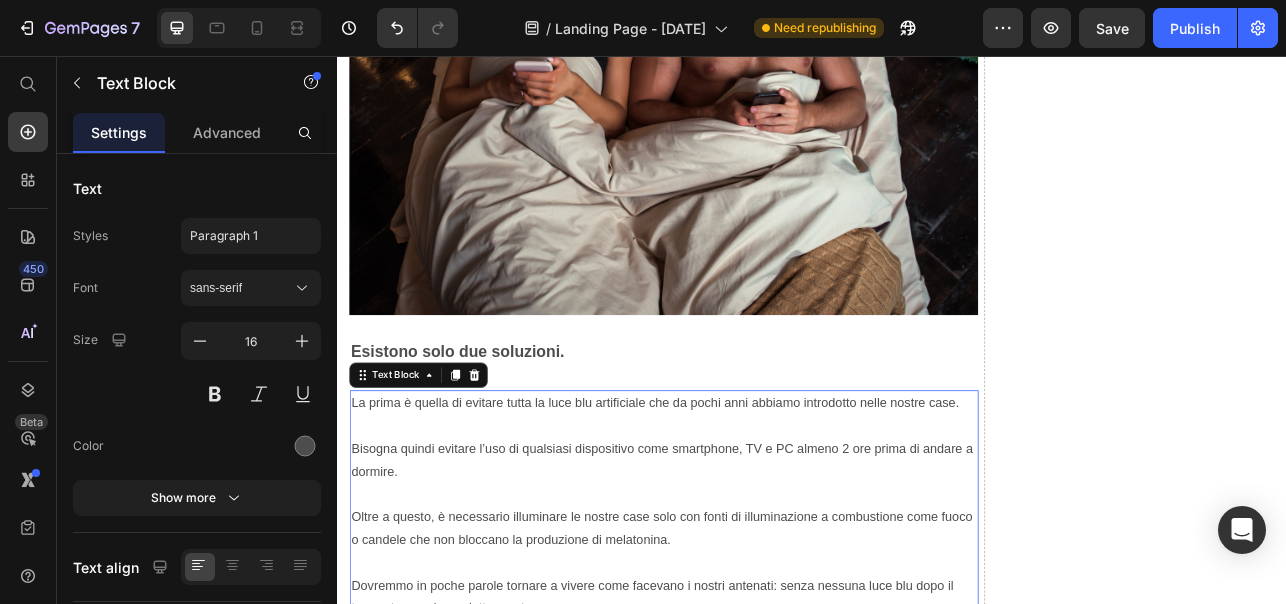 click on "Bisogna quindi evitare l’uso di qualsiasi dispositivo come smartphone, TV e PC almeno 2 ore prima di andare a dormire. Oltre a questo, è necessario illuminare le nostre case solo con fonti di illuminazione a combustione come fuoco o candele che non bloccano la produzione di melatonina." at bounding box center [749, 624] 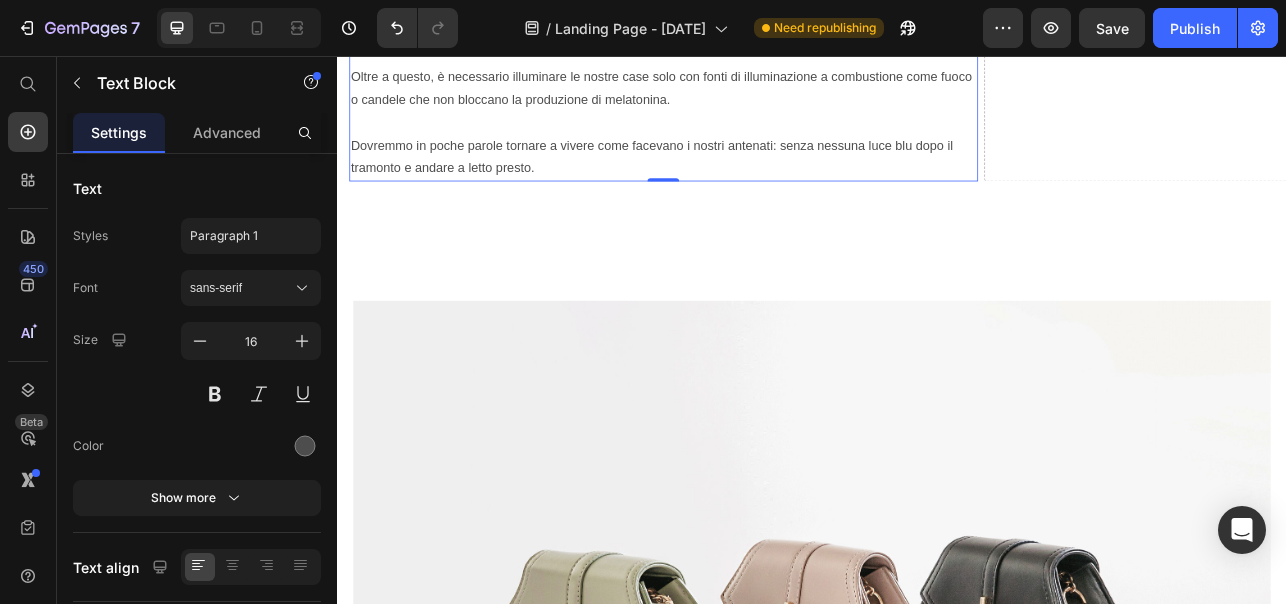 scroll, scrollTop: 3288, scrollLeft: 0, axis: vertical 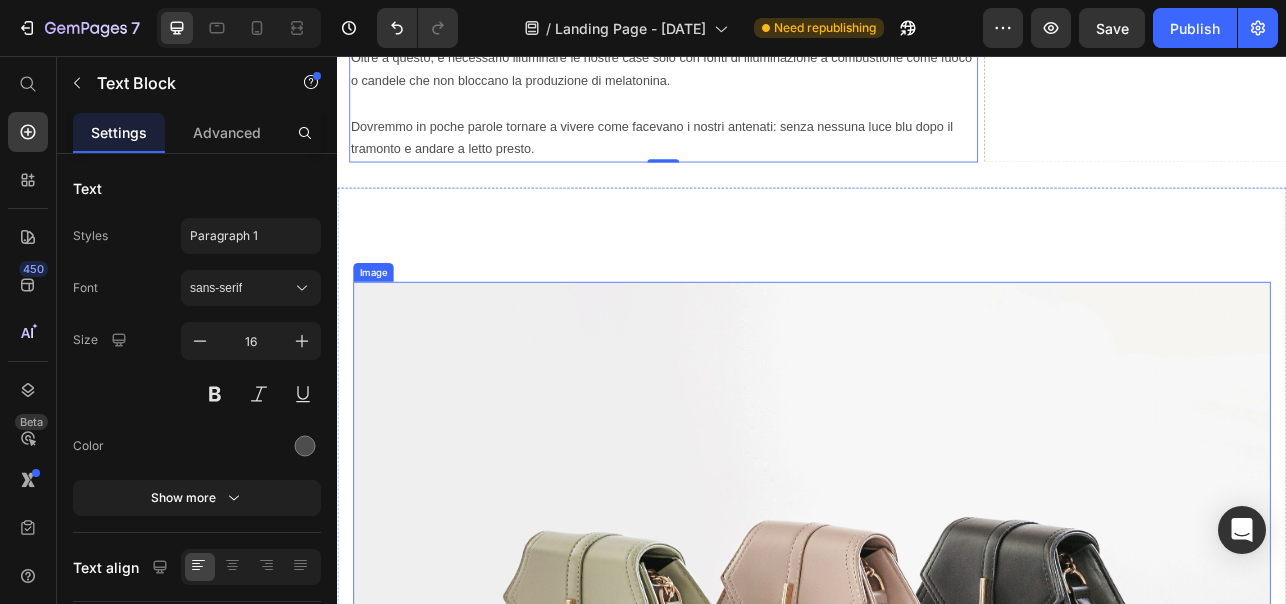 click at bounding box center (937, 776) 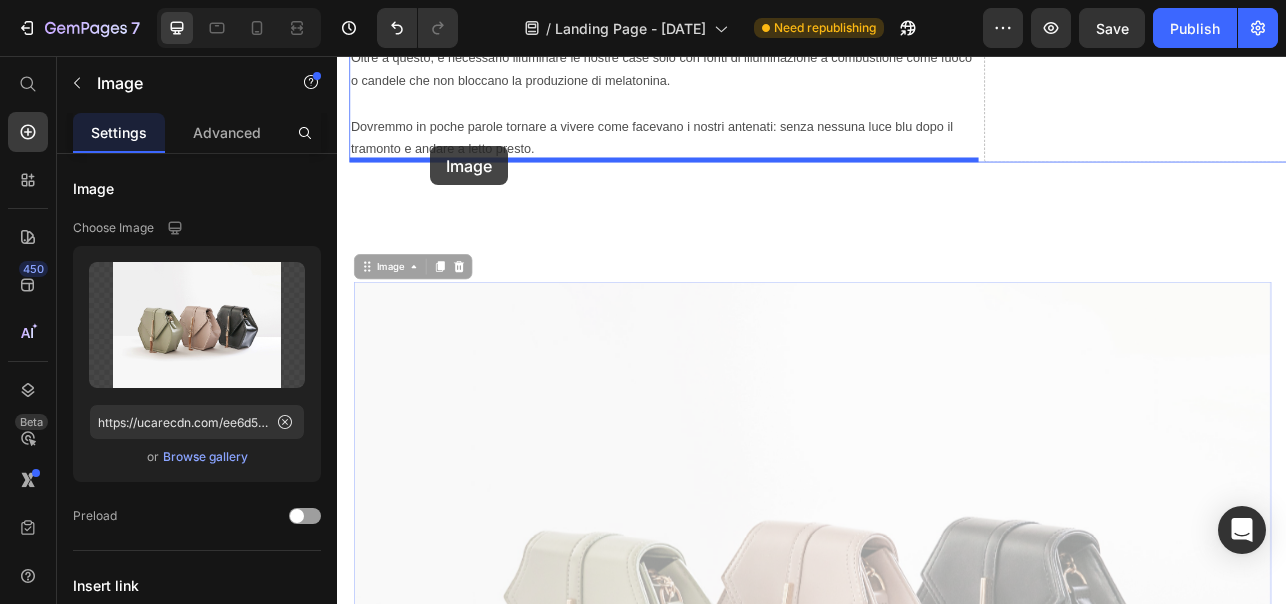 drag, startPoint x: 377, startPoint y: 325, endPoint x: 455, endPoint y: 170, distance: 173.51945 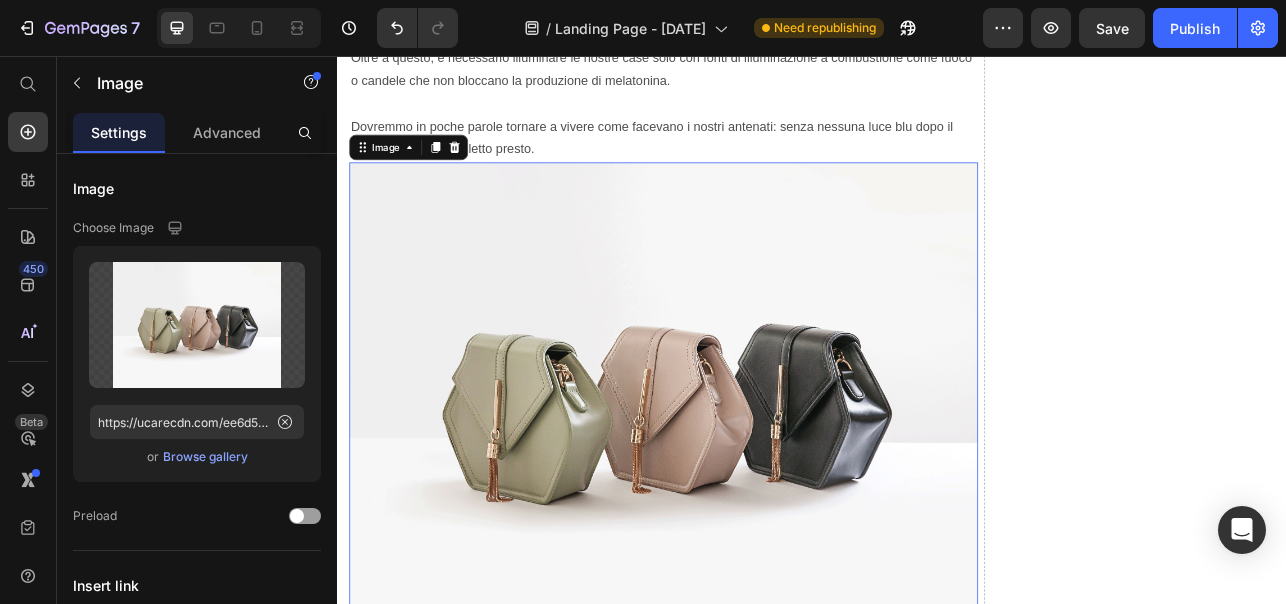click at bounding box center (749, 488) 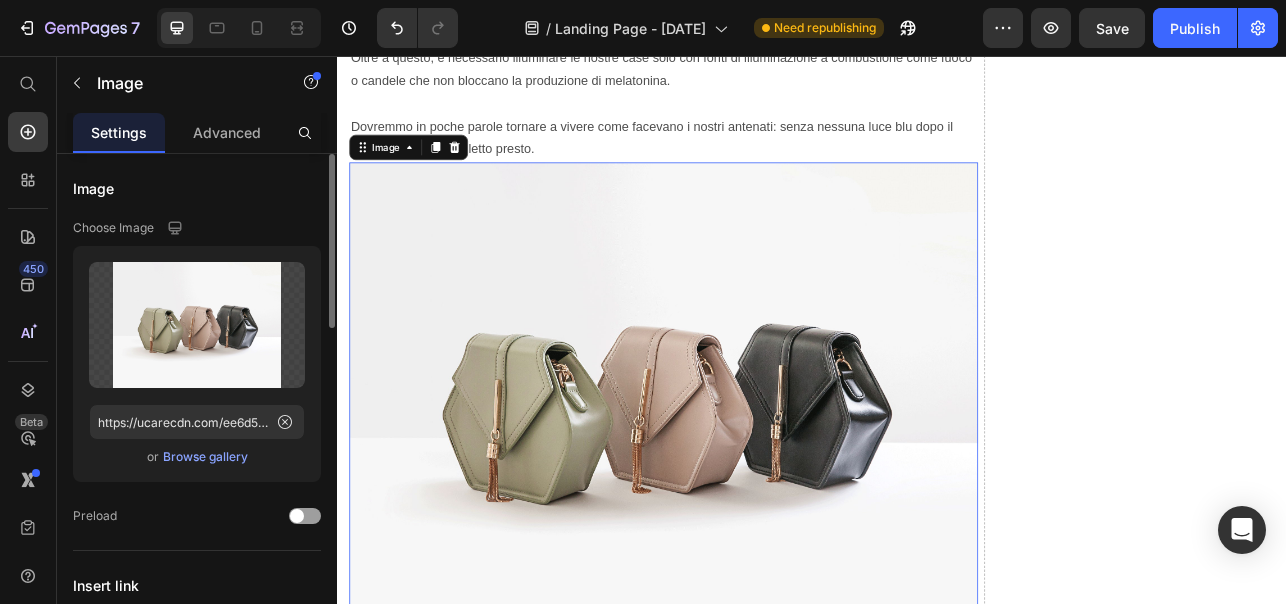 click on "Browse gallery" at bounding box center [205, 457] 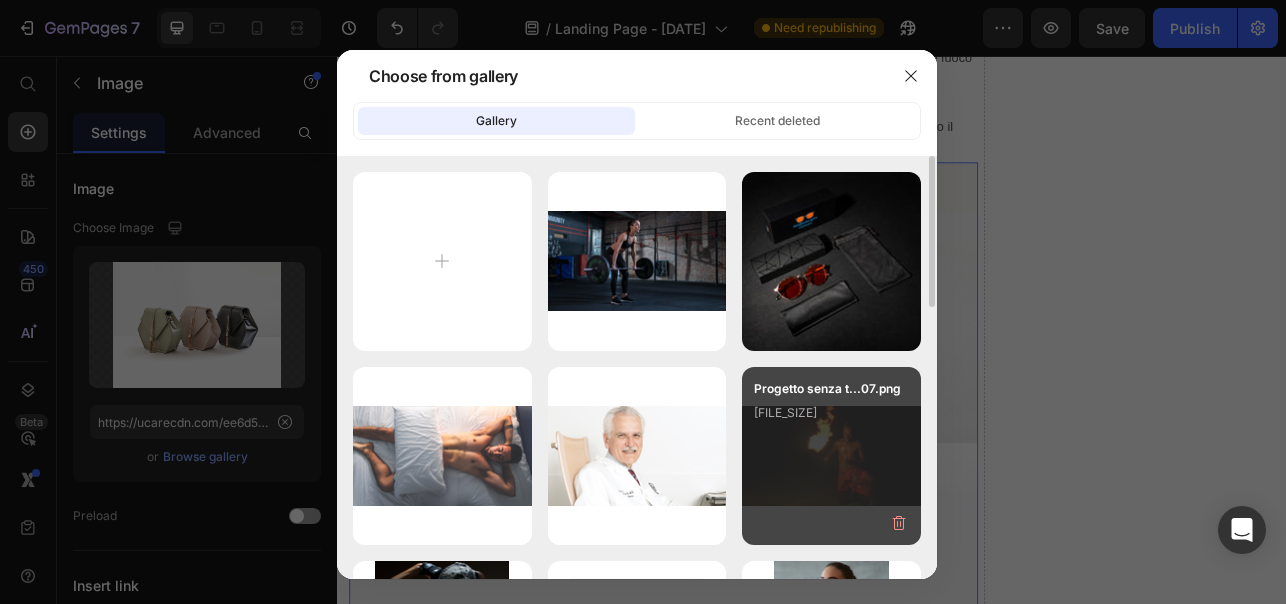 click on "Progetto senza t...07.png 682.83 kb" at bounding box center [831, 419] 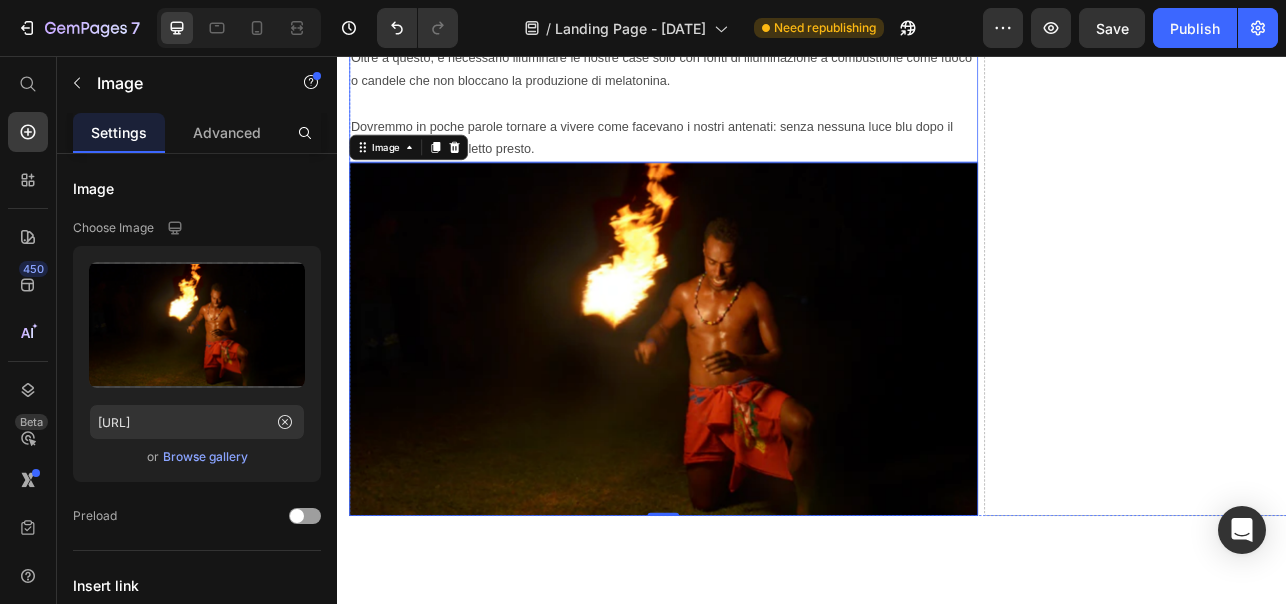 click on "Dovremmo in poche parole tornare a vivere come facevano i nostri antenati: senza nessuna luce blu dopo il tramonto e andare a letto presto." at bounding box center [749, 160] 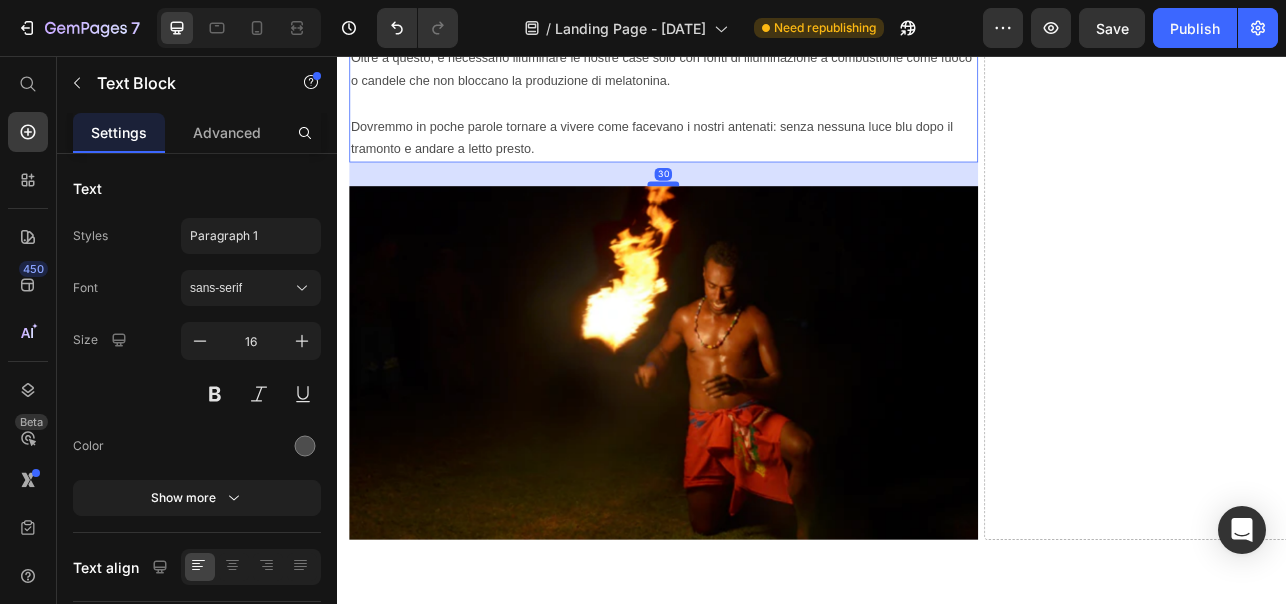drag, startPoint x: 742, startPoint y: 183, endPoint x: 744, endPoint y: 213, distance: 30.066593 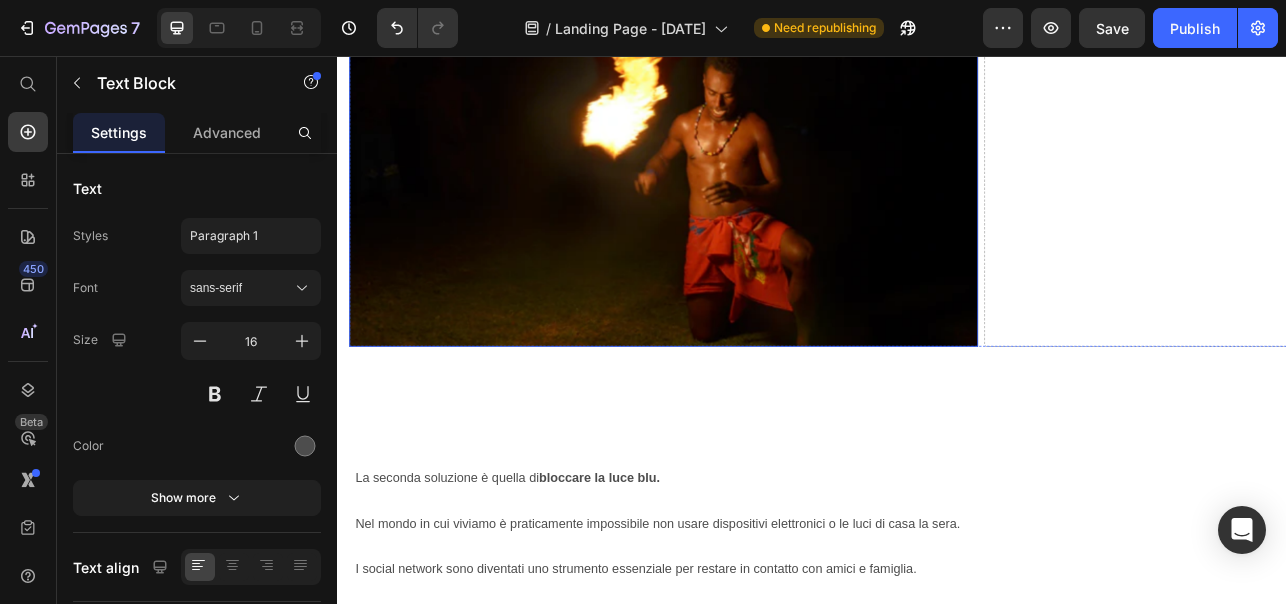 scroll, scrollTop: 3533, scrollLeft: 0, axis: vertical 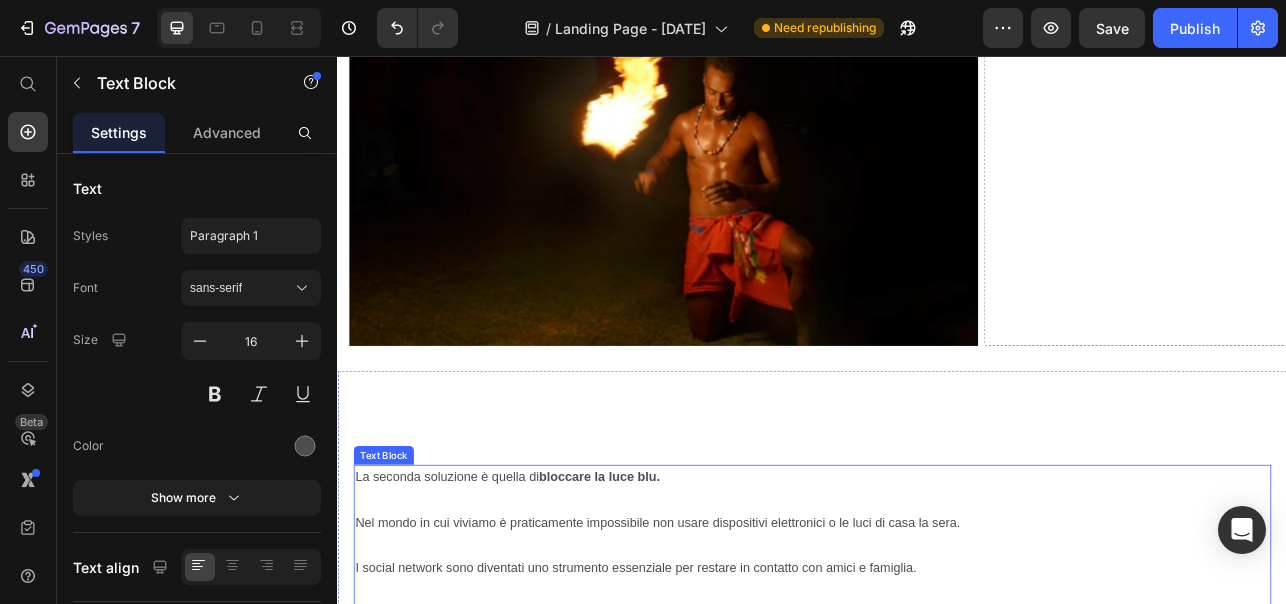click on "La seconda soluzione è quella di  bloccare la luce blu." at bounding box center (937, 604) 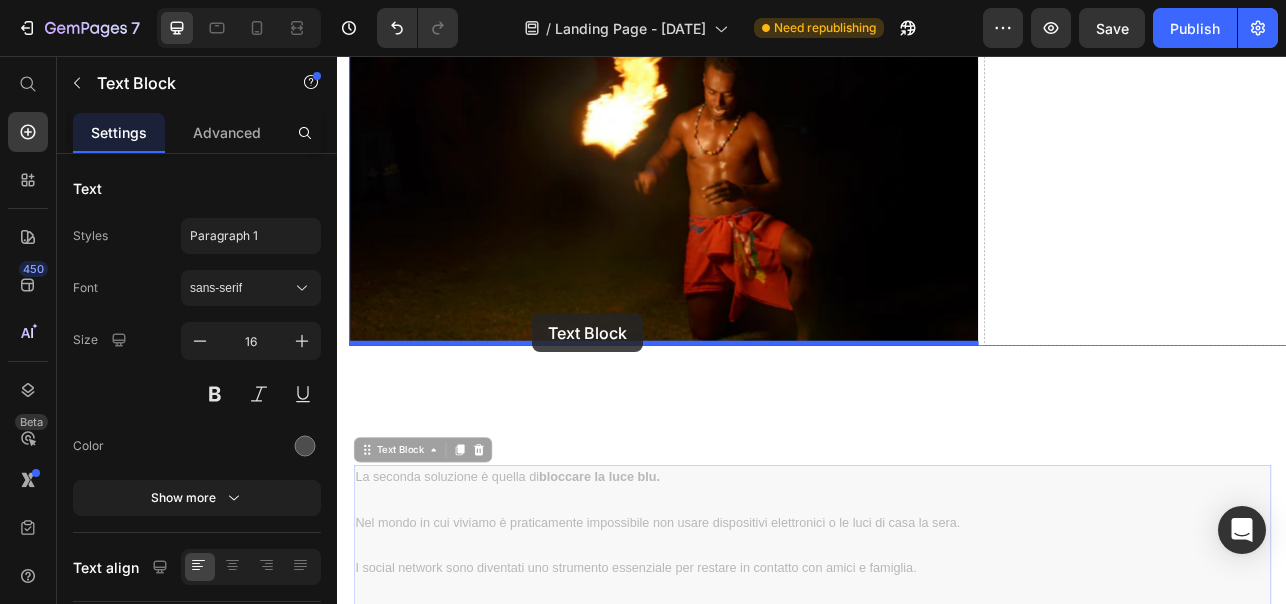 drag, startPoint x: 372, startPoint y: 554, endPoint x: 583, endPoint y: 381, distance: 272.8553 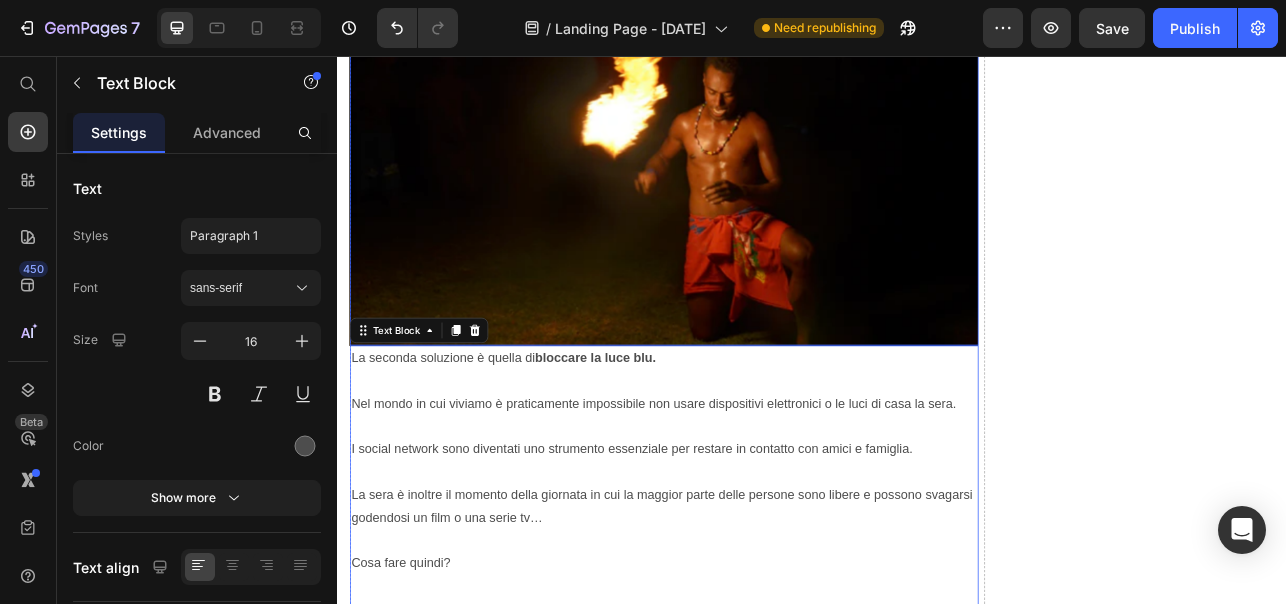click at bounding box center [749, 198] 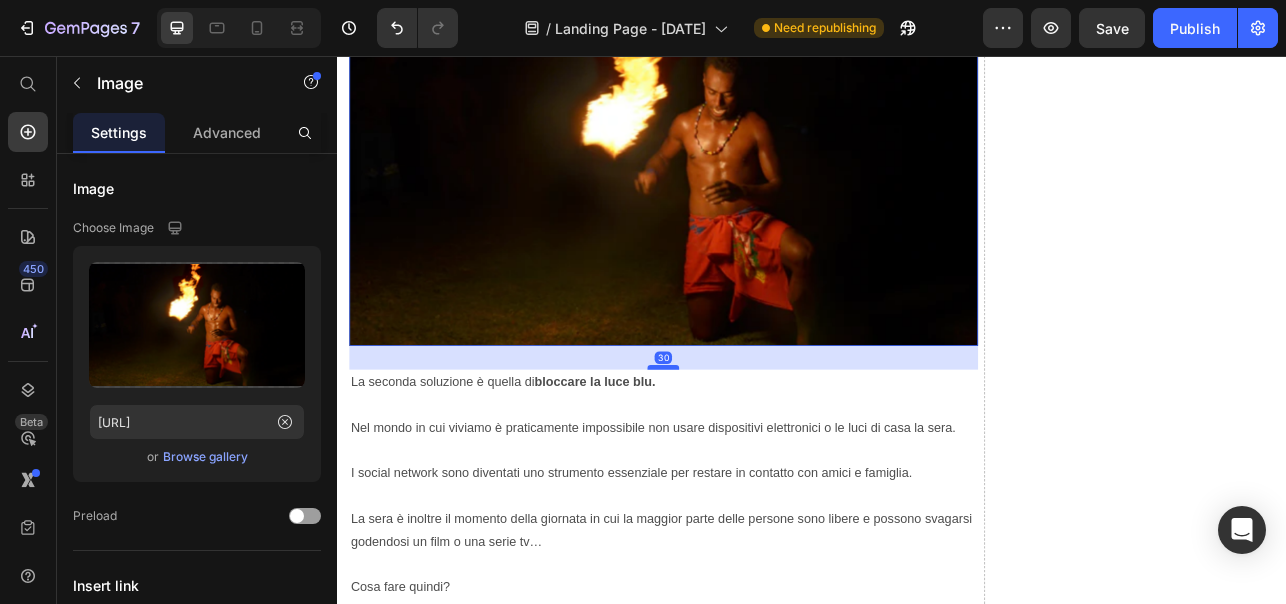 drag, startPoint x: 738, startPoint y: 415, endPoint x: 750, endPoint y: 445, distance: 32.31099 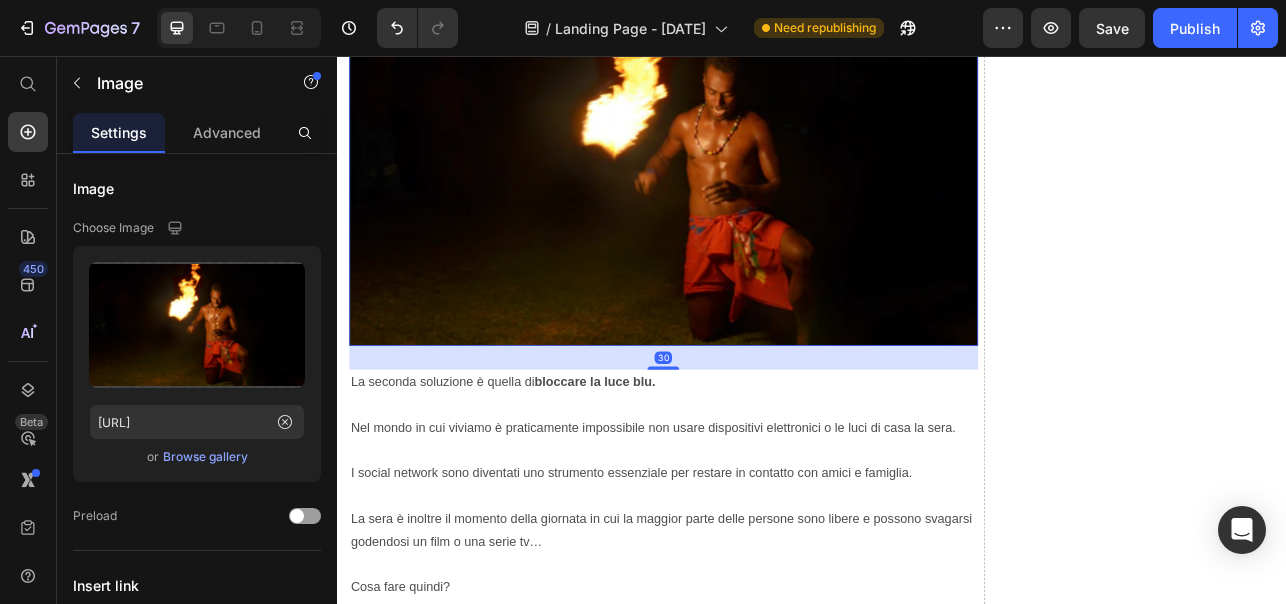 click on "Un sonno di bassa qualità può sabotare i risultati che potresti raggiungere in palestra Heading Image ⁠⁠⁠⁠⁠⁠⁠ Ecco come migliorare naturalmente il sonno (senza farmaci o integratori) e avere risultati migliori Heading C'è una singola cosa che da qualche anno sta compromettendo sempre di più il nostro sonno e quindi i risultati degli allenamenti. Heading Come forse già sai, il nostro sonno è regolato dalla melatonina, conosciuta anche come "l'ormone del sonno". La melatonina viene prodotta naturalmente dal nostro cervello la sera. Ma c'è un problema... Il nostro corpo produce la melatonina dal tramonto in poi,  quando la luce blu del sole scompare. ⁠⁠⁠⁠⁠⁠⁠ Da qualche anno però,  la sera siamo esposti alla luce blu artificiale  emessa dagli schermi dei nostri smartphone, PC, TV e lampadine a LED di casa. Text Block Image L'esposizione a questa luce blu artificiale, agisce come un "sole serale", che blocca la nostra naturale produzione di melatonina. Il risultato? Karger Image" at bounding box center [937, -1273] 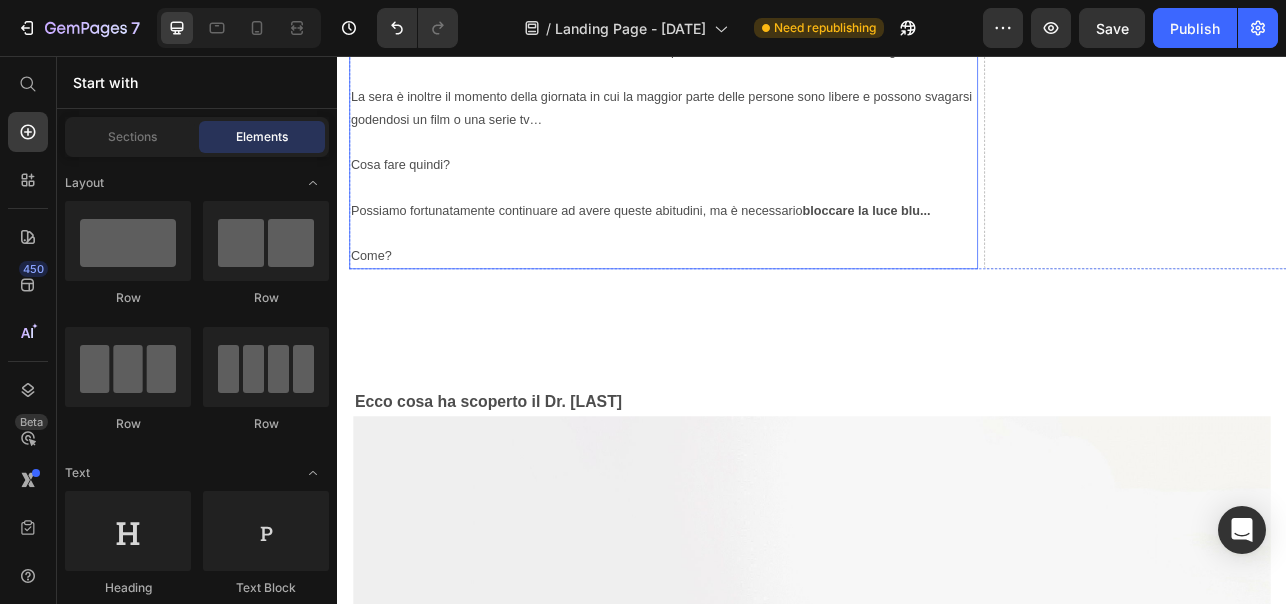 scroll, scrollTop: 4071, scrollLeft: 0, axis: vertical 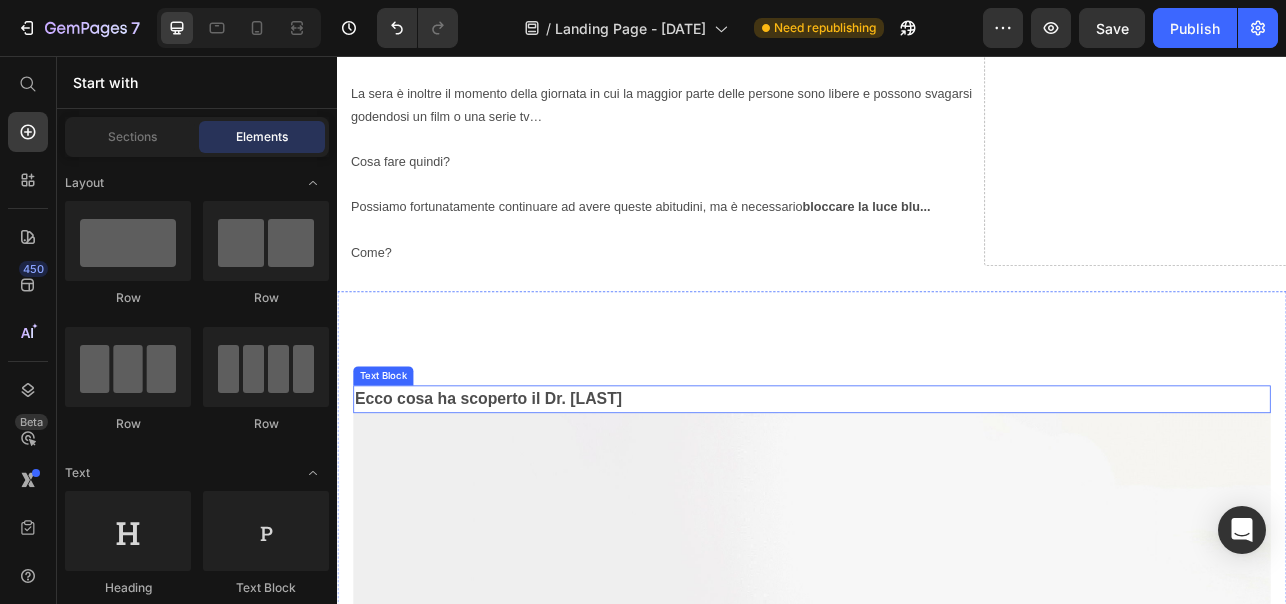 click on "Ecco cosa ha scoperto il Dr. [LAST]" at bounding box center [528, 488] 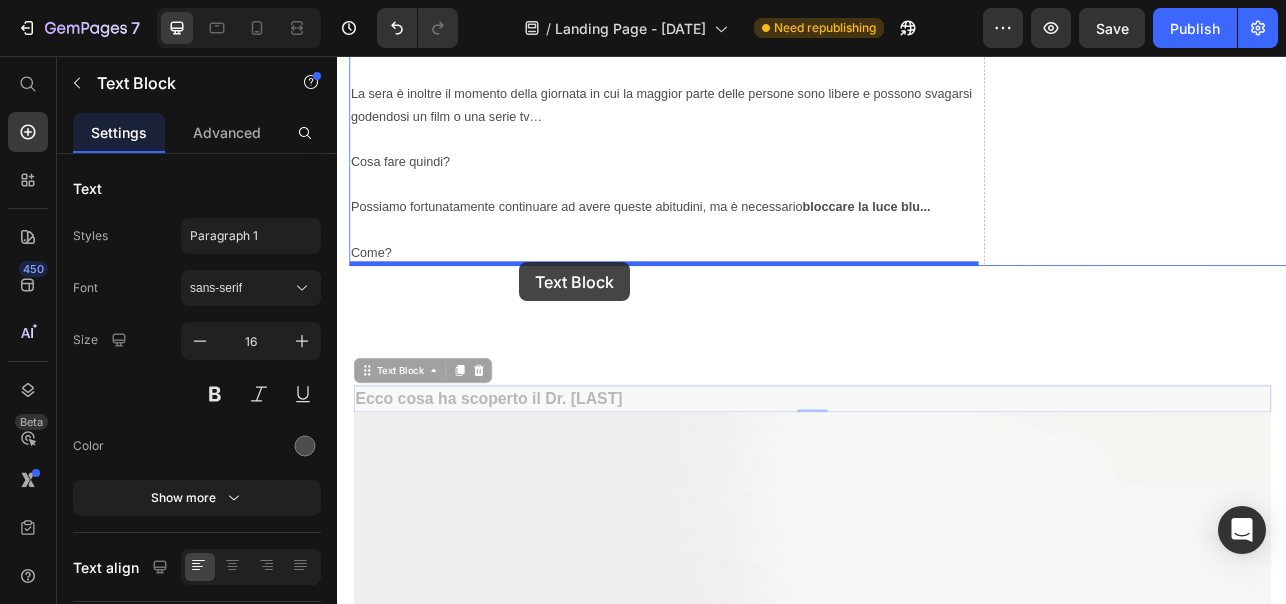 drag, startPoint x: 380, startPoint y: 456, endPoint x: 567, endPoint y: 317, distance: 233.00215 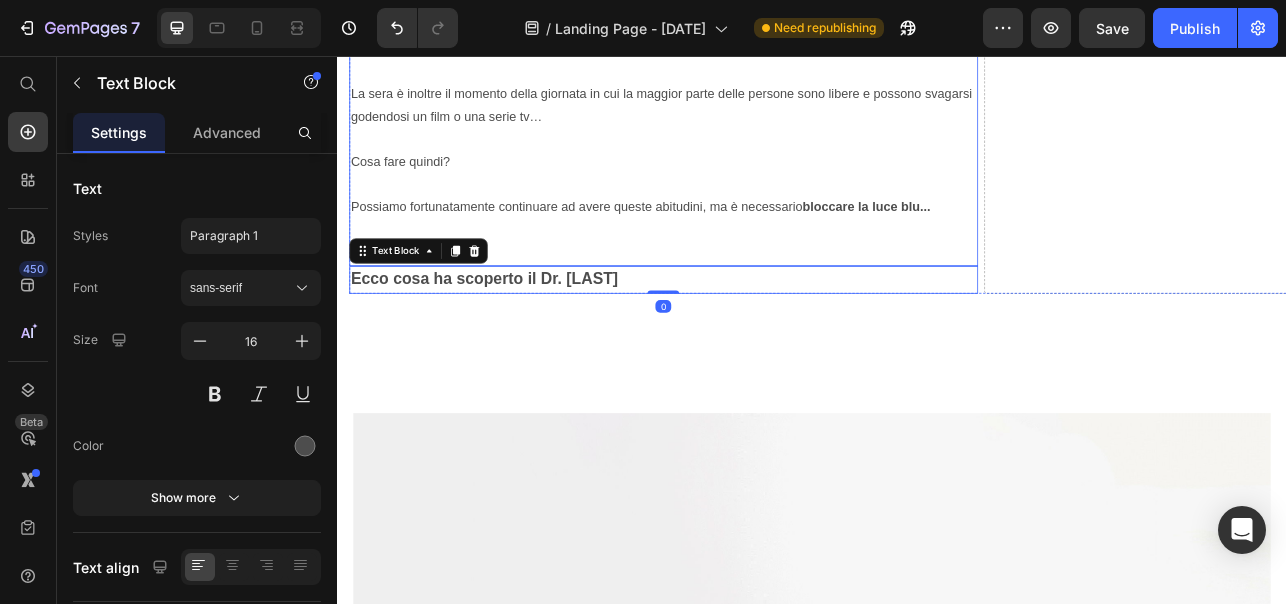 click on "Possiamo fortunatamente continuare ad avere queste abitudini, ma è necessario  bloccare la luce blu..." at bounding box center (749, 262) 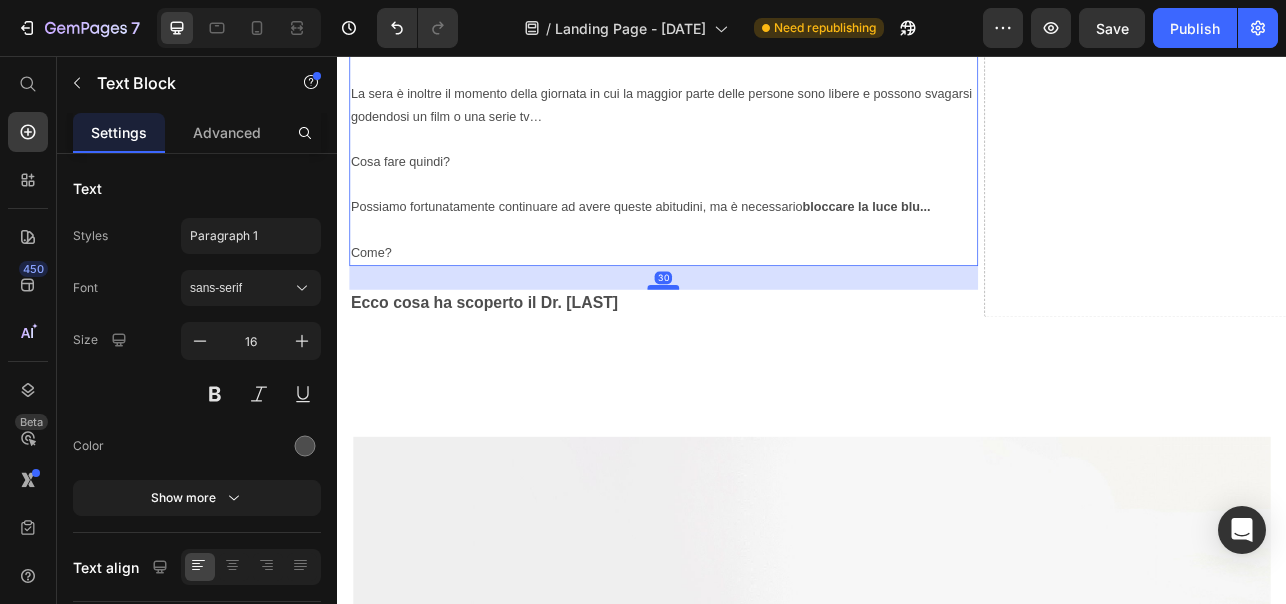drag, startPoint x: 736, startPoint y: 316, endPoint x: 741, endPoint y: 346, distance: 30.413813 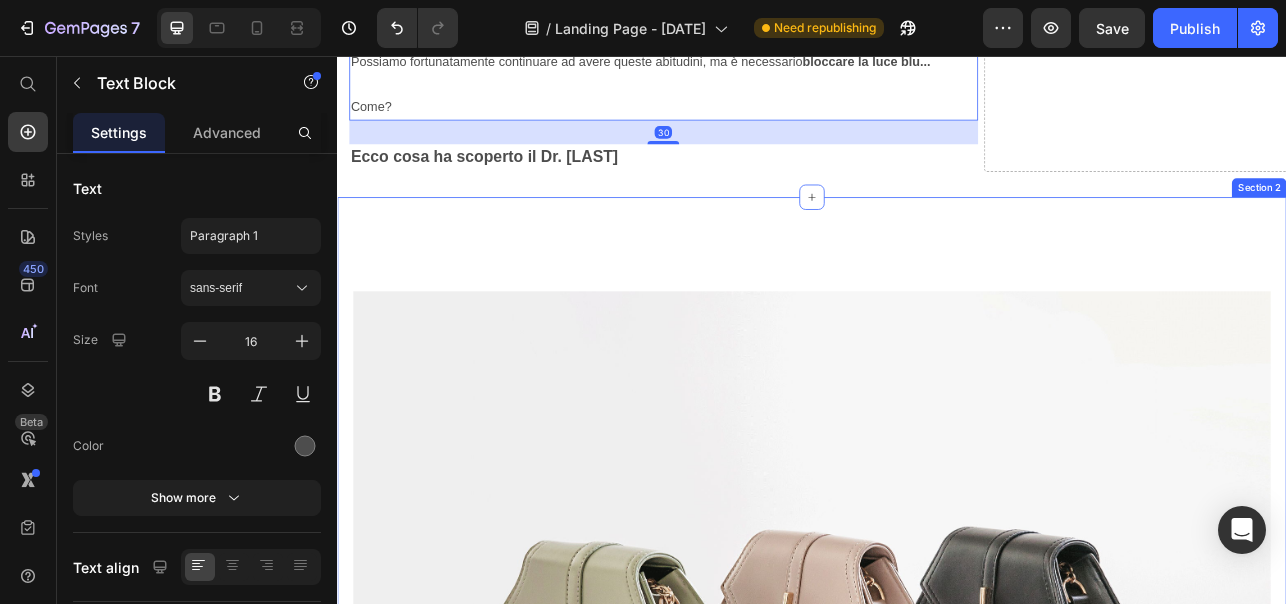 scroll, scrollTop: 4265, scrollLeft: 0, axis: vertical 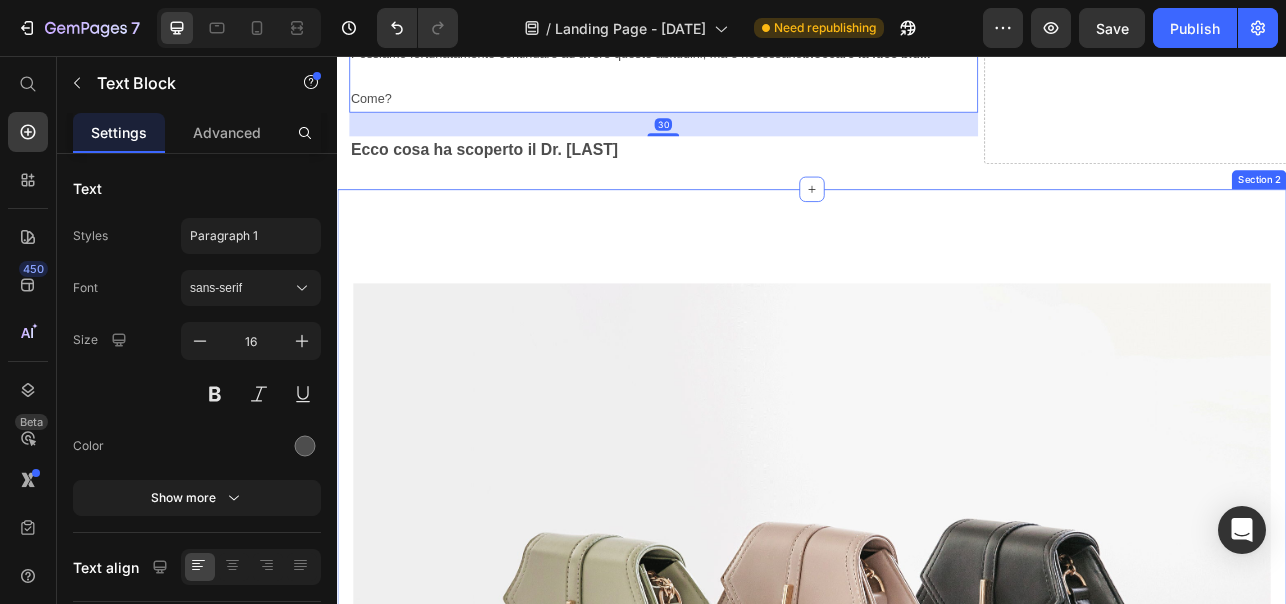 click at bounding box center [937, 778] 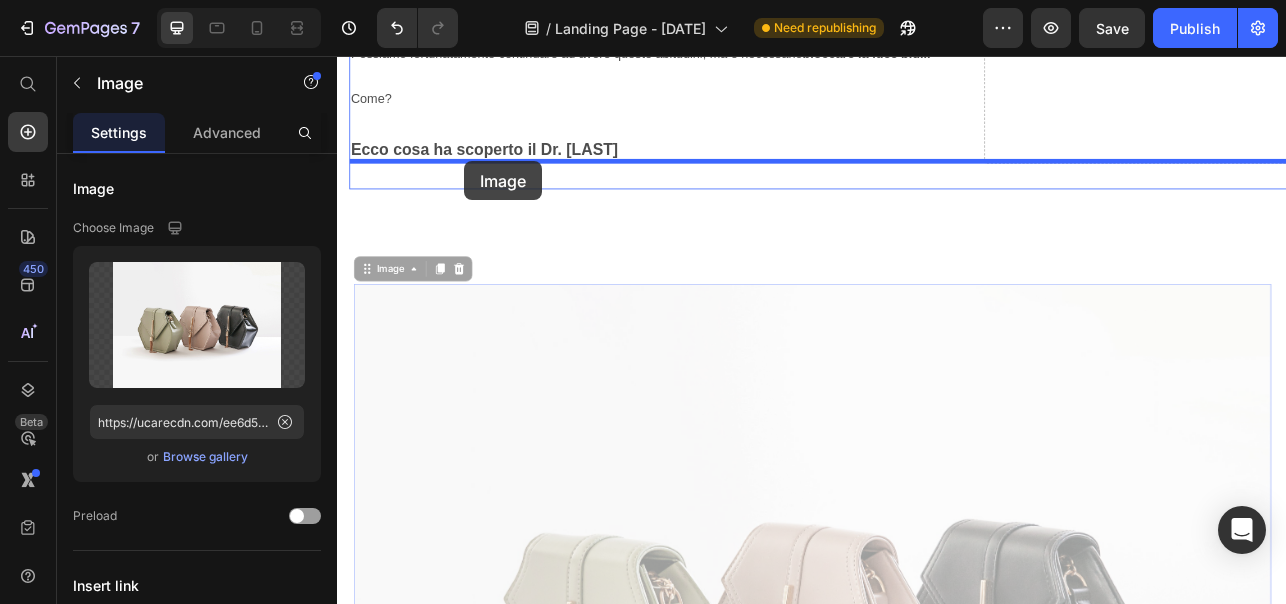 drag, startPoint x: 368, startPoint y: 320, endPoint x: 497, endPoint y: 189, distance: 183.8532 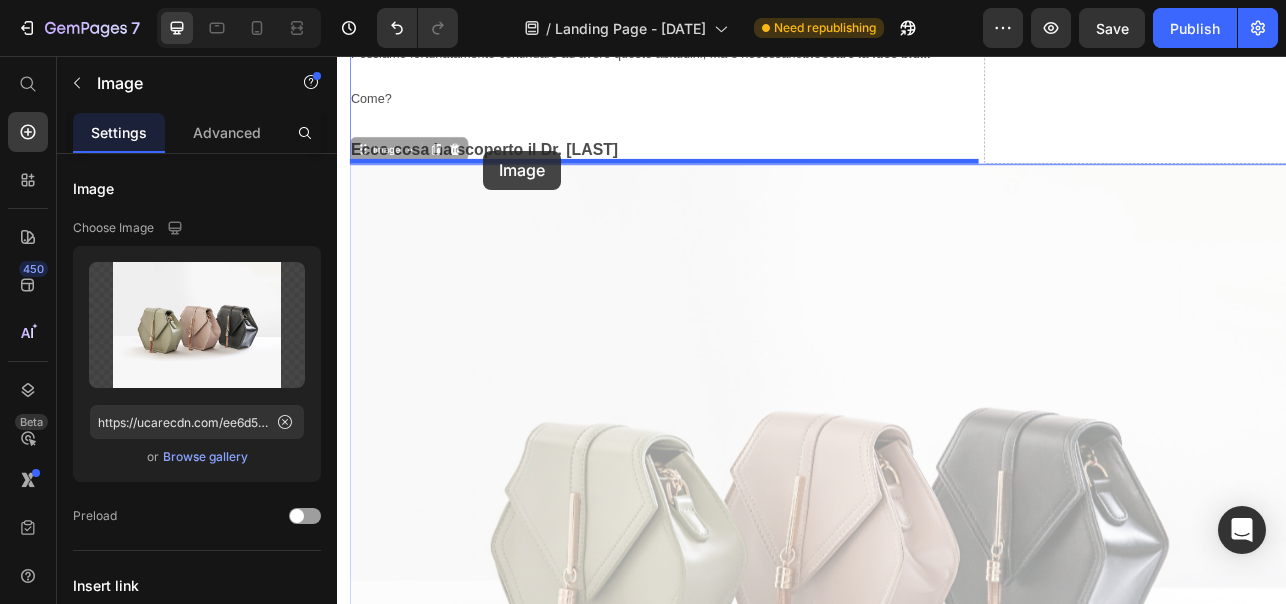 drag, startPoint x: 364, startPoint y: 175, endPoint x: 522, endPoint y: 176, distance: 158.00316 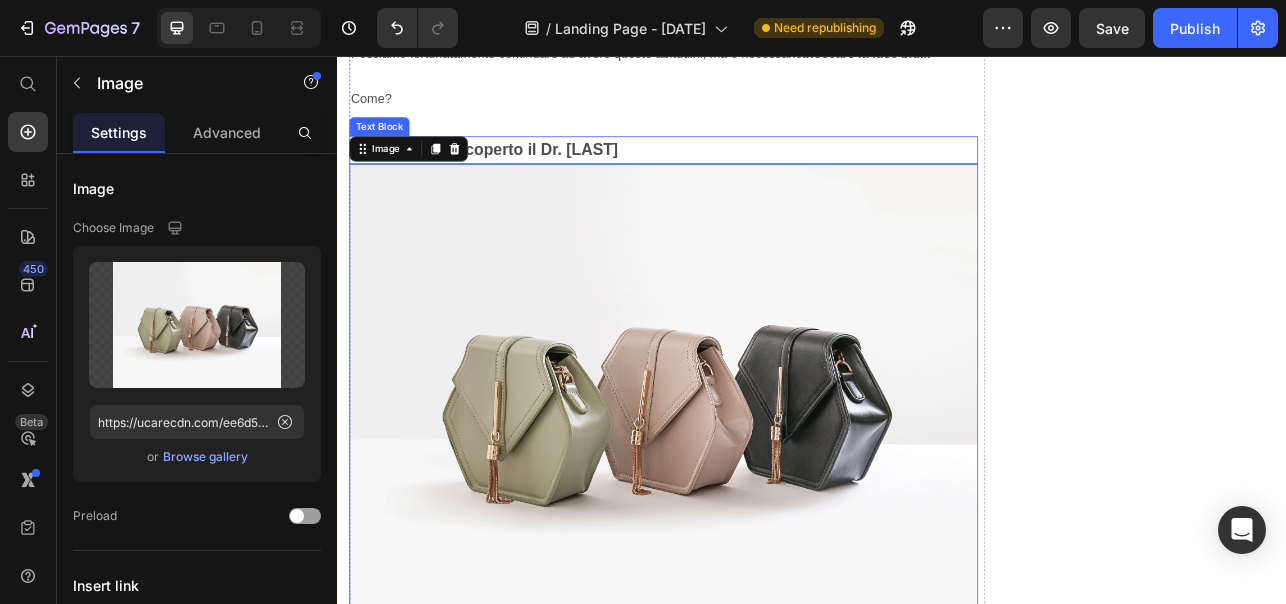 click on "Ecco cosa ha scoperto il Dr. [LAST]" at bounding box center [523, 173] 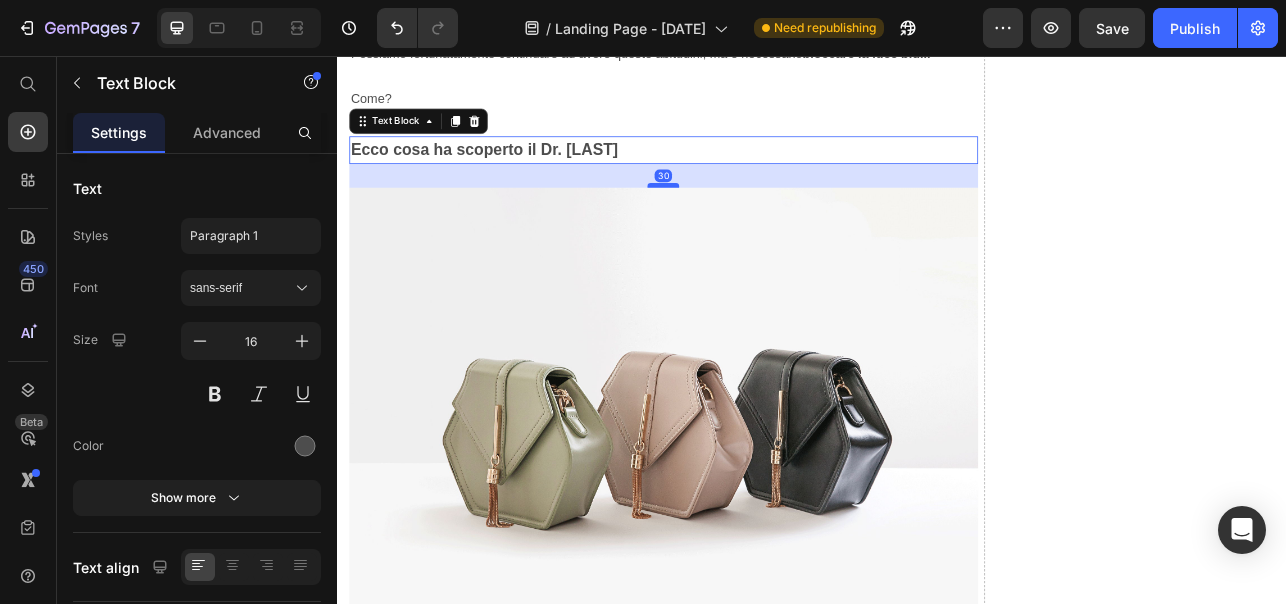 drag, startPoint x: 745, startPoint y: 185, endPoint x: 756, endPoint y: 215, distance: 31.95309 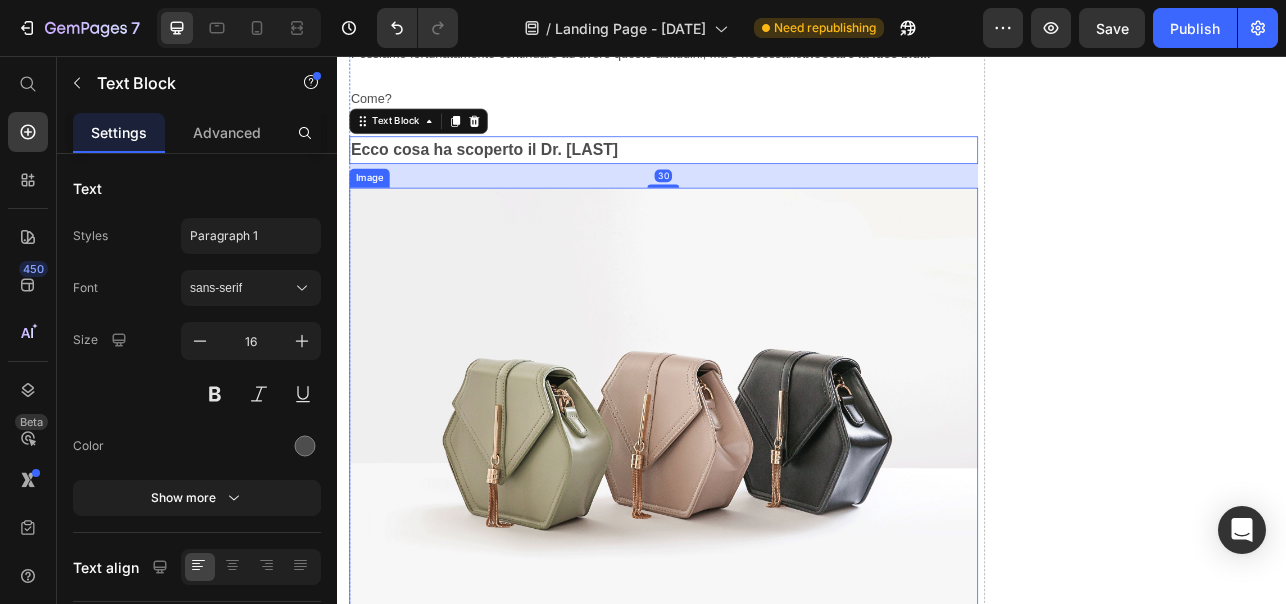 click at bounding box center [749, 520] 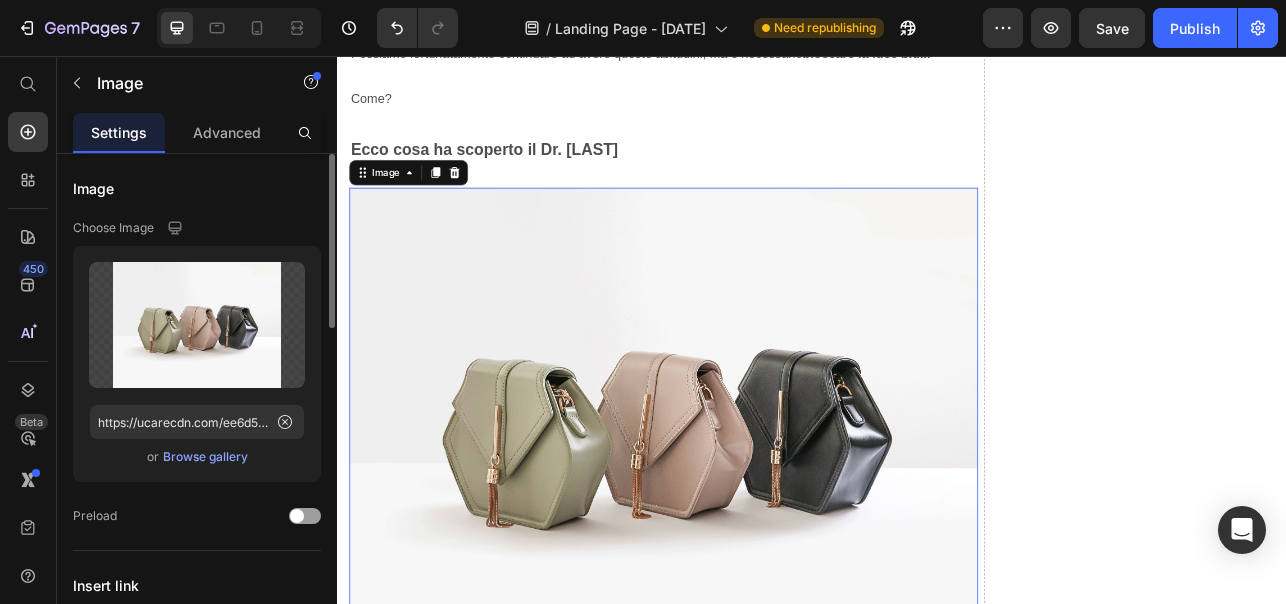 click on "Browse gallery" at bounding box center [205, 457] 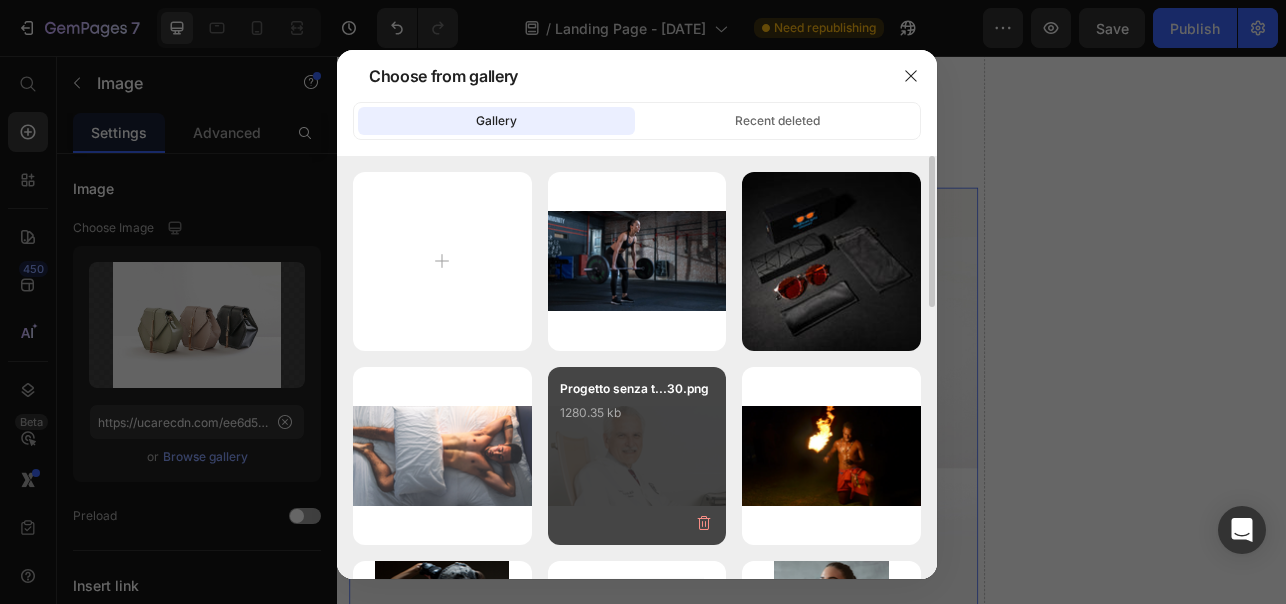 click on "Progetto senza t...30.png 1280.35 kb" at bounding box center [637, 419] 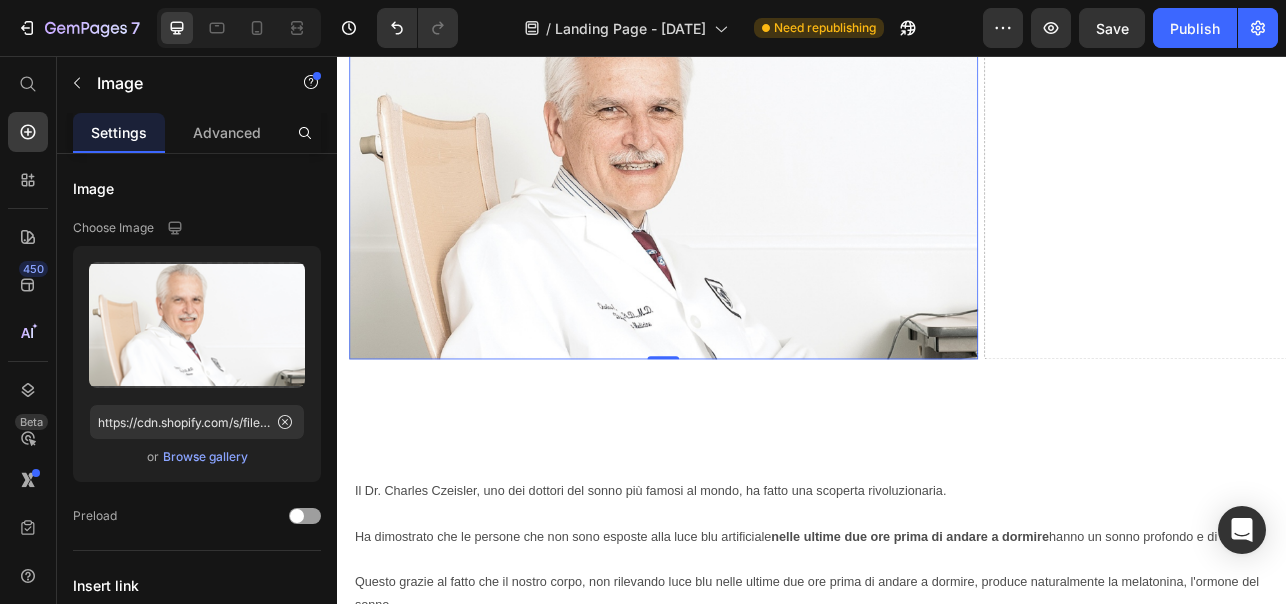 scroll, scrollTop: 4497, scrollLeft: 0, axis: vertical 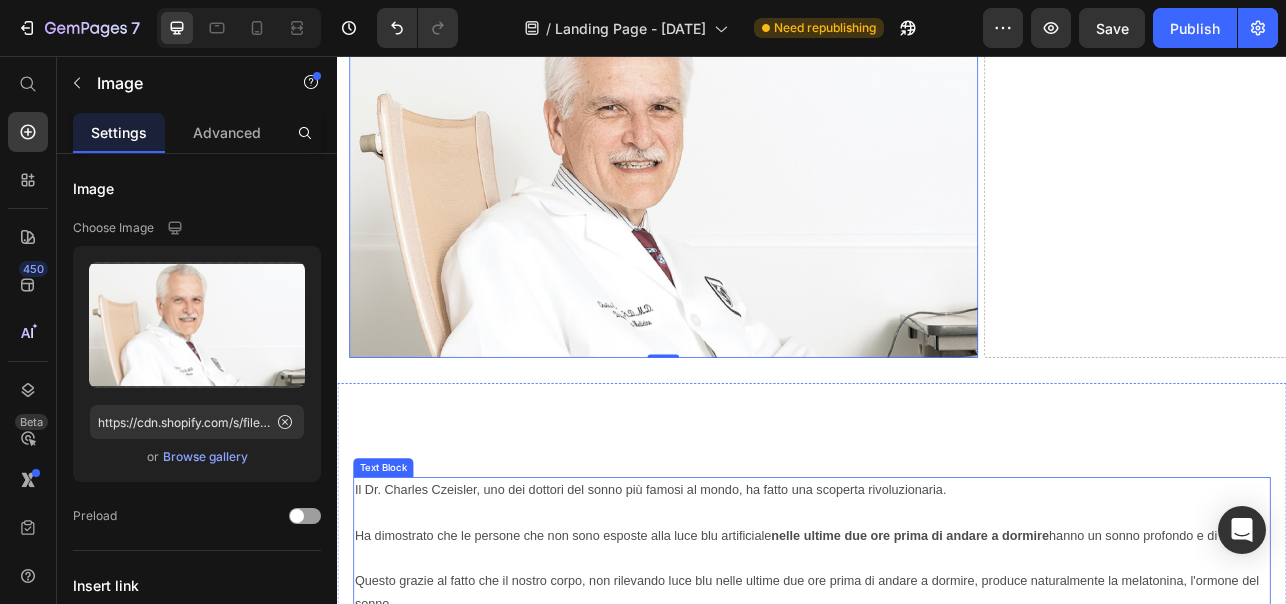 click on "Il Dr. Charles Czeisler, uno dei dottori del sonno più famosi al mondo, ha fatto una scoperta rivoluzionaria." at bounding box center (937, 619) 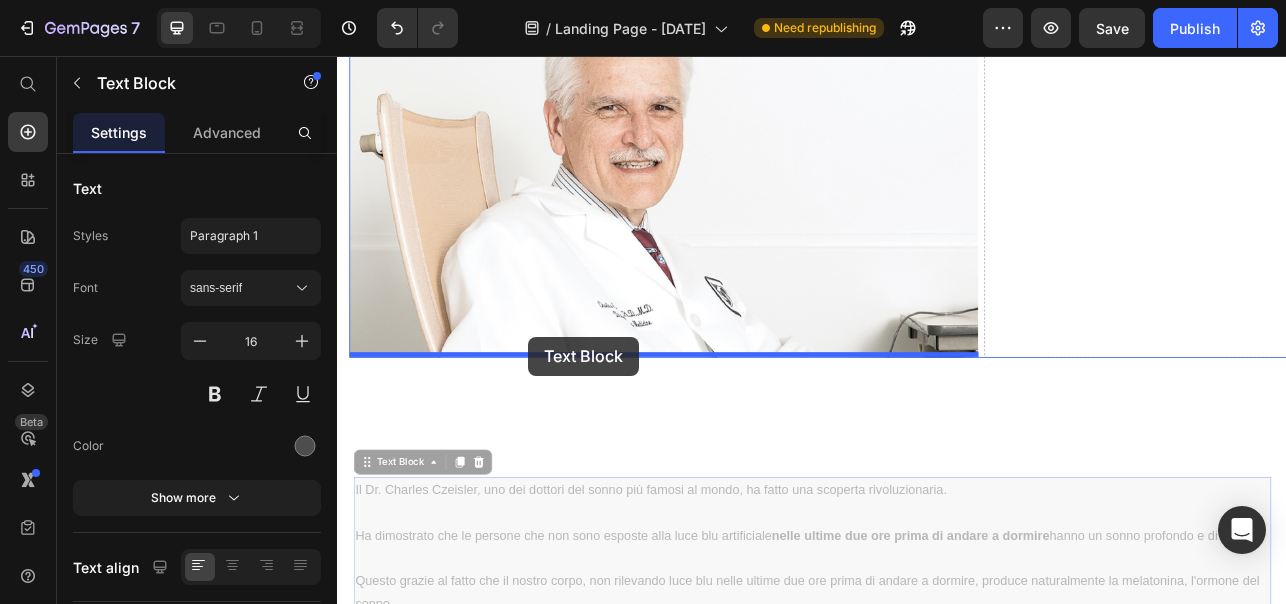 drag, startPoint x: 371, startPoint y: 569, endPoint x: 579, endPoint y: 411, distance: 261.2049 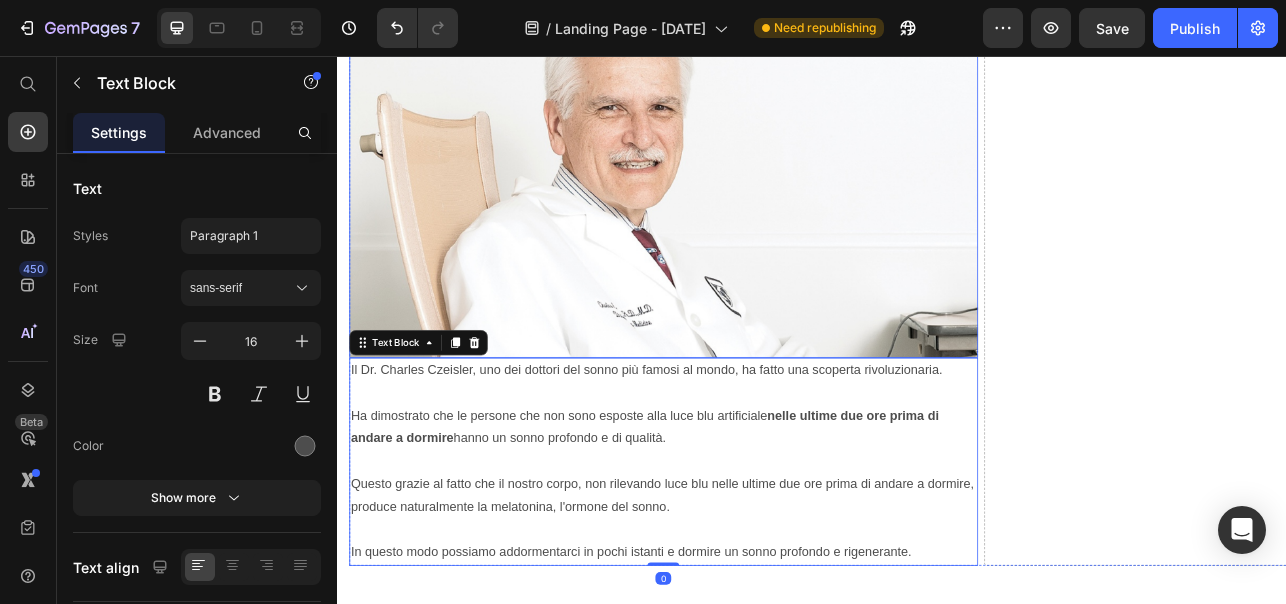 click at bounding box center (749, 213) 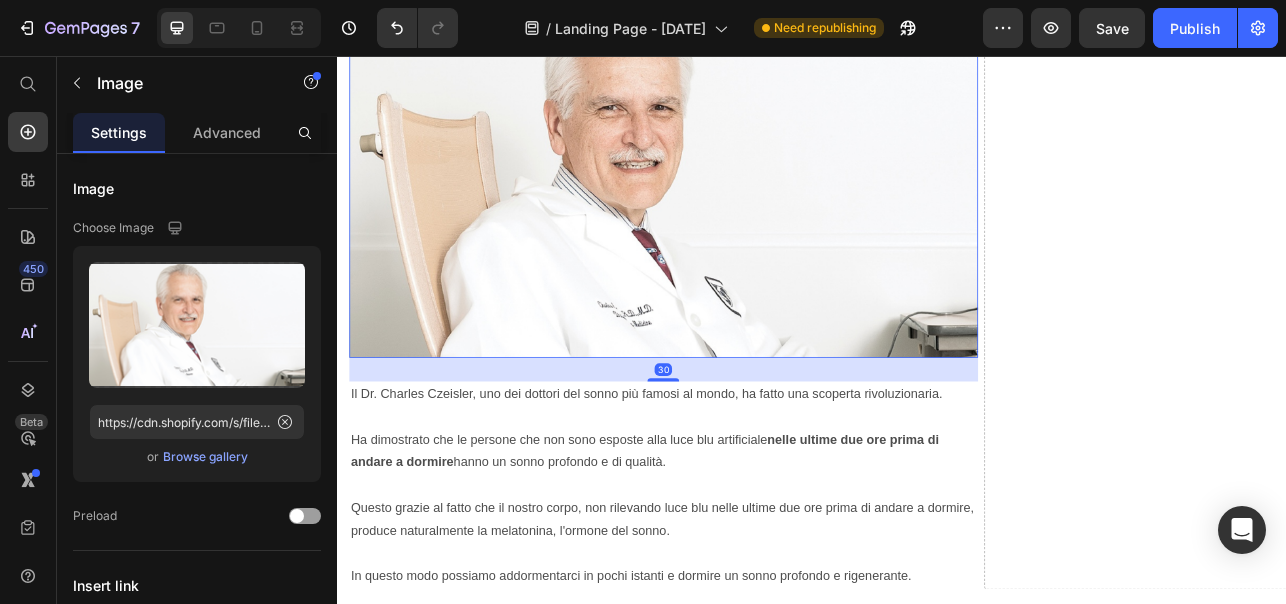 drag, startPoint x: 743, startPoint y: 432, endPoint x: 769, endPoint y: 462, distance: 39.698868 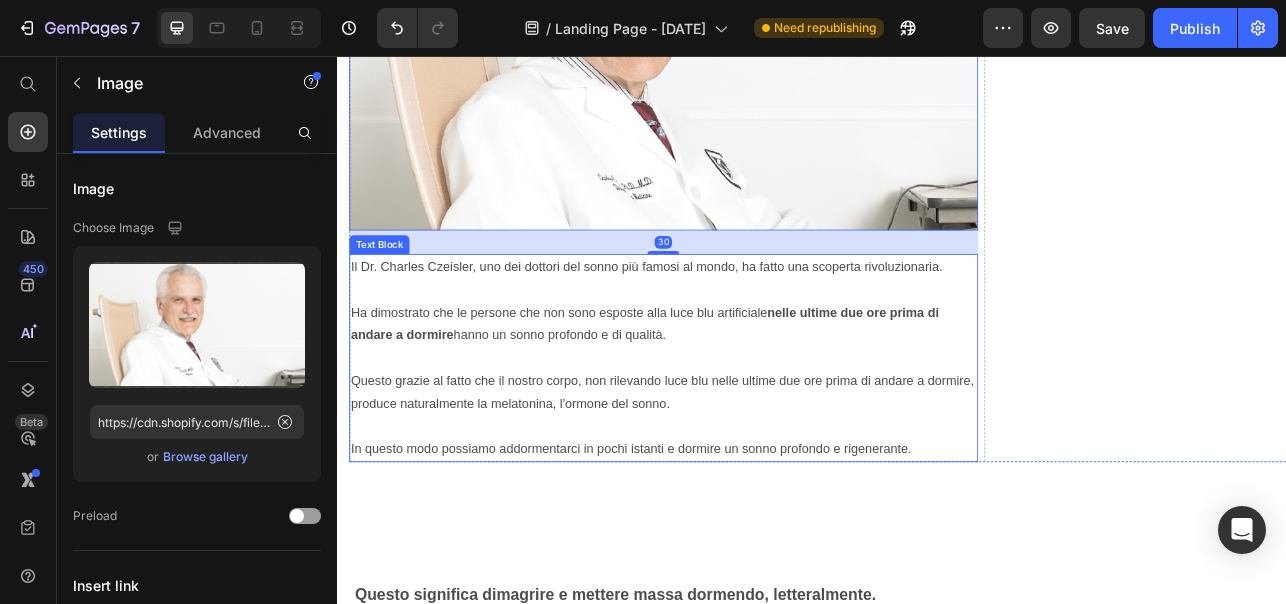 scroll, scrollTop: 4712, scrollLeft: 0, axis: vertical 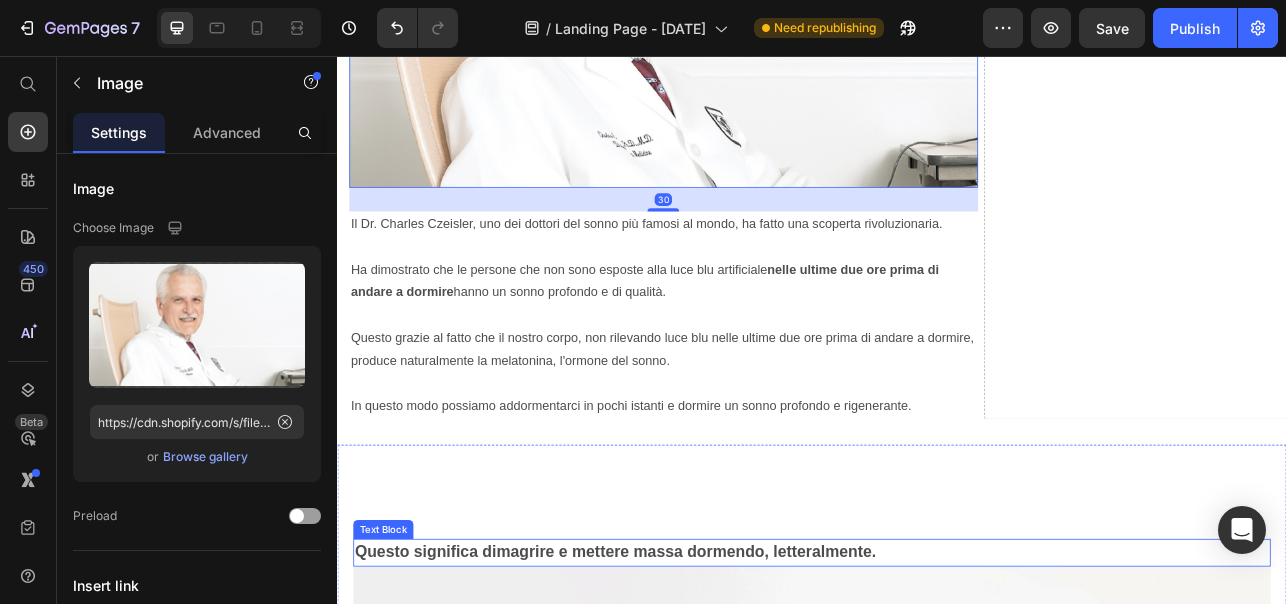 click on "Questo significa dimagrire e mettere massa dormendo, letteralmente." at bounding box center (688, 682) 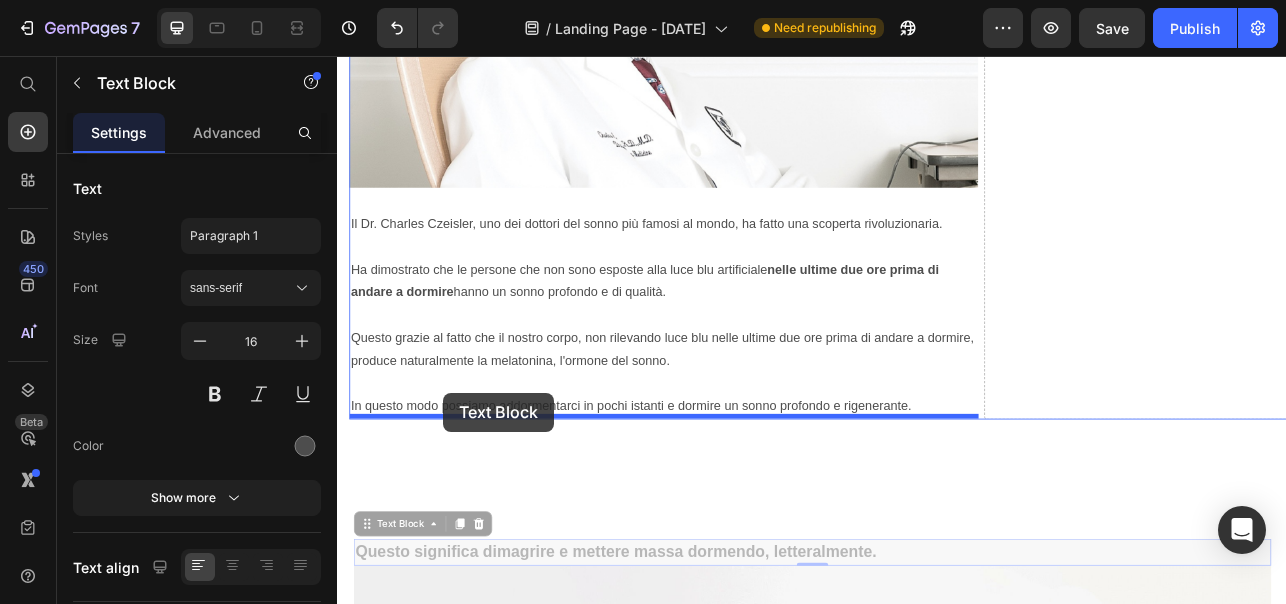drag, startPoint x: 375, startPoint y: 651, endPoint x: 471, endPoint y: 482, distance: 194.36307 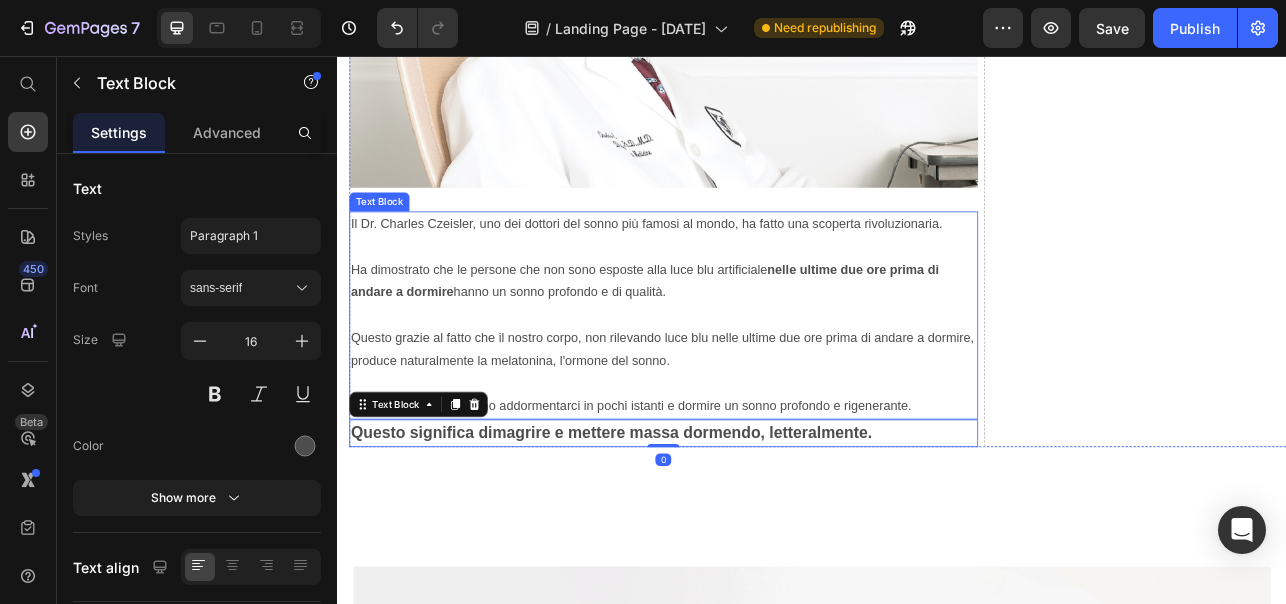 click on "Questo grazie al fatto che il nostro corpo, non rilevando luce blu nelle ultime due ore prima di andare a dormire, produce naturalmente la melatonina, l'ormone del sonno. In questo modo possiamo addormentarci in pochi istanti e dormire un sonno profondo e rigenerante." at bounding box center (749, 455) 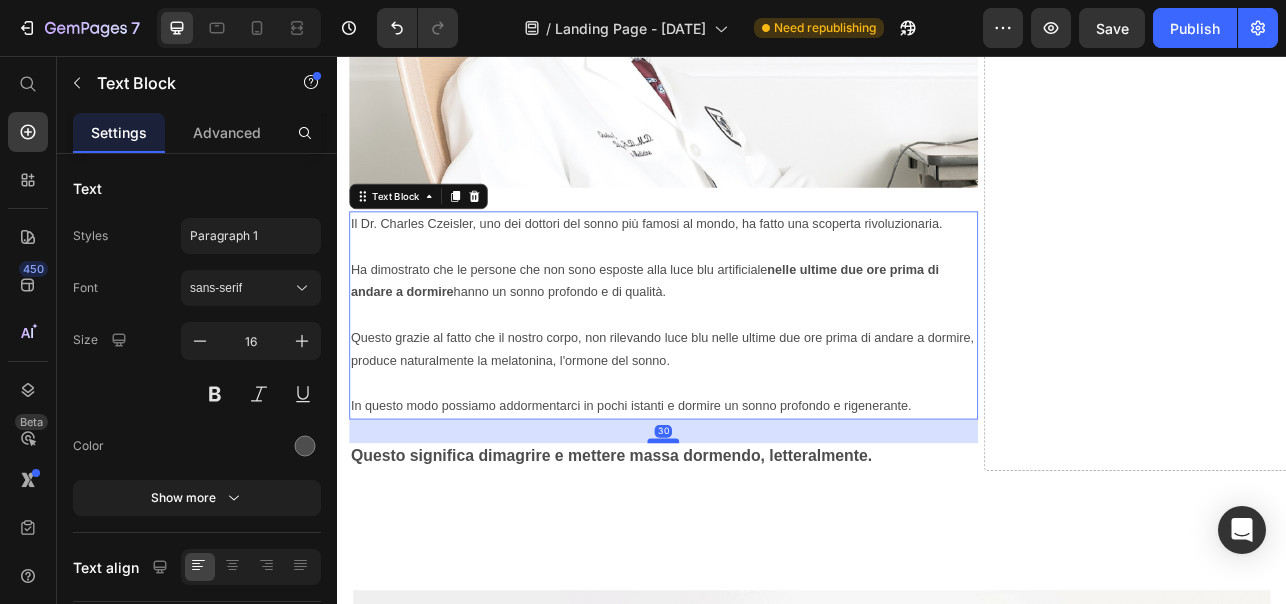 drag, startPoint x: 741, startPoint y: 508, endPoint x: 746, endPoint y: 538, distance: 30.413813 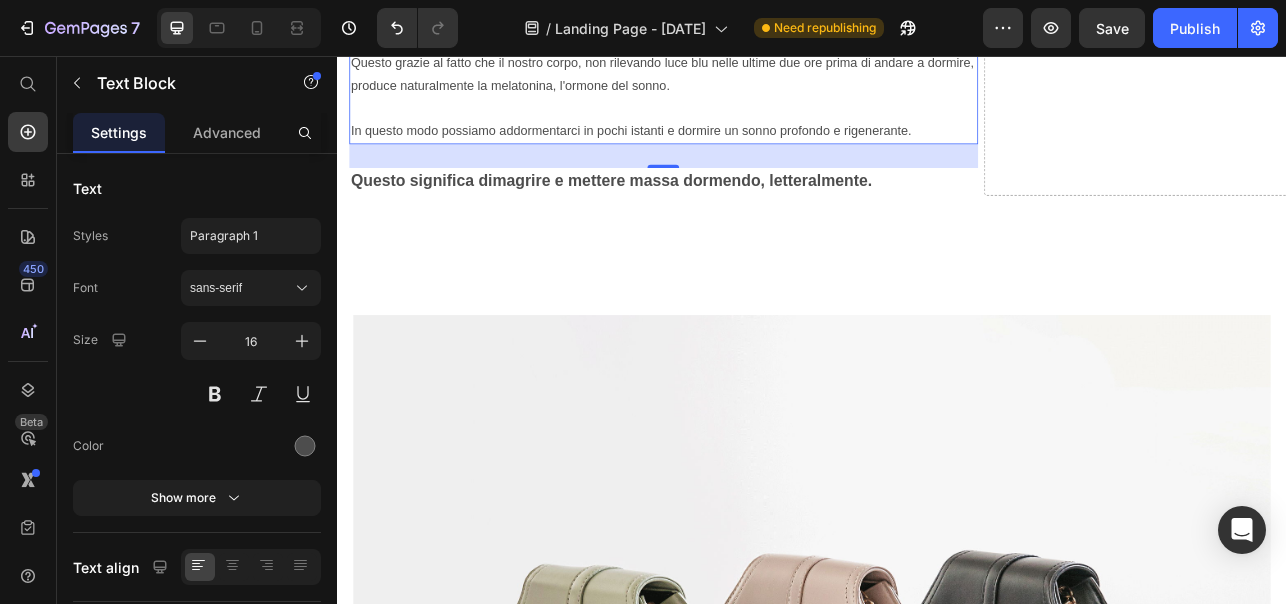 scroll, scrollTop: 5059, scrollLeft: 0, axis: vertical 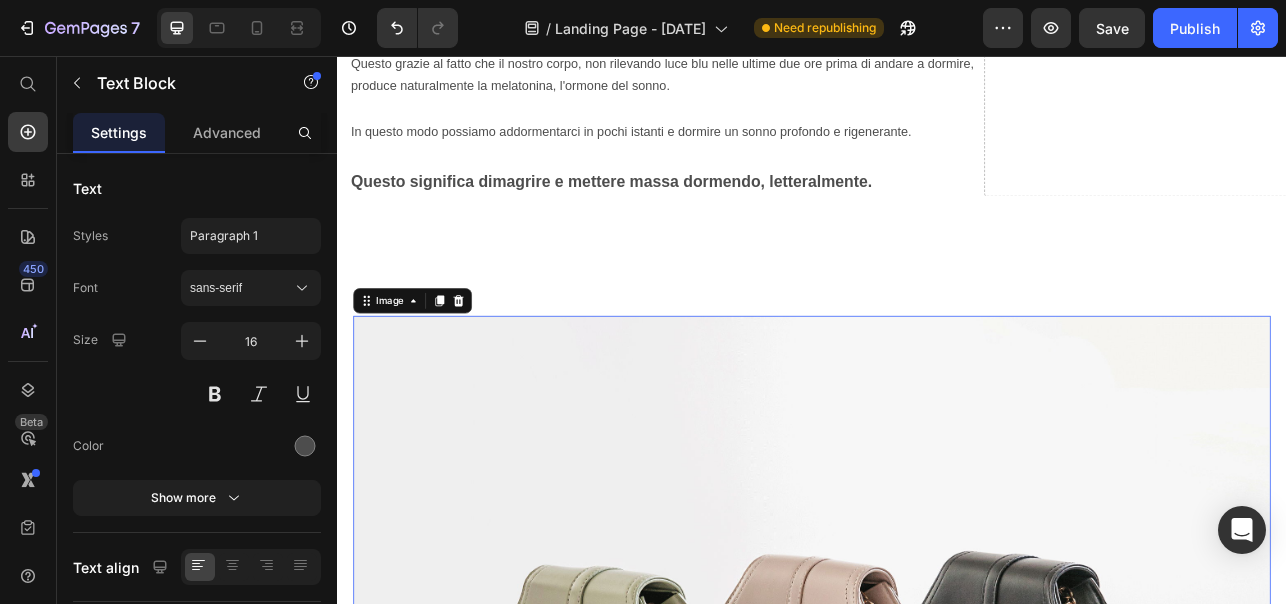 click at bounding box center [937, 819] 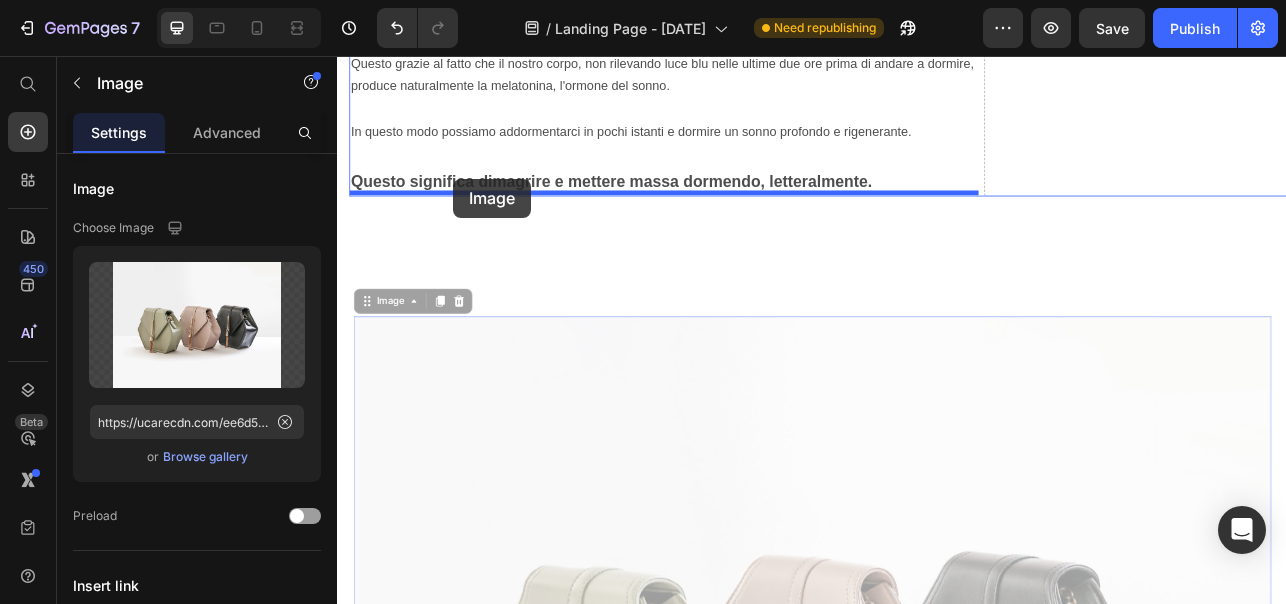 drag, startPoint x: 371, startPoint y: 360, endPoint x: 484, endPoint y: 211, distance: 187.00267 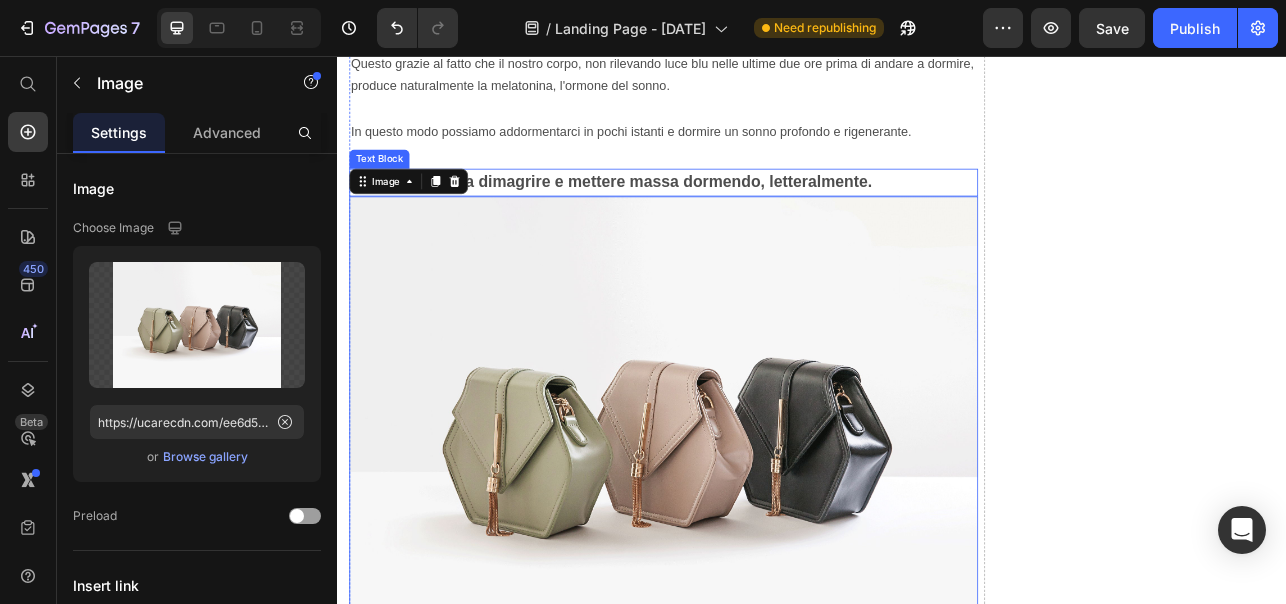 click on "Questo significa dimagrire e mettere massa dormendo, letteralmente." at bounding box center [683, 214] 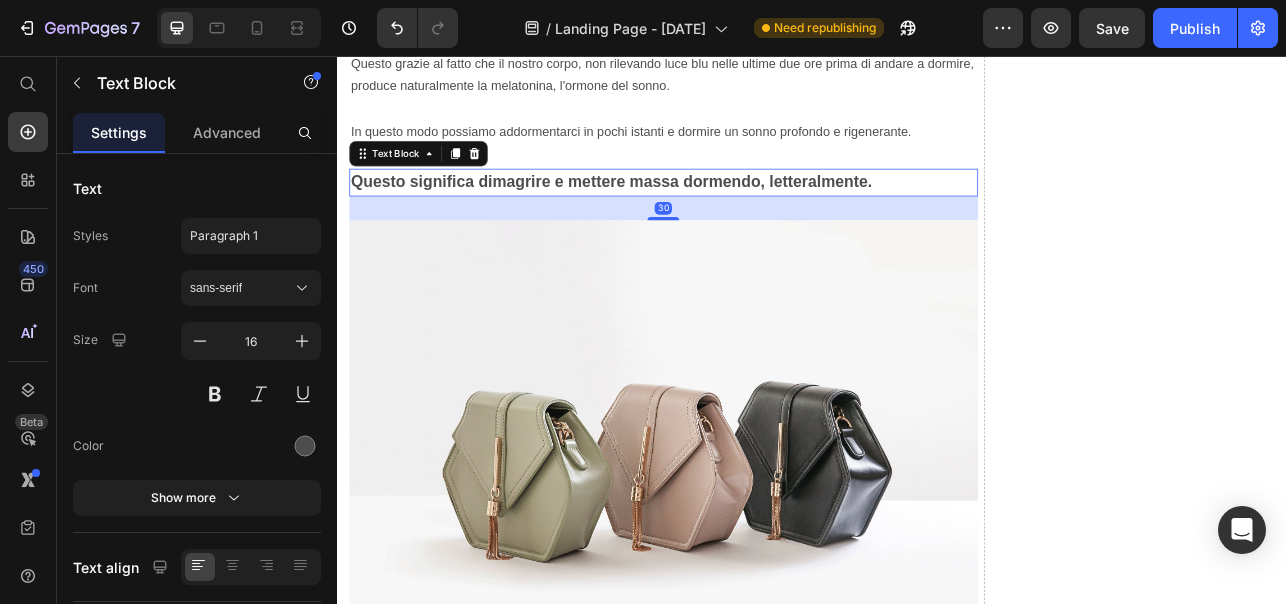 drag, startPoint x: 747, startPoint y: 225, endPoint x: 772, endPoint y: 255, distance: 39.051247 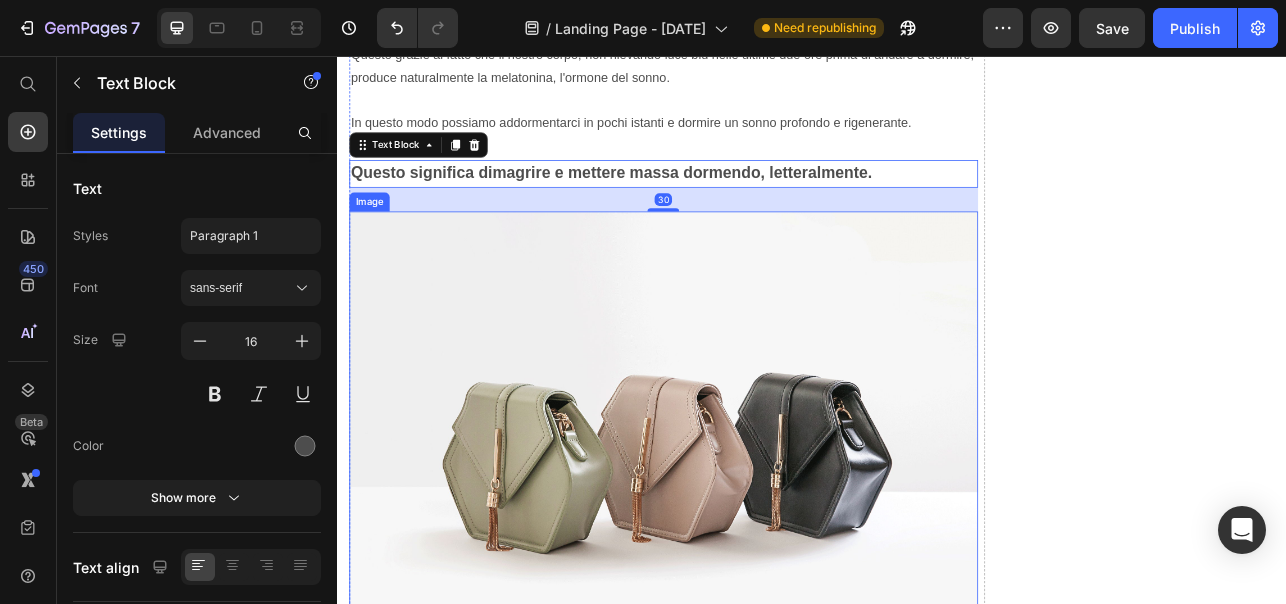 scroll, scrollTop: 5071, scrollLeft: 0, axis: vertical 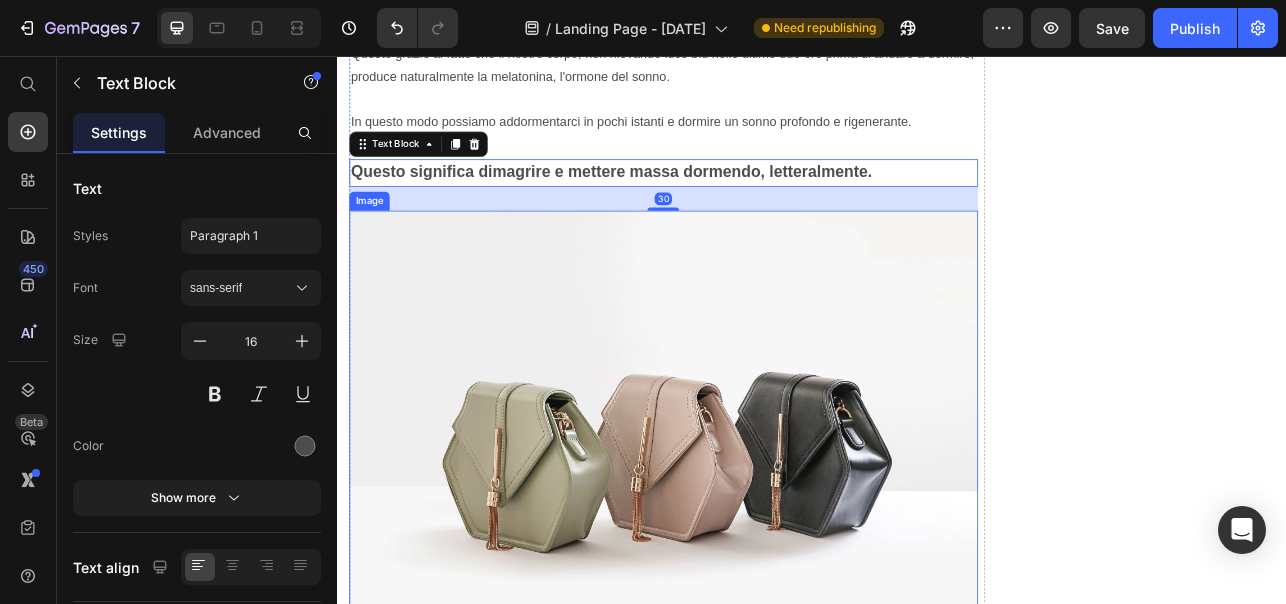click at bounding box center [749, 549] 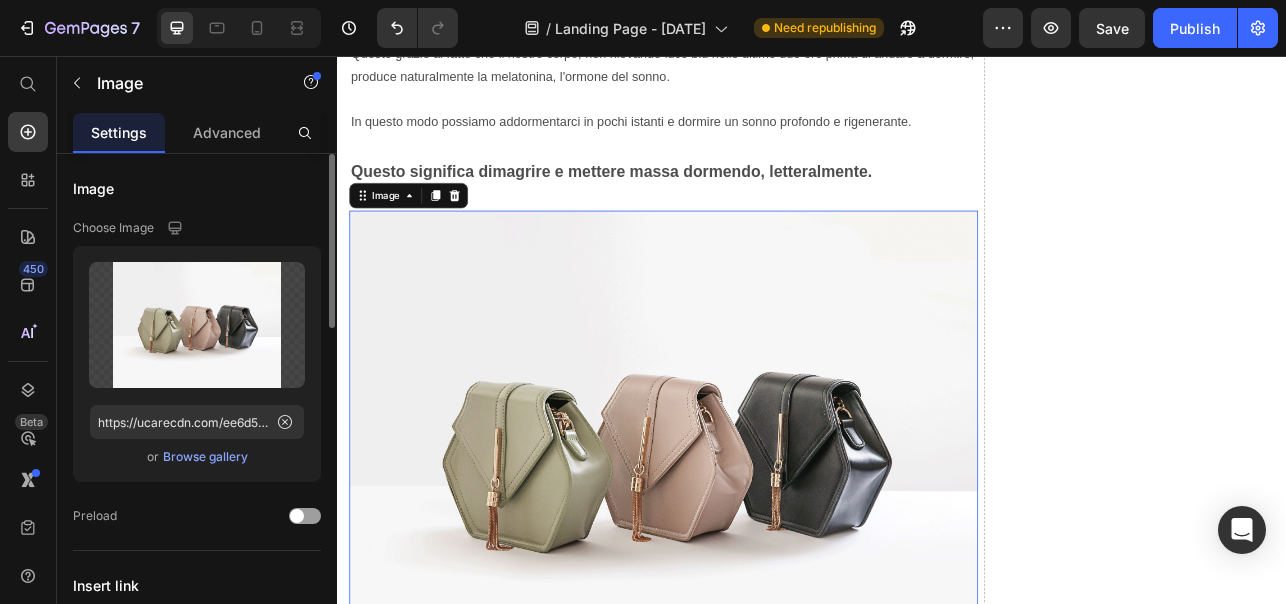 click on "Browse gallery" at bounding box center [205, 457] 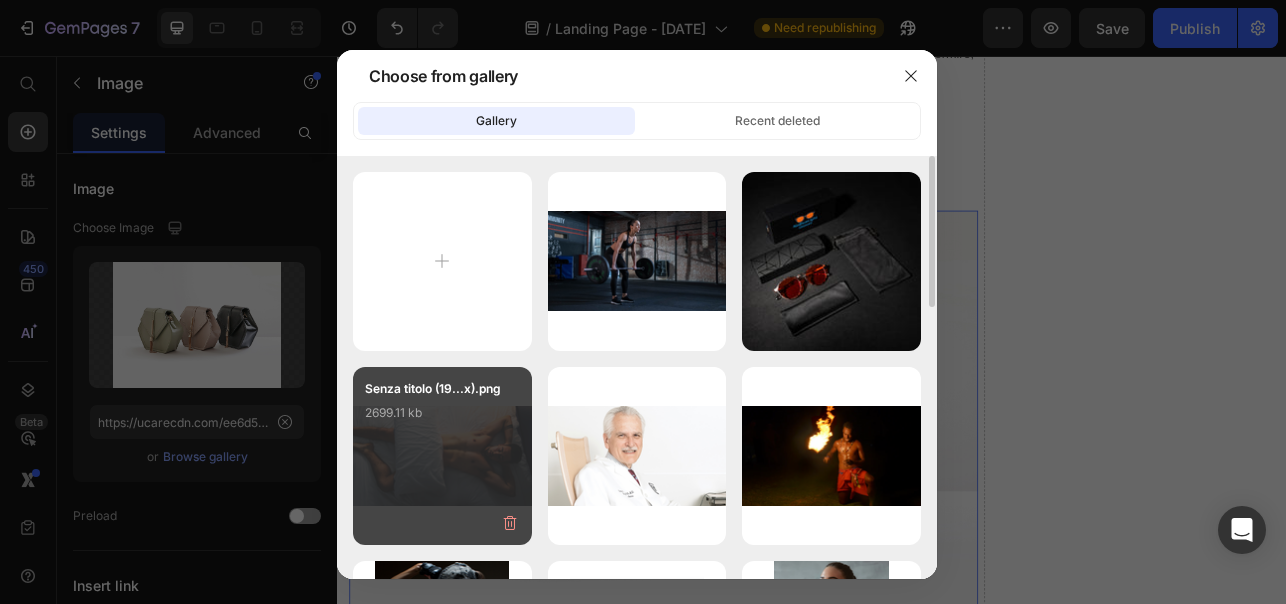 click on "Senza titolo (19...x).png 2699.11 kb" at bounding box center [442, 419] 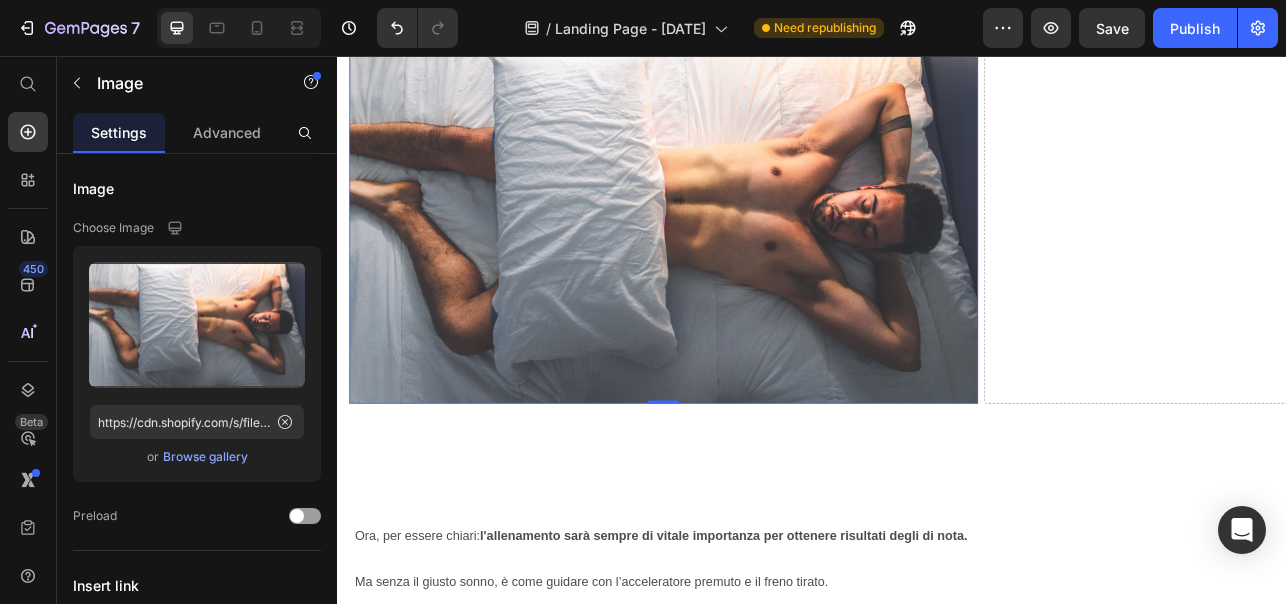 scroll, scrollTop: 5278, scrollLeft: 0, axis: vertical 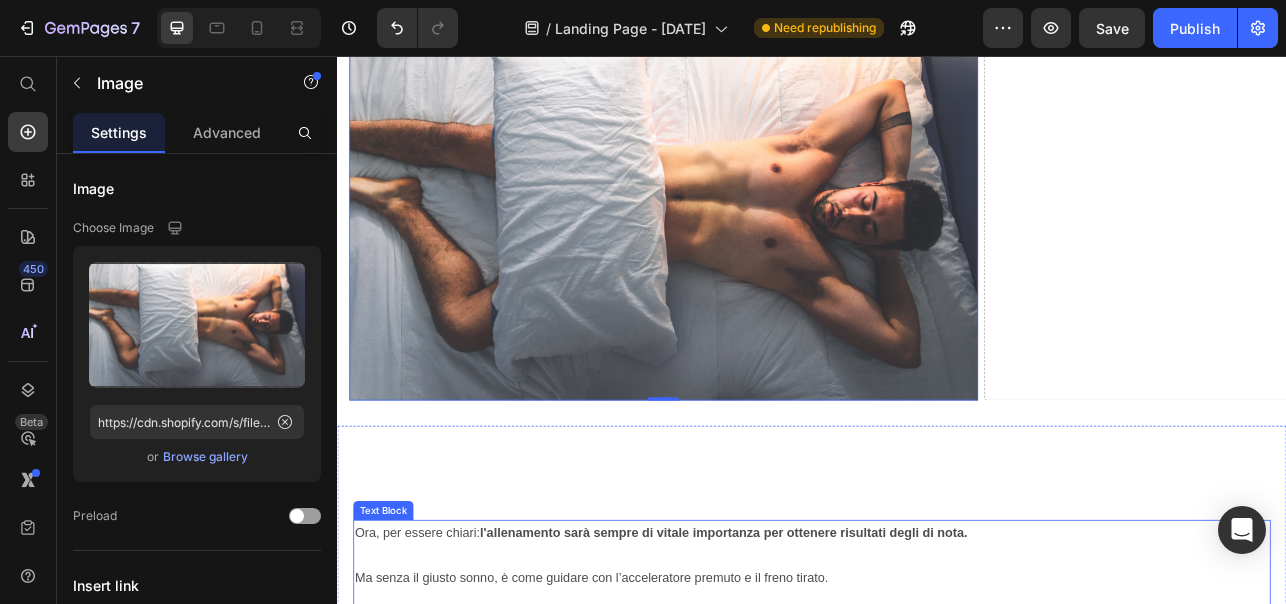 click on "Ora, per essere chiari:  l'allenamento sarà sempre di vitale importanza per ottenere risultati degli di nota. Ma senza il giusto sonno, è come guidare con l’acceleratore premuto e il freno tirato. Stai spingendo forte… ma non ti muovi davvero. Il mio scopo in questo articolo era metterti al corrente della luce blu." at bounding box center (937, 745) 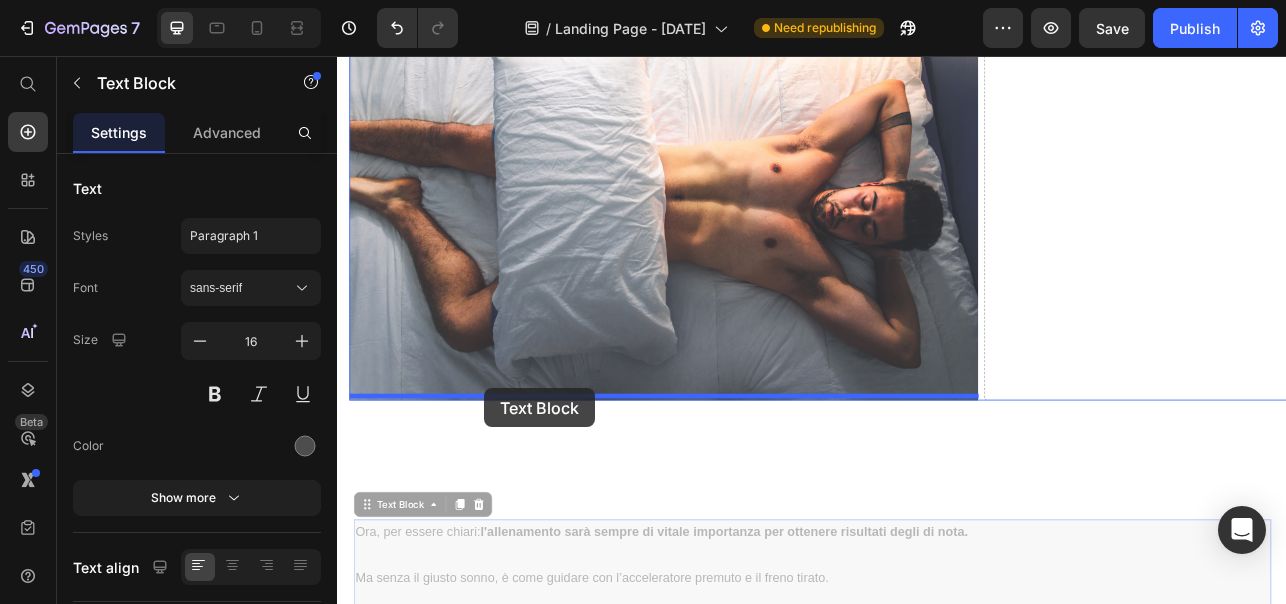 drag, startPoint x: 371, startPoint y: 620, endPoint x: 523, endPoint y: 476, distance: 209.38004 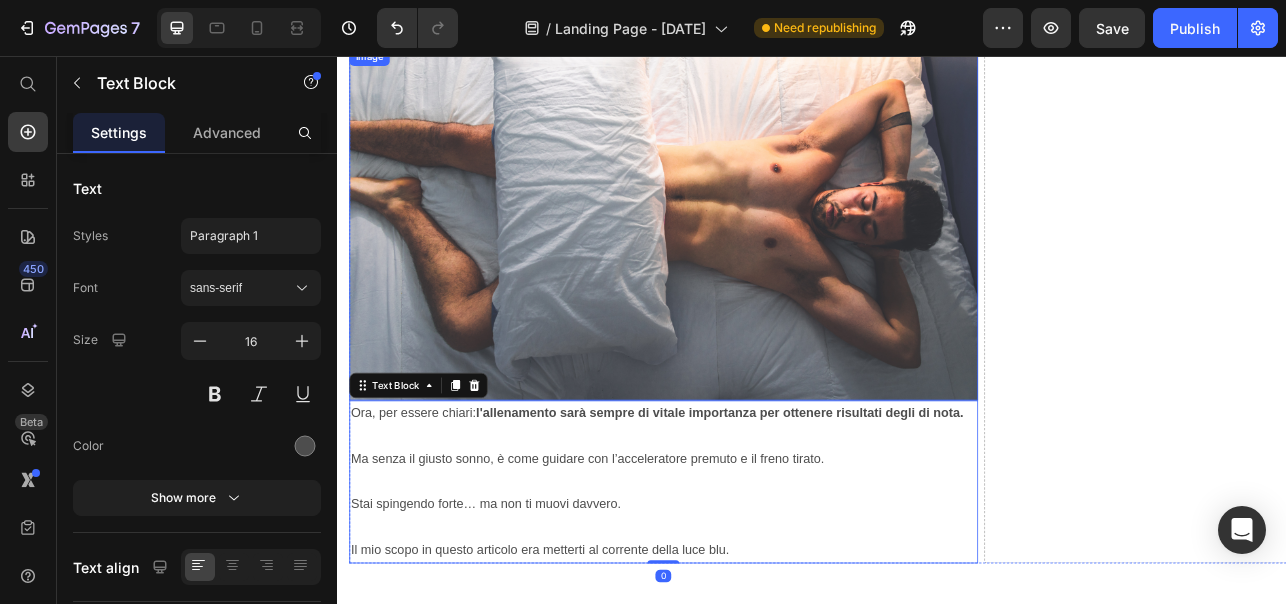 click at bounding box center (749, 267) 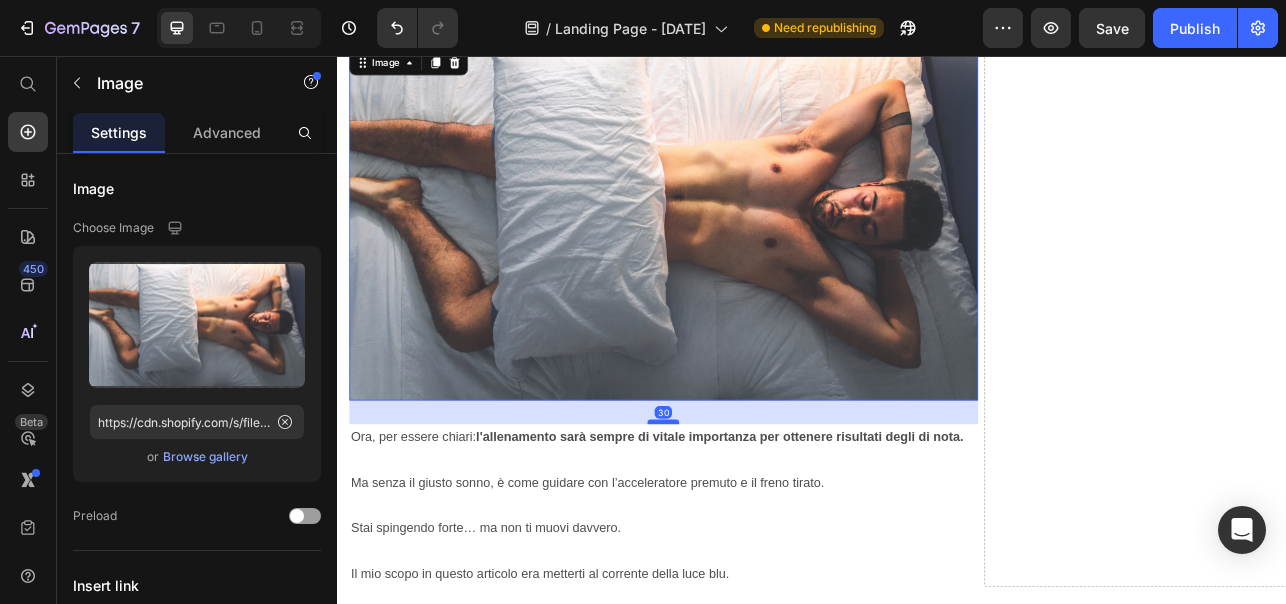 drag, startPoint x: 750, startPoint y: 482, endPoint x: 759, endPoint y: 512, distance: 31.320919 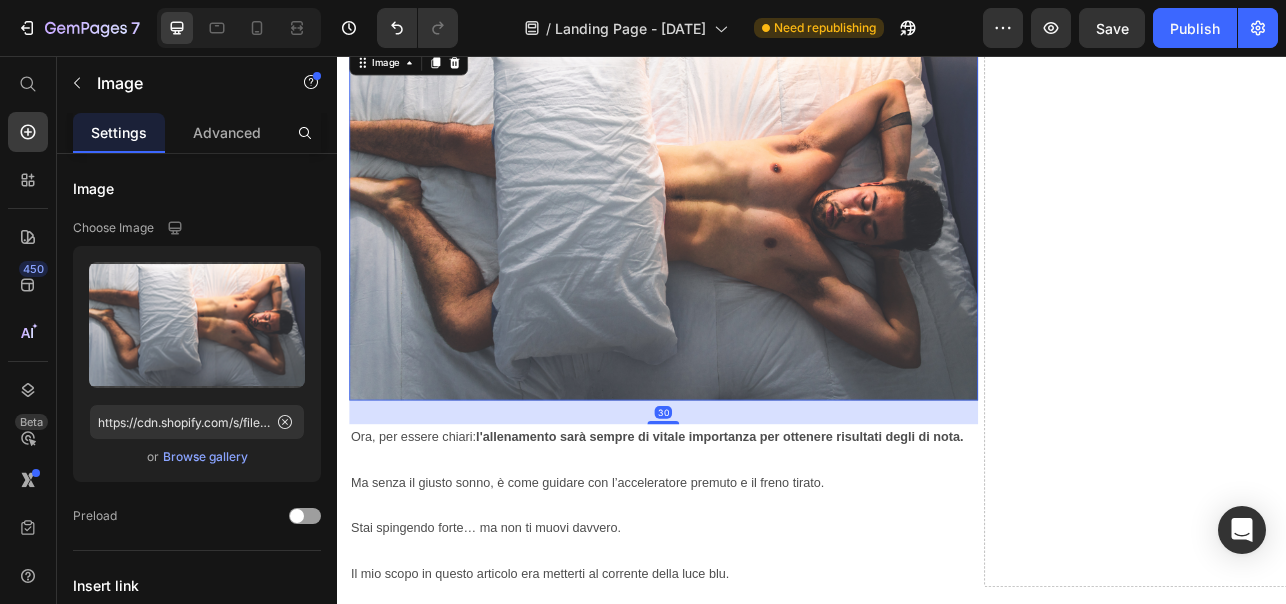 click on "Un sonno di bassa qualità può sabotare i risultati che potresti raggiungere in palestra Heading Image ⁠⁠⁠⁠⁠⁠⁠ Ecco come migliorare naturalmente il sonno (senza farmaci o integratori) e avere risultati migliori Heading C'è una singola cosa che da qualche anno sta compromettendo sempre di più il nostro sonno e quindi i risultati degli allenamenti. Heading Come forse già sai, il nostro sonno è regolato dalla melatonina, conosciuta anche come "l'ormone del sonno". La melatonina viene prodotta naturalmente dal nostro cervello la sera. Ma c'è un problema... Il nostro corpo produce la melatonina dal tramonto in poi,  quando la luce blu del sole scompare. ⁠⁠⁠⁠⁠⁠⁠ Da qualche anno però,  la sera siamo esposti alla luce blu artificiale  emessa dagli schermi dei nostri smartphone, PC, TV e lampadine a LED di casa. Text Block Image L'esposizione a questa luce blu artificiale, agisce come un "sole serale", che blocca la nostra naturale produzione di melatonina. Il risultato? Karger Image" at bounding box center [937, -2211] 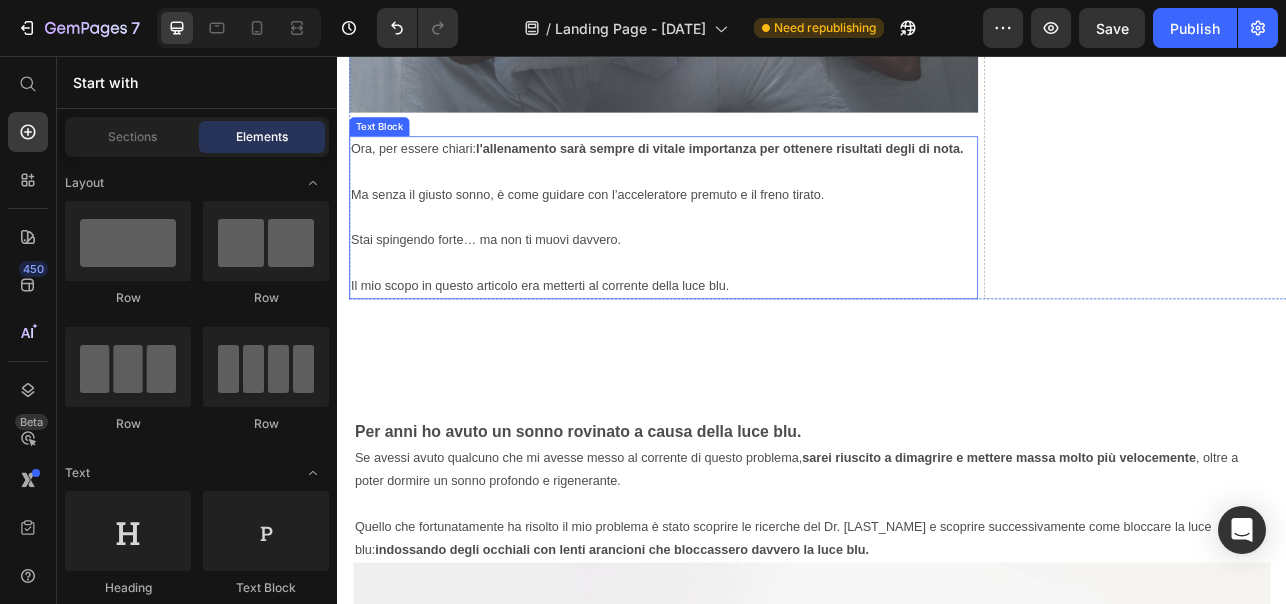 scroll, scrollTop: 5643, scrollLeft: 0, axis: vertical 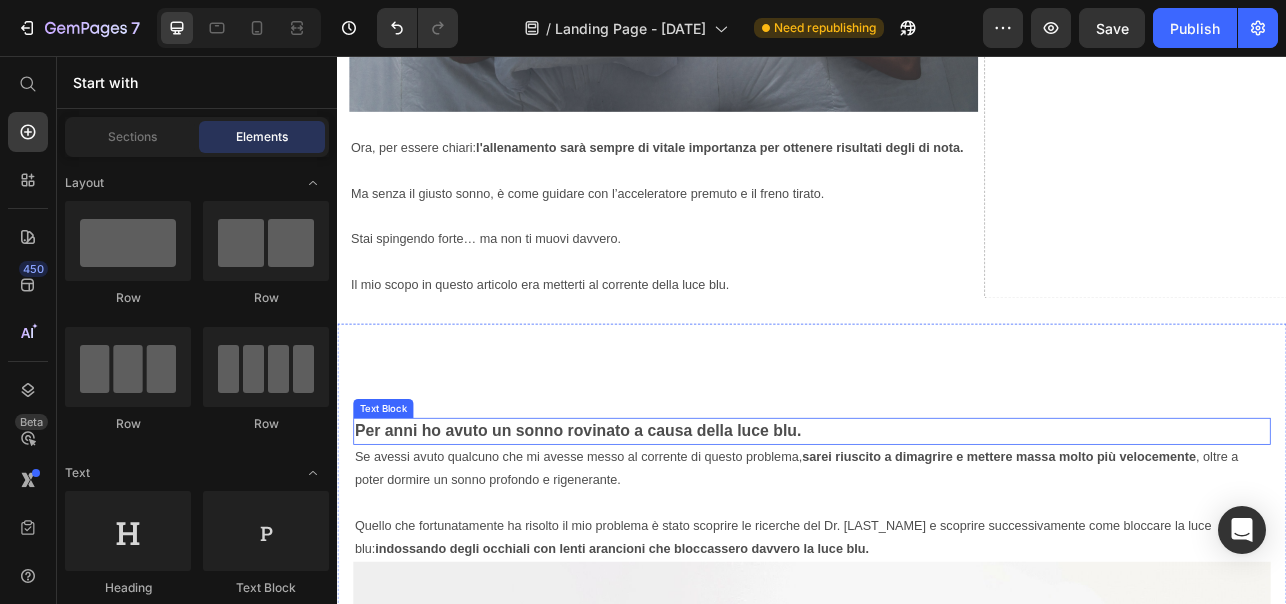 click on "Per anni ho avuto un sonno rovinato a causa della luce blu." at bounding box center (641, 529) 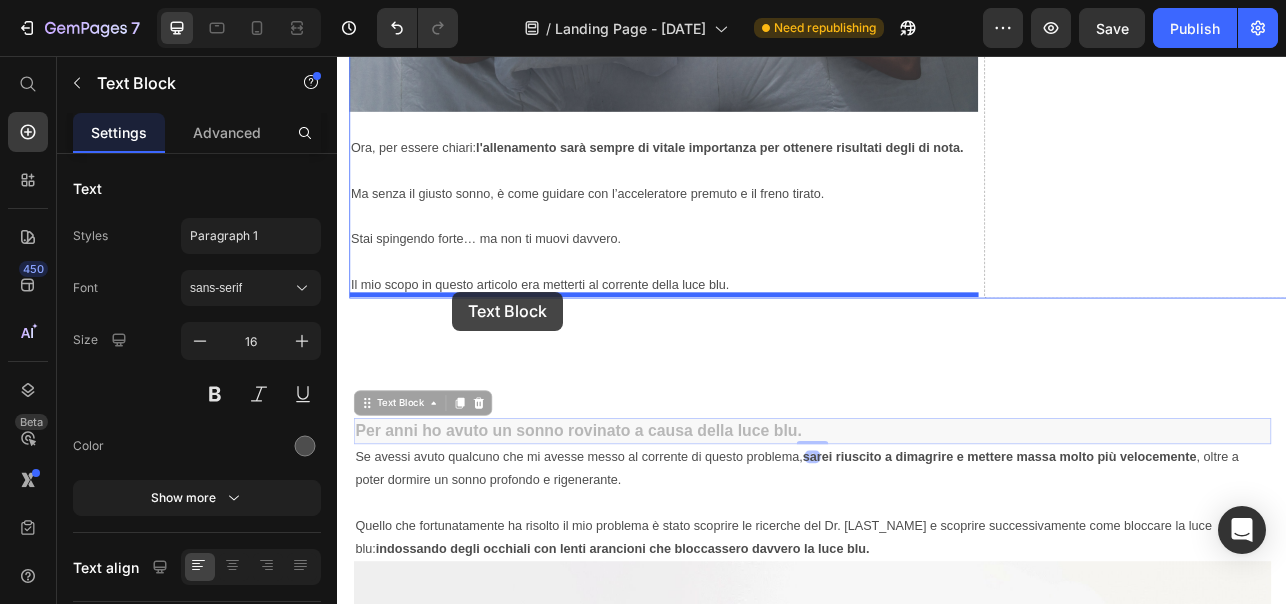 drag, startPoint x: 376, startPoint y: 490, endPoint x: 482, endPoint y: 354, distance: 172.4297 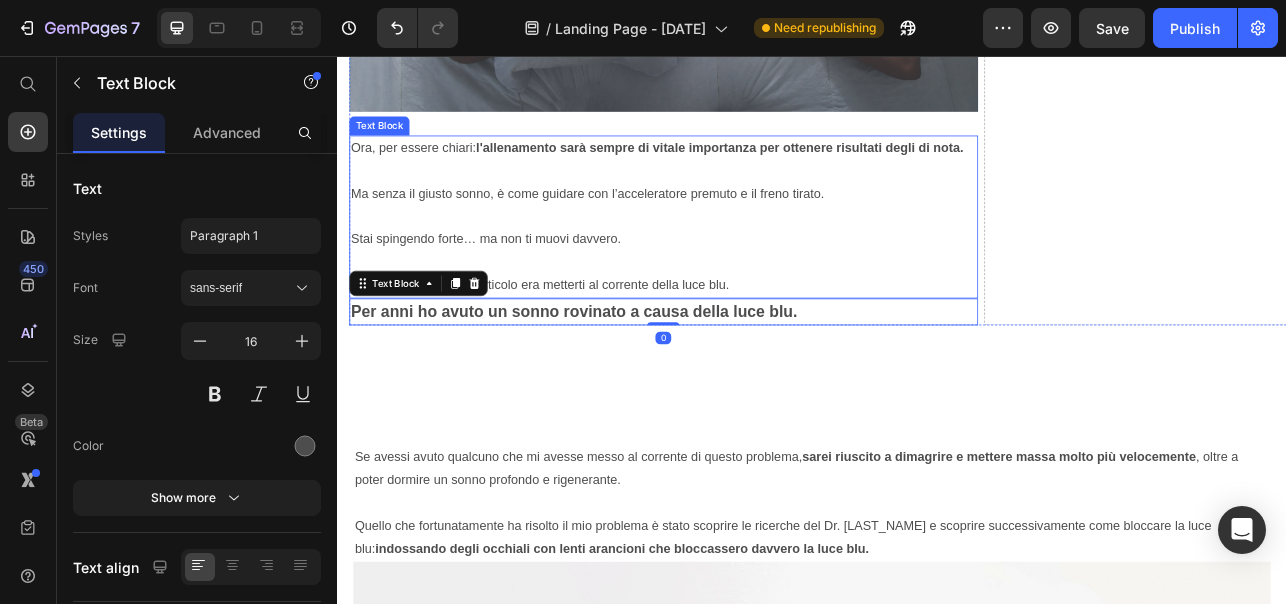 click on "Ora, per essere chiari:  l'allenamento sarà sempre di vitale importanza per ottenere risultati degli di nota. Ma senza il giusto sonno, è come guidare con l’acceleratore premuto e il freno tirato. Stai spingendo forte… ma non ti muovi davvero. Il mio scopo in questo articolo era metterti al corrente della luce blu." at bounding box center [749, 259] 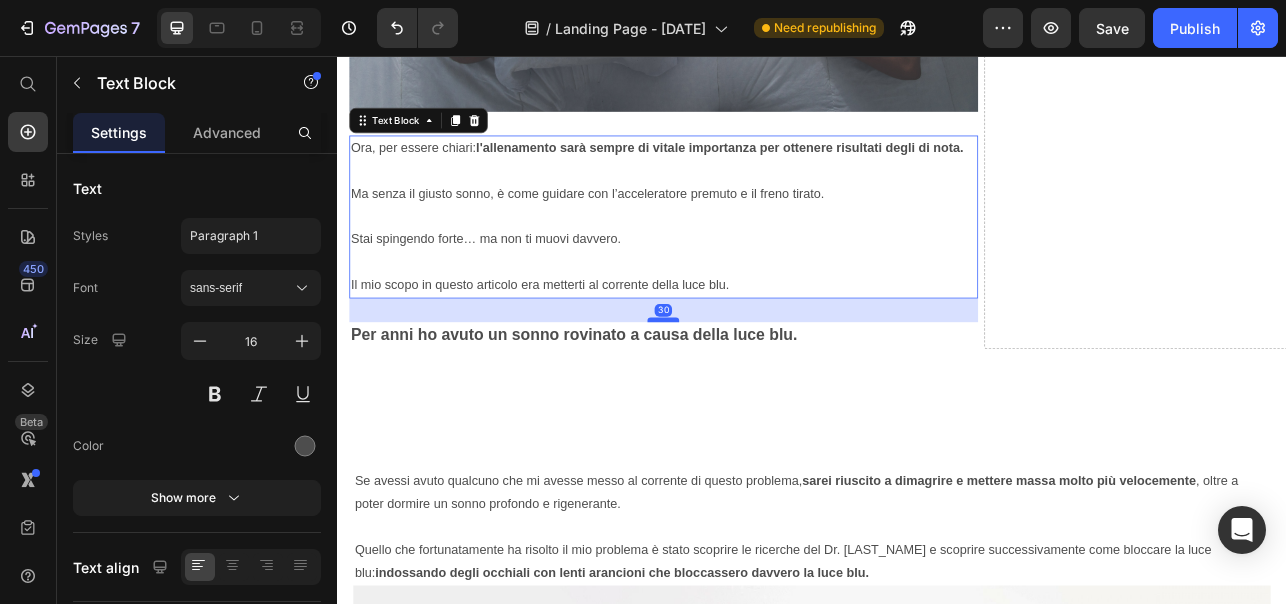 drag, startPoint x: 740, startPoint y: 354, endPoint x: 739, endPoint y: 384, distance: 30.016663 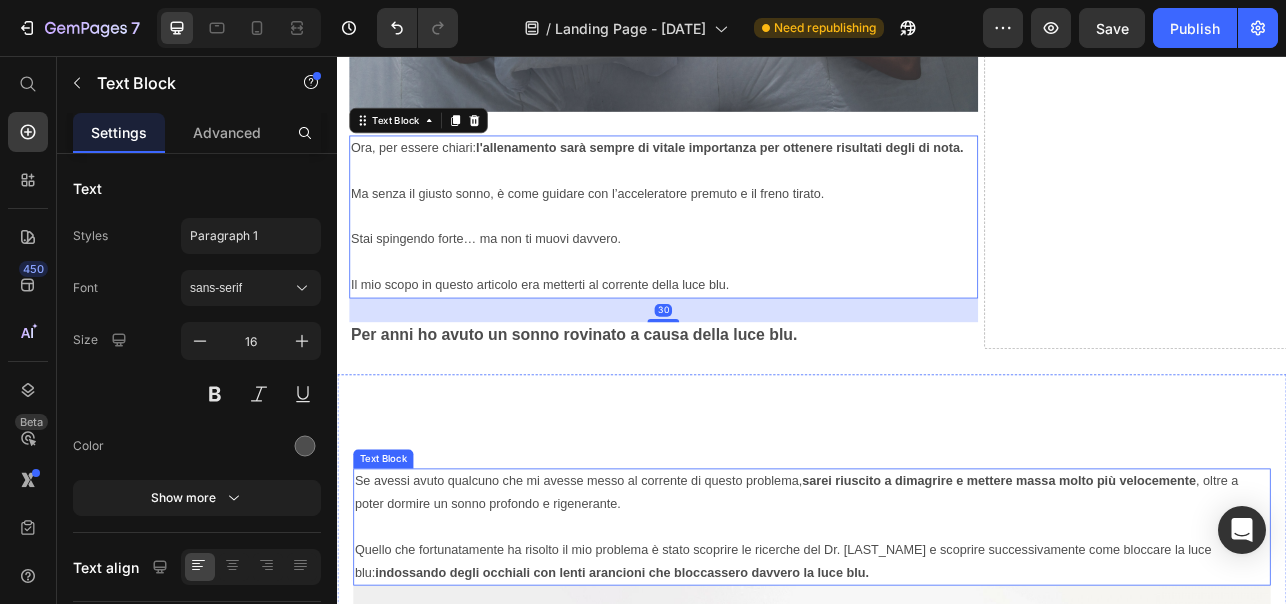 click on "Se avessi avuto qualcuno che mi avesse messo al corrente di questo problema,  sarei riuscito a dimagrire e mettere massa molto più velocemente , oltre a poter dormire un sonno profondo e rigenerante. Quello che fortunatamente ha risolto il mio problema è stato scoprire le ricerche del Dr. Charles Czeisler e scoprire successivamente come bloccare la luce blu:  indossando degli occhiali con lenti arancioni che bloccassero davvero la luce blu." at bounding box center (937, 651) 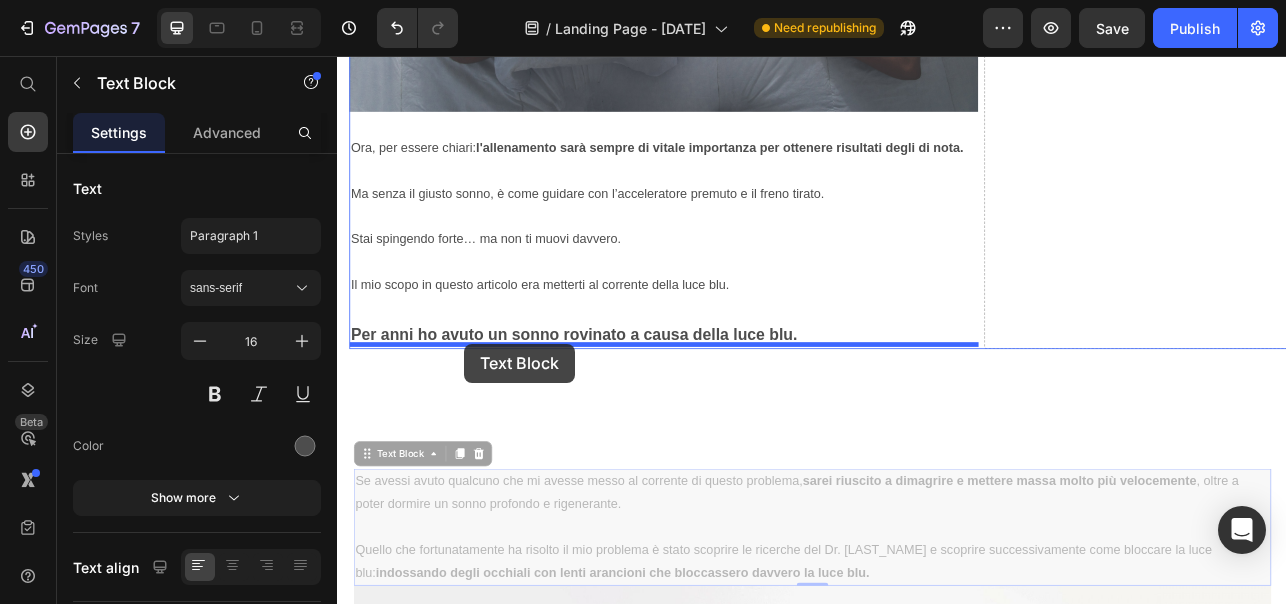 drag, startPoint x: 369, startPoint y: 552, endPoint x: 498, endPoint y: 420, distance: 184.56706 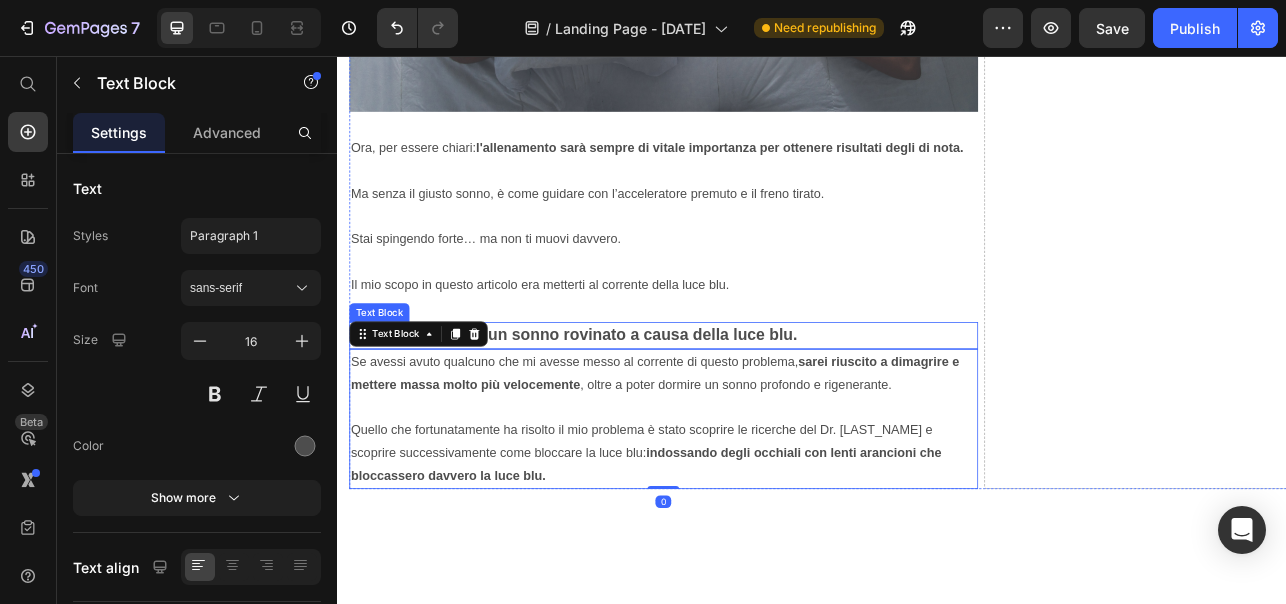 click on "Per anni ho avuto un sonno rovinato a causa della luce blu." at bounding box center (636, 408) 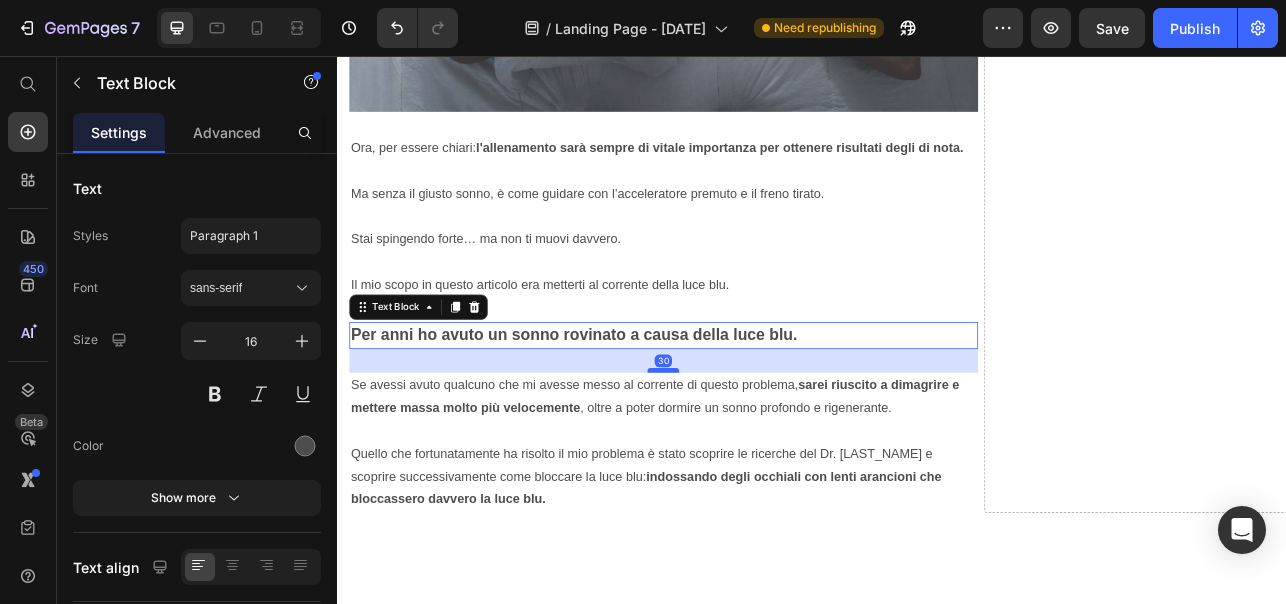 drag, startPoint x: 757, startPoint y: 418, endPoint x: 743, endPoint y: 448, distance: 33.105892 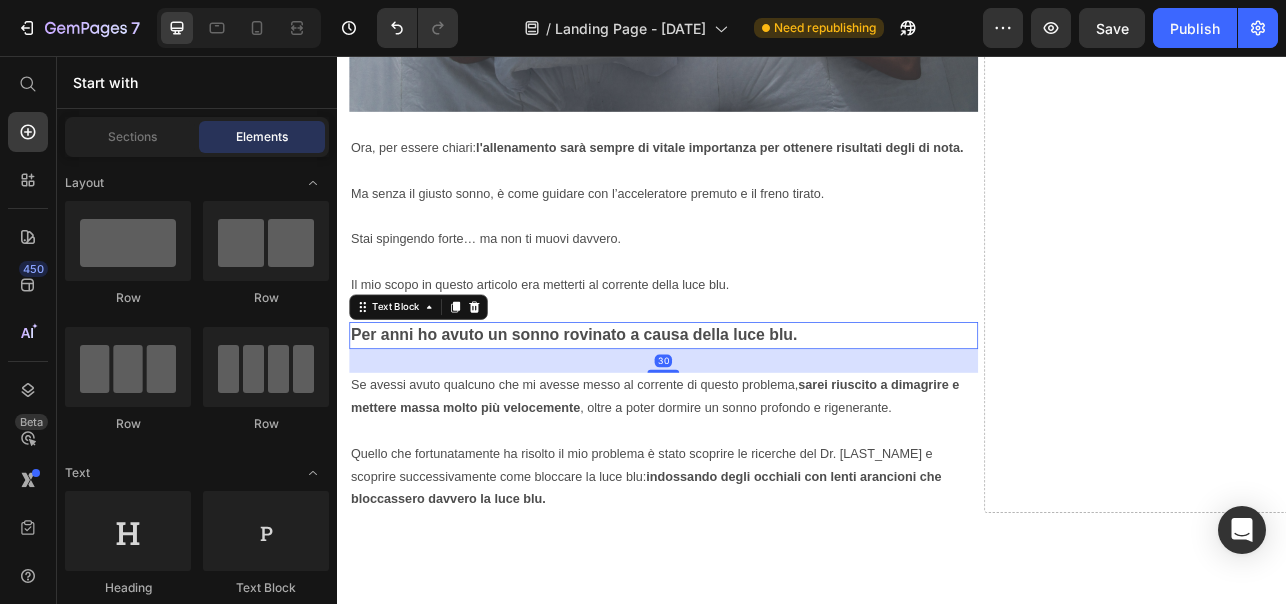click on "Un sonno di bassa qualità può sabotare i risultati che potresti raggiungere in palestra Heading Image ⁠⁠⁠⁠⁠⁠⁠ Ecco come migliorare naturalmente il sonno (senza farmaci o integratori) e avere risultati migliori Heading C'è una singola cosa che da qualche anno sta compromettendo sempre di più il nostro sonno e quindi i risultati degli allenamenti. Heading Come forse già sai, il nostro sonno è regolato dalla melatonina, conosciuta anche come "l'ormone del sonno". La melatonina viene prodotta naturalmente dal nostro cervello la sera. Ma c'è un problema... Il nostro corpo produce la melatonina dal tramonto in poi,  quando la luce blu del sole scompare. ⁠⁠⁠⁠⁠⁠⁠ Da qualche anno però,  la sera siamo esposti alla luce blu artificiale  emessa dagli schermi dei nostri smartphone, PC, TV e lampadine a LED di casa. Text Block Image L'esposizione a questa luce blu artificiale, agisce come un "sole serale", che blocca la nostra naturale produzione di melatonina. Il risultato? Karger Image" at bounding box center (937, -2441) 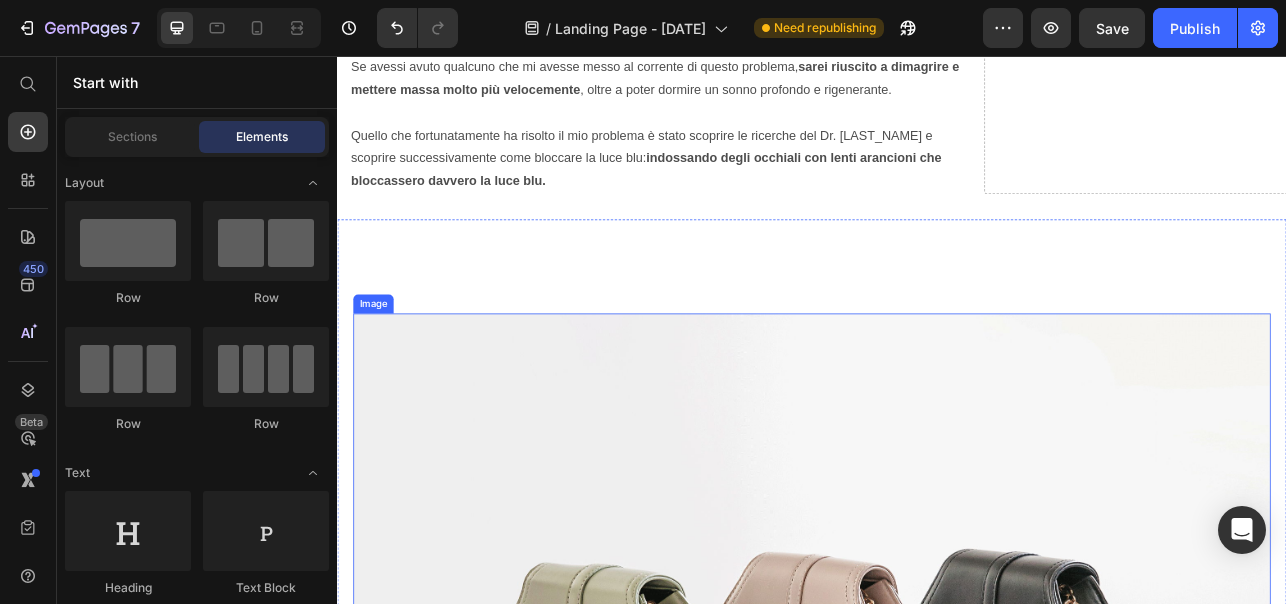 scroll, scrollTop: 6045, scrollLeft: 0, axis: vertical 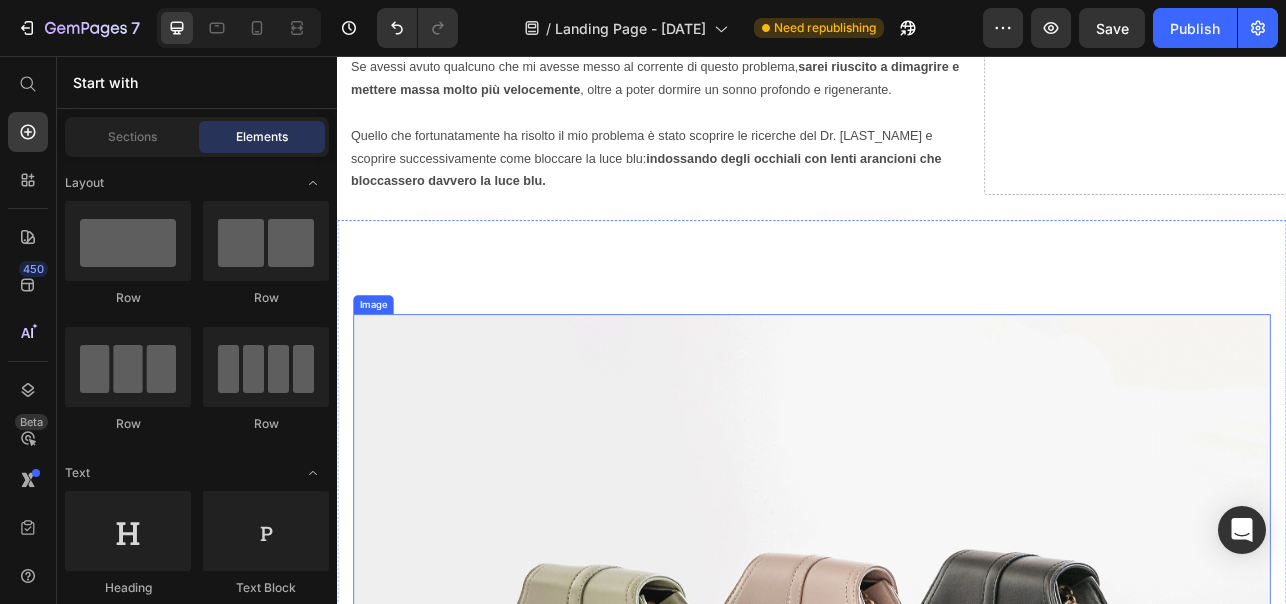click at bounding box center [937, 817] 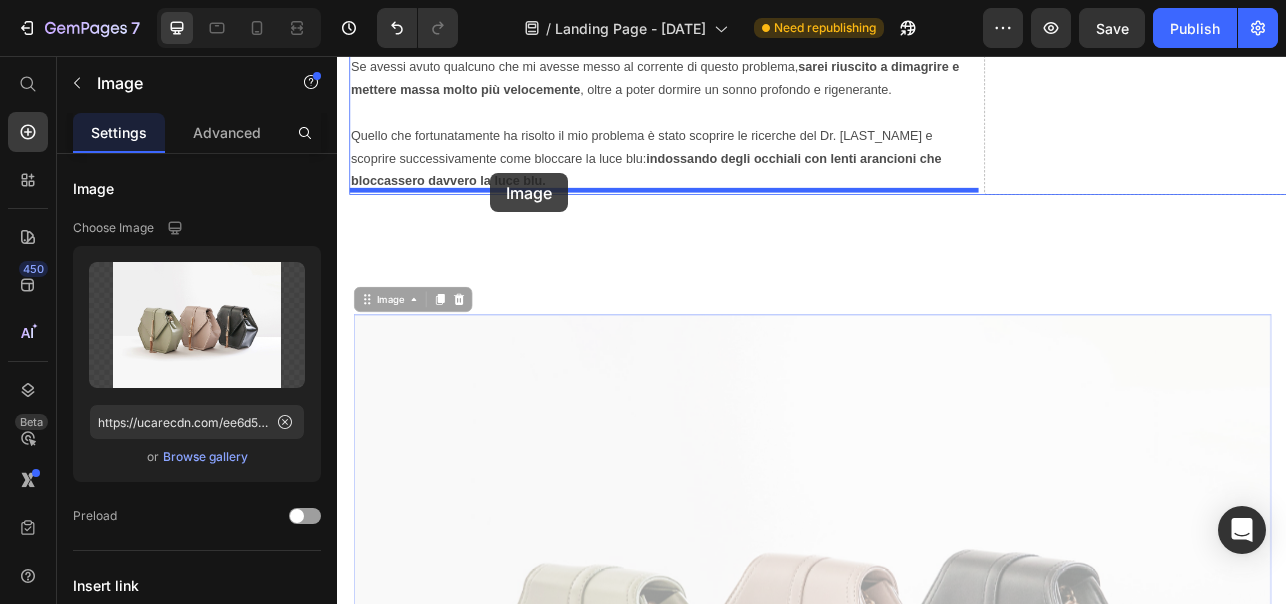drag, startPoint x: 372, startPoint y: 358, endPoint x: 531, endPoint y: 204, distance: 221.35266 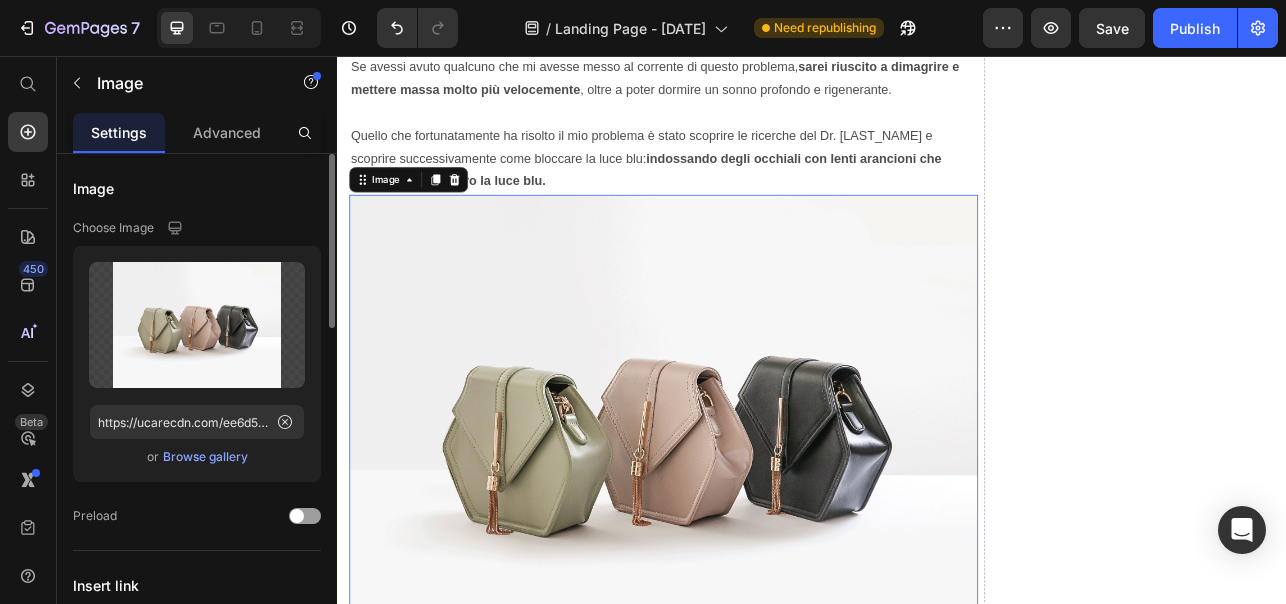 click on "Browse gallery" at bounding box center [205, 457] 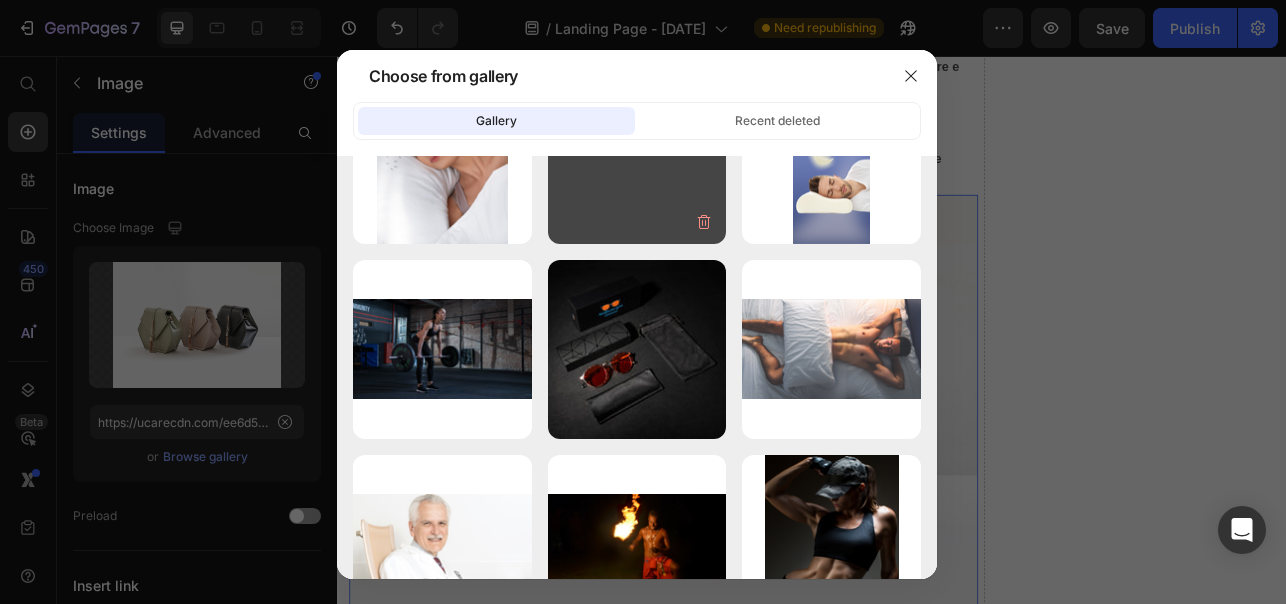 scroll, scrollTop: 1082, scrollLeft: 0, axis: vertical 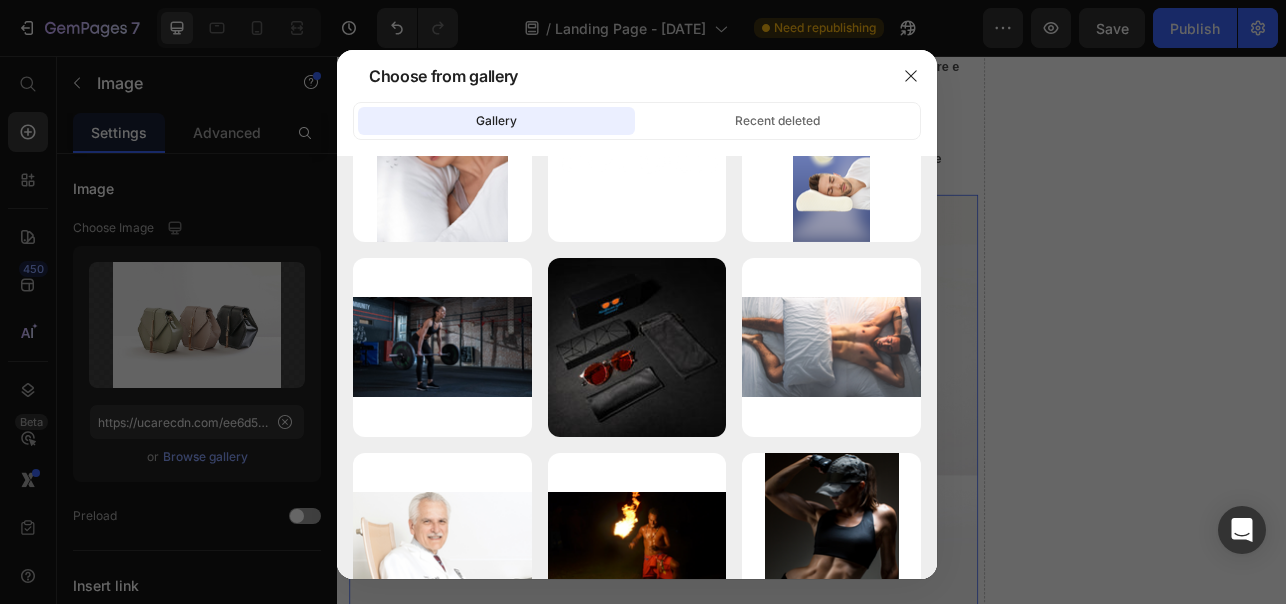 click 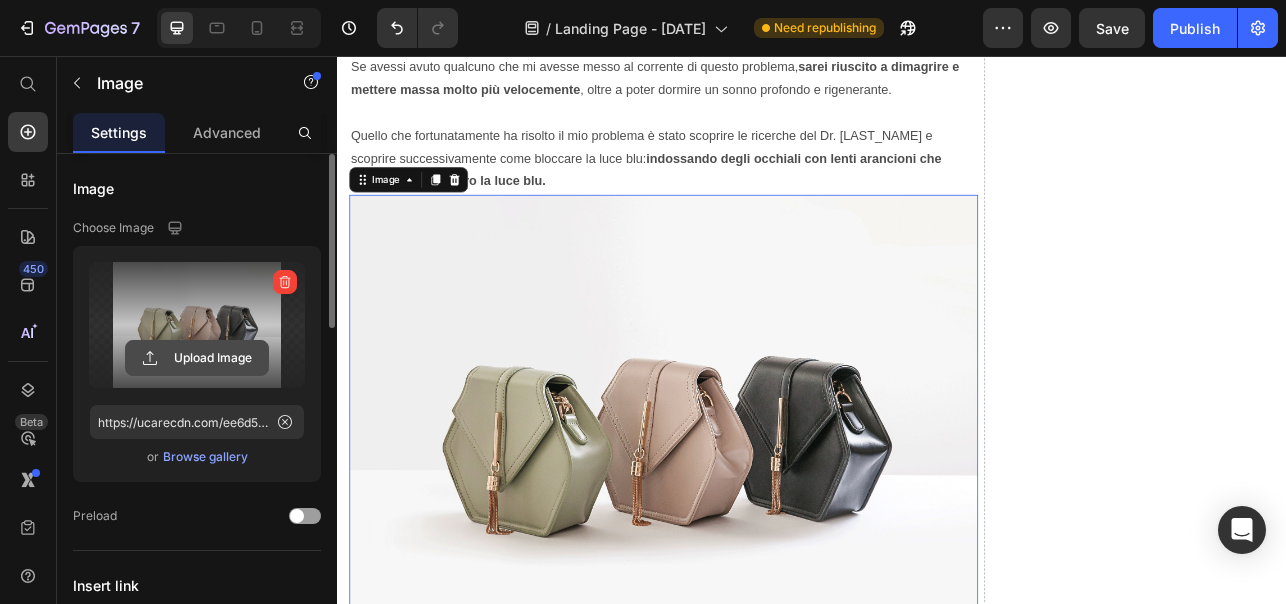 click 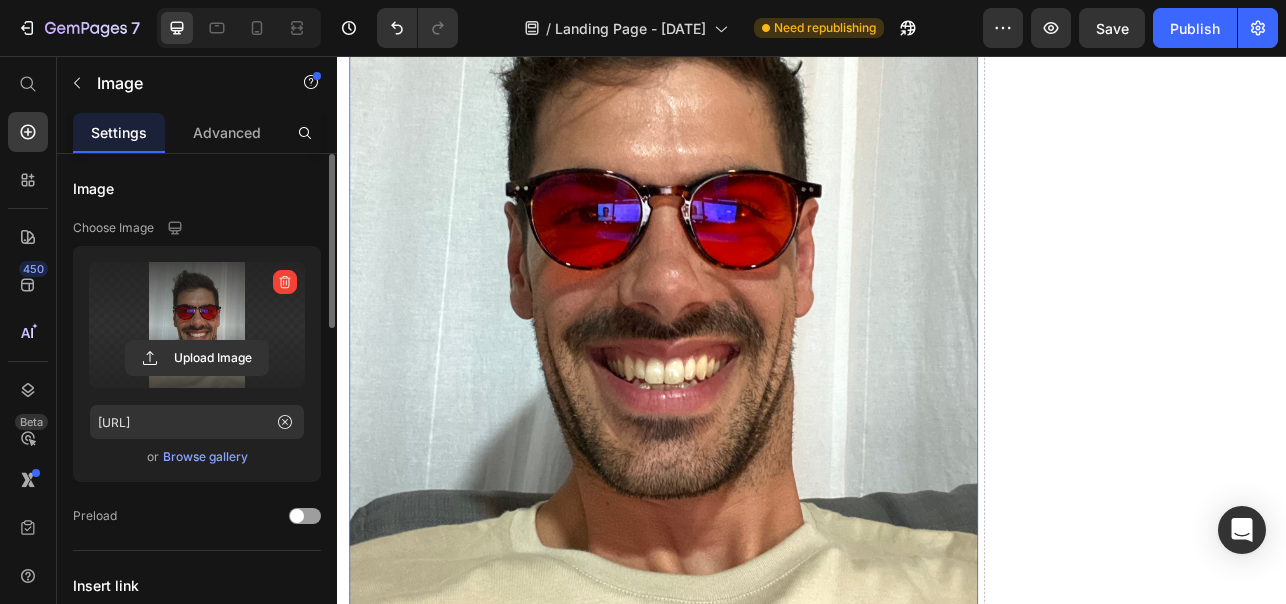 scroll, scrollTop: 6433, scrollLeft: 0, axis: vertical 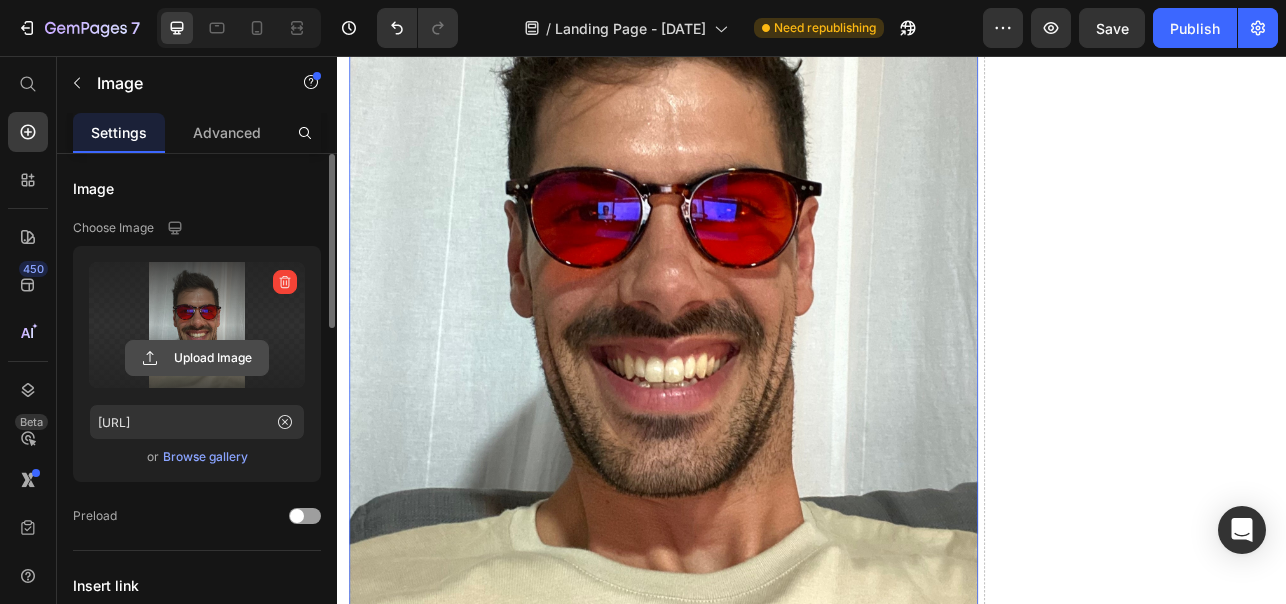 click 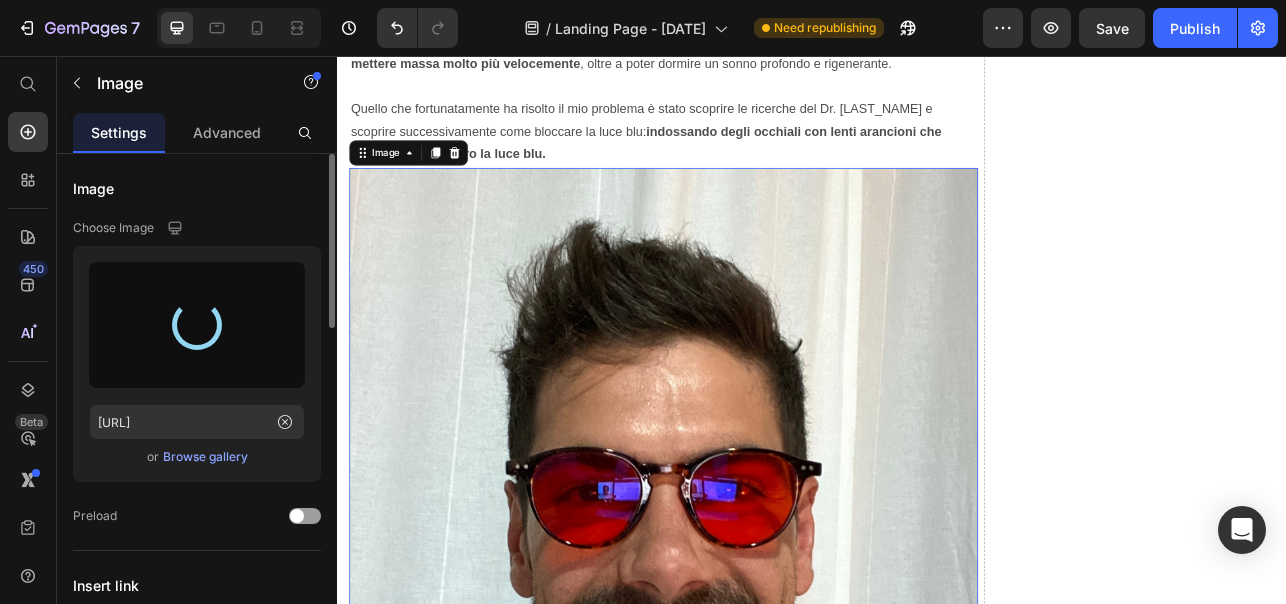 type on "https://cdn.shopify.com/s/files/1/0888/0478/6515/files/gempages_552376144410706713-196cba3e-df26-41f7-8e0a-fd7aac4145e4.jpg" 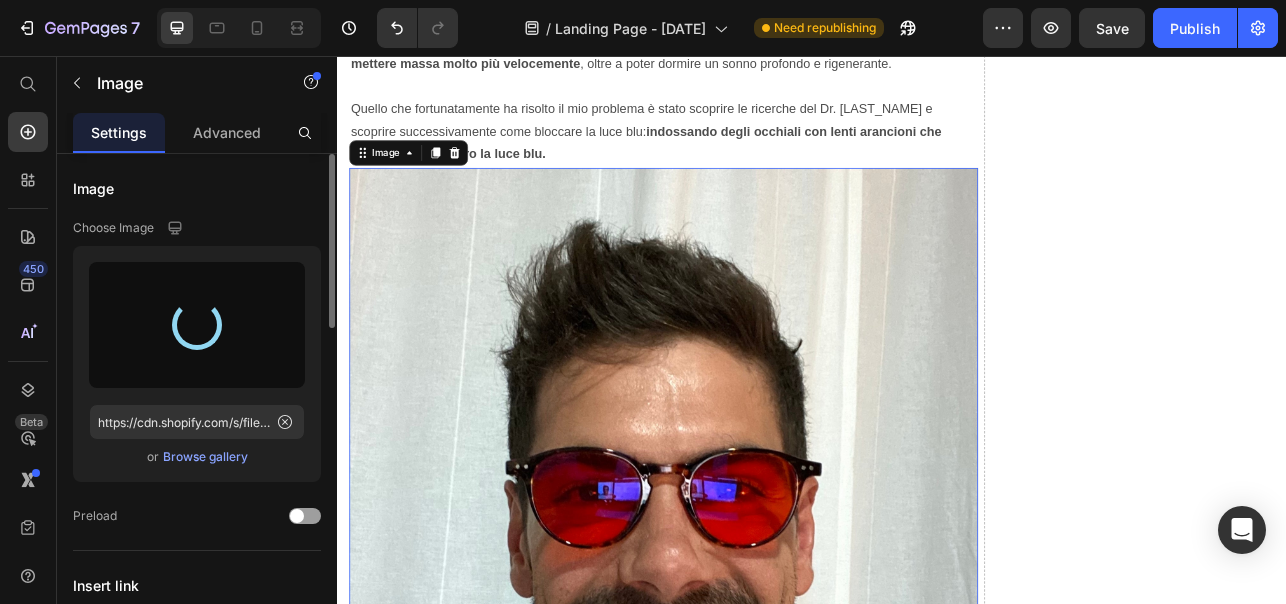 scroll, scrollTop: 6082, scrollLeft: 0, axis: vertical 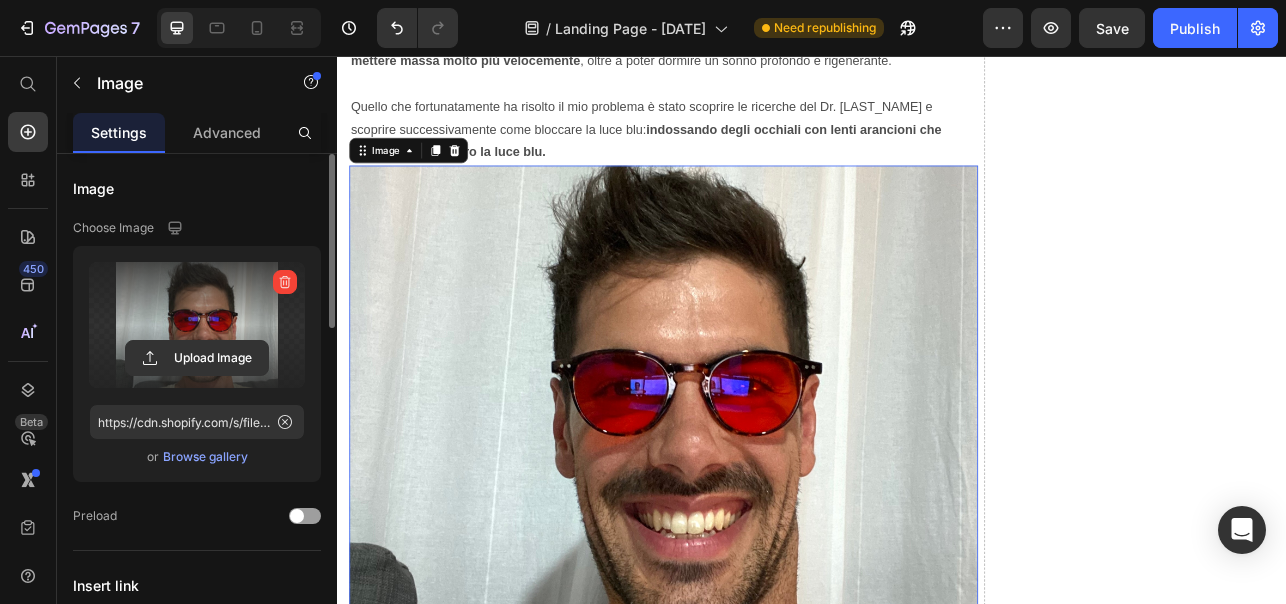 click on "Se avessi avuto qualcuno che mi avesse messo al corrente di questo problema,  sarei riuscito a dimagrire e mettere massa molto più velocemente , oltre a poter dormire un sonno profondo e rigenerante. Quello che fortunatamente ha risolto il mio problema è stato scoprire le ricerche del Dr. Charles Czeisler e scoprire successivamente come bloccare la luce blu:  indossando degli occhiali con lenti arancioni che bloccassero davvero la luce blu." at bounding box center (749, 105) 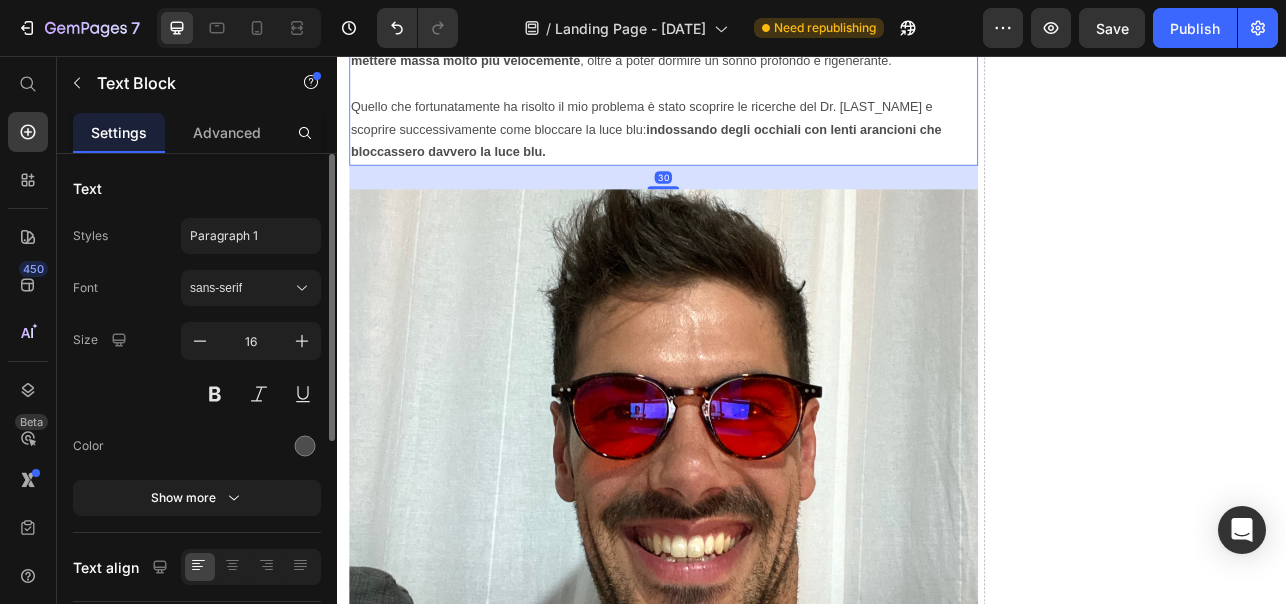 drag, startPoint x: 749, startPoint y: 182, endPoint x: 754, endPoint y: 212, distance: 30.413813 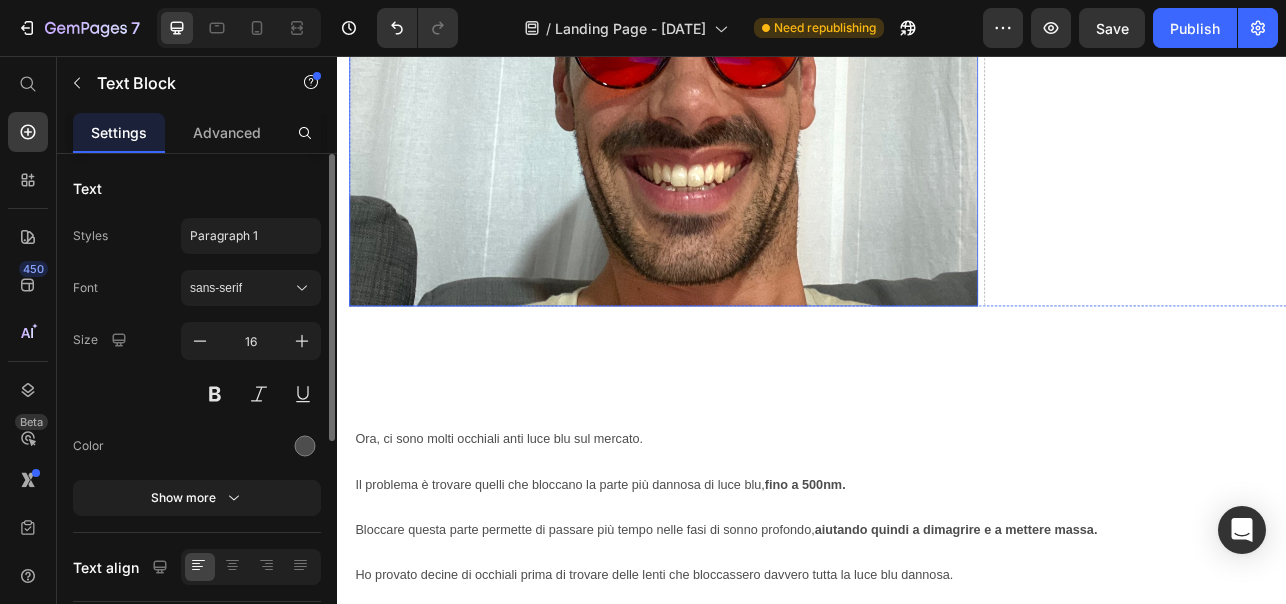 scroll, scrollTop: 6580, scrollLeft: 0, axis: vertical 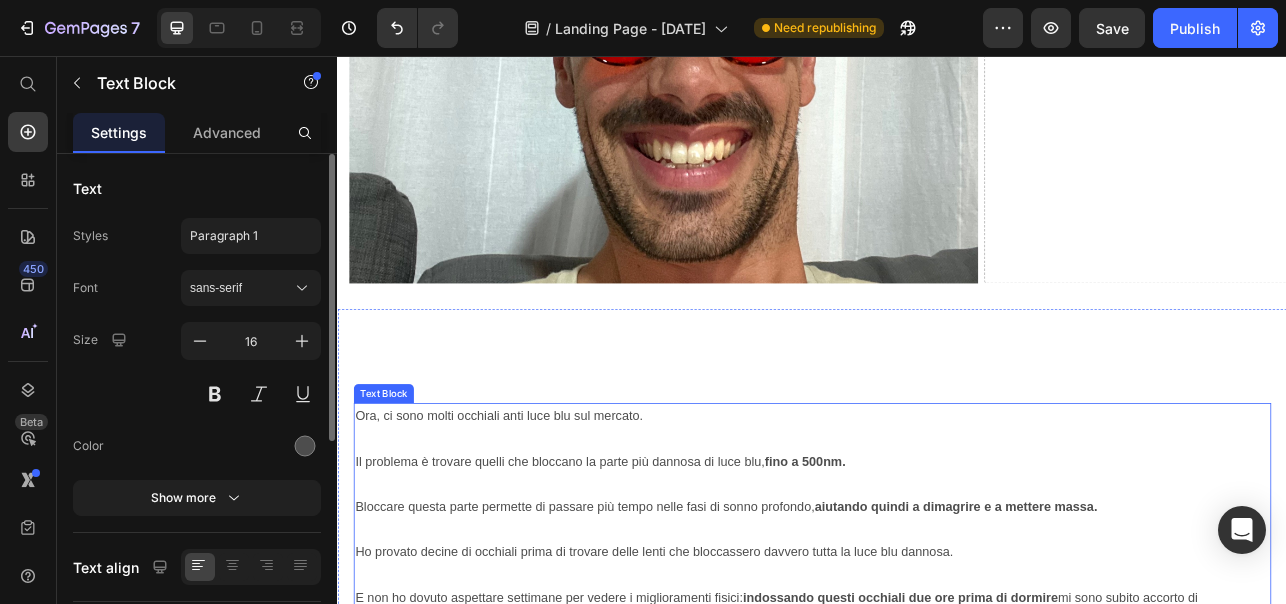 click on "Ora, ci sono molti occhiali anti luce blu sul mercato. Il problema è trovare quelli che bloccano la parte più dannosa di luce blu,  fino a 500nm. Bloccare questa parte permette di passare più tempo nelle fasi di sonno profondo,  aiutando quindi a dimagrire e a mettere massa. Ho provato decine di occhiali prima di trovare delle lenti che bloccassero davvero tutta la luce blu dannosa. E non ho dovuto aspettare settimane per vedere i miglioramenti fisici:  indossando questi occhiali due ore prima di dormire  mi sono subito accorto di addormentarmi prima e di dormire un sonno molto più profondo e rigenerante." at bounding box center [937, 640] 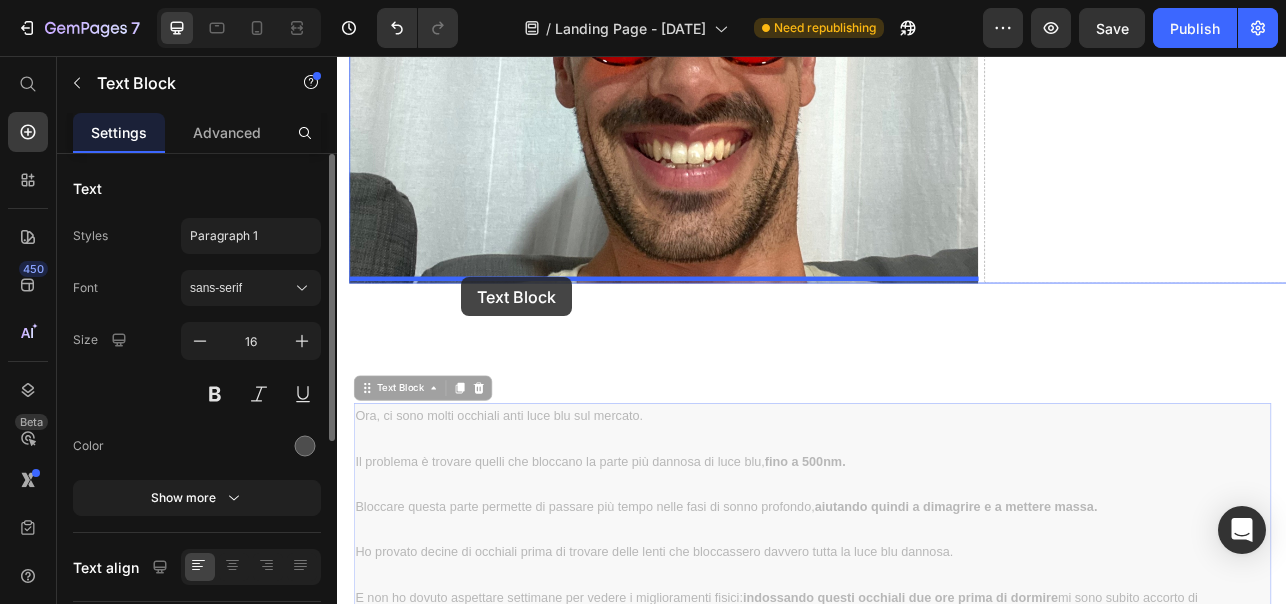 drag, startPoint x: 375, startPoint y: 474, endPoint x: 494, endPoint y: 336, distance: 182.2224 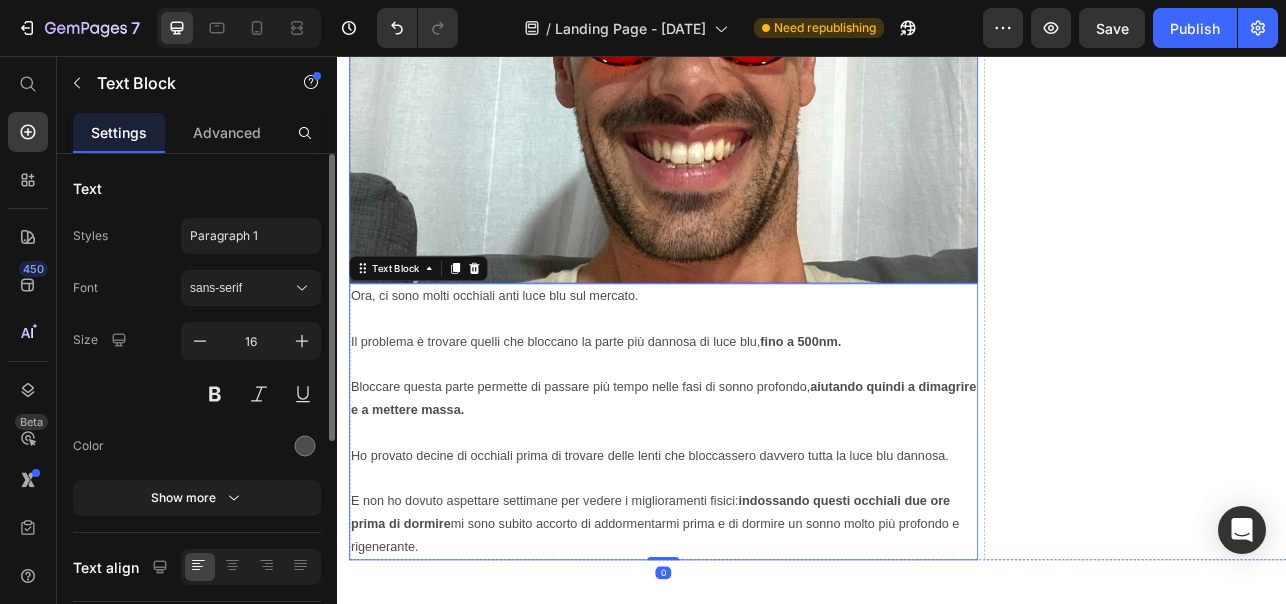 click at bounding box center [749, 34] 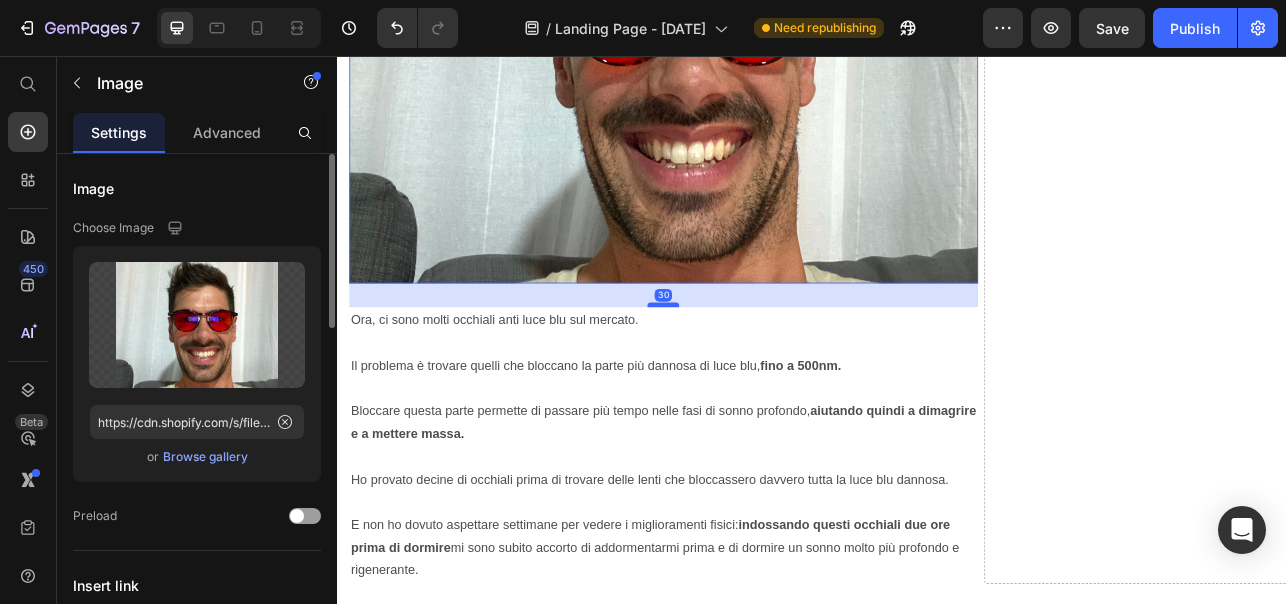 drag, startPoint x: 737, startPoint y: 335, endPoint x: 745, endPoint y: 365, distance: 31.04835 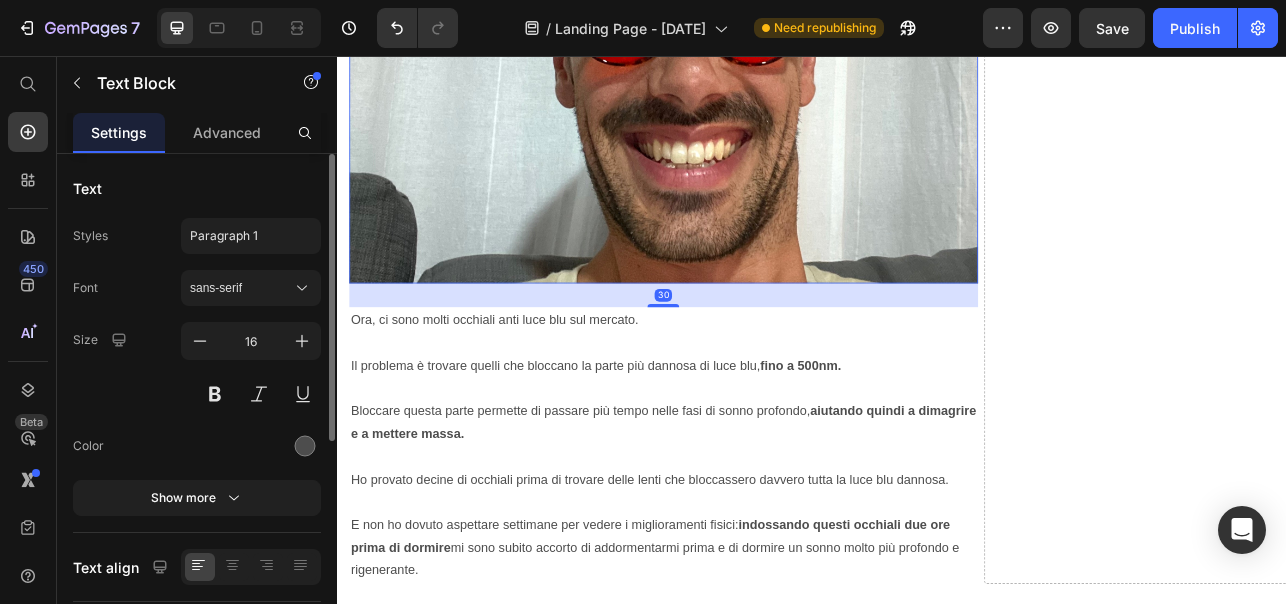 click on "Ora, ci sono molti occhiali anti luce blu sul mercato. Il problema è trovare quelli che bloccano la parte più dannosa di luce blu,  fino a 500nm. Bloccare questa parte permette di passare più tempo nelle fasi di sonno profondo,  aiutando quindi a dimagrire e a mettere massa. Ho provato decine di occhiali prima di trovare delle lenti che bloccassero davvero tutta la luce blu dannosa. E non ho dovuto aspettare settimane per vedere i miglioramenti fisici:  indossando questi occhiali due ore prima di dormire  mi sono subito accorto di addormentarmi prima e di dormire un sonno molto più profondo e rigenerante." at bounding box center (749, 548) 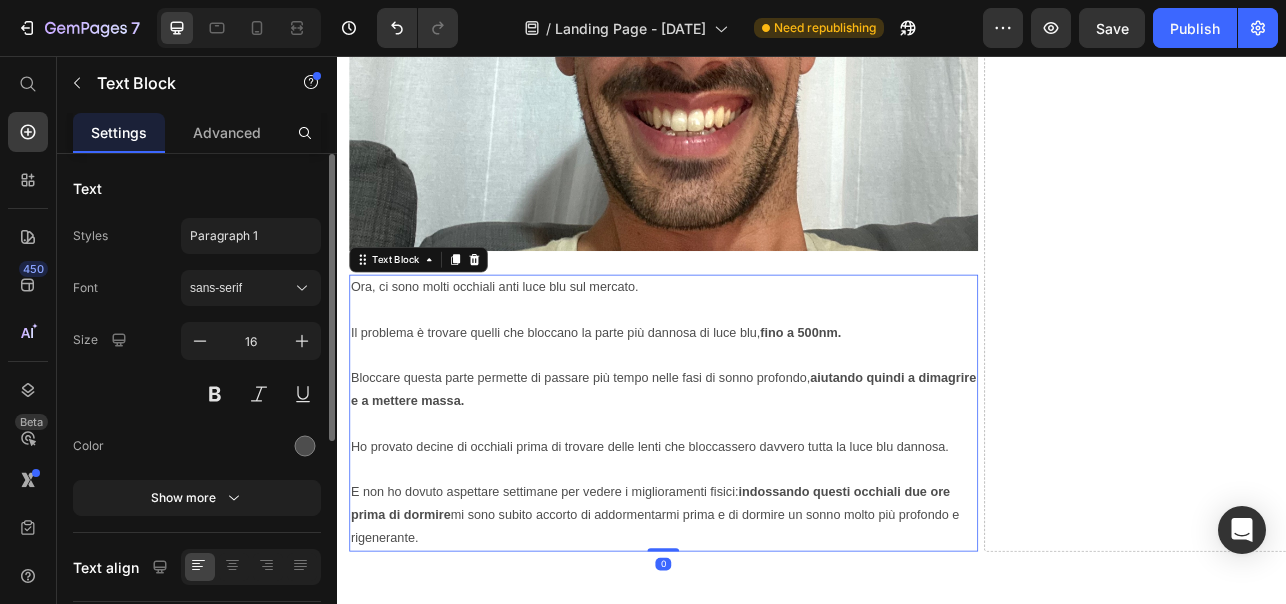 scroll, scrollTop: 6623, scrollLeft: 0, axis: vertical 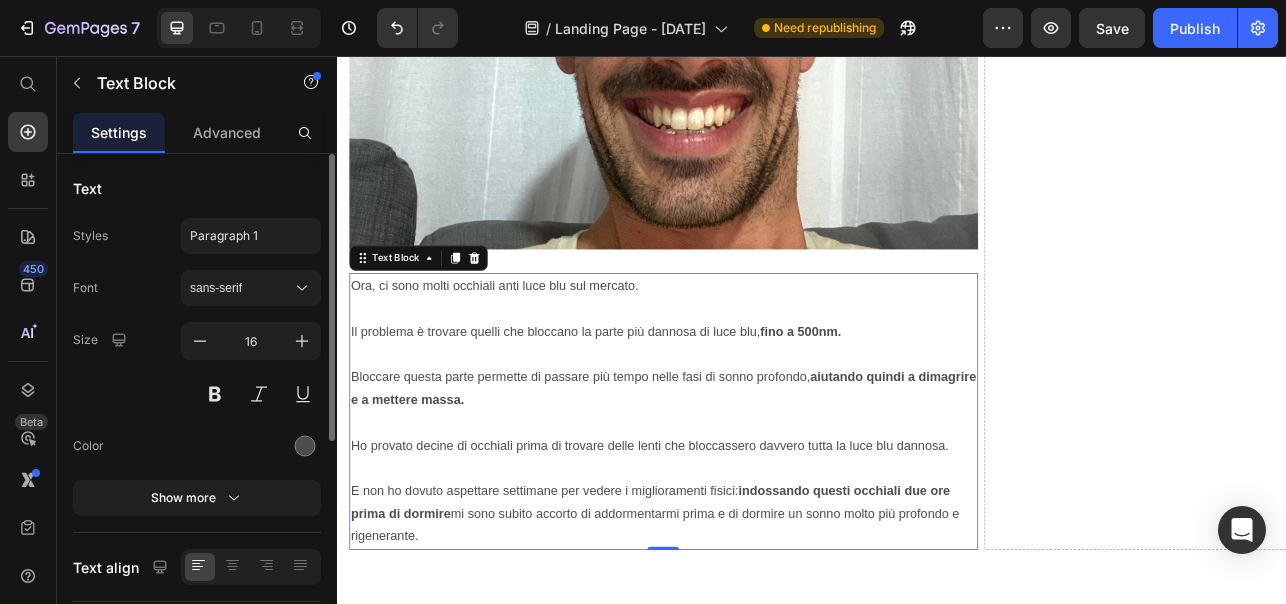 click on "Ora, ci sono molti occhiali anti luce blu sul mercato. Il problema è trovare quelli che bloccano la parte più dannosa di luce blu,  fino a 500nm. Bloccare questa parte permette di passare più tempo nelle fasi di sonno profondo,  aiutando quindi a dimagrire e a mettere massa. Ho provato decine di occhiali prima di trovare delle lenti che bloccassero davvero tutta la luce blu dannosa. E non ho dovuto aspettare settimane per vedere i miglioramenti fisici:  indossando questi occhiali due ore prima di dormire  mi sono subito accorto di addormentarmi prima e di dormire un sonno molto più profondo e rigenerante." at bounding box center (749, 505) 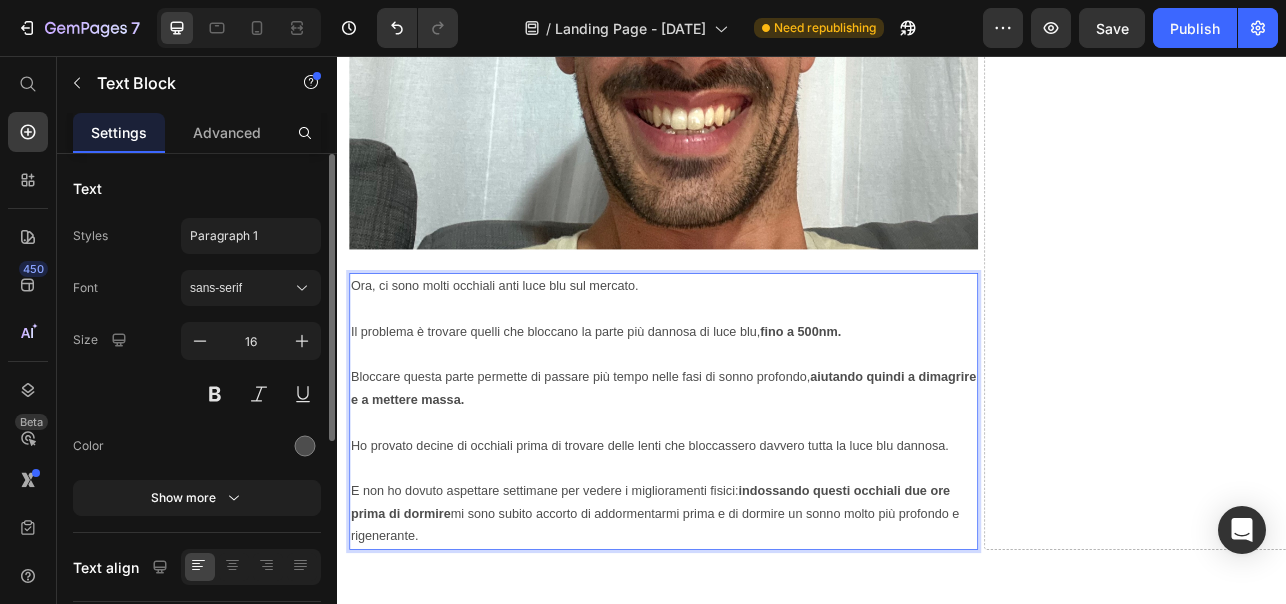 click on "Ora, ci sono molti occhiali anti luce blu sul mercato. Il problema è trovare quelli che bloccano la parte più dannosa di luce blu,  fino a 500nm. Bloccare questa parte permette di passare più tempo nelle fasi di sonno profondo,  aiutando quindi a dimagrire e a mettere massa. Ho provato decine di occhiali prima di trovare delle lenti che bloccassero davvero tutta la luce blu dannosa. E non ho dovuto aspettare settimane per vedere i miglioramenti fisici:  indossando questi occhiali due ore prima di dormire  mi sono subito accorto di addormentarmi prima e di dormire un sonno molto più profondo e rigenerante." at bounding box center [749, 505] 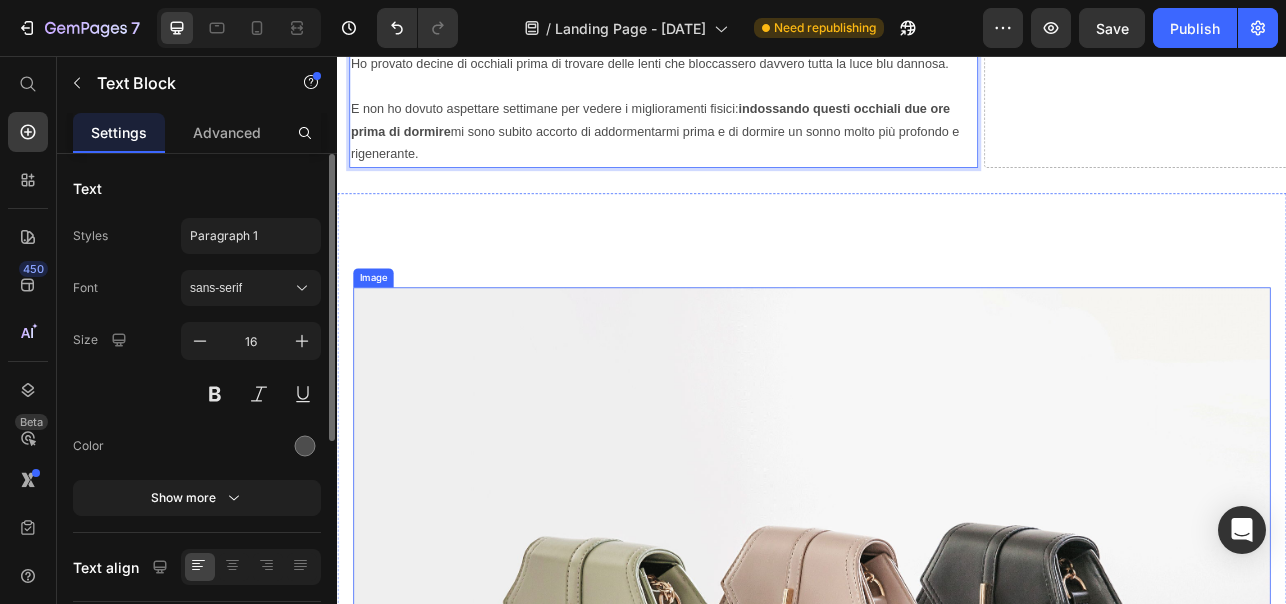 scroll, scrollTop: 7079, scrollLeft: 0, axis: vertical 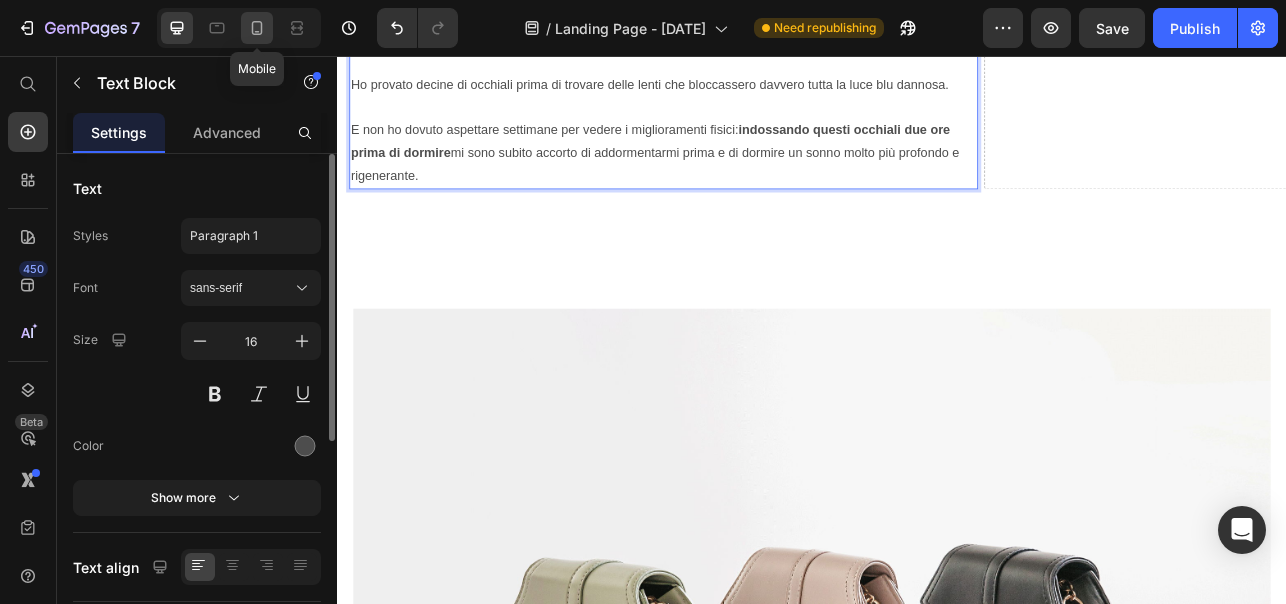 click 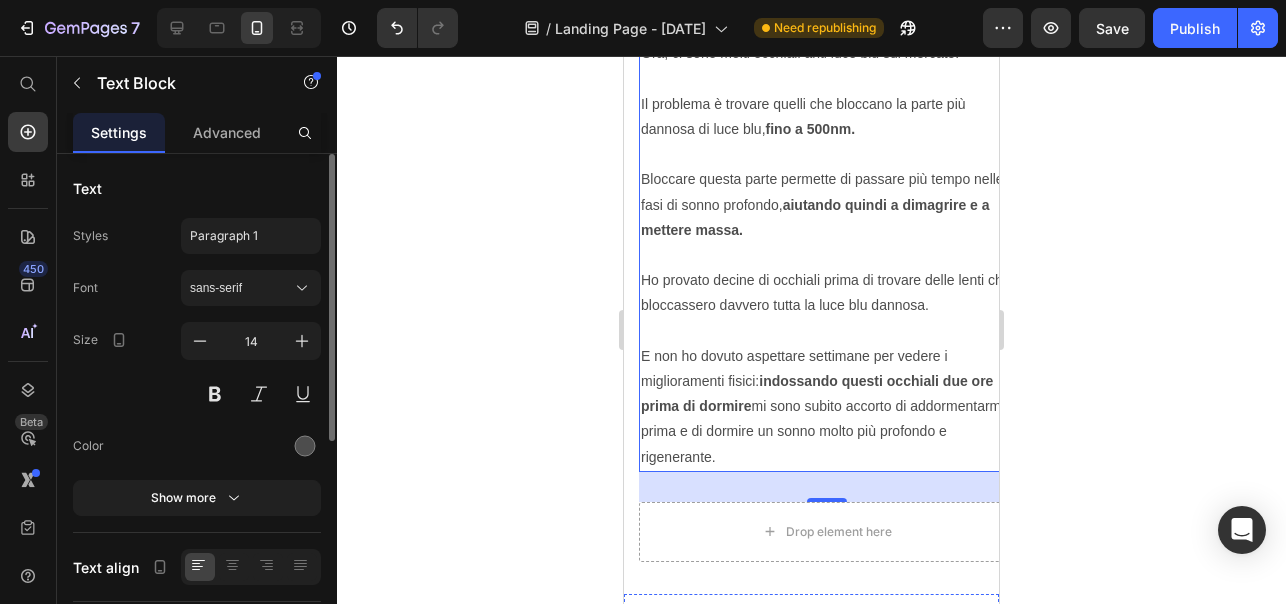 scroll, scrollTop: 6091, scrollLeft: 0, axis: vertical 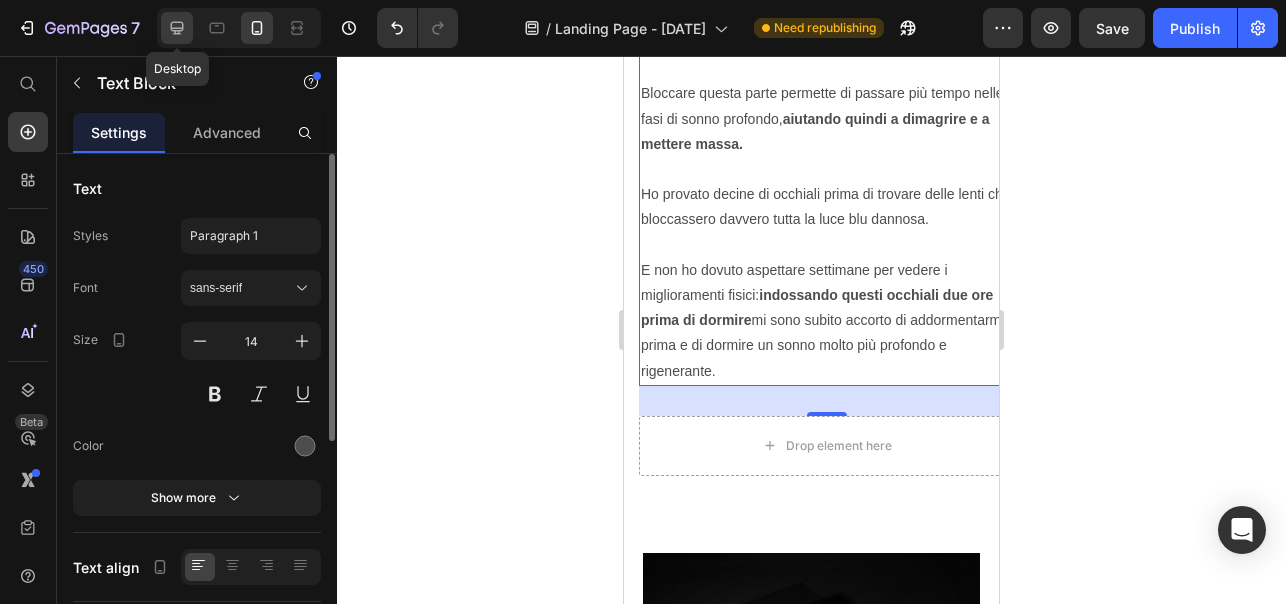 click 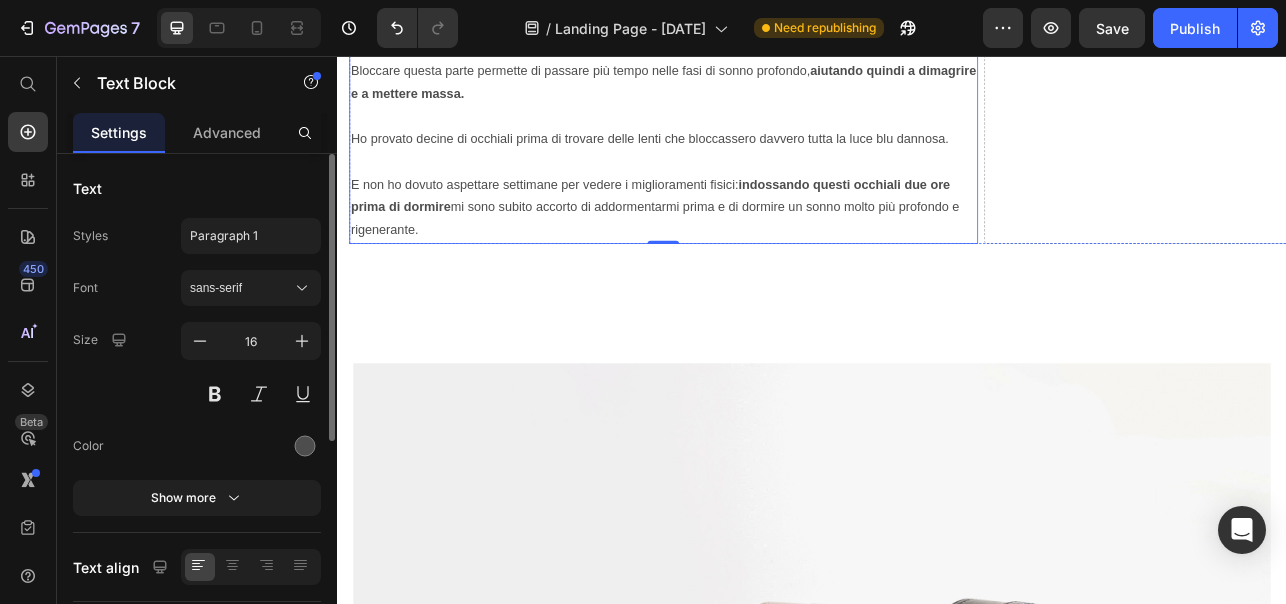 scroll, scrollTop: 7011, scrollLeft: 0, axis: vertical 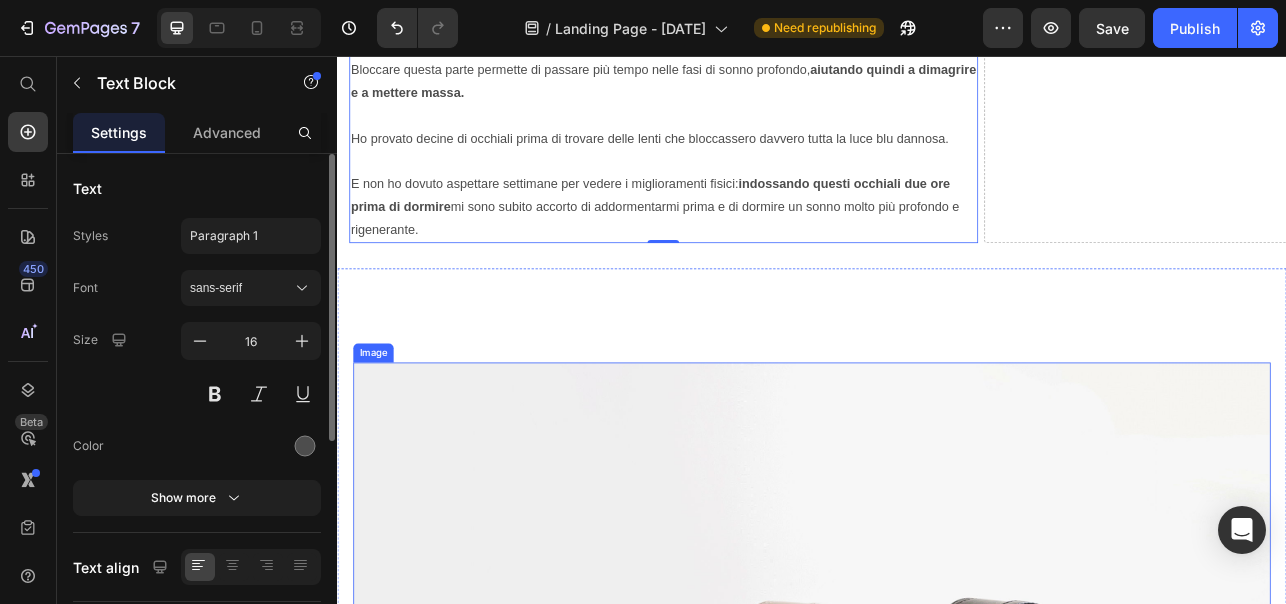 click at bounding box center [937, 878] 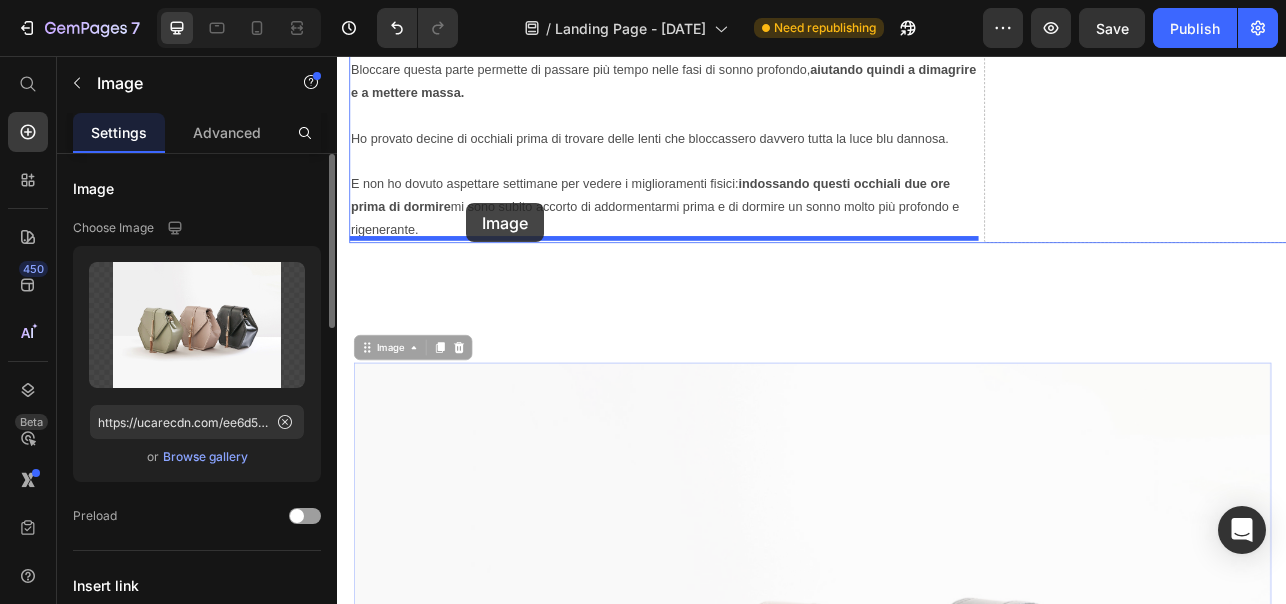 drag, startPoint x: 375, startPoint y: 422, endPoint x: 500, endPoint y: 242, distance: 219.14607 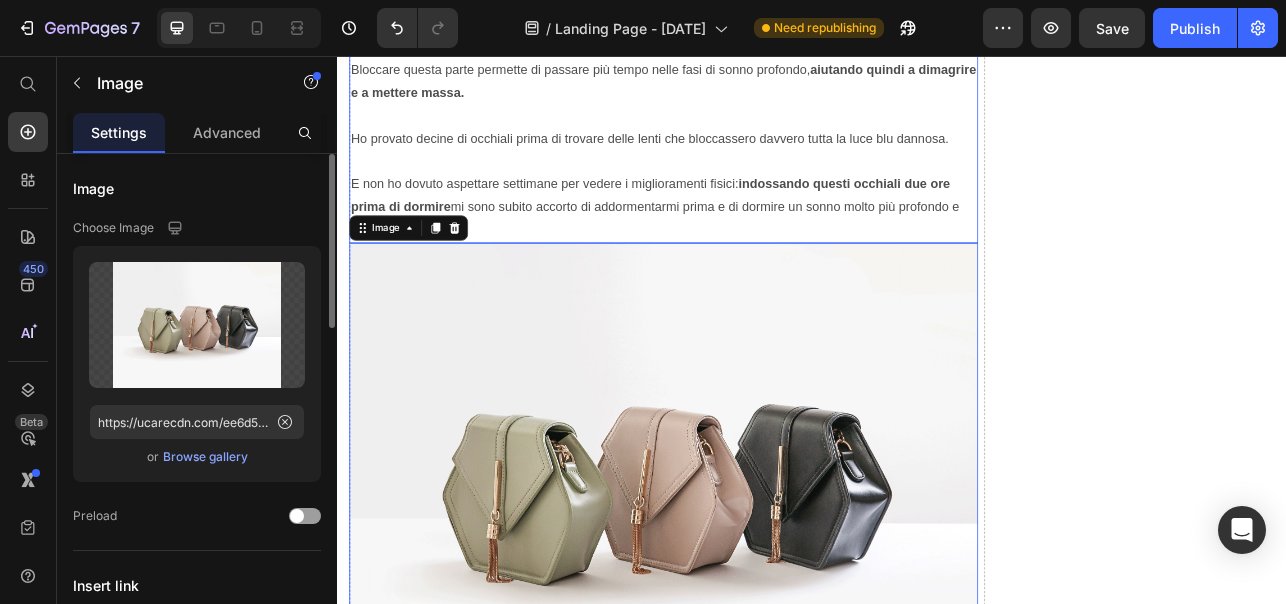 click on "Ora, ci sono molti occhiali anti luce blu sul mercato. Il problema è trovare quelli che bloccano la parte più dannosa di luce blu,  fino a 500nm.  Bloccare questa parte permette di passare più tempo nelle fasi di sonno profondo,  aiutando quindi a dimagrire e a mettere massa. Ho provato decine di occhiali prima di trovare delle lenti che bloccassero davvero tutta la luce blu dannosa. E non ho dovuto aspettare settimane per vedere i miglioramenti fisici:  indossando questi occhiali due ore prima di dormire  mi sono subito accorto di addormentarmi prima e di dormire un sonno molto più profondo e rigenerante." at bounding box center [749, 117] 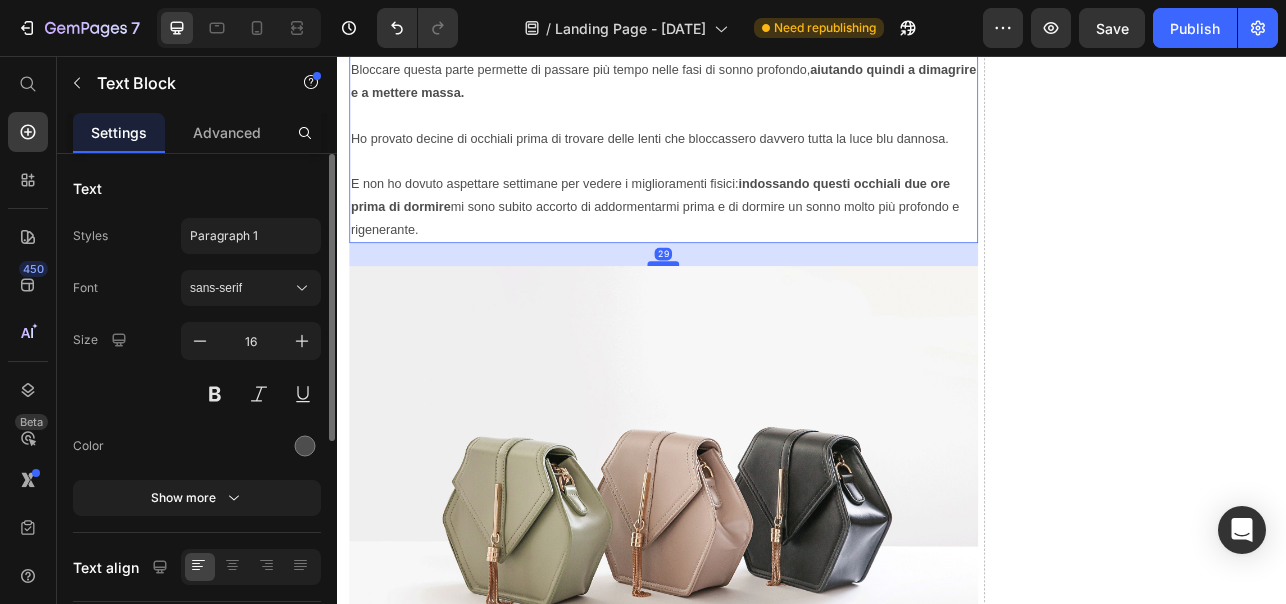 drag, startPoint x: 742, startPoint y: 283, endPoint x: 742, endPoint y: 312, distance: 29 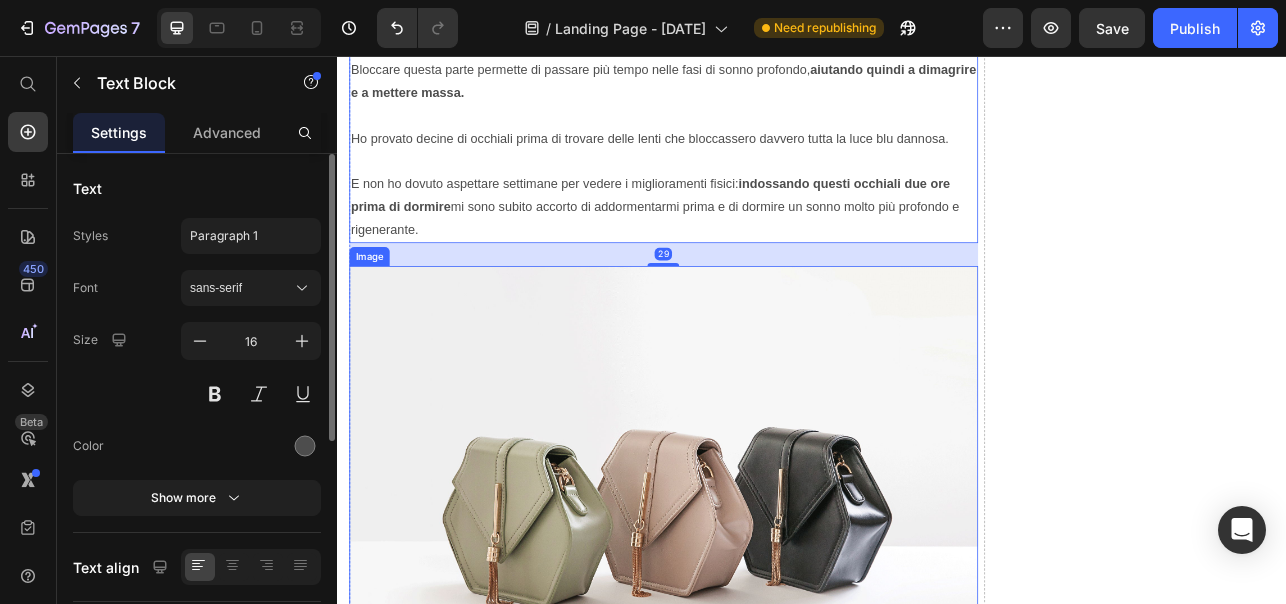 click at bounding box center [749, 619] 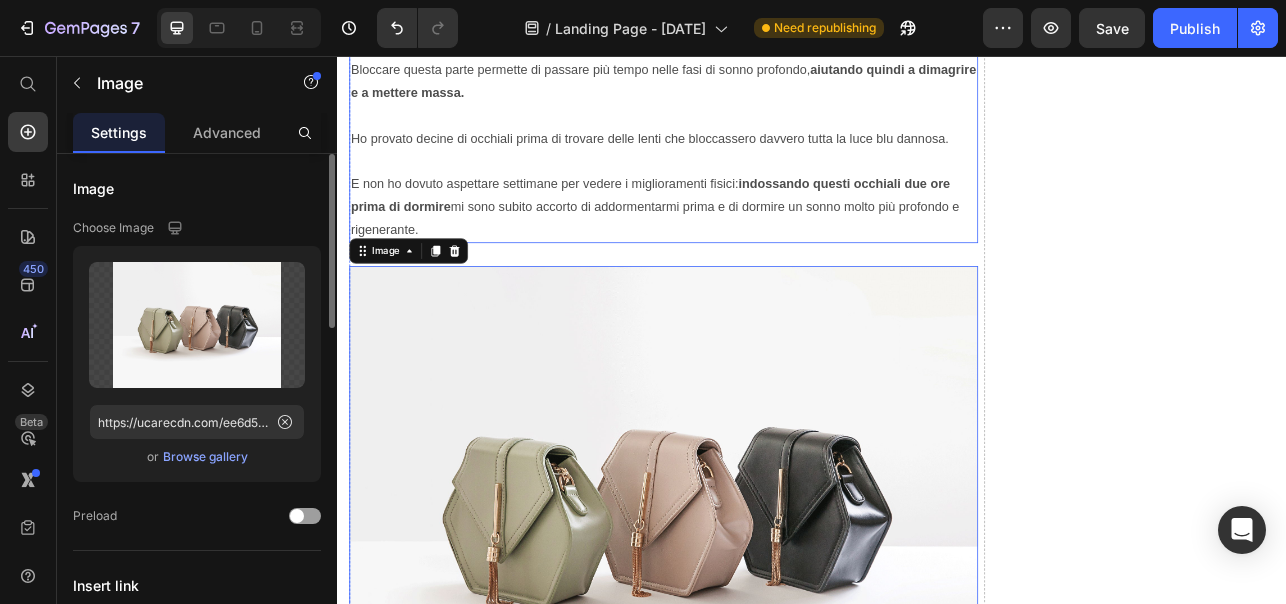 click on "Ora, ci sono molti occhiali anti luce blu sul mercato. Il problema è trovare quelli che bloccano la parte più dannosa di luce blu,  fino a 500nm.  Bloccare questa parte permette di passare più tempo nelle fasi di sonno profondo,  aiutando quindi a dimagrire e a mettere massa. Ho provato decine di occhiali prima di trovare delle lenti che bloccassero davvero tutta la luce blu dannosa. E non ho dovuto aspettare settimane per vedere i miglioramenti fisici:  indossando questi occhiali due ore prima di dormire  mi sono subito accorto di addormentarmi prima e di dormire un sonno molto più profondo e rigenerante." at bounding box center (749, 117) 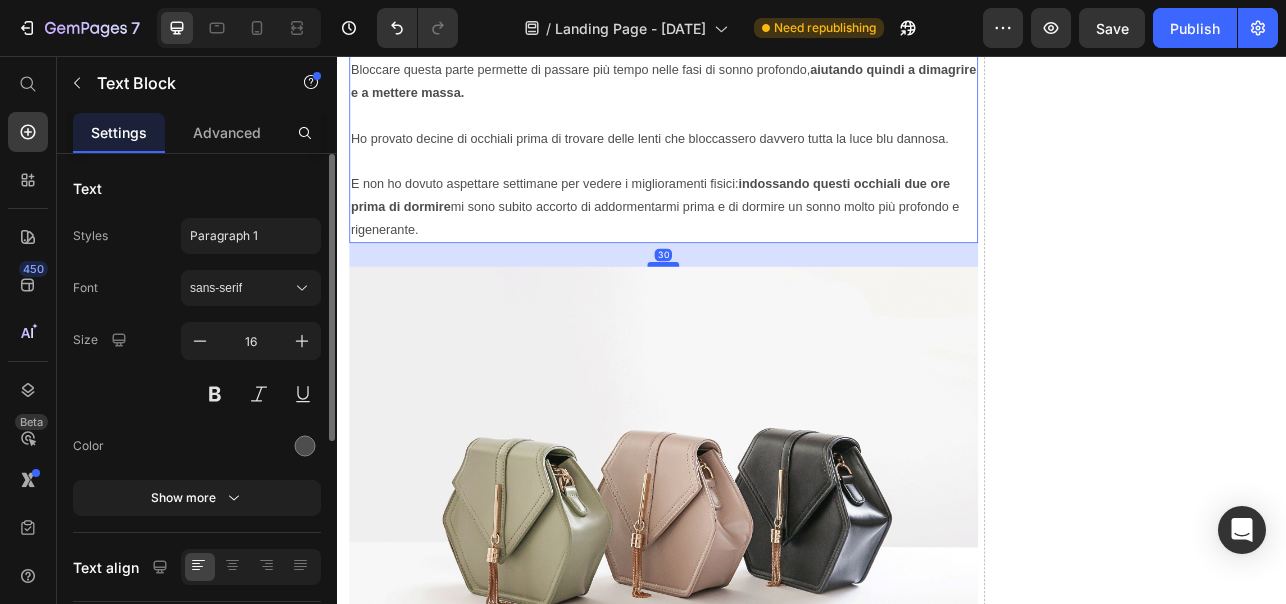 click at bounding box center [749, 319] 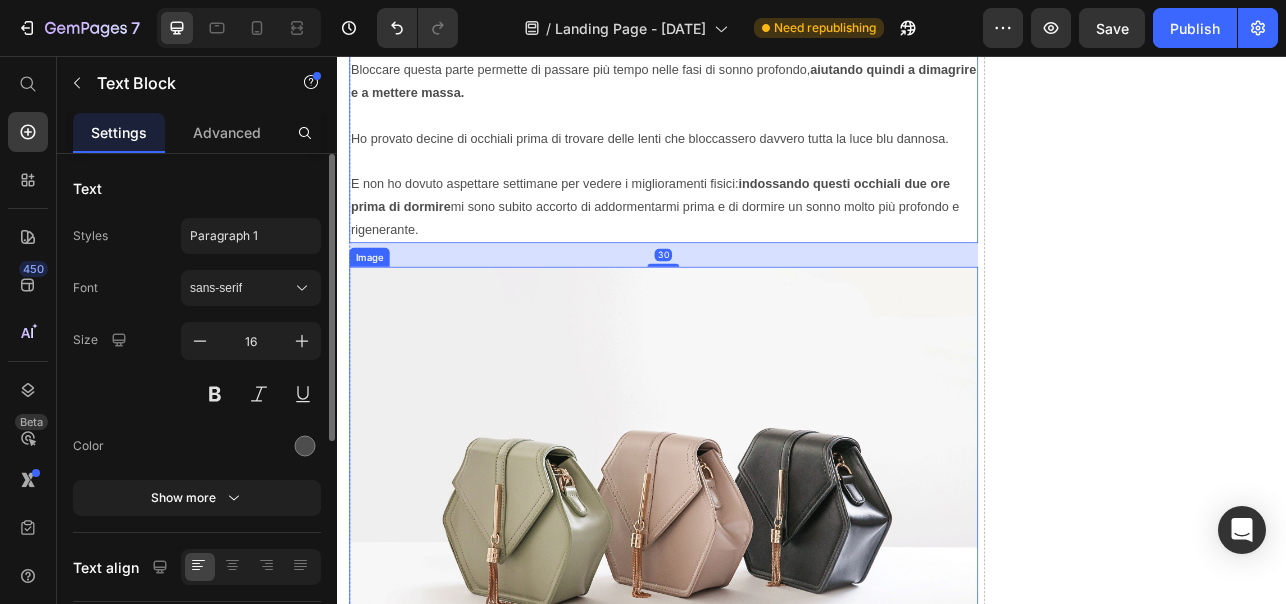 click at bounding box center (749, 620) 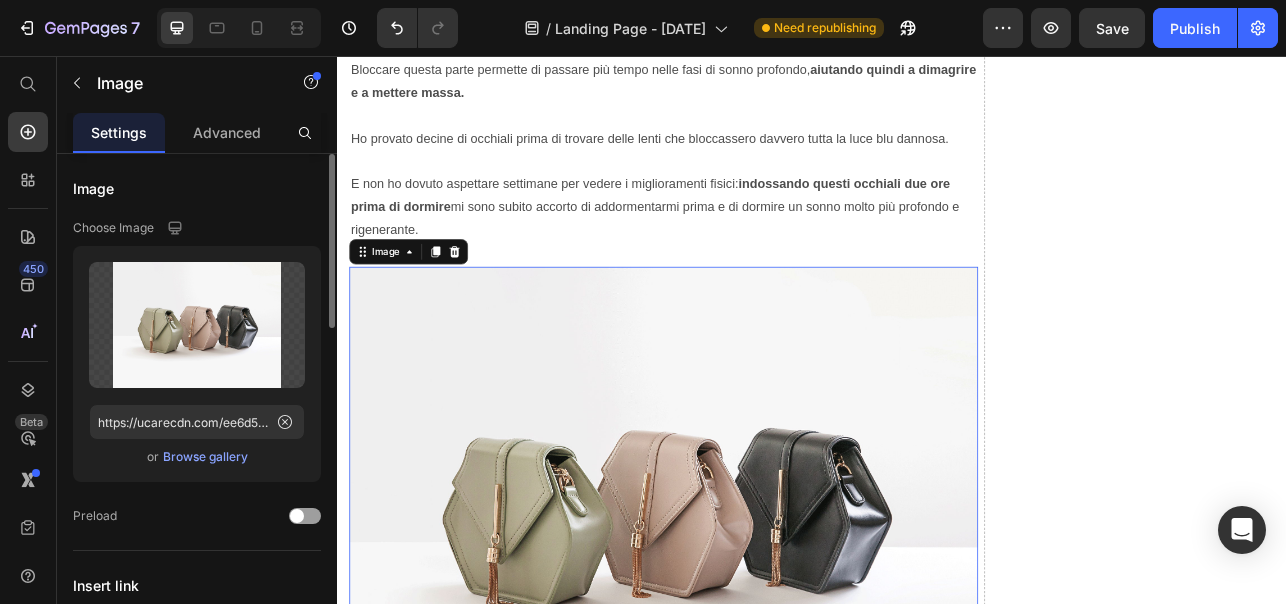 click on "Browse gallery" at bounding box center [205, 457] 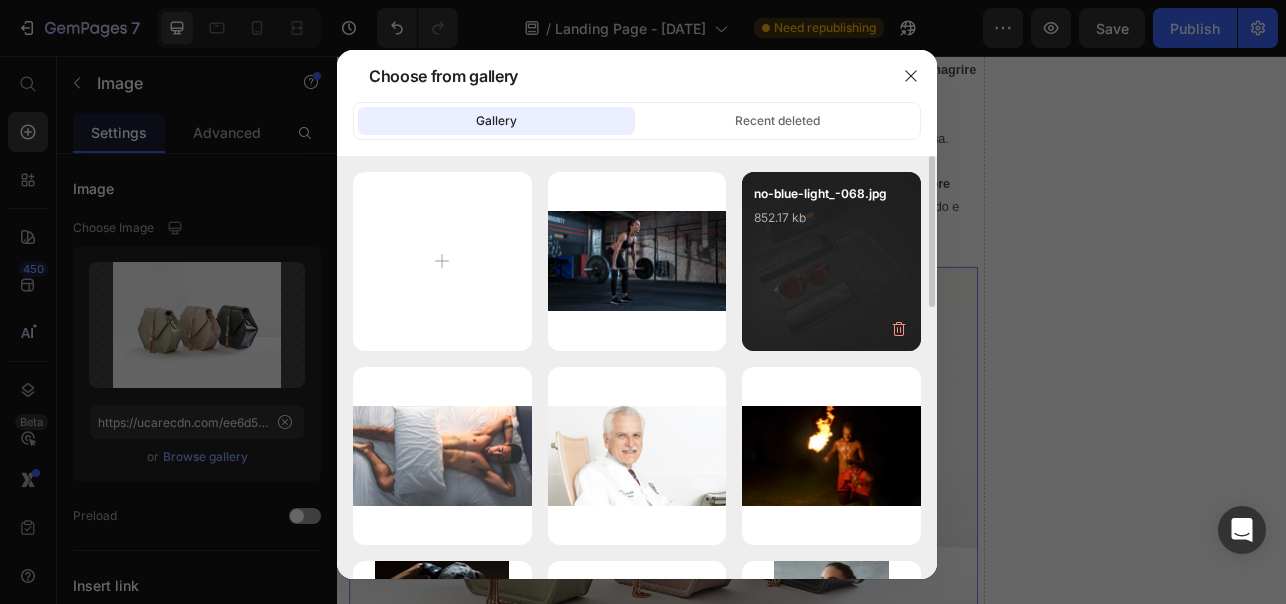 click on "no-blue-light_-068.jpg 852.17 kb" at bounding box center (831, 261) 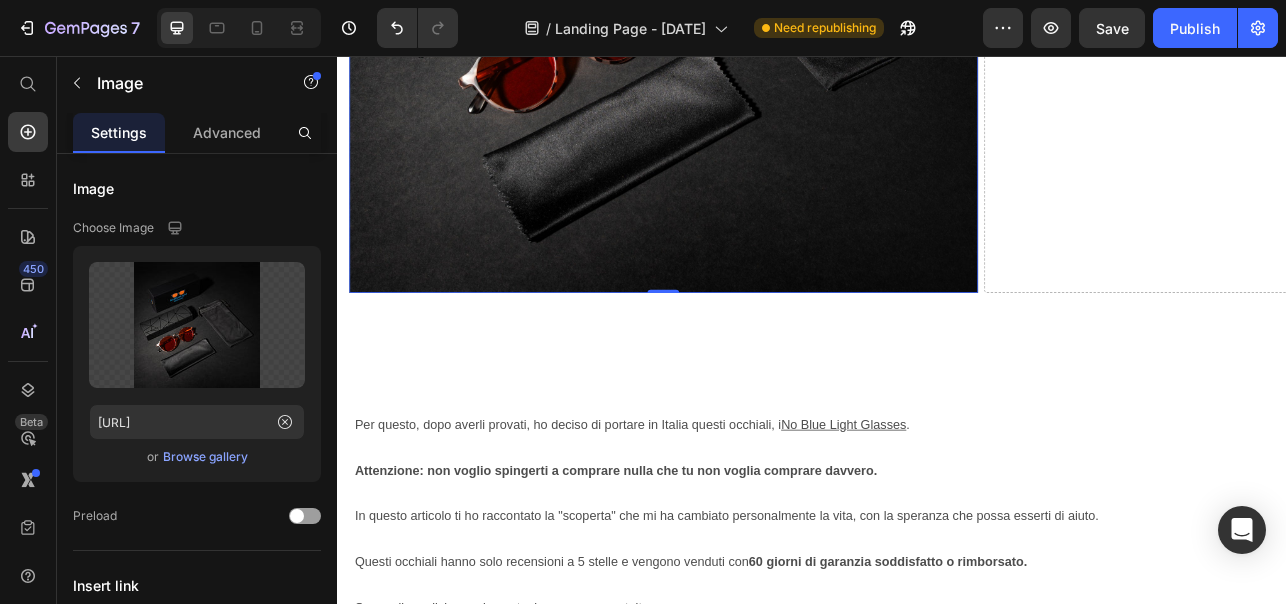 scroll, scrollTop: 7779, scrollLeft: 0, axis: vertical 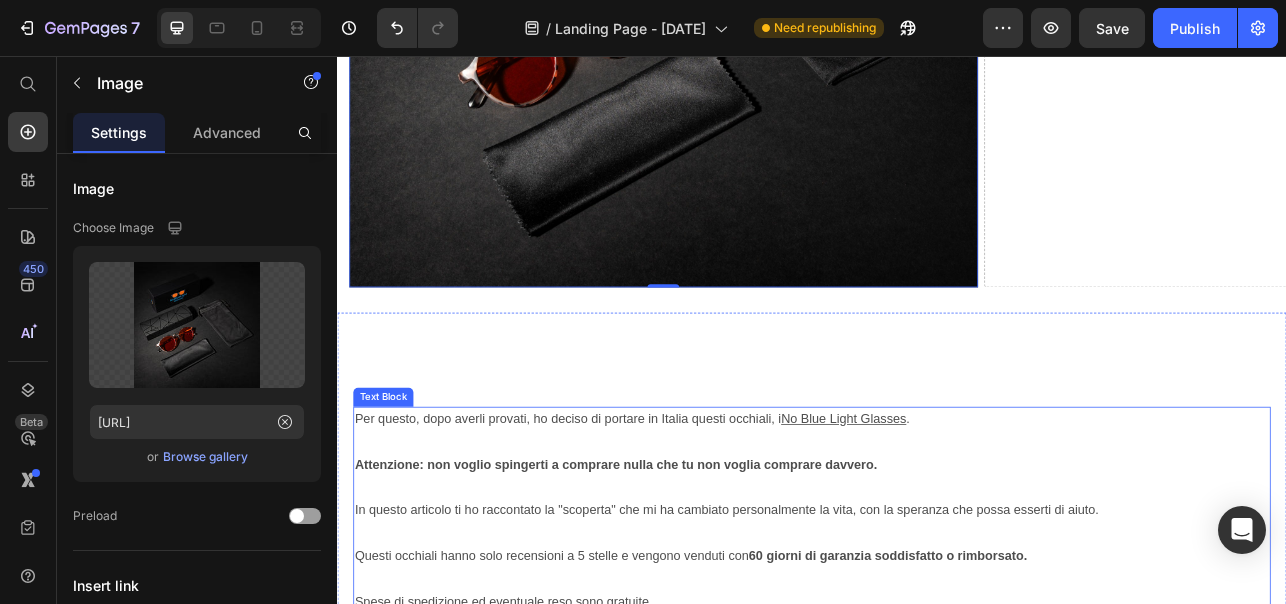 click on "Attenzione: non voglio spingerti a comprare nulla che tu non voglia comprare davvero." at bounding box center [689, 572] 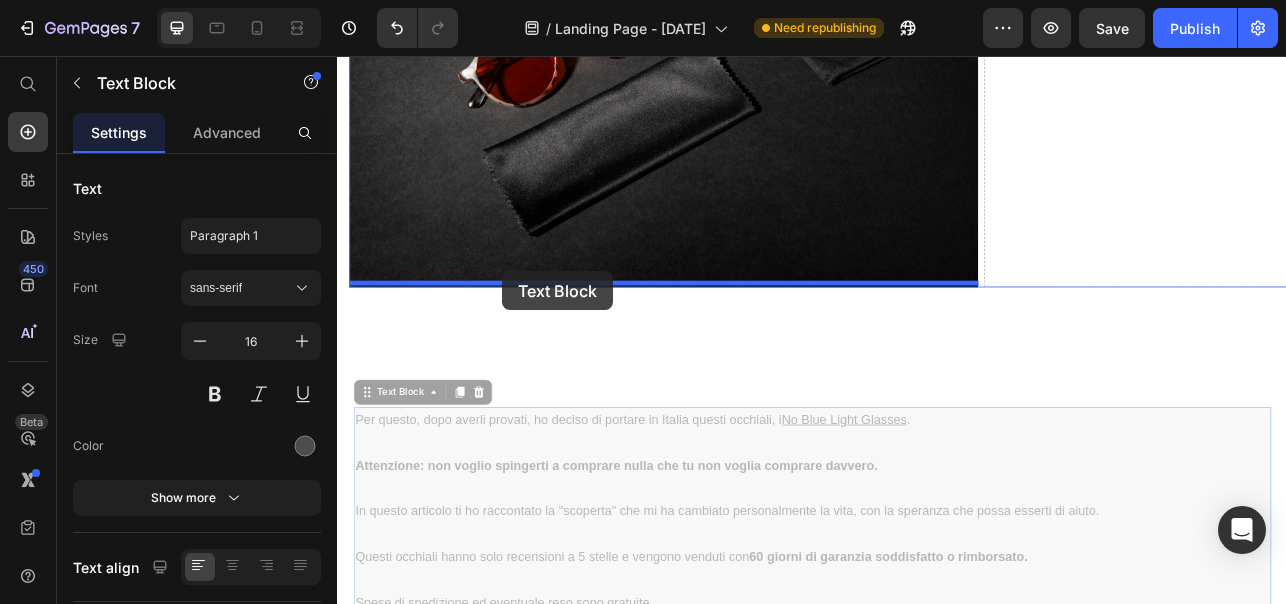 drag, startPoint x: 374, startPoint y: 481, endPoint x: 546, endPoint y: 328, distance: 230.20209 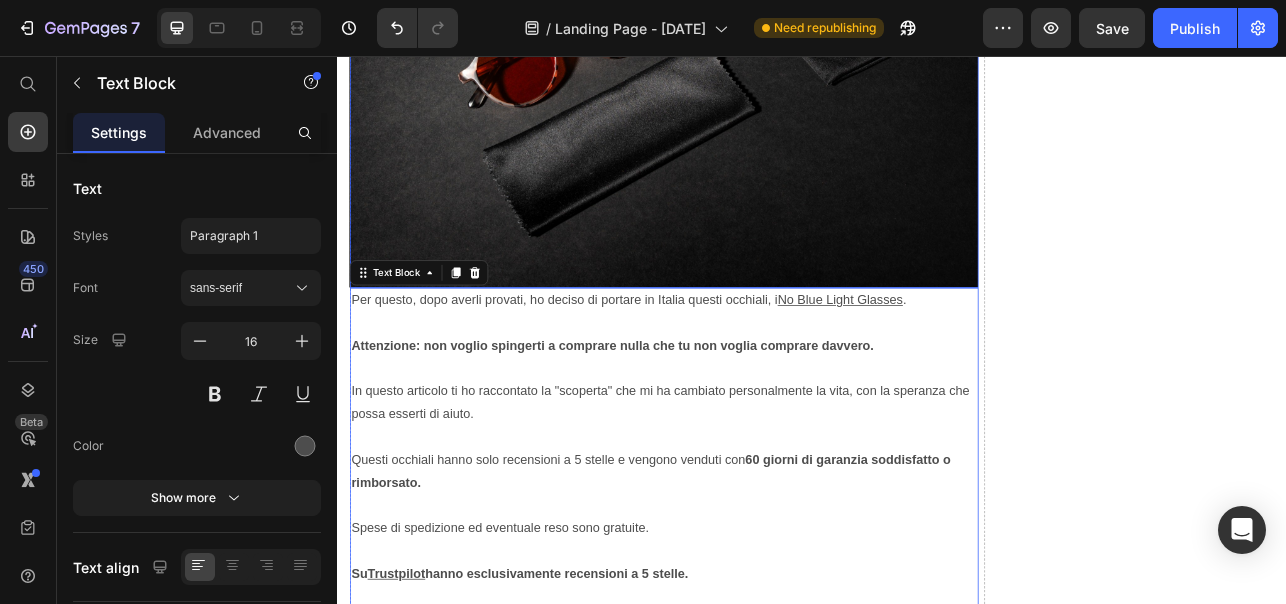 click at bounding box center (749, -49) 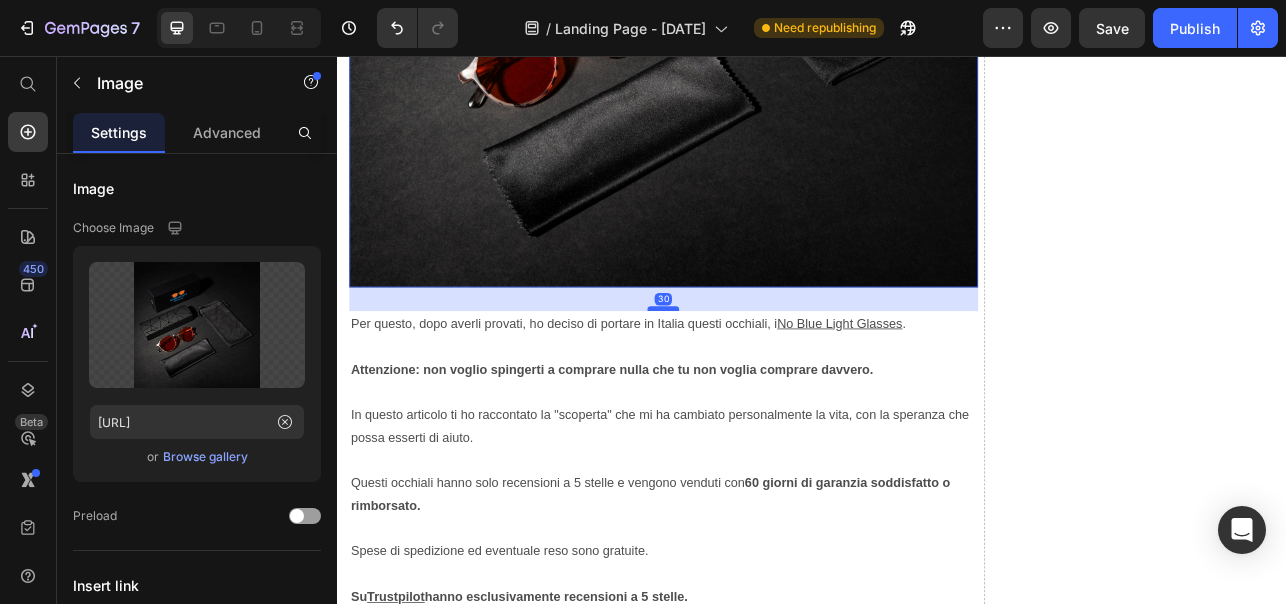 drag, startPoint x: 743, startPoint y: 340, endPoint x: 756, endPoint y: 370, distance: 32.695564 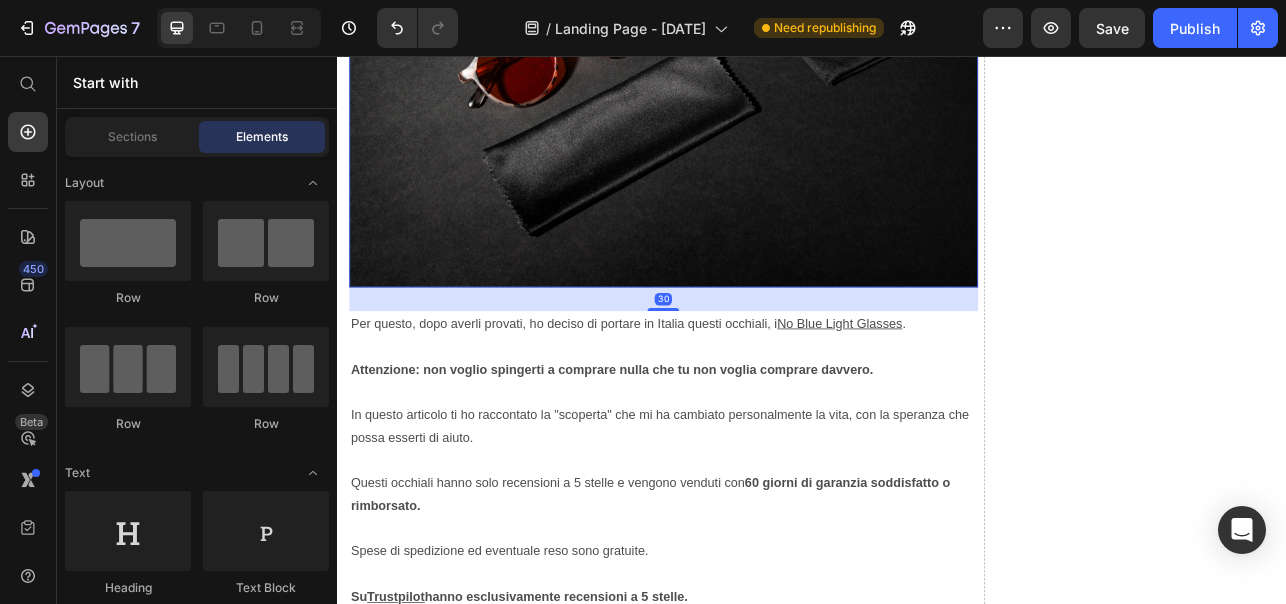 click on "Un sonno di bassa qualità può sabotare i risultati che potresti raggiungere in palestra Heading Image ⁠⁠⁠⁠⁠⁠⁠ Ecco come migliorare naturalmente il sonno (senza farmaci o integratori) e avere risultati migliori Heading C'è una singola cosa che da qualche anno sta compromettendo sempre di più il nostro sonno e quindi i risultati degli allenamenti. Heading Come forse già sai, il nostro sonno è regolato dalla melatonina, conosciuta anche come "l'ormone del sonno". La melatonina viene prodotta naturalmente dal nostro cervello la sera. Ma c'è un problema... Il nostro corpo produce la melatonina dal tramonto in poi,  quando la luce blu del sole scompare. ⁠⁠⁠⁠⁠⁠⁠ Da qualche anno però,  la sera siamo esposti alla luce blu artificiale  emessa dagli schermi dei nostri smartphone, PC, TV e lampadine a LED di casa. Text Block Image L'esposizione a questa luce blu artificiale, agisce come un "sole serale", che blocca la nostra naturale produzione di melatonina. Il risultato? Karger Image" at bounding box center (937, -3087) 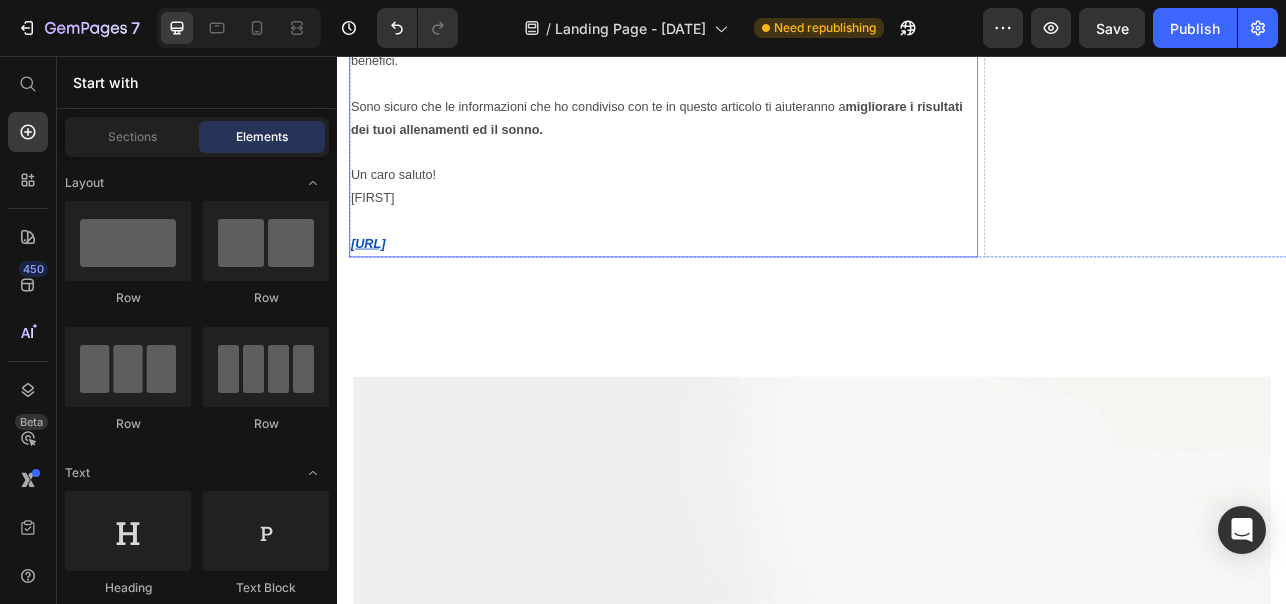 scroll, scrollTop: 8943, scrollLeft: 0, axis: vertical 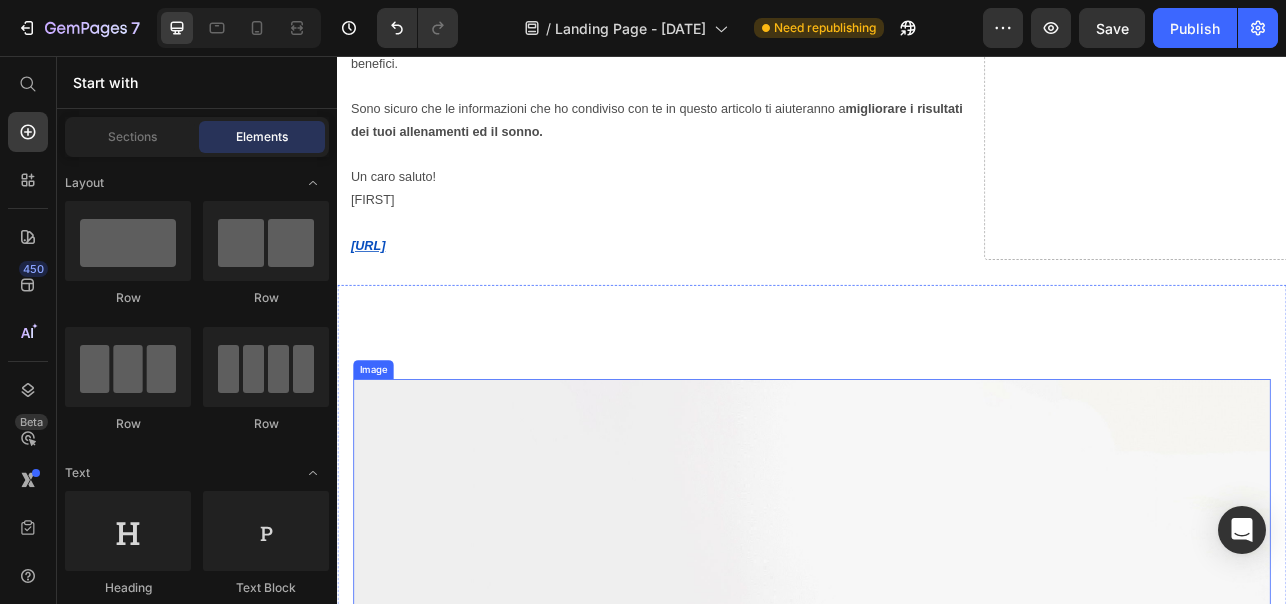 click at bounding box center [937, 899] 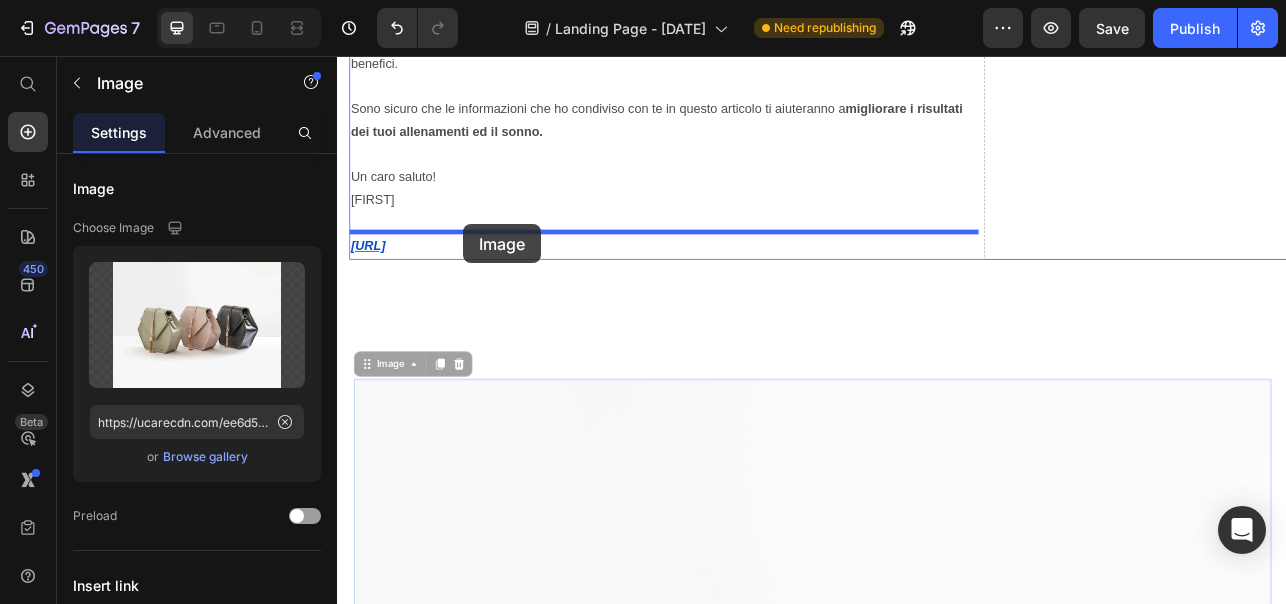 drag, startPoint x: 371, startPoint y: 415, endPoint x: 496, endPoint y: 269, distance: 192.20041 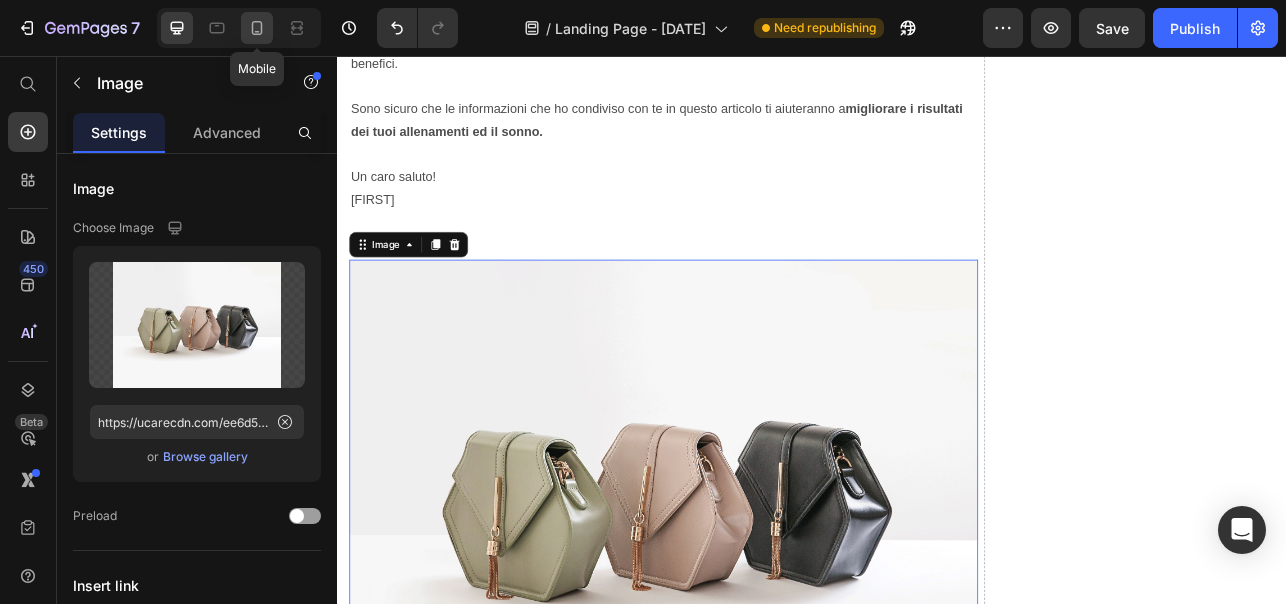 click 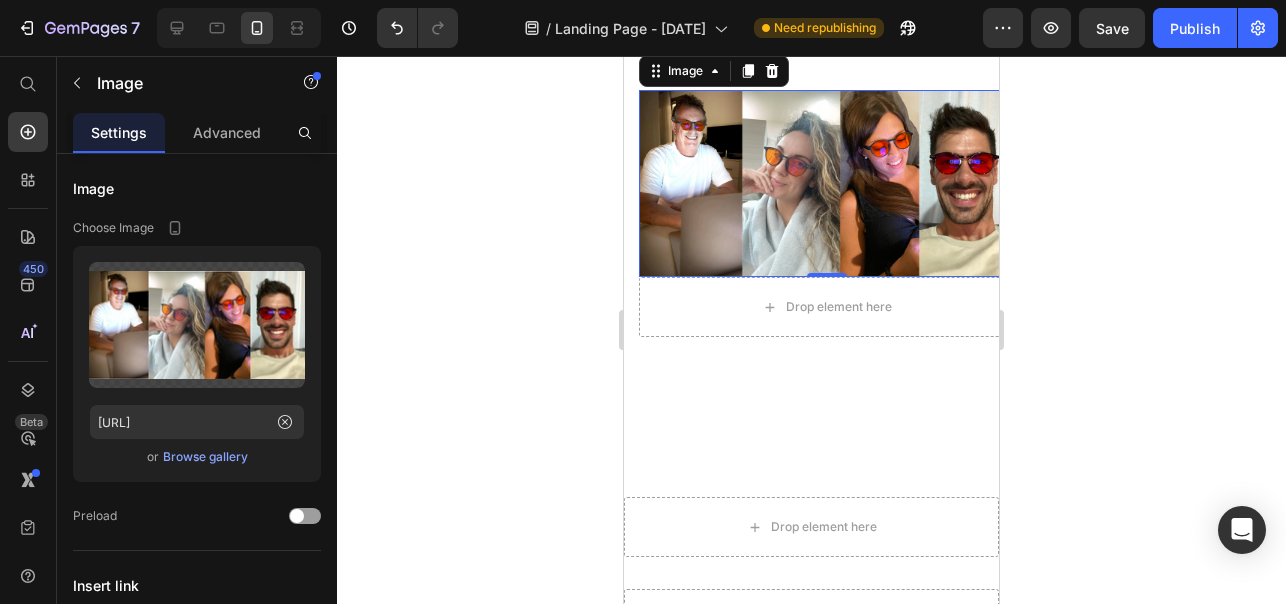 scroll, scrollTop: 8055, scrollLeft: 0, axis: vertical 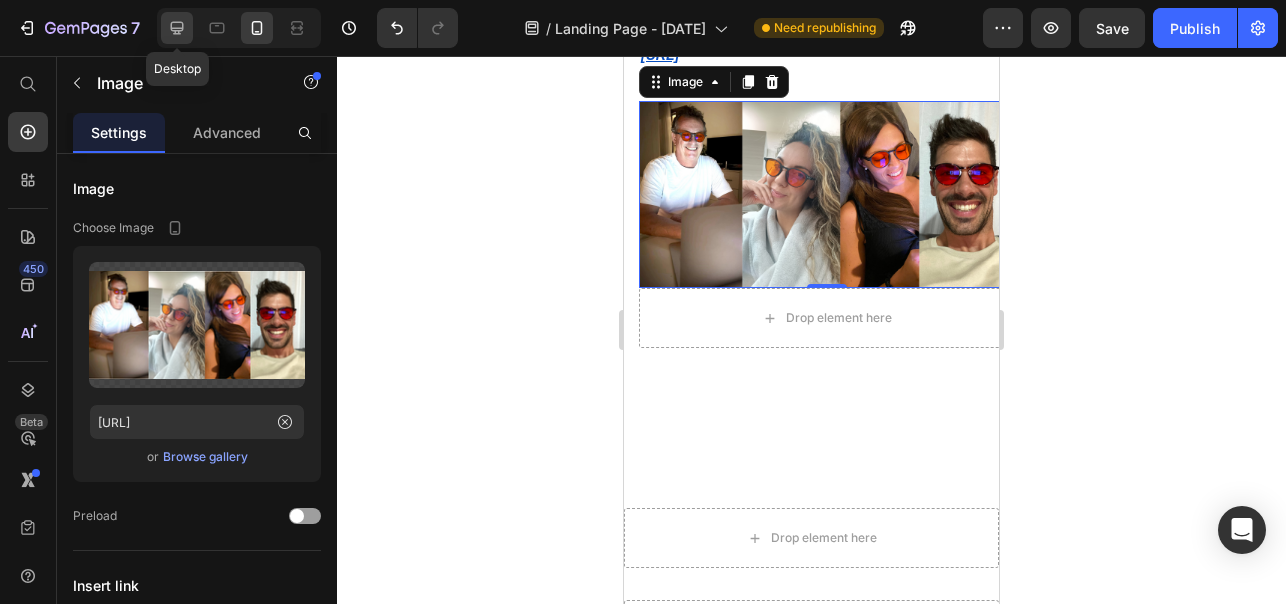 click 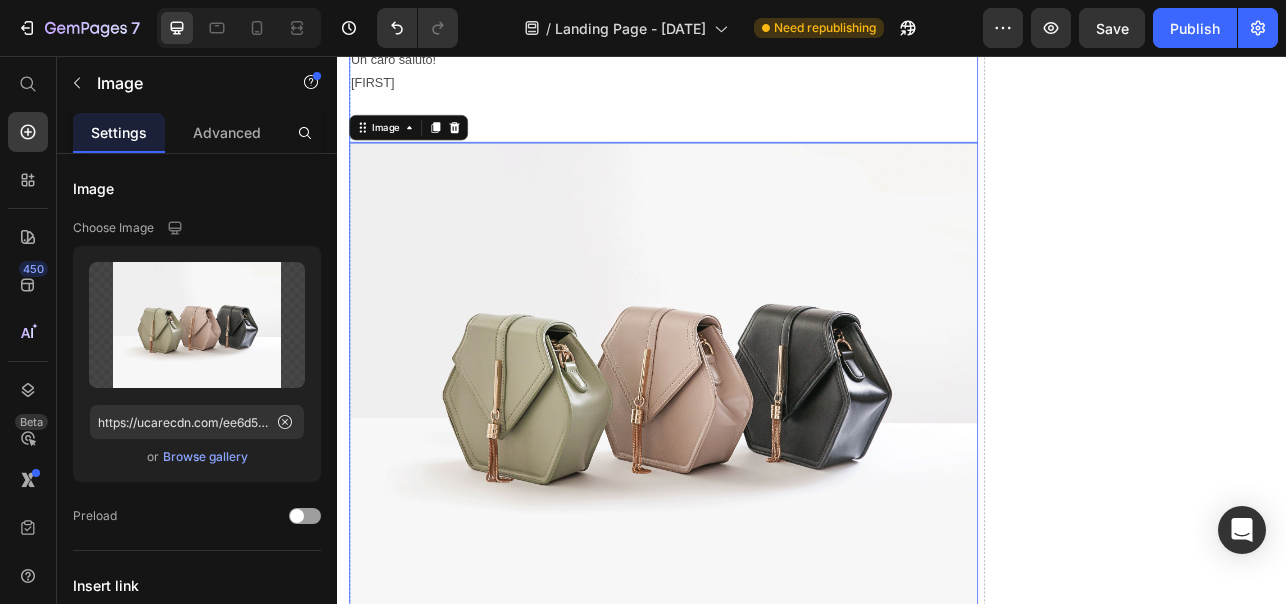 scroll, scrollTop: 9095, scrollLeft: 0, axis: vertical 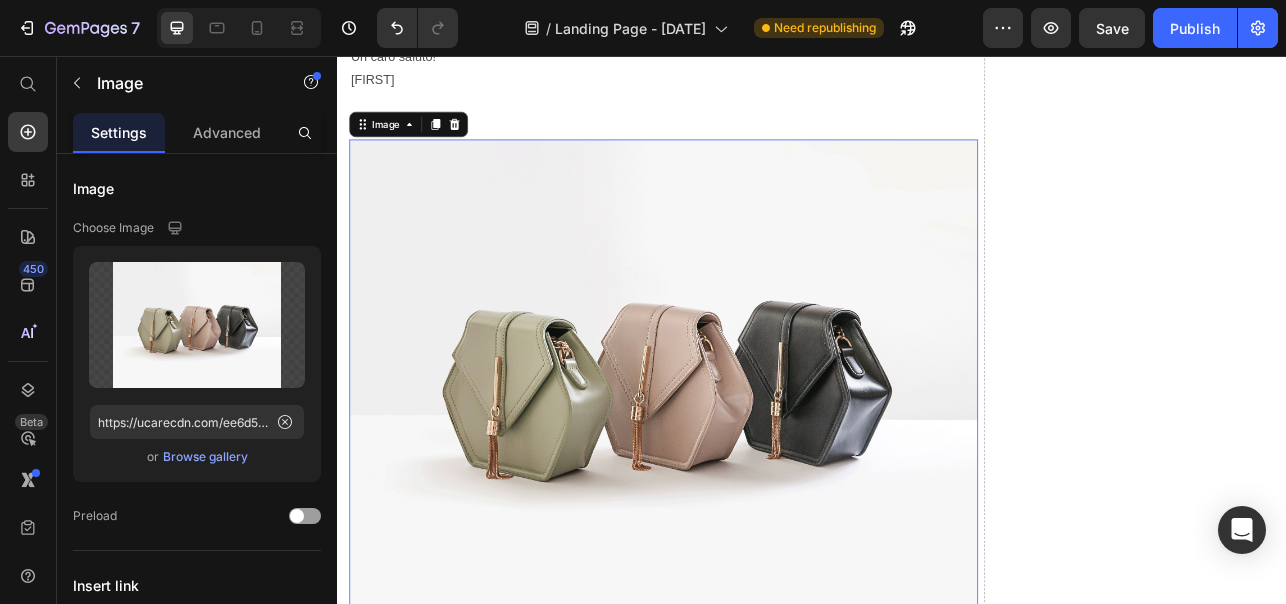 click at bounding box center [749, 459] 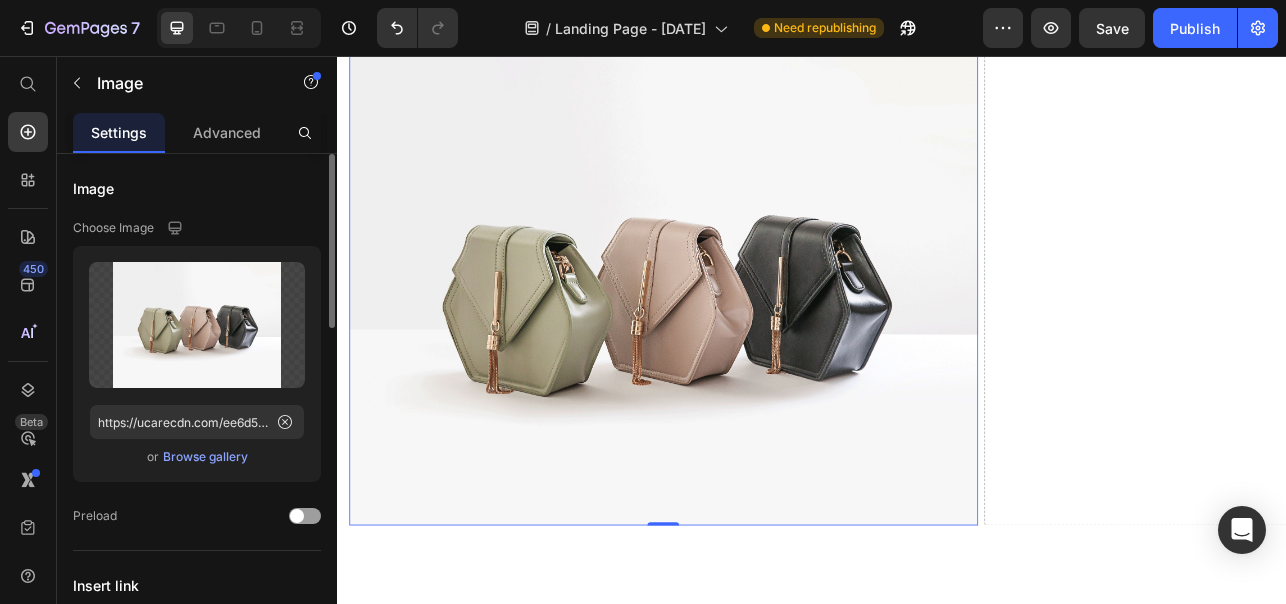 click on "Browse gallery" at bounding box center (205, 457) 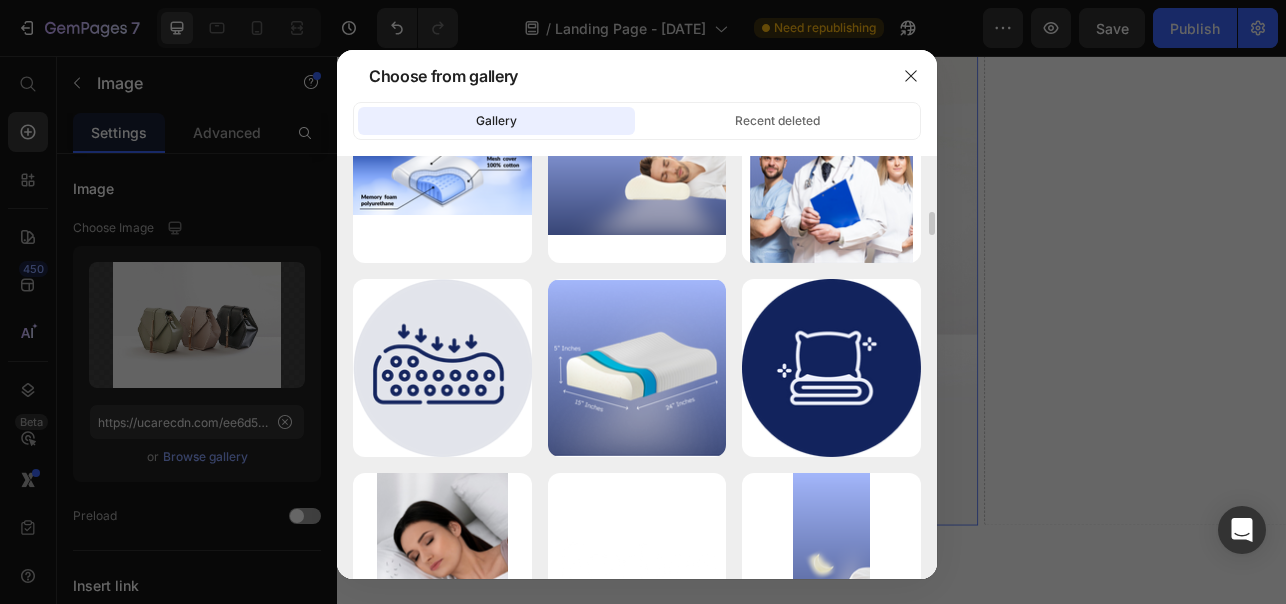 scroll, scrollTop: 590, scrollLeft: 0, axis: vertical 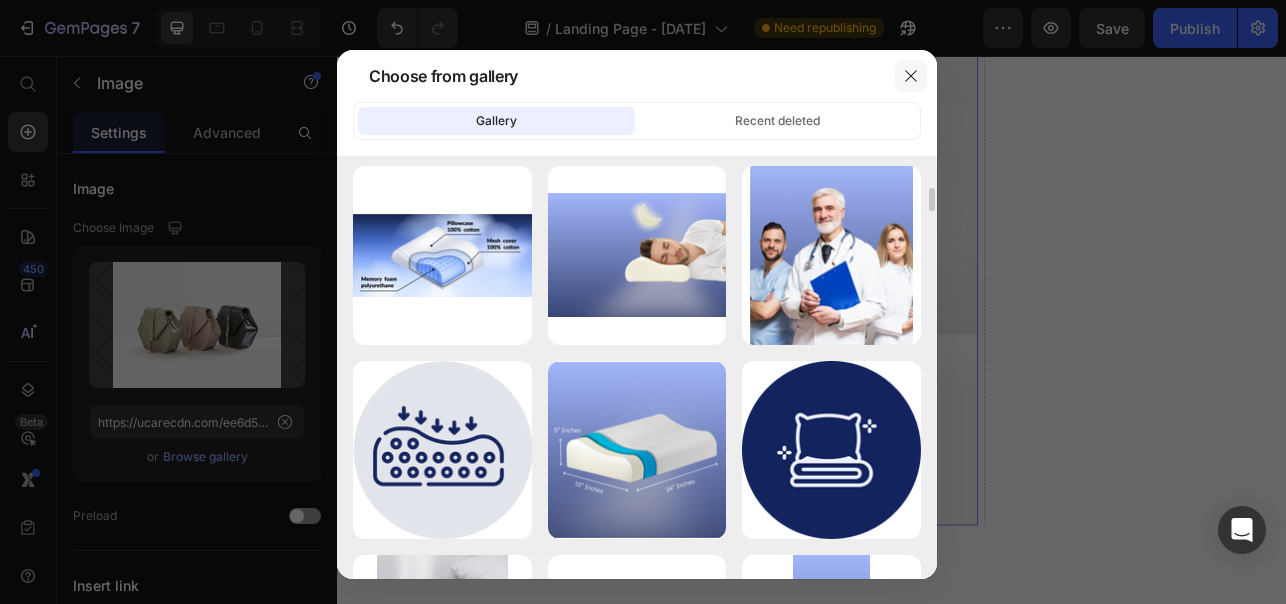 click 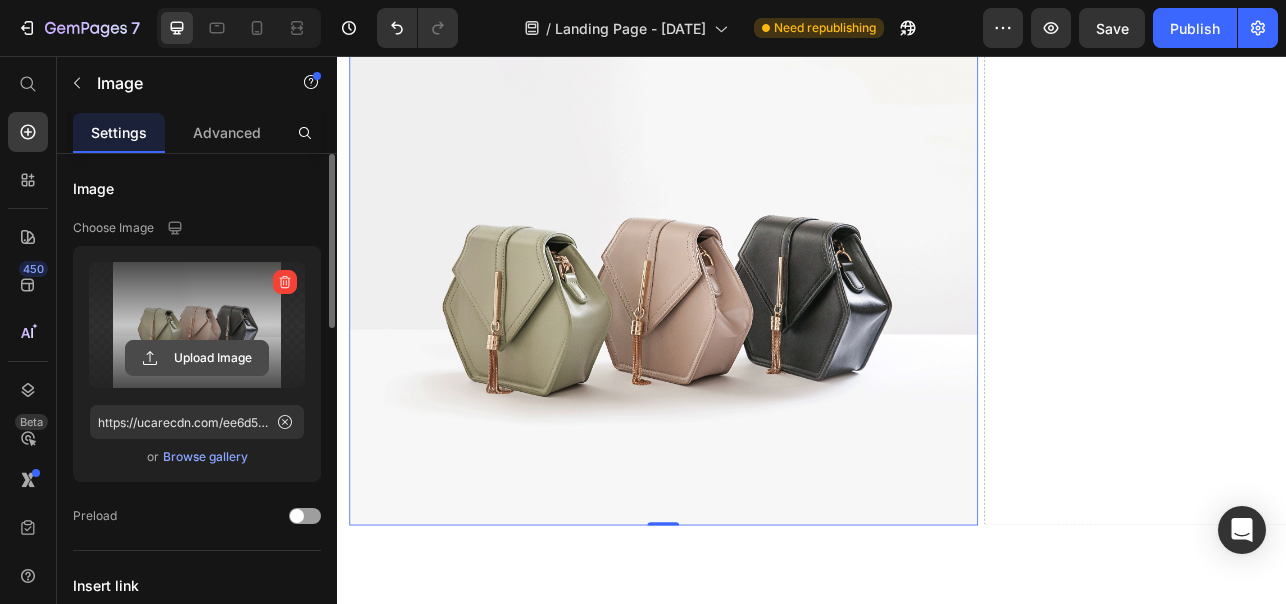 click 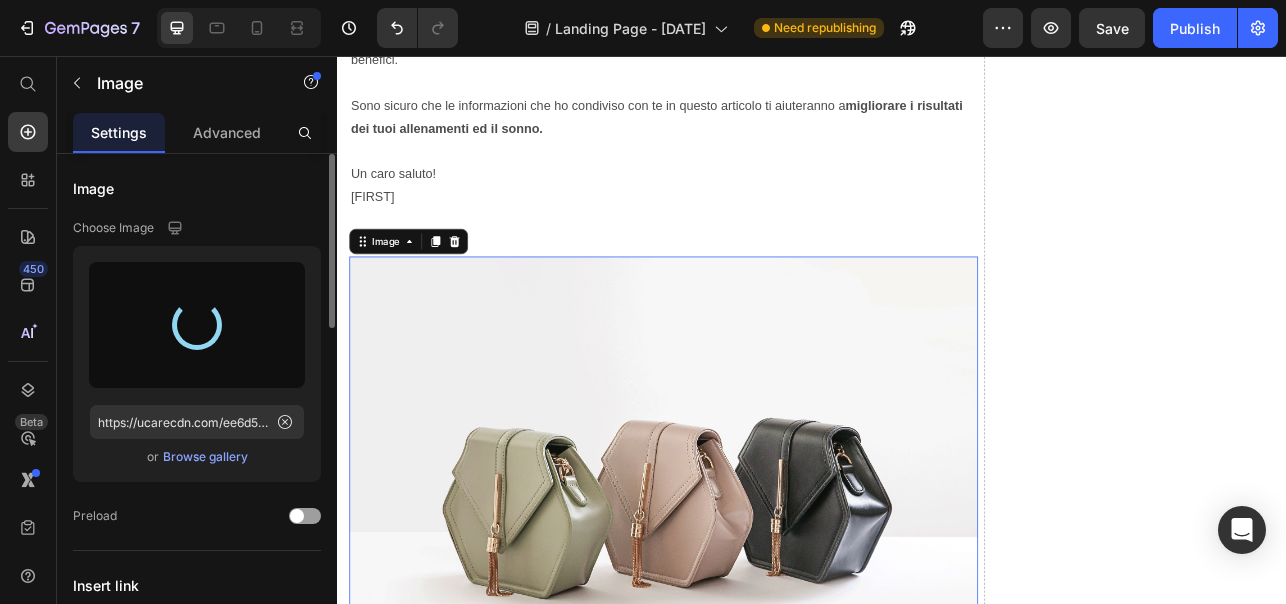 scroll, scrollTop: 8937, scrollLeft: 0, axis: vertical 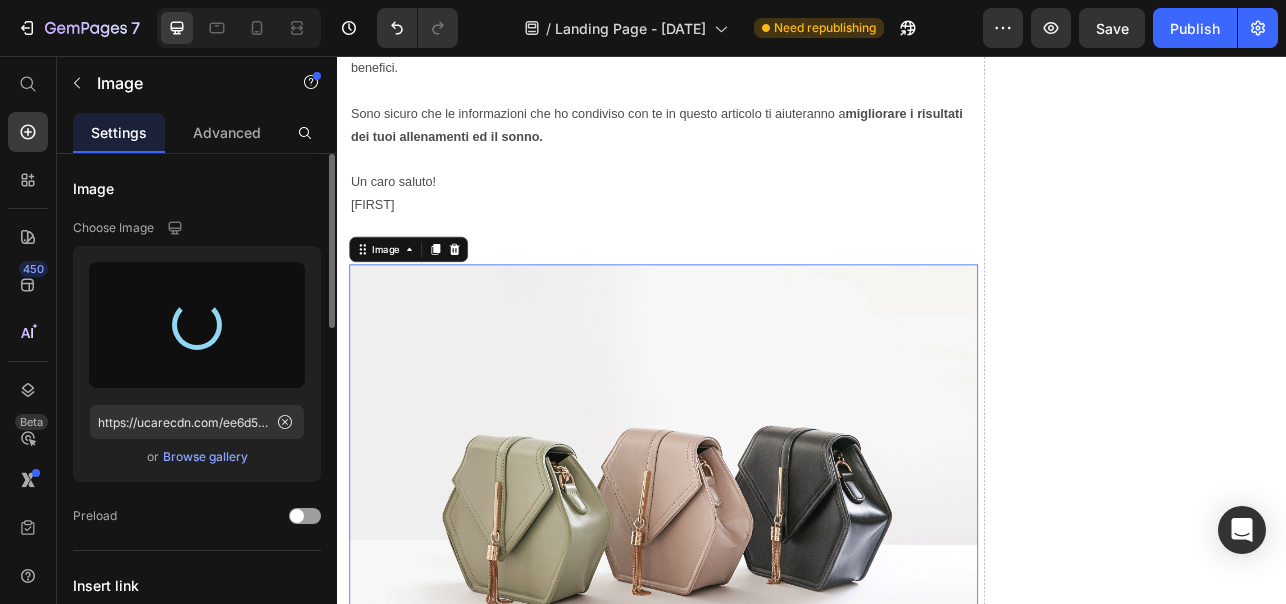 type on "[URL]" 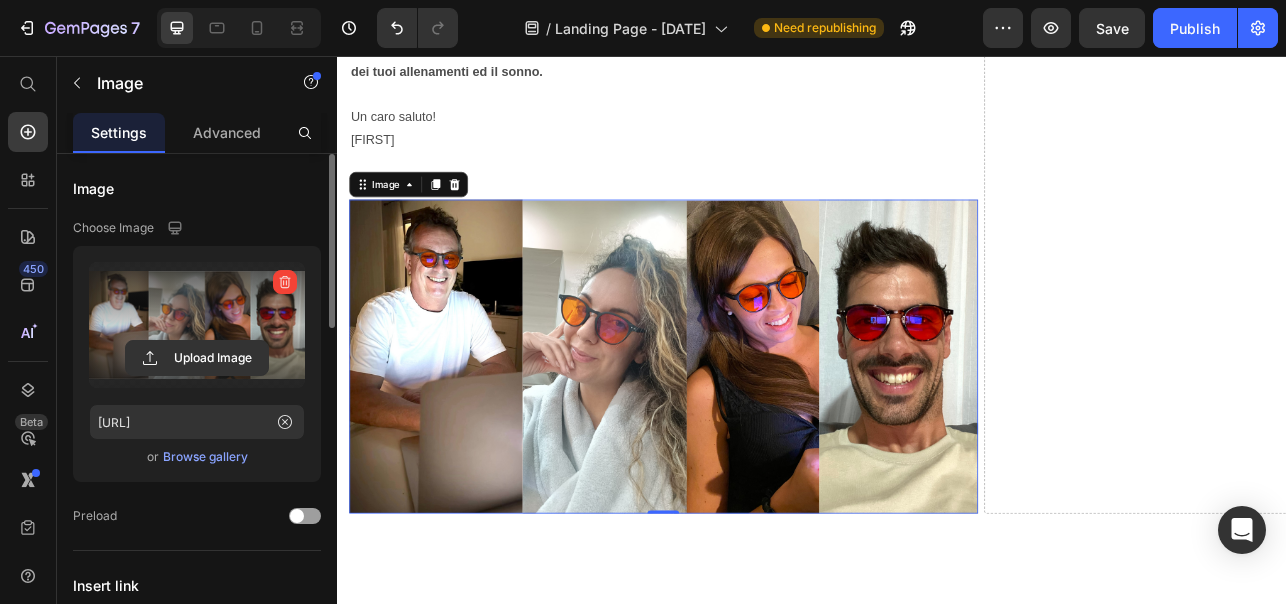scroll, scrollTop: 9011, scrollLeft: 0, axis: vertical 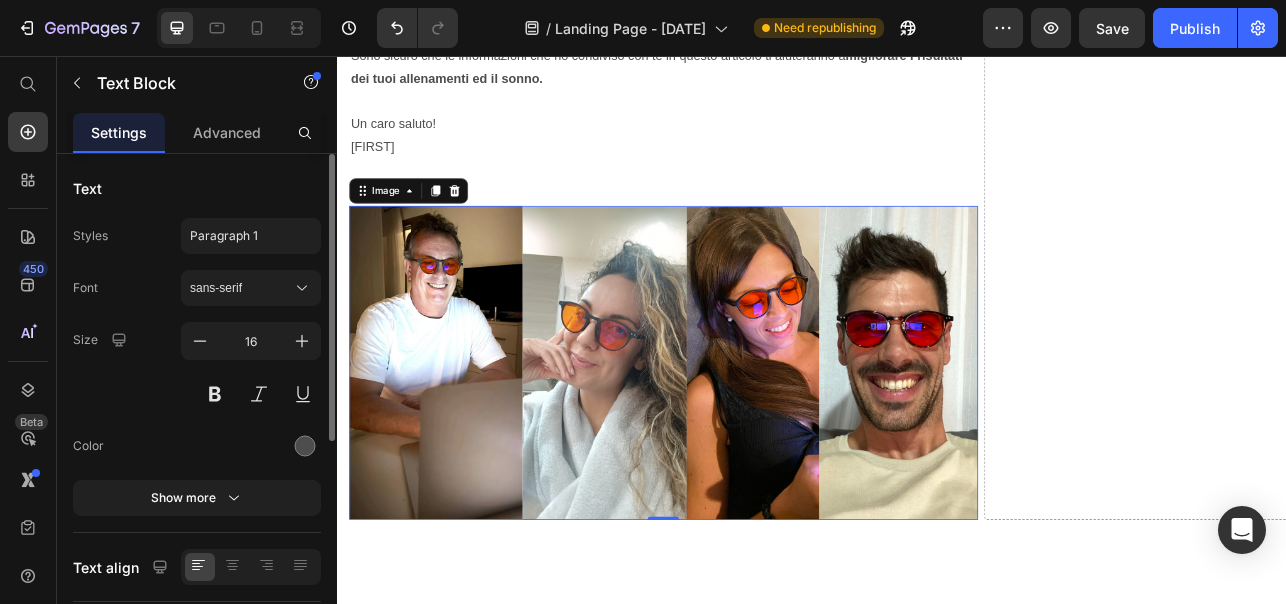 click on "Per questo, dopo averli provati, ho deciso di portare in Italia questi occhiali, i  No Blue Light Glasses . Attenzione: non voglio spingerti a comprare nulla che tu non voglia comprare davvero. In questo articolo ti ho raccontato la "scoperta" che mi ha cambiato personalmente la vita, con la speranza che possa esserti di aiuto. Questi occhiali hanno solo recensioni a 5 stelle e vengono venduti con  60 giorni di garanzia soddisfatto o rimborsato. Spese di spedizione ed eventuale reso sono gratuite. Su  Trustpilot  hanno esclusivamente recensioni a 5 stelle. Sul loro sito hanno oltre 50 recensioni a 5 stelle. Con il fatto della prova senza rischi entro 60 giorni dalla consegna,  ogni reso è un costo per l'azienda. Per questo ho premesso che non voglio spingerti a comprarli se non è di tuo interesse migliorare i risultati ed il sonno:  se facessi il reso, l'azienda dovrebbe sostenere i costi di spedizione, reso e dell'occhiale usato. [URL] Un caro saluto! [FIRST]" at bounding box center [749, -305] 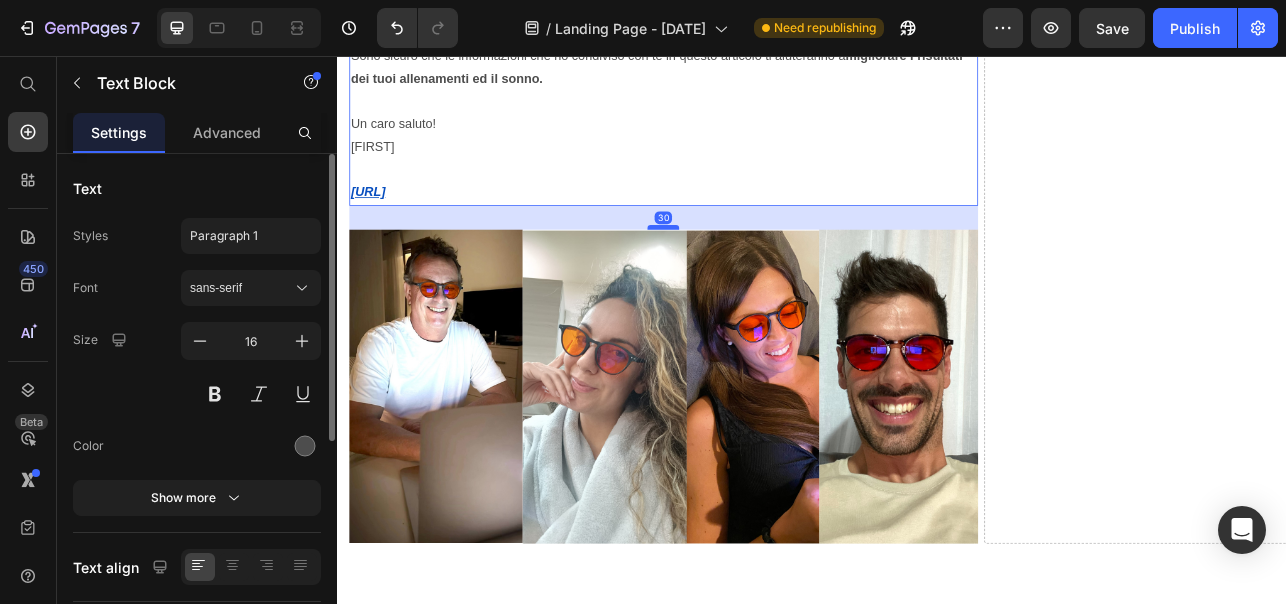 drag, startPoint x: 755, startPoint y: 207, endPoint x: 755, endPoint y: 237, distance: 30 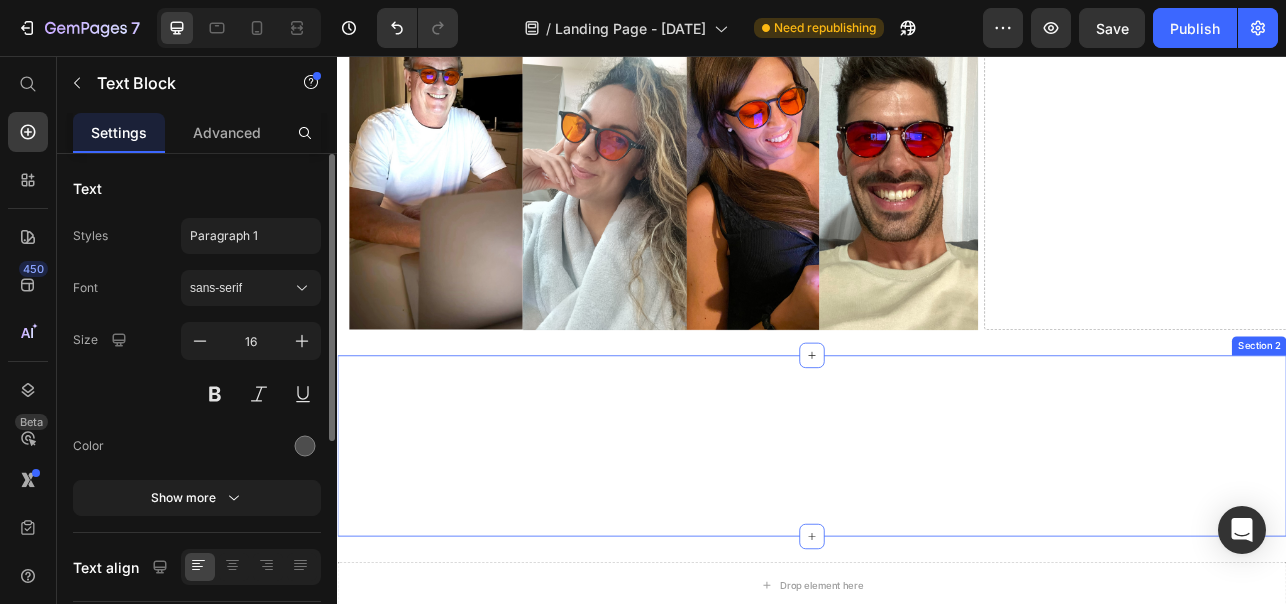click on "Text Block Row Section 2" at bounding box center (937, 548) 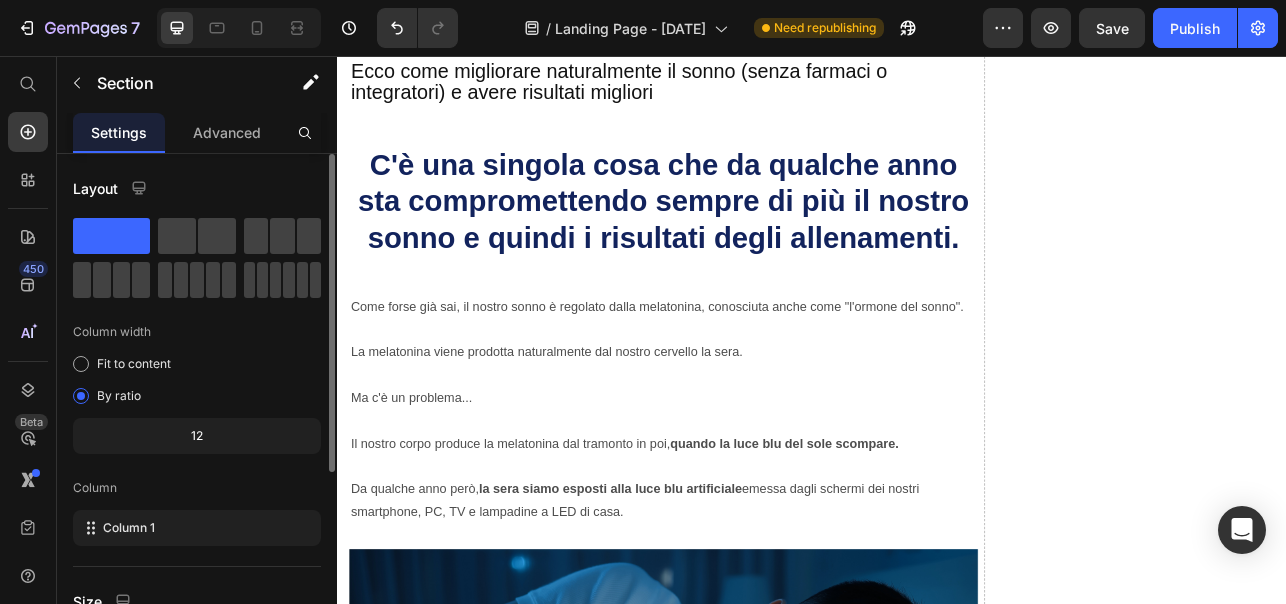 scroll, scrollTop: 0, scrollLeft: 0, axis: both 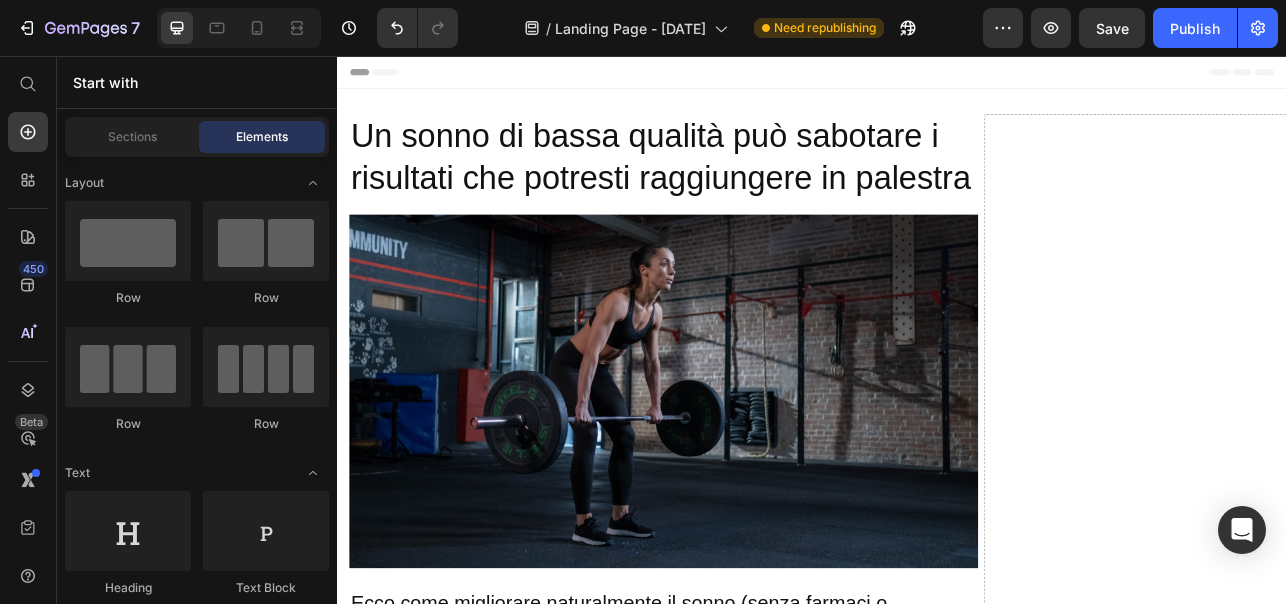 click on "Header" at bounding box center [394, 76] 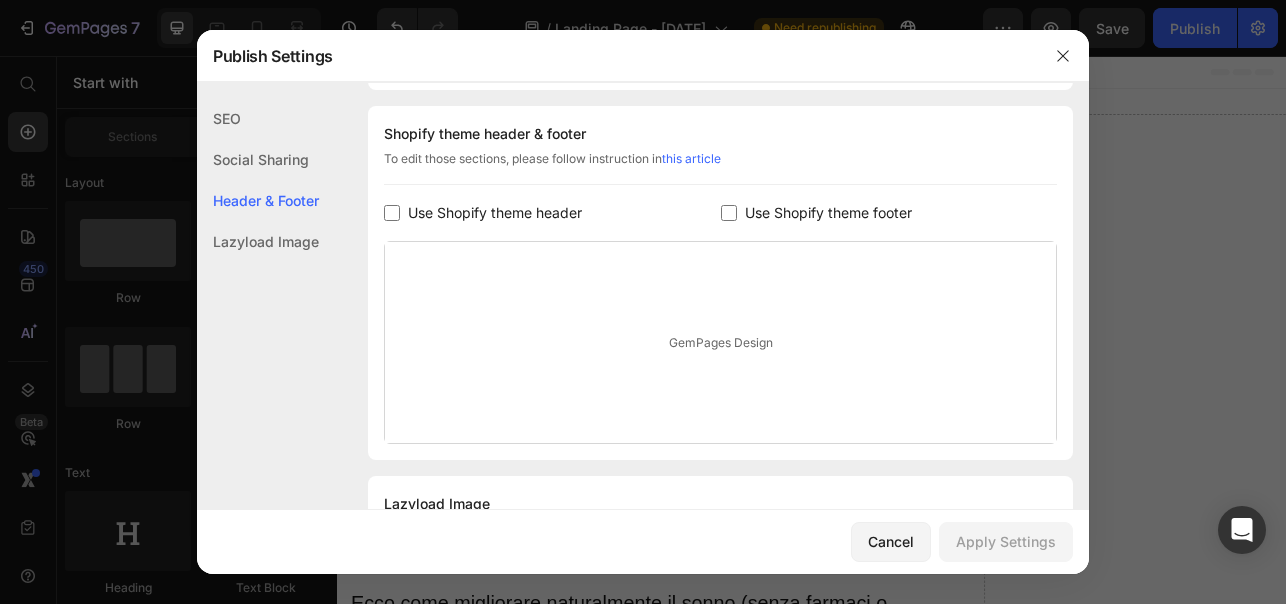 scroll, scrollTop: 937, scrollLeft: 0, axis: vertical 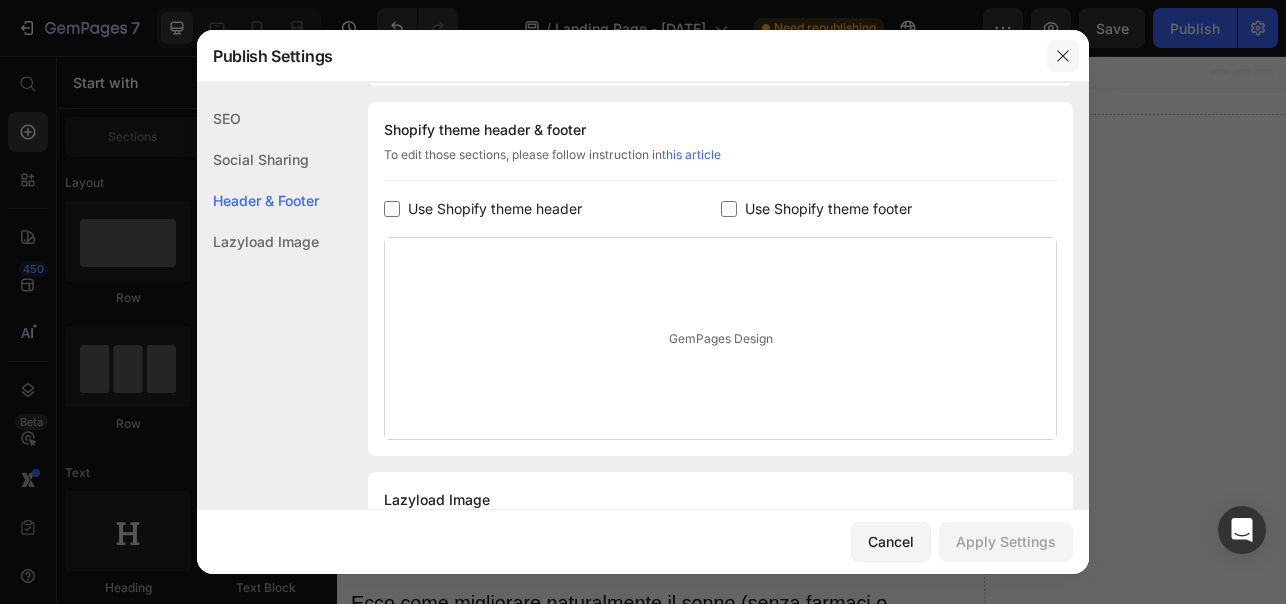 click 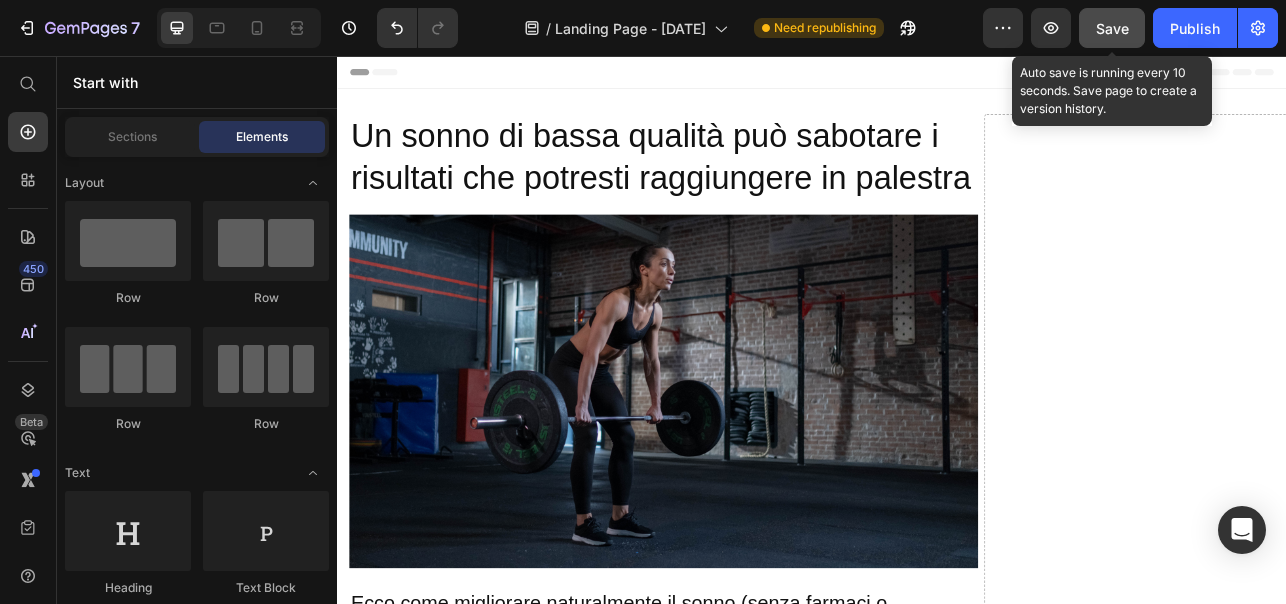 click on "Save" 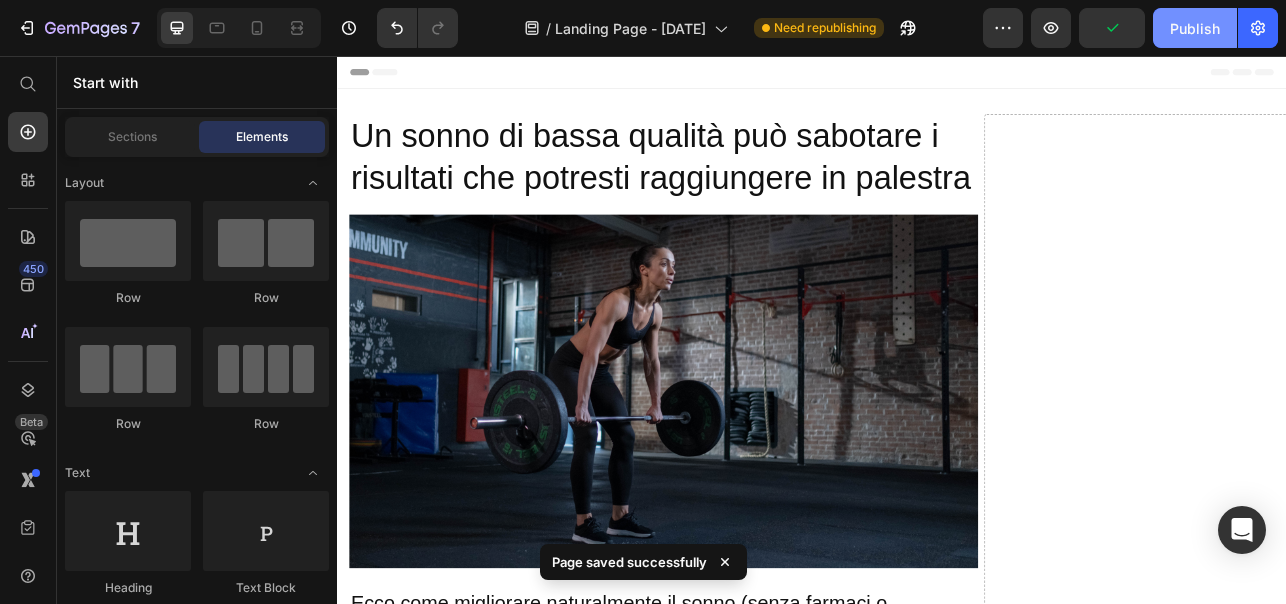 click on "Publish" at bounding box center (1195, 28) 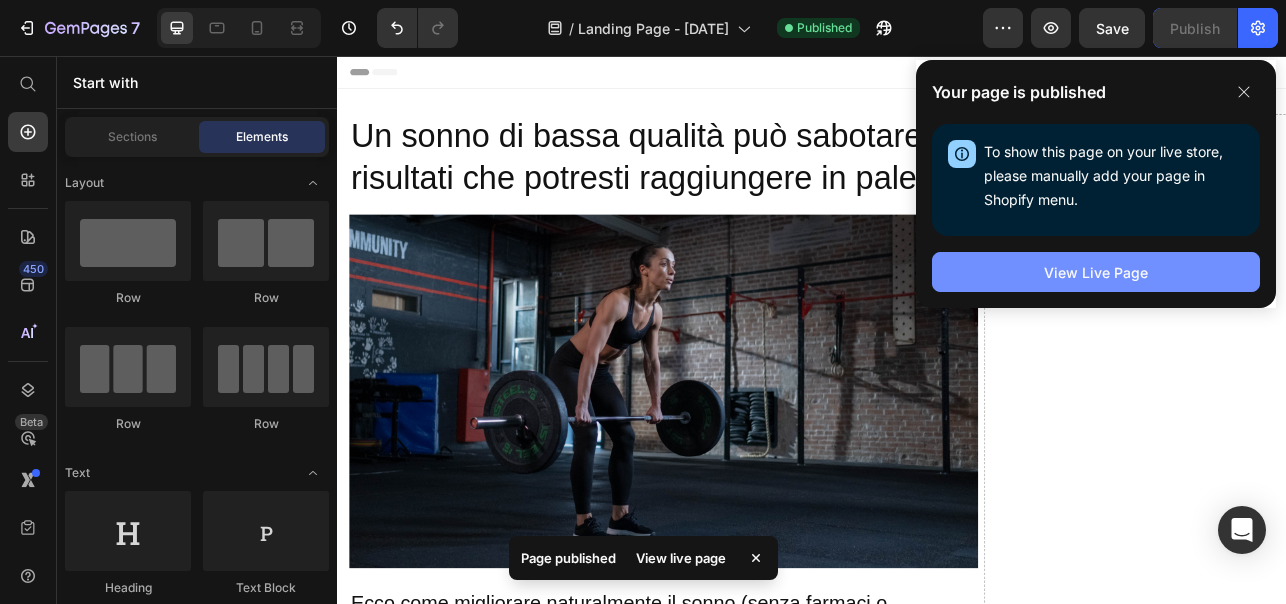 click on "View Live Page" at bounding box center (1096, 272) 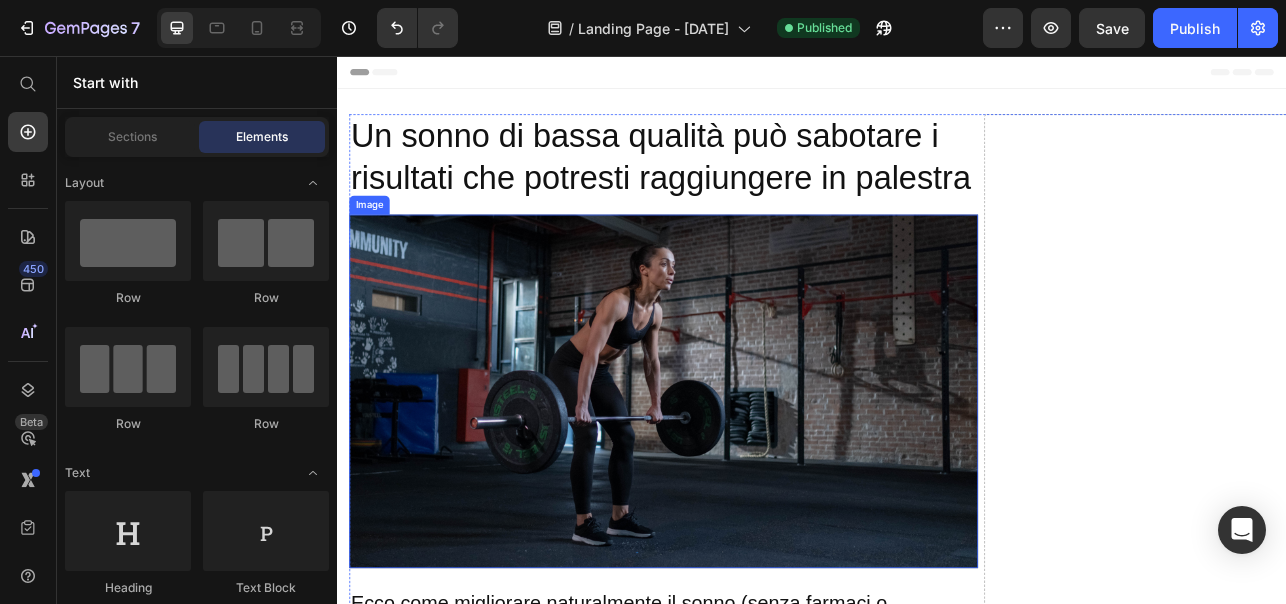 click at bounding box center (749, 479) 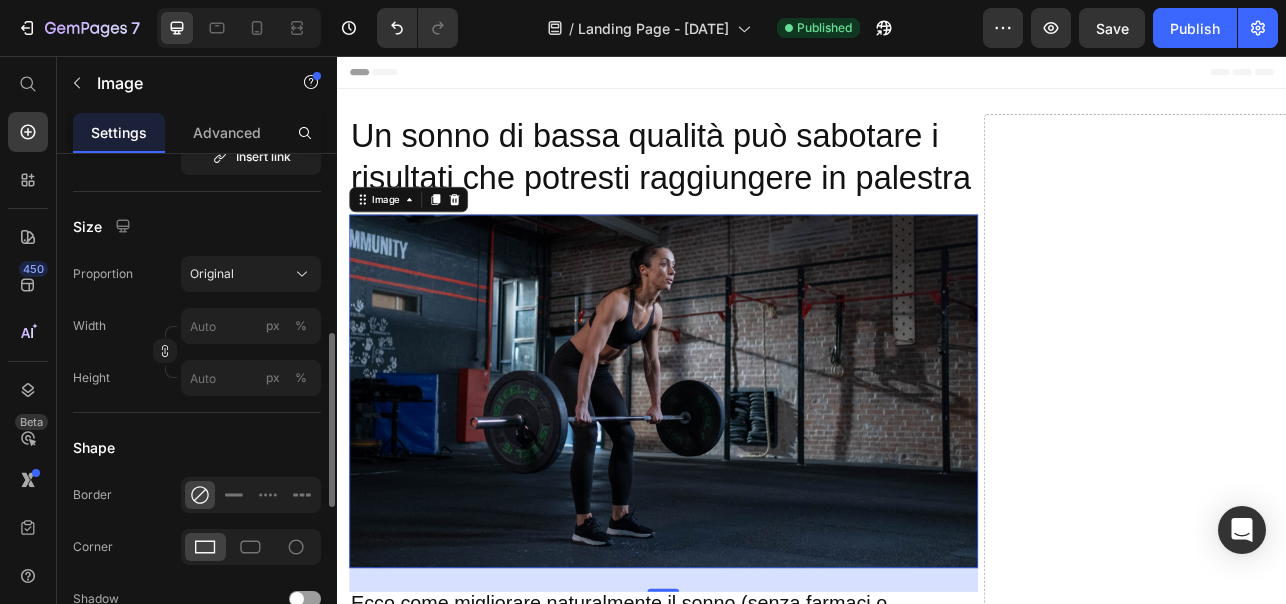 scroll, scrollTop: 523, scrollLeft: 0, axis: vertical 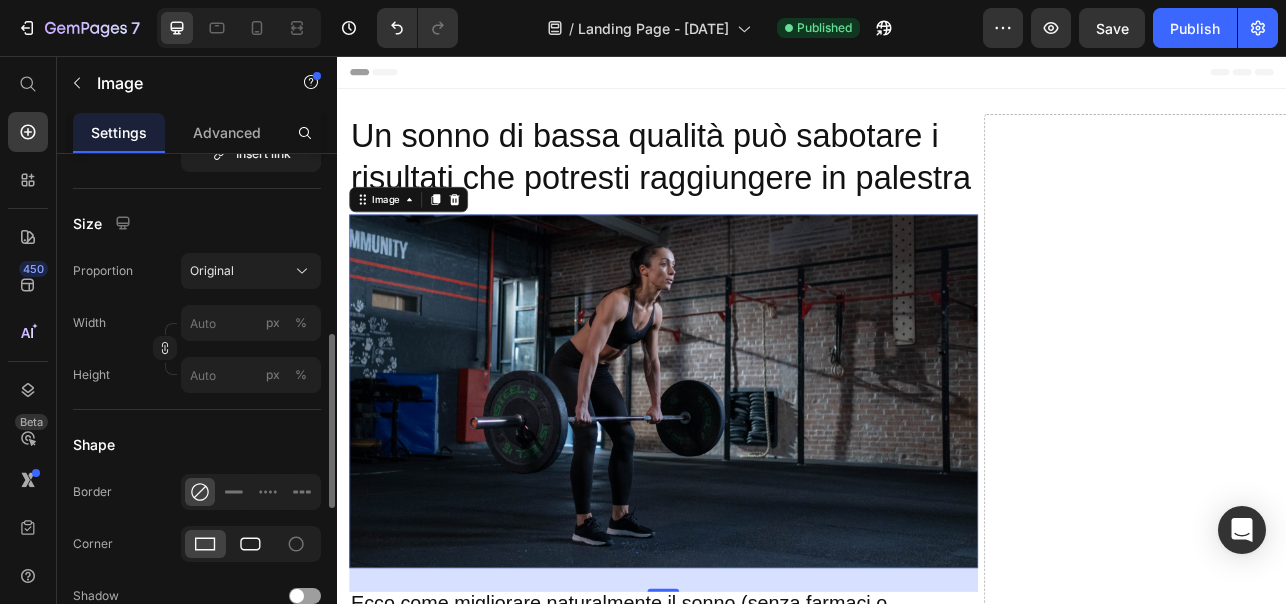 click 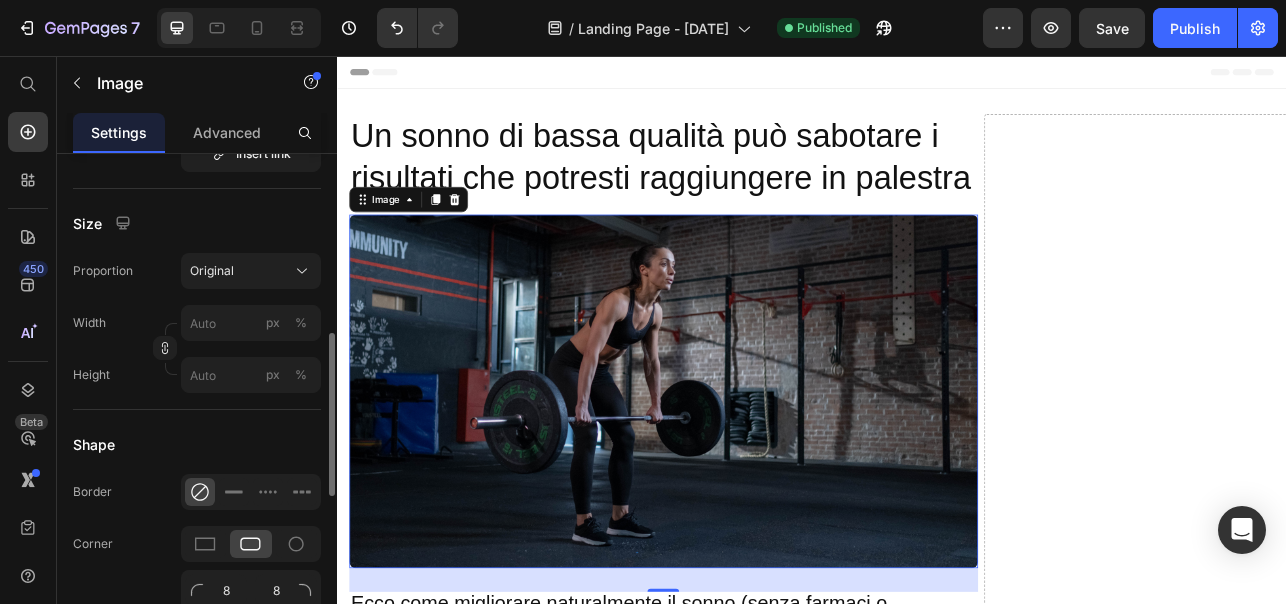 scroll, scrollTop: 648, scrollLeft: 0, axis: vertical 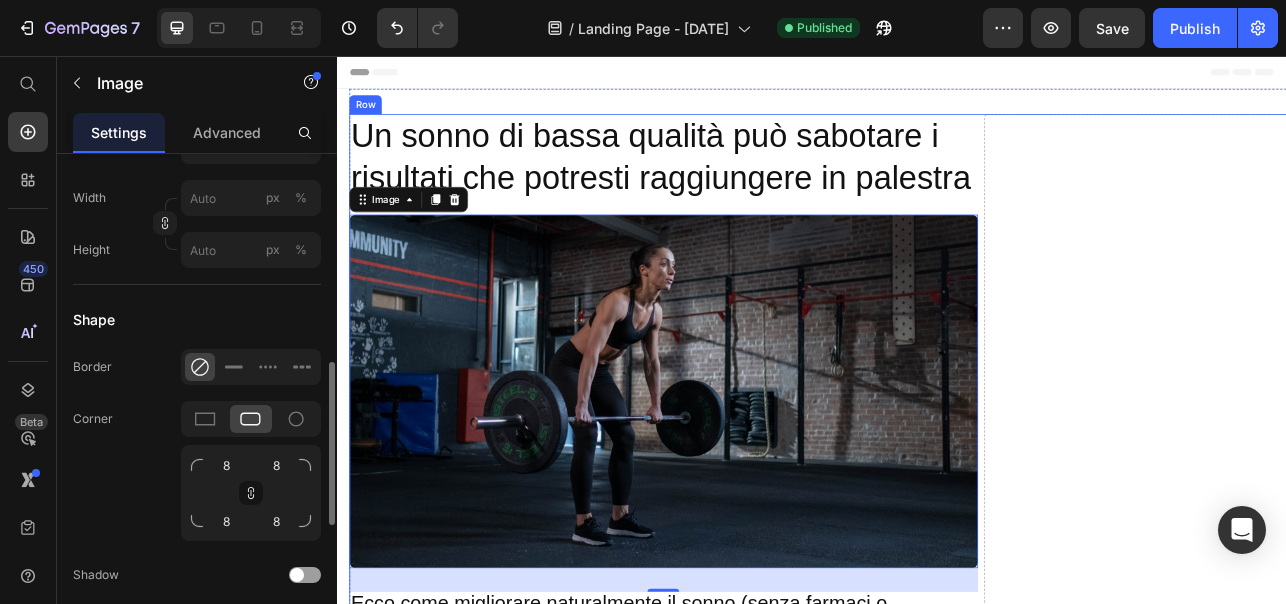 click on "Drop element here" at bounding box center (1353, 4906) 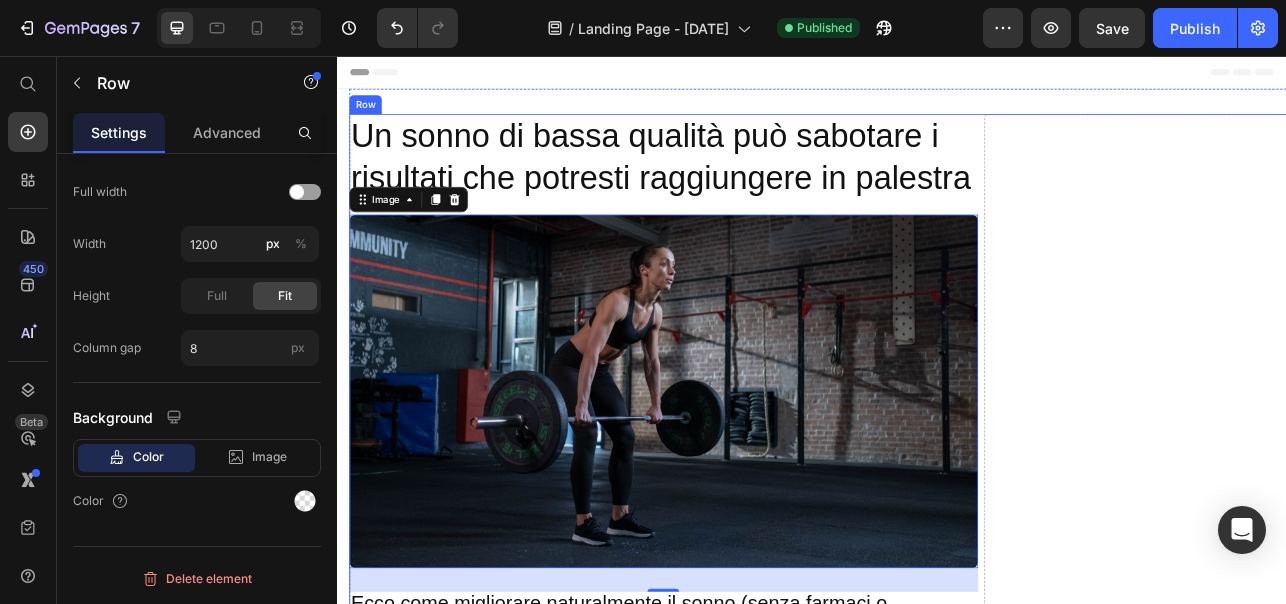 scroll, scrollTop: 0, scrollLeft: 0, axis: both 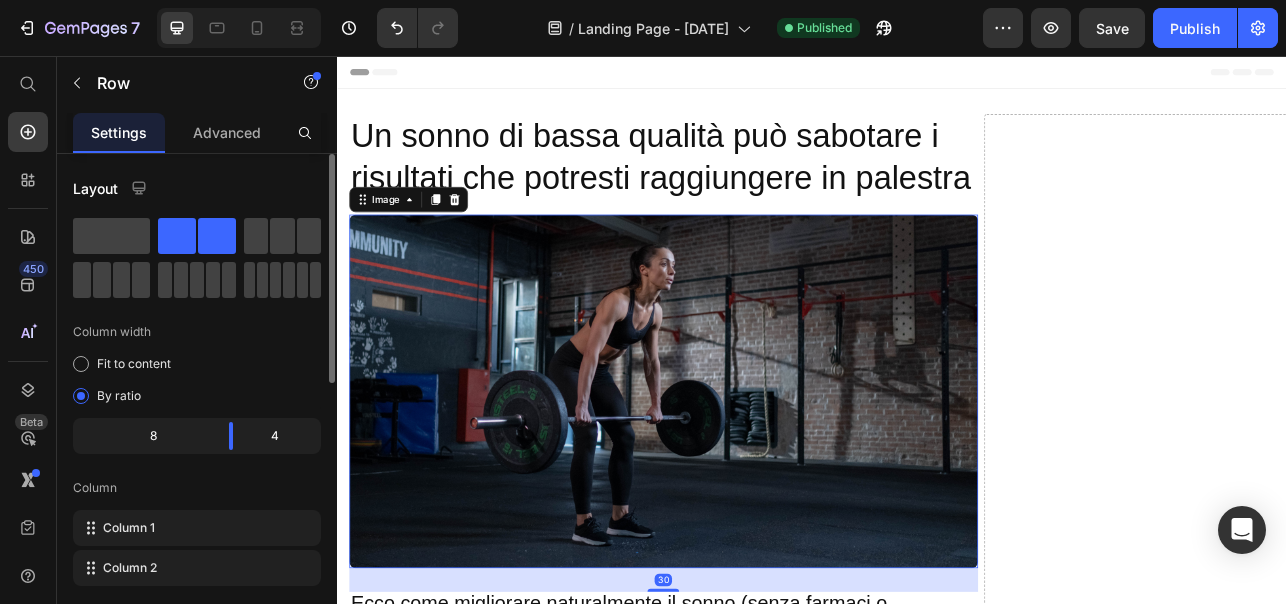 click at bounding box center (749, 479) 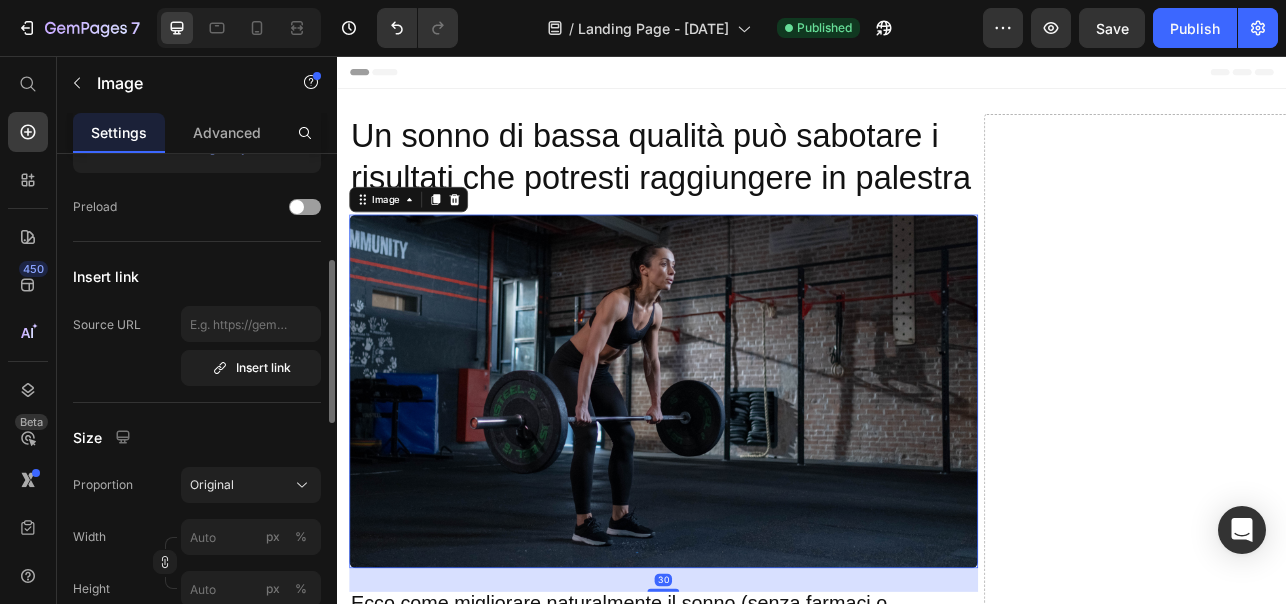 scroll, scrollTop: 316, scrollLeft: 0, axis: vertical 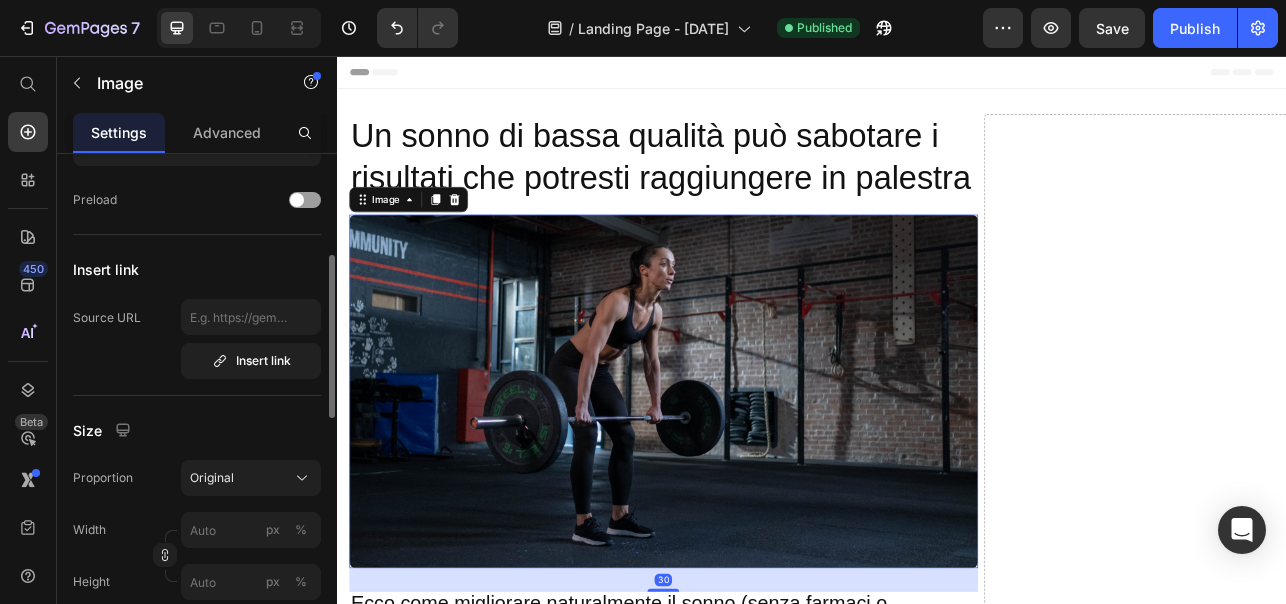 click at bounding box center (749, 479) 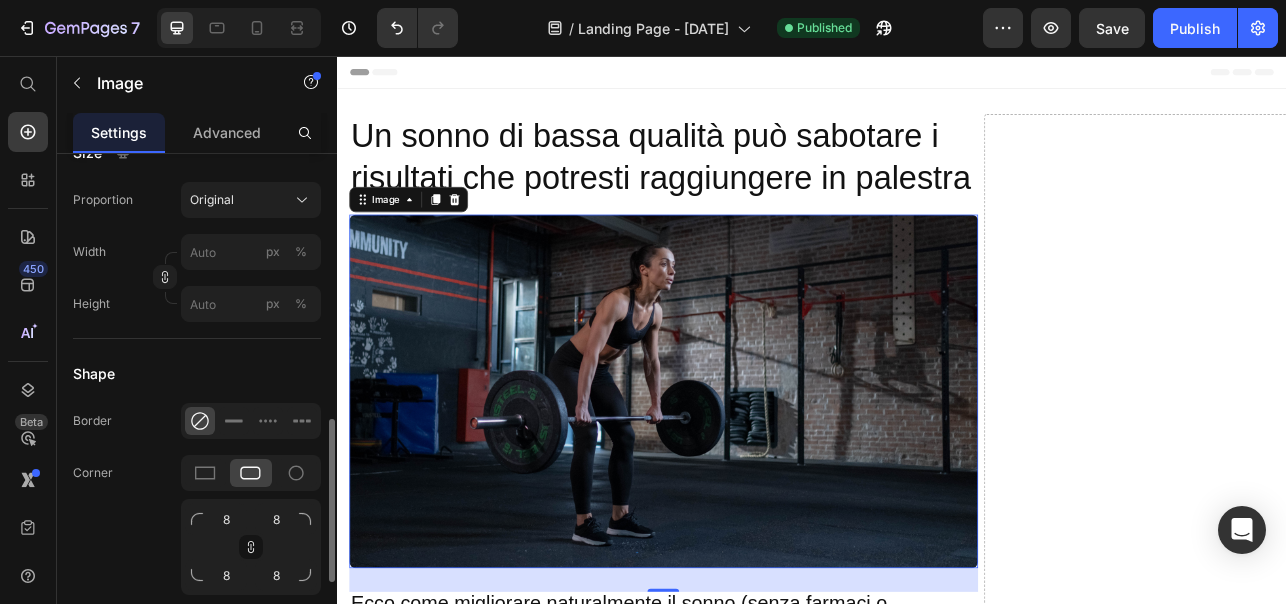 scroll, scrollTop: 705, scrollLeft: 0, axis: vertical 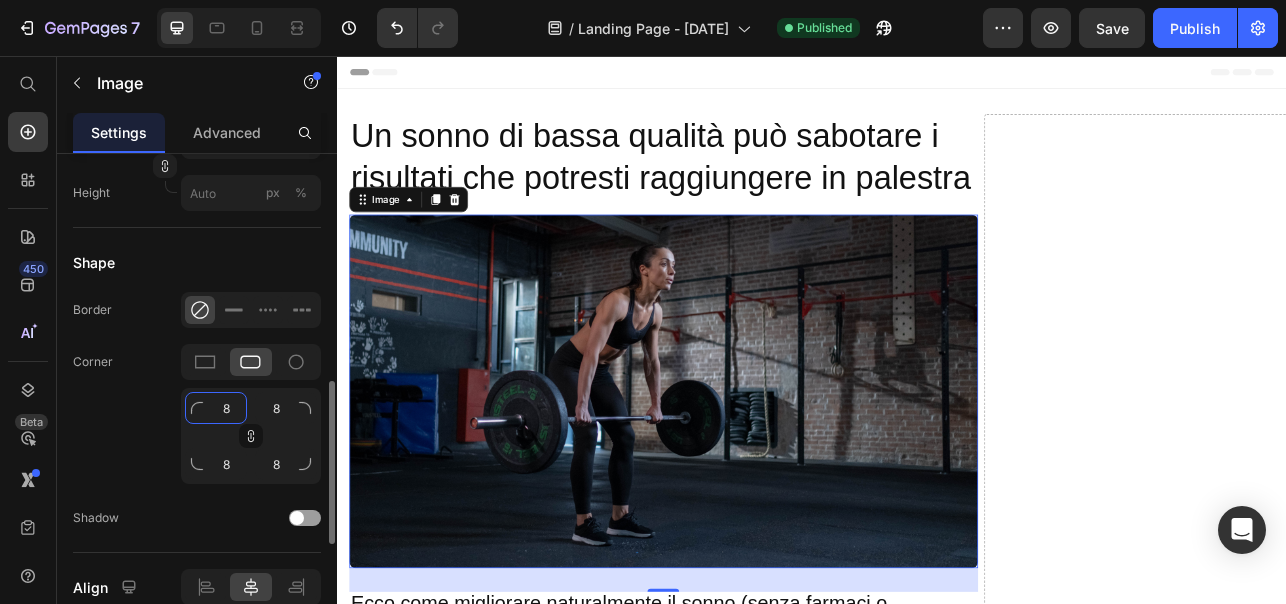 click on "8" 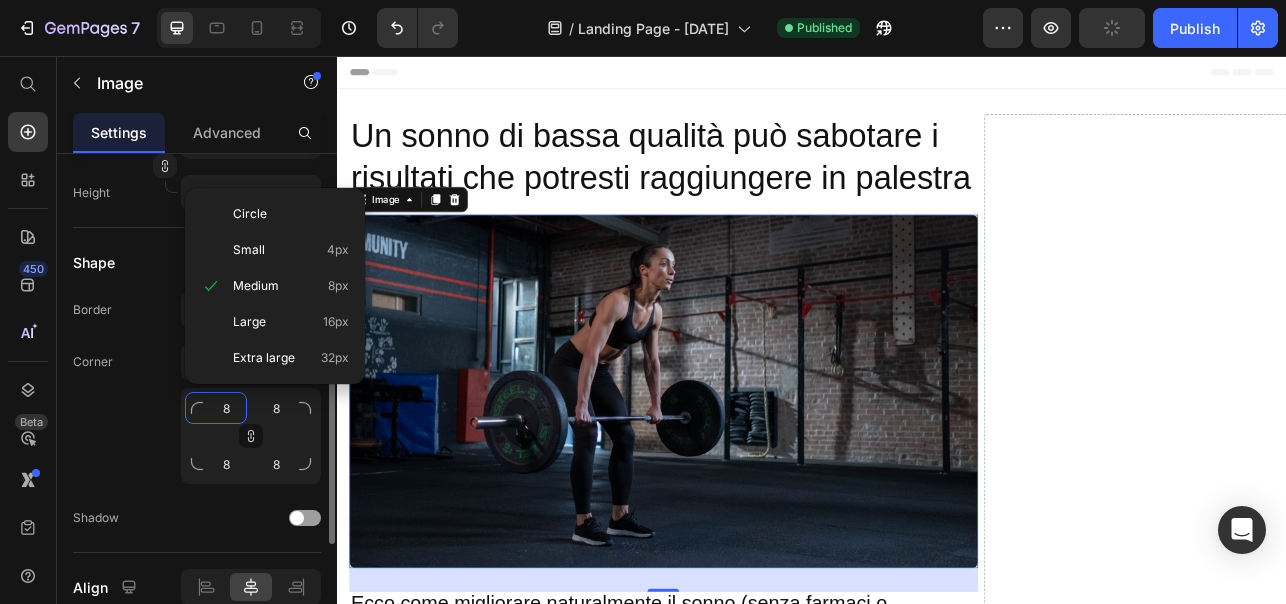 type on "9" 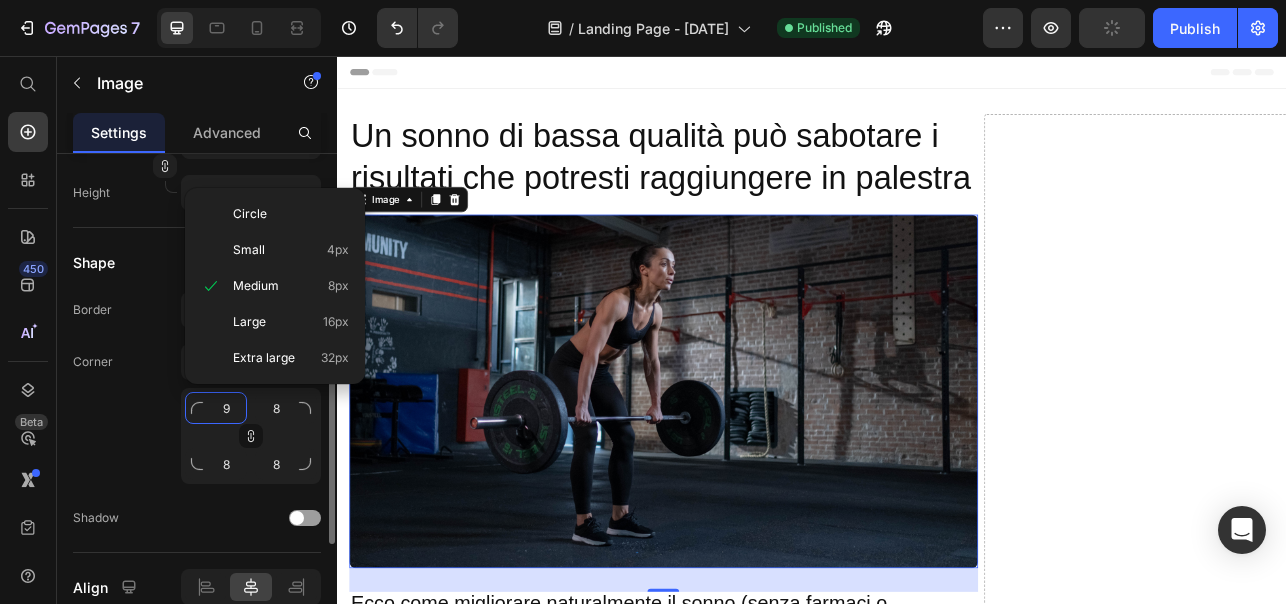 type on "9" 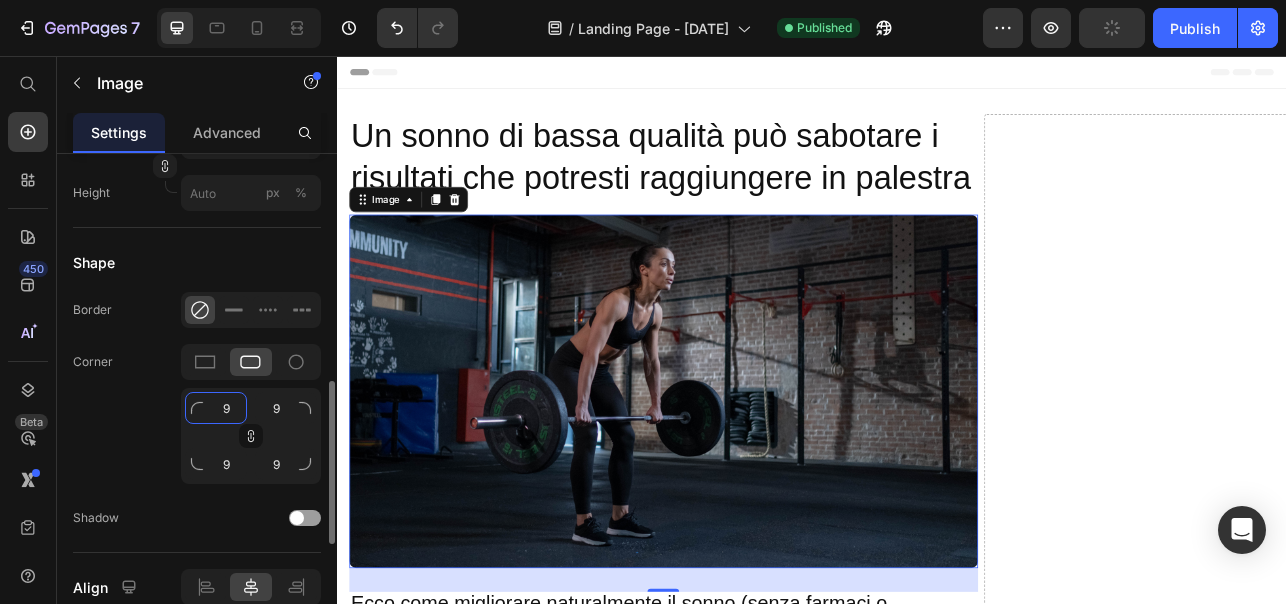 type on "10" 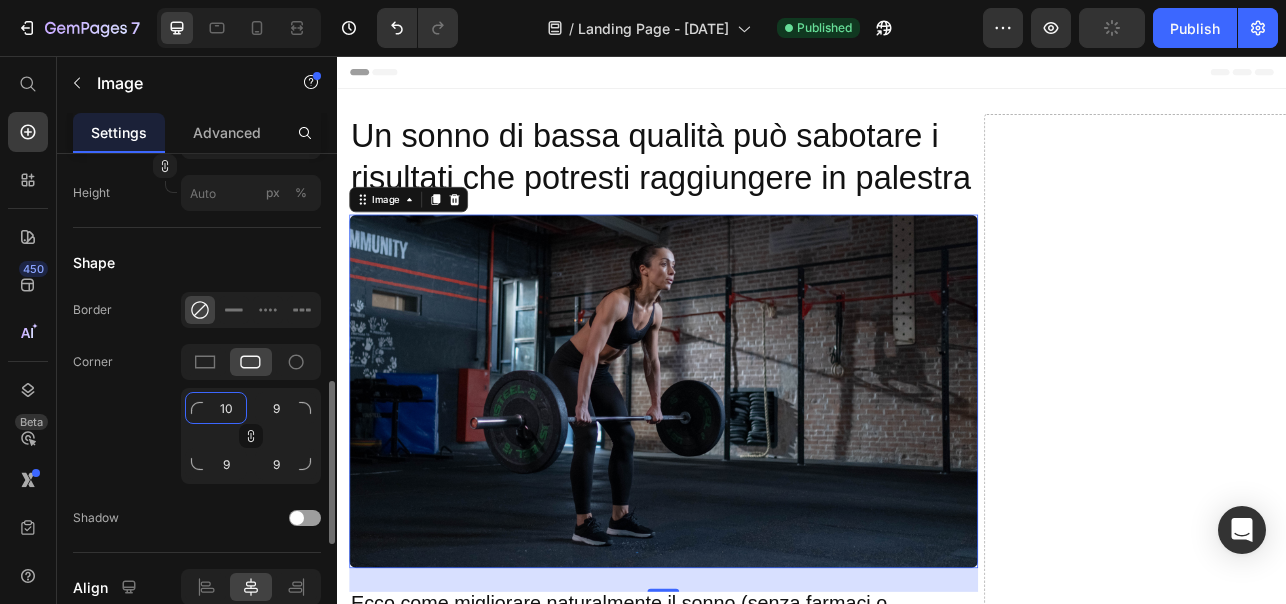 type on "10" 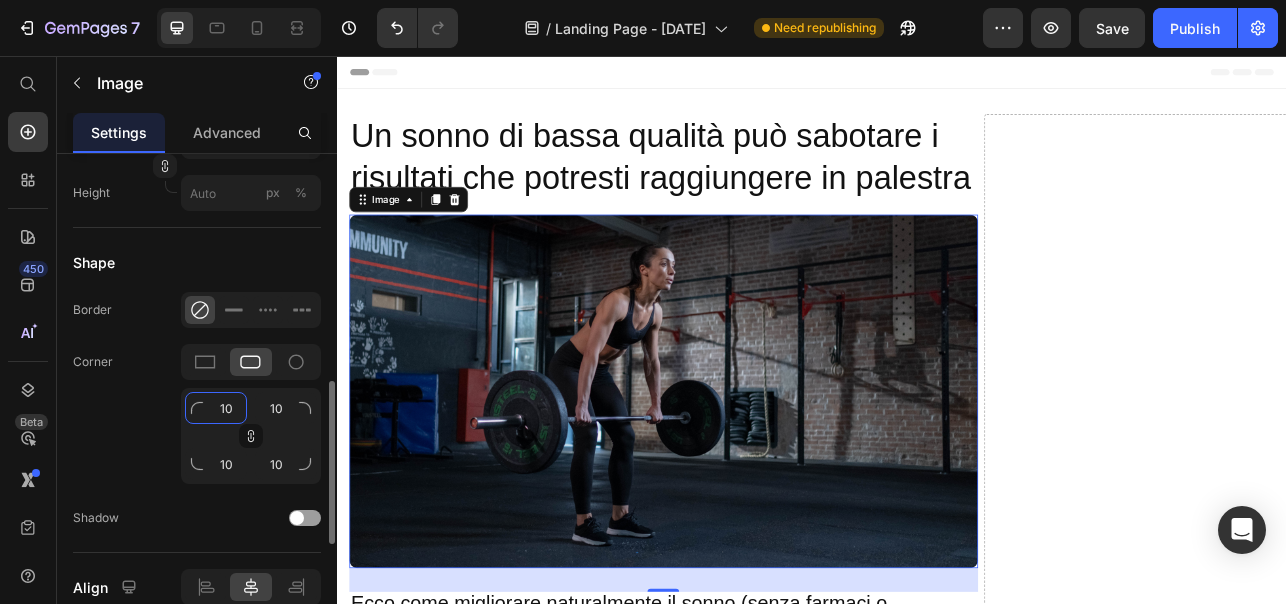 type on "11" 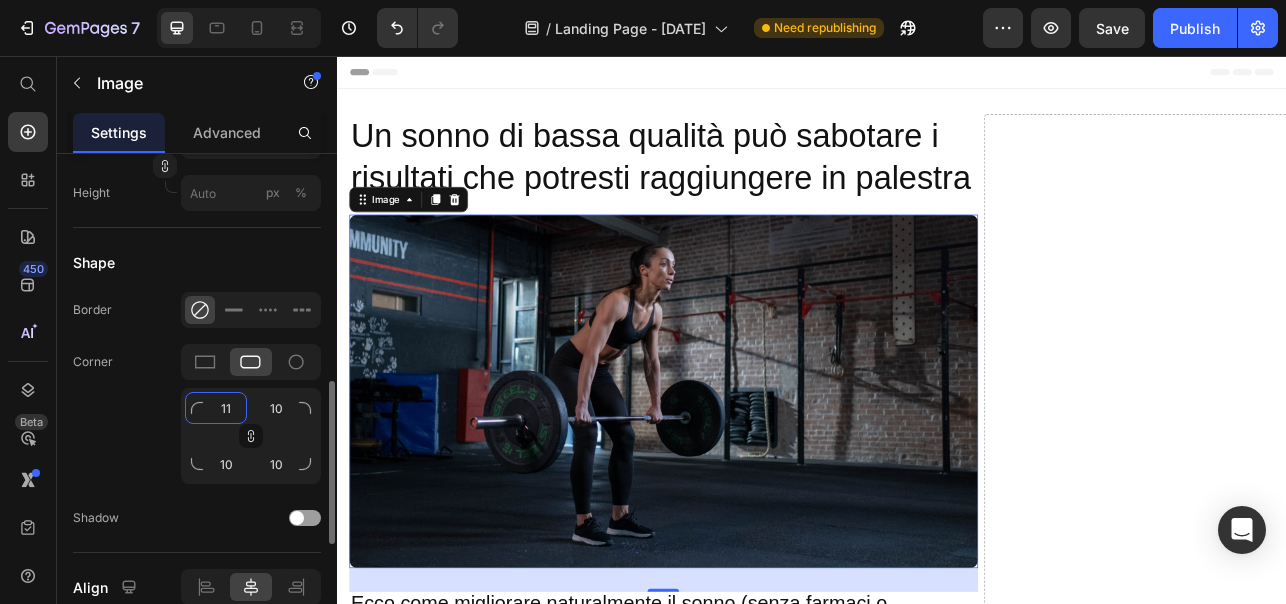 type on "11" 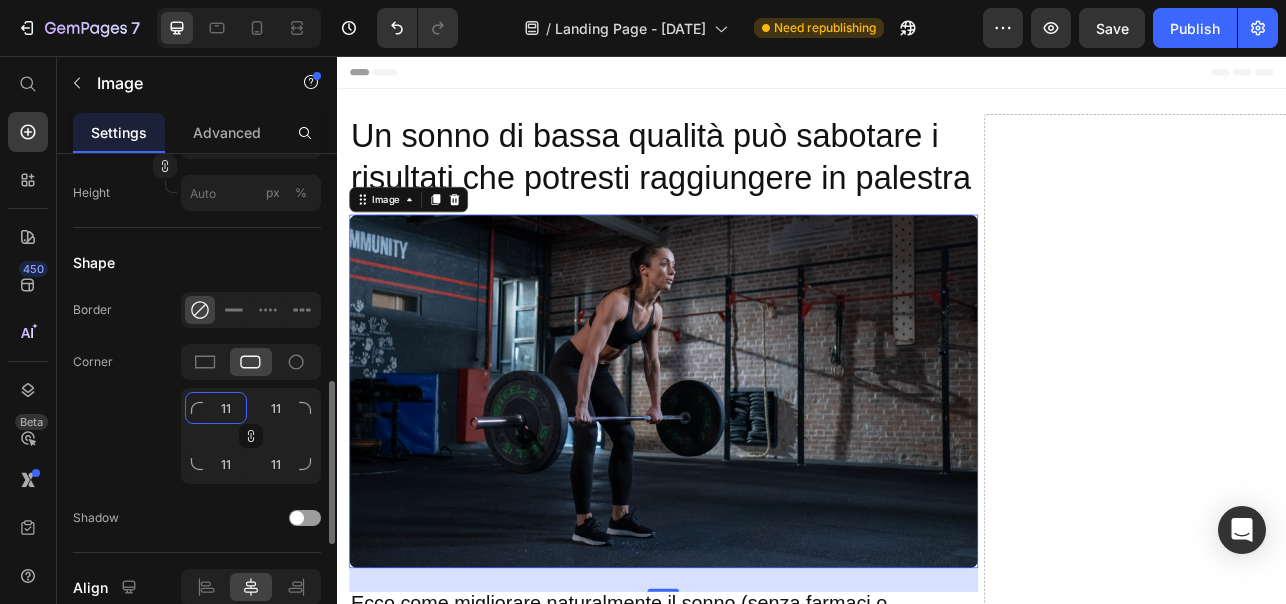 type on "12" 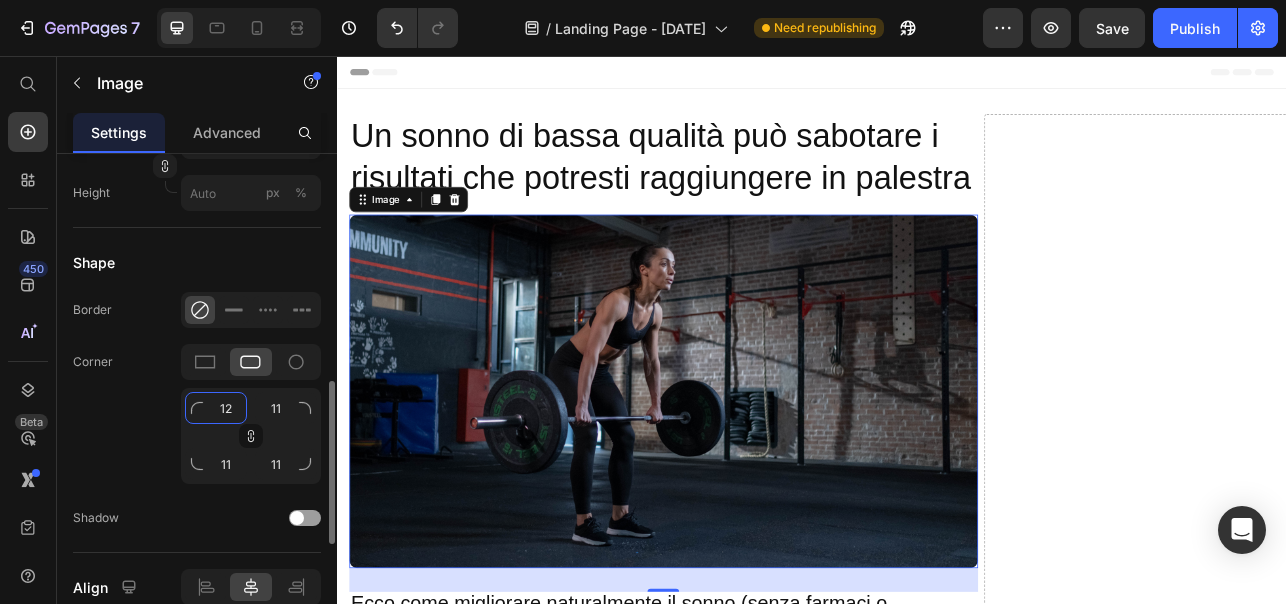 type on "12" 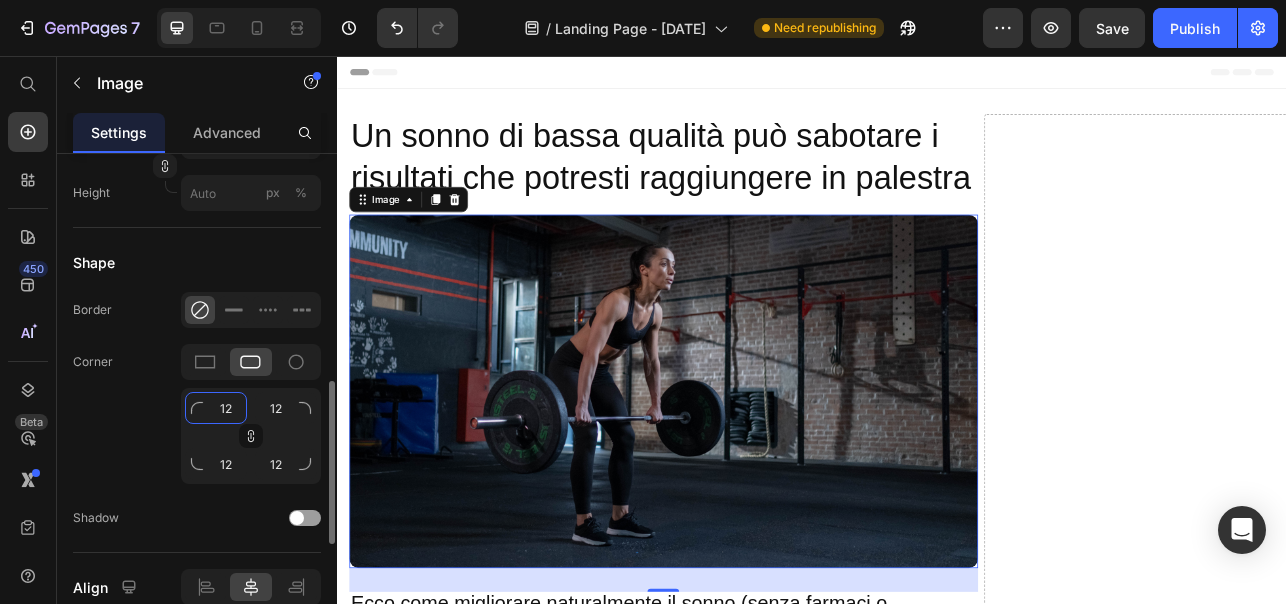 type on "13" 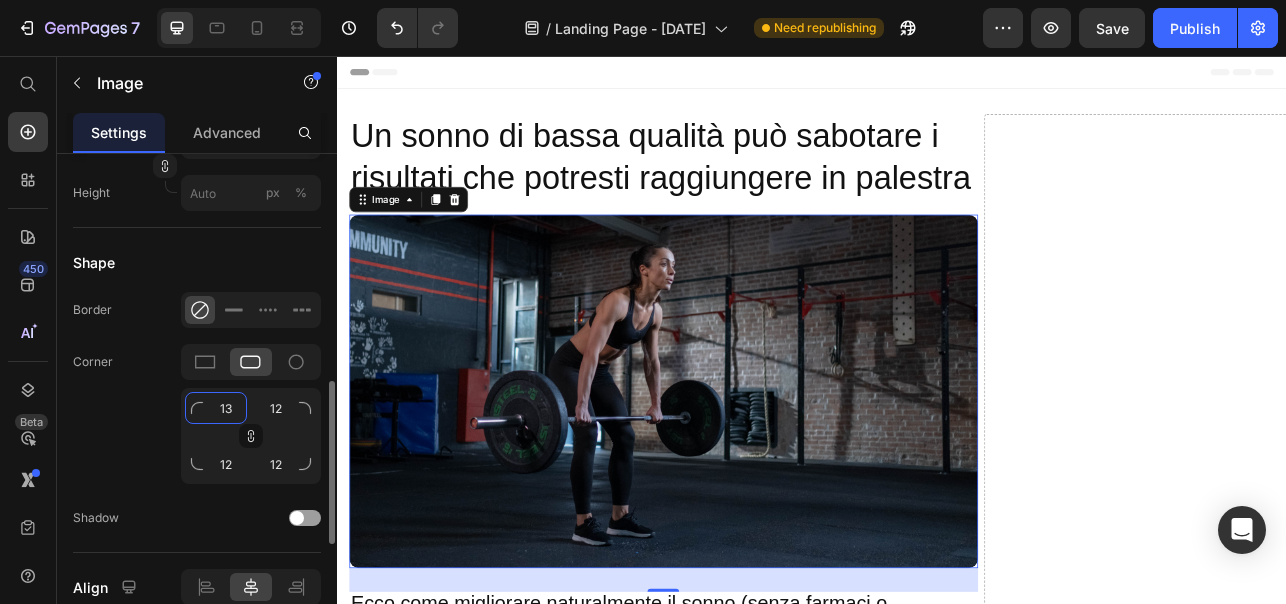 type on "13" 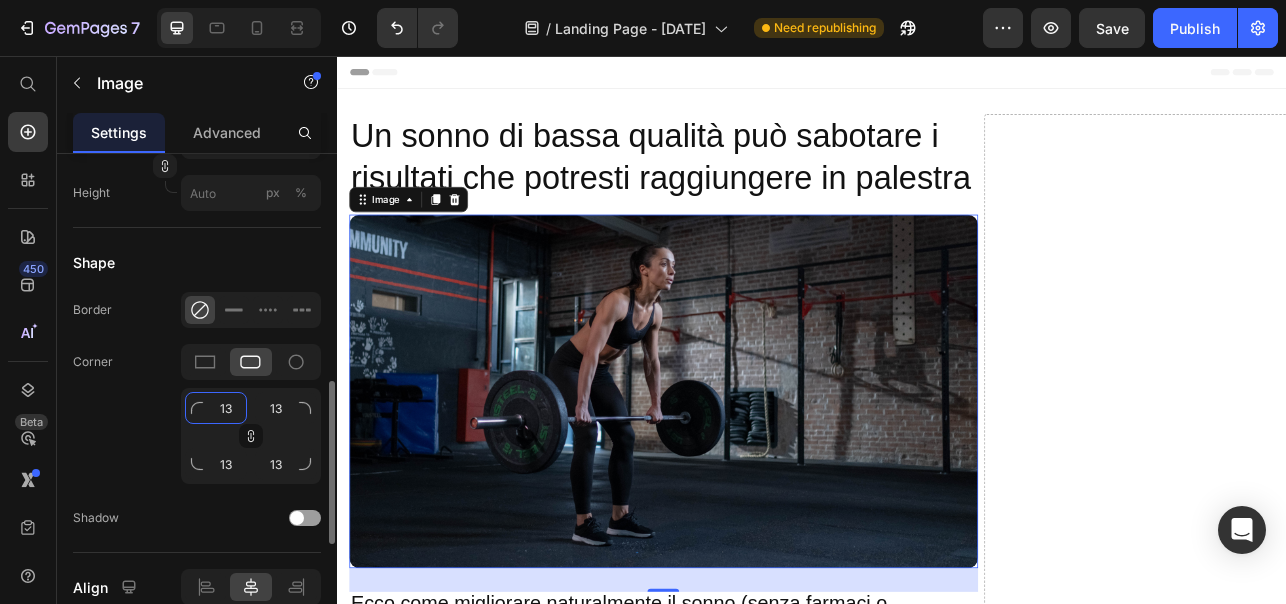type on "14" 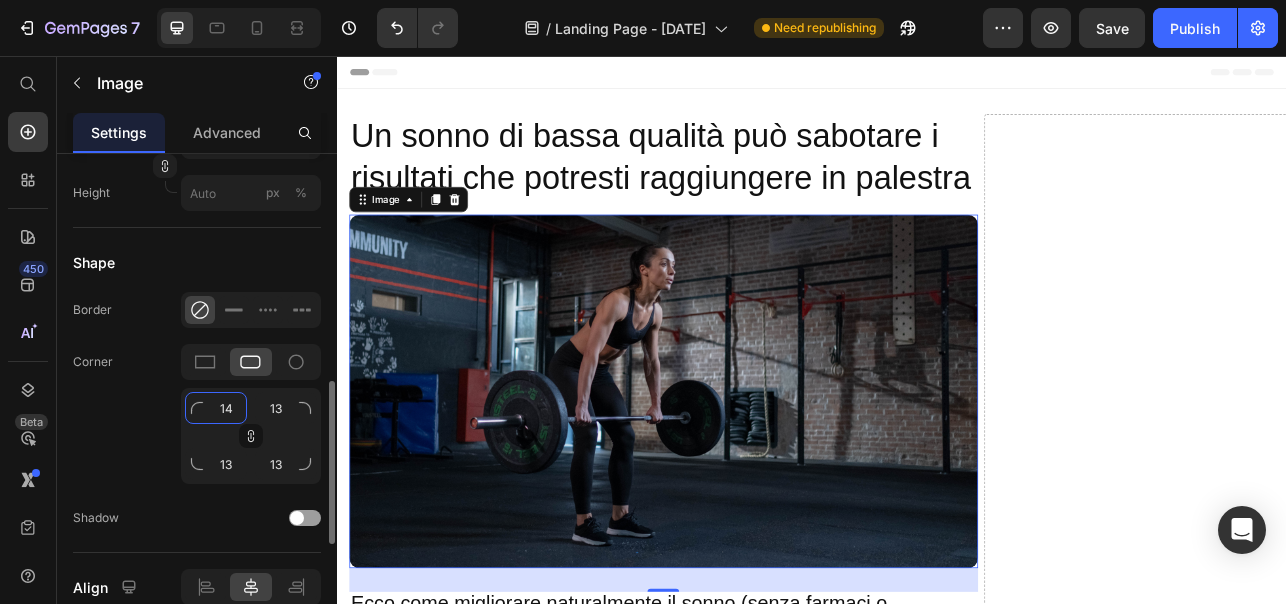 type on "14" 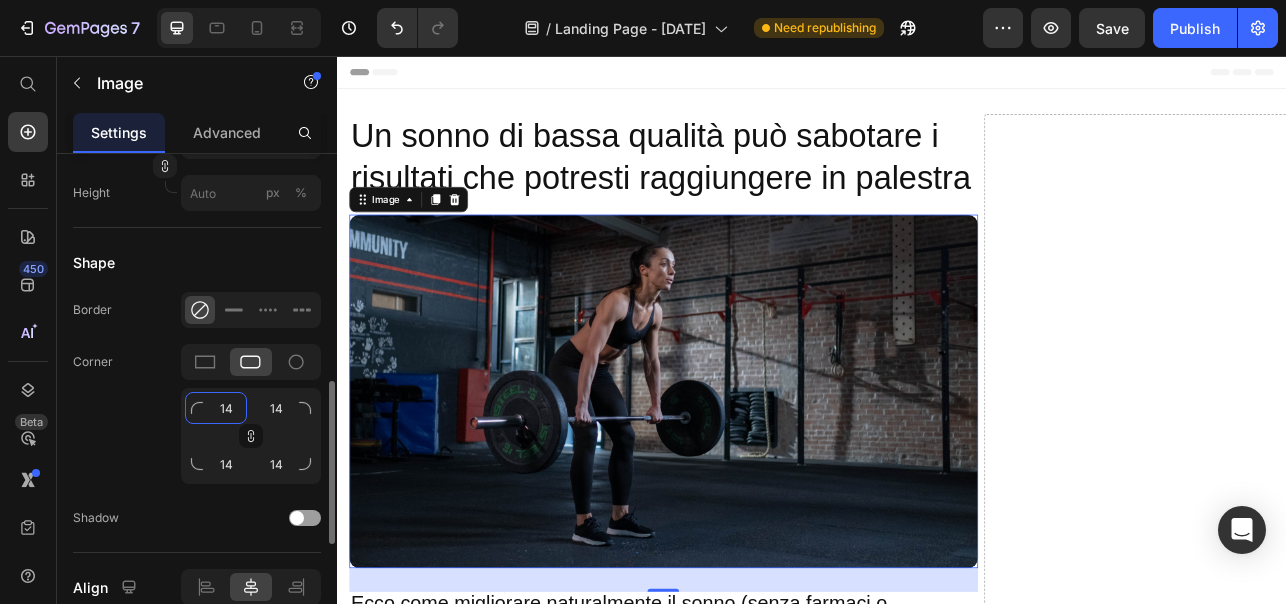 type on "15" 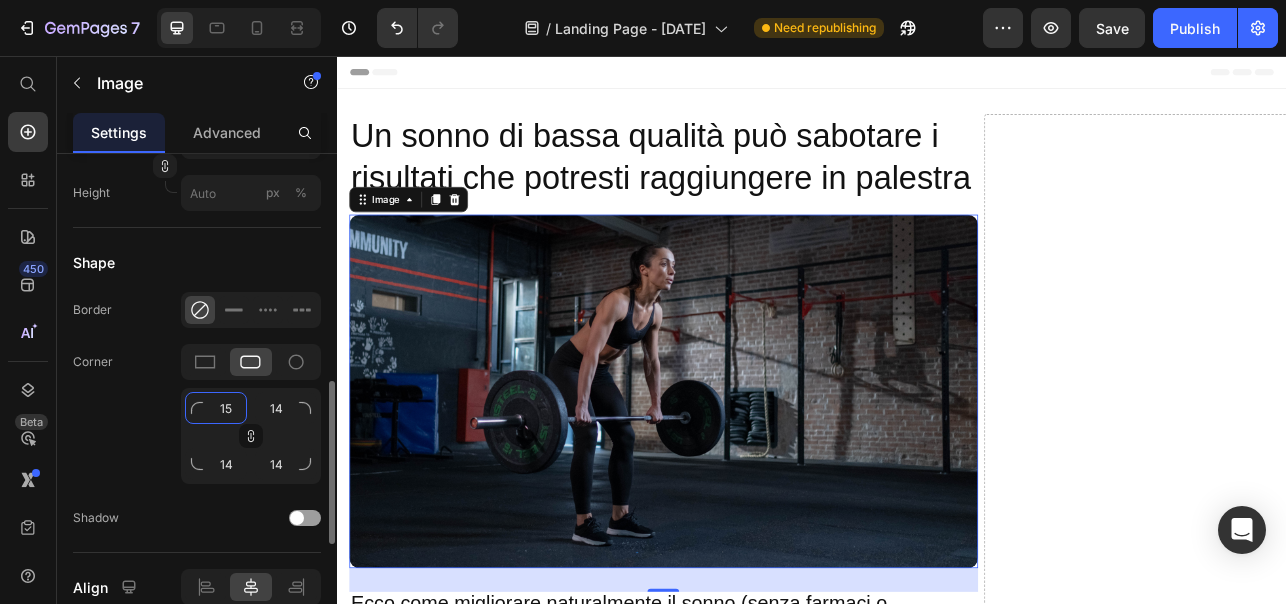 type on "15" 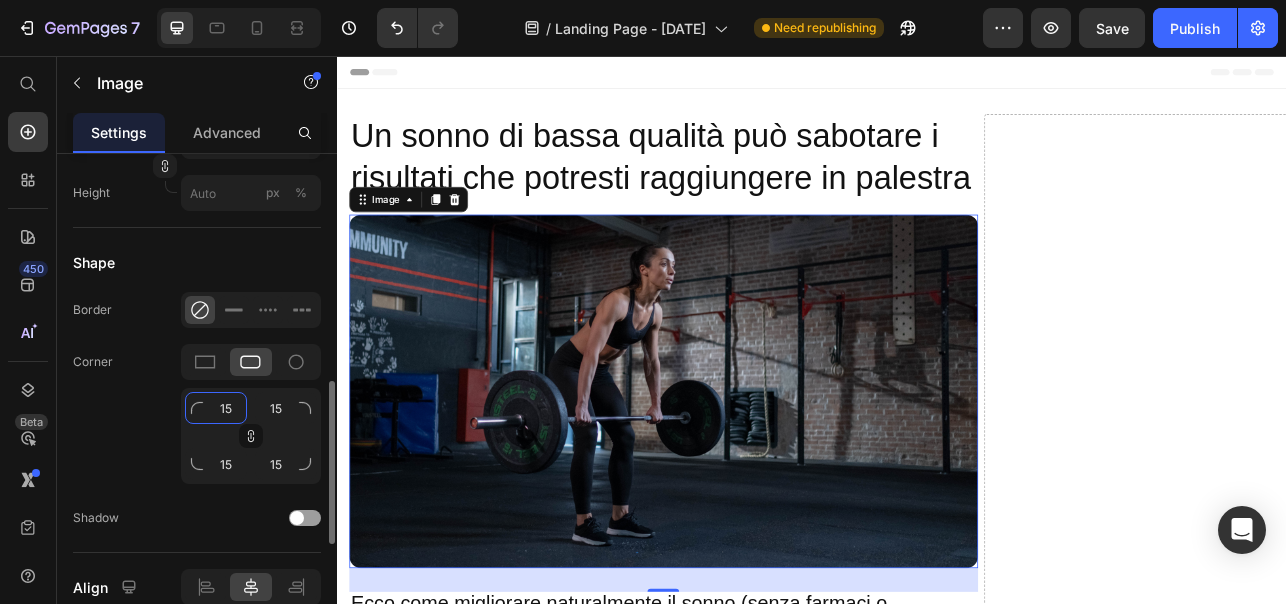 type on "16" 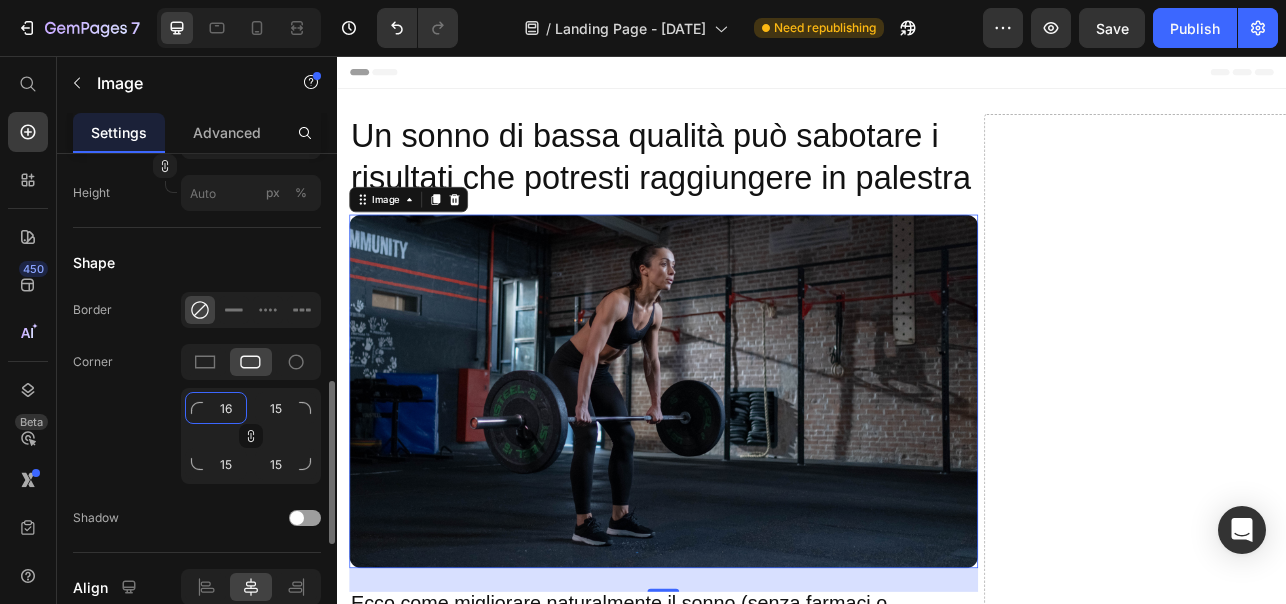 type on "16" 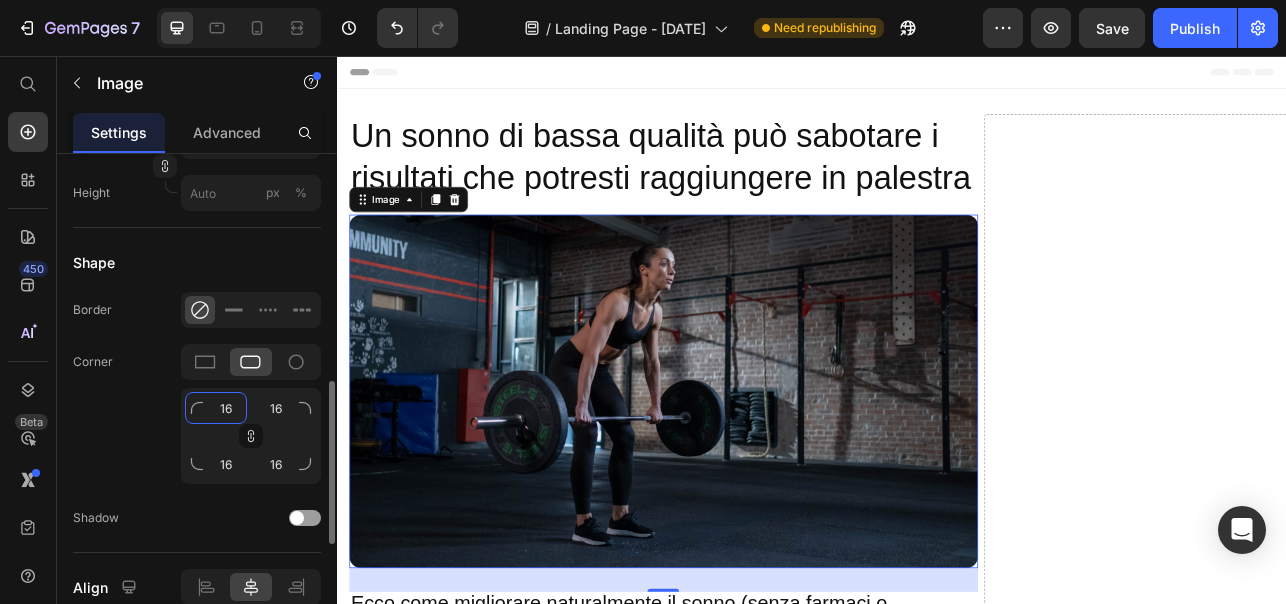 type on "17" 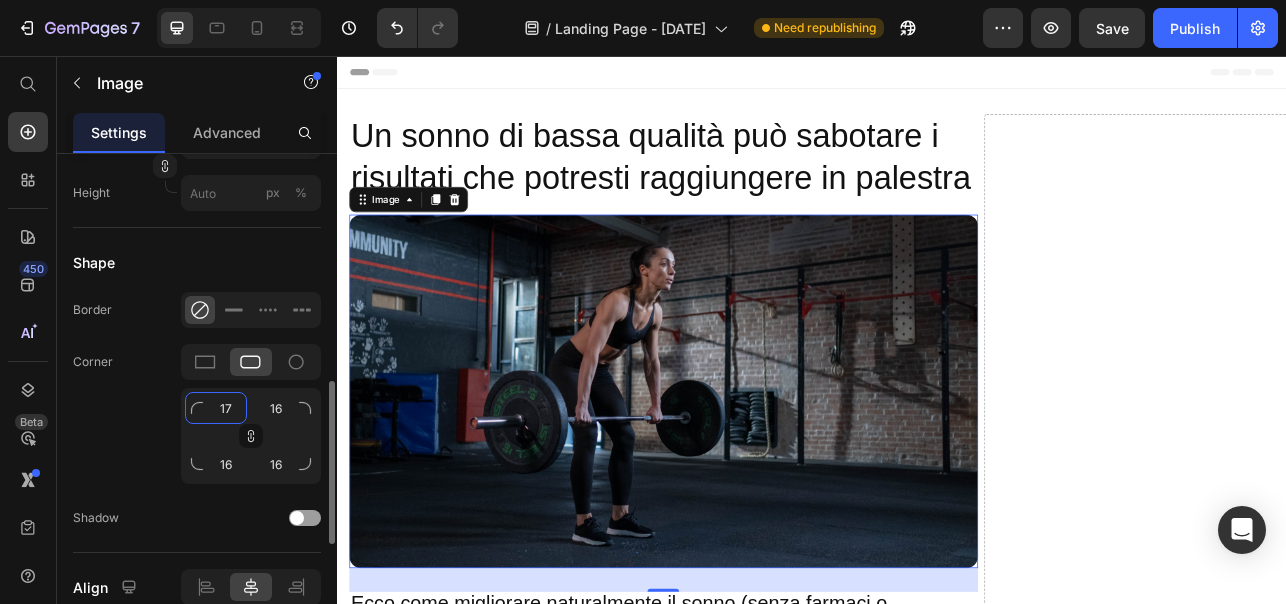type on "17" 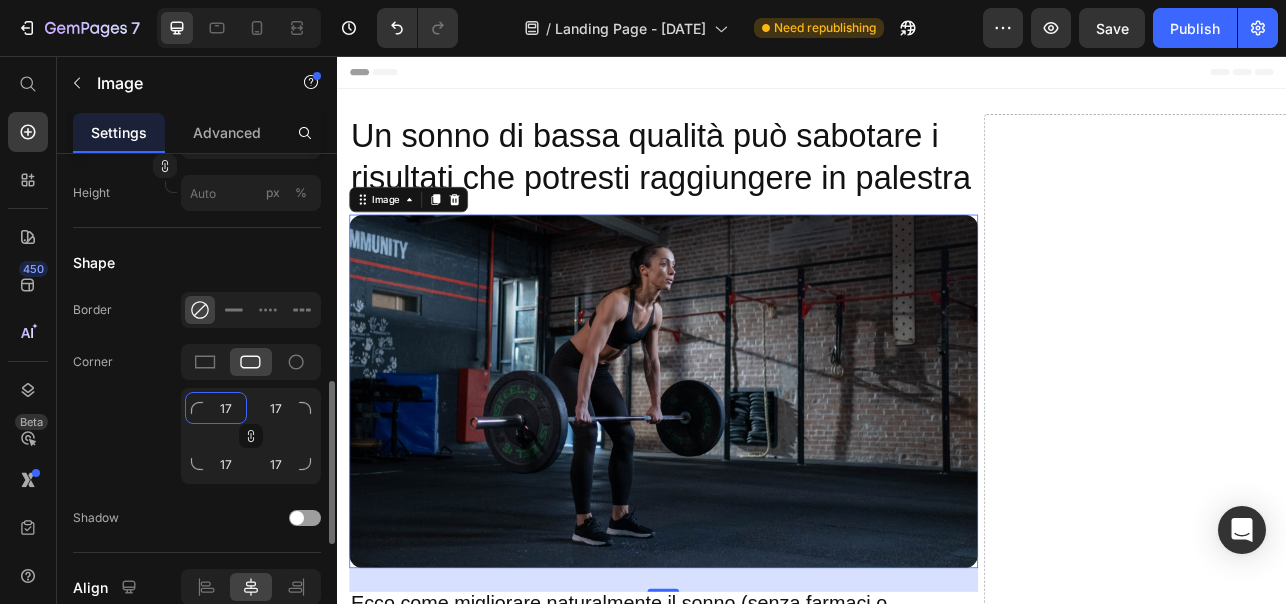 type on "18" 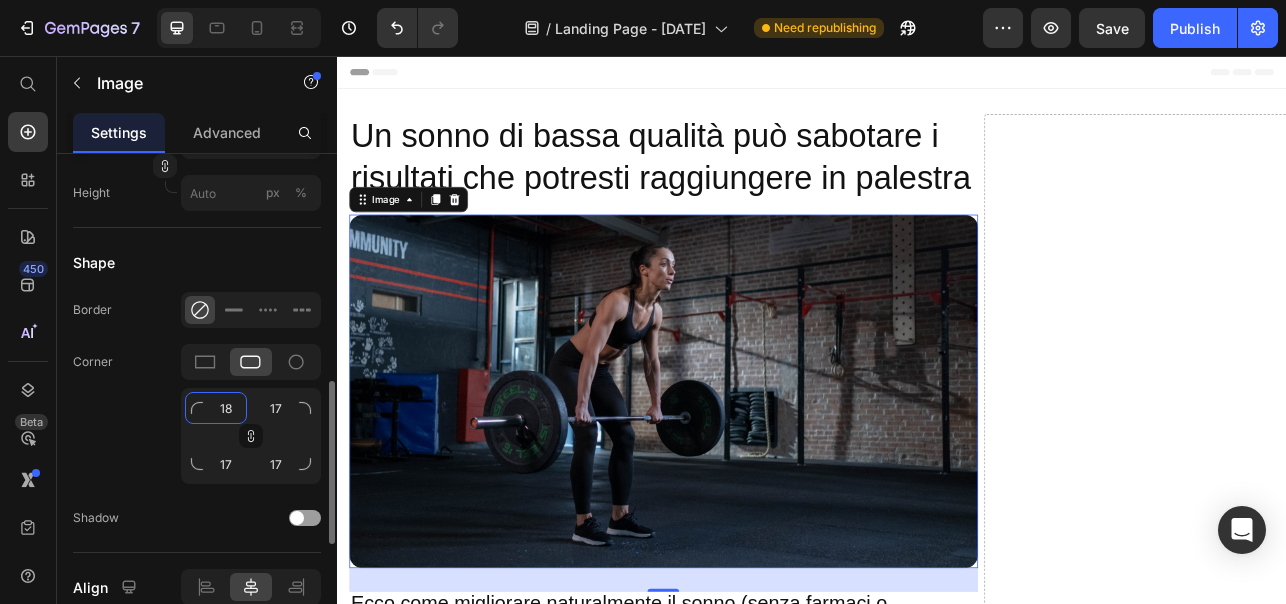 type on "18" 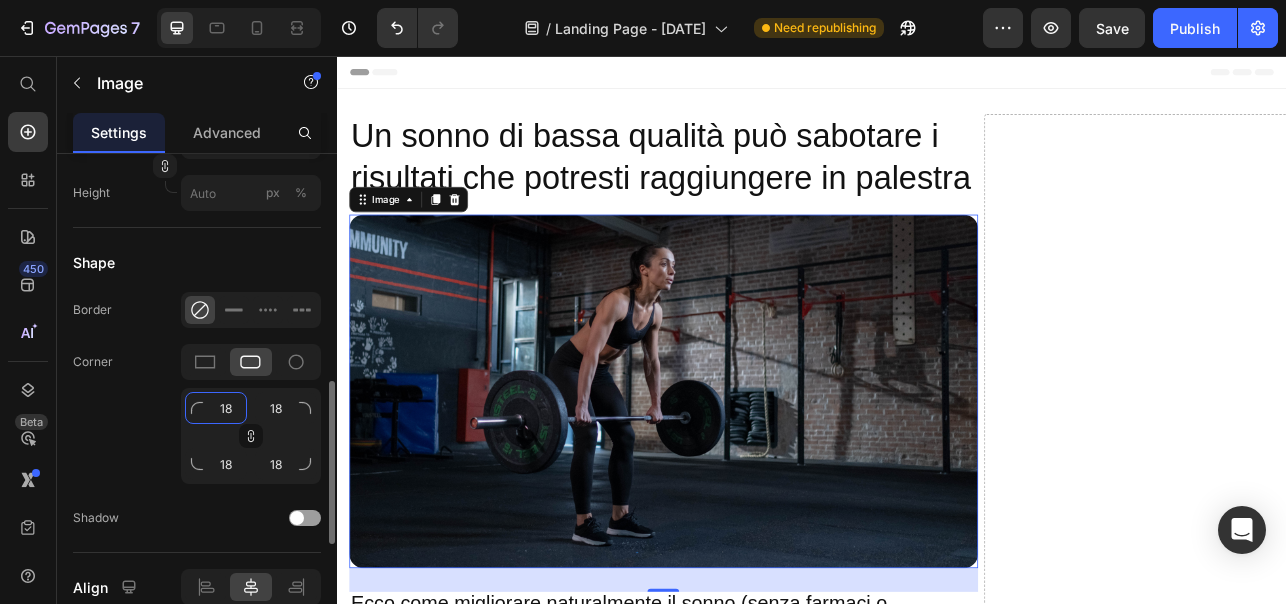 type on "19" 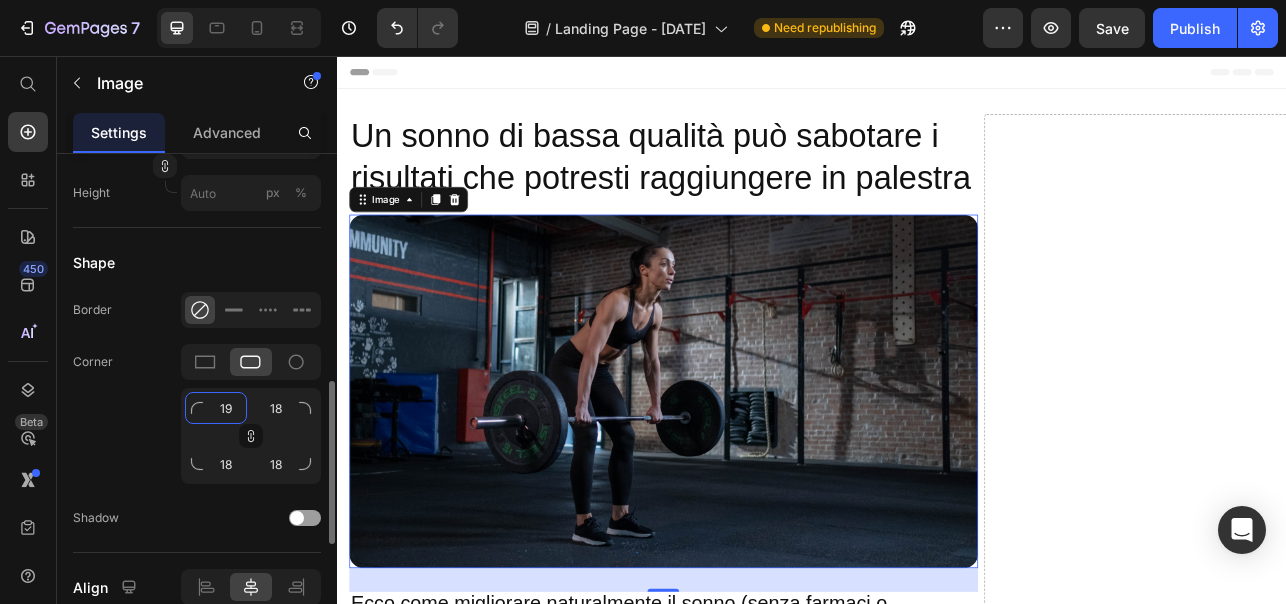 type on "19" 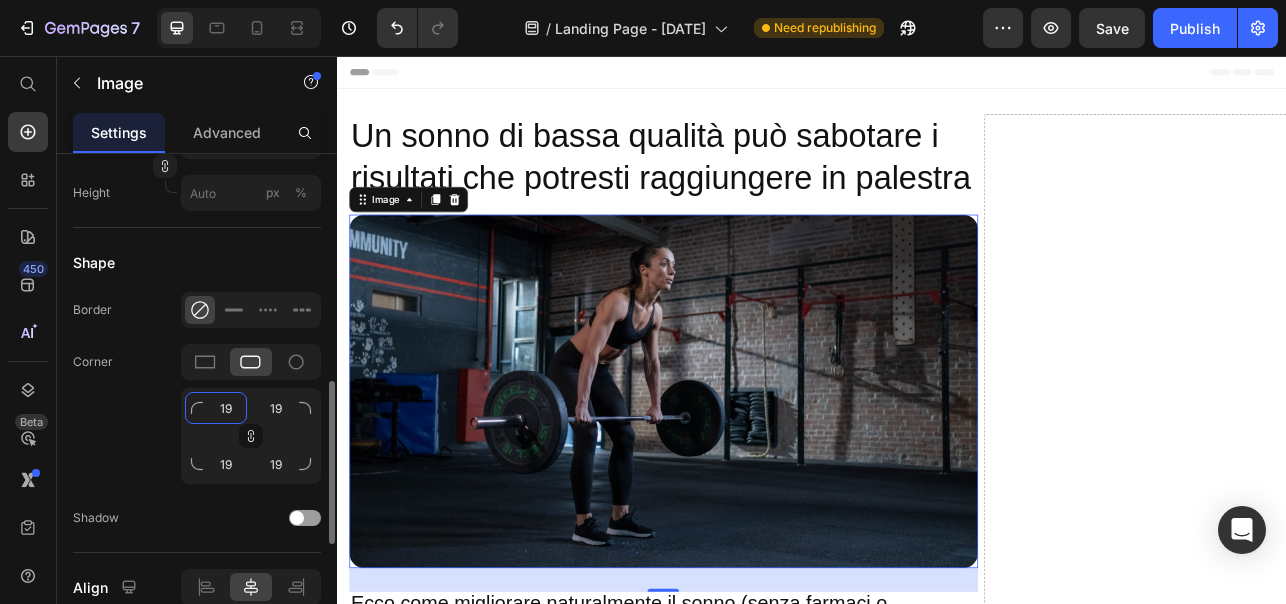 type on "20" 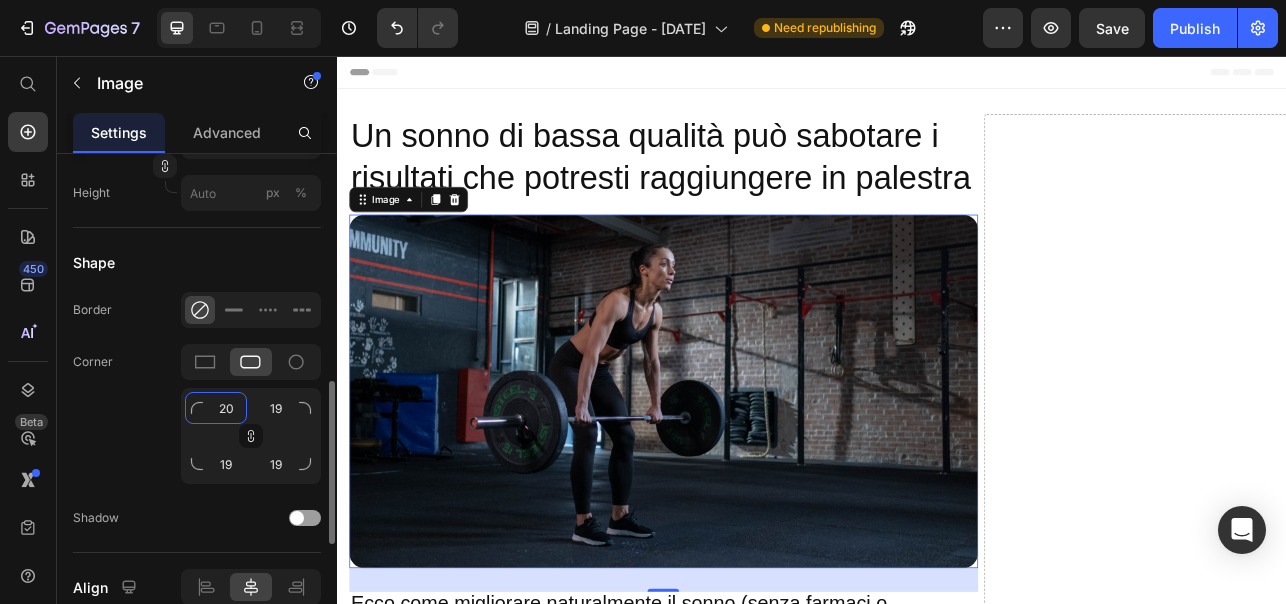 type on "20" 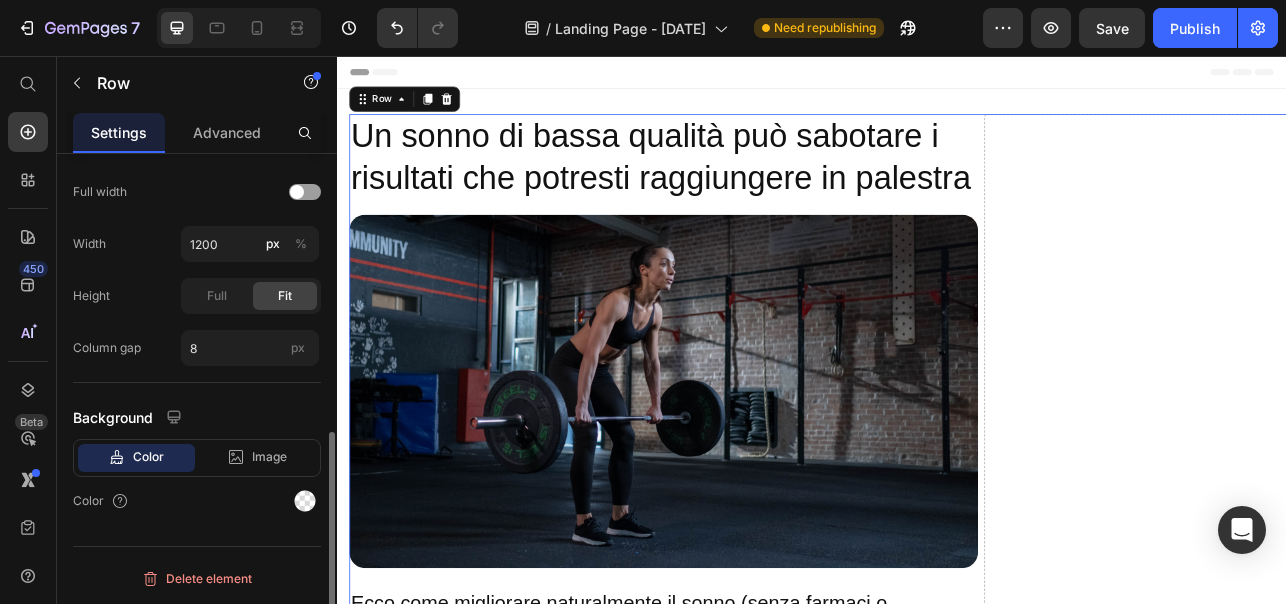 click on "Drop element here" at bounding box center [1353, 4906] 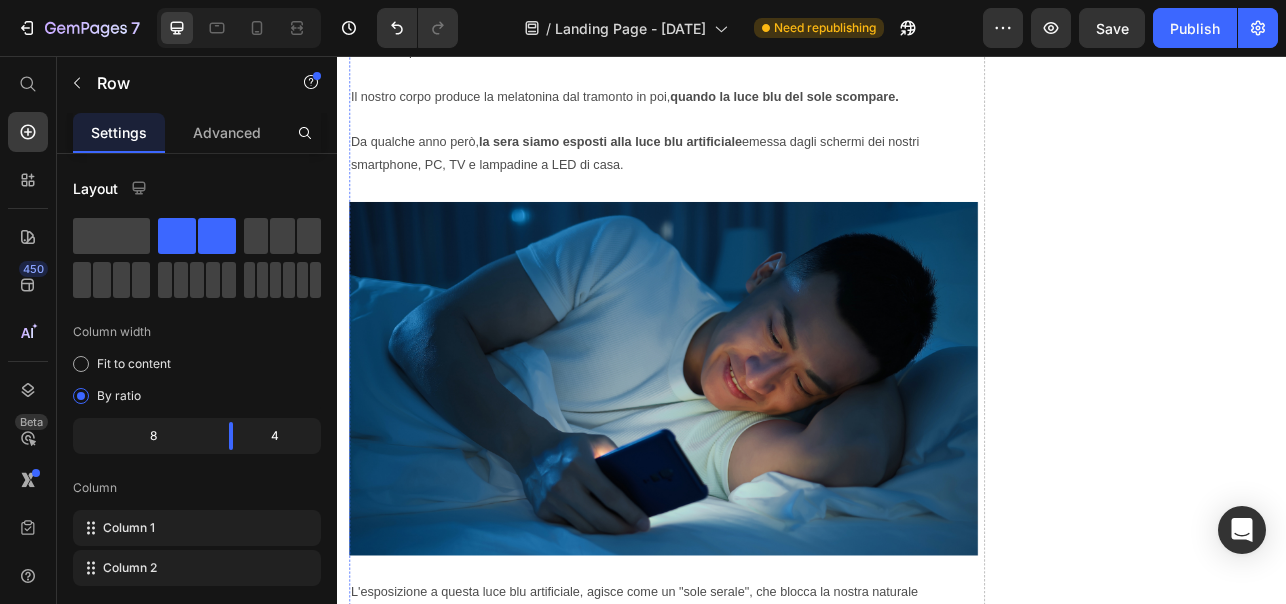 scroll, scrollTop: 1113, scrollLeft: 0, axis: vertical 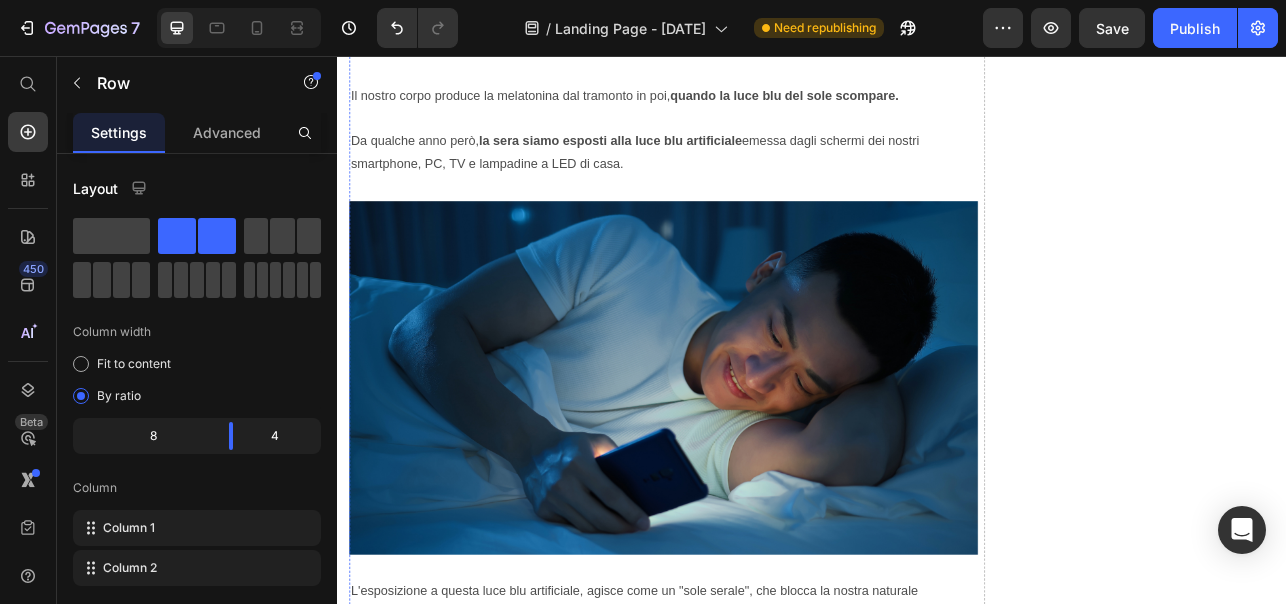 click at bounding box center (749, 462) 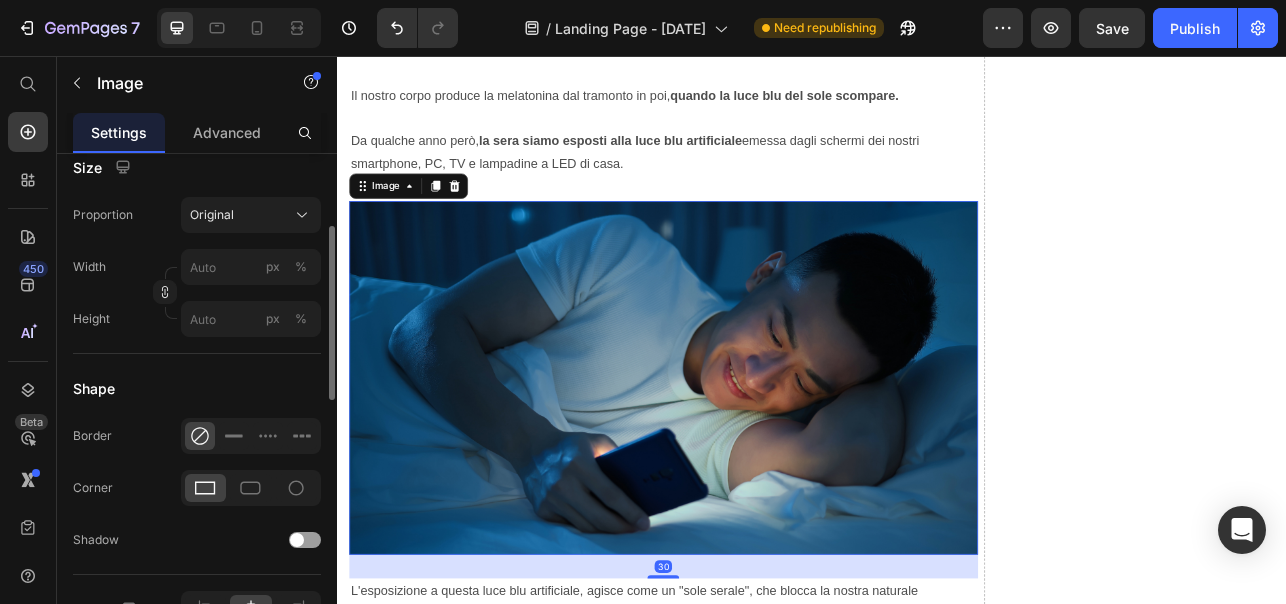 scroll, scrollTop: 581, scrollLeft: 0, axis: vertical 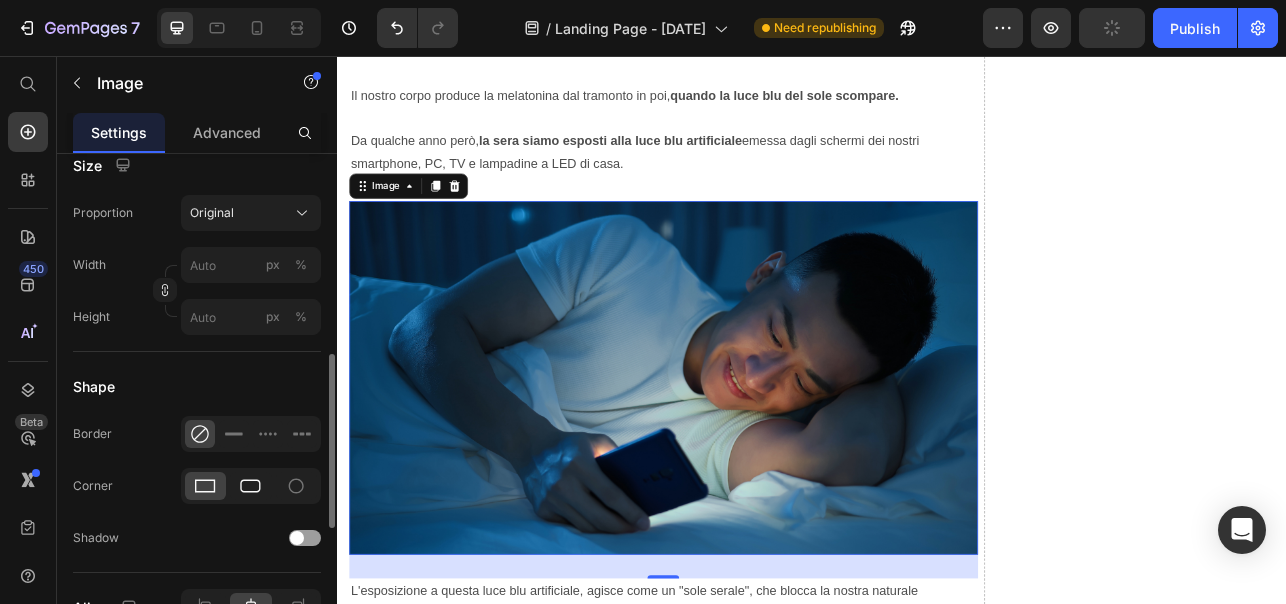 click 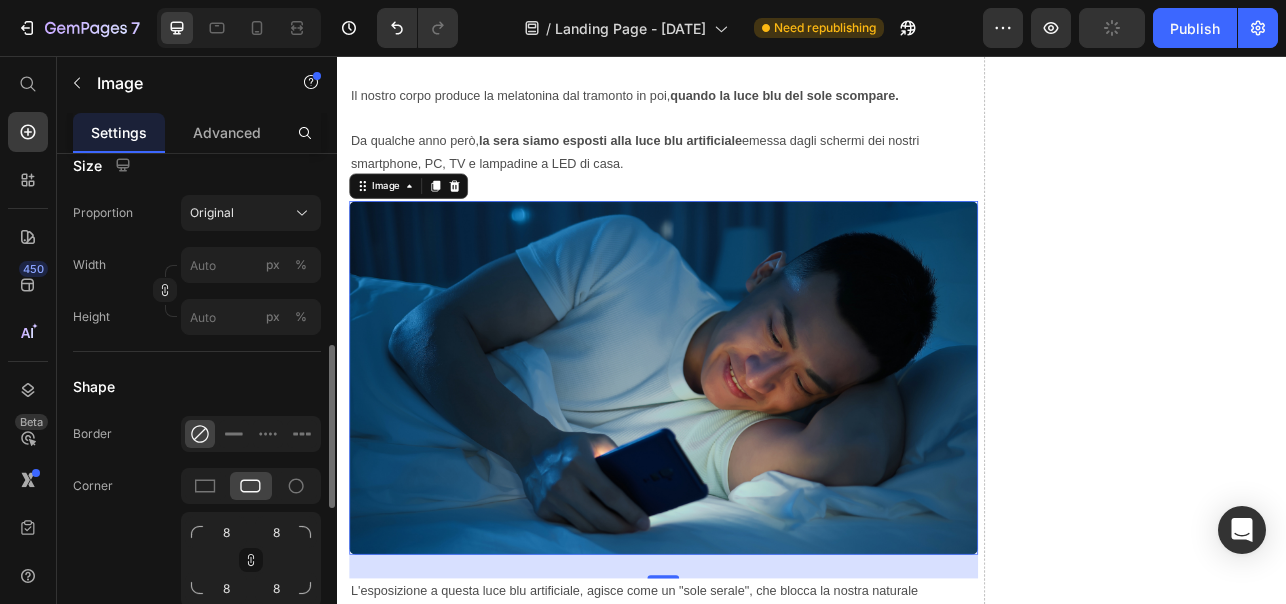 scroll, scrollTop: 647, scrollLeft: 0, axis: vertical 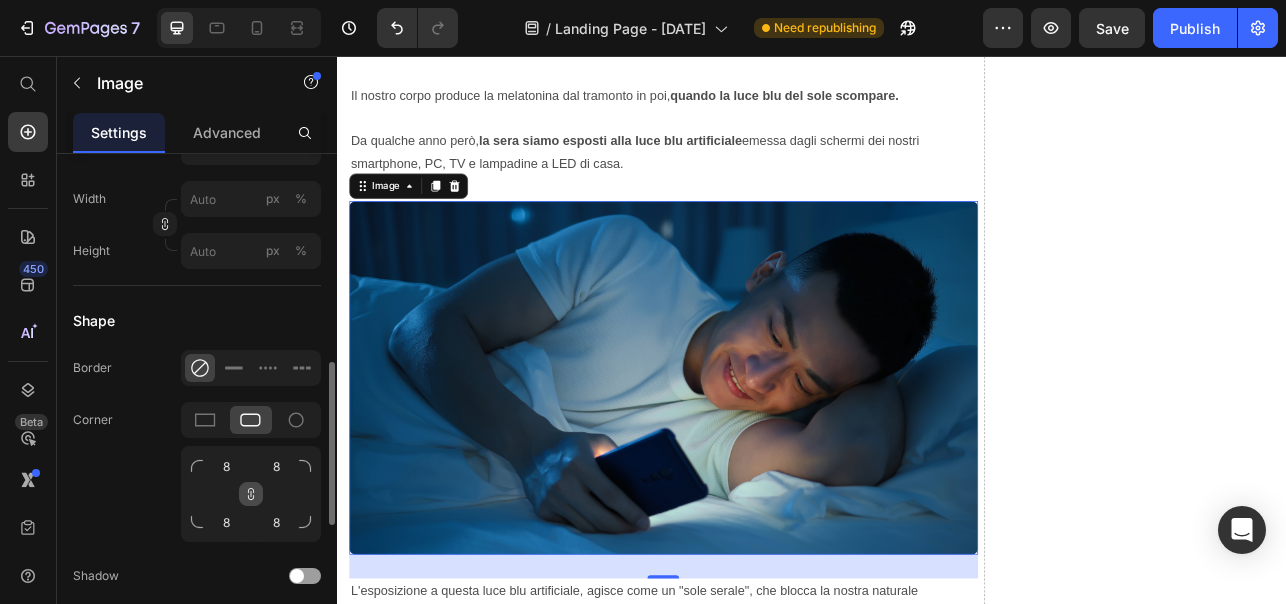 click at bounding box center (251, 494) 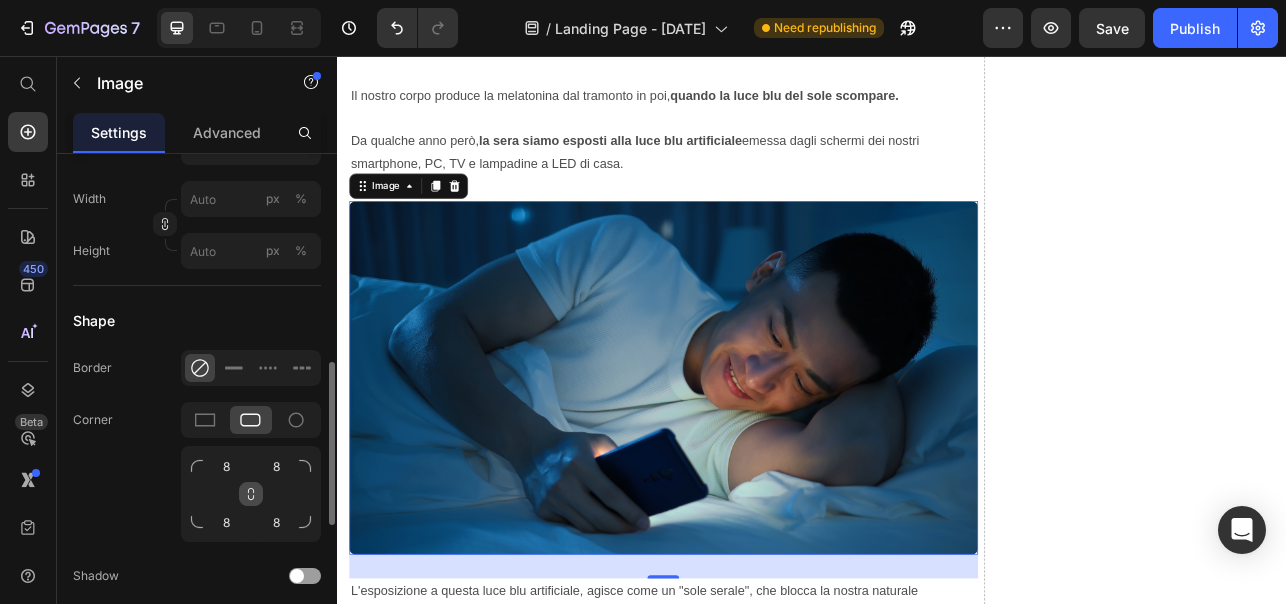 type 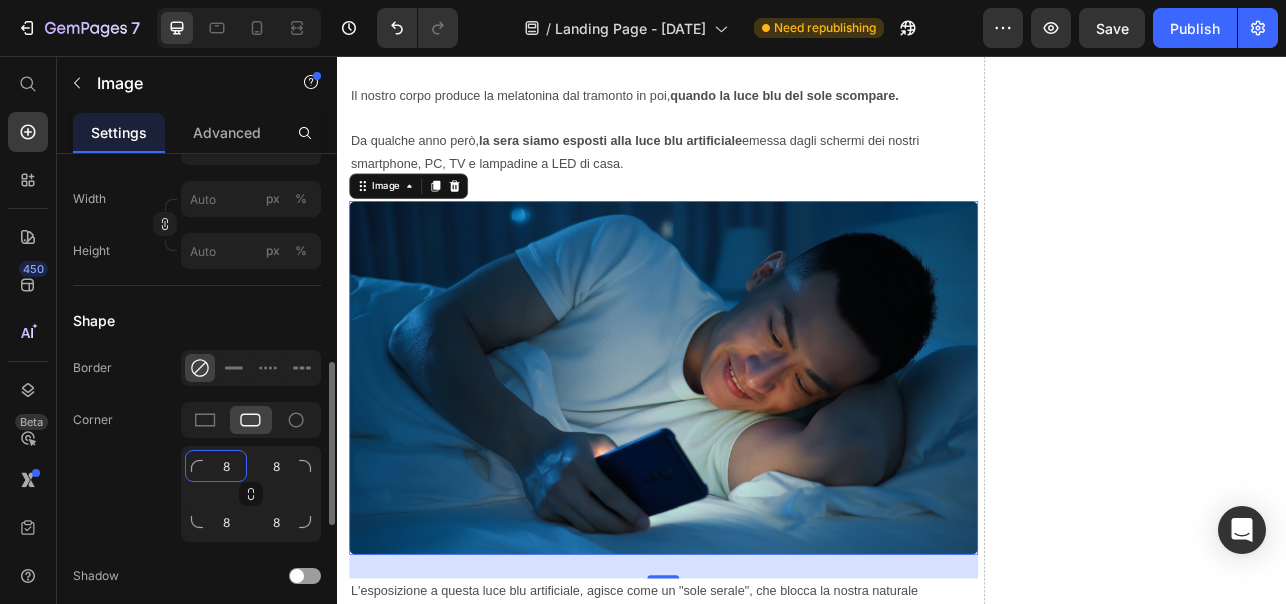 click on "8" 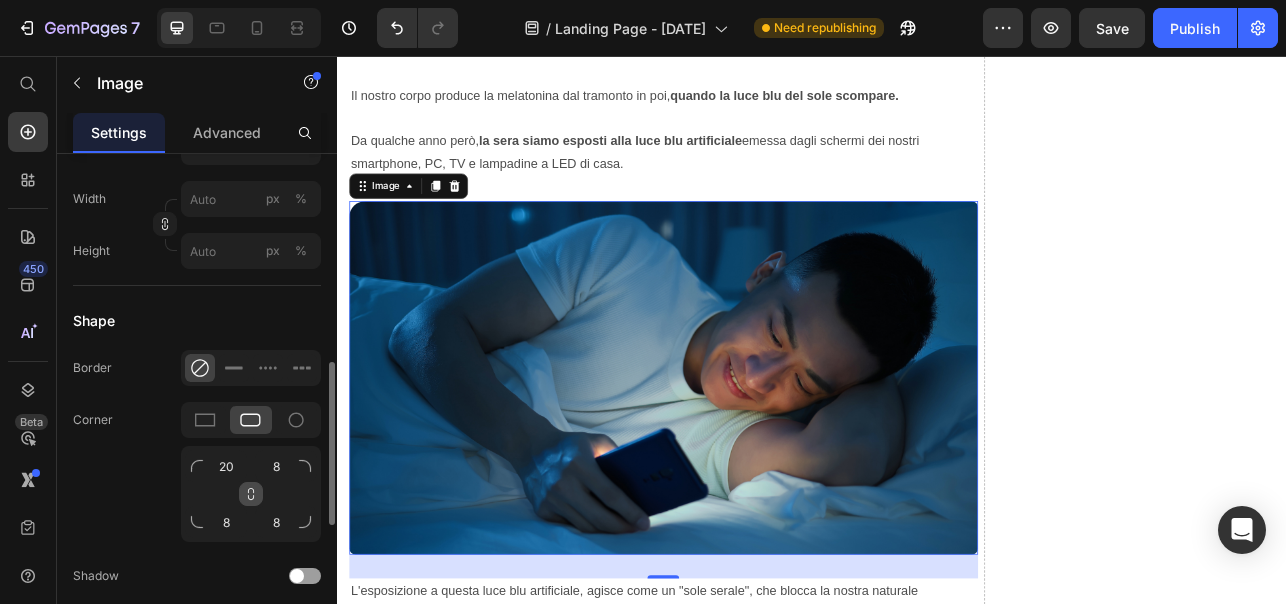 click at bounding box center [251, 494] 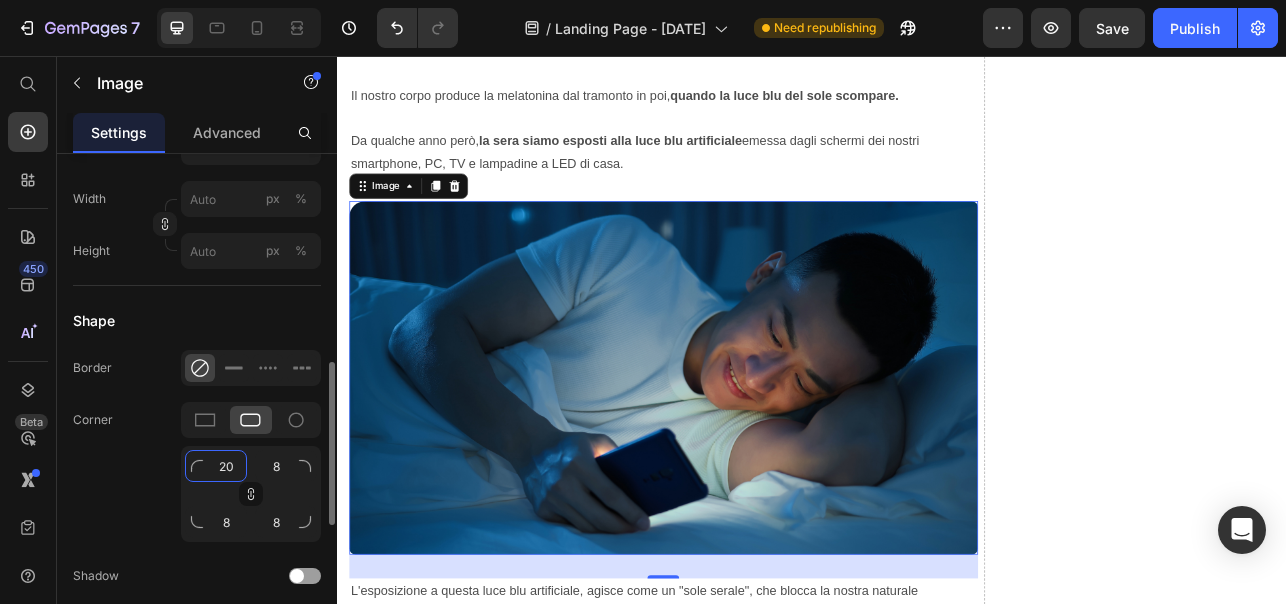 click on "20" 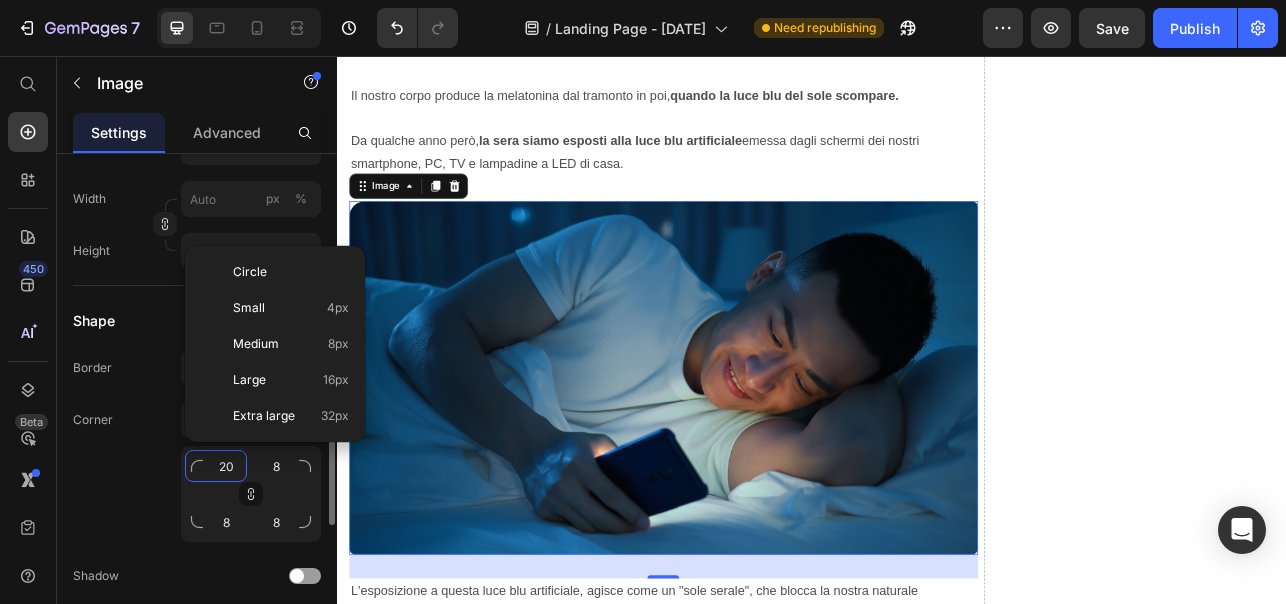 type on "2" 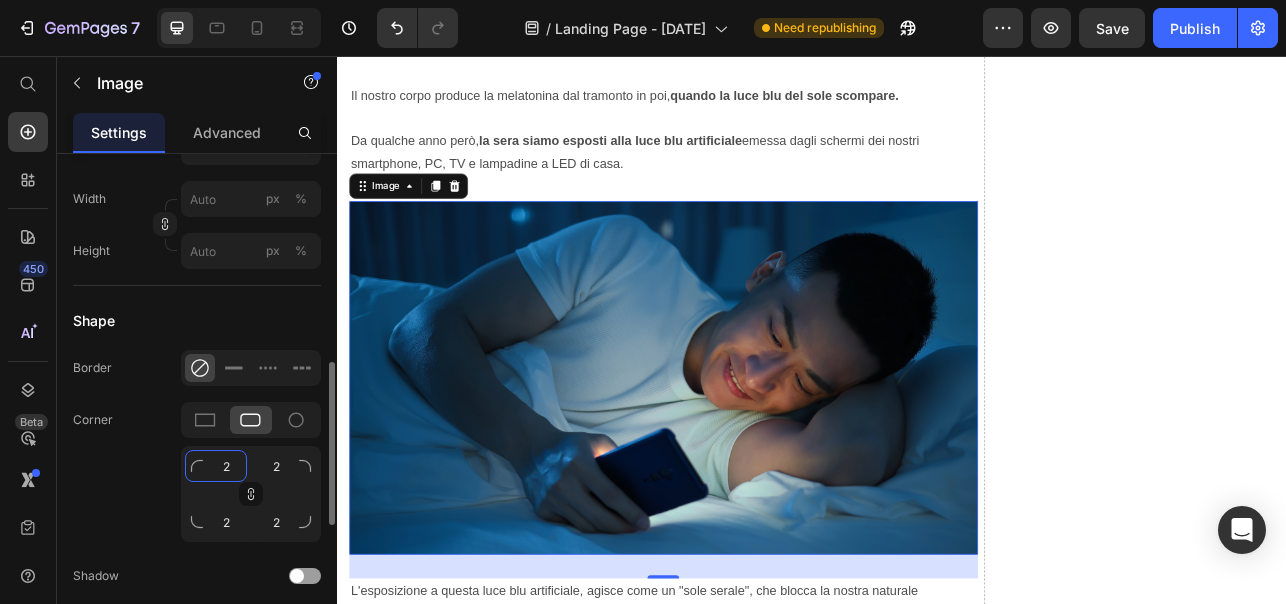 type on "20" 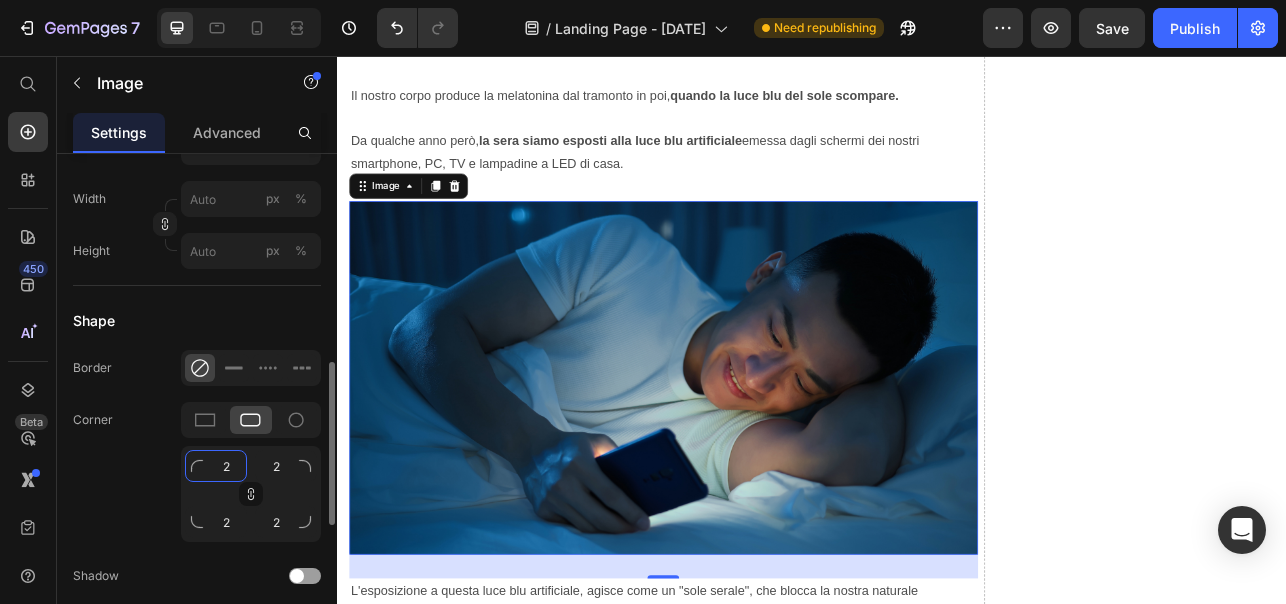 type on "20" 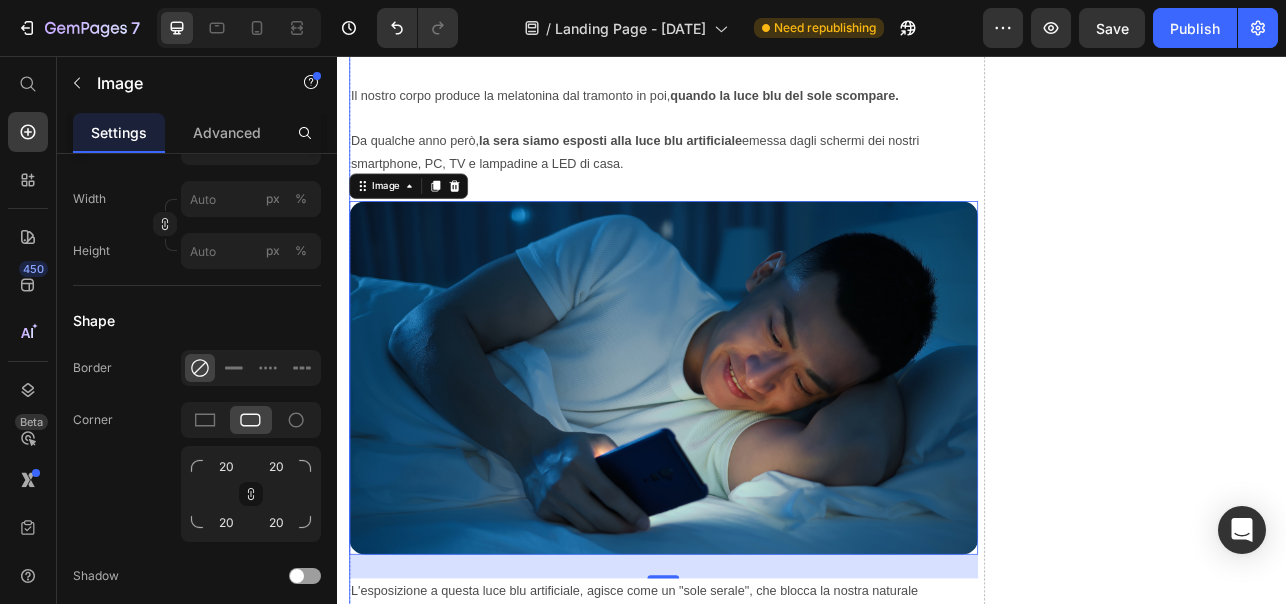 click on "Drop element here" at bounding box center [1353, 3793] 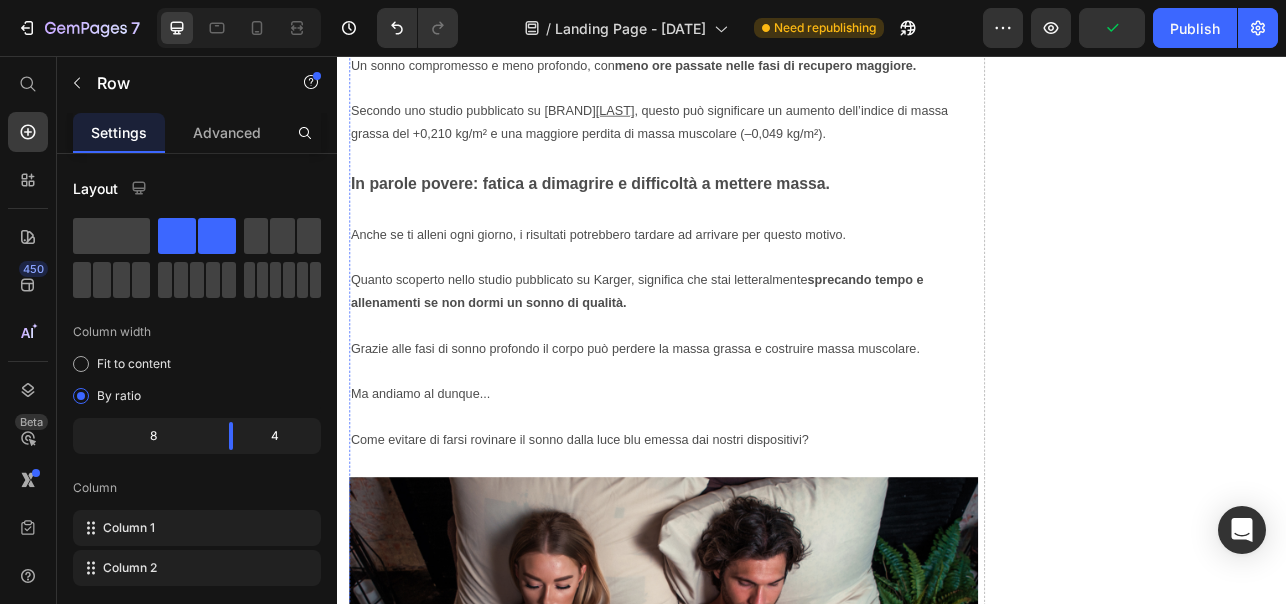 scroll, scrollTop: 2223, scrollLeft: 0, axis: vertical 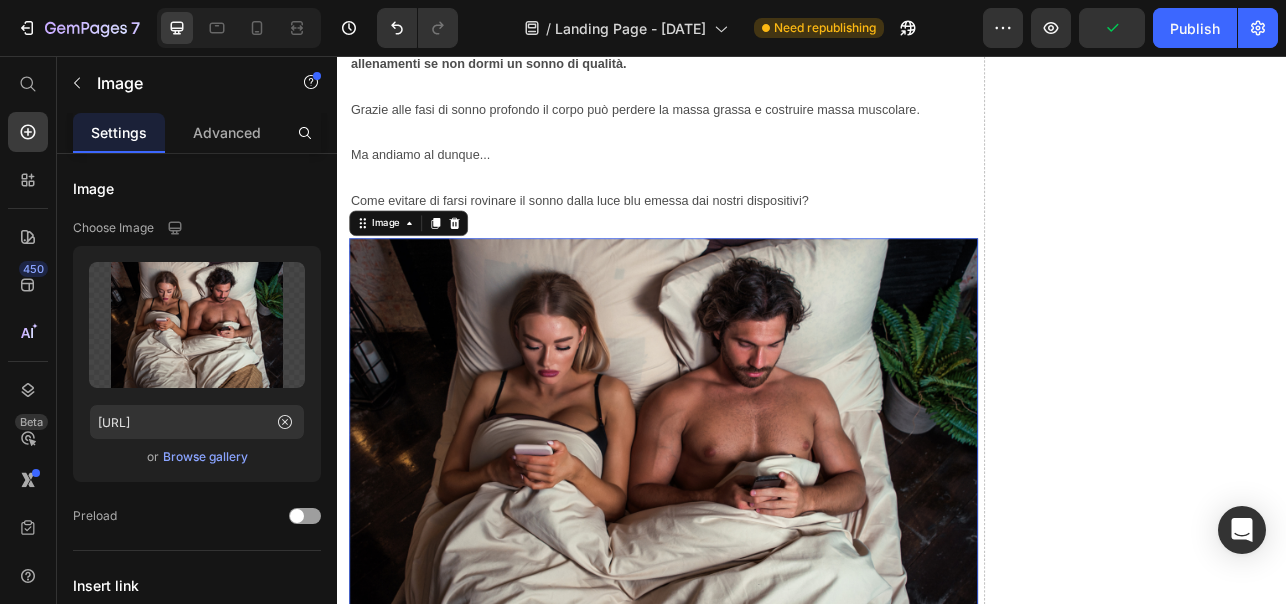 click at bounding box center [749, 577] 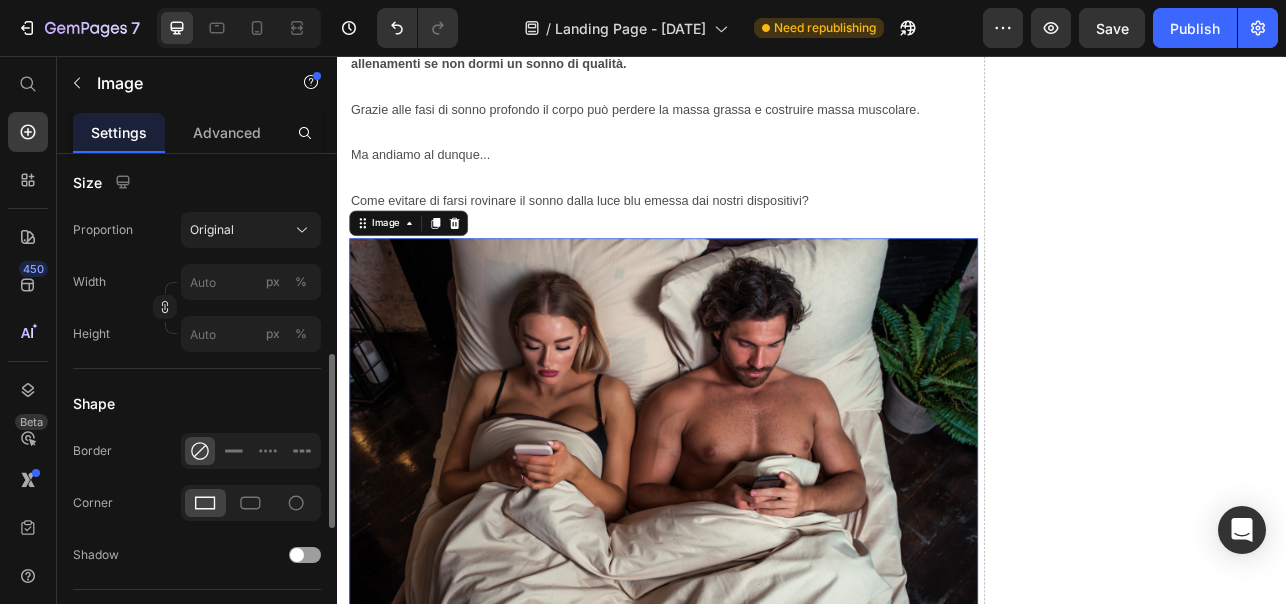scroll, scrollTop: 568, scrollLeft: 0, axis: vertical 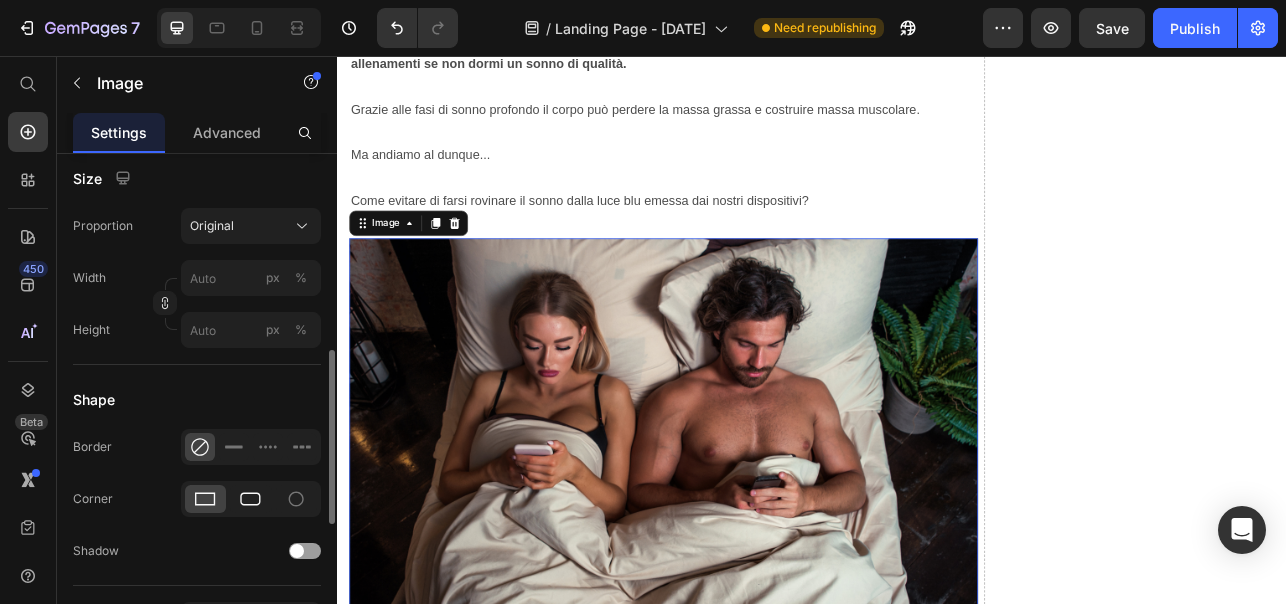 click 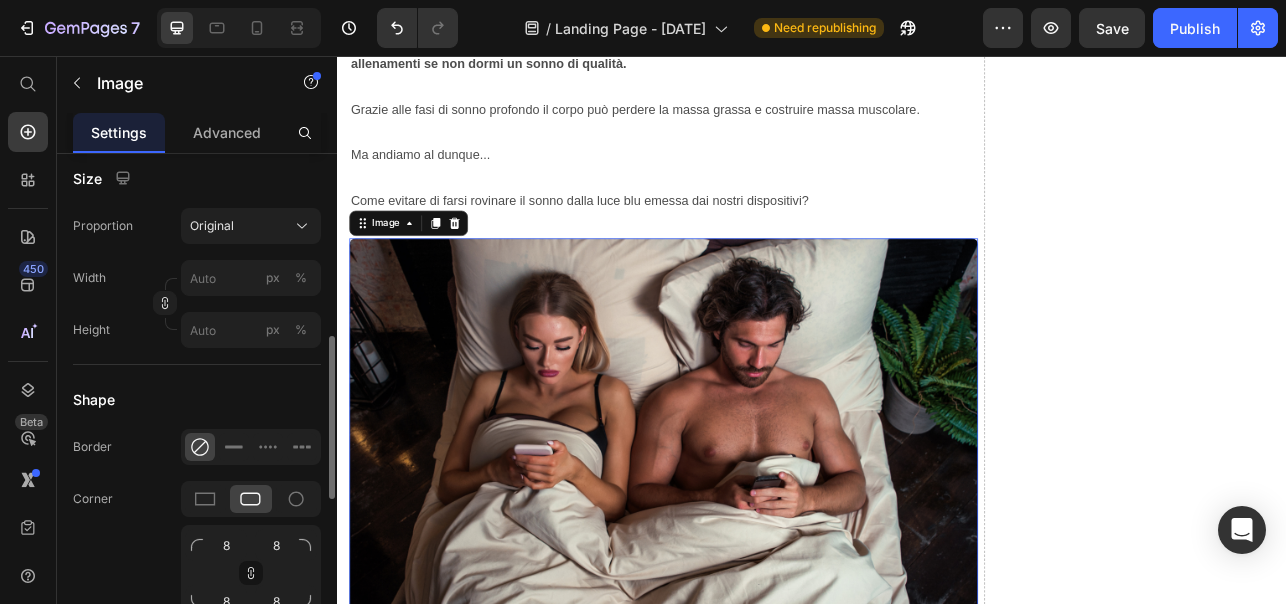 scroll, scrollTop: 665, scrollLeft: 0, axis: vertical 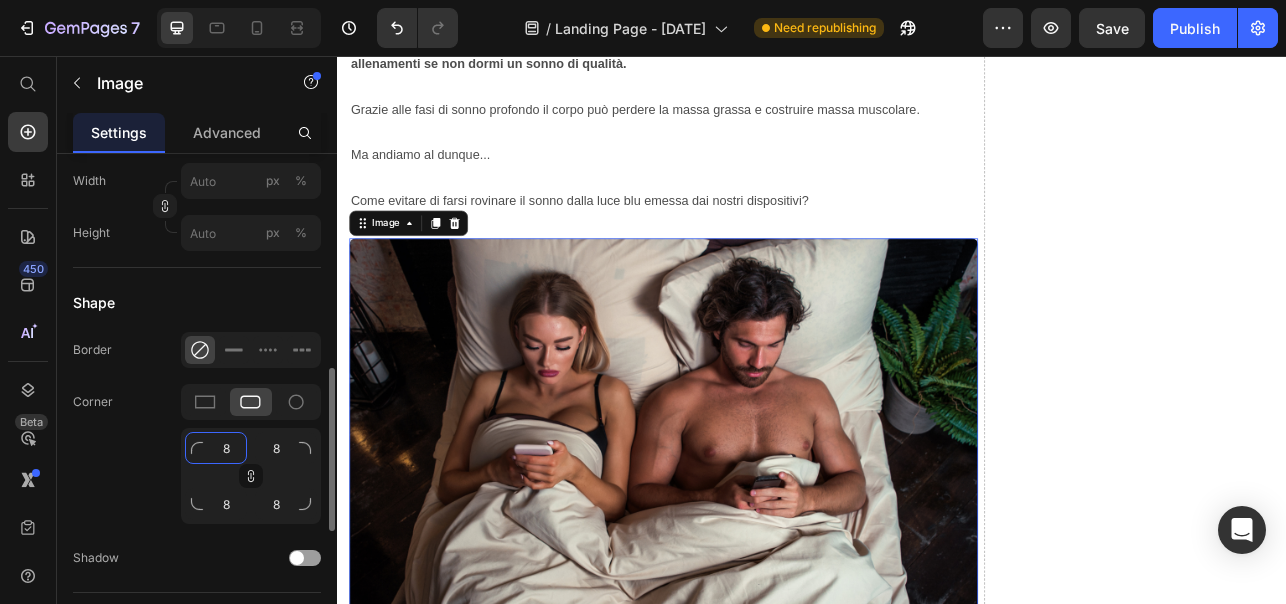 click on "8" 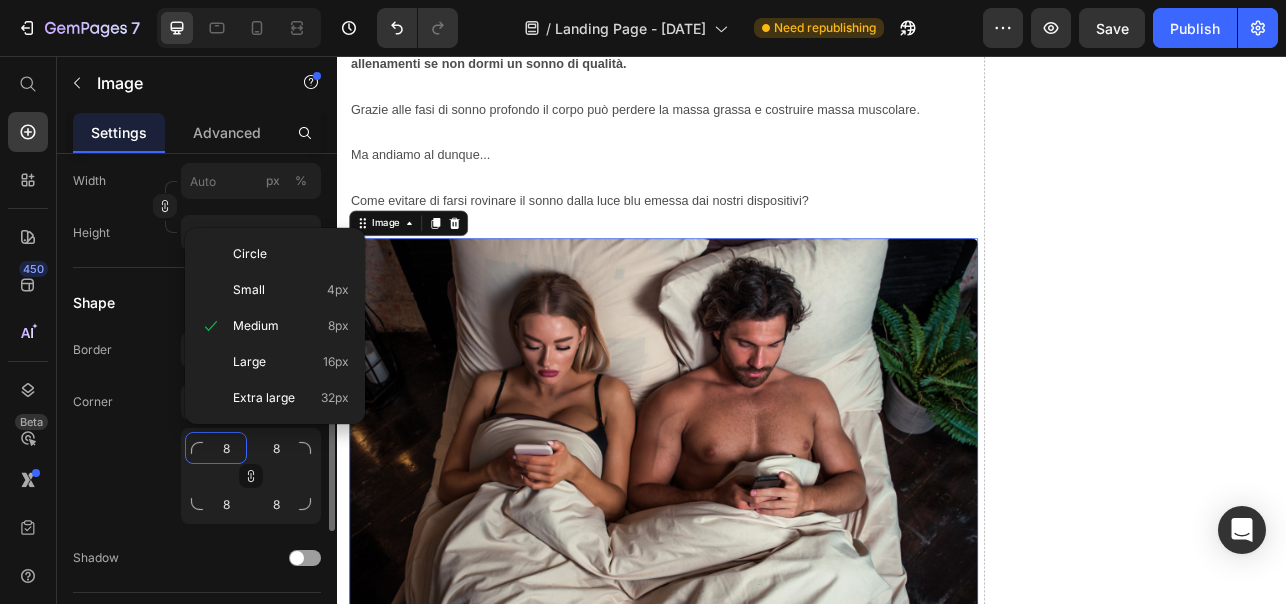 type on "2" 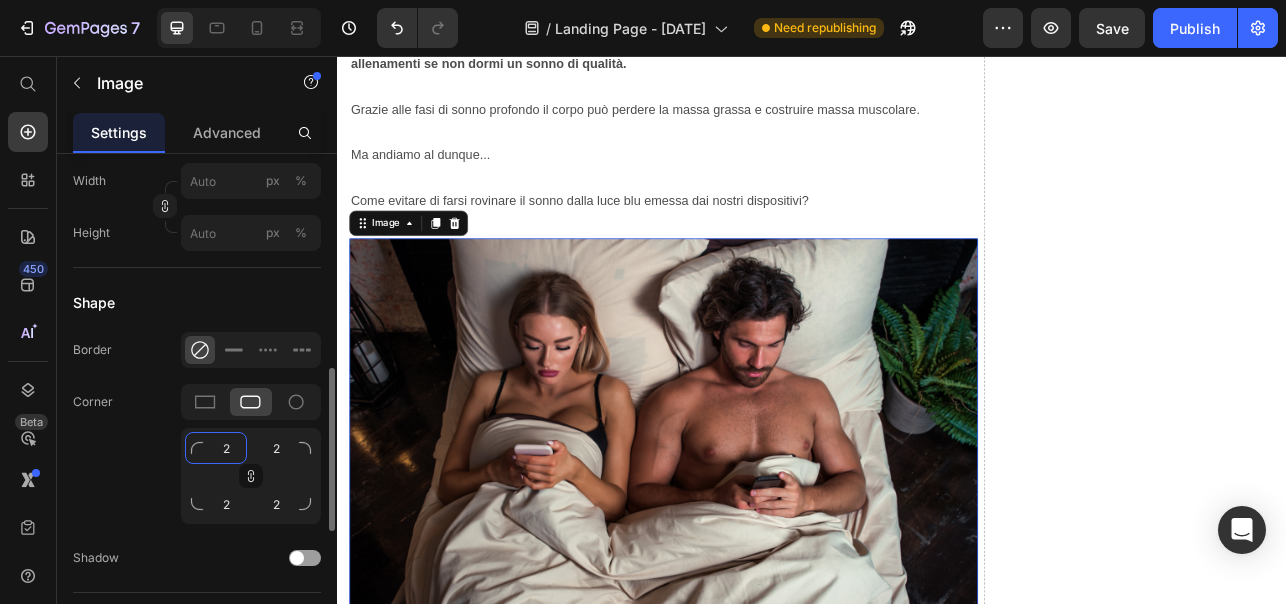 type on "20" 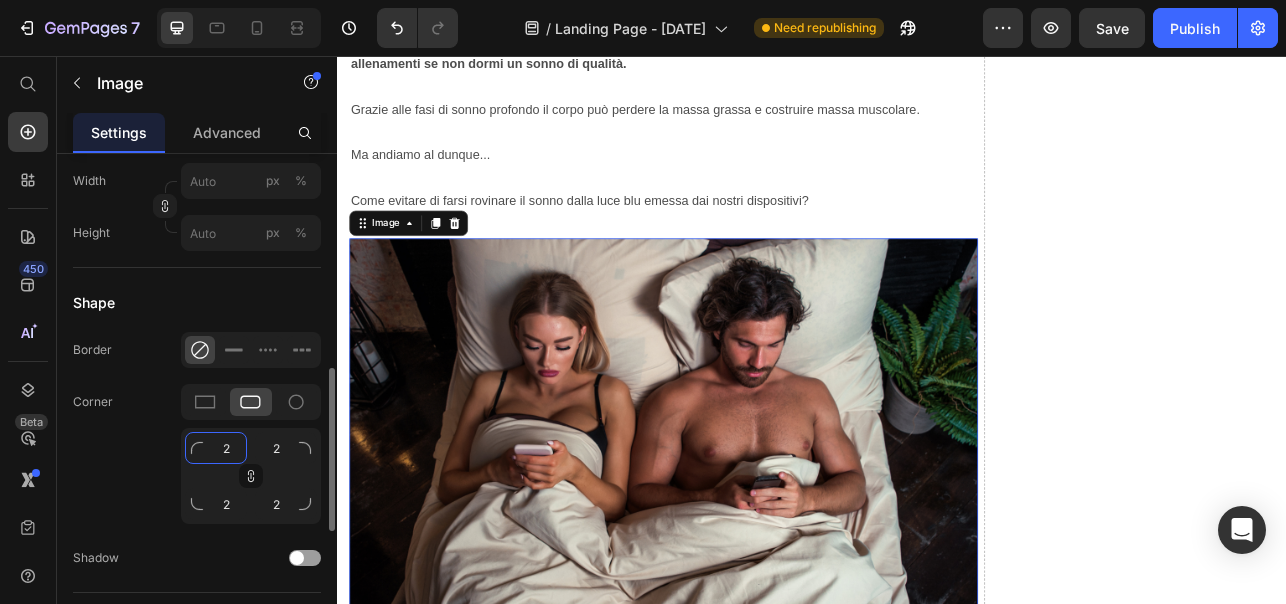 type on "20" 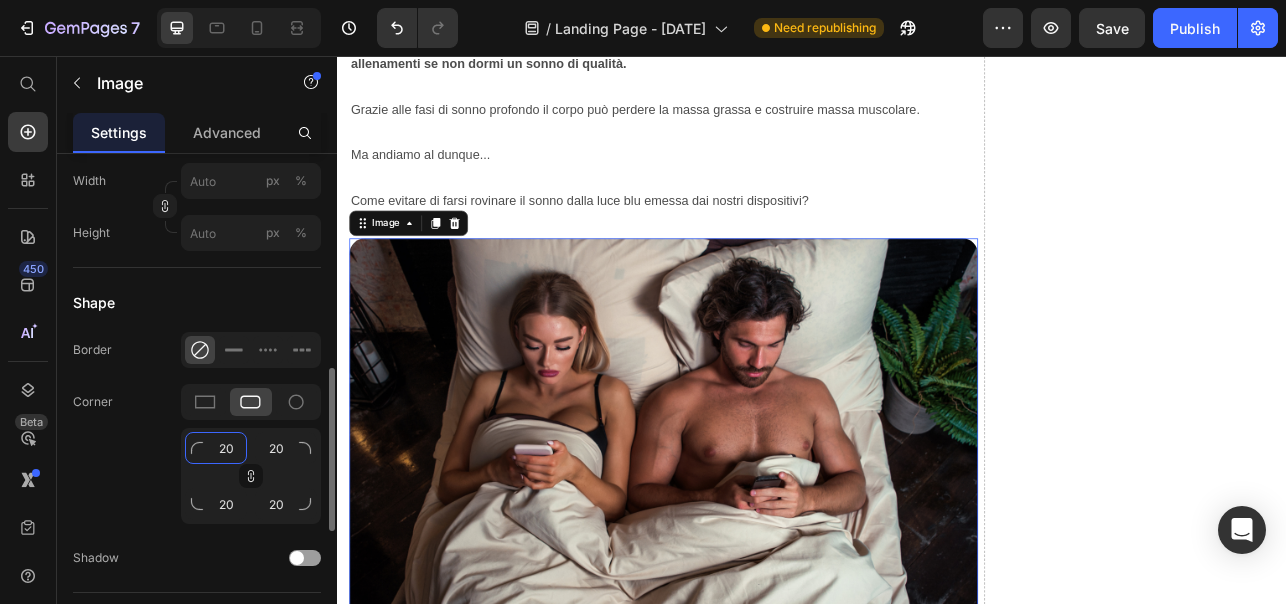 type on "20" 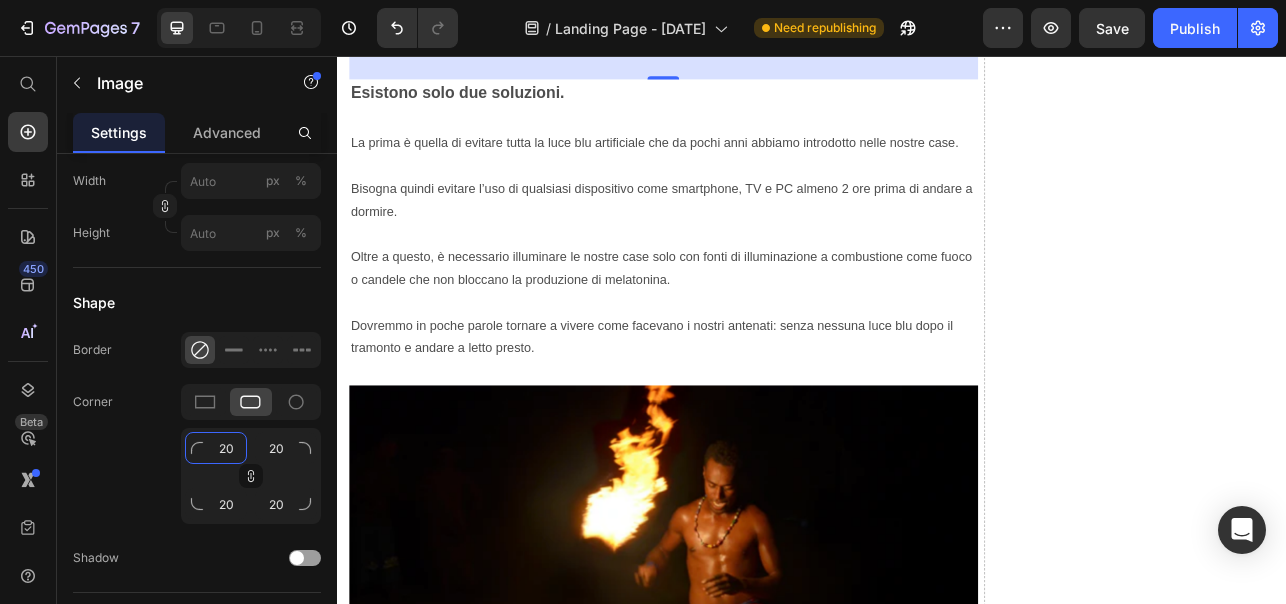 scroll, scrollTop: 3094, scrollLeft: 0, axis: vertical 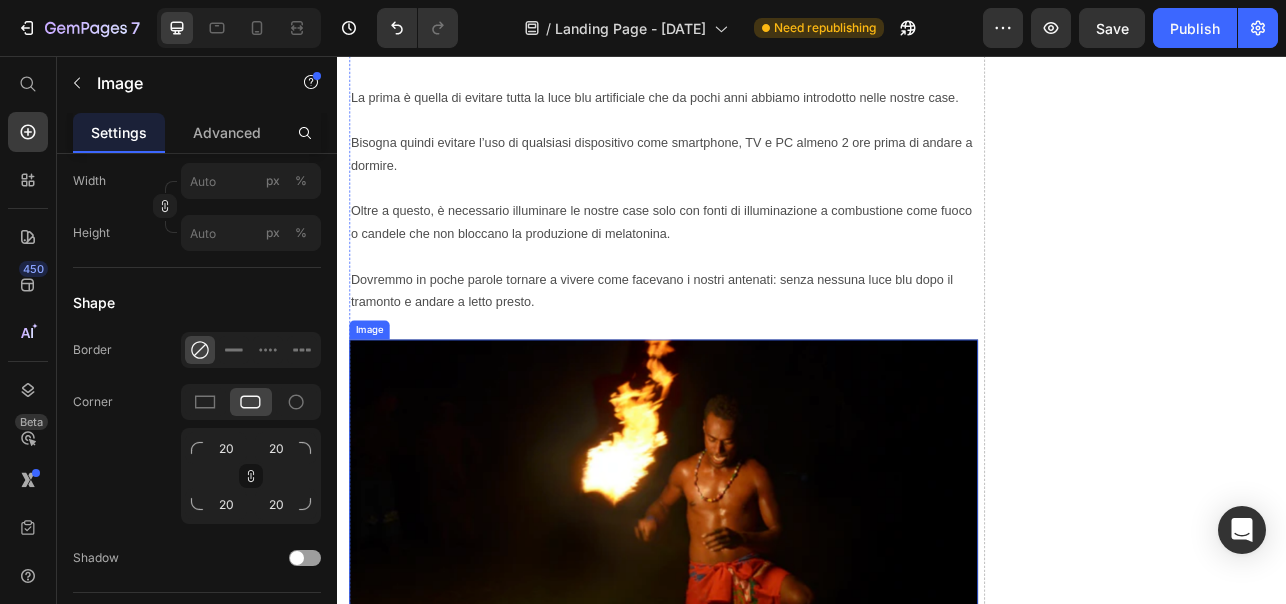 click at bounding box center (749, 637) 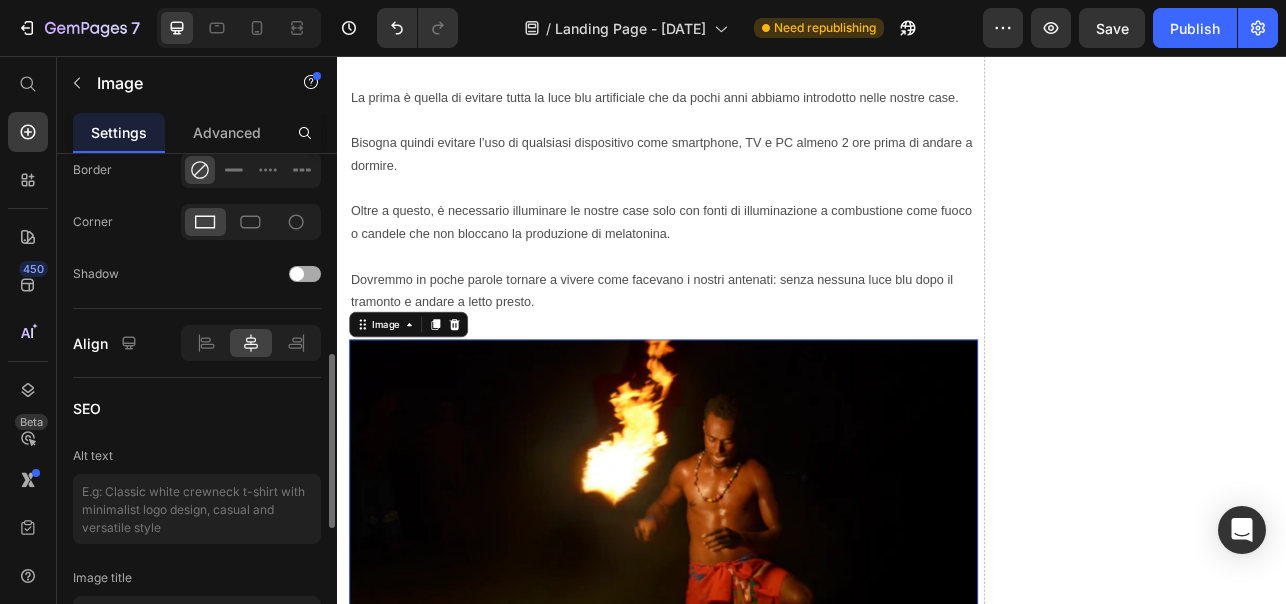 scroll, scrollTop: 846, scrollLeft: 0, axis: vertical 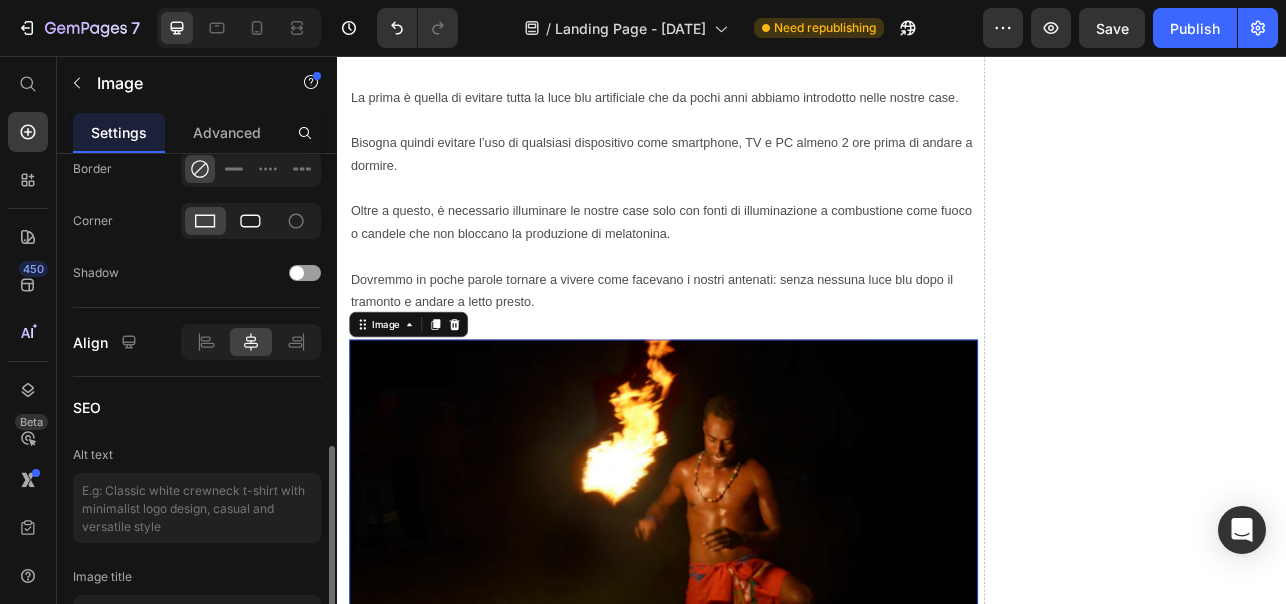 click 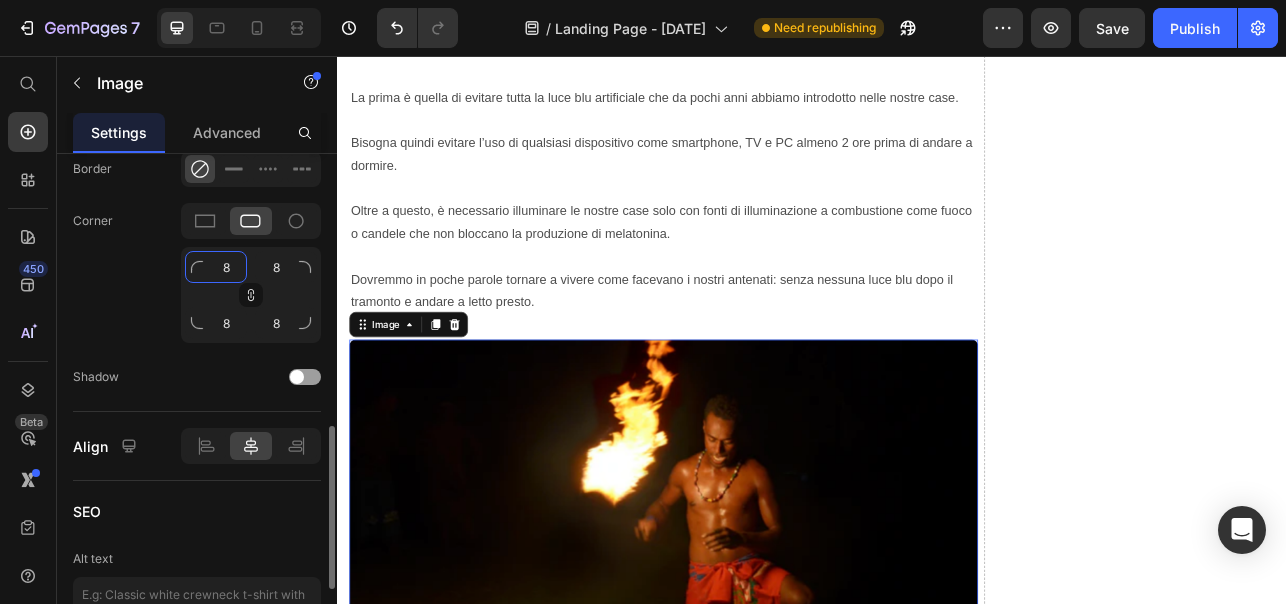 click on "8" 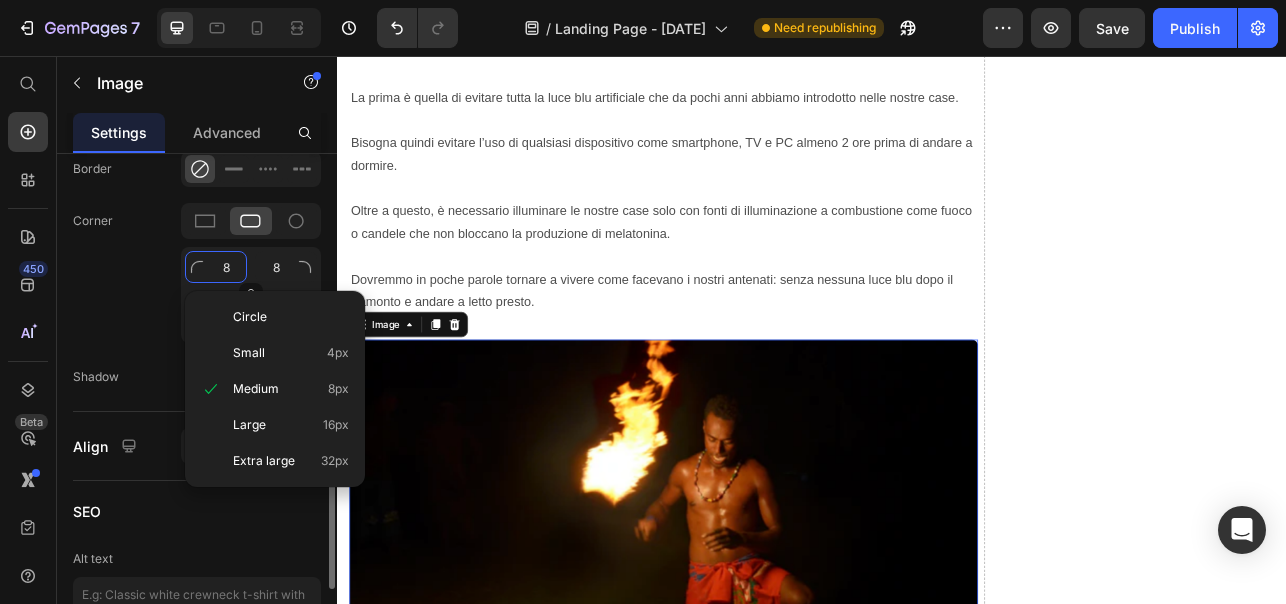 type on "2" 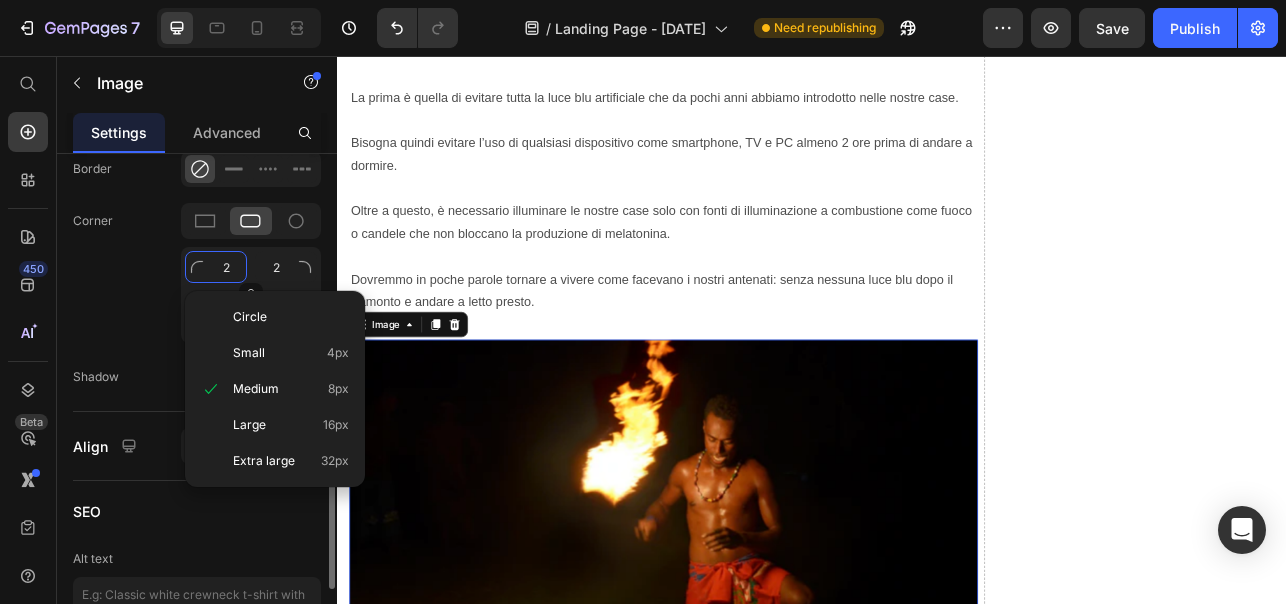 type on "20" 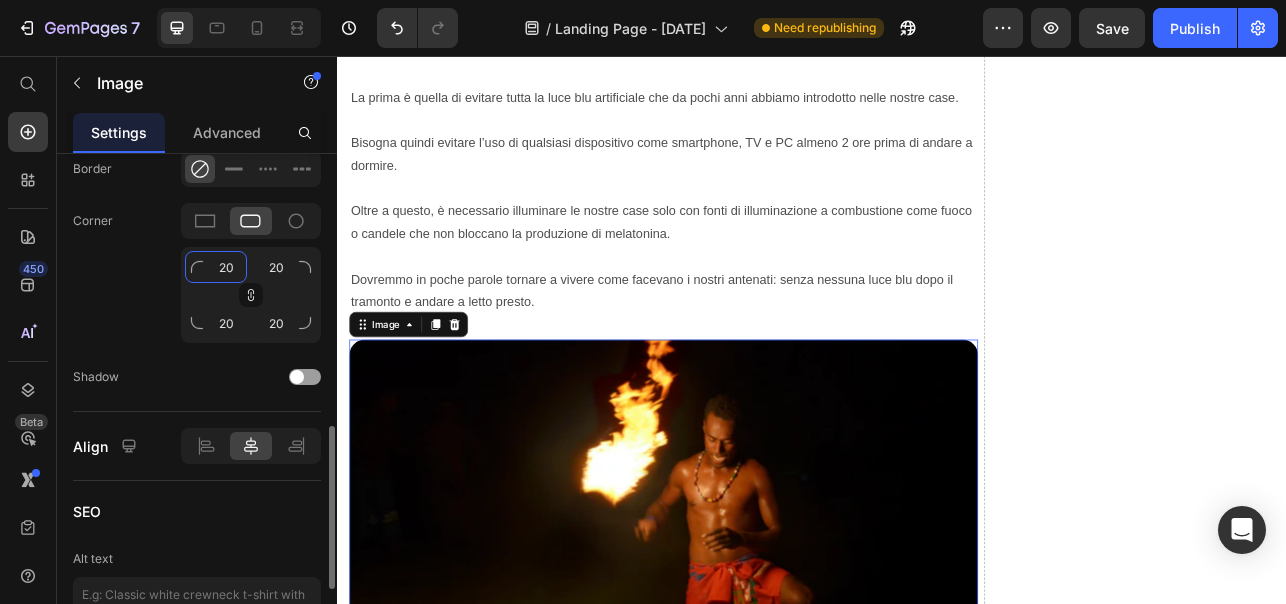type on "20" 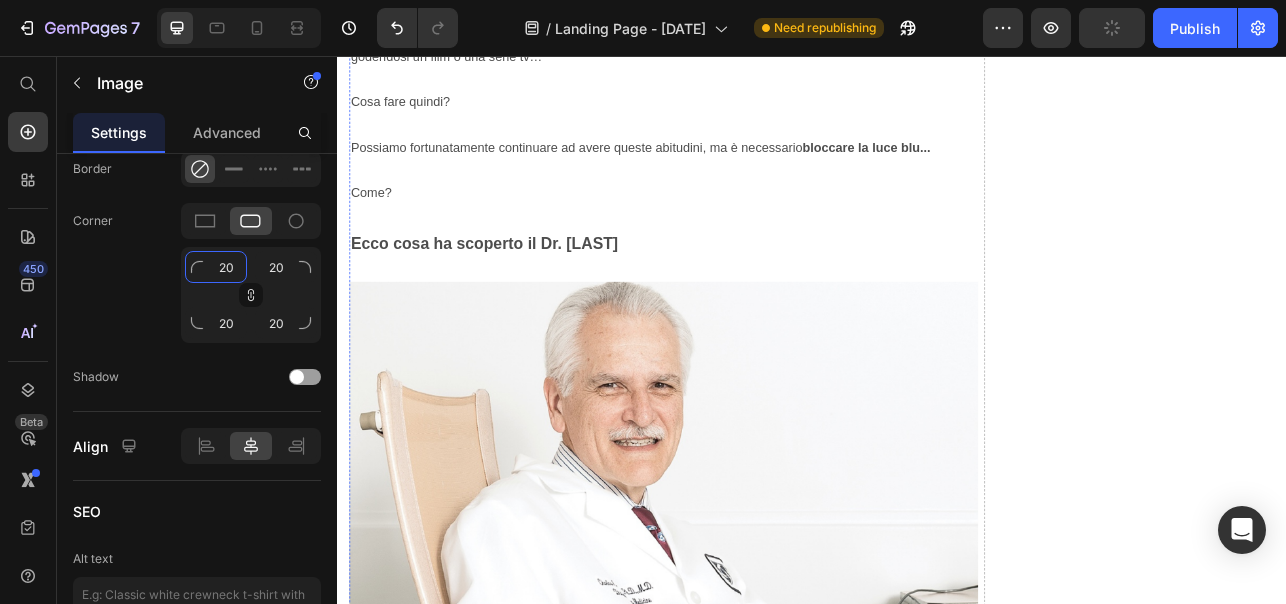 scroll, scrollTop: 4209, scrollLeft: 0, axis: vertical 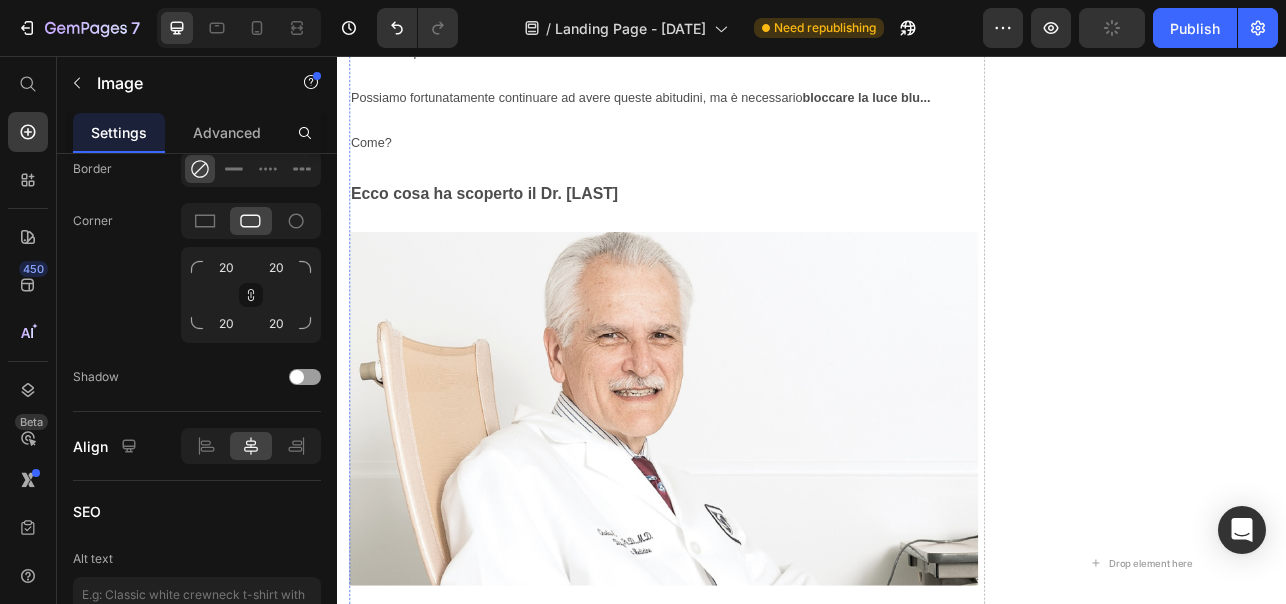 click at bounding box center (749, 501) 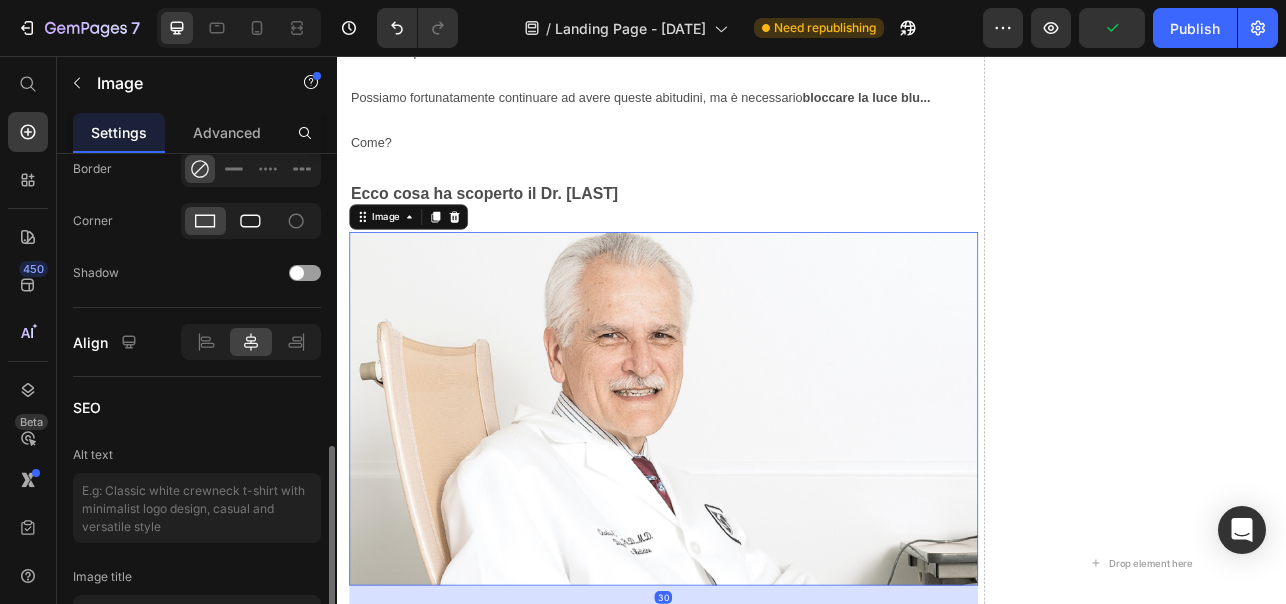 click 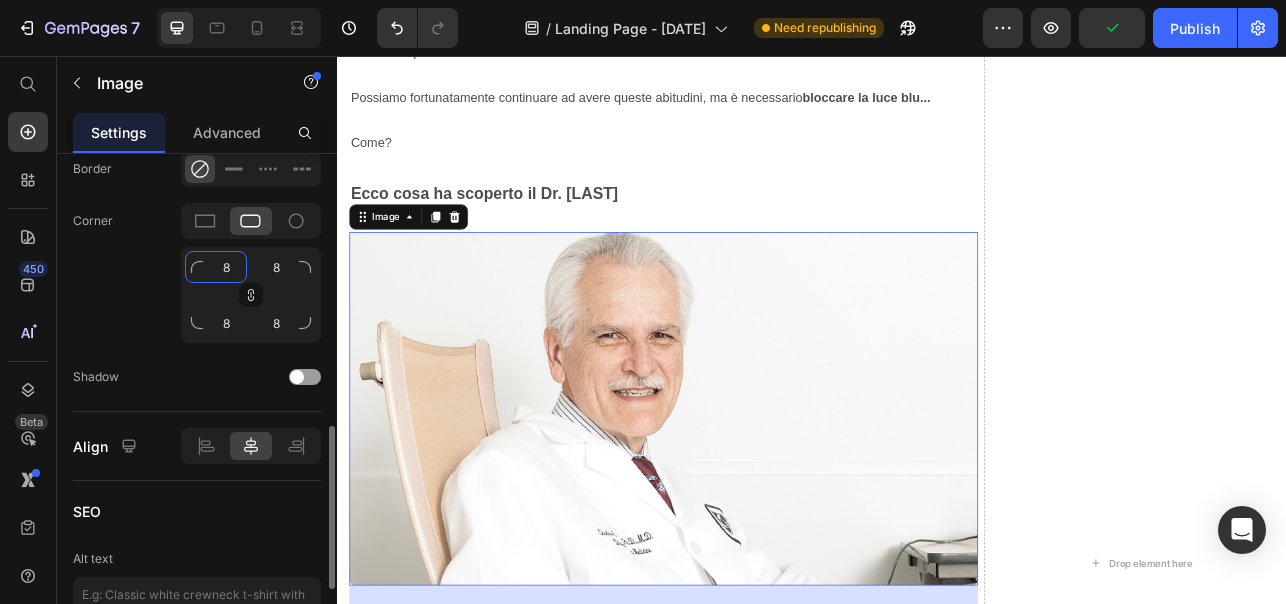 click on "8" 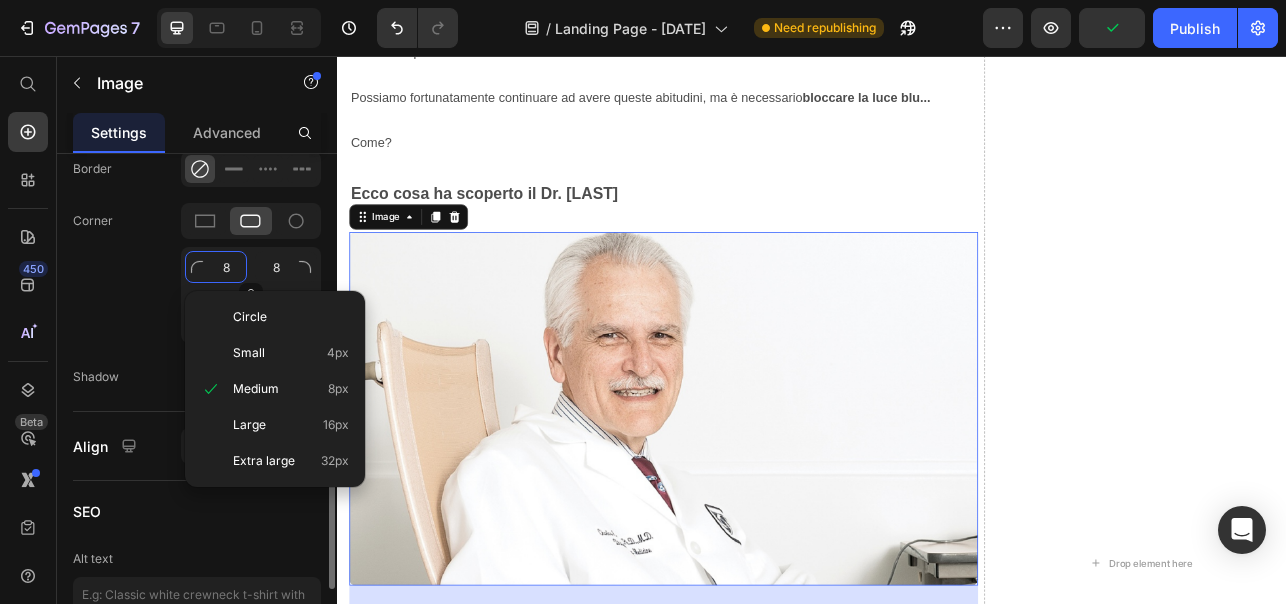 type on "2" 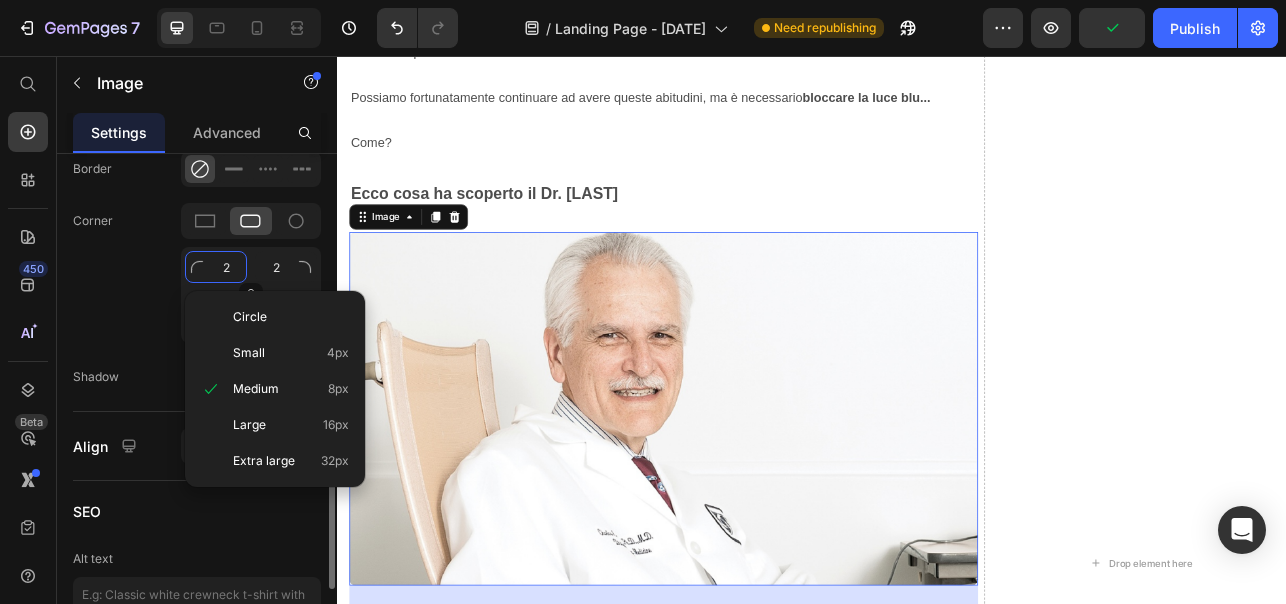 type on "20" 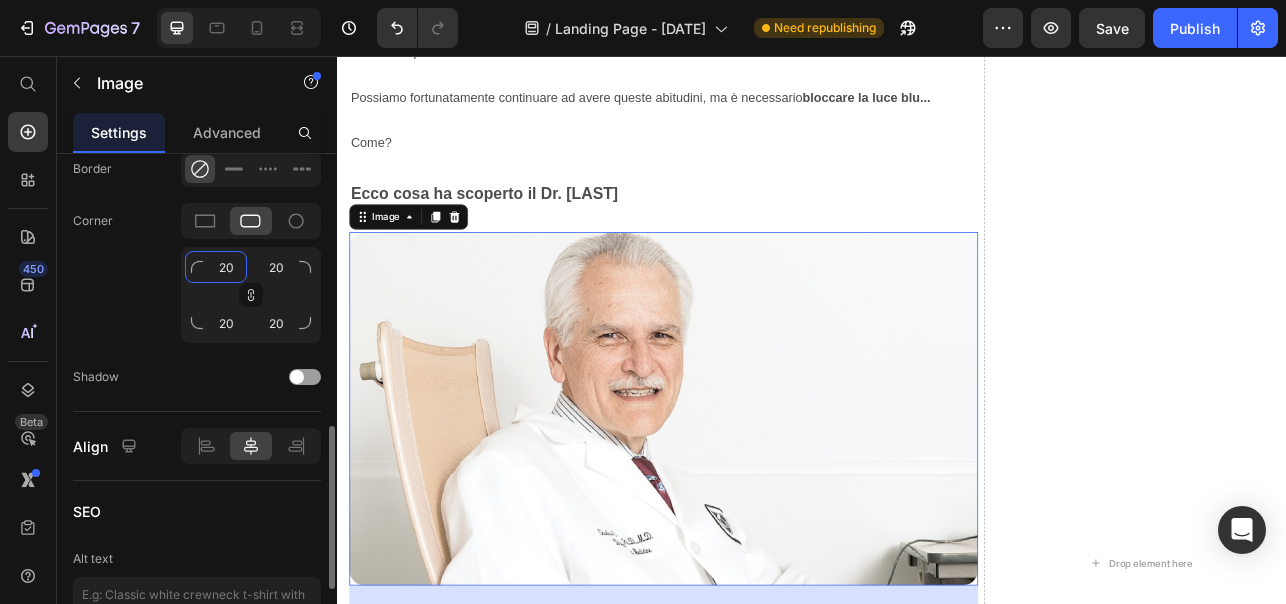type on "20" 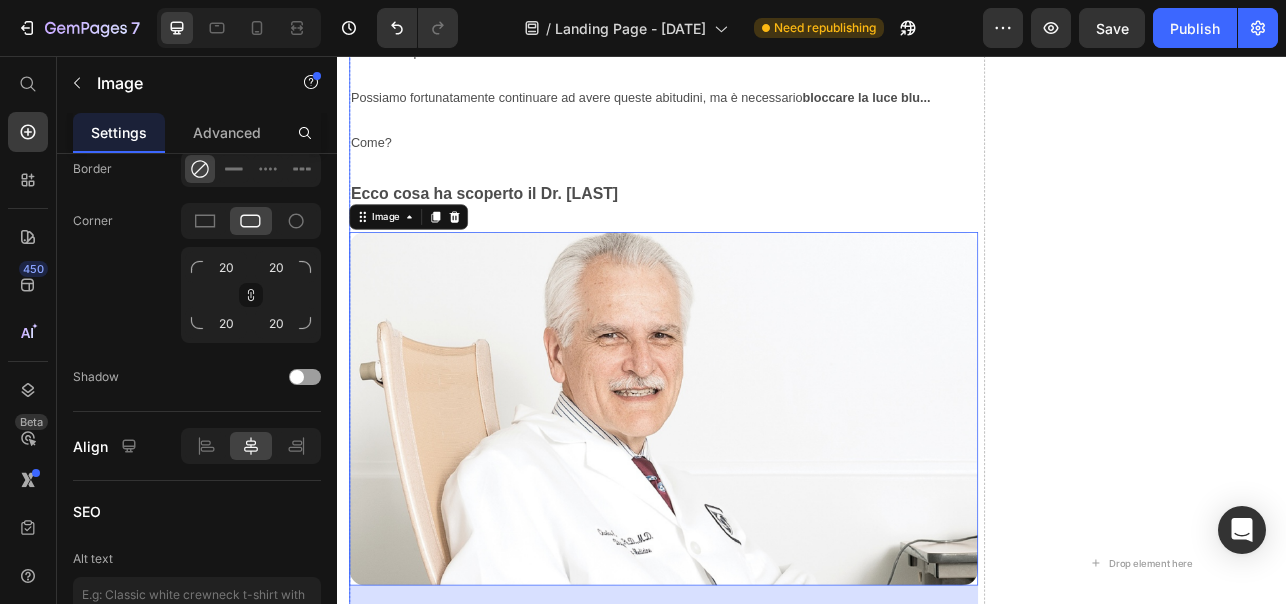 click on "Un sonno di bassa qualità può sabotare i risultati che potresti raggiungere in palestra Heading Image ⁠⁠⁠⁠⁠⁠⁠ Ecco come migliorare naturalmente il sonno (senza farmaci o integratori) e avere risultati migliori Heading C'è una singola cosa che da qualche anno sta compromettendo sempre di più il nostro sonno e quindi i risultati degli allenamenti. Heading Come forse già sai, il nostro sonno è regolato dalla melatonina, conosciuta anche come "l'ormone del sonno". La melatonina viene prodotta naturalmente dal nostro cervello la sera. Ma c'è un problema... Il nostro corpo produce la melatonina dal tramonto in poi,  quando la luce blu del sole scompare. ⁠⁠⁠⁠⁠⁠⁠ Da qualche anno però,  la sera siamo esposti alla luce blu artificiale  emessa dagli schermi dei nostri smartphone, PC, TV e lampadine a LED di casa. Text Block Image L'esposizione a questa luce blu artificiale, agisce come un "sole serale", che blocca la nostra naturale produzione di melatonina. Il risultato? Karger Image" at bounding box center [749, 697] 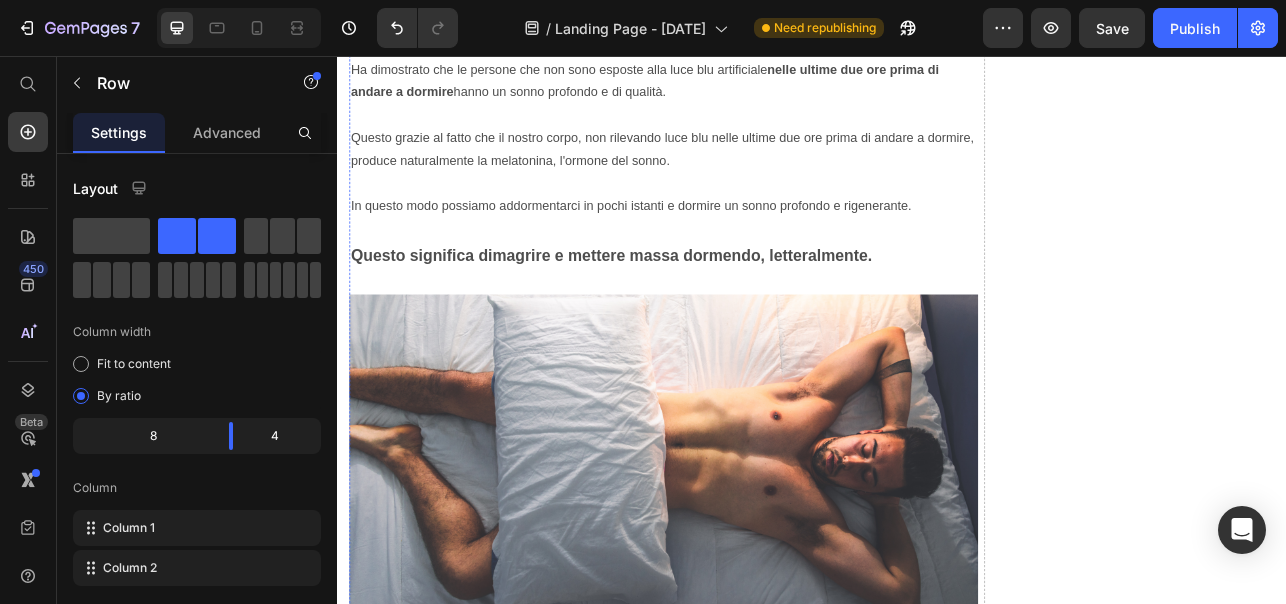 scroll, scrollTop: 4966, scrollLeft: 0, axis: vertical 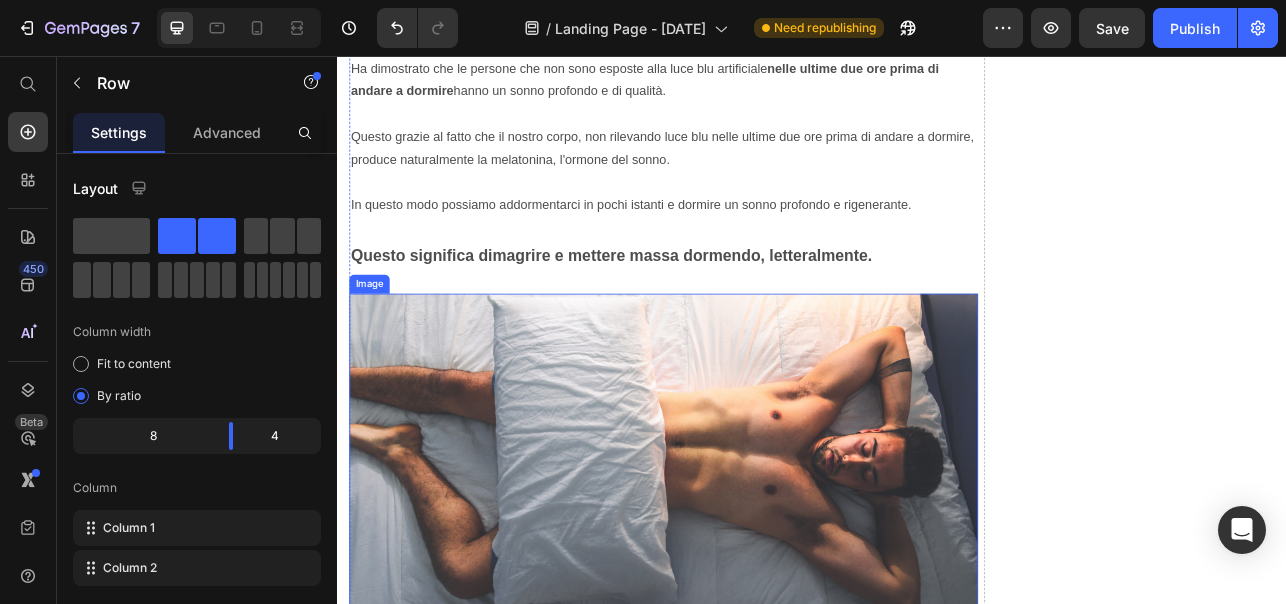 click at bounding box center [749, 579] 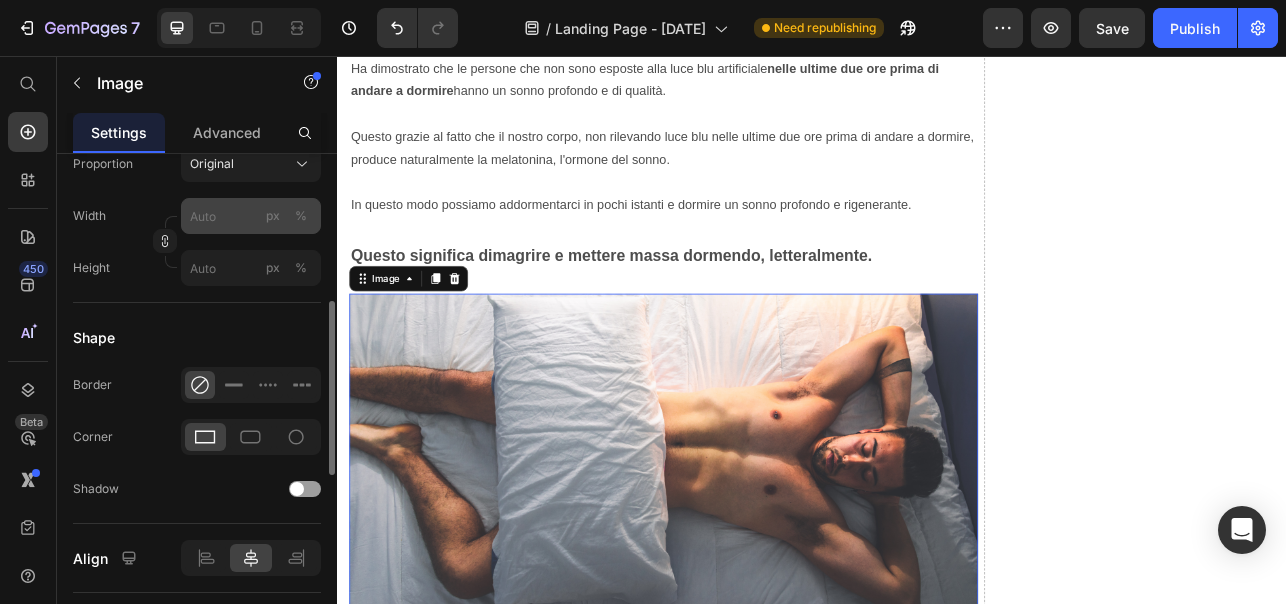 scroll, scrollTop: 641, scrollLeft: 0, axis: vertical 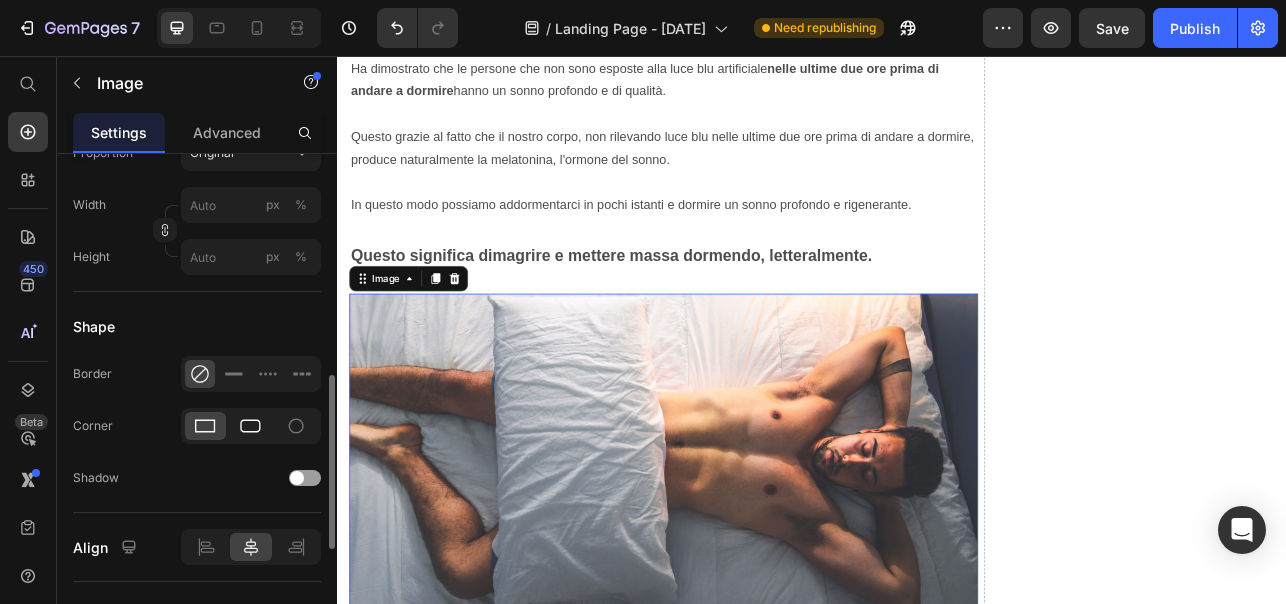 click 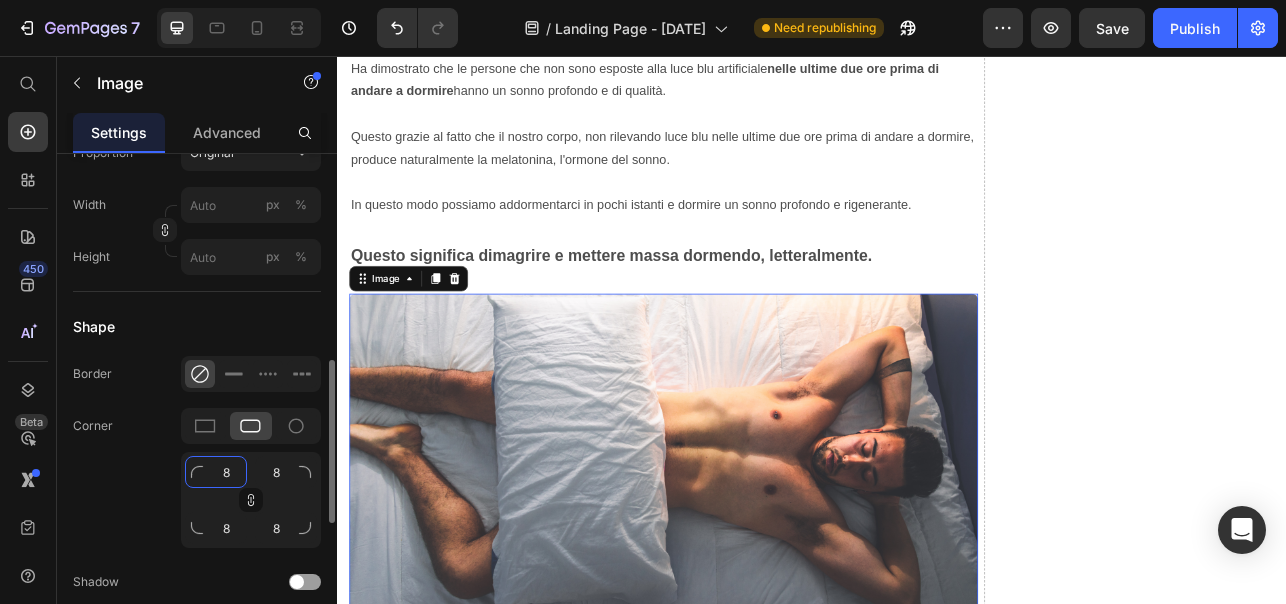 click on "8" 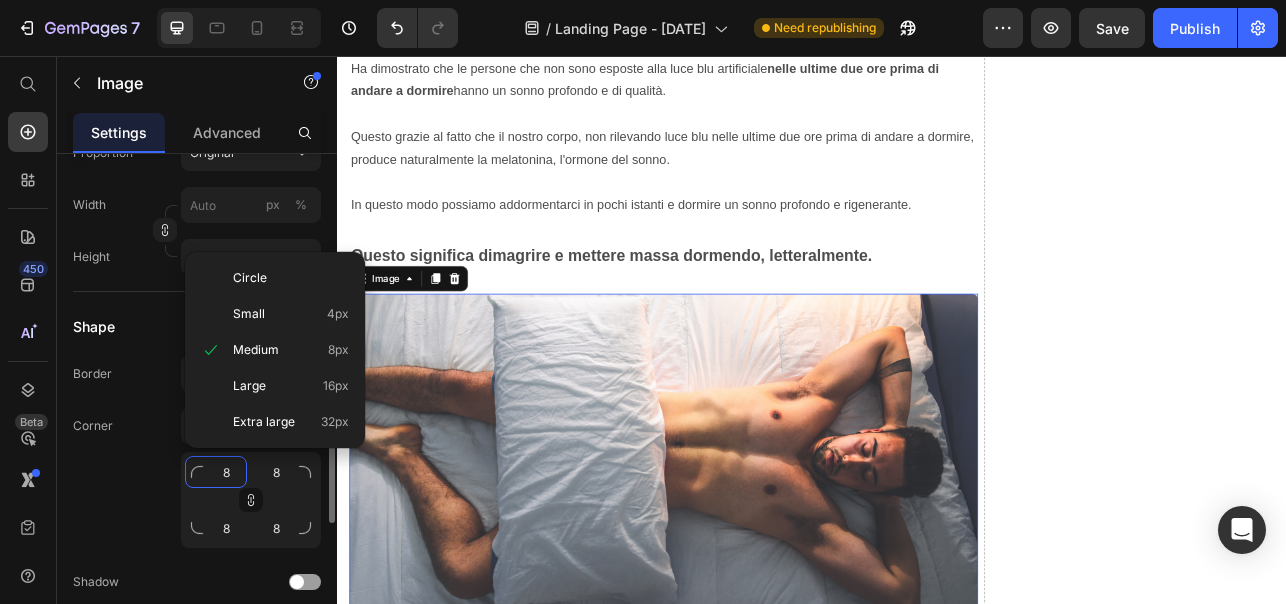 type on "2" 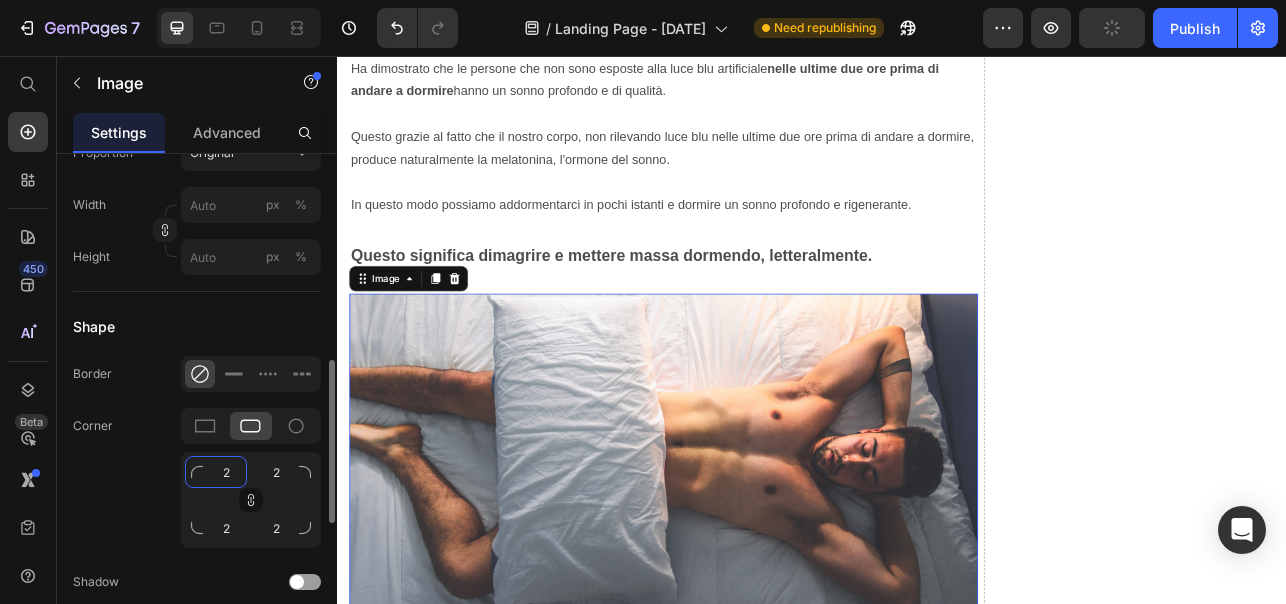 type on "20" 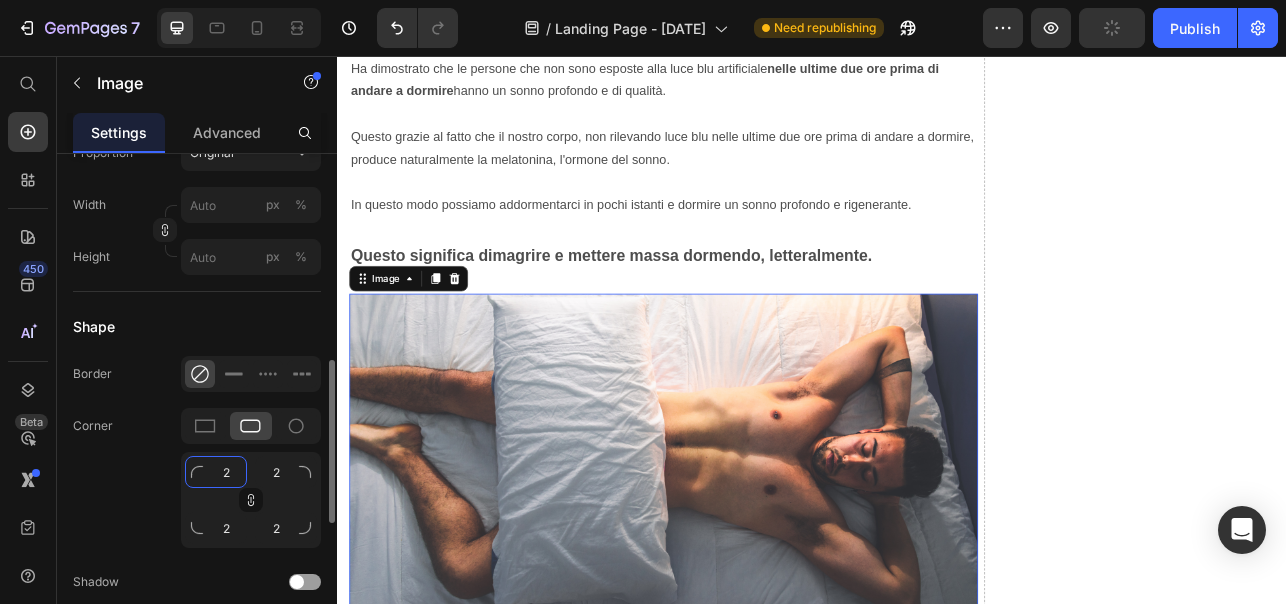 type on "20" 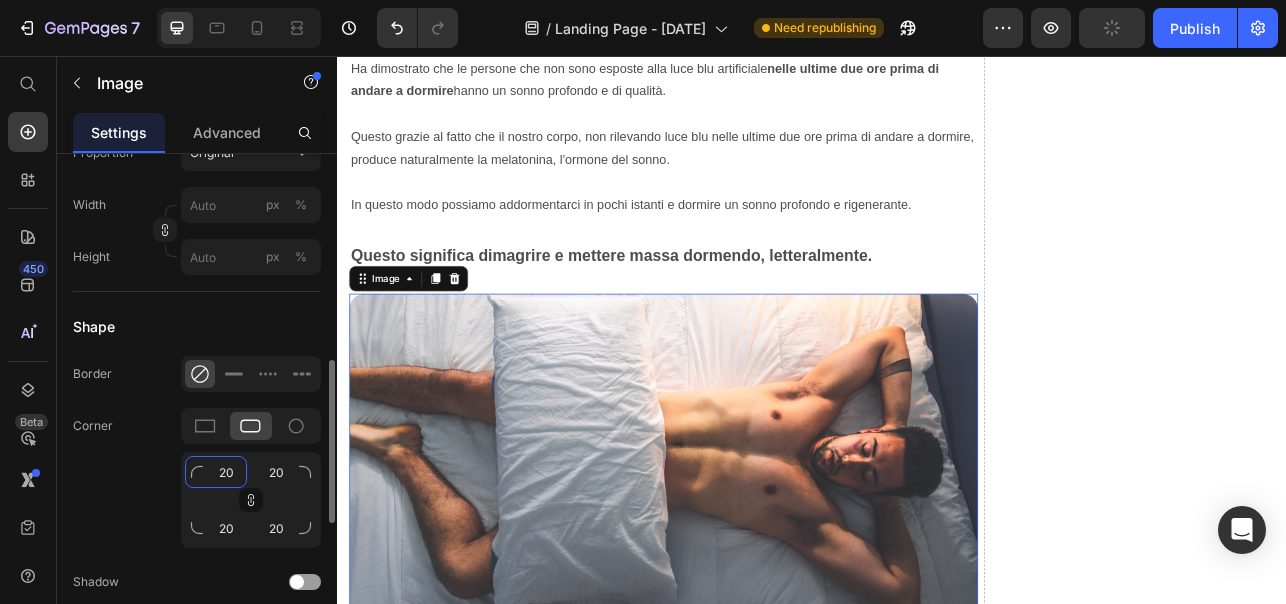 type 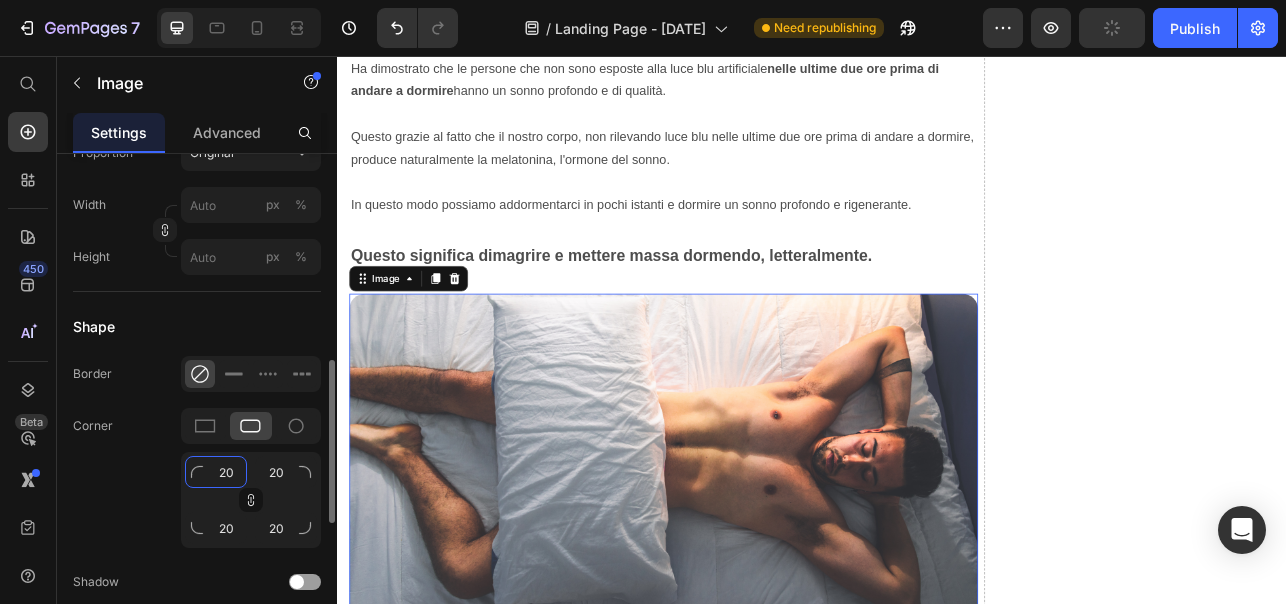 type 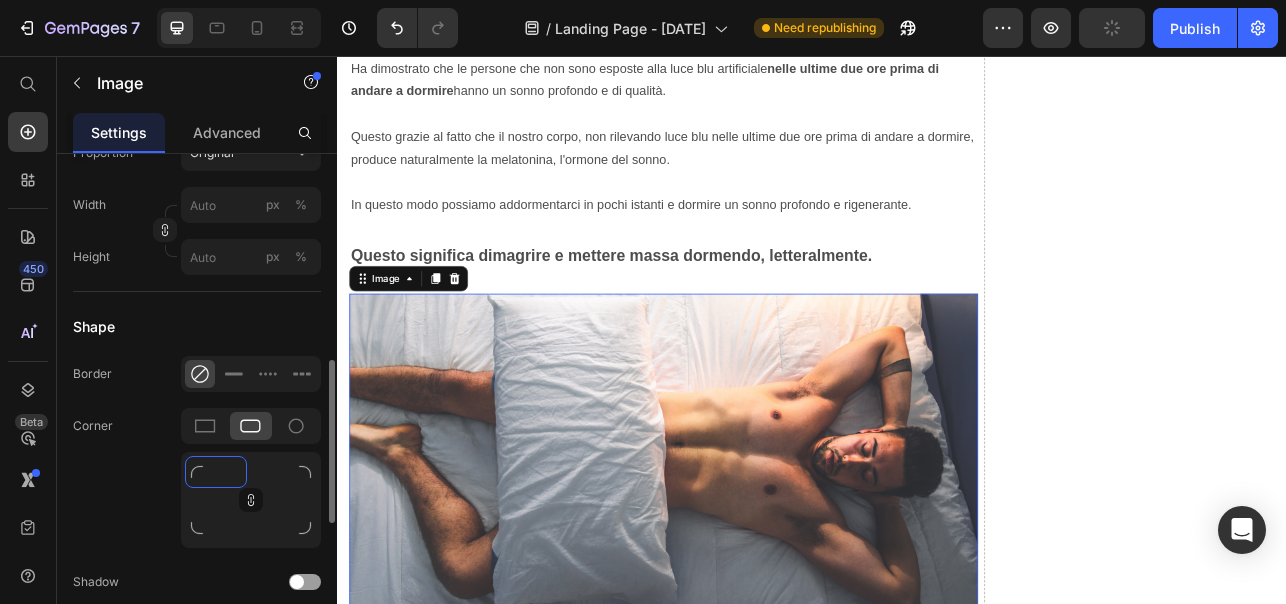type on "20" 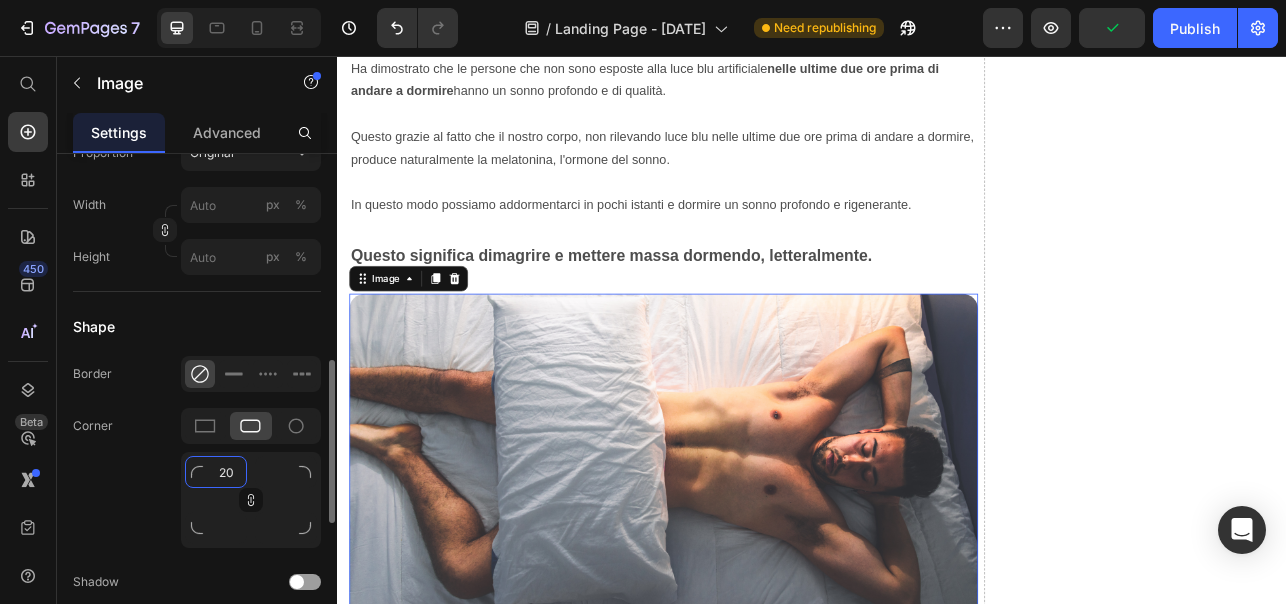 type on "20" 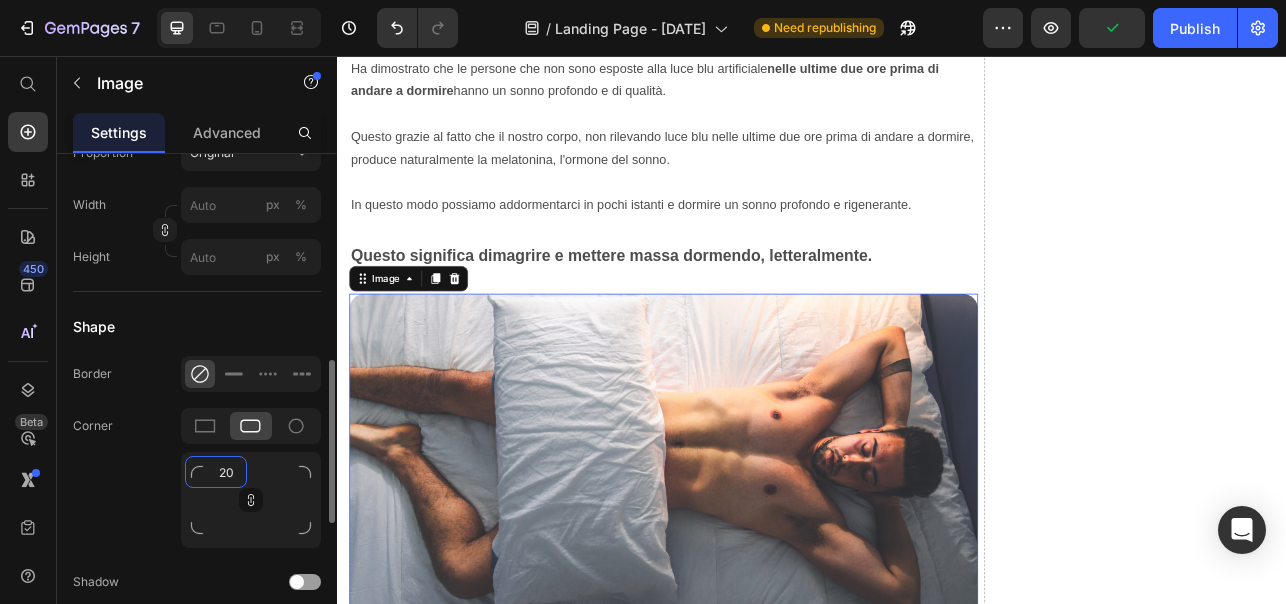 type on "20" 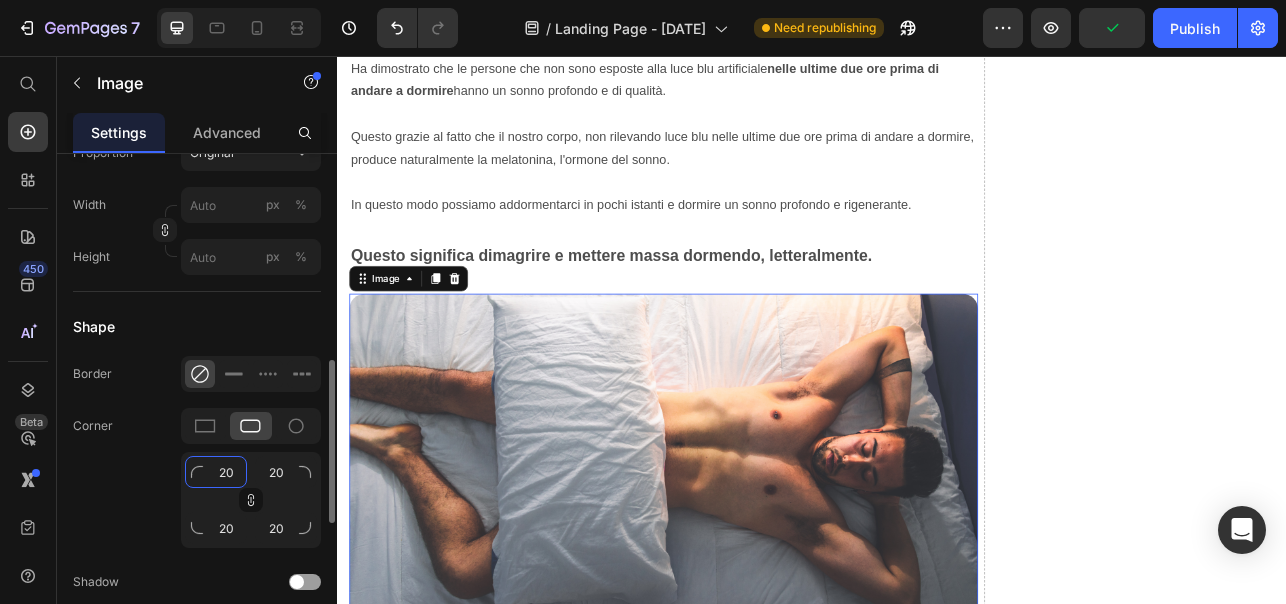 type on "20" 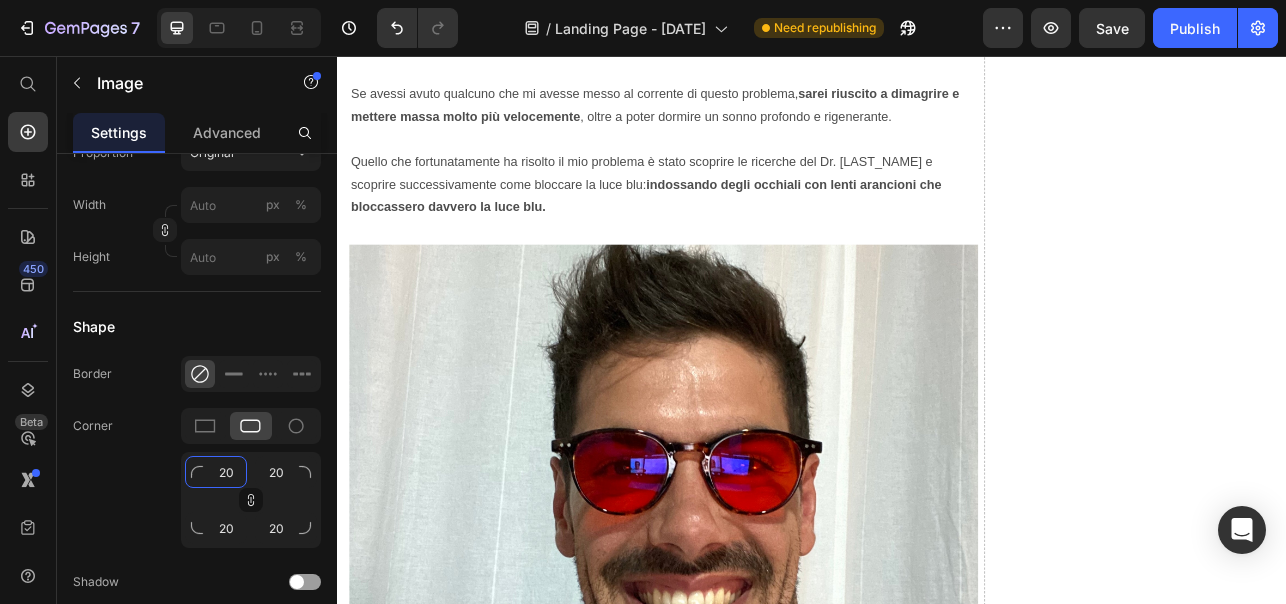 scroll, scrollTop: 6017, scrollLeft: 0, axis: vertical 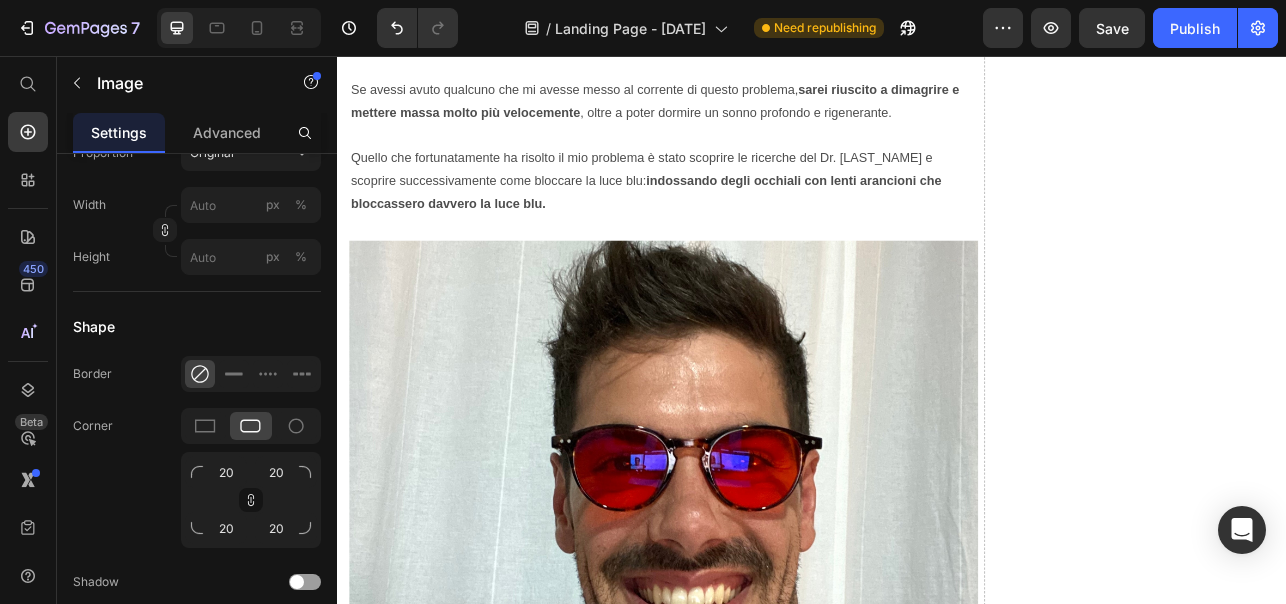 click at bounding box center [749, 597] 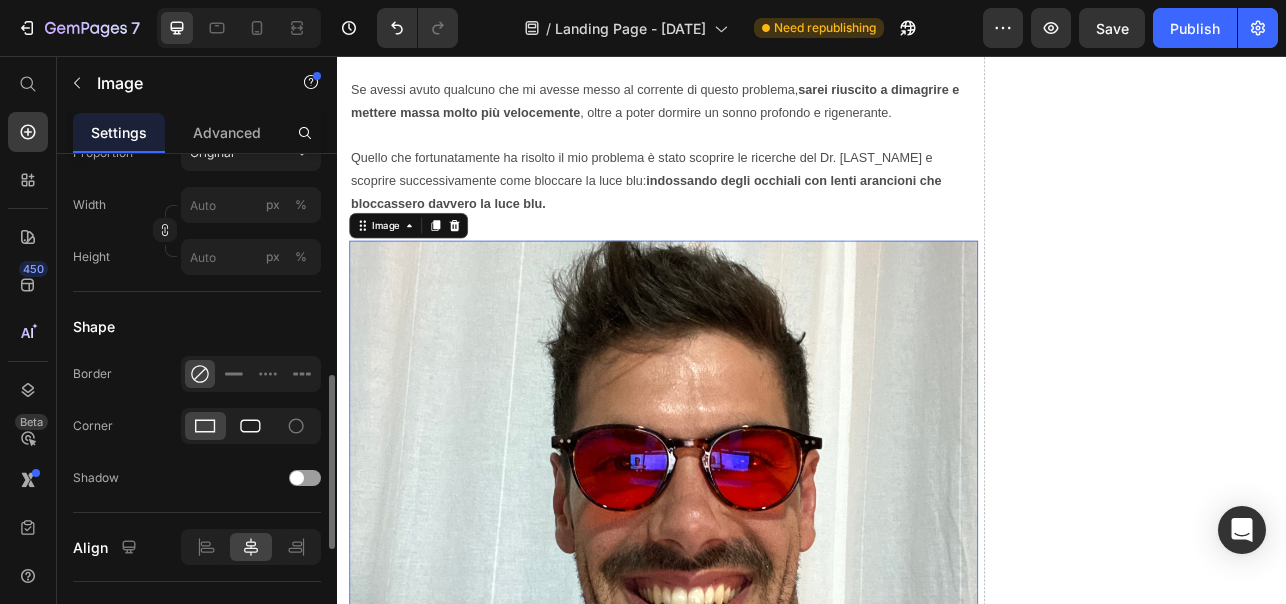 click 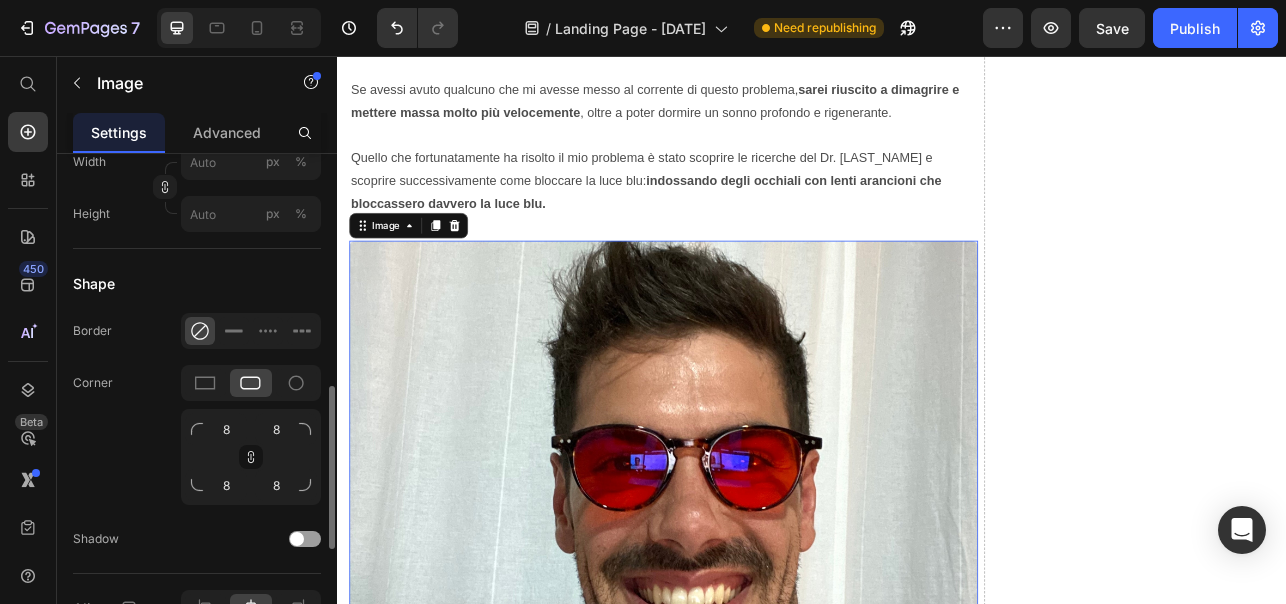 scroll, scrollTop: 694, scrollLeft: 0, axis: vertical 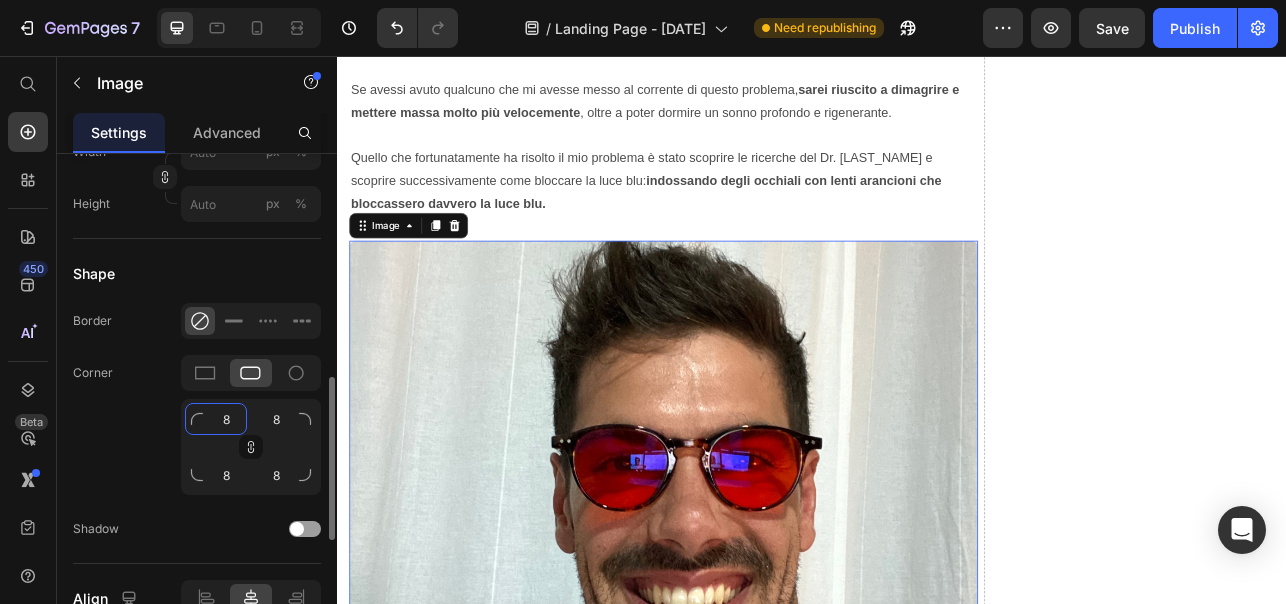 click on "8" 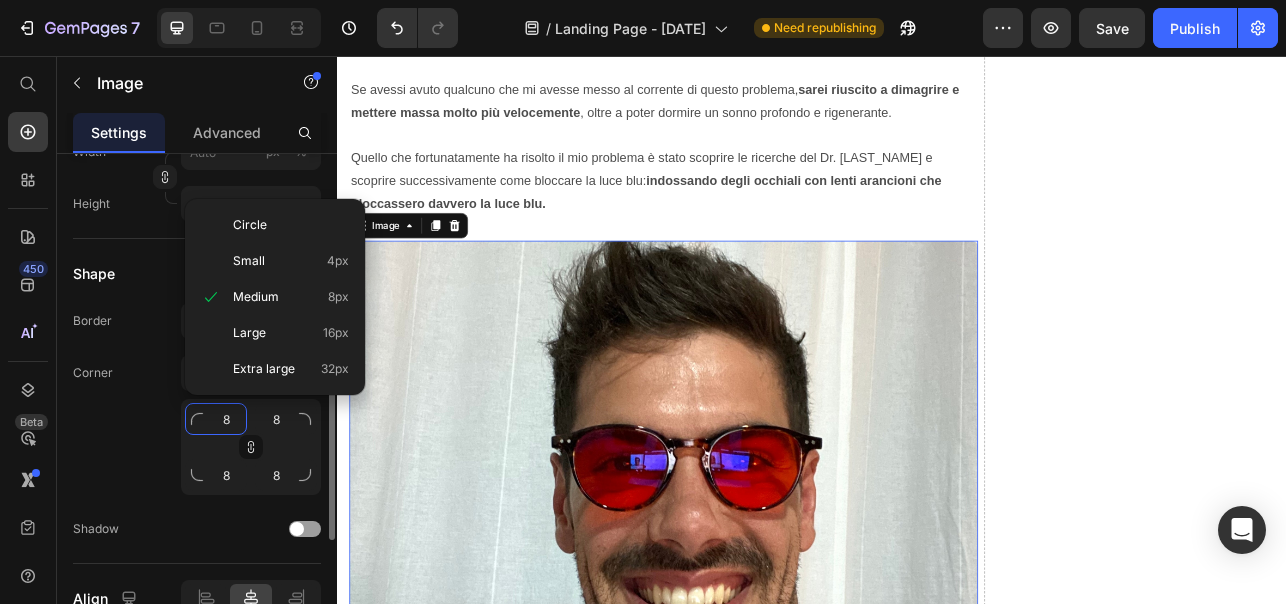 type on "2" 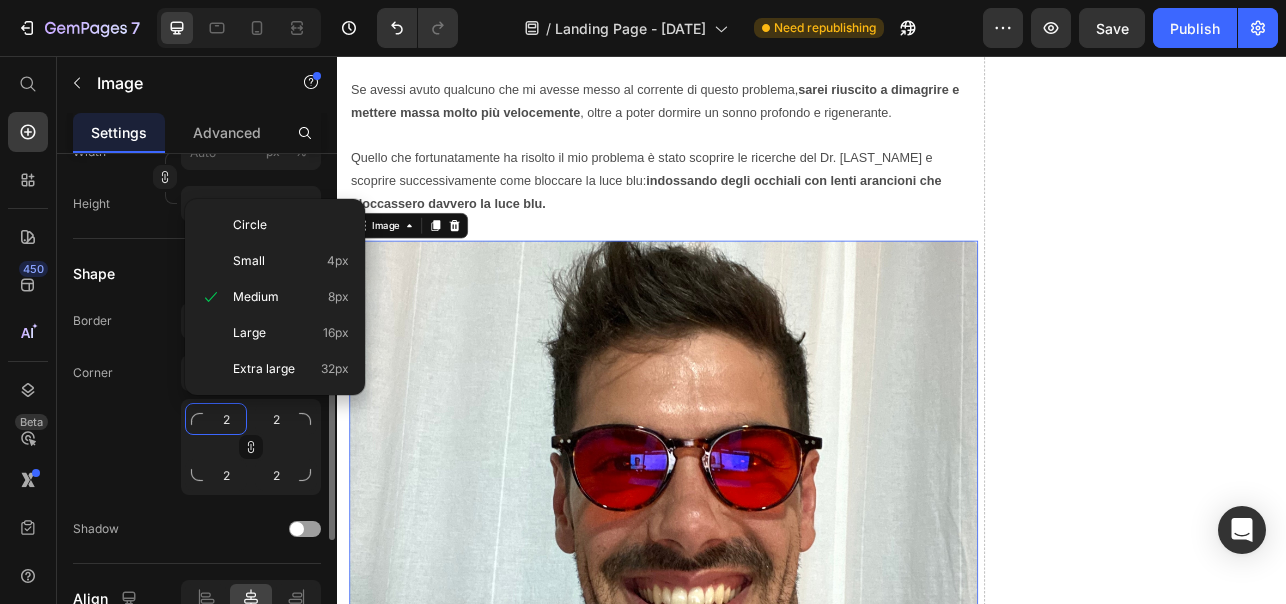 type on "20" 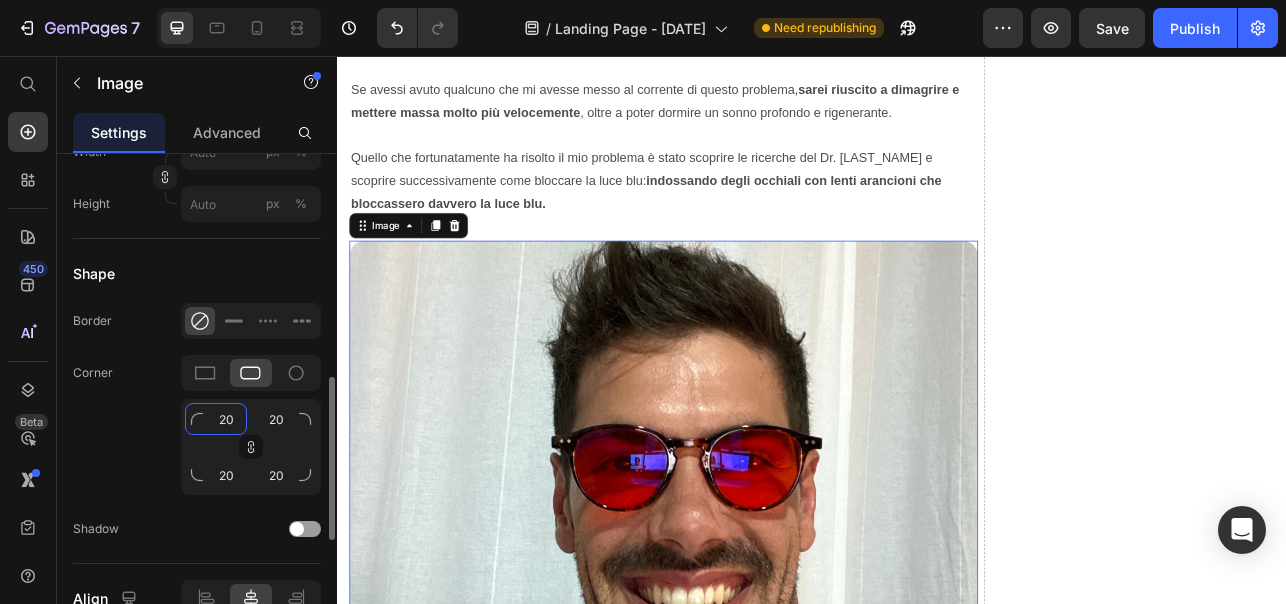 type on "20" 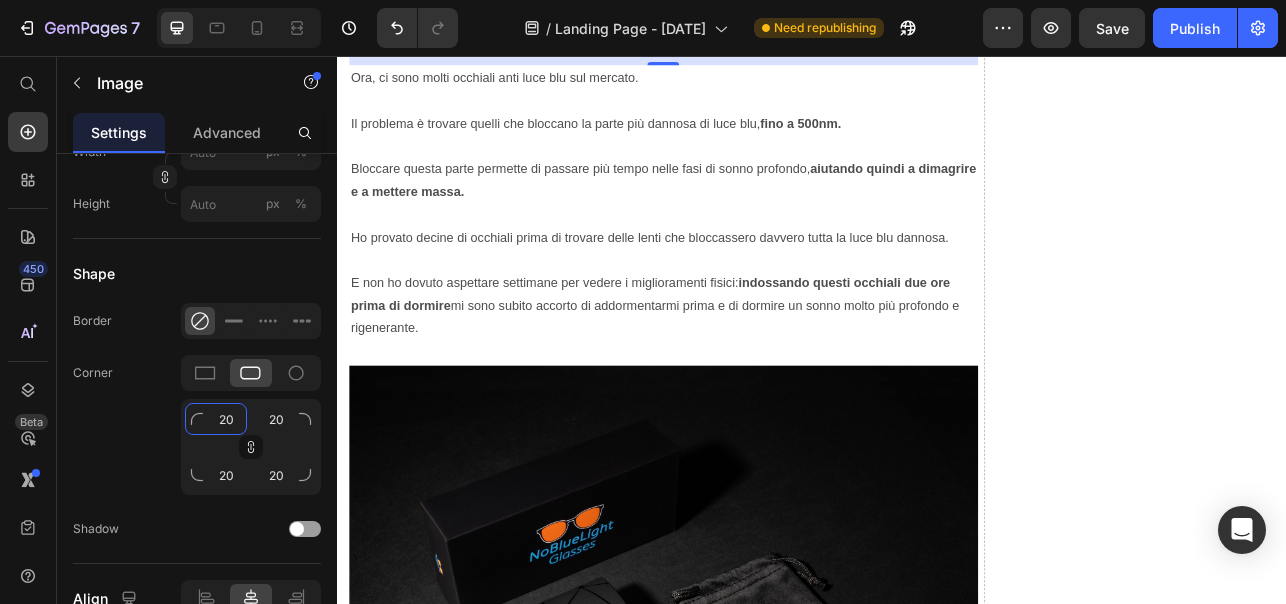 scroll, scrollTop: 7001, scrollLeft: 0, axis: vertical 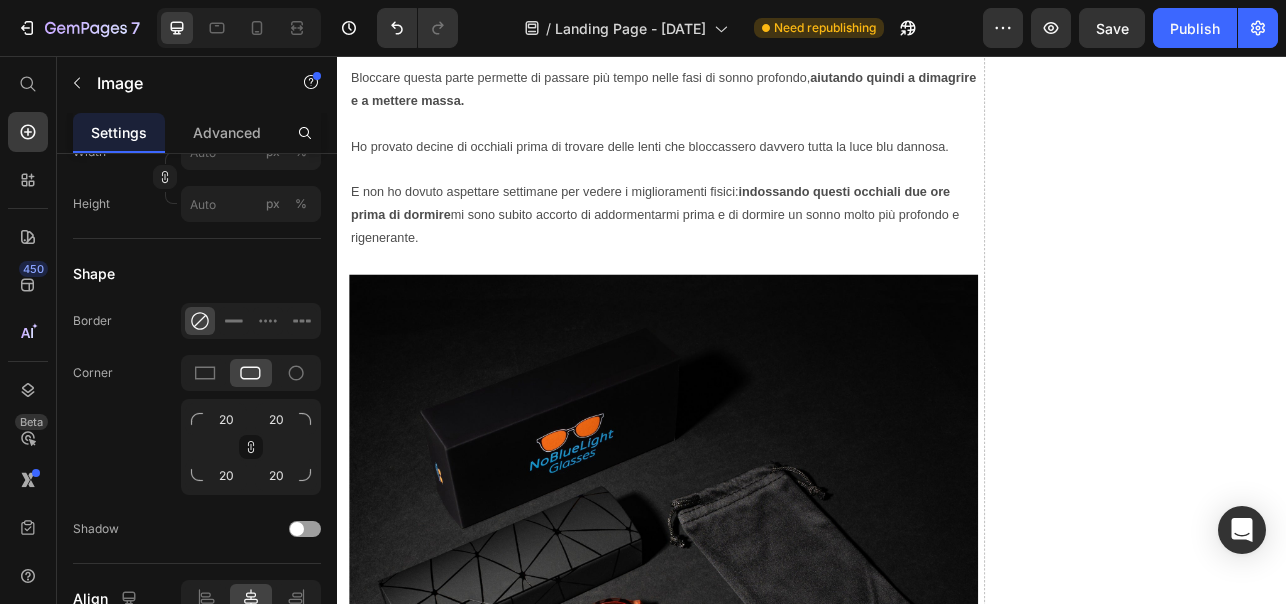 click at bounding box center [749, 729] 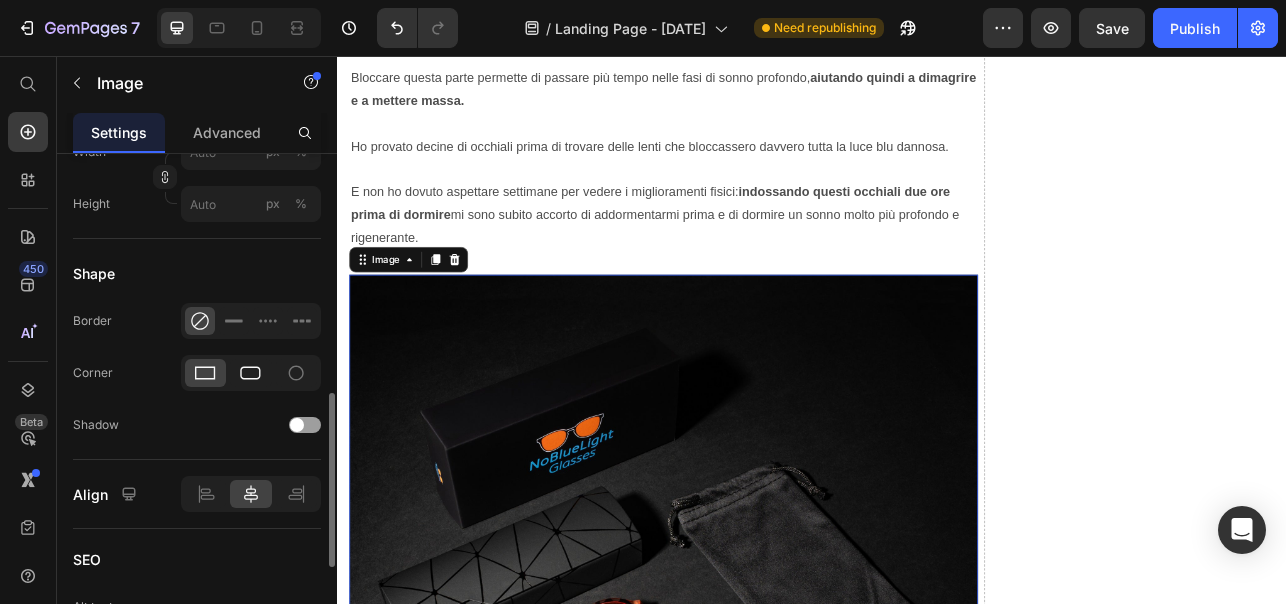 click 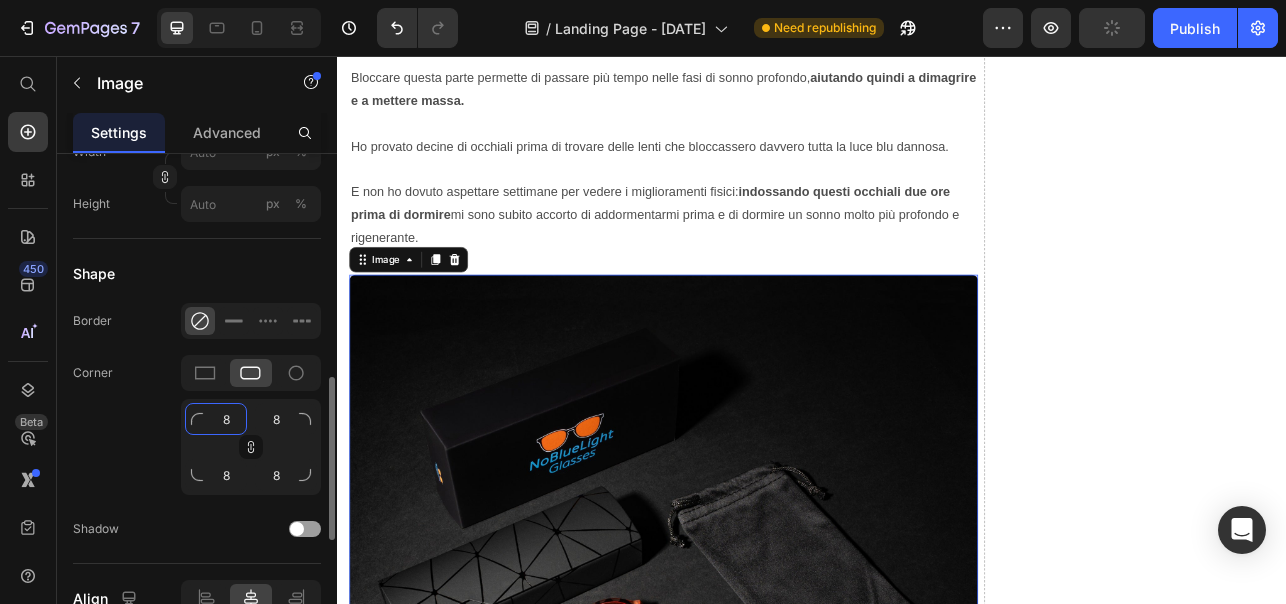 click on "8" 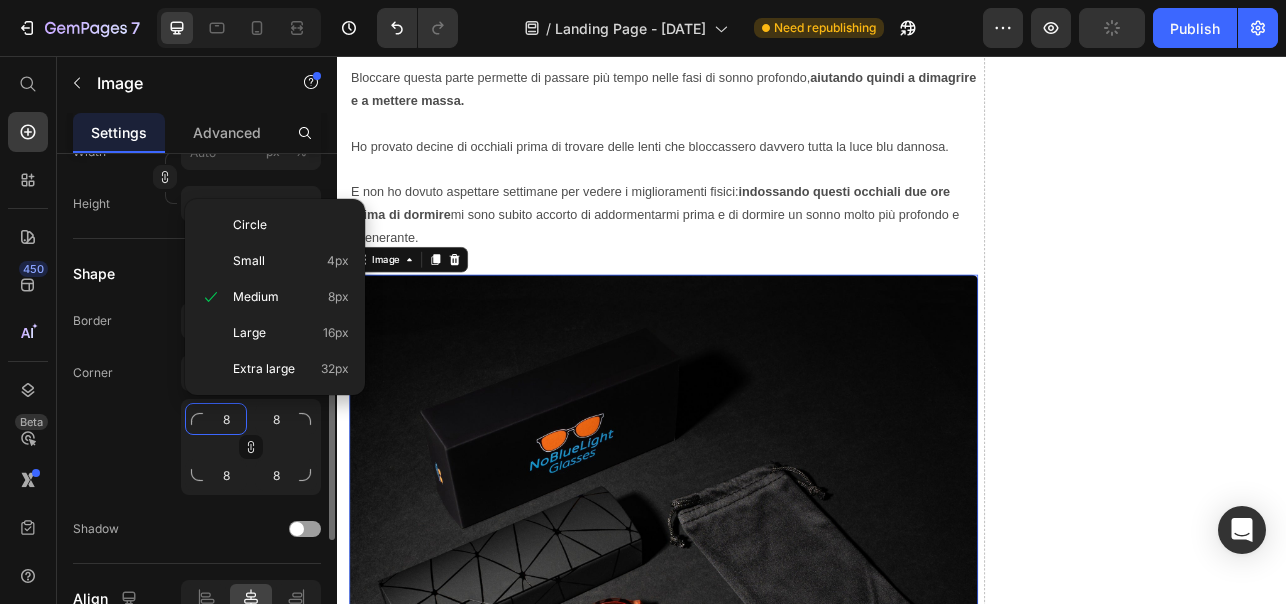 type on "2" 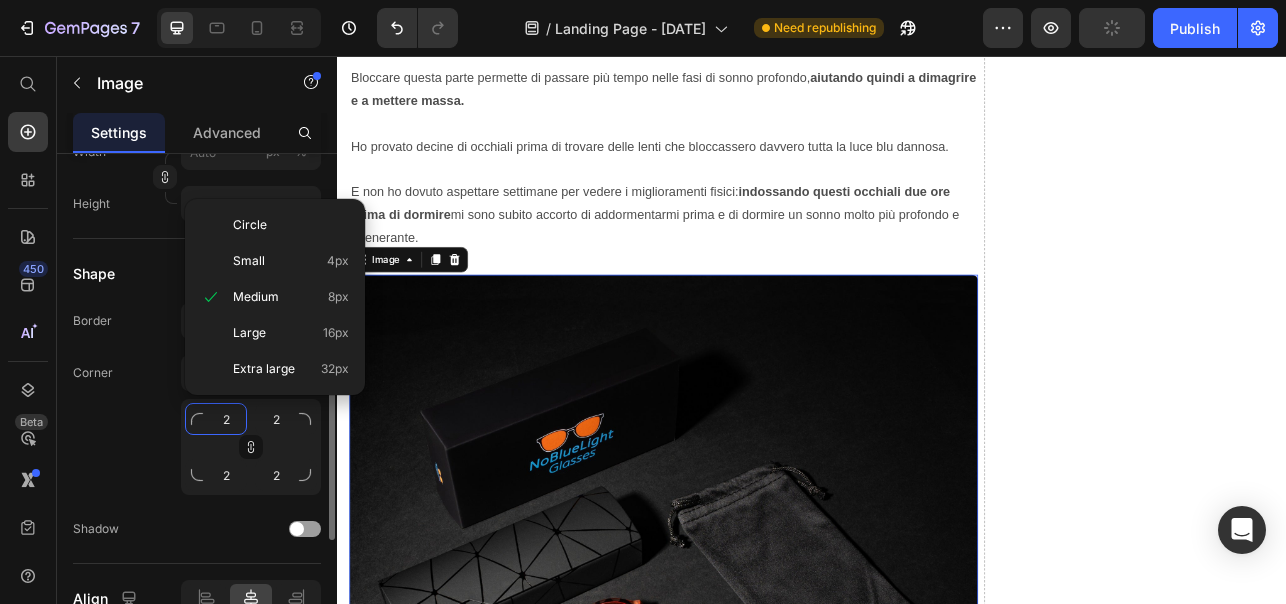 type on "20" 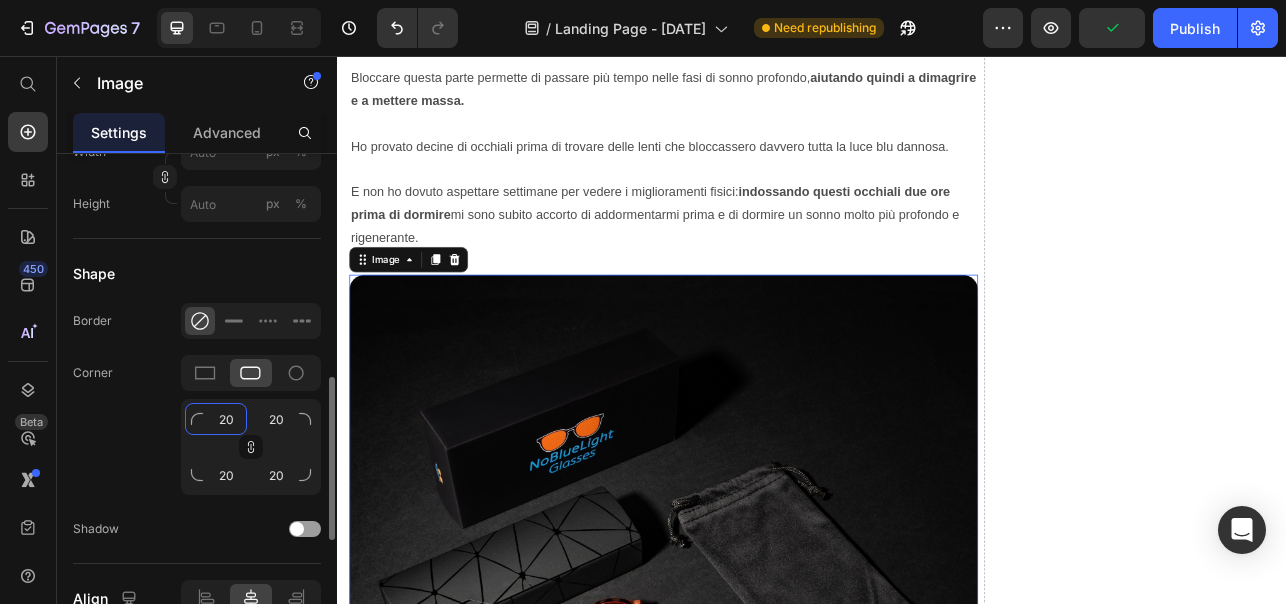 type on "20" 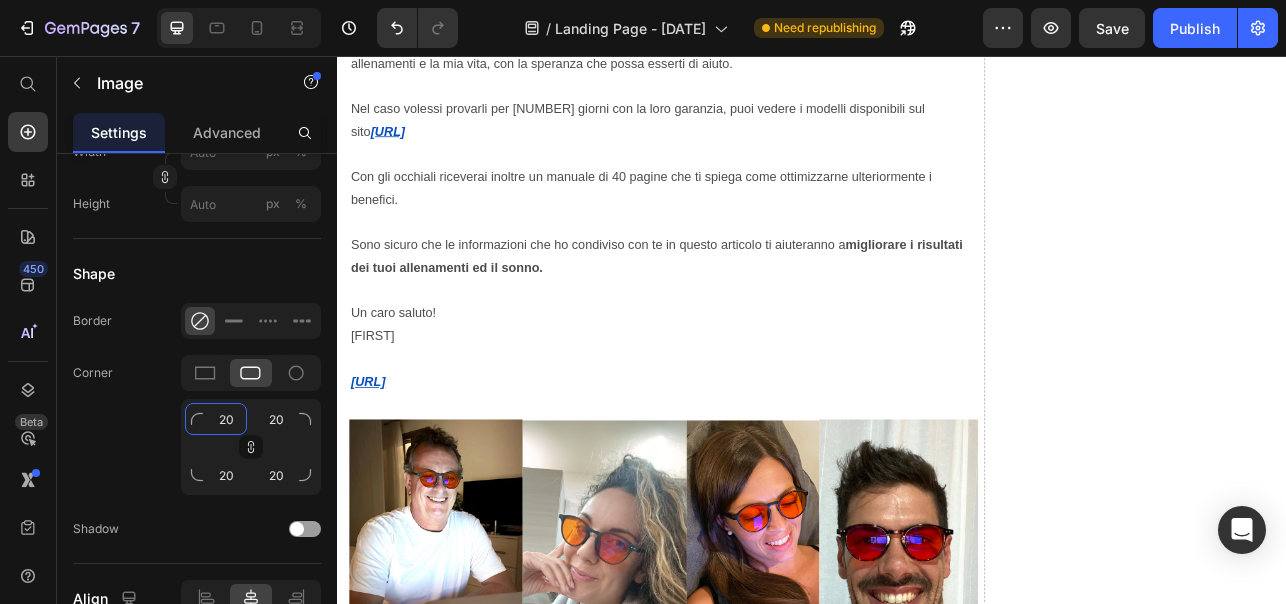 scroll, scrollTop: 8774, scrollLeft: 0, axis: vertical 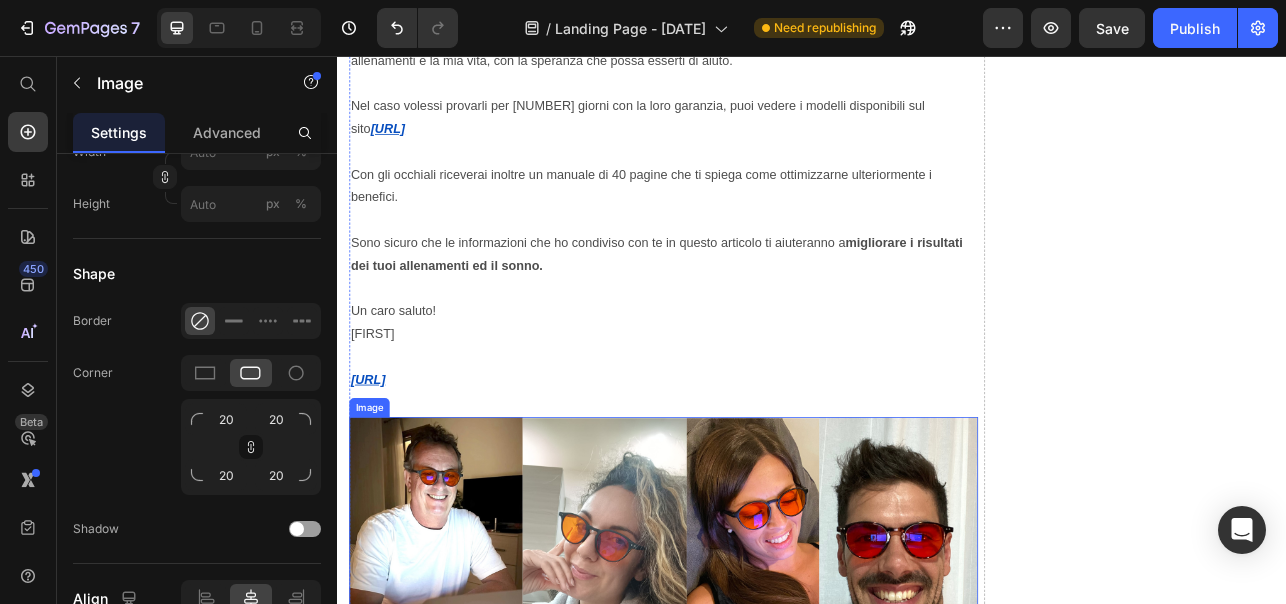 click at bounding box center (749, 710) 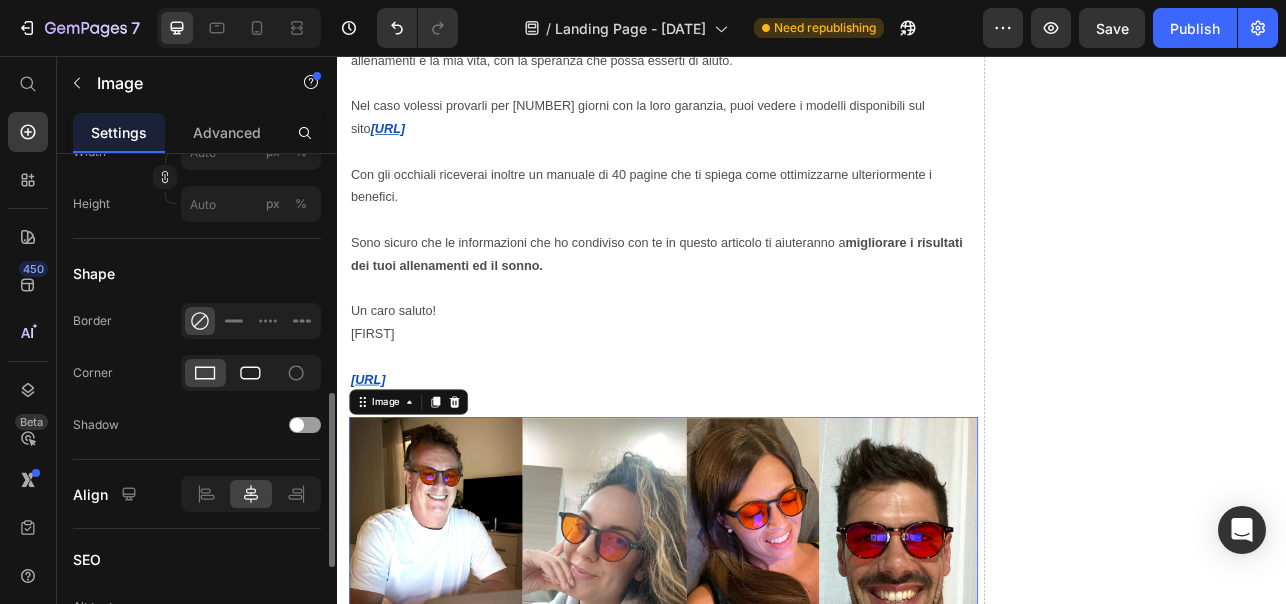 click 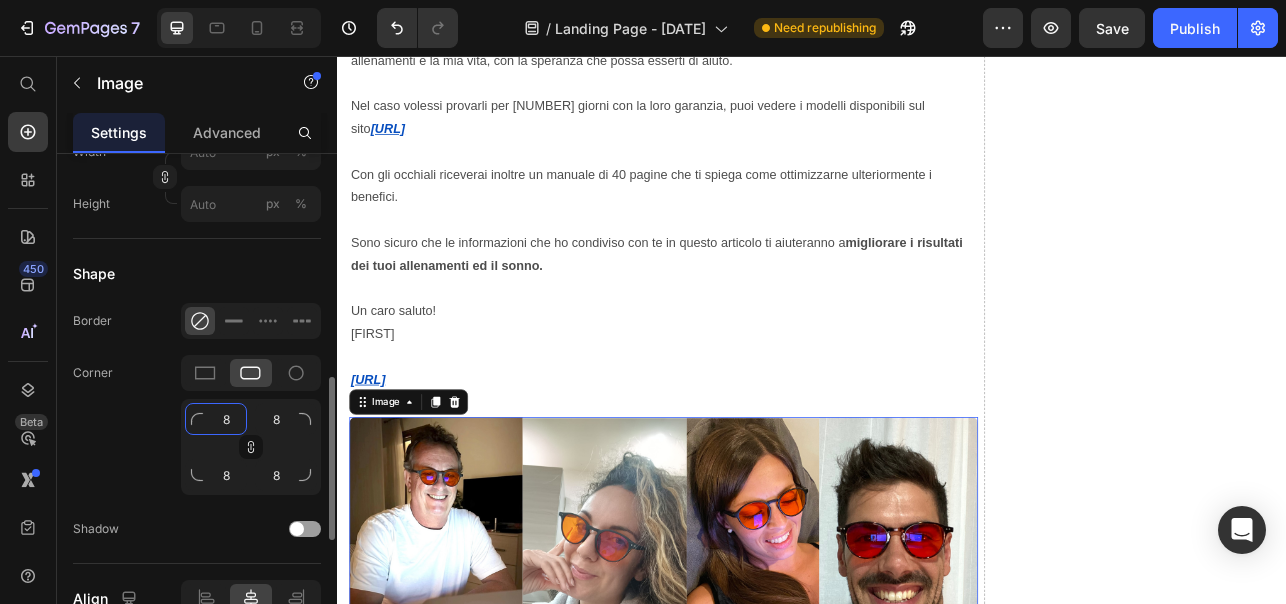 click on "8" 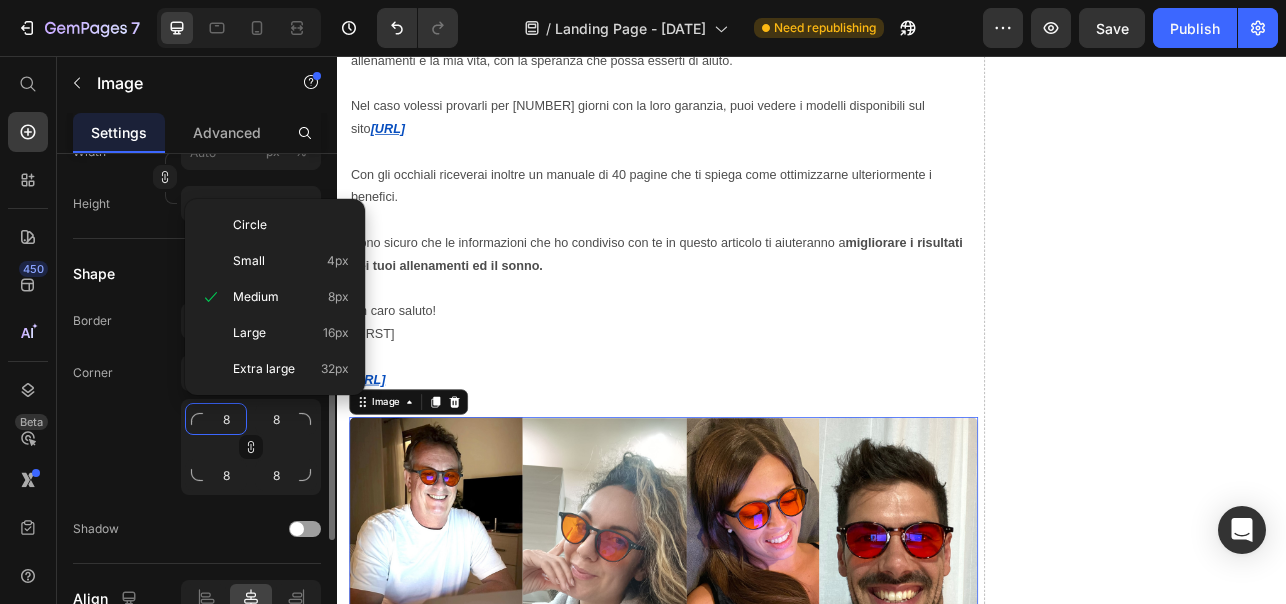 type on "2" 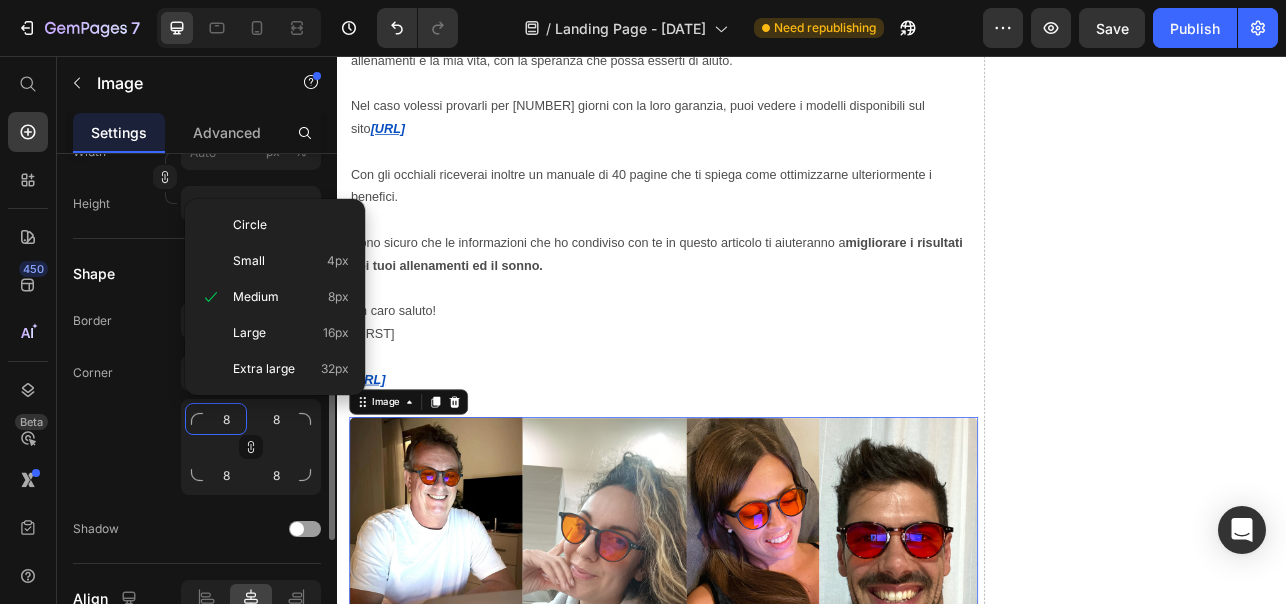 type on "2" 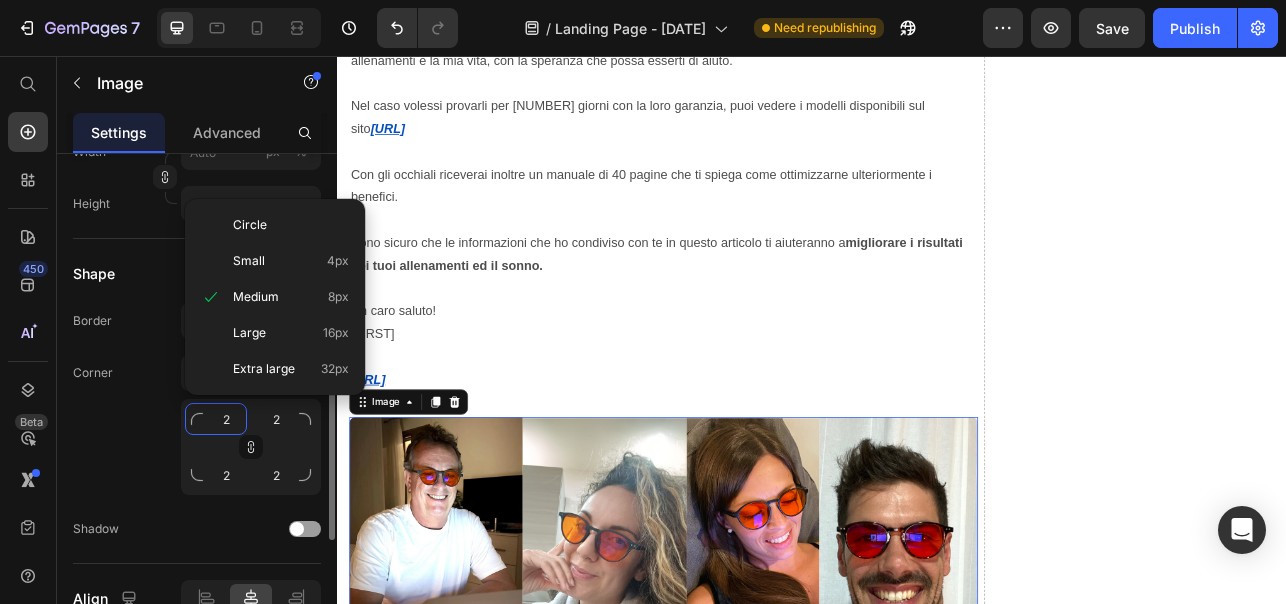 type on "20" 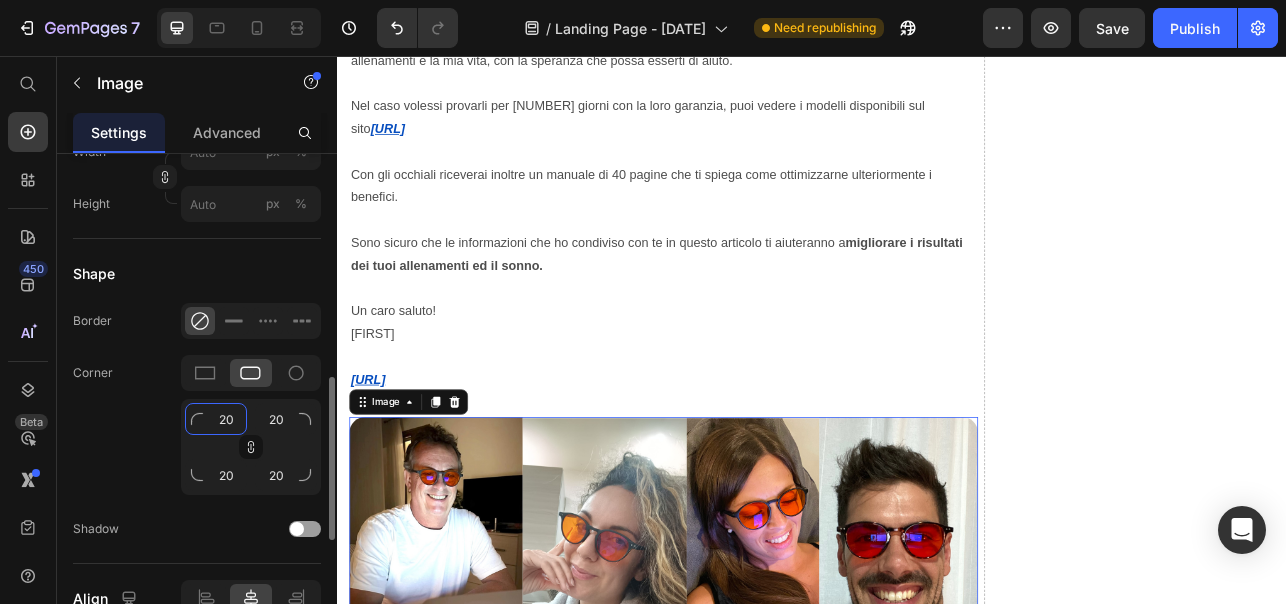 type on "20" 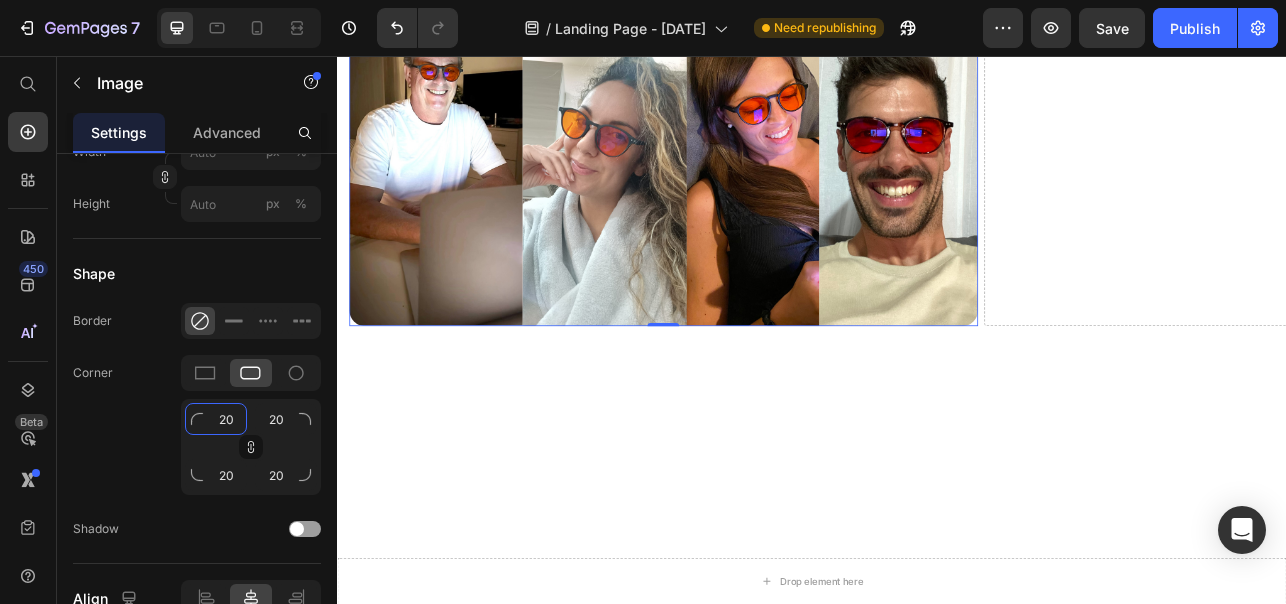 scroll, scrollTop: 9307, scrollLeft: 0, axis: vertical 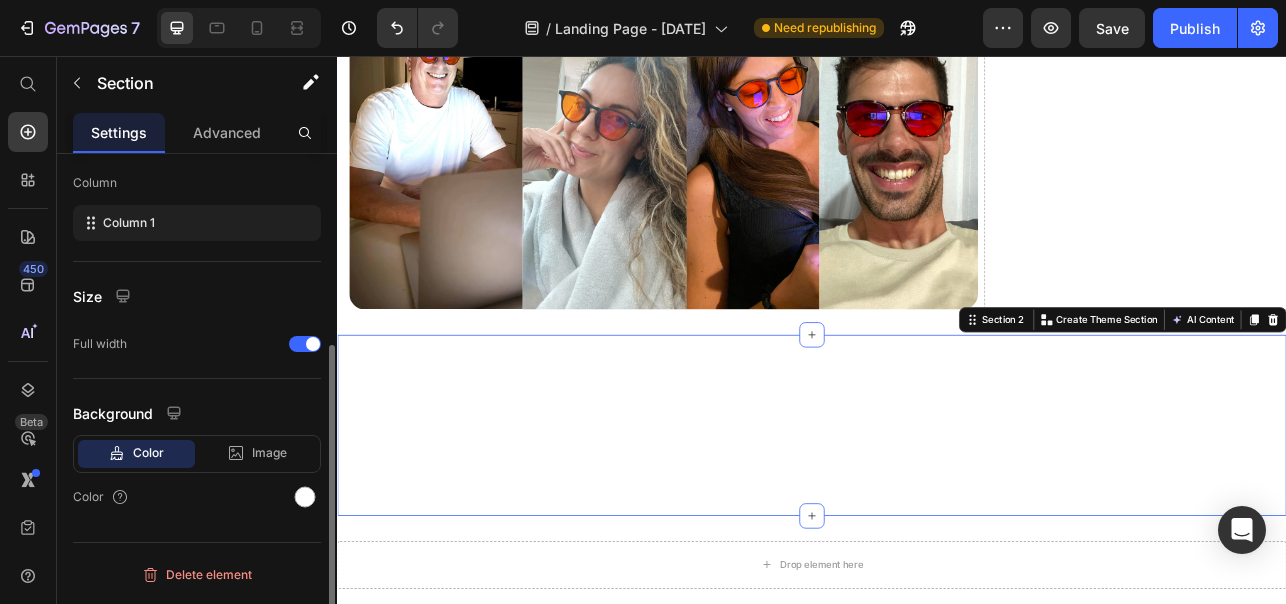 click on "Text Block Row Section 2   You can create reusable sections Create Theme Section AI Content Write with GemAI What would you like to describe here? Tone and Voice Persuasive Product Modello Bambino / Viso piccolo (Tartaruga) Show more Generate" at bounding box center [937, 522] 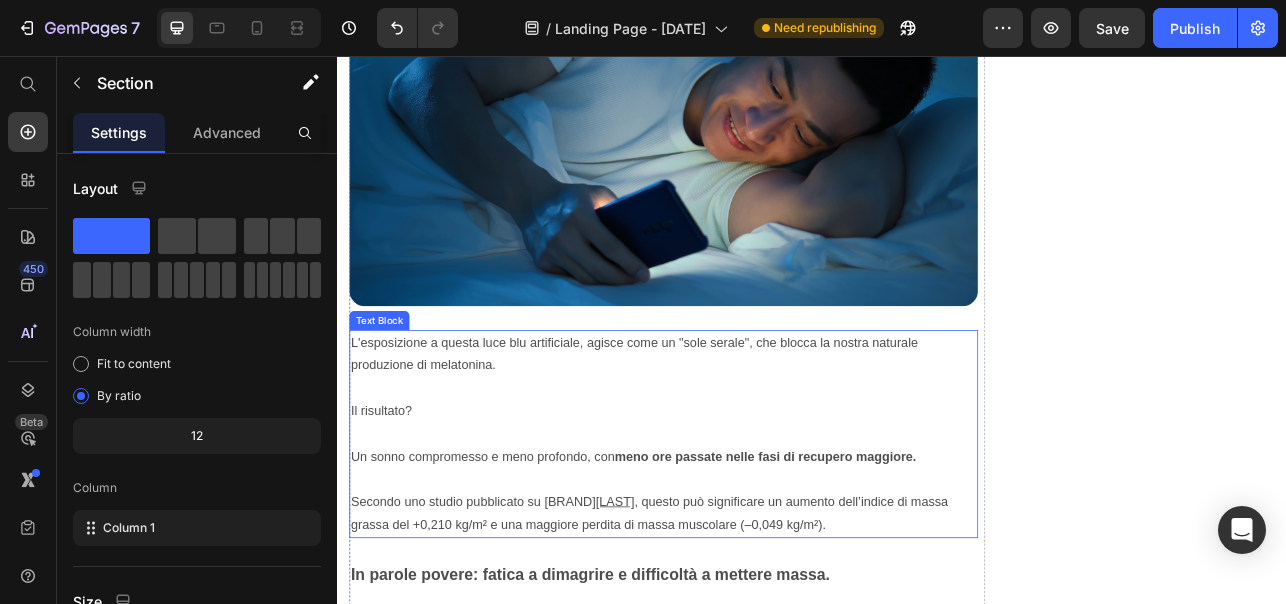 scroll, scrollTop: 1428, scrollLeft: 0, axis: vertical 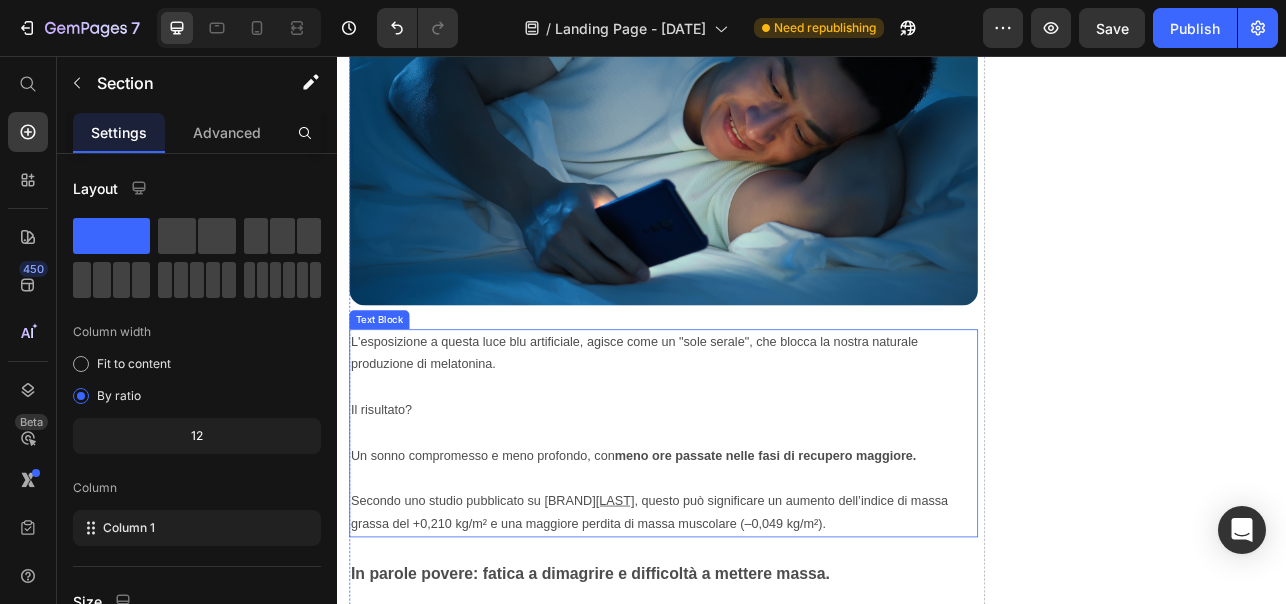 click on "L'esposizione a questa luce blu artificiale, agisce come un "sole serale", che blocca la nostra naturale produzione di melatonina. Il risultato? Un sonno compromesso e meno profondo, con  meno ore passate nelle fasi di recupero maggiore. Secondo uno studio pubblicato su  Karger , questo può significare un aumento dell’indice di massa grassa del +0,210 kg/m² e una maggiore perdita di massa muscolare (–0,049 kg/m²)." at bounding box center (749, 532) 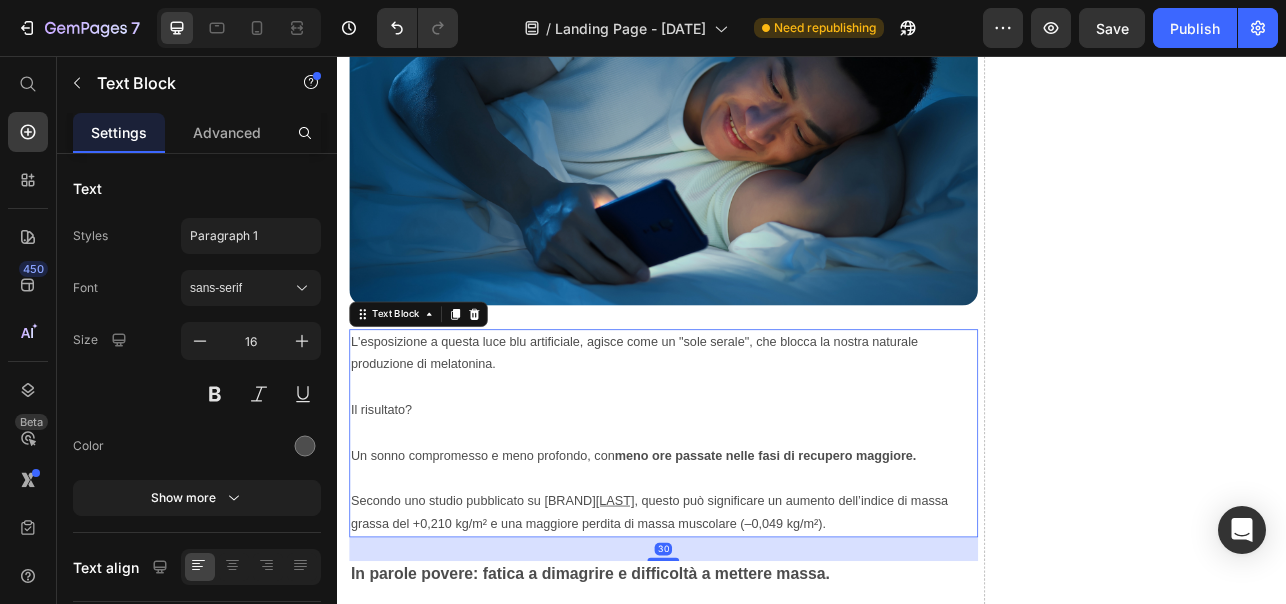 click on "L'esposizione a questa luce blu artificiale, agisce come un "sole serale", che blocca la nostra naturale produzione di melatonina. Il risultato? Un sonno compromesso e meno profondo, con  meno ore passate nelle fasi di recupero maggiore. Secondo uno studio pubblicato su  Karger , questo può significare un aumento dell’indice di massa grassa del +0,210 kg/m² e una maggiore perdita di massa muscolare (–0,049 kg/m²)." at bounding box center [749, 532] 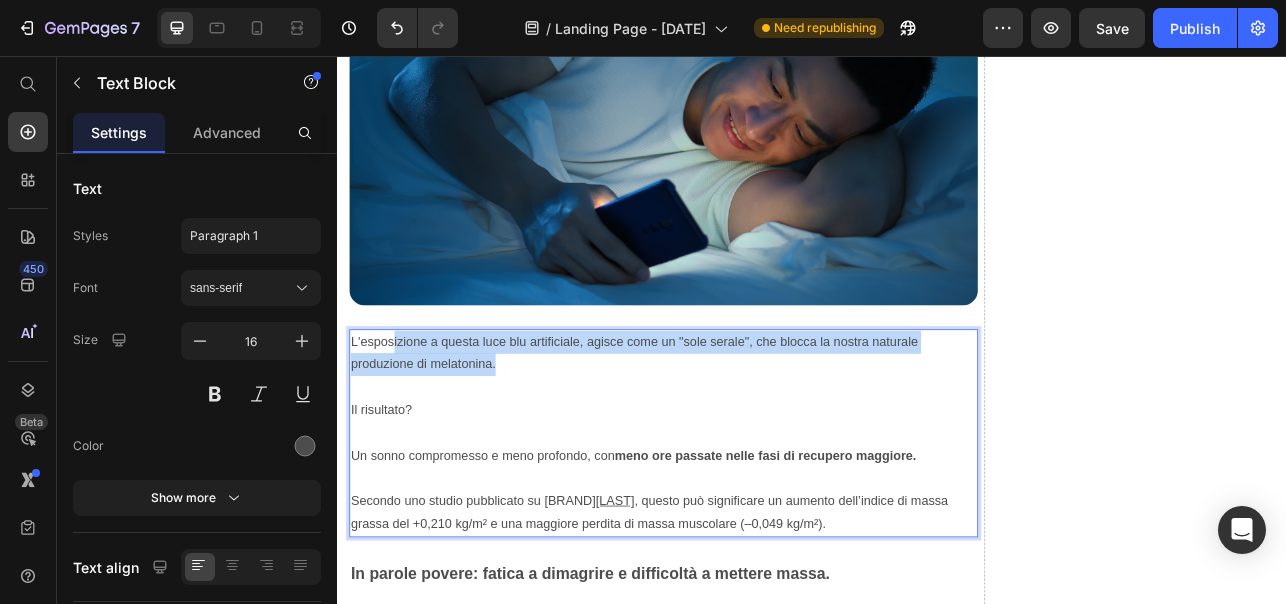 drag, startPoint x: 543, startPoint y: 448, endPoint x: 410, endPoint y: 426, distance: 134.80727 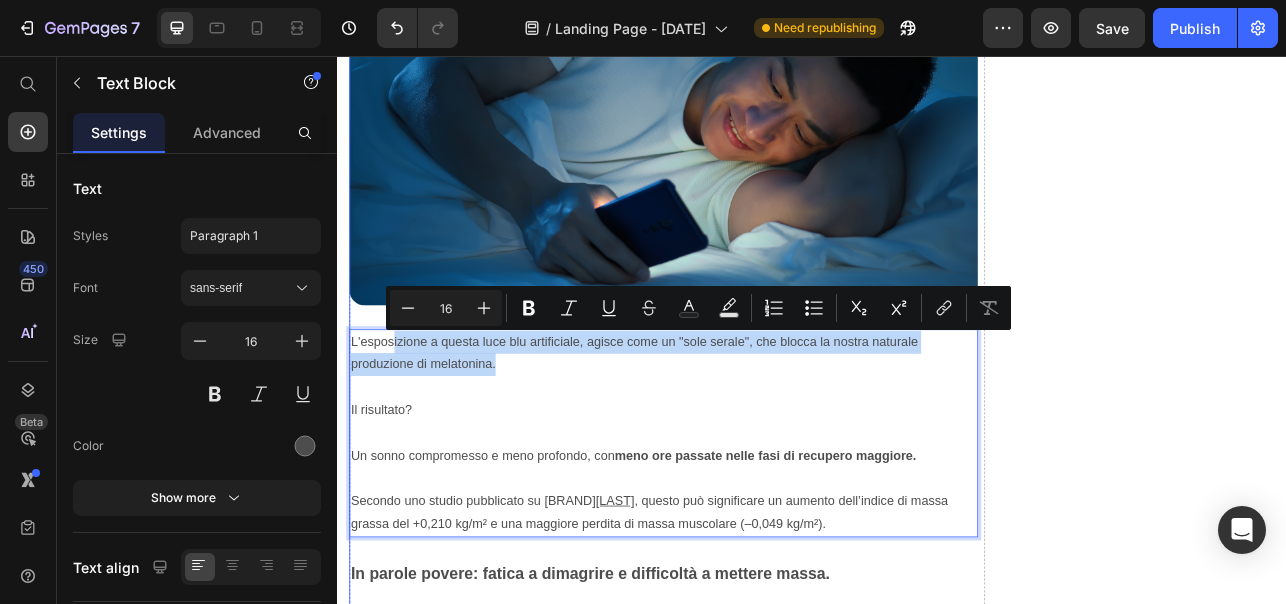 click on "Drop element here" at bounding box center (1353, 3478) 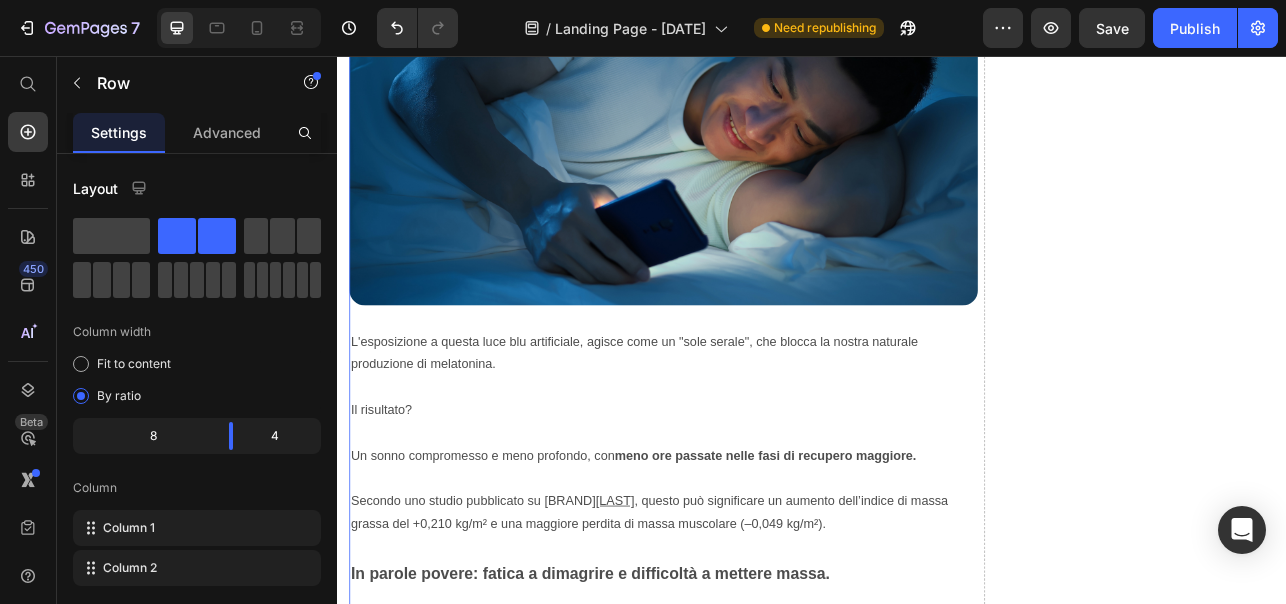 click on "Drop element here" at bounding box center [1353, 3478] 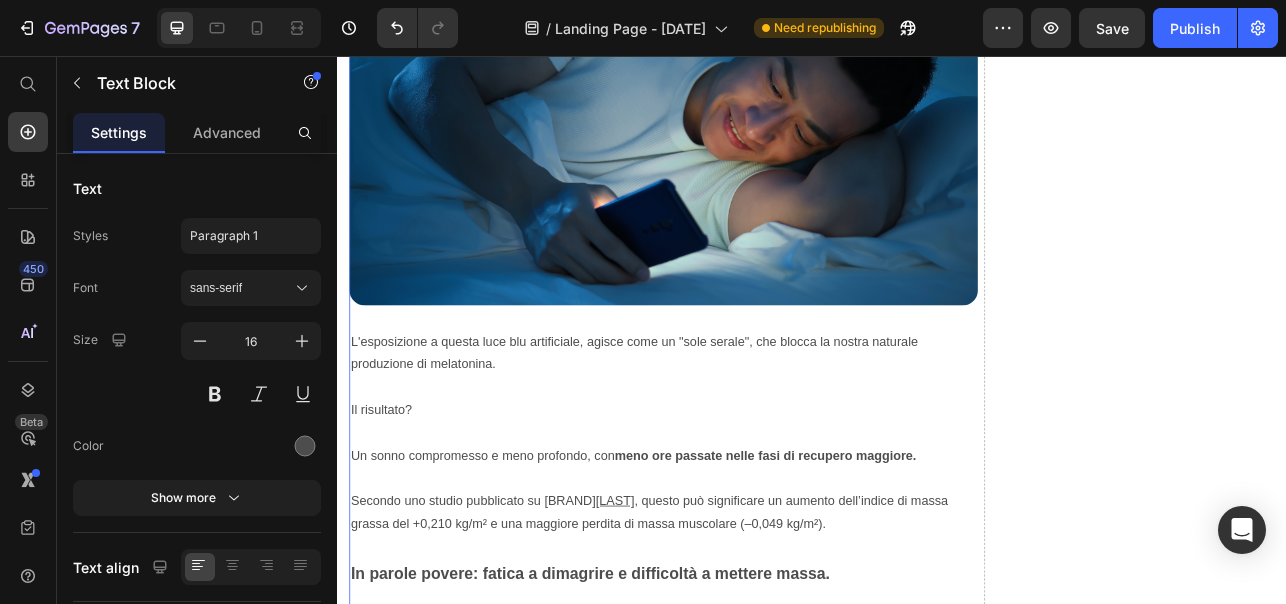 click on "L'esposizione a questa luce blu artificiale, agisce come un "sole serale", che blocca la nostra naturale produzione di melatonina. Il risultato? Un sonno compromesso e meno profondo, con  meno ore passate nelle fasi di recupero maggiore. Secondo uno studio pubblicato su  Karger , questo può significare un aumento dell’indice di massa grassa del +0,210 kg/m² e una maggiore perdita di massa muscolare (–0,049 kg/m²)." at bounding box center (749, 532) 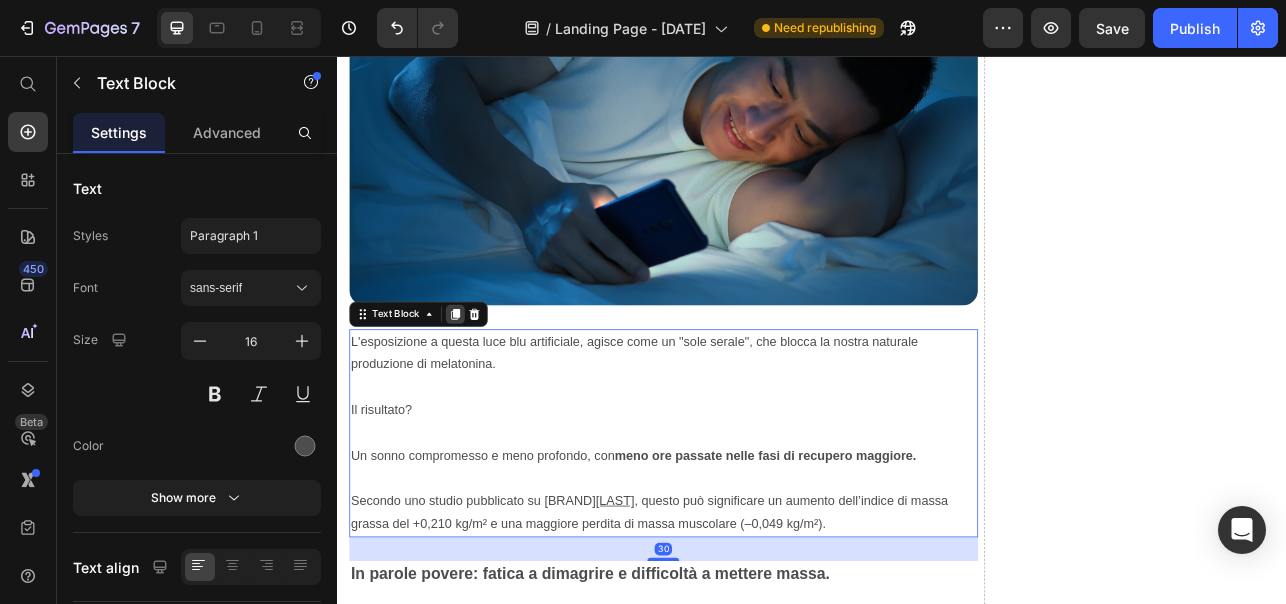 click at bounding box center [486, 382] 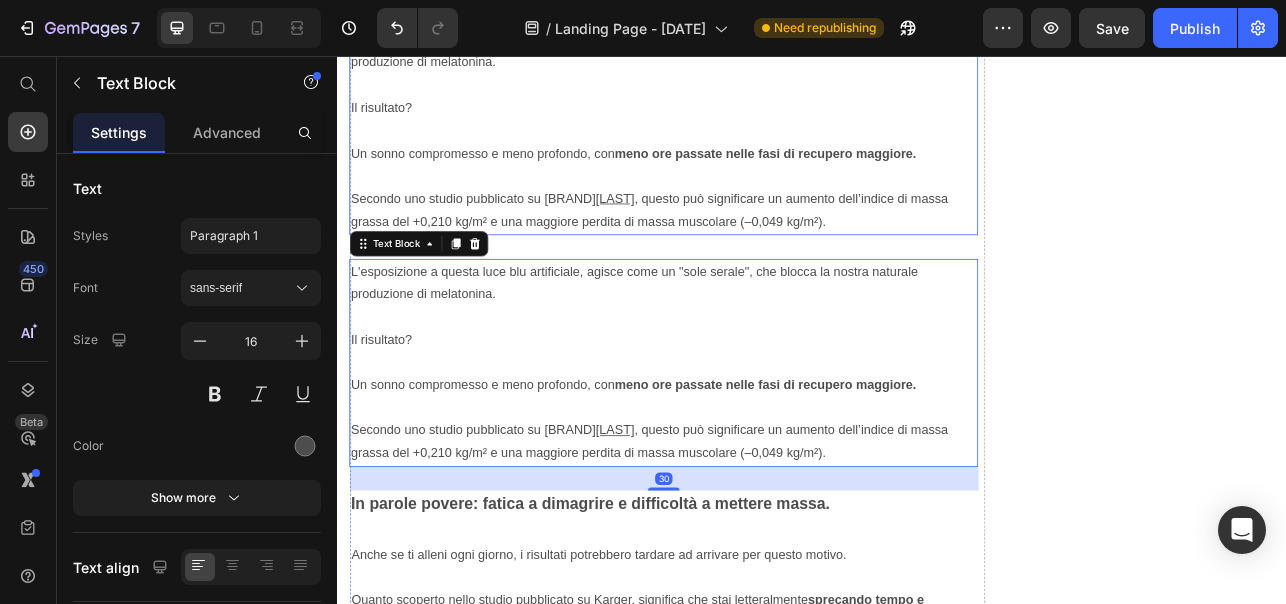 click on "L'esposizione a questa luce blu artificiale, agisce come un "sole serale", che blocca la nostra naturale produzione di melatonina. Il risultato? Un sonno compromesso e meno profondo, con  meno ore passate nelle fasi di recupero maggiore. Secondo uno studio pubblicato su  Karger , questo può significare un aumento dell’indice di massa grassa del +0,210 kg/m² e una maggiore perdita di massa muscolare (–0,049 kg/m²)." at bounding box center (749, 150) 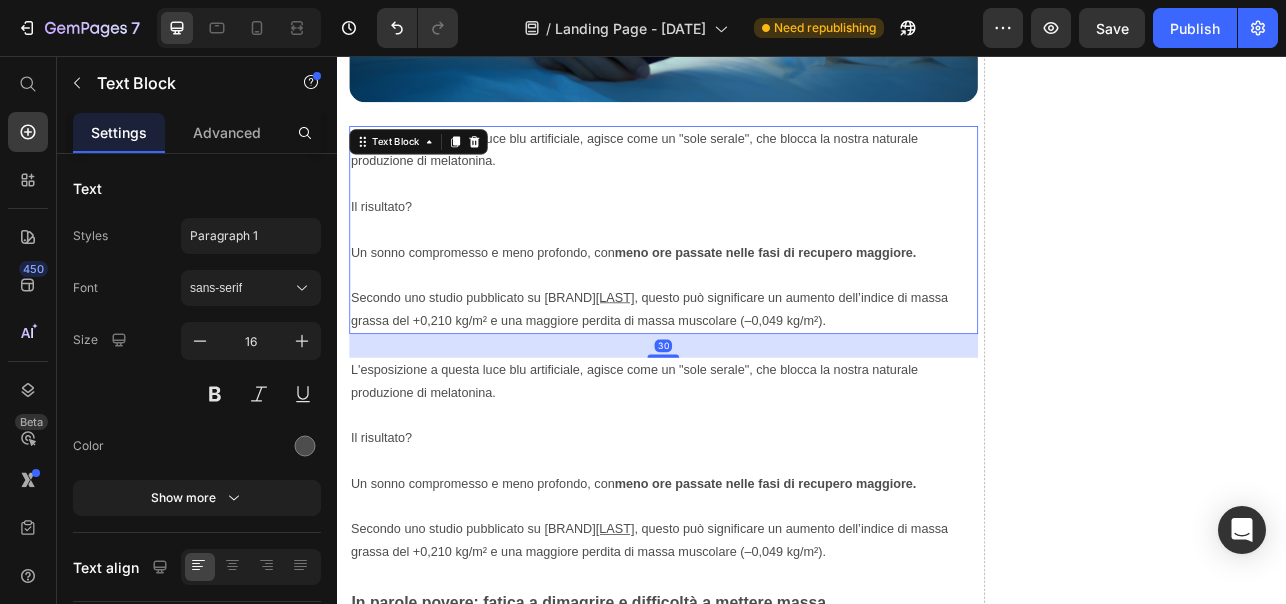 scroll, scrollTop: 1600, scrollLeft: 0, axis: vertical 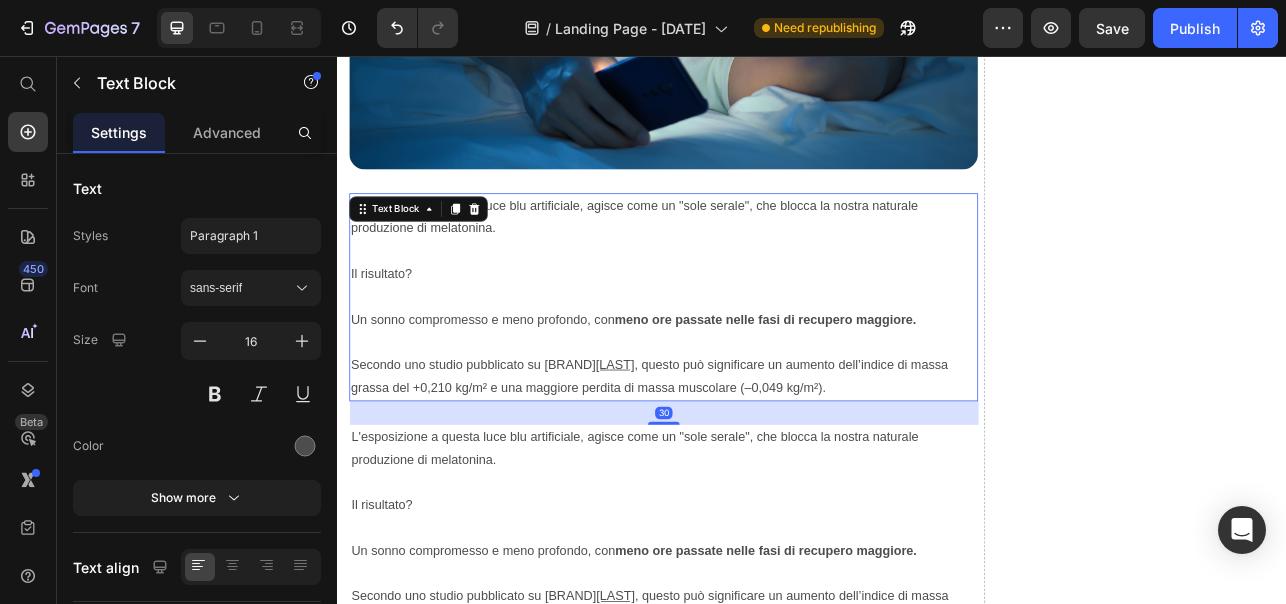 click on "L'esposizione a questa luce blu artificiale, agisce come un "sole serale", che blocca la nostra naturale produzione di melatonina. Il risultato? ⁠⁠⁠⁠⁠⁠⁠ Un sonno compromesso e meno profondo, con  meno ore passate nelle fasi di recupero maggiore. Secondo uno studio pubblicato su  Karger , questo può significare un aumento dell’indice di massa grassa del +0,210 kg/m² e una maggiore perdita di massa muscolare (–0,049 kg/m²)." at bounding box center (749, 360) 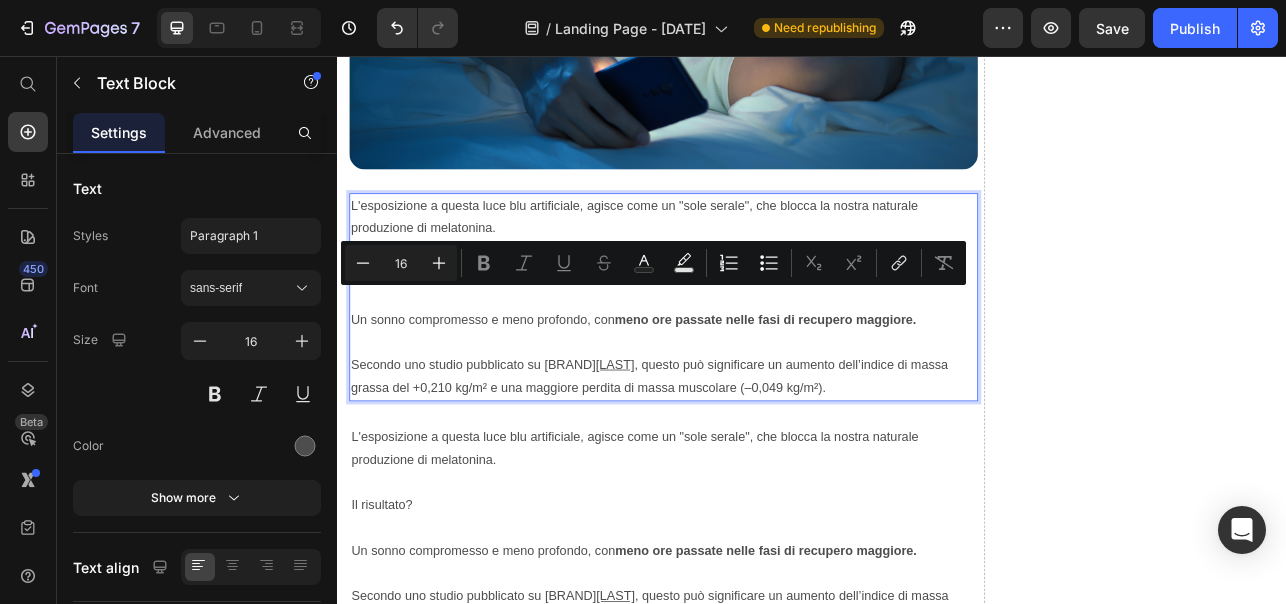 click on "L'esposizione a questa luce blu artificiale, agisce come un "sole serale", che blocca la nostra naturale produzione di melatonina. Il risultato? Un sonno compromesso e meno profondo, con  meno ore passate nelle fasi di recupero maggiore. Secondo uno studio pubblicato su  Karger , questo può significare un aumento dell’indice di massa grassa del +0,210 kg/m² e una maggiore perdita di massa muscolare (–0,049 kg/m²)." at bounding box center [749, 360] 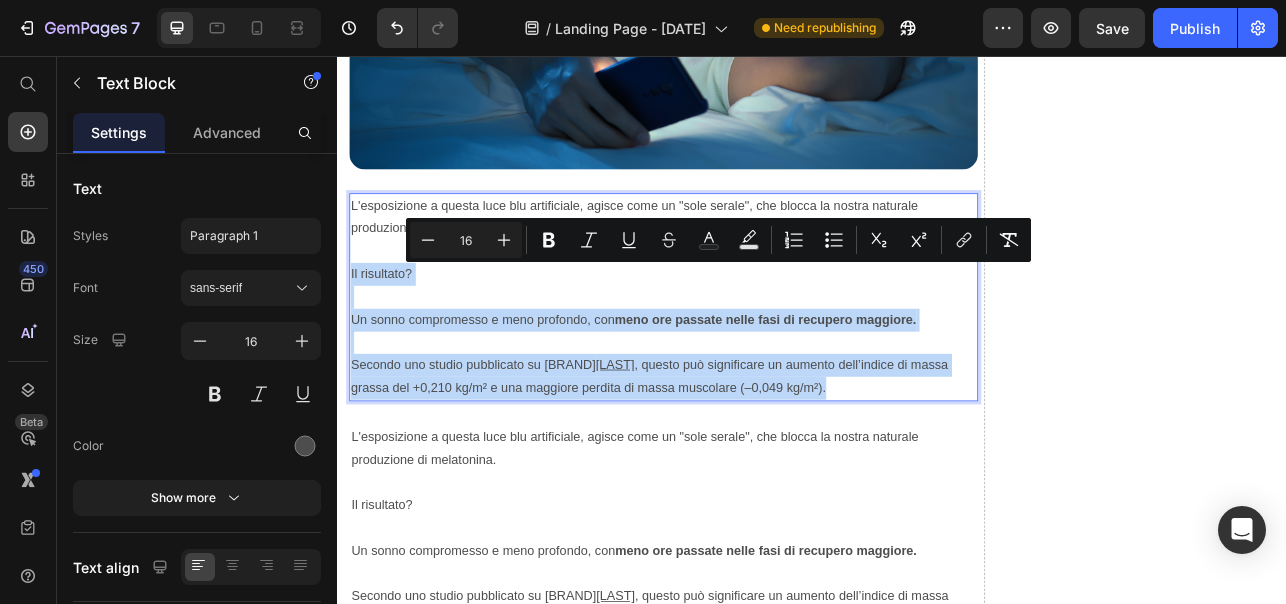 drag, startPoint x: 894, startPoint y: 475, endPoint x: 351, endPoint y: 339, distance: 559.7723 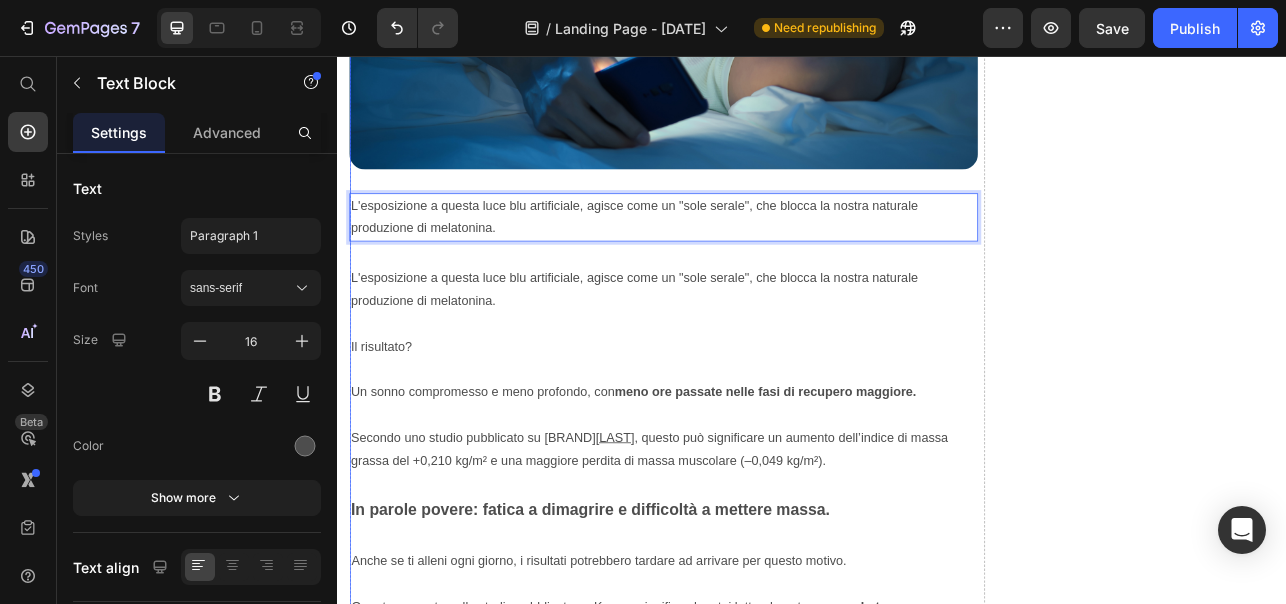 click on "Drop element here" at bounding box center (1353, 3351) 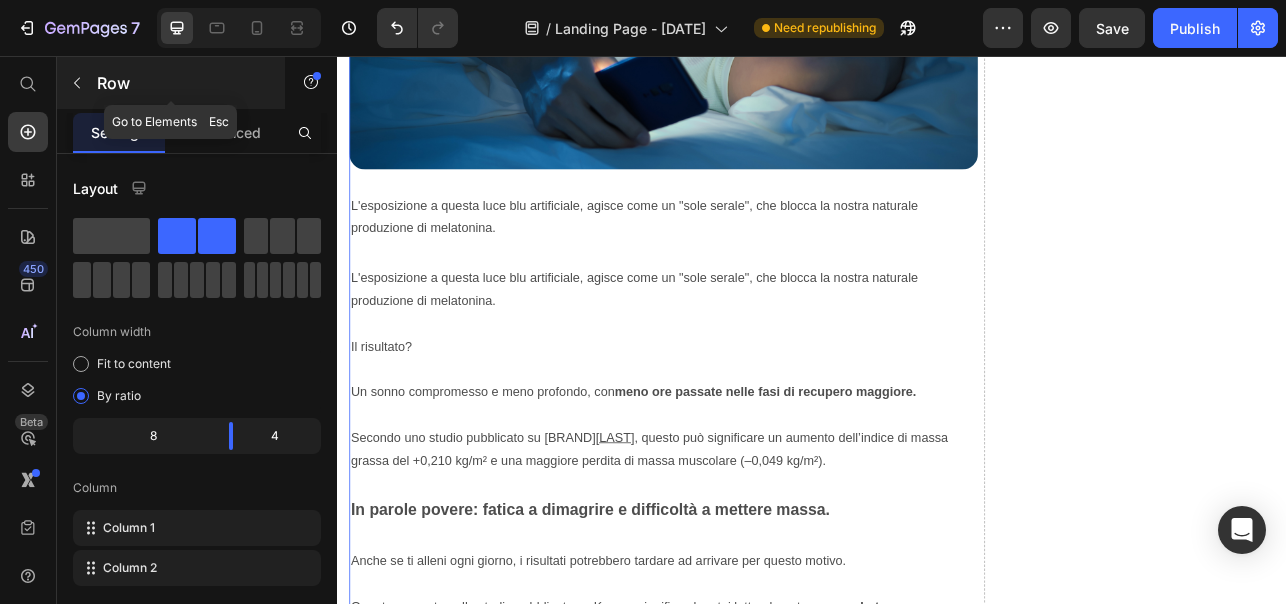 click 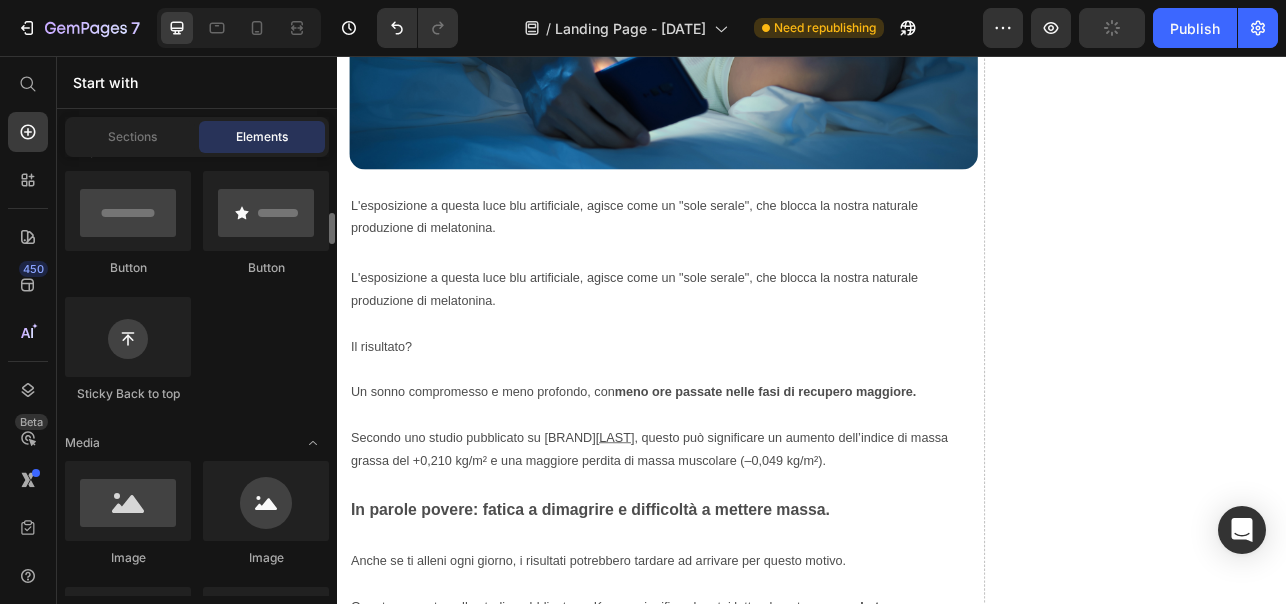 scroll, scrollTop: 505, scrollLeft: 0, axis: vertical 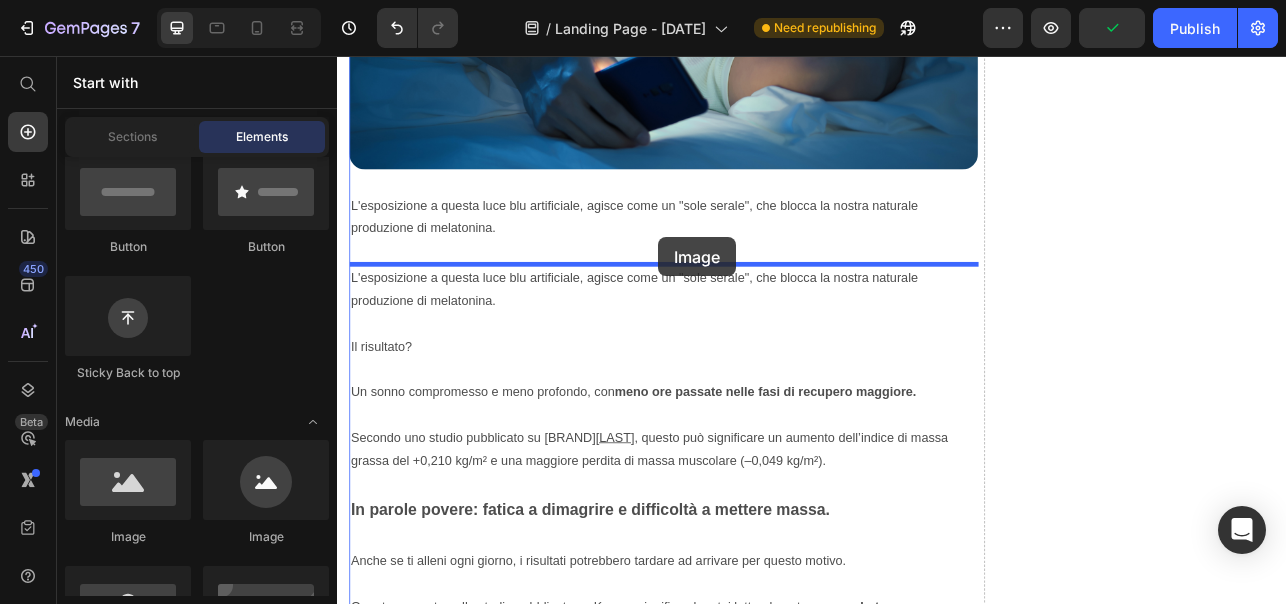drag, startPoint x: 470, startPoint y: 549, endPoint x: 743, endPoint y: 285, distance: 379.76965 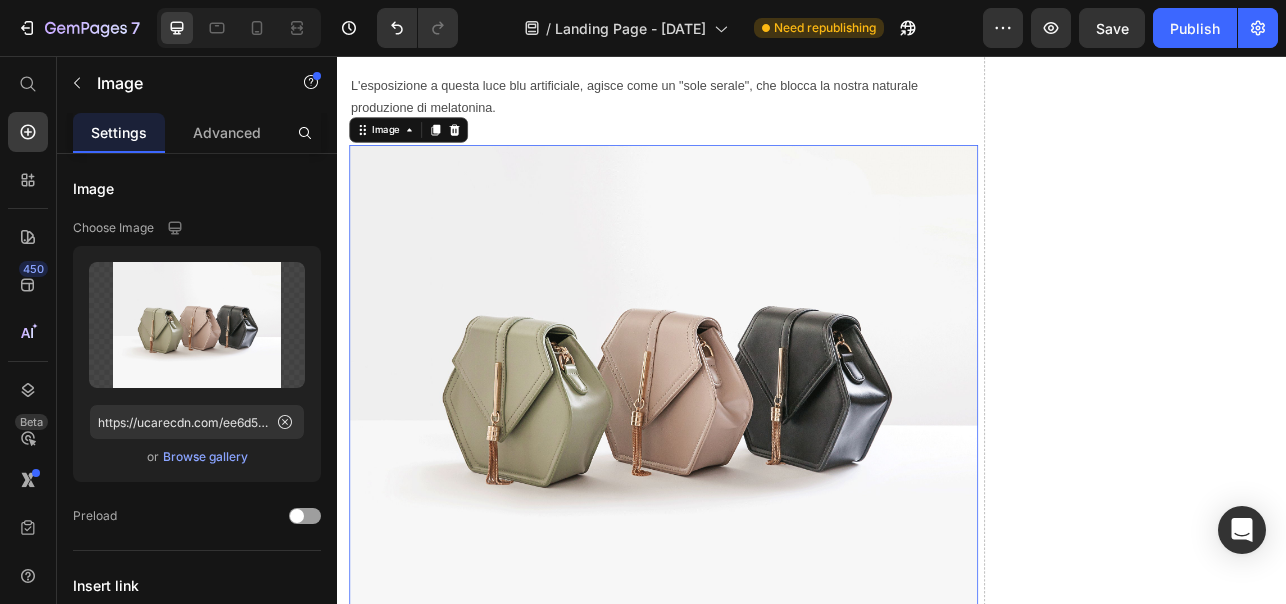 scroll, scrollTop: 1787, scrollLeft: 0, axis: vertical 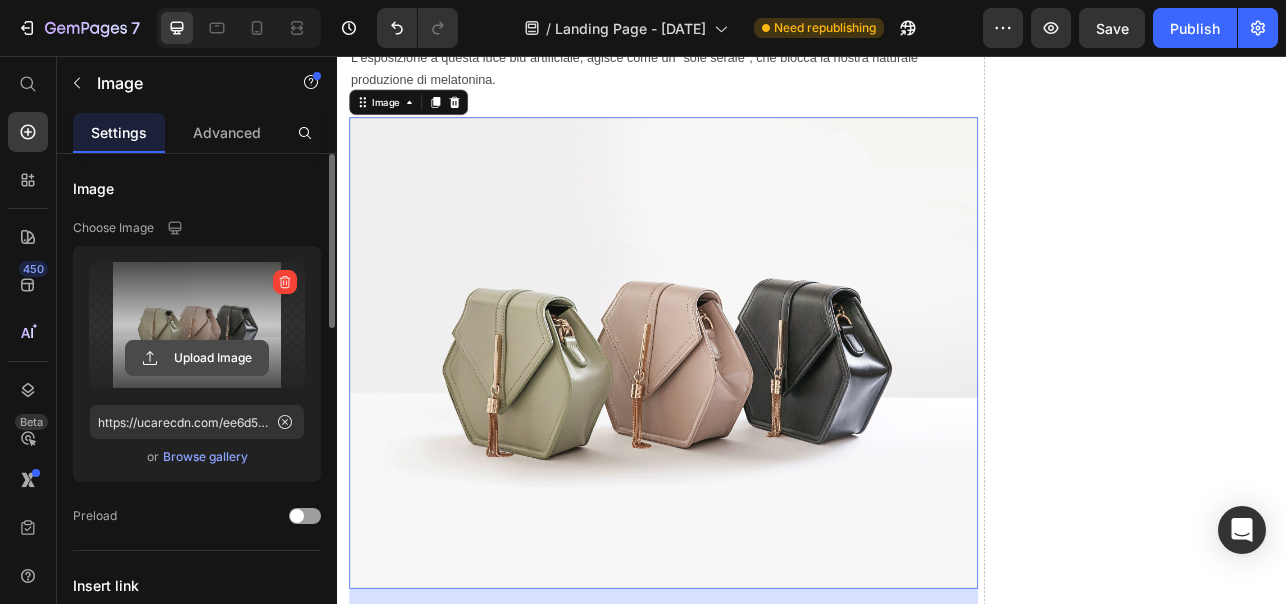 click 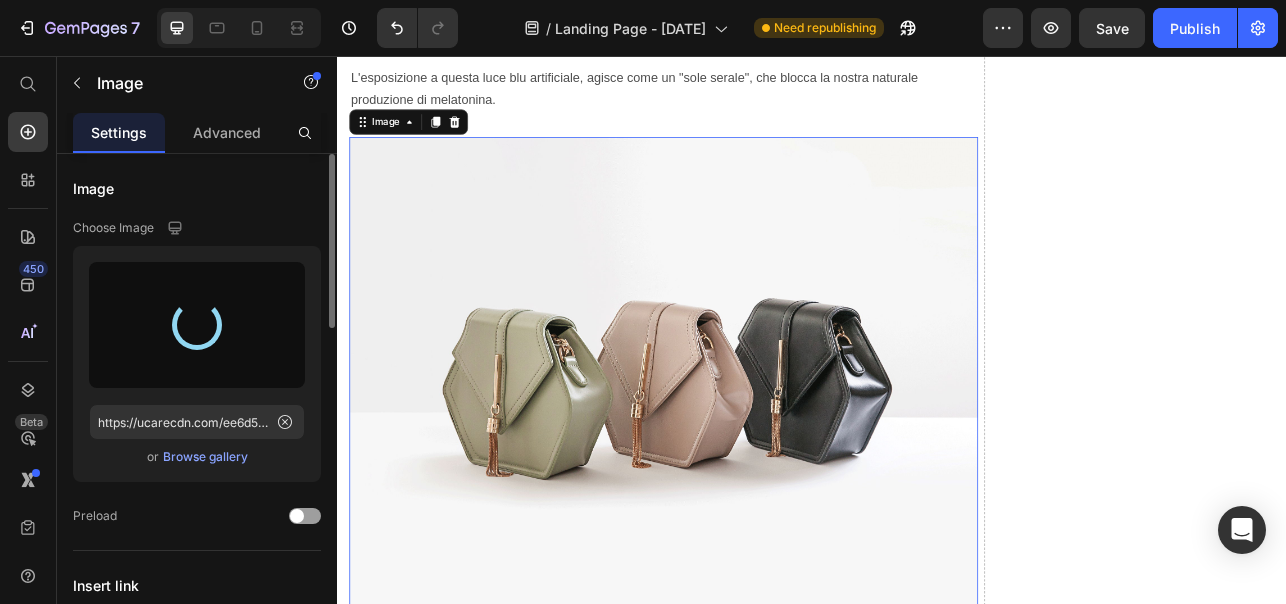 scroll, scrollTop: 1760, scrollLeft: 0, axis: vertical 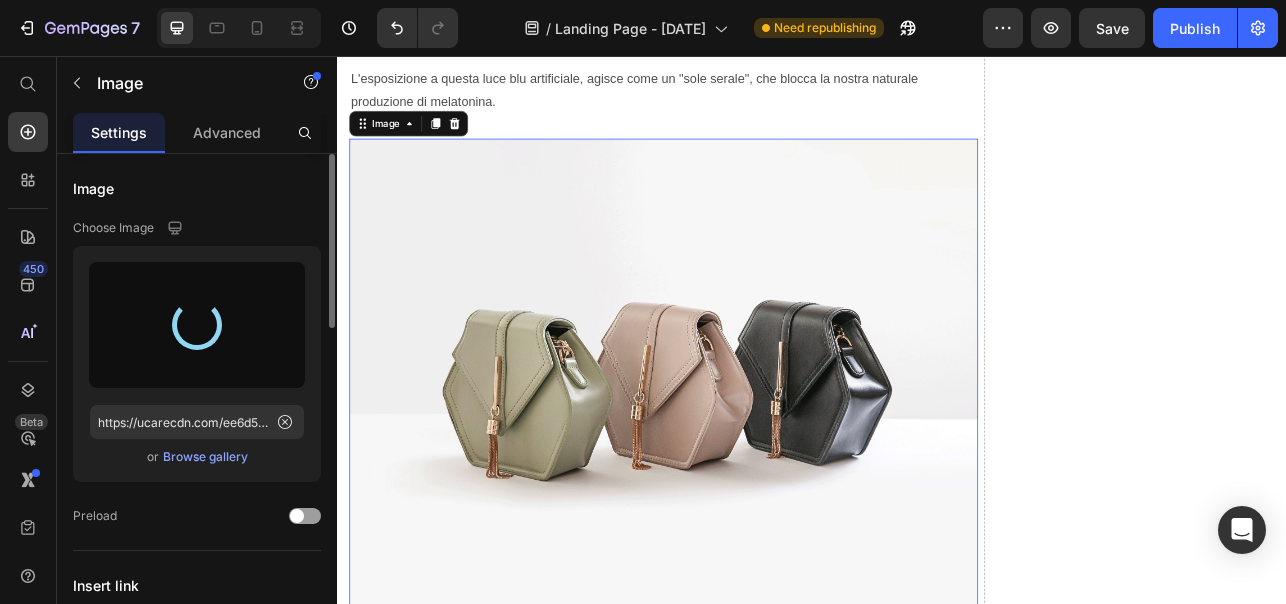 type on "https://cdn.shopify.com/s/files/1/0888/0478/6515/files/gempages_552376144410706713-7aaa0624-d2dd-4152-be57-0562ca6b350b.png" 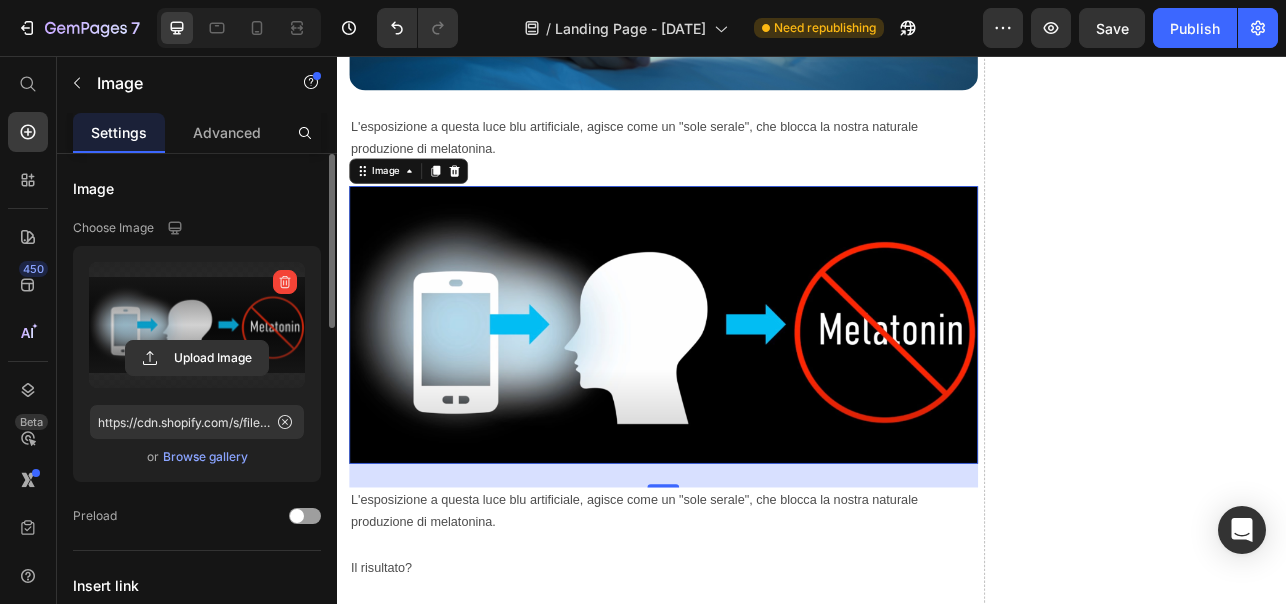 scroll, scrollTop: 1683, scrollLeft: 0, axis: vertical 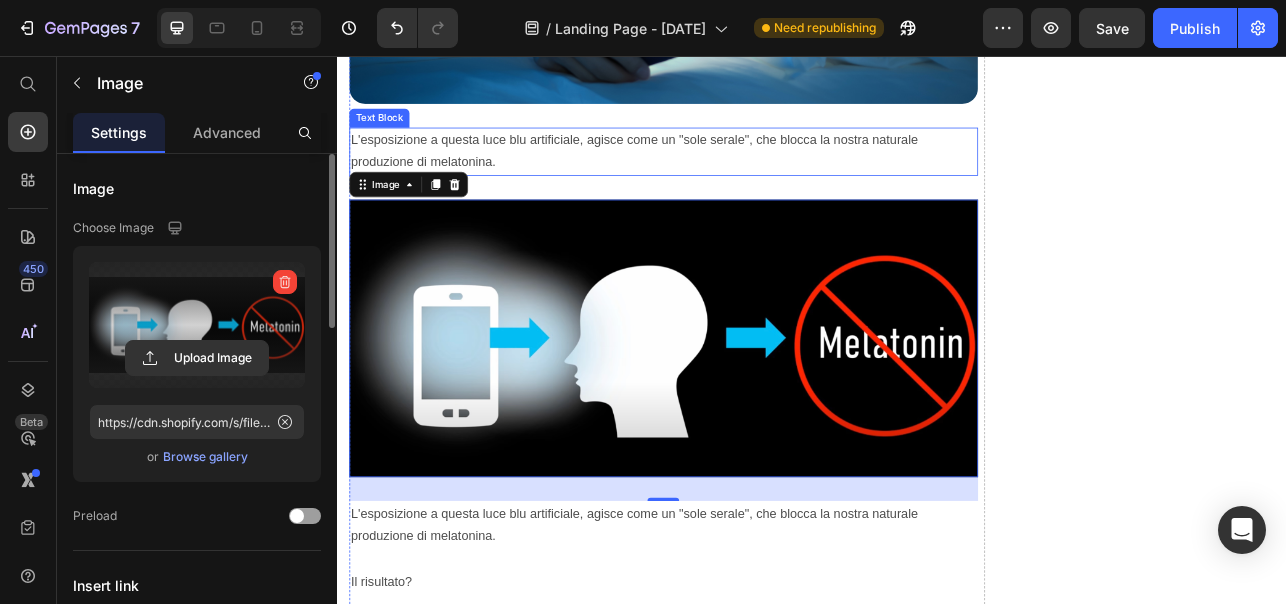 click on "L'esposizione a questa luce blu artificiale, agisce come un "sole serale", che blocca la nostra naturale produzione di melatonina." at bounding box center (749, 177) 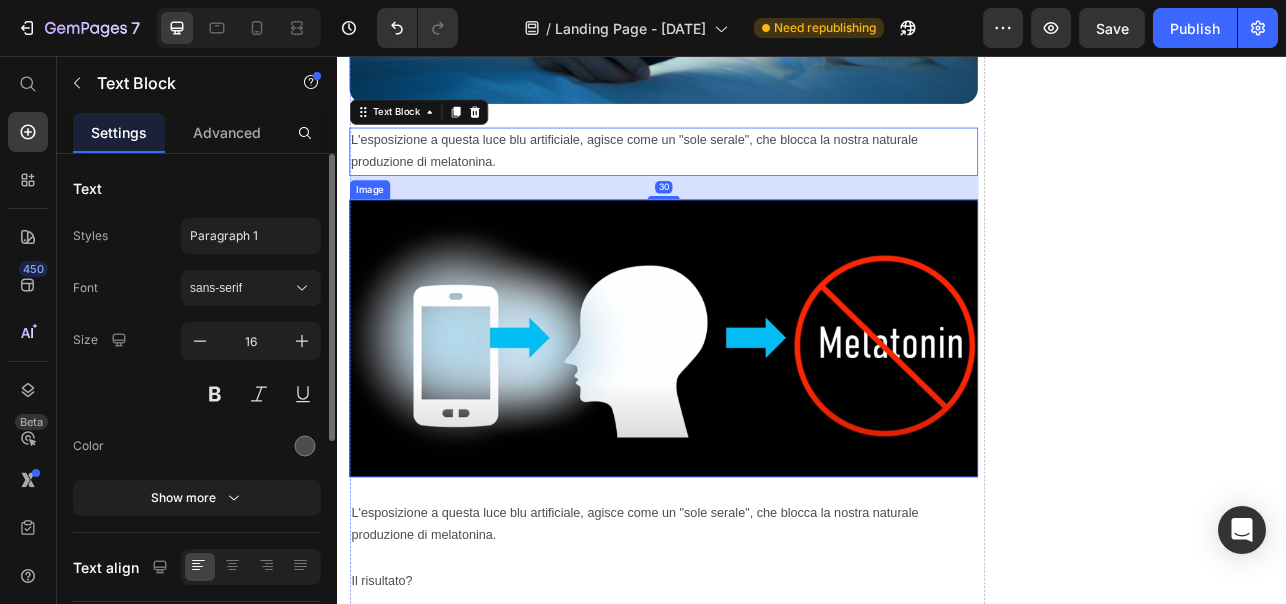 click at bounding box center (749, 412) 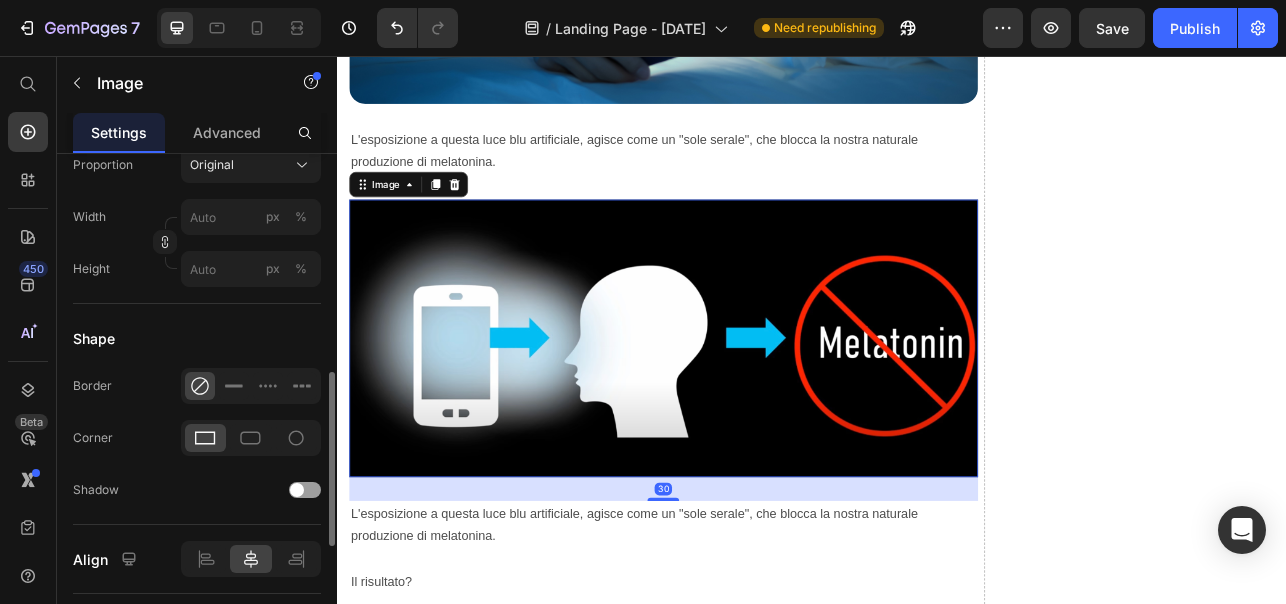 scroll, scrollTop: 635, scrollLeft: 0, axis: vertical 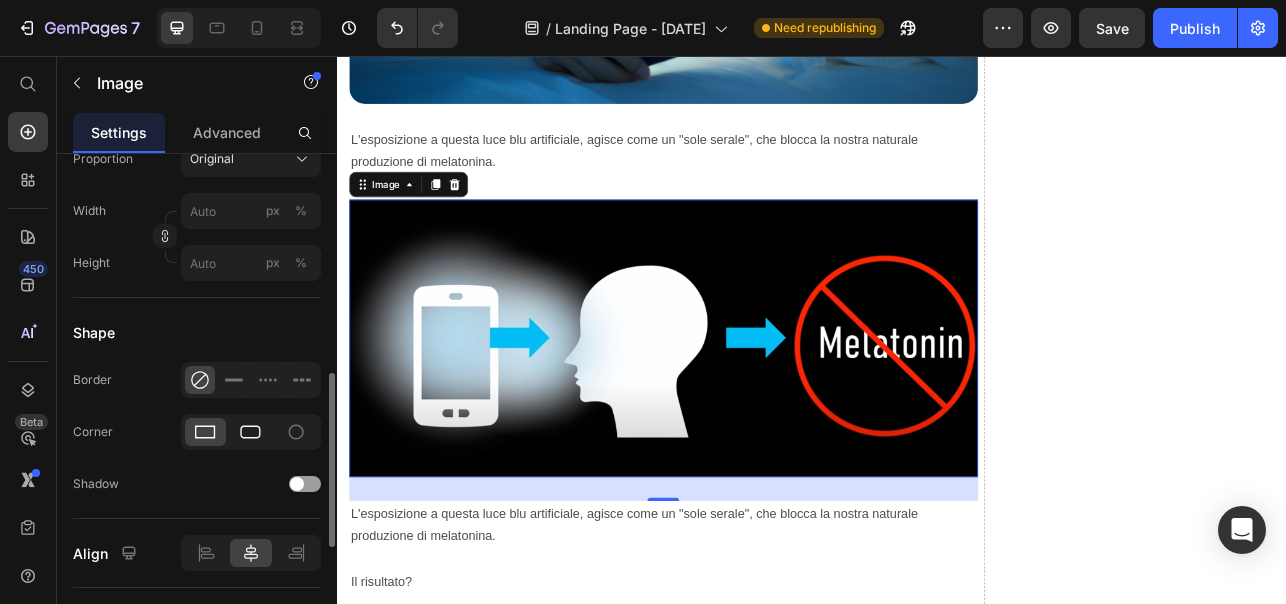 click 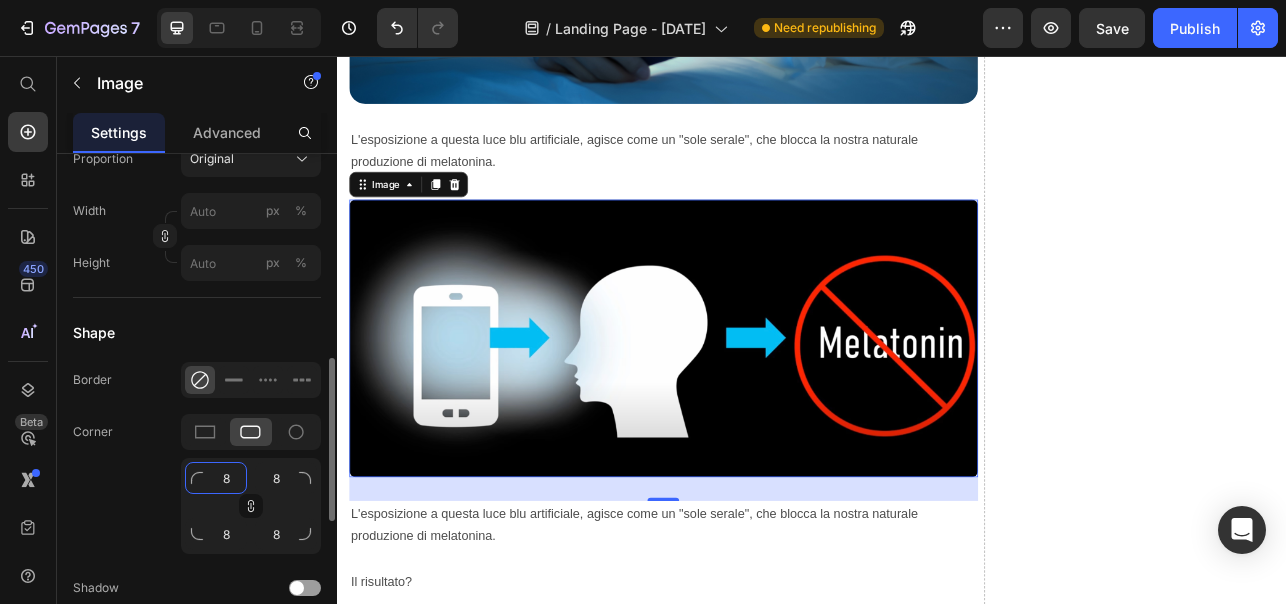 click on "8" 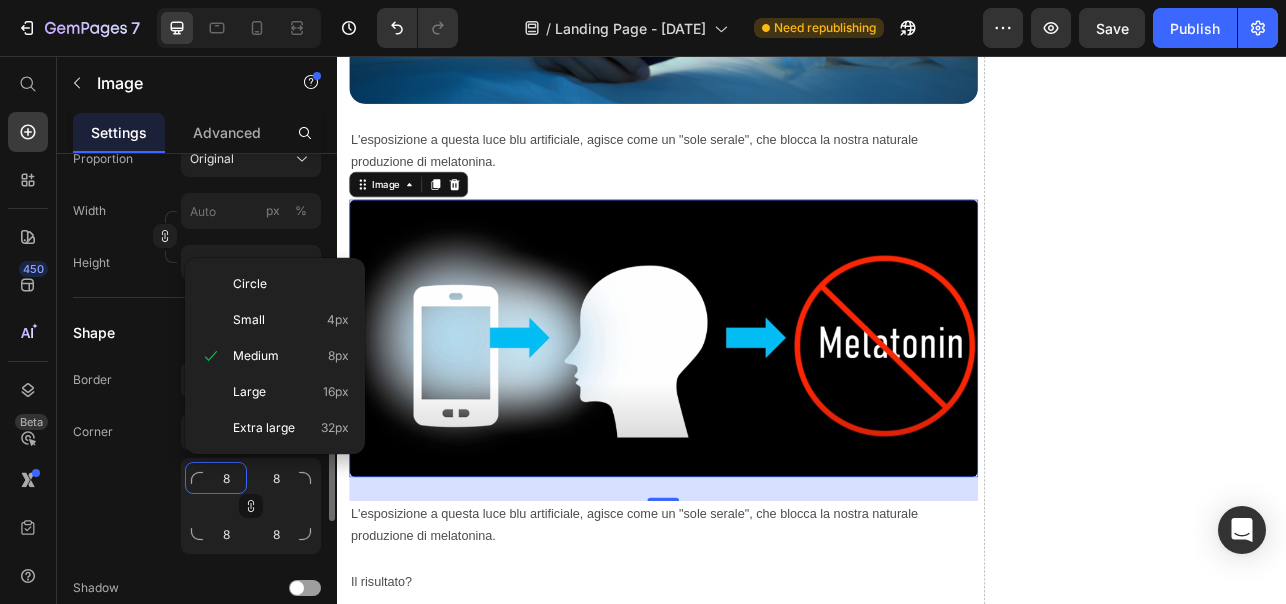 type on "2" 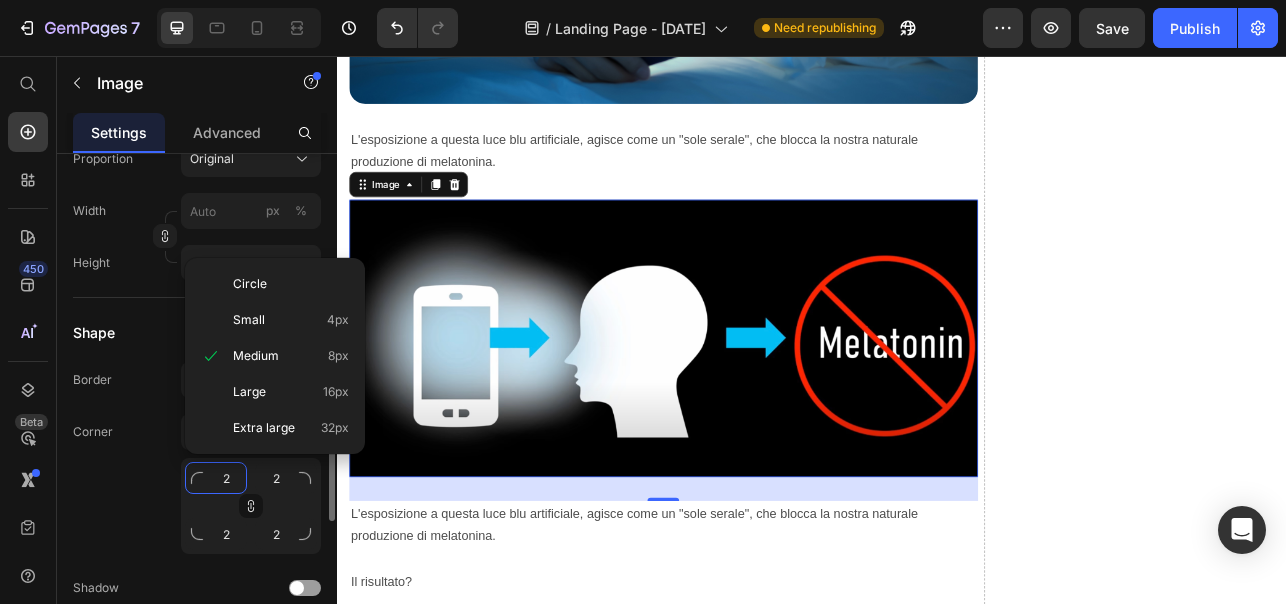 type on "20" 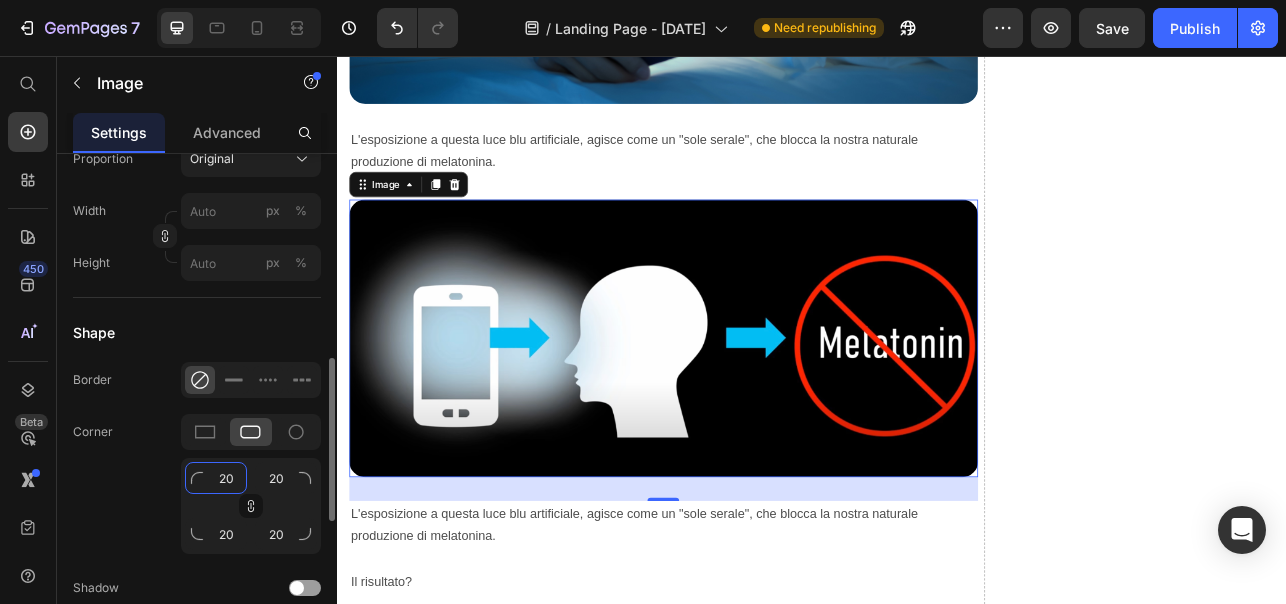 type on "20" 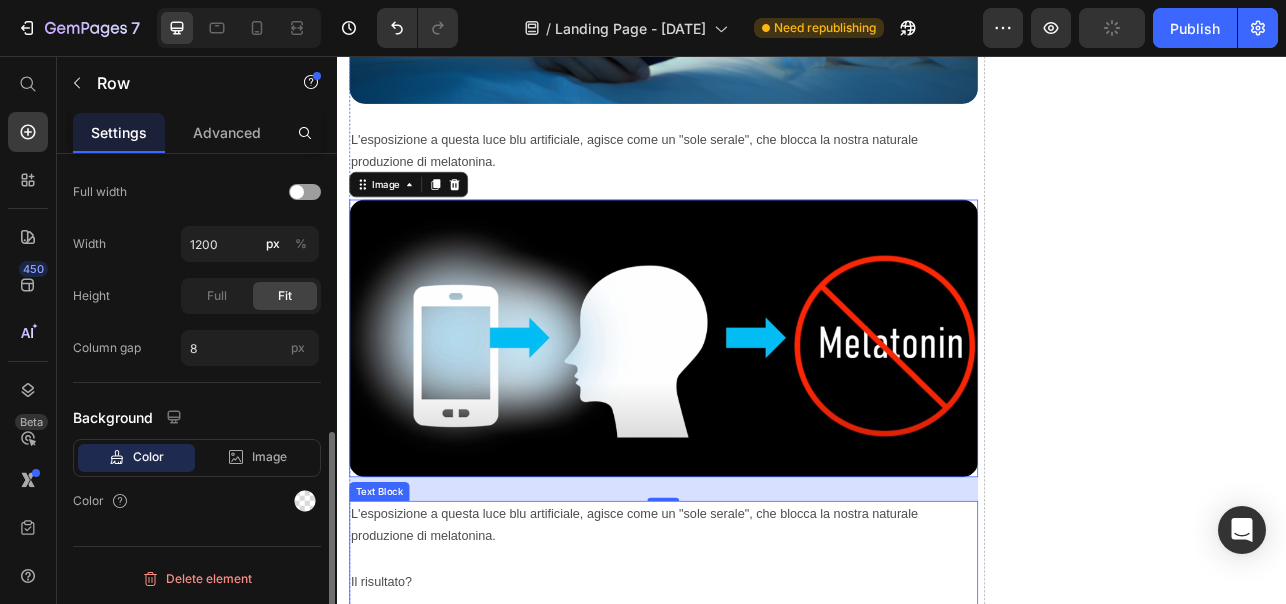 click on "Drop element here" at bounding box center (1353, 3459) 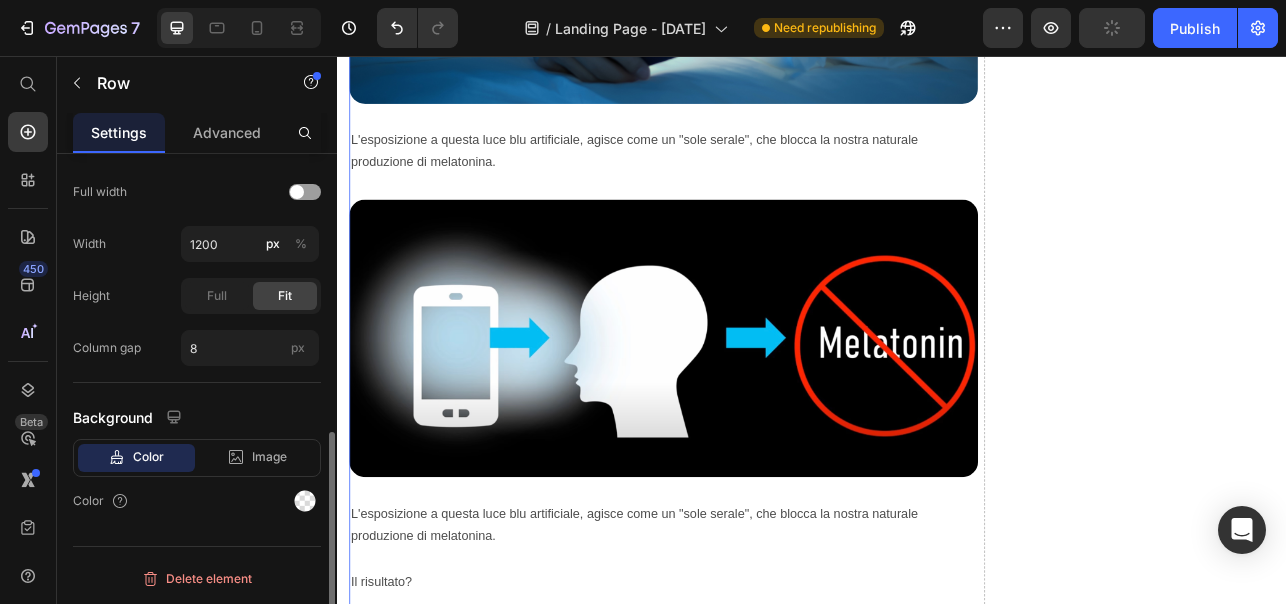 scroll, scrollTop: 0, scrollLeft: 0, axis: both 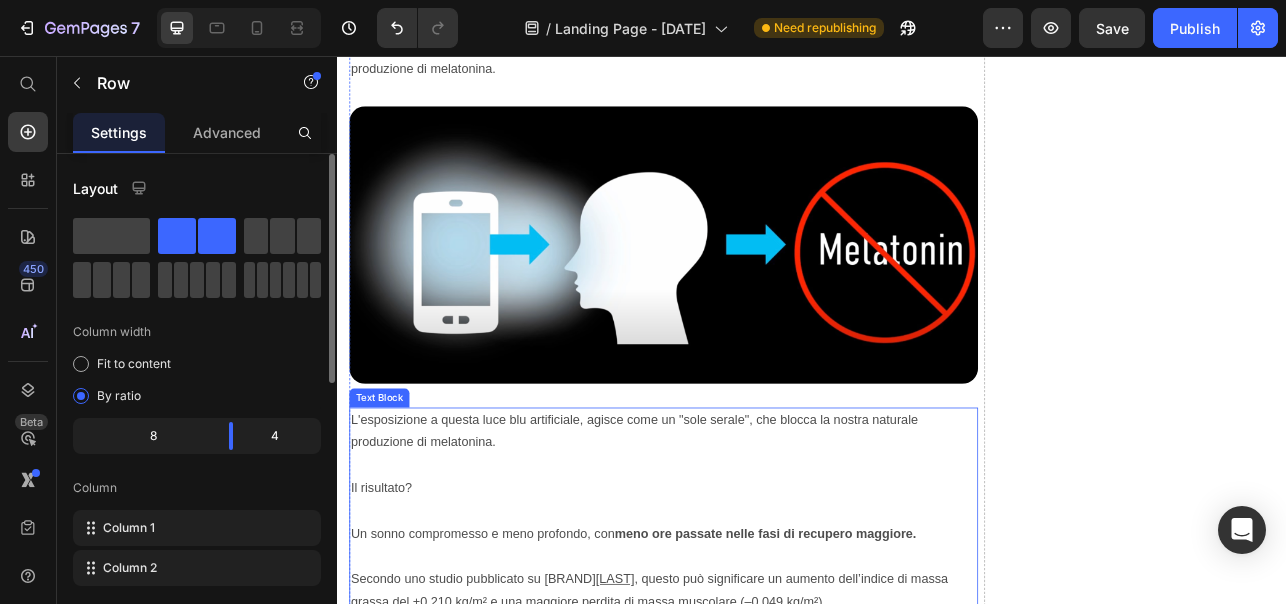 click on "L'esposizione a questa luce blu artificiale, agisce come un "sole serale", che blocca la nostra naturale produzione di melatonina. Il risultato? Un sonno compromesso e meno profondo, con  meno ore passate nelle fasi di recupero maggiore. Secondo uno studio pubblicato su  Karger , questo può significare un aumento dell’indice di massa grassa del +0,210 kg/m² e una maggiore perdita di massa muscolare (–0,049 kg/m²)." at bounding box center (749, 631) 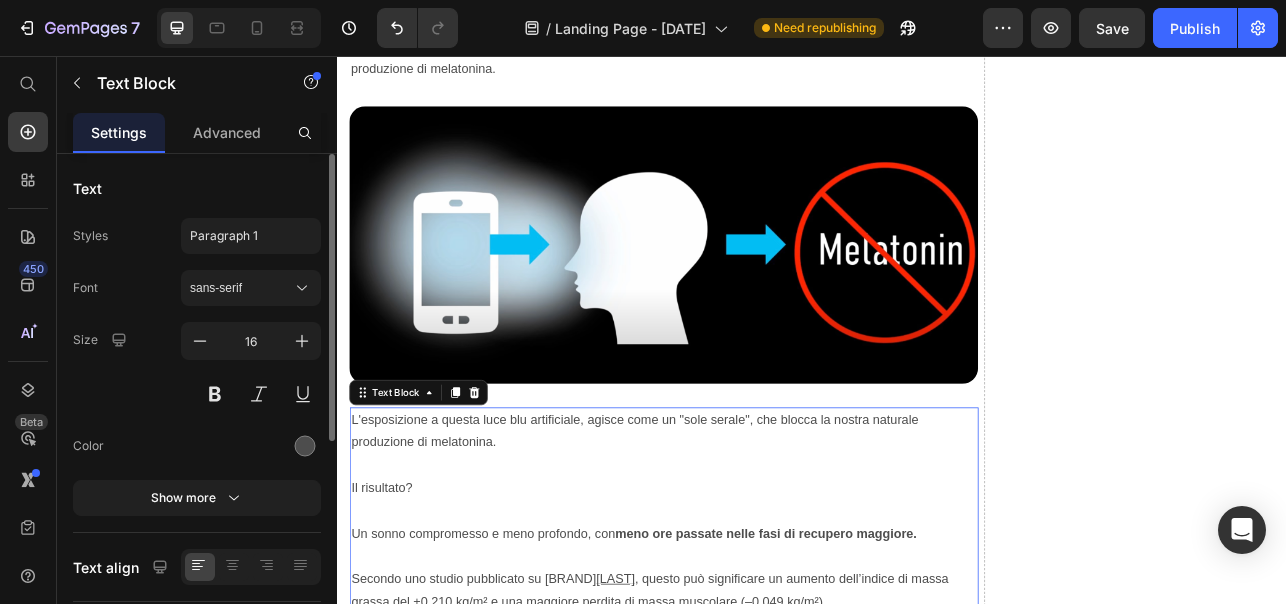 click on "L'esposizione a questa luce blu artificiale, agisce come un "sole serale", che blocca la nostra naturale produzione di melatonina. Il risultato? Un sonno compromesso e meno profondo, con  meno ore passate nelle fasi di recupero maggiore. Secondo uno studio pubblicato su  Karger , questo può significare un aumento dell’indice di massa grassa del +0,210 kg/m² e una maggiore perdita di massa muscolare (–0,049 kg/m²)." at bounding box center (749, 631) 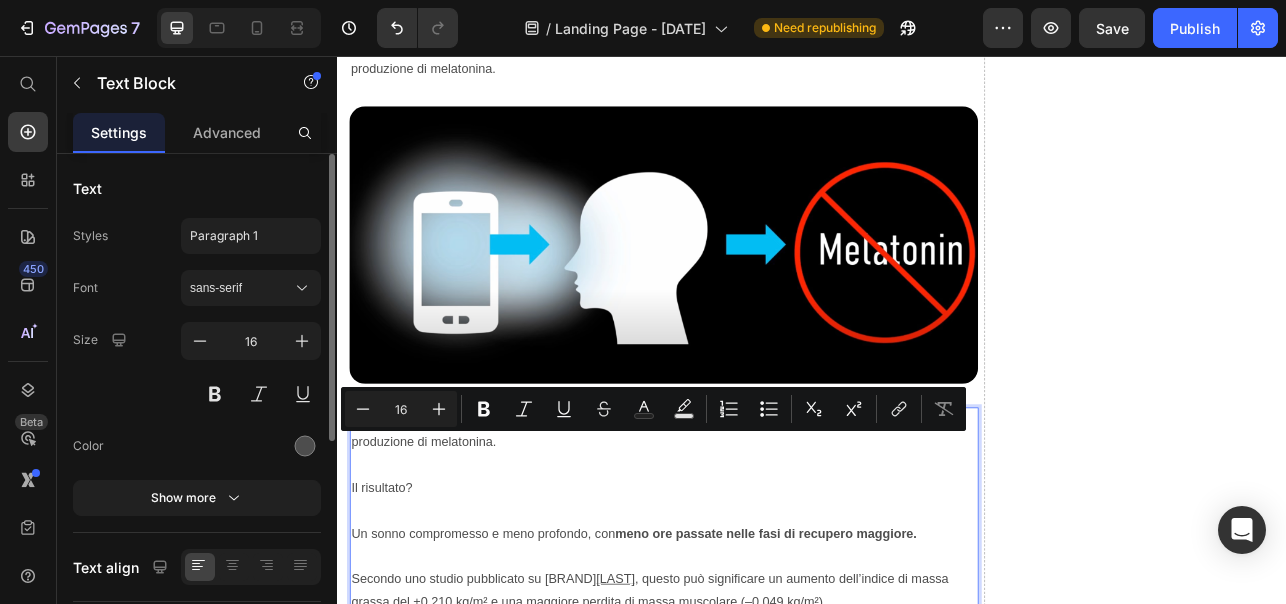 click on "L'esposizione a questa luce blu artificiale, agisce come un "sole serale", che blocca la nostra naturale produzione di melatonina. Il risultato? Un sonno compromesso e meno profondo, con  meno ore passate nelle fasi di recupero maggiore. Secondo uno studio pubblicato su  Karger , questo può significare un aumento dell’indice di massa grassa del +0,210 kg/m² e una maggiore perdita di massa muscolare (–0,049 kg/m²)." at bounding box center (749, 631) 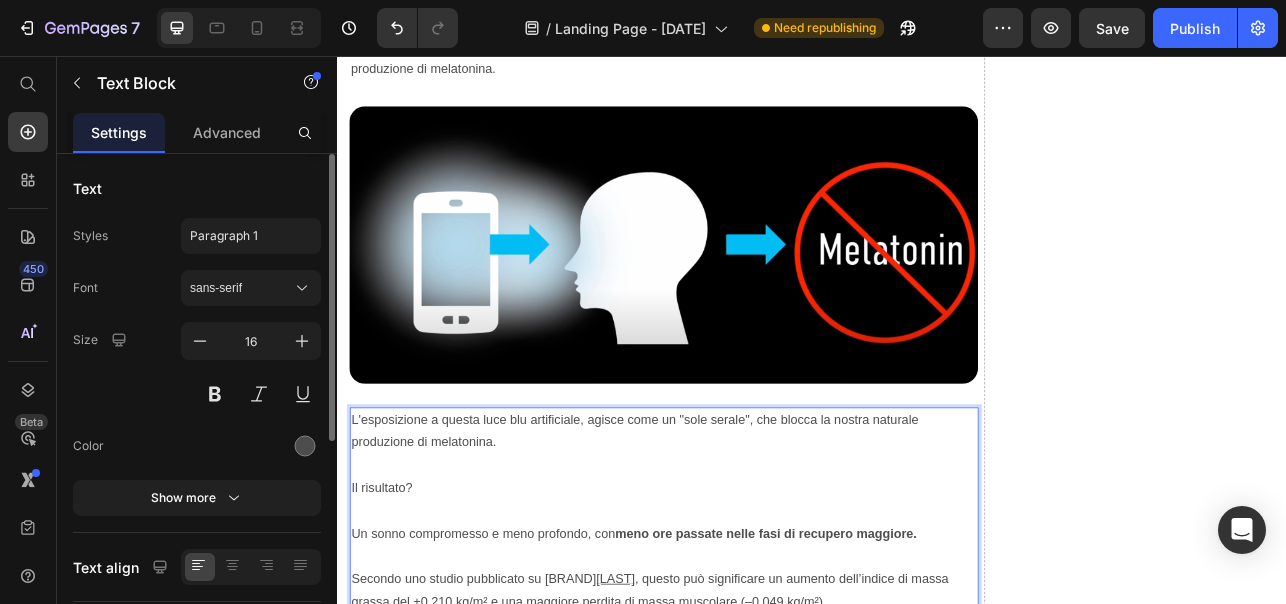 click on "L'esposizione a questa luce blu artificiale, agisce come un "sole serale", che blocca la nostra naturale produzione di melatonina. Il risultato? Un sonno compromesso e meno profondo, con  meno ore passate nelle fasi di recupero maggiore. Secondo uno studio pubblicato su  Karger , questo può significare un aumento dell’indice di massa grassa del +0,210 kg/m² e una maggiore perdita di massa muscolare (–0,049 kg/m²)." at bounding box center [749, 631] 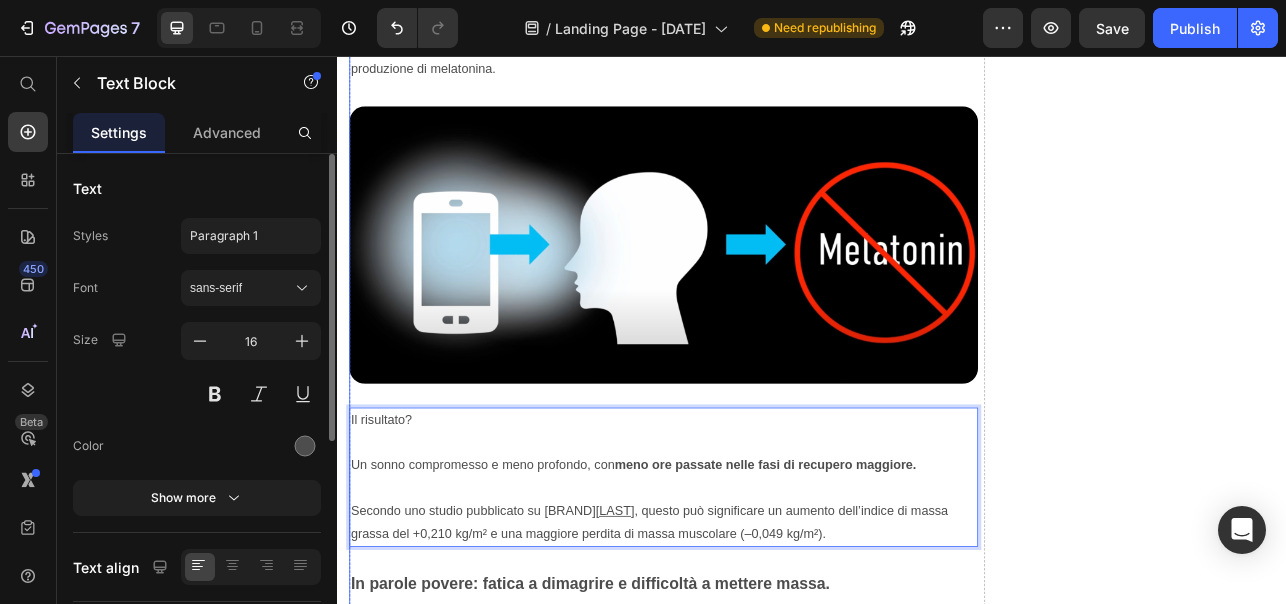 click on "Drop element here" at bounding box center [1353, 3297] 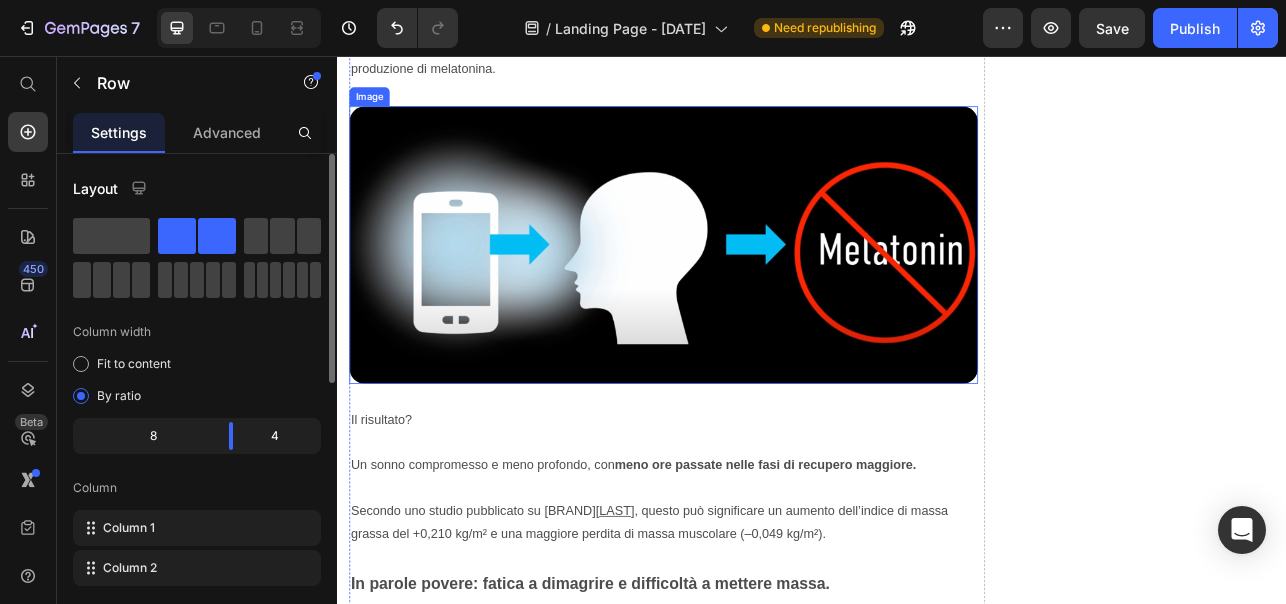 click at bounding box center [749, 294] 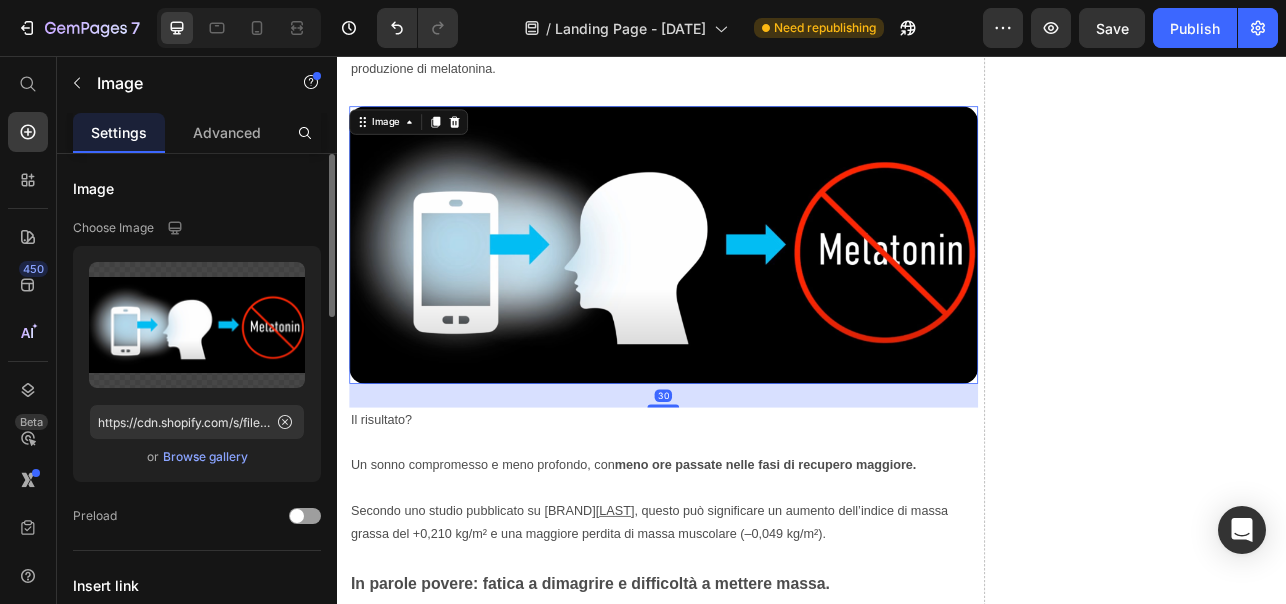 click on "Drop element here" at bounding box center [1353, 3297] 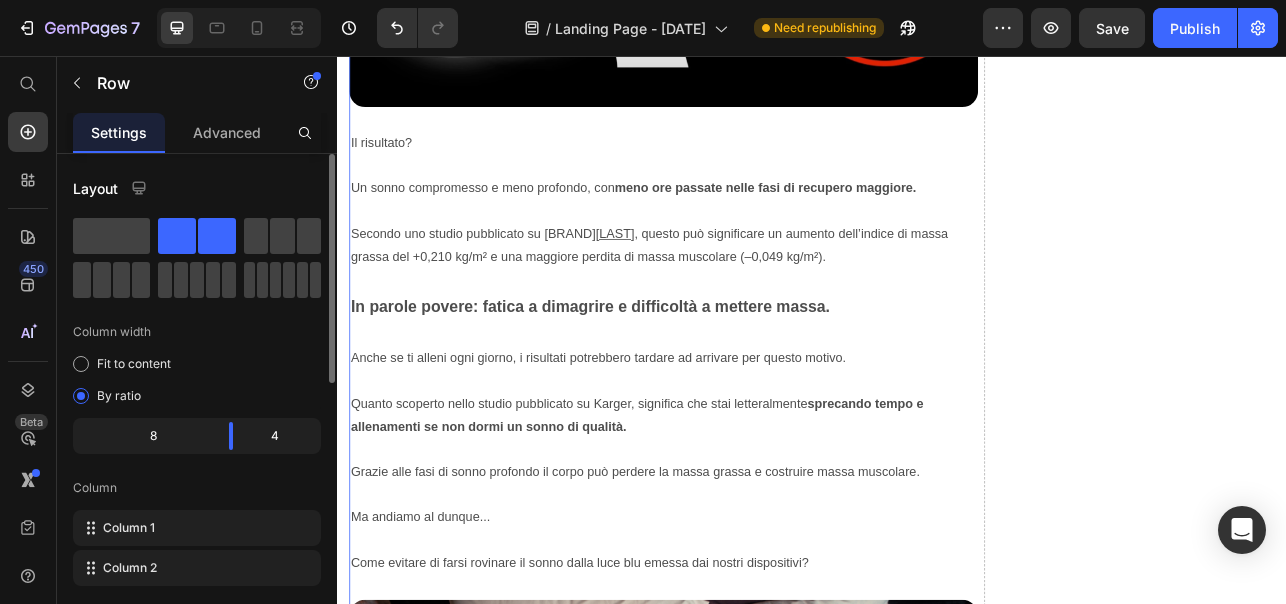 scroll, scrollTop: 2152, scrollLeft: 0, axis: vertical 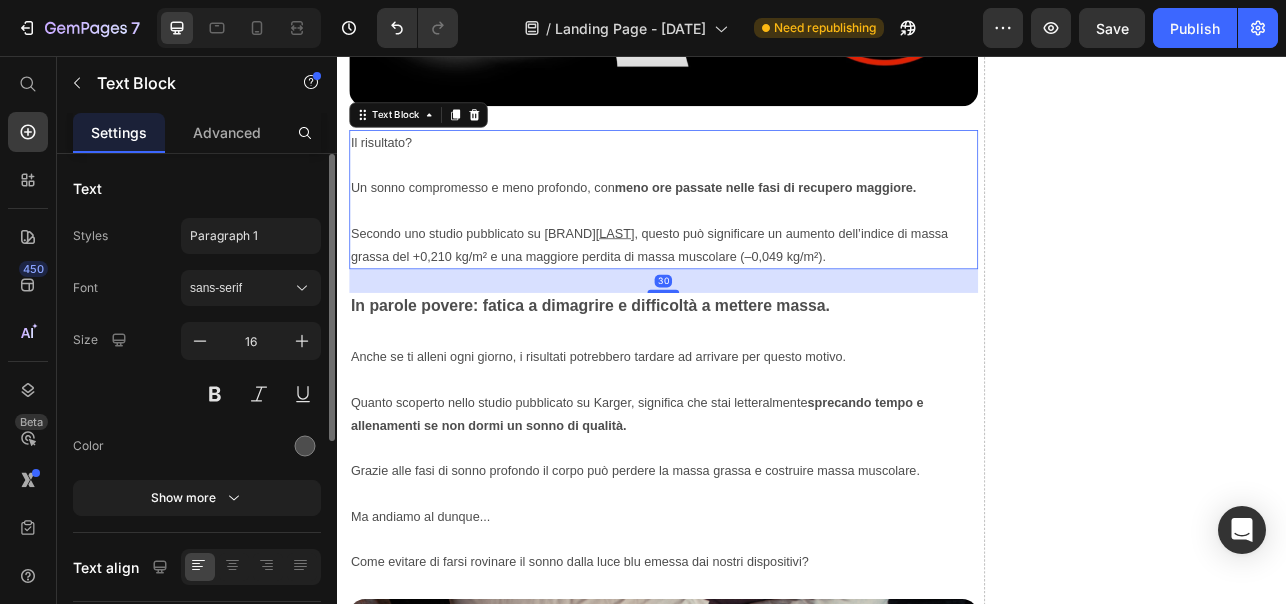 click on "Il risultato? Un sonno compromesso e meno profondo, con  meno ore passate nelle fasi di recupero maggiore. Secondo uno studio pubblicato su  Karger , questo può significare un aumento dell’indice di massa grassa del +0,210 kg/m² e una maggiore perdita di massa muscolare (–0,049 kg/m²)." at bounding box center (749, 237) 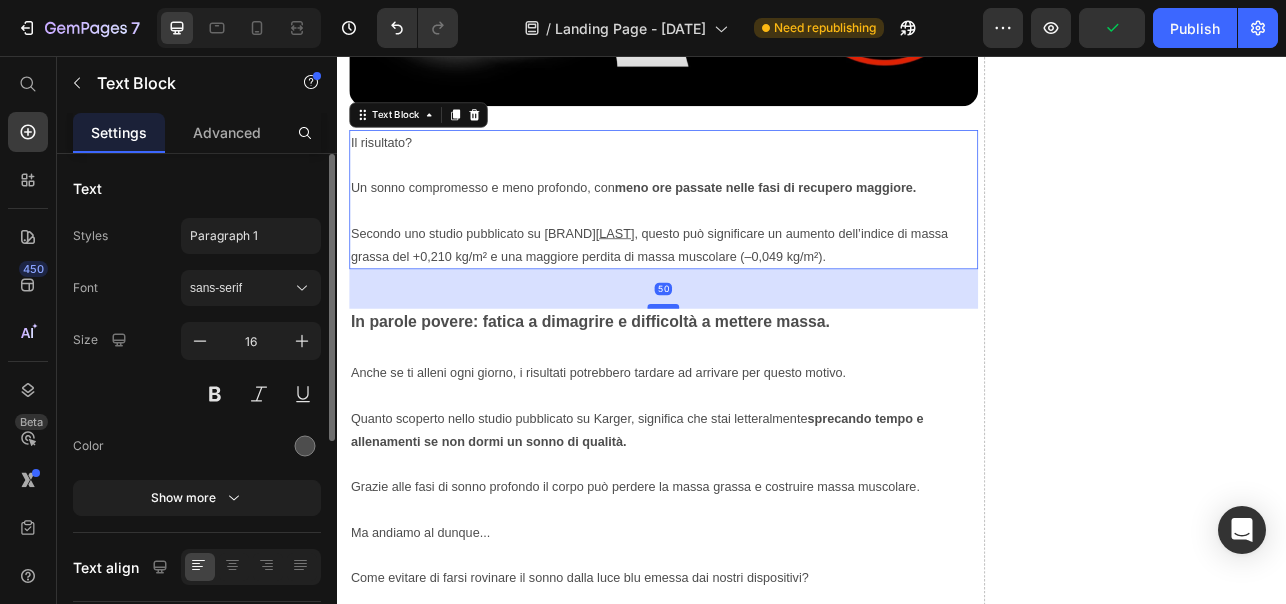 drag, startPoint x: 753, startPoint y: 350, endPoint x: 752, endPoint y: 370, distance: 20.024984 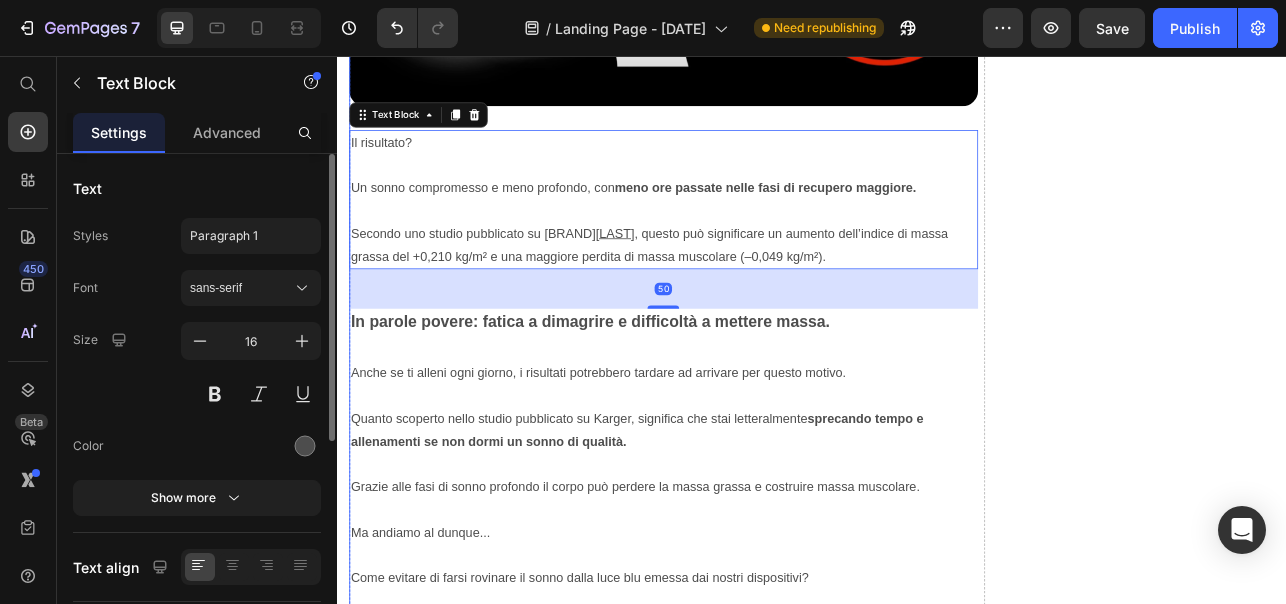 click on "Un sonno di bassa qualità può sabotare i risultati che potresti raggiungere in palestra Heading Image ⁠⁠⁠⁠⁠⁠⁠ Ecco come migliorare naturalmente il sonno (senza farmaci o integratori) e avere risultati migliori Heading C'è una singola cosa che da qualche anno sta compromettendo sempre di più il nostro sonno e quindi i risultati degli allenamenti. Heading Come forse già sai, il nostro sonno è regolato dalla melatonina, conosciuta anche come "l'ormone del sonno". La melatonina viene prodotta naturalmente dal nostro cervello la sera. Ma c'è un problema... Il nostro corpo produce la melatonina dal tramonto in poi,  quando la luce blu del sole scompare. ⁠⁠⁠⁠⁠⁠⁠ Da qualche anno però,  la sera siamo esposti alla luce blu artificiale  emessa dagli schermi dei nostri smartphone, PC, TV e lampadine a LED di casa. Text Block Image L'esposizione a questa luce blu artificiale, agisce come un "sole serale", che blocca la nostra naturale produzione di melatonina. Text Block Image Karger" at bounding box center (749, 2956) 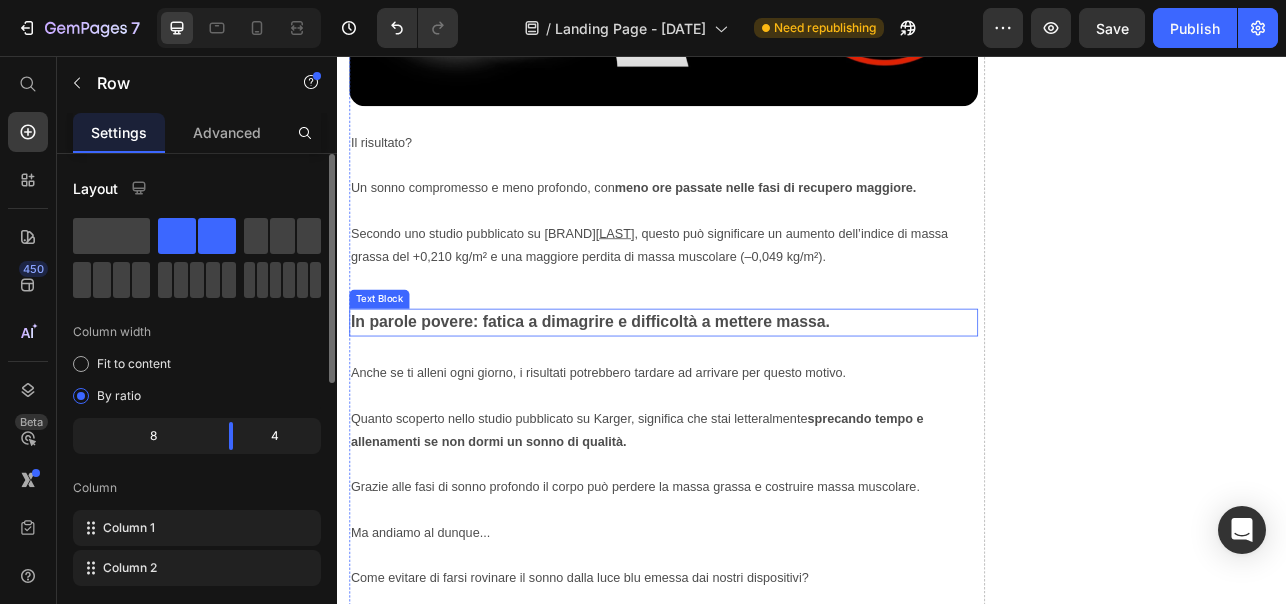 click on "In parole povere: fatica a dimagrire e difficoltà a mettere massa." at bounding box center (657, 391) 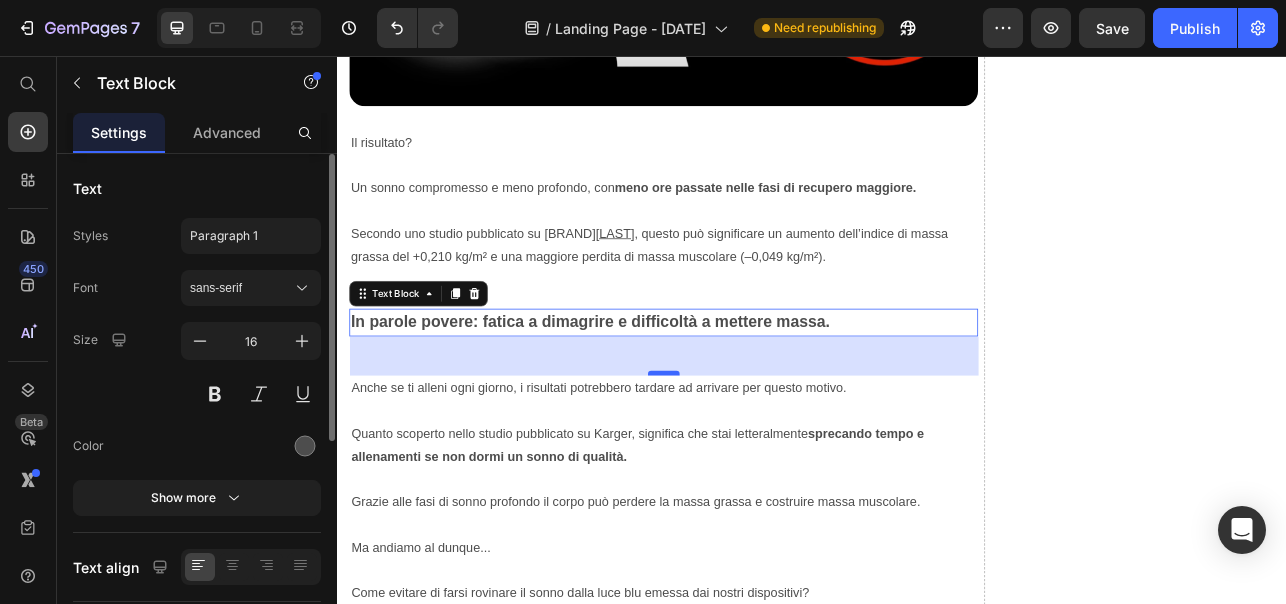 drag, startPoint x: 744, startPoint y: 436, endPoint x: 748, endPoint y: 455, distance: 19.416489 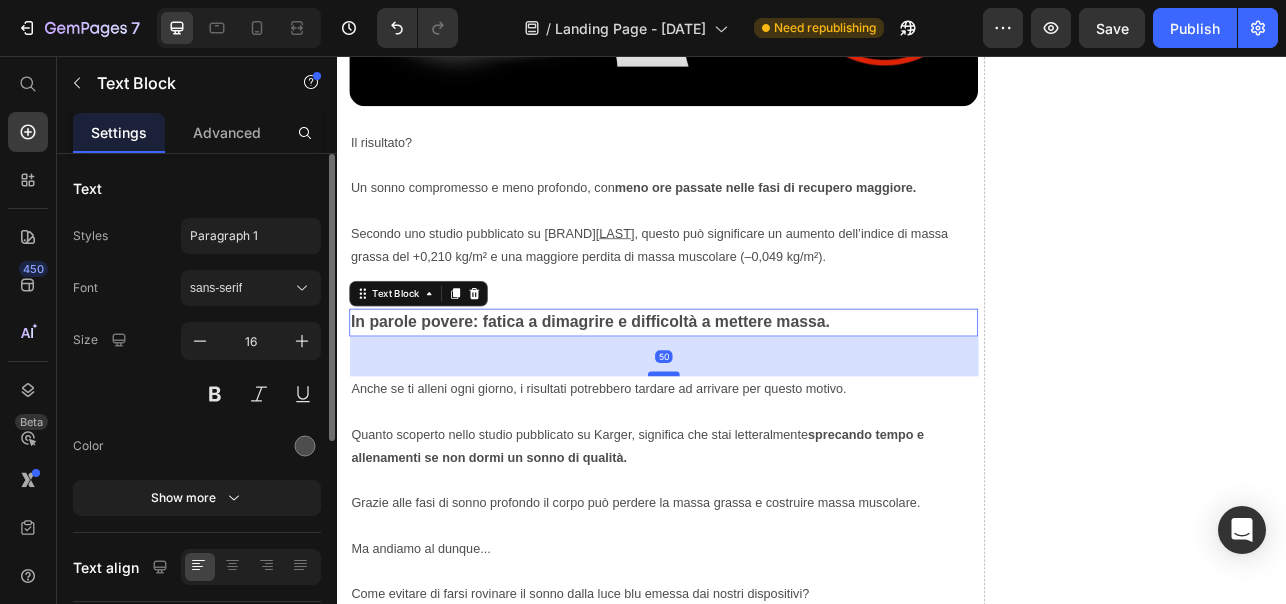 click at bounding box center [749, 457] 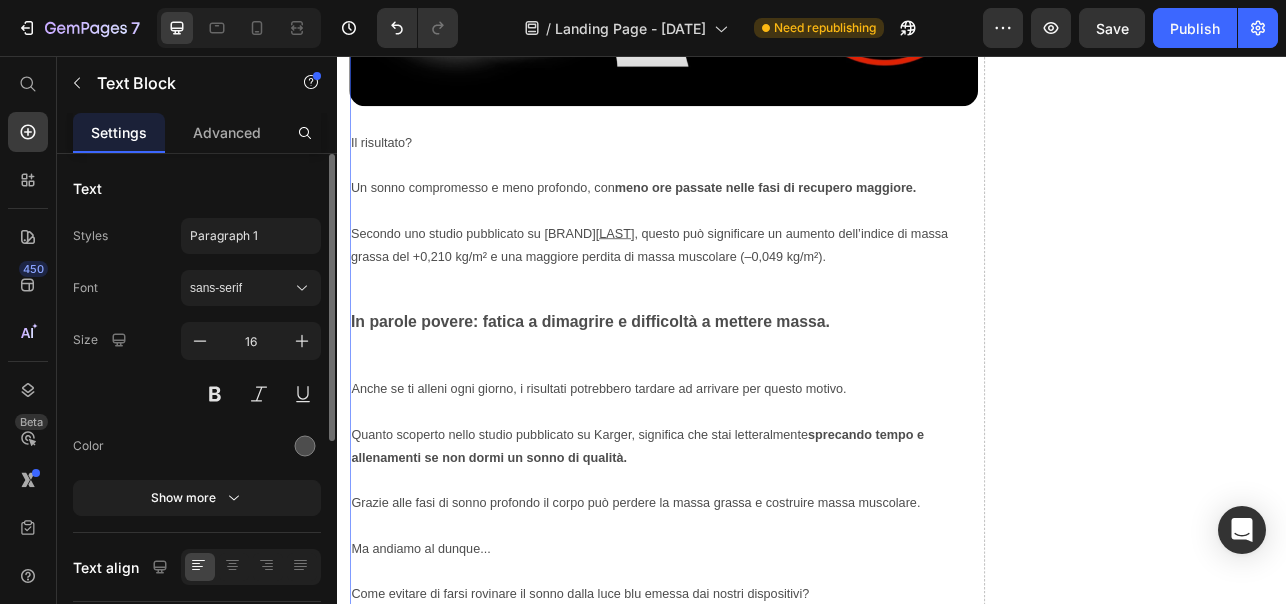 click on "Drop element here" at bounding box center [1353, 2966] 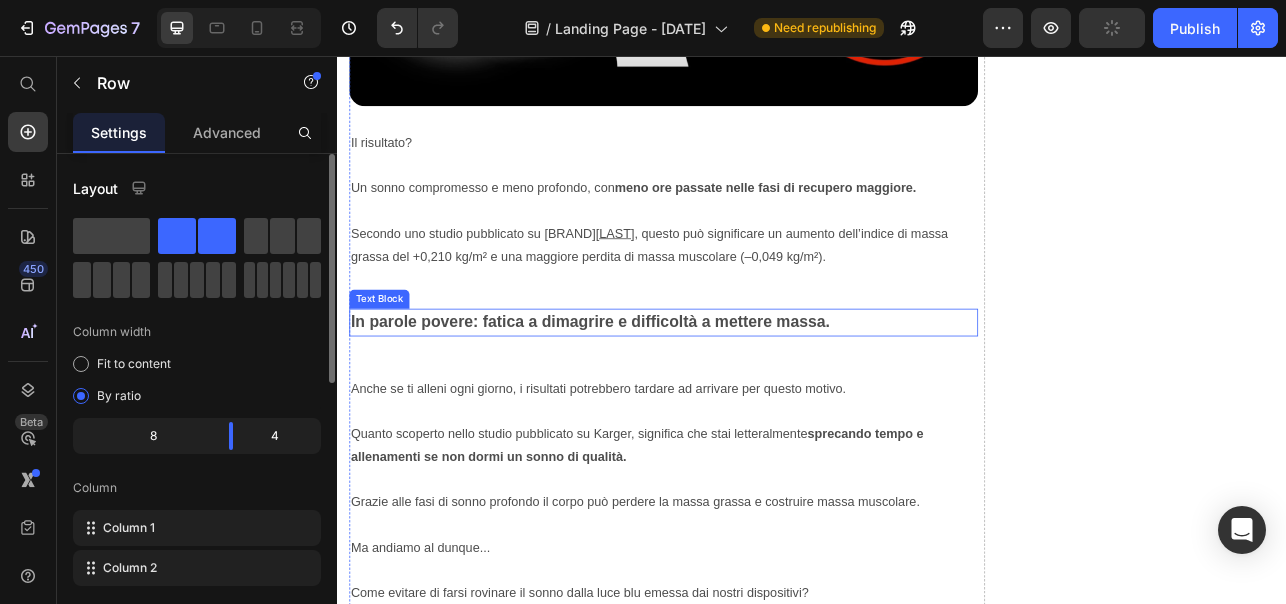 click on "In parole povere: fatica a dimagrire e difficoltà a mettere massa." at bounding box center (657, 391) 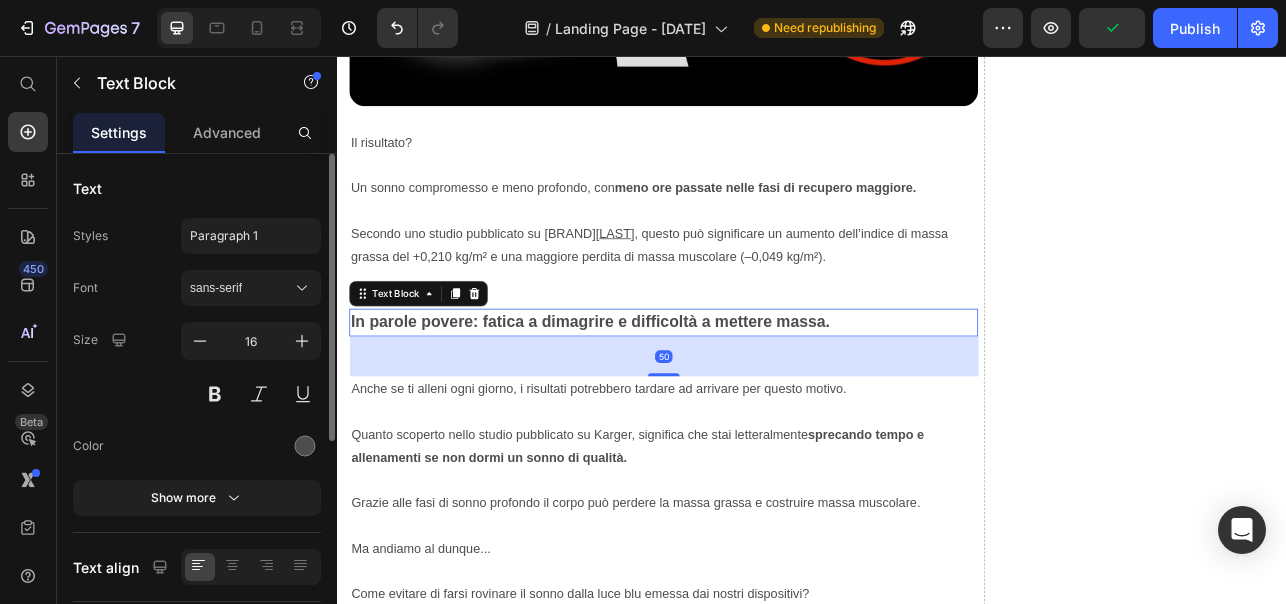 click on "In parole povere: fatica a dimagrire e difficoltà a mettere massa." at bounding box center (657, 391) 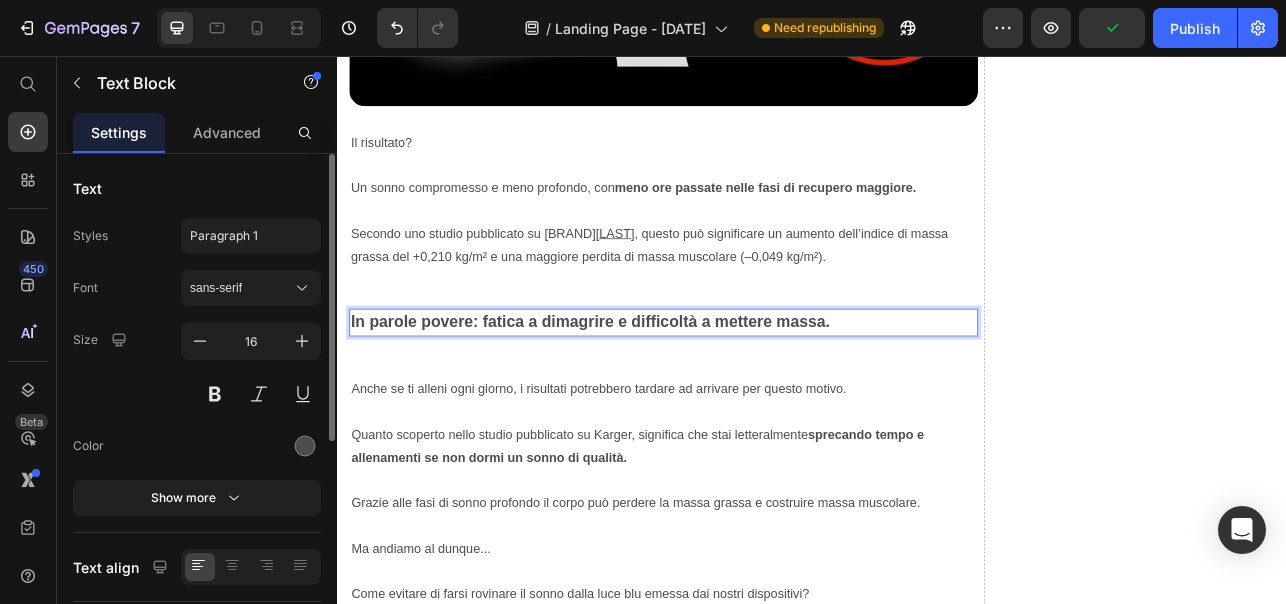 click on "In parole povere: fatica a dimagrire e difficoltà a mettere massa." at bounding box center [657, 391] 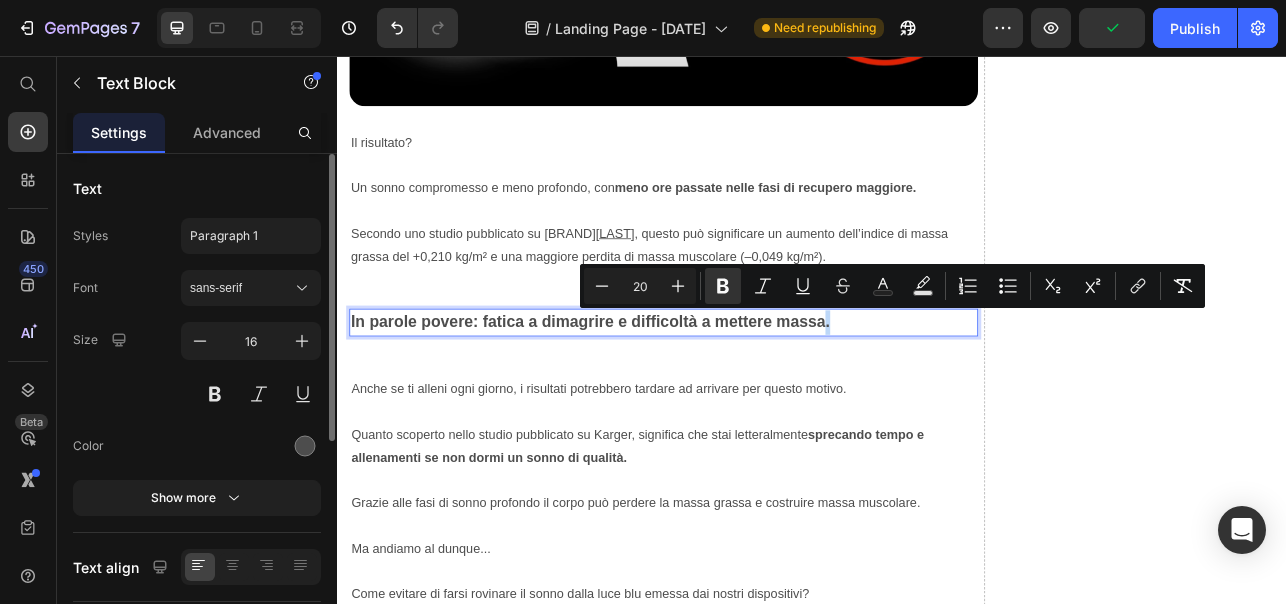 click on "In parole povere: fatica a dimagrire e difficoltà a mettere massa." at bounding box center (749, 392) 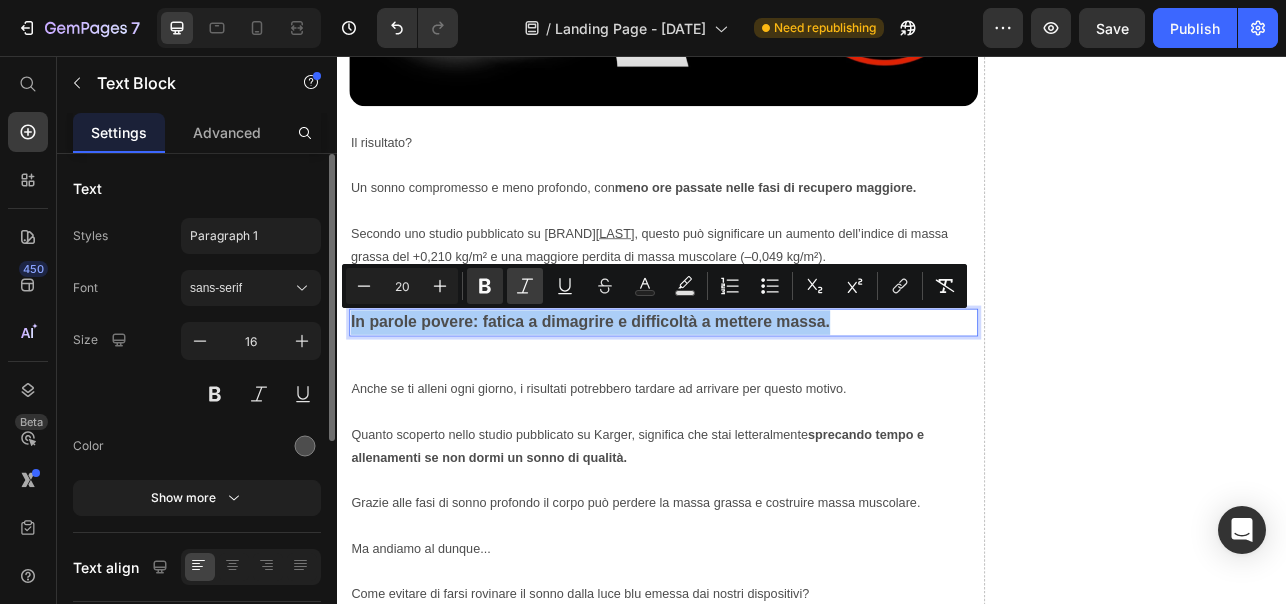 click 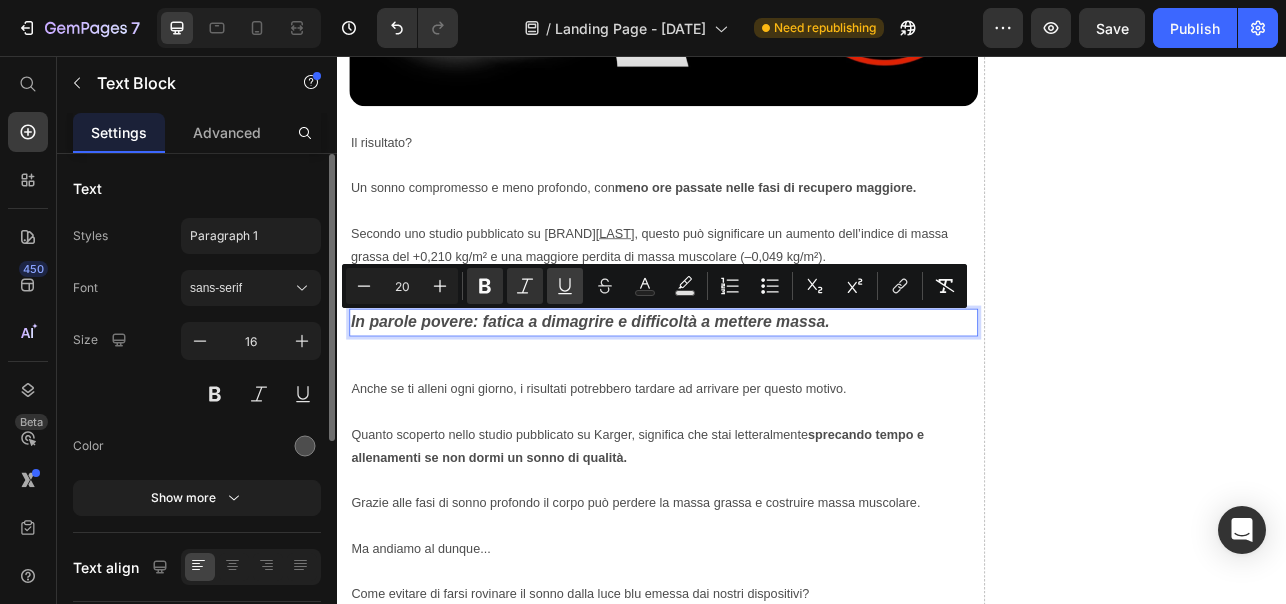 click on "Underline" at bounding box center (565, 286) 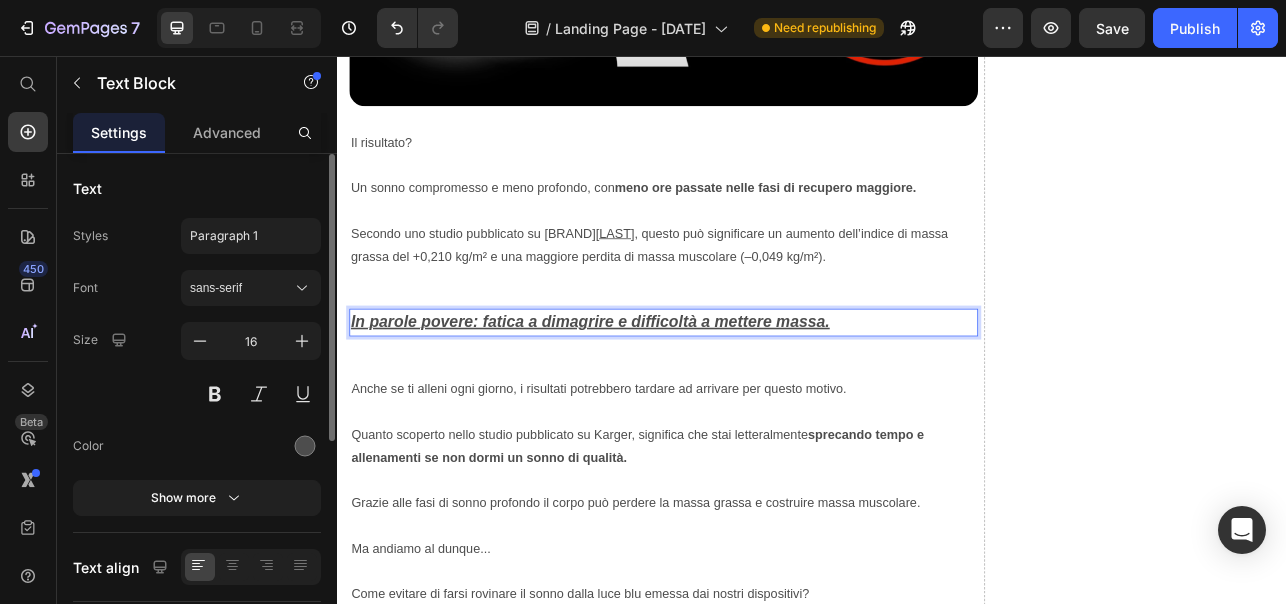 click on "Anche se ti alleni ogni giorno, i risultati potrebbero tardare ad arrivare per questo motivo. Quanto scoperto nello studio pubblicato su Karger, significa che stai letteralmente  sprecando tempo e allenamenti se non dormi un sonno di qualità. Grazie alle fasi di sonno profondo il corpo può perdere la massa grassa e costruire massa muscolare. Ma andiamo al dunque... Come evitare di farsi rovinare il sonno dalla luce blu emessa dai nostri dispositivi?" at bounding box center [749, 606] 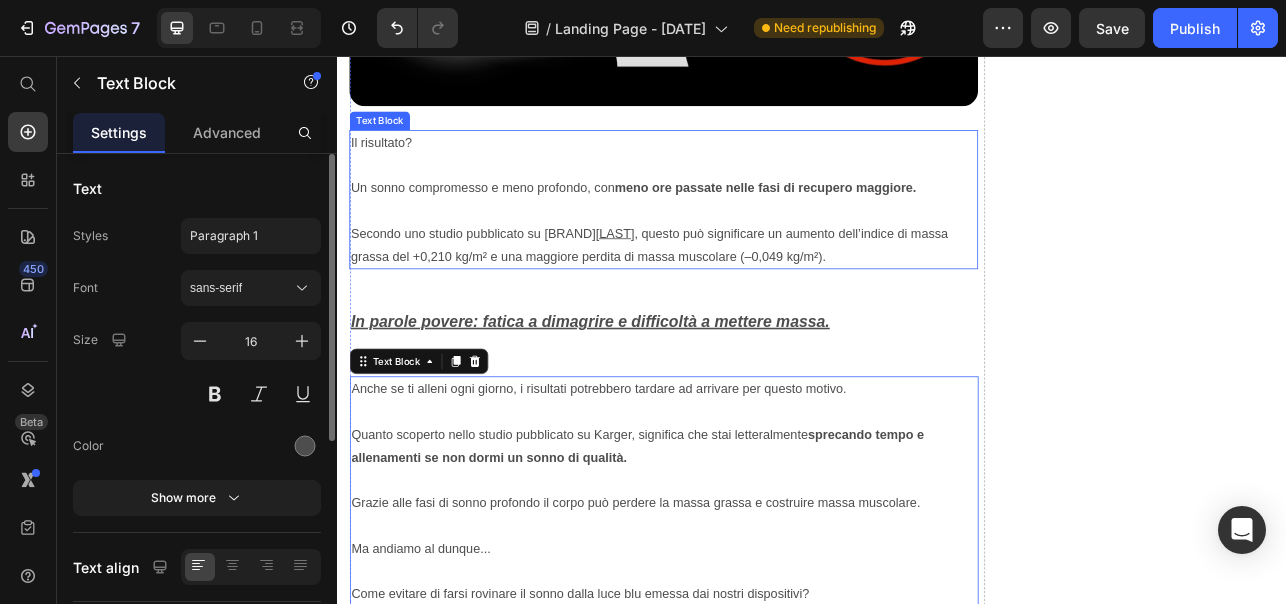 click on "Il risultato? Un sonno compromesso e meno profondo, con  meno ore passate nelle fasi di recupero maggiore. Secondo uno studio pubblicato su  Karger , questo può significare un aumento dell’indice di massa grassa del +0,210 kg/m² e una maggiore perdita di massa muscolare (–0,049 kg/m²)." at bounding box center (749, 237) 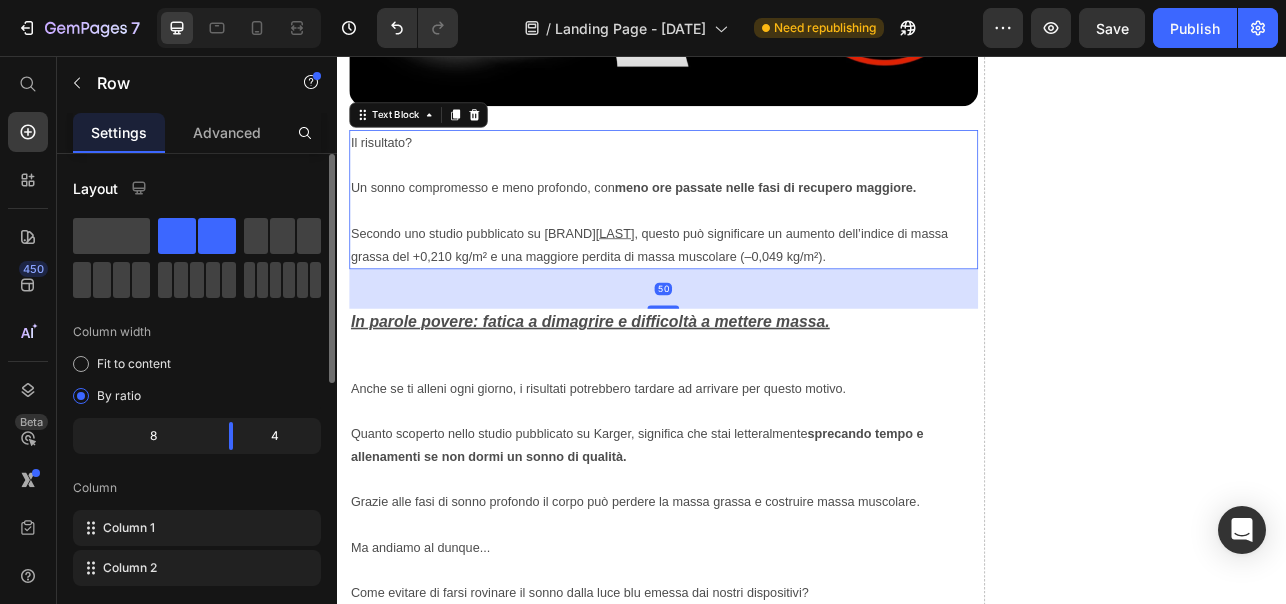 click on "Drop element here" at bounding box center (1353, 2966) 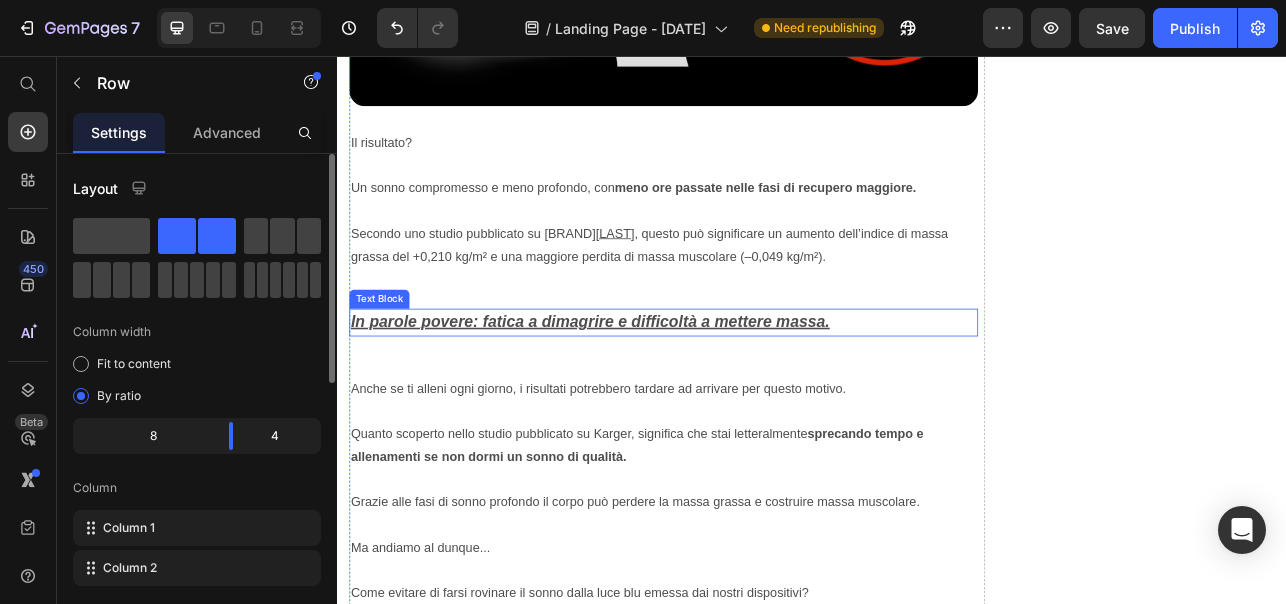 click on "In parole povere: fatica a dimagrire e difficoltà a mettere massa." at bounding box center (656, 391) 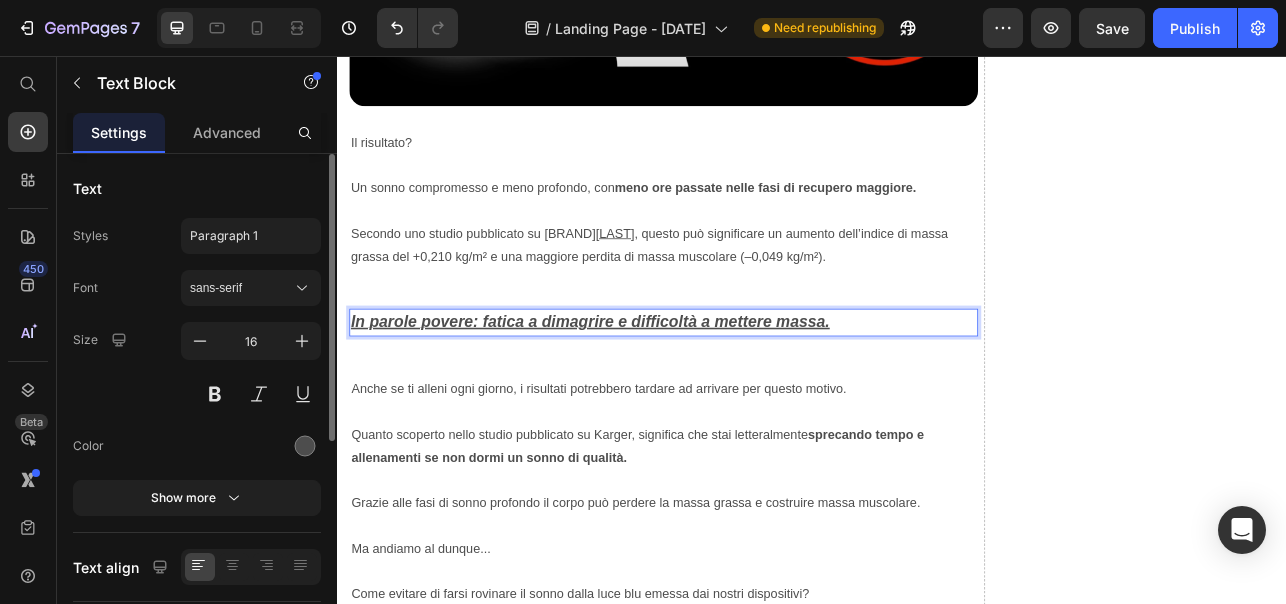click on "In parole povere: fatica a dimagrire e difficoltà a mettere massa." at bounding box center [749, 392] 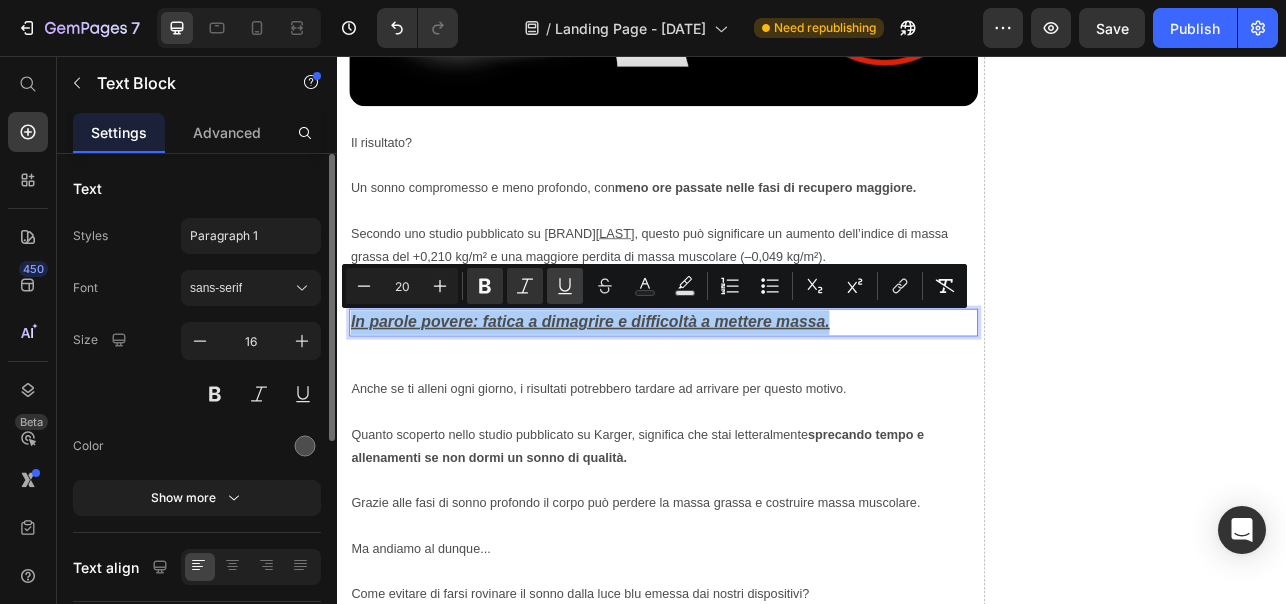 click 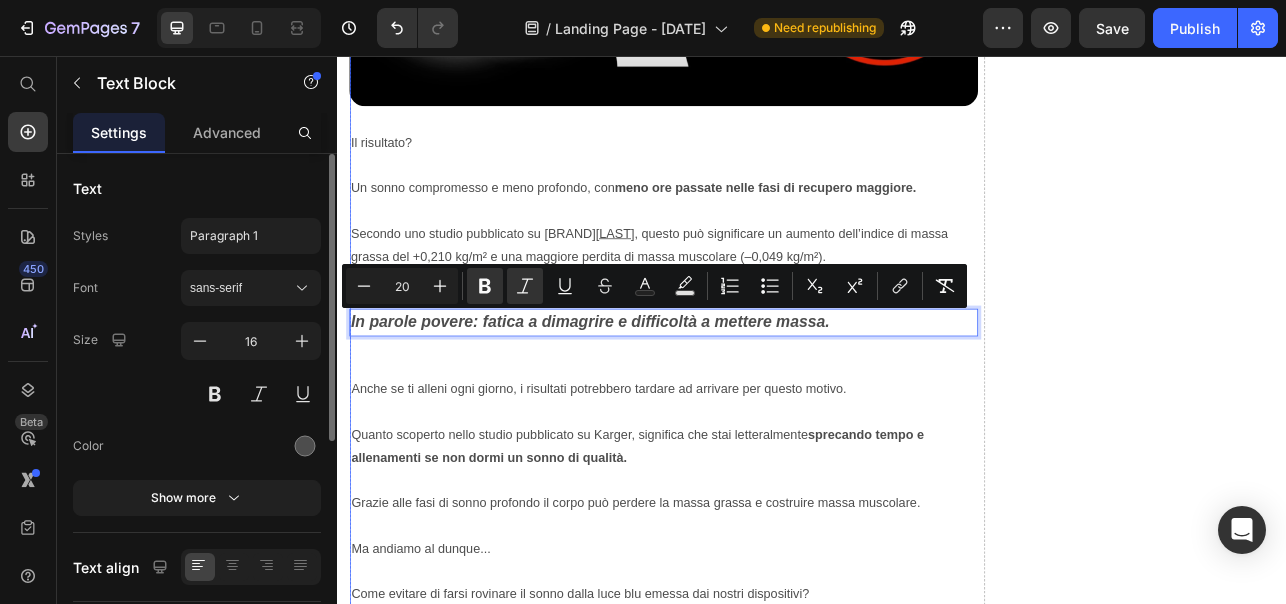 click on "Anche se ti alleni ogni giorno, i risultati potrebbero tardare ad arrivare per questo motivo. Quanto scoperto nello studio pubblicato su Karger, significa che stai letteralmente  sprecando tempo e allenamenti se non dormi un sonno di qualità. Grazie alle fasi di sonno profondo il corpo può perdere la massa grassa e costruire massa muscolare. Ma andiamo al dunque... Come evitare di farsi rovinare il sonno dalla luce blu emessa dai nostri dispositivi?" at bounding box center [749, 606] 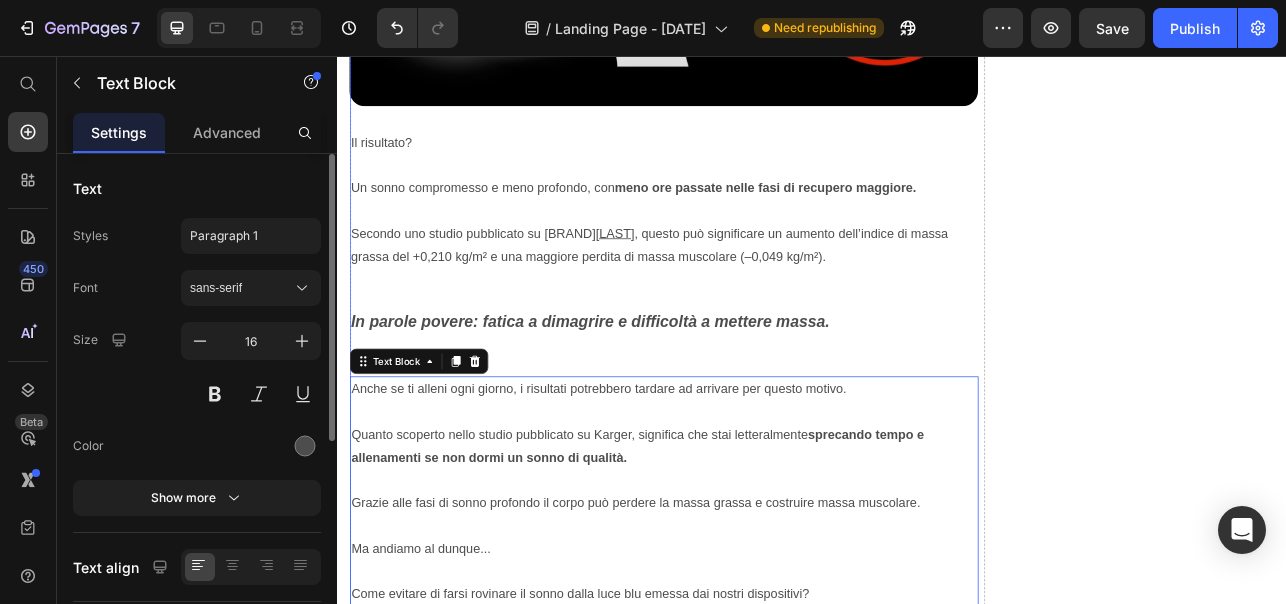 click on "Drop element here" at bounding box center [1353, 2966] 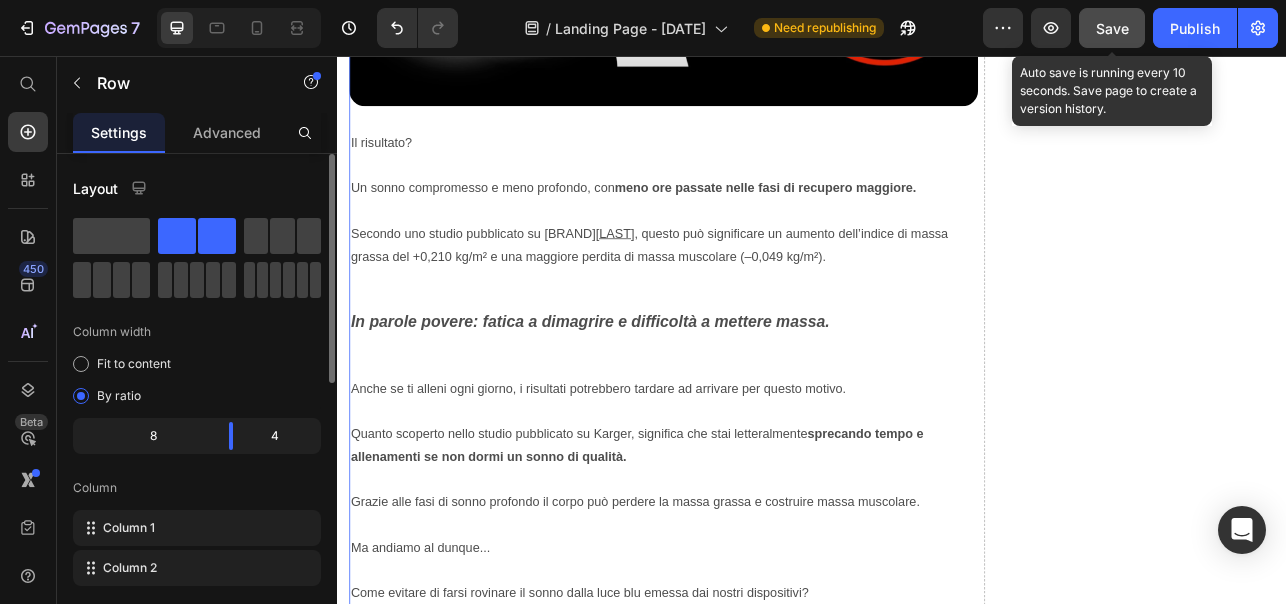 click on "Save" 